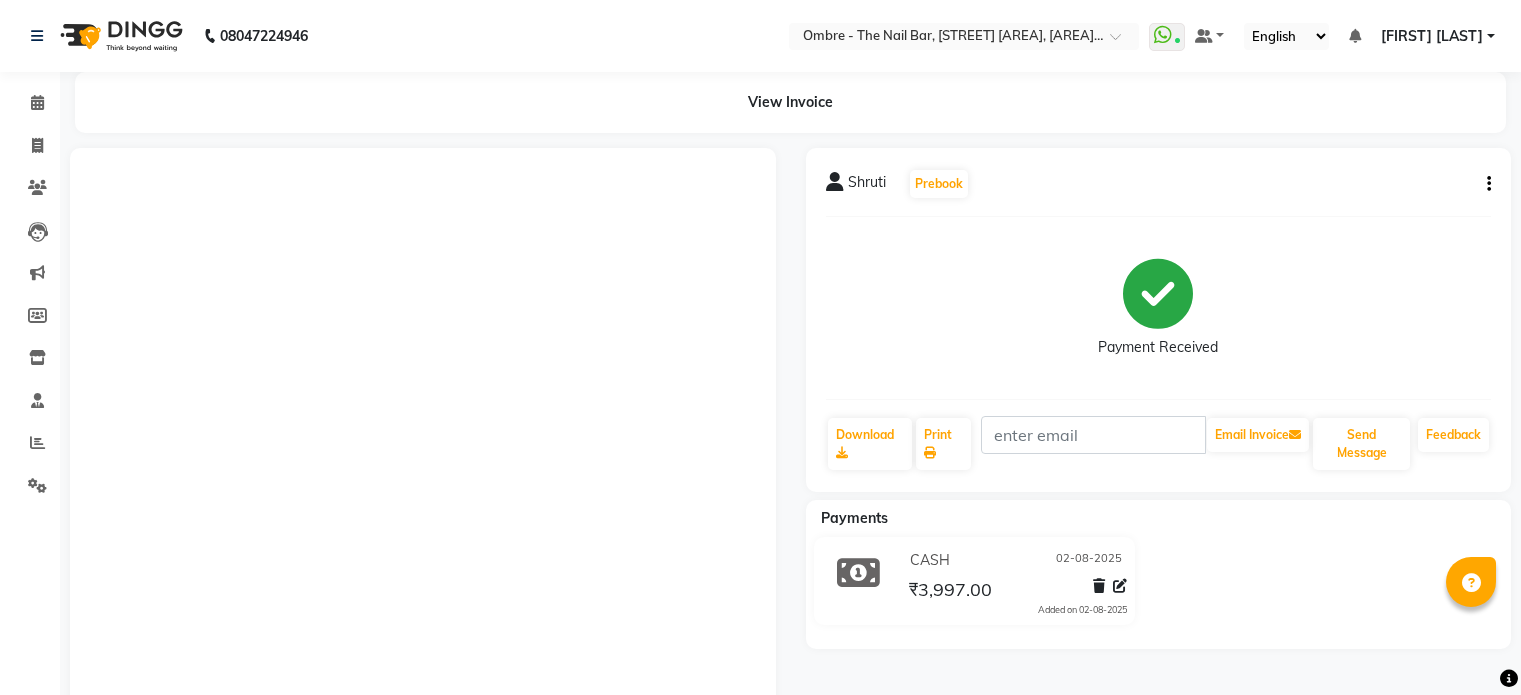 scroll, scrollTop: 0, scrollLeft: 0, axis: both 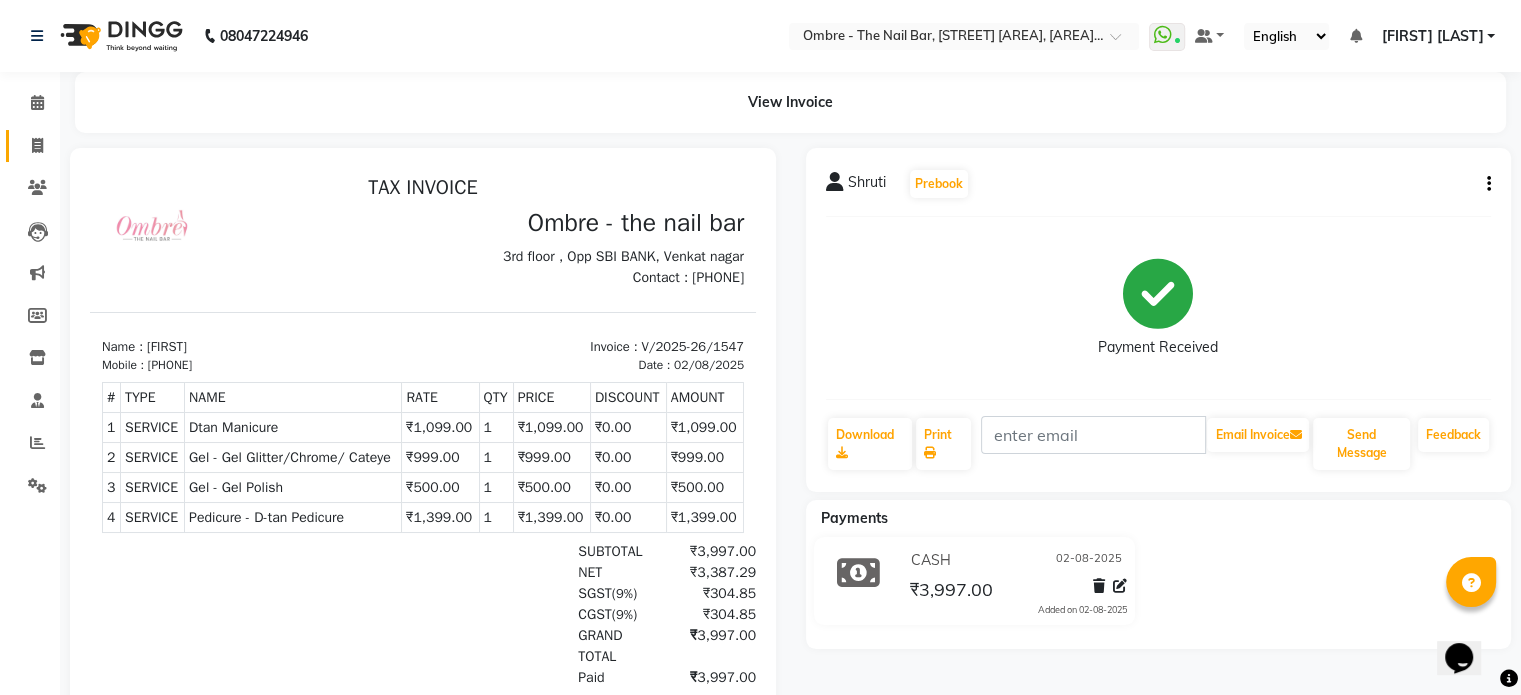 click on "Invoice" 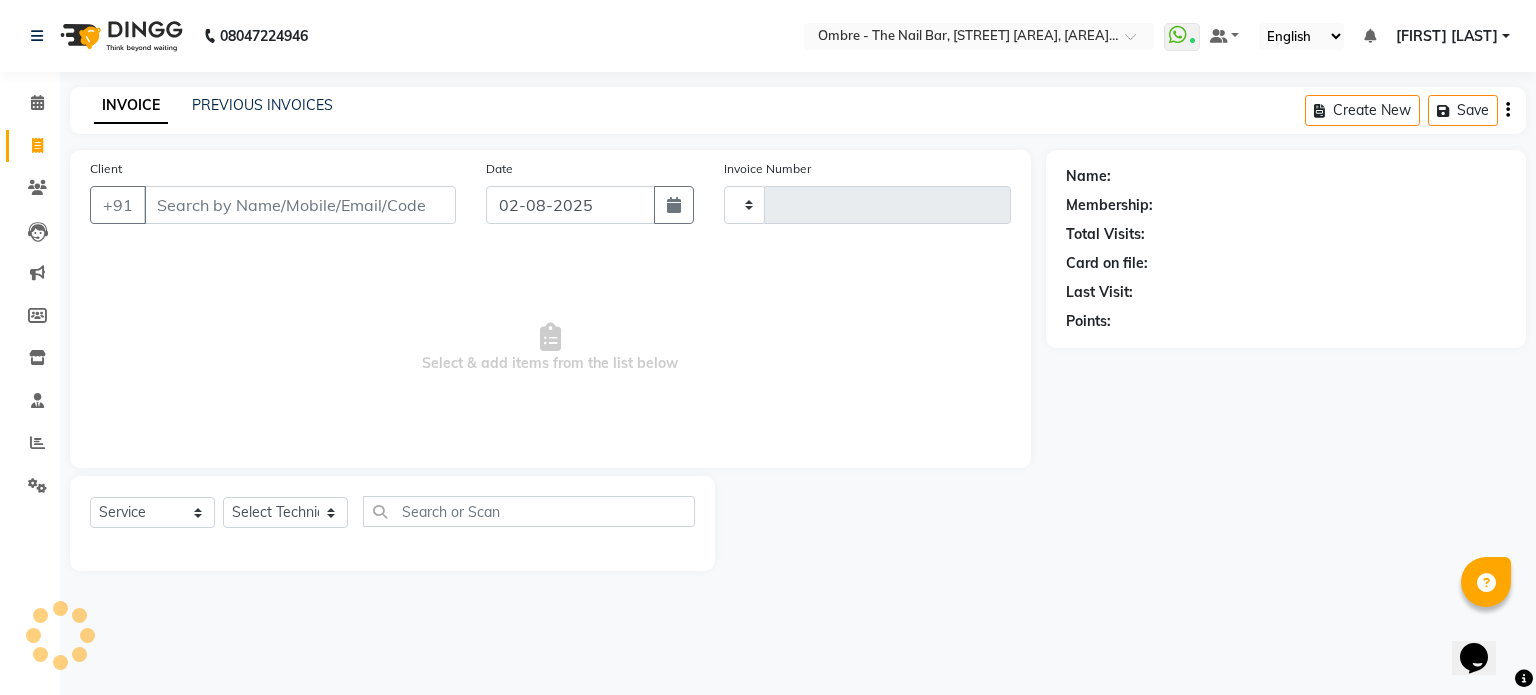 type on "1548" 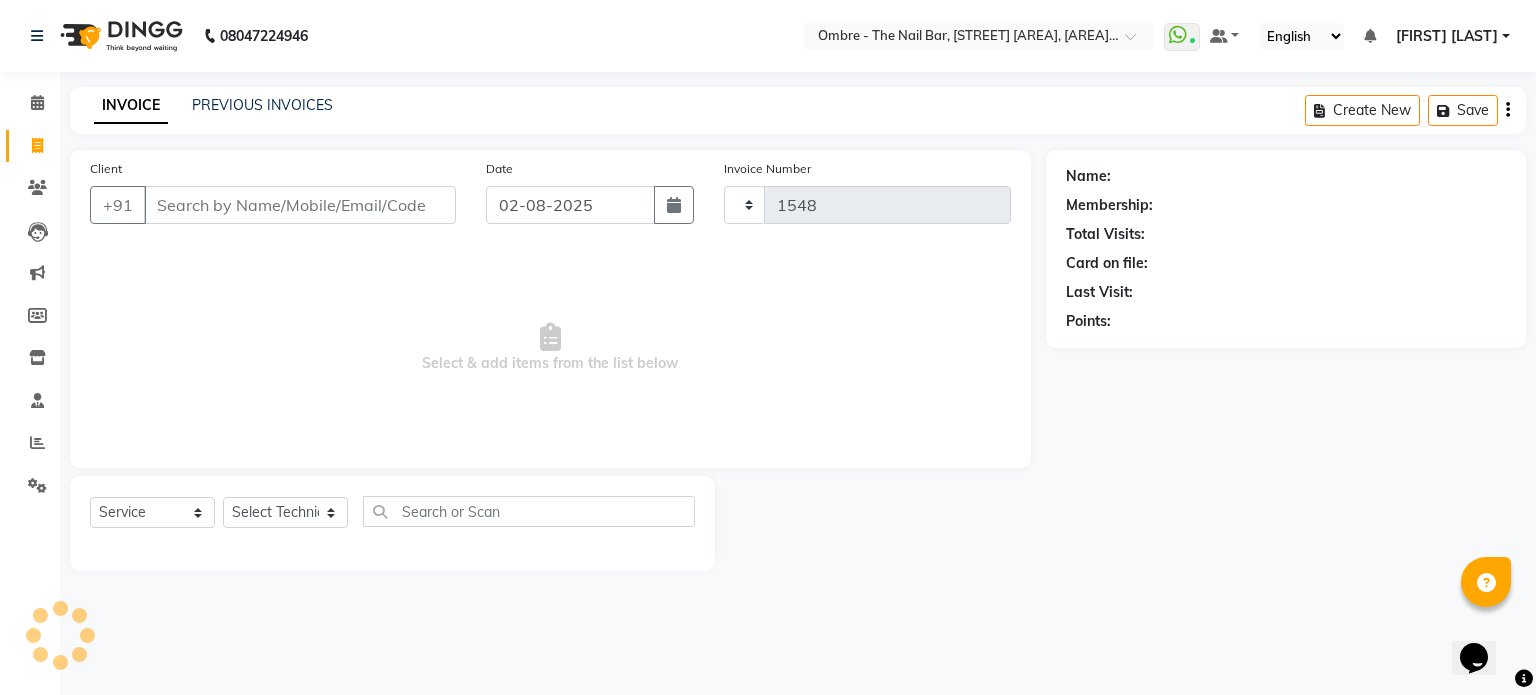 select on "4216" 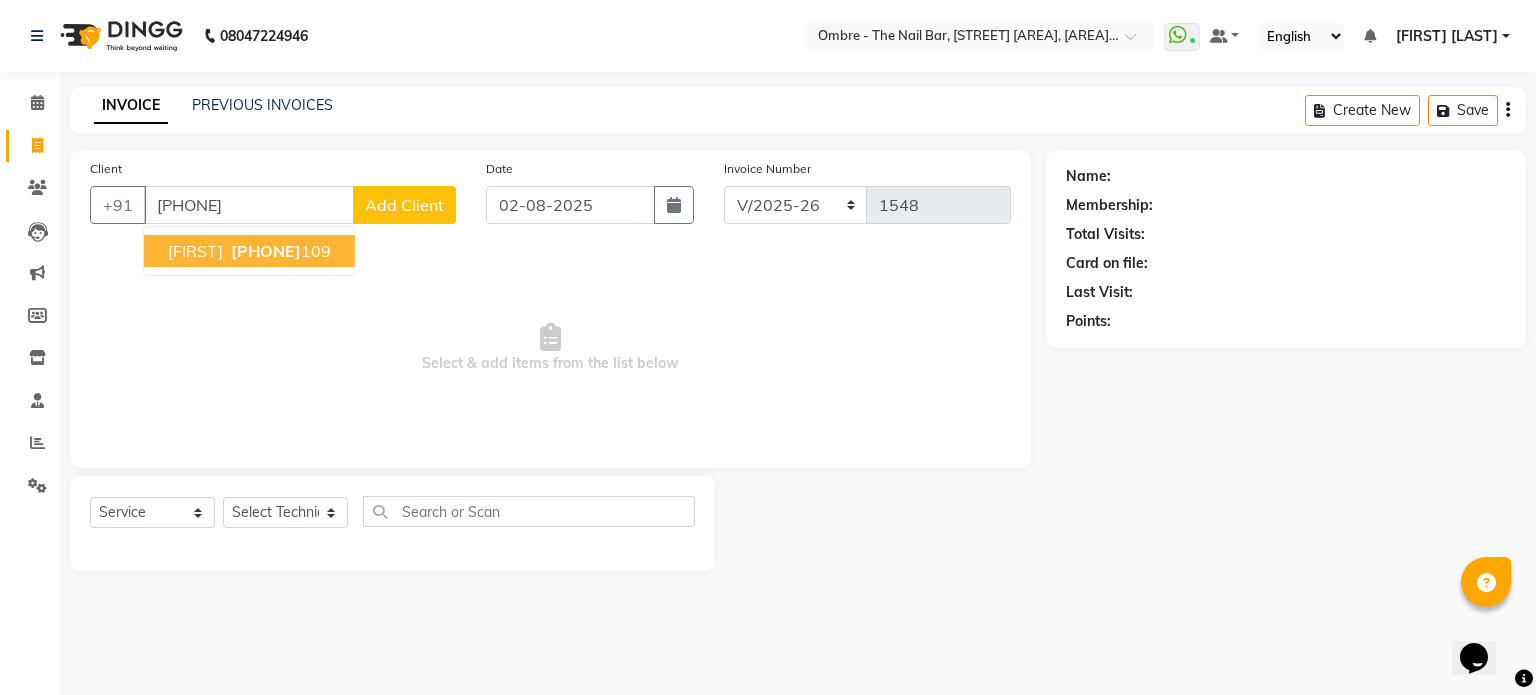 click on "[FIRST]   [PHONE]" at bounding box center (249, 251) 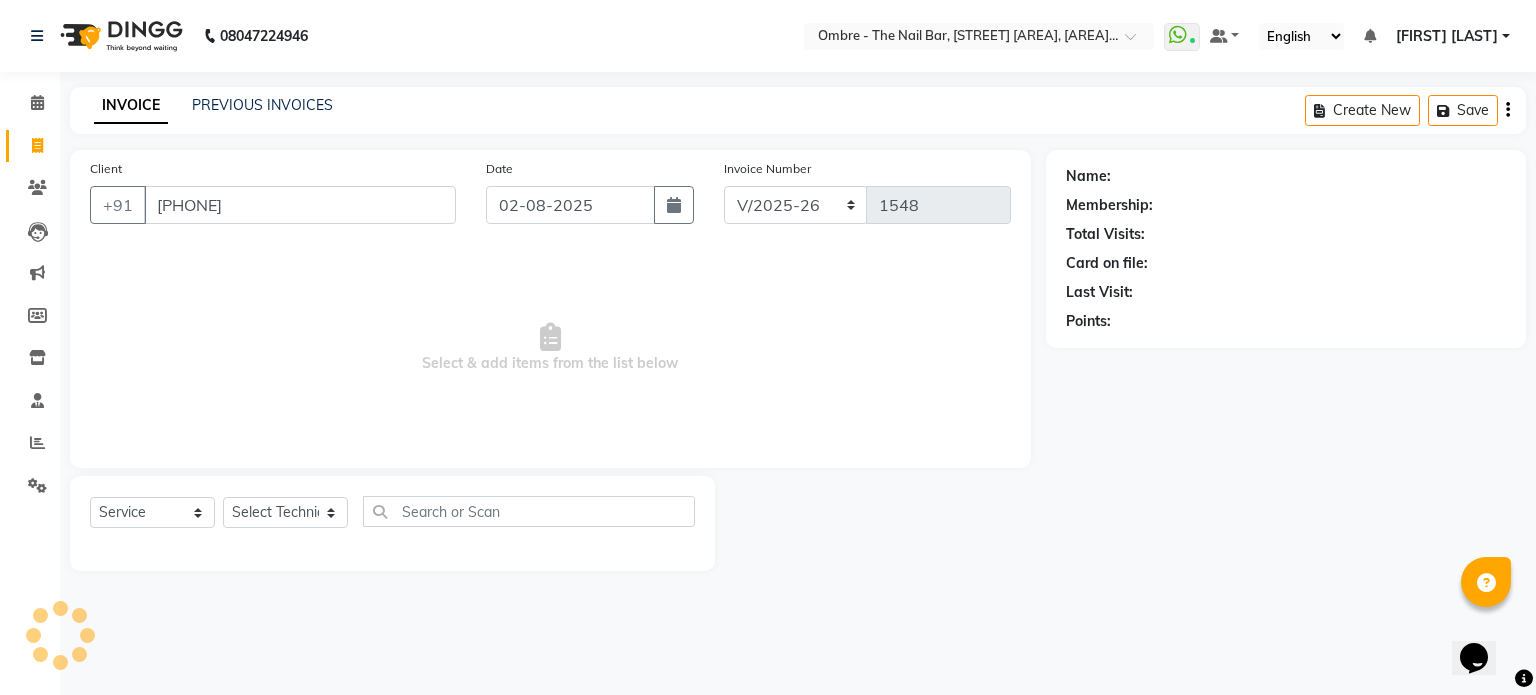 type on "[PHONE]" 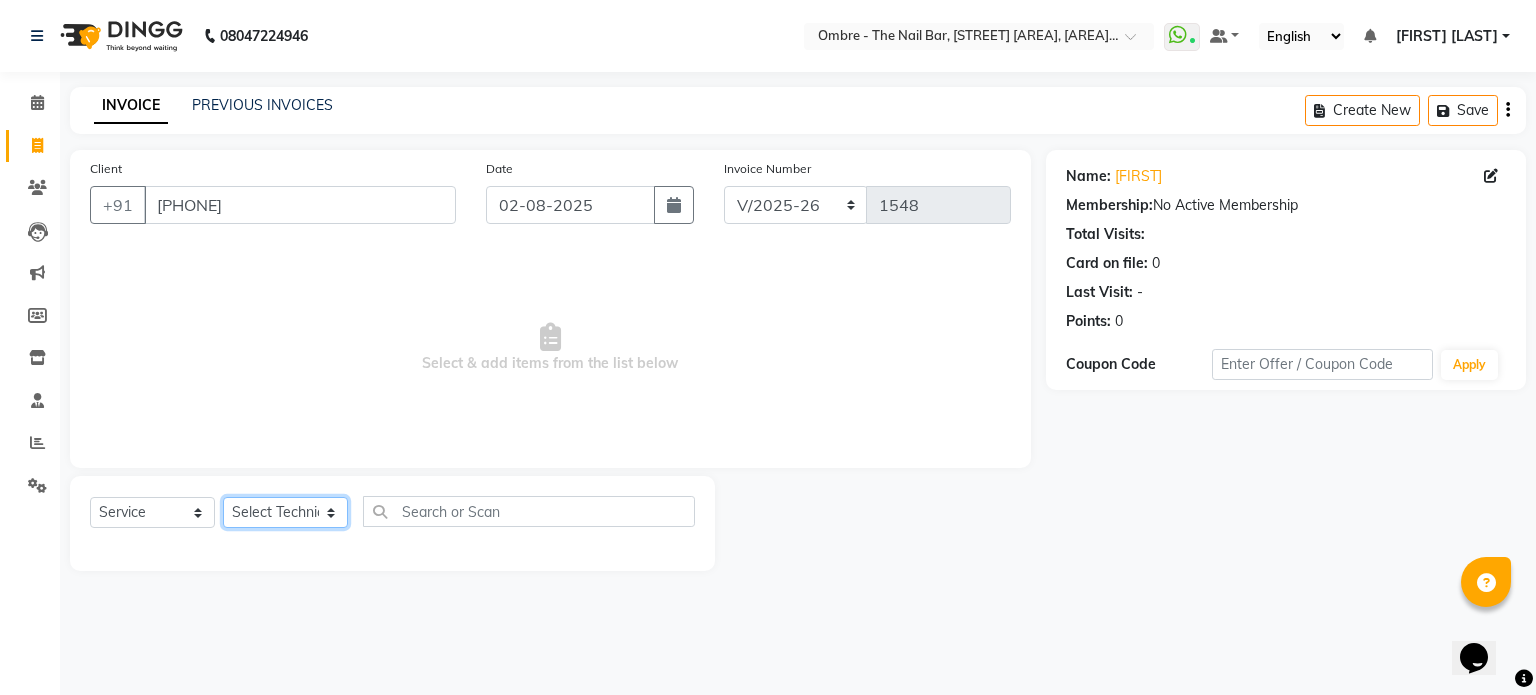click on "Select Technician Abel Arohi Bharti Esther Gaina Holyson Juli Kasar Lata Monisha Prasad priyanka sakshi jain Sheetal Sushila thamu Wonso" 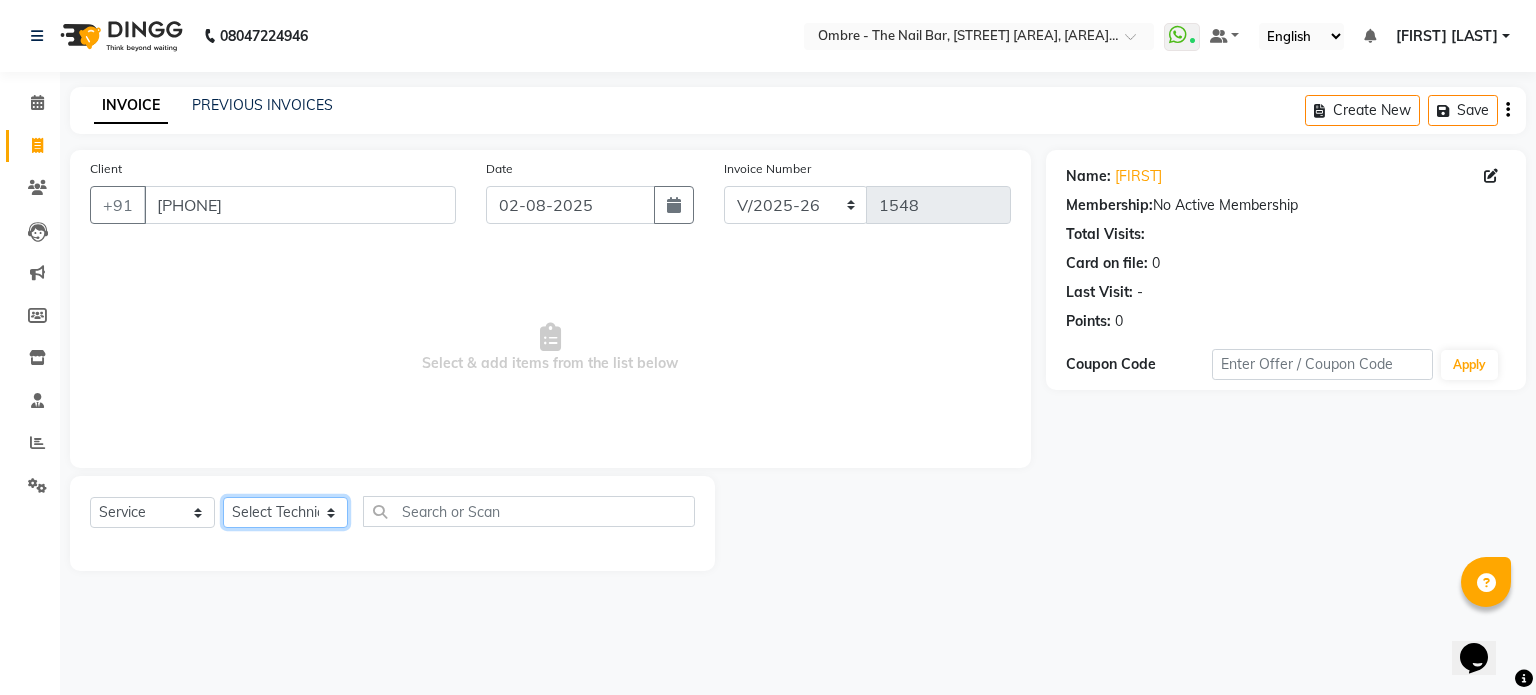select on "50943" 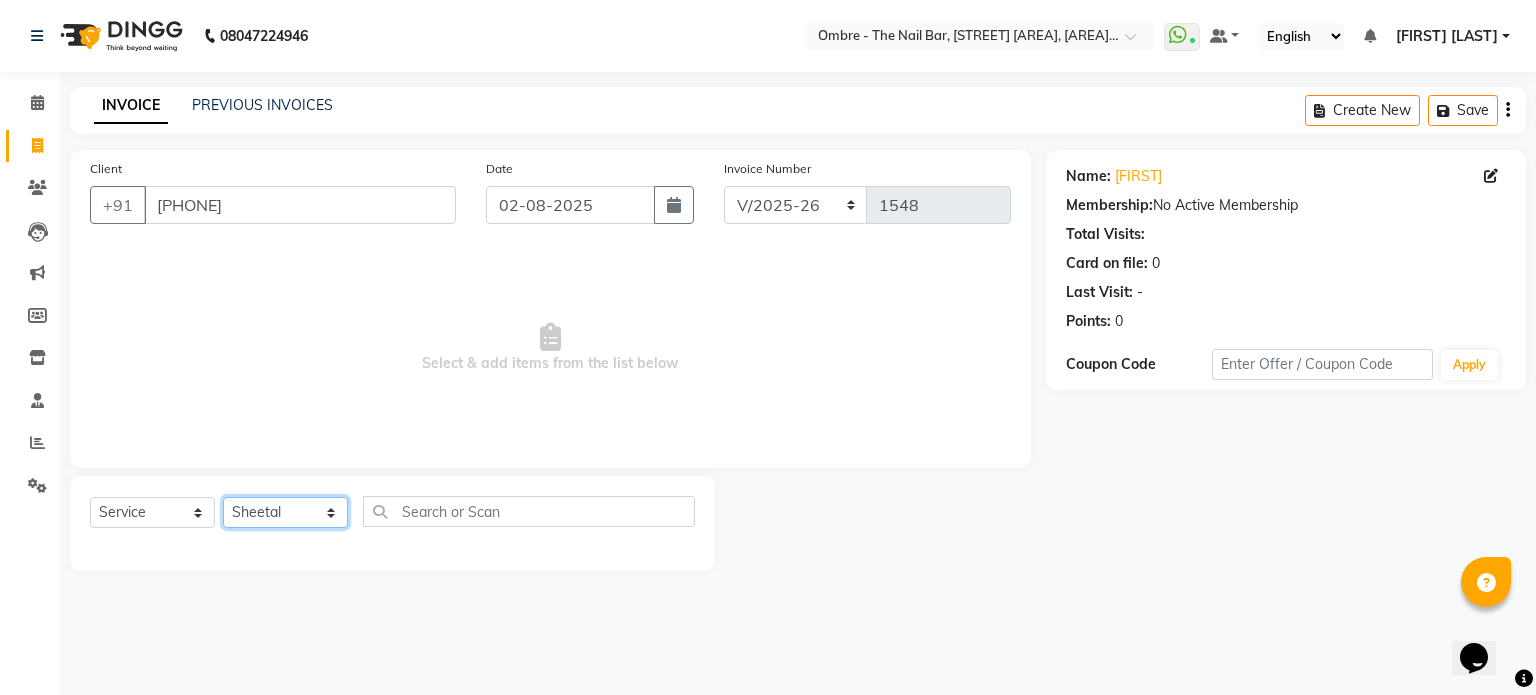 click on "Select Technician Abel Arohi Bharti Esther Gaina Holyson Juli Kasar Lata Monisha Prasad priyanka sakshi jain Sheetal Sushila thamu Wonso" 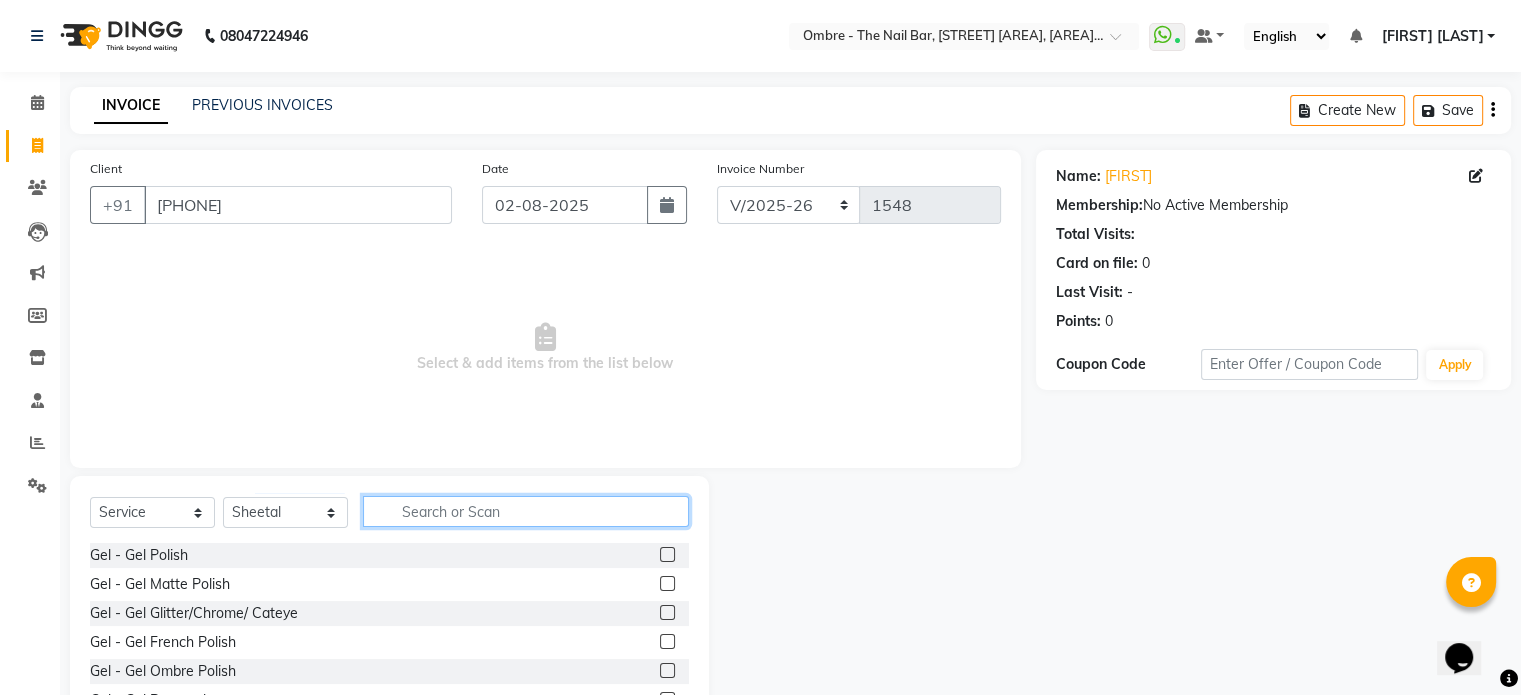 click 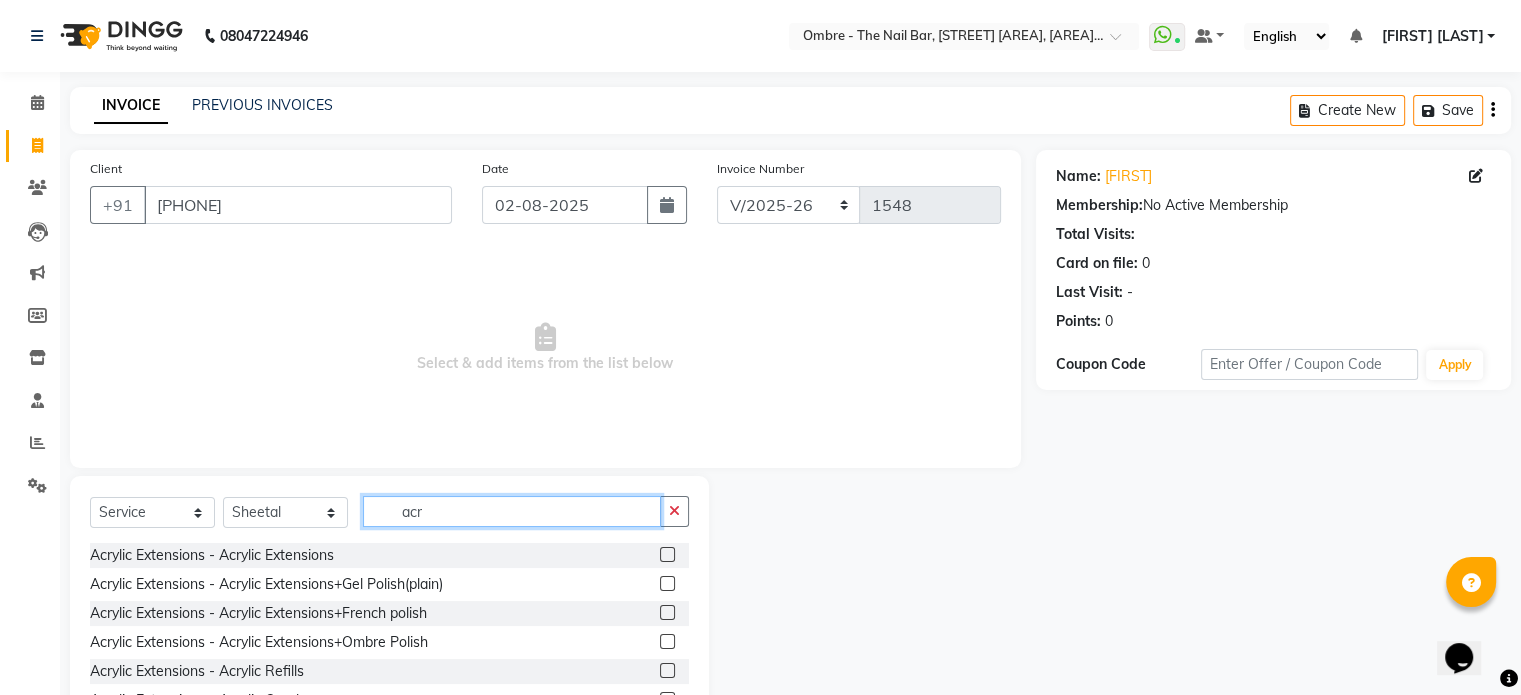 type on "acr" 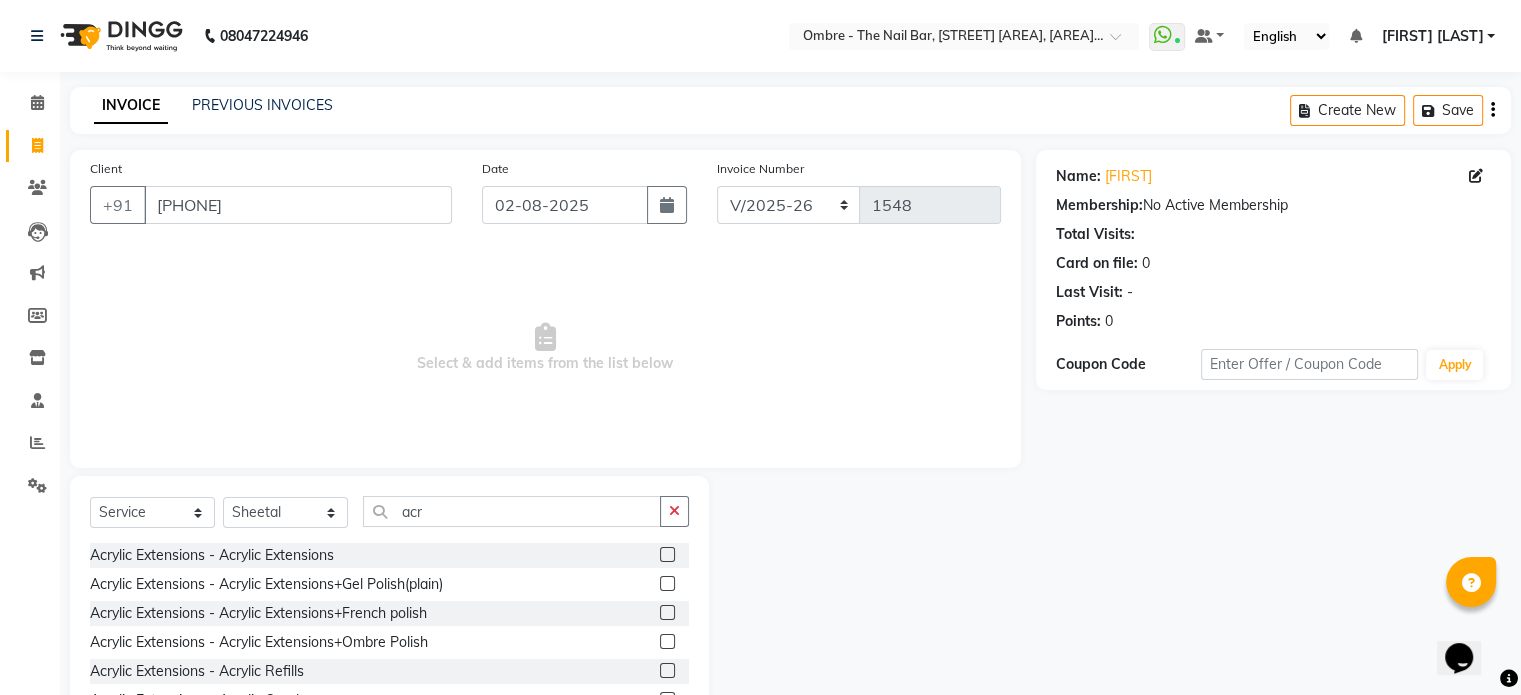 click 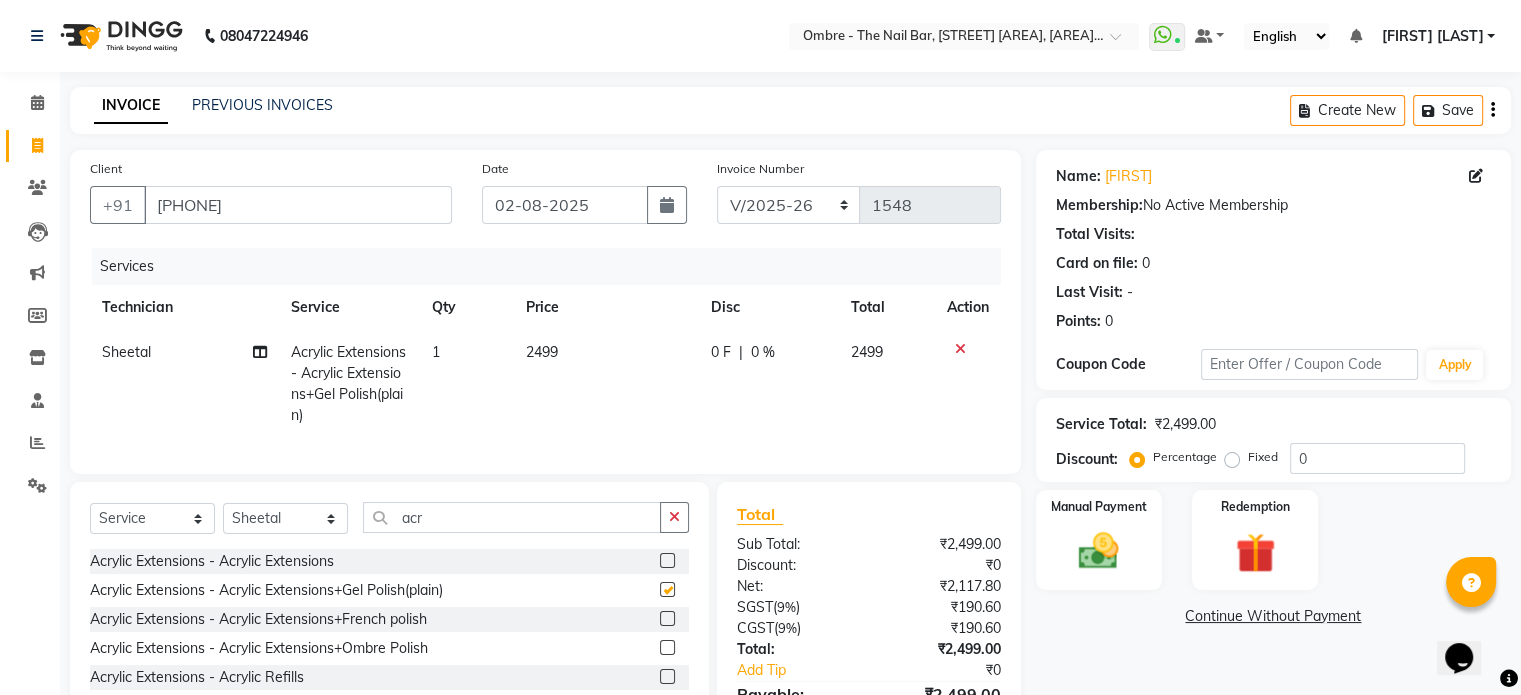 checkbox on "false" 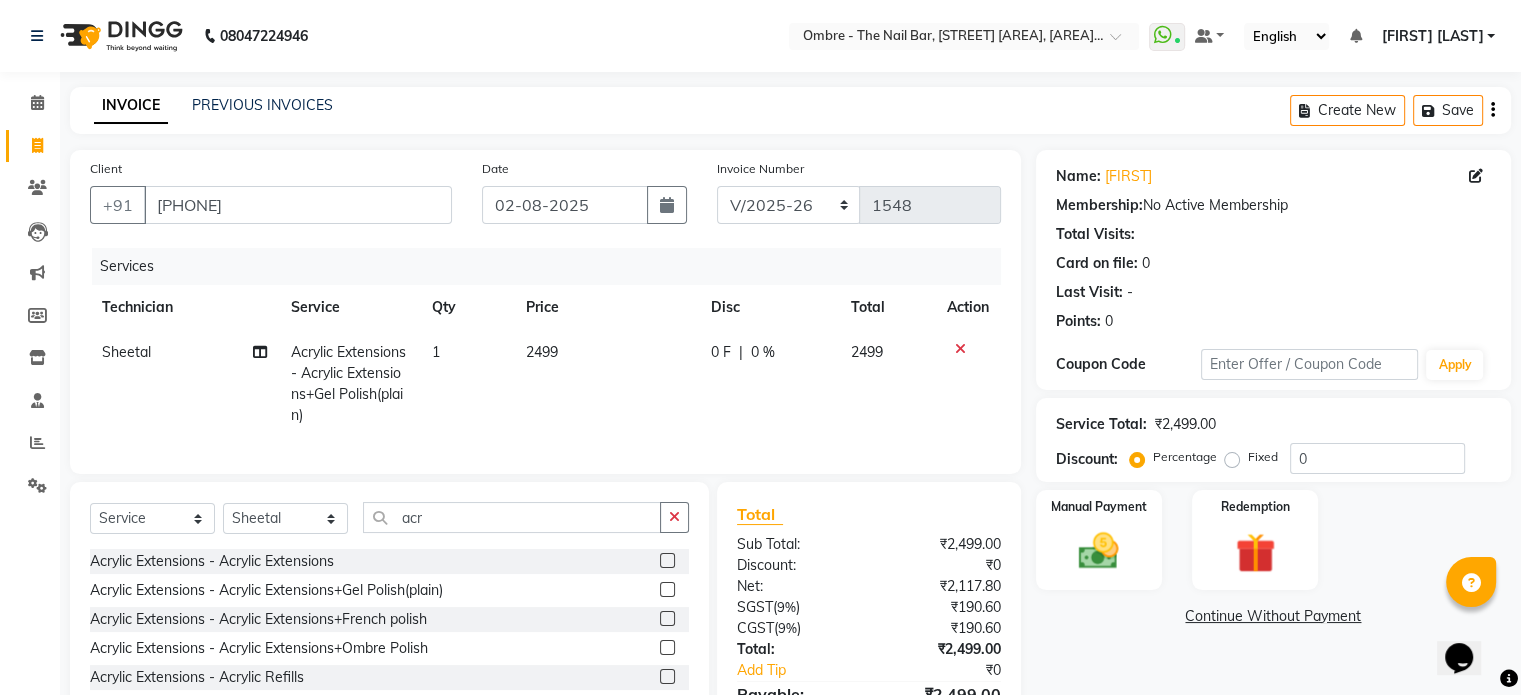 click on "Sheetal Split Commission" 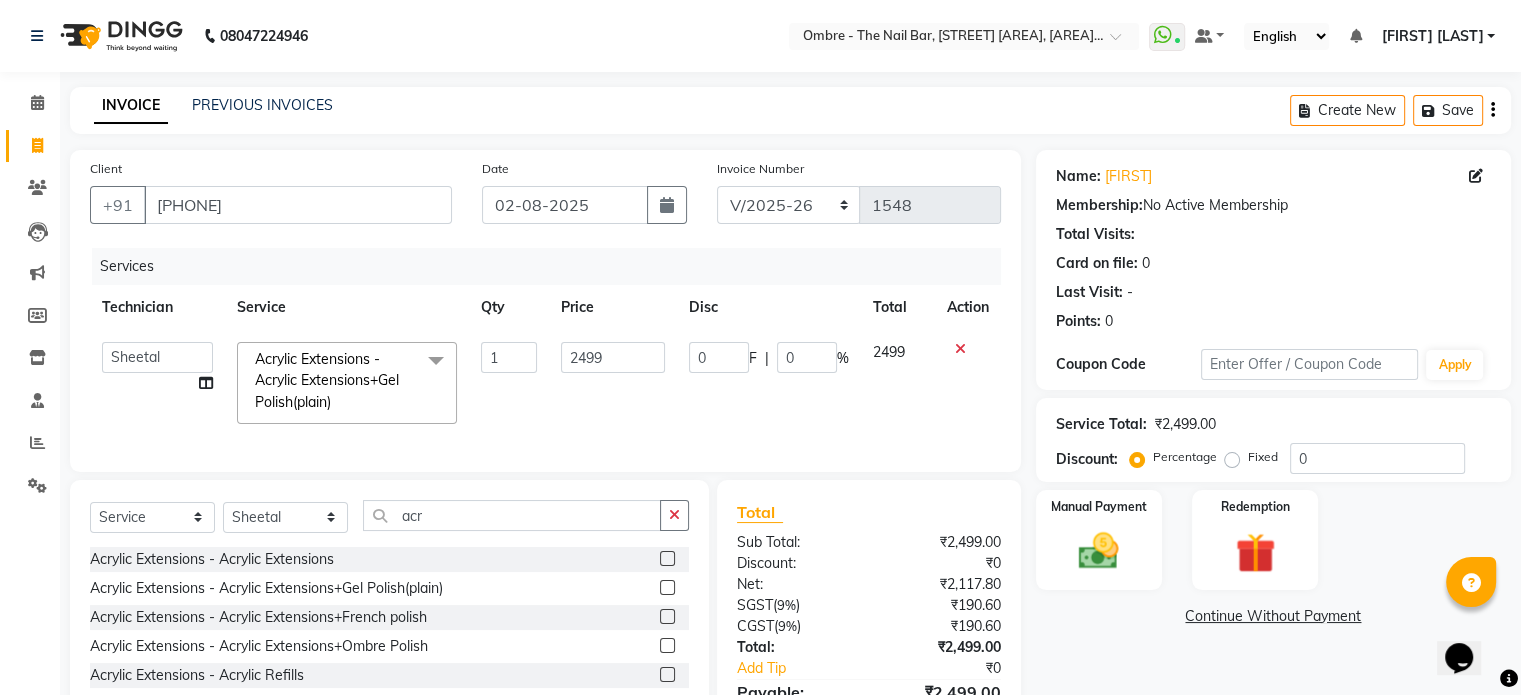 click on "Abel   Arohi   Bharti   Esther   Gaina   Holyson   Juli   Kasar   Lata   Monisha   Prasad   priyanka   sakshi jain   Sheetal   Sushila   thamu   Wonso" 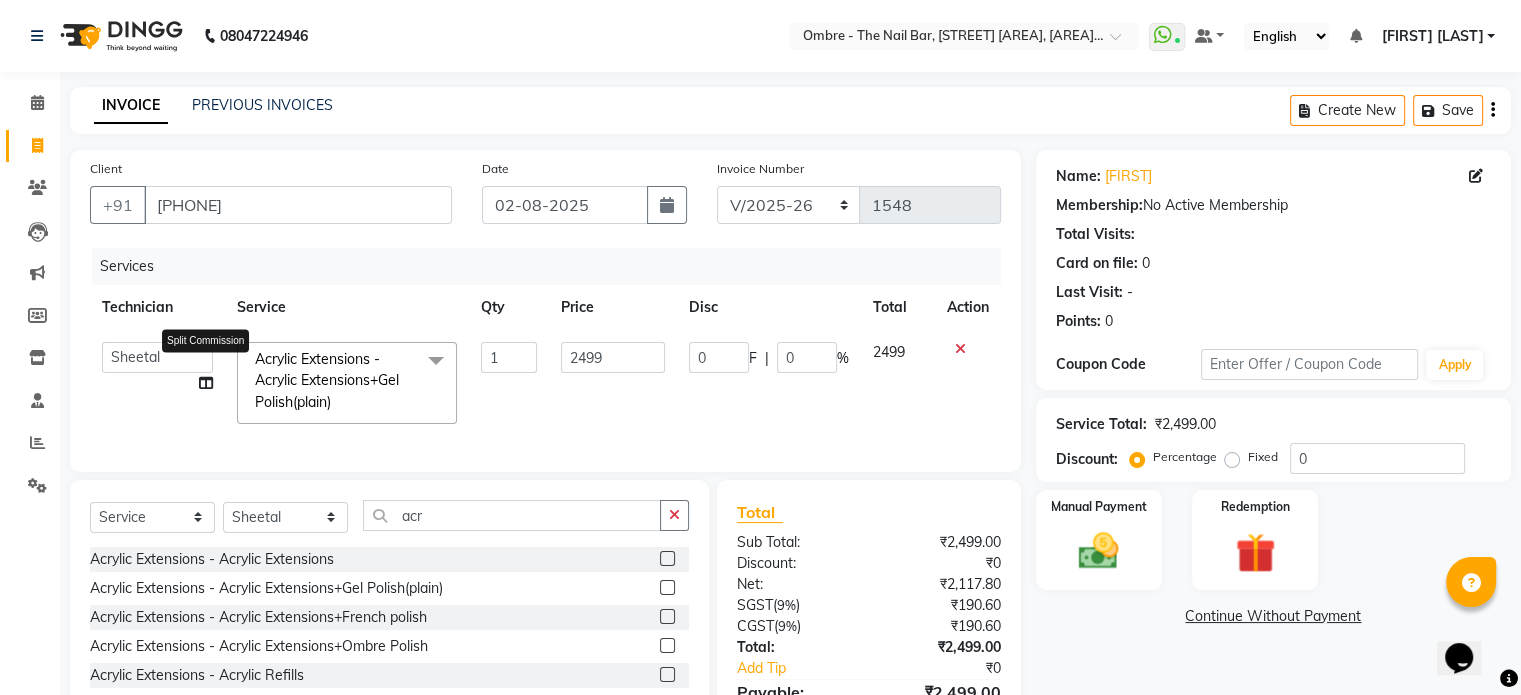 click 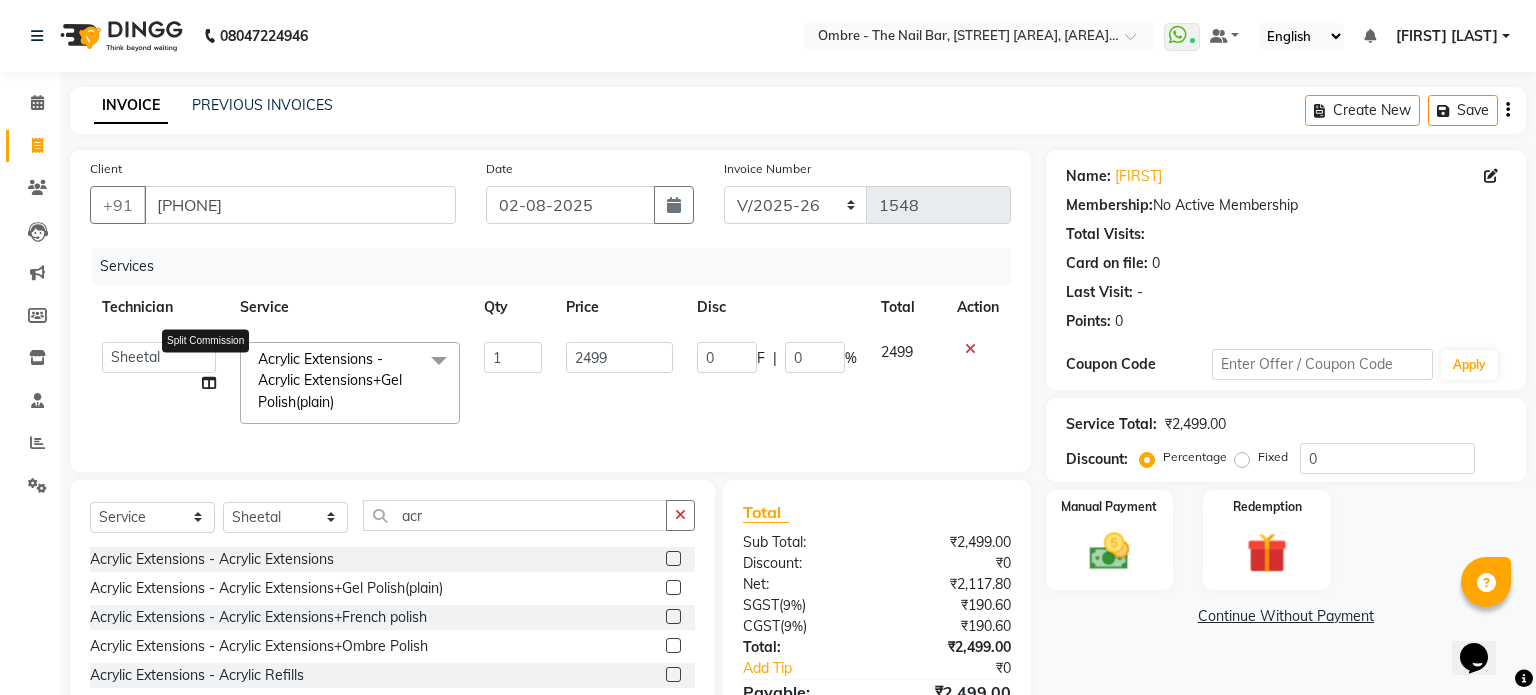 select on "50943" 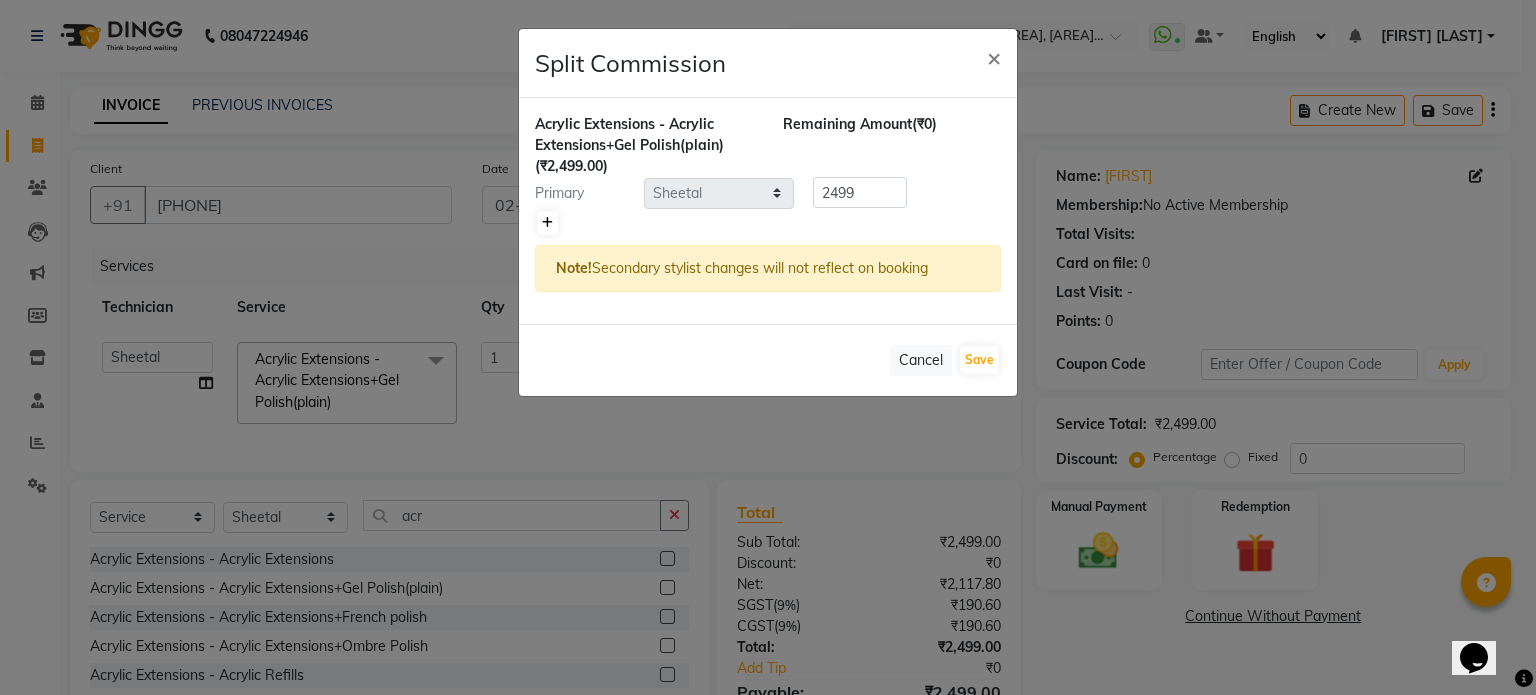 click 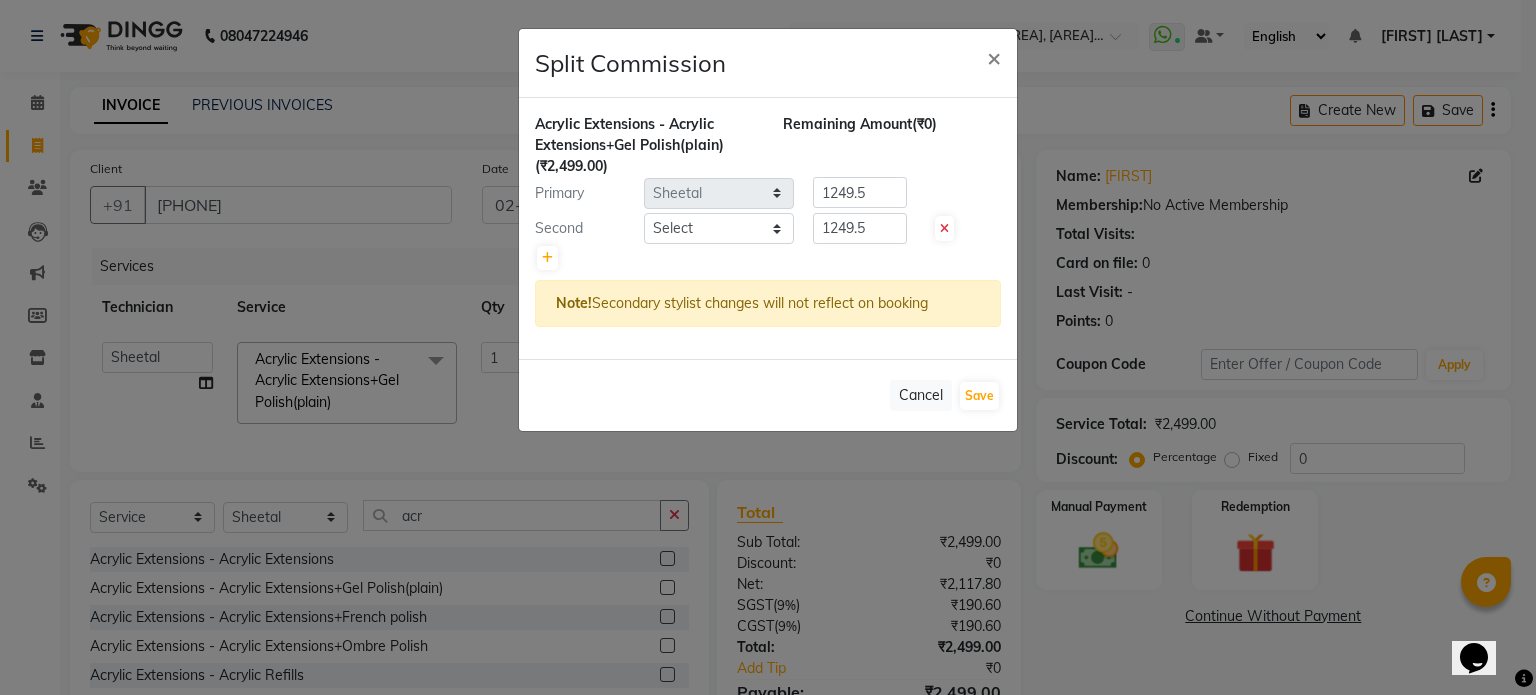 click on "Second Select  Abel   Arohi   Bharti   Esther   Gaina   Holyson   Juli   Kasar   Lata   Monisha   Prasad   priyanka   sakshi jain   Sheetal   Sushila   thamu   Wonso  1249.5" 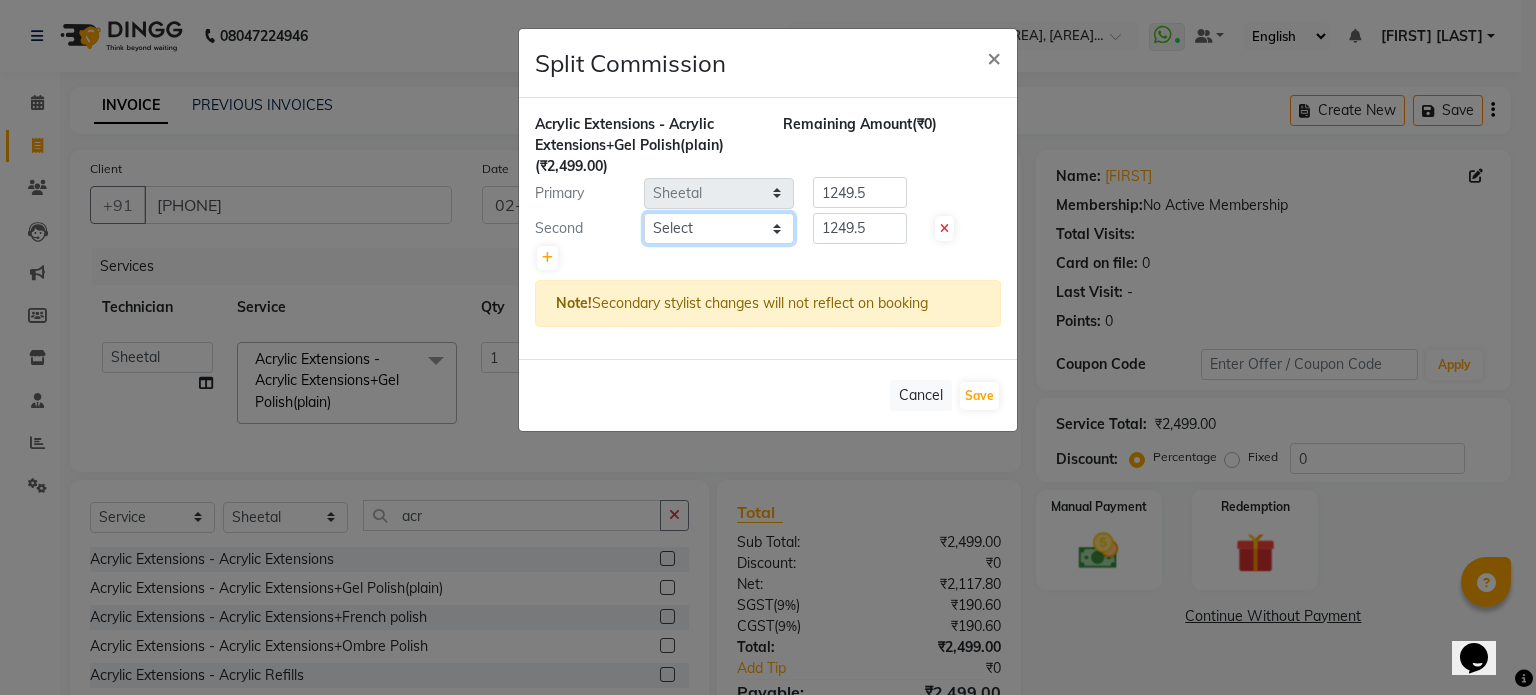click on "Select  Abel   Arohi   Bharti   Esther   Gaina   Holyson   Juli   Kasar   Lata   Monisha   Prasad   priyanka   sakshi jain   Sheetal   Sushila   thamu   Wonso" 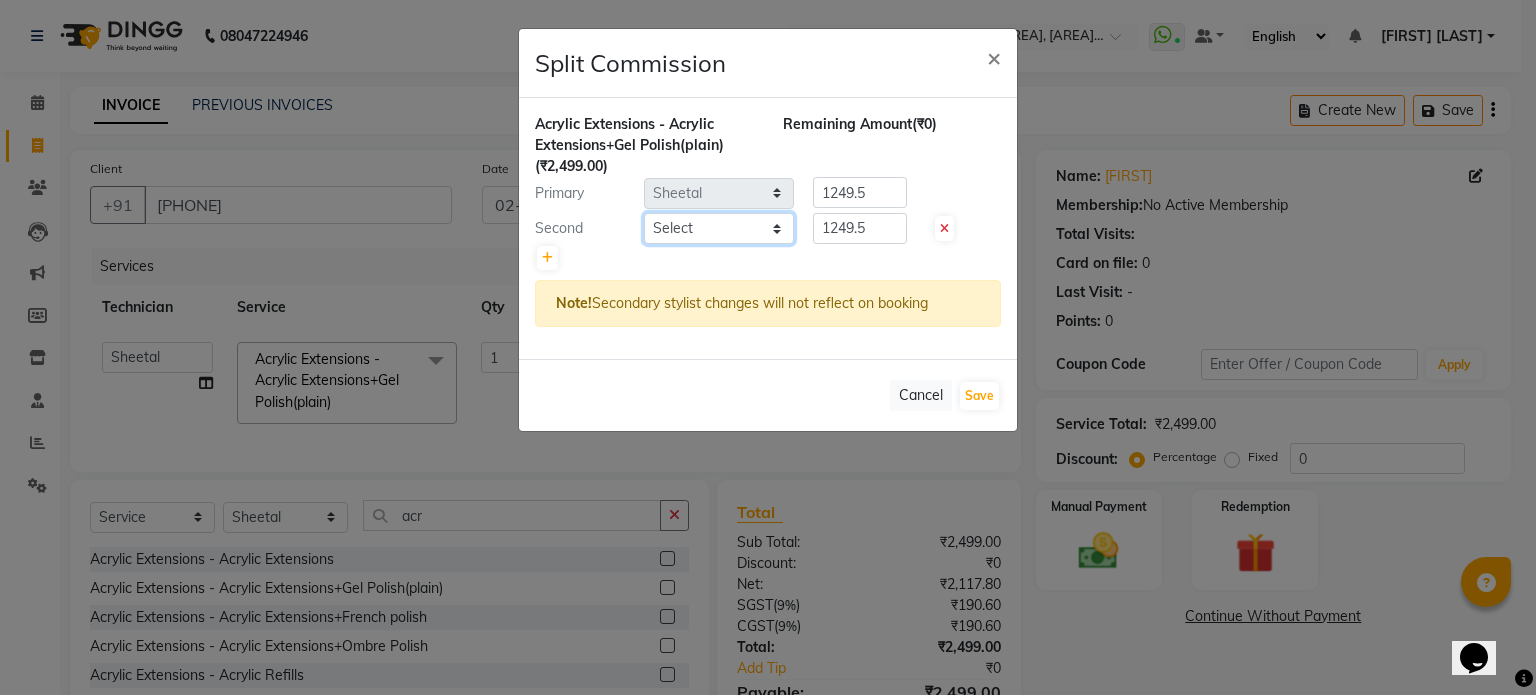 select on "44561" 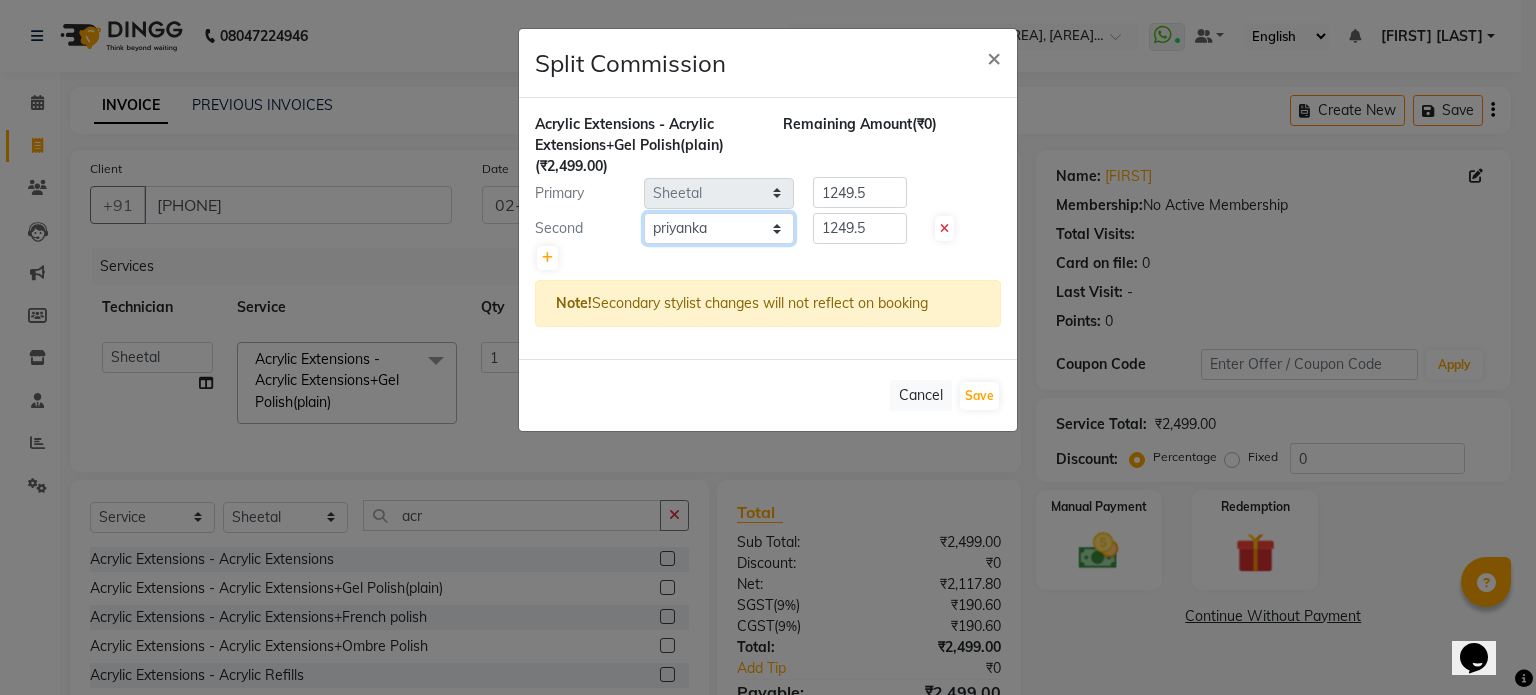 click on "Select  Abel   Arohi   Bharti   Esther   Gaina   Holyson   Juli   Kasar   Lata   Monisha   Prasad   priyanka   sakshi jain   Sheetal   Sushila   thamu   Wonso" 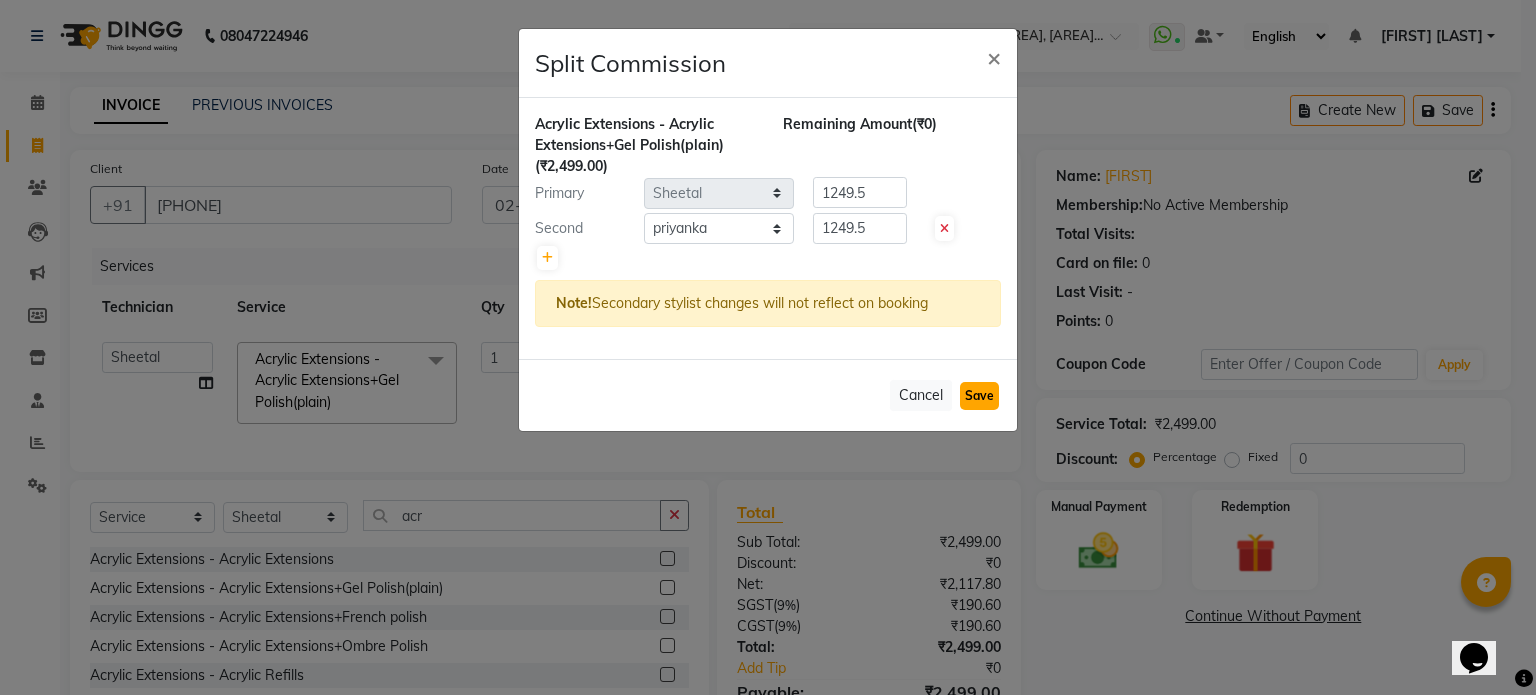 click on "Save" 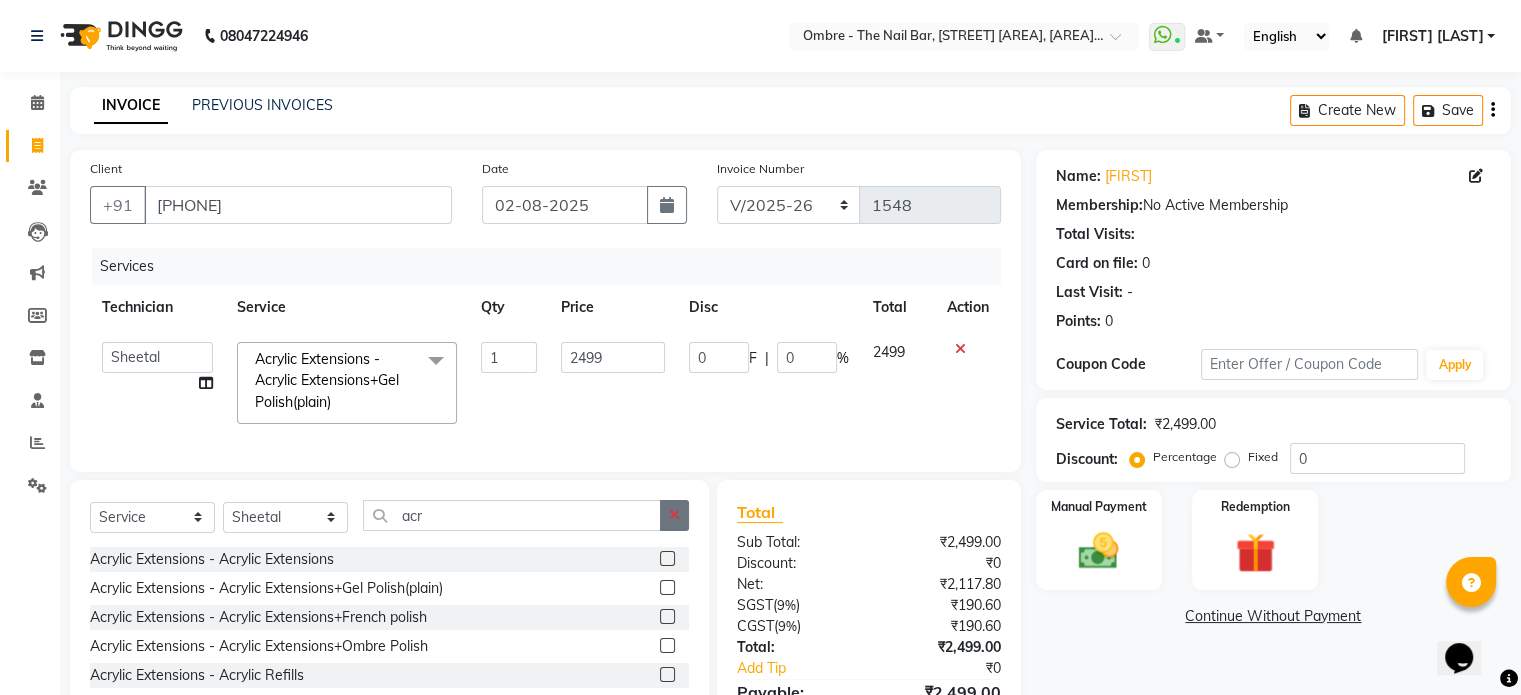 click 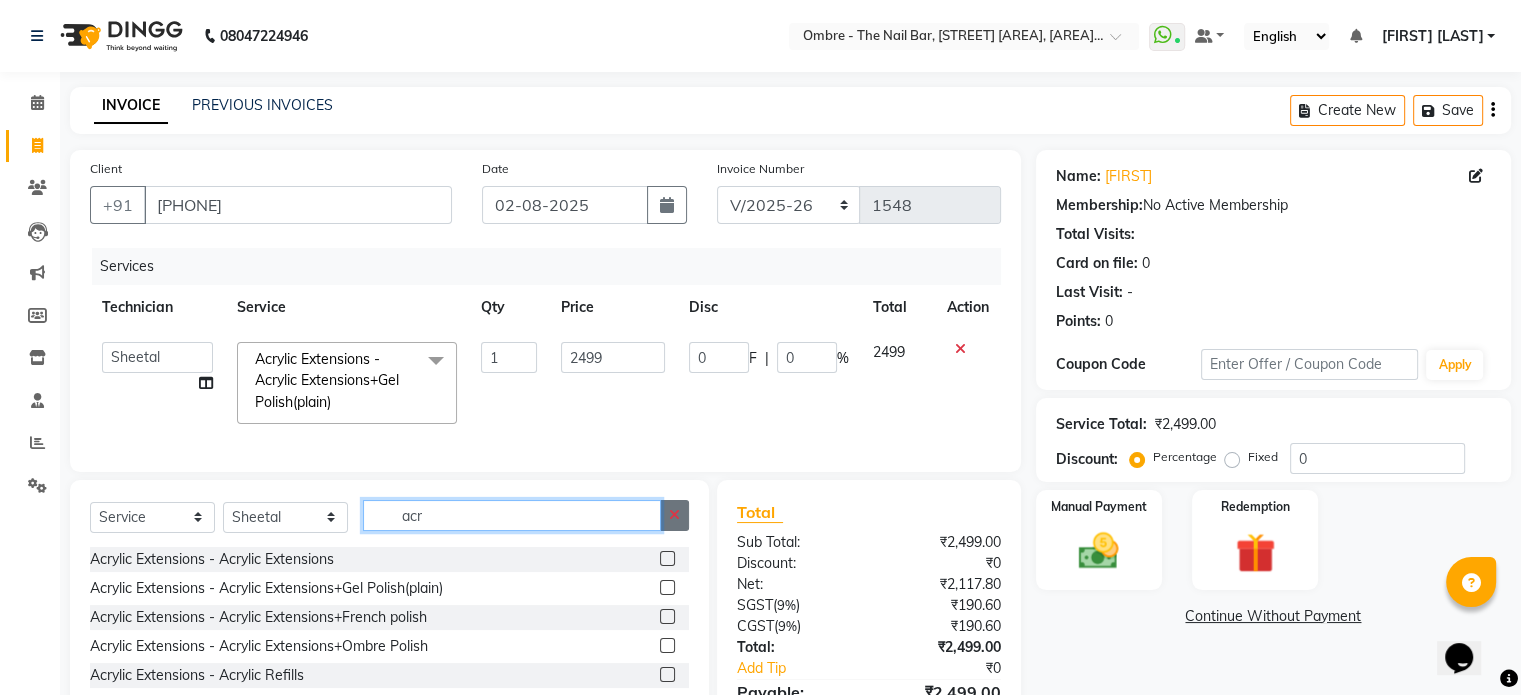 type 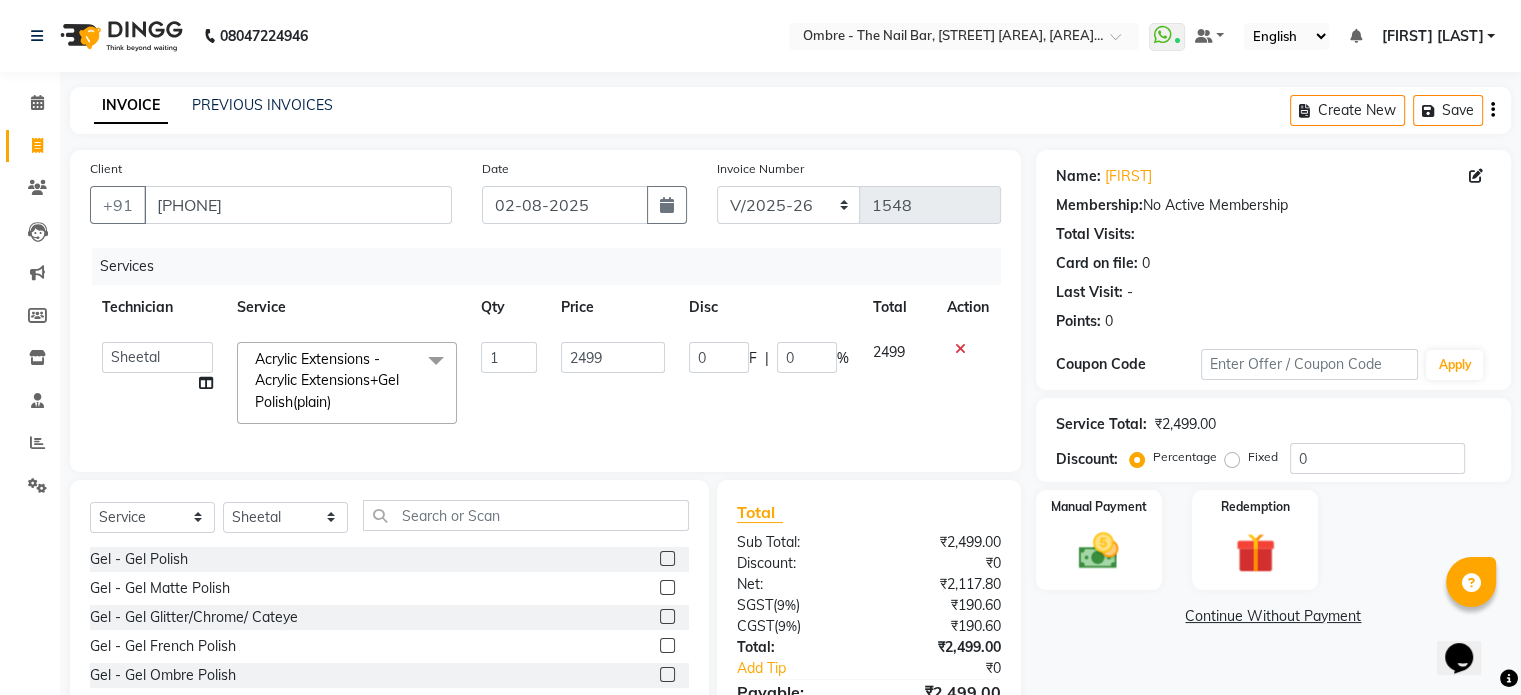 click 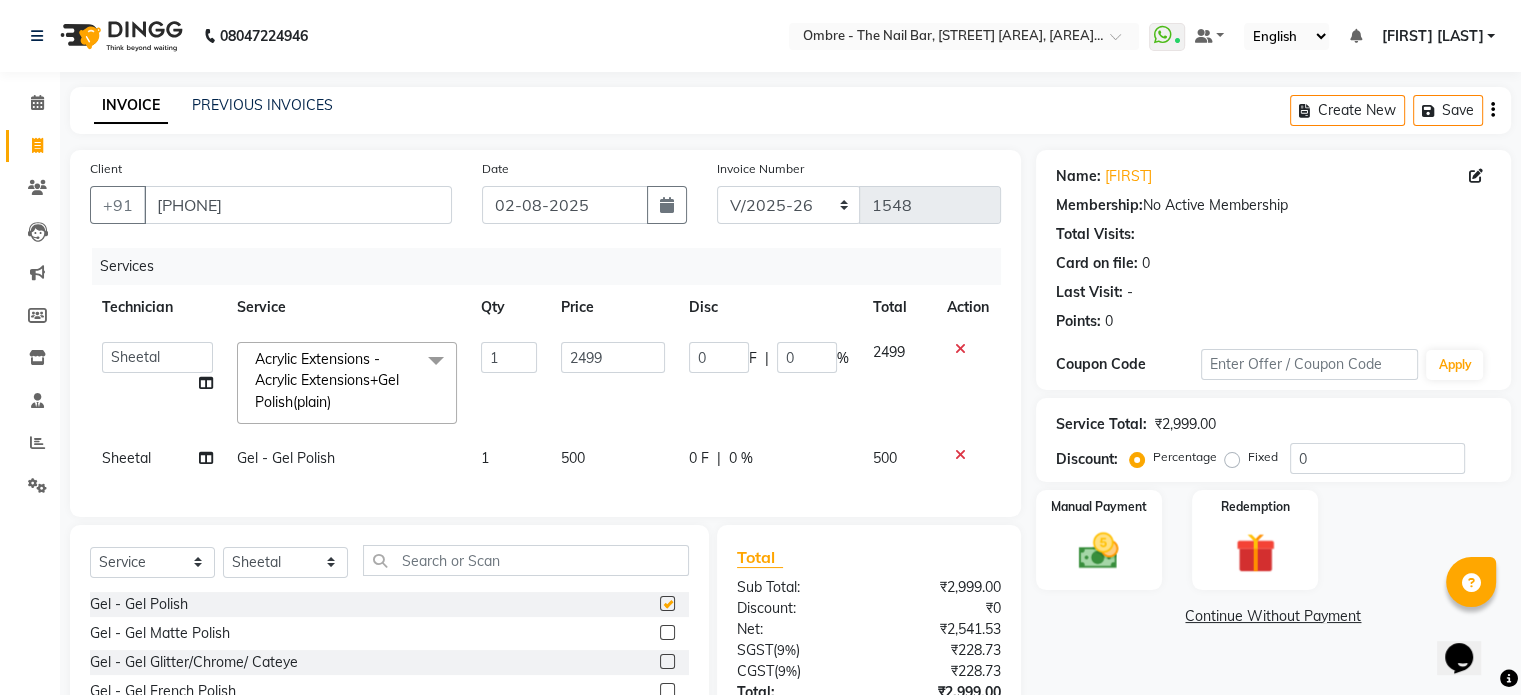 checkbox on "false" 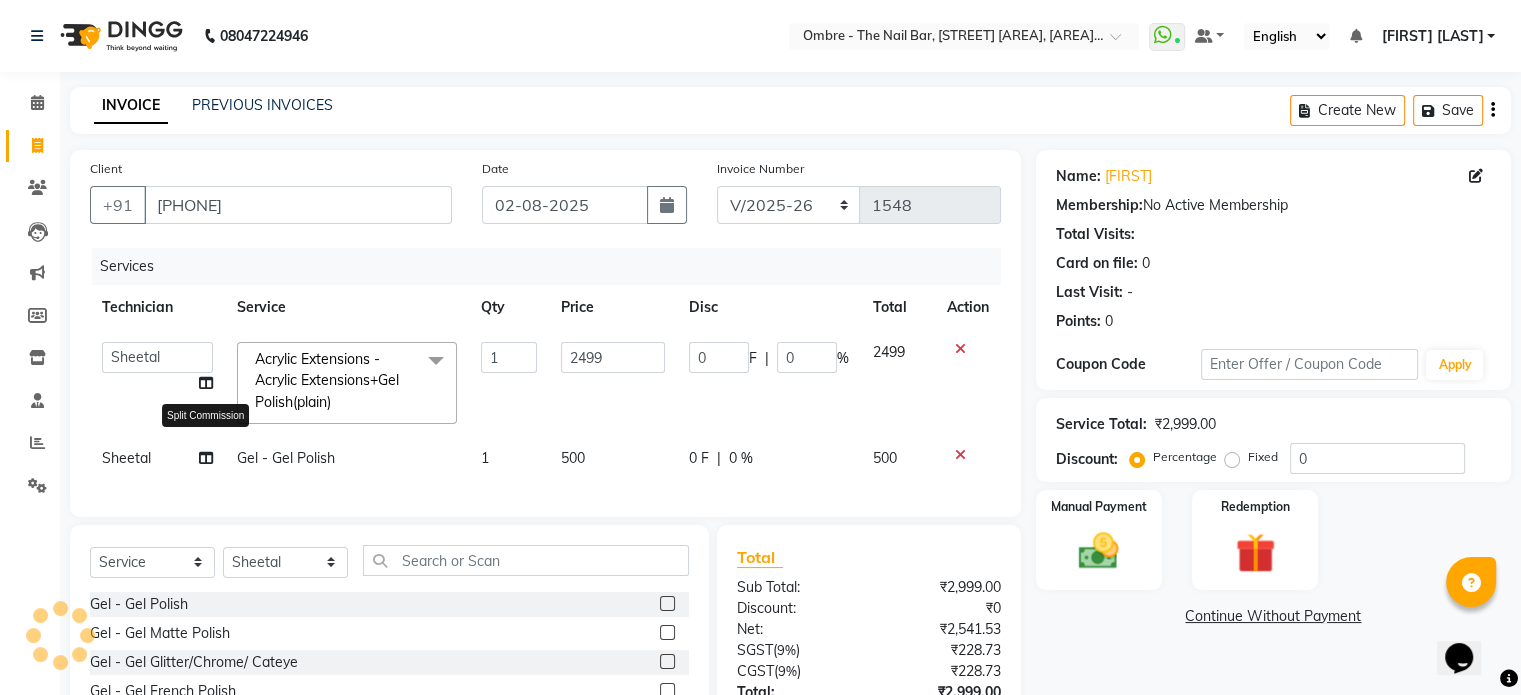 click 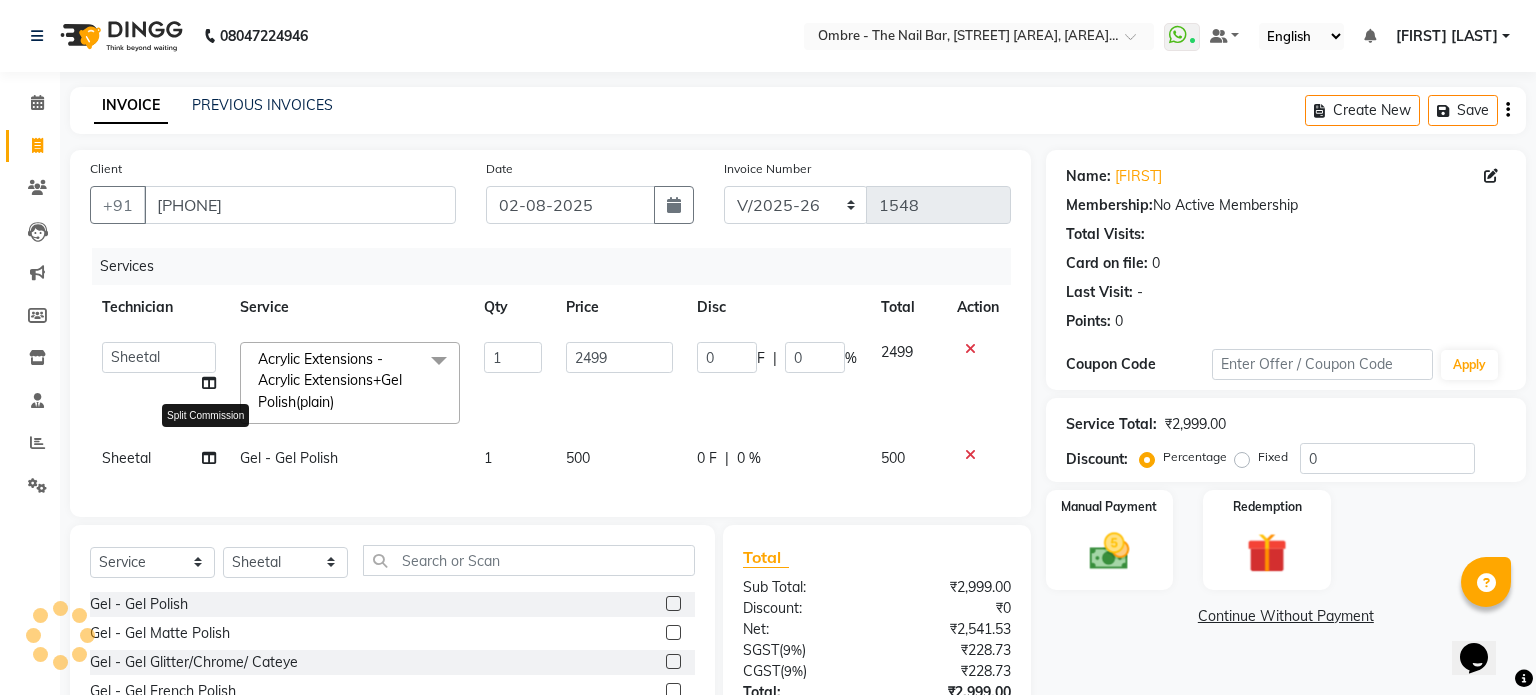 select on "50943" 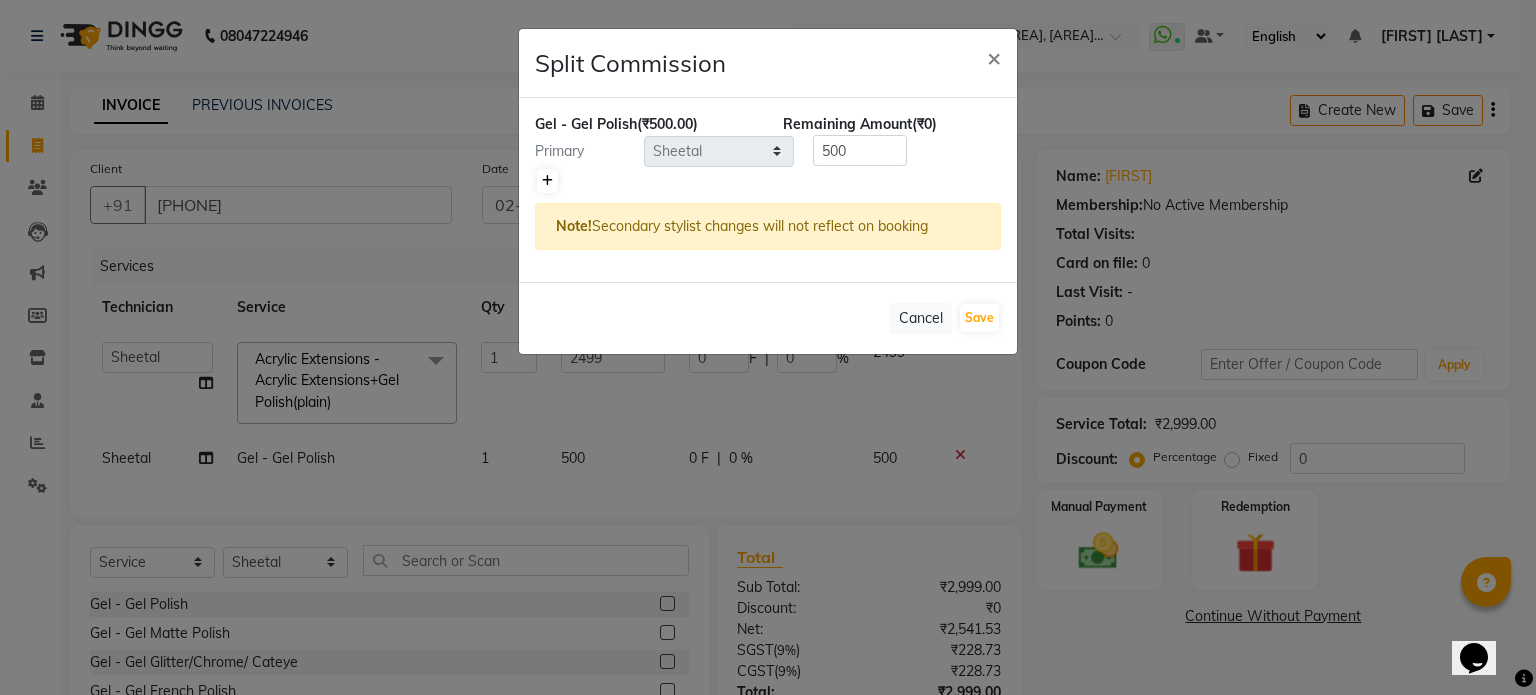 click 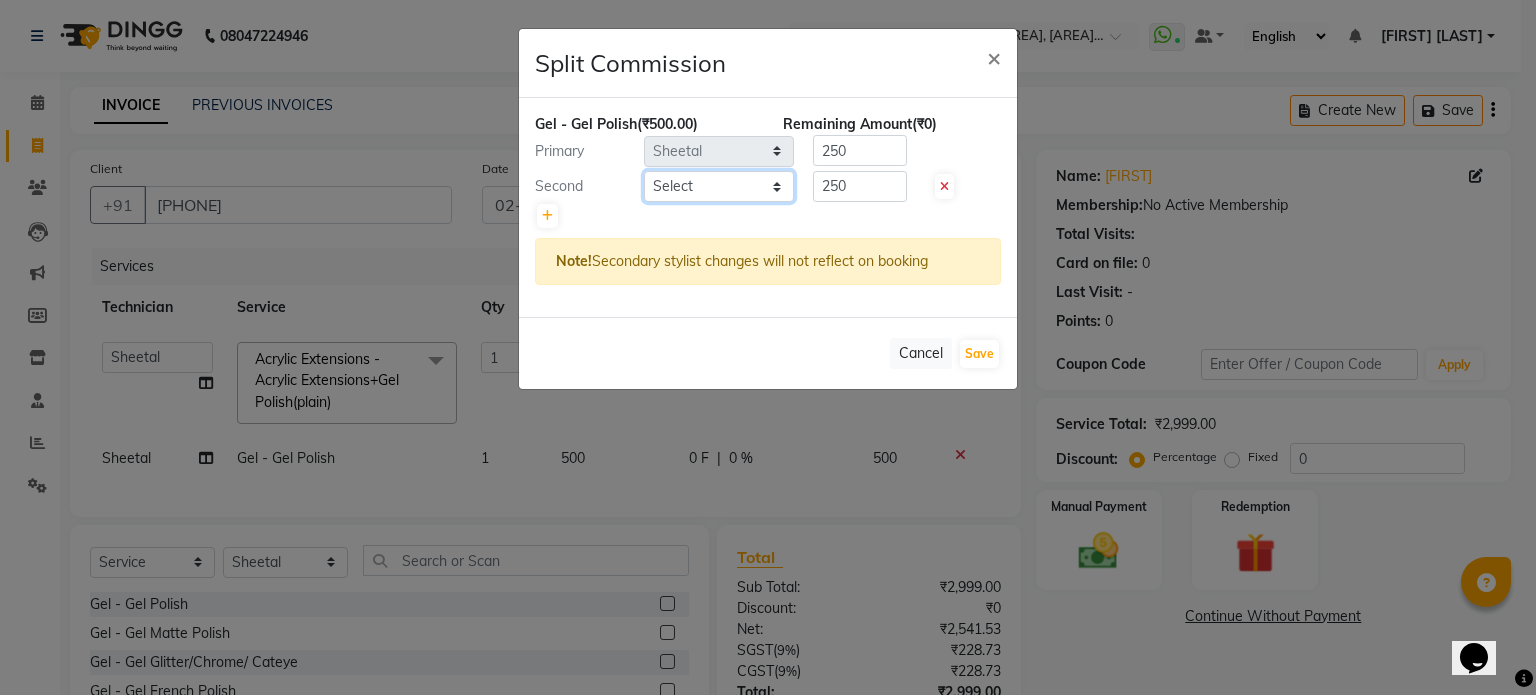 click on "Select  Abel   Arohi   Bharti   Esther   Gaina   Holyson   Juli   Kasar   Lata   Monisha   Prasad   priyanka   sakshi jain   Sheetal   Sushila   thamu   Wonso" 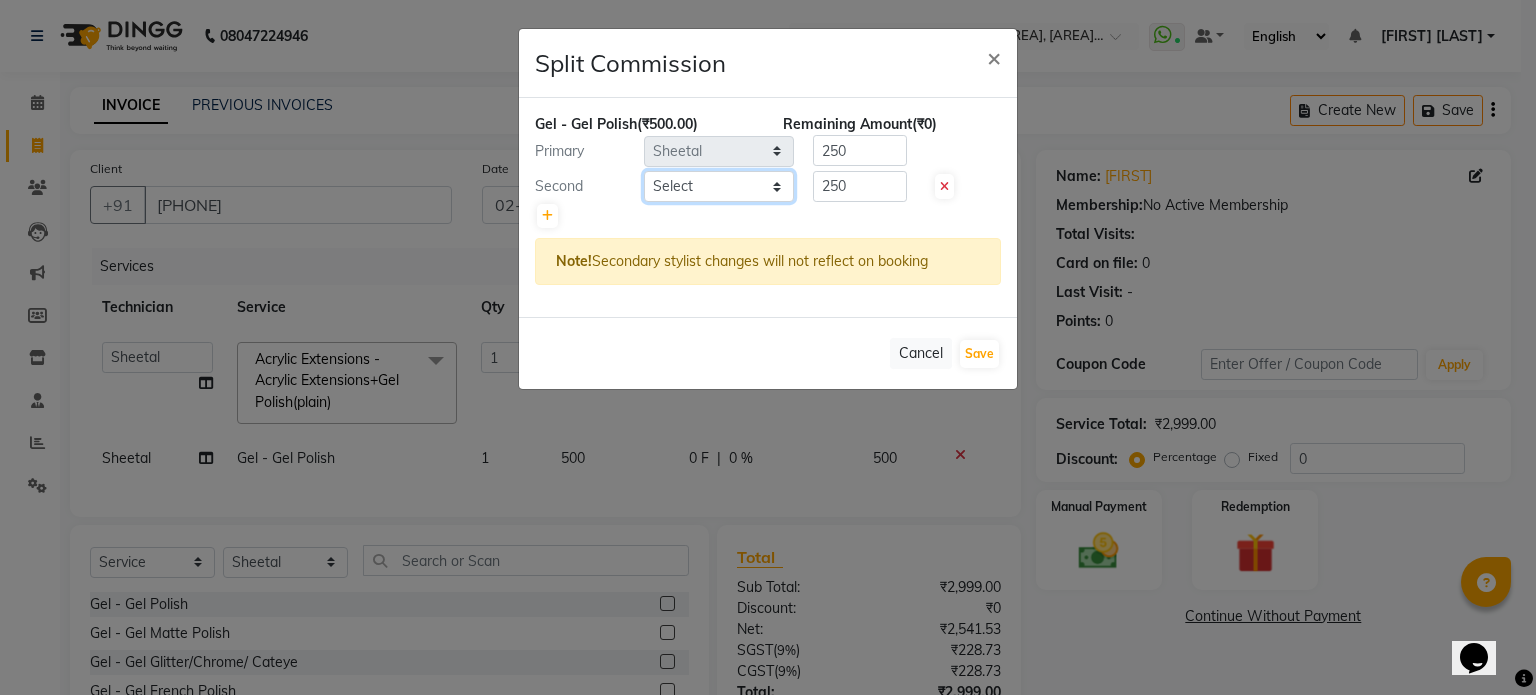 select on "44561" 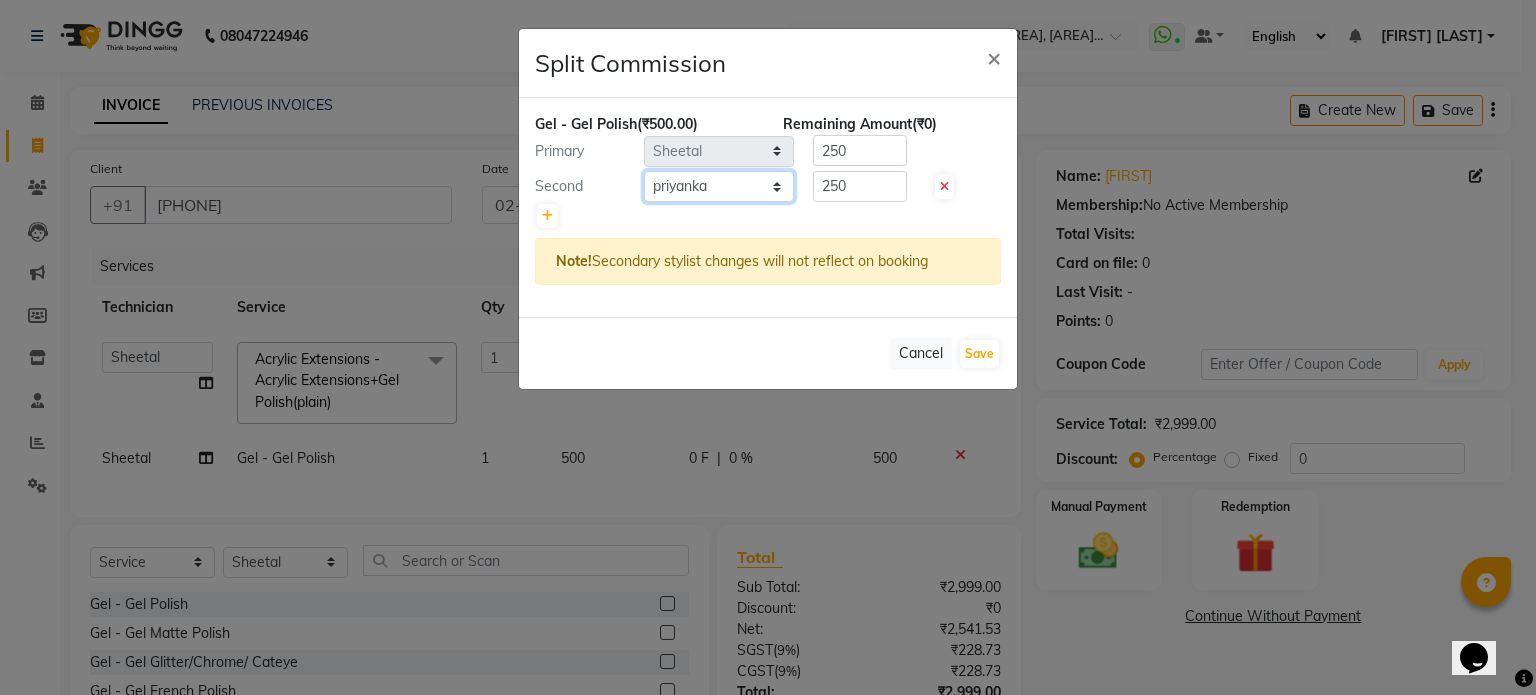 click on "Select  Abel   Arohi   Bharti   Esther   Gaina   Holyson   Juli   Kasar   Lata   Monisha   Prasad   priyanka   sakshi jain   Sheetal   Sushila   thamu   Wonso" 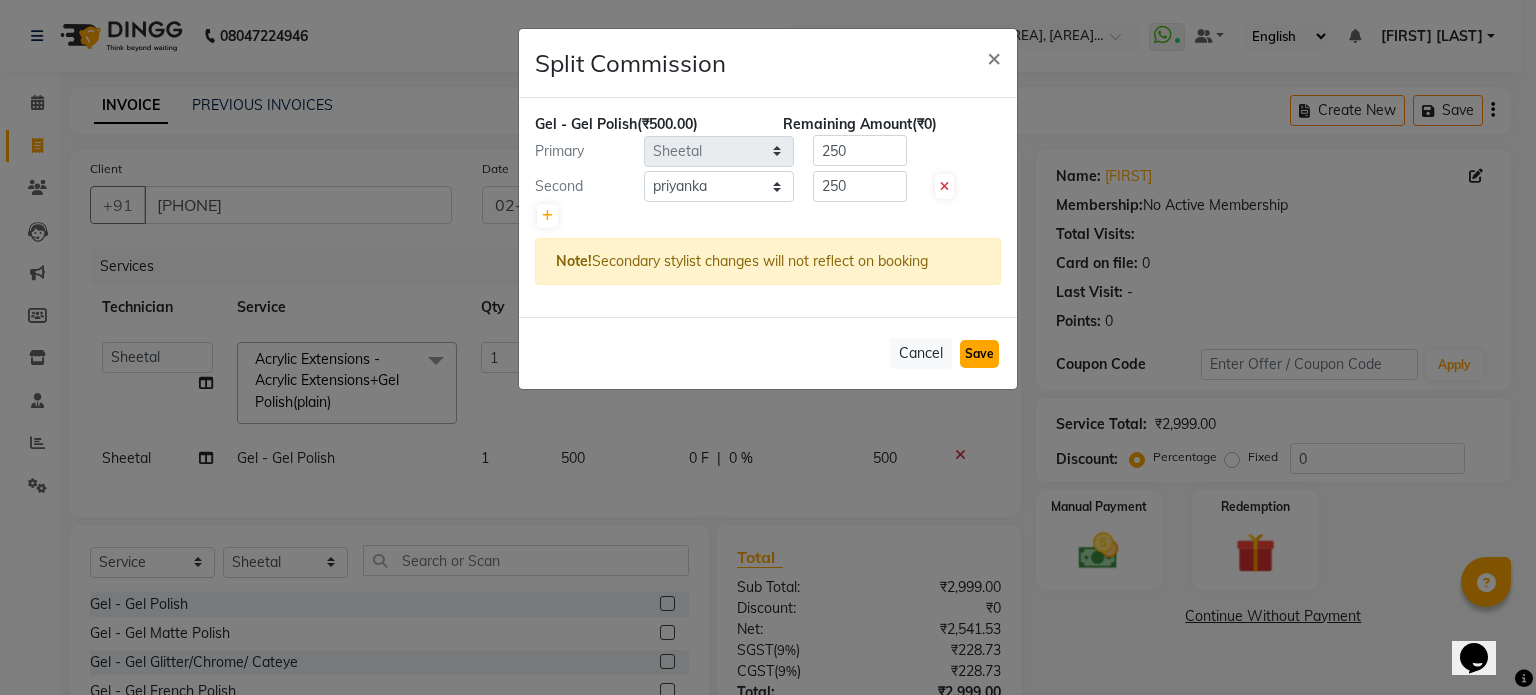 click on "Save" 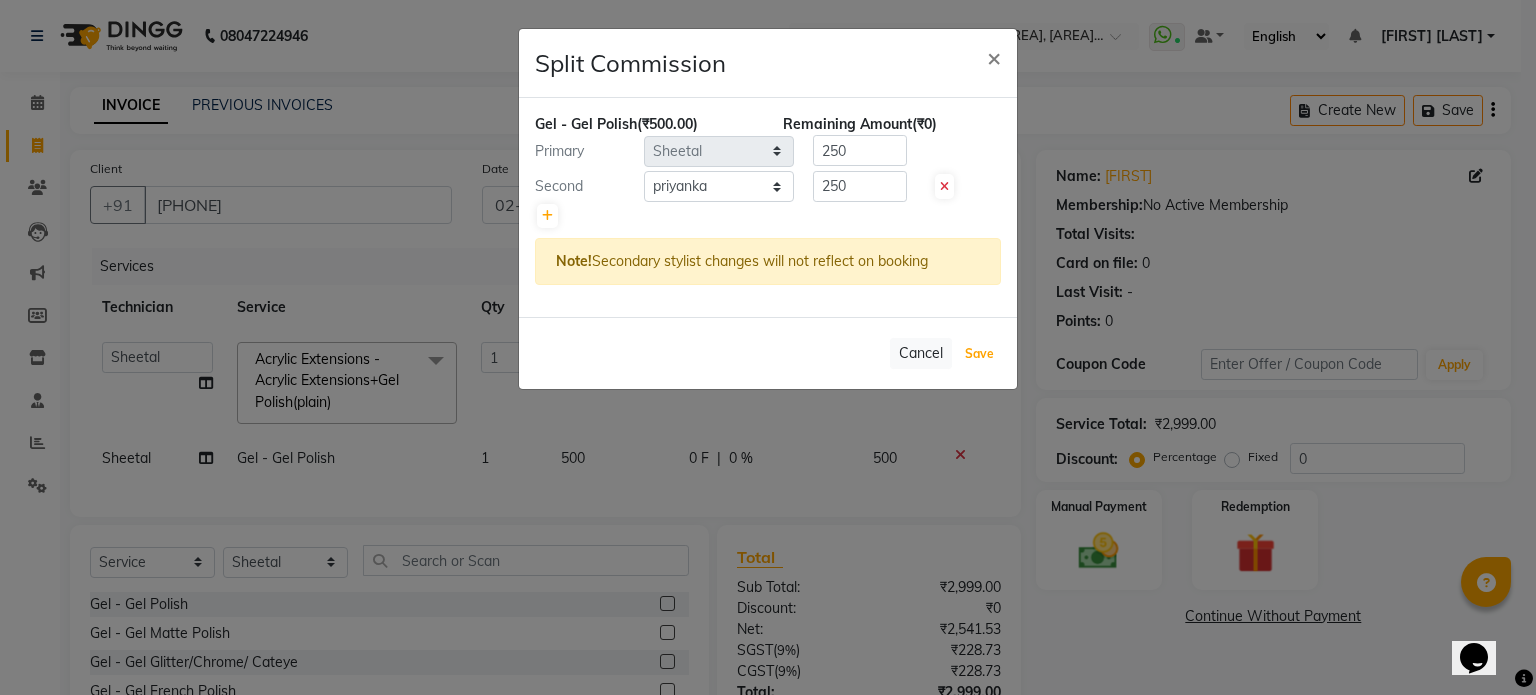 select on "Select" 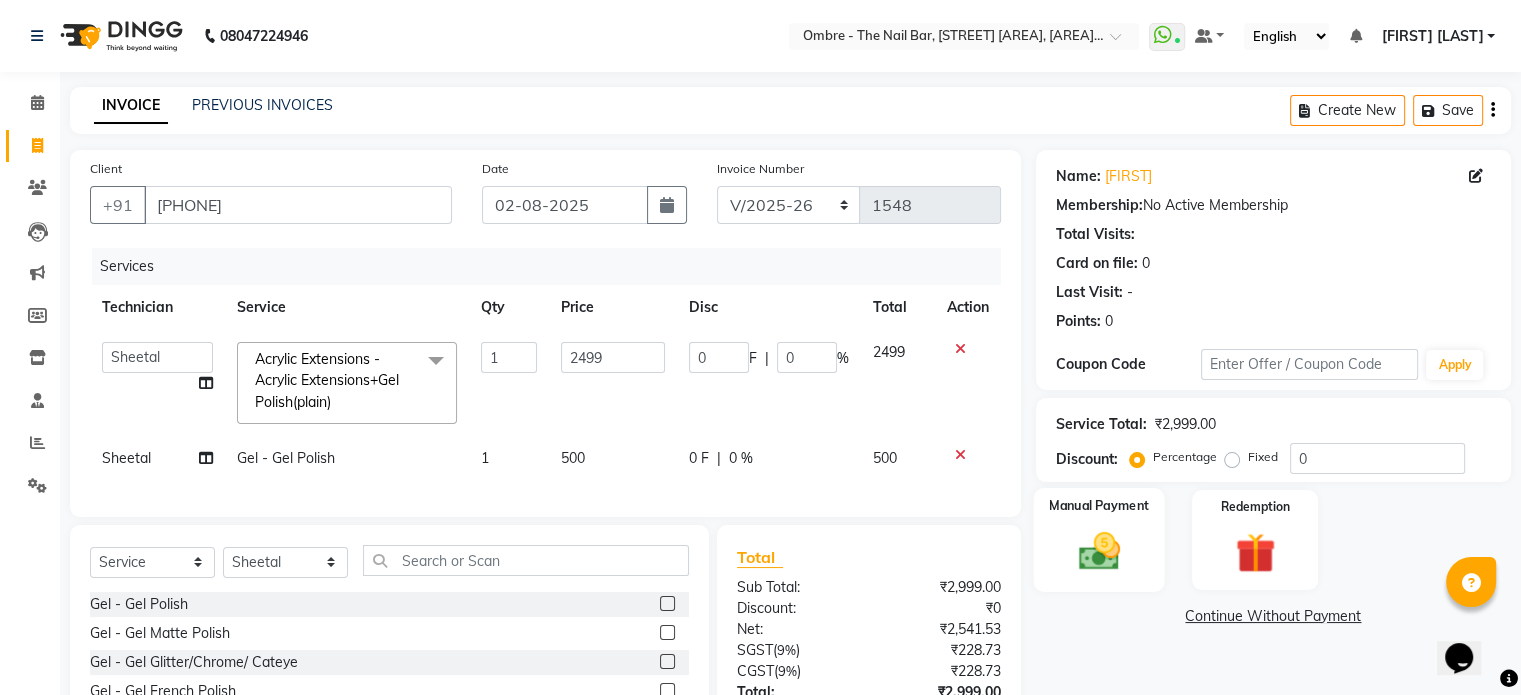 click 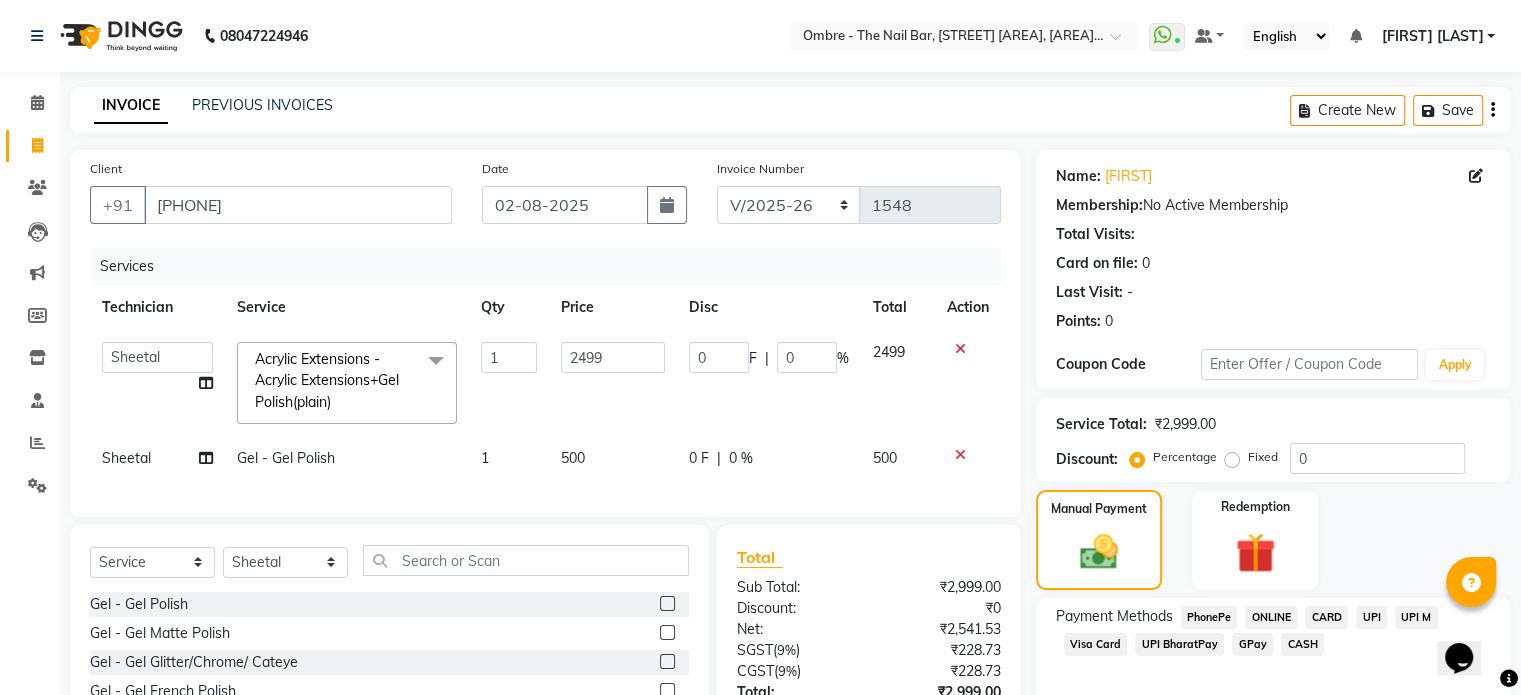 scroll, scrollTop: 170, scrollLeft: 0, axis: vertical 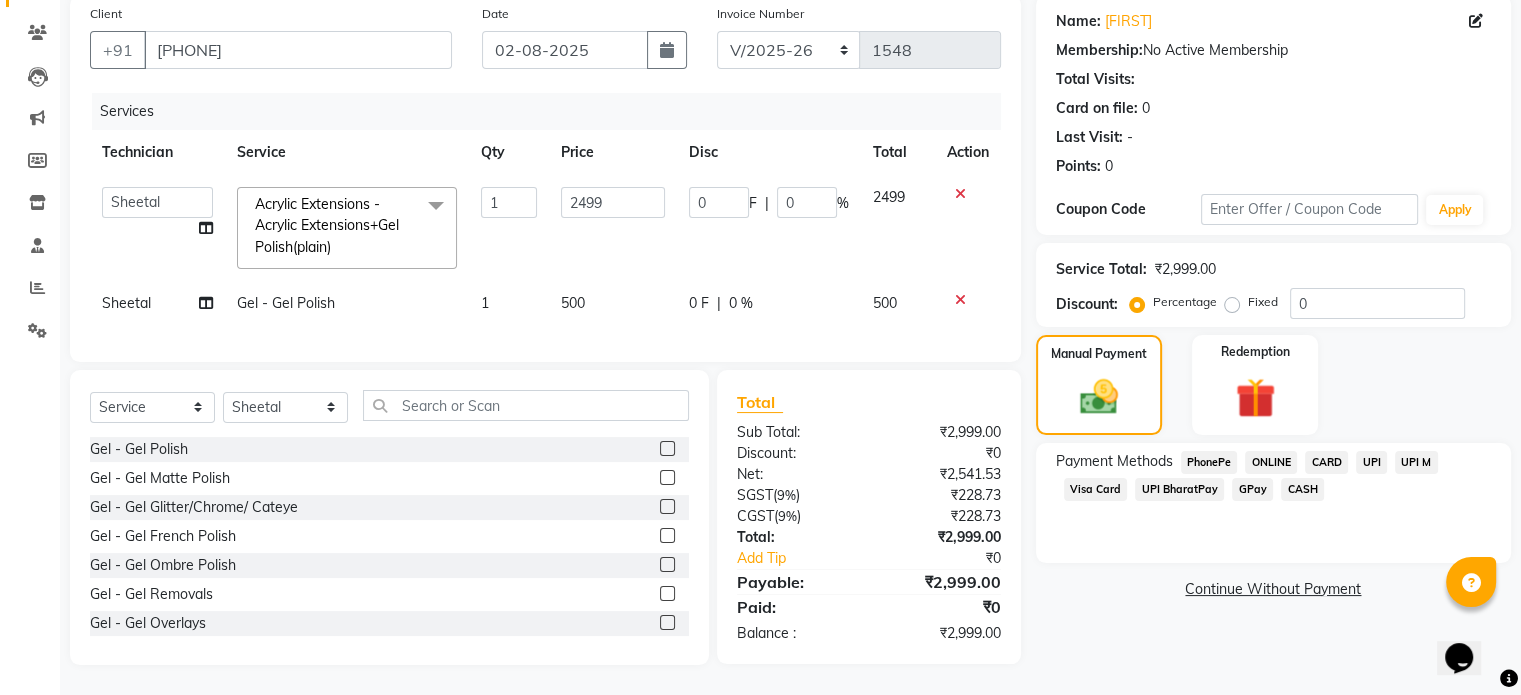 click on "UPI" 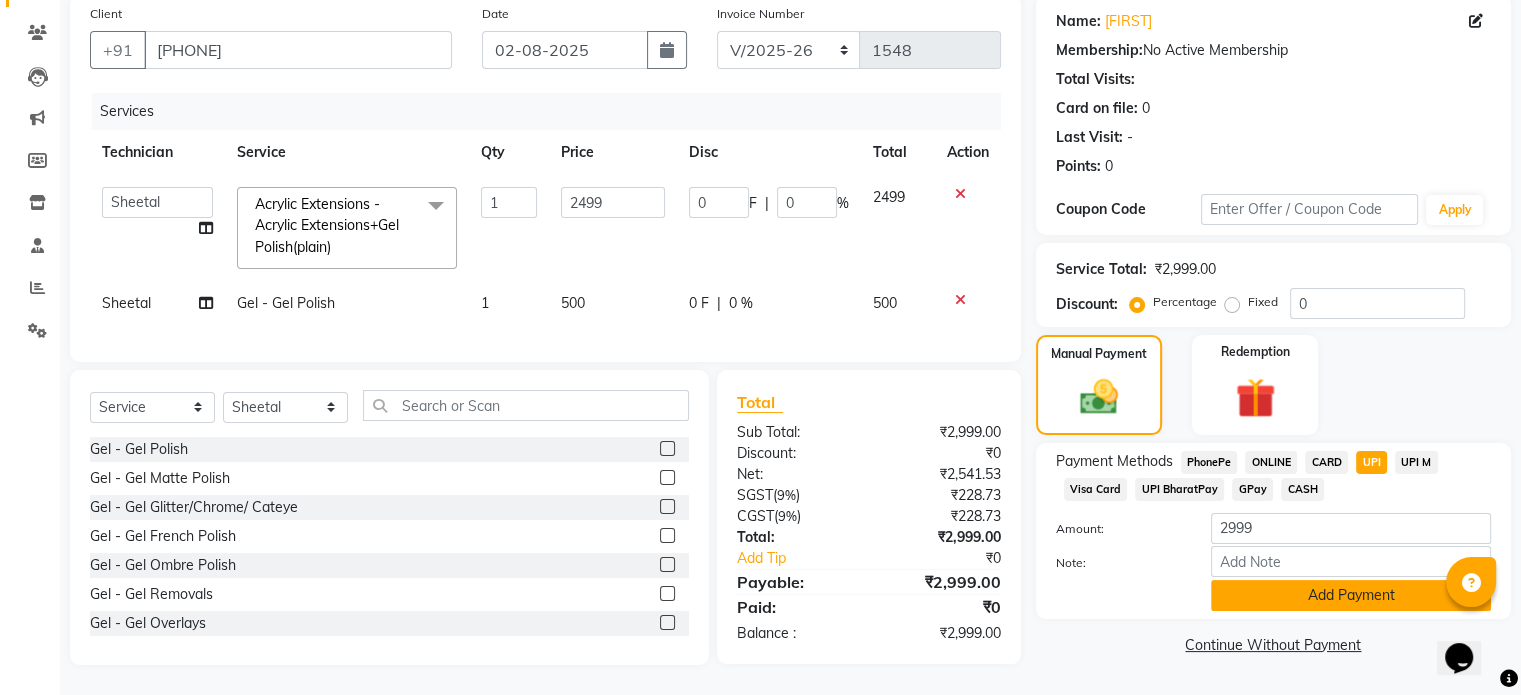 click on "Add Payment" 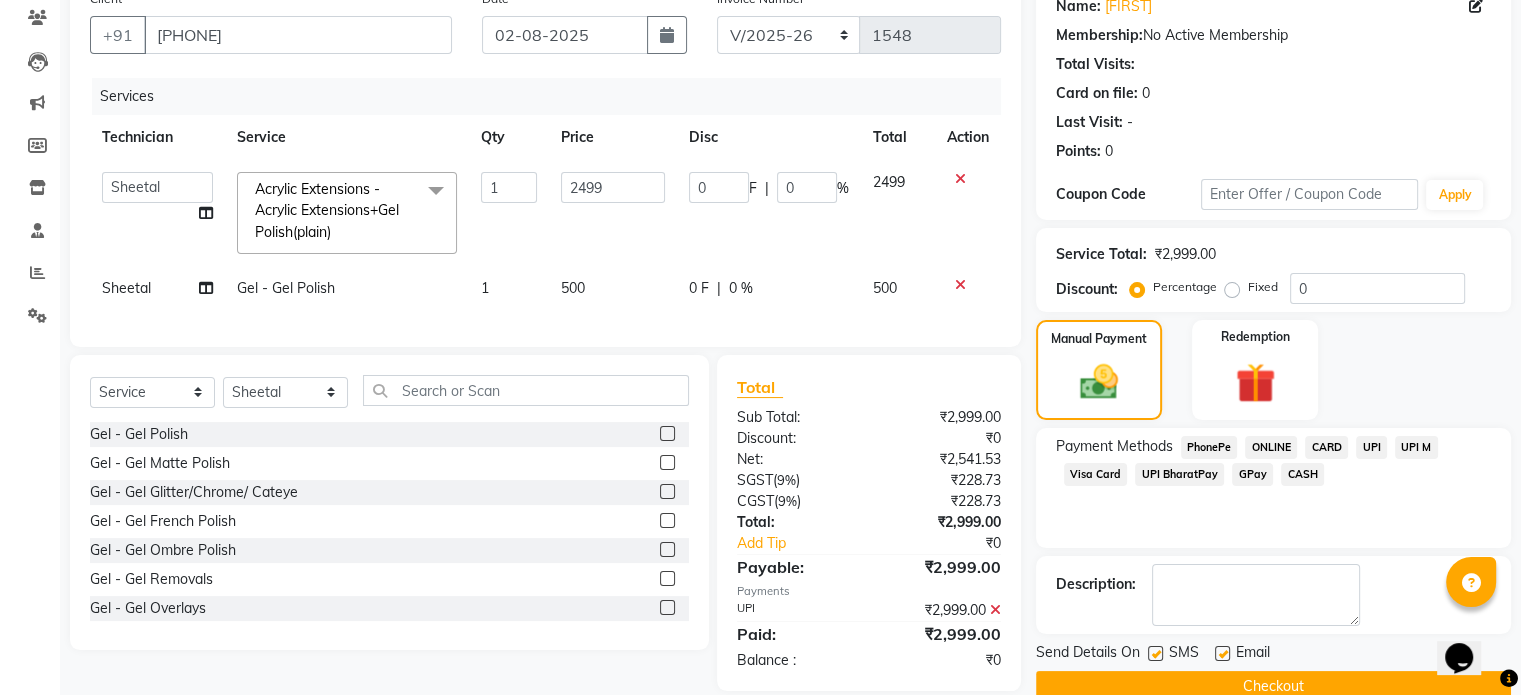 scroll, scrollTop: 211, scrollLeft: 0, axis: vertical 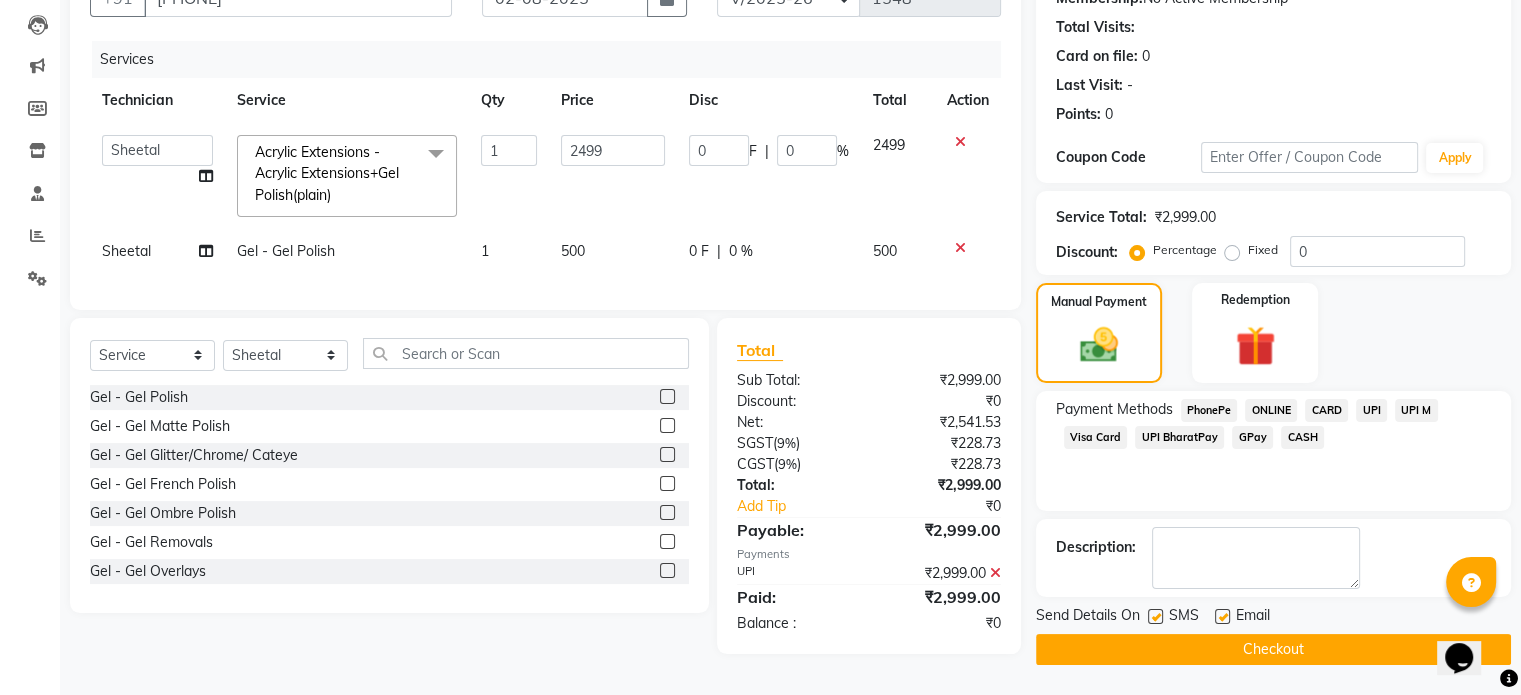 click on "Checkout" 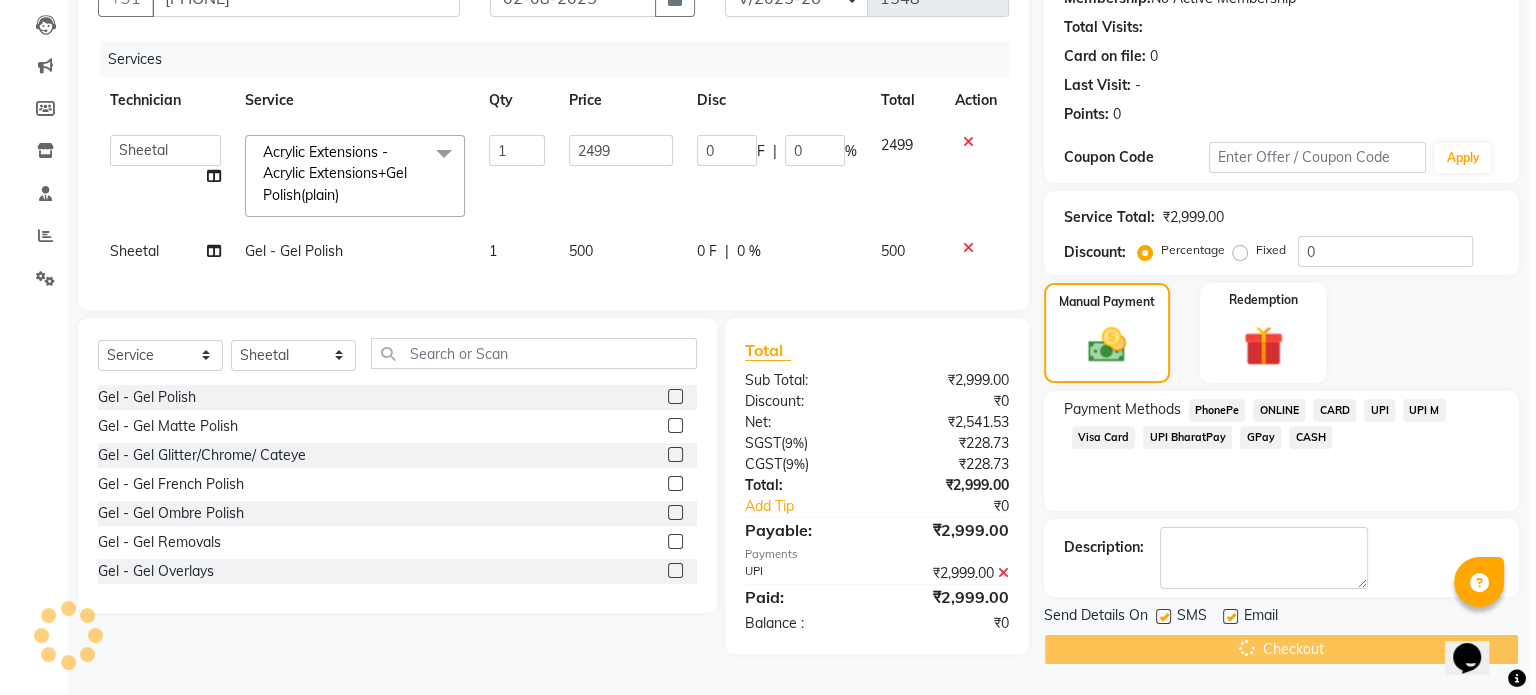 scroll, scrollTop: 0, scrollLeft: 0, axis: both 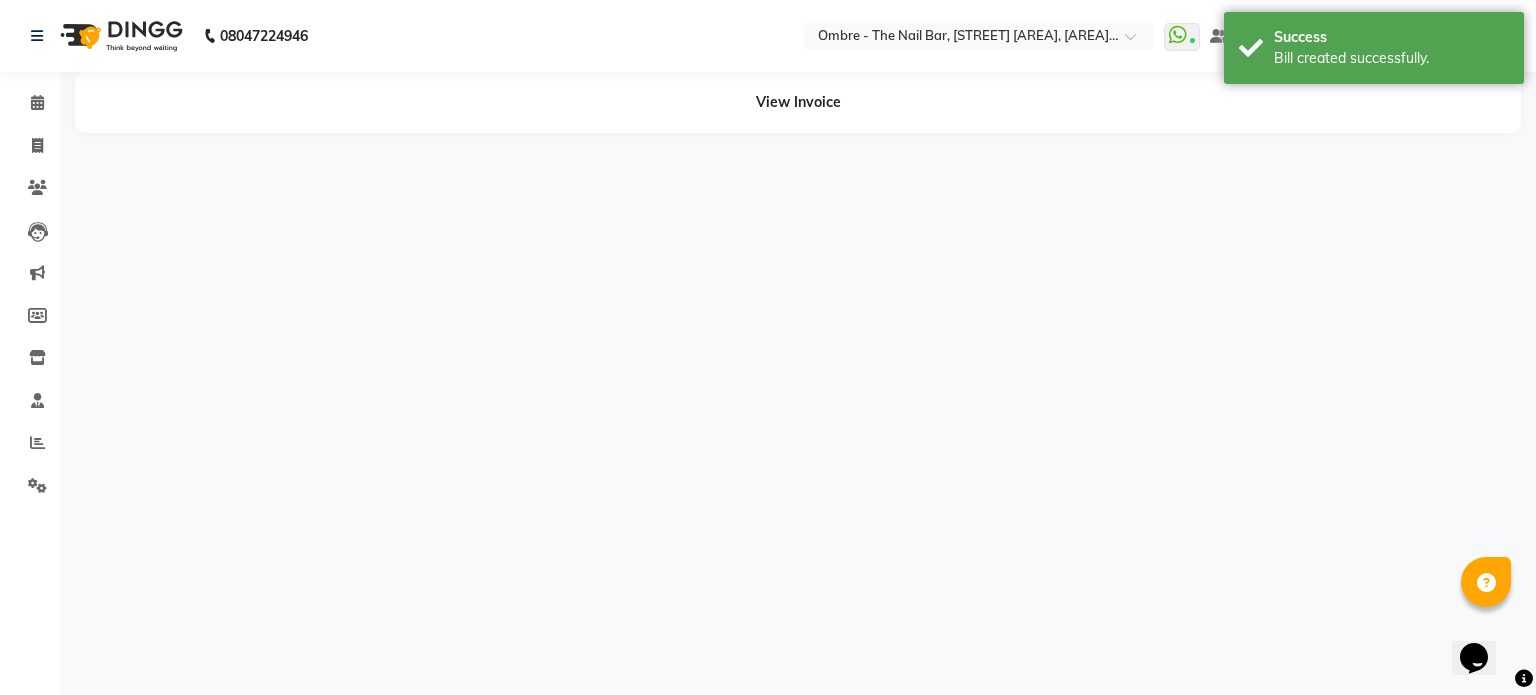 select on "50943" 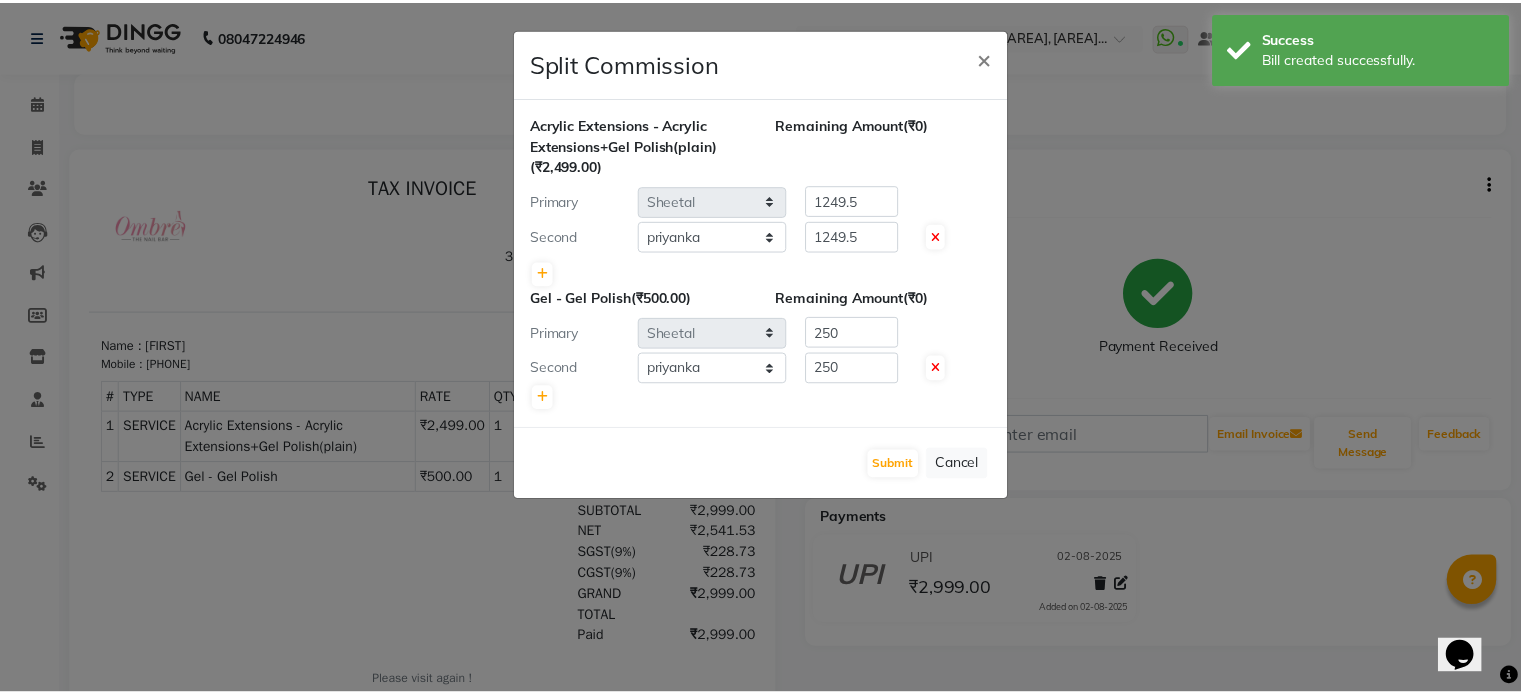 scroll, scrollTop: 0, scrollLeft: 0, axis: both 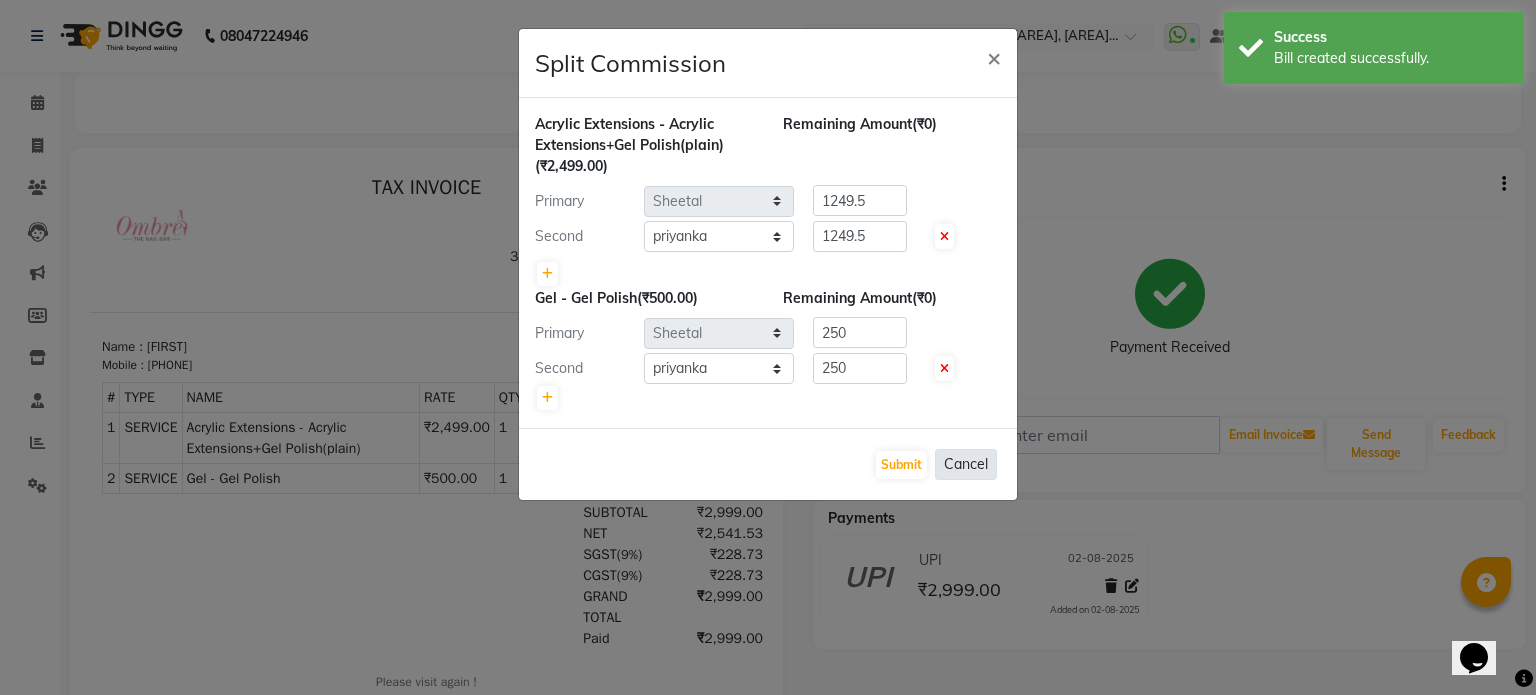 click on "Cancel" 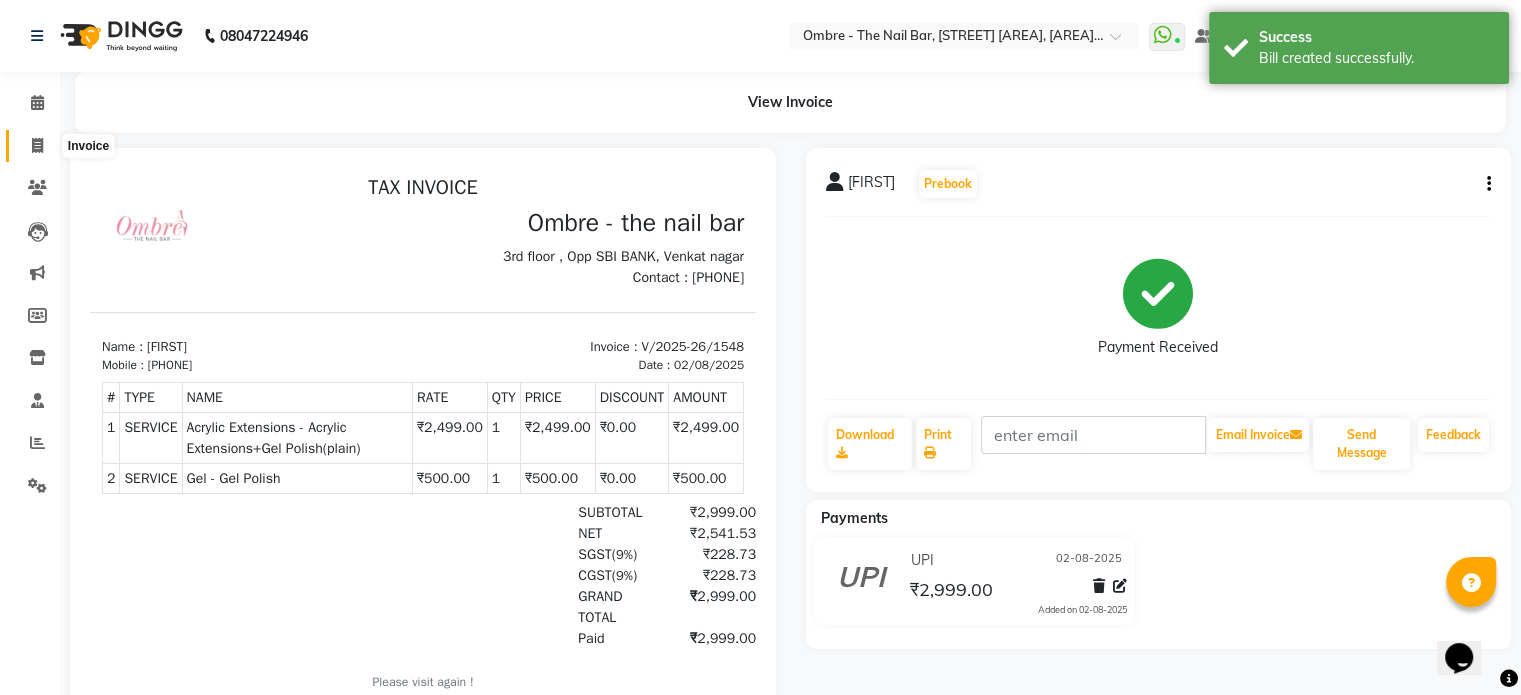click 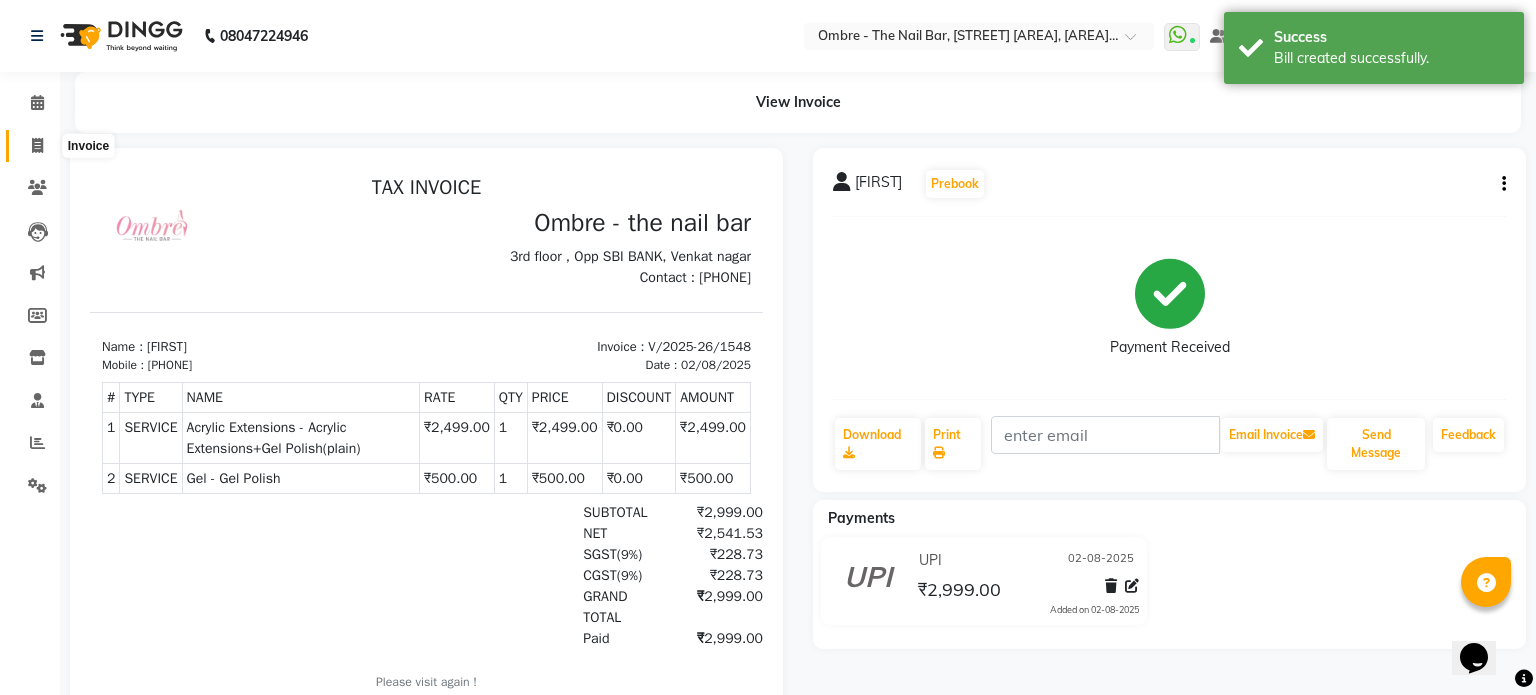 select on "service" 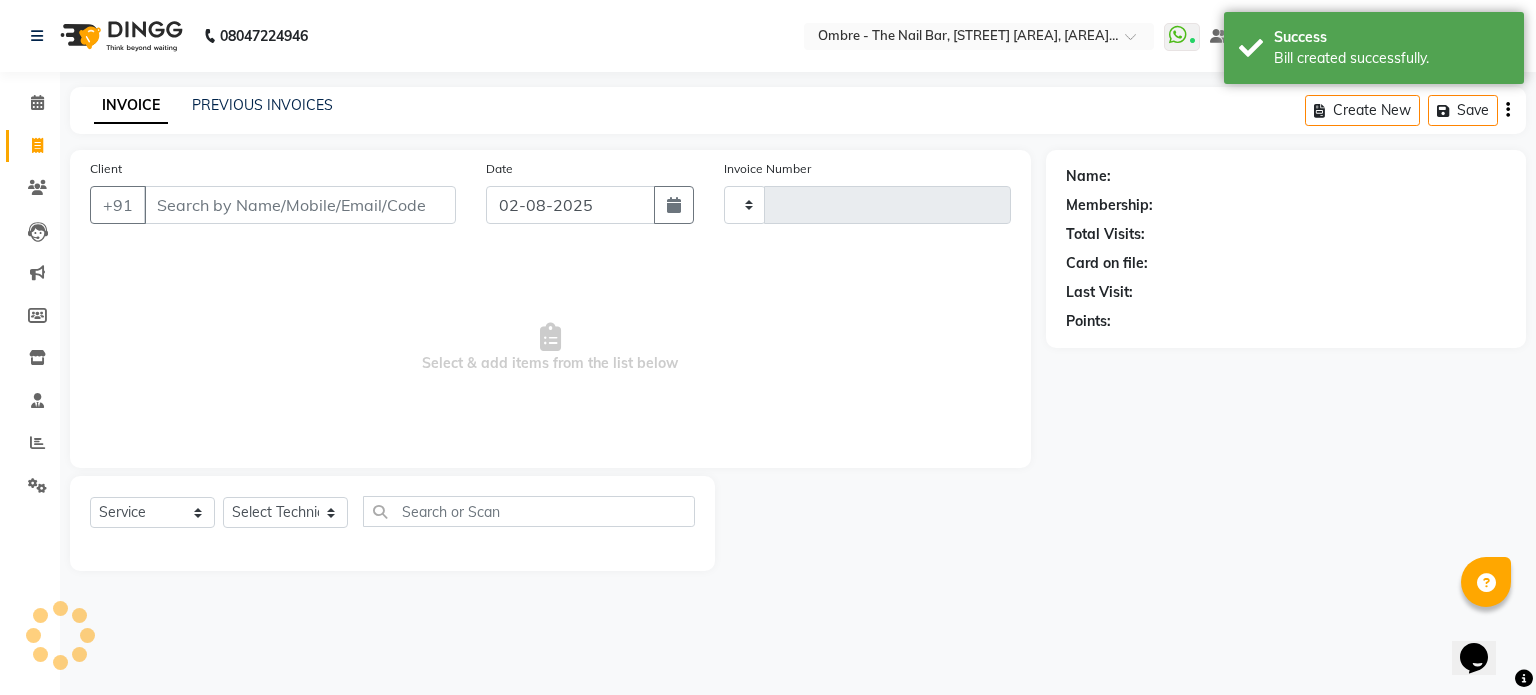 type on "1549" 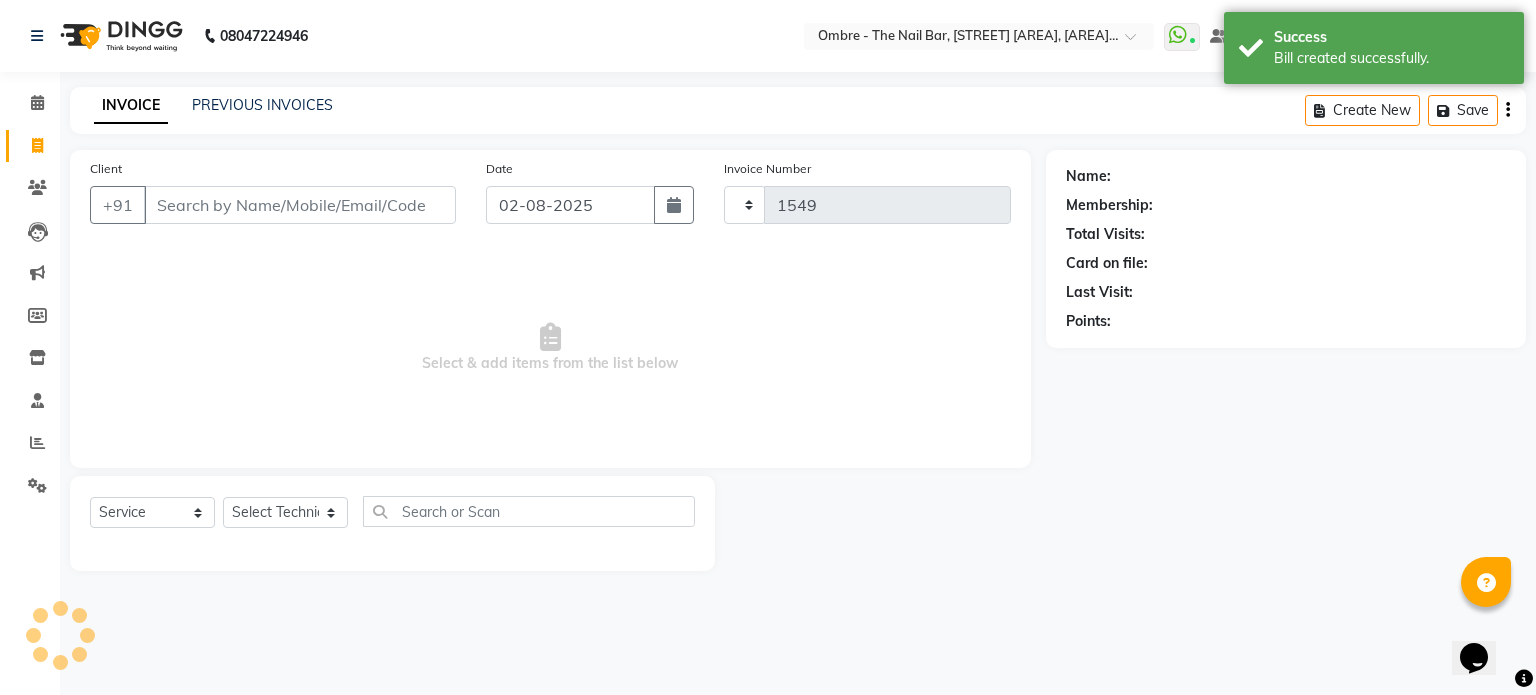 select on "4216" 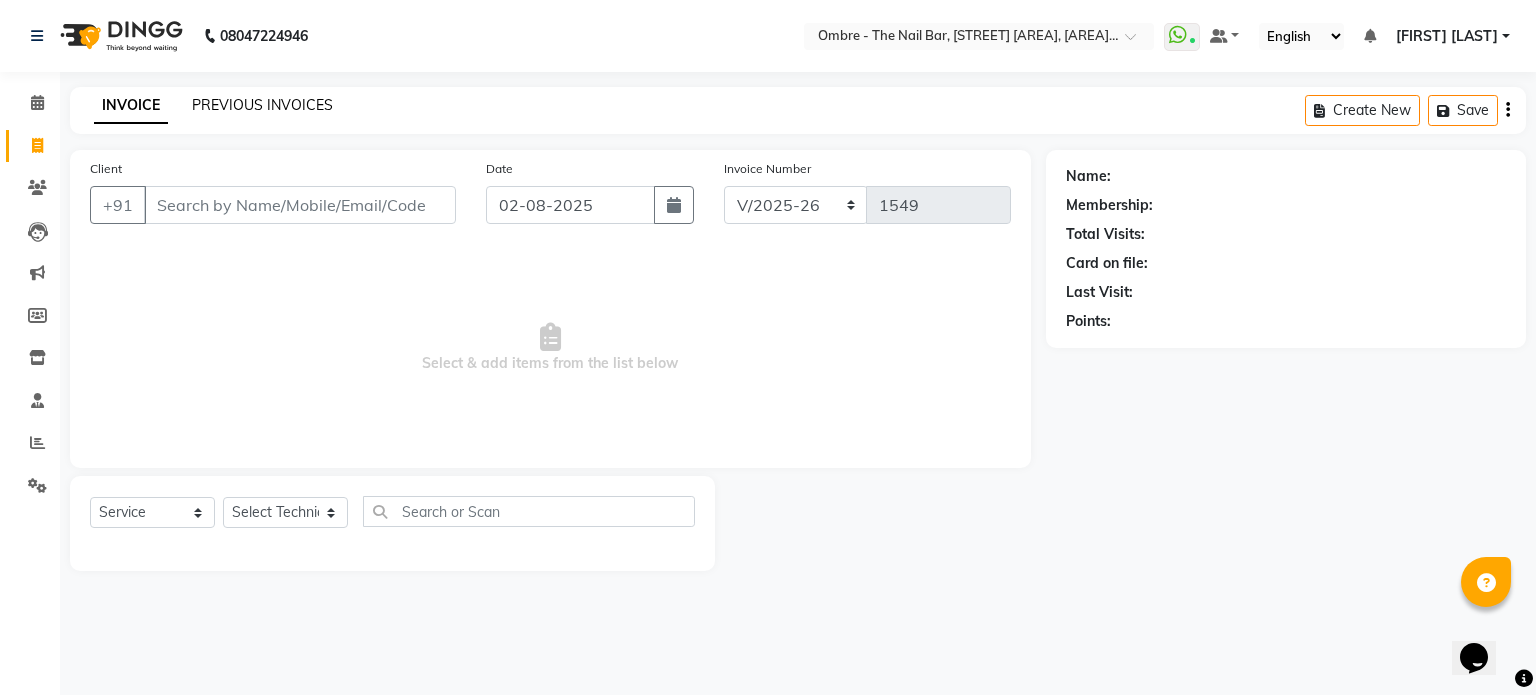 click on "PREVIOUS INVOICES" 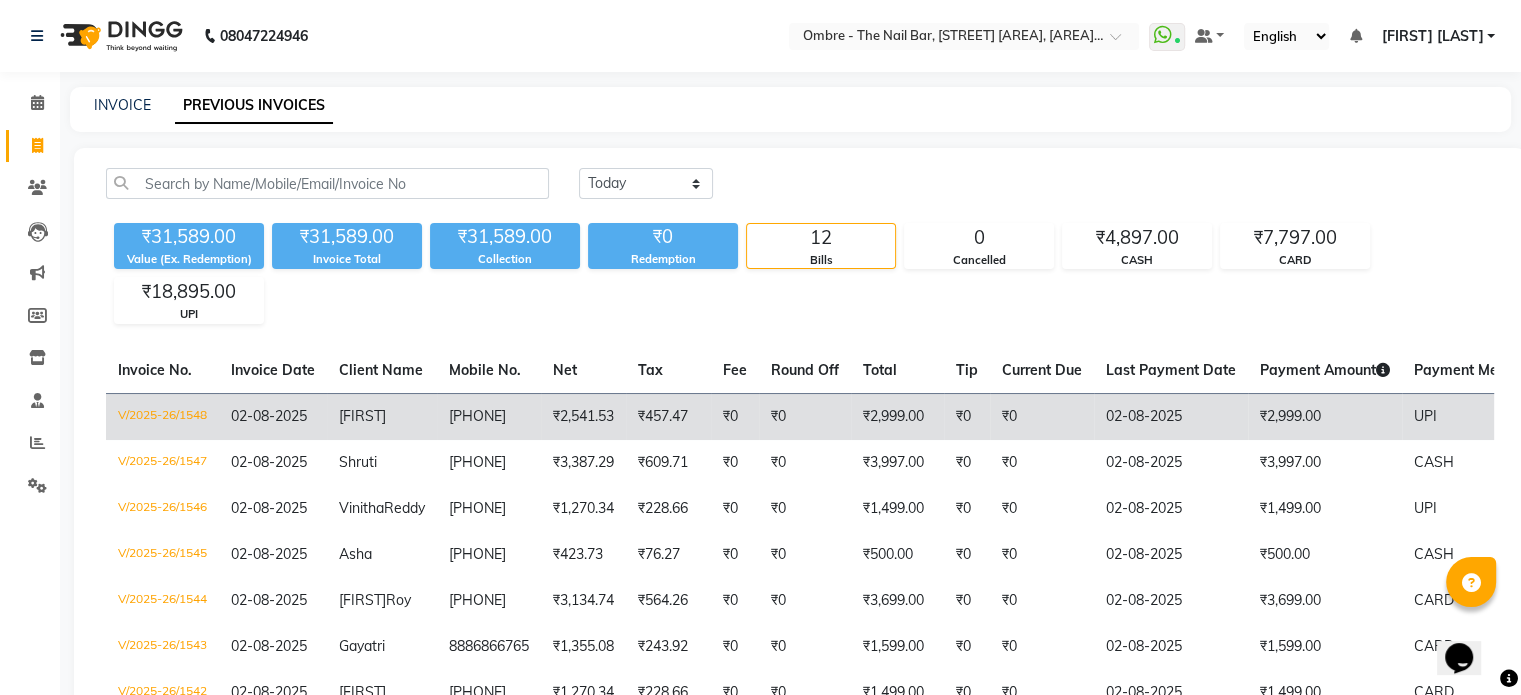 click on "[PHONE]" 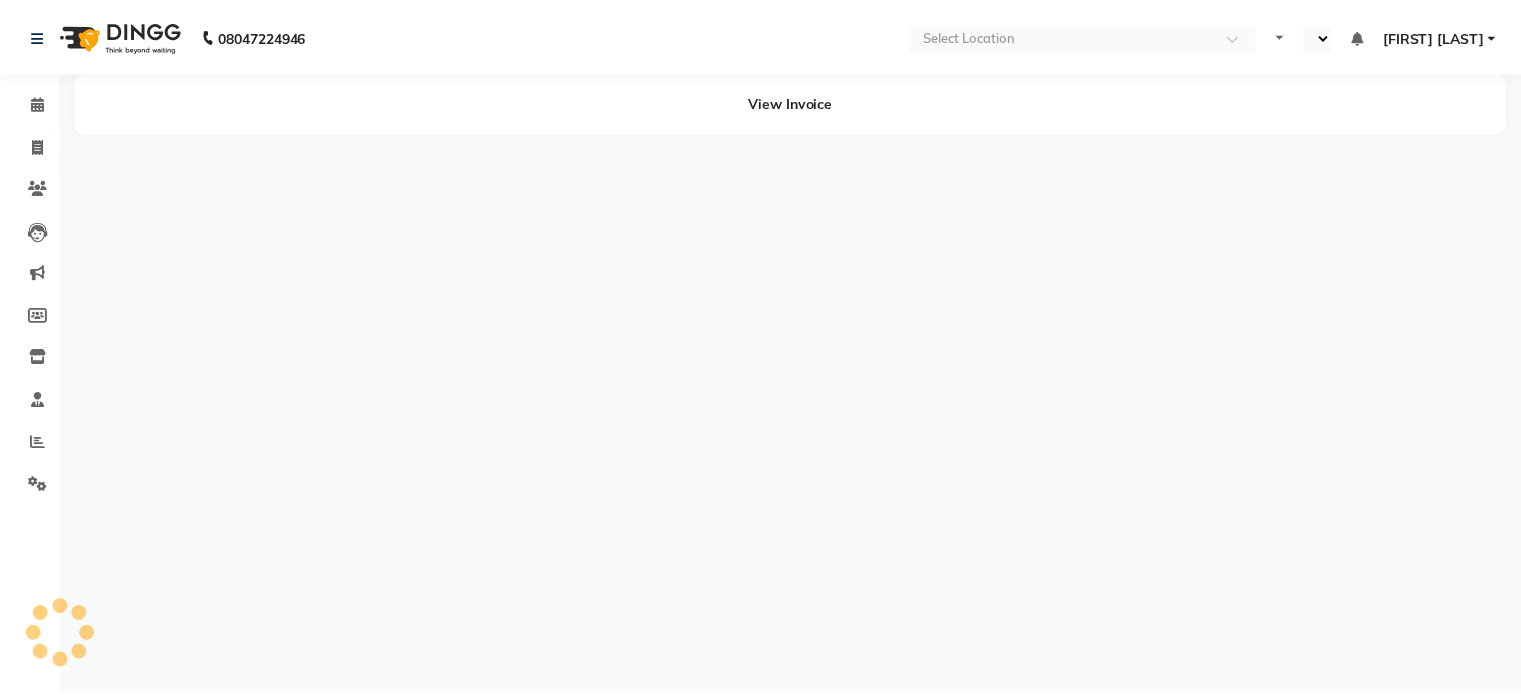scroll, scrollTop: 0, scrollLeft: 0, axis: both 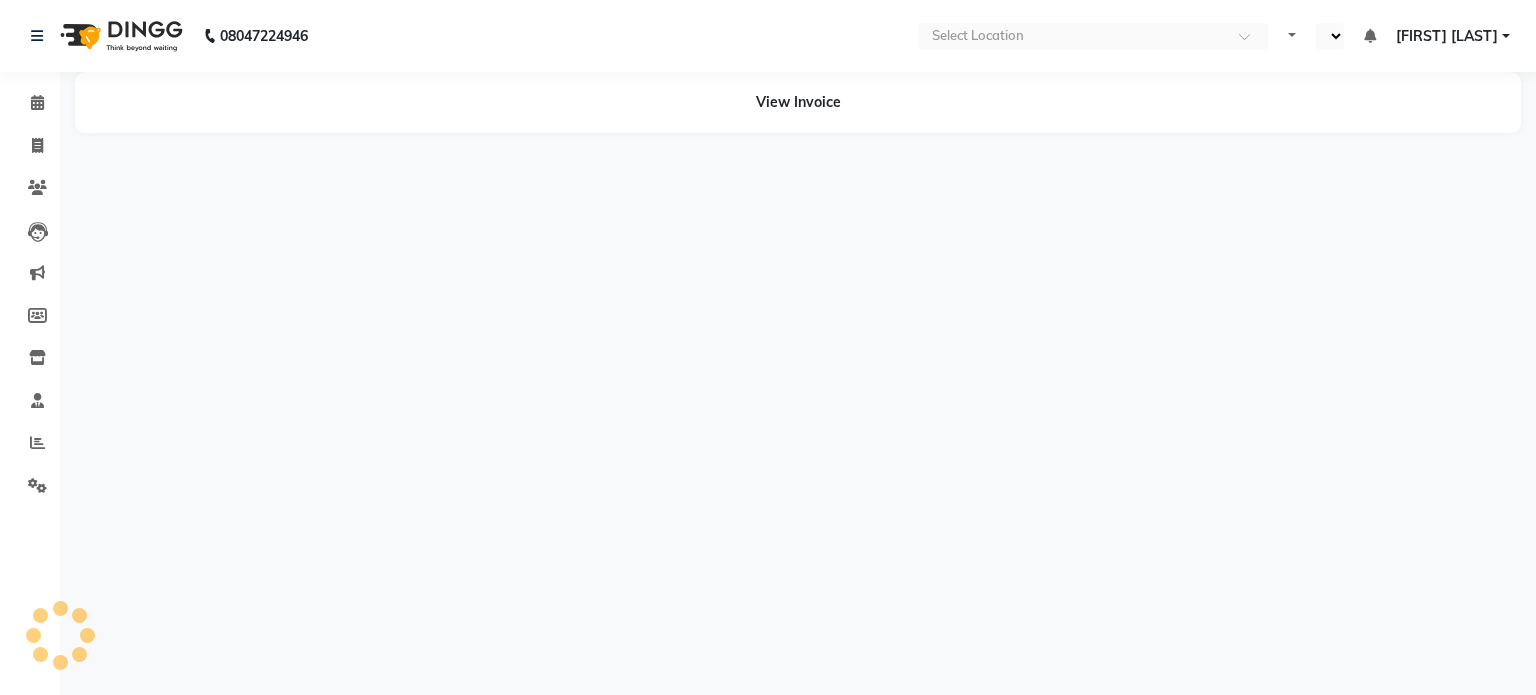 select on "en" 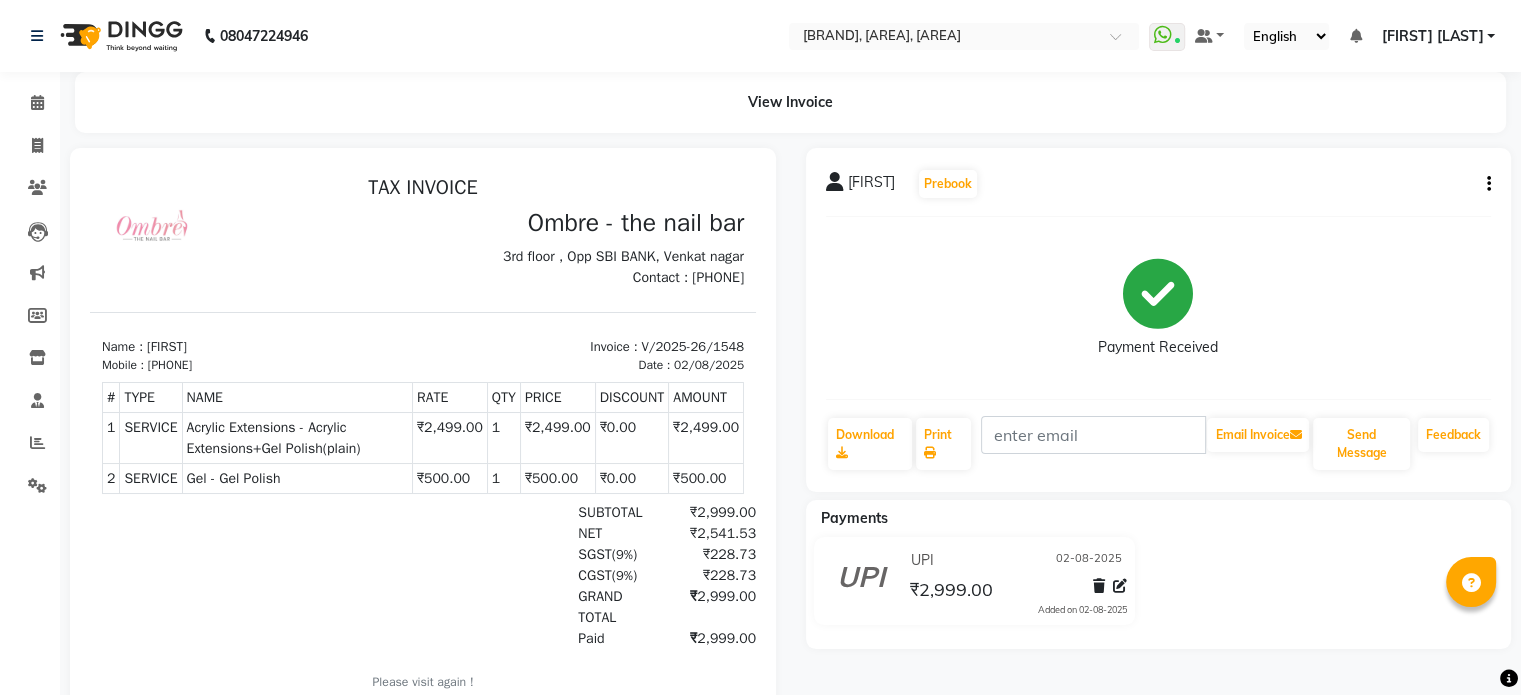scroll, scrollTop: 0, scrollLeft: 0, axis: both 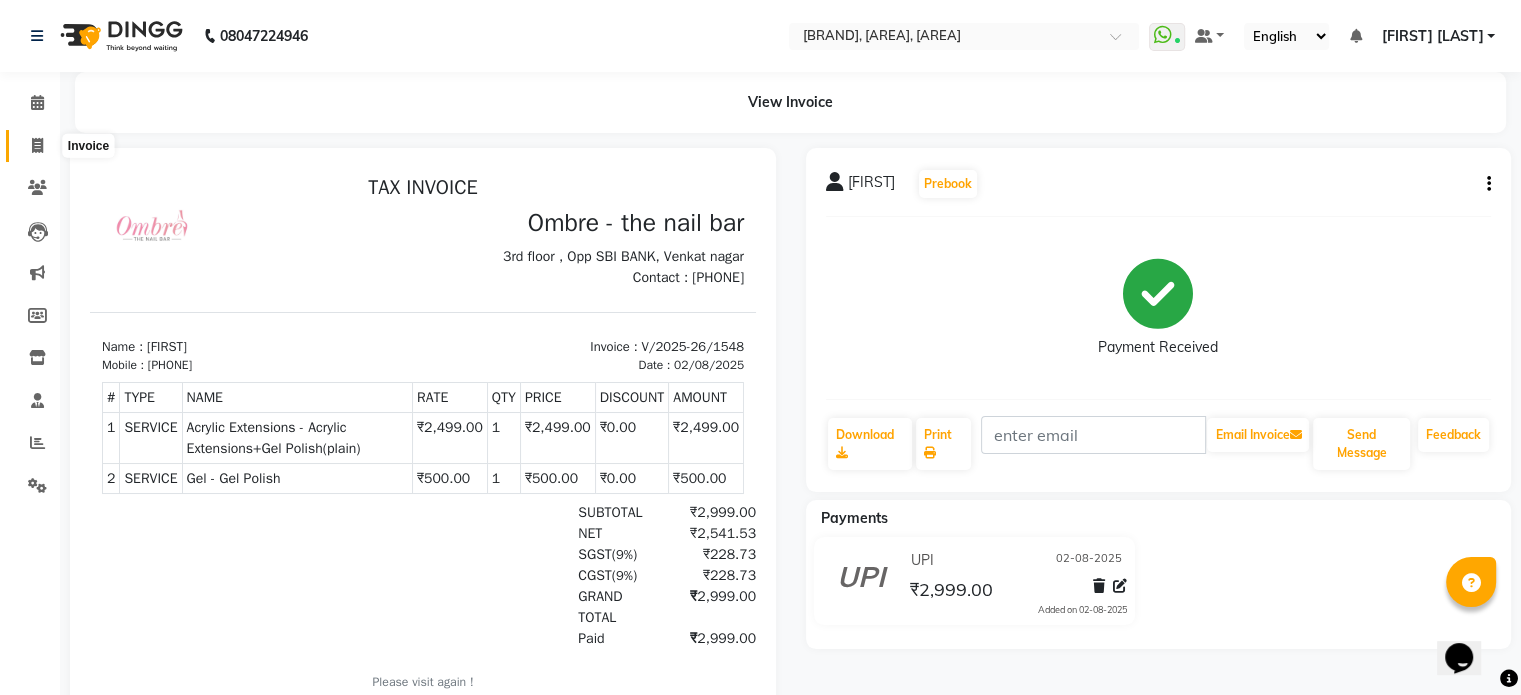 click 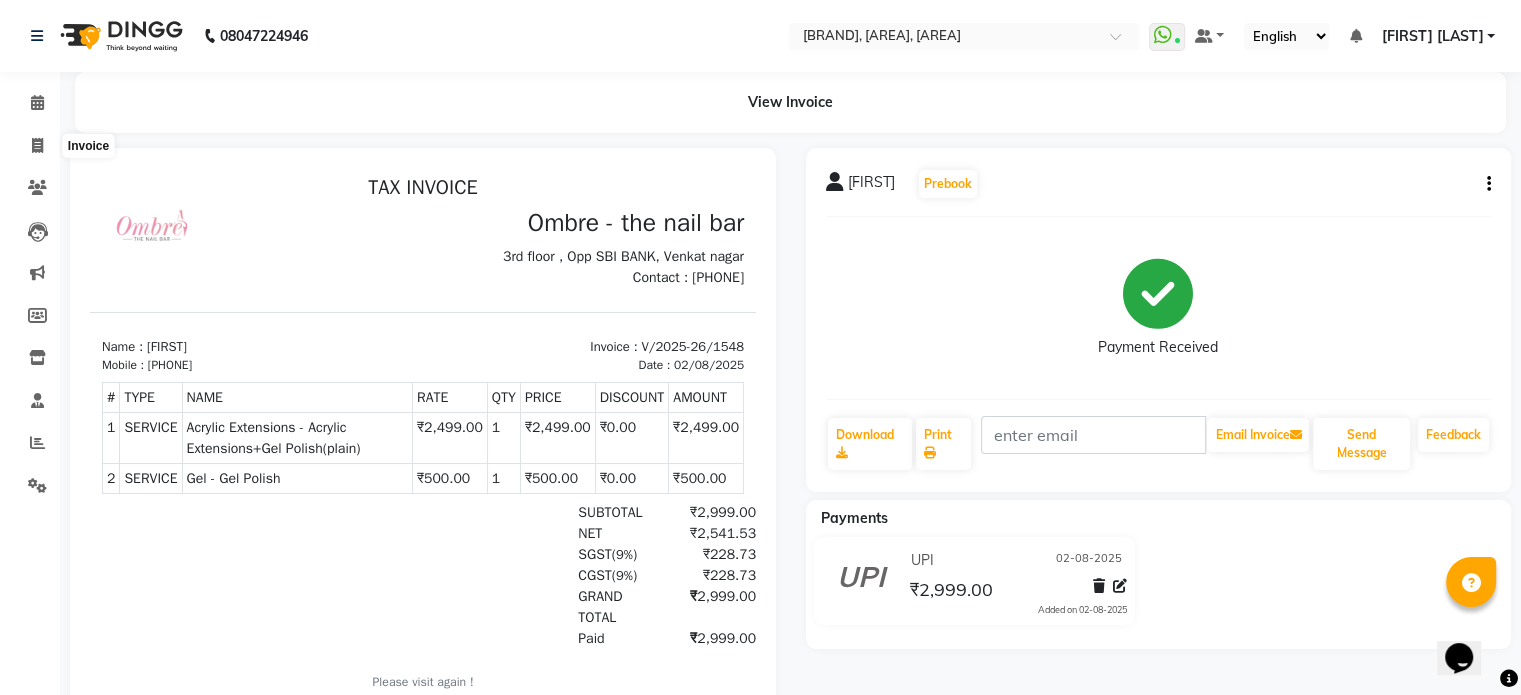 select on "4216" 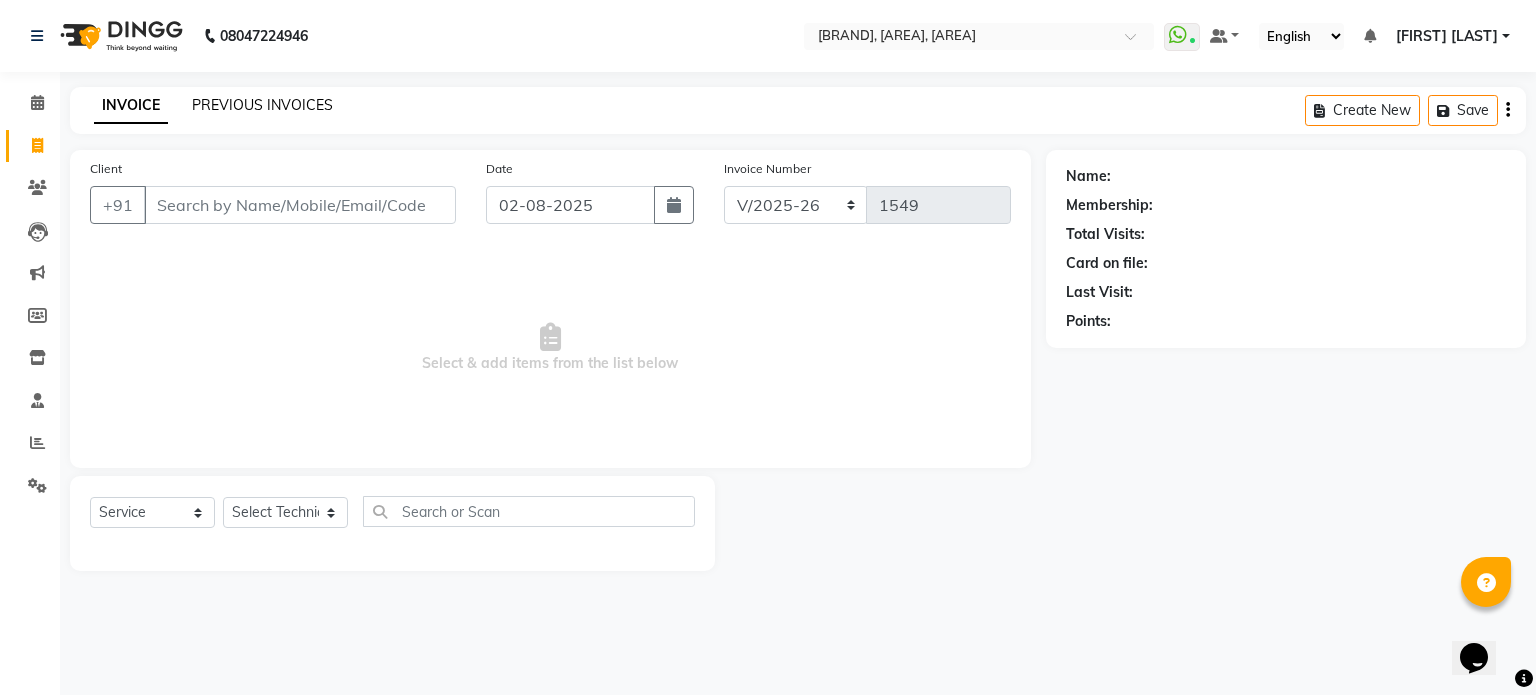 click on "PREVIOUS INVOICES" 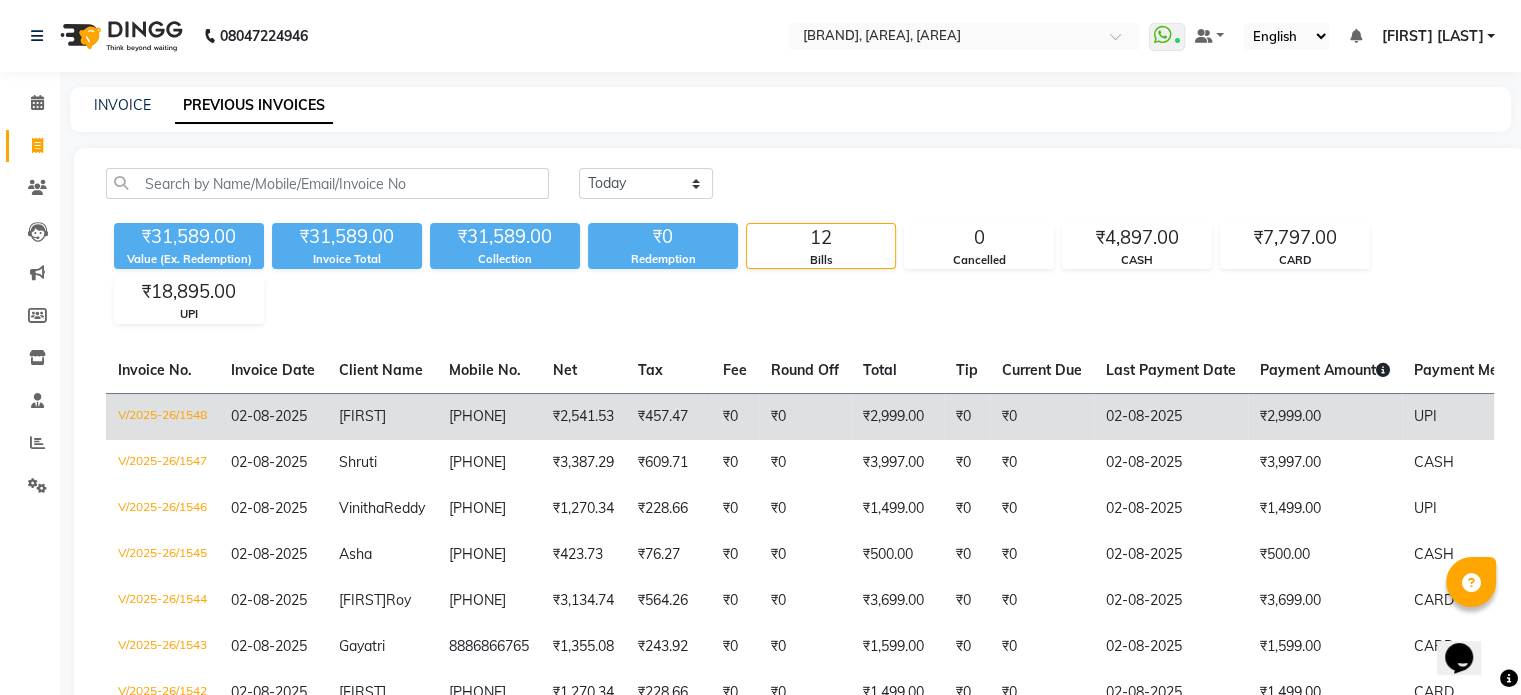 click on "₹457.47" 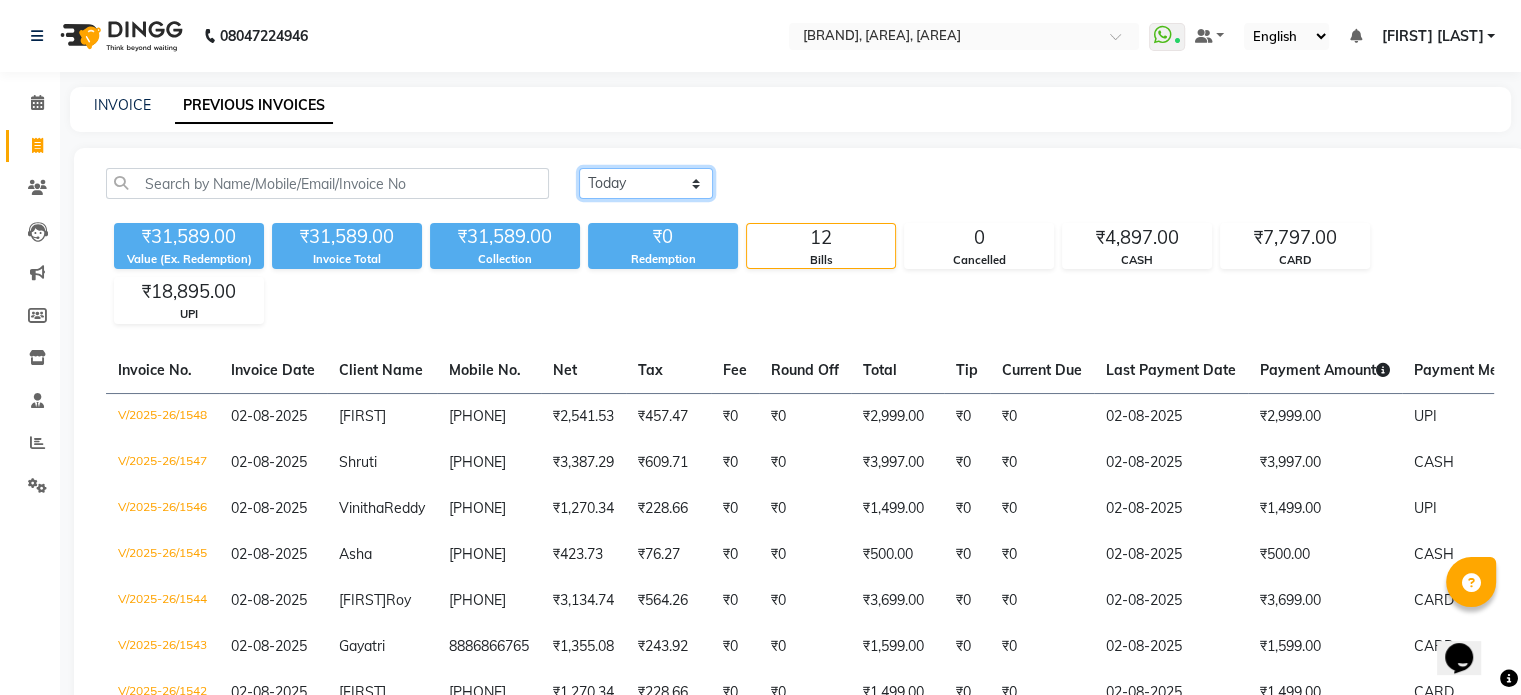 click on "Today Yesterday Custom Range" 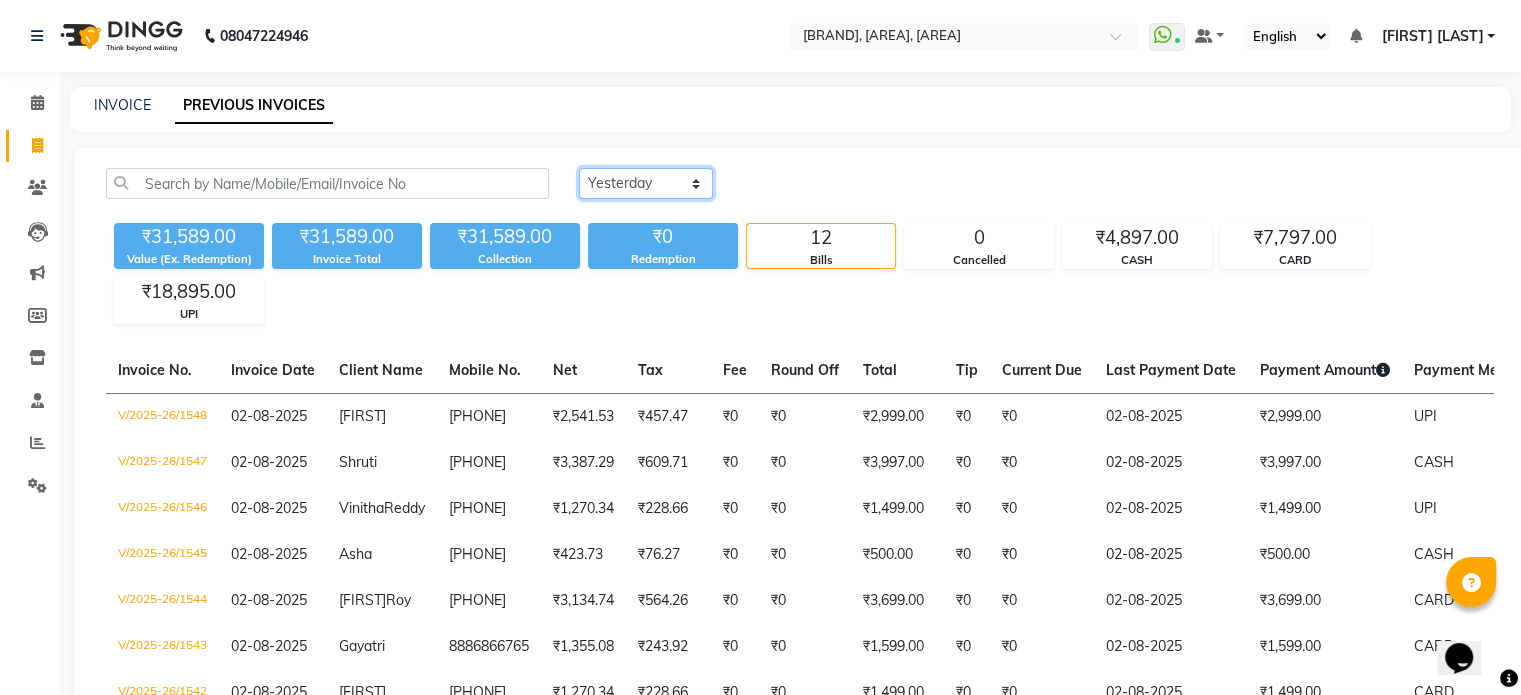 click on "Today Yesterday Custom Range" 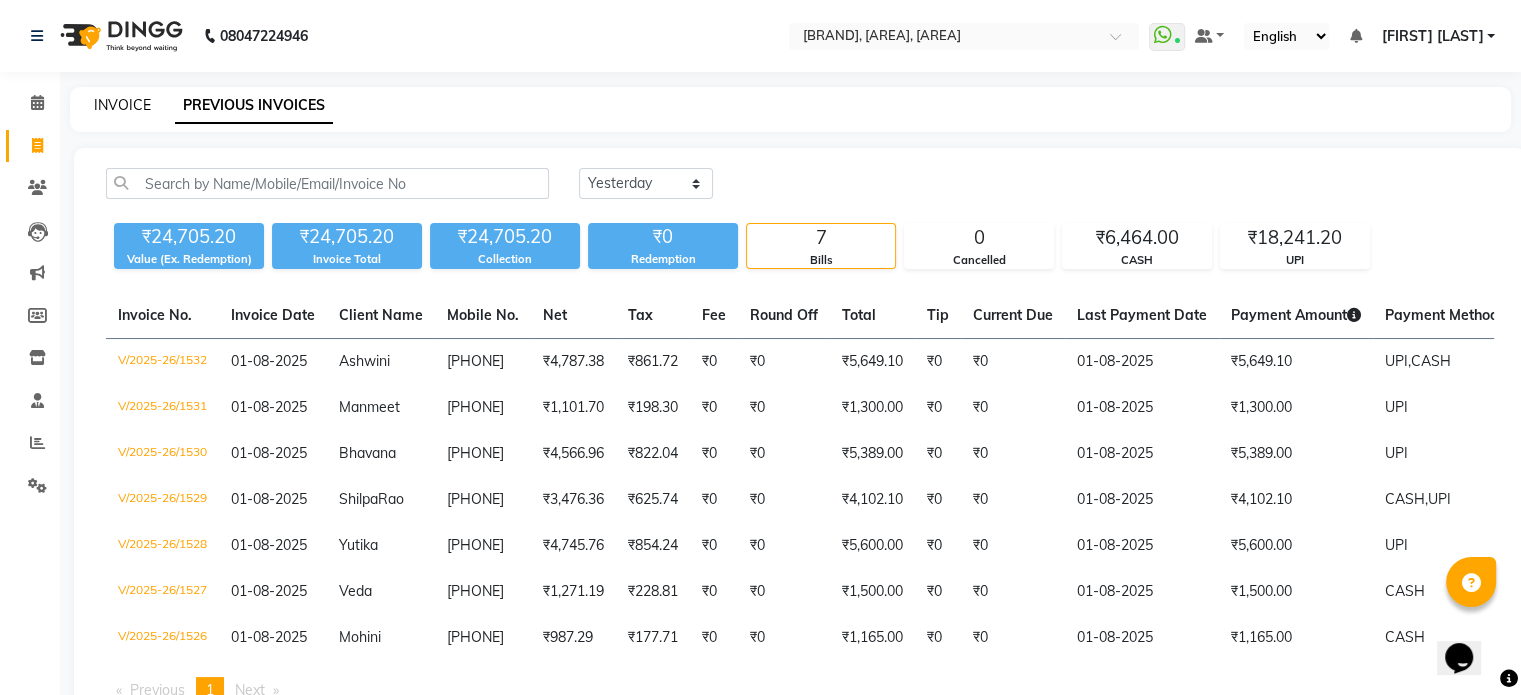 click on "INVOICE" 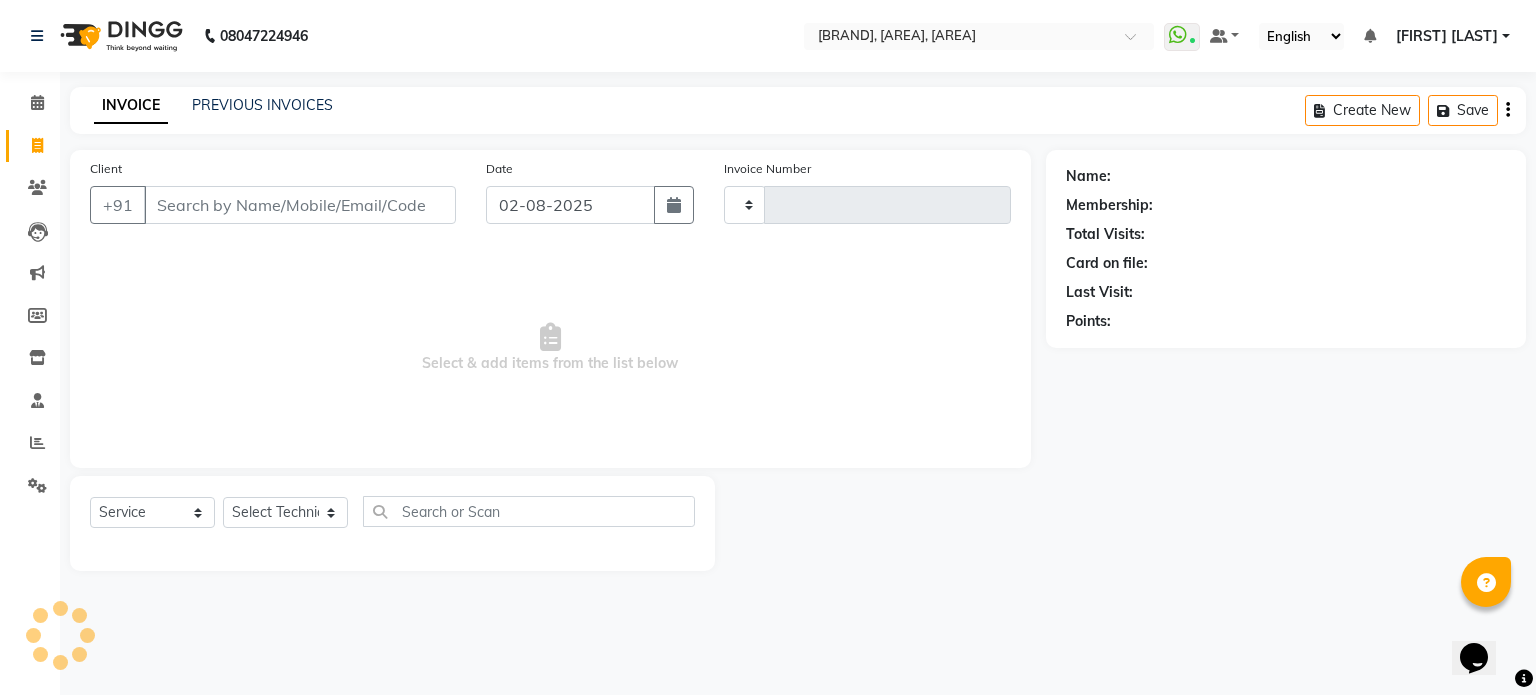 type on "1549" 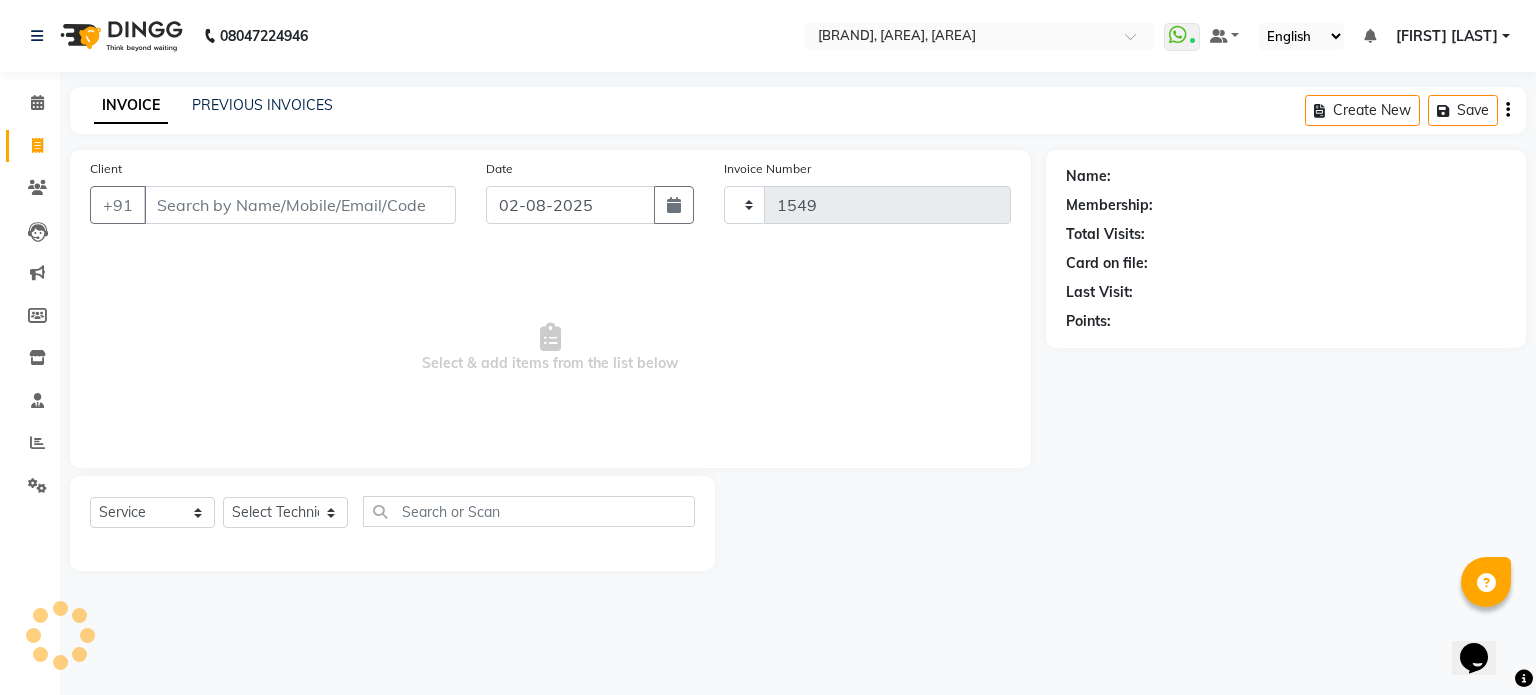 select on "4216" 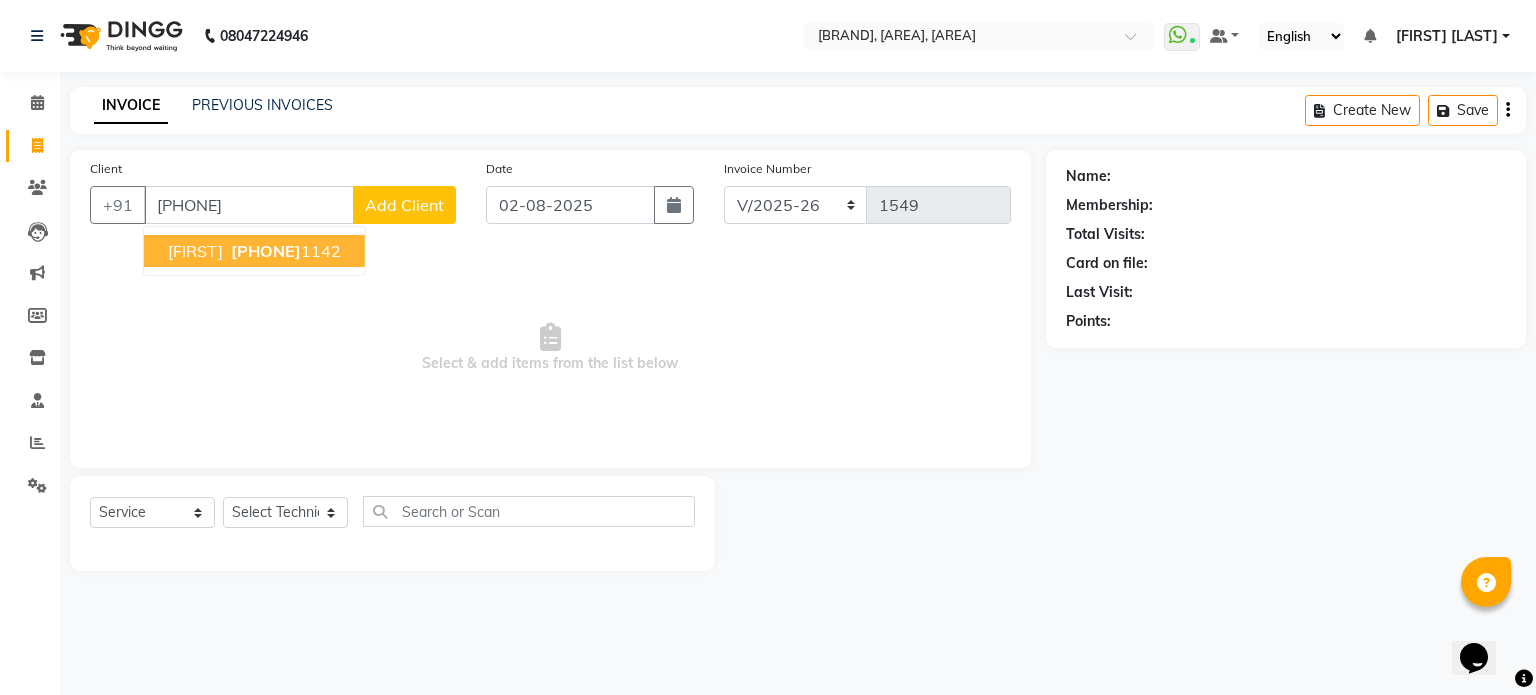 click on "Mahathi   986627 1142" at bounding box center [254, 251] 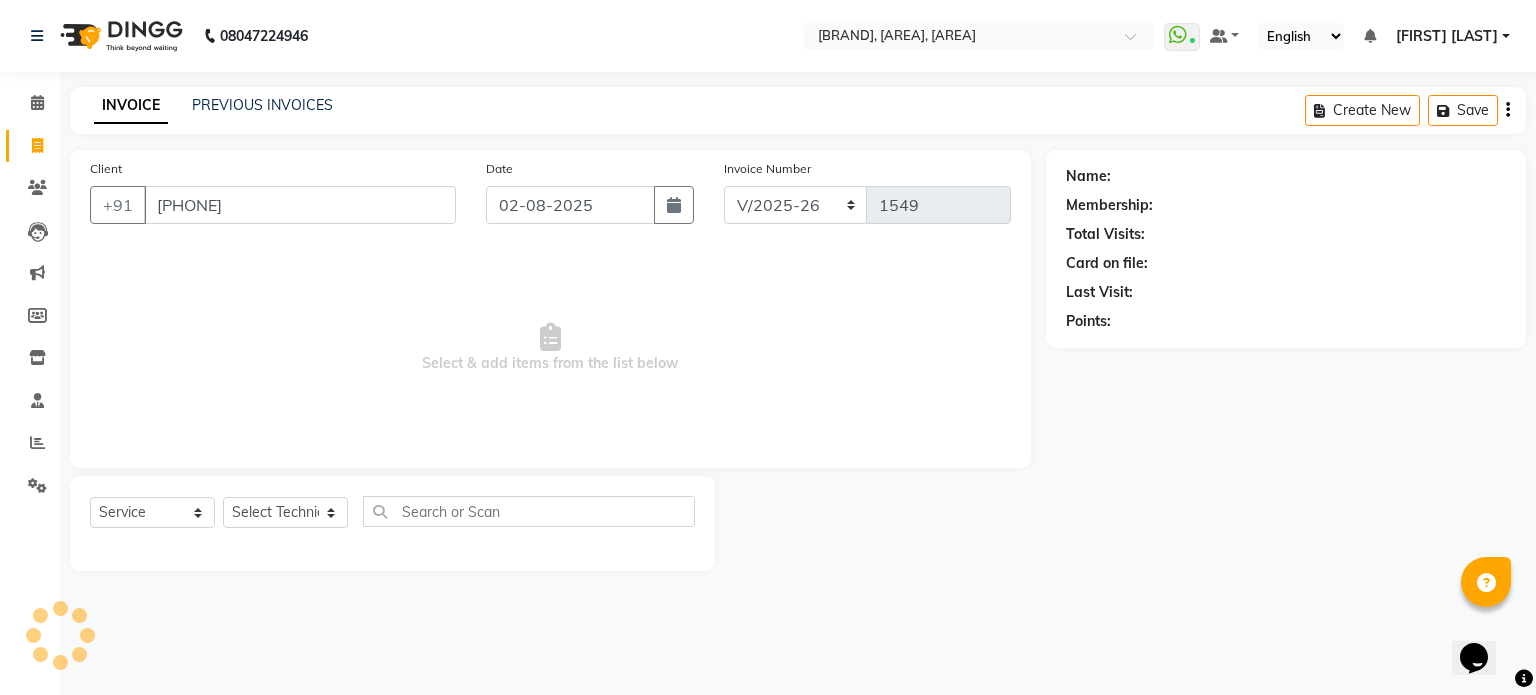 type on "9866271142" 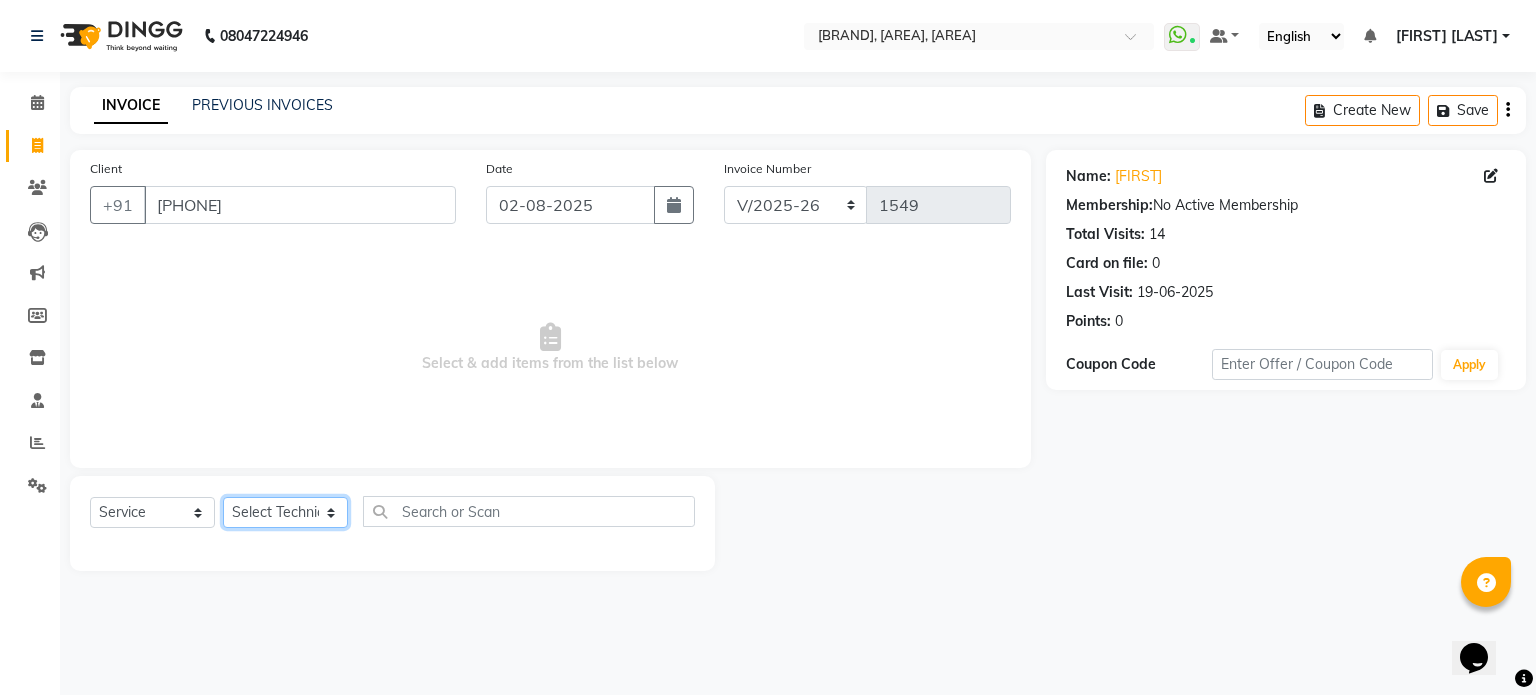 click on "Select Technician Abel Arohi Bharti Esther Gaina Holyson Juli Kasar Lata Monisha Prasad priyanka sakshi jain Sheetal Sushila thamu Wonso" 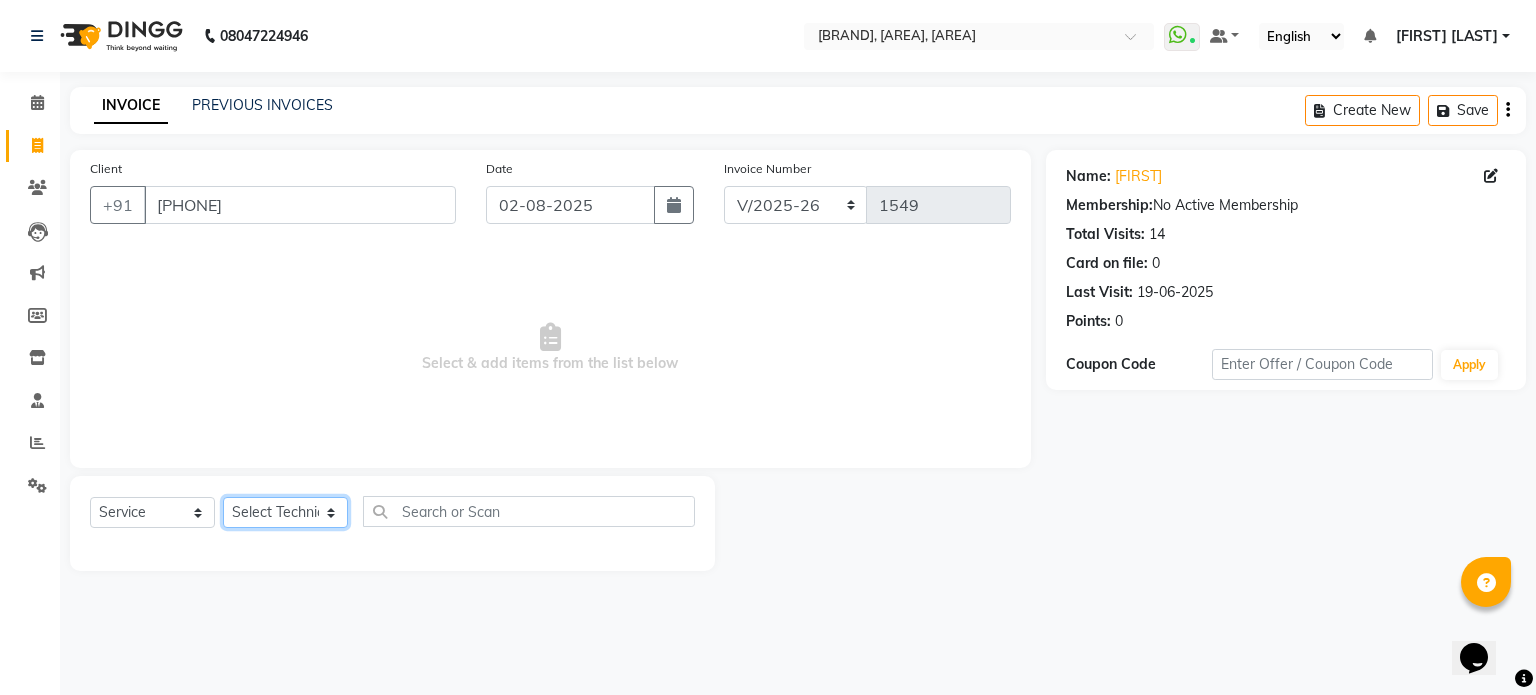 select on "21870" 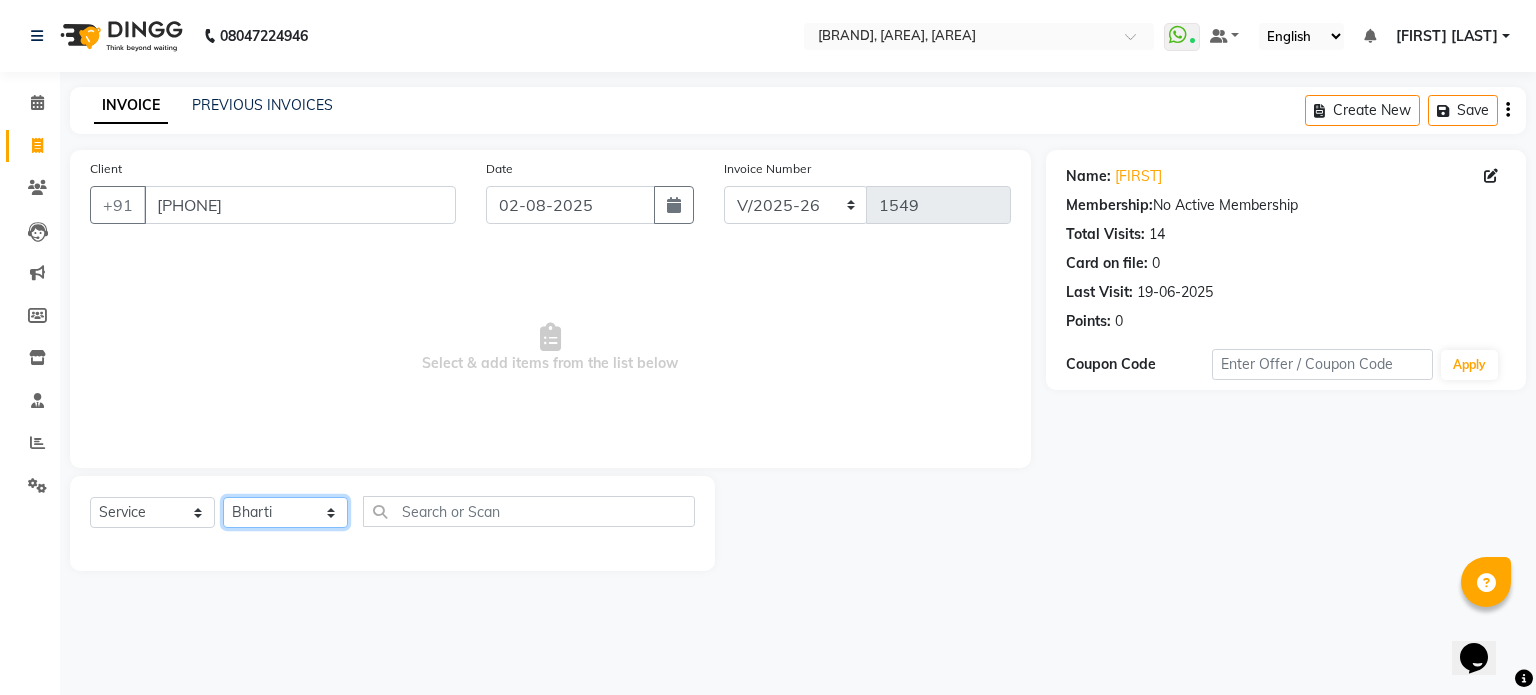 click on "Select Technician Abel Arohi Bharti Esther Gaina Holyson Juli Kasar Lata Monisha Prasad priyanka sakshi jain Sheetal Sushila thamu Wonso" 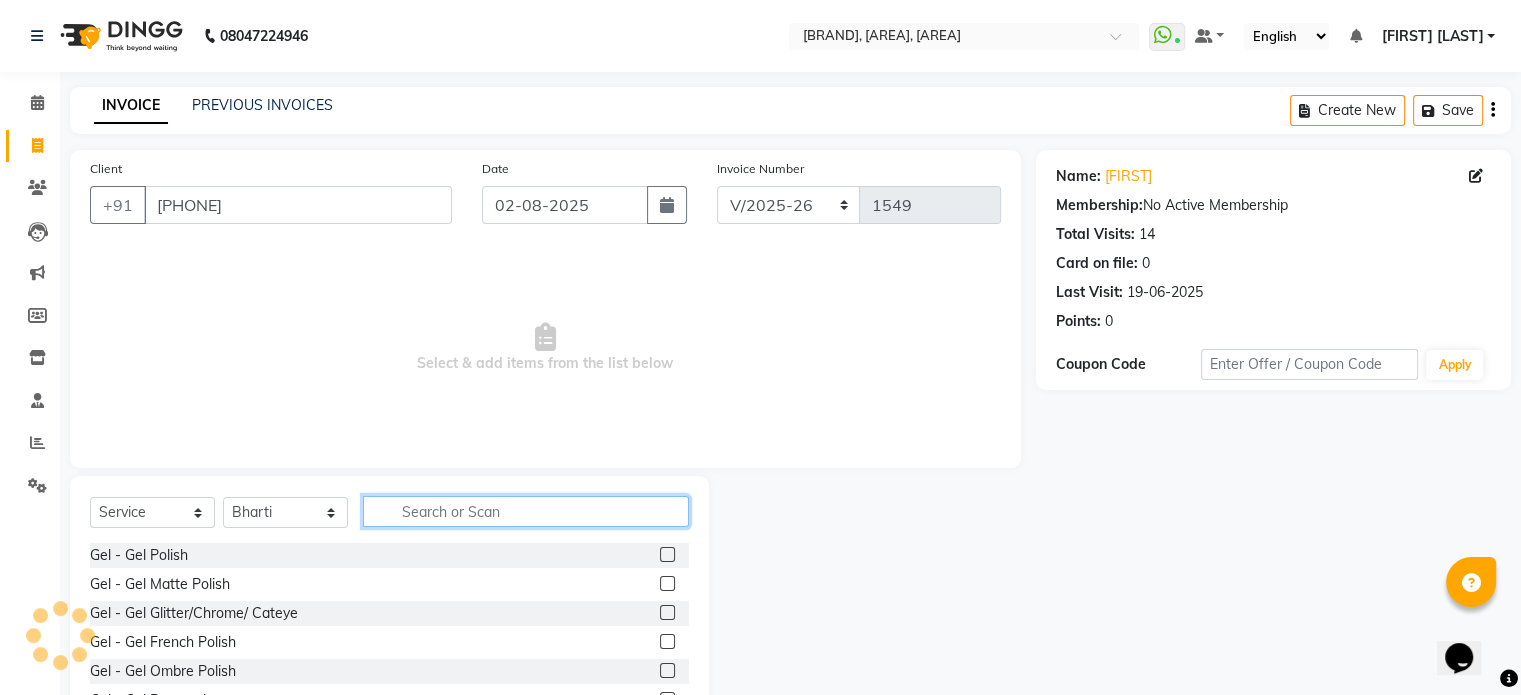 click 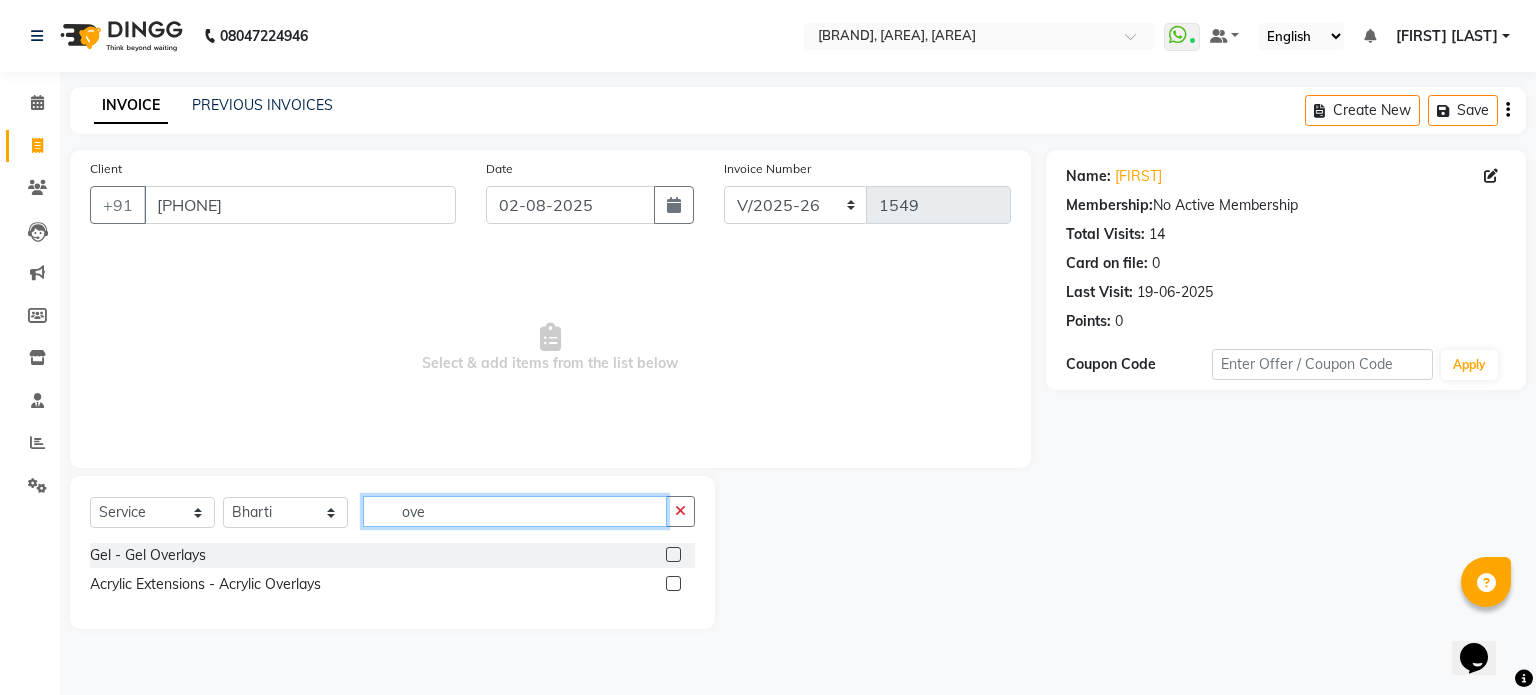 type on "ove" 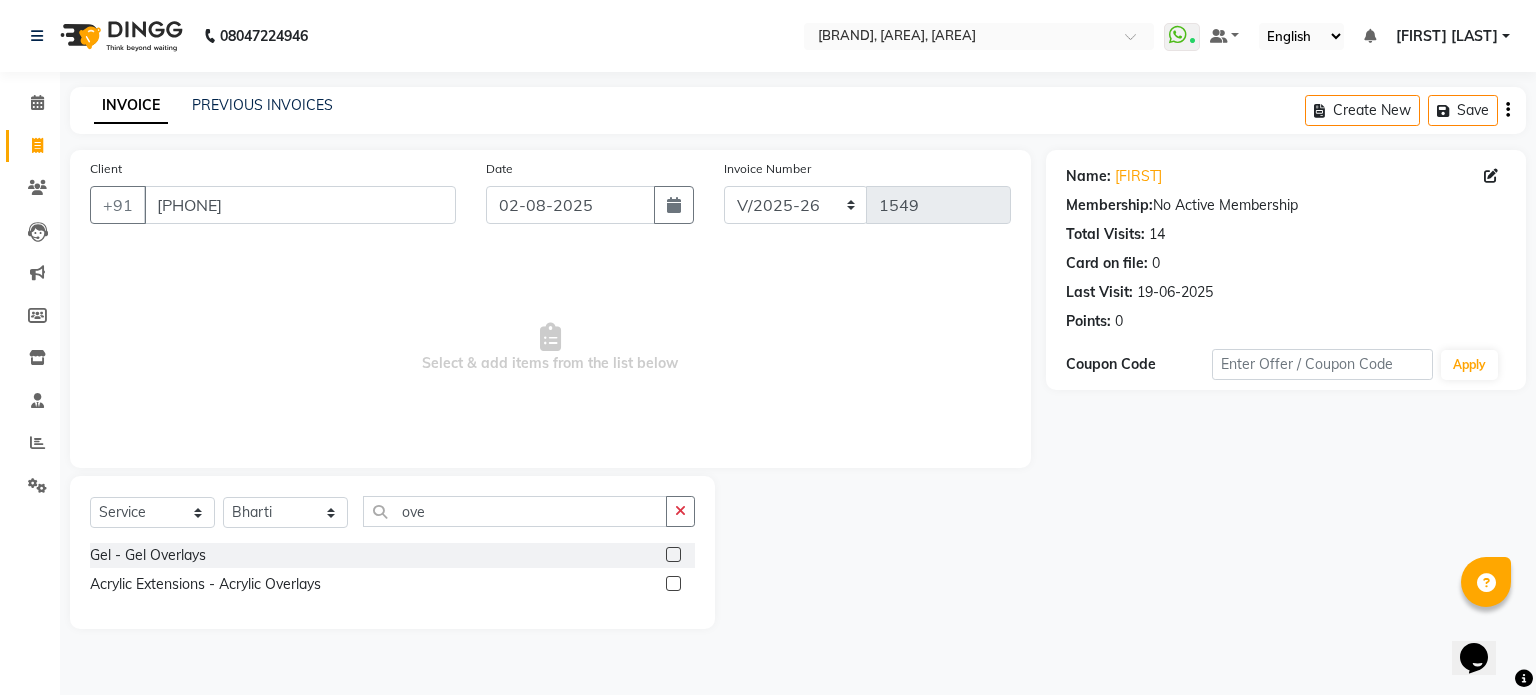 click 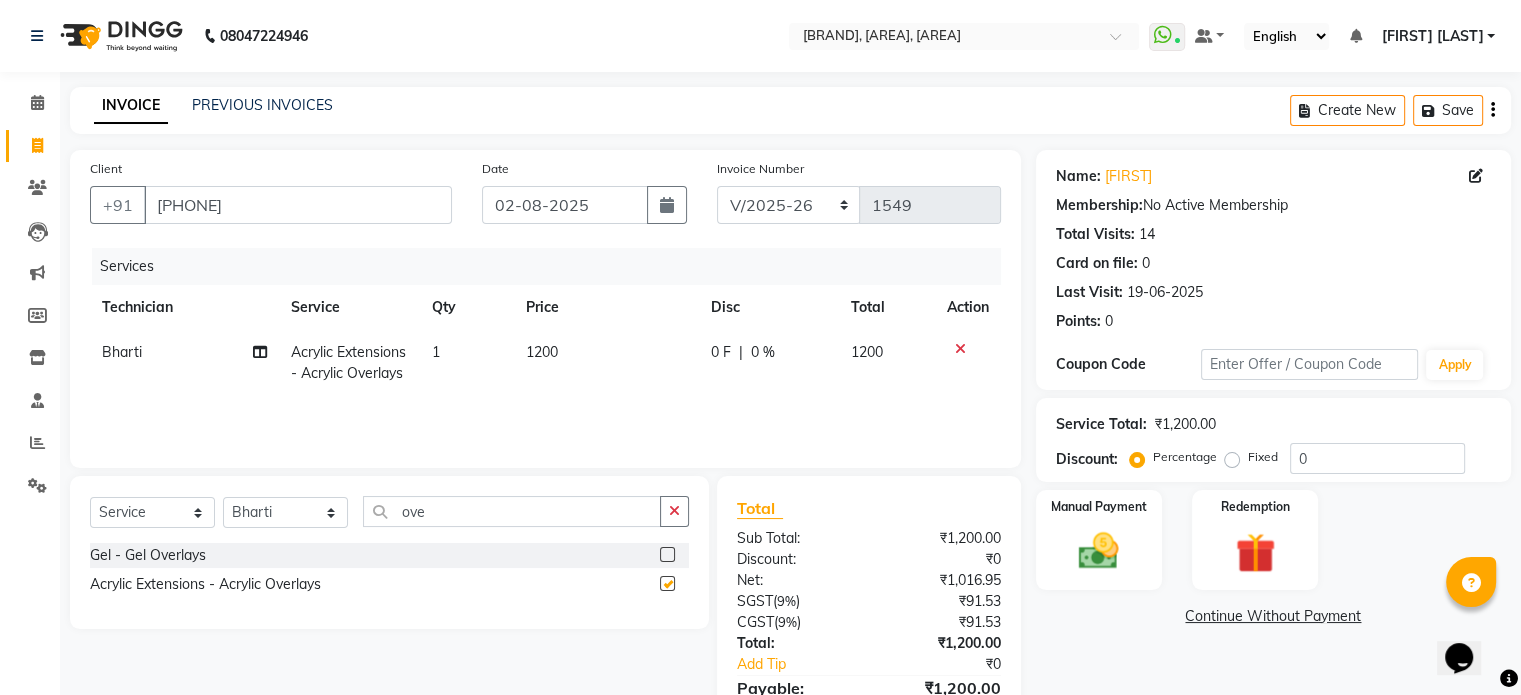 checkbox on "false" 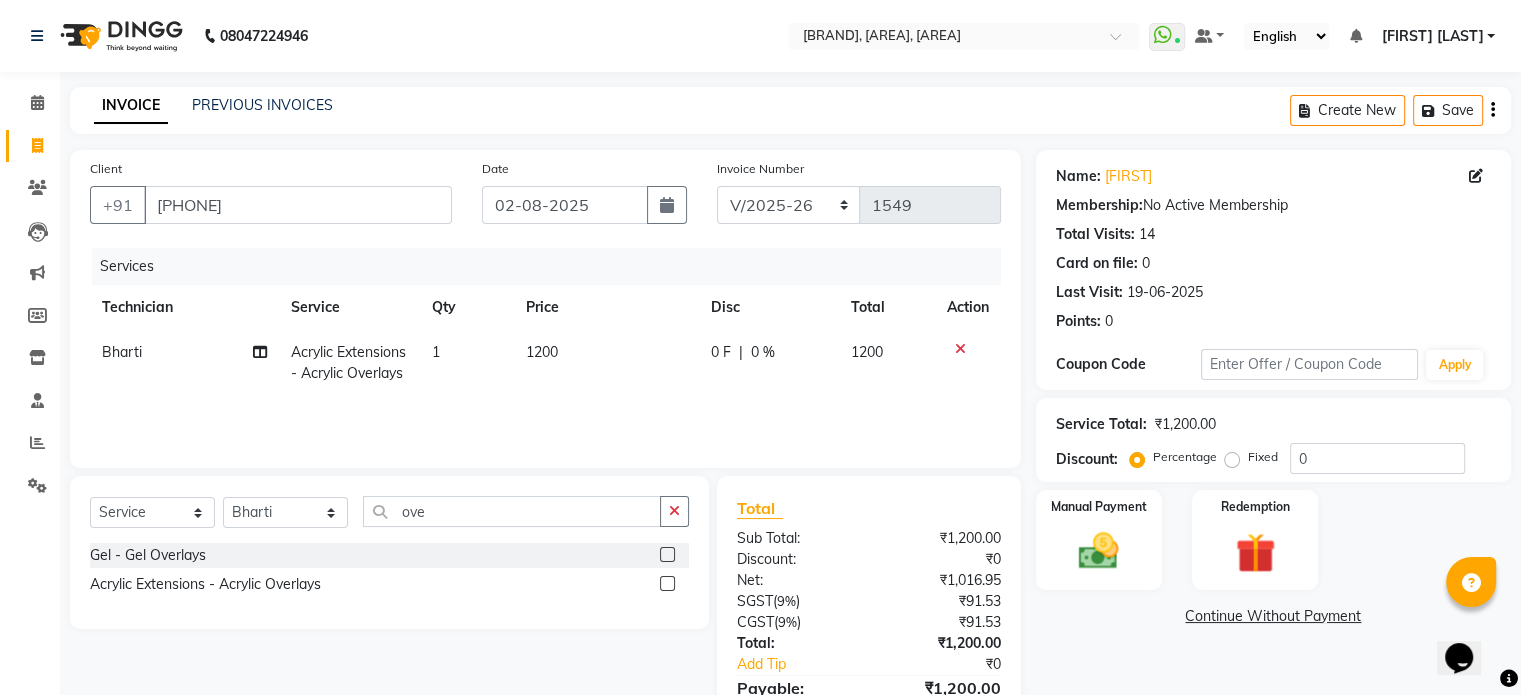 click on "1200" 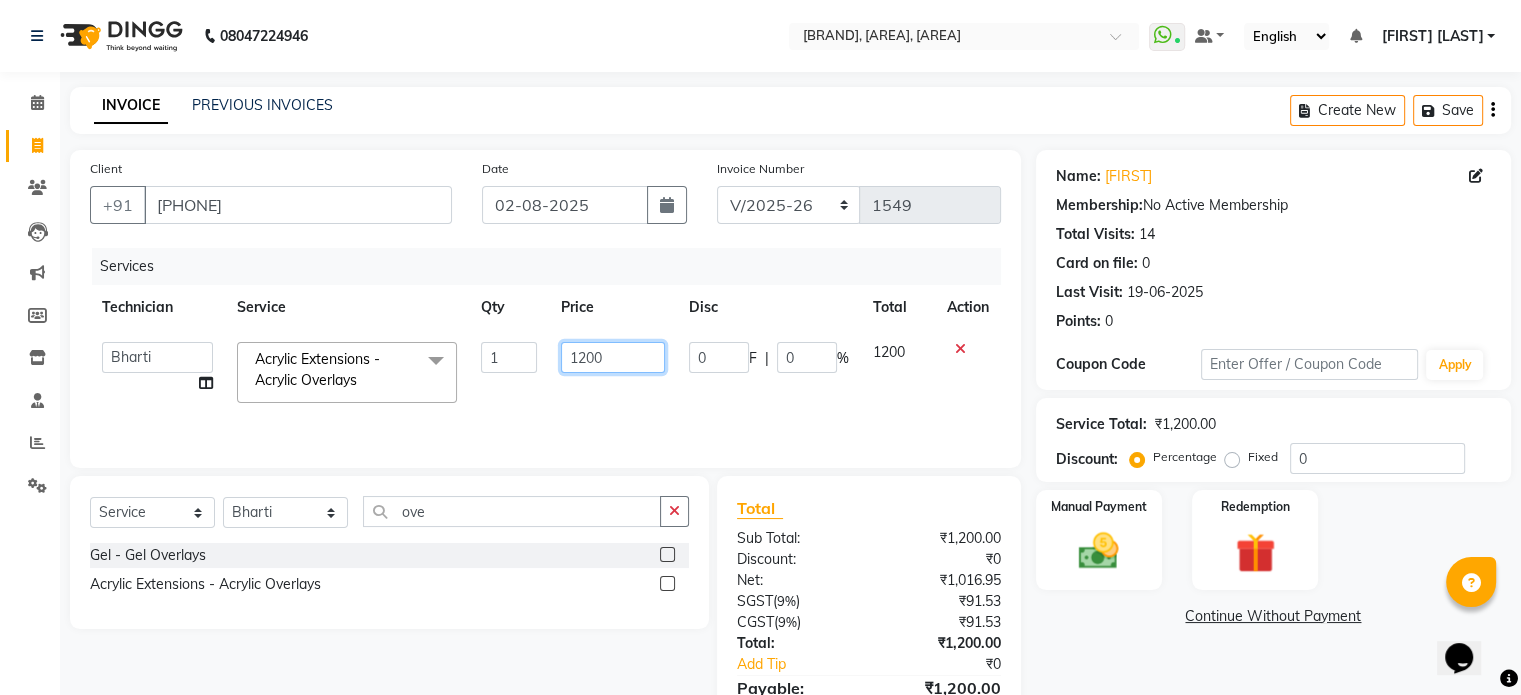 drag, startPoint x: 612, startPoint y: 359, endPoint x: 500, endPoint y: 364, distance: 112.11155 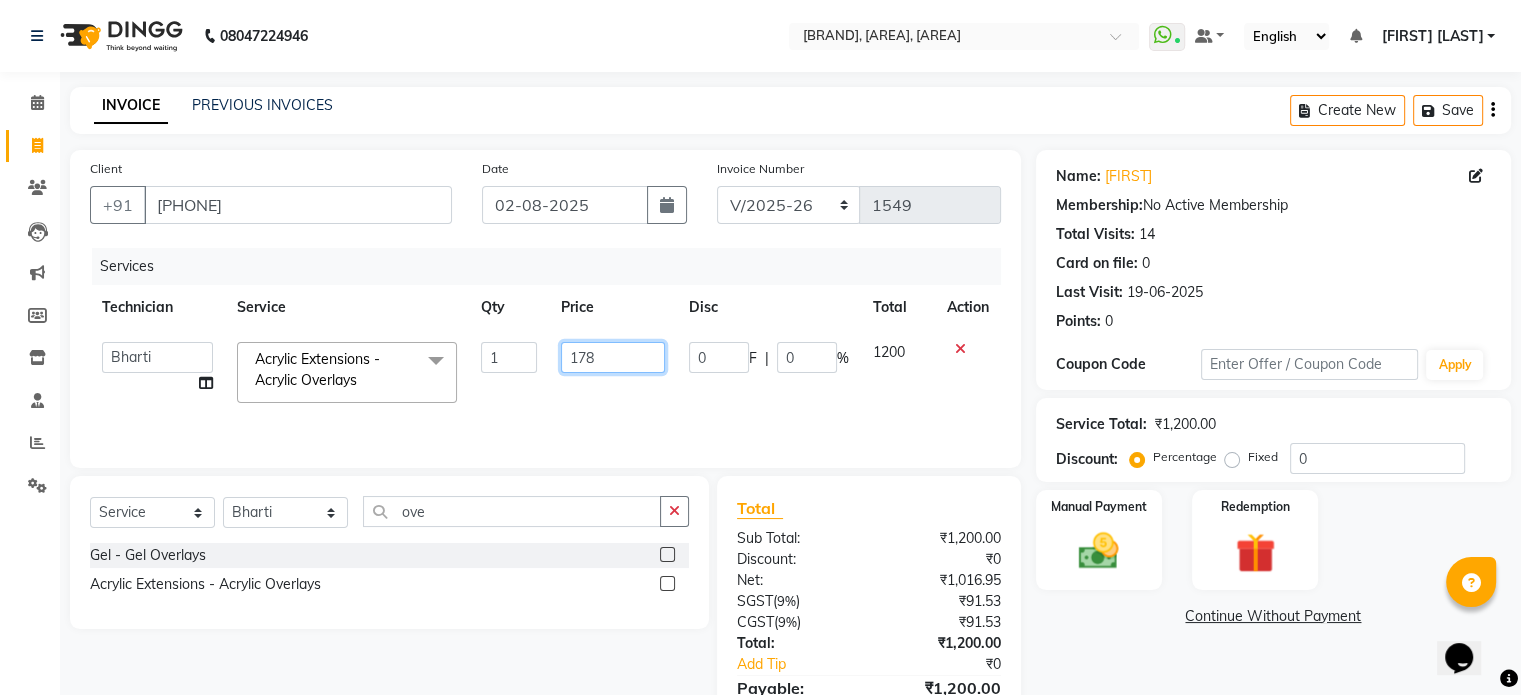 type on "1780" 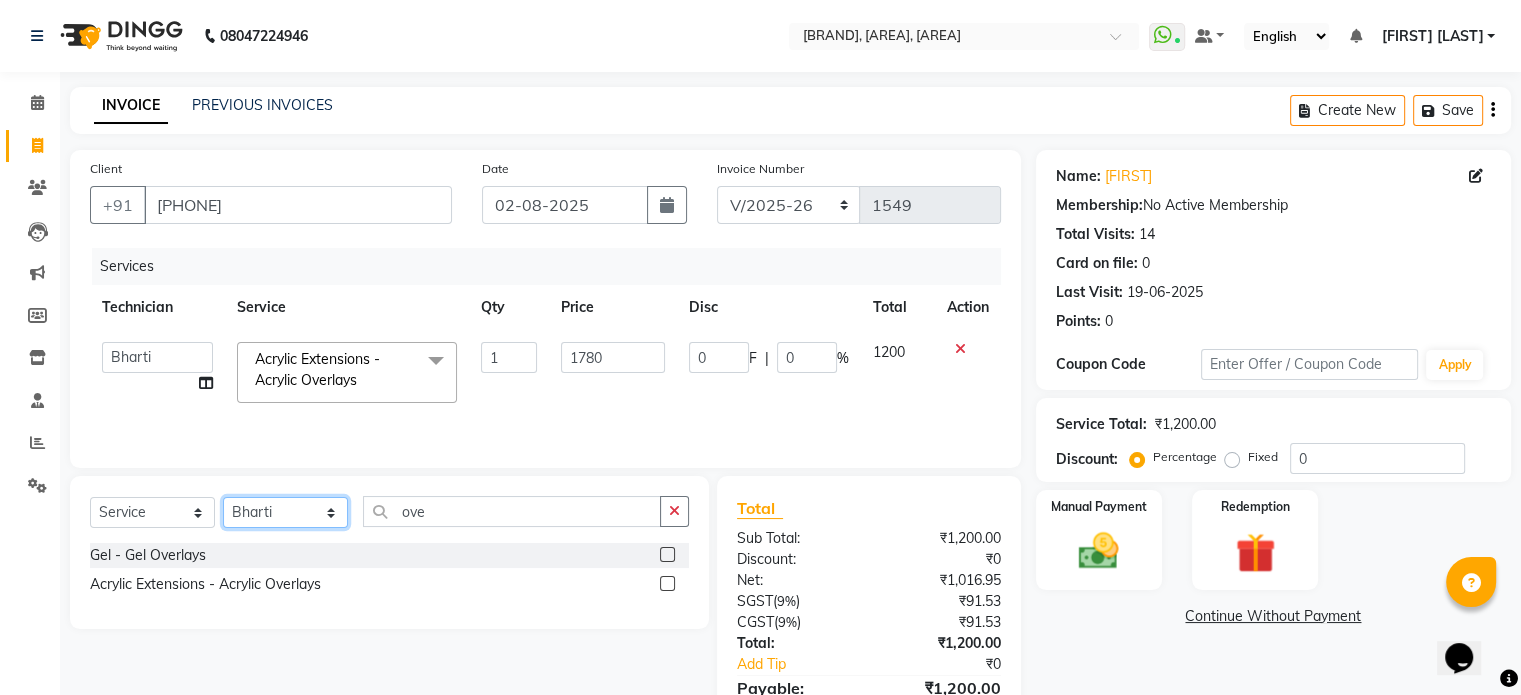 click on "Select Technician Abel Arohi Bharti Esther Gaina Holyson Juli Kasar Lata Monisha Prasad priyanka sakshi jain Sheetal Sushila thamu Wonso" 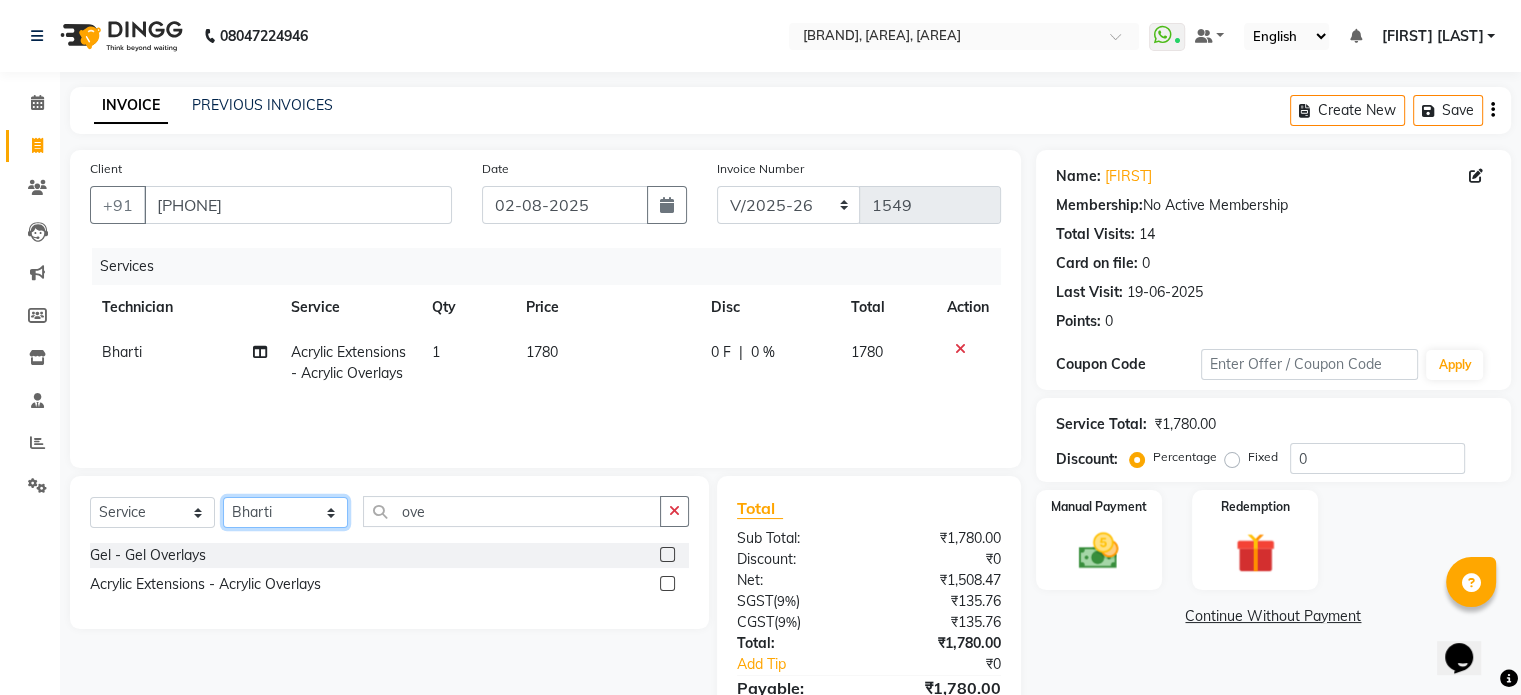 select on "21933" 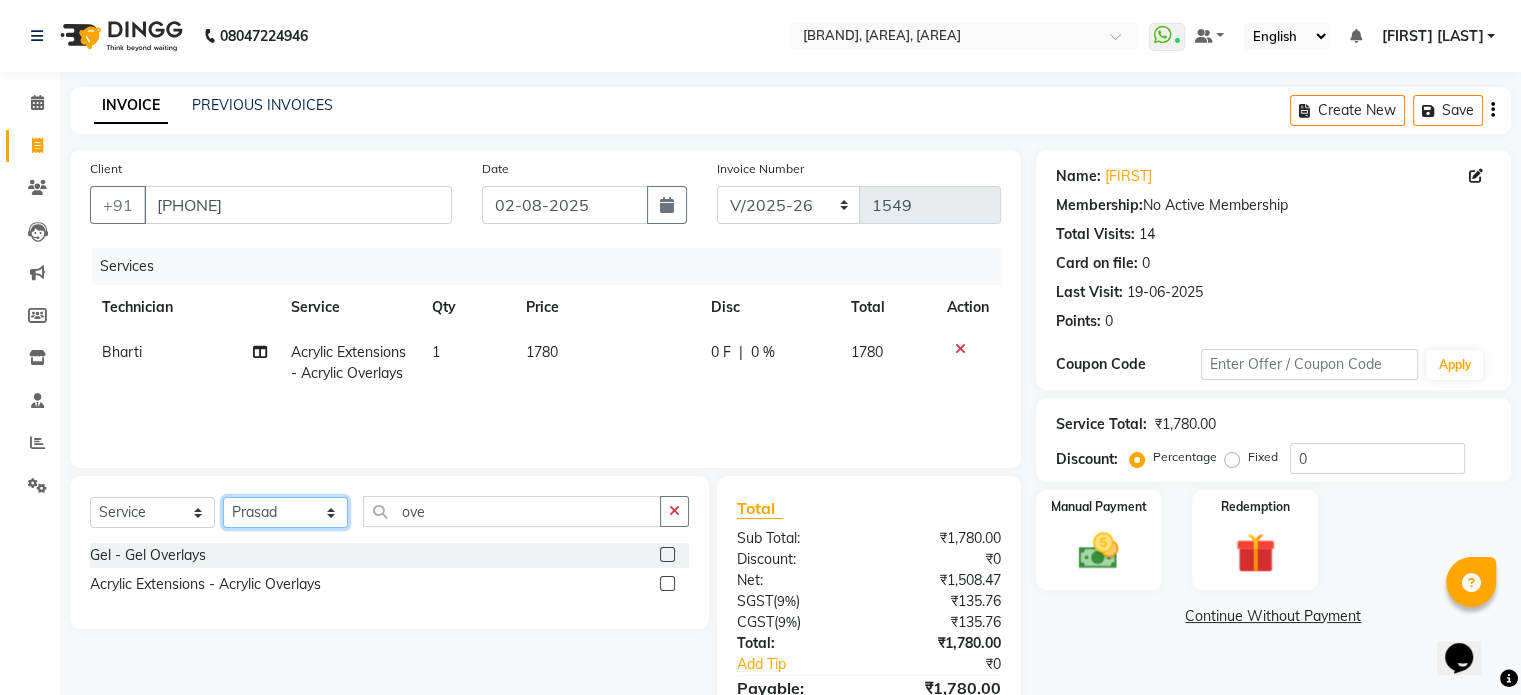 click on "Select Technician Abel Arohi Bharti Esther Gaina Holyson Juli Kasar Lata Monisha Prasad priyanka sakshi jain Sheetal Sushila thamu Wonso" 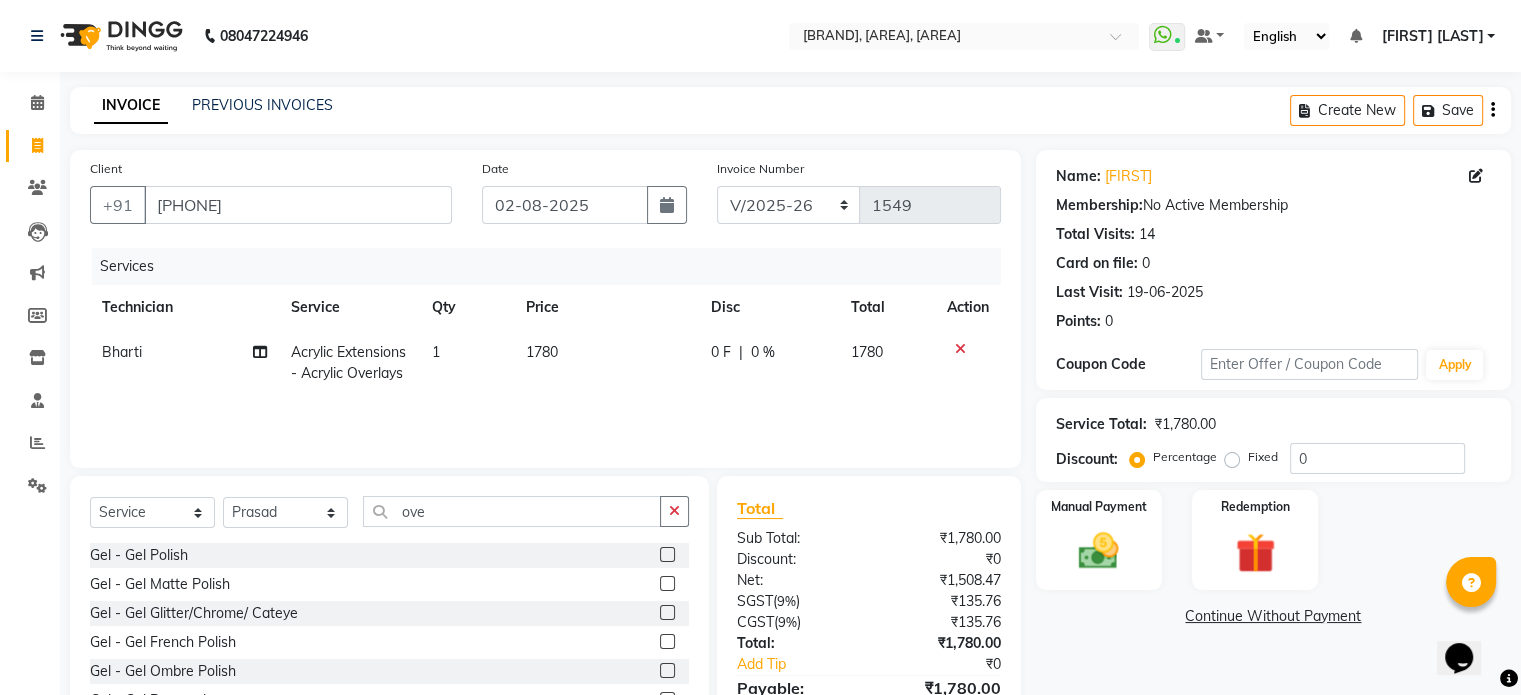 click 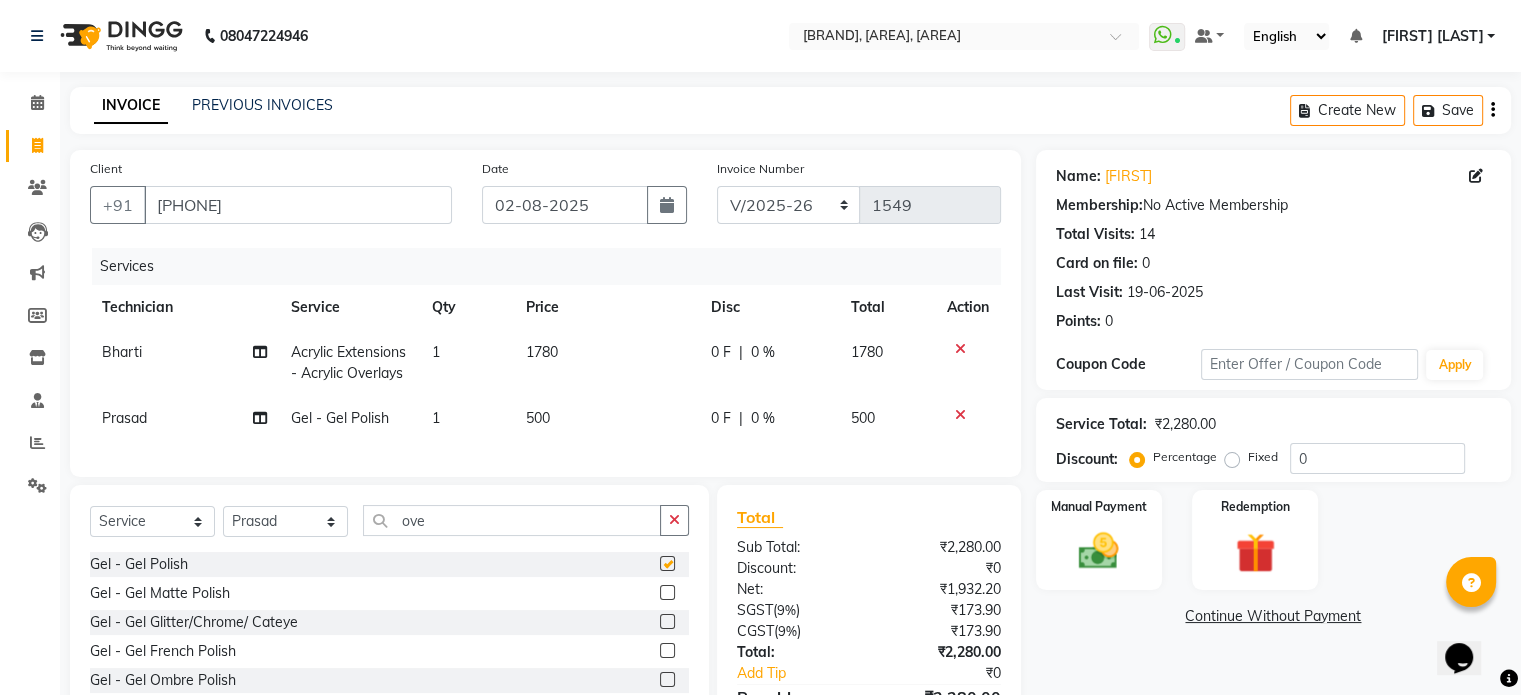checkbox on "false" 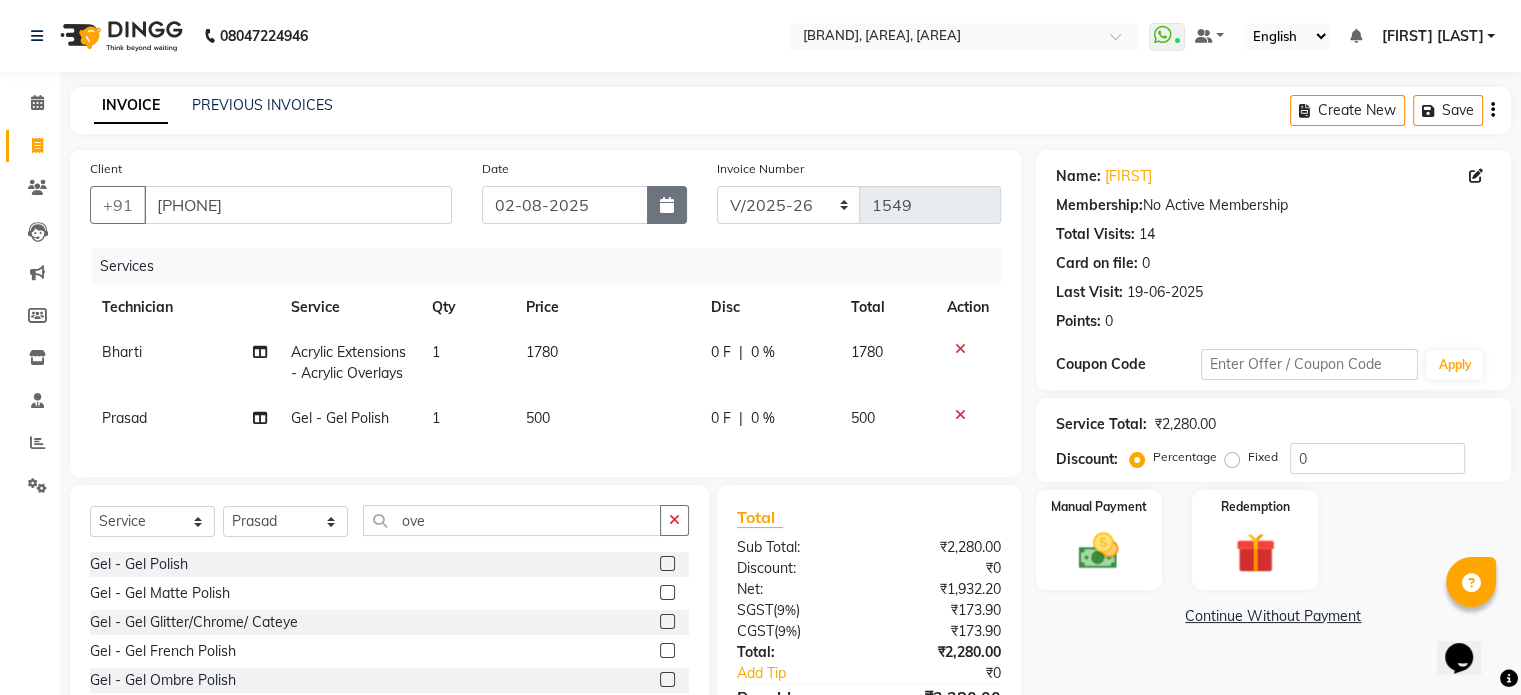 click 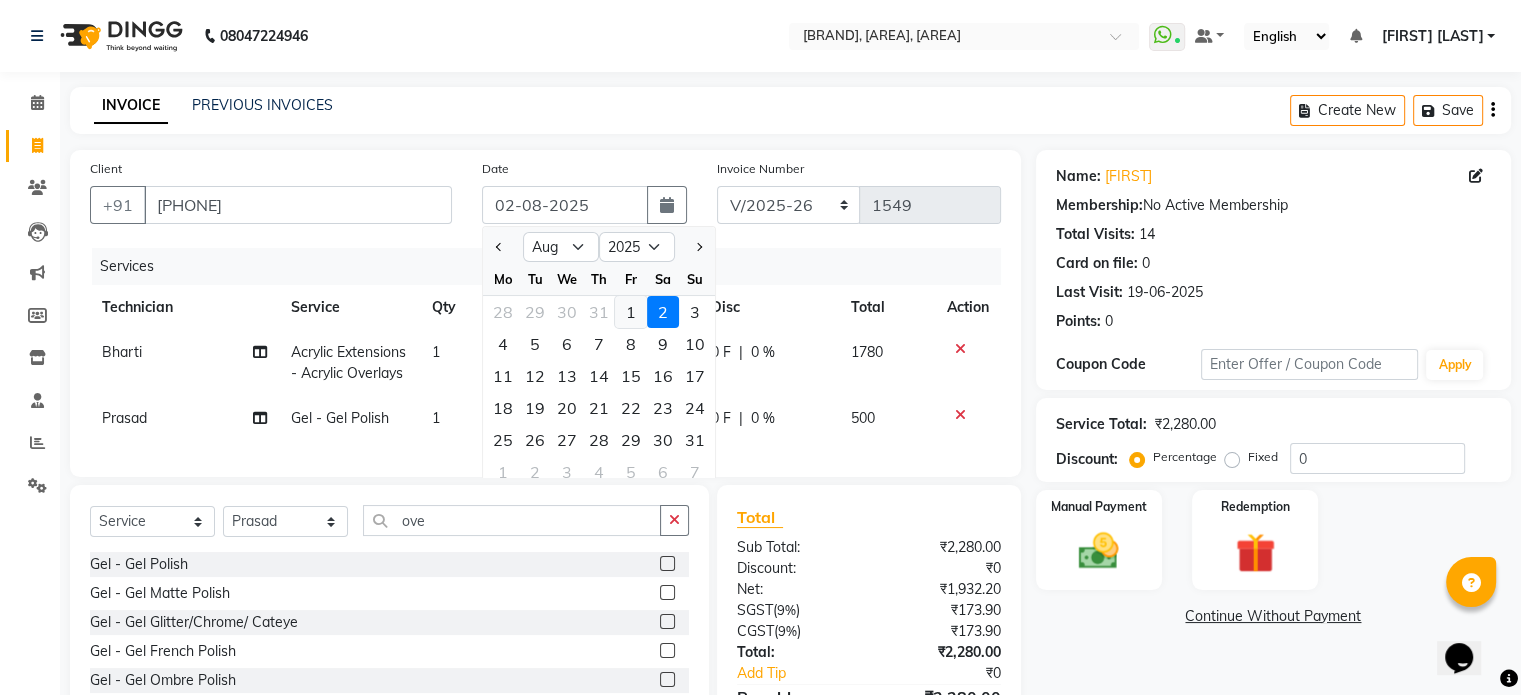 click on "1" 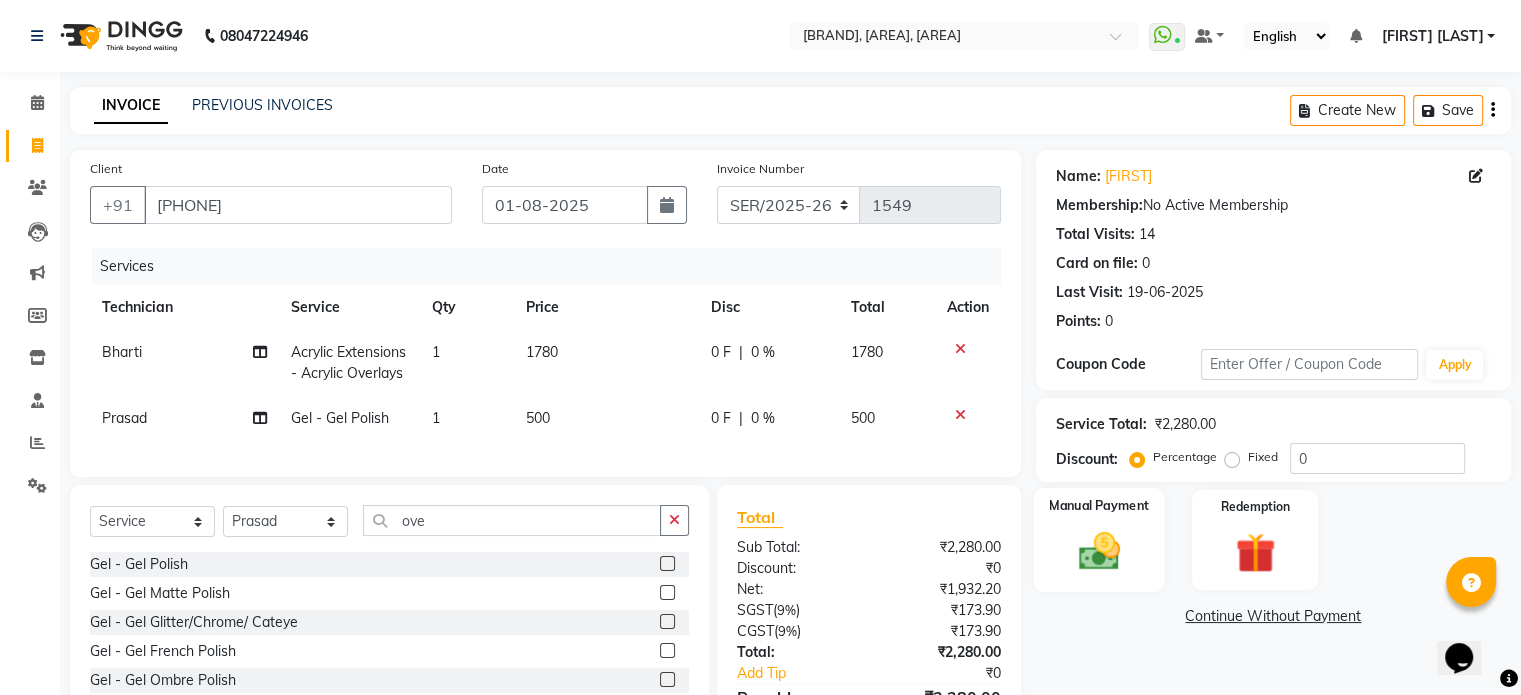 click 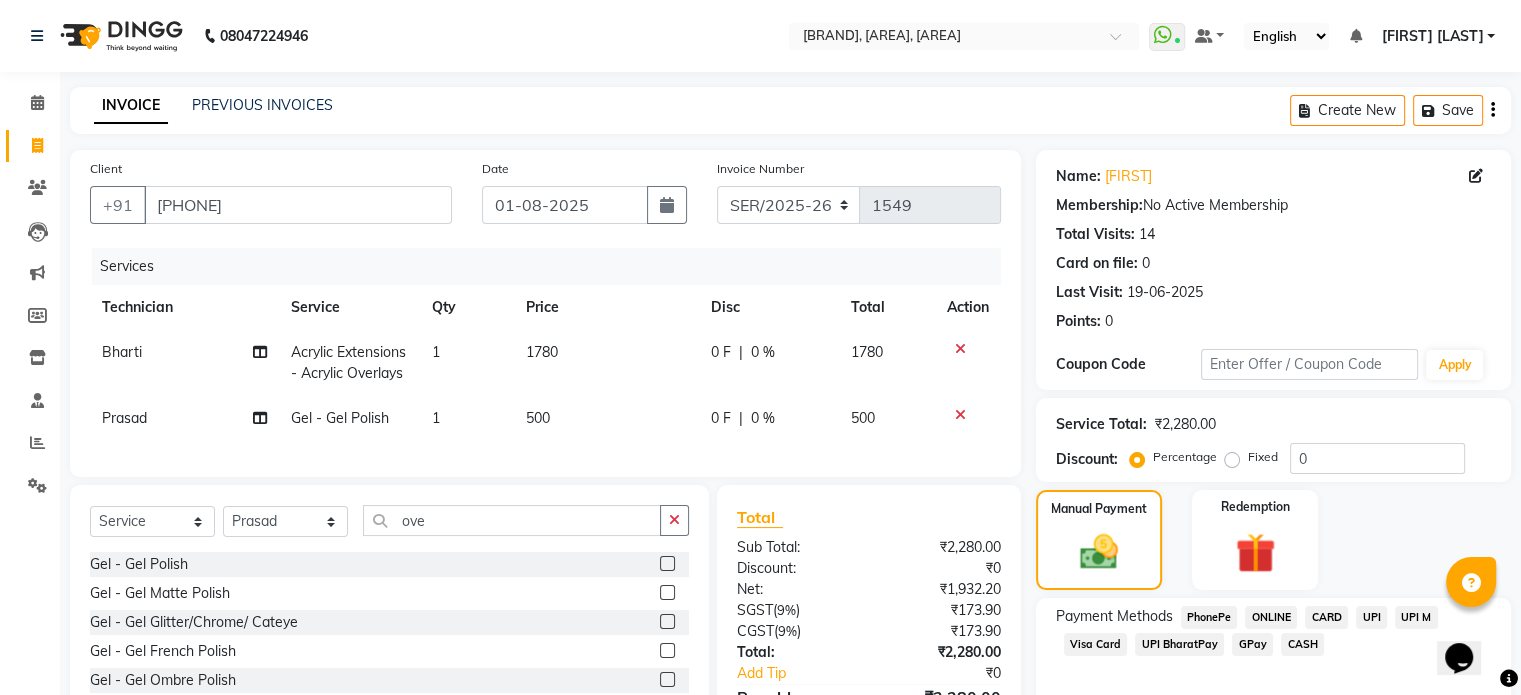 click on "CARD" 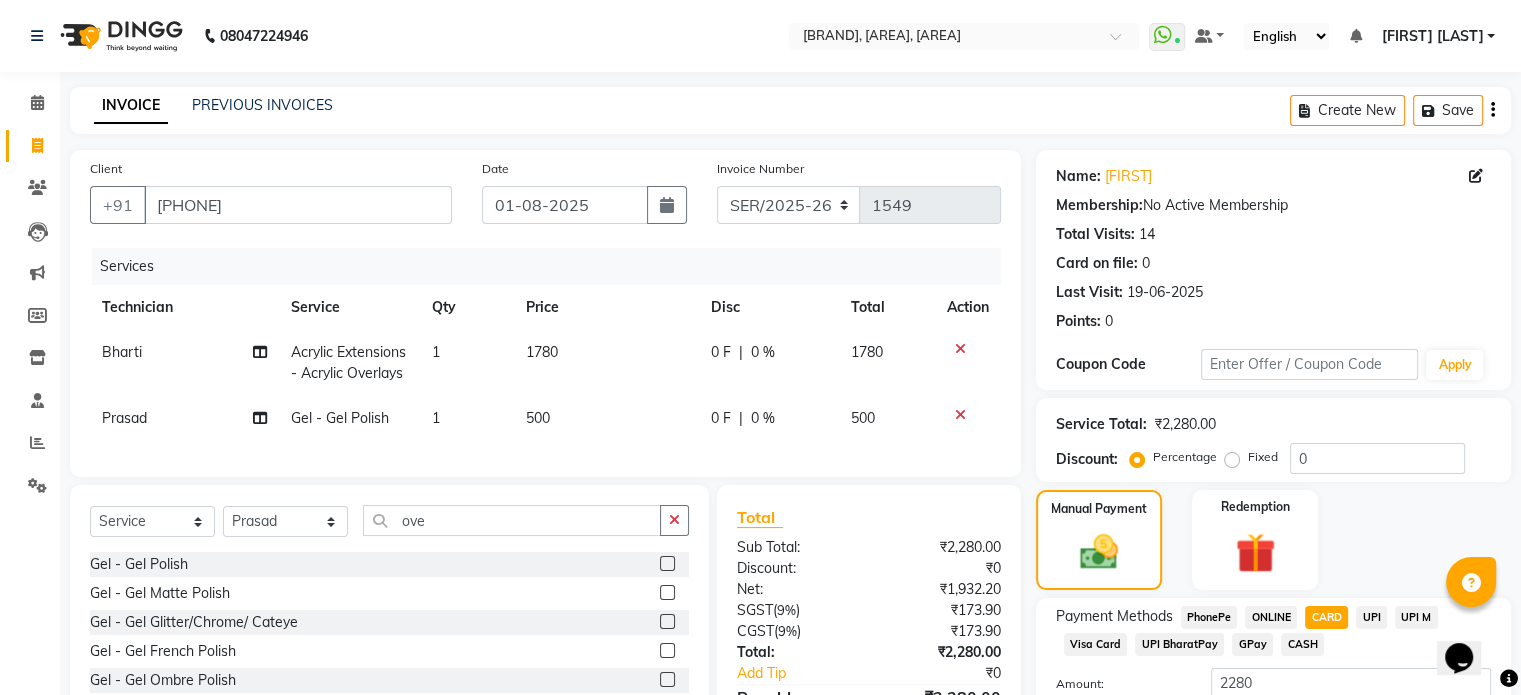 scroll, scrollTop: 152, scrollLeft: 0, axis: vertical 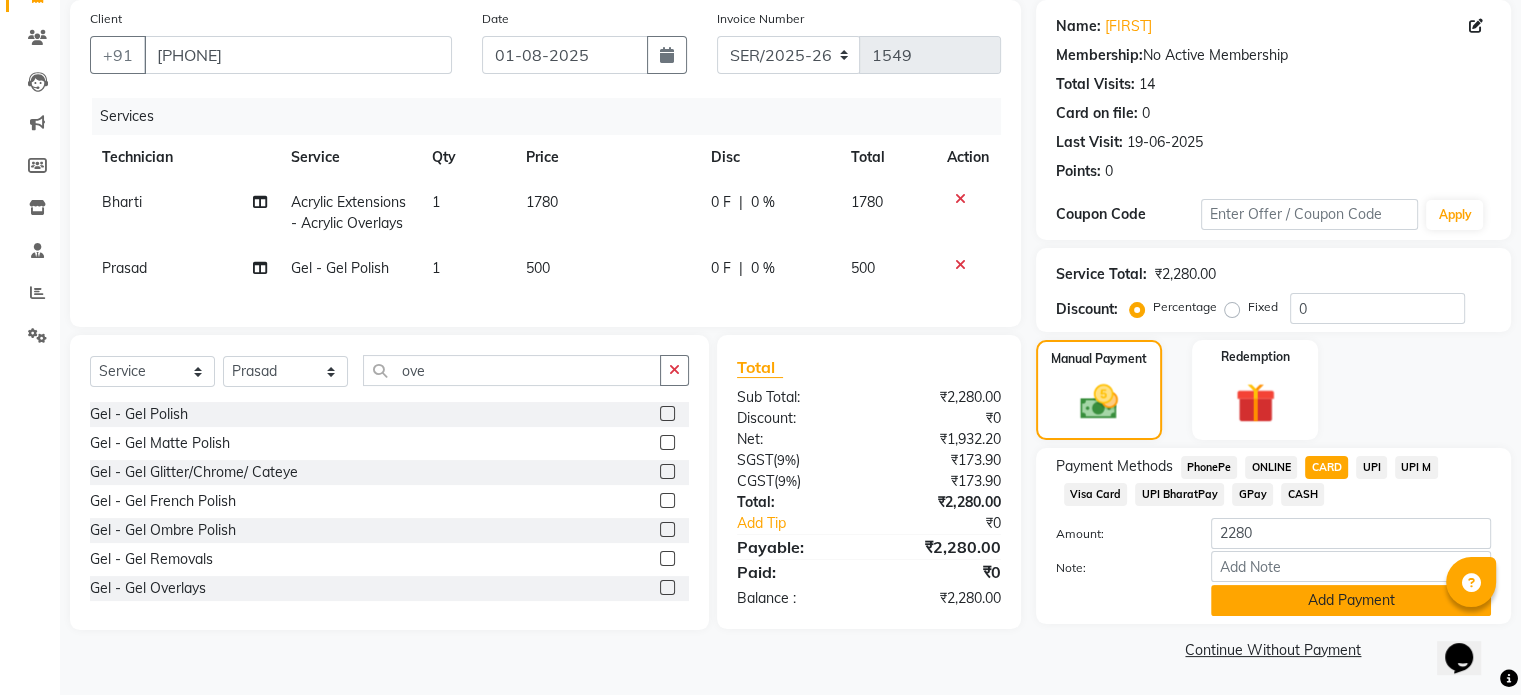 click on "Add Payment" 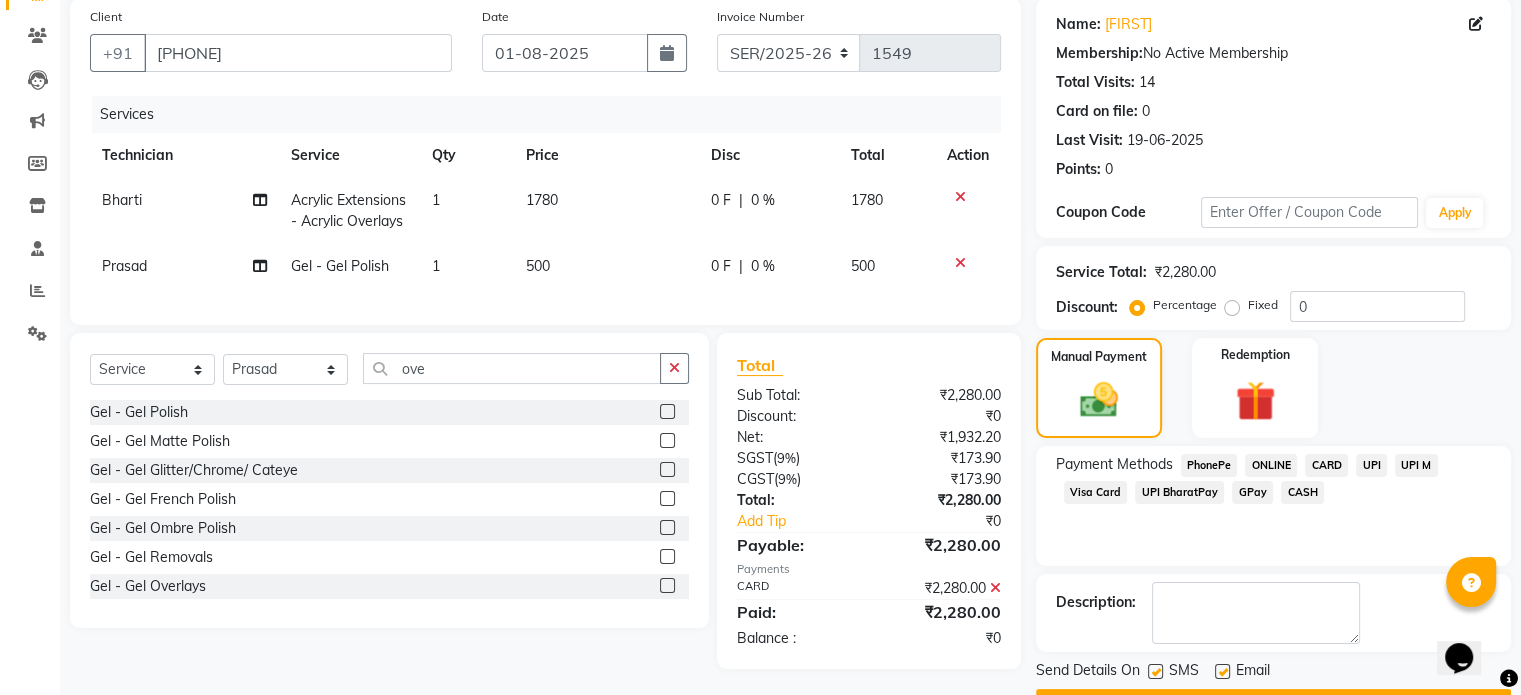 scroll, scrollTop: 205, scrollLeft: 0, axis: vertical 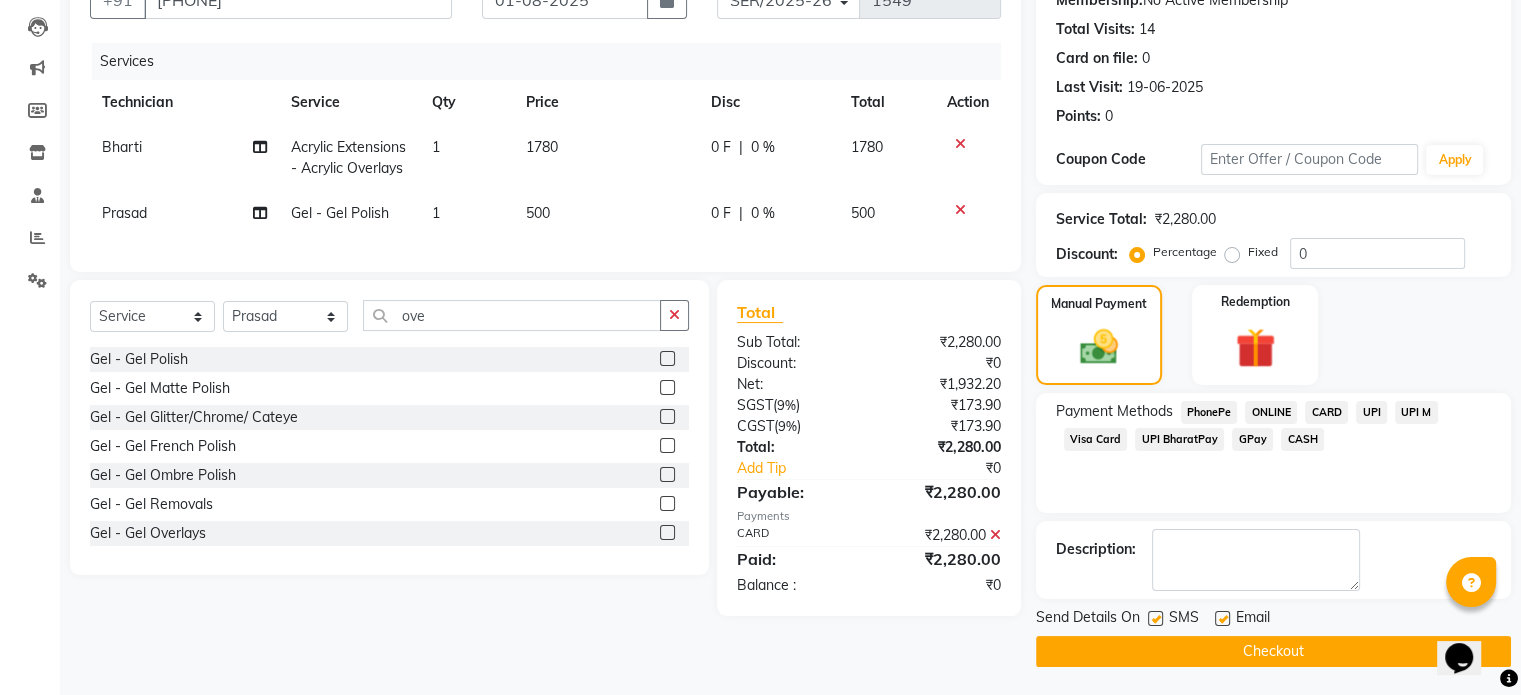 click on "Checkout" 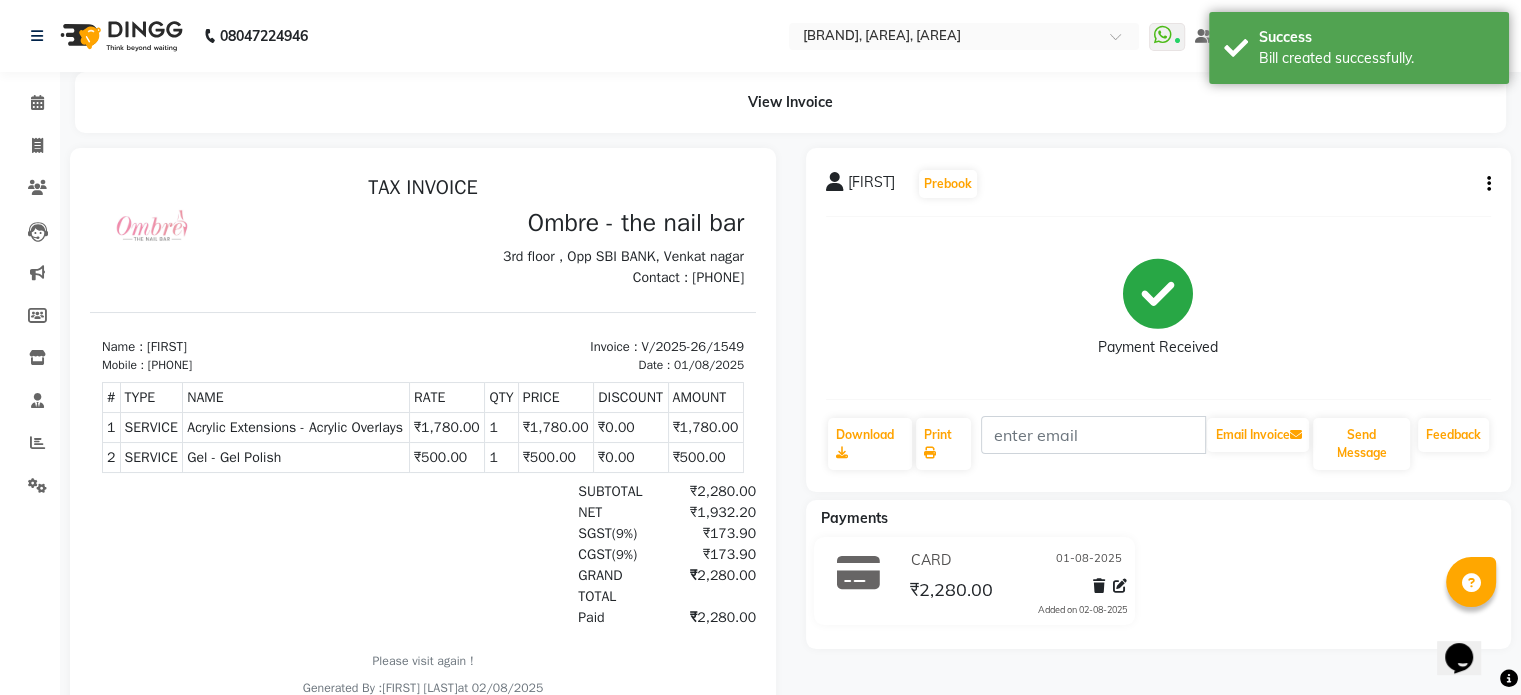 scroll, scrollTop: 0, scrollLeft: 0, axis: both 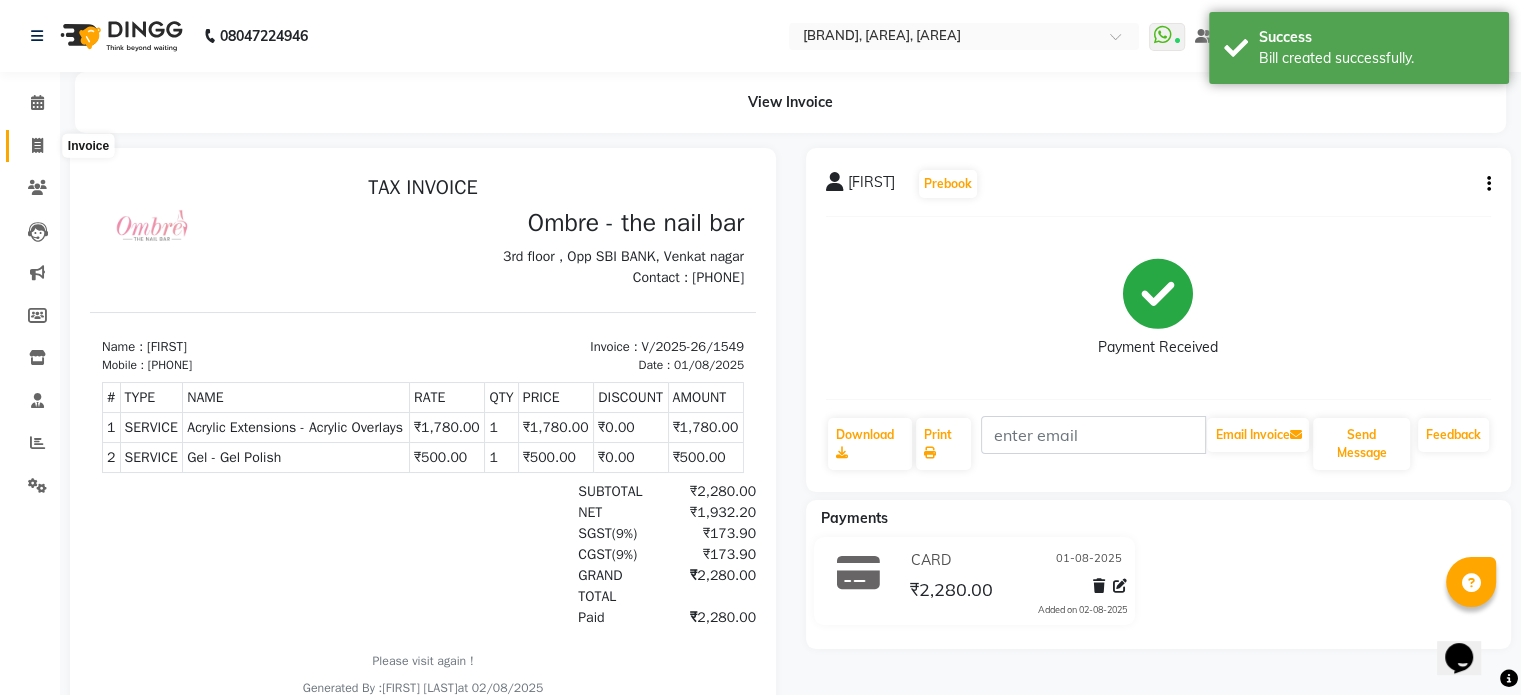 click 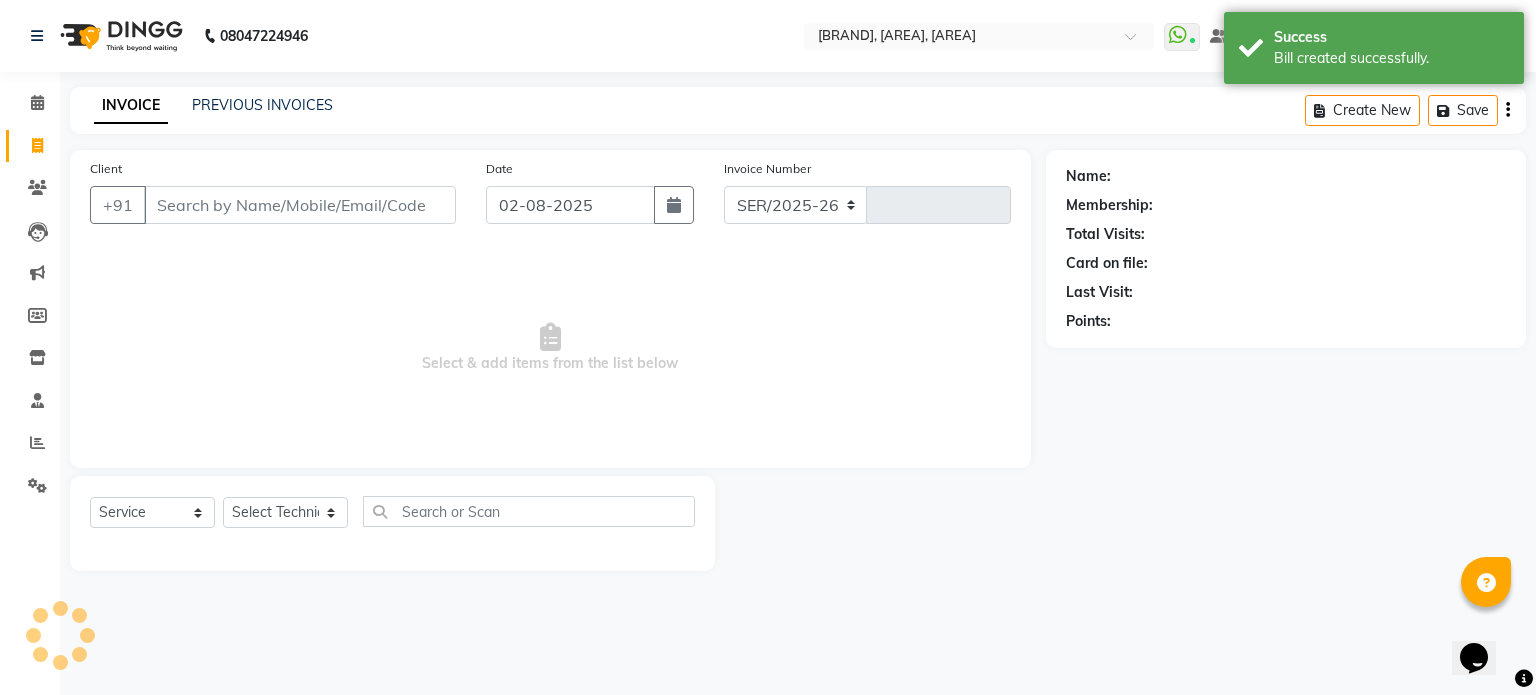 select on "4216" 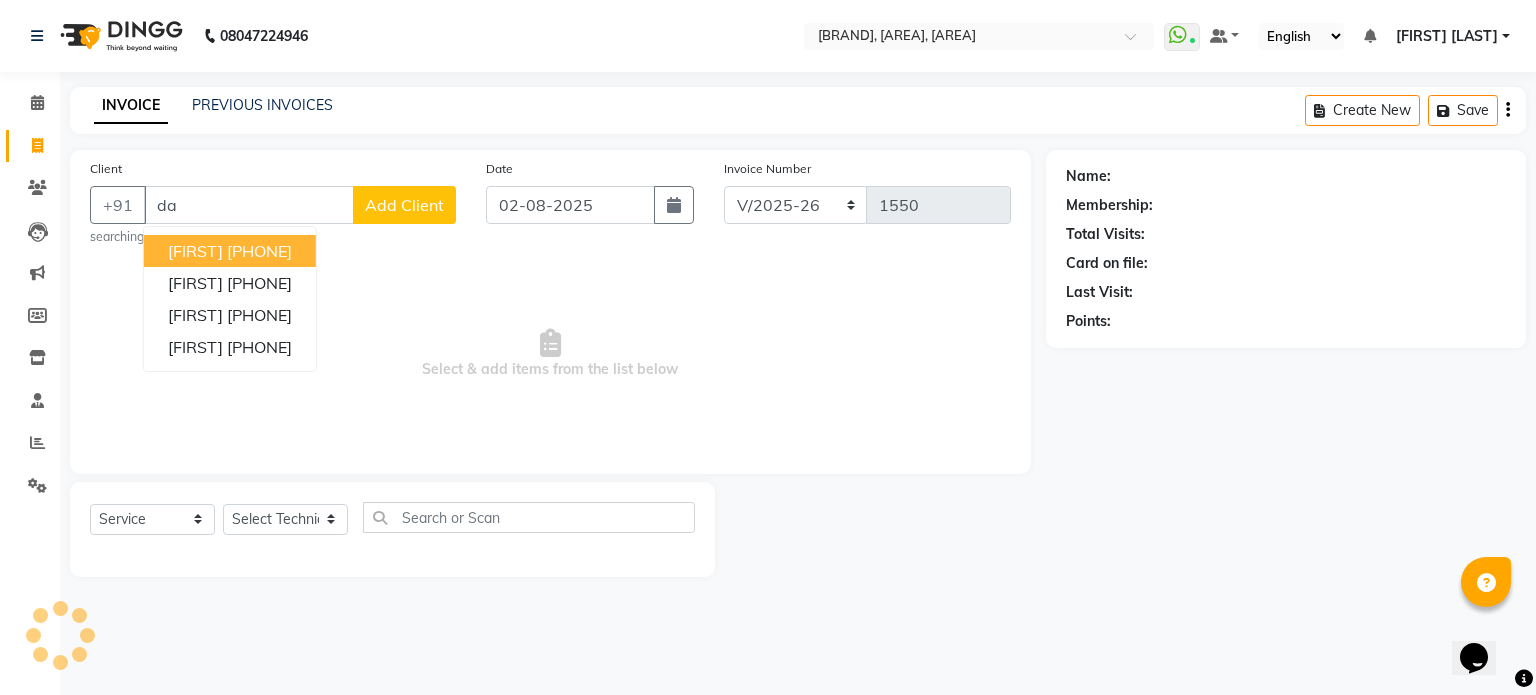 type on "d" 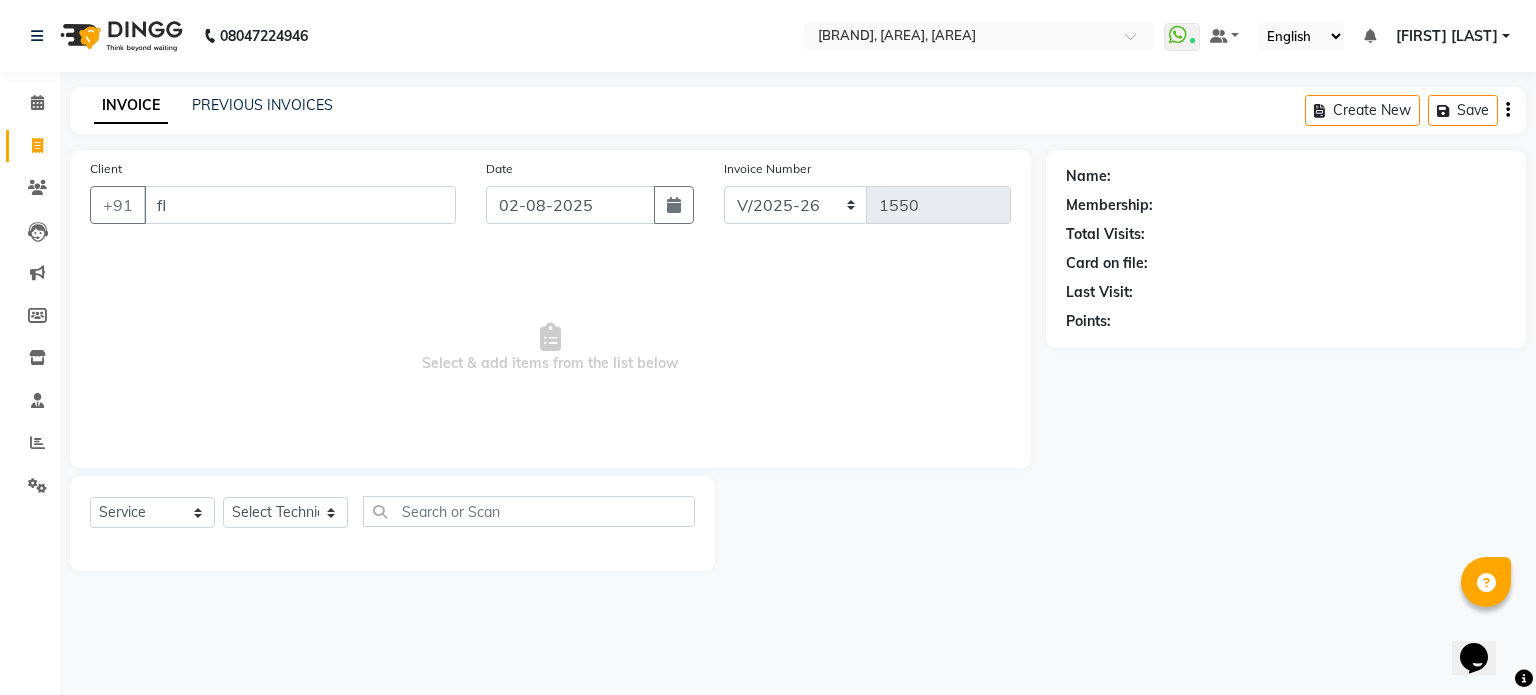 type on "f" 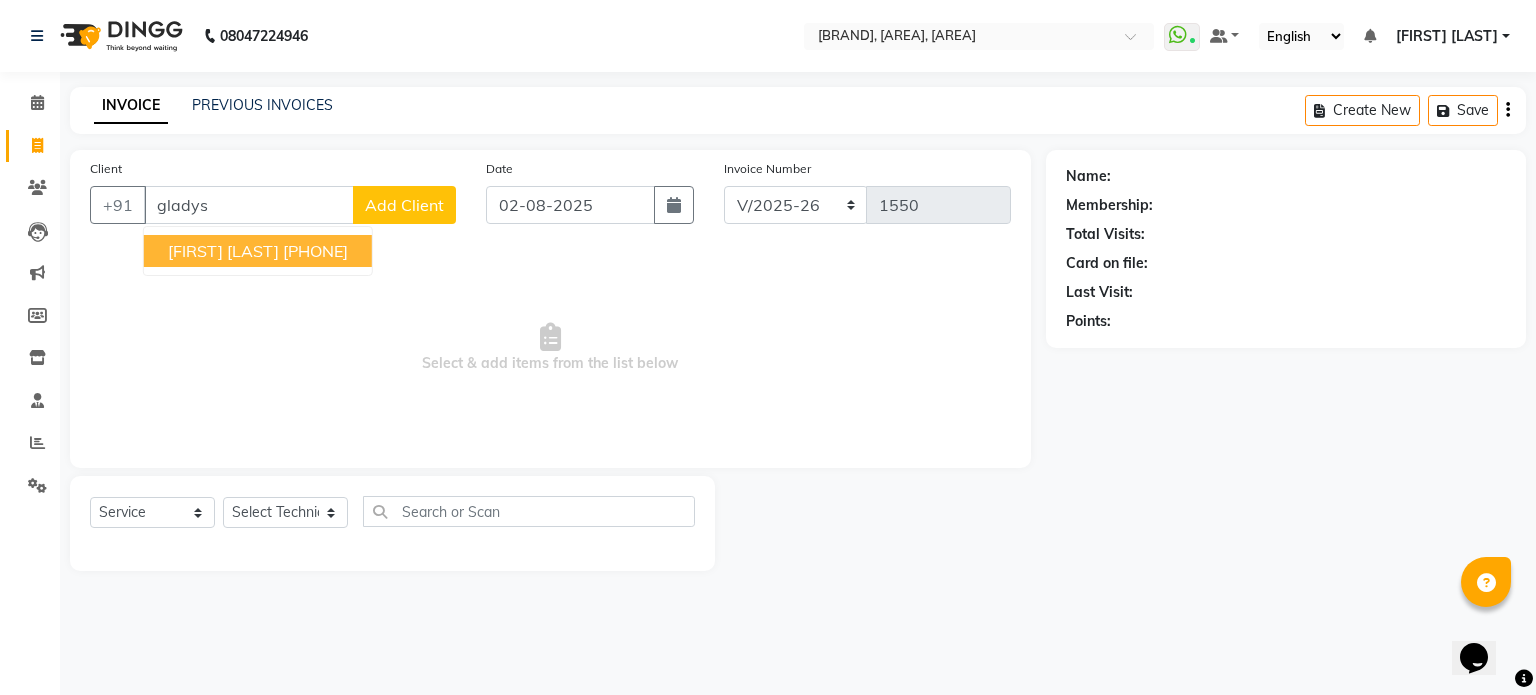click on "C Gladys" at bounding box center [223, 251] 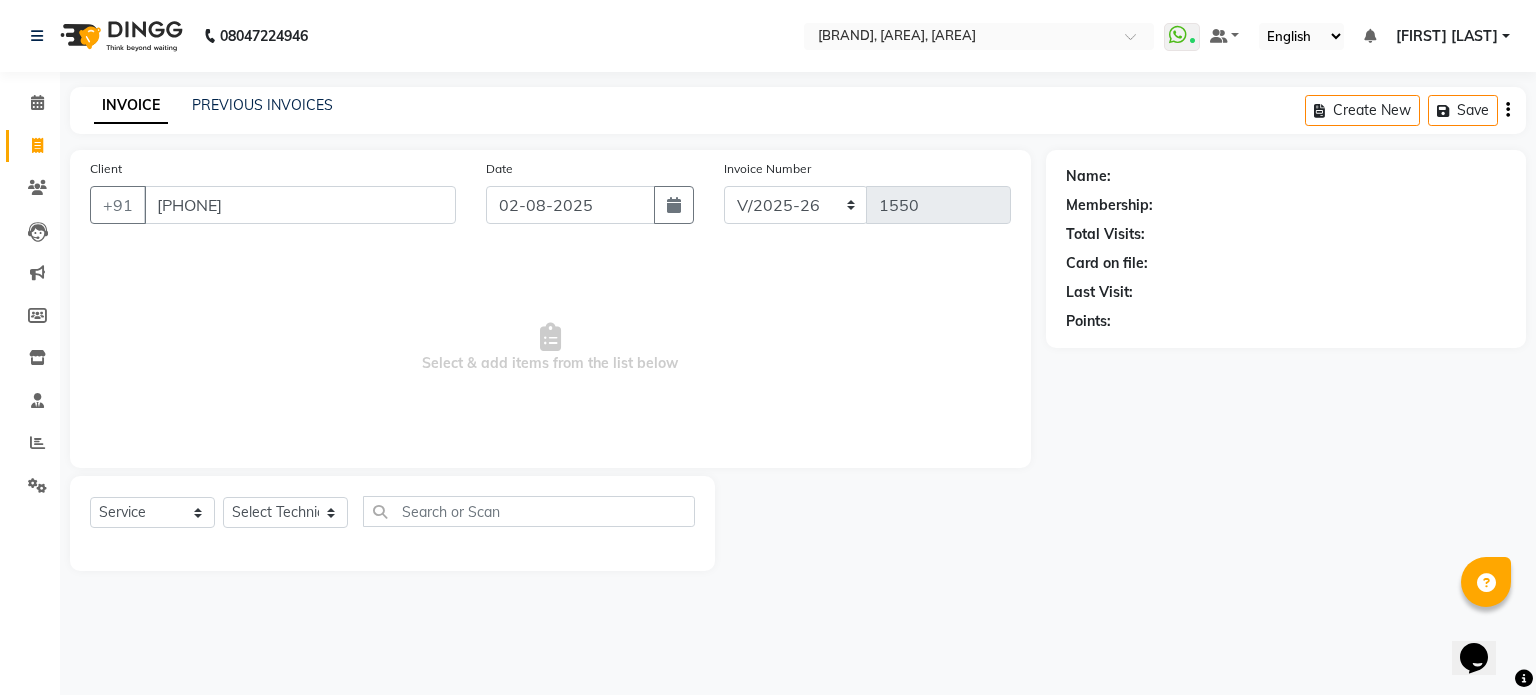 type on "7993865772" 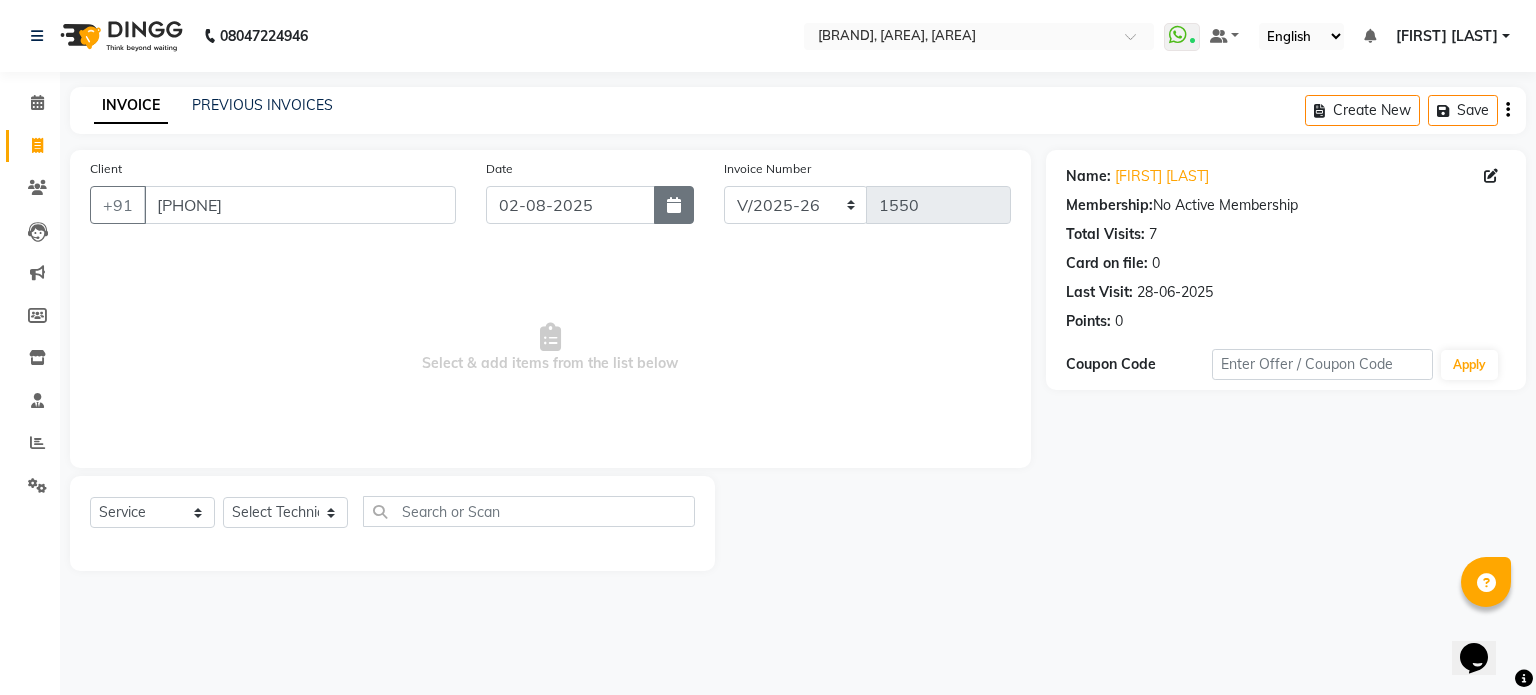 click 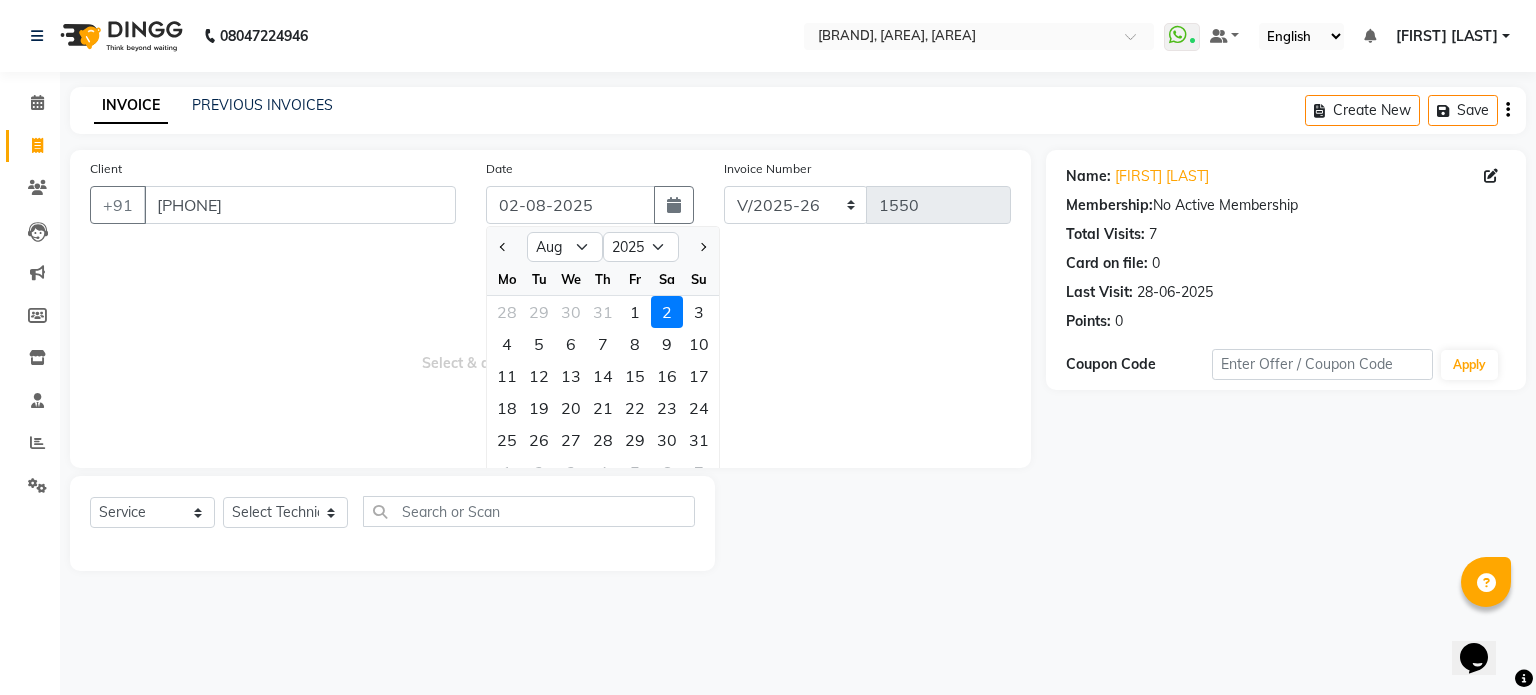 drag, startPoint x: 625, startPoint y: 319, endPoint x: 556, endPoint y: 394, distance: 101.91173 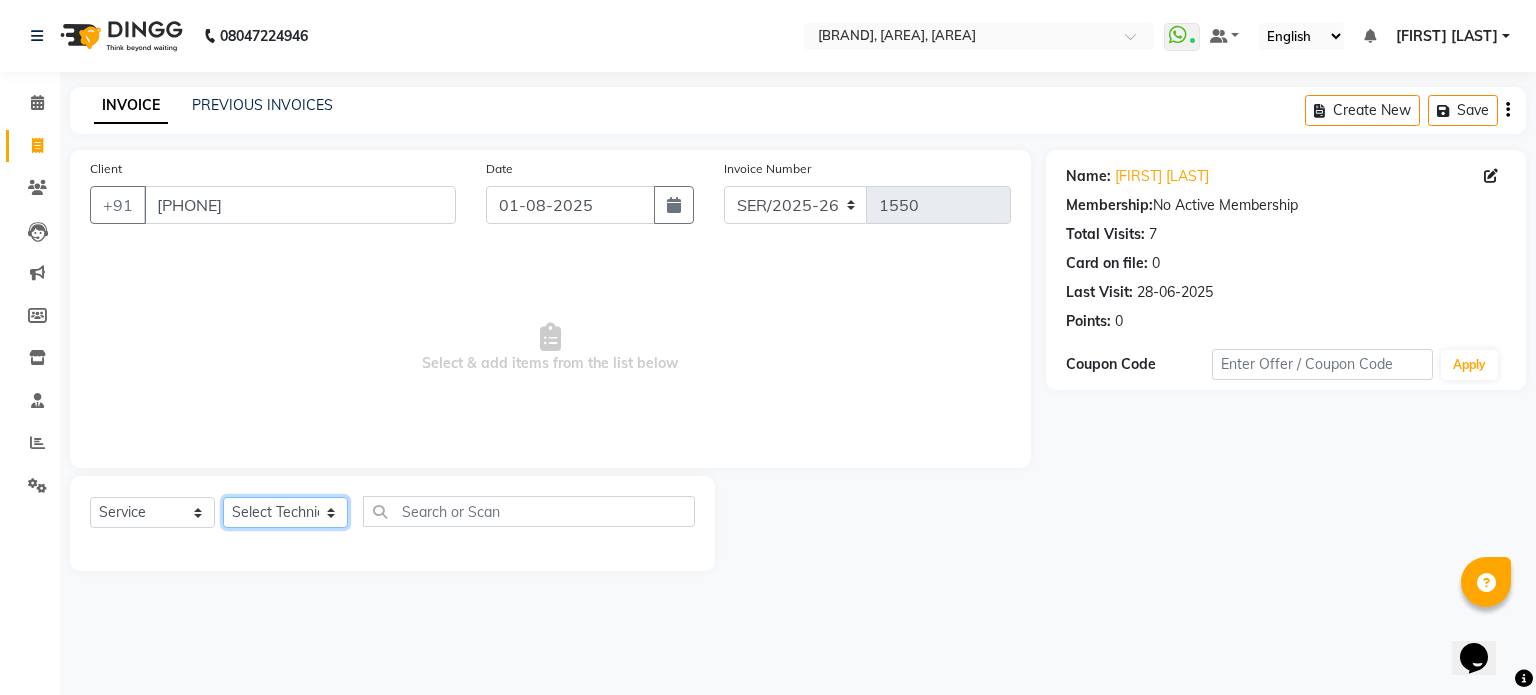 click on "Select Technician Abel Arohi Bharti Esther Gaina Holyson Juli Kasar Lata Monisha Prasad priyanka sakshi jain Sheetal Sushila thamu Wonso" 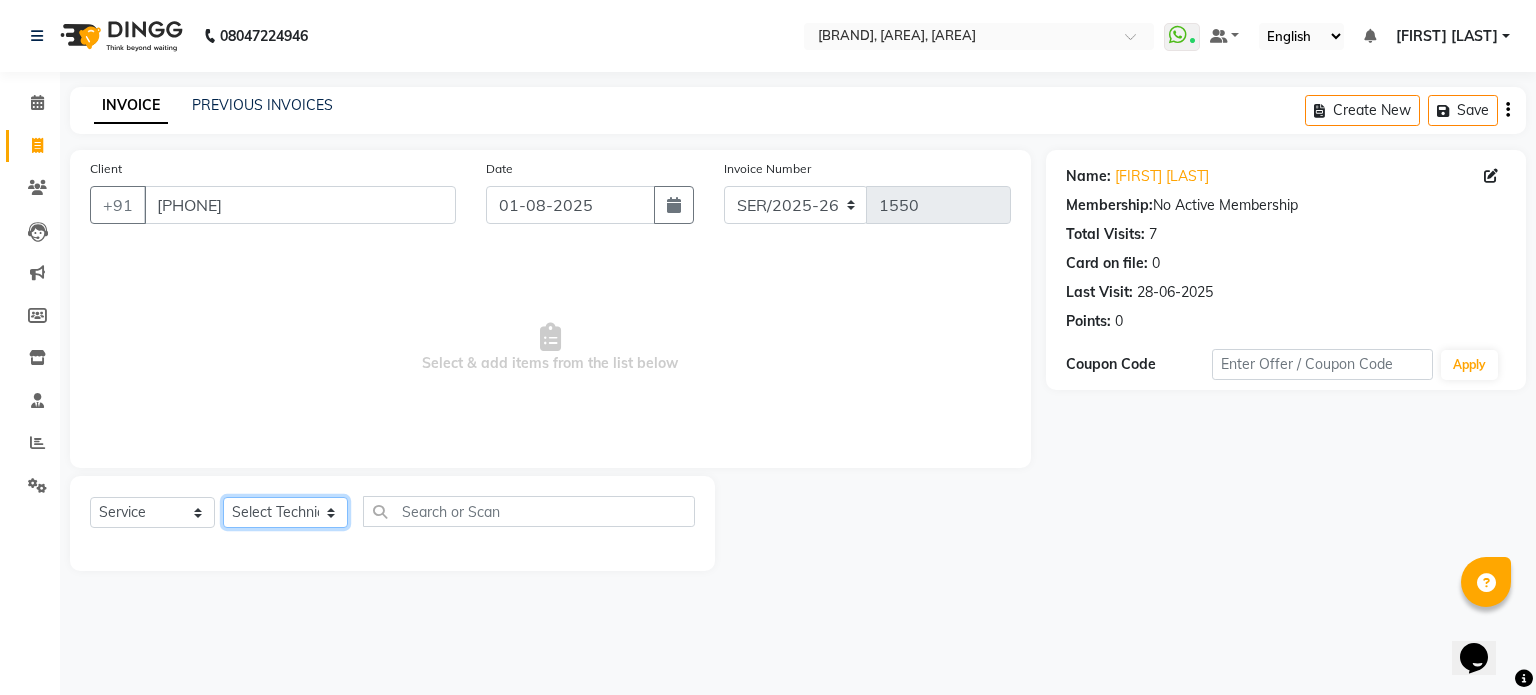 select on "21928" 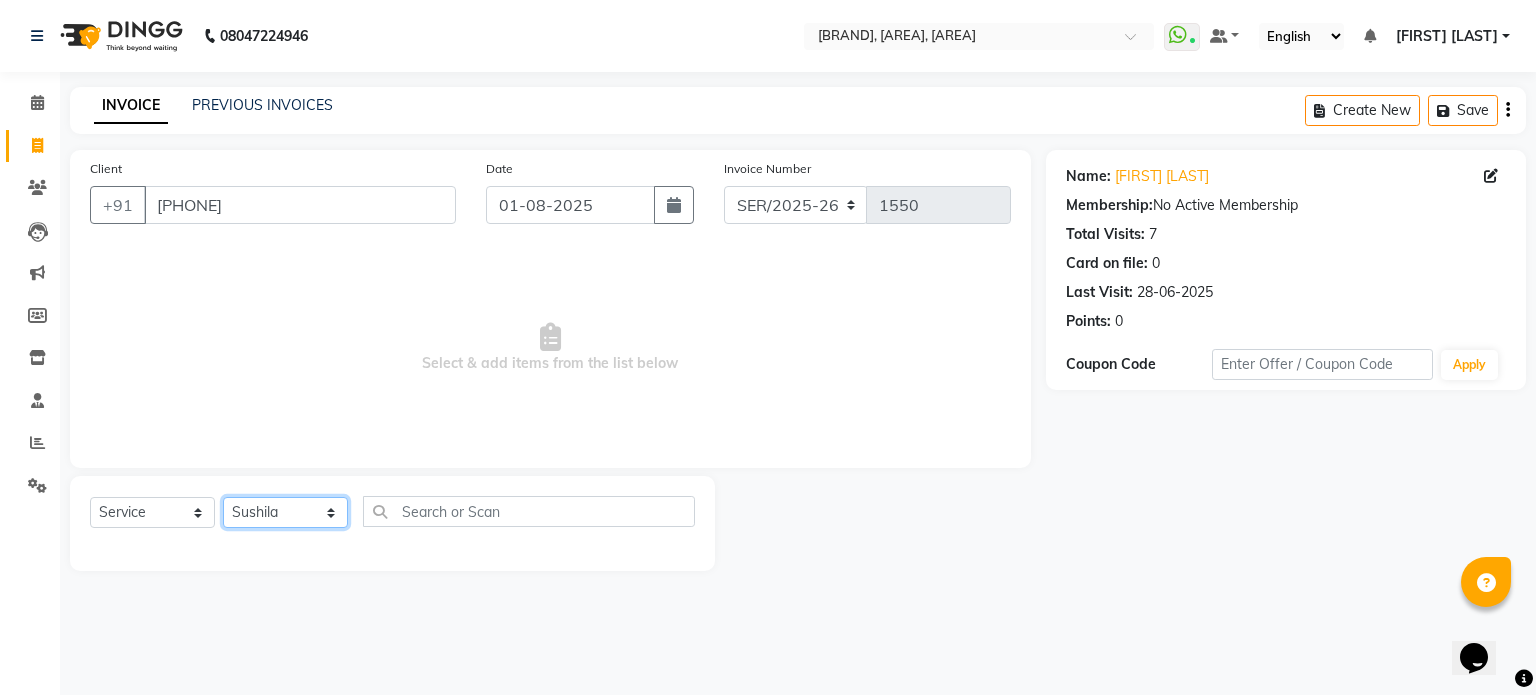 click on "Select Technician Abel Arohi Bharti Esther Gaina Holyson Juli Kasar Lata Monisha Prasad priyanka sakshi jain Sheetal Sushila thamu Wonso" 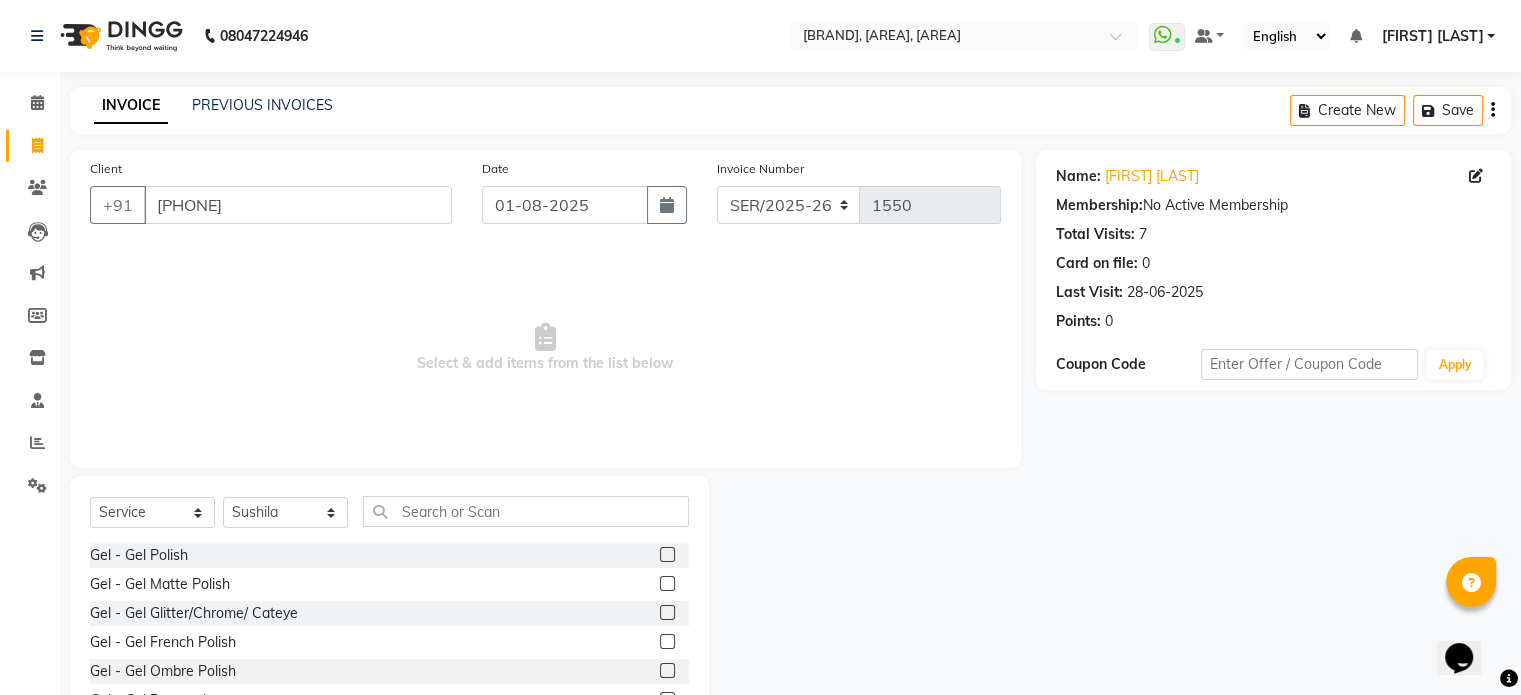 click 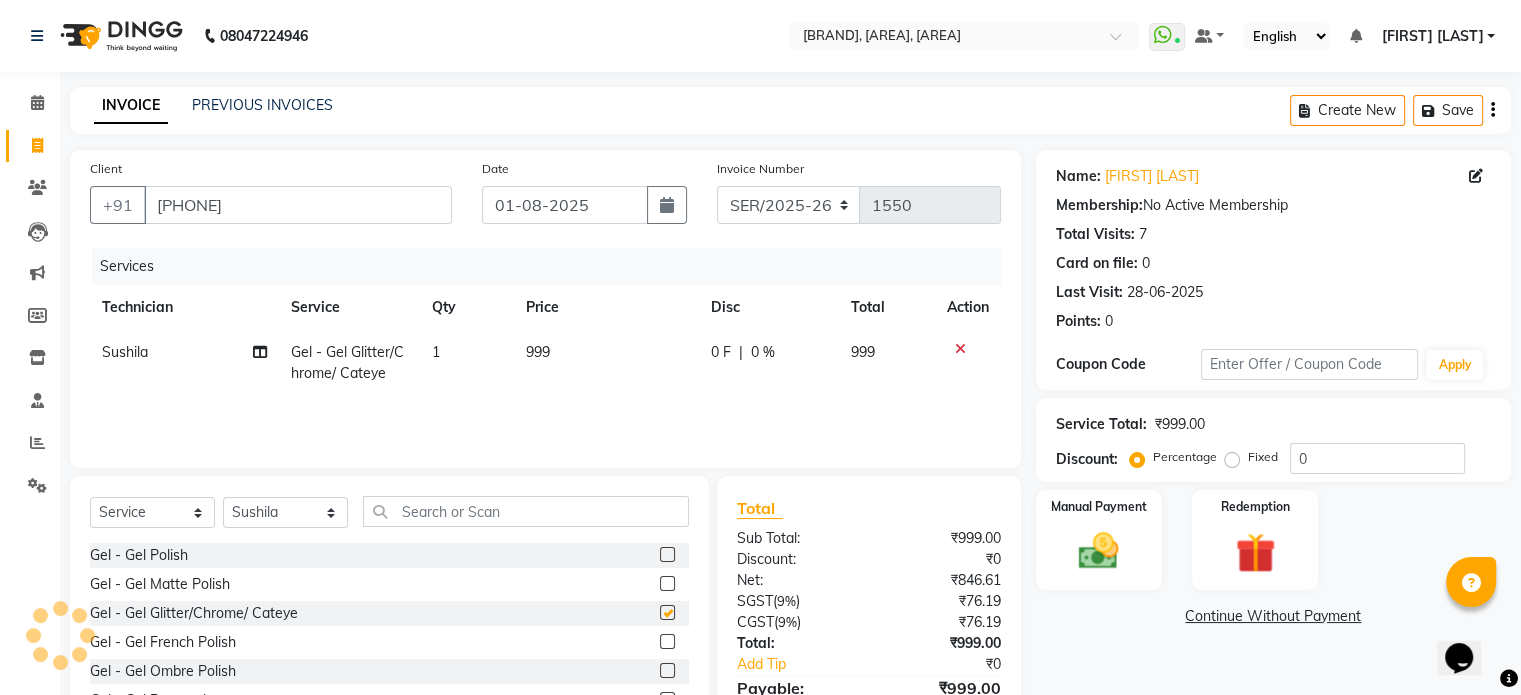 checkbox on "false" 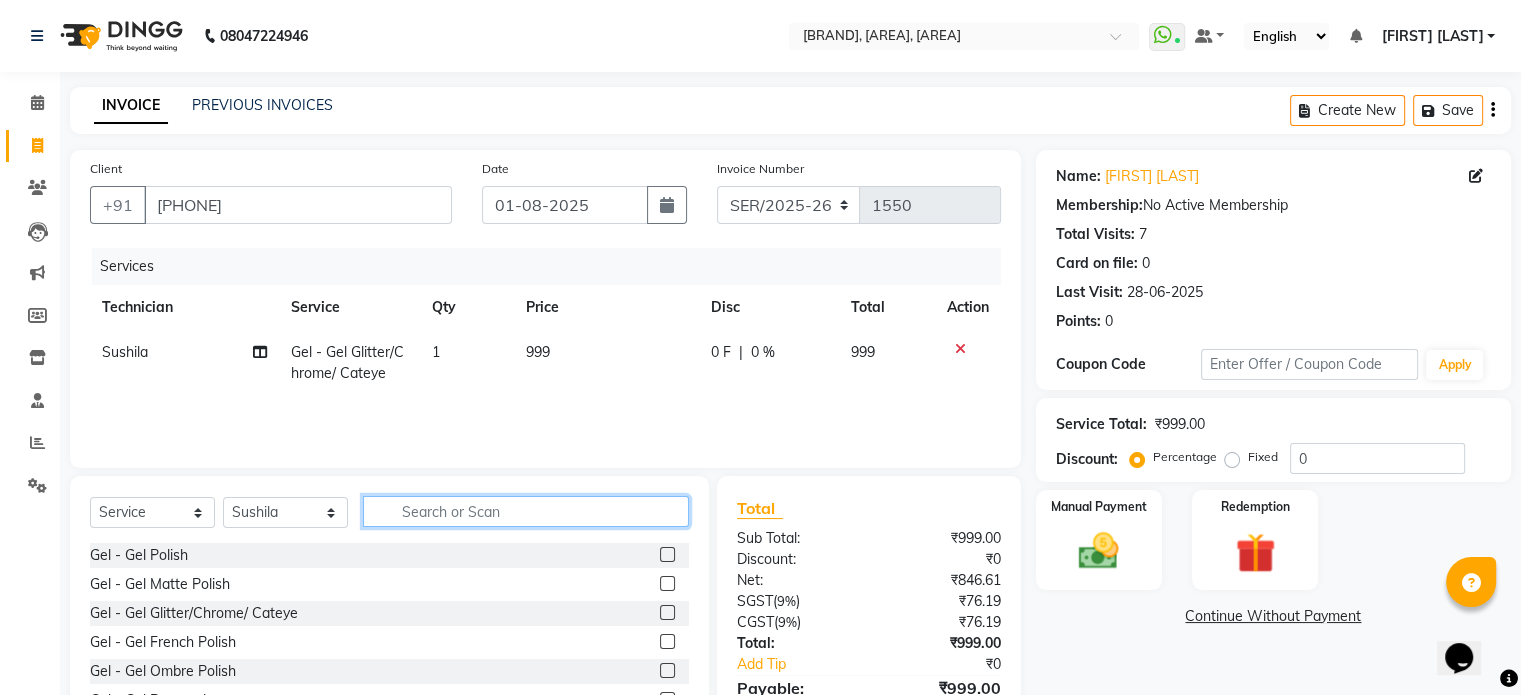 click 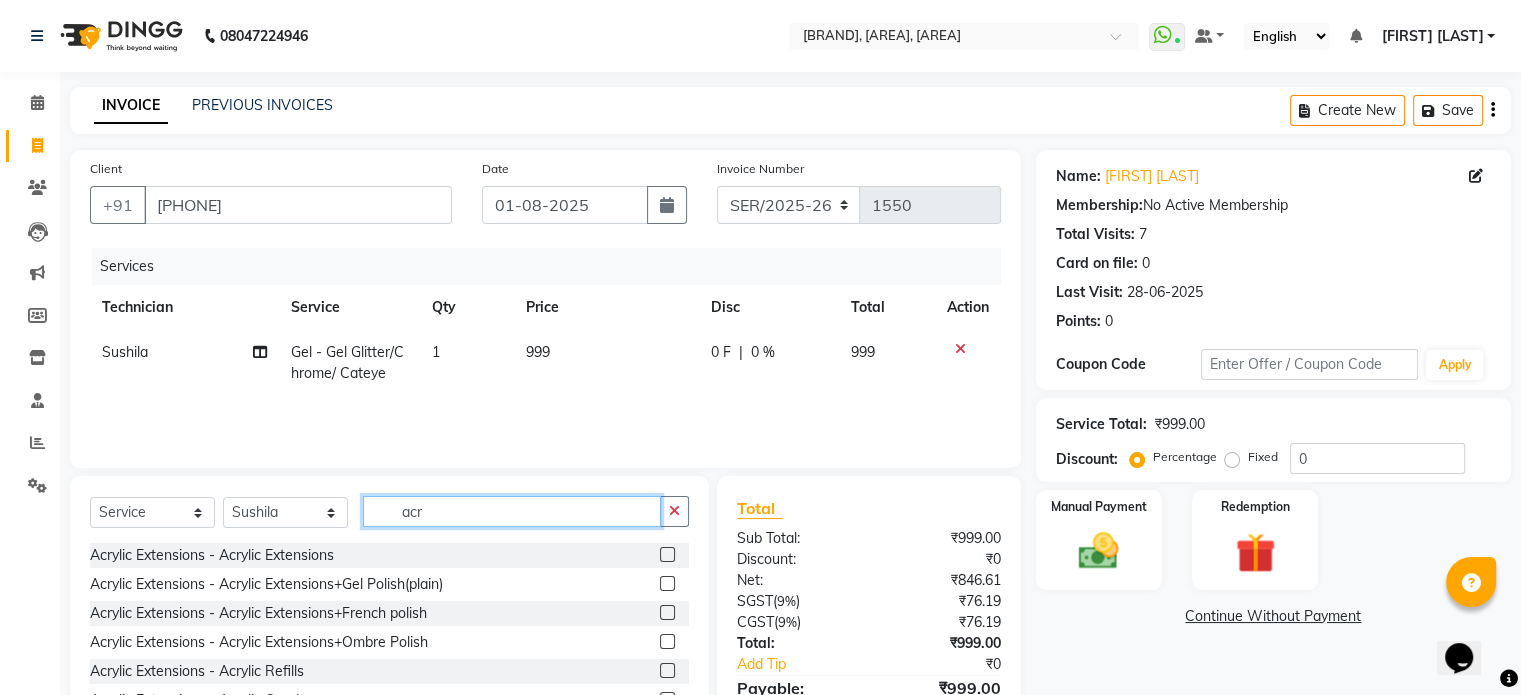 type on "acr" 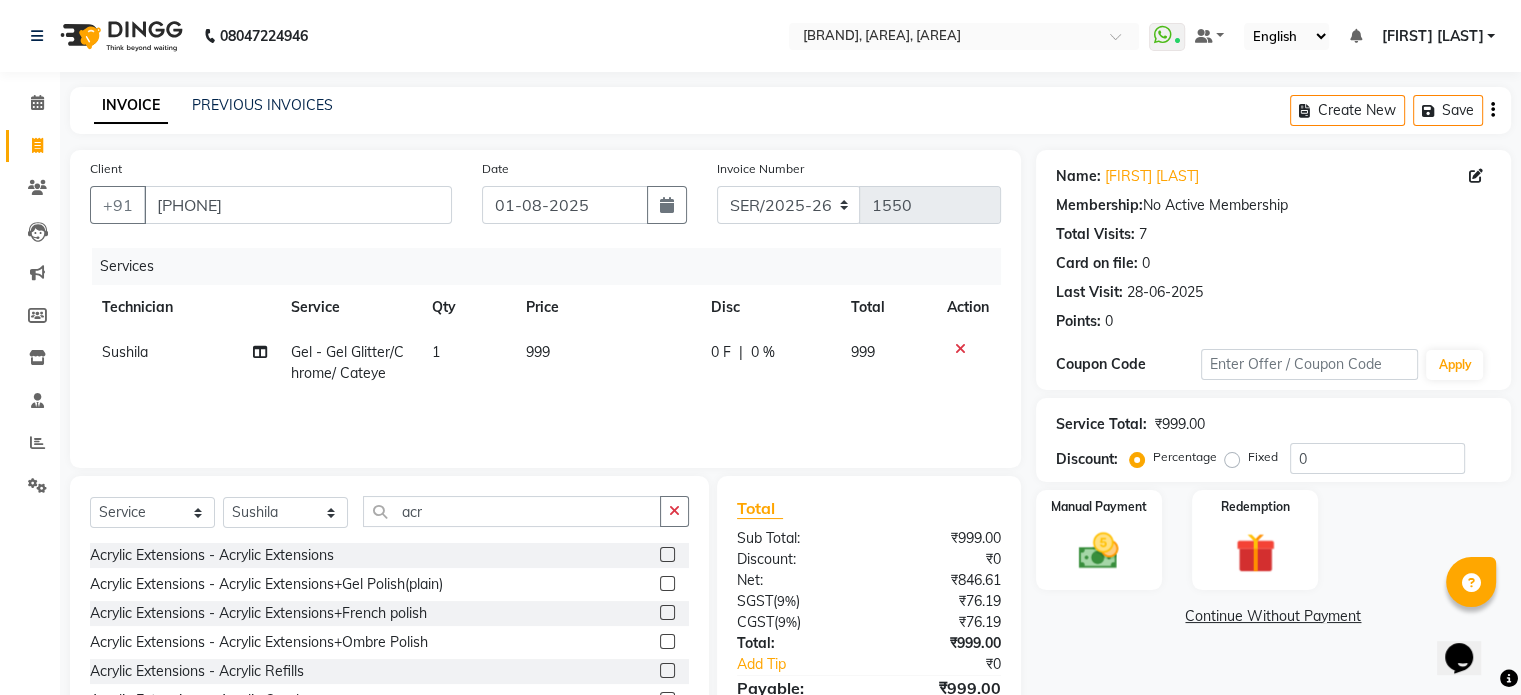 click 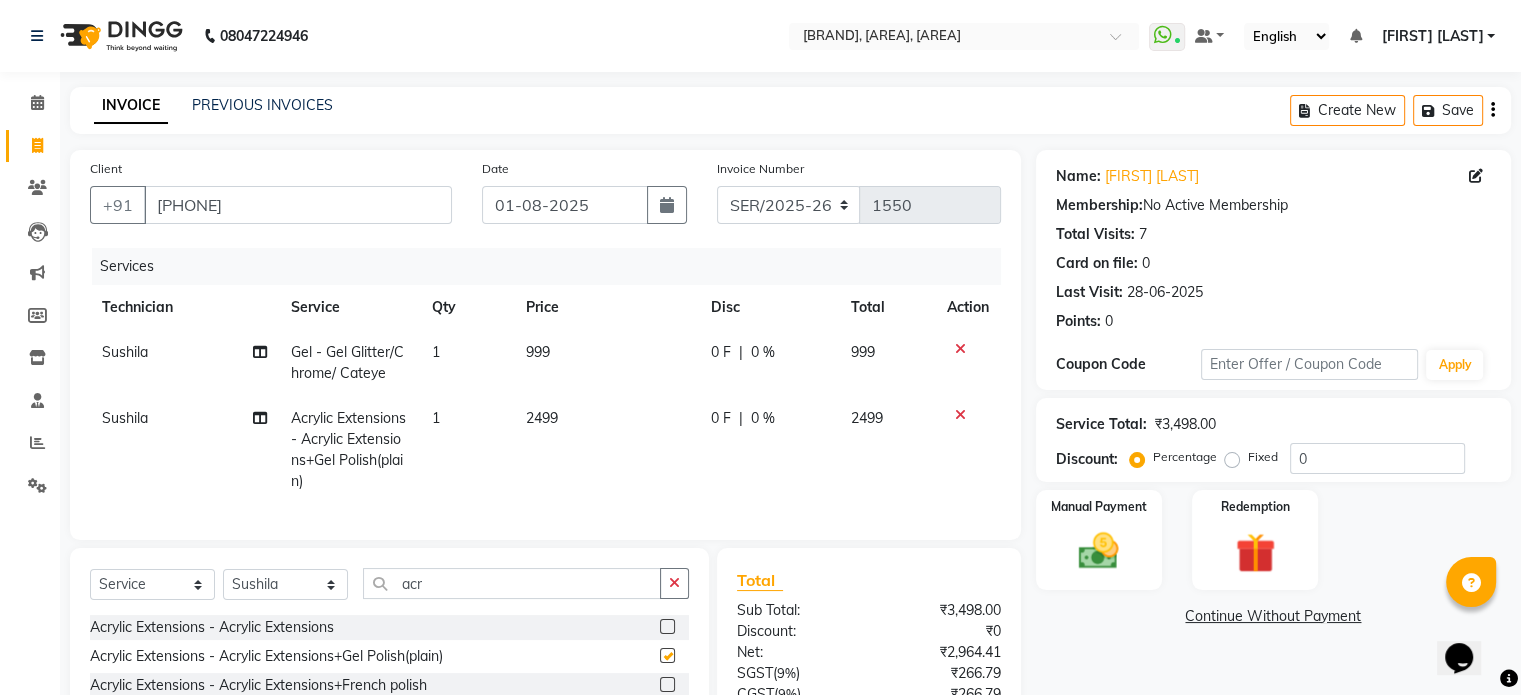 checkbox on "false" 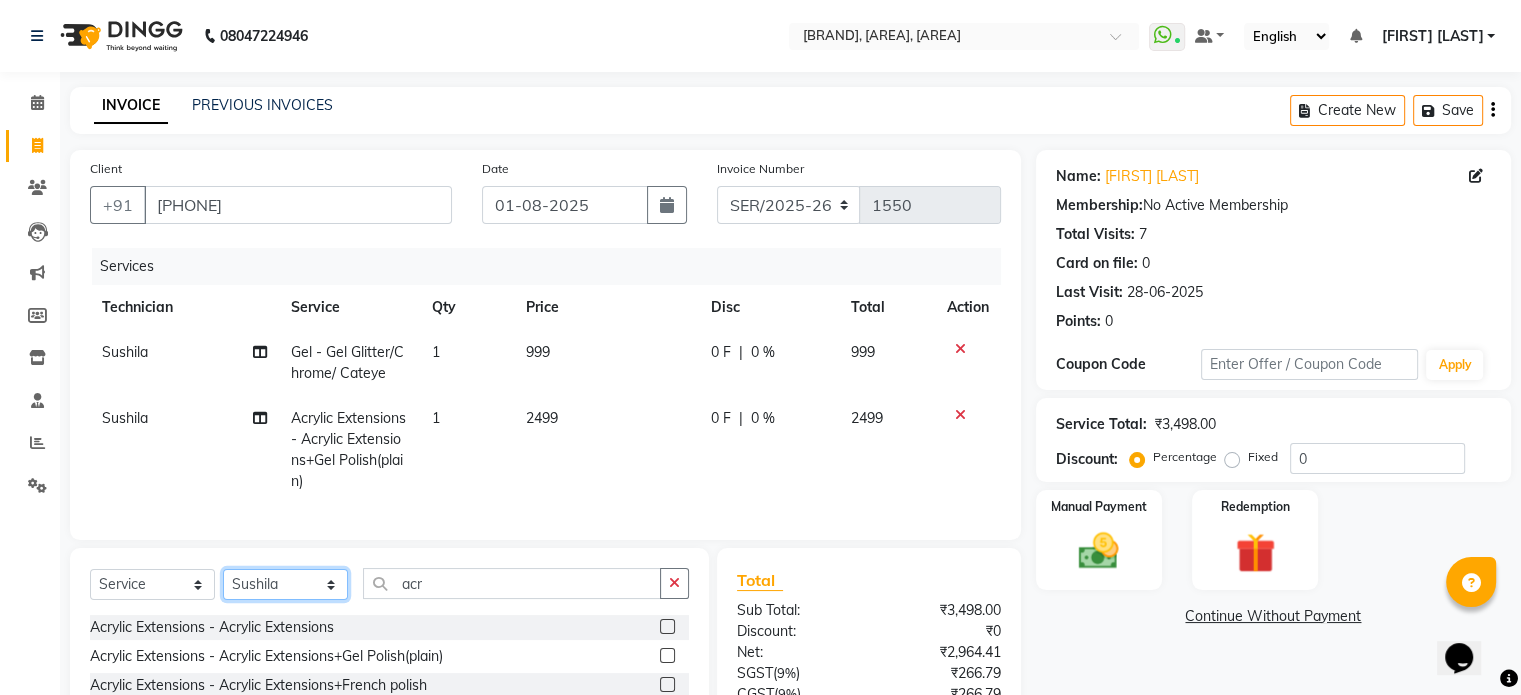 click on "Select Technician Abel Arohi Bharti Esther Gaina Holyson Juli Kasar Lata Monisha Prasad priyanka sakshi jain Sheetal Sushila thamu Wonso" 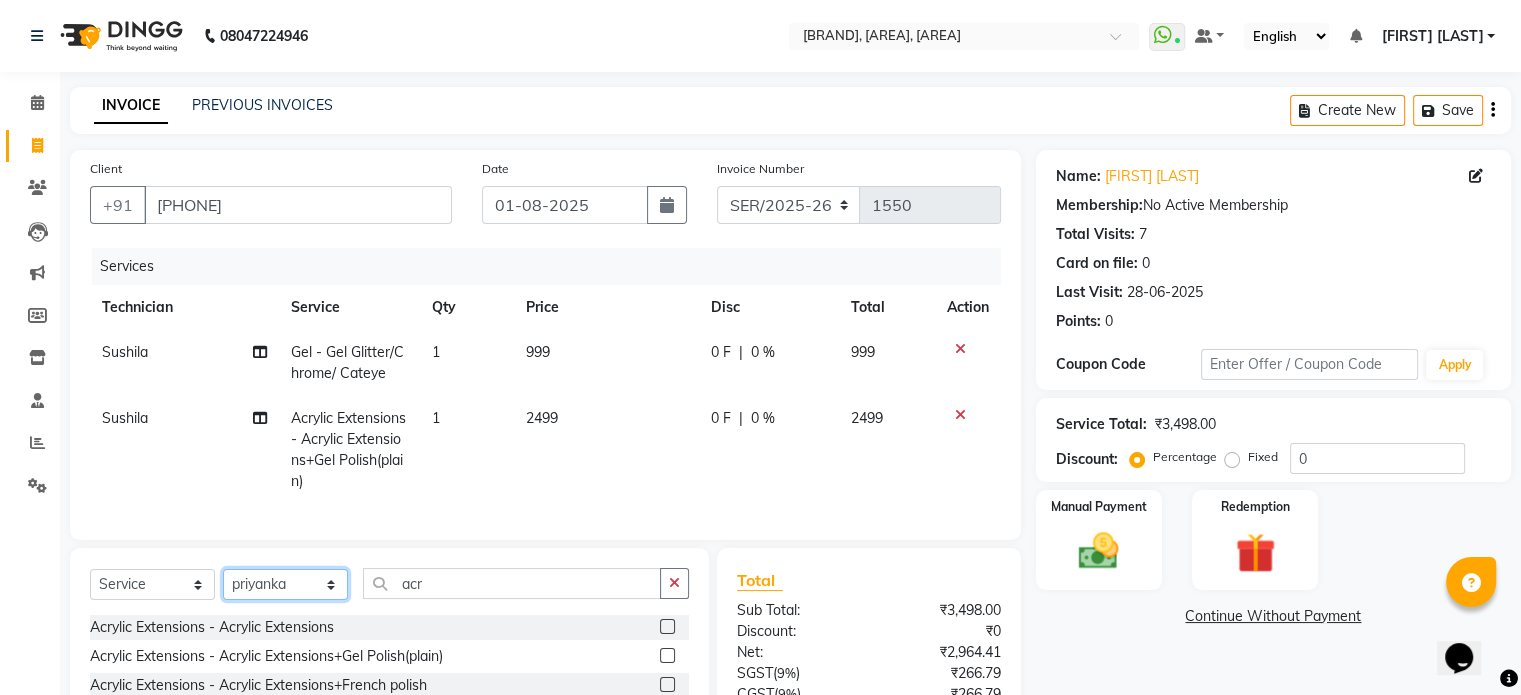click on "Select Technician Abel Arohi Bharti Esther Gaina Holyson Juli Kasar Lata Monisha Prasad priyanka sakshi jain Sheetal Sushila thamu Wonso" 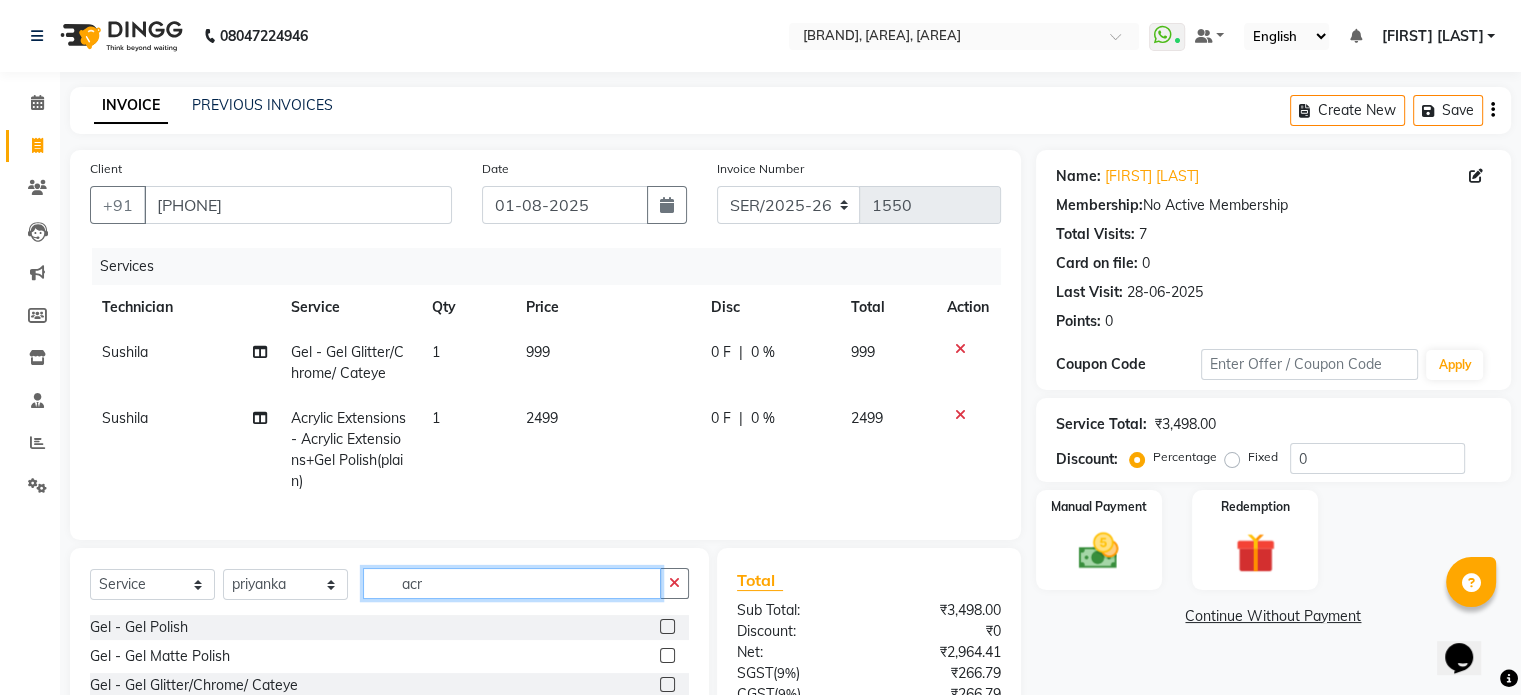click on "acr" 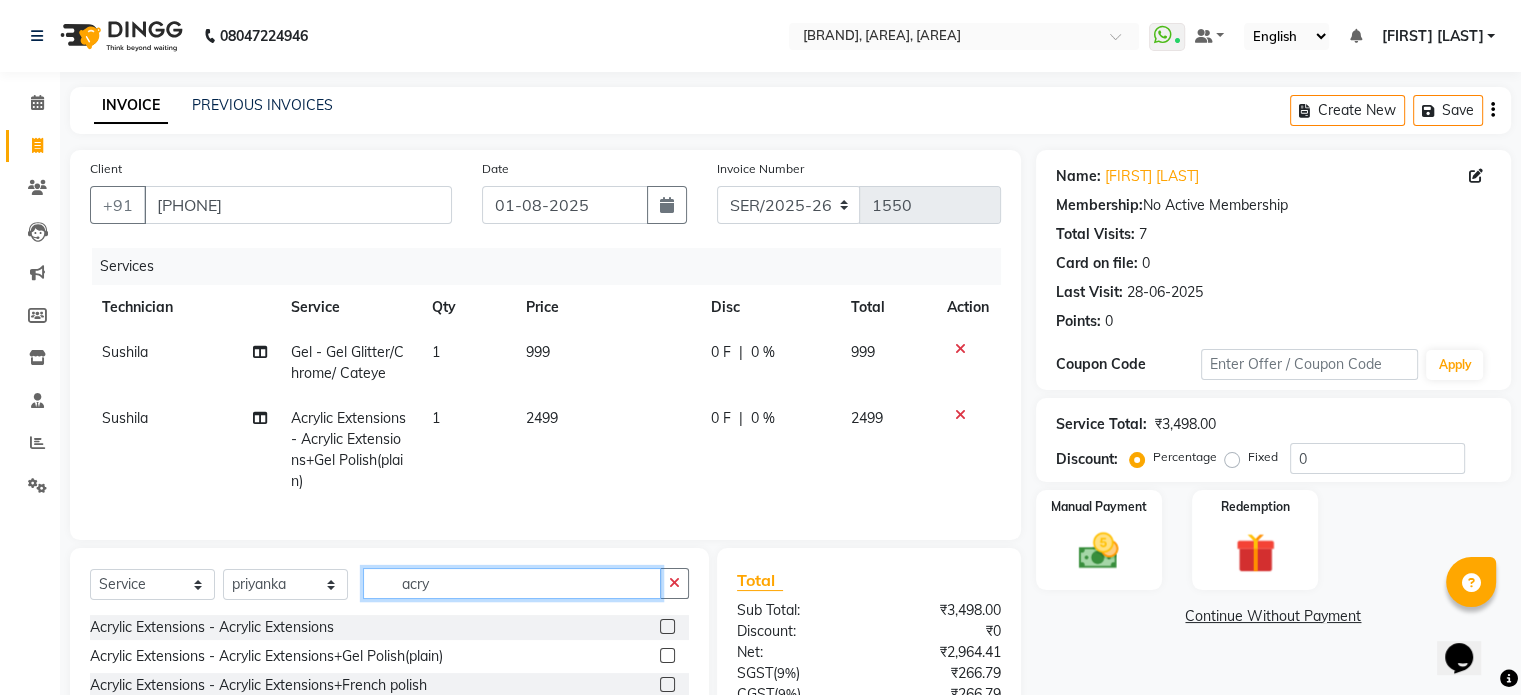 type on "acry" 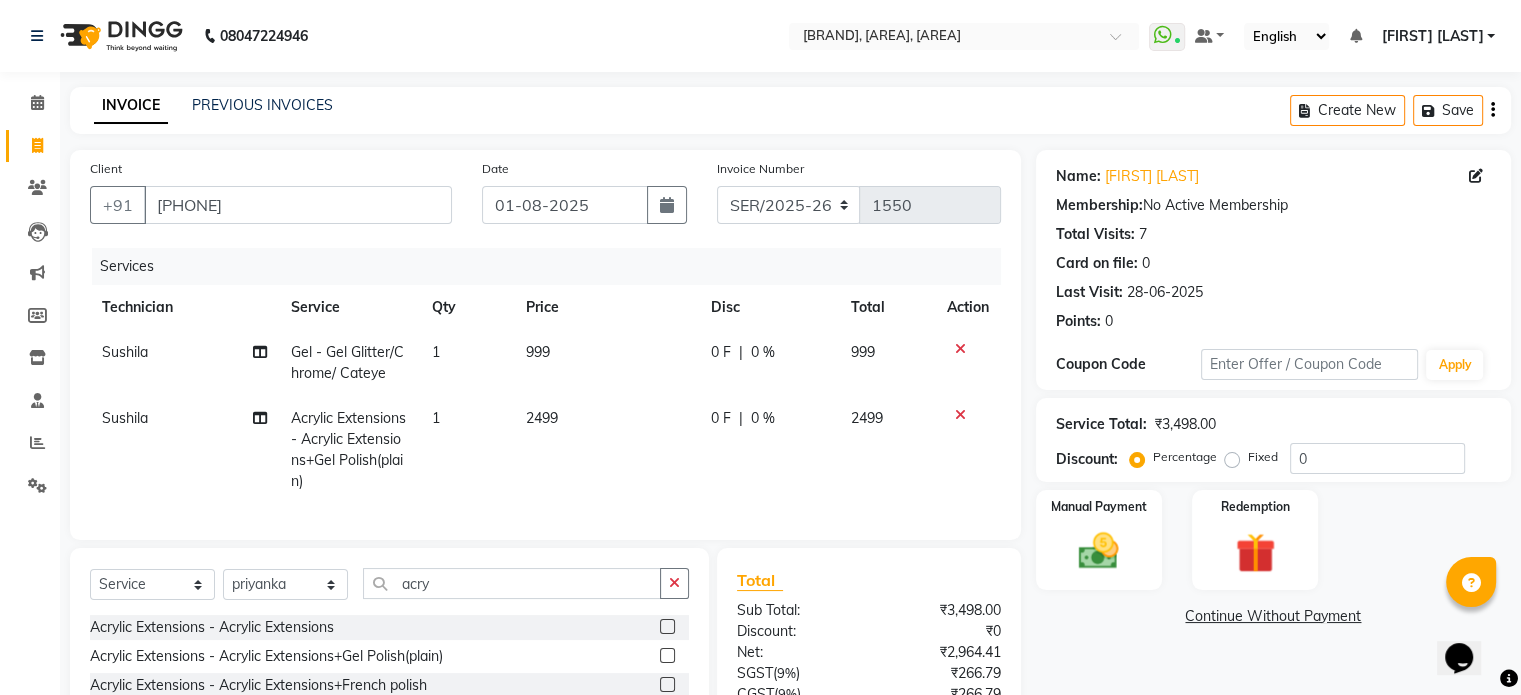 click 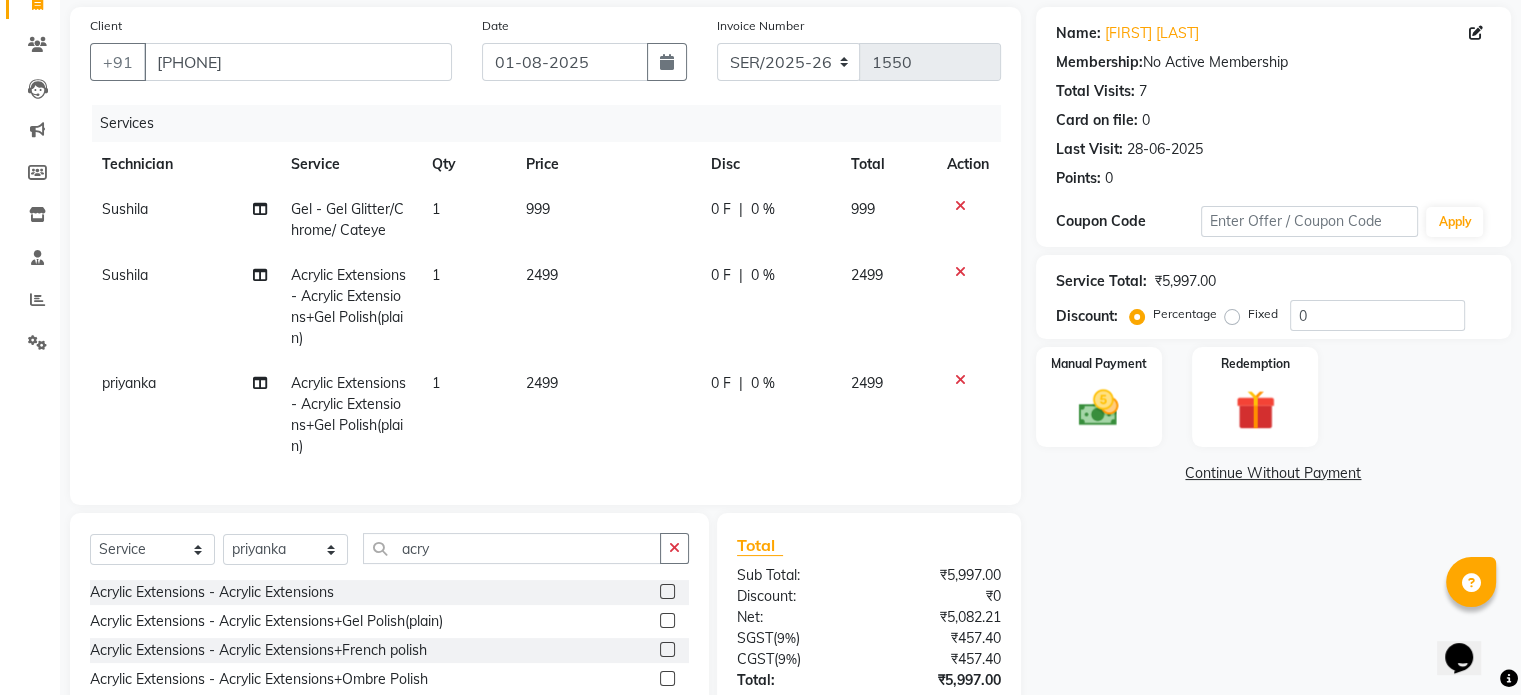 checkbox on "false" 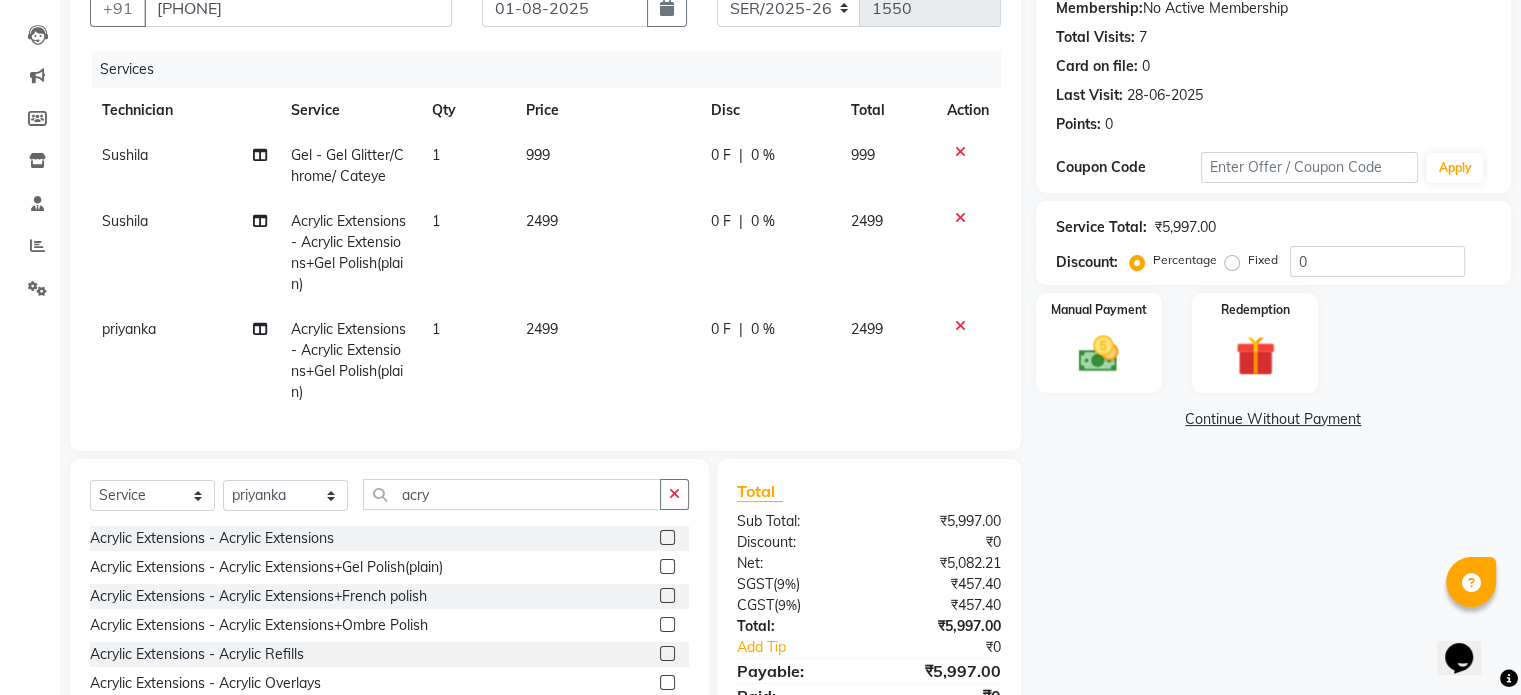 scroll, scrollTop: 224, scrollLeft: 0, axis: vertical 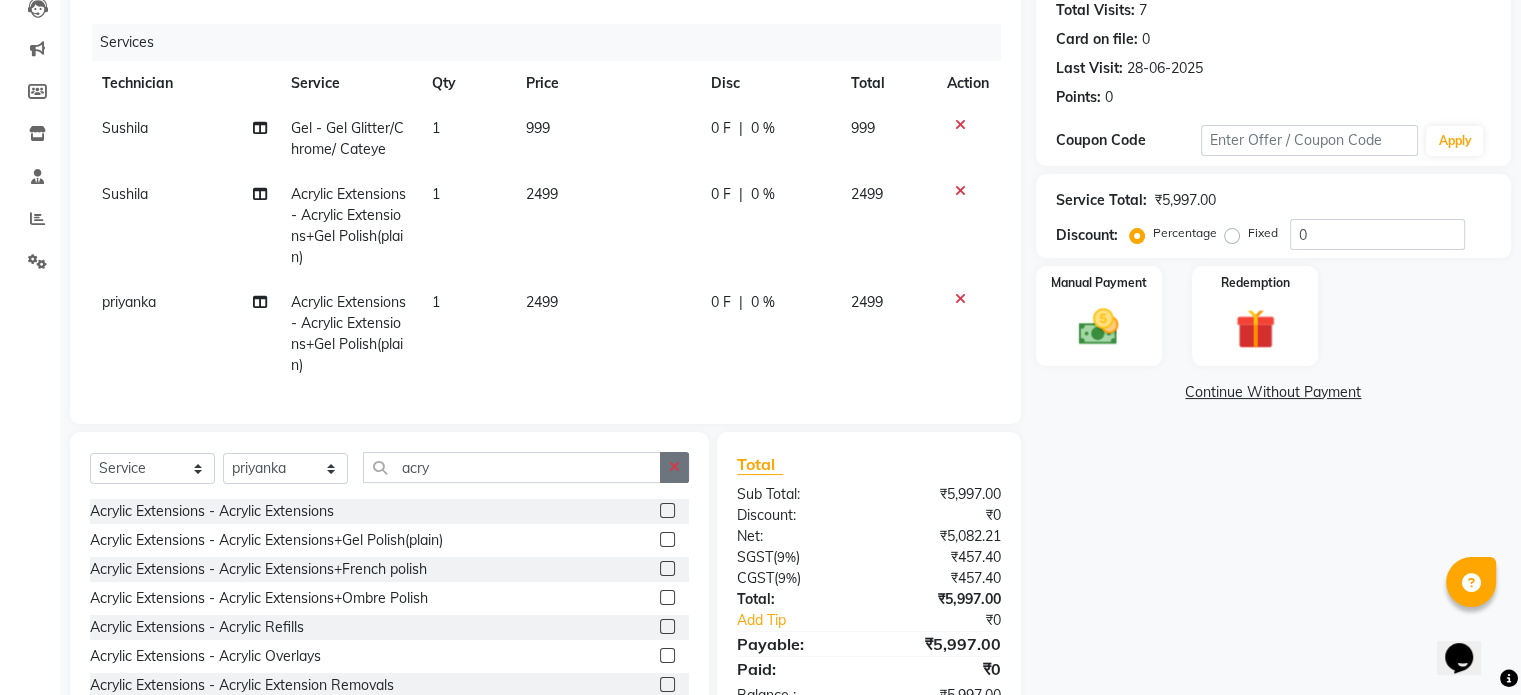 click 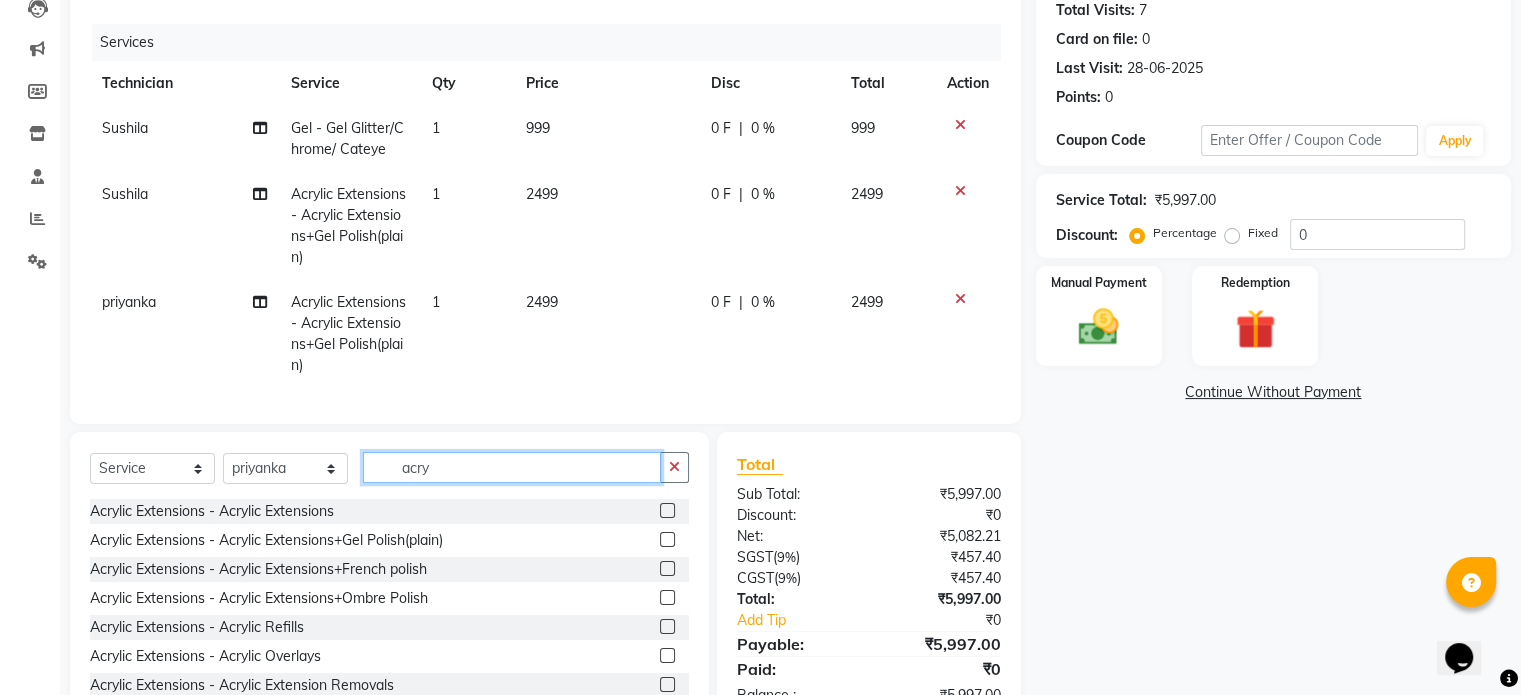 type 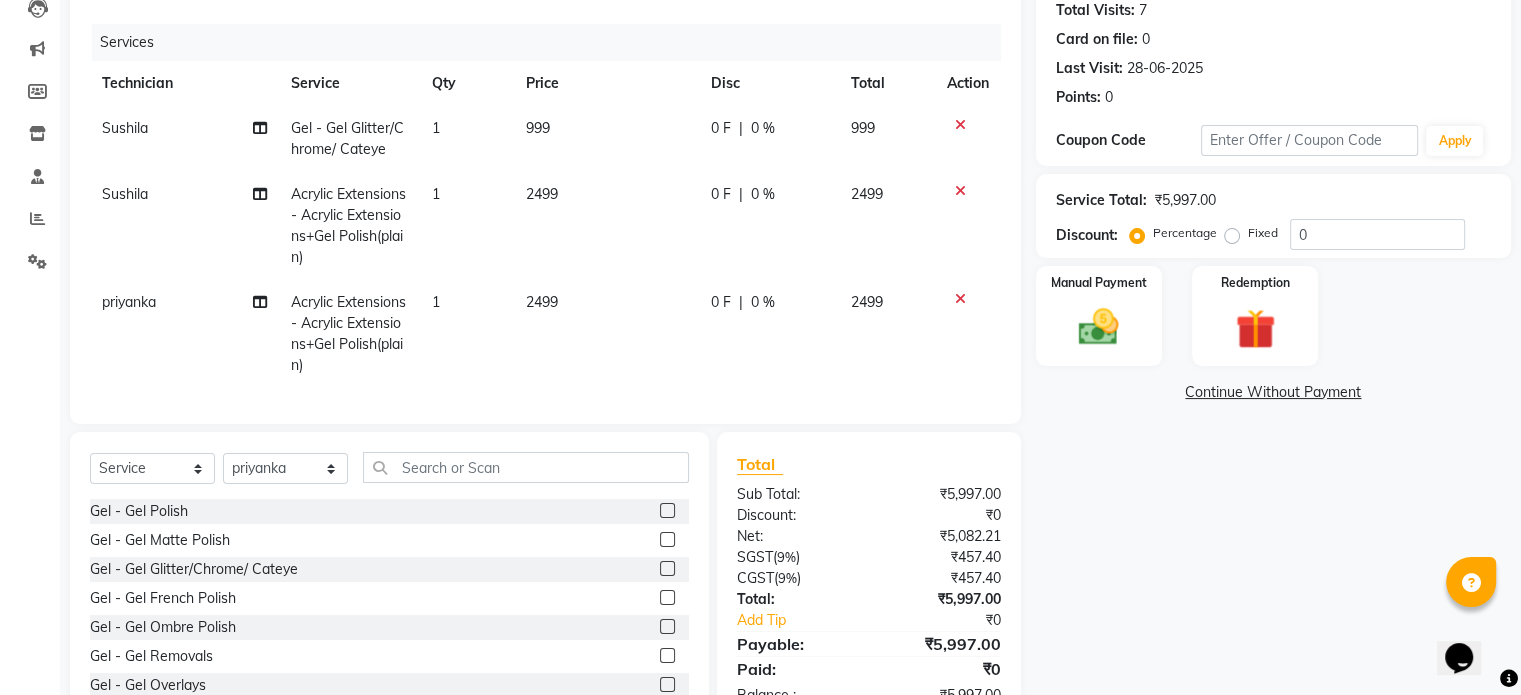 click 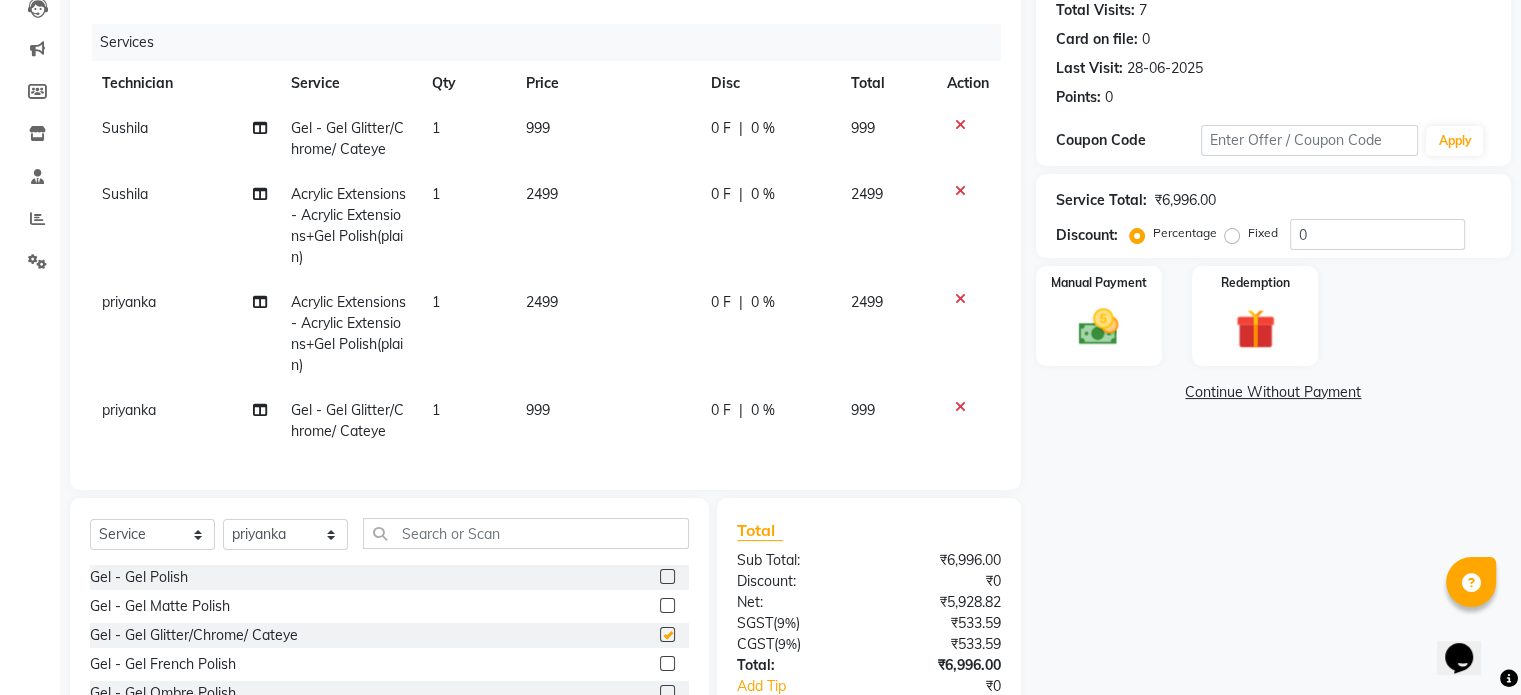 checkbox on "false" 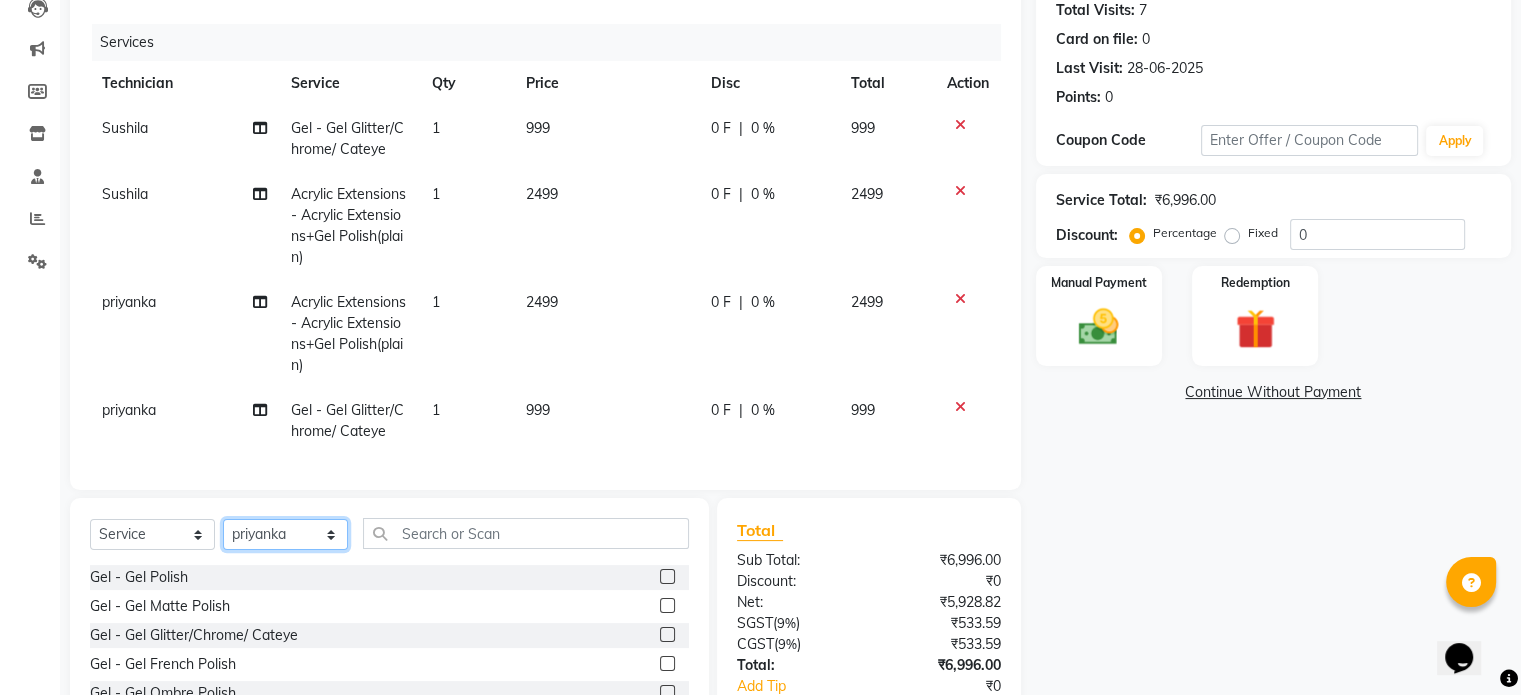 click on "Select Technician Abel Arohi Bharti Esther Gaina Holyson Juli Kasar Lata Monisha Prasad priyanka sakshi jain Sheetal Sushila thamu Wonso" 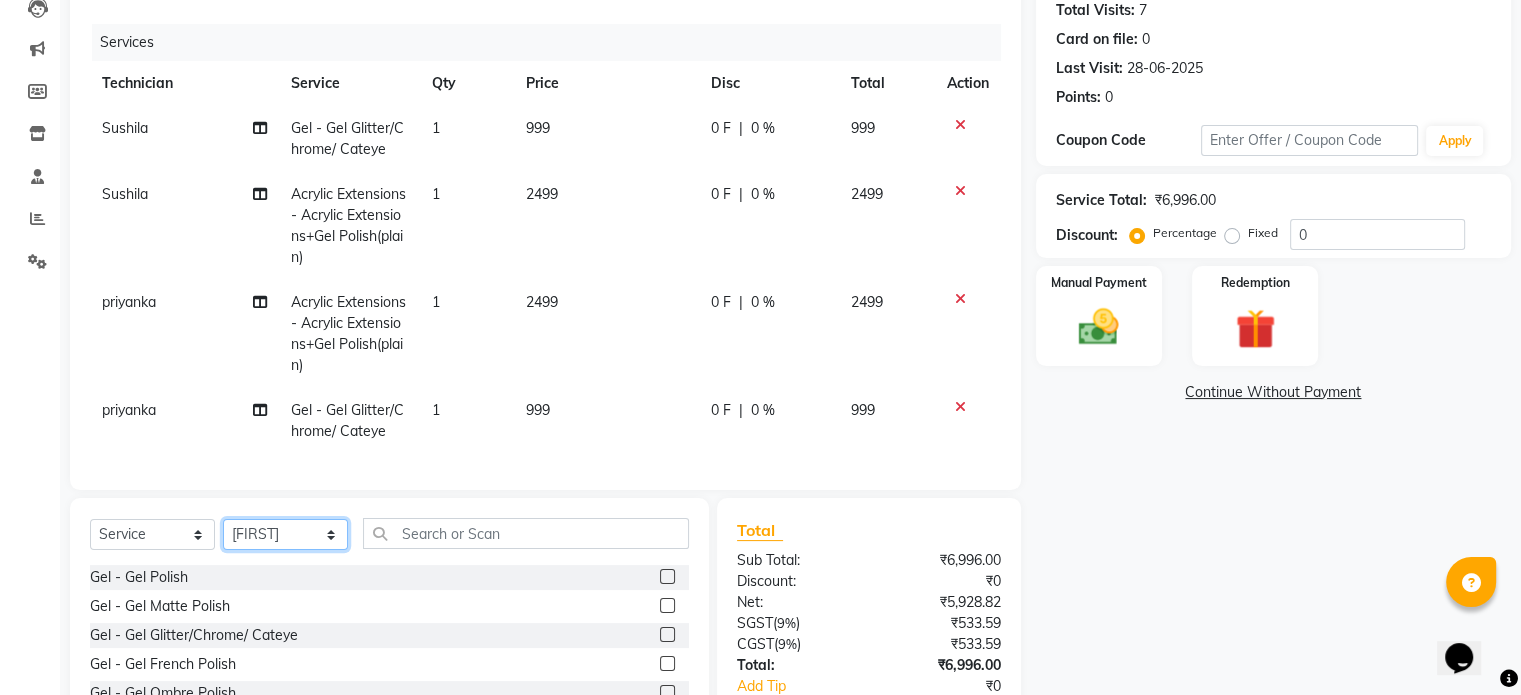 click on "Select Technician Abel Arohi Bharti Esther Gaina Holyson Juli Kasar Lata Monisha Prasad priyanka sakshi jain Sheetal Sushila thamu Wonso" 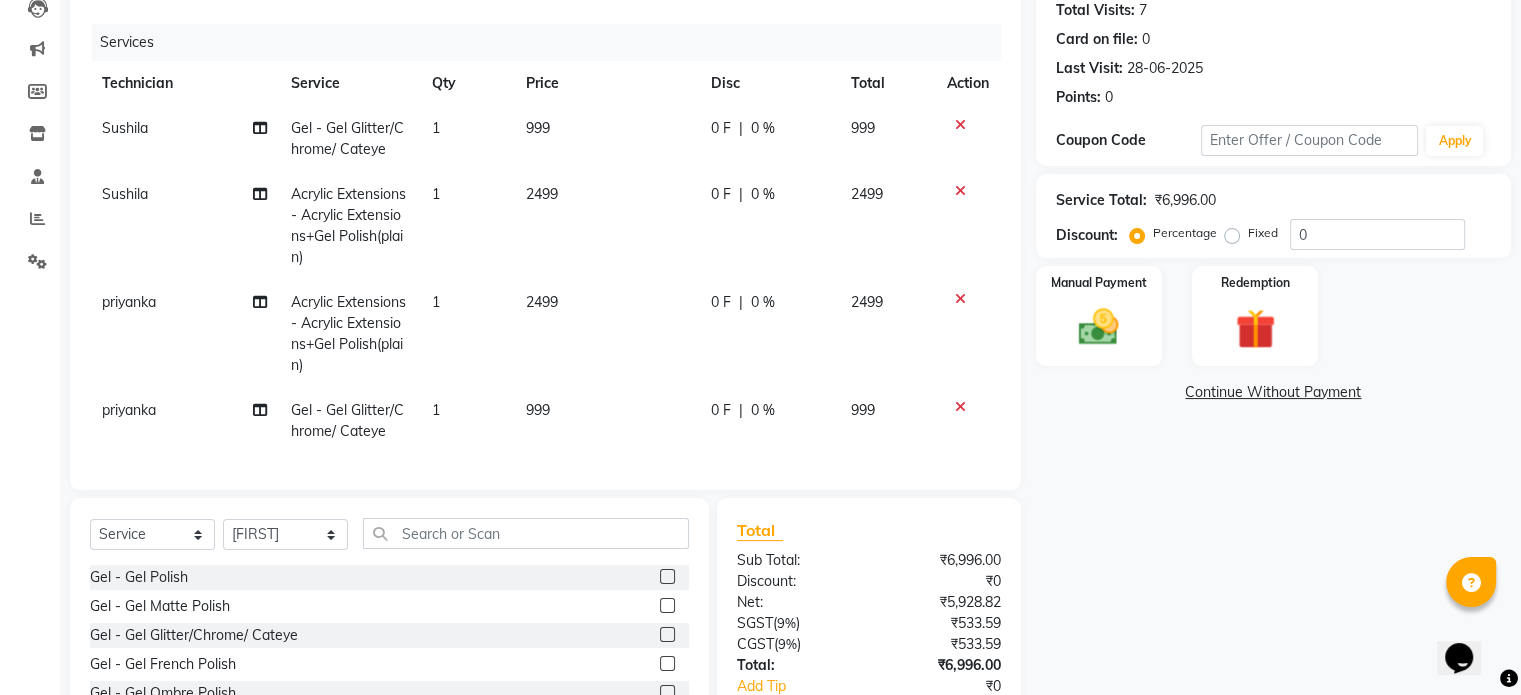 click 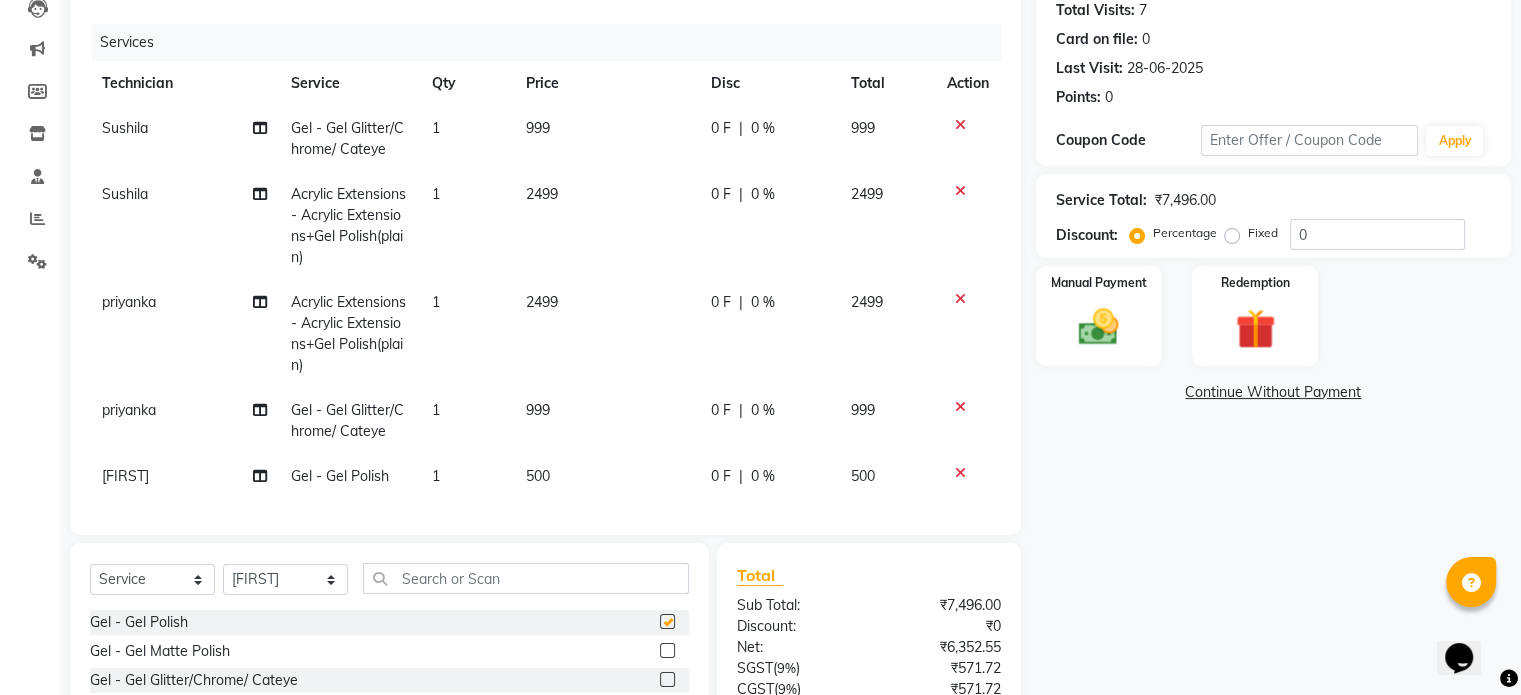 checkbox on "false" 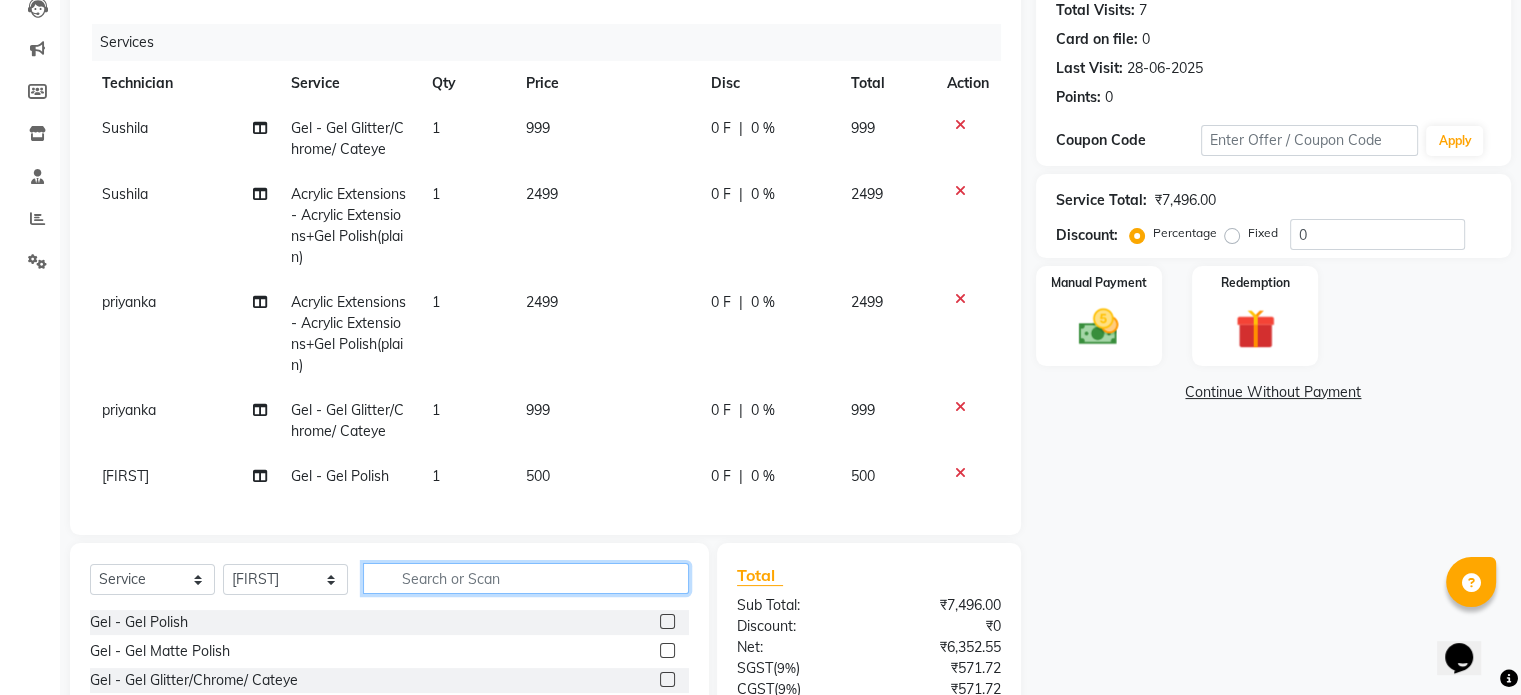click 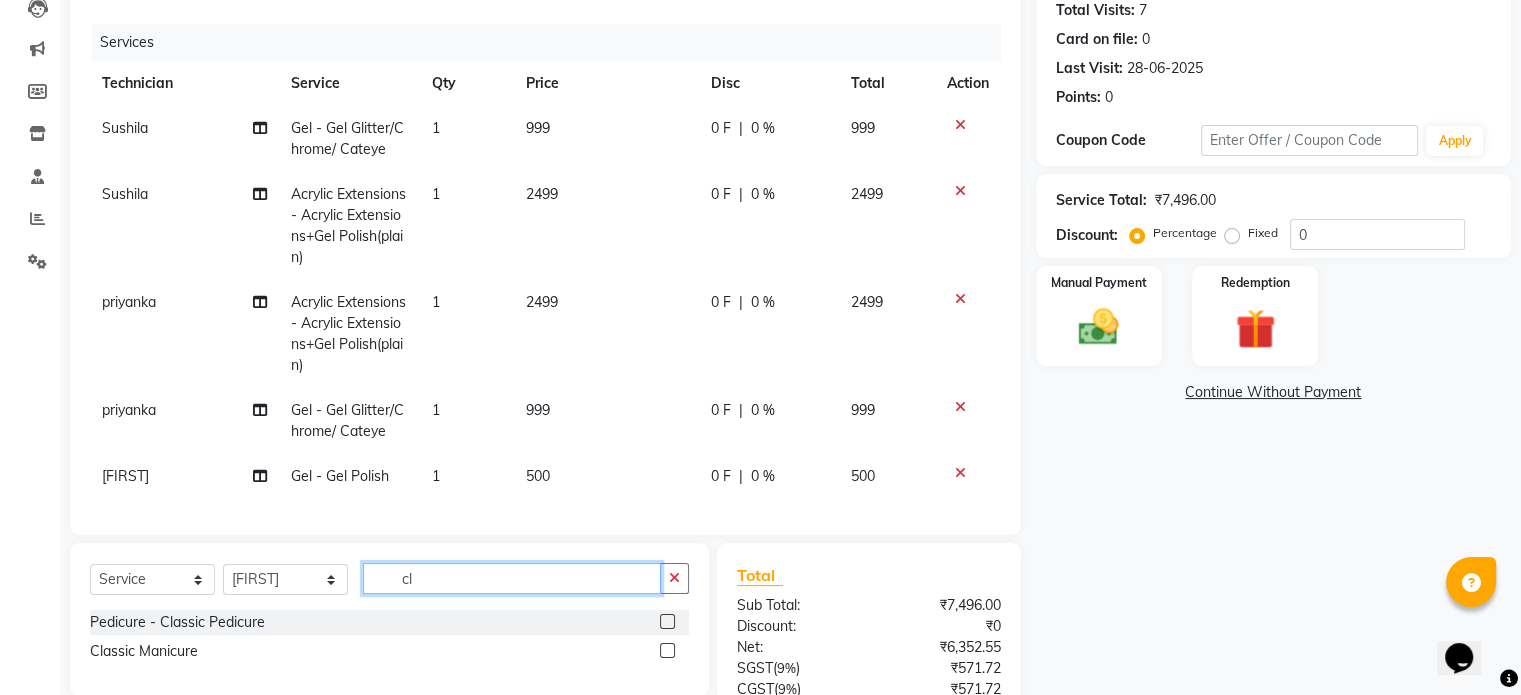 type on "cl" 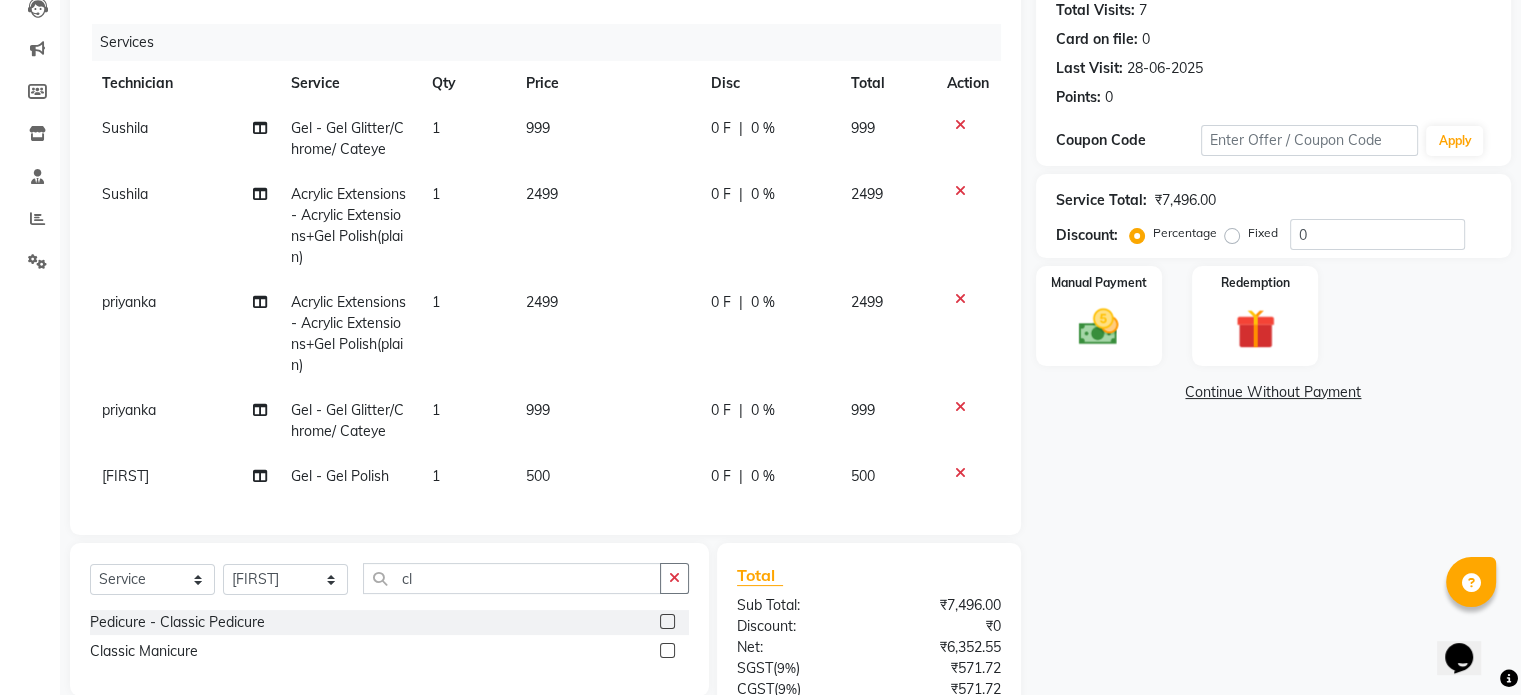 click 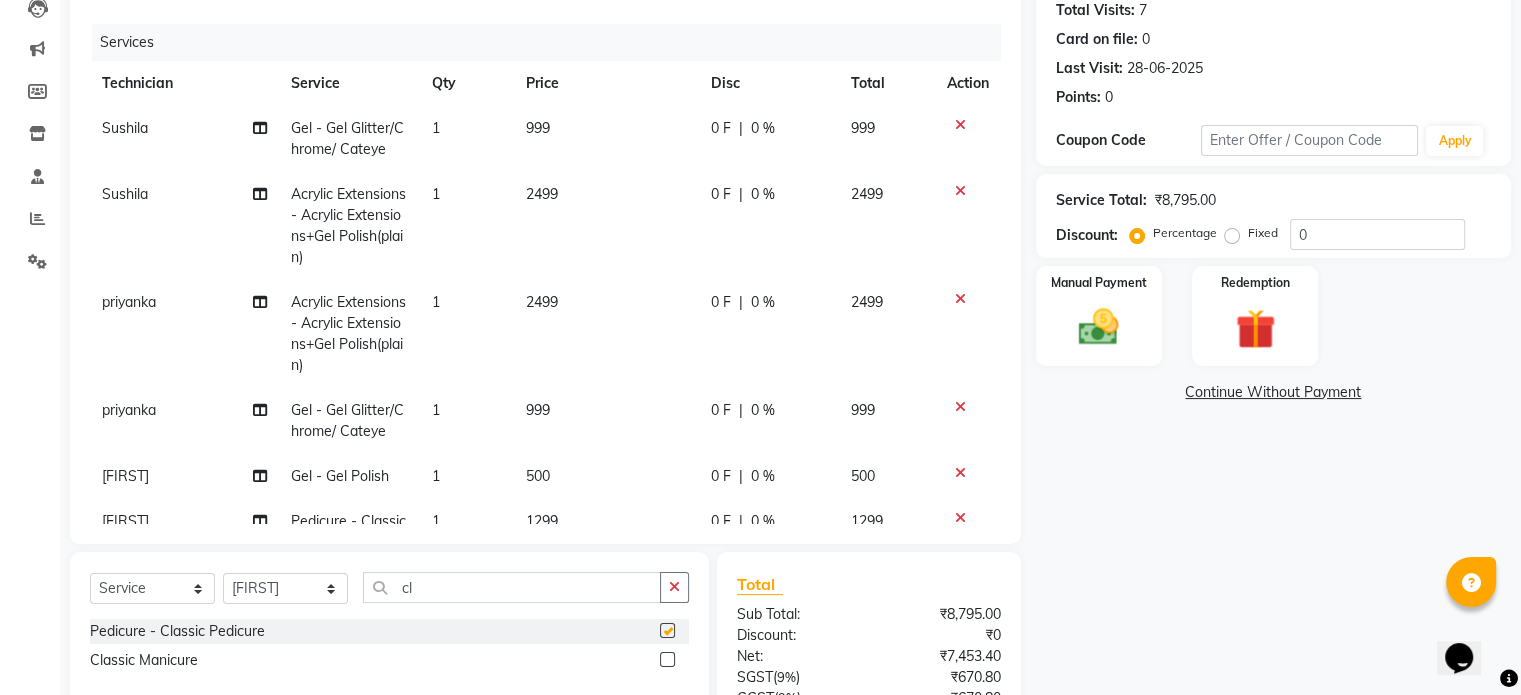 checkbox on "false" 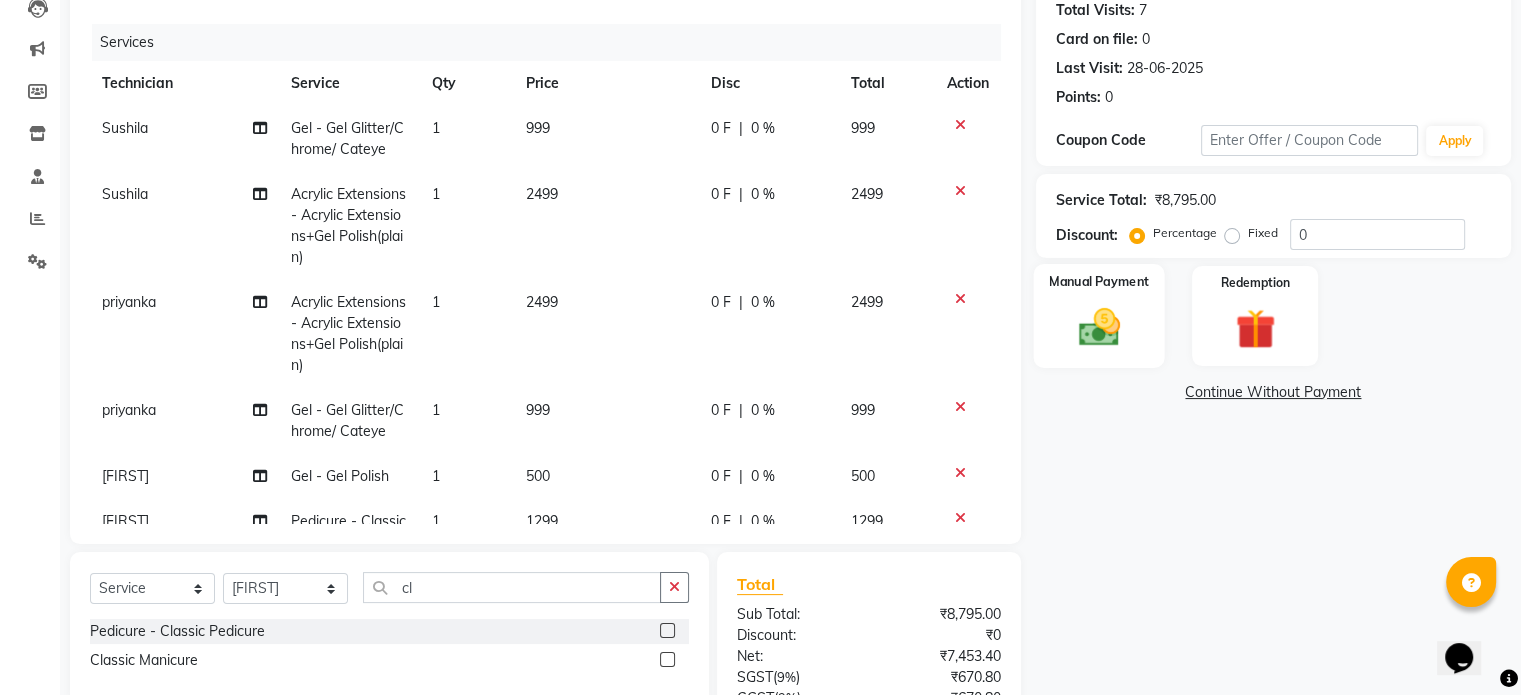 click 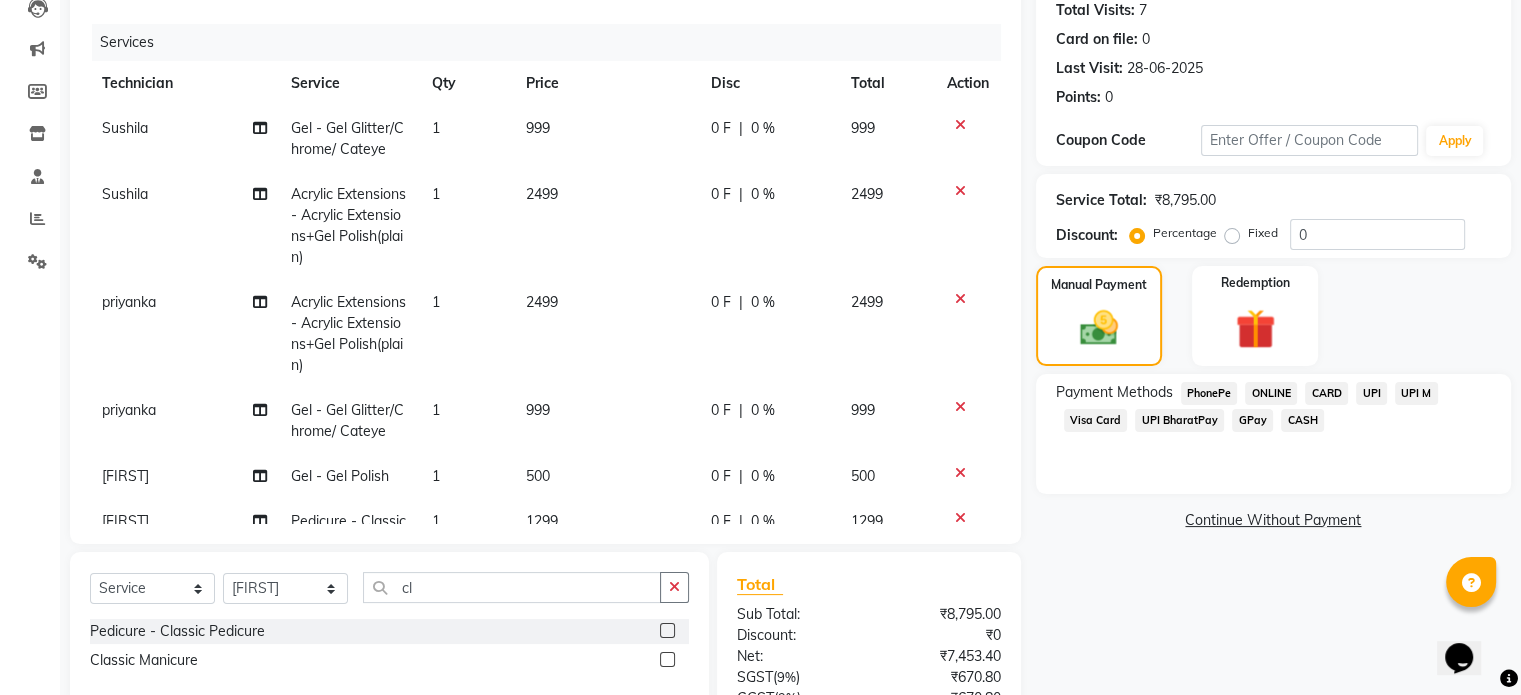 click on "UPI" 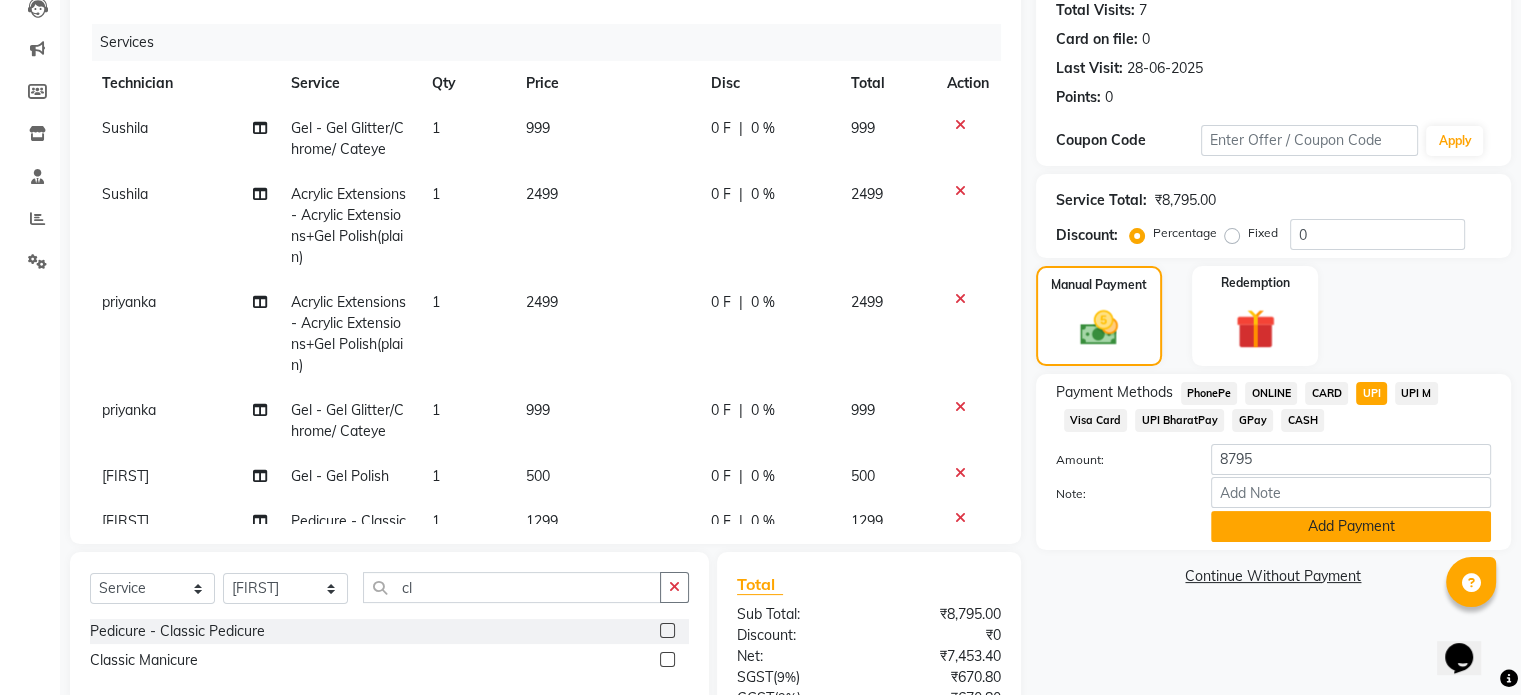 click on "Add Payment" 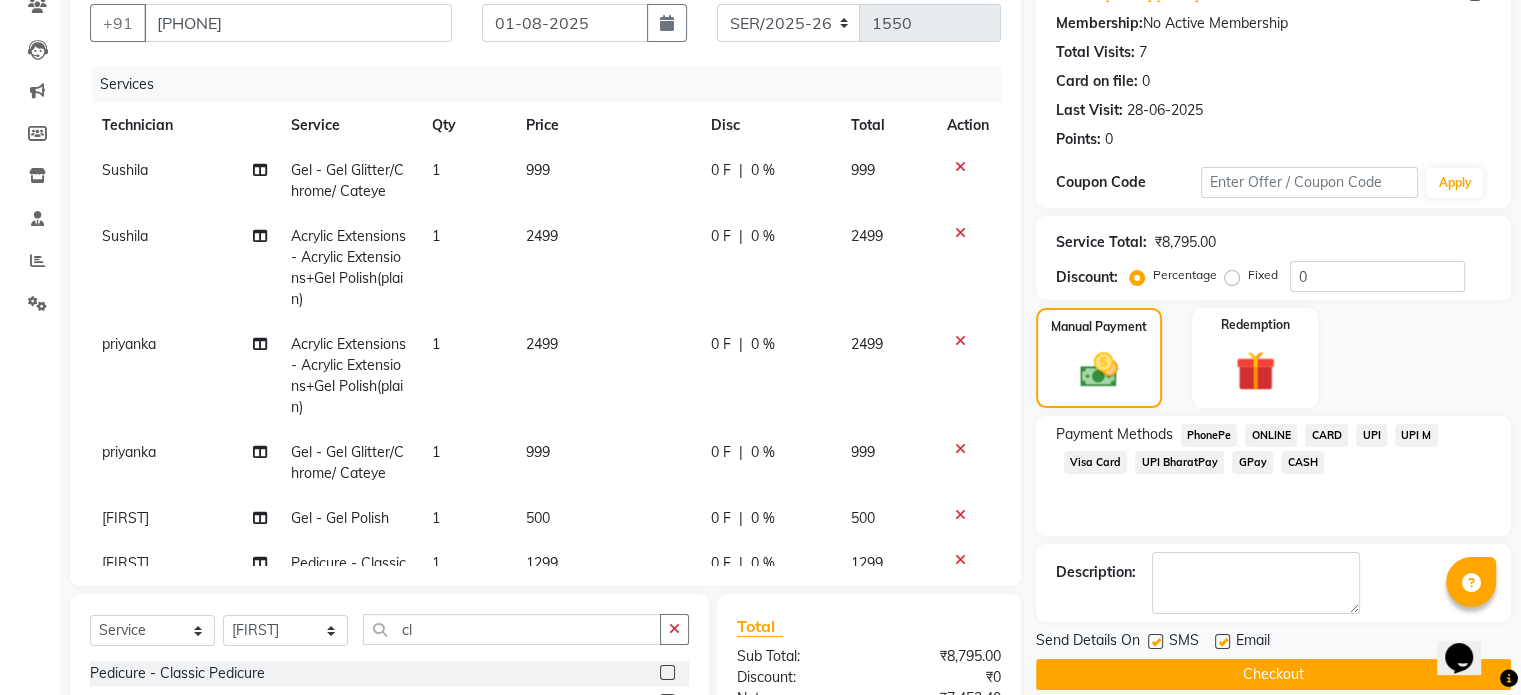 scroll, scrollTop: 215, scrollLeft: 0, axis: vertical 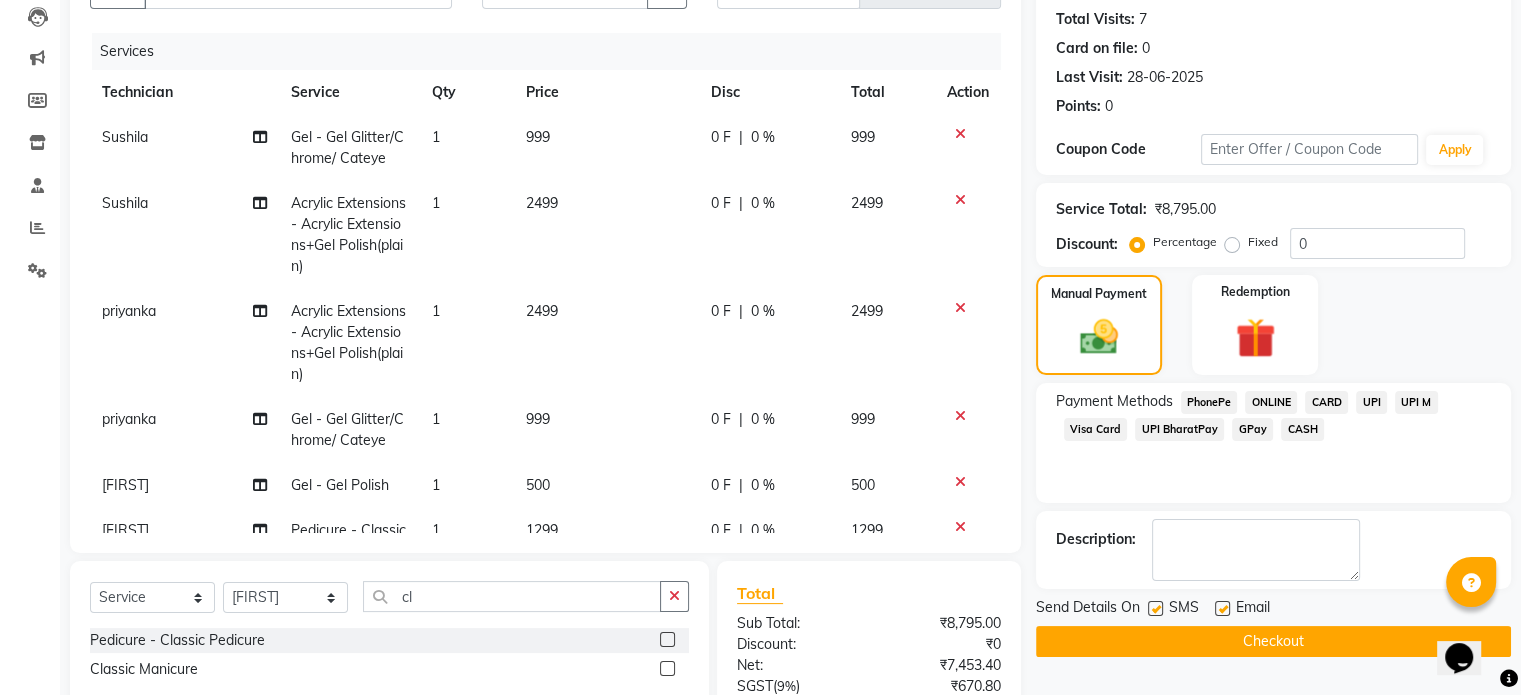 click on "Checkout" 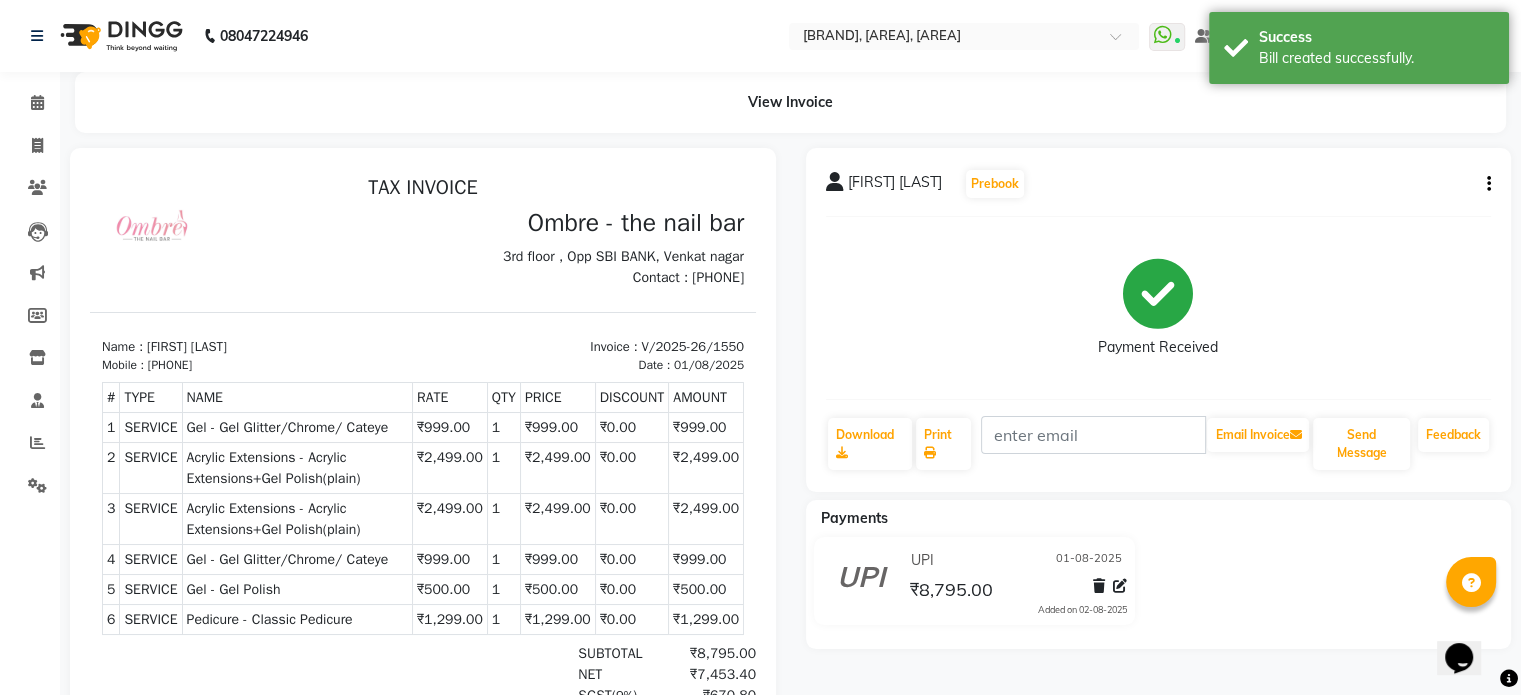 scroll, scrollTop: 224, scrollLeft: 0, axis: vertical 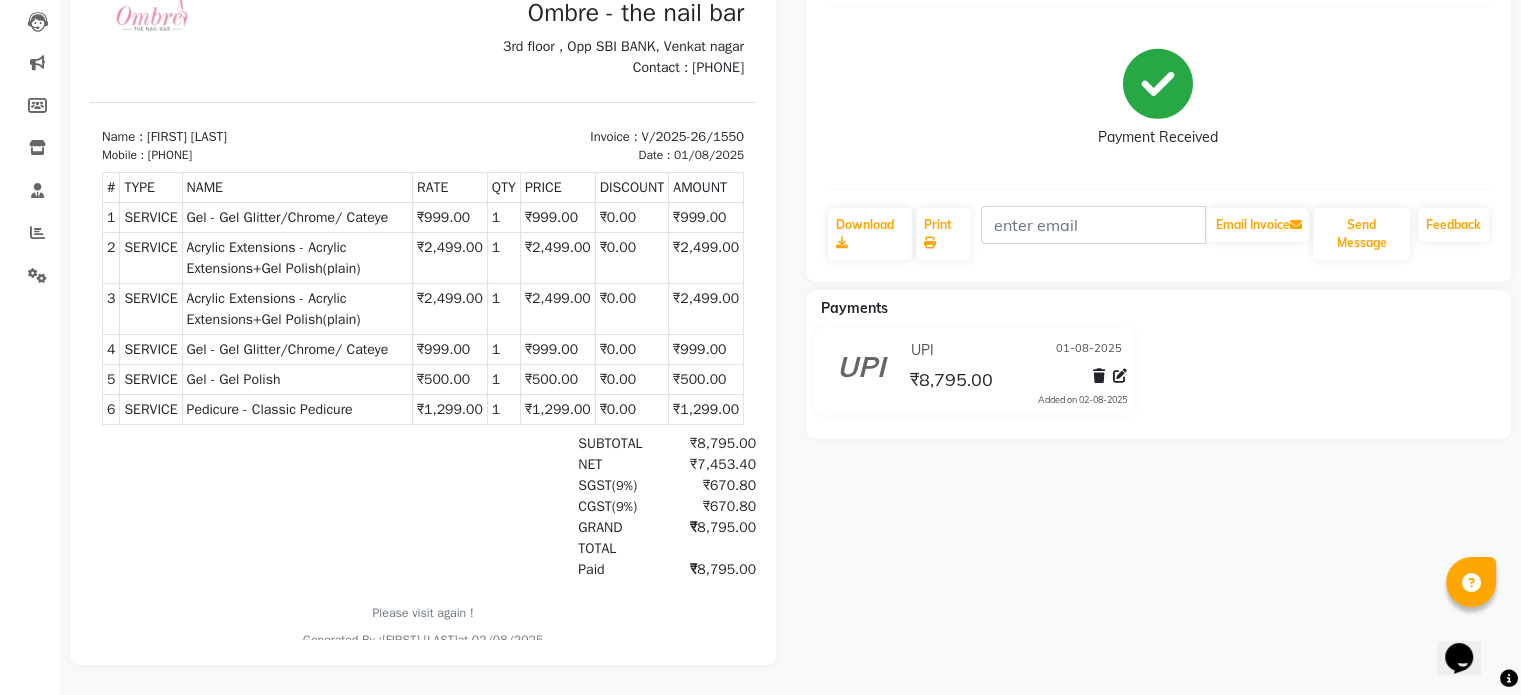 drag, startPoint x: 248, startPoint y: 161, endPoint x: 163, endPoint y: 157, distance: 85.09406 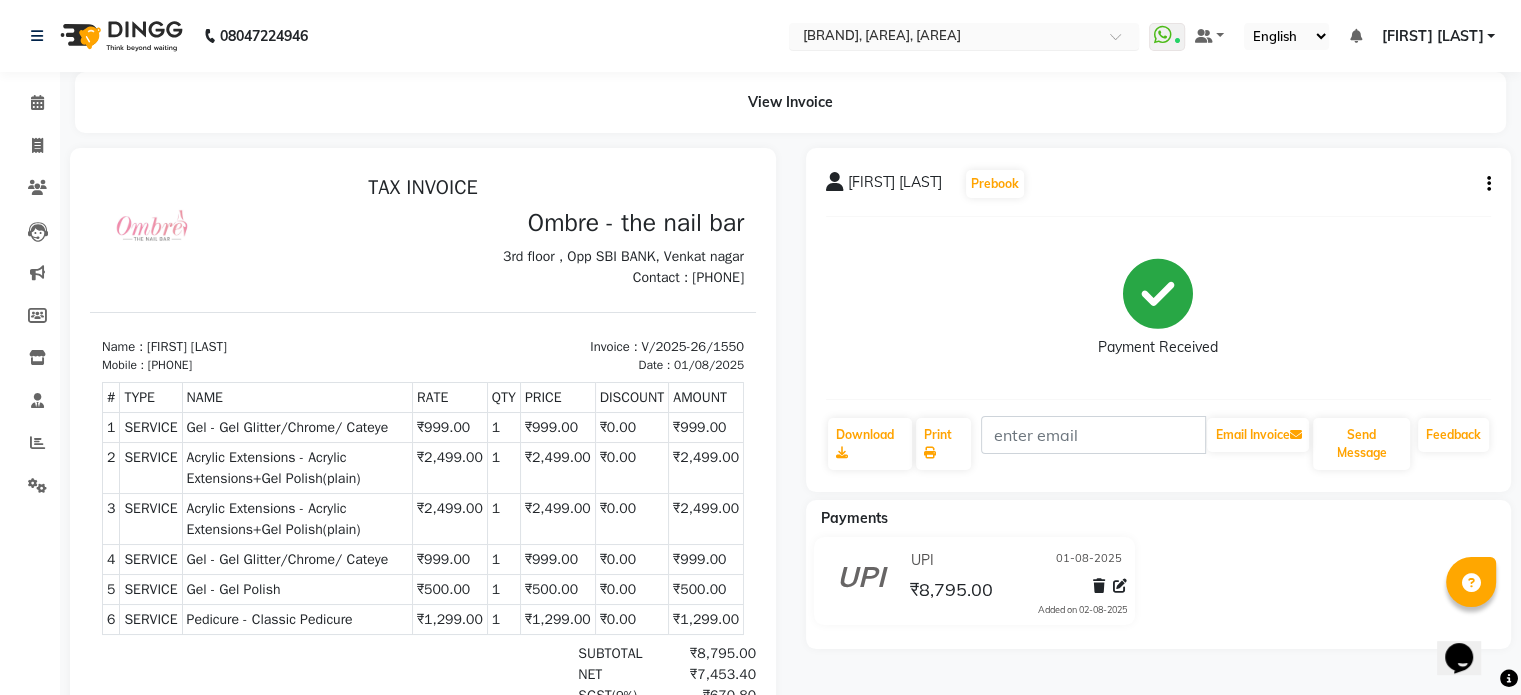 click at bounding box center [944, 38] 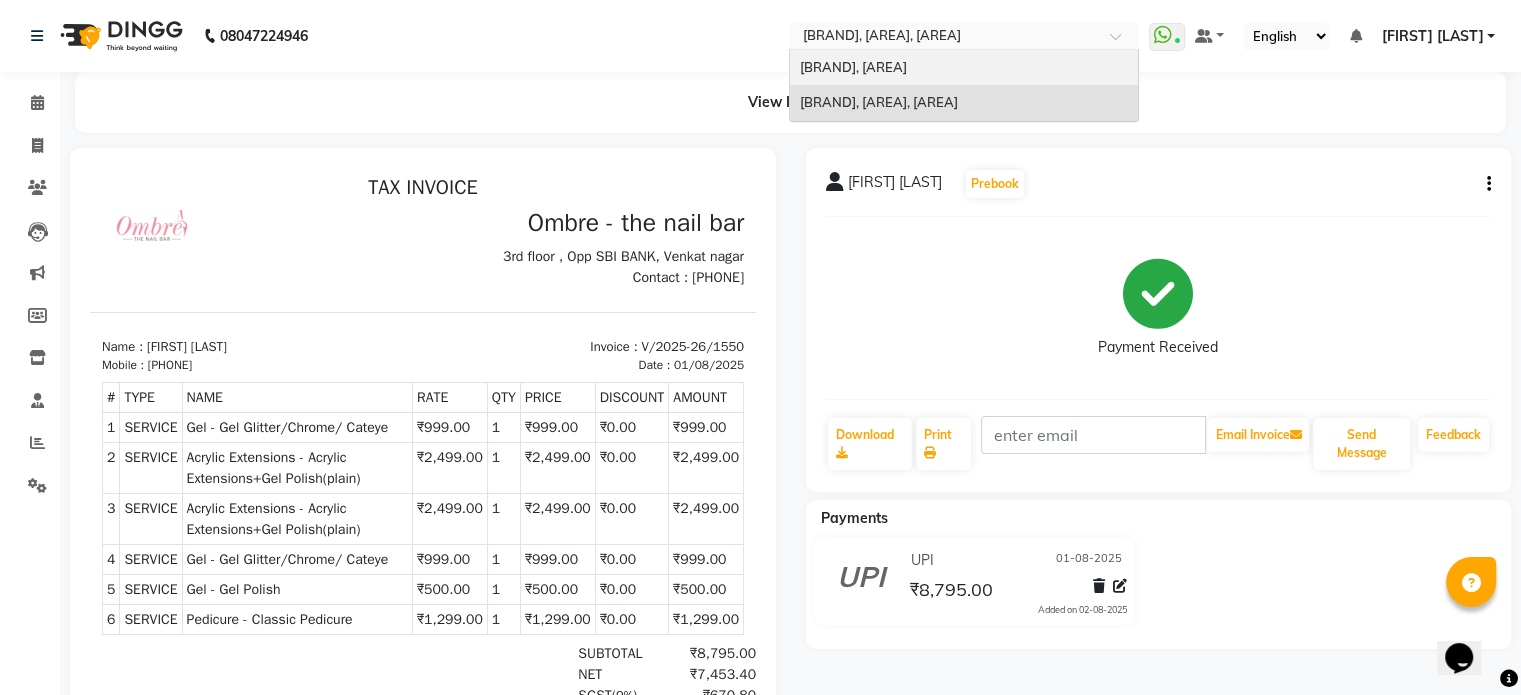 click on "Ombré Luxe Hair N Beauty, Banjara Hills" at bounding box center [964, 68] 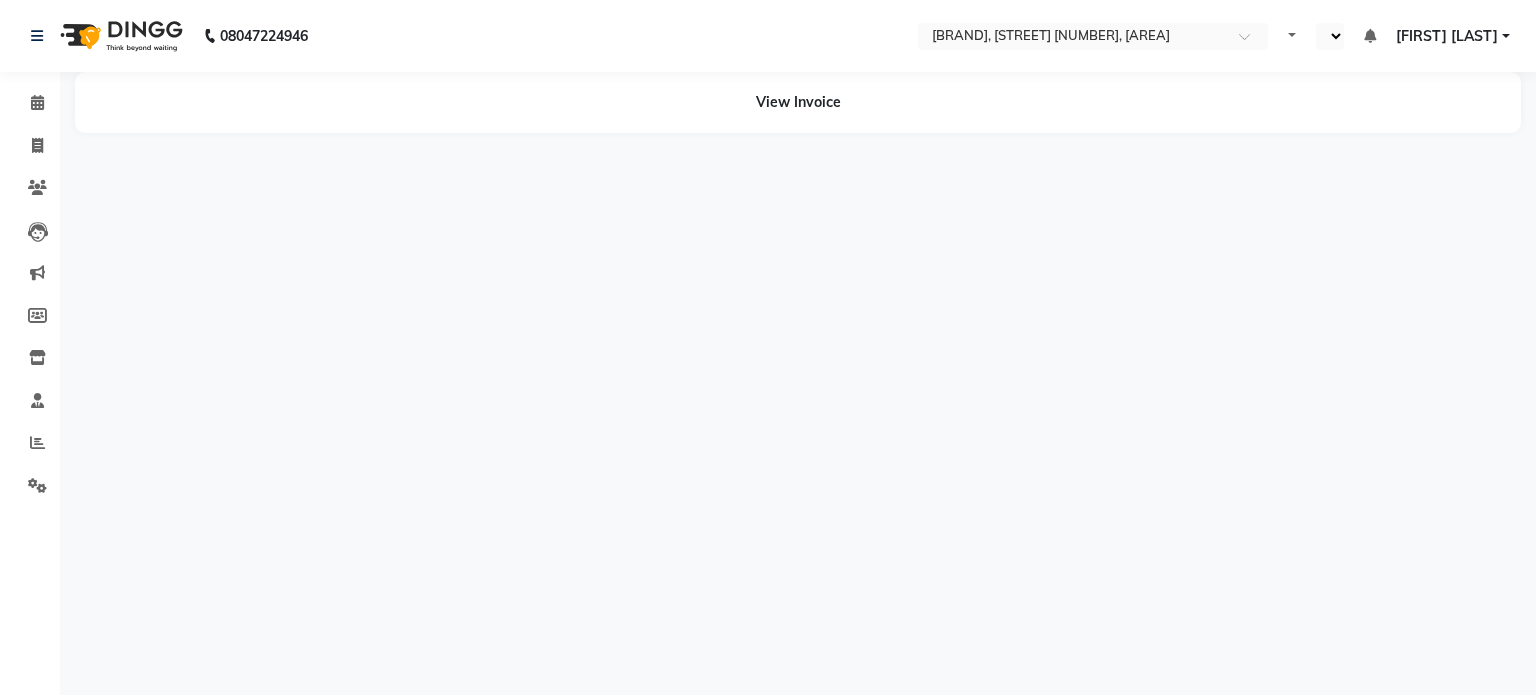 scroll, scrollTop: 0, scrollLeft: 0, axis: both 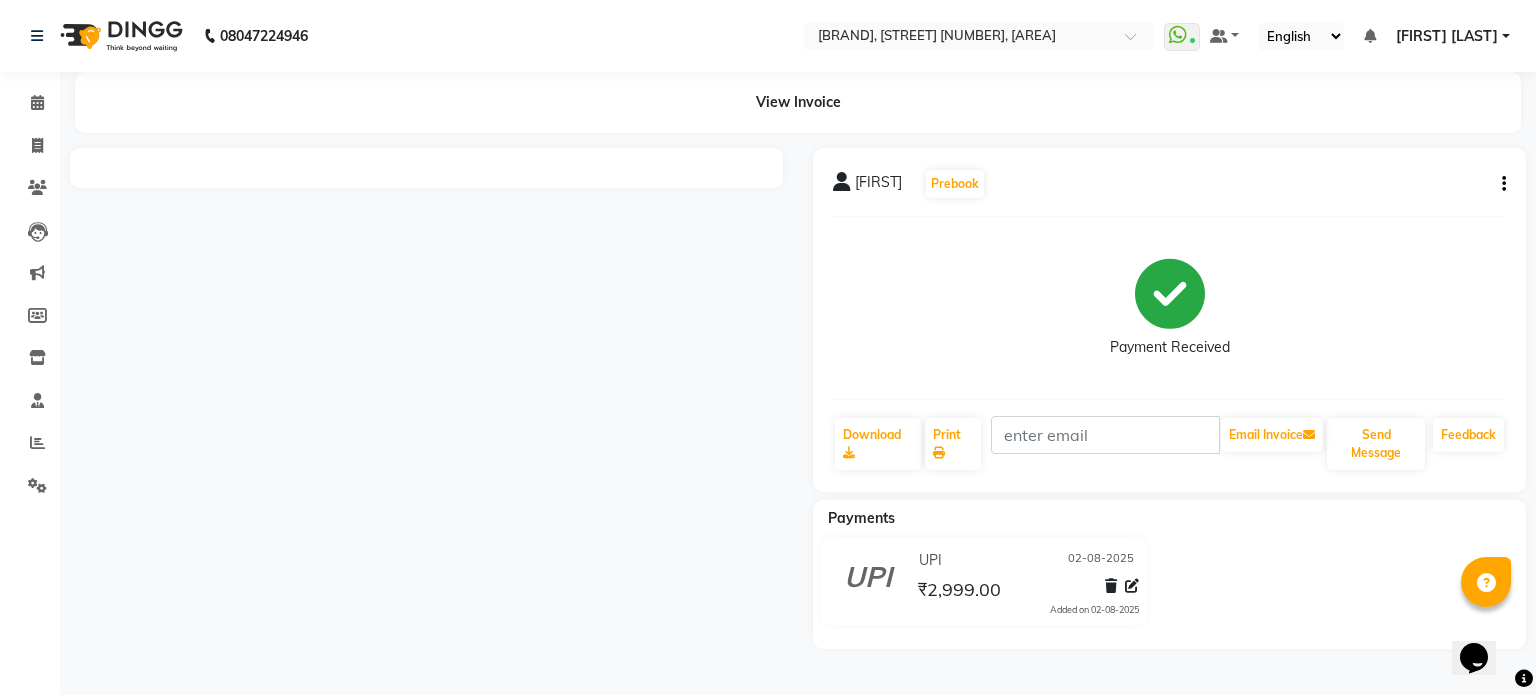 click 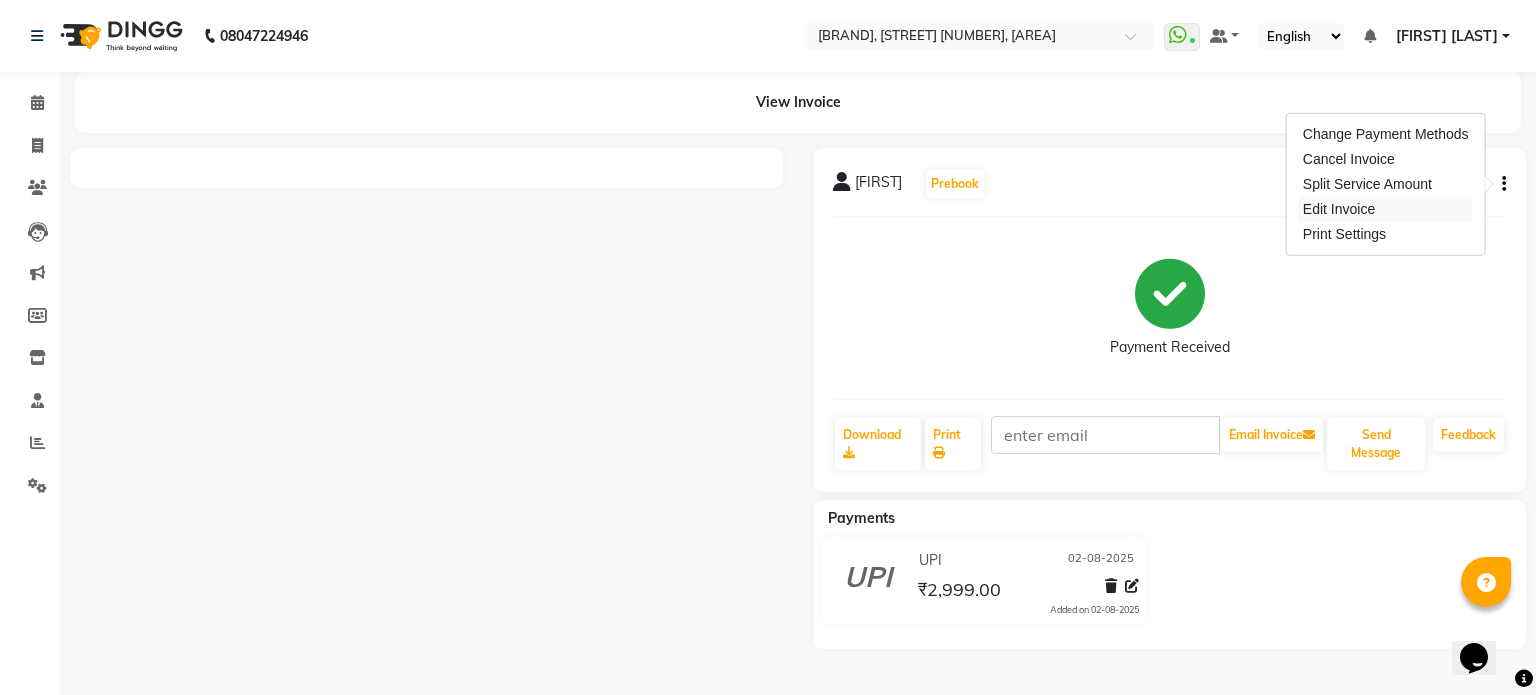click on "Edit Invoice" at bounding box center [1386, 209] 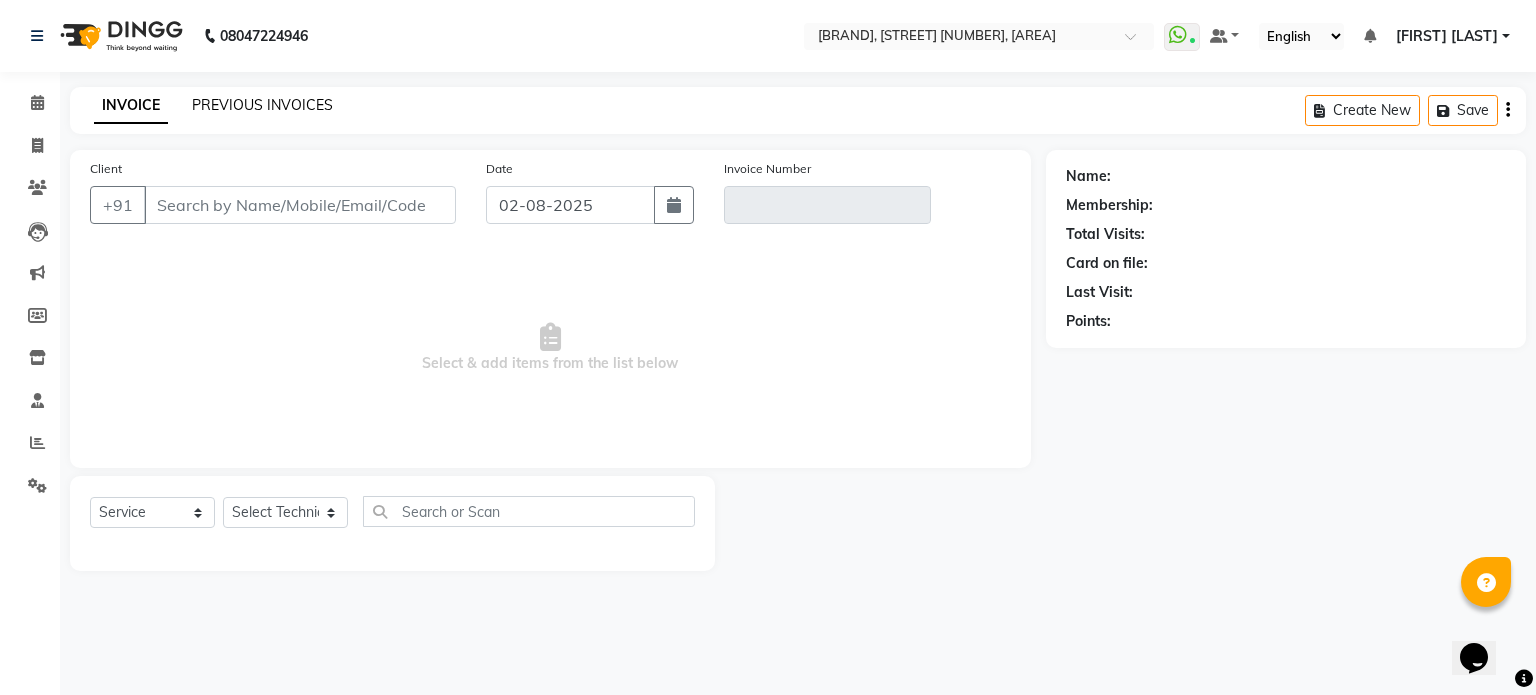 type on "[PHONE]" 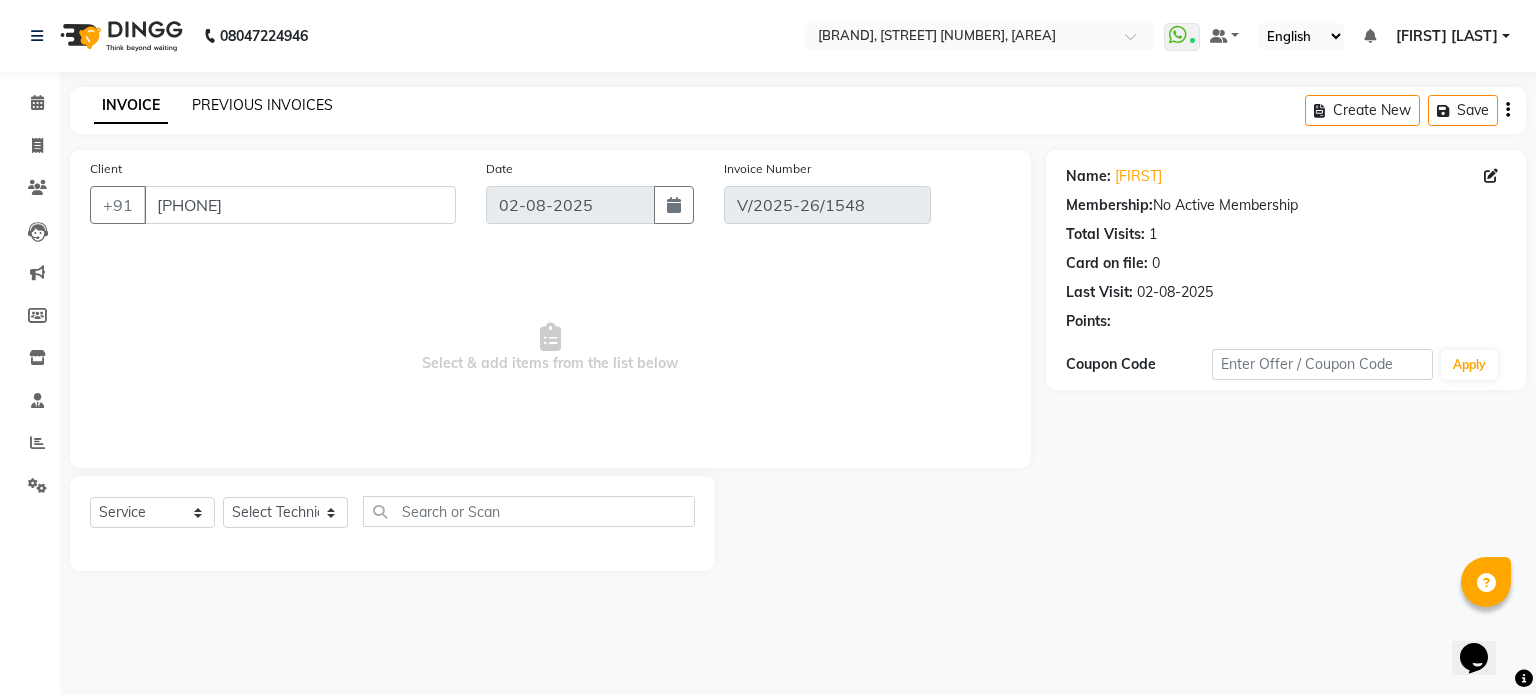 select on "select" 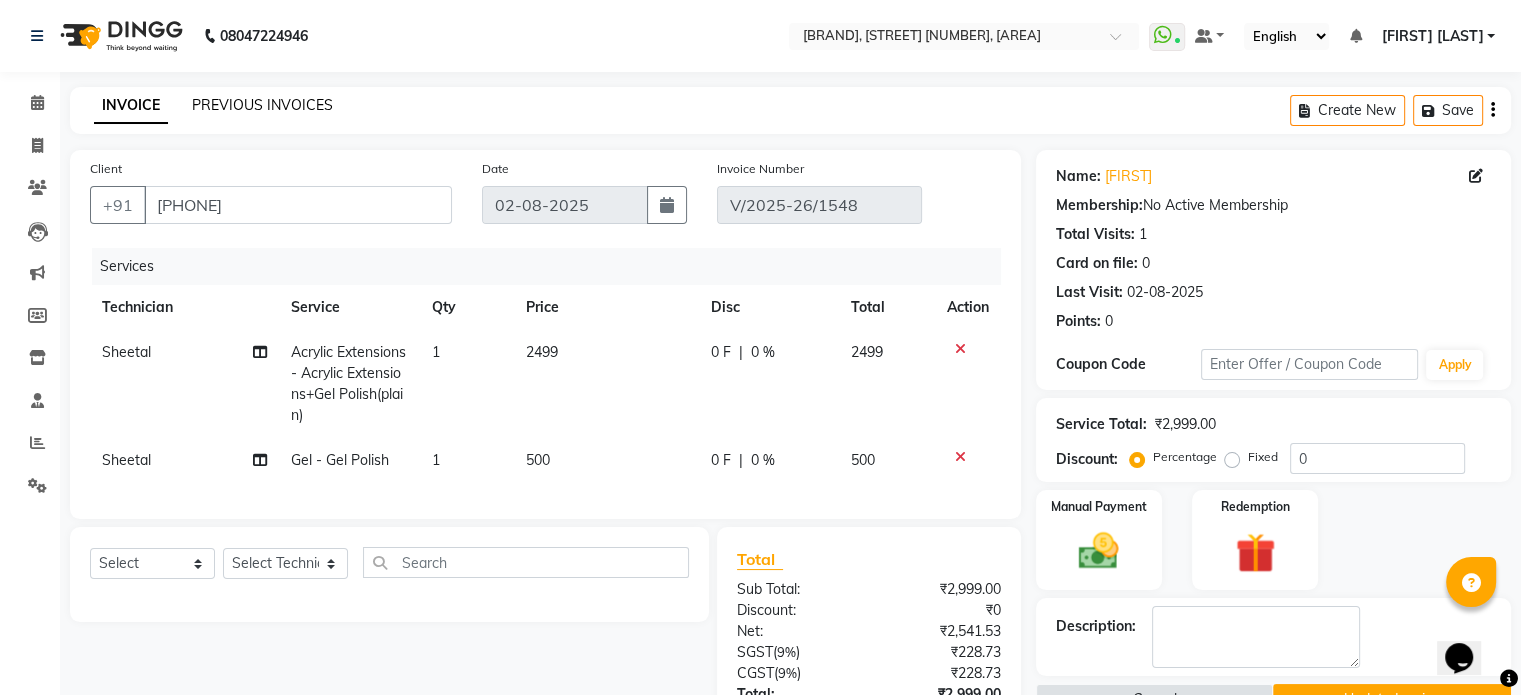 click on "PREVIOUS INVOICES" 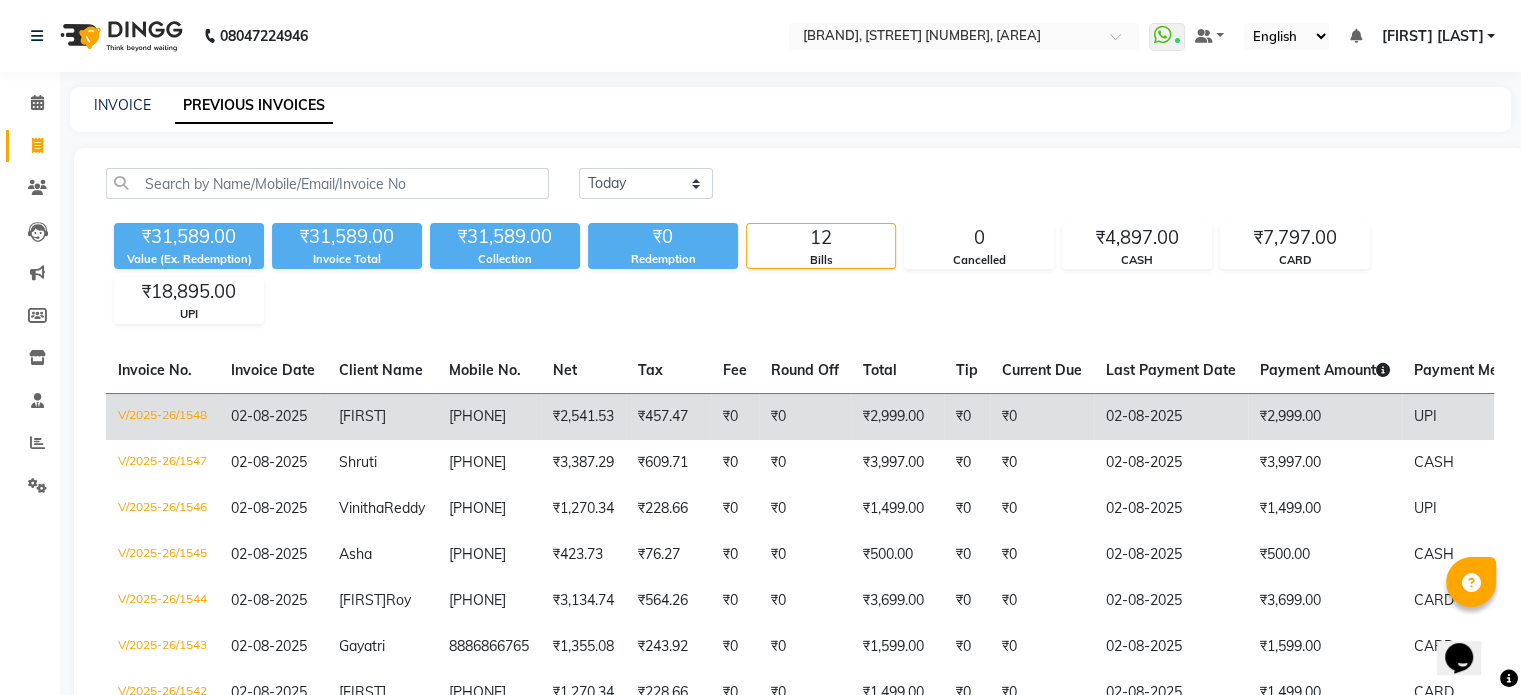 click on "₹2,541.53" 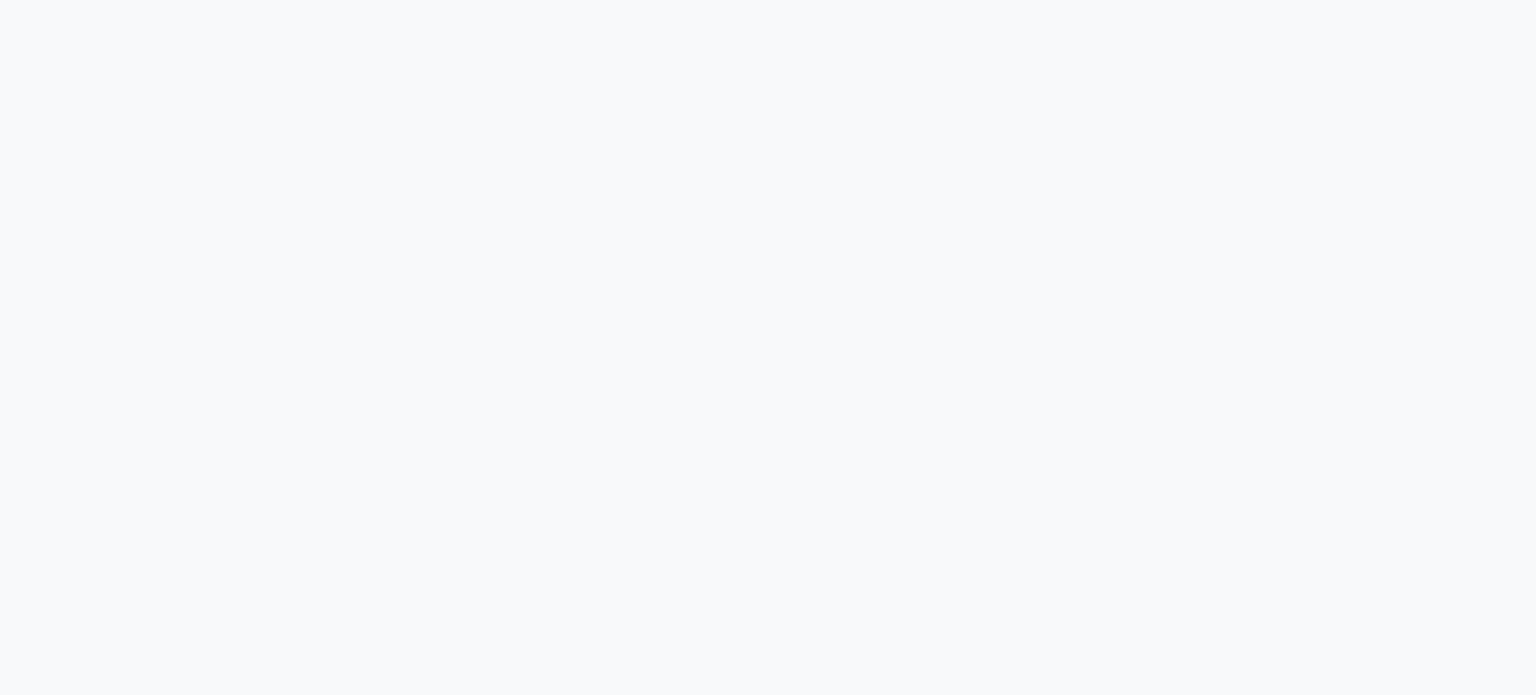 scroll, scrollTop: 0, scrollLeft: 0, axis: both 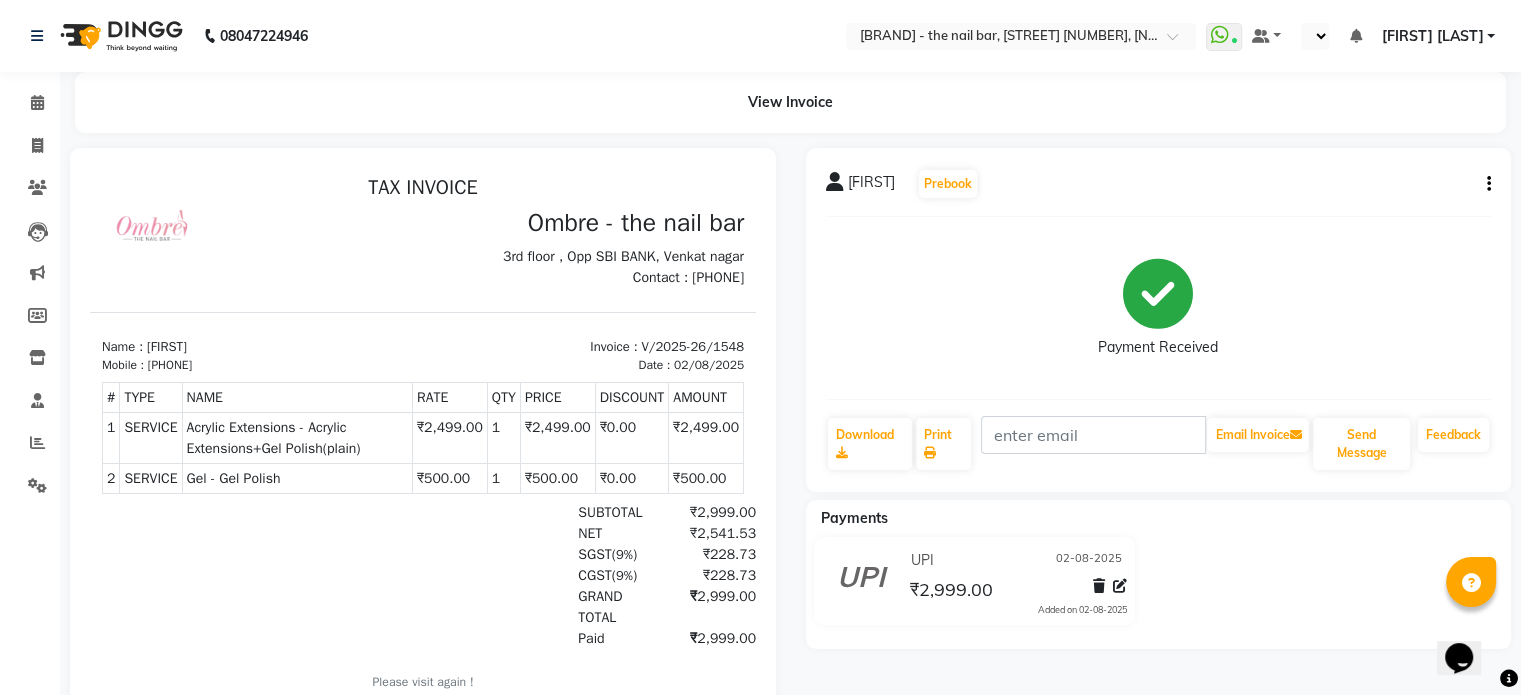 select on "en" 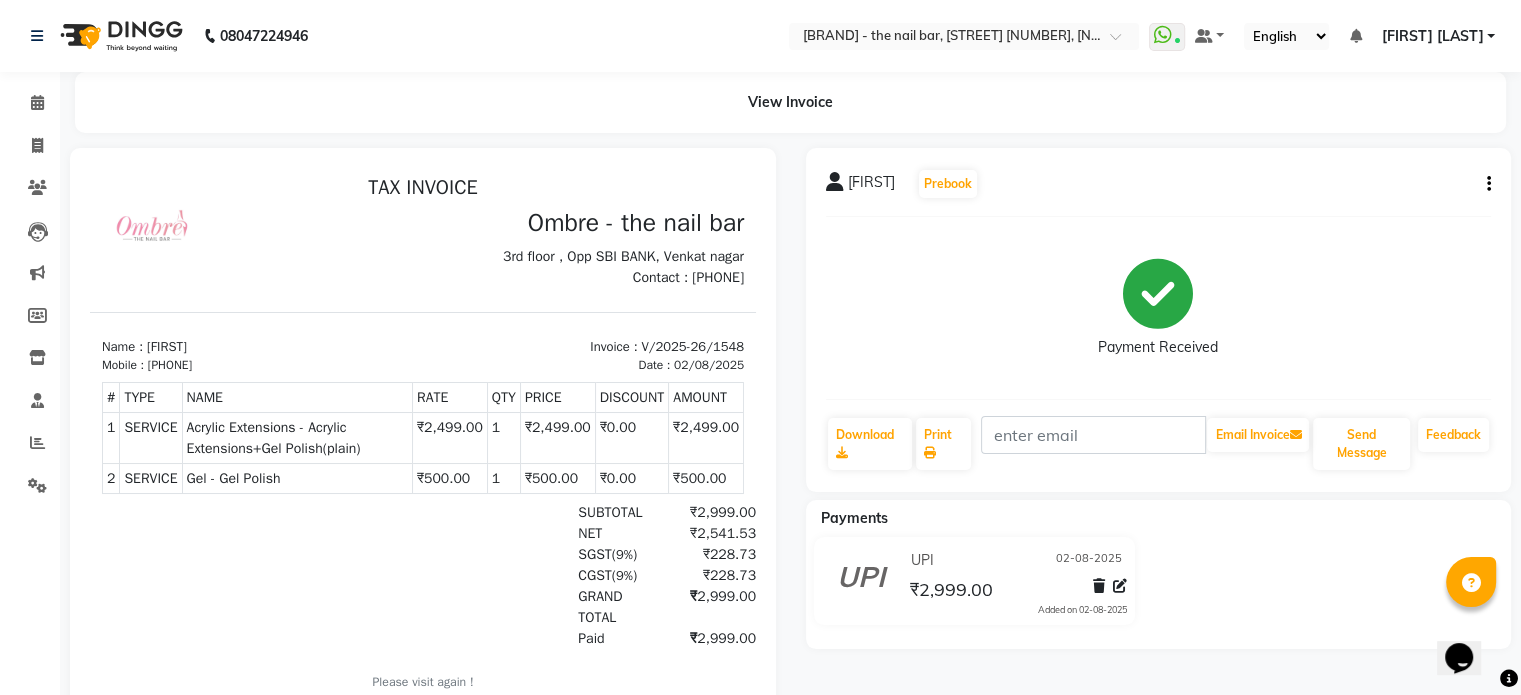 click 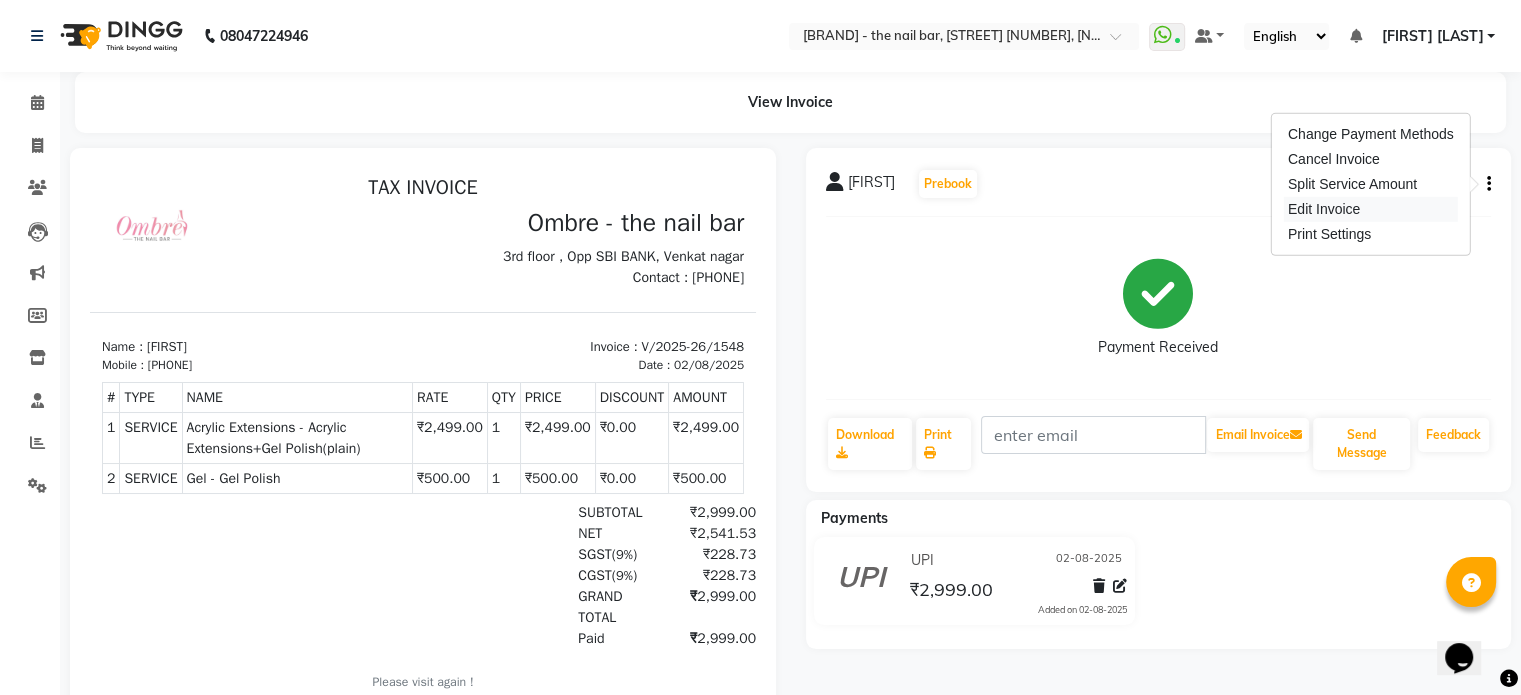 click on "Edit Invoice" at bounding box center [1371, 209] 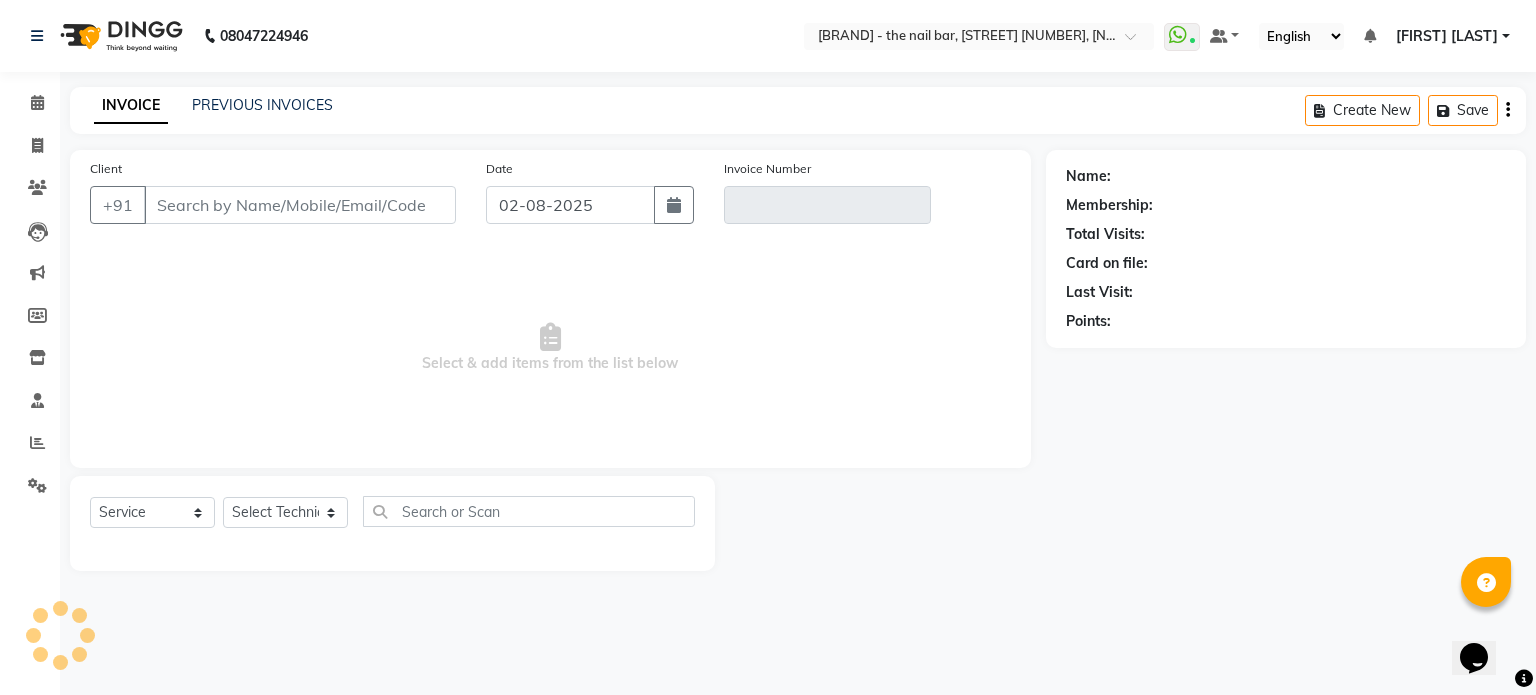 click on "Membership:" 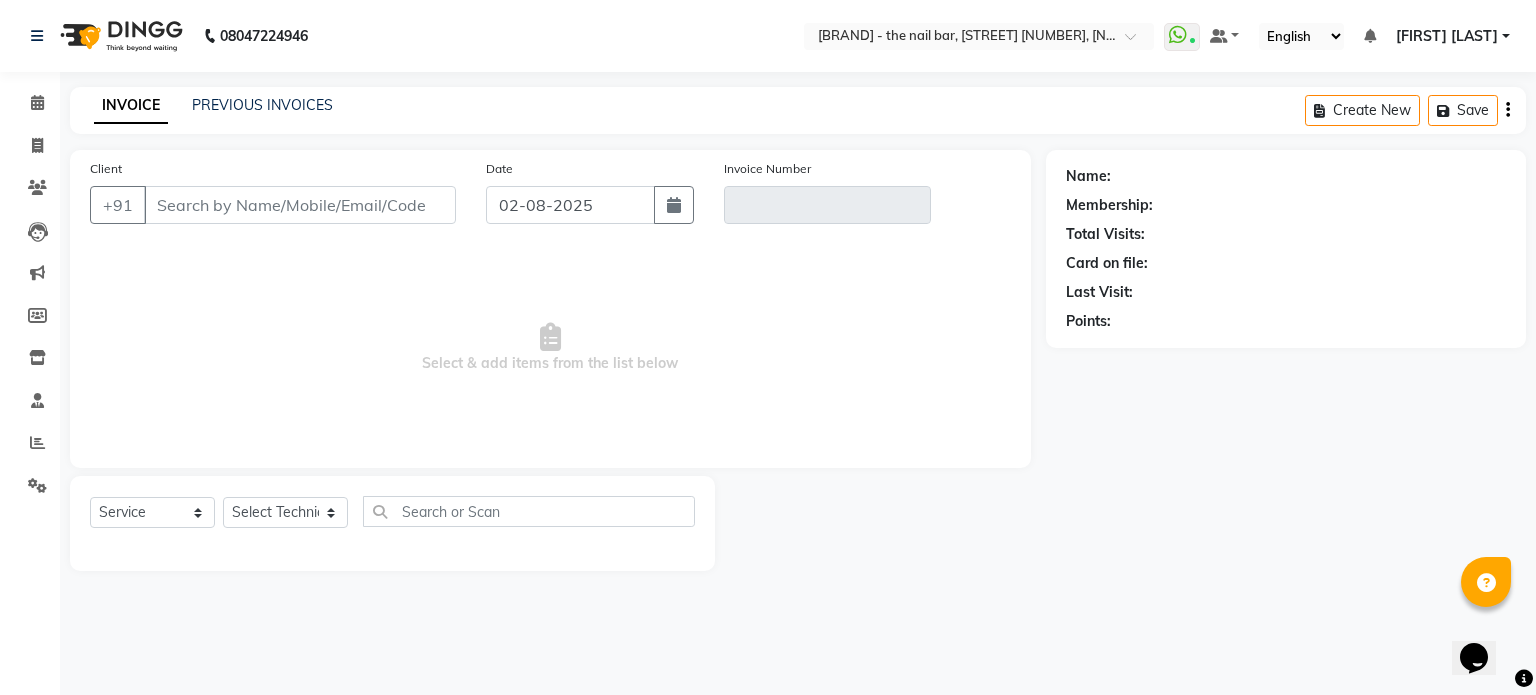 type on "[PHONE]" 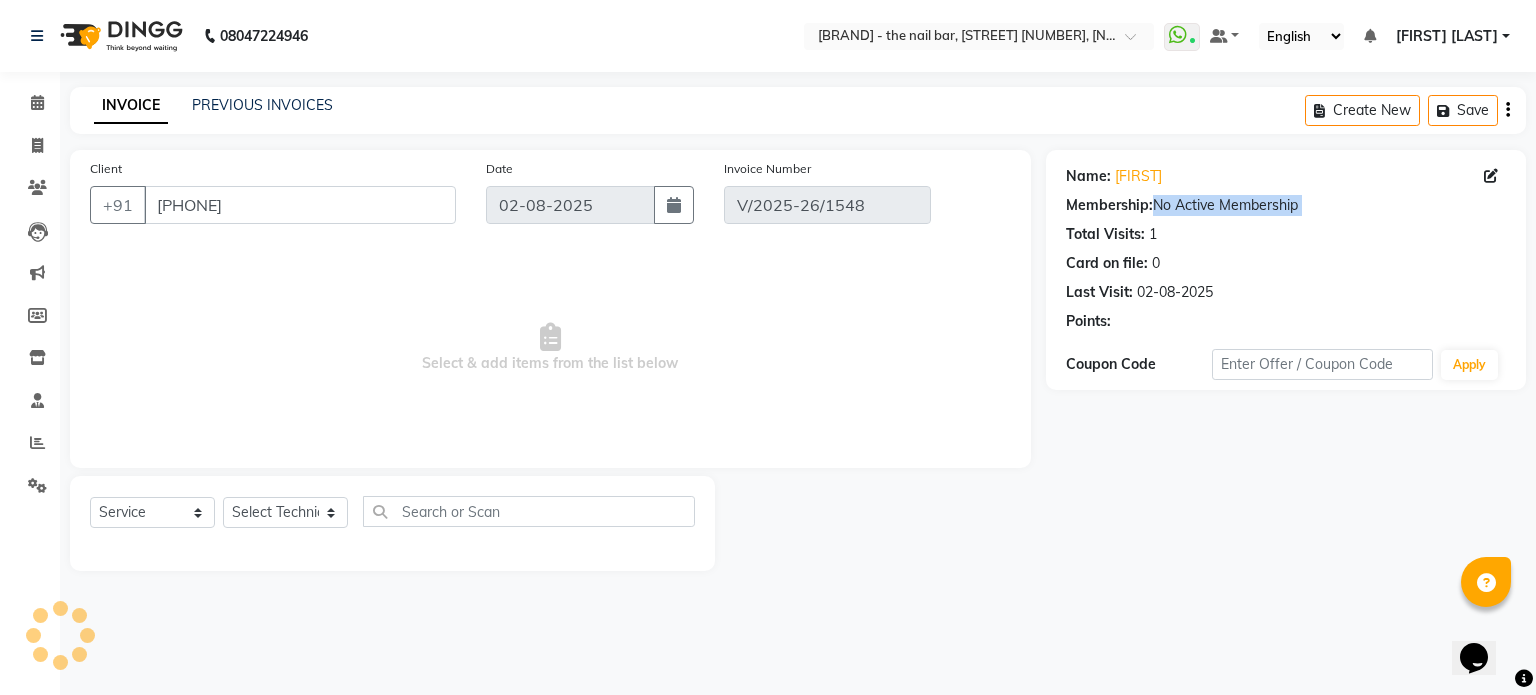 select on "select" 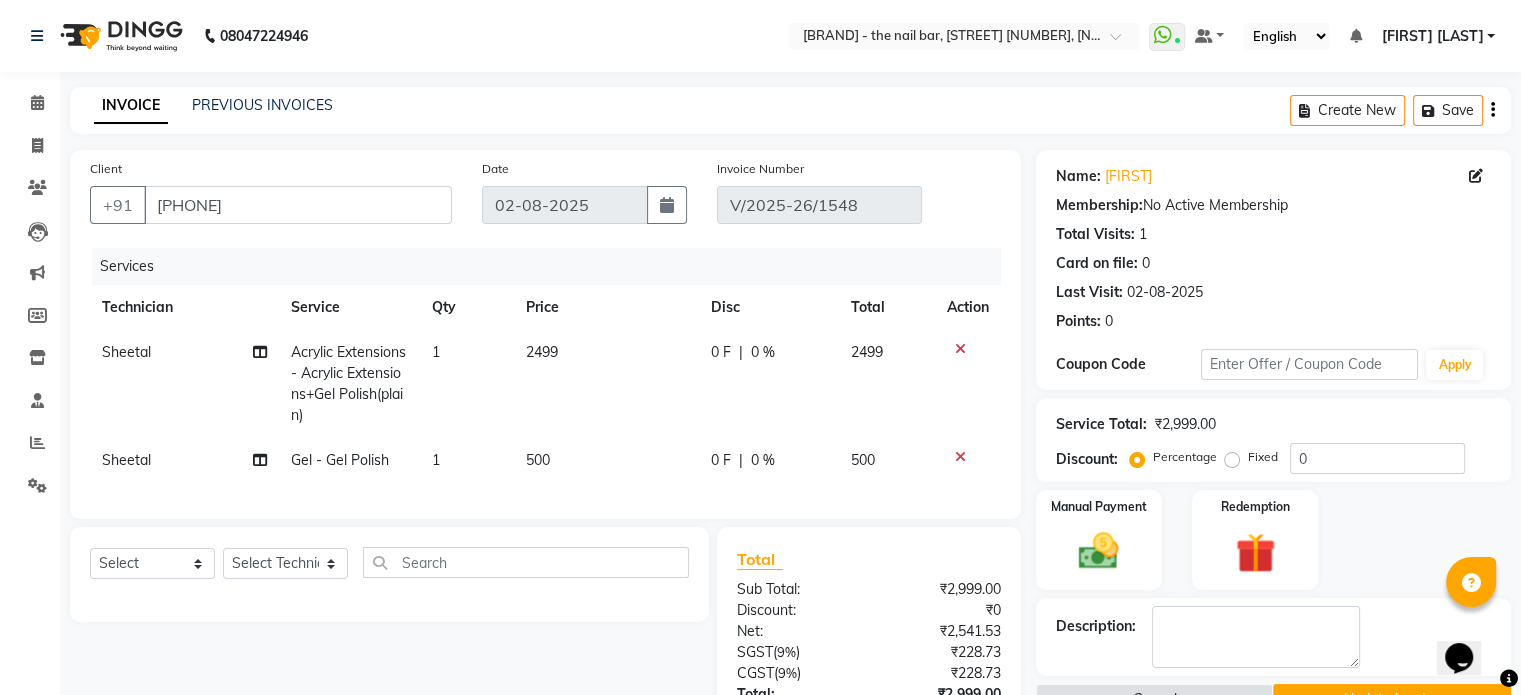 click on "Sheetal" 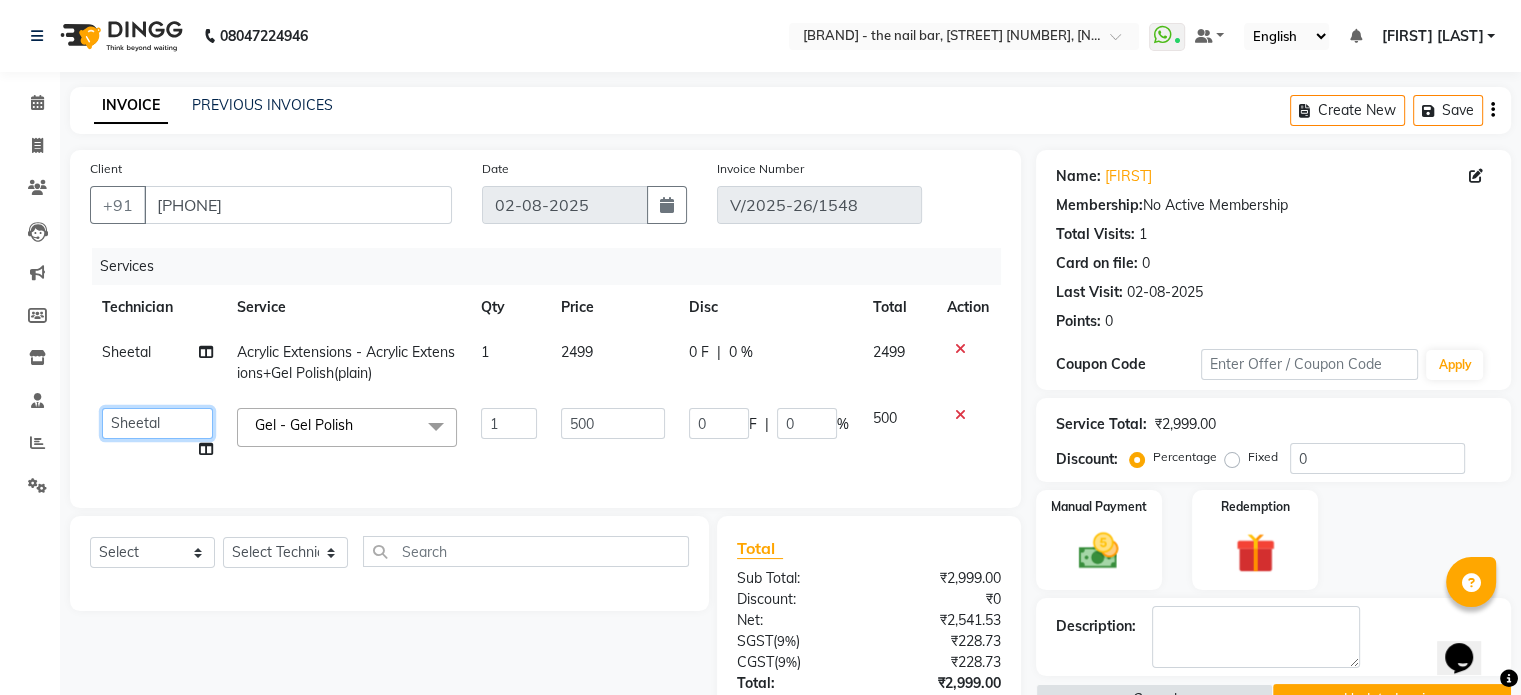click on "[PERSON]   [PERSON]   [PERSON]   [PERSON]   [PERSON]   [PERSON]   [PERSON]   [PERSON]   [PERSON]   [PERSON]   [PERSON]   [PERSON]   [PERSON]   [PERSON]   [PERSON]   [PERSON]   [PERSON]" 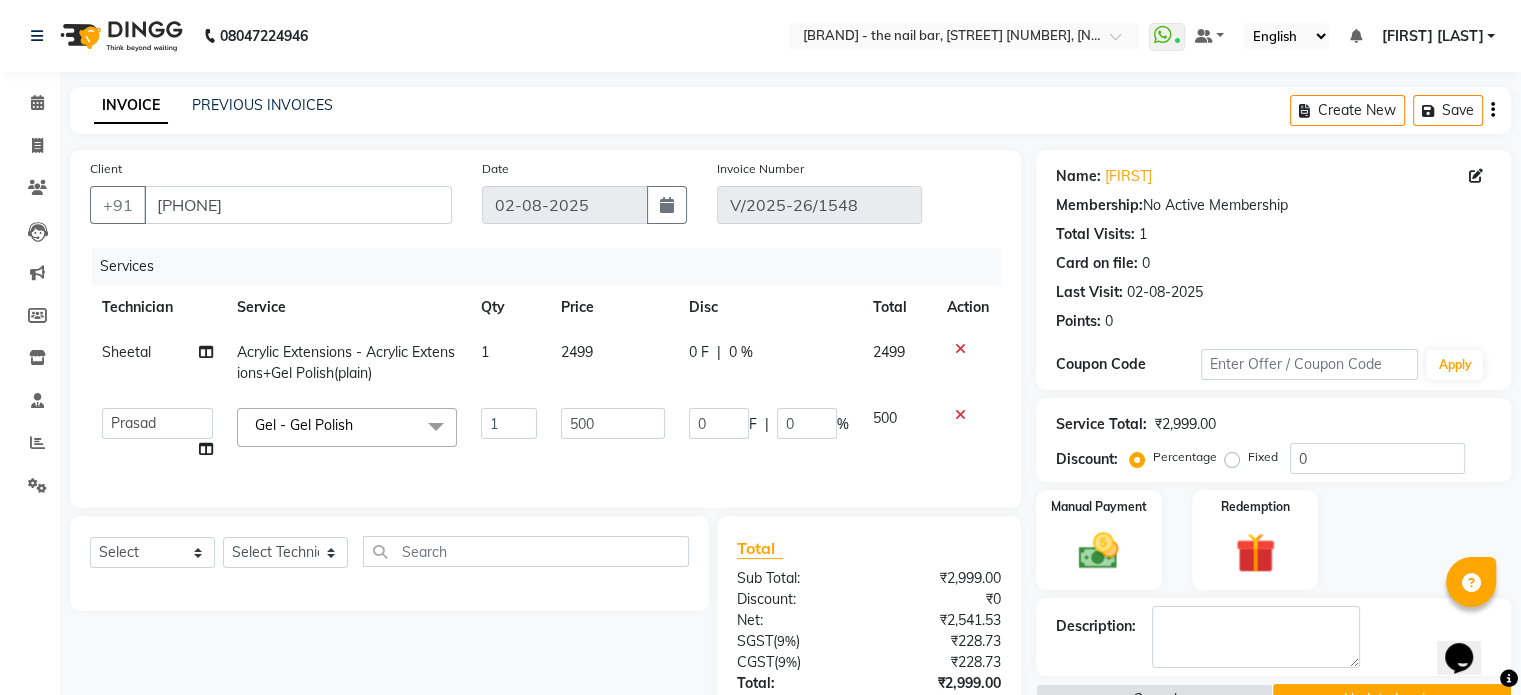 select on "21933" 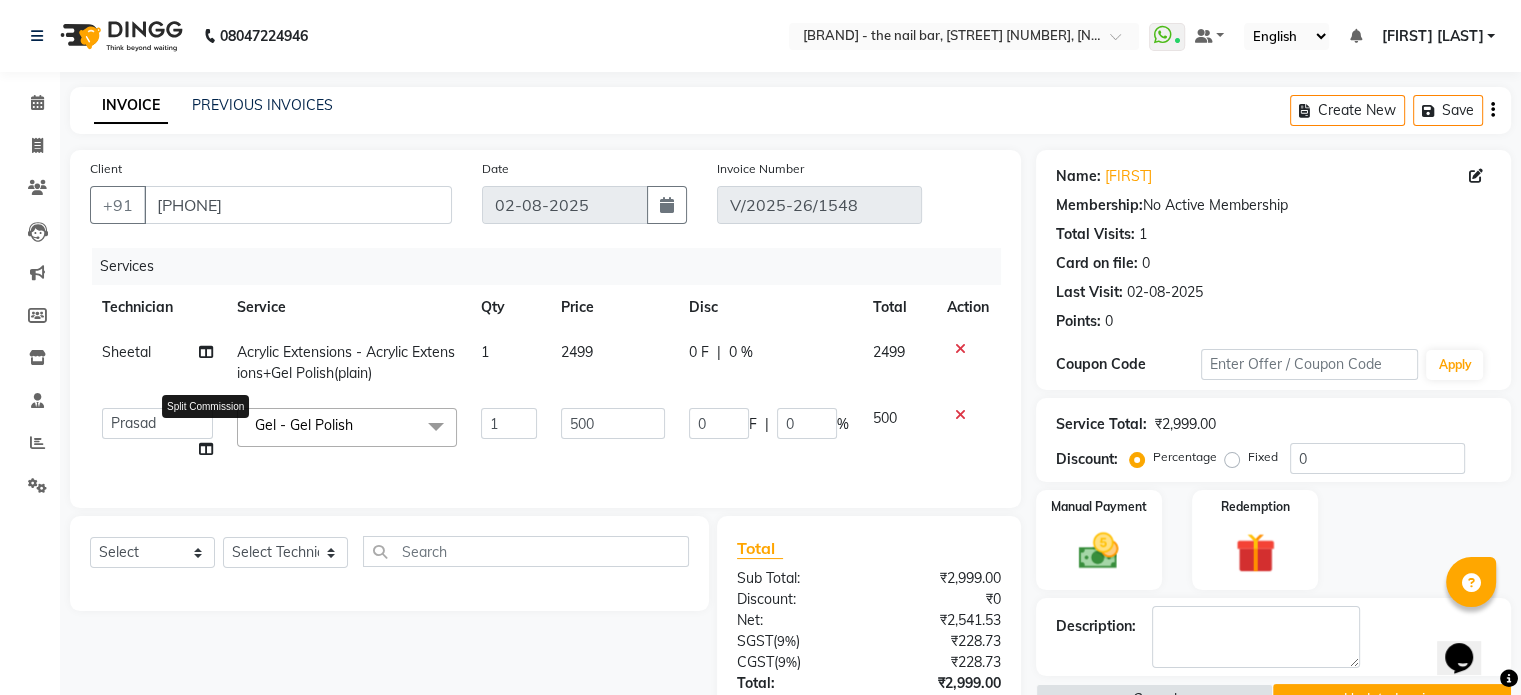 click 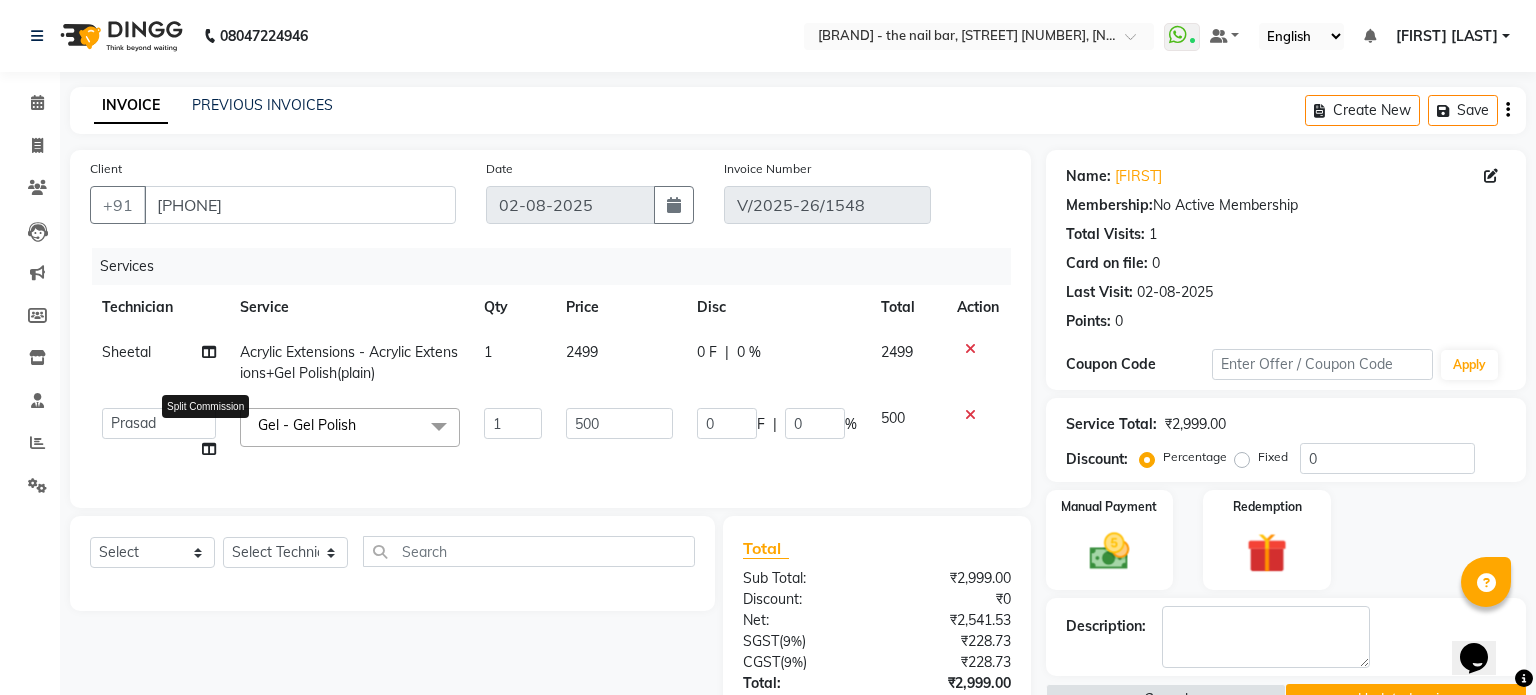select on "21933" 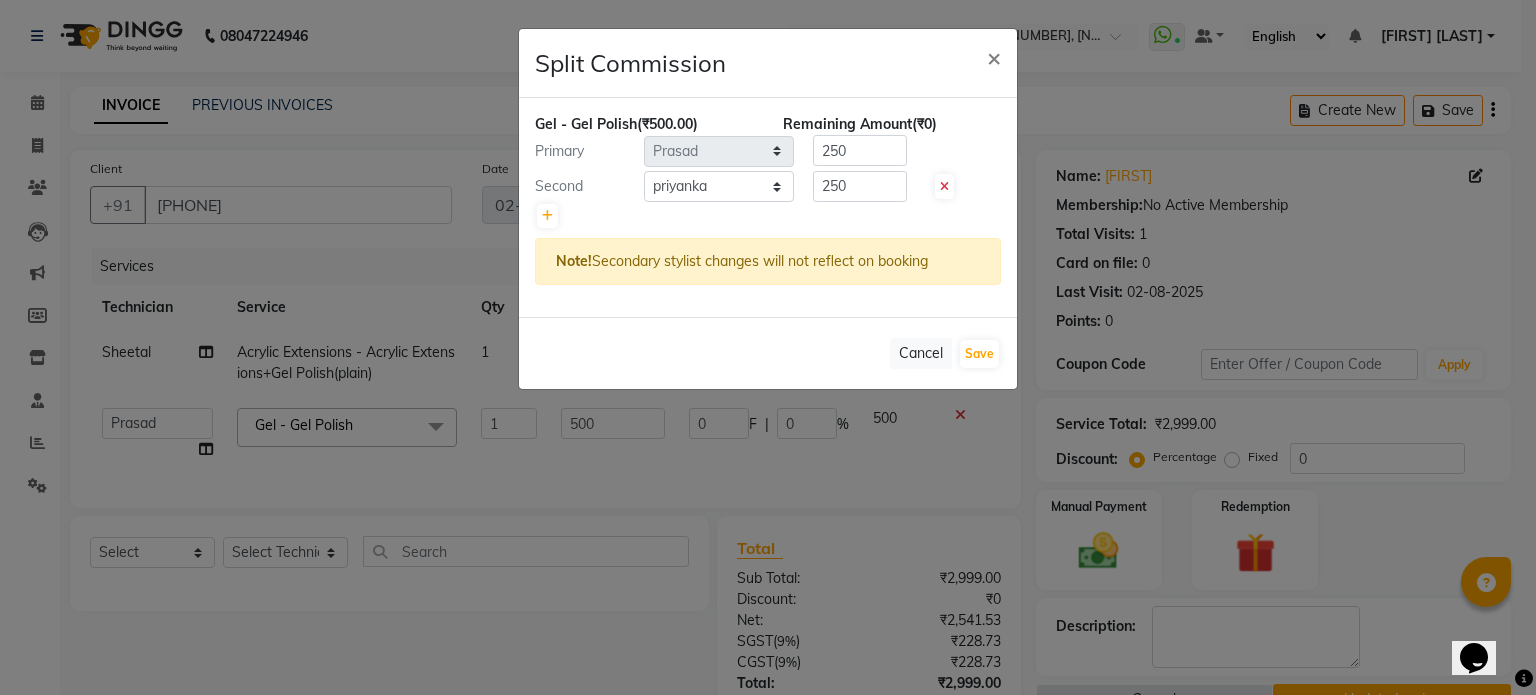 click 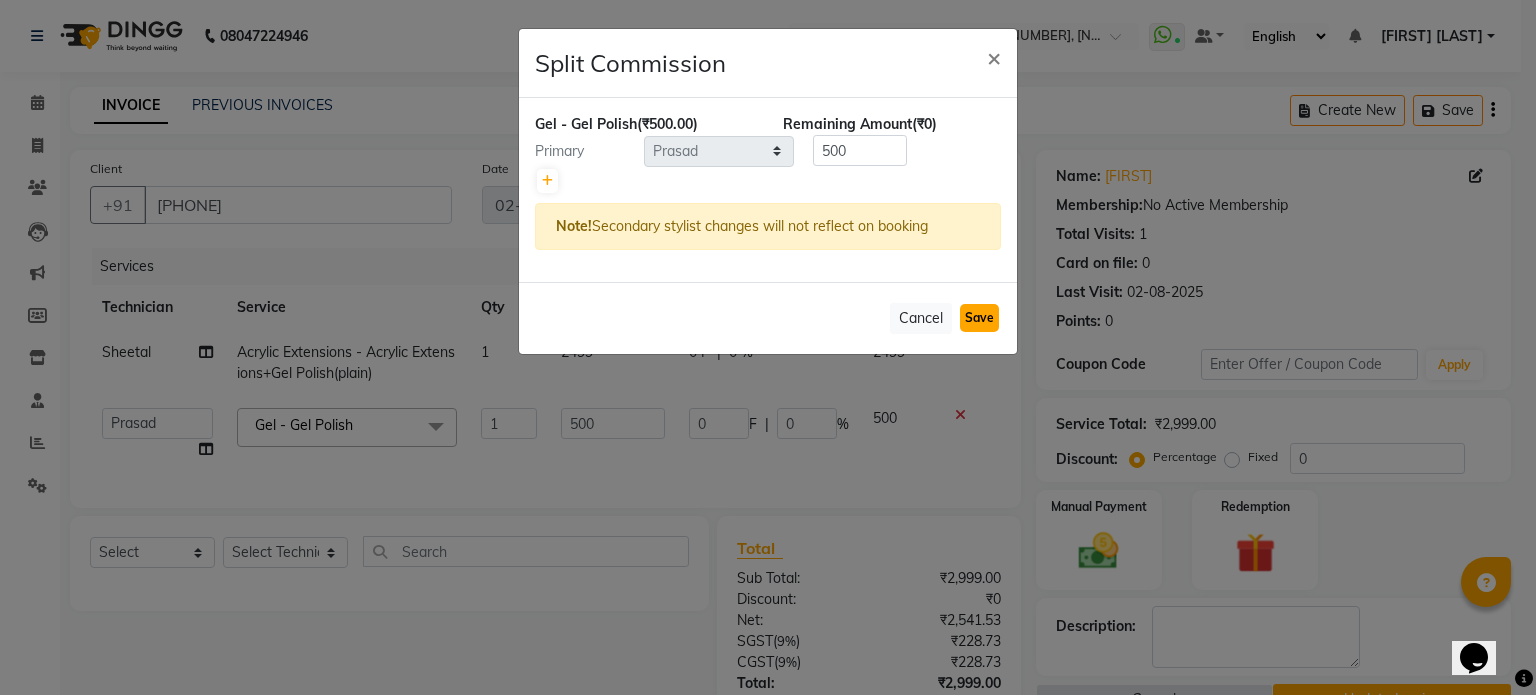 click on "Save" 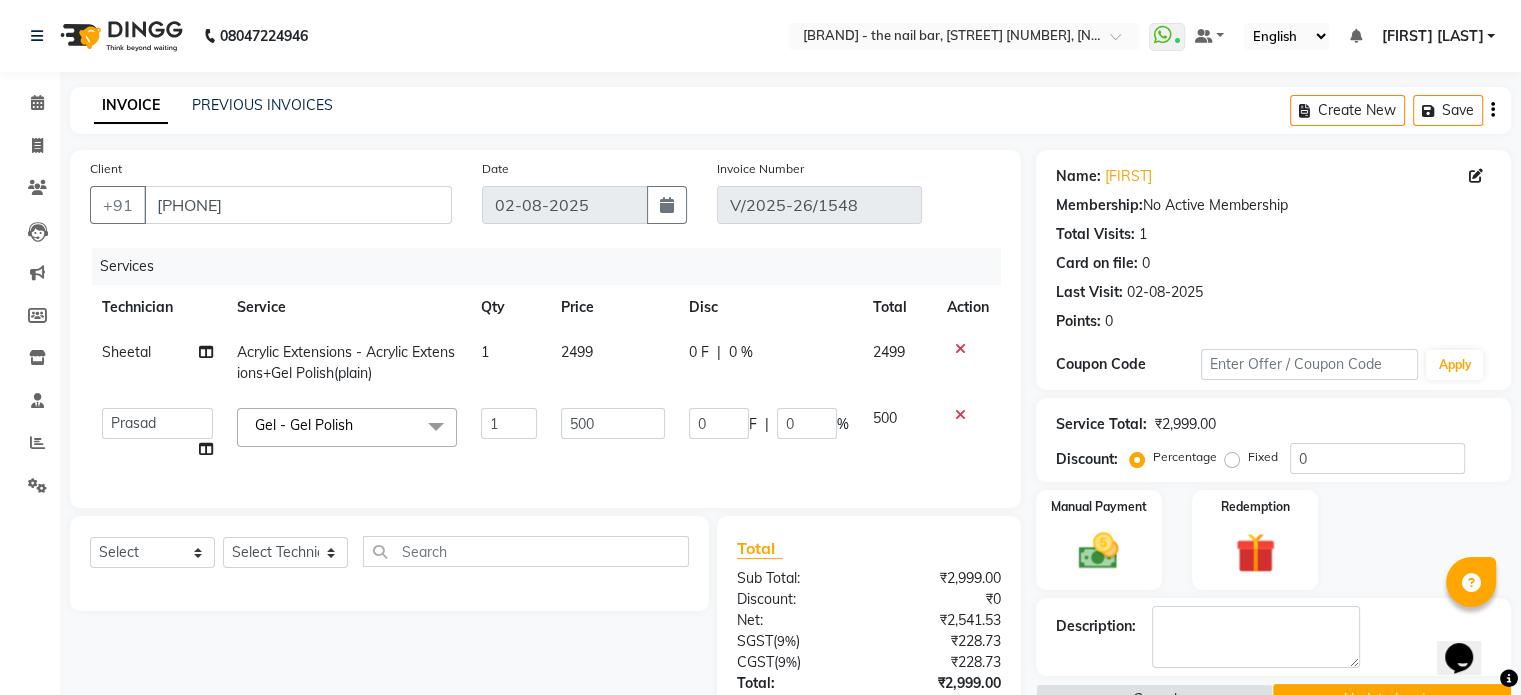 scroll, scrollTop: 173, scrollLeft: 0, axis: vertical 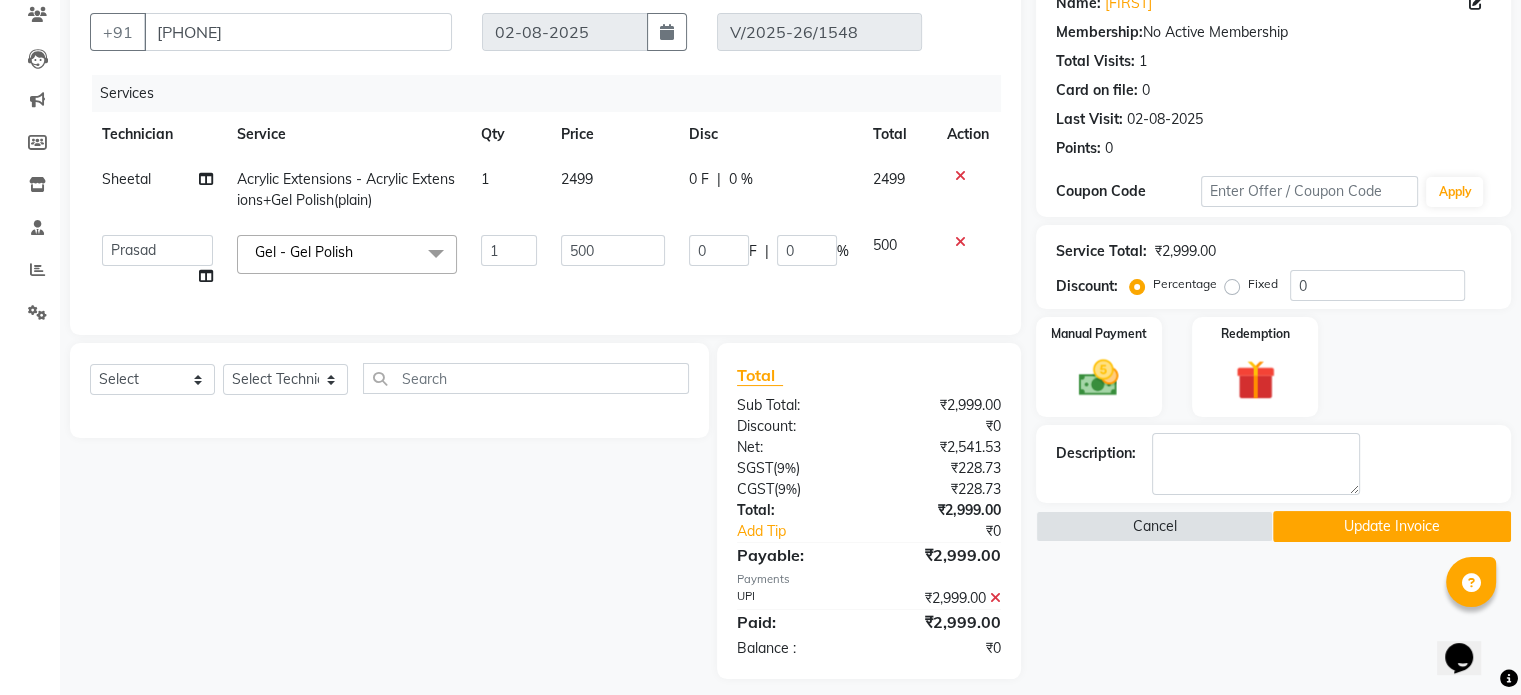 click on "Update Invoice" 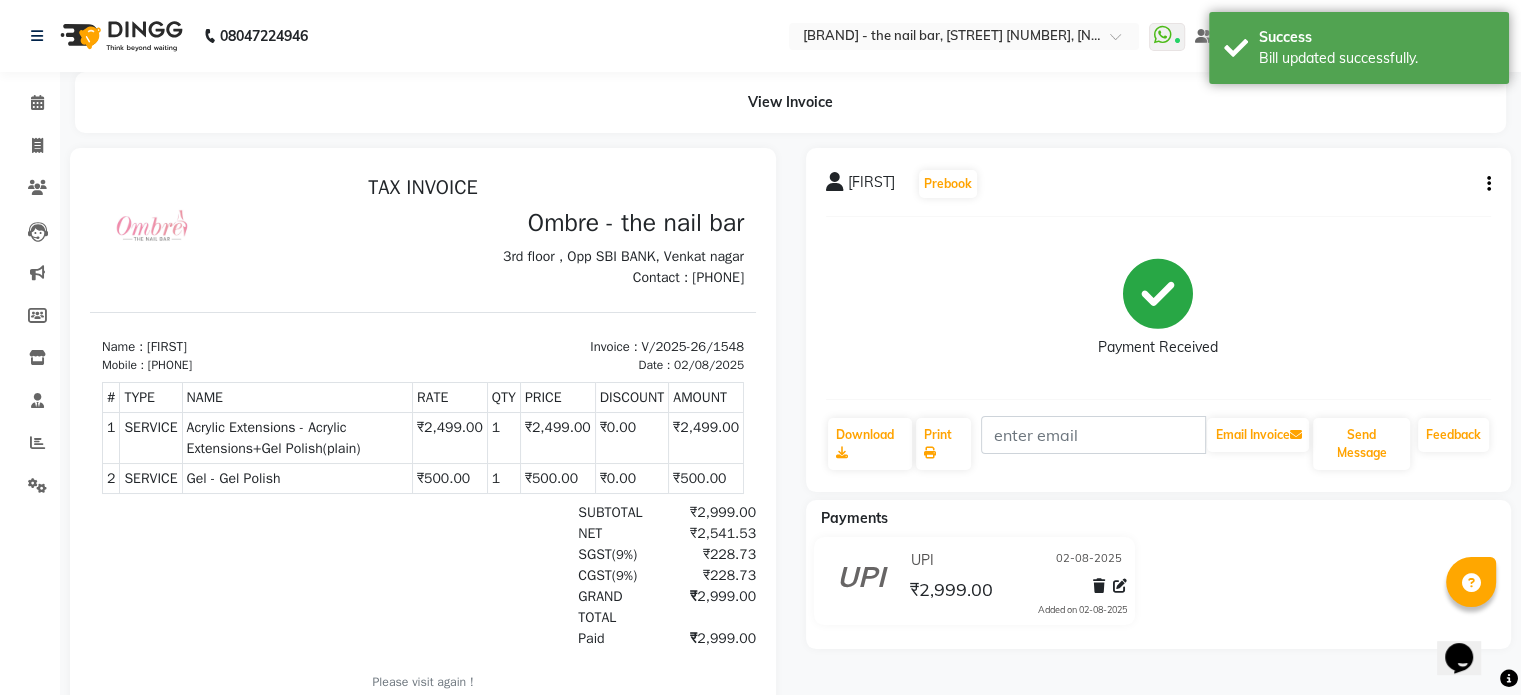 scroll, scrollTop: 0, scrollLeft: 0, axis: both 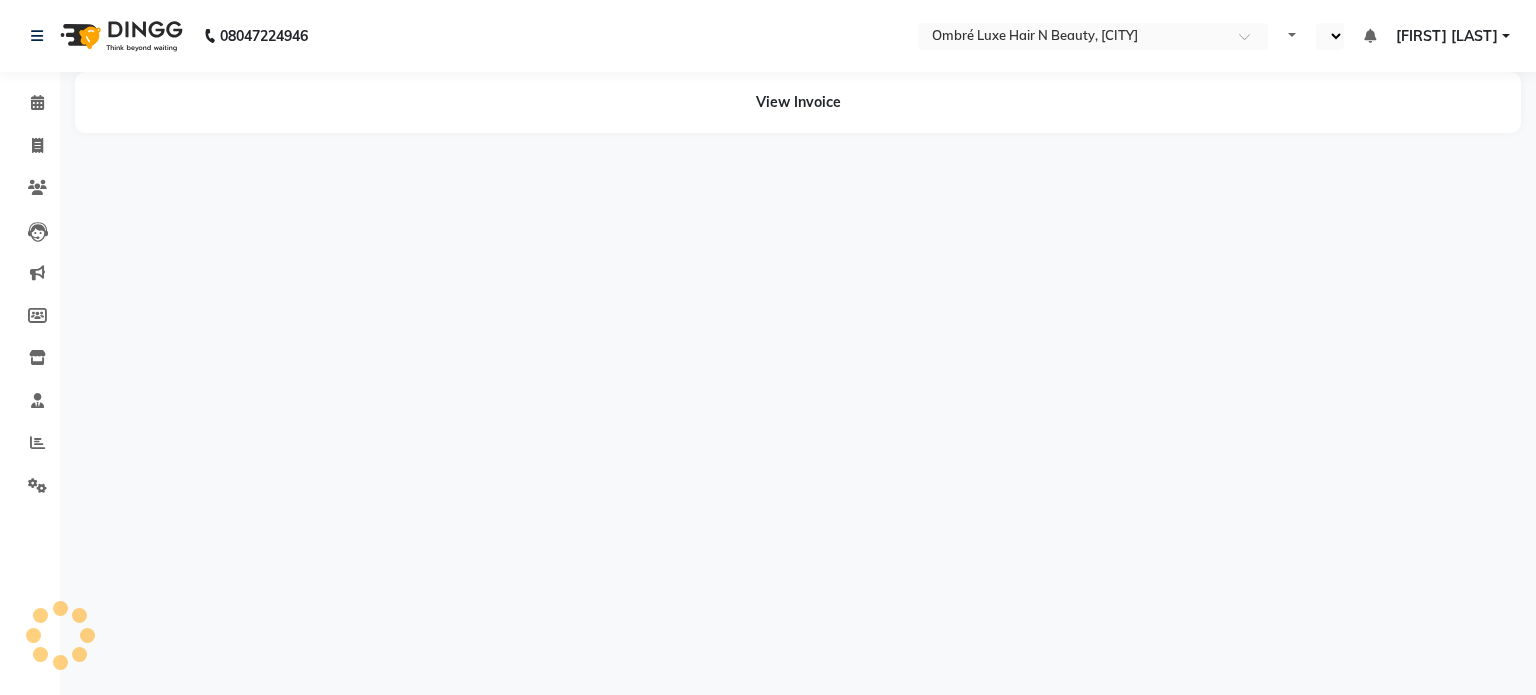 select on "en" 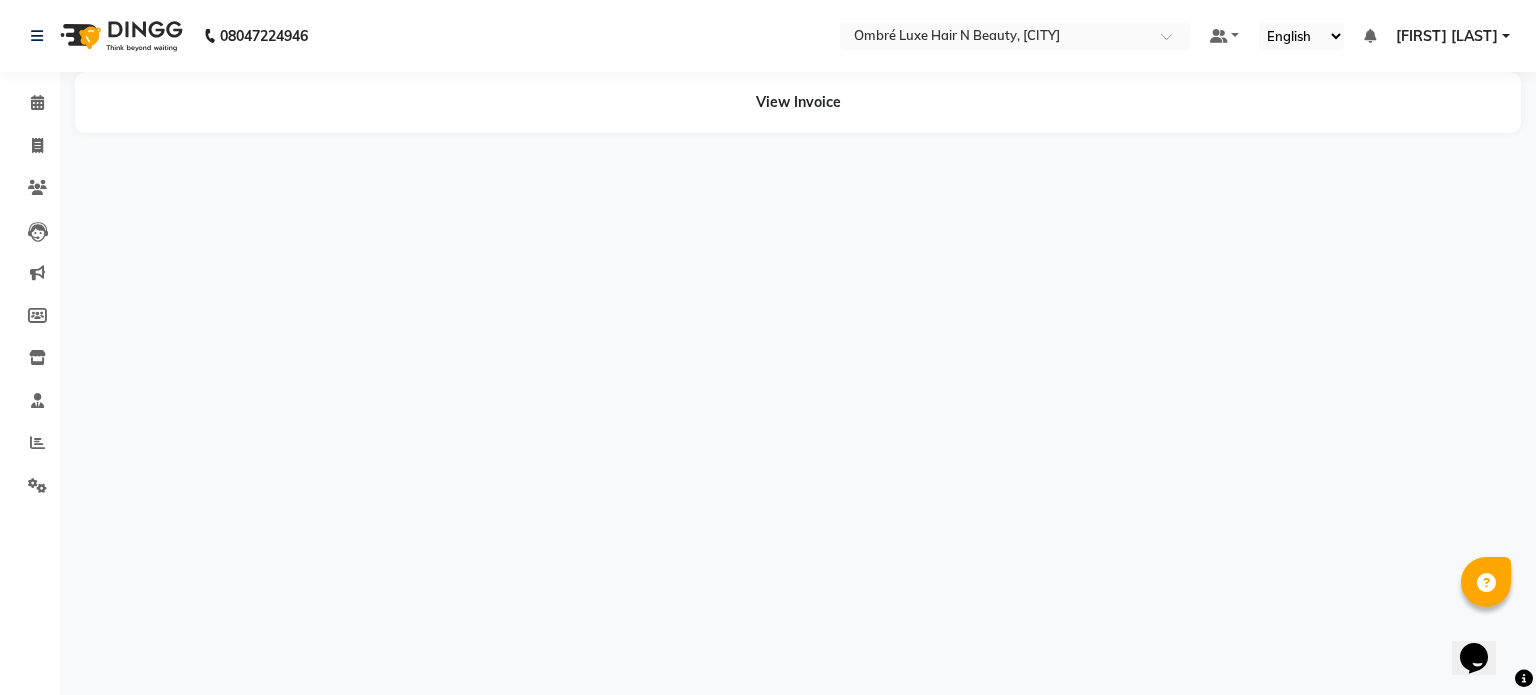 scroll, scrollTop: 0, scrollLeft: 0, axis: both 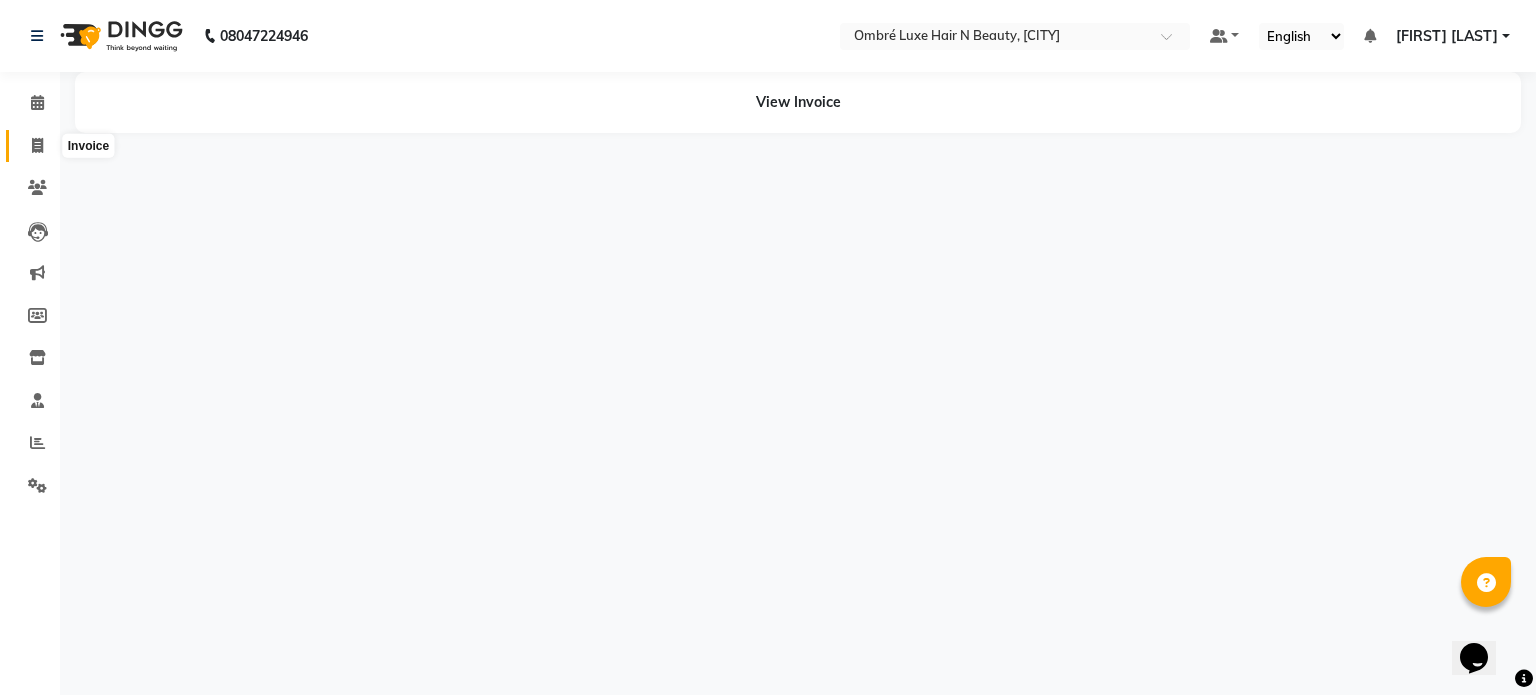 click 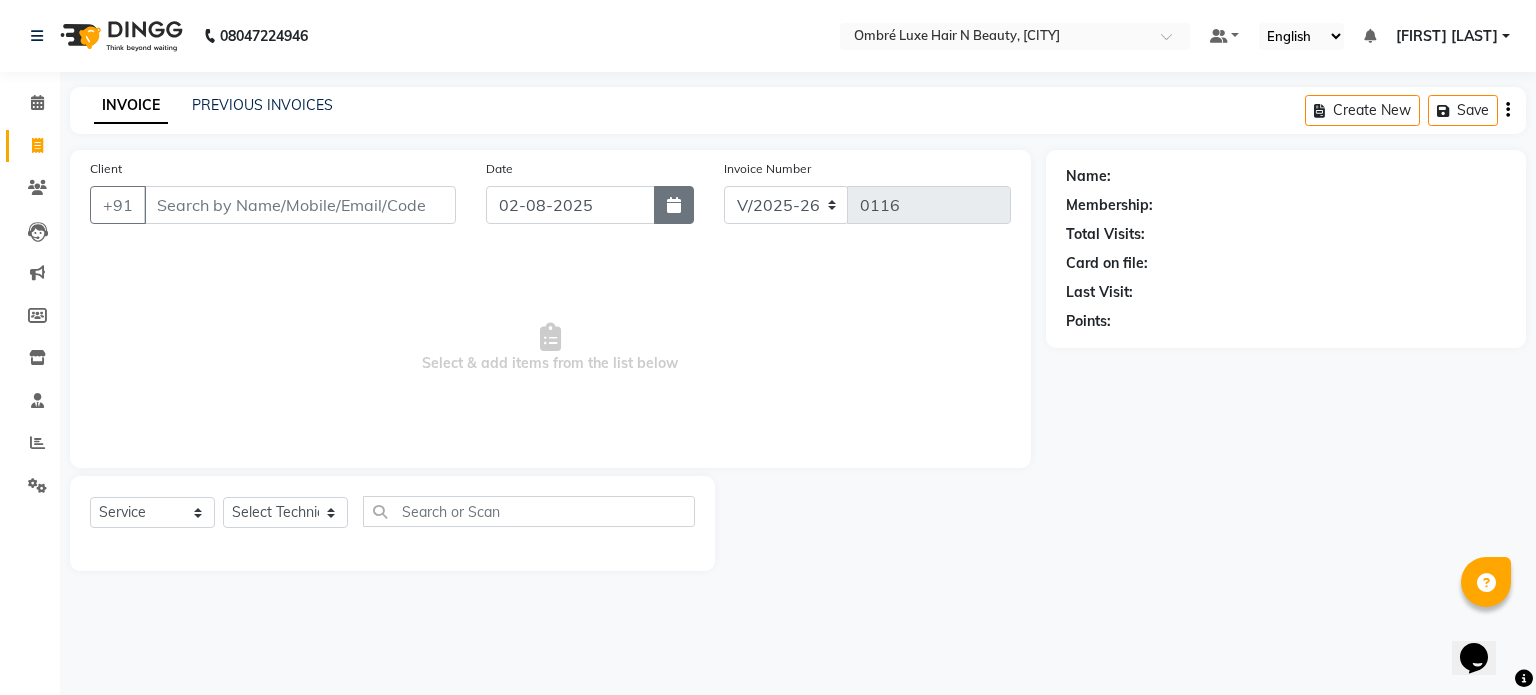 click 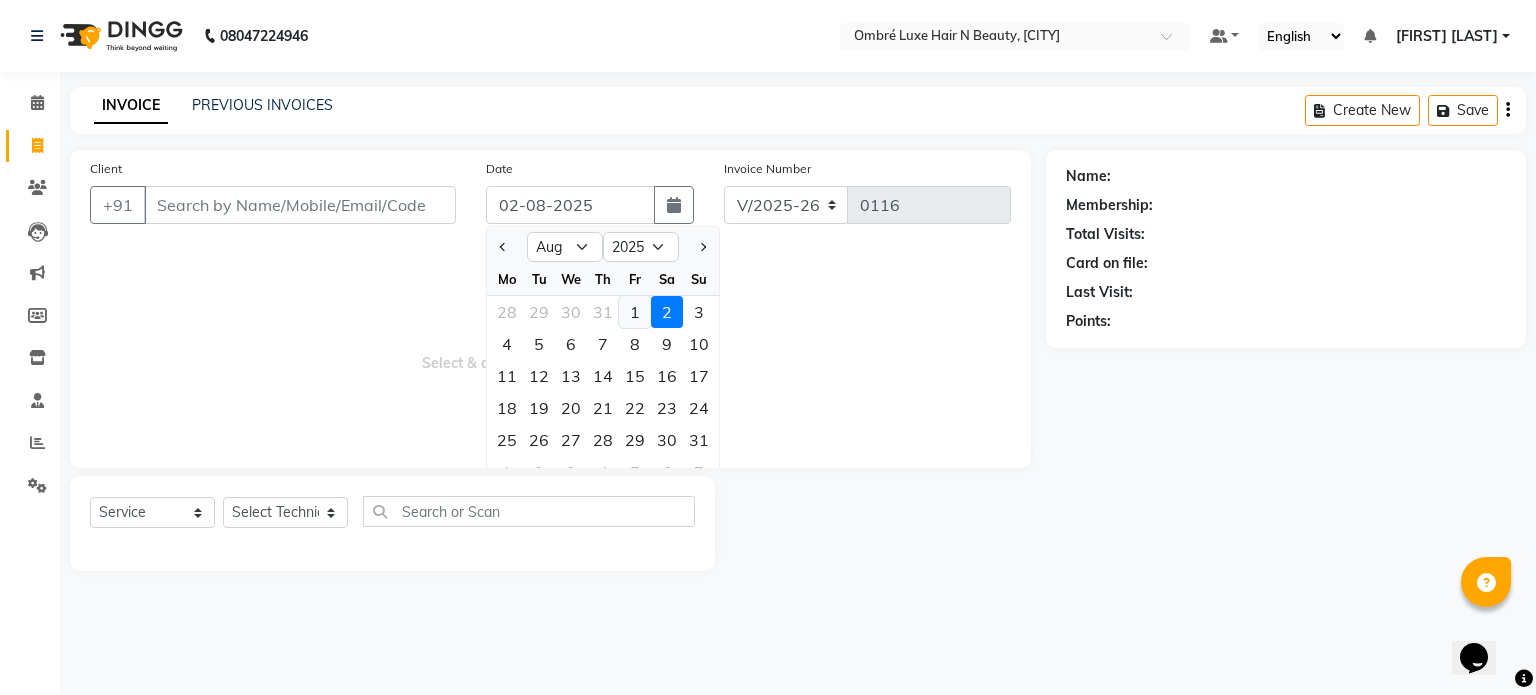 click on "1" 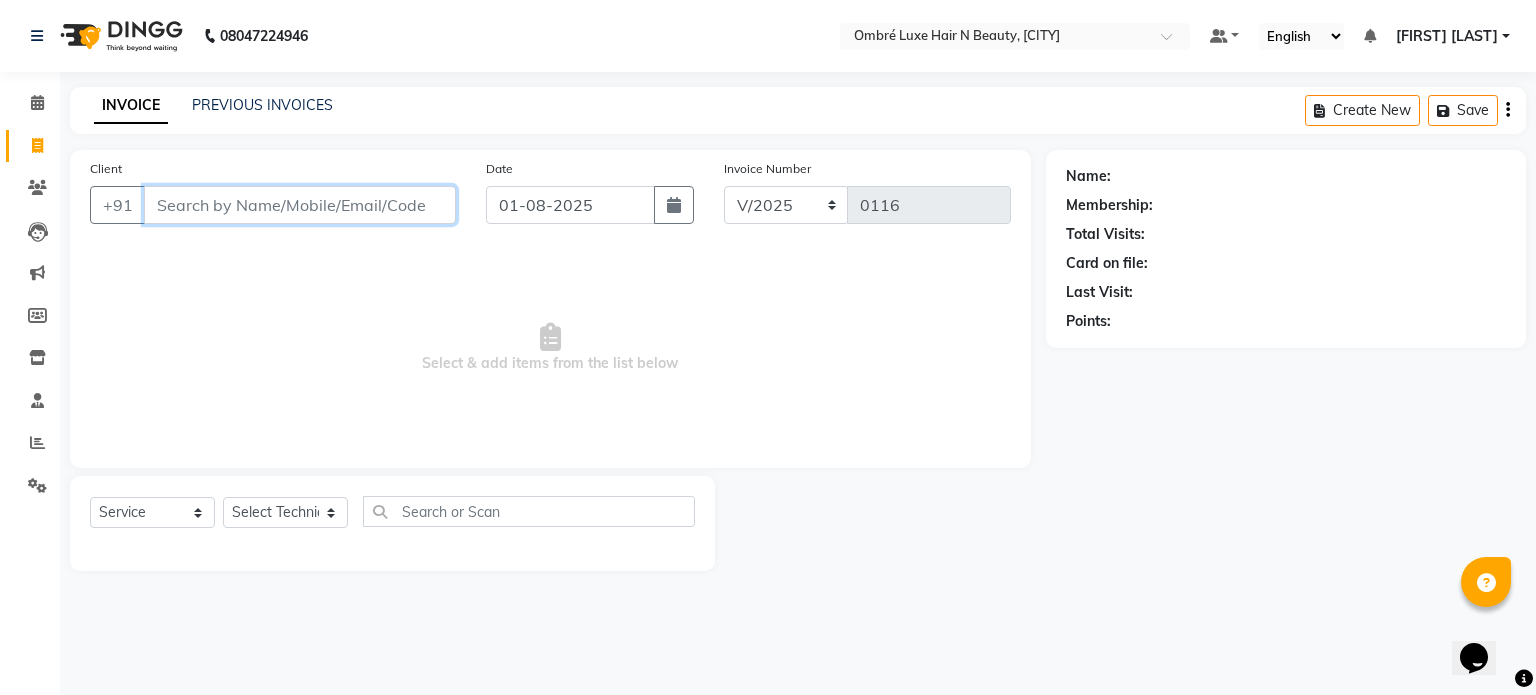 click on "Client" at bounding box center (300, 205) 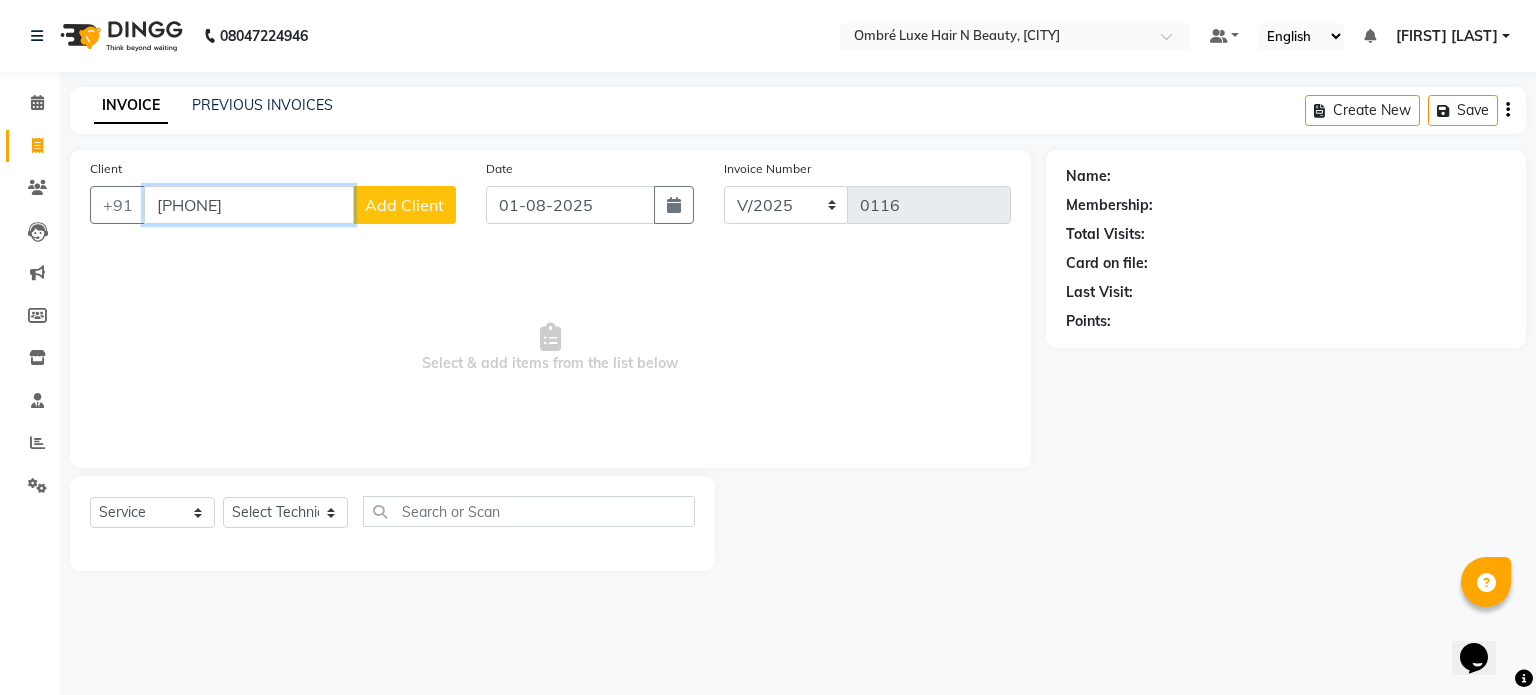 type on "[PHONE]" 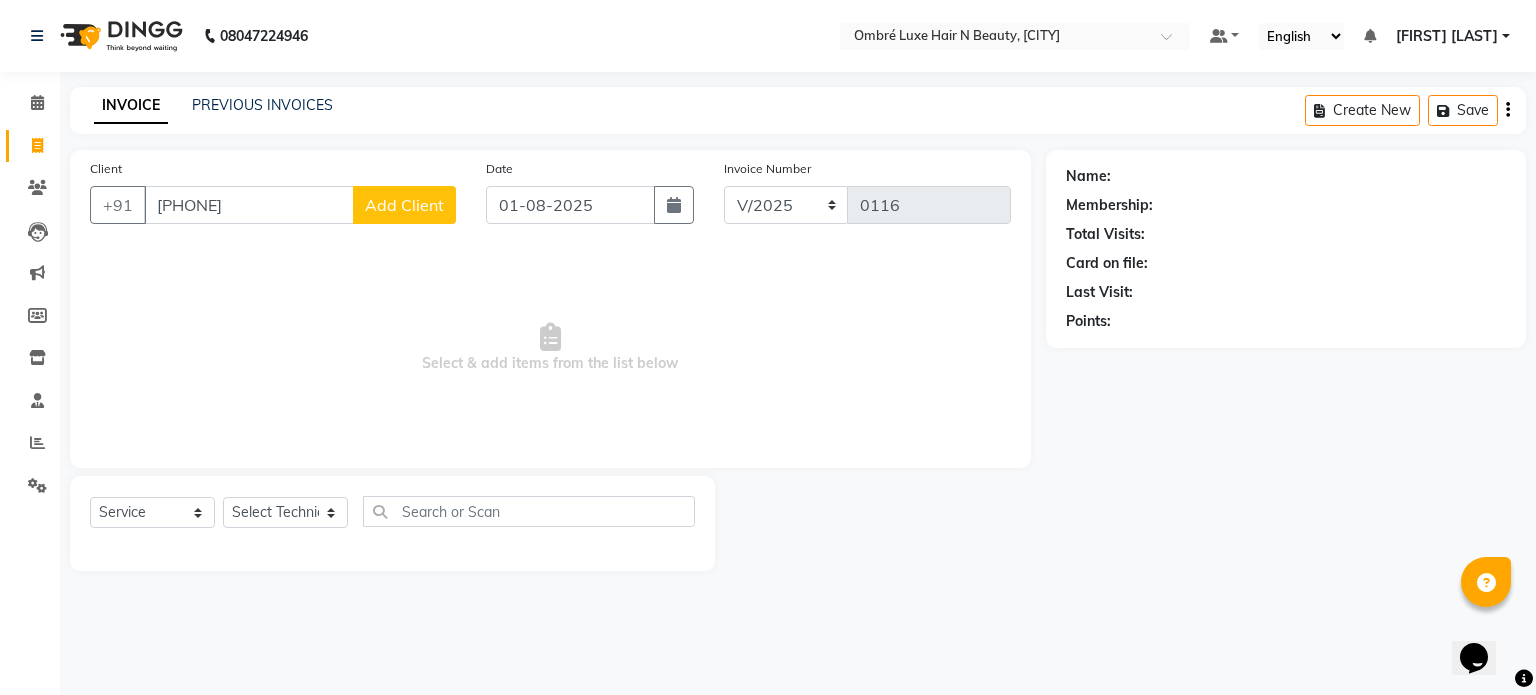 click on "Add Client" 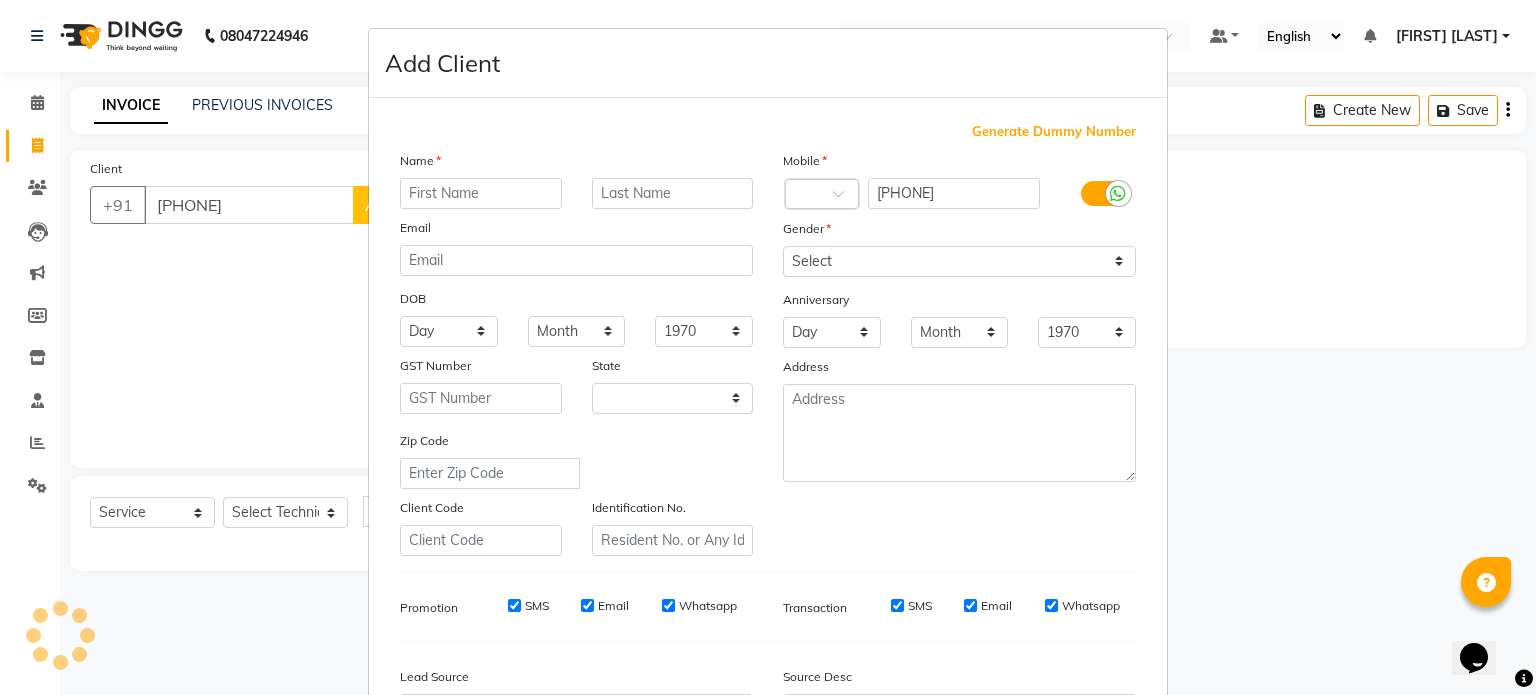 select on "36" 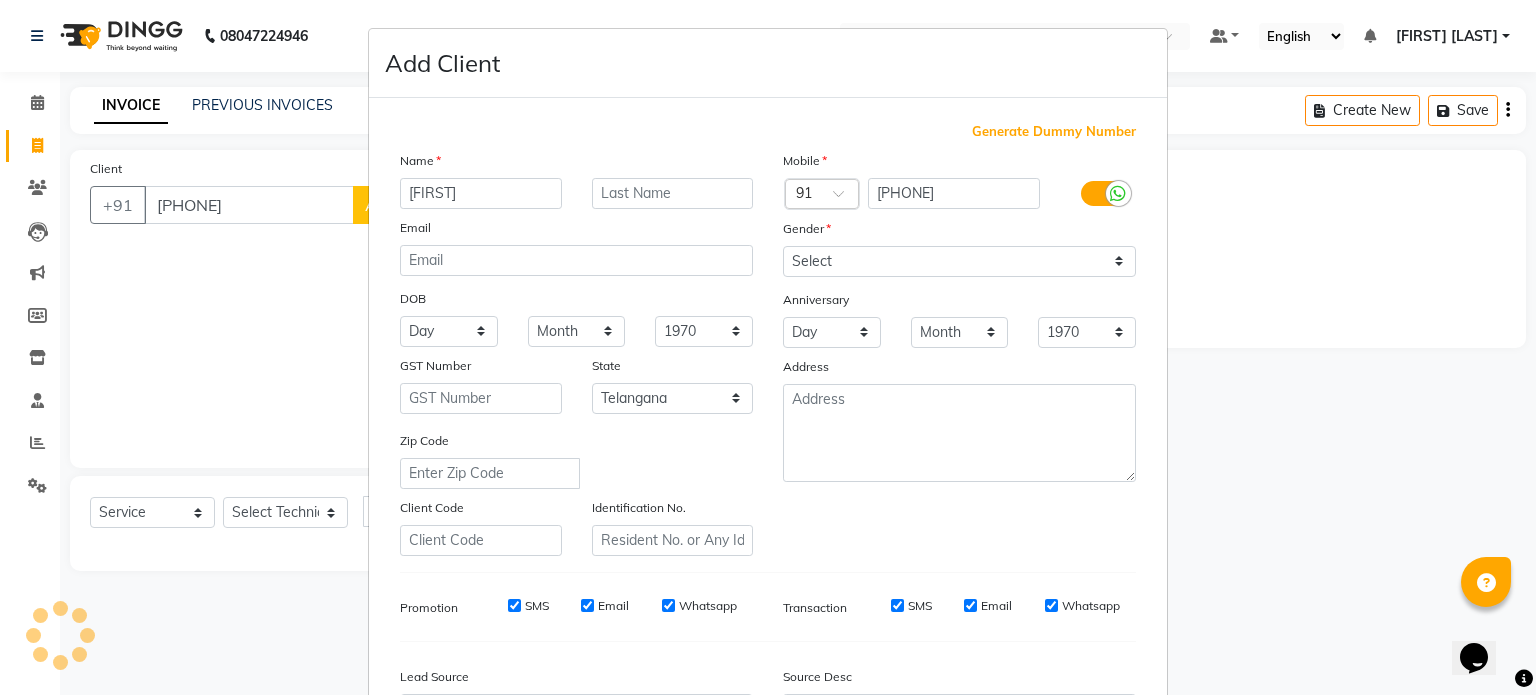 type on "[FIRST]" 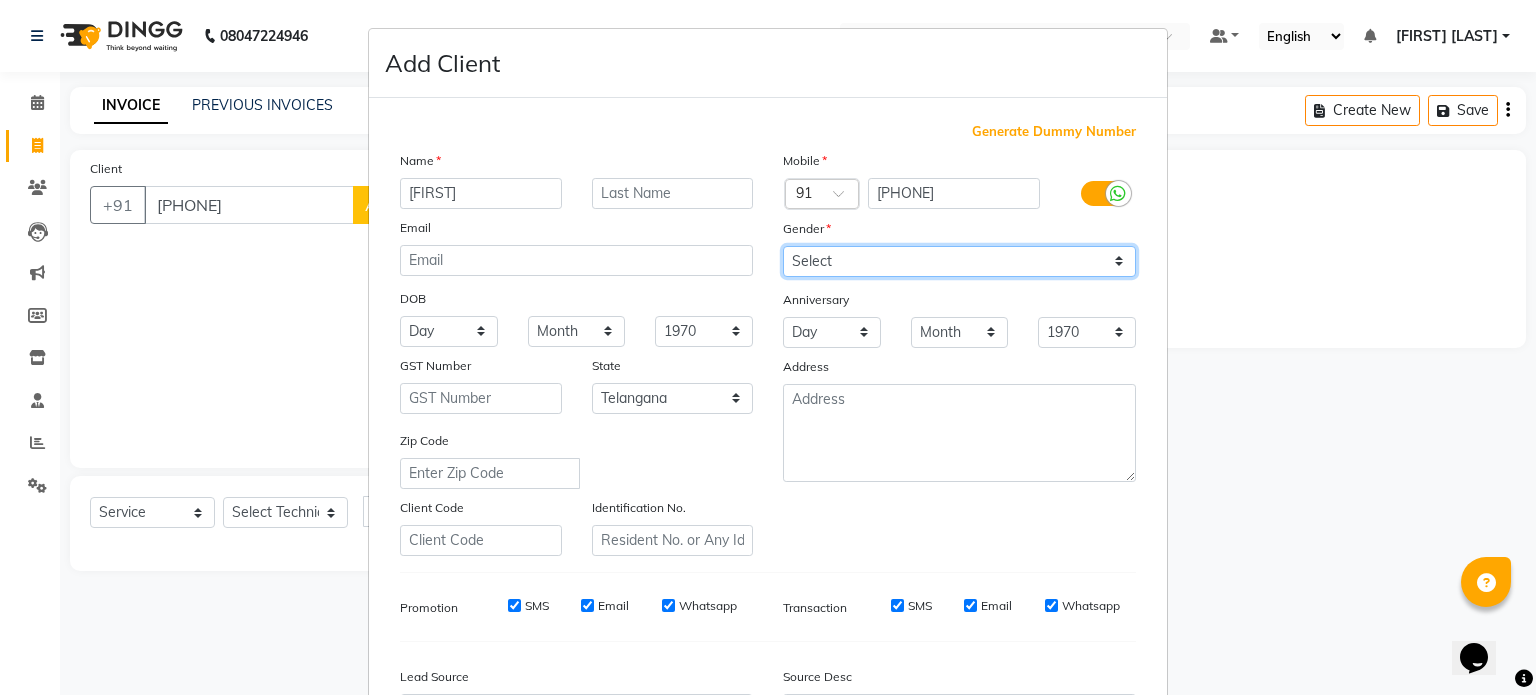 drag, startPoint x: 944, startPoint y: 254, endPoint x: 927, endPoint y: 273, distance: 25.495098 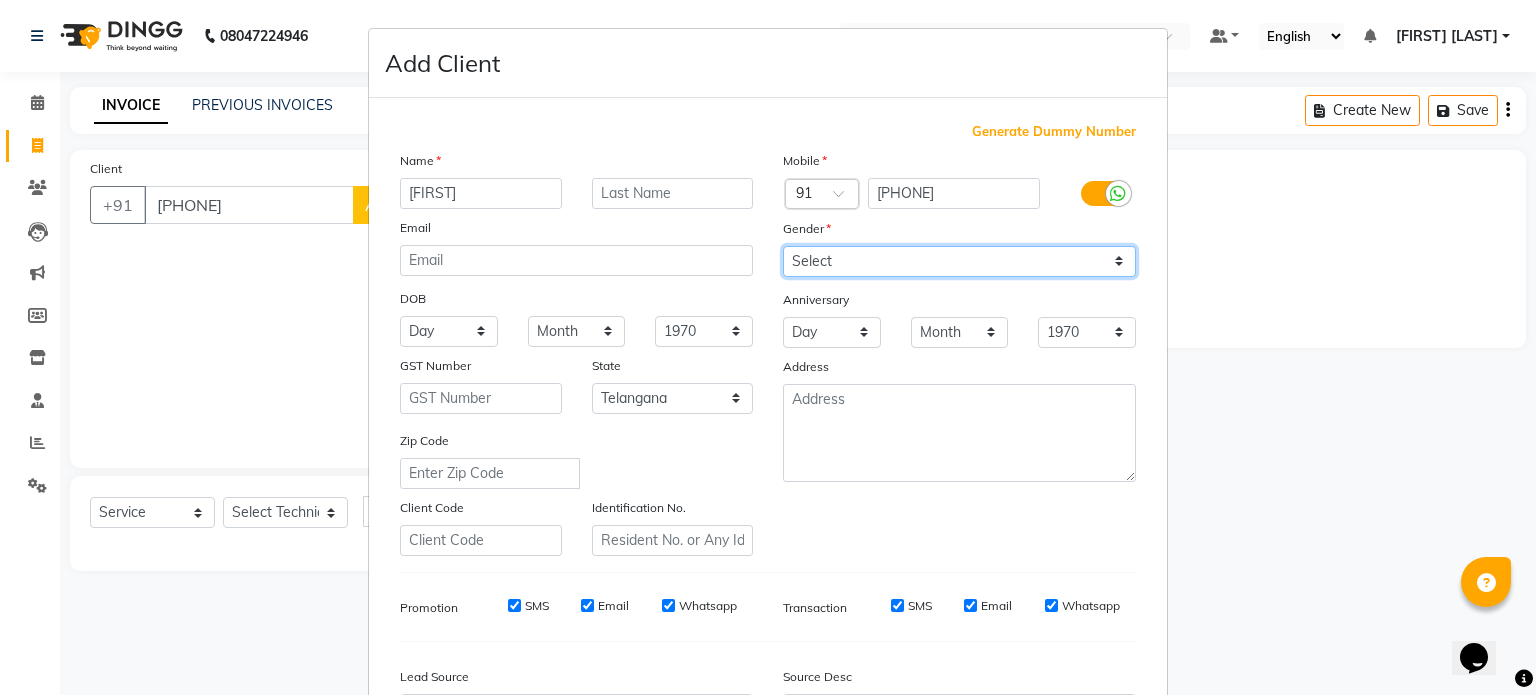 click on "Select Male Female Other Prefer Not To Say" at bounding box center [959, 261] 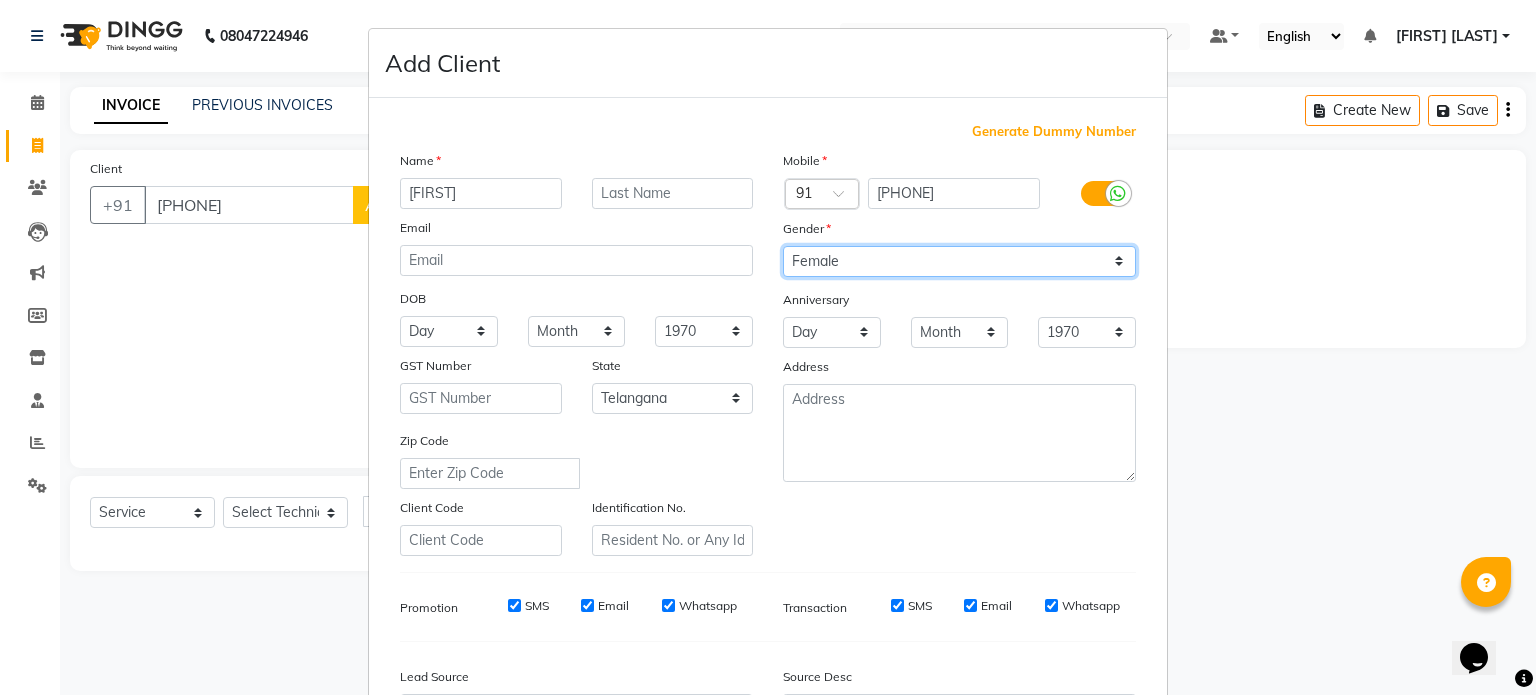 click on "Select Male Female Other Prefer Not To Say" at bounding box center (959, 261) 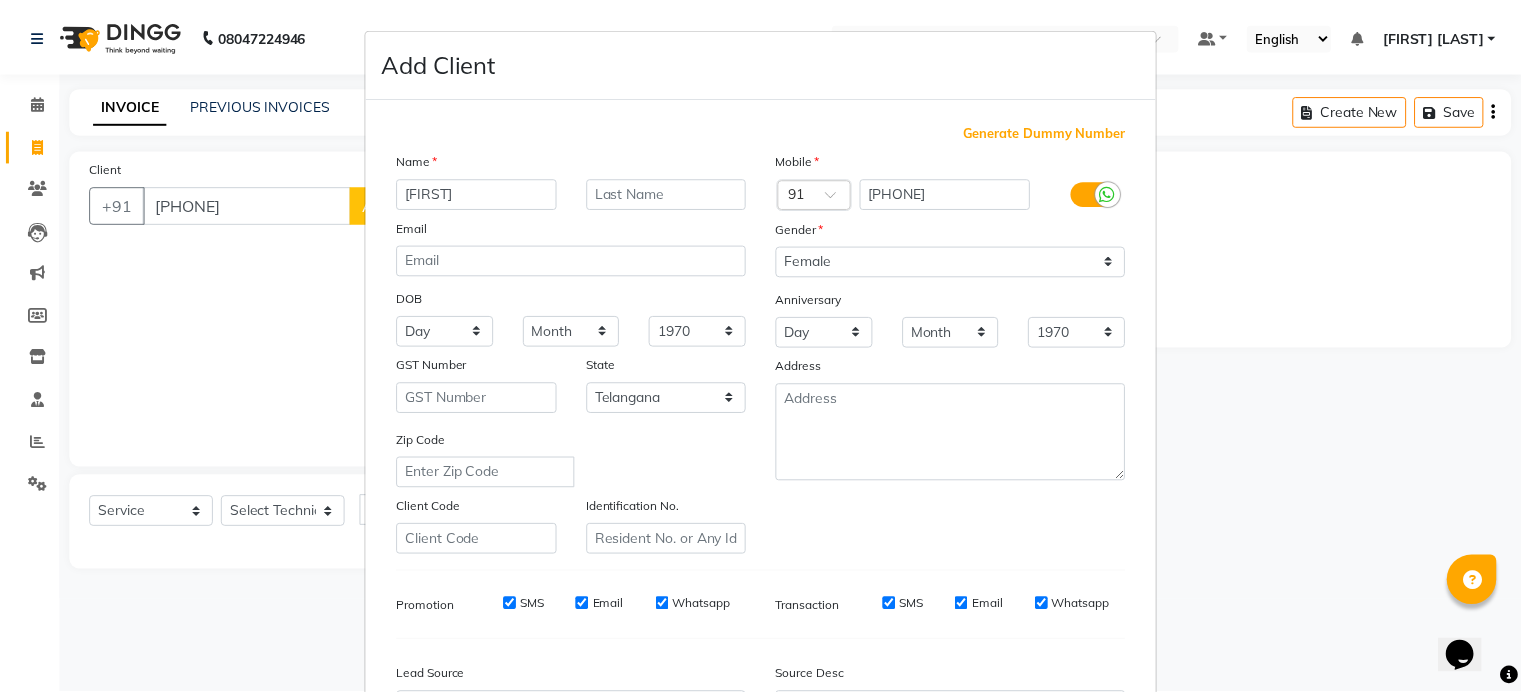 scroll, scrollTop: 237, scrollLeft: 0, axis: vertical 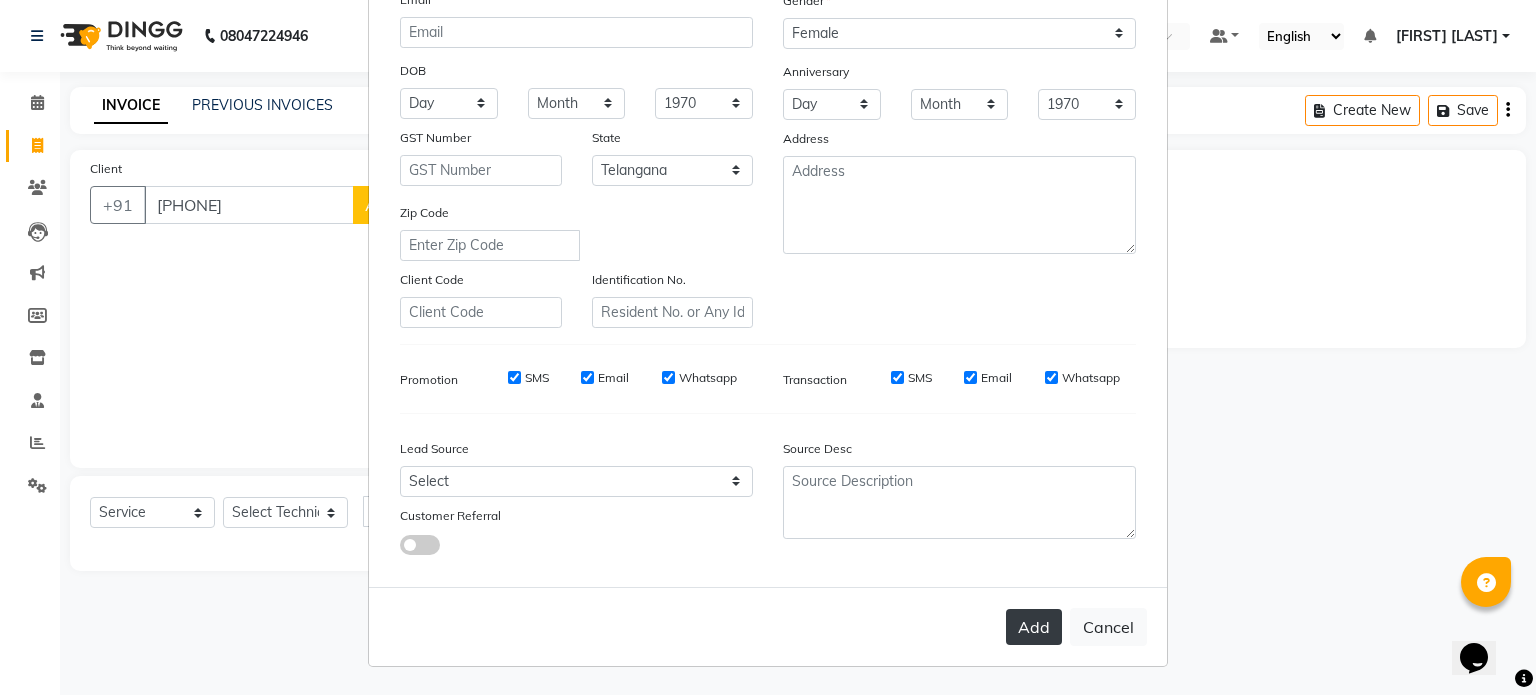 click on "Add" at bounding box center (1034, 627) 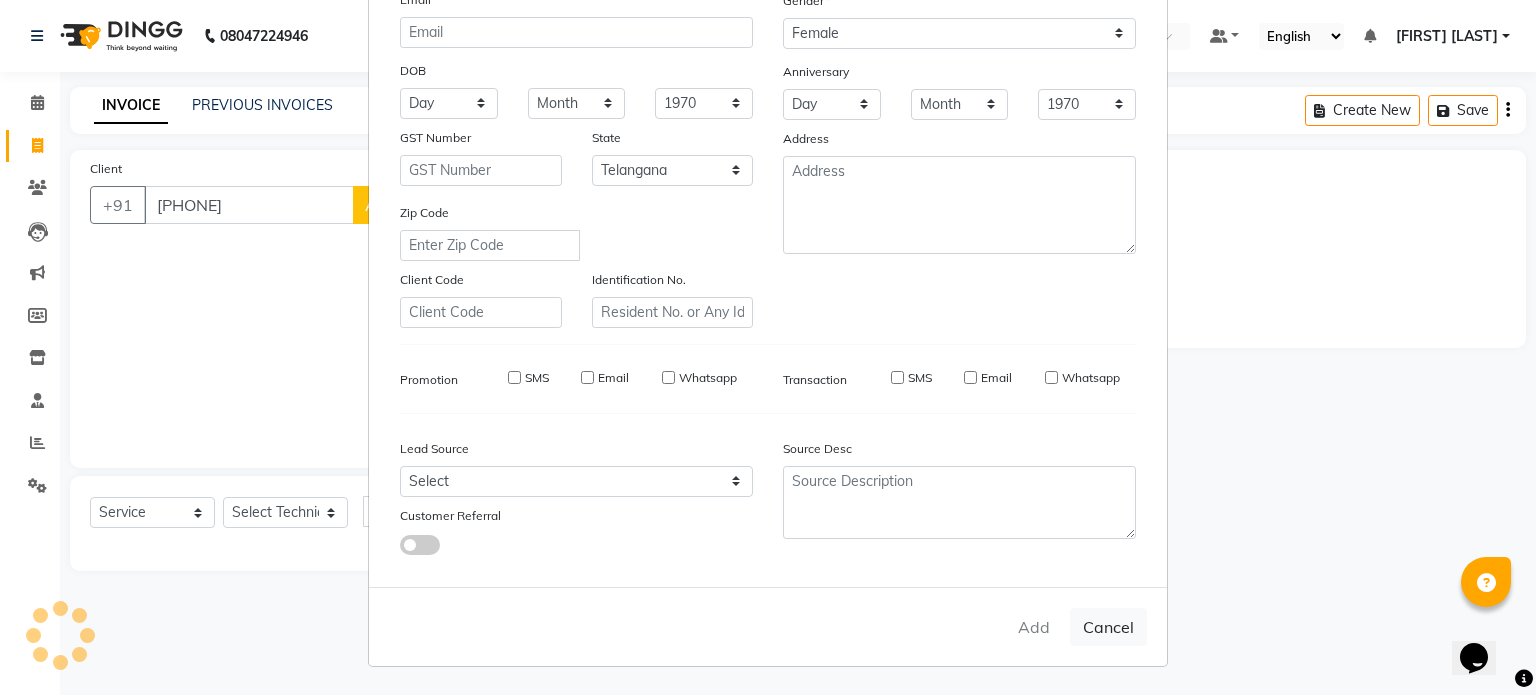 type 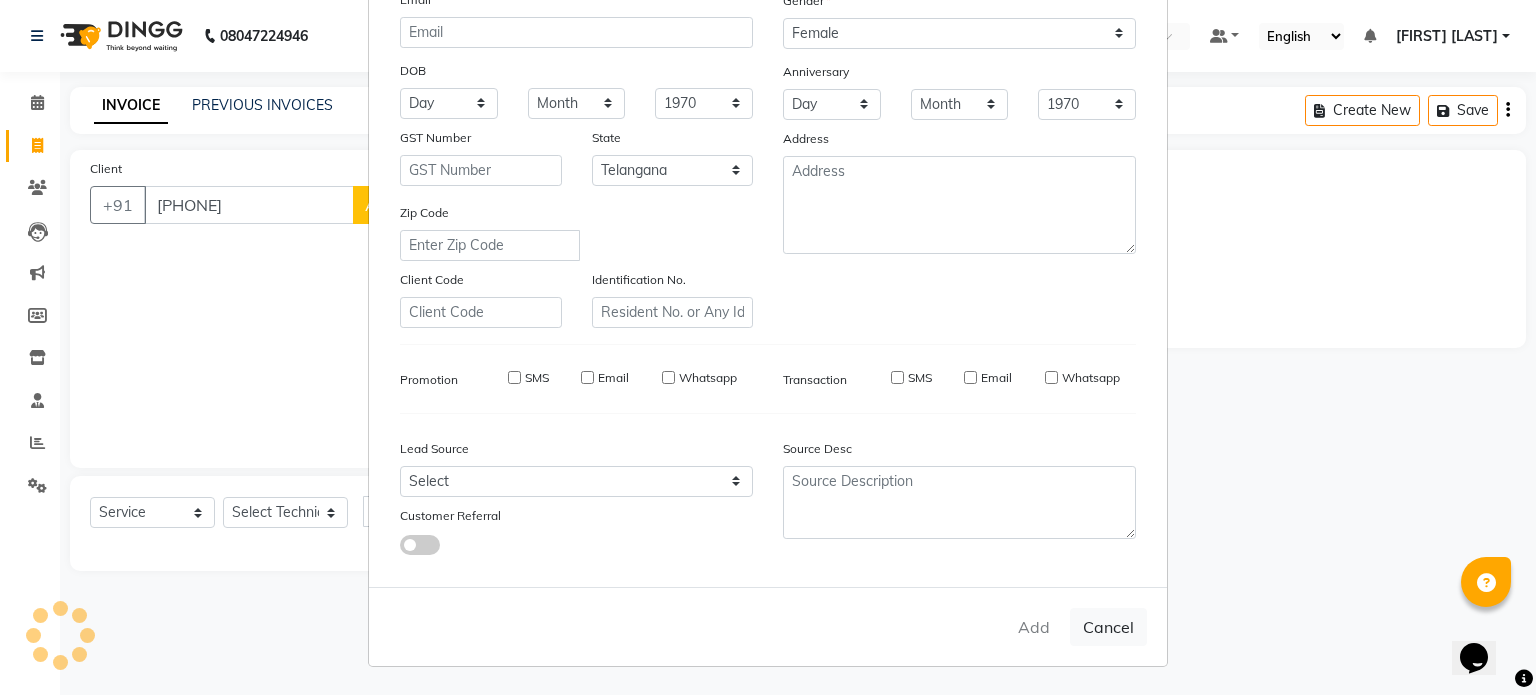 select 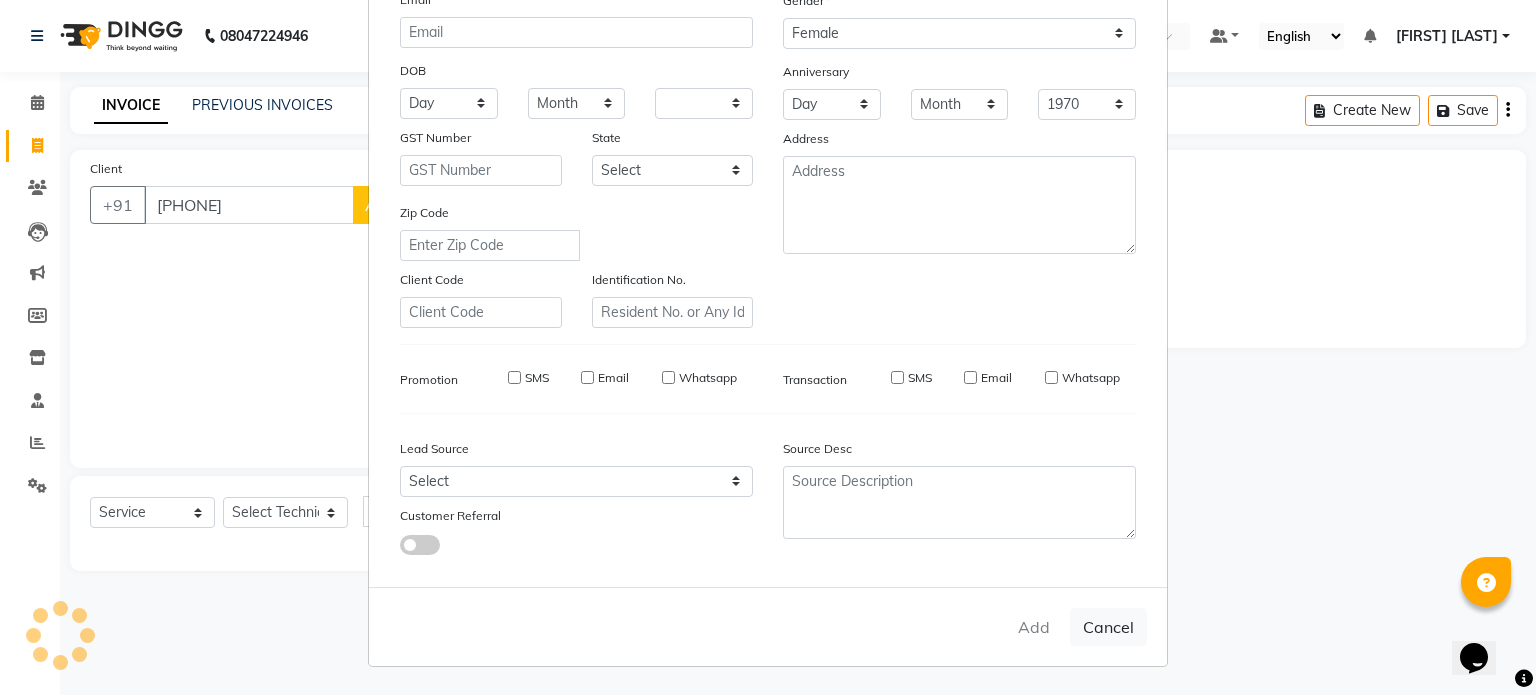 select 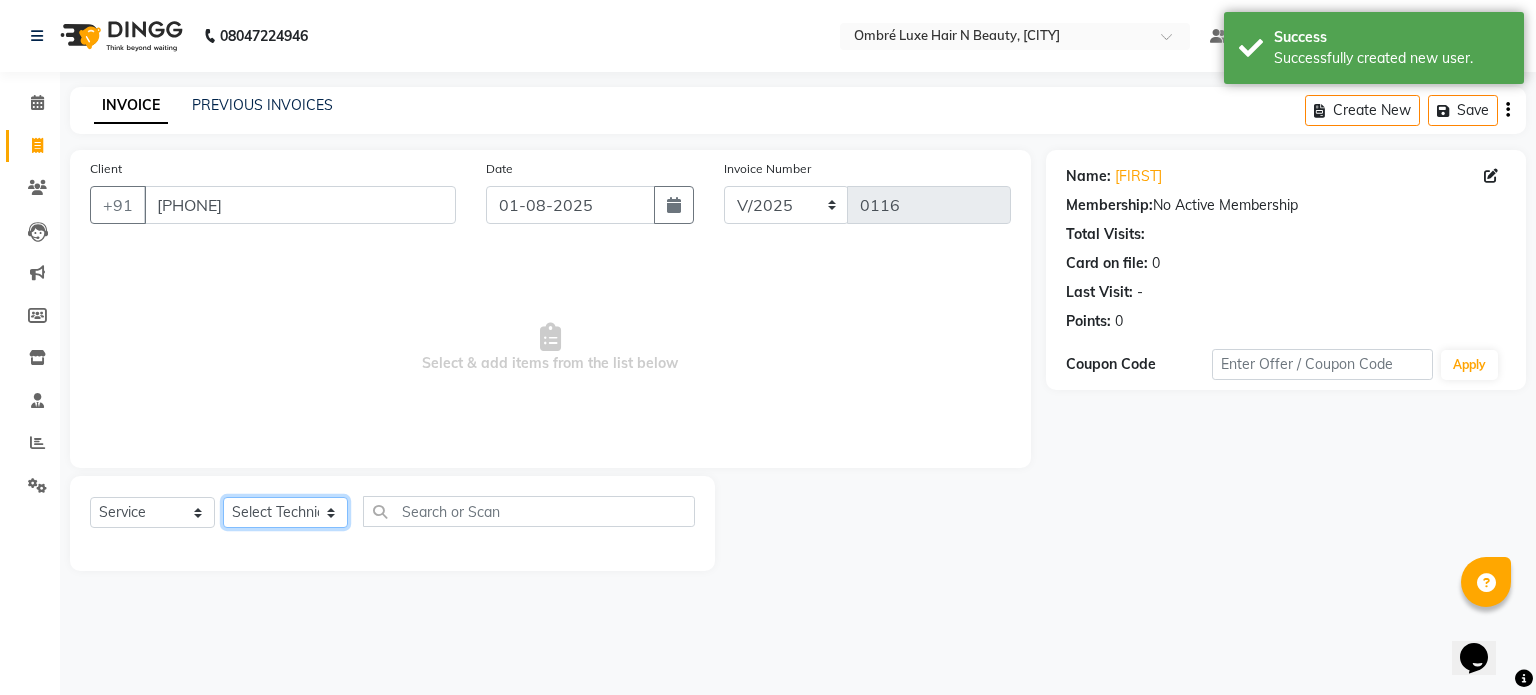 click on "Select Technician Bora Esther Holy Kasar Lata Mandeep Sakshi Agarwal Shanti Sidhi bafna" 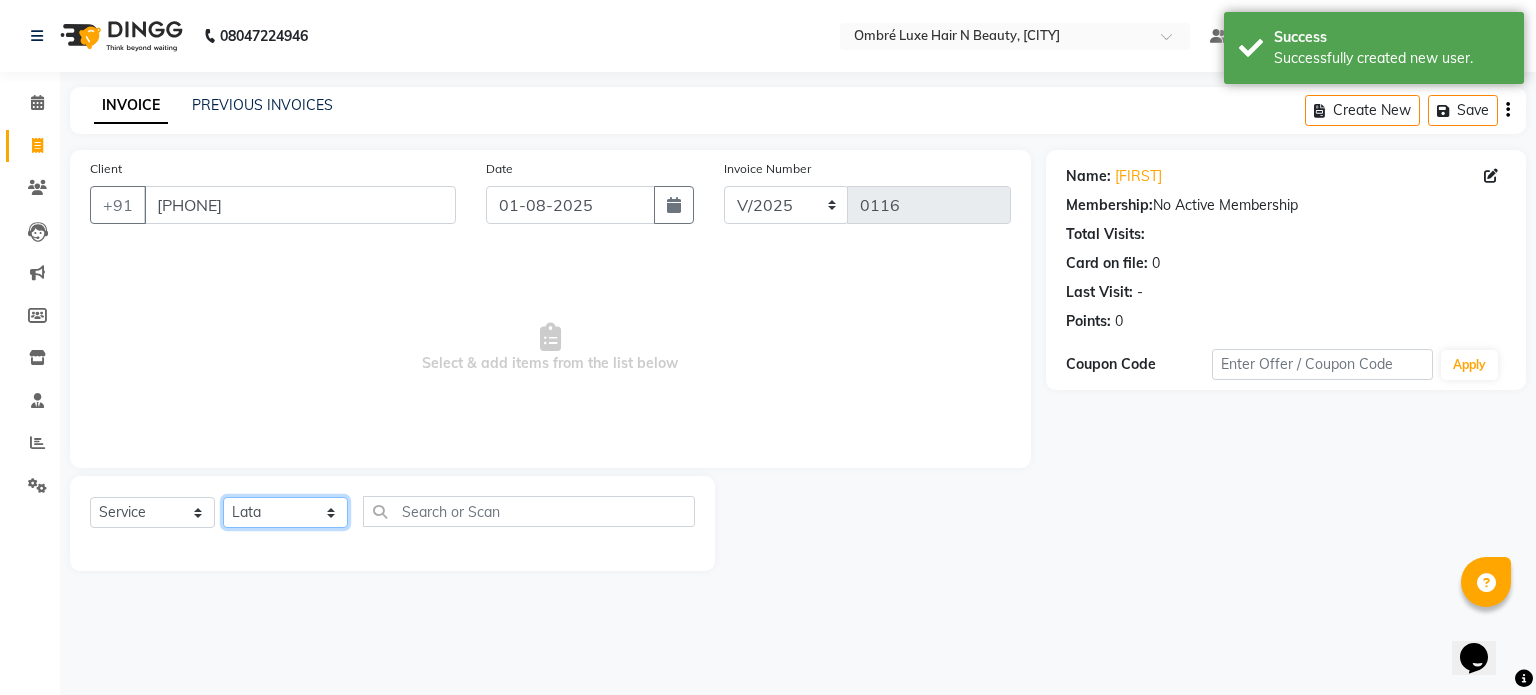 click on "Select Technician Bora Esther Holy Kasar Lata Mandeep Sakshi Agarwal Shanti Sidhi bafna" 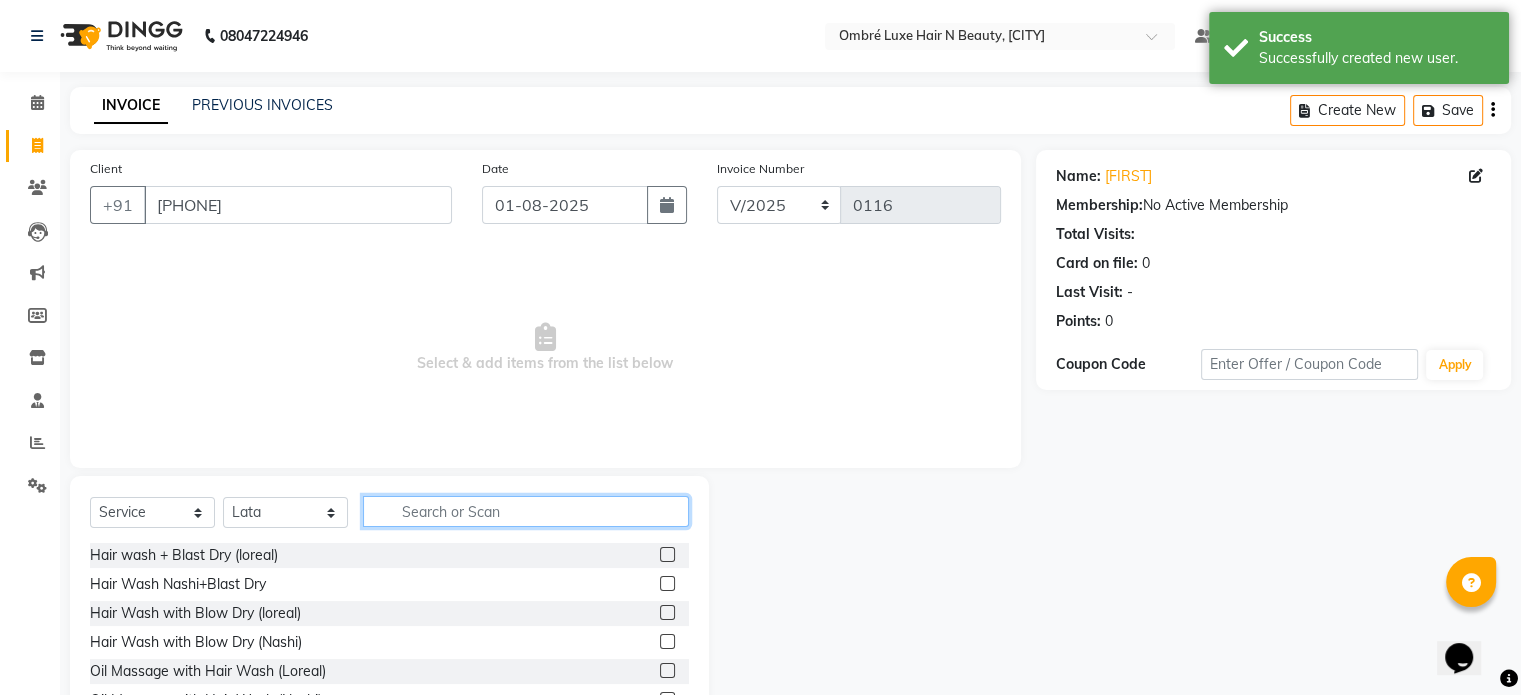 click 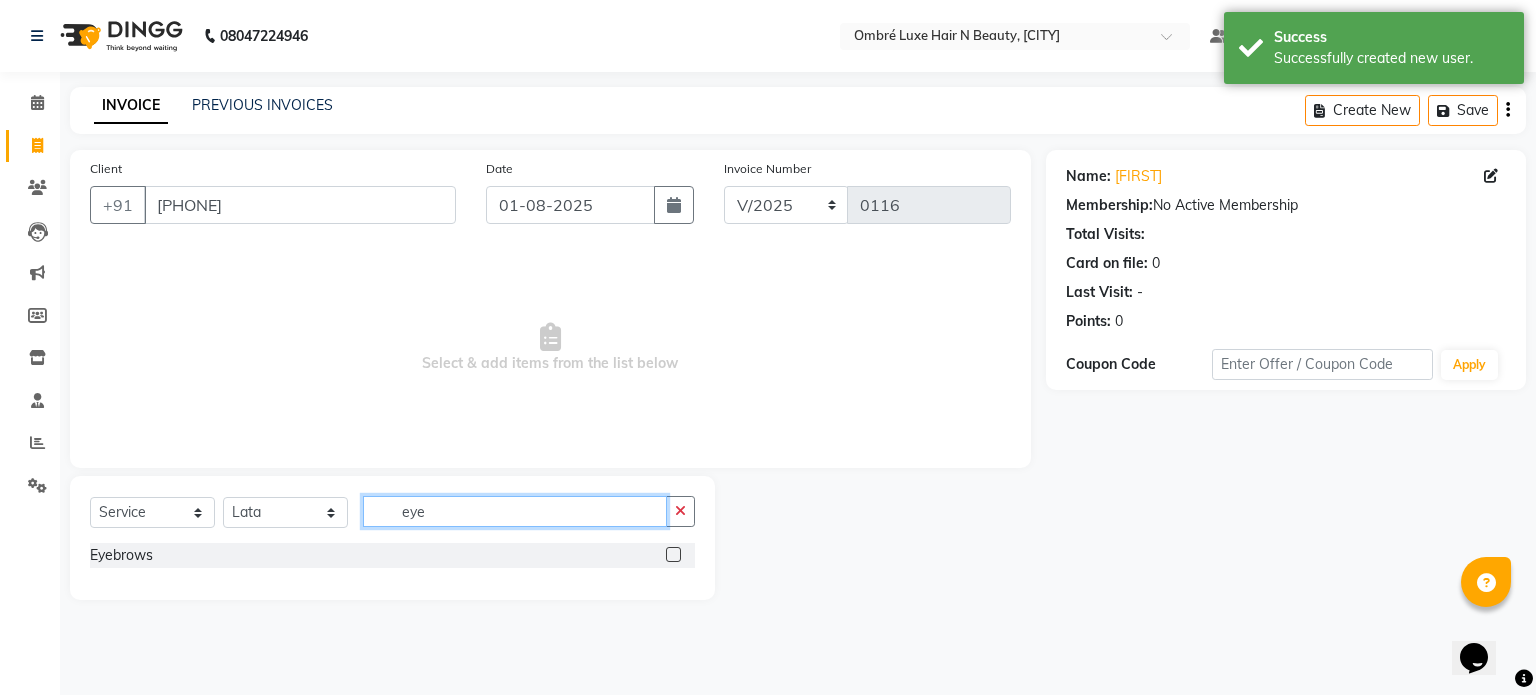 type on "eye" 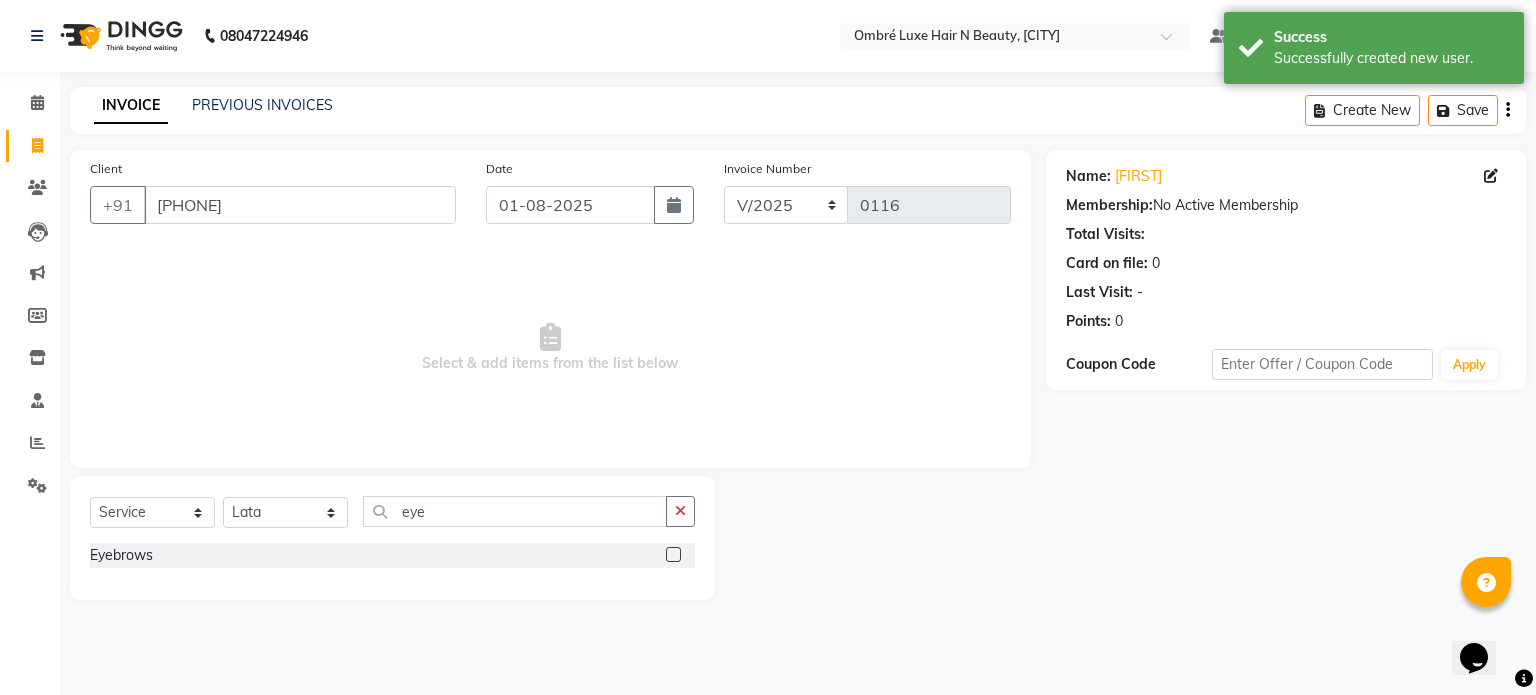 click 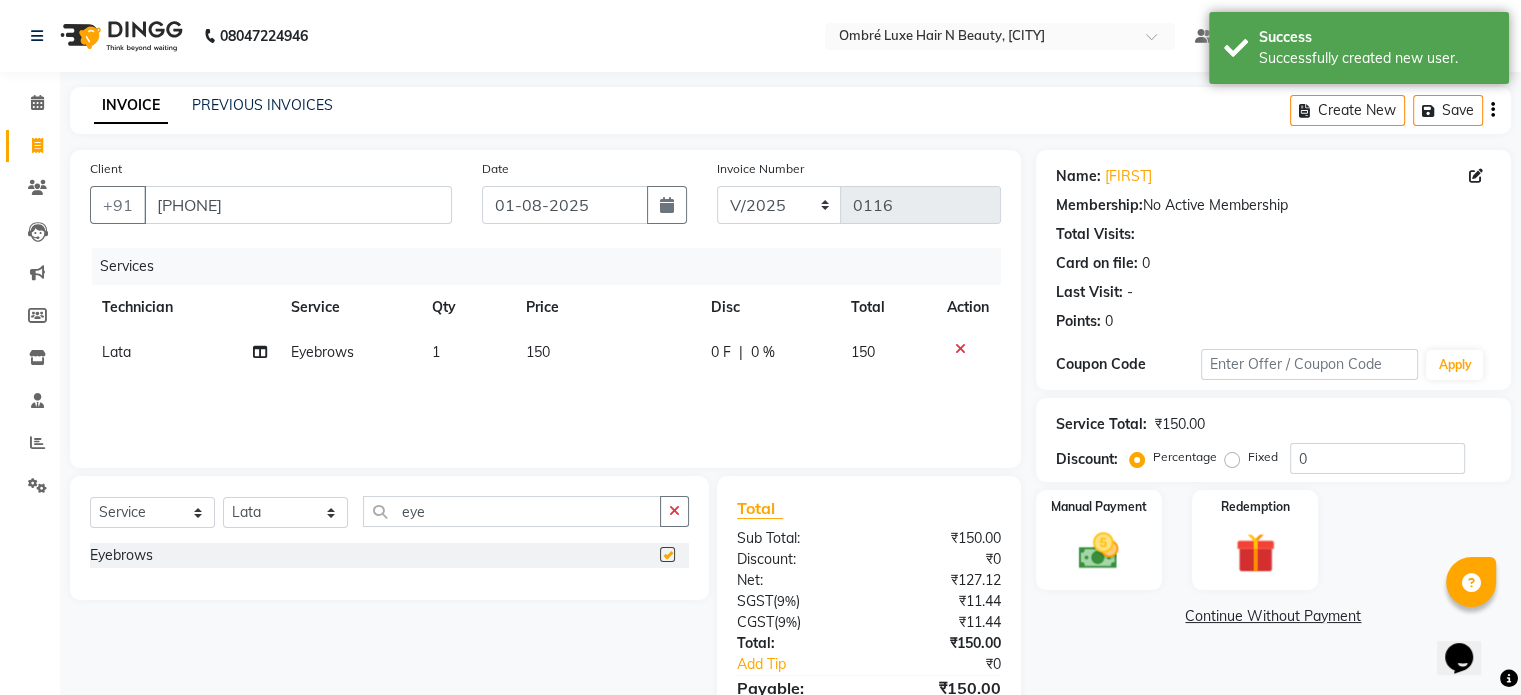 checkbox on "false" 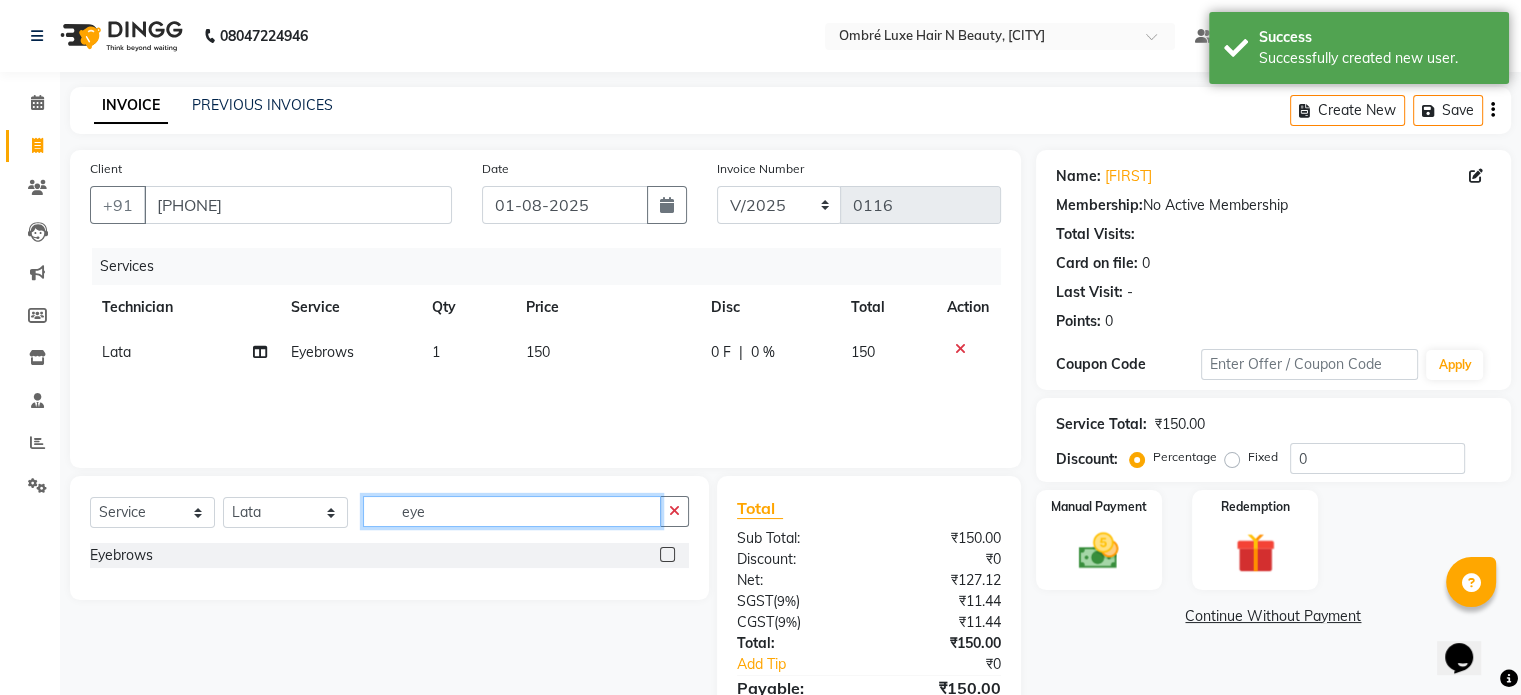drag, startPoint x: 303, startPoint y: 526, endPoint x: 282, endPoint y: 529, distance: 21.213203 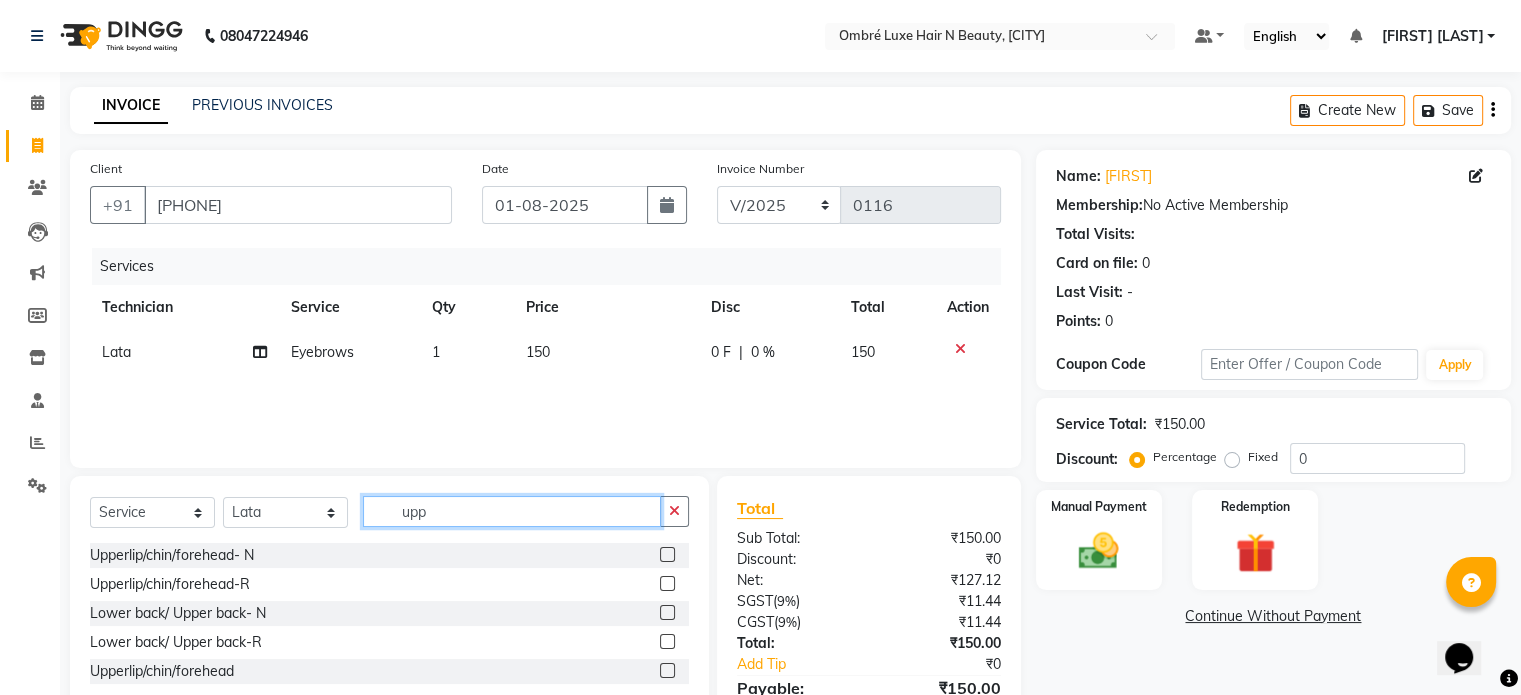 type on "upp" 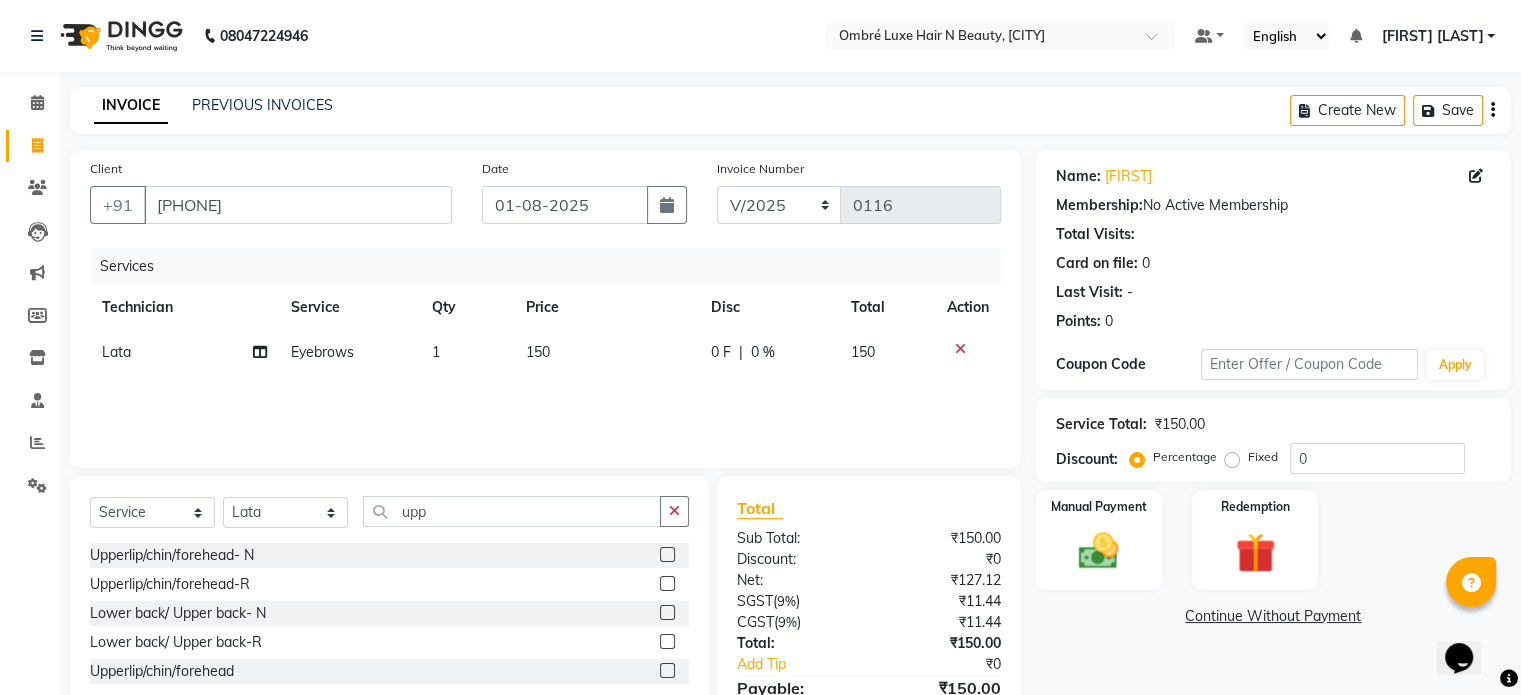 click 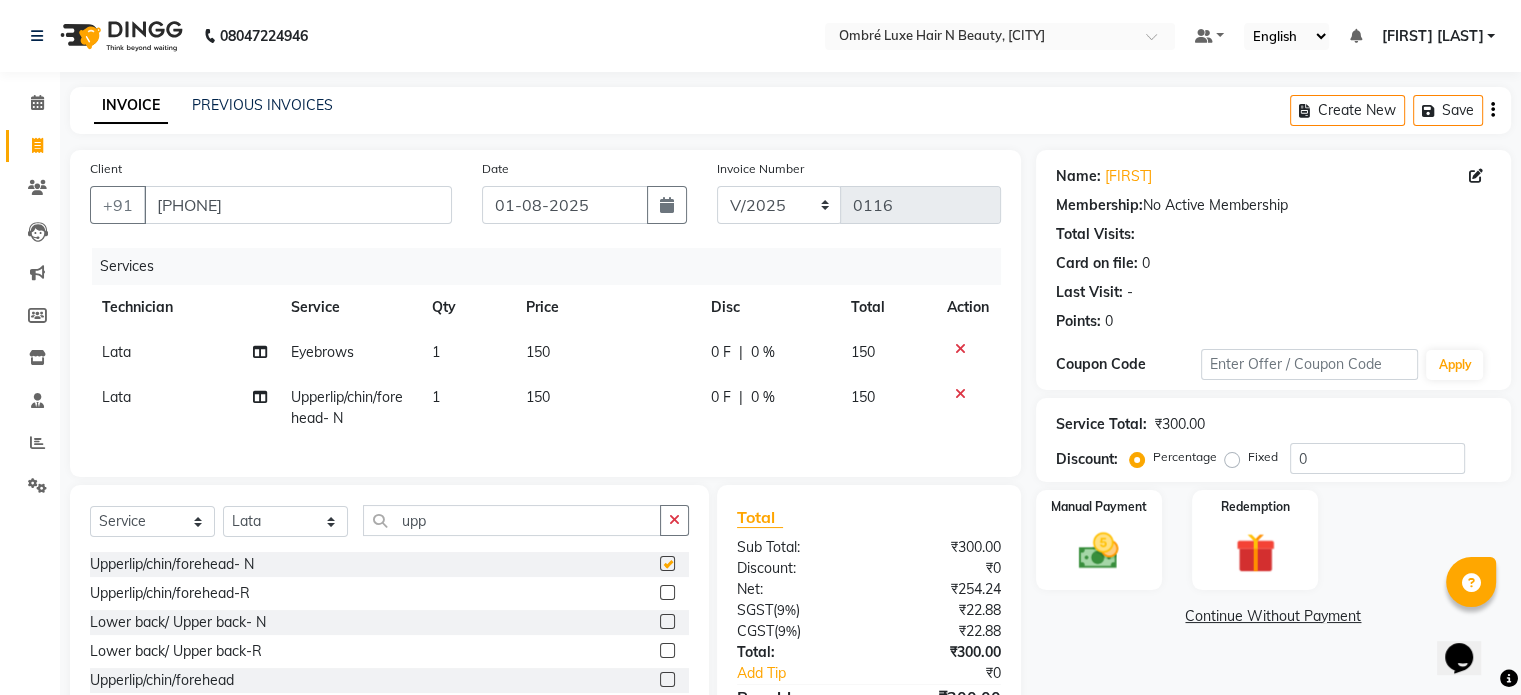 checkbox on "false" 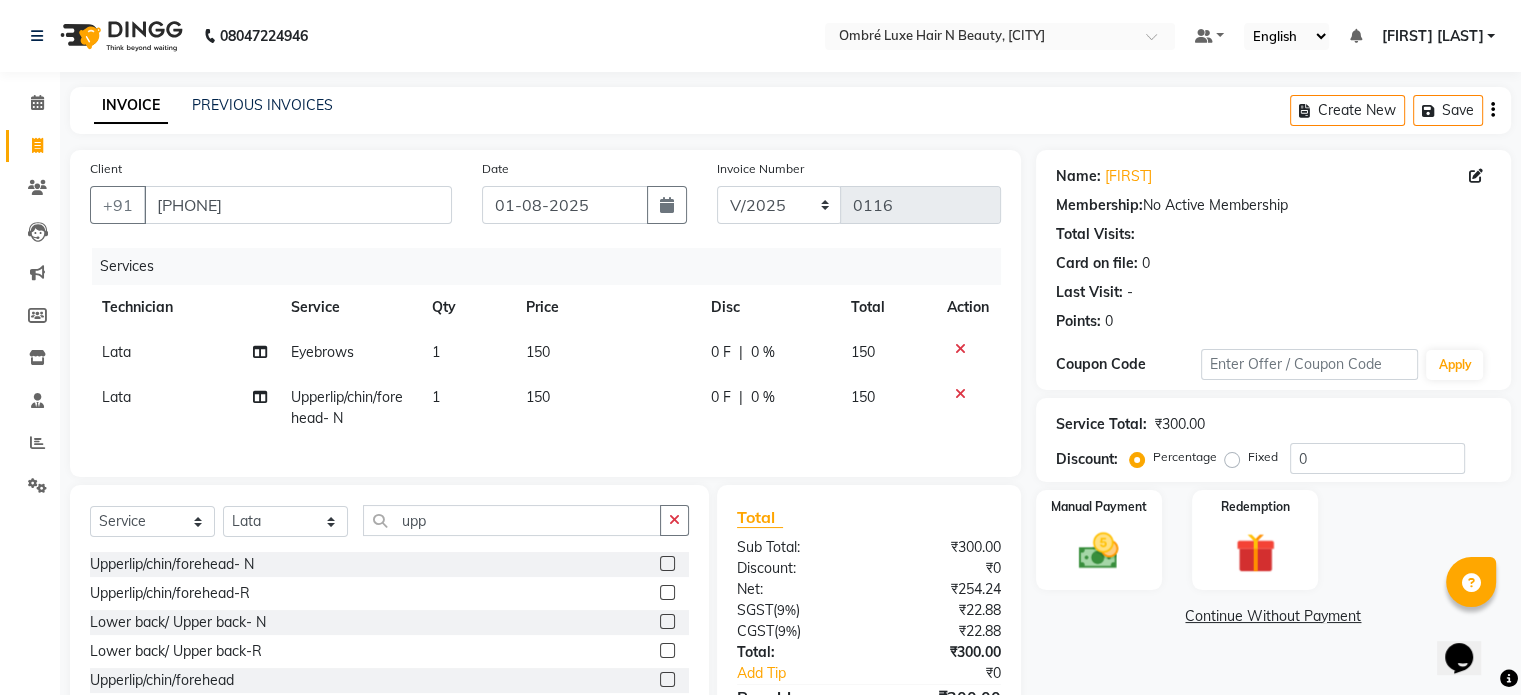 click on "150" 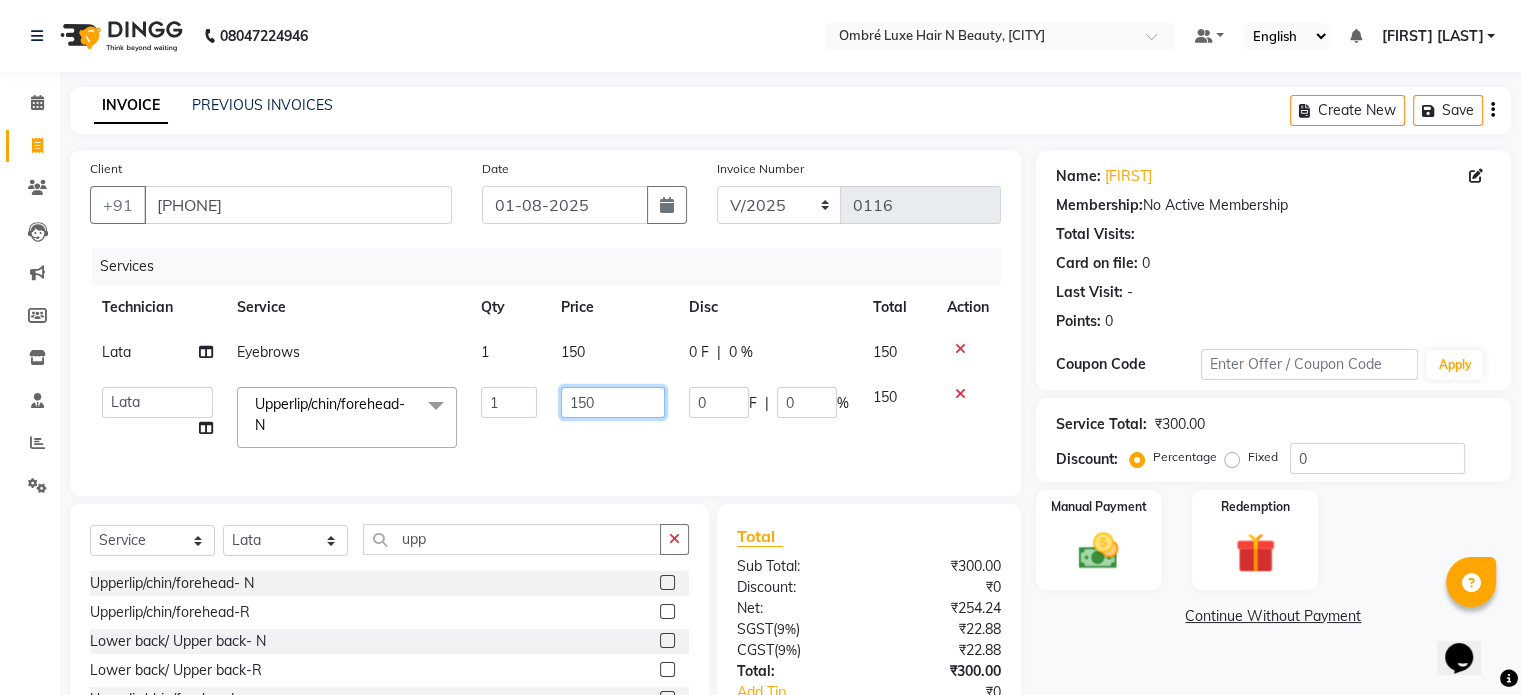 click on "150" 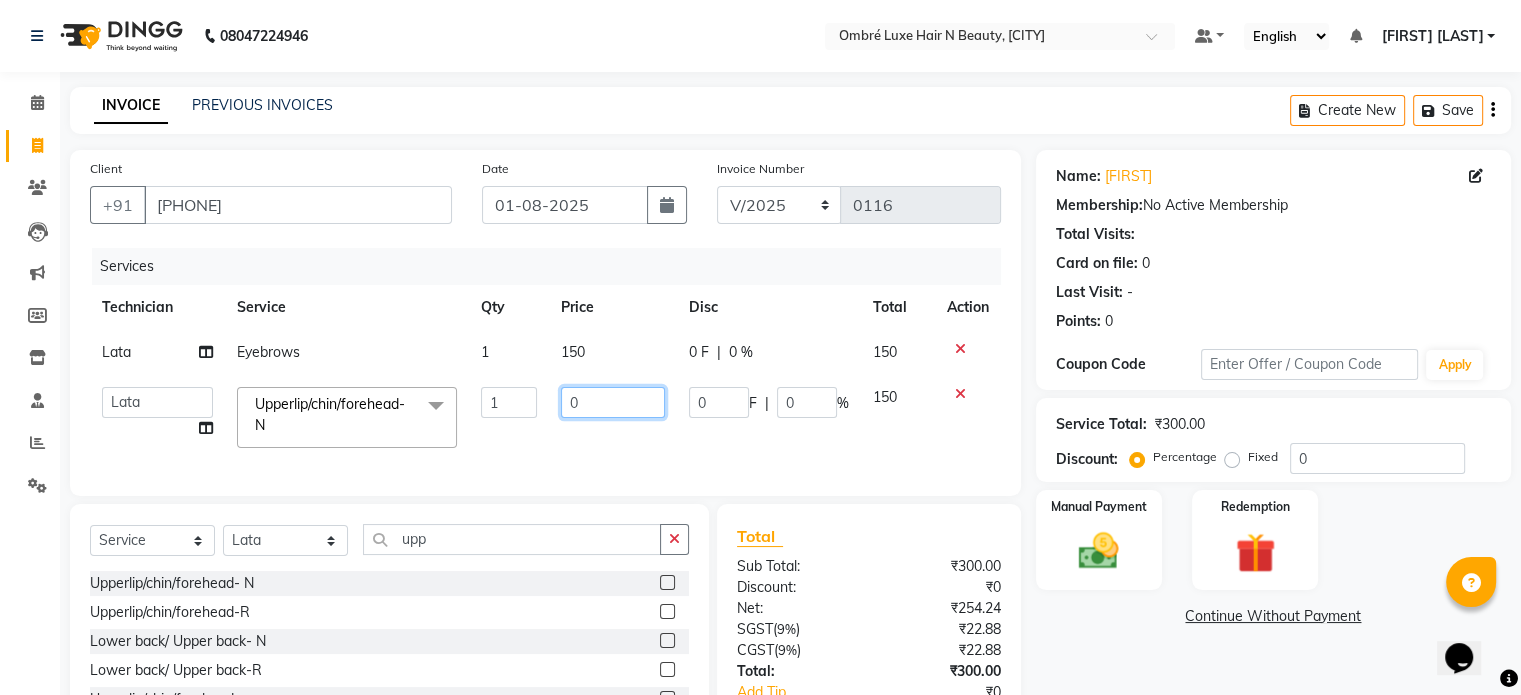 type on "80" 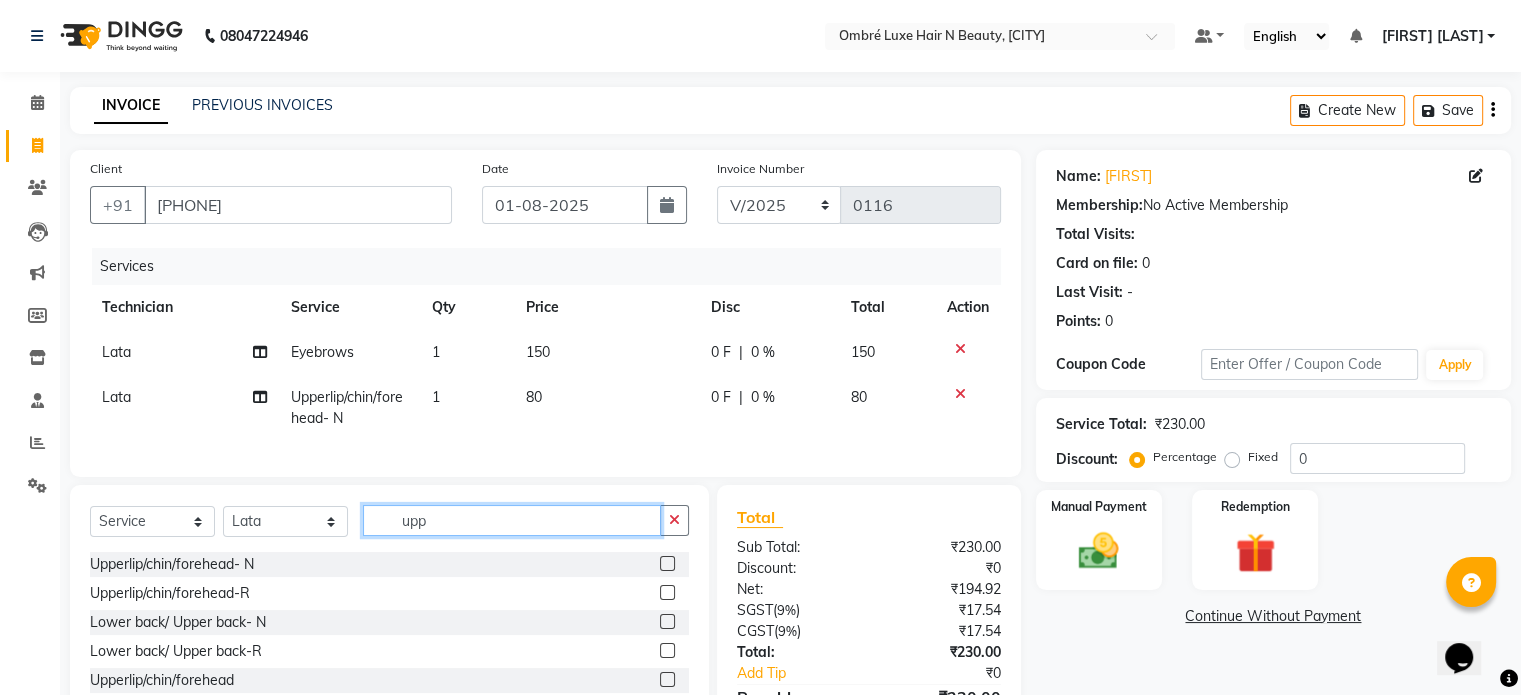 click on "upp" 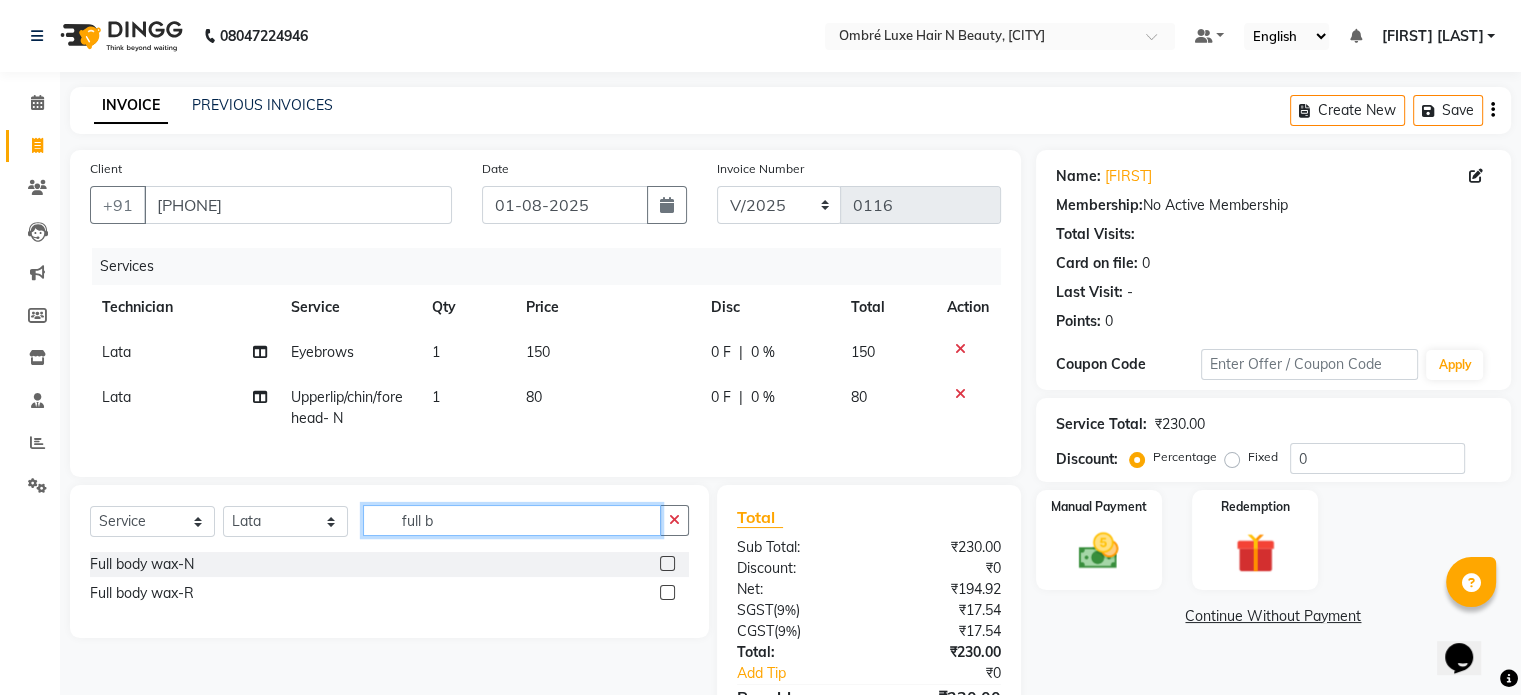 type on "full b" 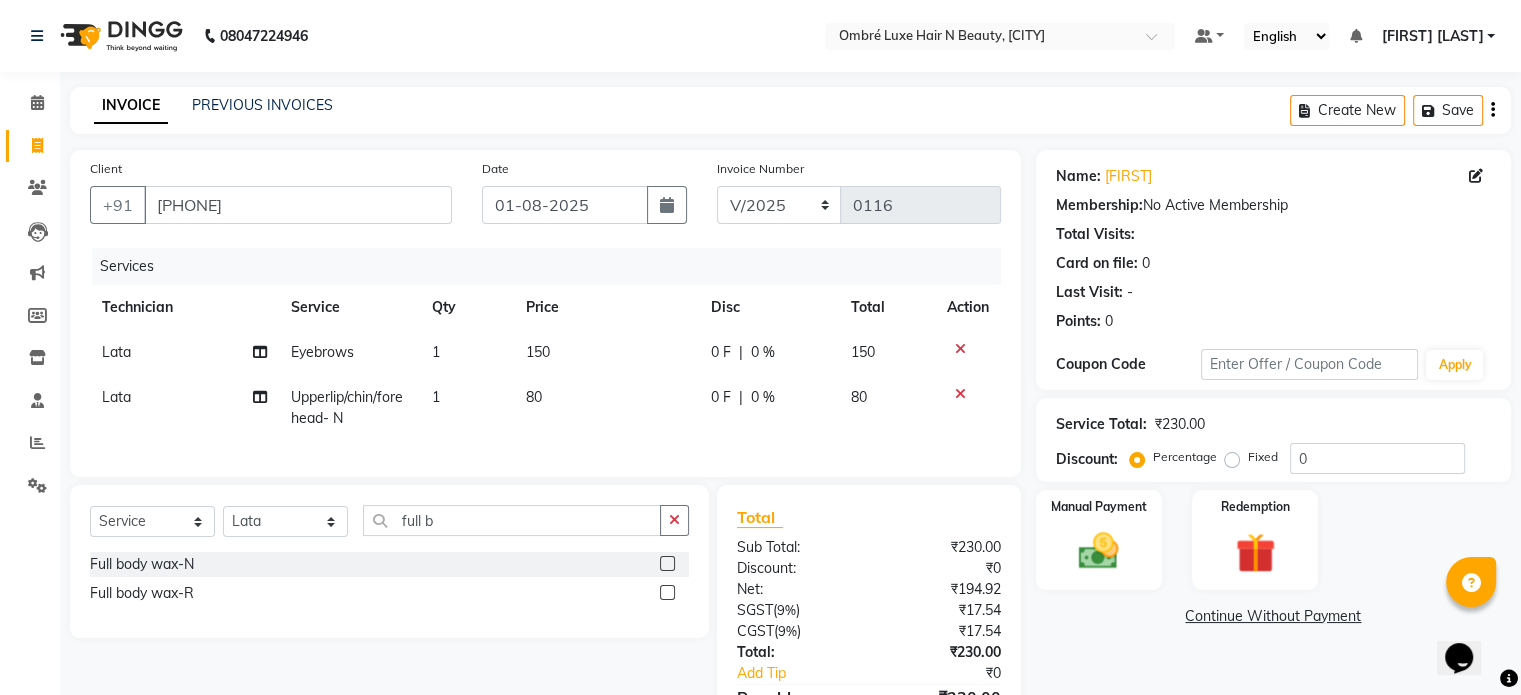 click 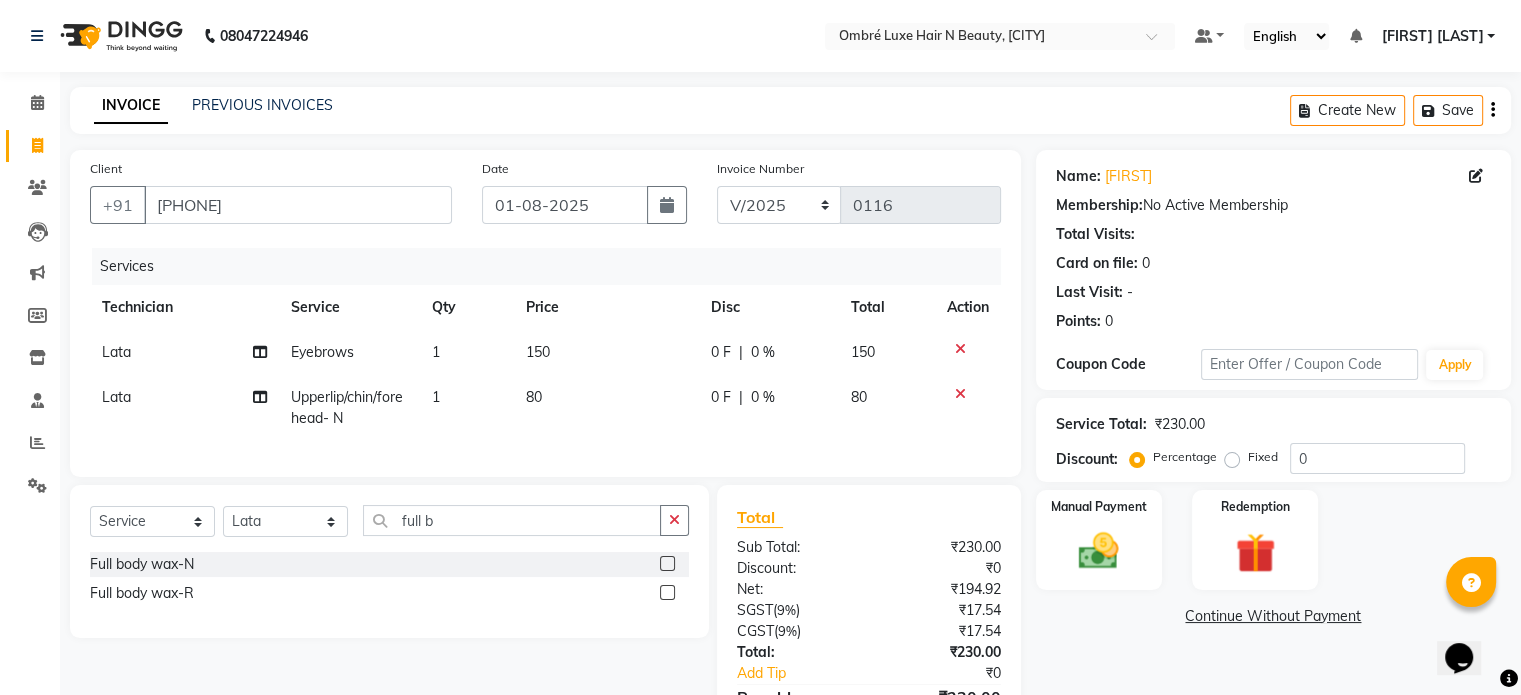 click at bounding box center (666, 593) 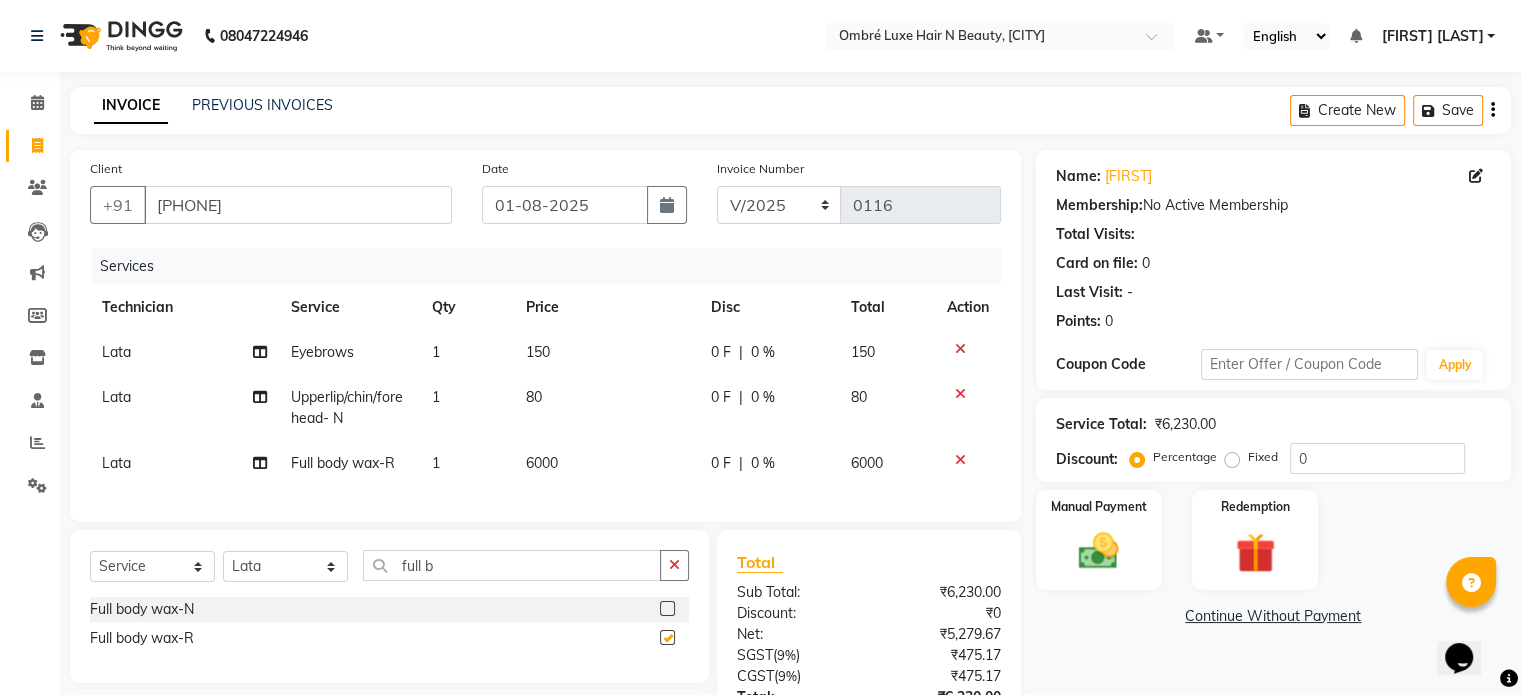 checkbox on "false" 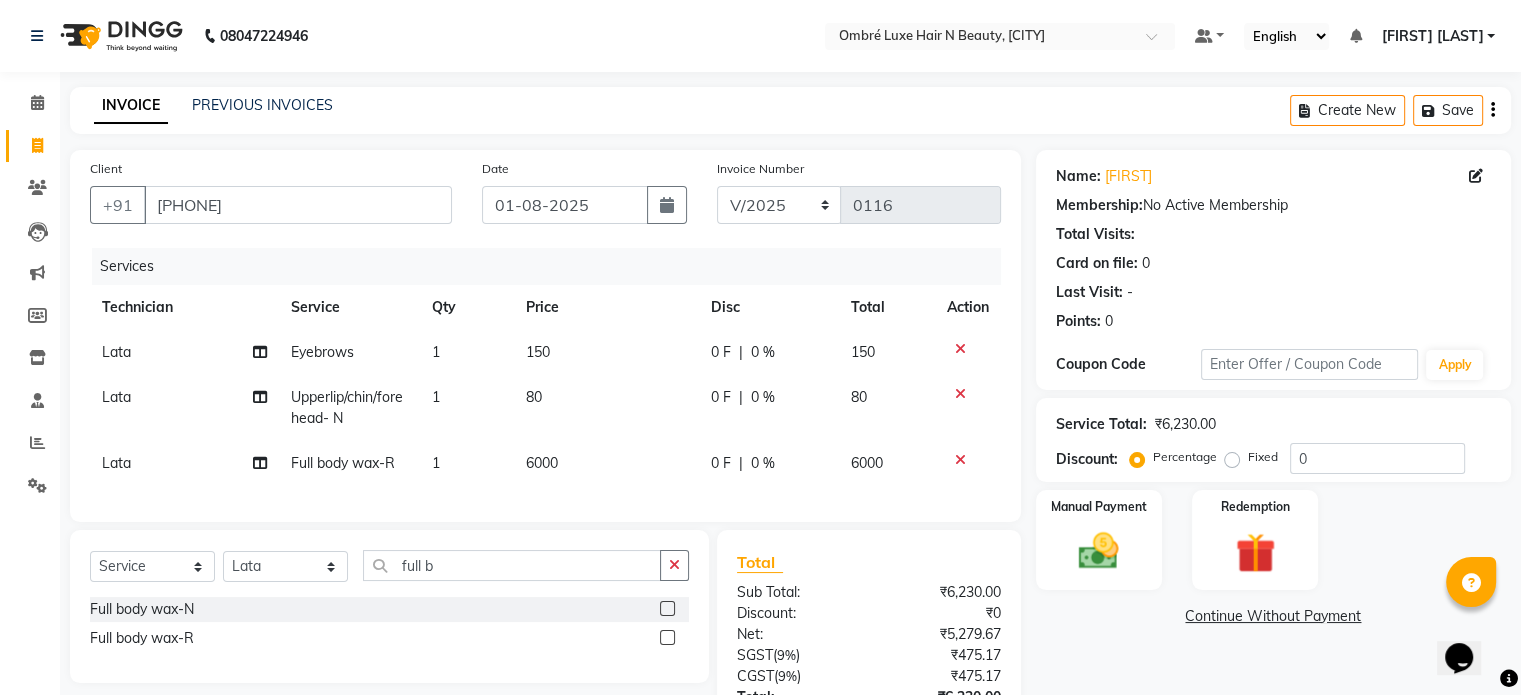 click on "6000" 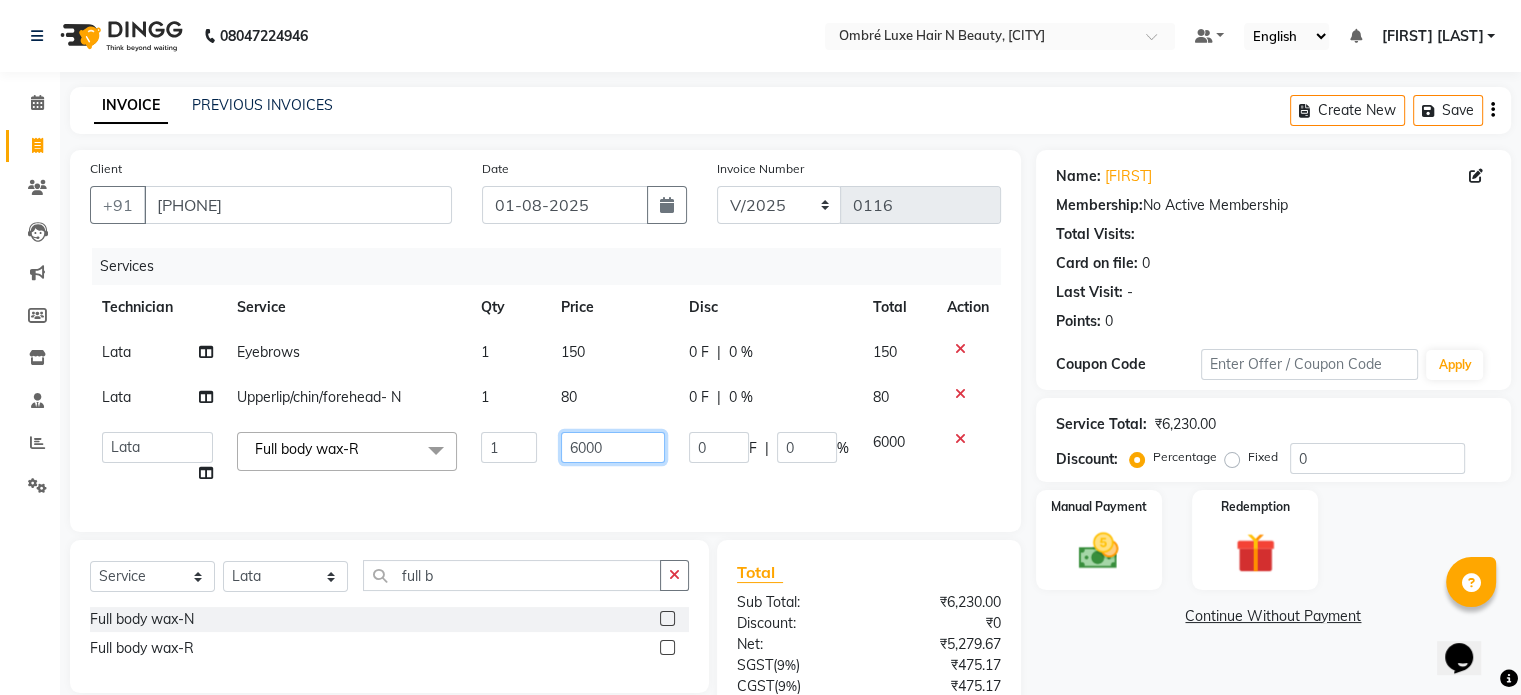 click on "6000" 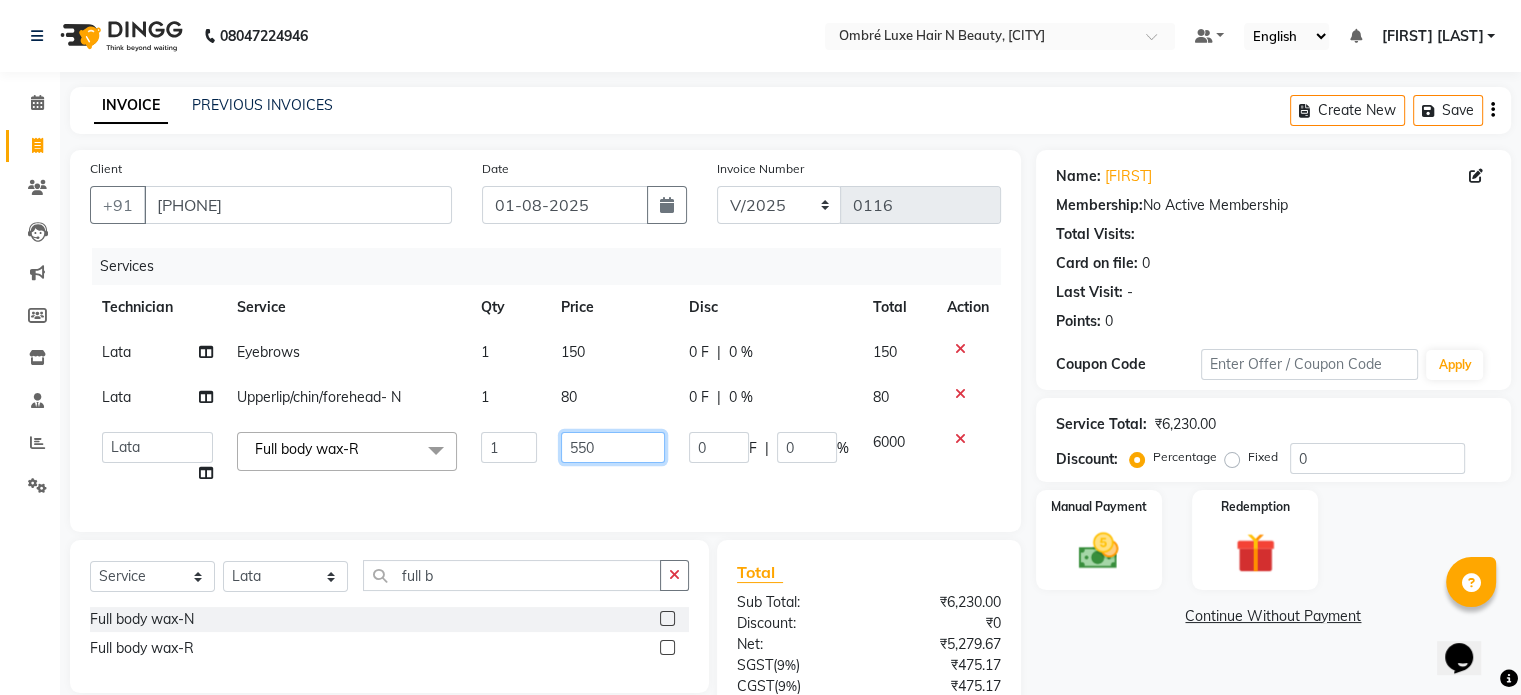 type on "5500" 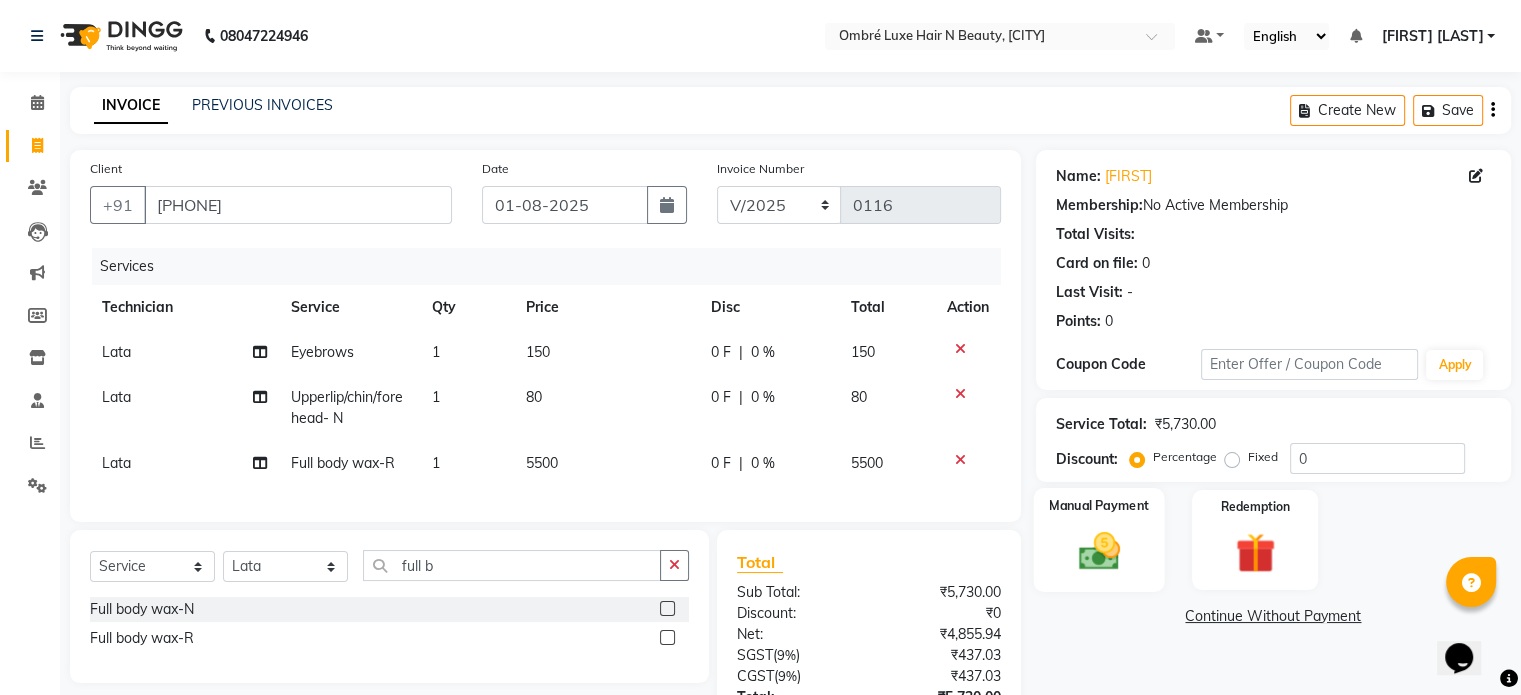 click 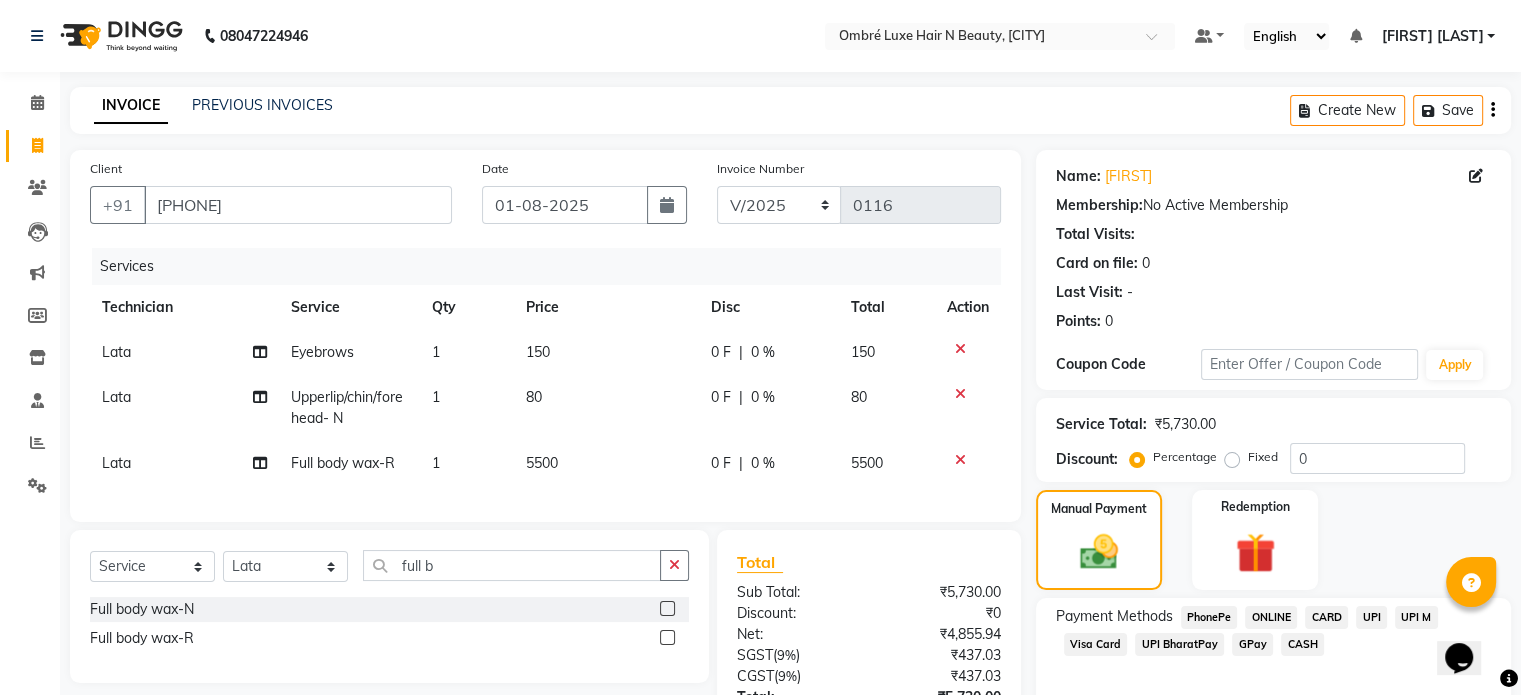 click on "UPI" 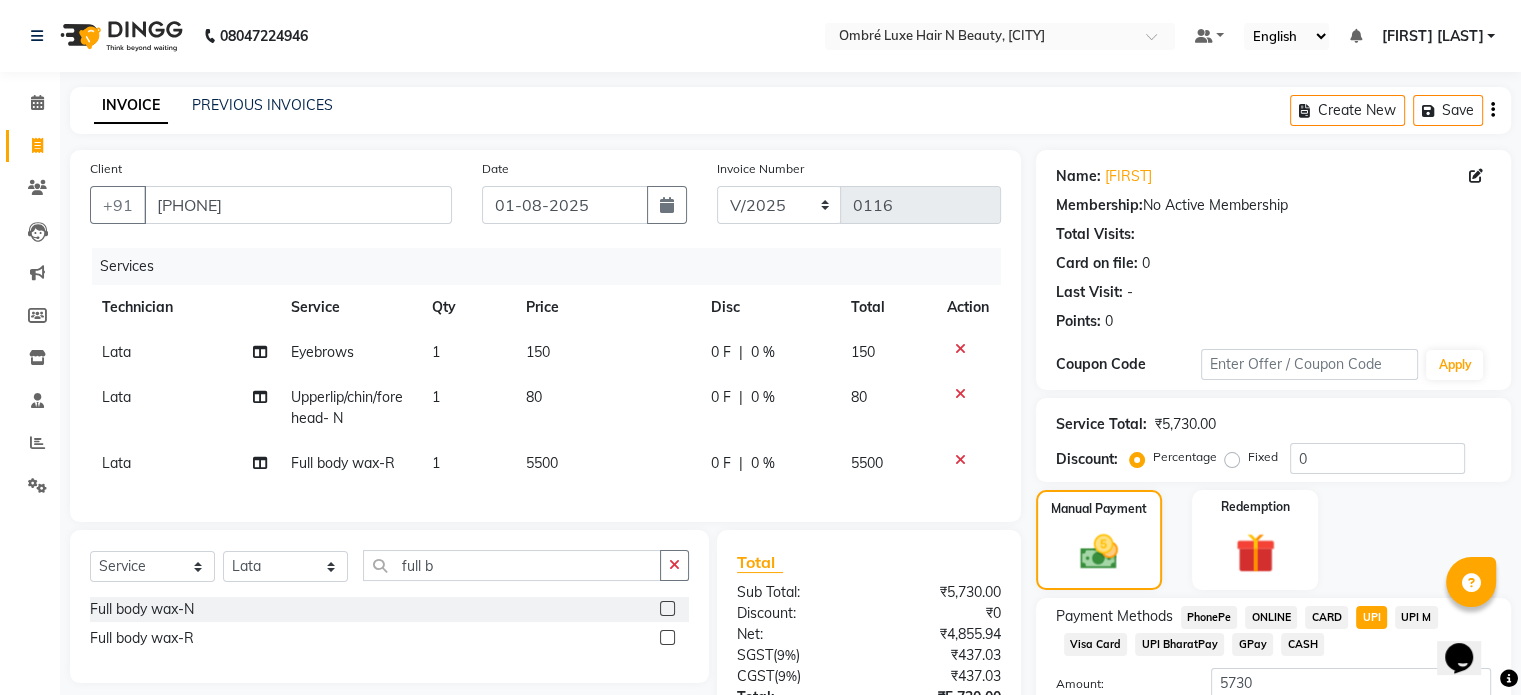 scroll, scrollTop: 174, scrollLeft: 0, axis: vertical 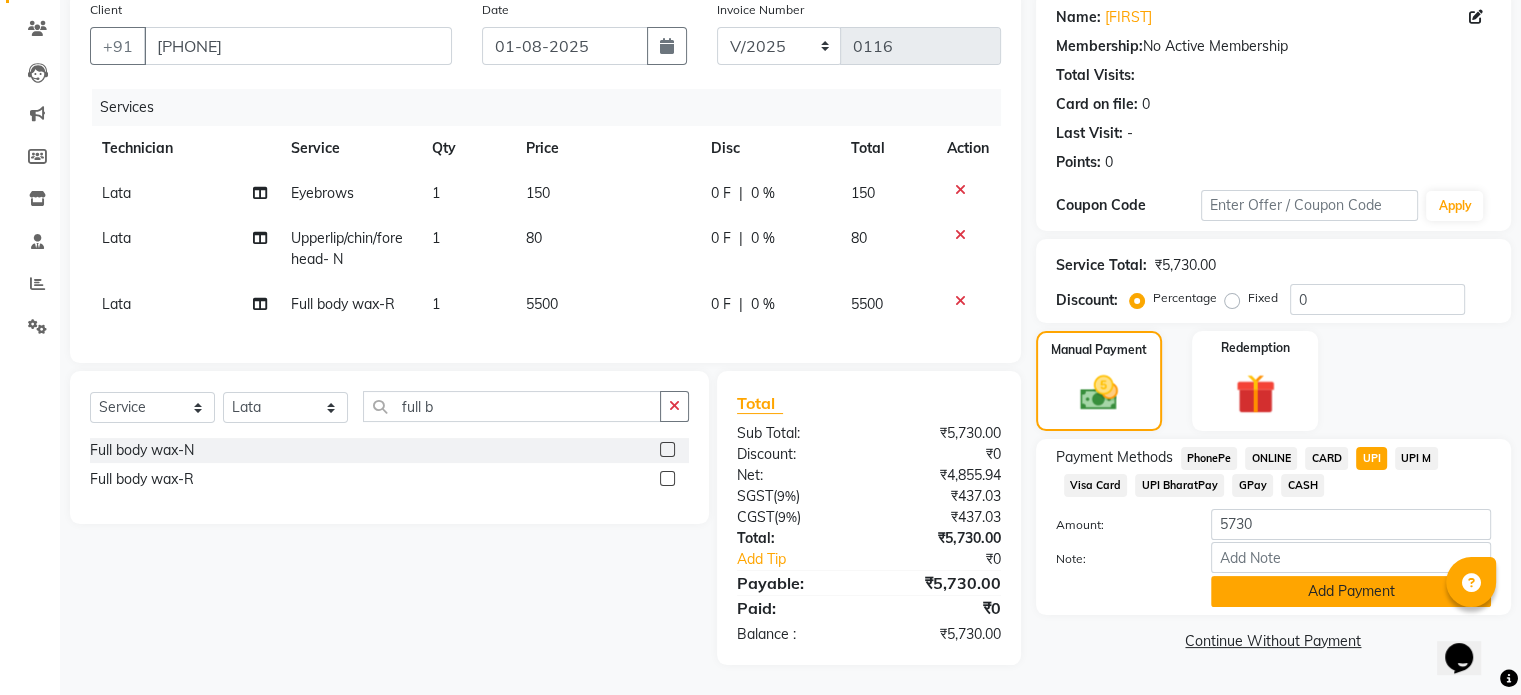 click on "Add Payment" 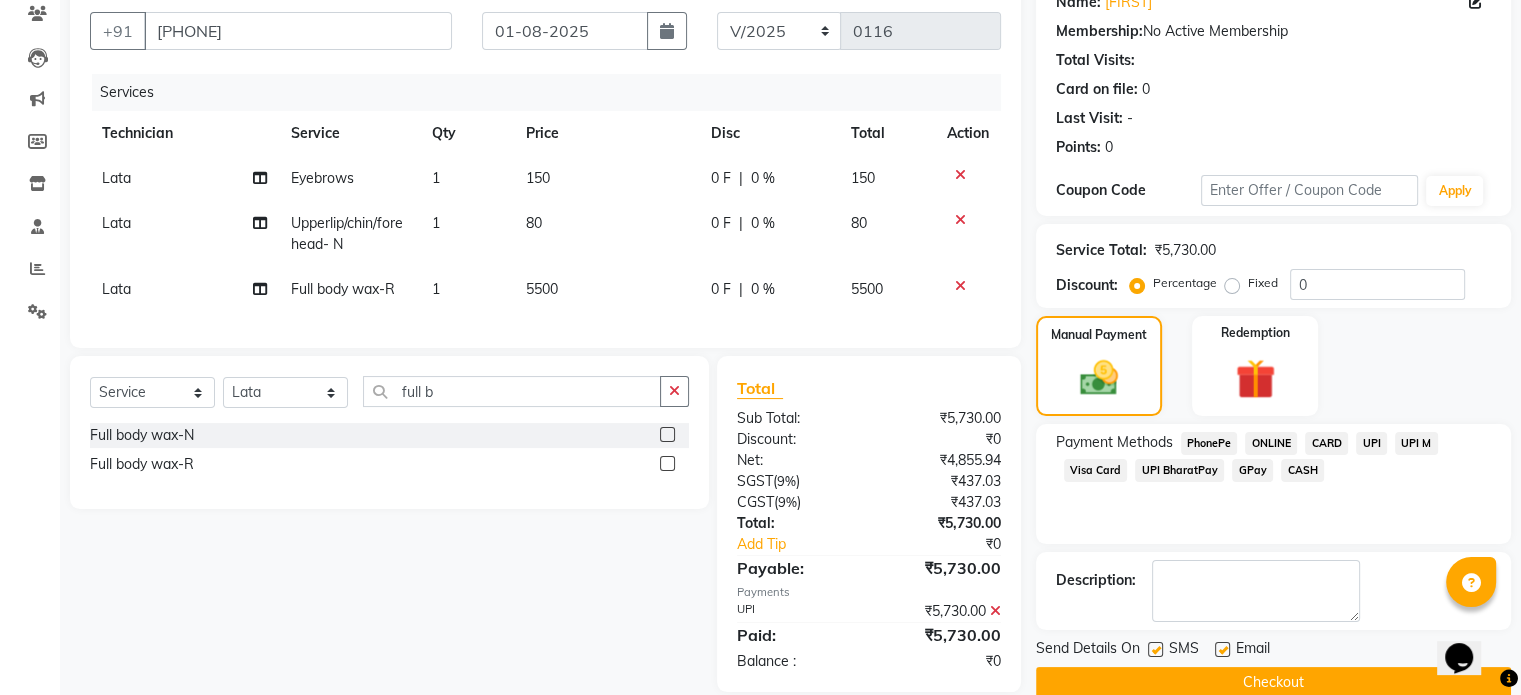 click on "Checkout" 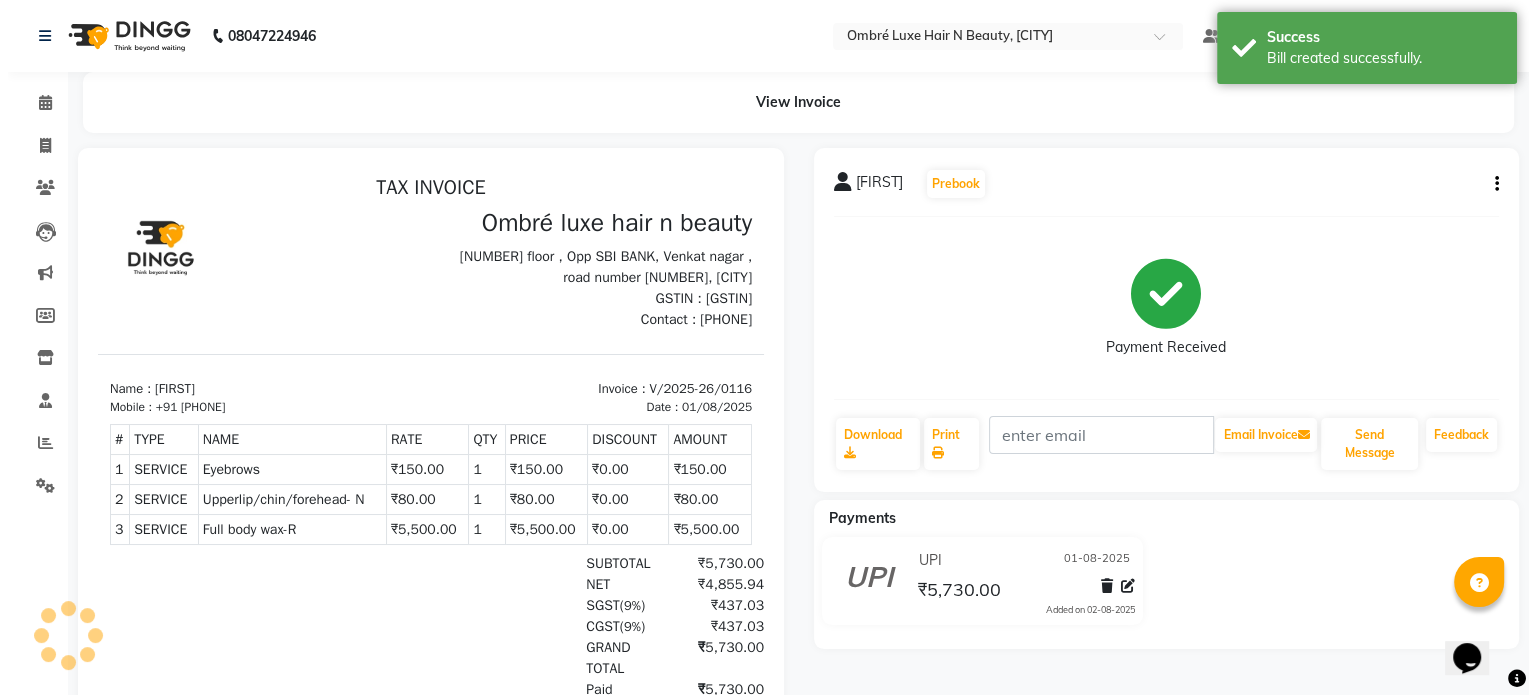 scroll, scrollTop: 0, scrollLeft: 0, axis: both 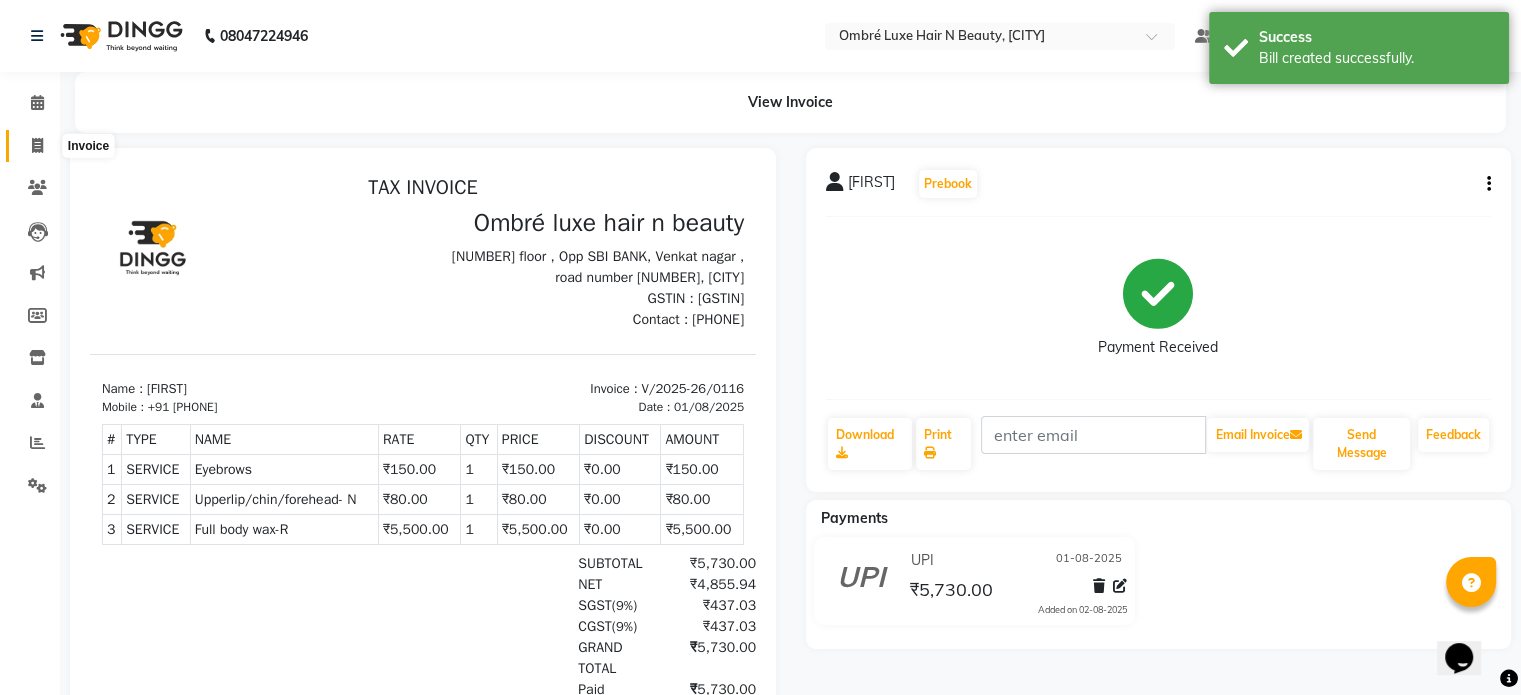 click 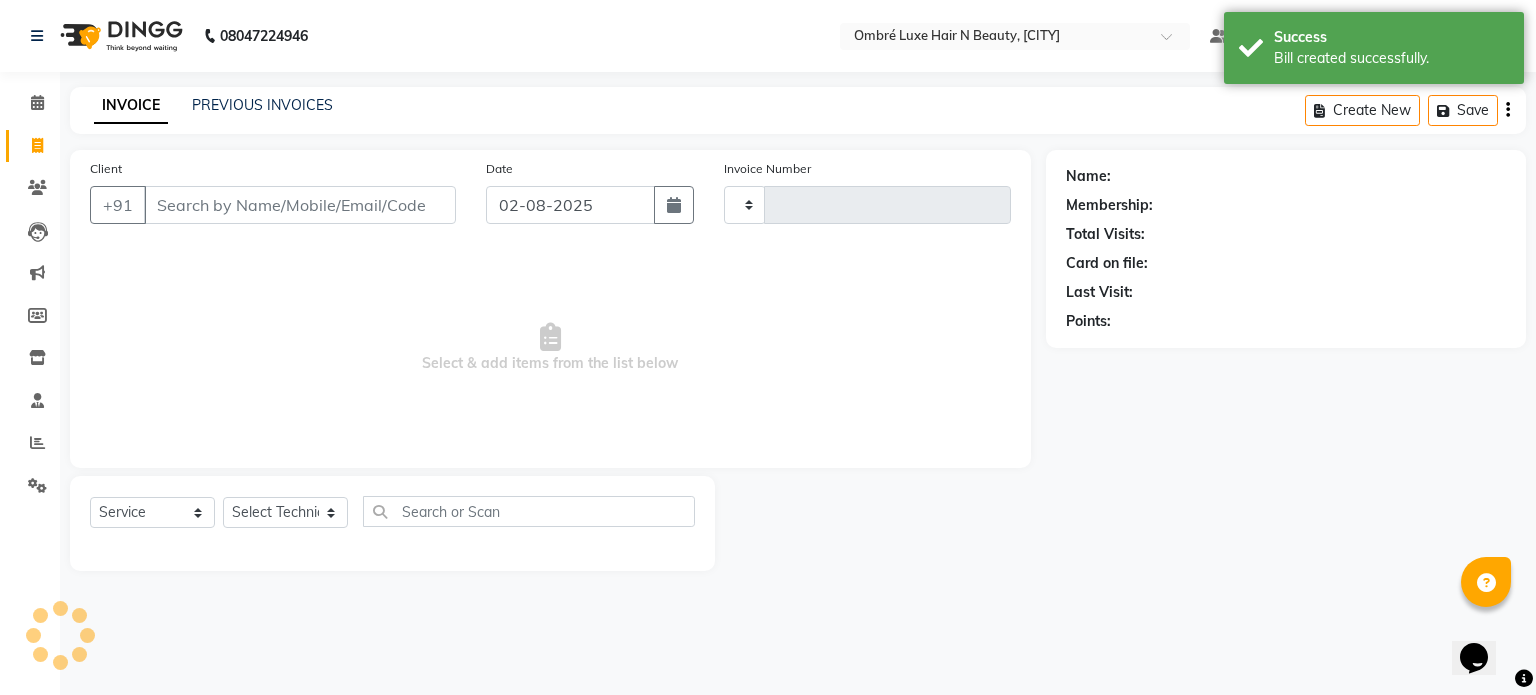 type on "0117" 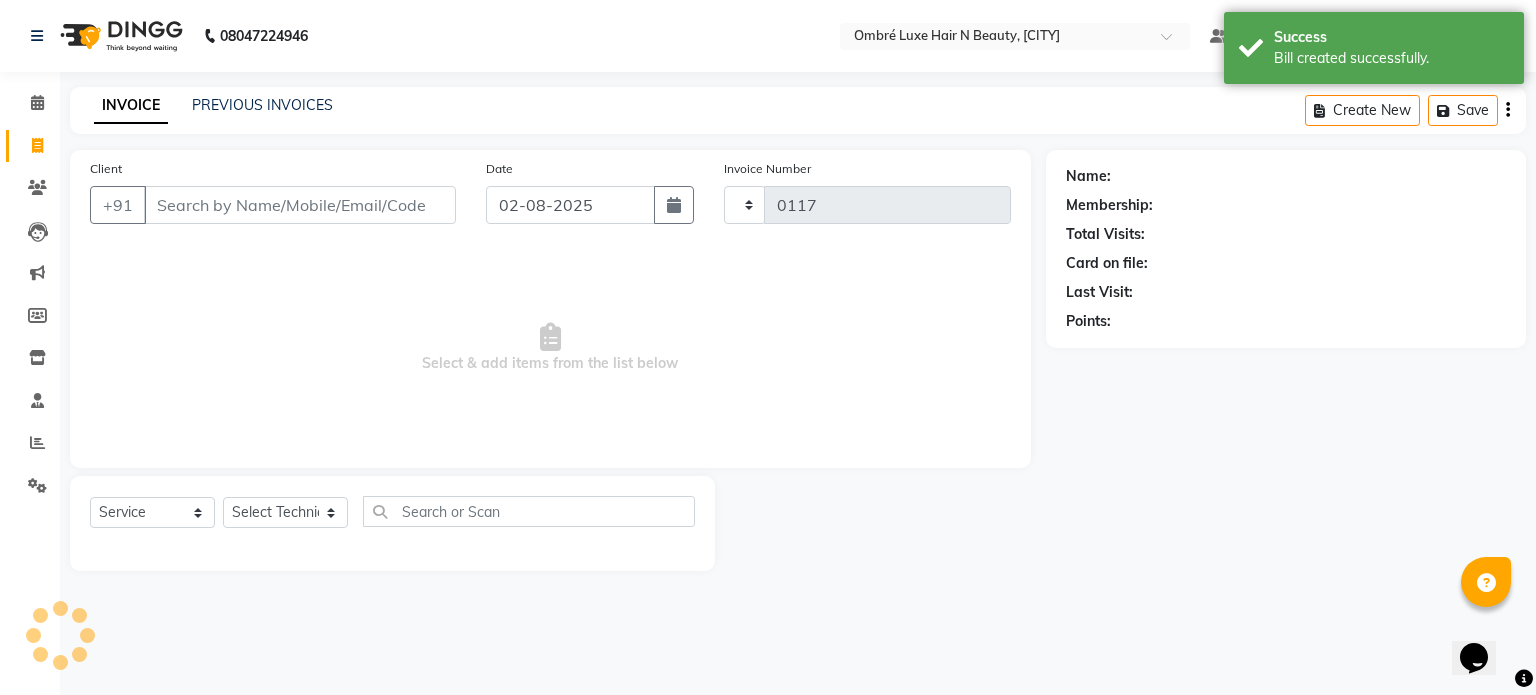 select on "4218" 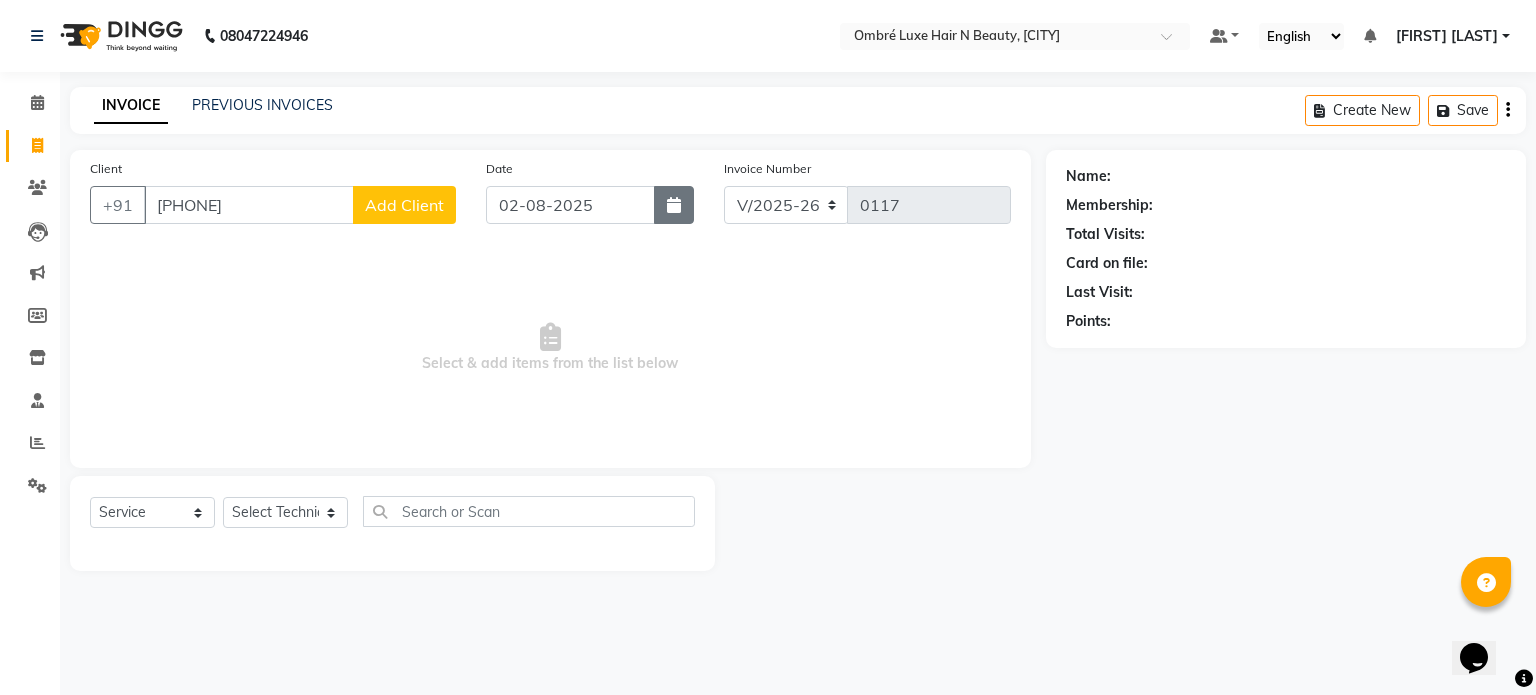 type on "[PHONE]" 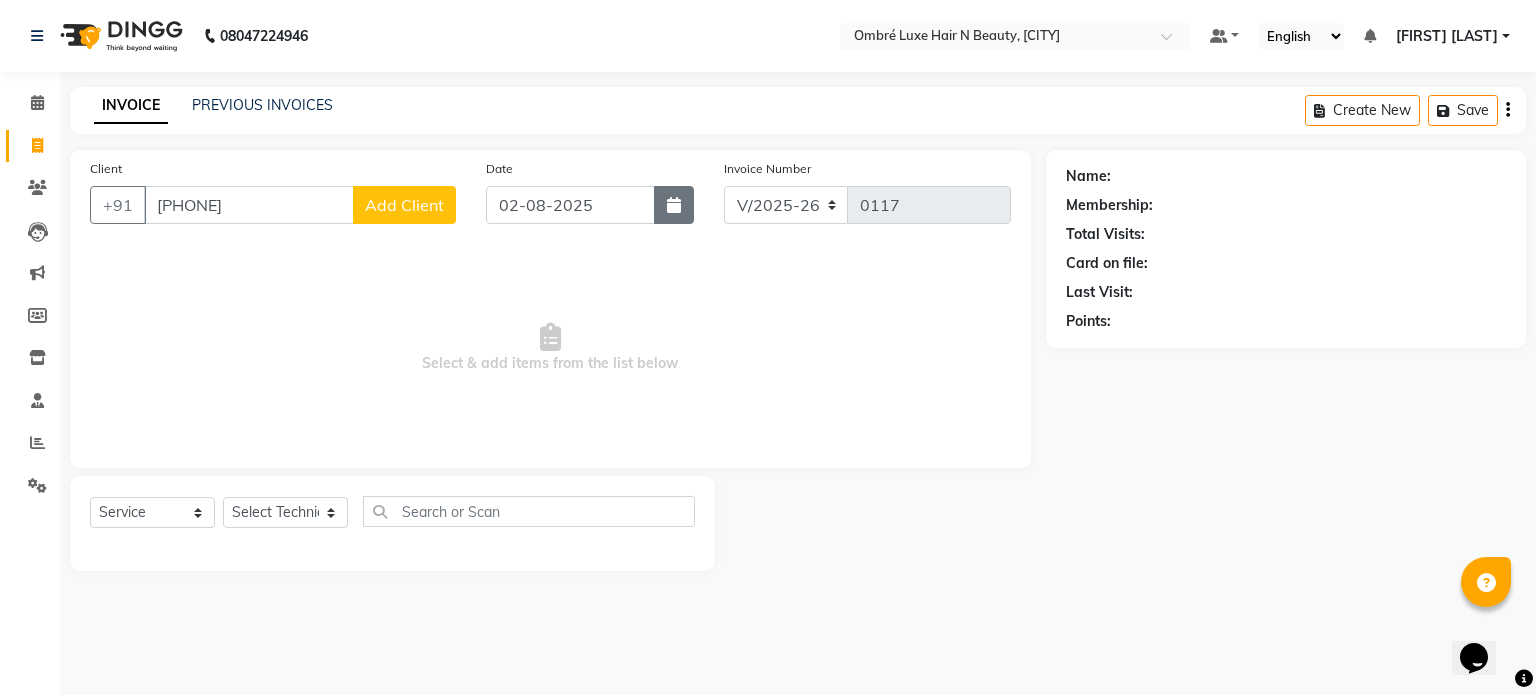 click 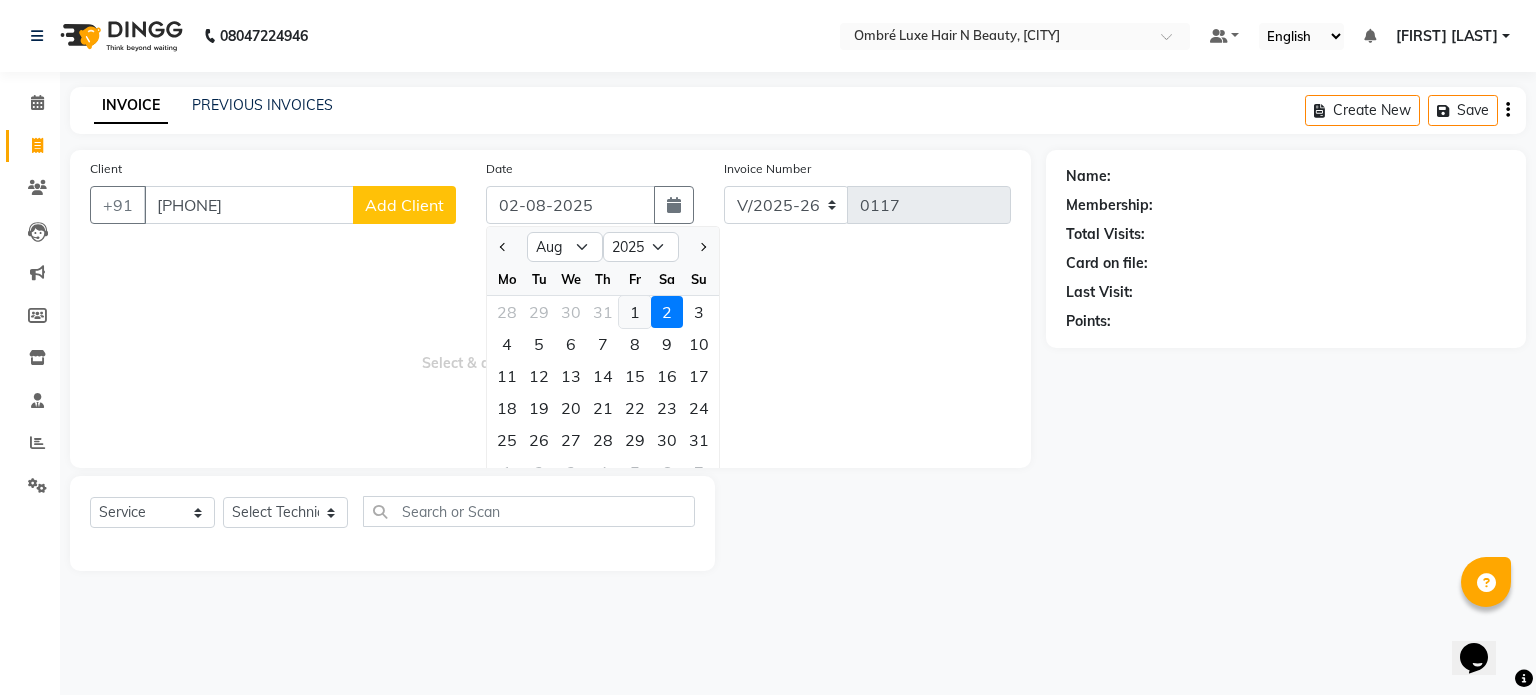 click on "1" 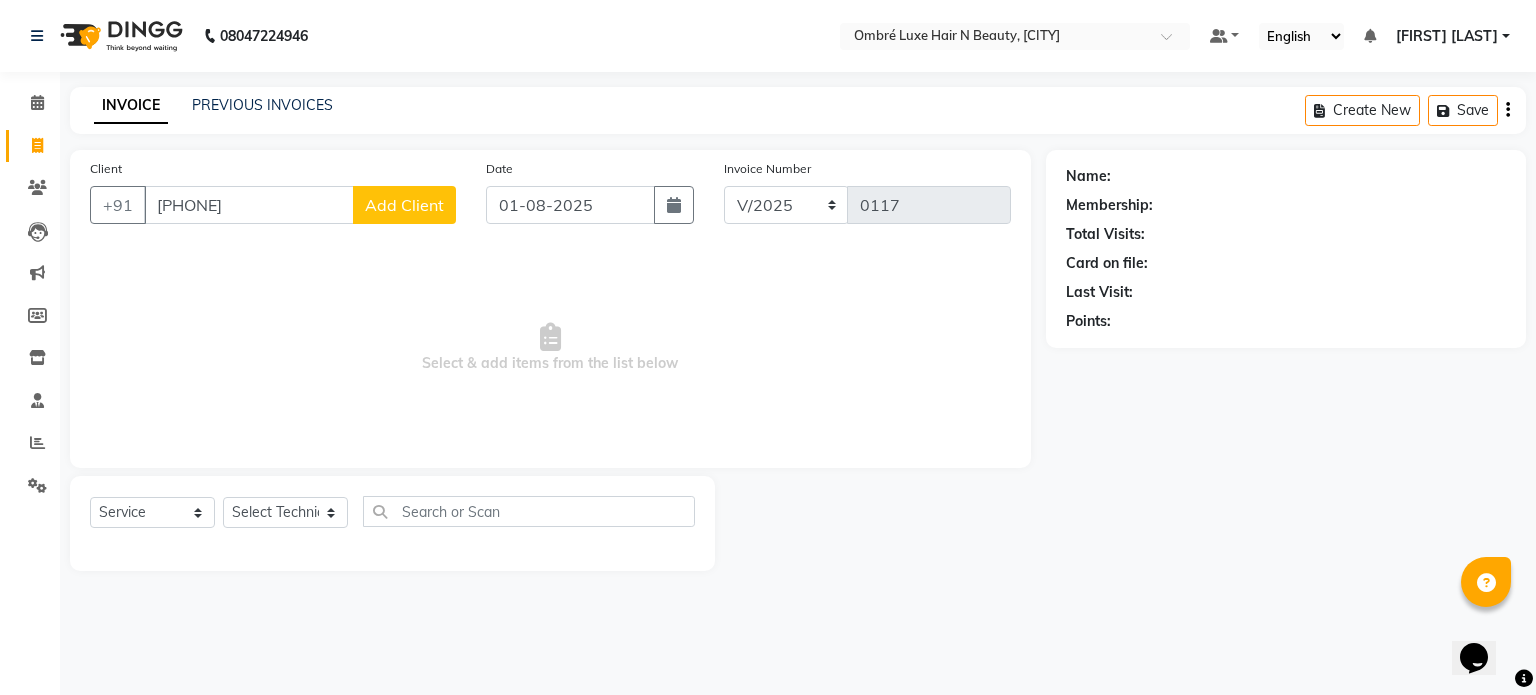click on "Add Client" 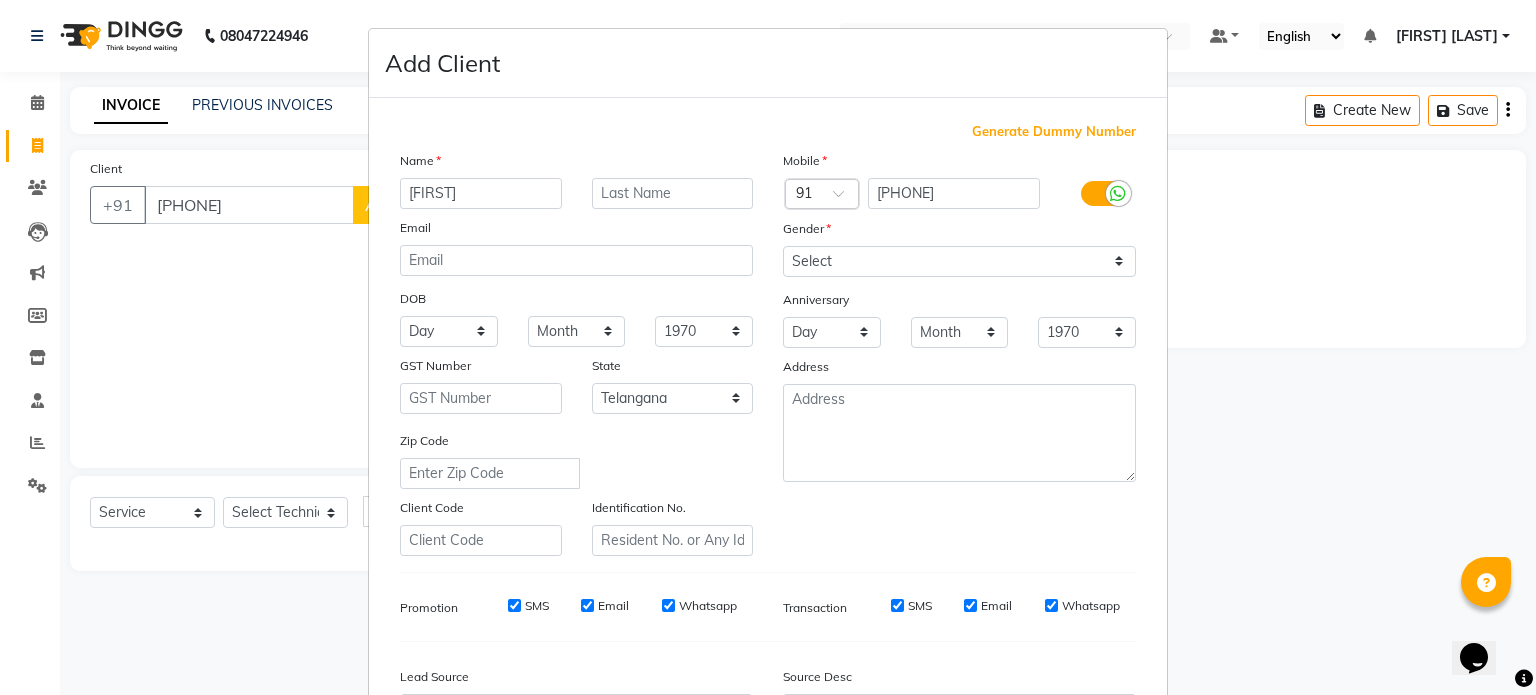 type on "[FIRST]" 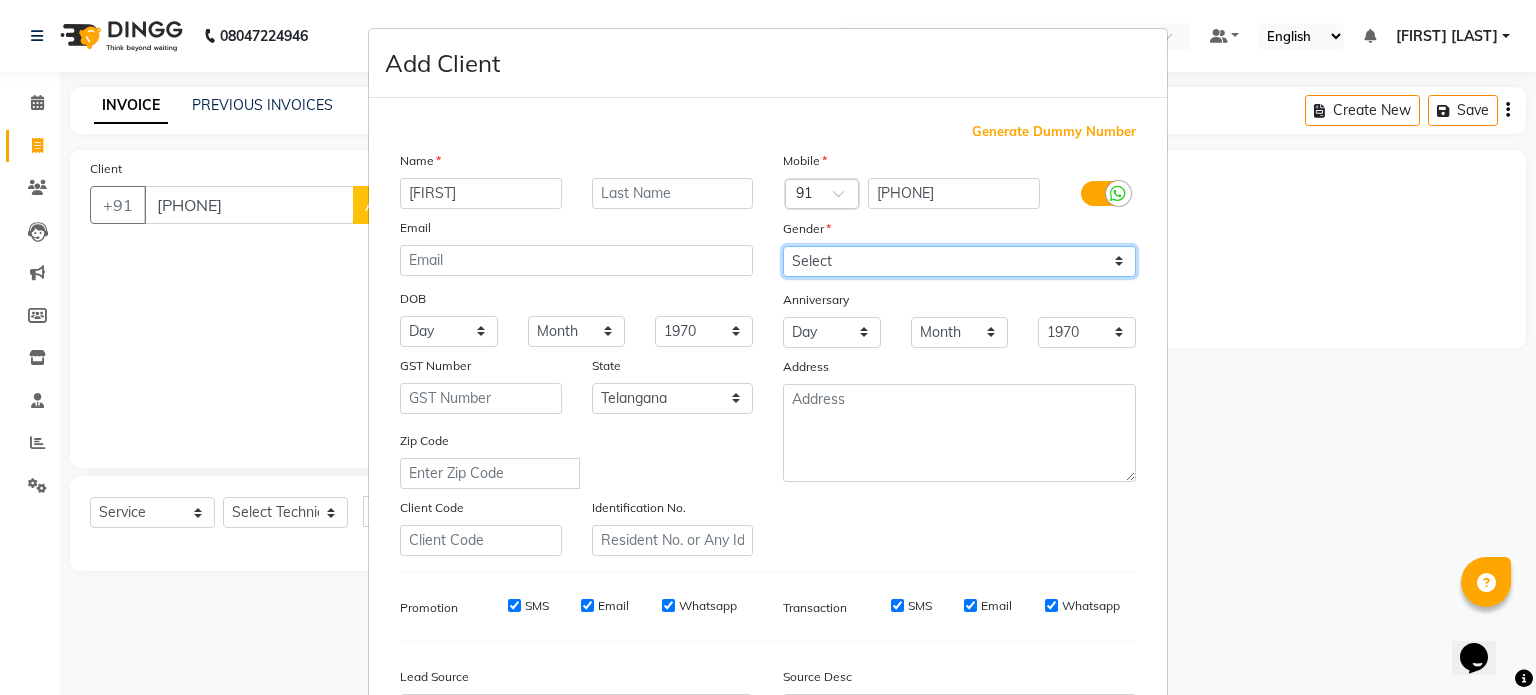 drag, startPoint x: 882, startPoint y: 259, endPoint x: 880, endPoint y: 275, distance: 16.124516 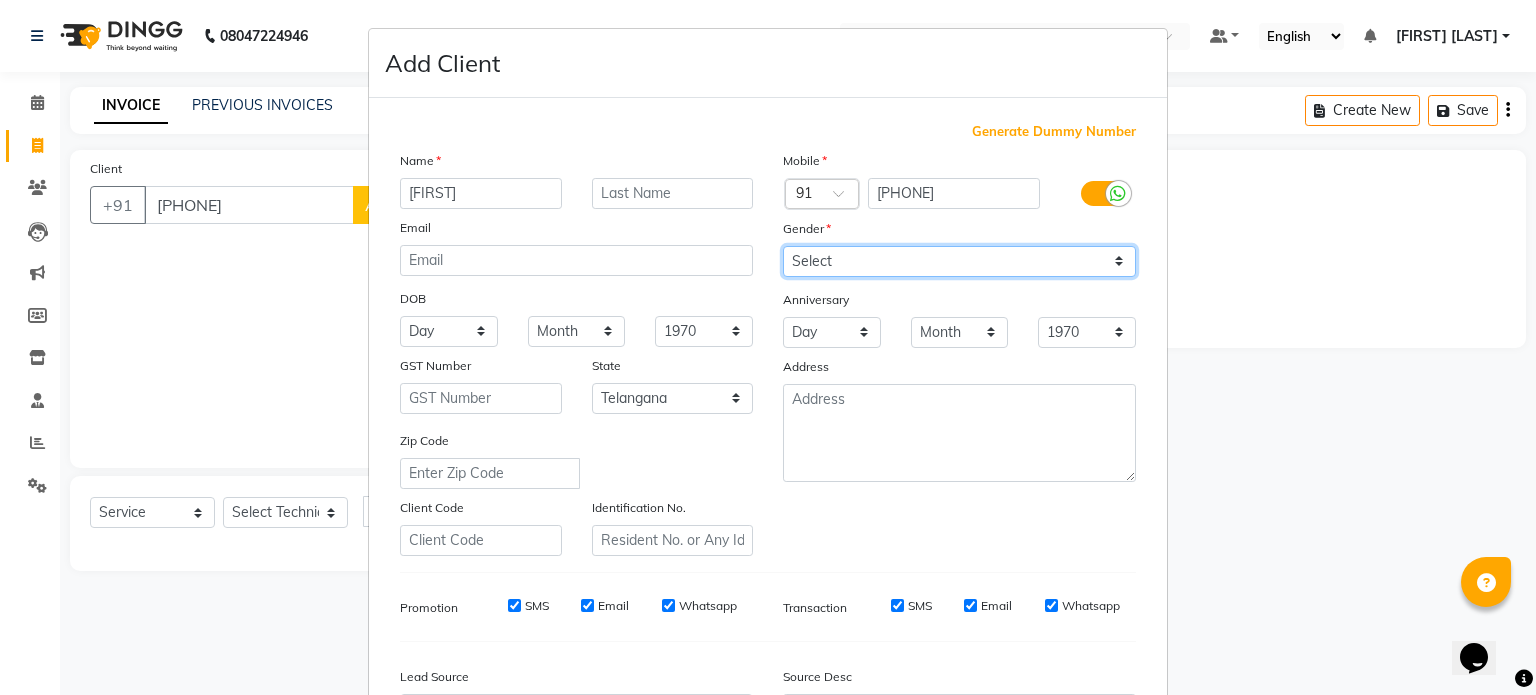 click on "Select Male Female Other Prefer Not To Say" at bounding box center (959, 261) 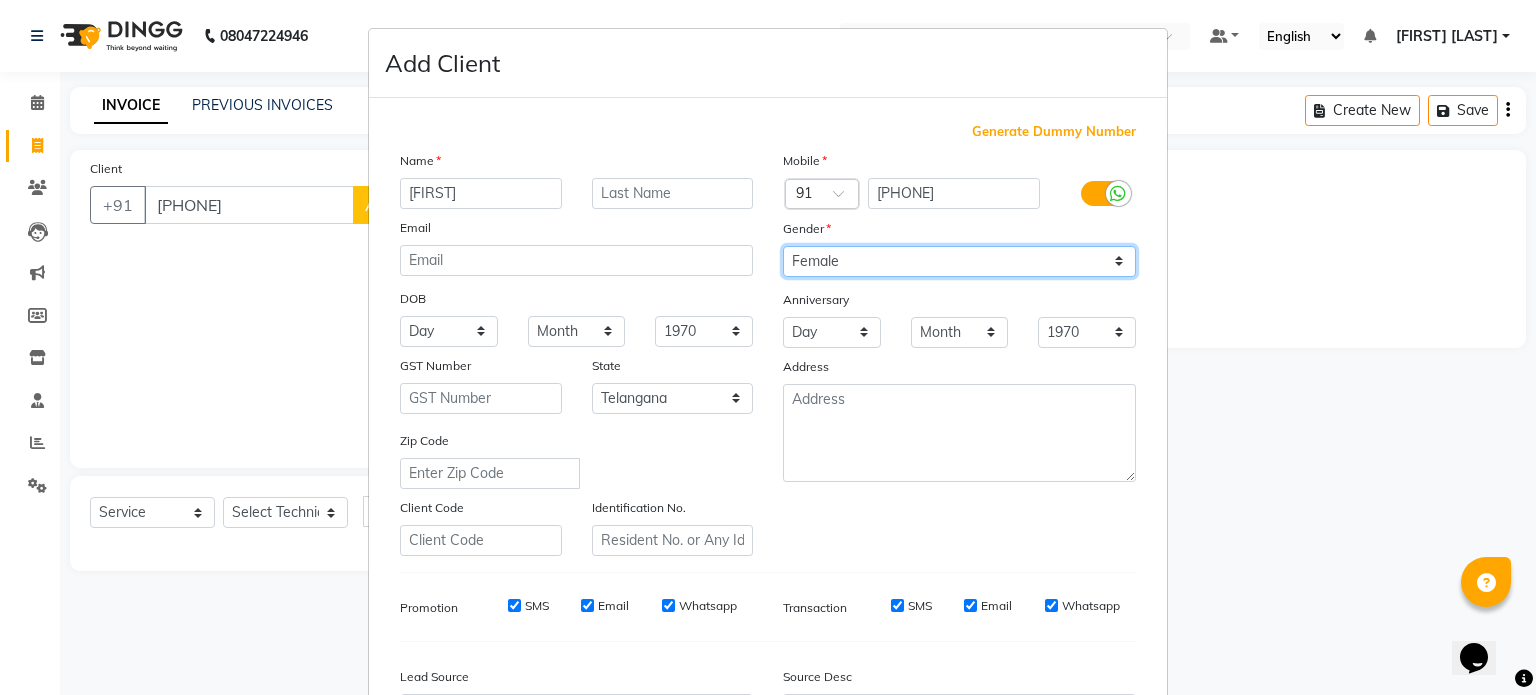 click on "Select Male Female Other Prefer Not To Say" at bounding box center [959, 261] 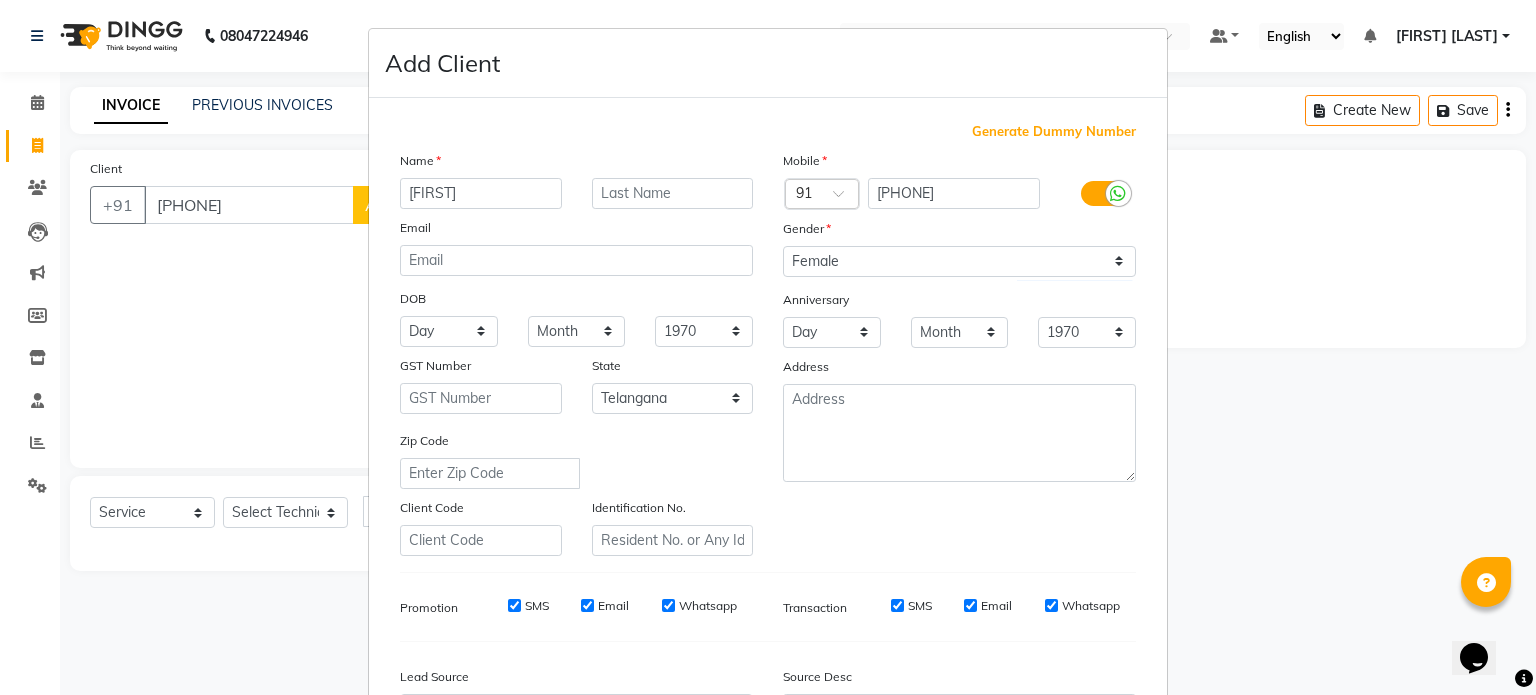 scroll, scrollTop: 224, scrollLeft: 0, axis: vertical 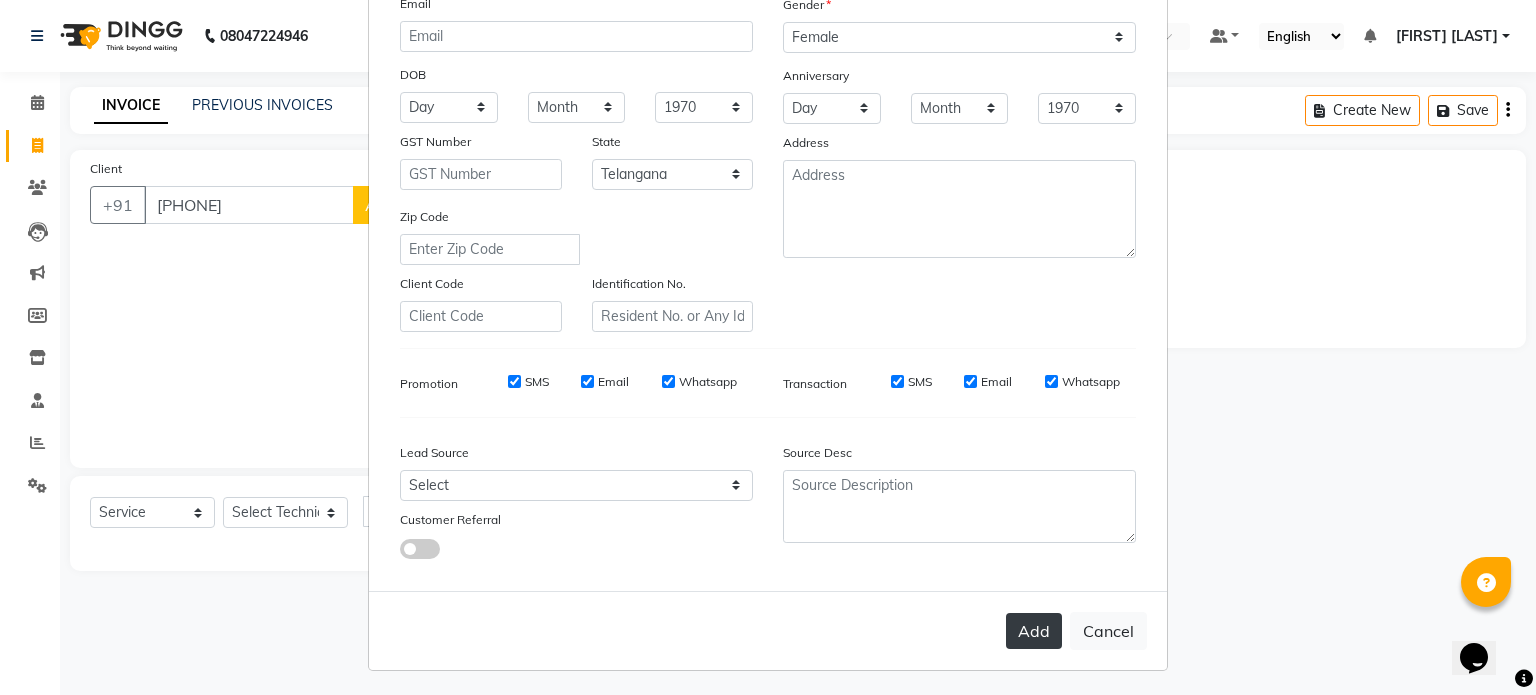 click on "Add" at bounding box center (1034, 631) 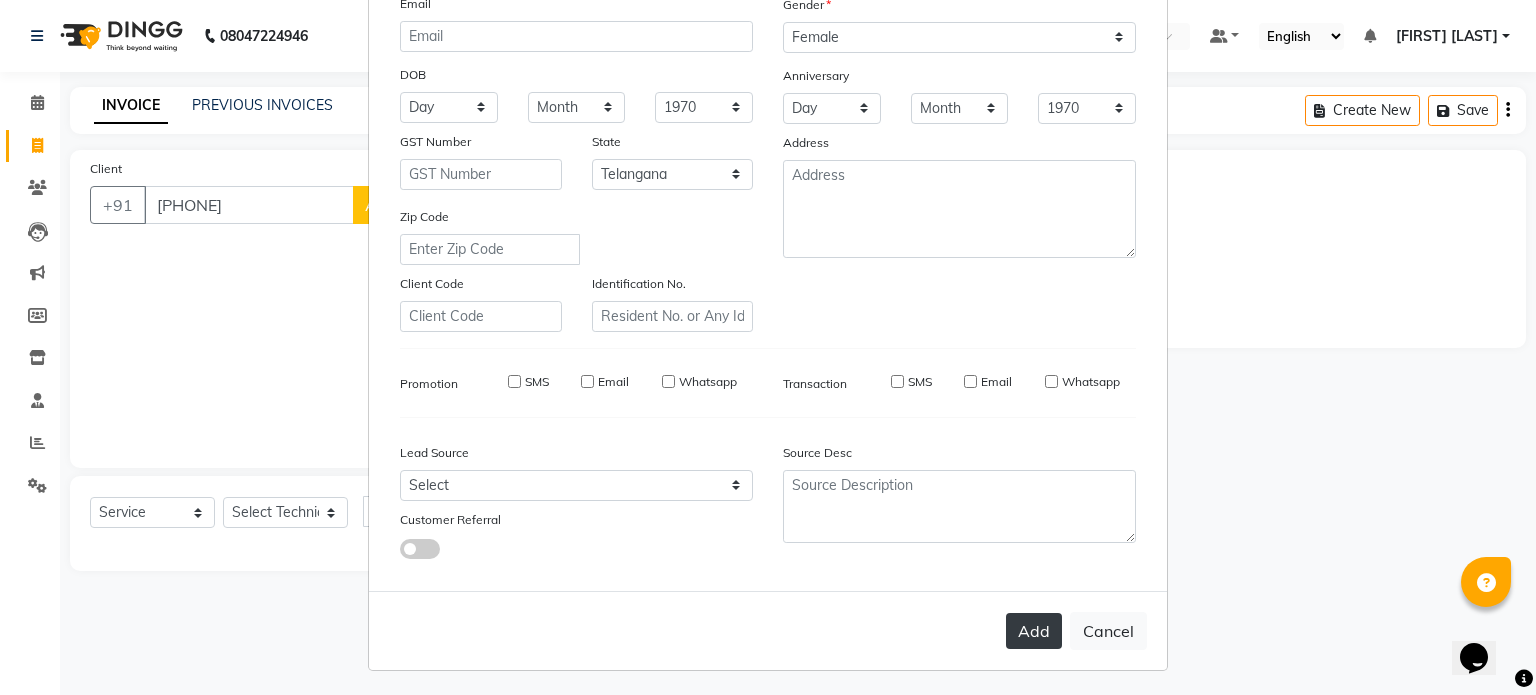 type 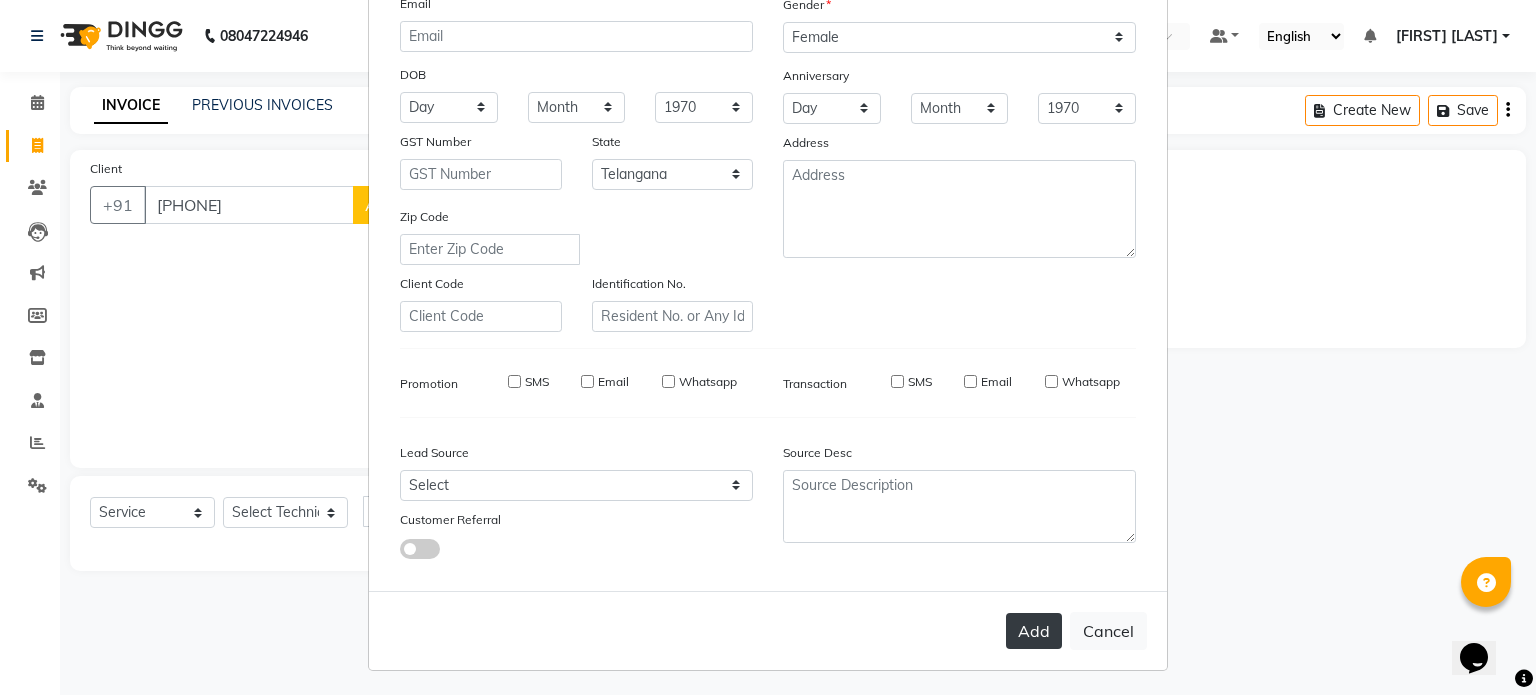 select 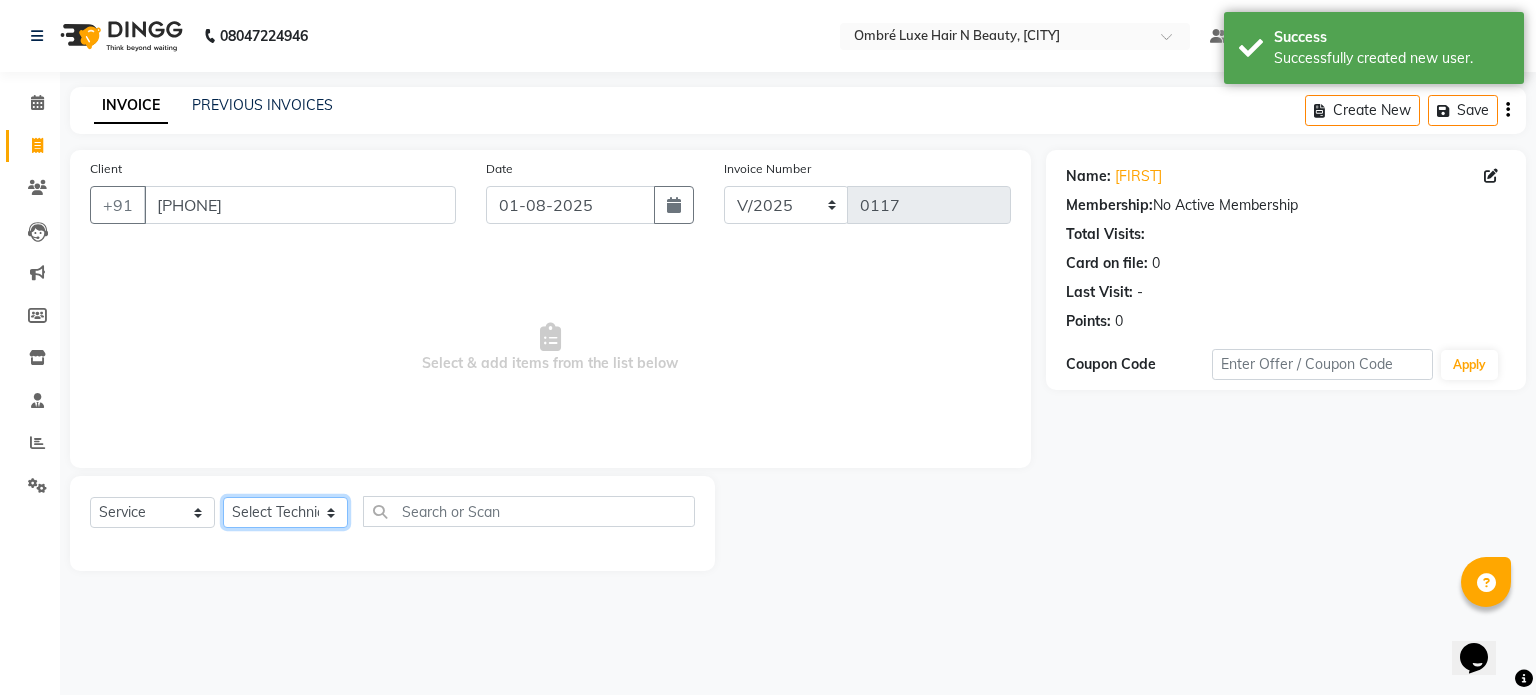 click on "Select Technician Bora Esther Holy Kasar Lata Mandeep Sakshi Agarwal Shanti Sidhi bafna" 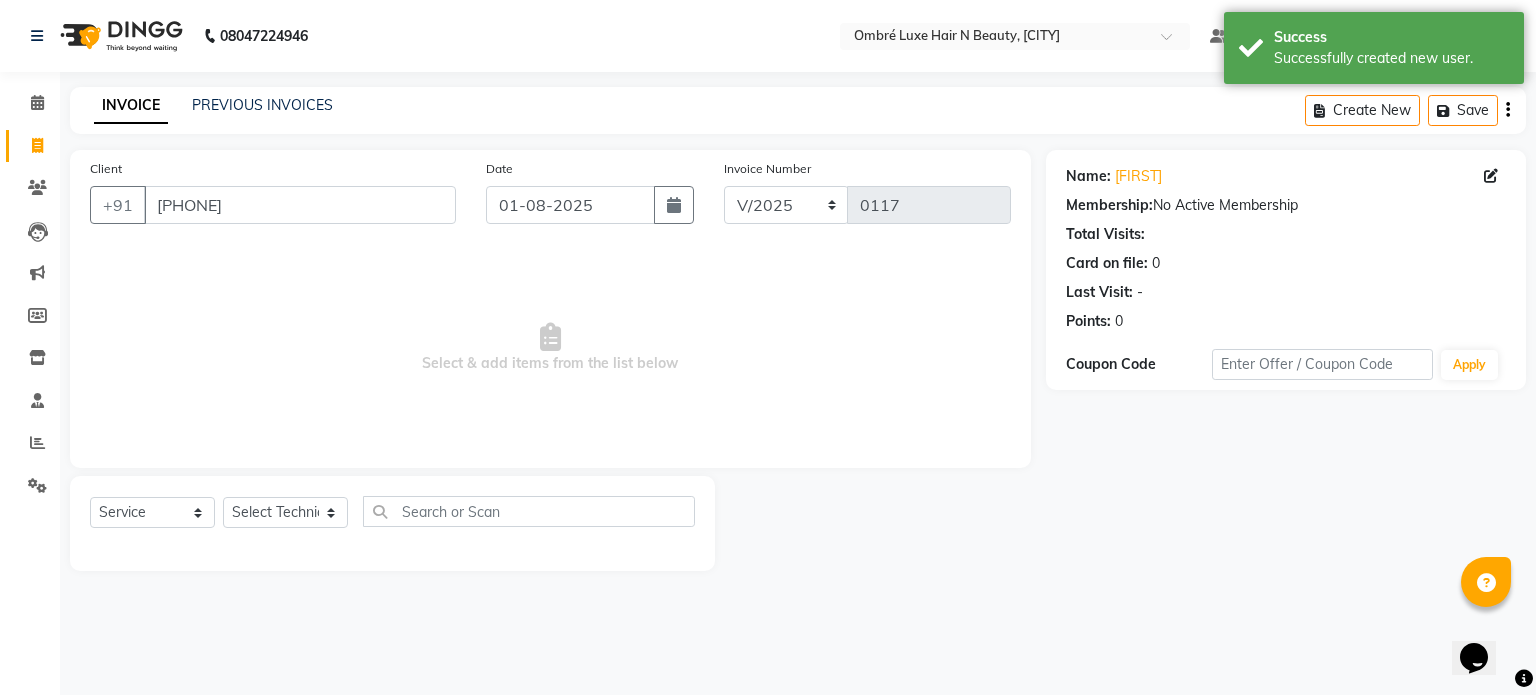 click on "Select & add items from the list below" at bounding box center [550, 348] 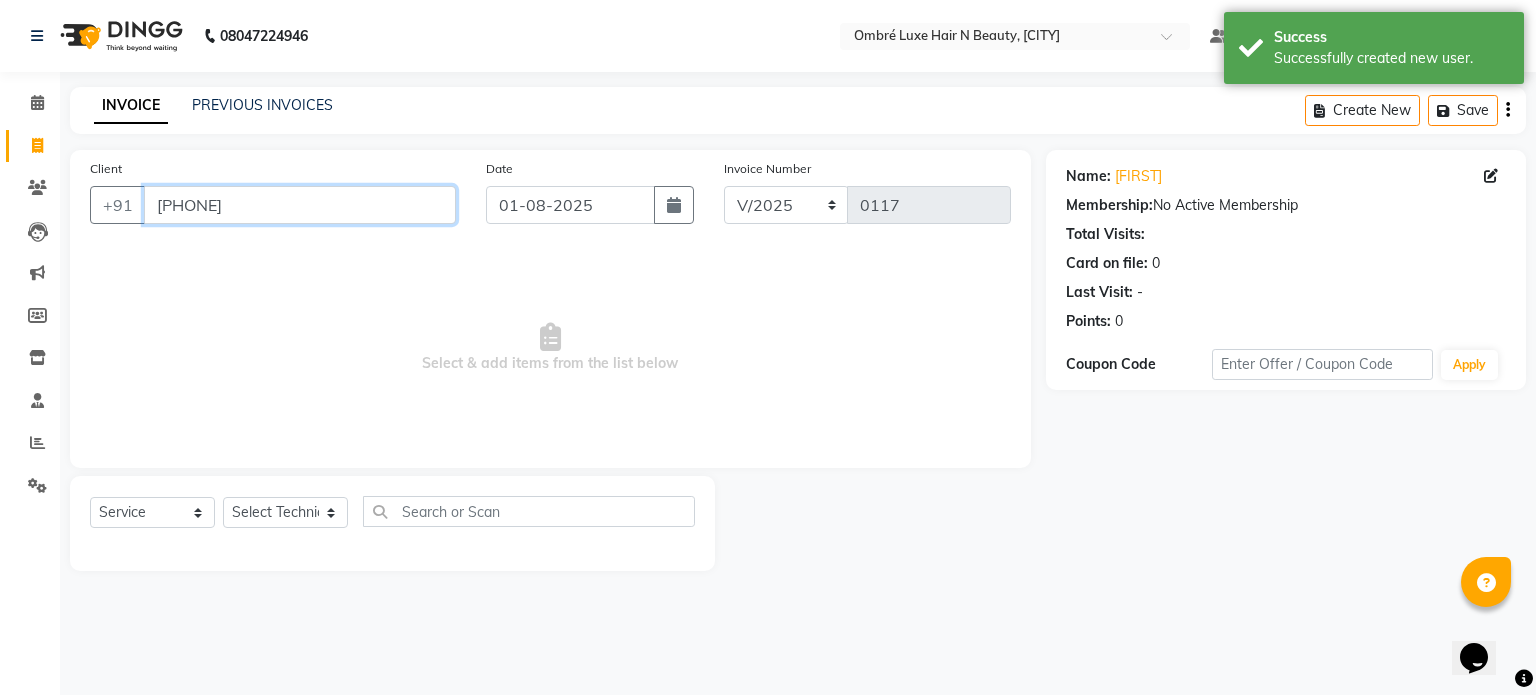 drag, startPoint x: 197, startPoint y: 193, endPoint x: 74, endPoint y: 186, distance: 123.19903 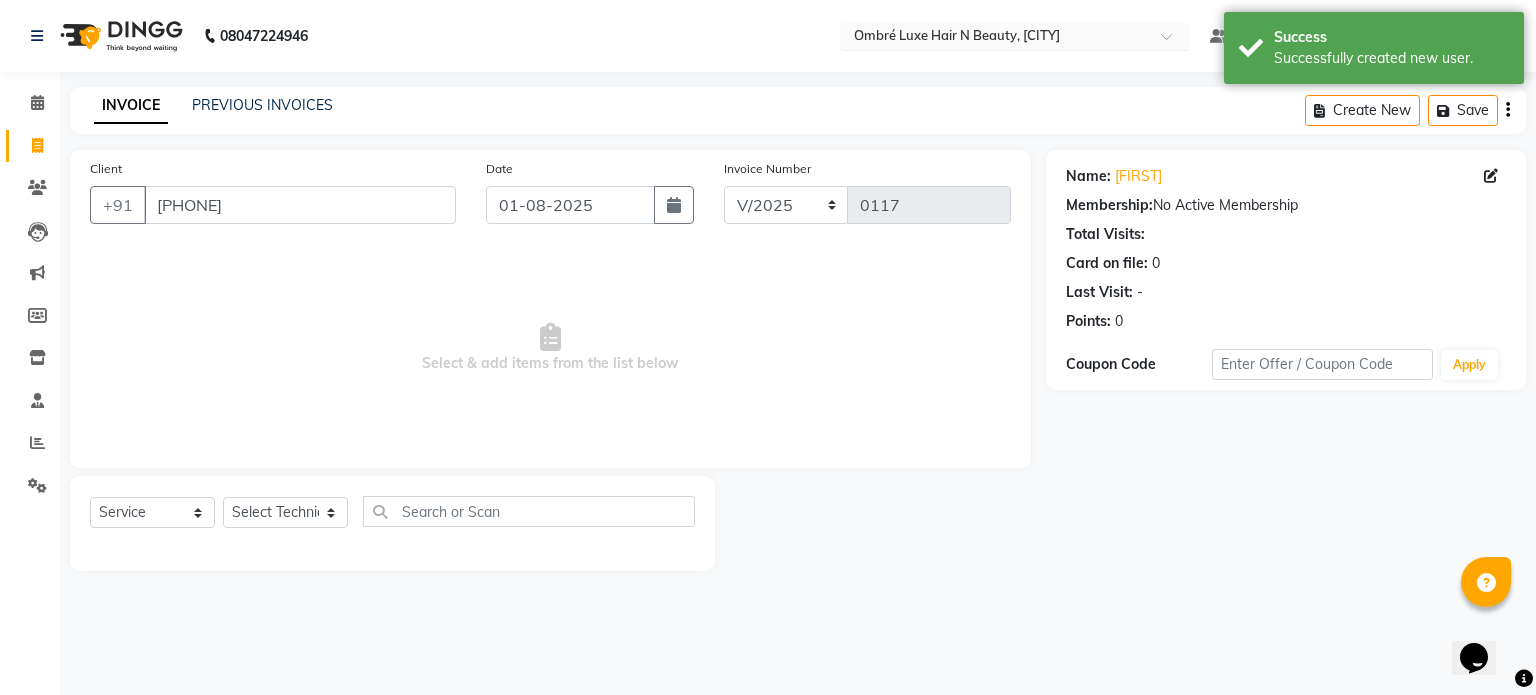 click at bounding box center (995, 38) 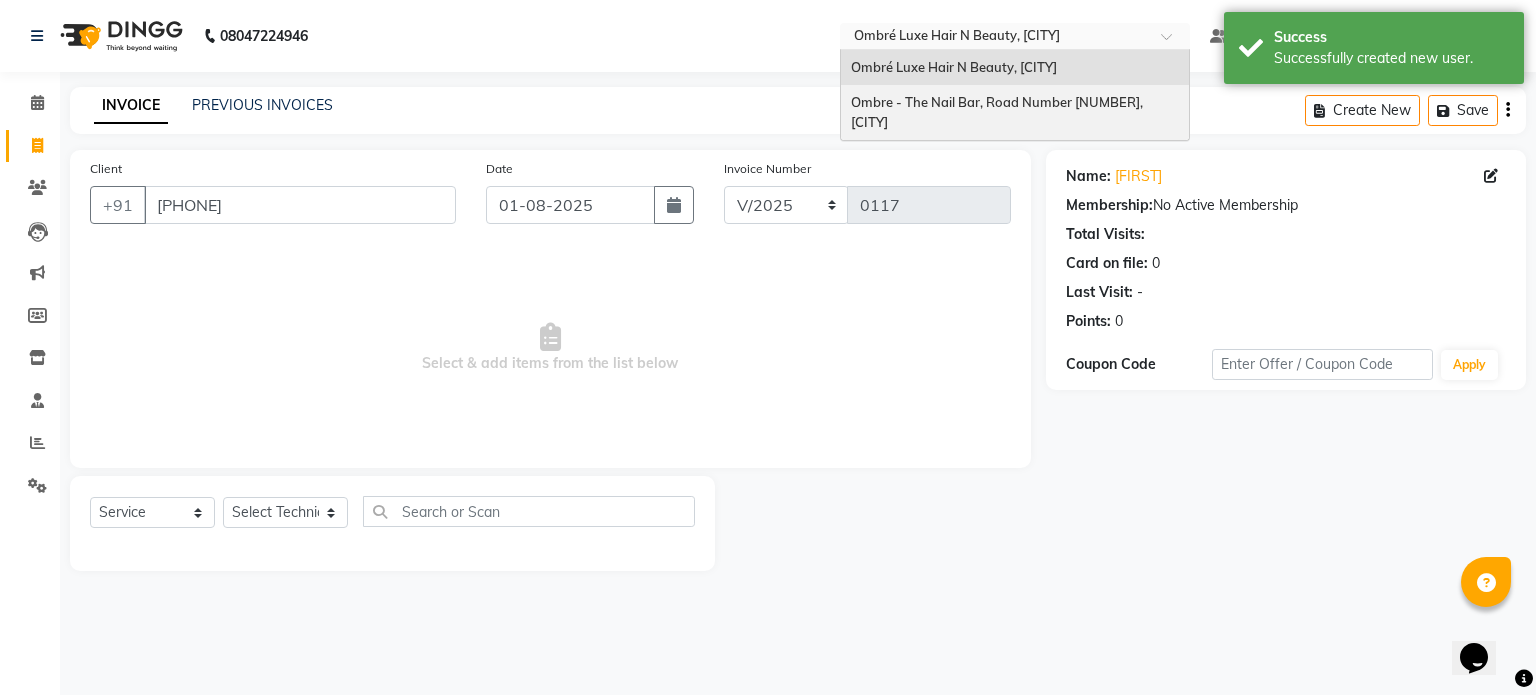 click on "Ombre - The Nail Bar, Road Number 14, Banjara Hills" at bounding box center [998, 112] 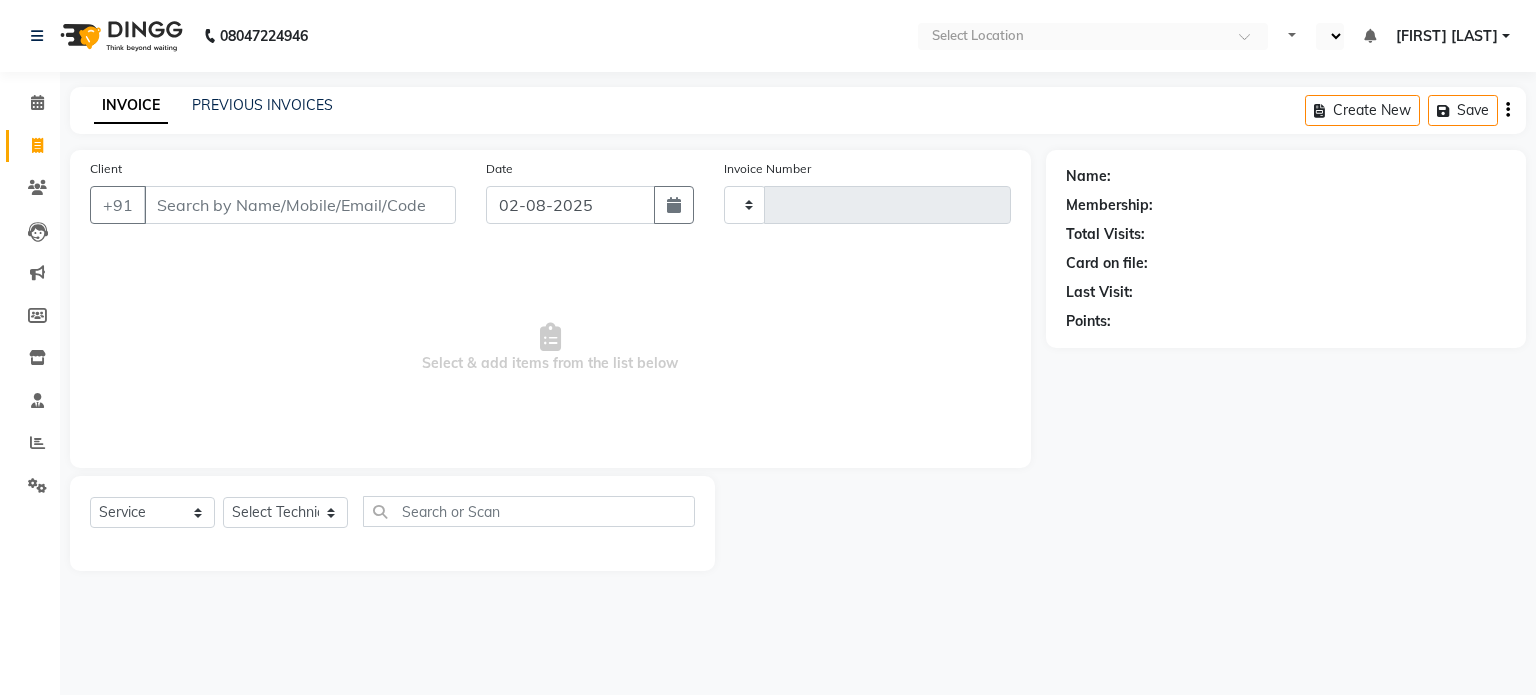 select on "service" 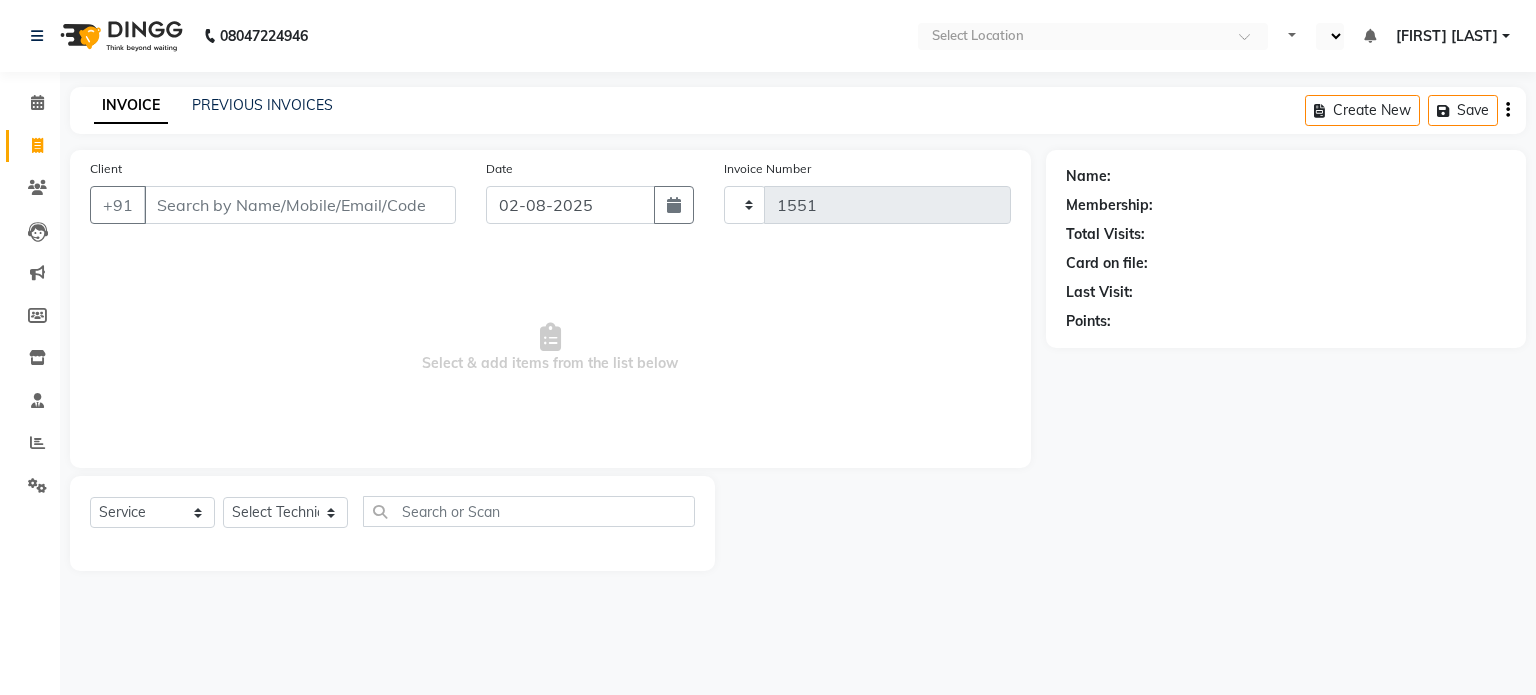 select on "en" 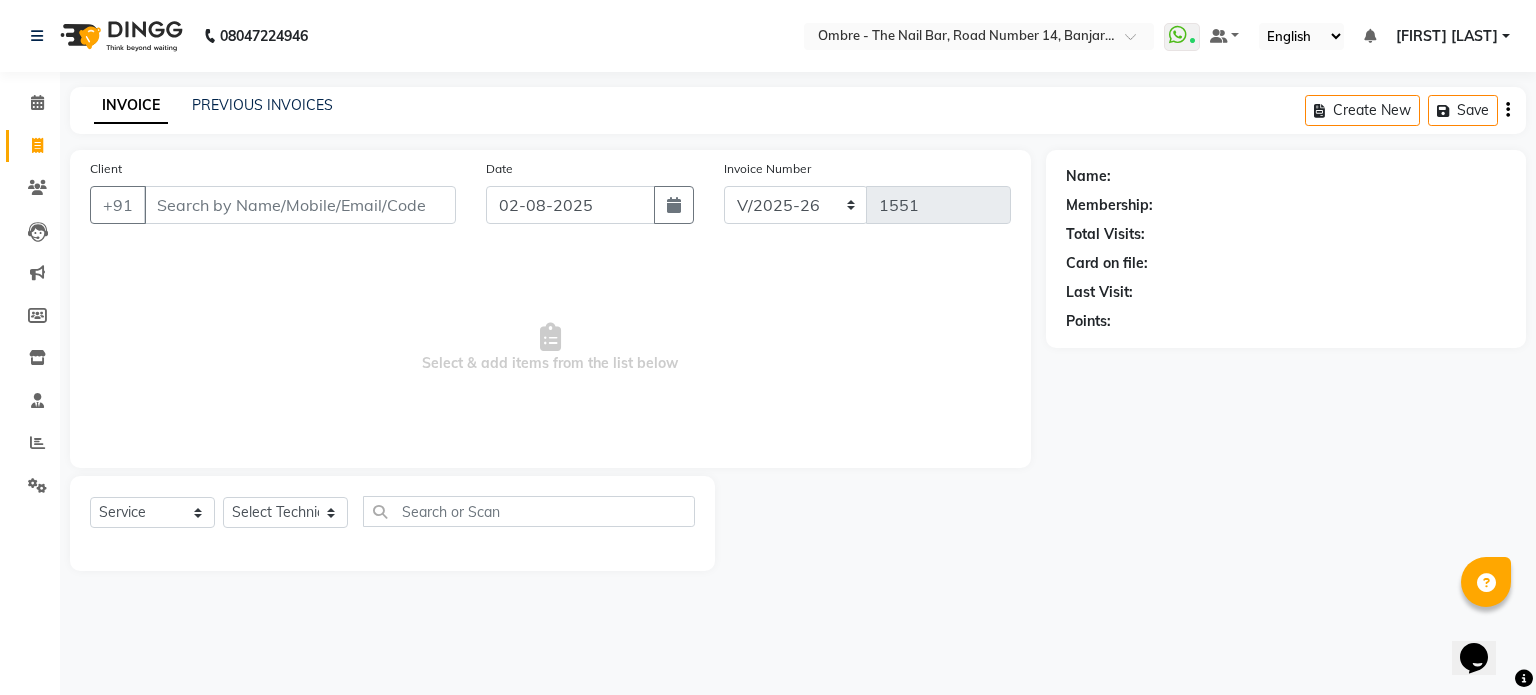 scroll, scrollTop: 0, scrollLeft: 0, axis: both 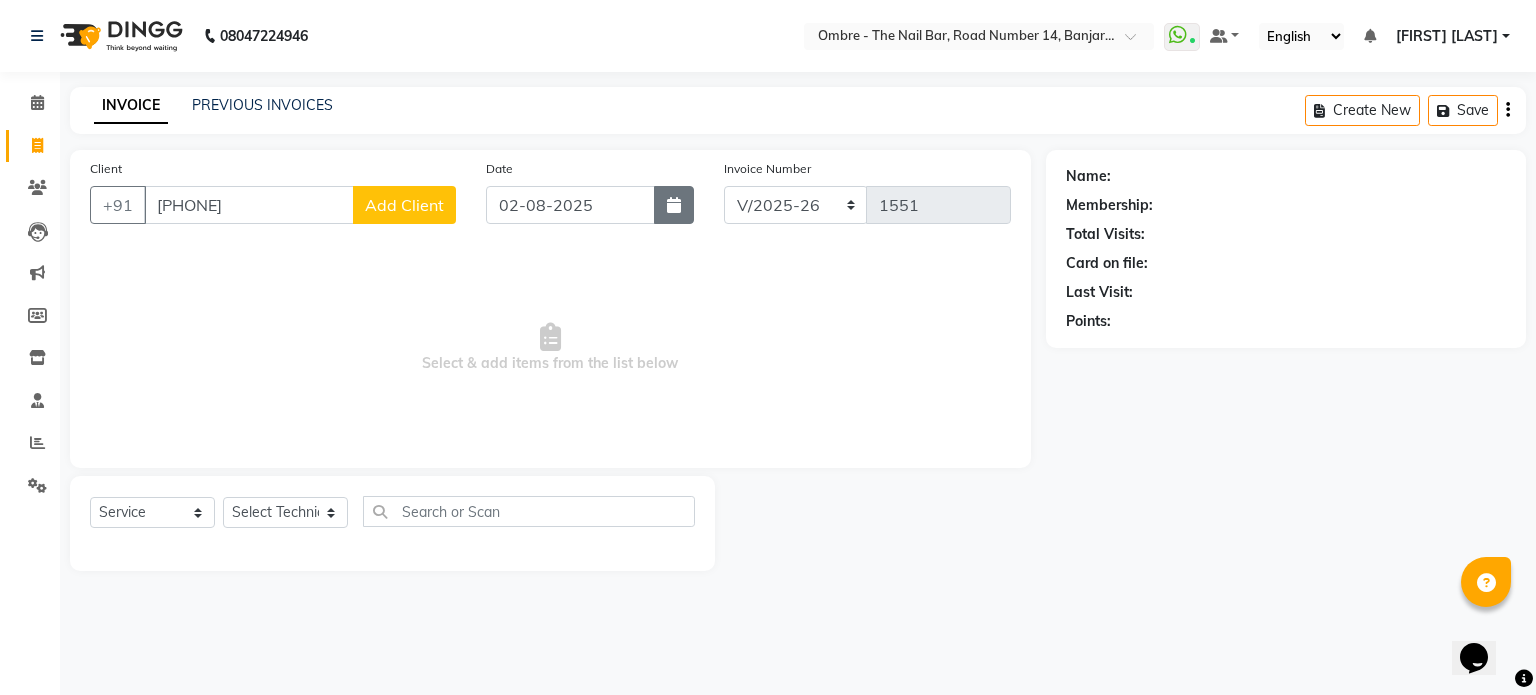 type on "[PHONE]" 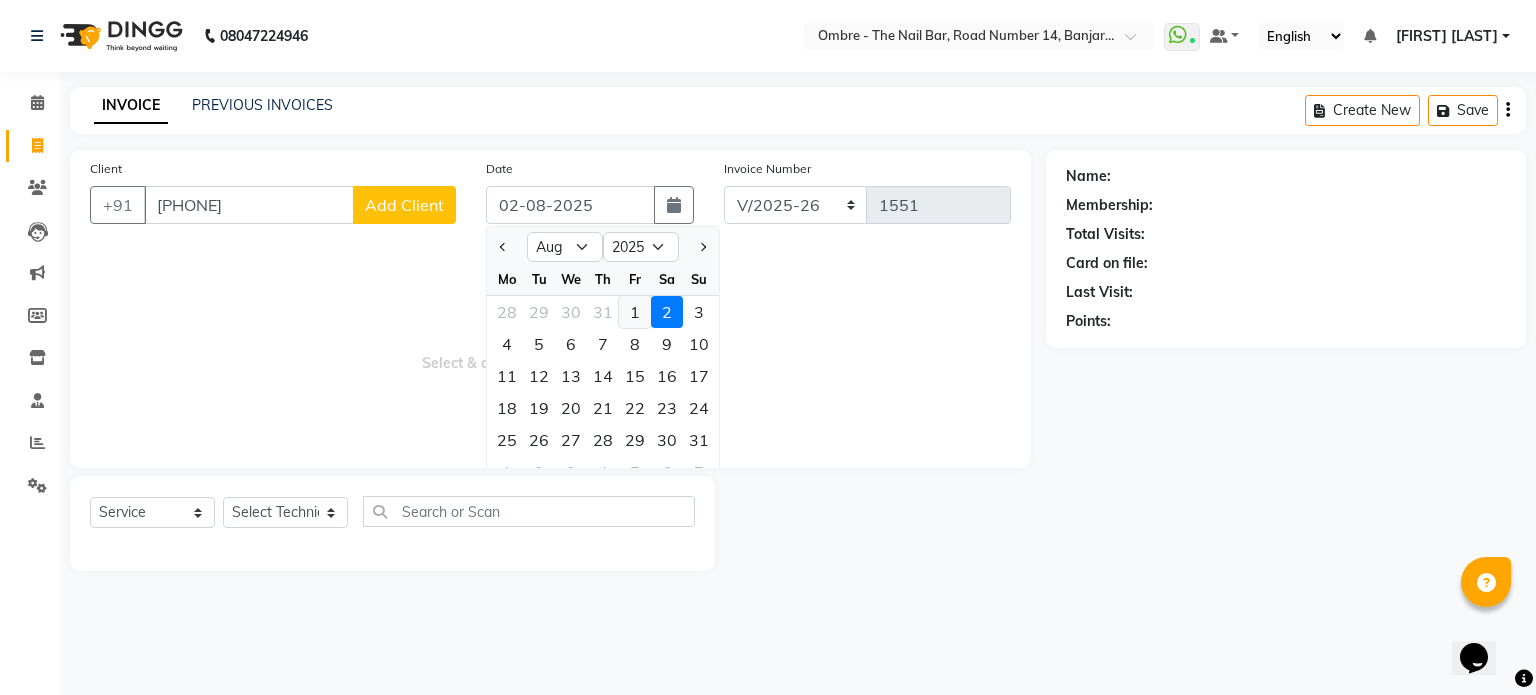 click on "1" 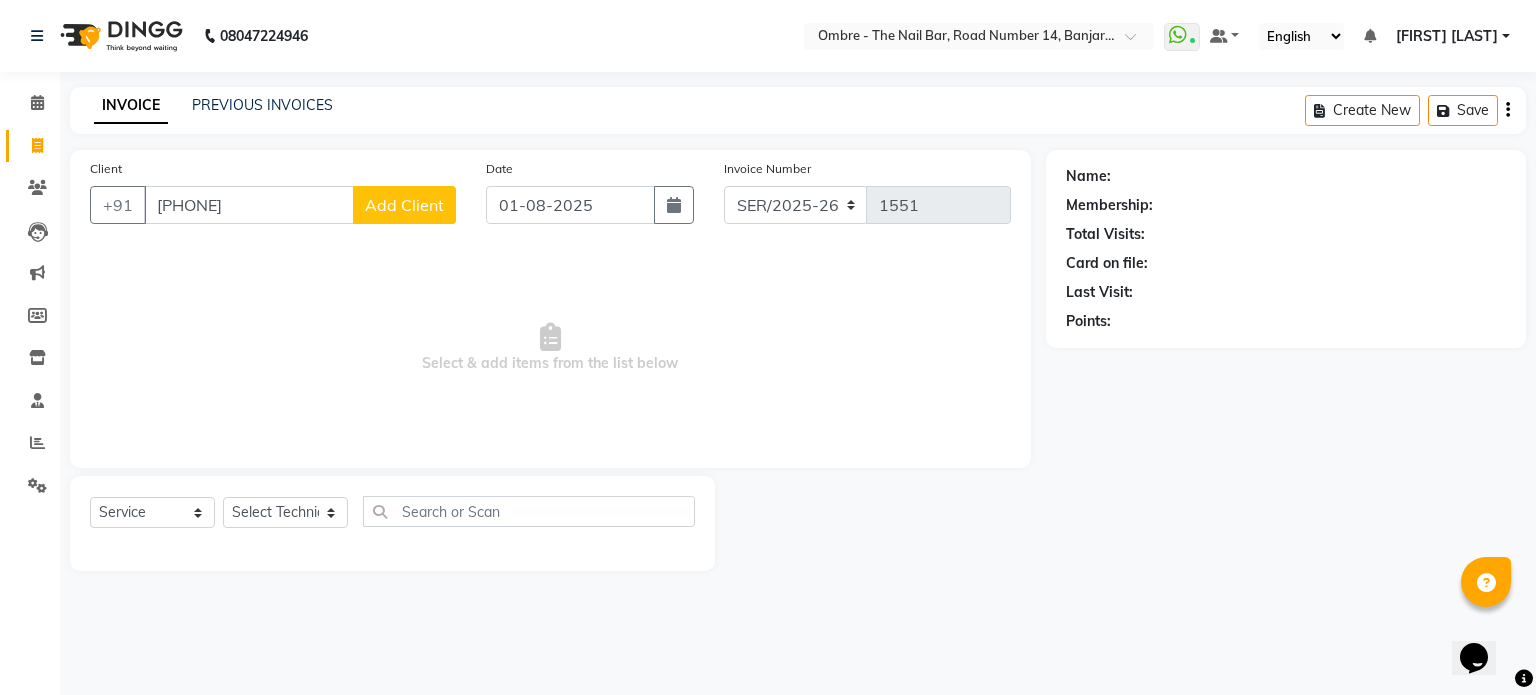 click on "Add Client" 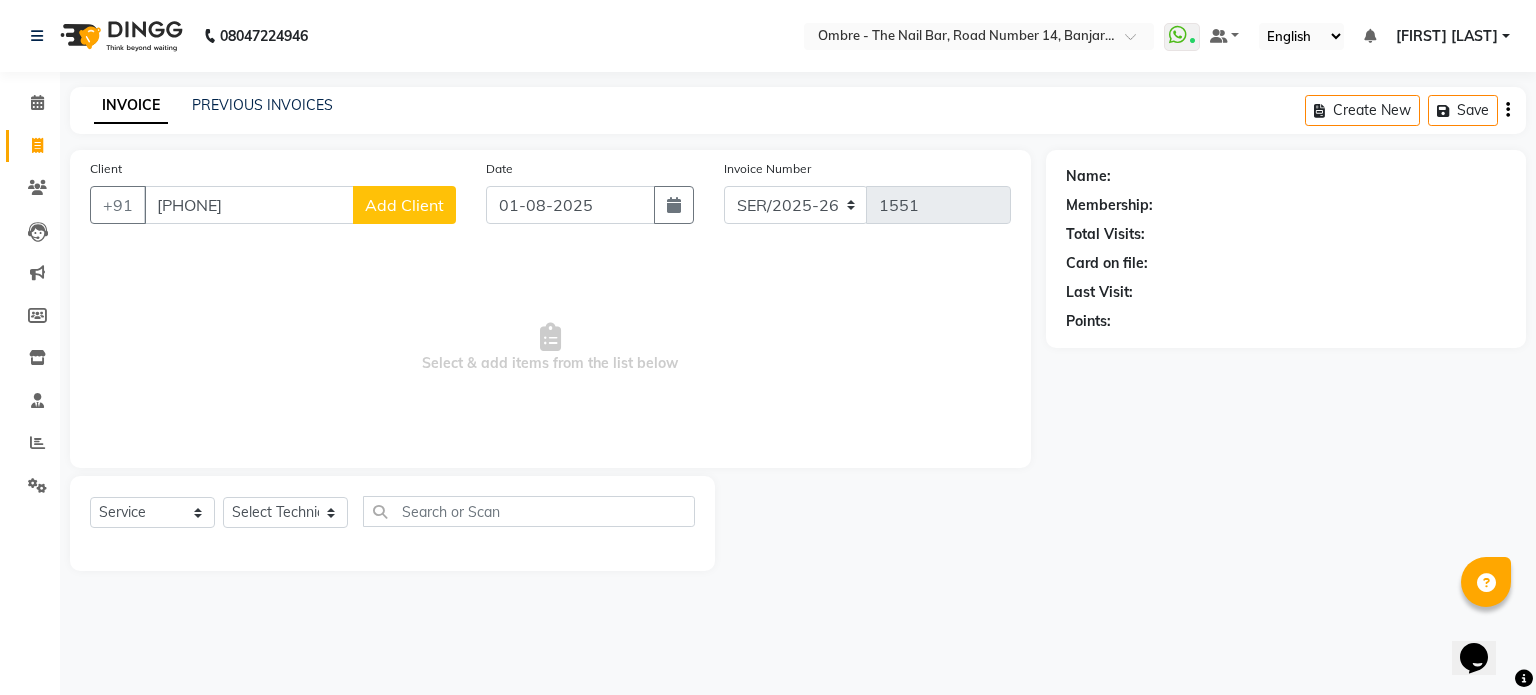 select on "36" 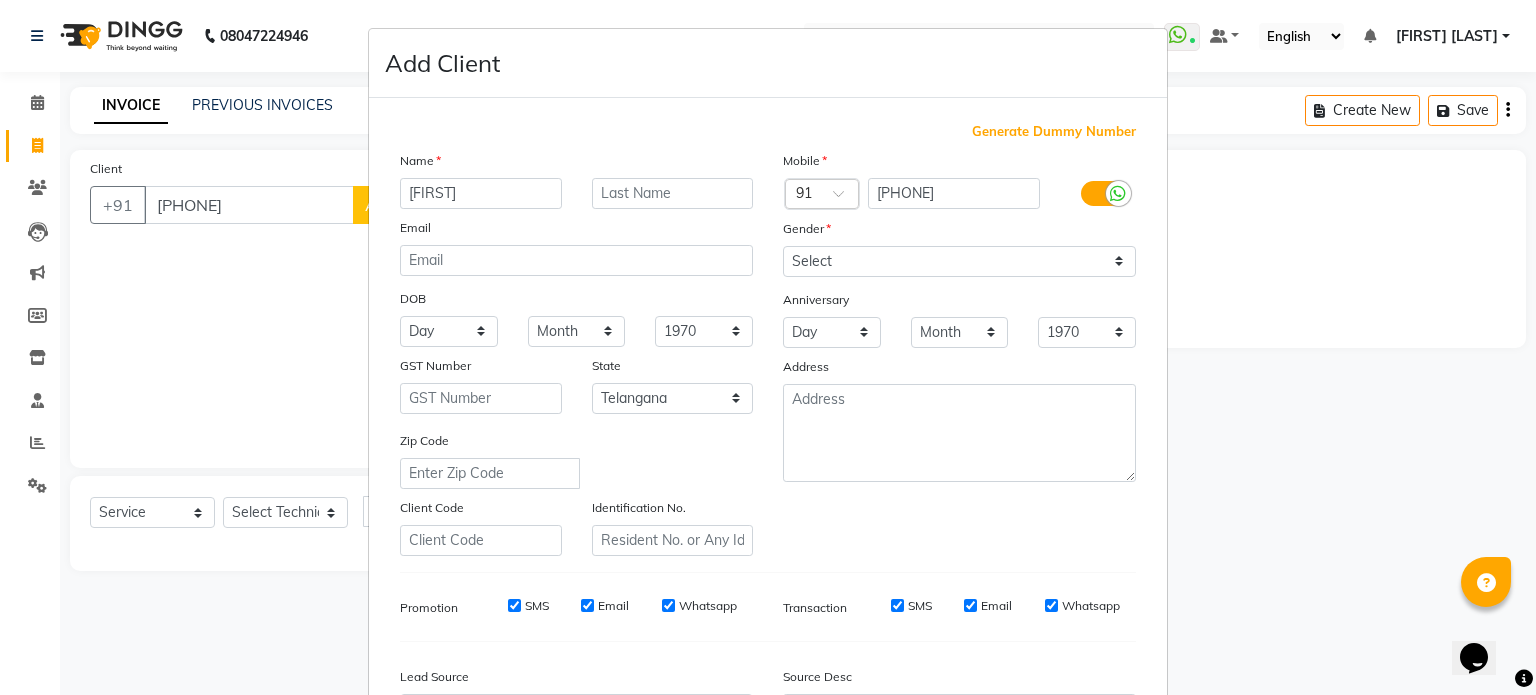 type on "[FIRST]" 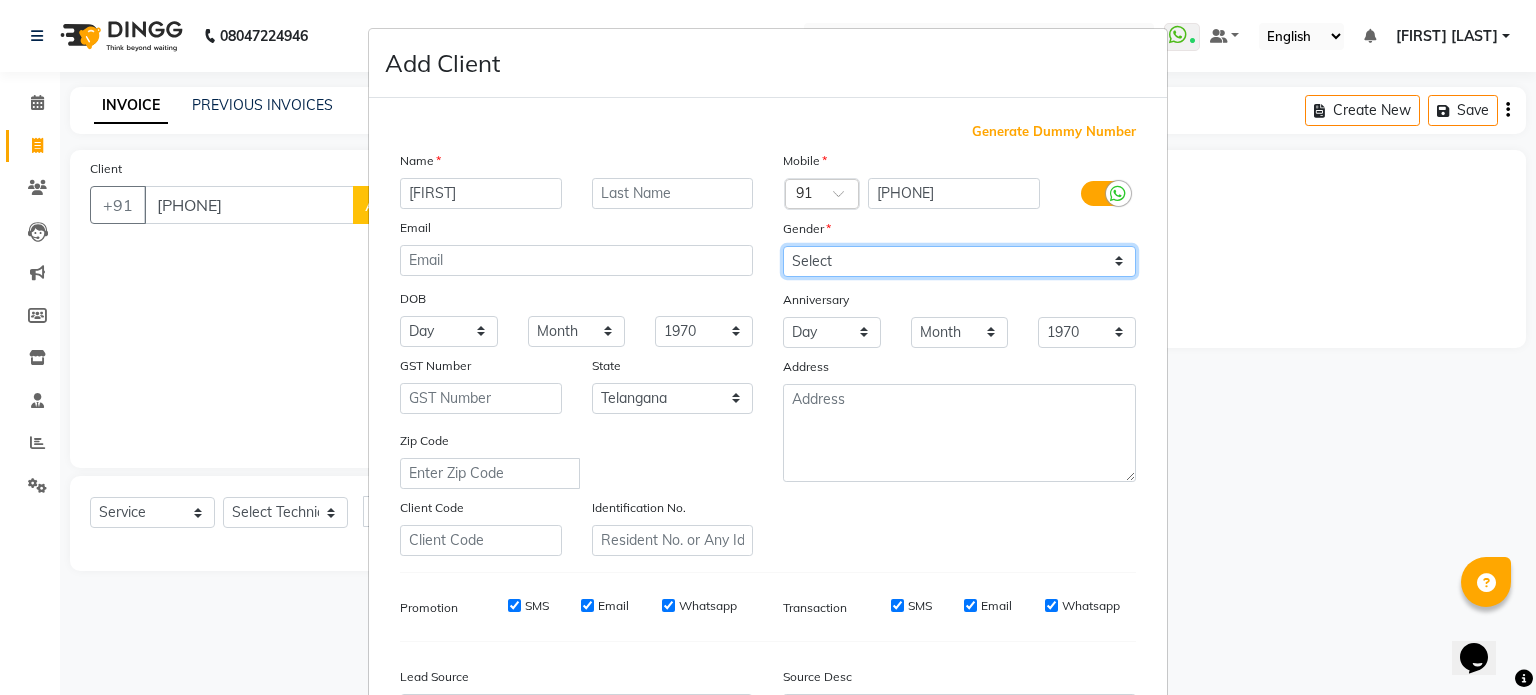 click on "Select Male Female Other Prefer Not To Say" at bounding box center [959, 261] 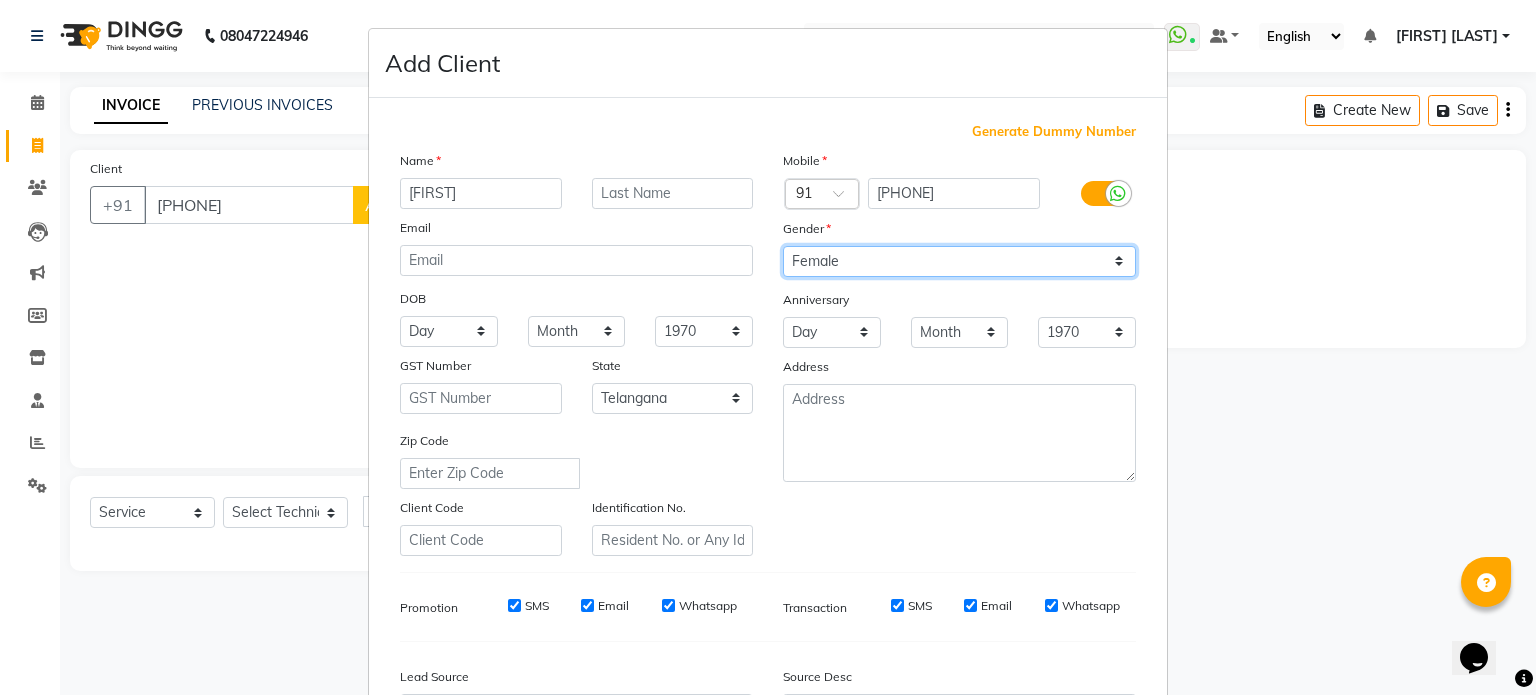 click on "Select Male Female Other Prefer Not To Say" at bounding box center (959, 261) 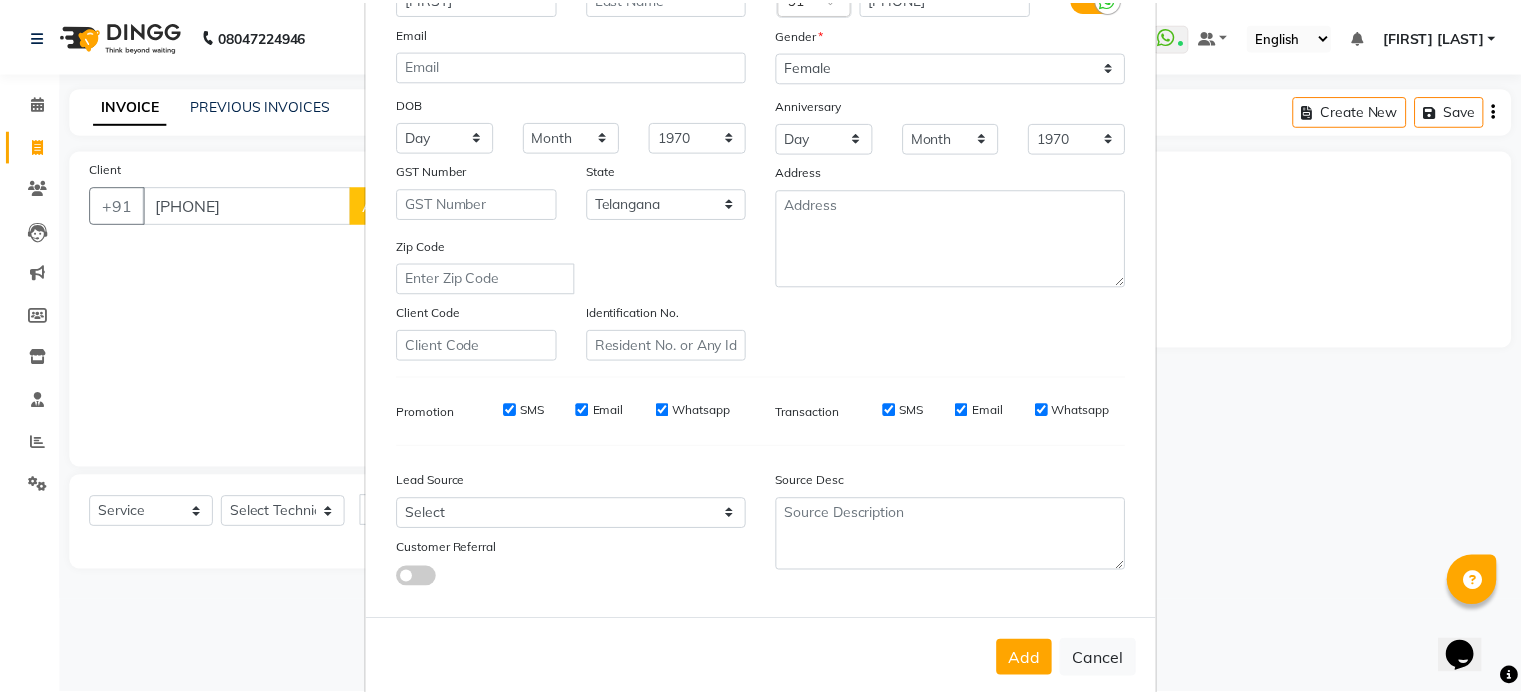 scroll, scrollTop: 237, scrollLeft: 0, axis: vertical 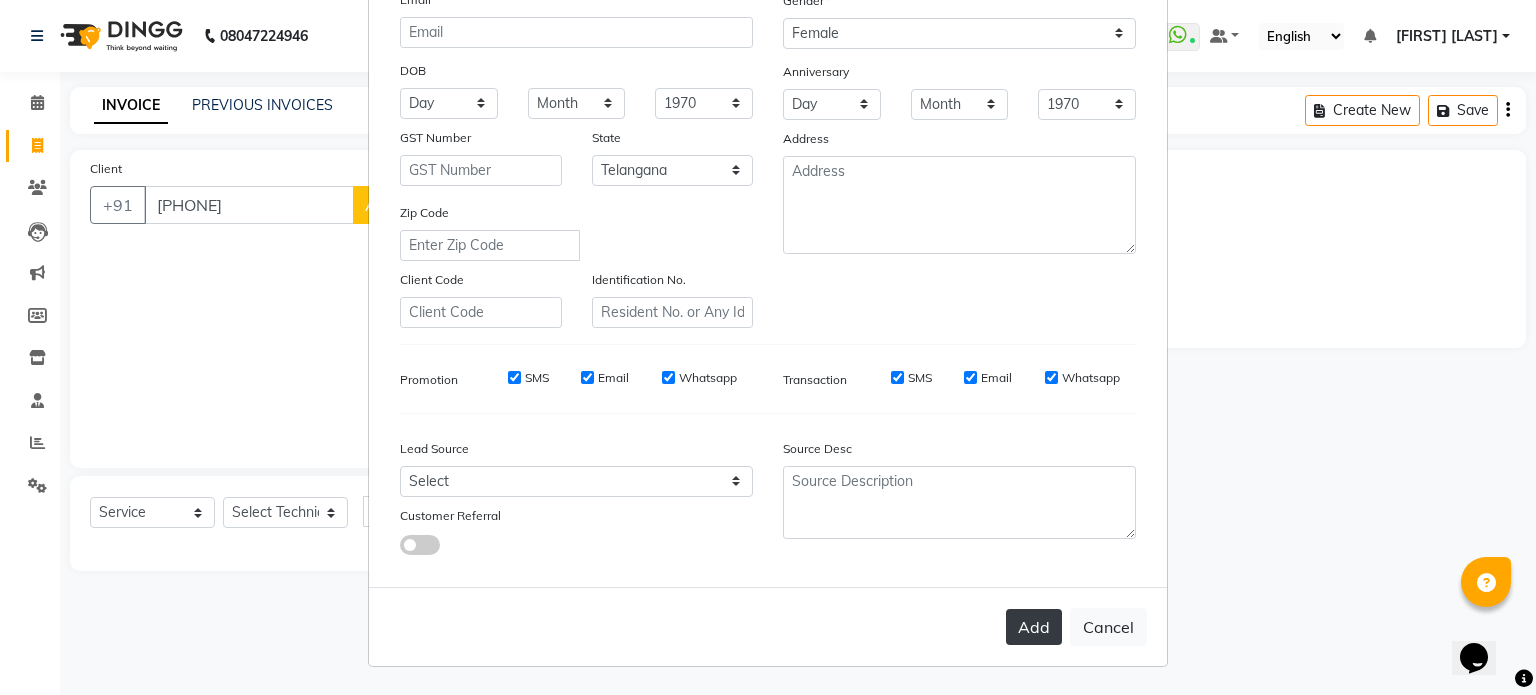 click on "Add" at bounding box center (1034, 627) 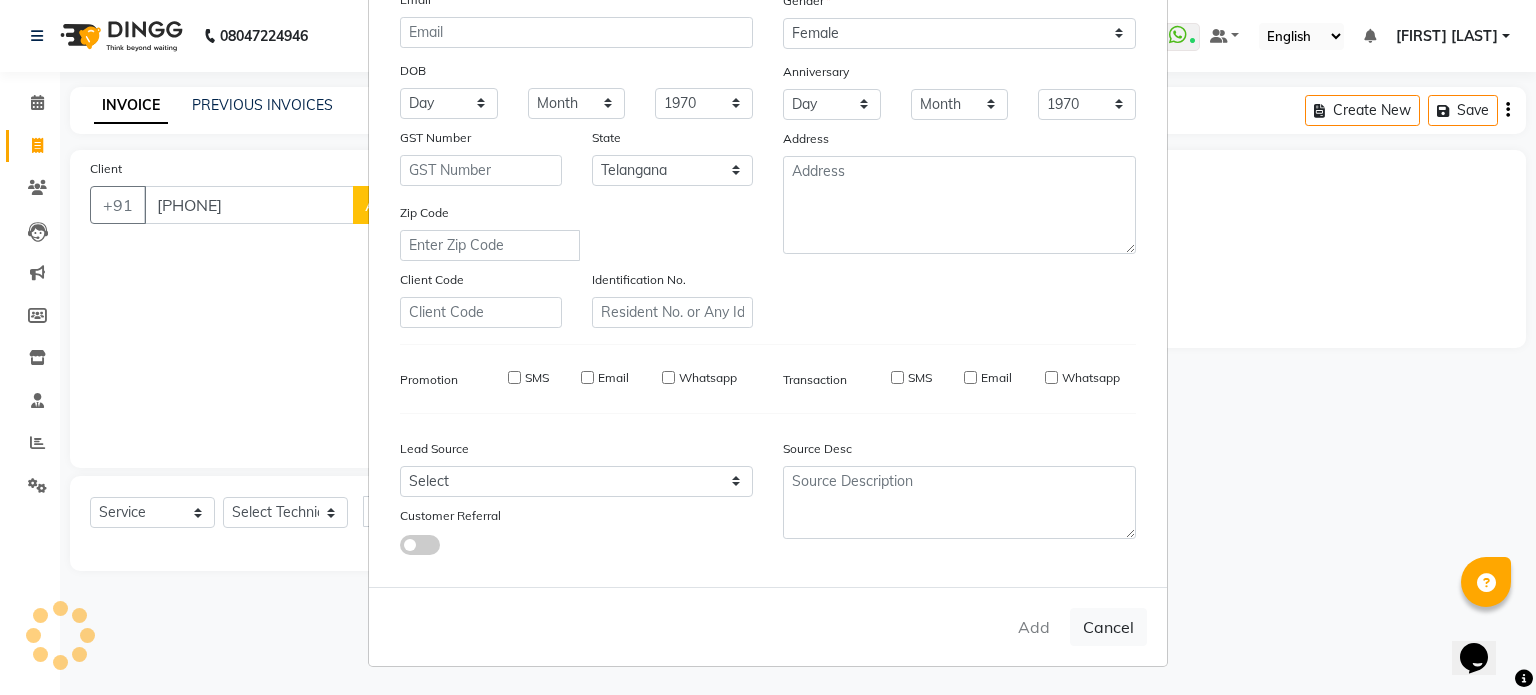 type 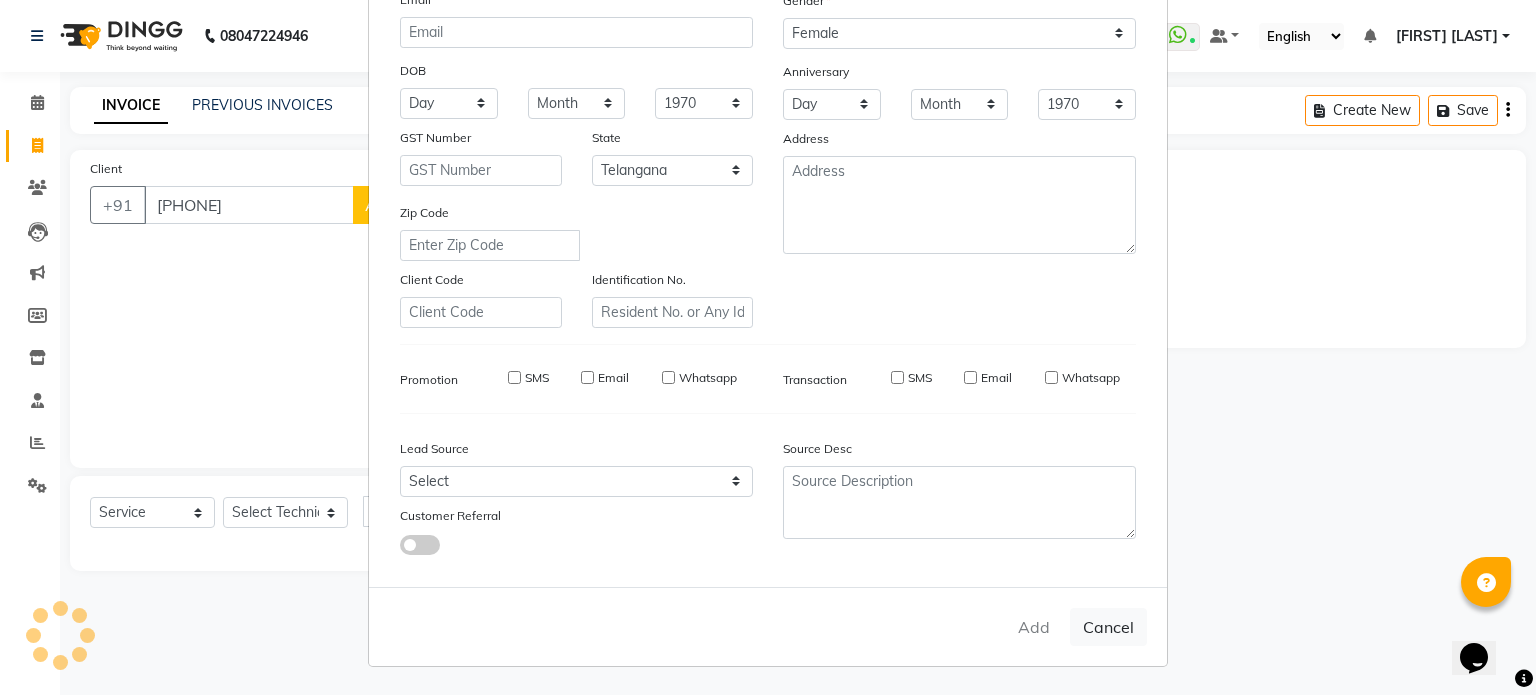 select 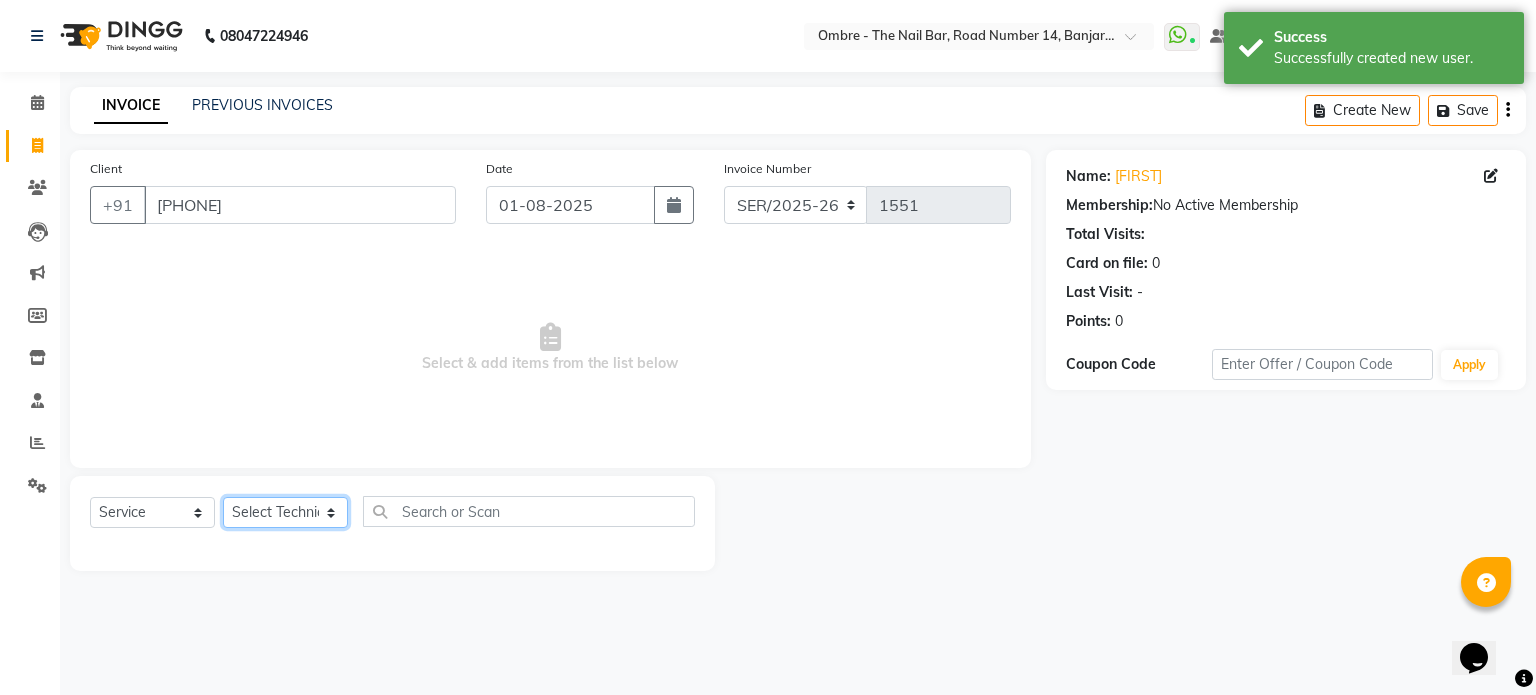click on "Select Technician Abel Arohi Bharti Esther Gaina Holyson Juli Kasar Lata Monisha Prasad priyanka sakshi jain Sheetal Sushila thamu Wonso" 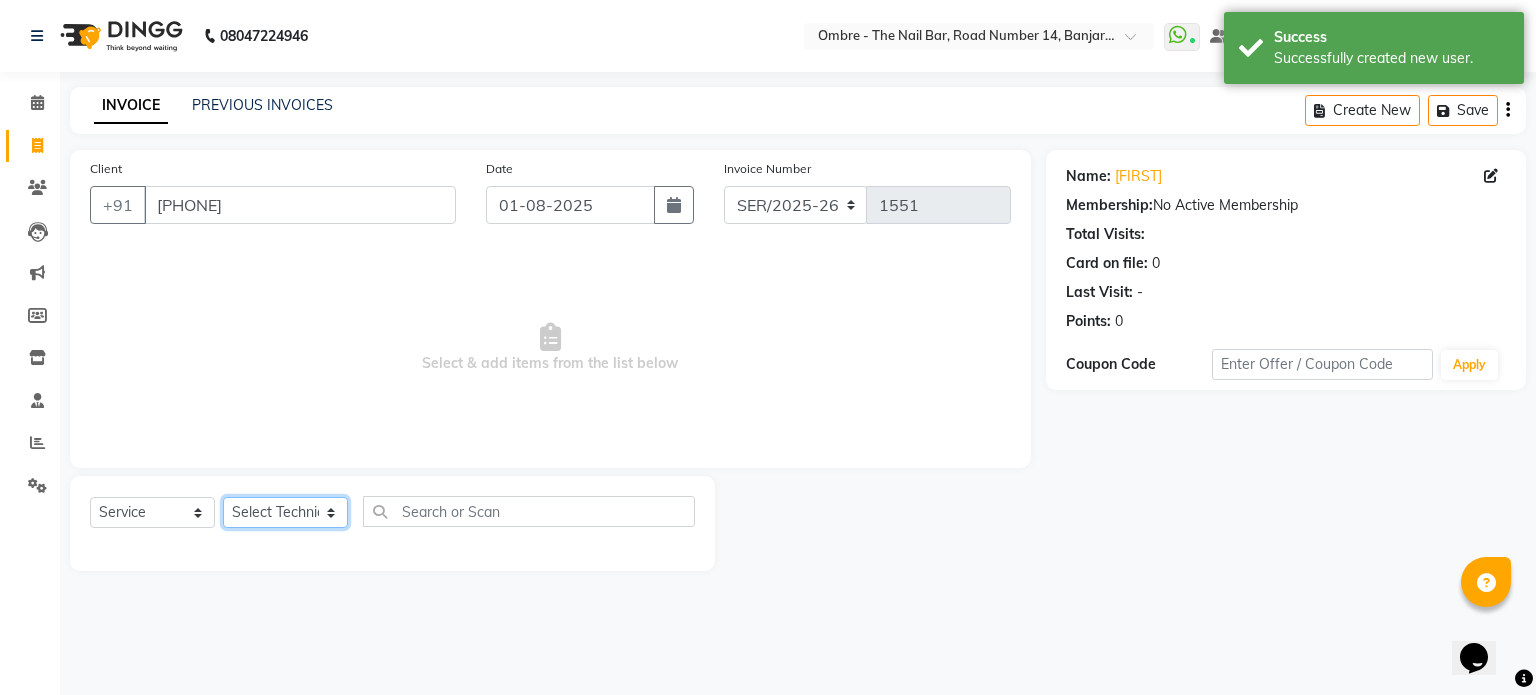 select on "69890" 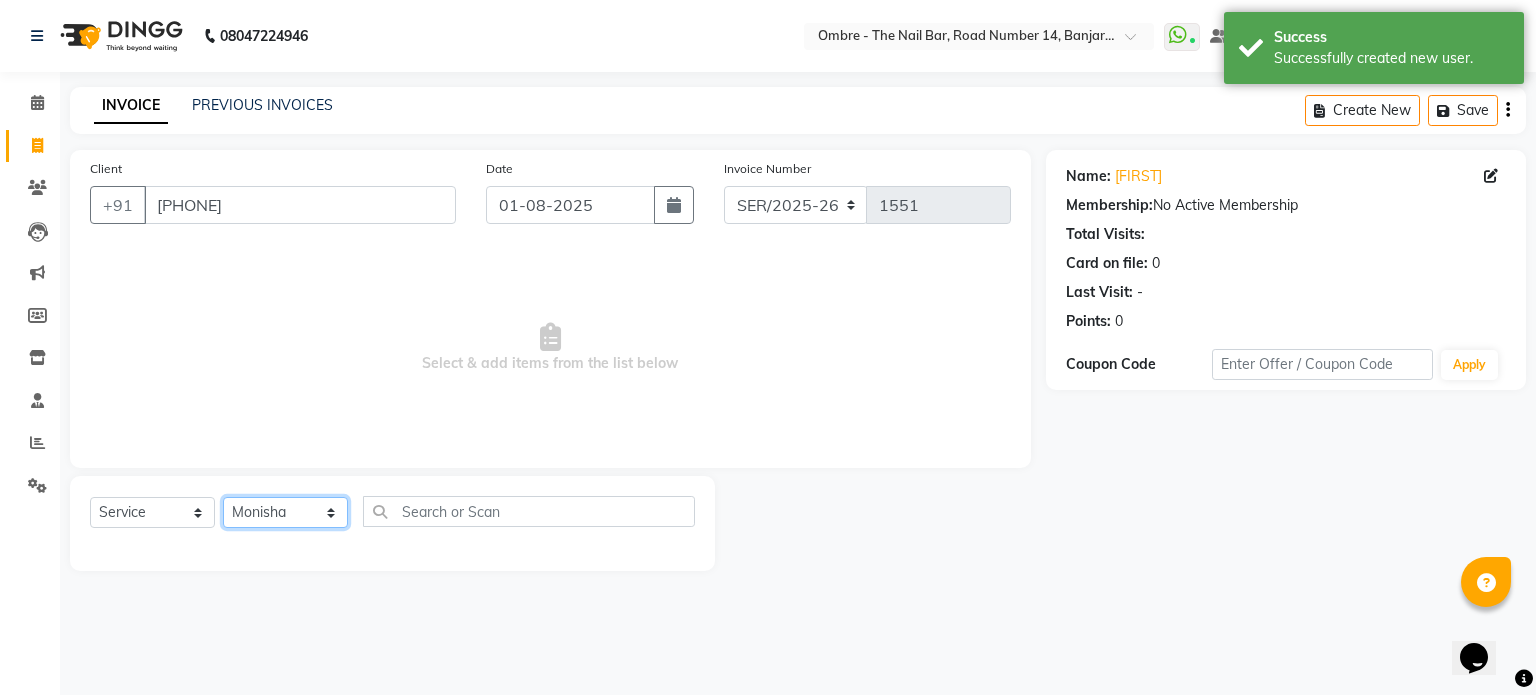 click on "Select Technician Abel Arohi Bharti Esther Gaina Holyson Juli Kasar Lata Monisha Prasad priyanka sakshi jain Sheetal Sushila thamu Wonso" 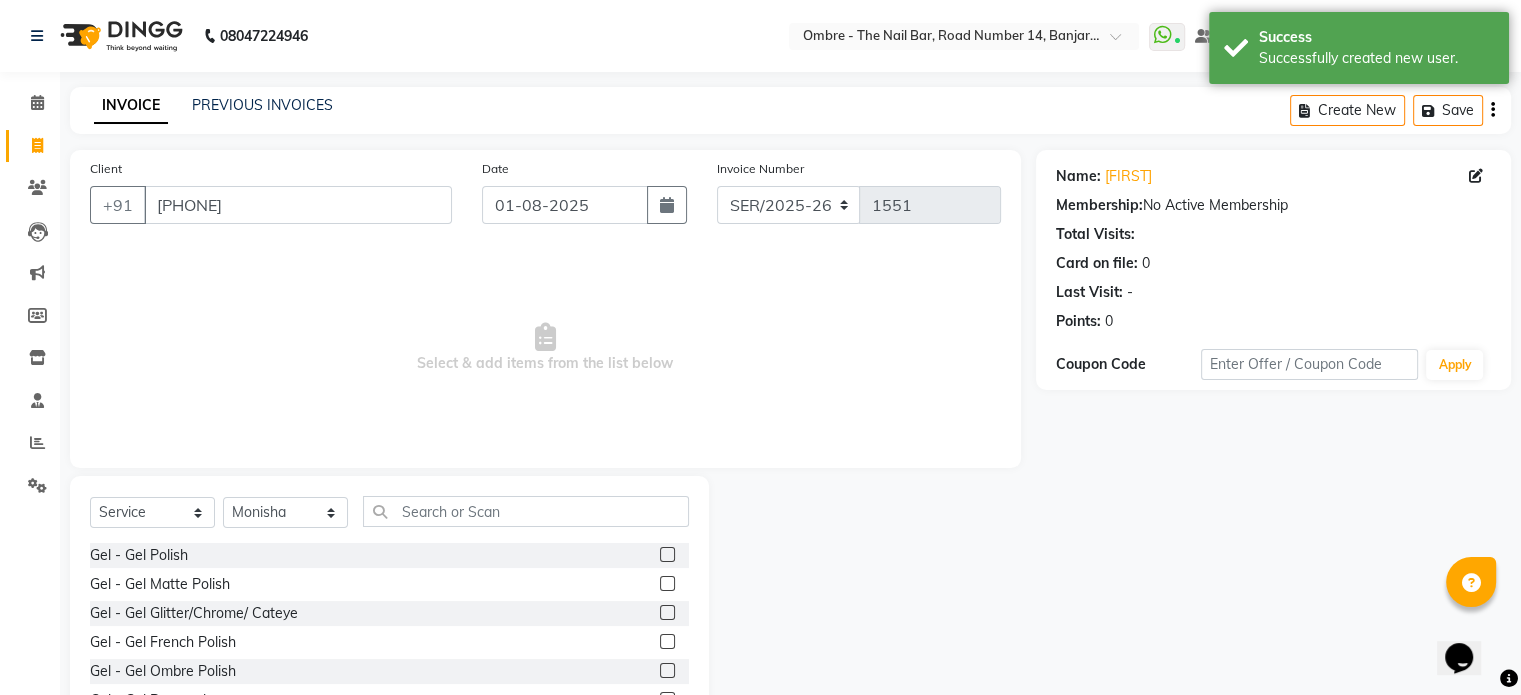 click 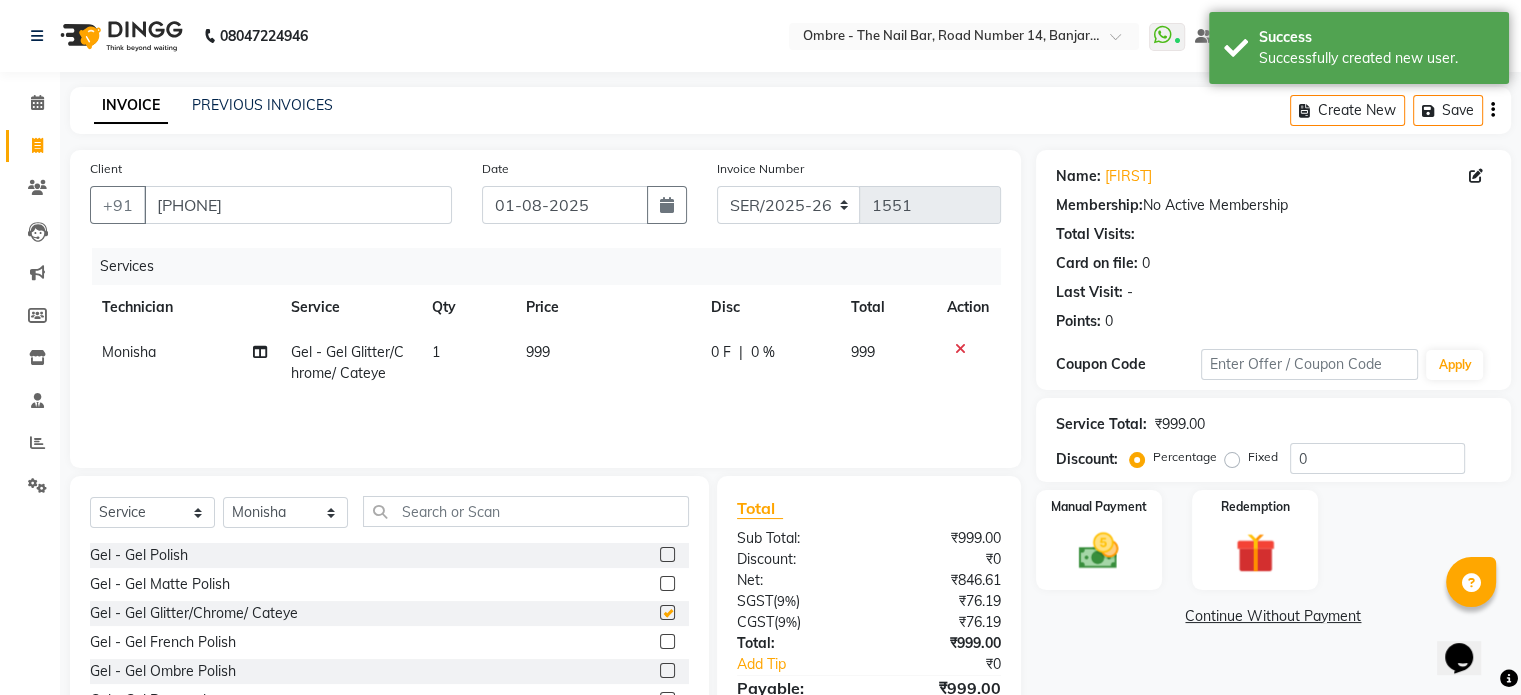 checkbox on "false" 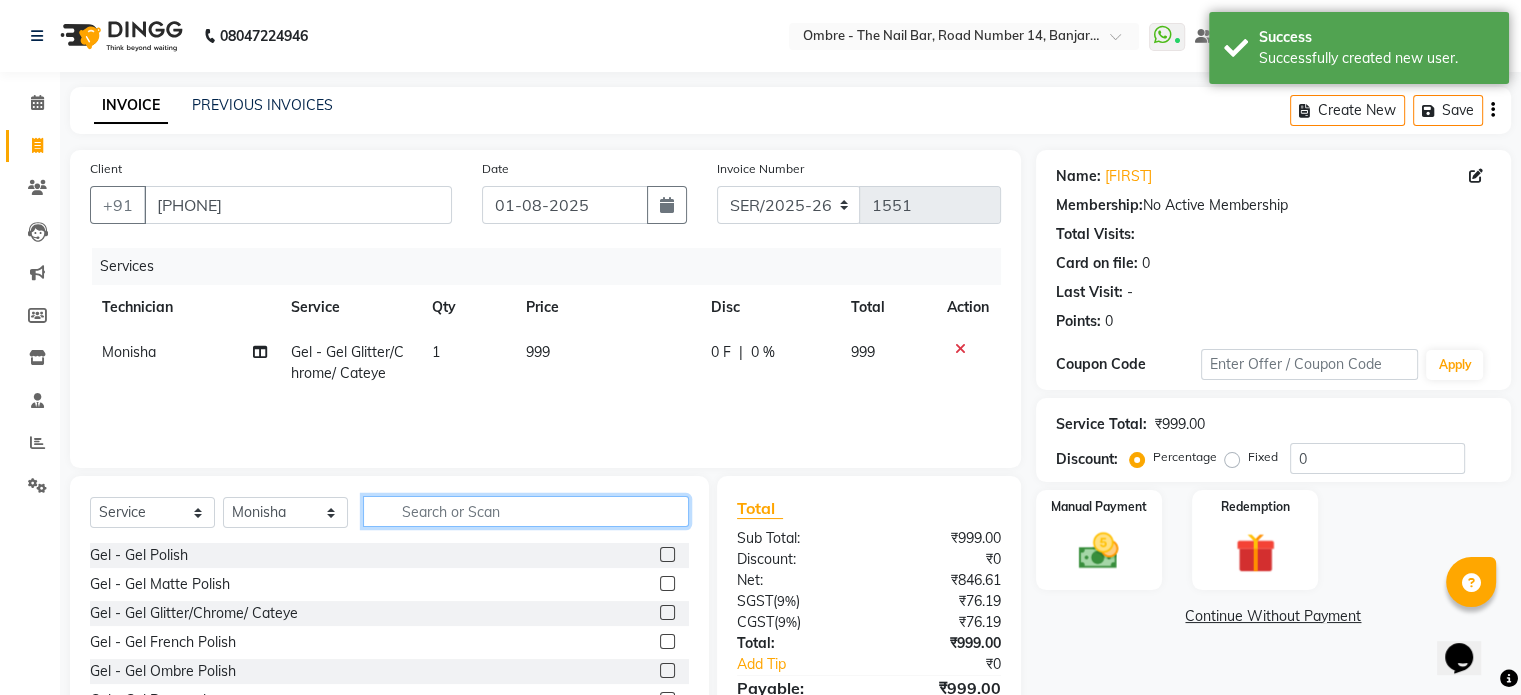 click 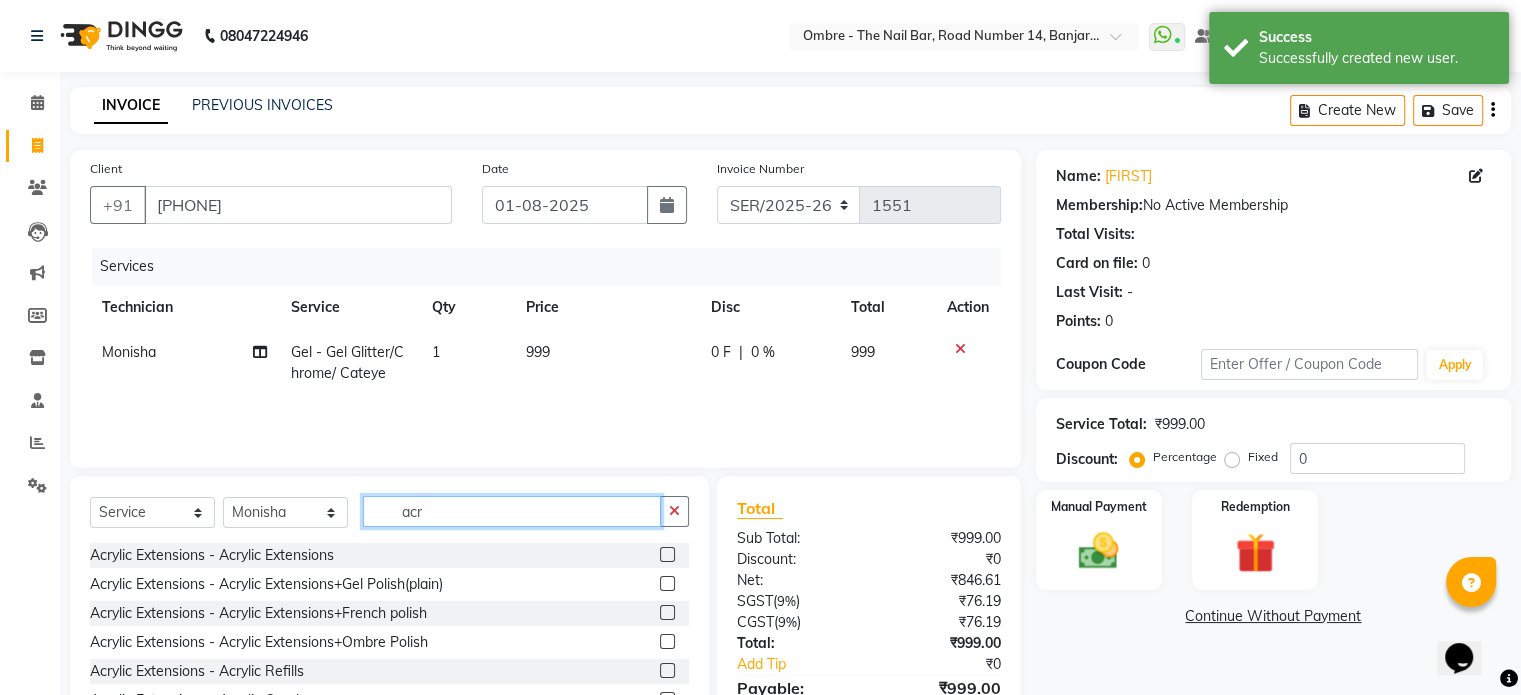 type on "acr" 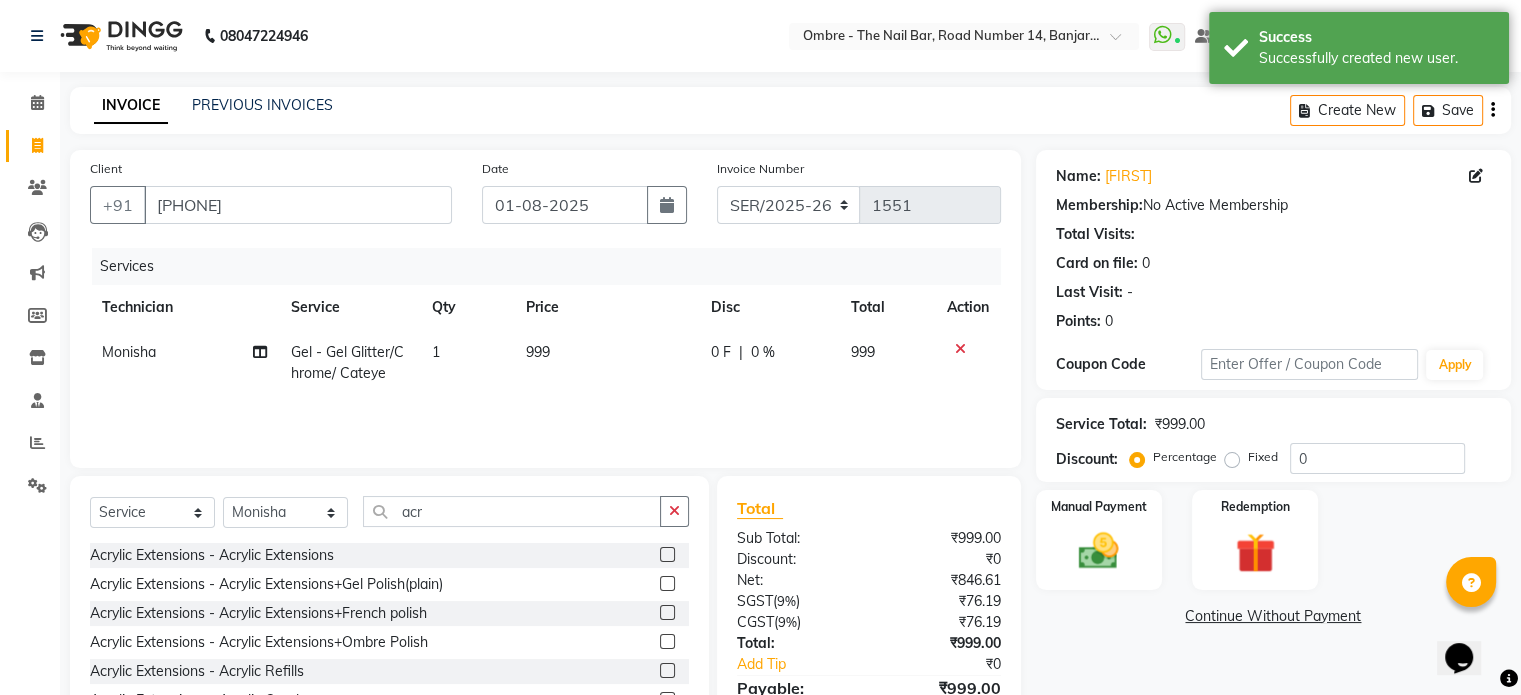 click 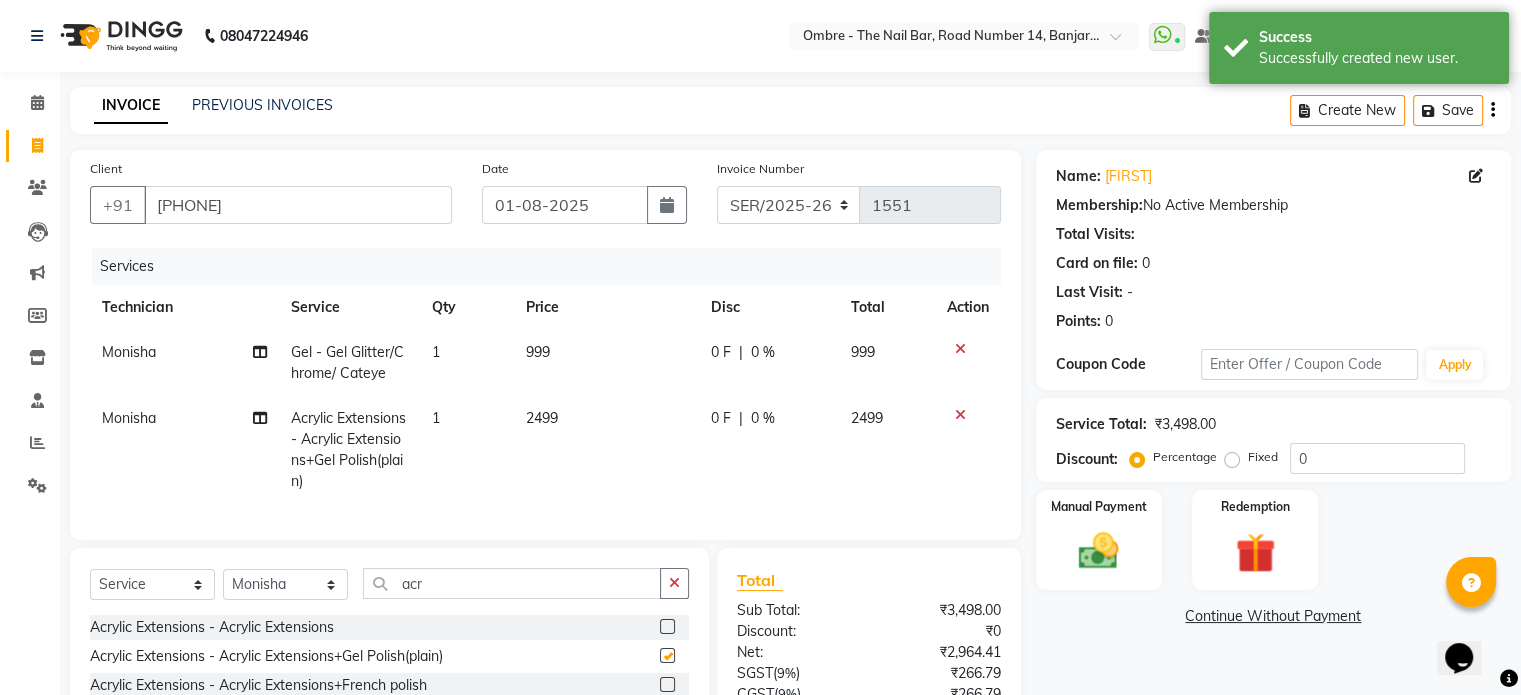 checkbox on "false" 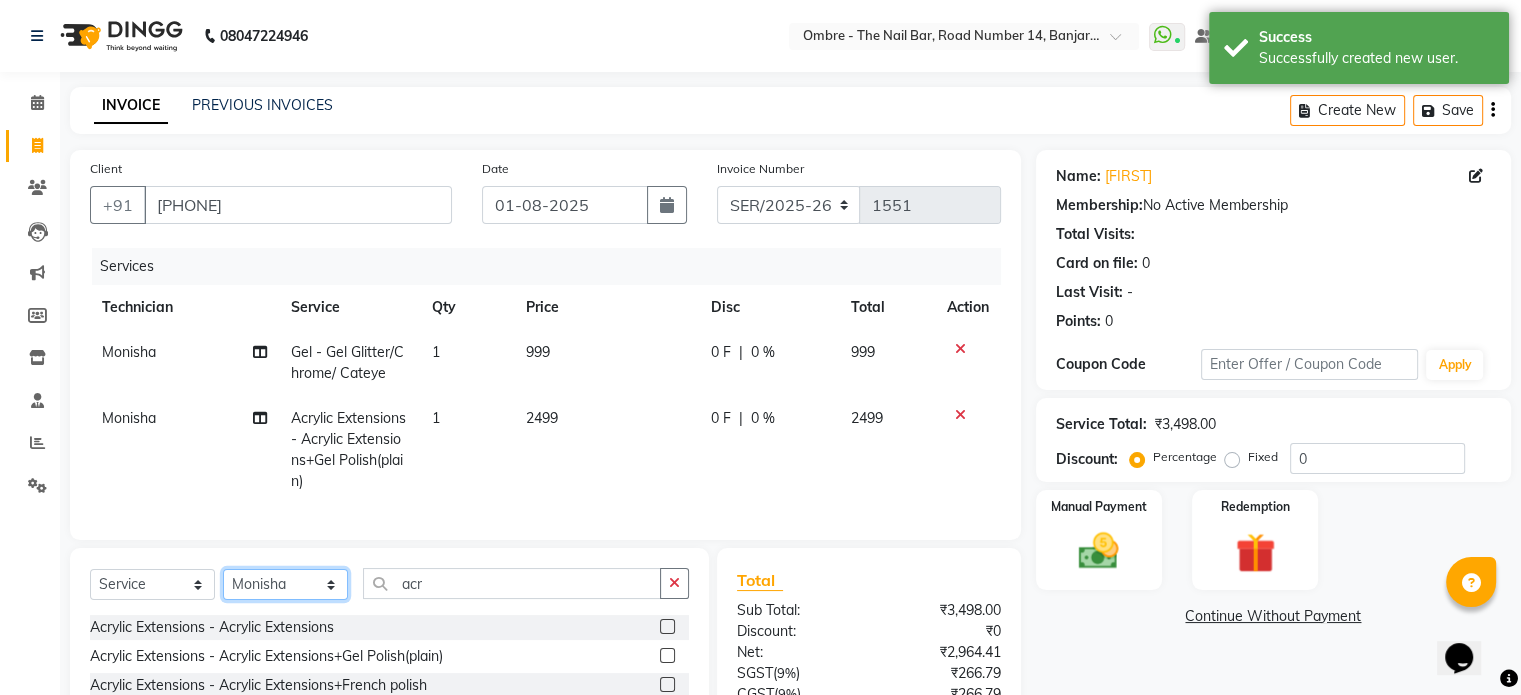click on "Select Technician Abel Arohi Bharti Esther Gaina Holyson Juli Kasar Lata Monisha Prasad priyanka sakshi jain Sheetal Sushila thamu Wonso" 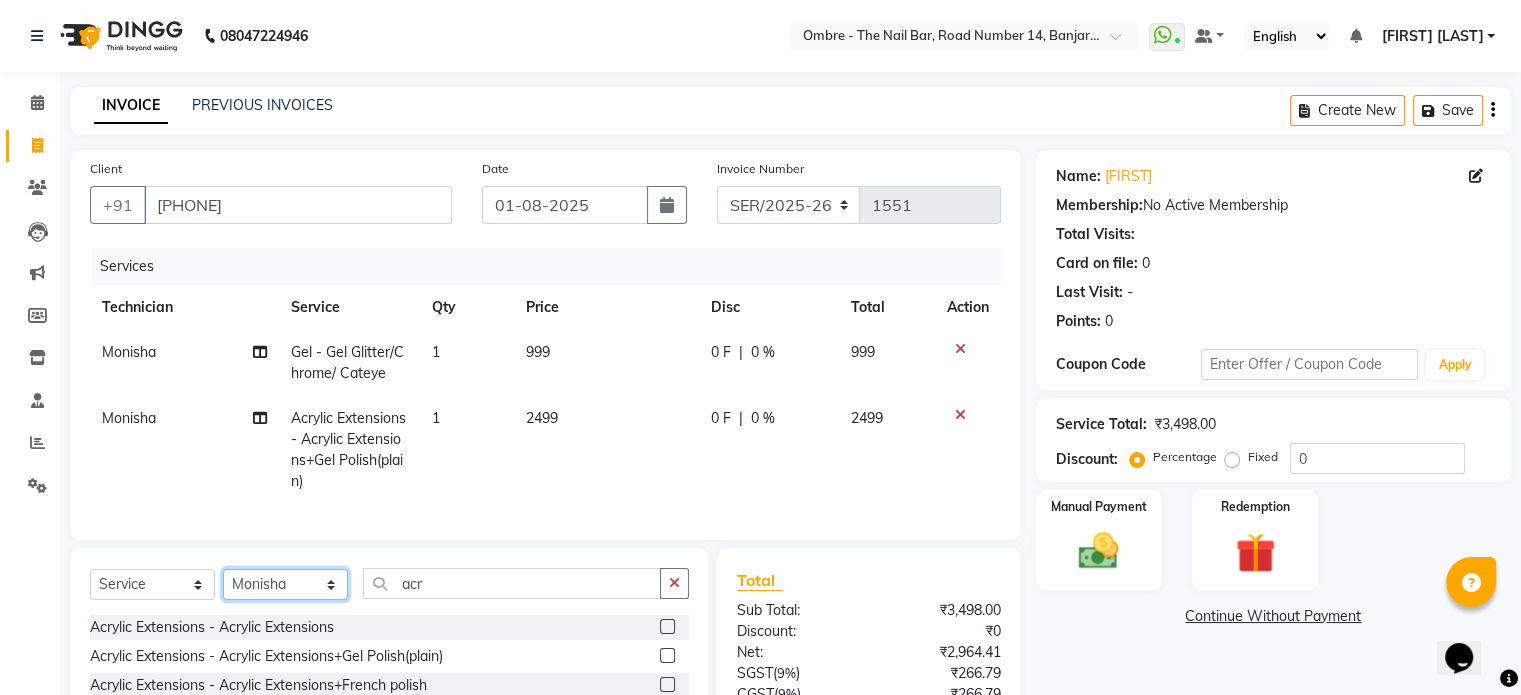 select on "59417" 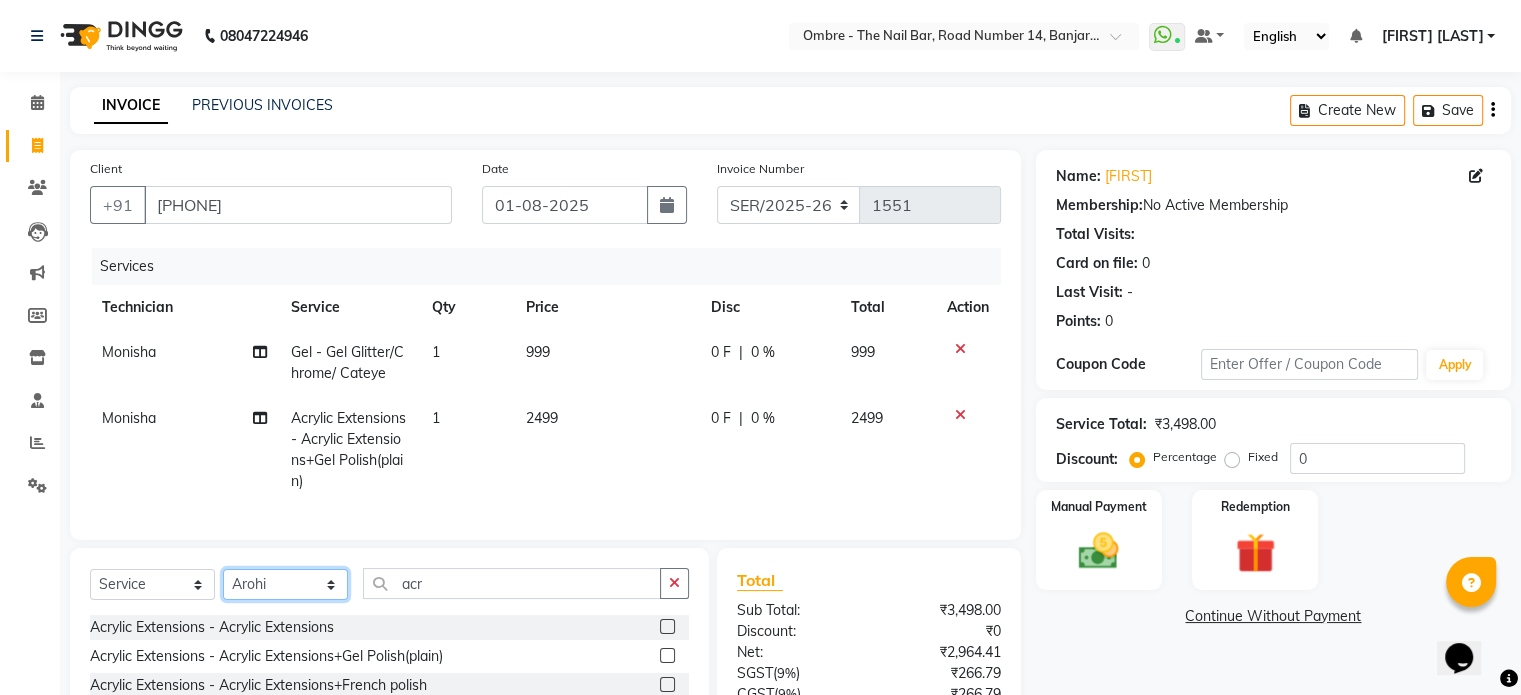 click on "Select Technician Abel Arohi Bharti Esther Gaina Holyson Juli Kasar Lata Monisha Prasad priyanka sakshi jain Sheetal Sushila thamu Wonso" 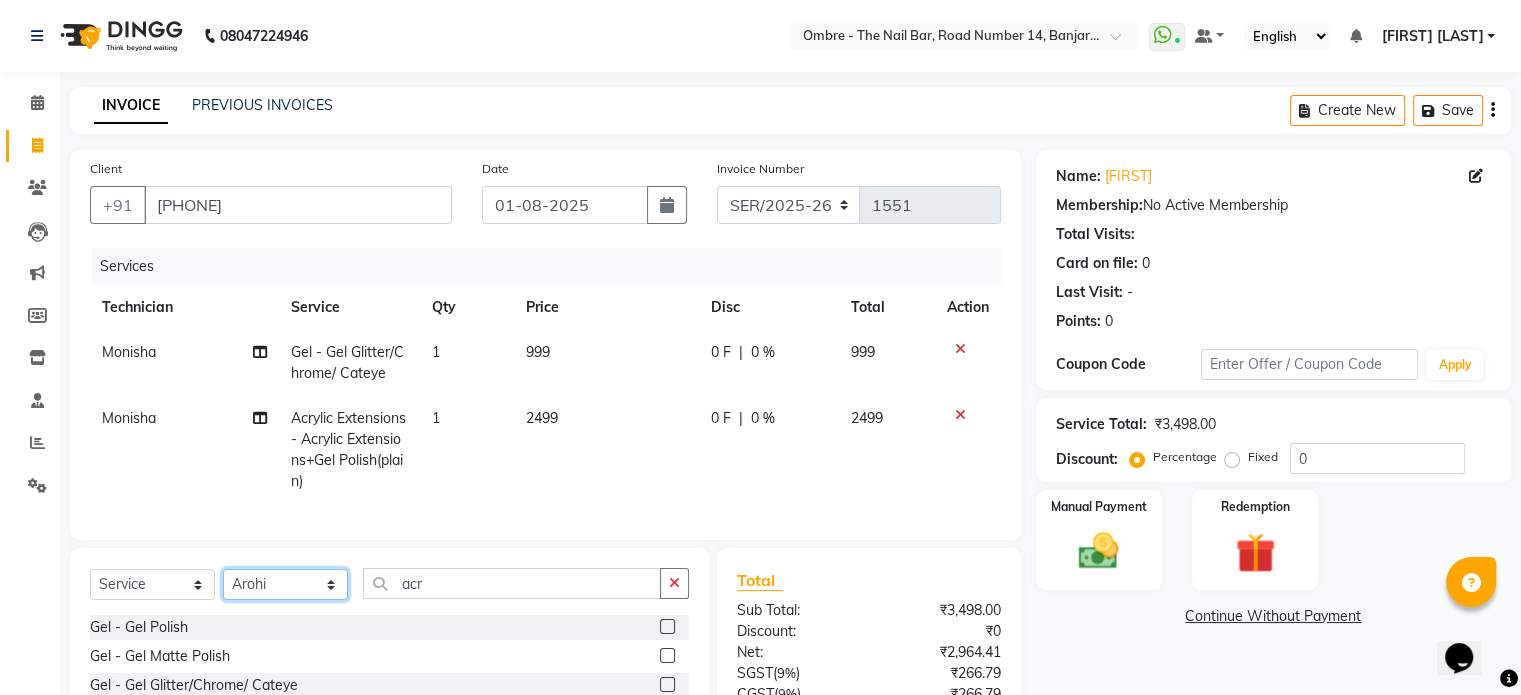 scroll, scrollTop: 123, scrollLeft: 0, axis: vertical 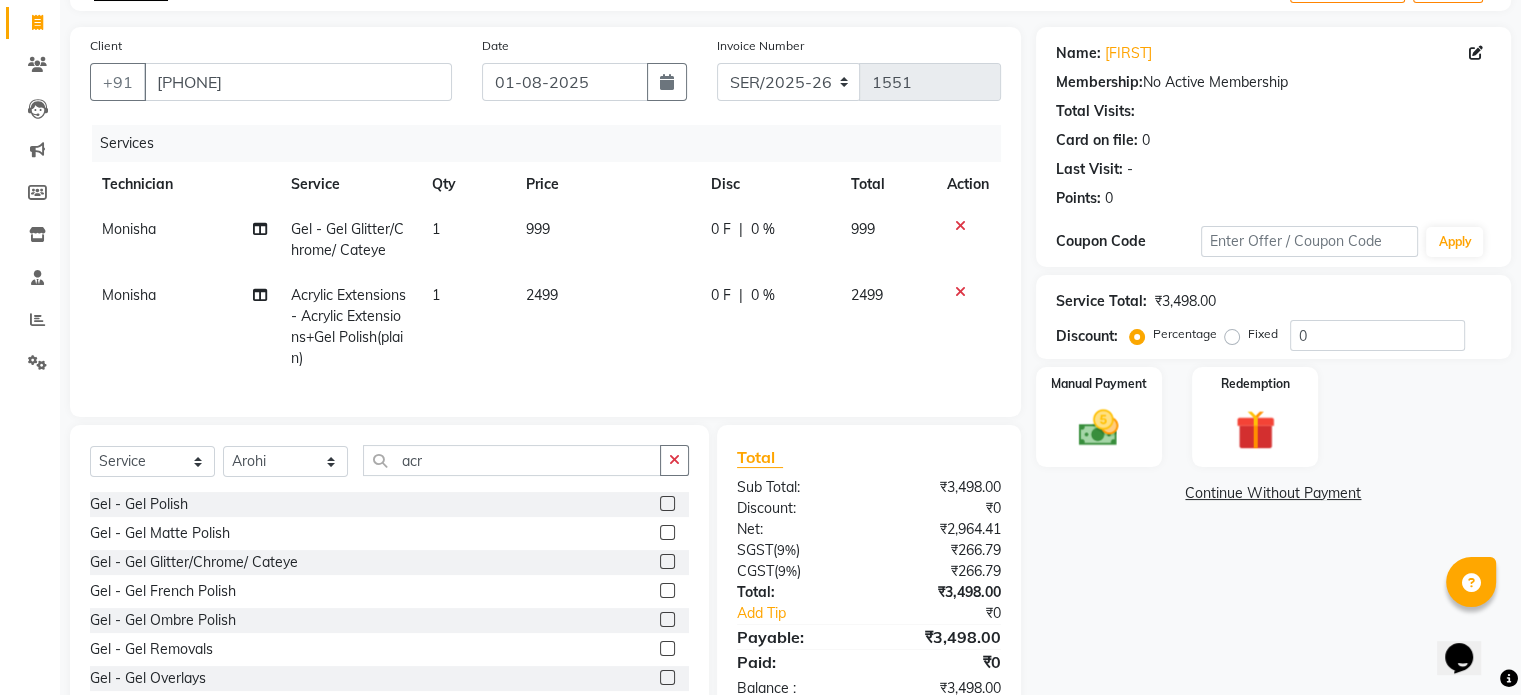 click 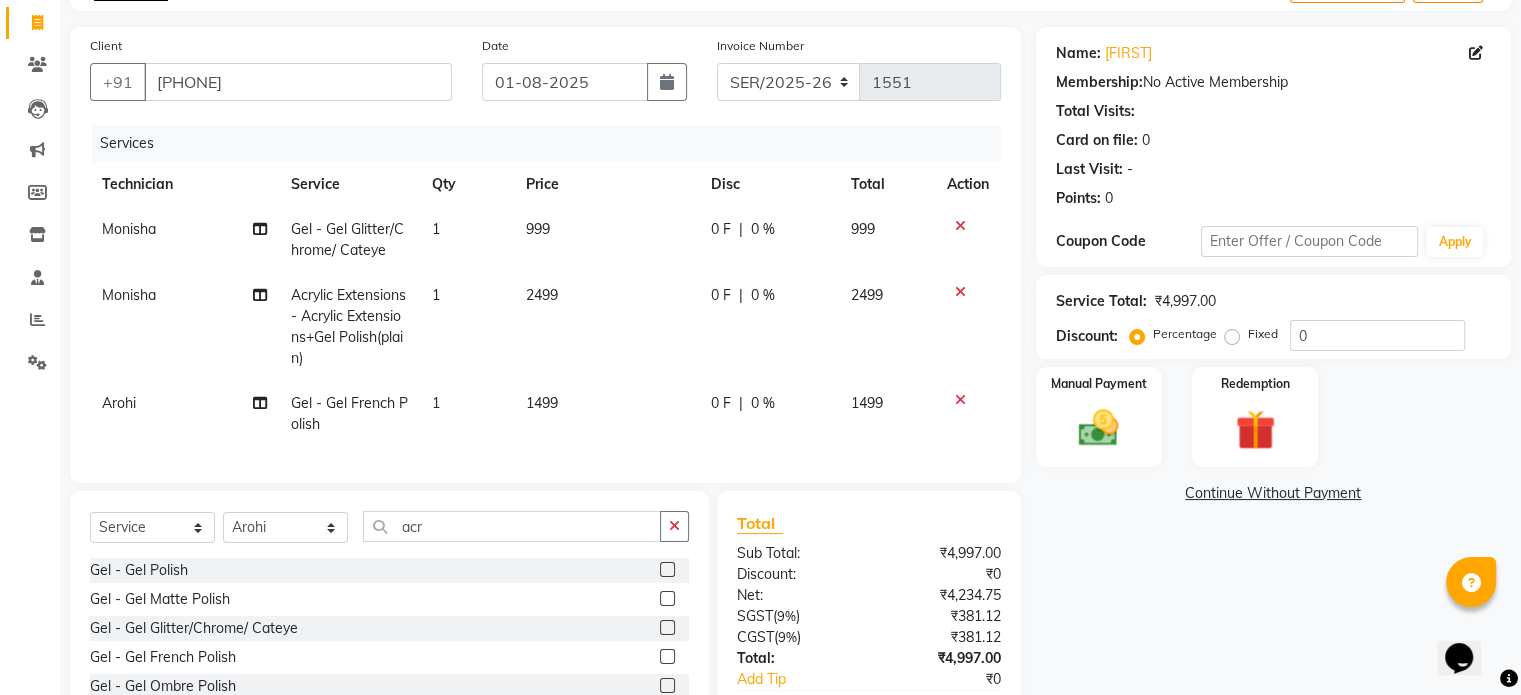checkbox on "false" 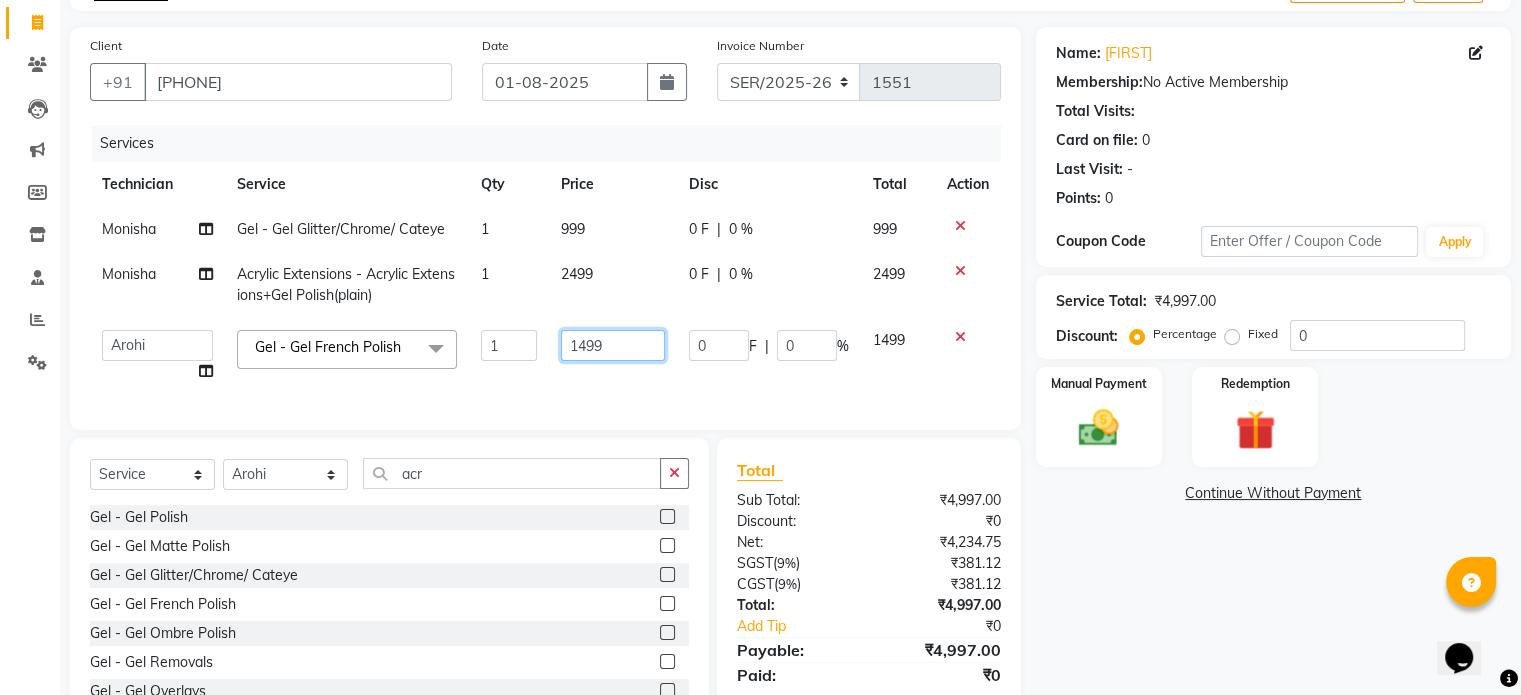 drag, startPoint x: 624, startPoint y: 354, endPoint x: 515, endPoint y: 343, distance: 109.55364 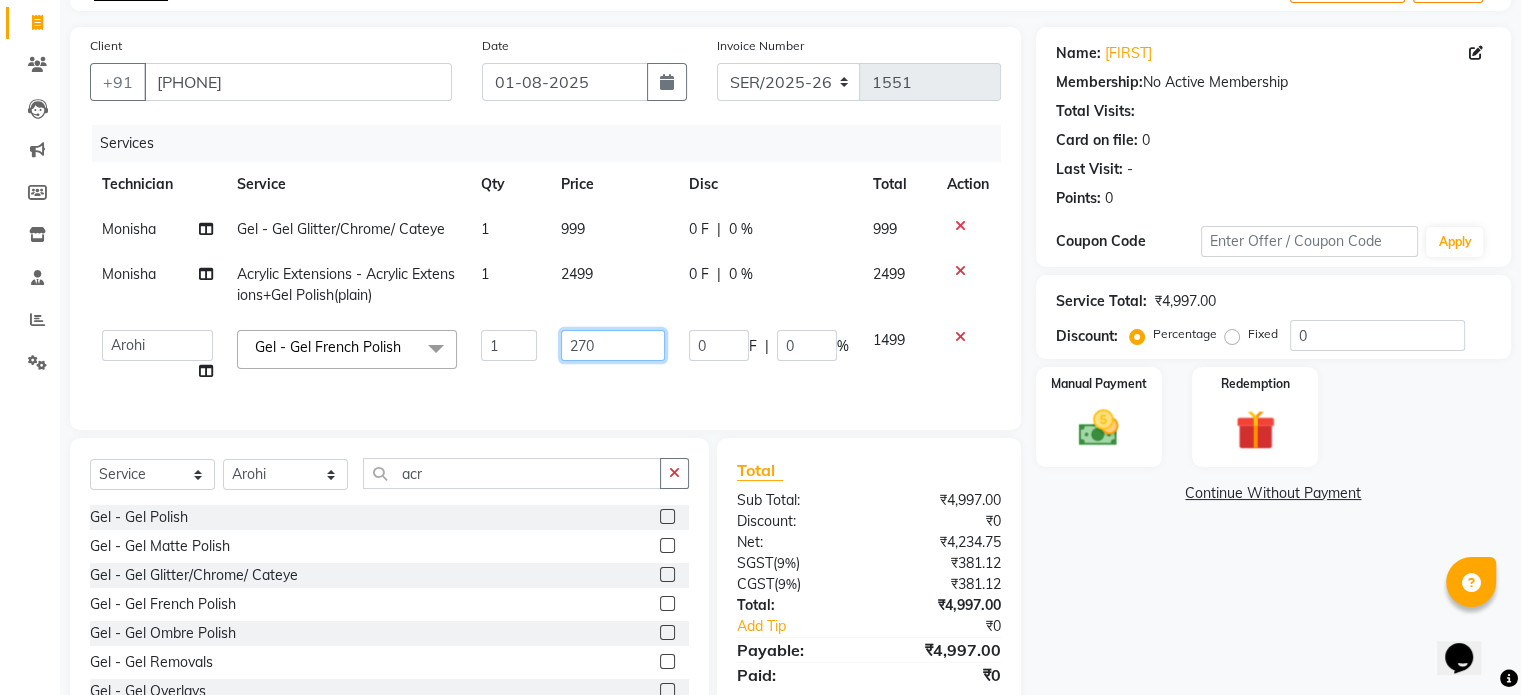 type on "2700" 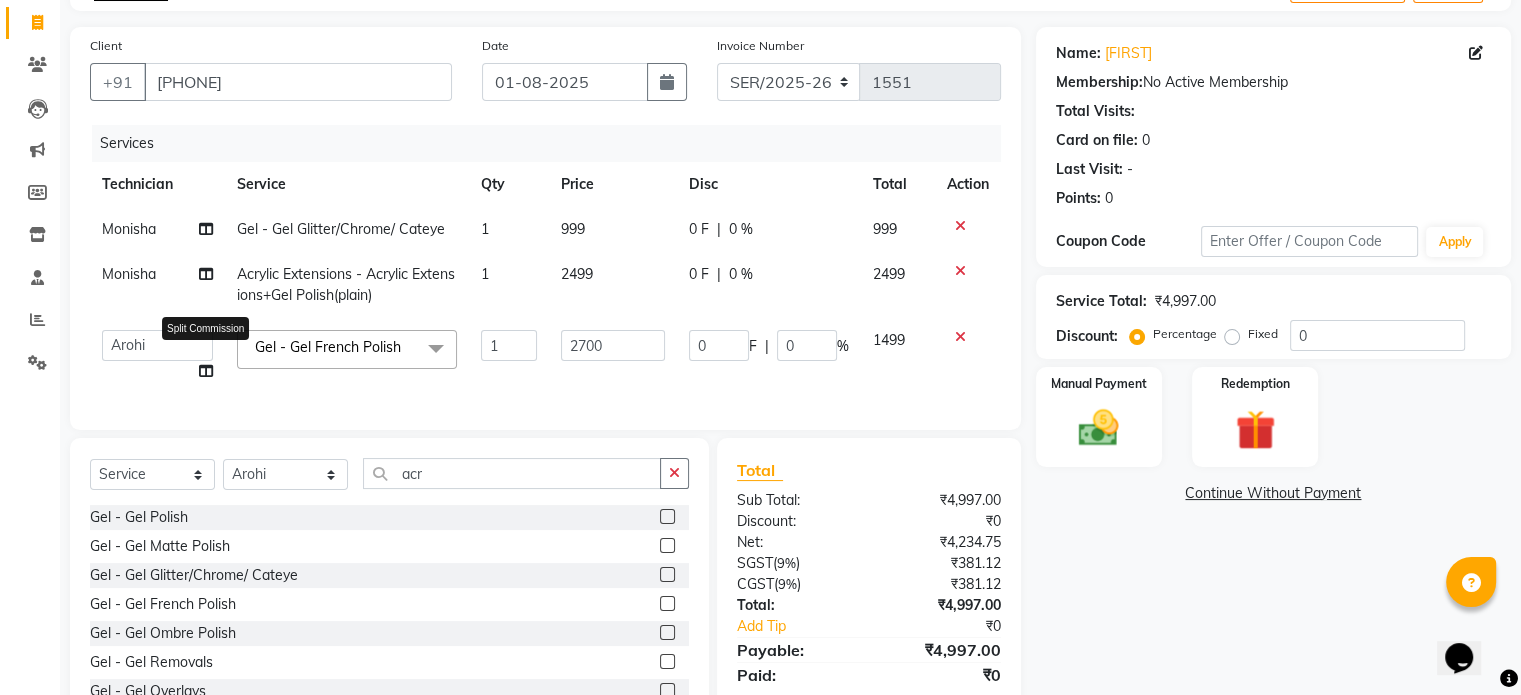 click on "Monisha Gel   -  Gel Glitter/Chrome/ Cateye 1 999 0 F | 0 % 999 Monisha Acrylic Extensions  -  Acrylic Extensions+Gel Polish(plain) 1 2499 0 F | 0 % 2499  Abel   Arohi   Bharti   Esther   Gaina   Holyson   Juli   Kasar   Lata   Monisha   Prasad   priyanka   sakshi jain   Sheetal   Sushila   thamu   Wonso  Split Commission Gel   -  Gel French Polish  x Gel   -  Gel Polish Gel   -  Gel Matte Polish Gel   -  Gel Glitter/Chrome/ Cateye Gel   -  Gel French Polish Gel   -  Gel Ombre Polish Gel   -  Gel Removals Gel   -  Gel Overlays Gel   -  Nail art per finger (Starting) waxing threading Milky base Haircut Foot massage Extensions  -  Temporary Extensions+Gel polish Extensions  -  Nail Extensions+Gel Polish(plain) Extensions  -  Nail Extensions+ French Polish Extensions  -  Nail Extensions+Ombre polish Nail Extensions  -  Extensions Removals Extensions  -  Gel Refills Acrylic Extensions  -  Acrylic Extensions Acrylic Extensions  -  Acrylic Extensions+Gel Polish(plain) Acrylic Extensions  -  Acrylic Refills 1 2700" 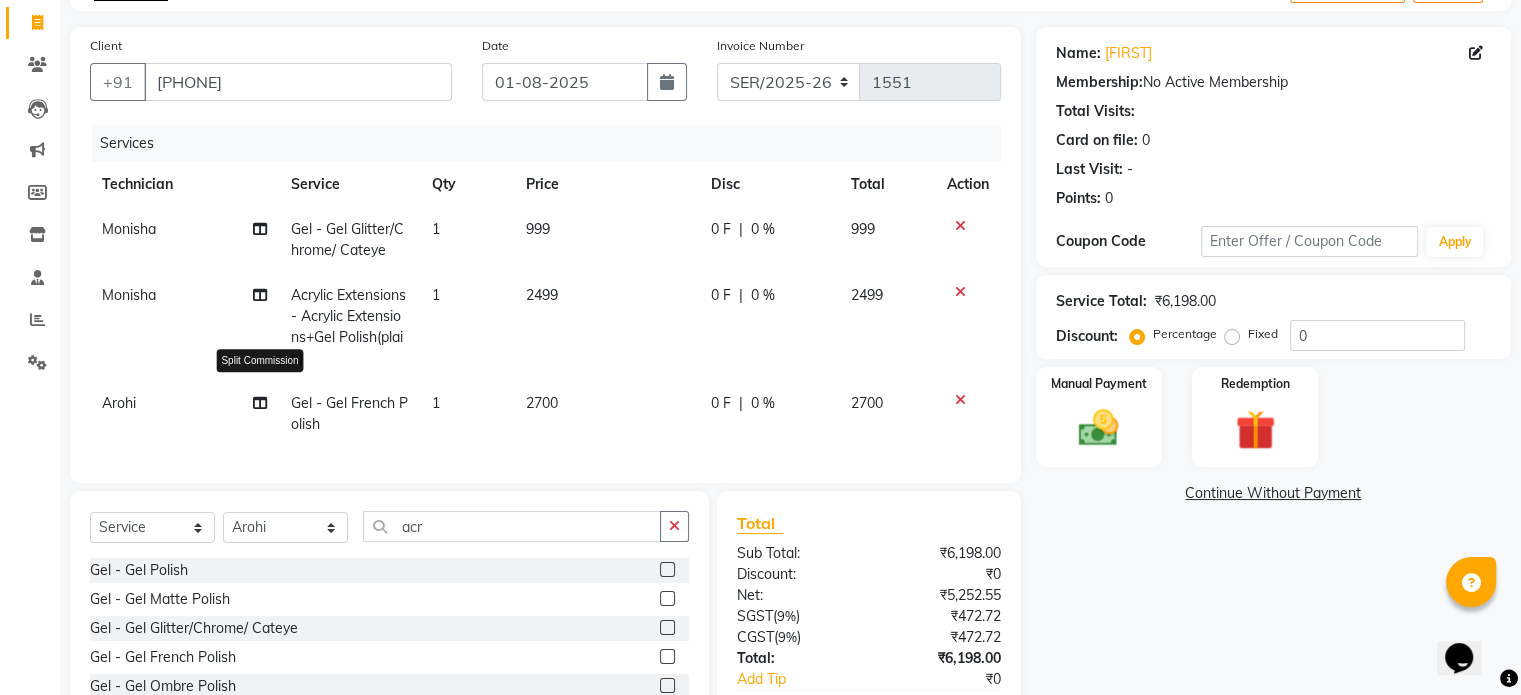 click 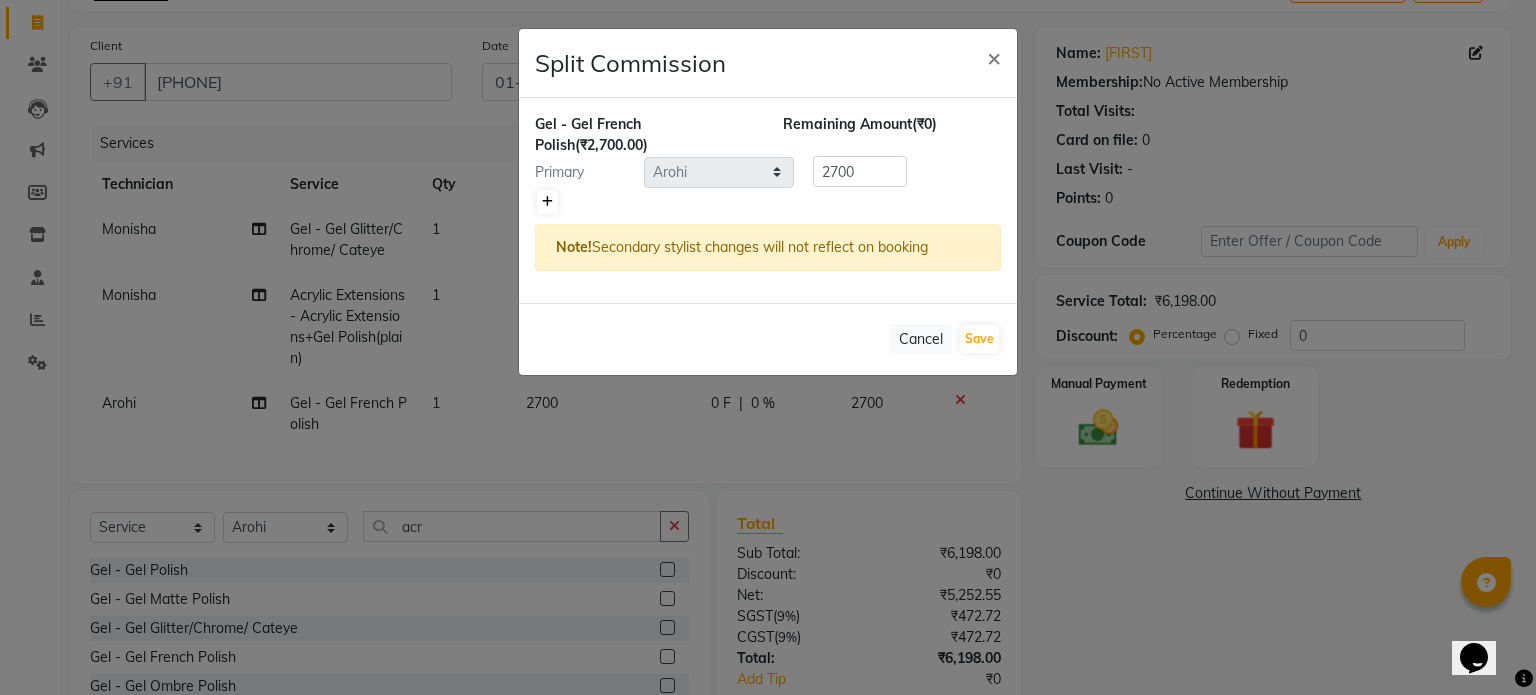 click 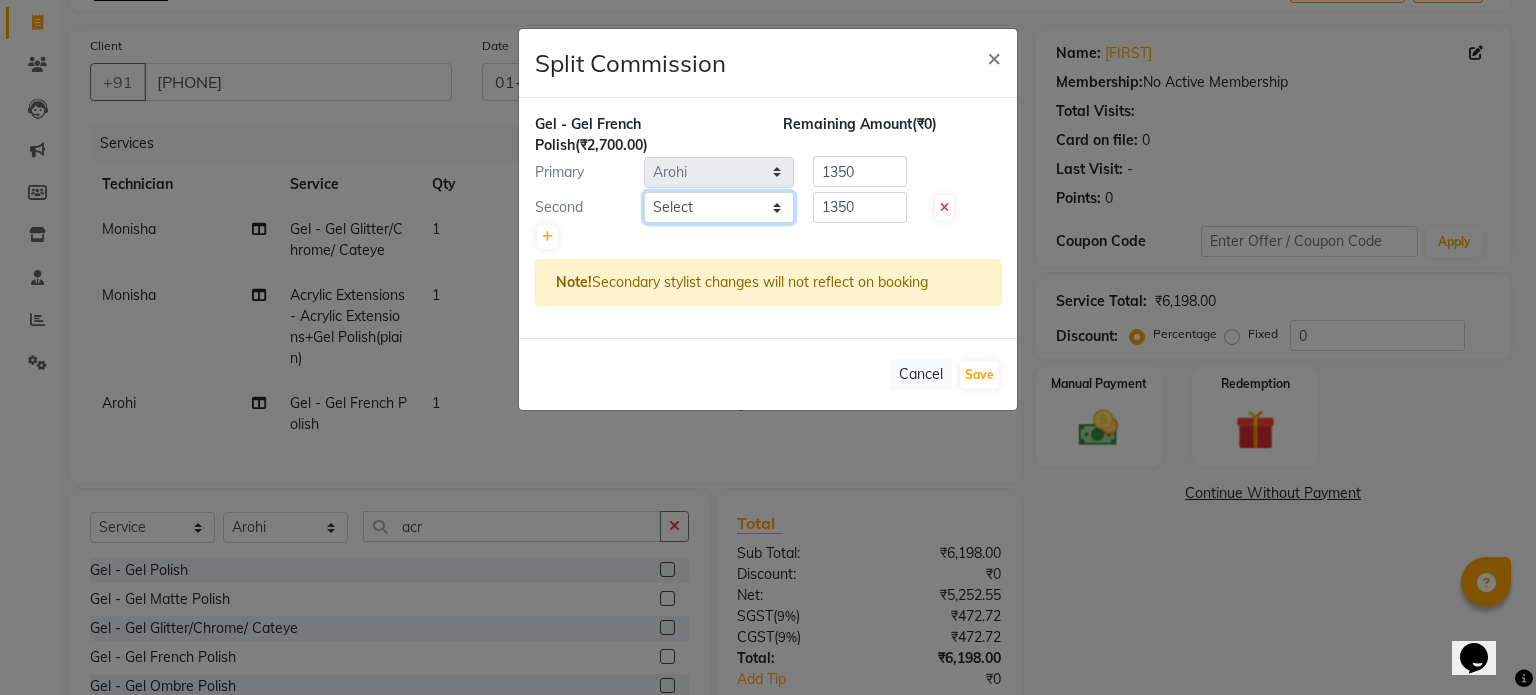 click on "Select  Abel   Arohi   Bharti   Esther   Gaina   Holyson   Juli   Kasar   Lata   Monisha   Prasad   priyanka   sakshi jain   Sheetal   Sushila   thamu   Wonso" 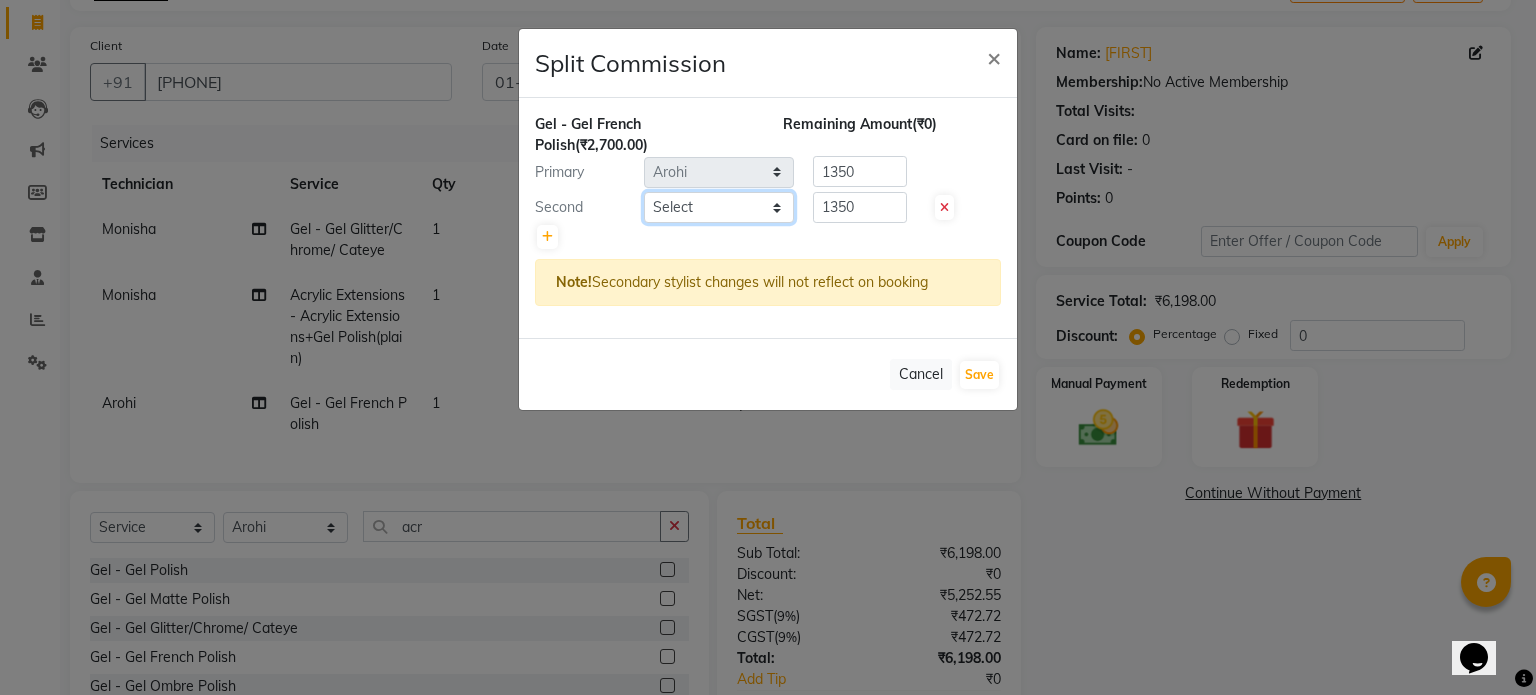 select on "66092" 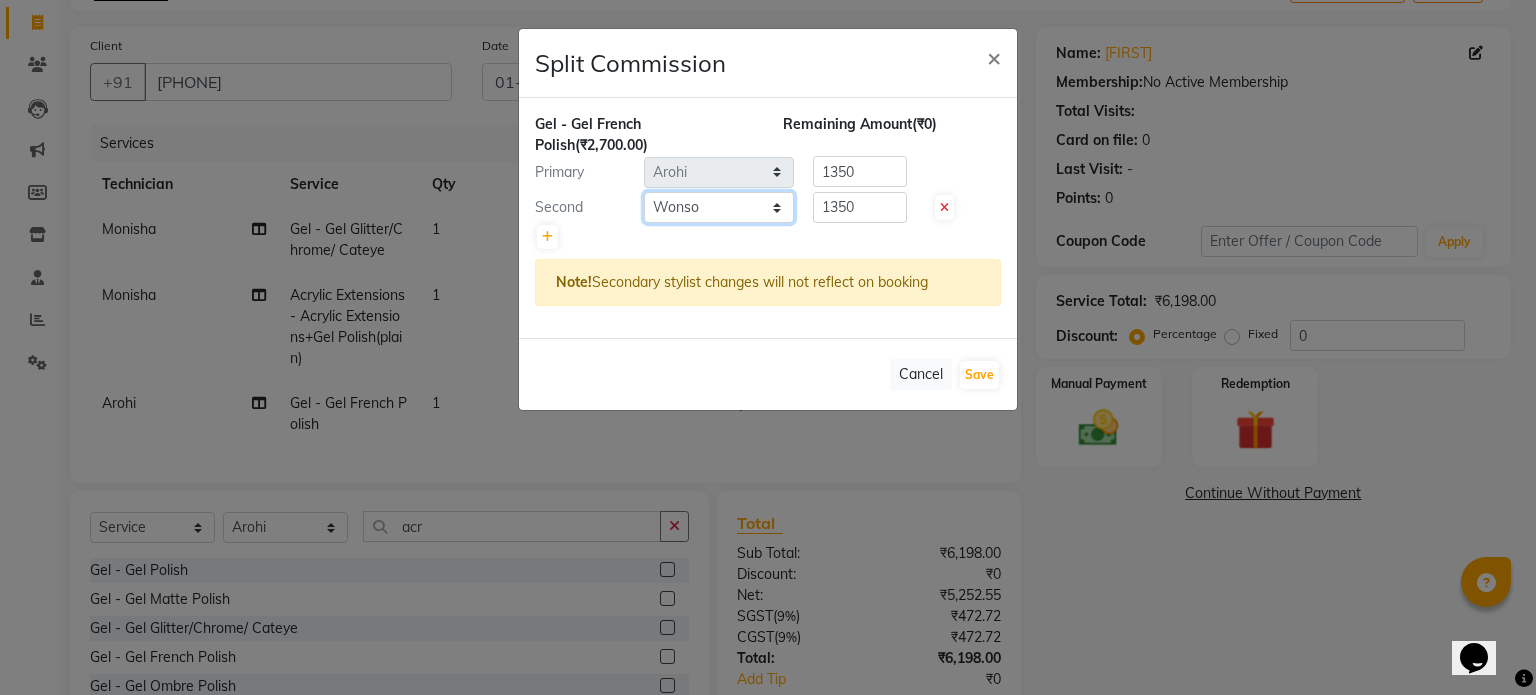 click on "Select  Abel   Arohi   Bharti   Esther   Gaina   Holyson   Juli   Kasar   Lata   Monisha   Prasad   priyanka   sakshi jain   Sheetal   Sushila   thamu   Wonso" 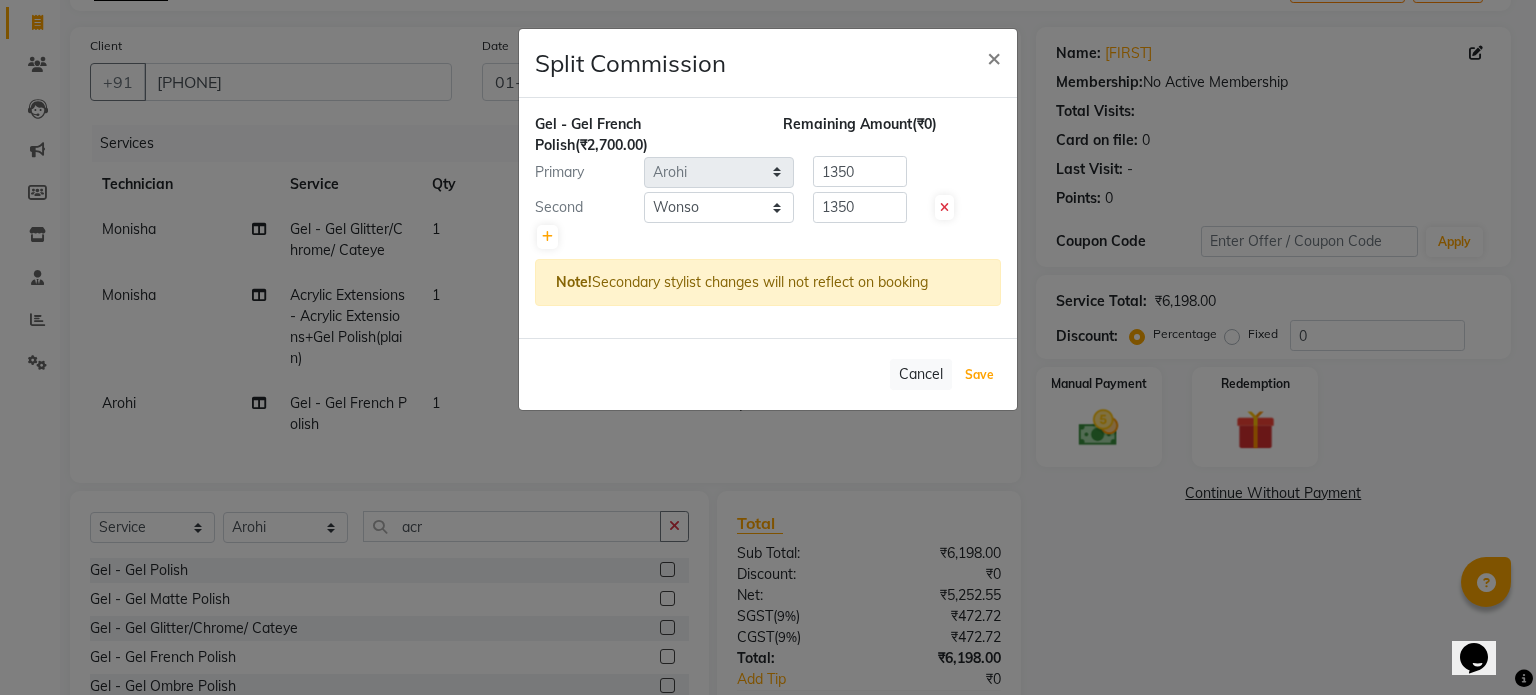click on "Save" 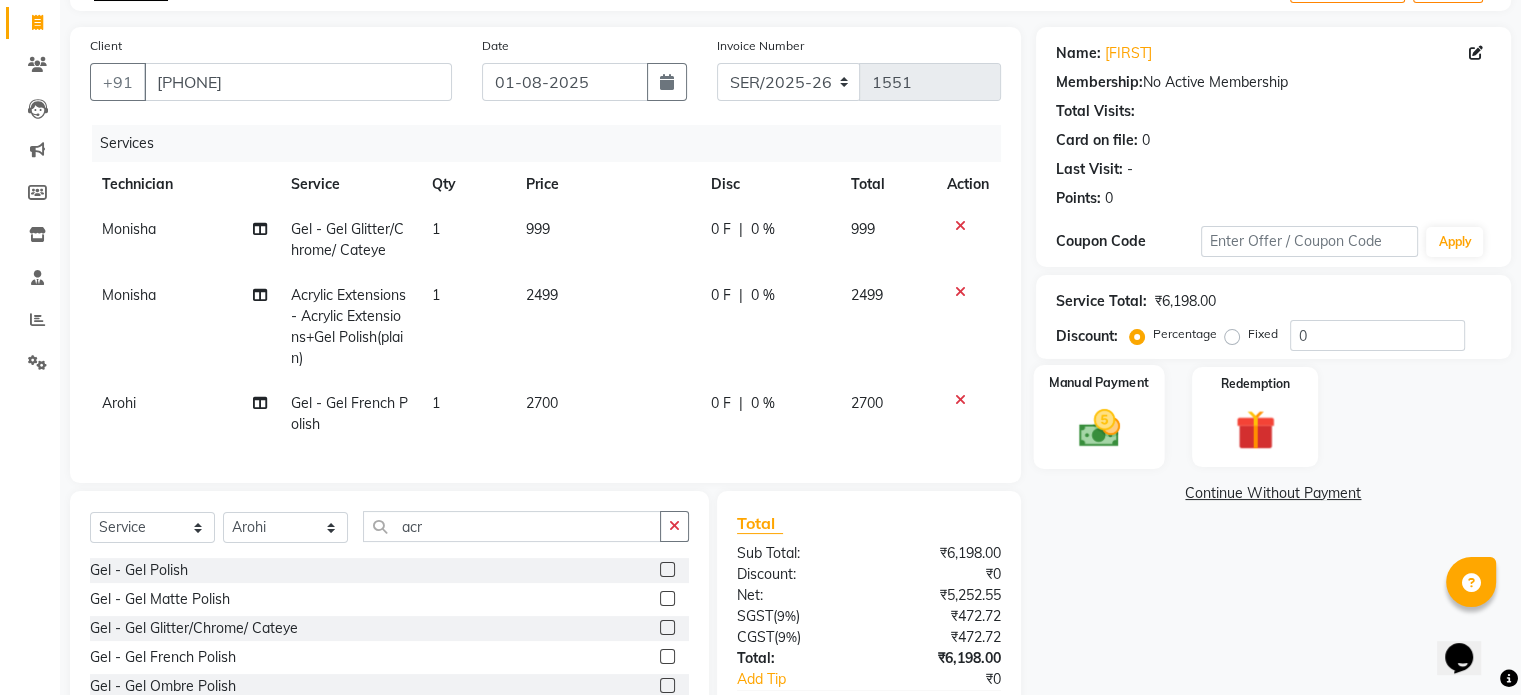 click 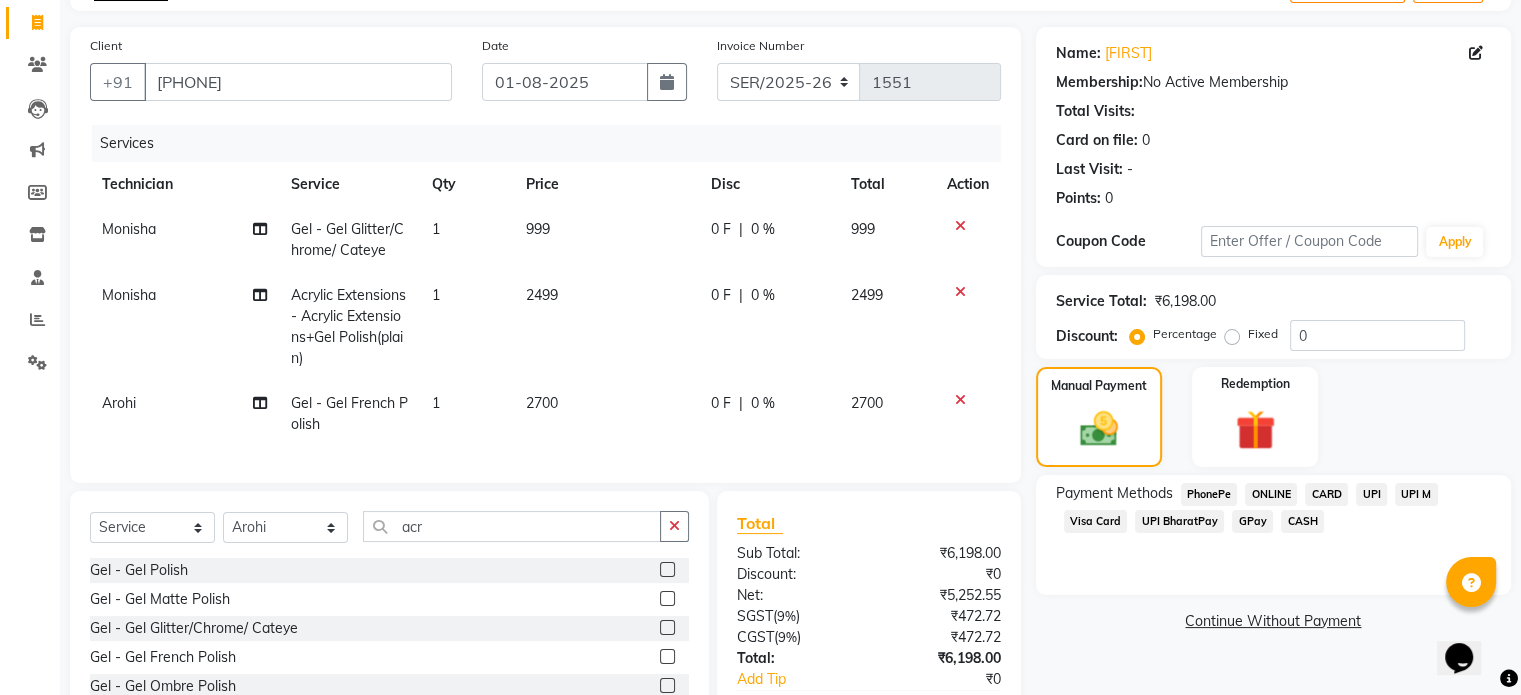 click on "UPI" 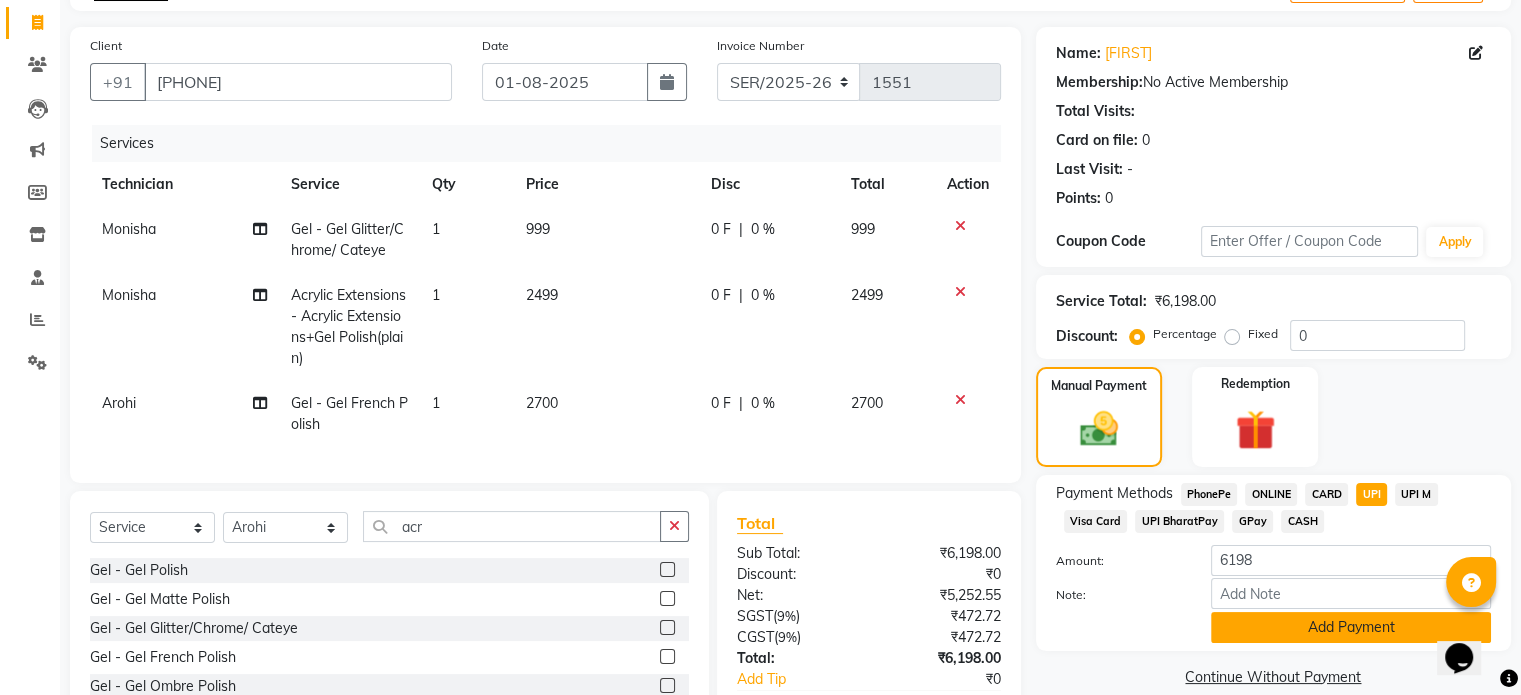 click on "Add Payment" 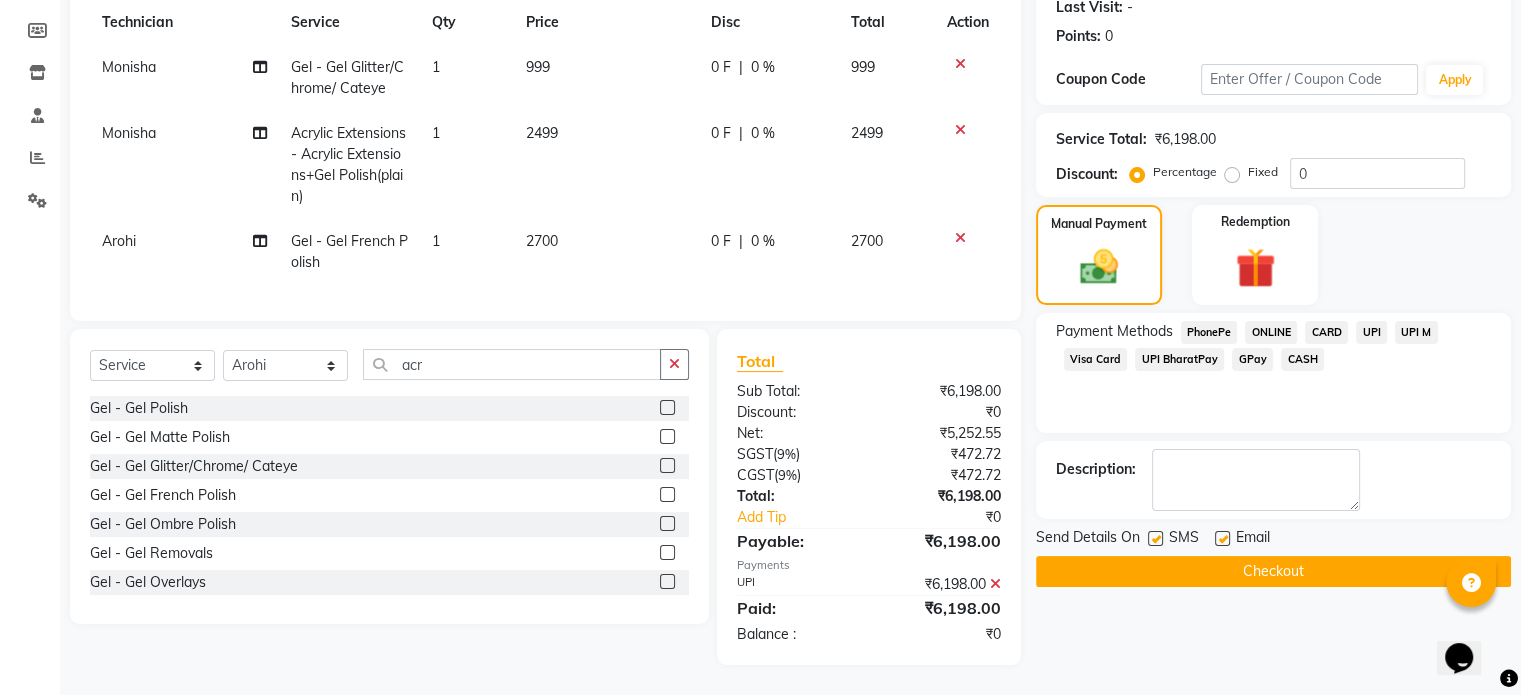 scroll, scrollTop: 300, scrollLeft: 0, axis: vertical 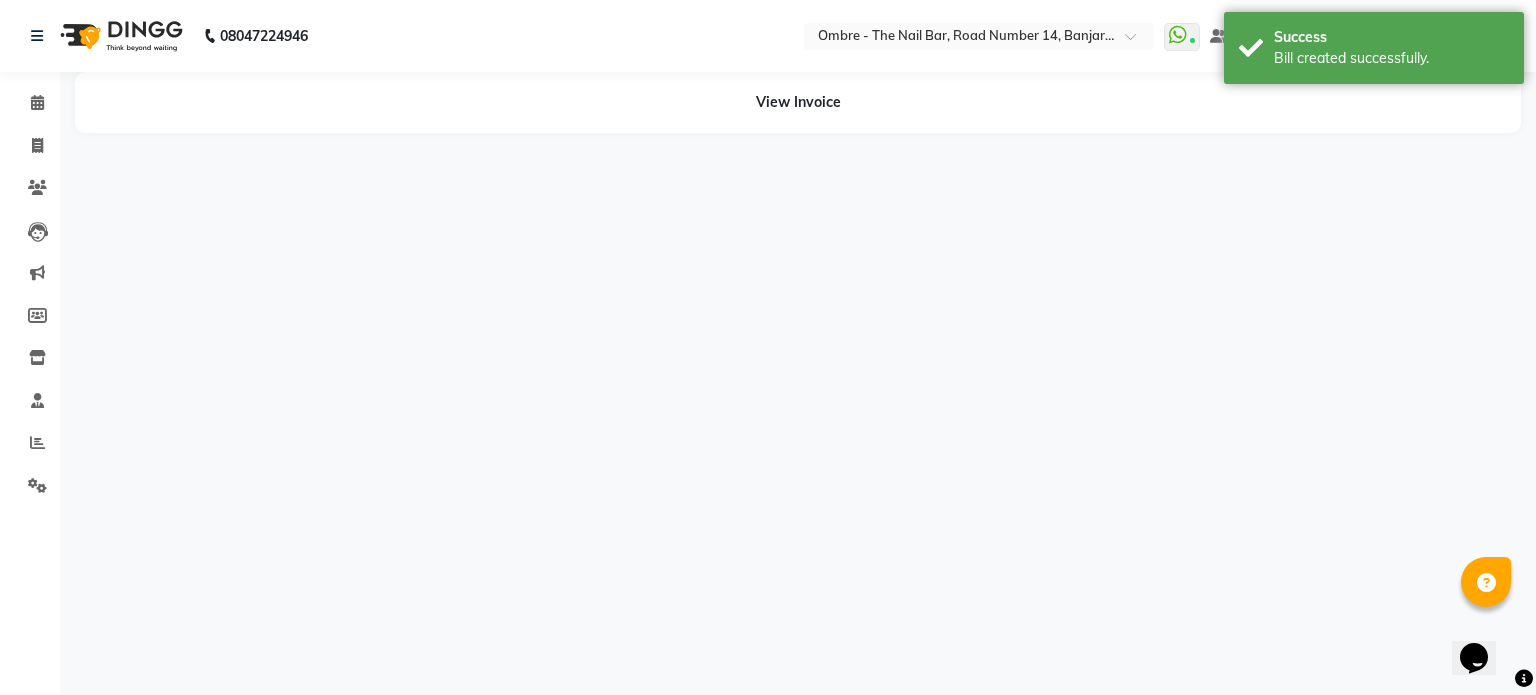select on "69890" 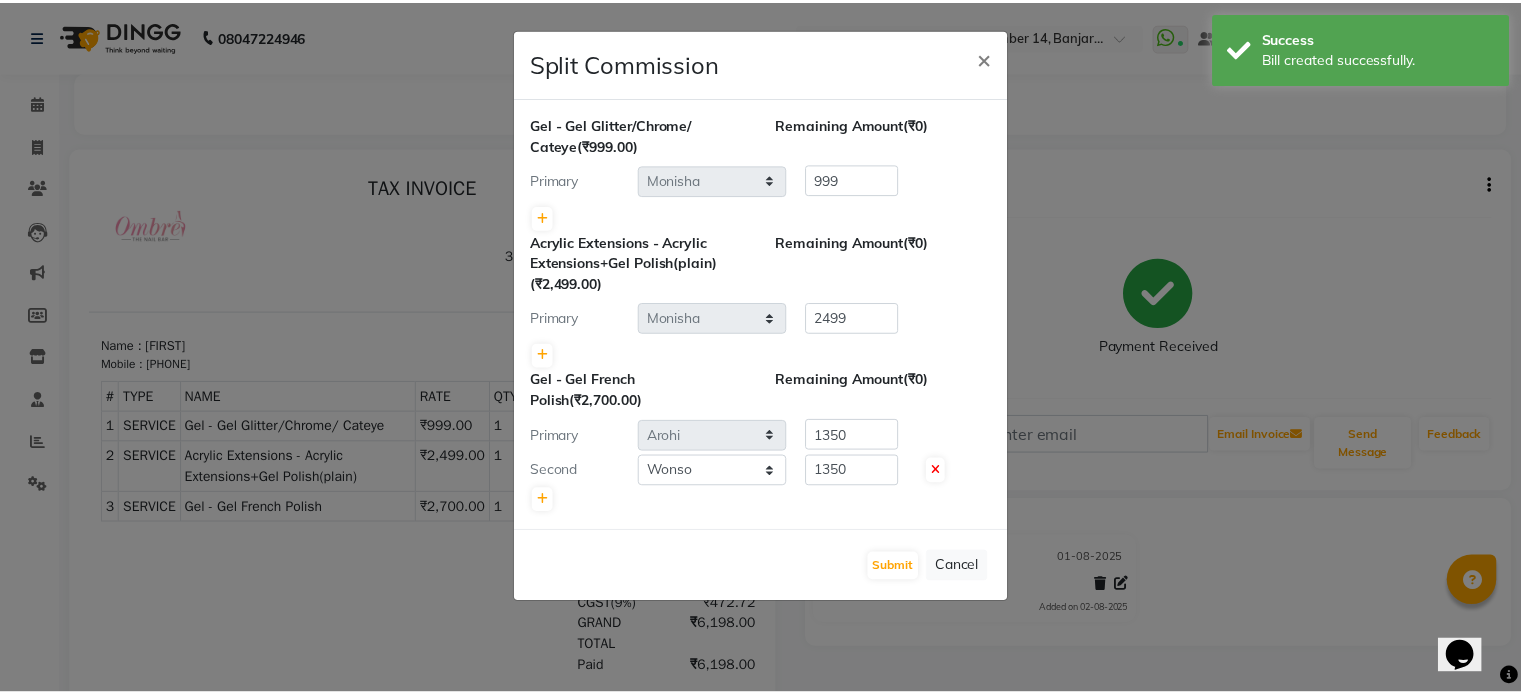 scroll, scrollTop: 0, scrollLeft: 0, axis: both 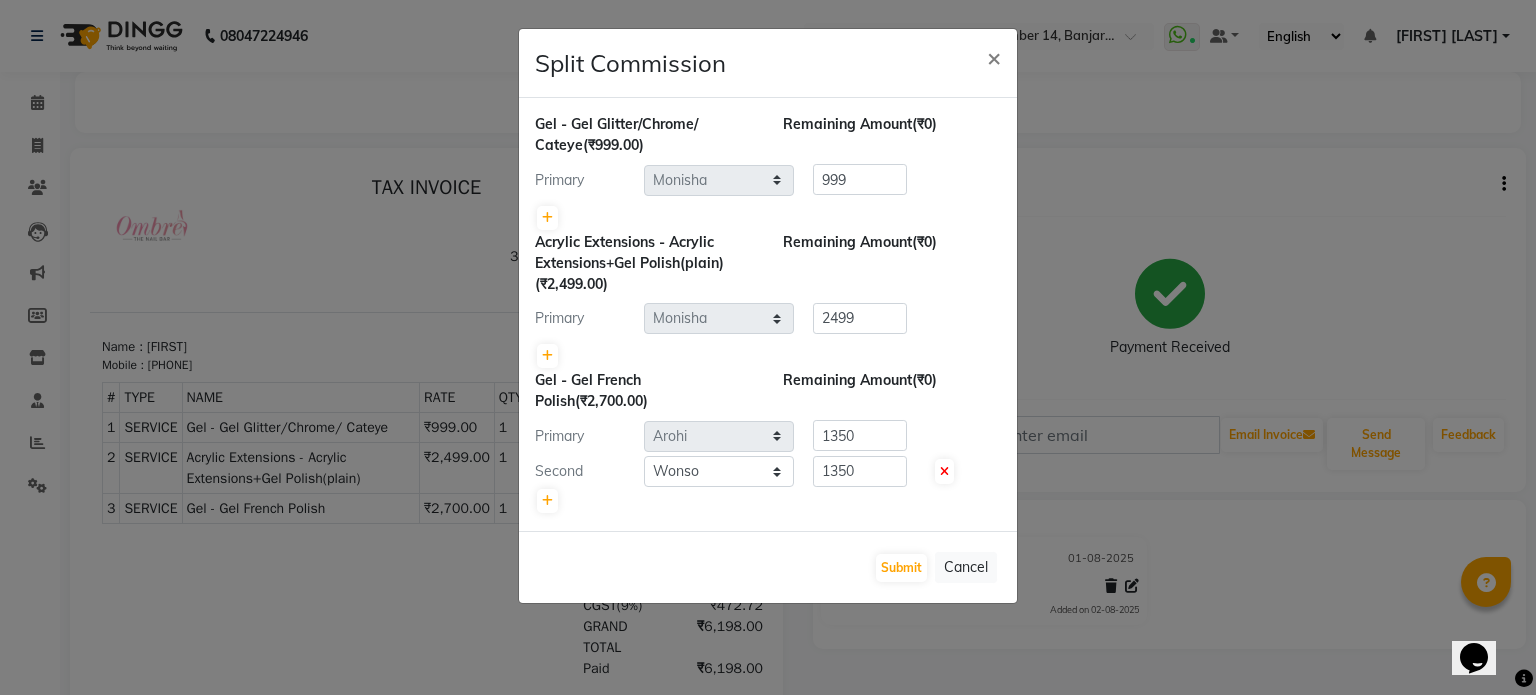 click on "Split Commission × Gel   -  Gel Glitter/Chrome/ Cateye  (₹999.00) Remaining Amount  (₹0) Primary Select  Abel   Arohi   Bharti   Esther   Gaina   Holyson   Juli   Kasar   Lata   Monisha   Prasad   priyanka   sakshi jain   Sheetal   Sushila   thamu   Wonso  999 Acrylic Extensions  -  Acrylic Extensions+Gel Polish(plain)  (₹2,499.00) Remaining Amount  (₹0) Primary Select  Abel   Arohi   Bharti   Esther   Gaina   Holyson   Juli   Kasar   Lata   Monisha   Prasad   priyanka   sakshi jain   Sheetal   Sushila   thamu   Wonso  2499 Gel   -  Gel French Polish  (₹2,700.00) Remaining Amount  (₹0) Primary Select  Abel   Arohi   Bharti   Esther   Gaina   Holyson   Juli   Kasar   Lata   Monisha   Prasad   priyanka   sakshi jain   Sheetal   Sushila   thamu   Wonso  1350 Second Select  Abel   Arohi   Bharti   Esther   Gaina   Holyson   Juli   Kasar   Lata   Monisha   Prasad   priyanka   sakshi jain   Sheetal   Sushila   thamu   Wonso  1350  Submit   Cancel" 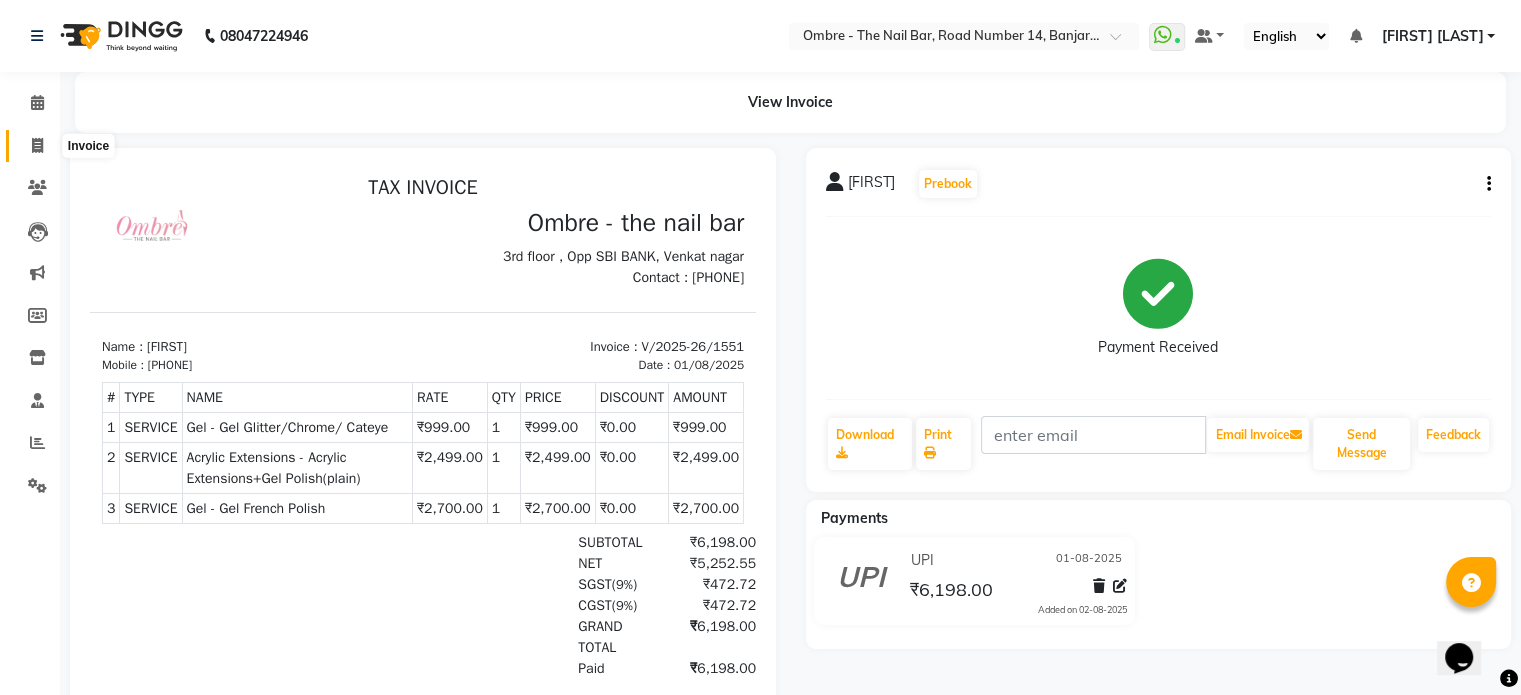 click 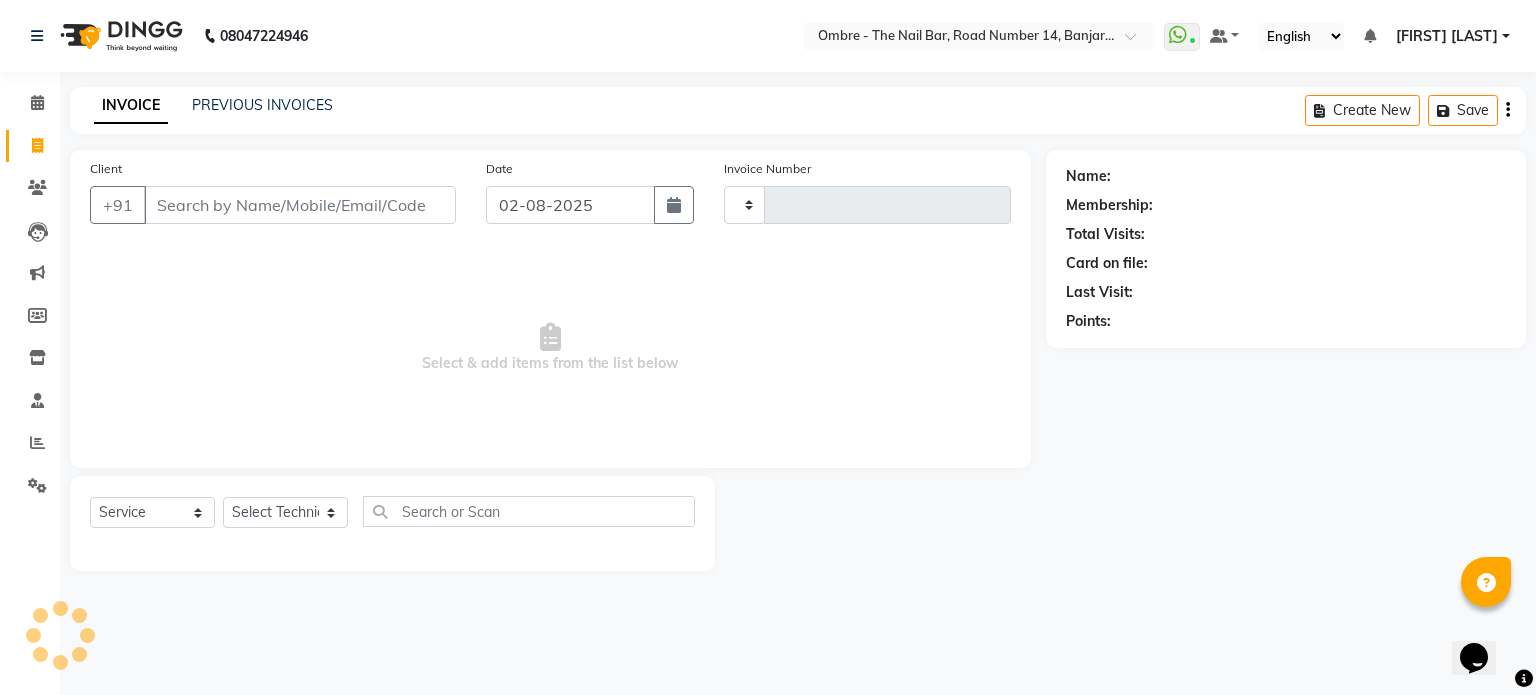 type on "1552" 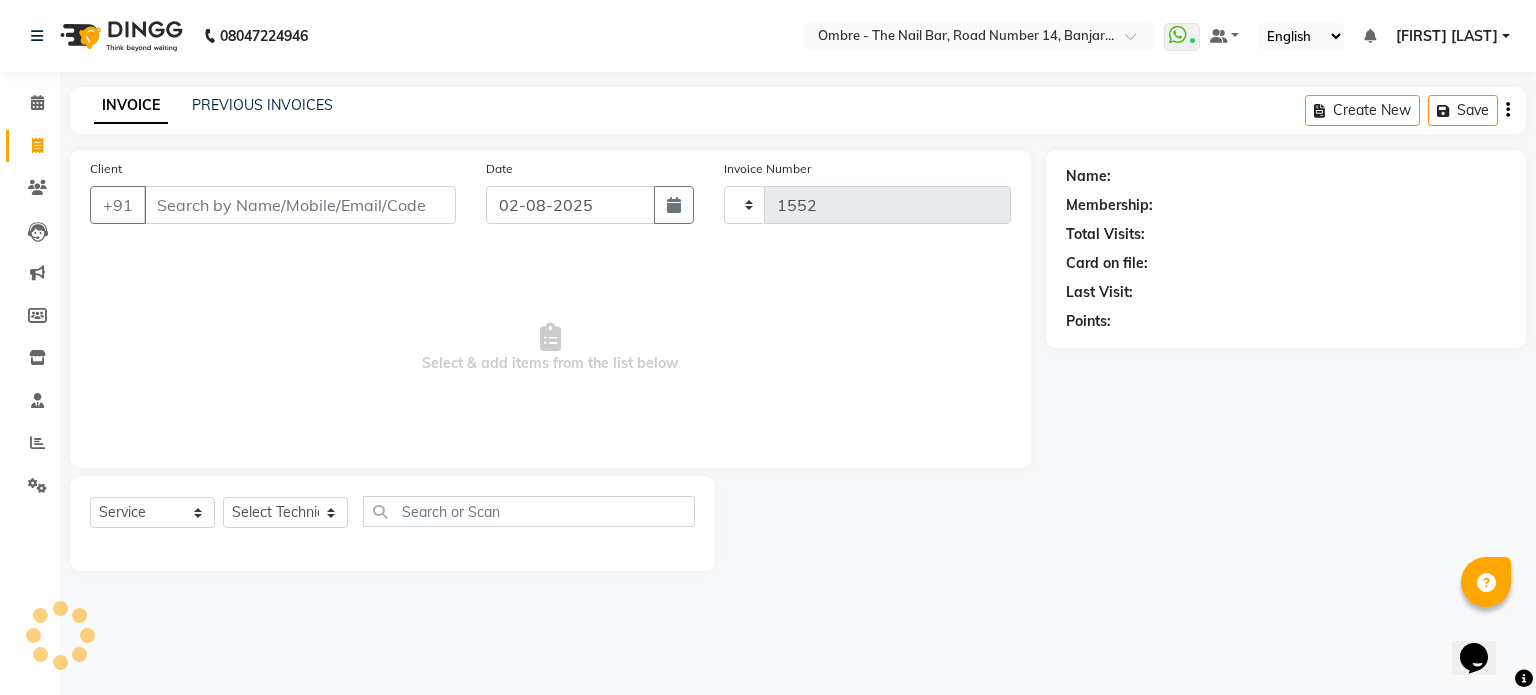 select on "4216" 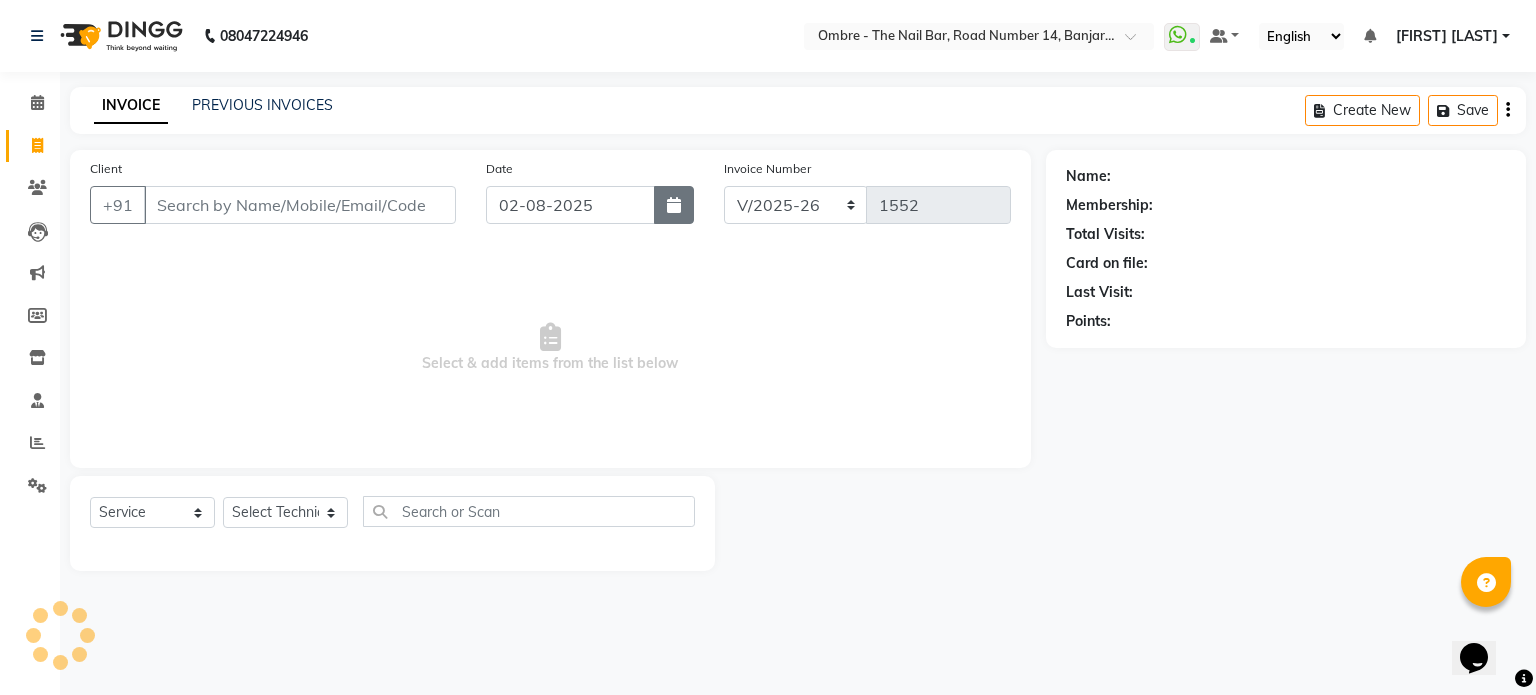 drag, startPoint x: 680, startPoint y: 204, endPoint x: 676, endPoint y: 224, distance: 20.396078 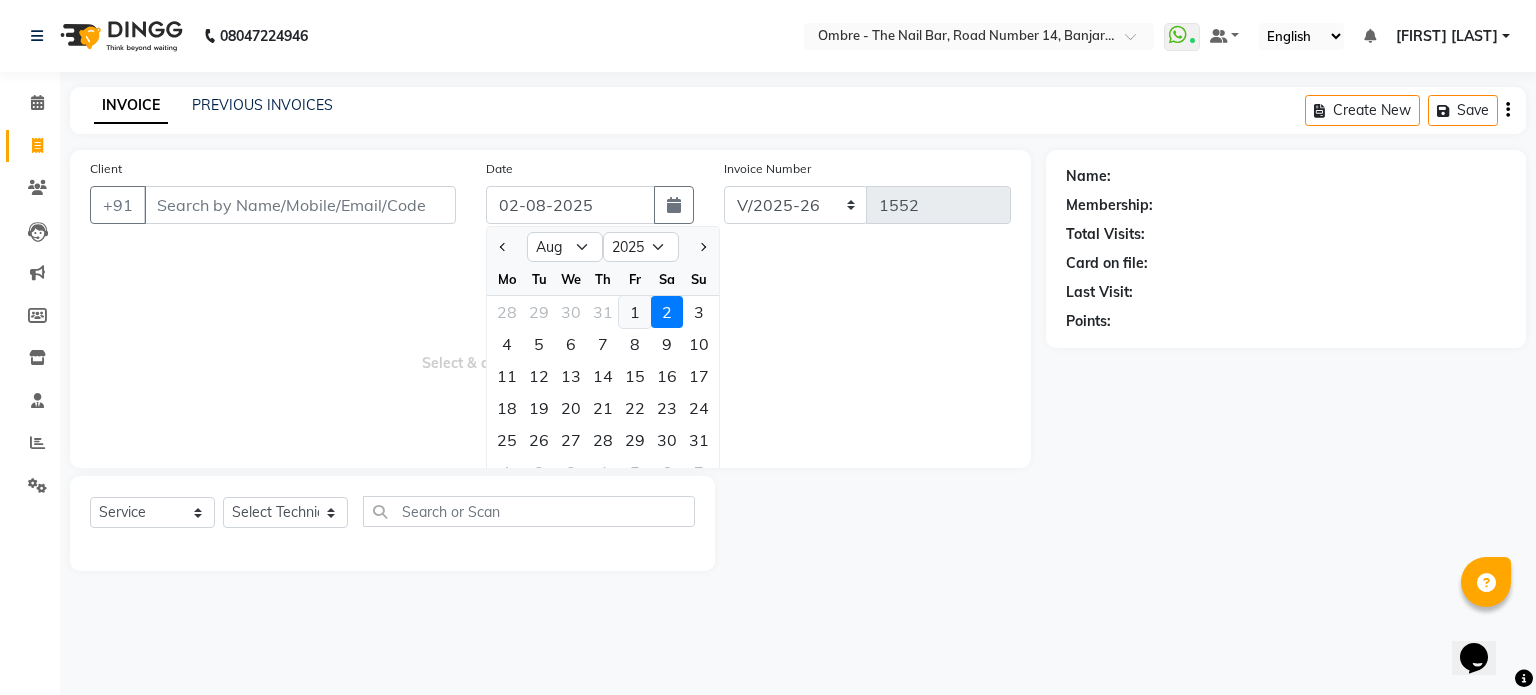 click on "1" 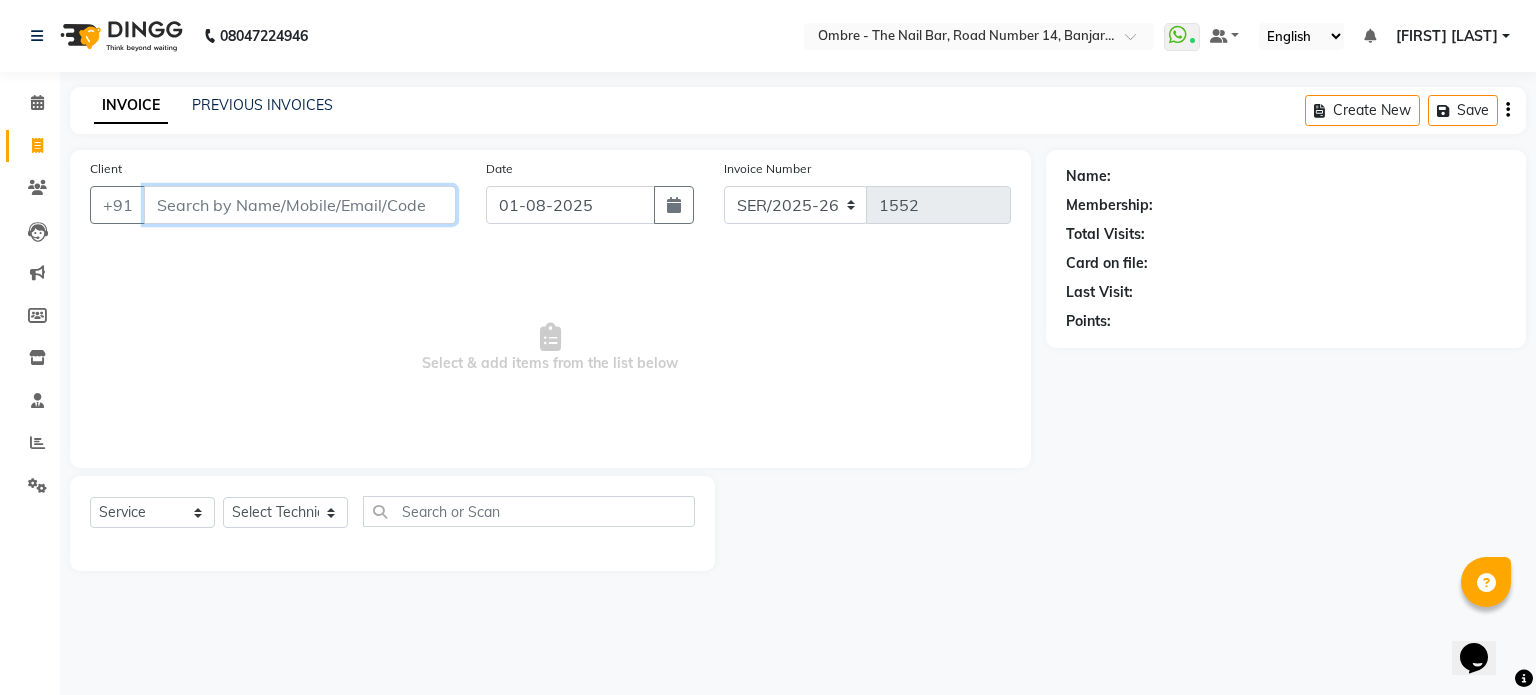 click on "Client" at bounding box center (300, 205) 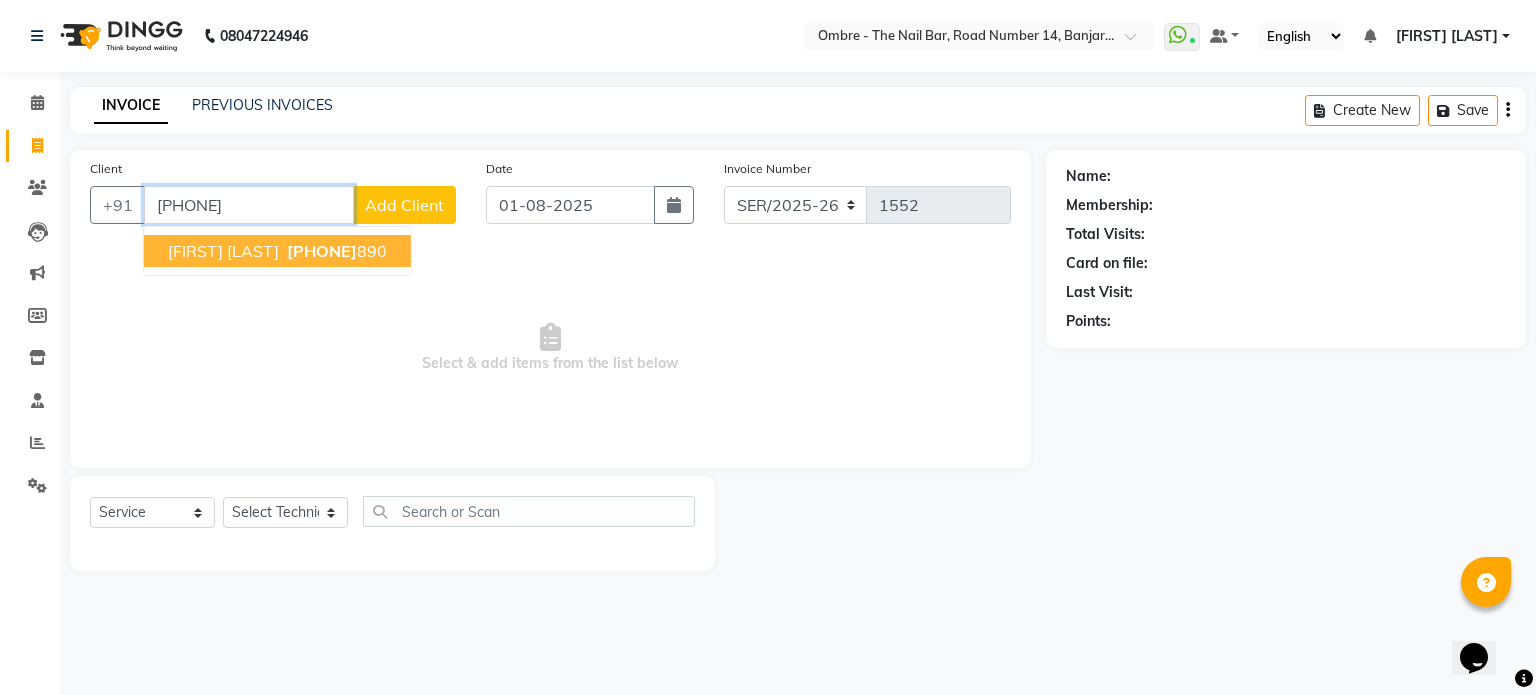 click on "Radhika Pachisia   7382621 890" at bounding box center (277, 251) 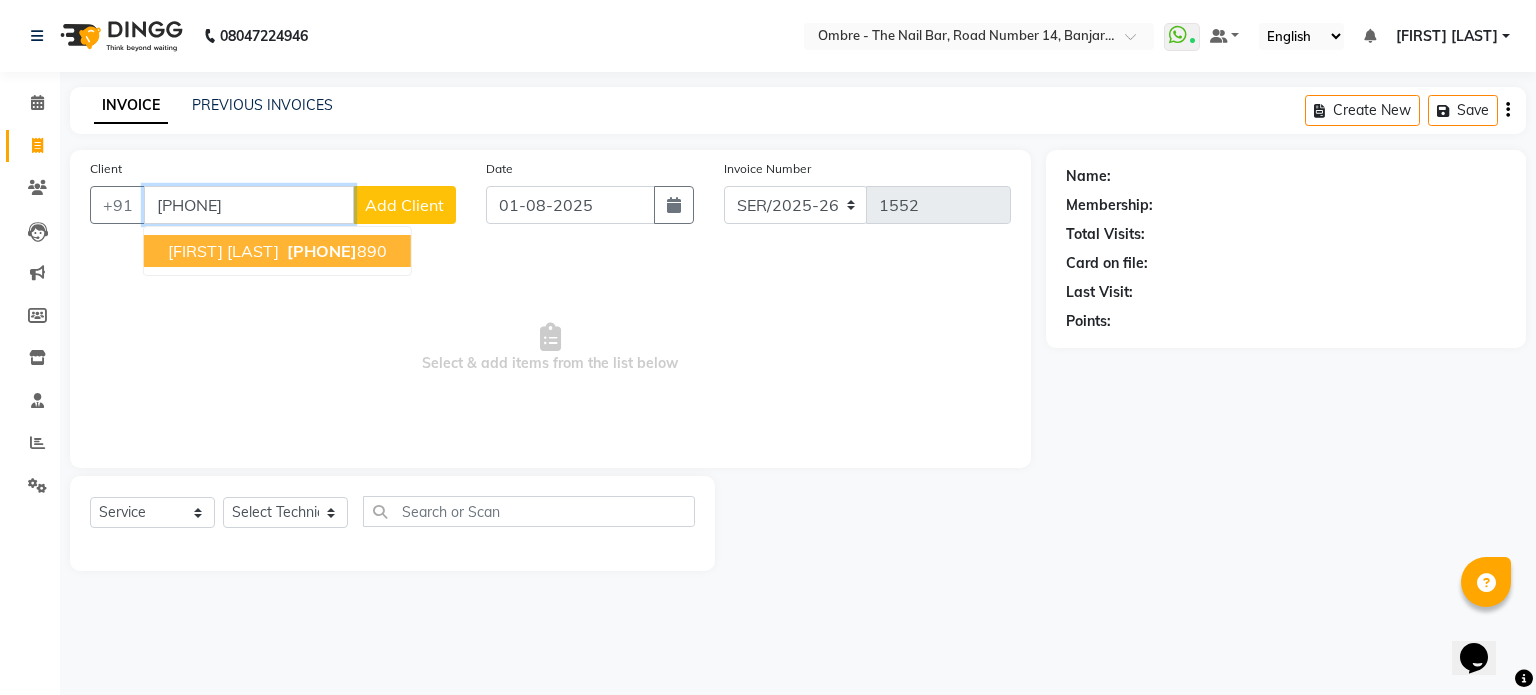 type on "[PHONE]" 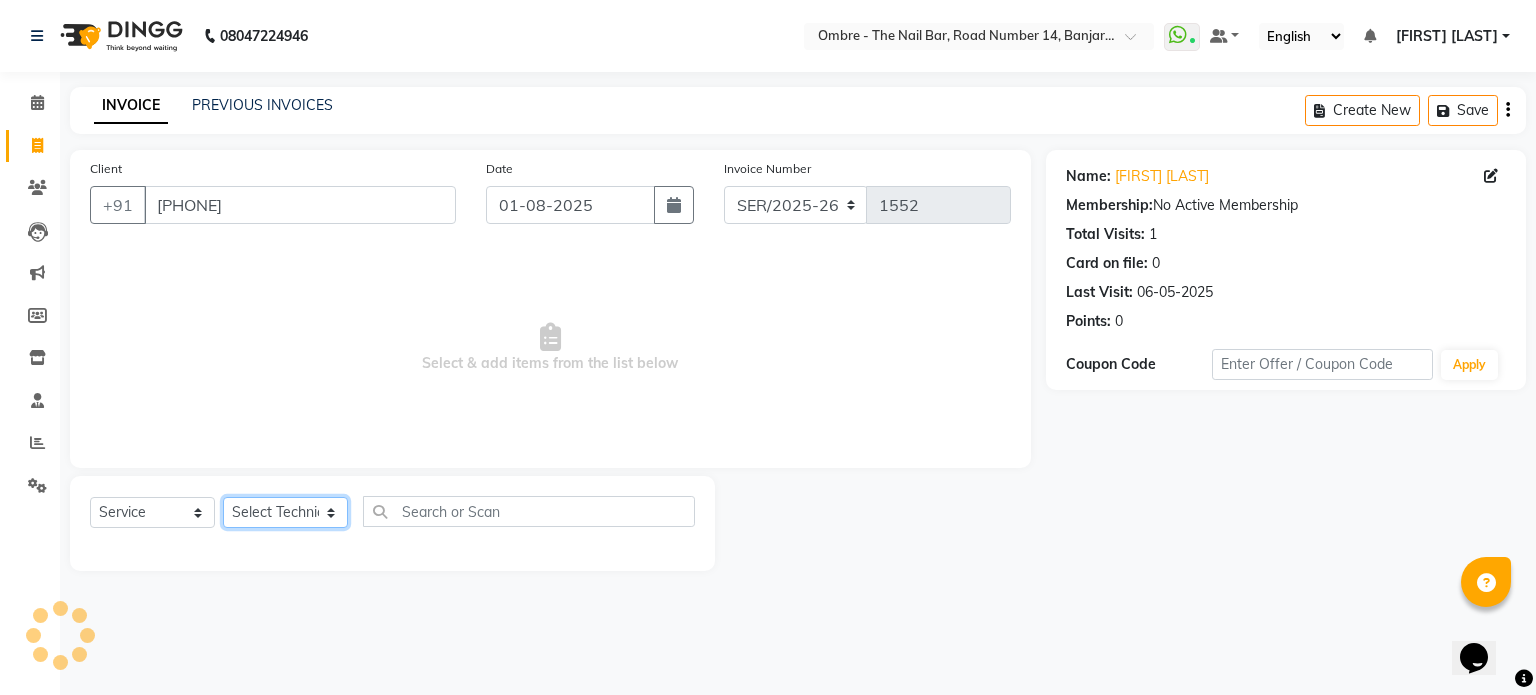 click on "Select Technician Abel Arohi Bharti Esther Gaina Holyson Juli Kasar Lata Monisha Prasad priyanka sakshi jain Sheetal Sushila thamu Wonso" 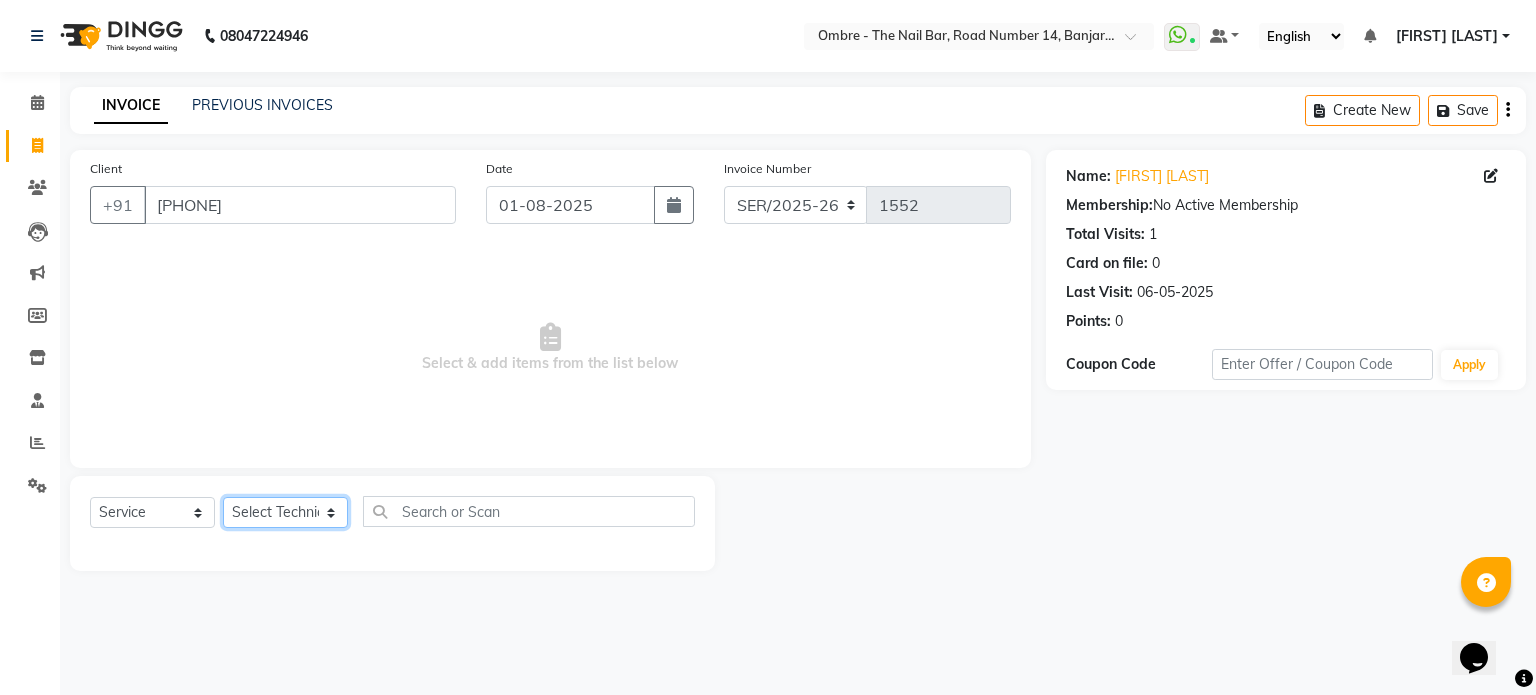 select on "50943" 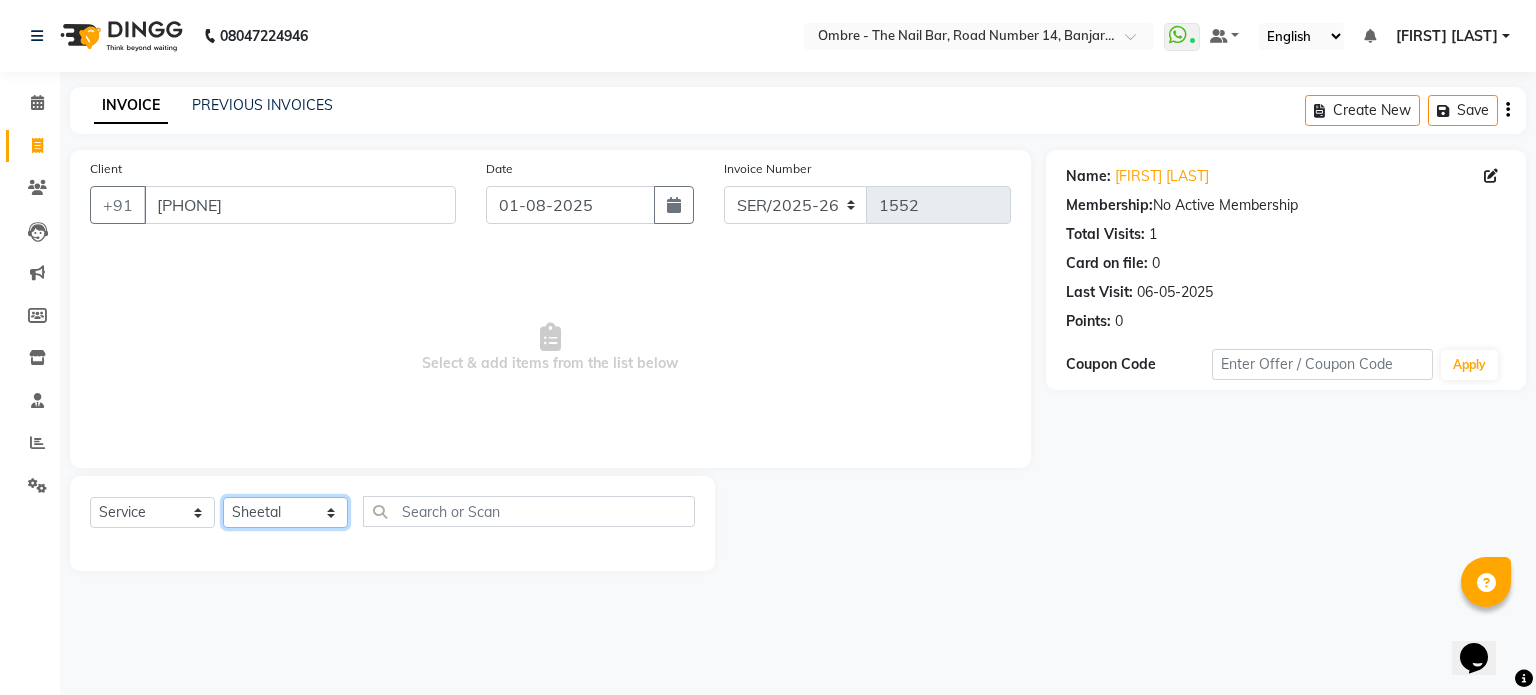 click on "Select Technician Abel Arohi Bharti Esther Gaina Holyson Juli Kasar Lata Monisha Prasad priyanka sakshi jain Sheetal Sushila thamu Wonso" 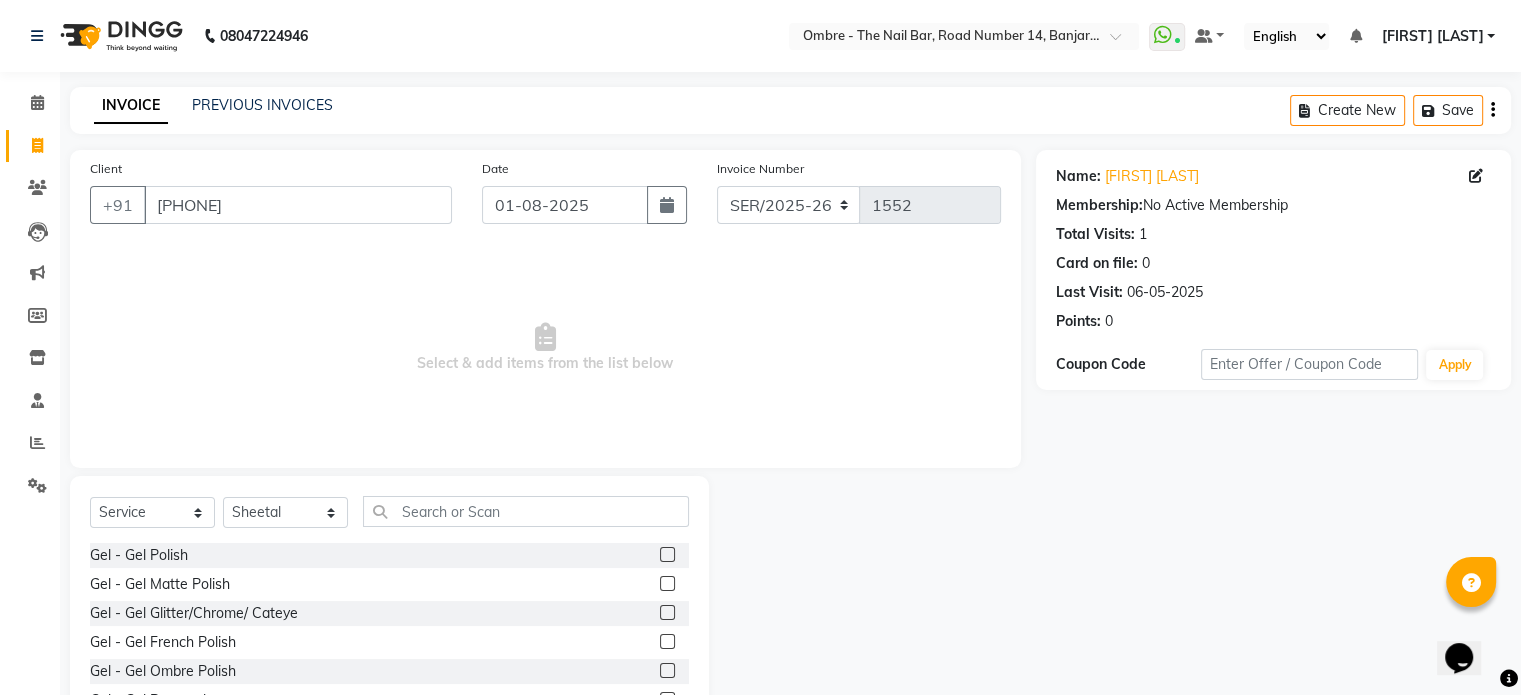 click 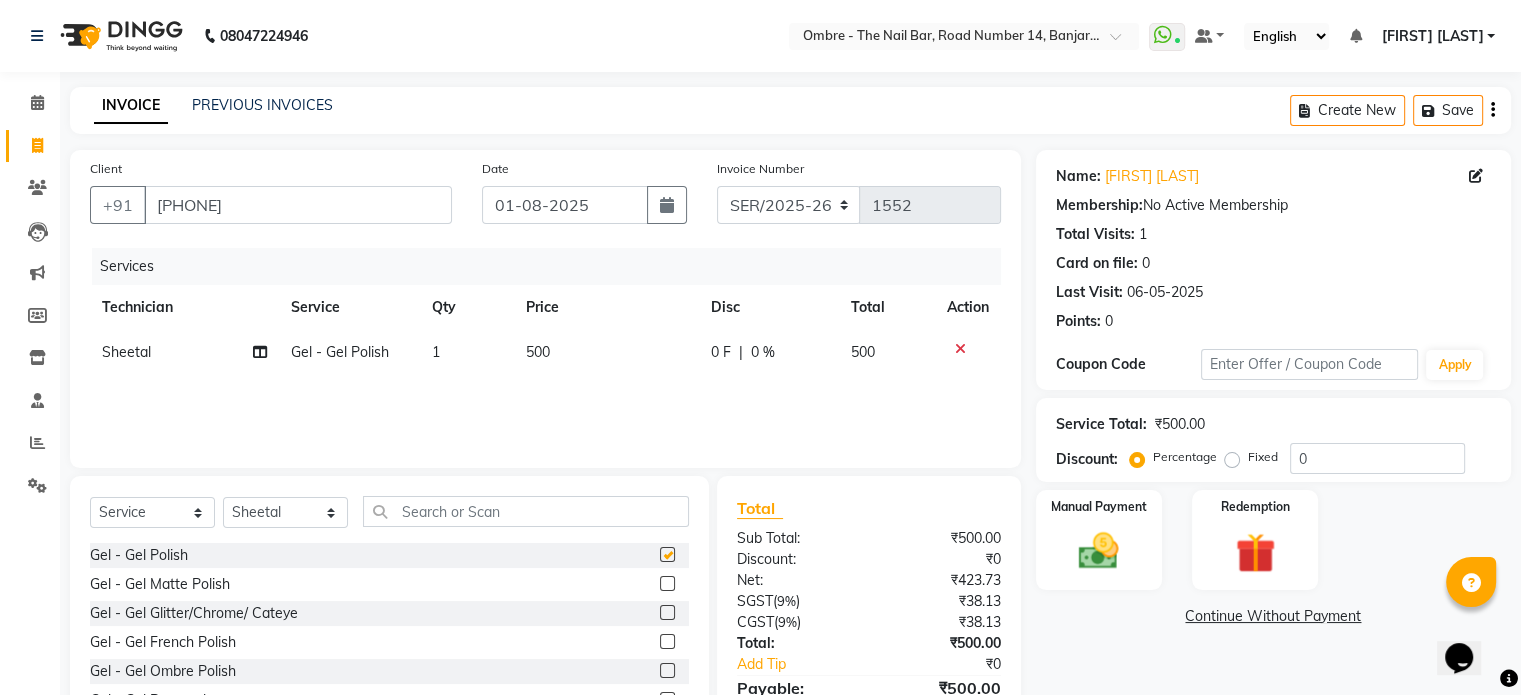 checkbox on "false" 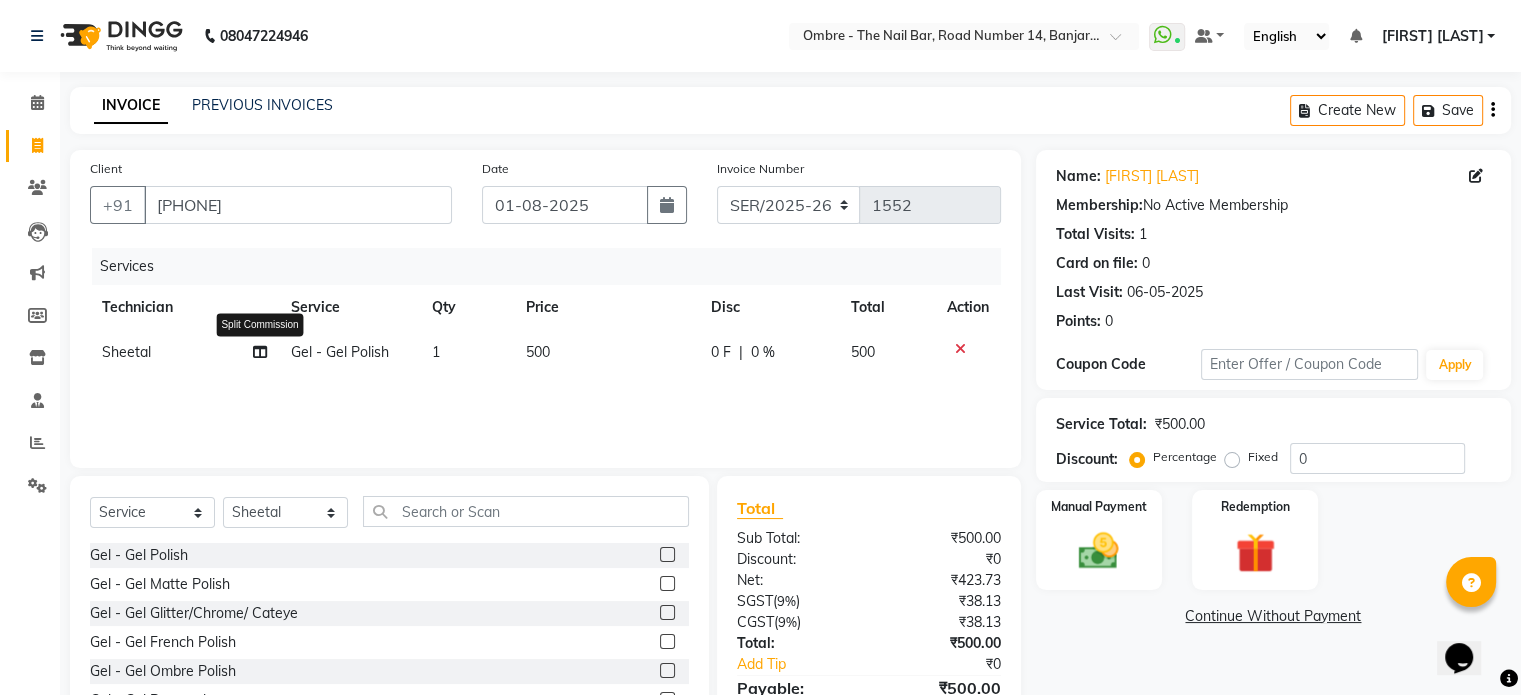 click 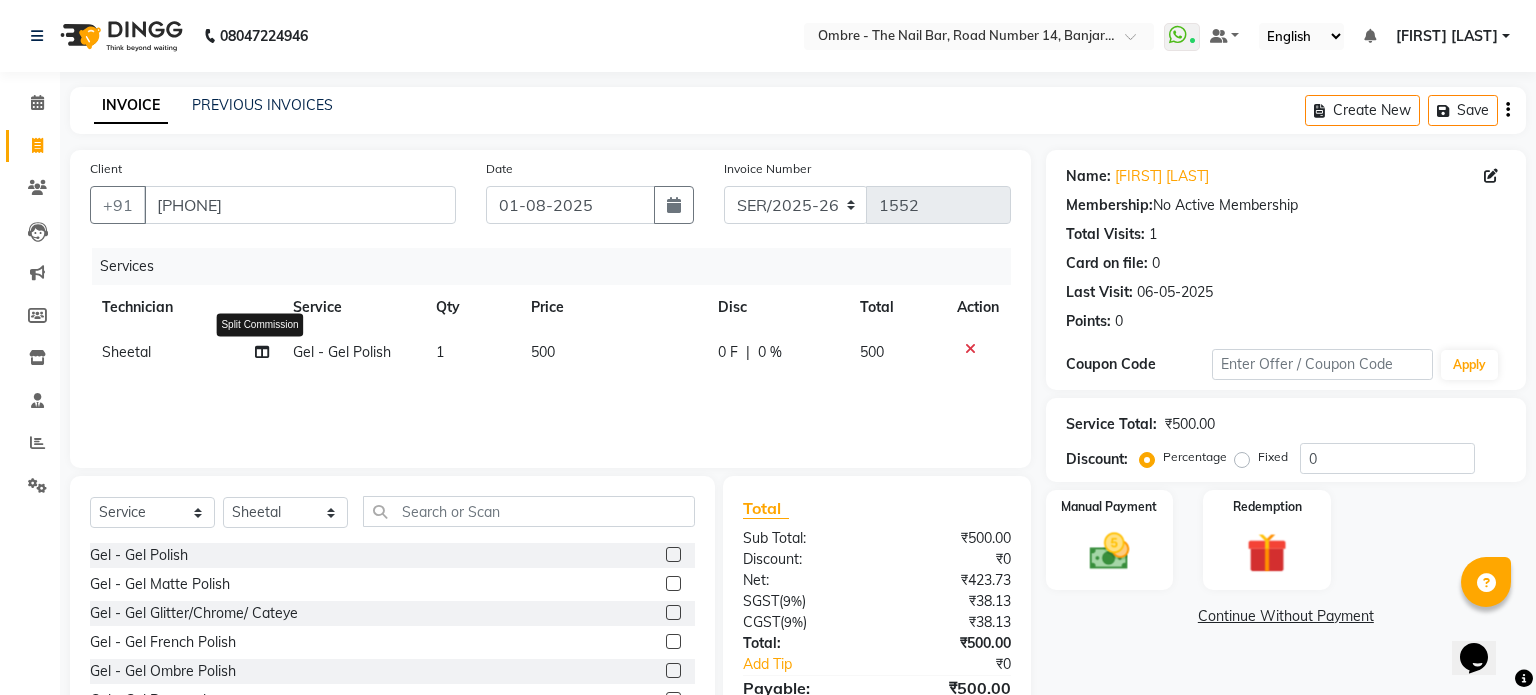select on "50943" 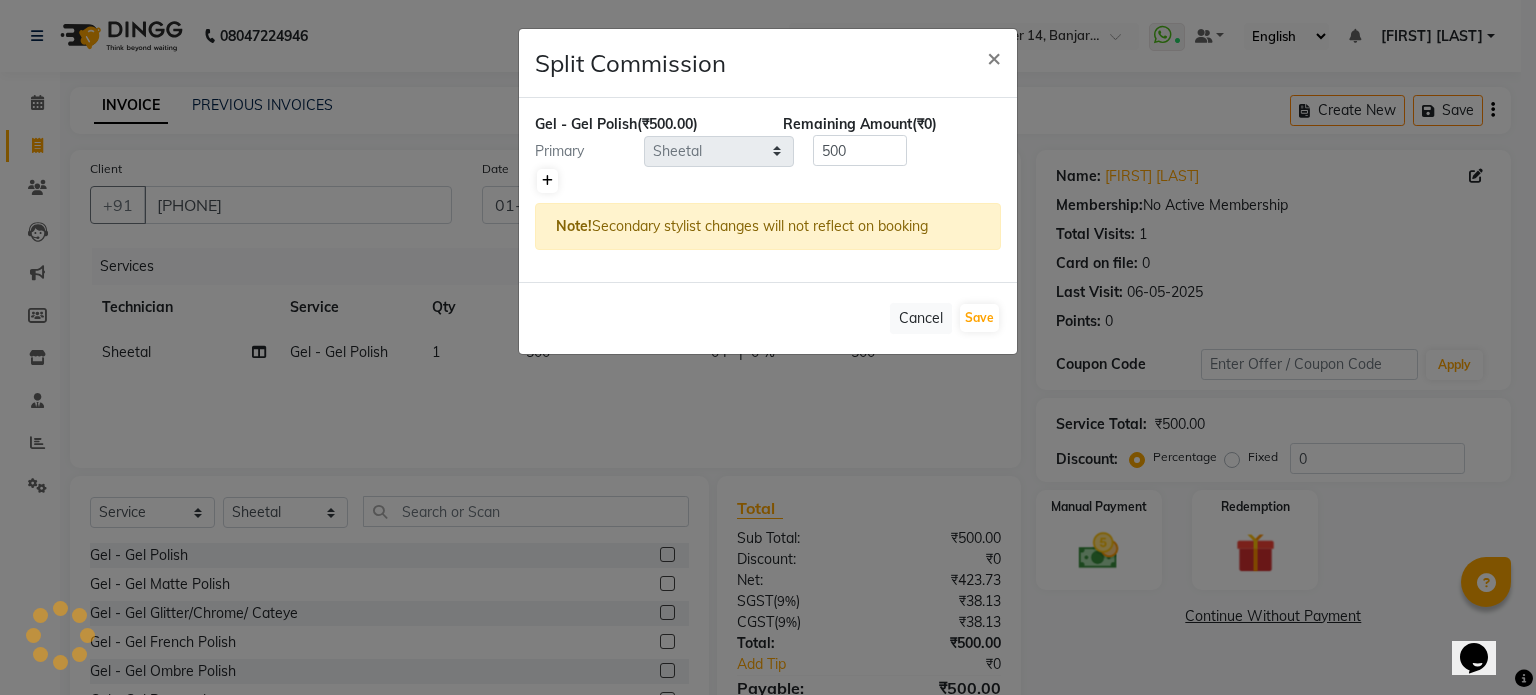 click 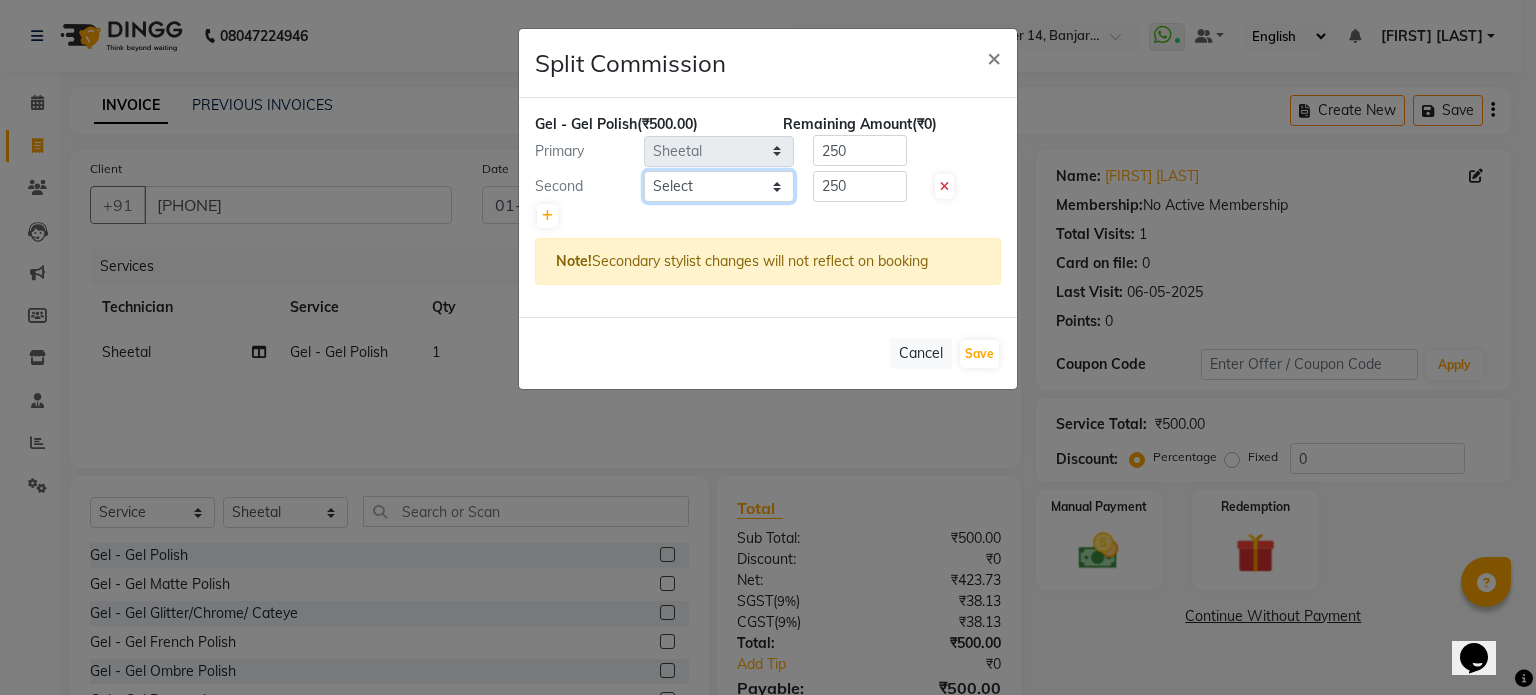 click on "Select  Abel   Arohi   Bharti   Esther   Gaina   Holyson   Juli   Kasar   Lata   Monisha   Prasad   priyanka   sakshi jain   Sheetal   Sushila   thamu   Wonso" 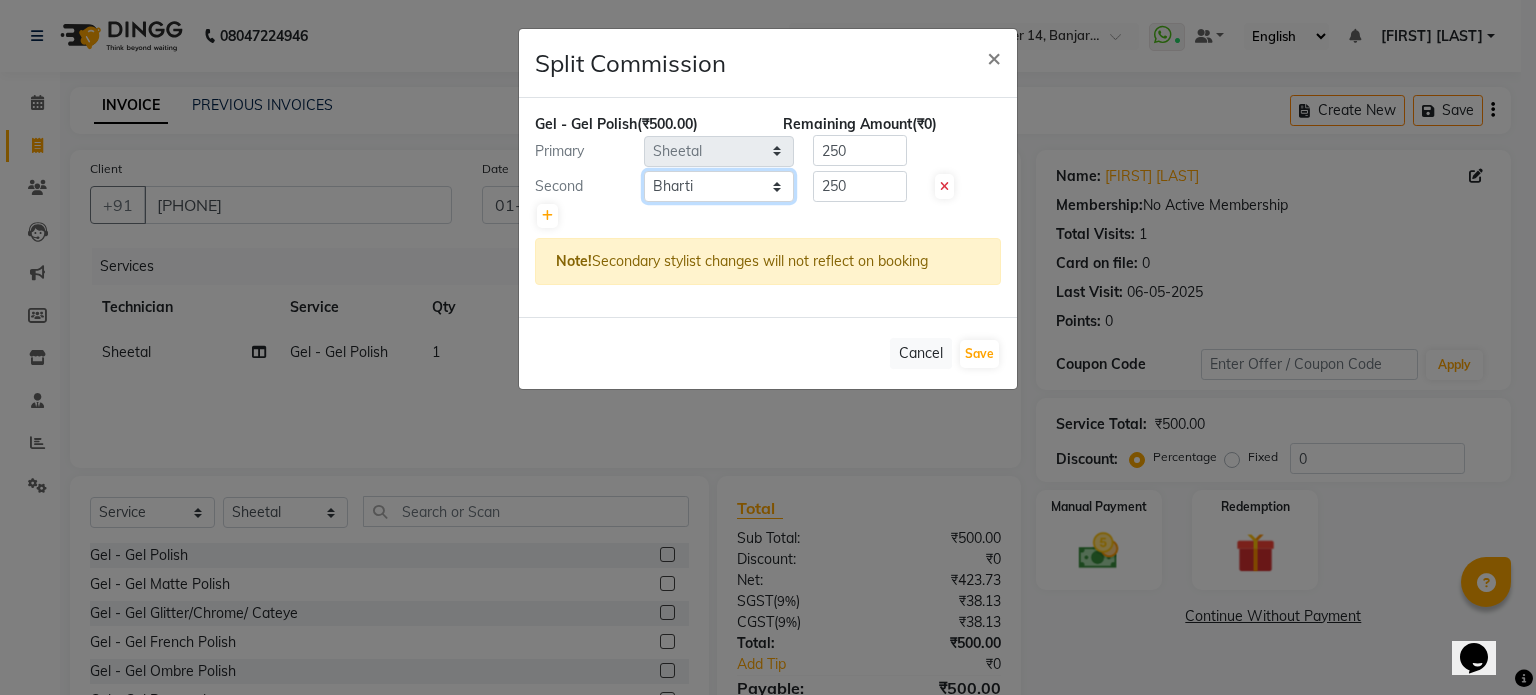 click on "Select  Abel   Arohi   Bharti   Esther   Gaina   Holyson   Juli   Kasar   Lata   Monisha   Prasad   priyanka   sakshi jain   Sheetal   Sushila   thamu   Wonso" 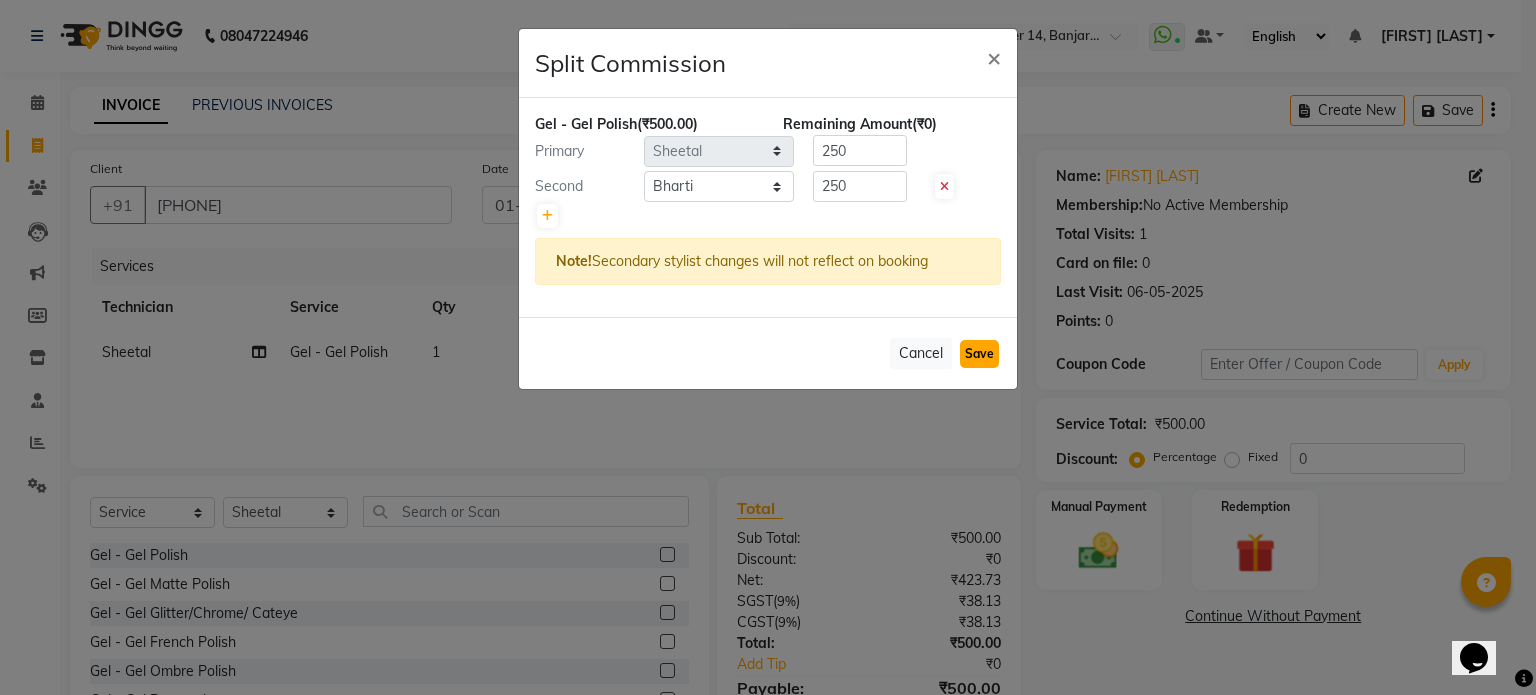 click on "Save" 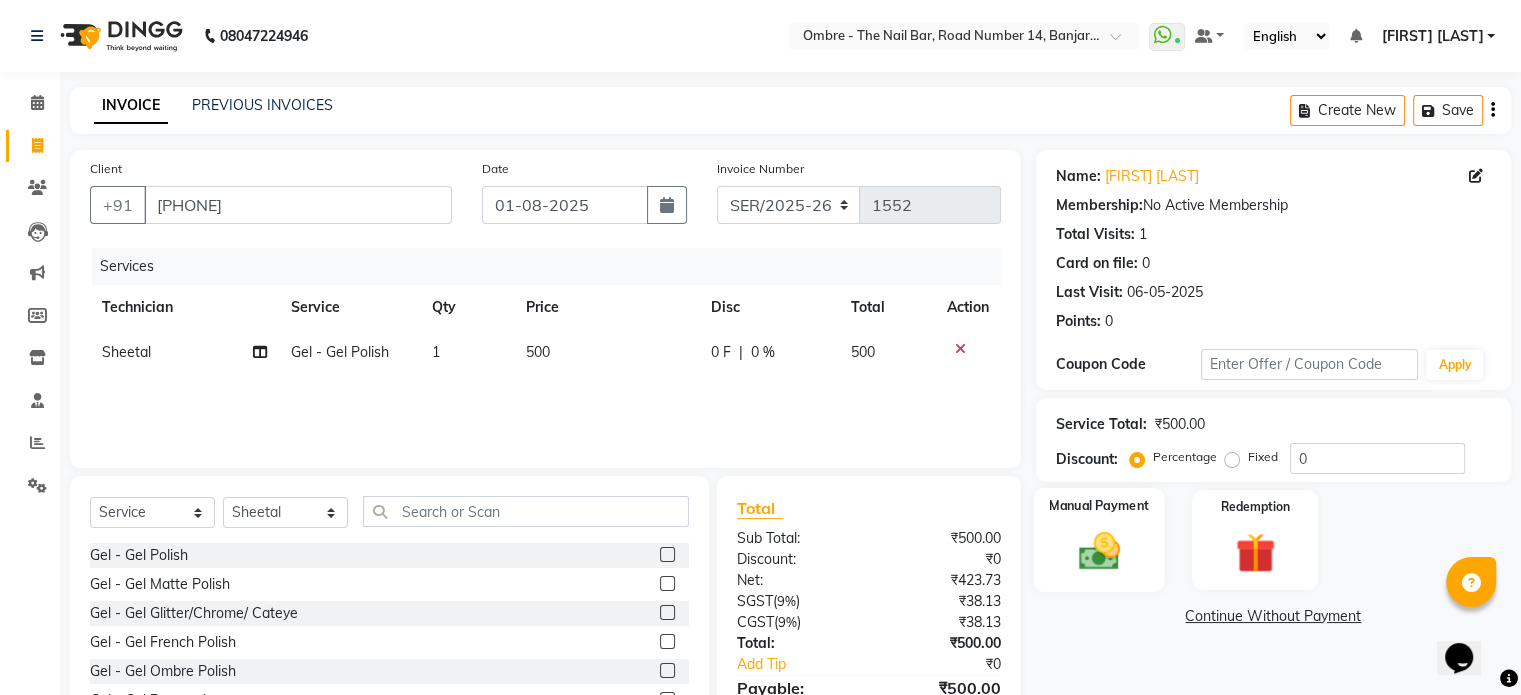 click on "Manual Payment" 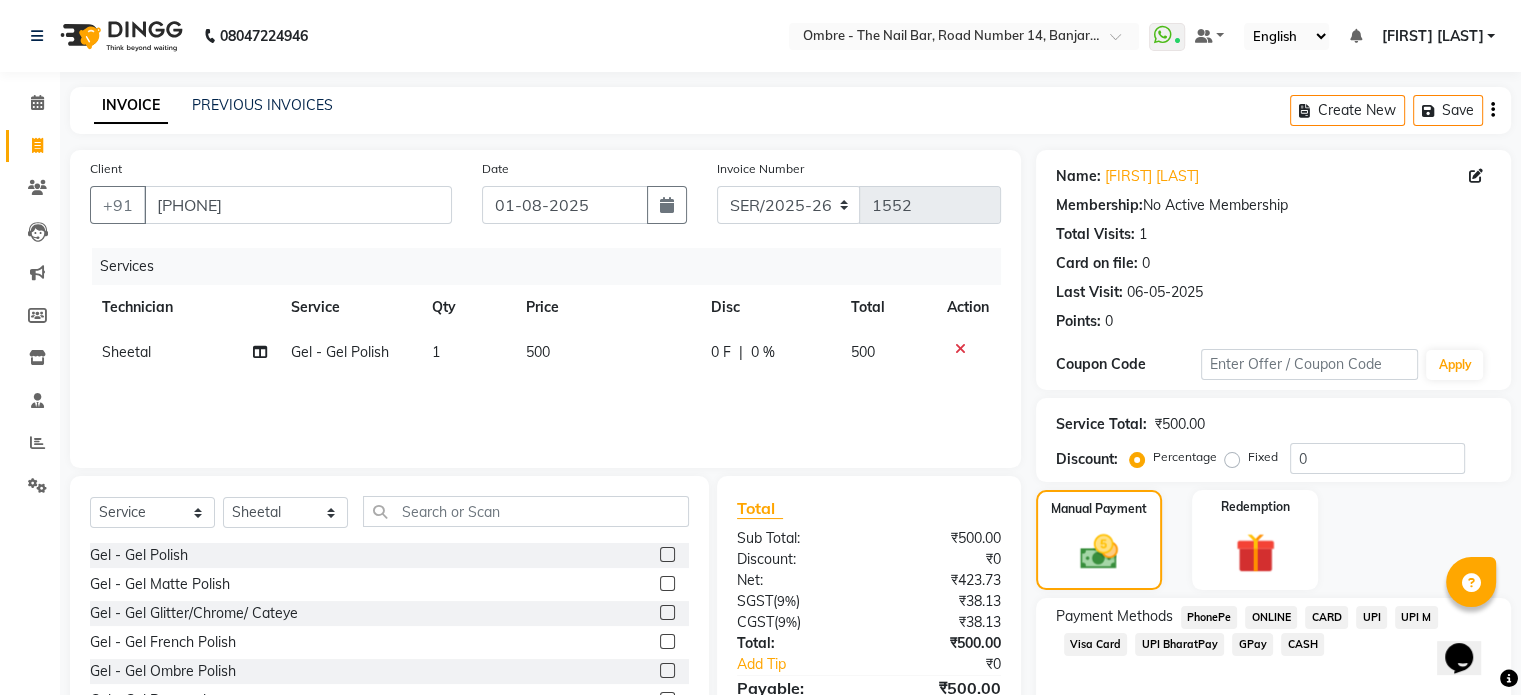 click on "CASH" 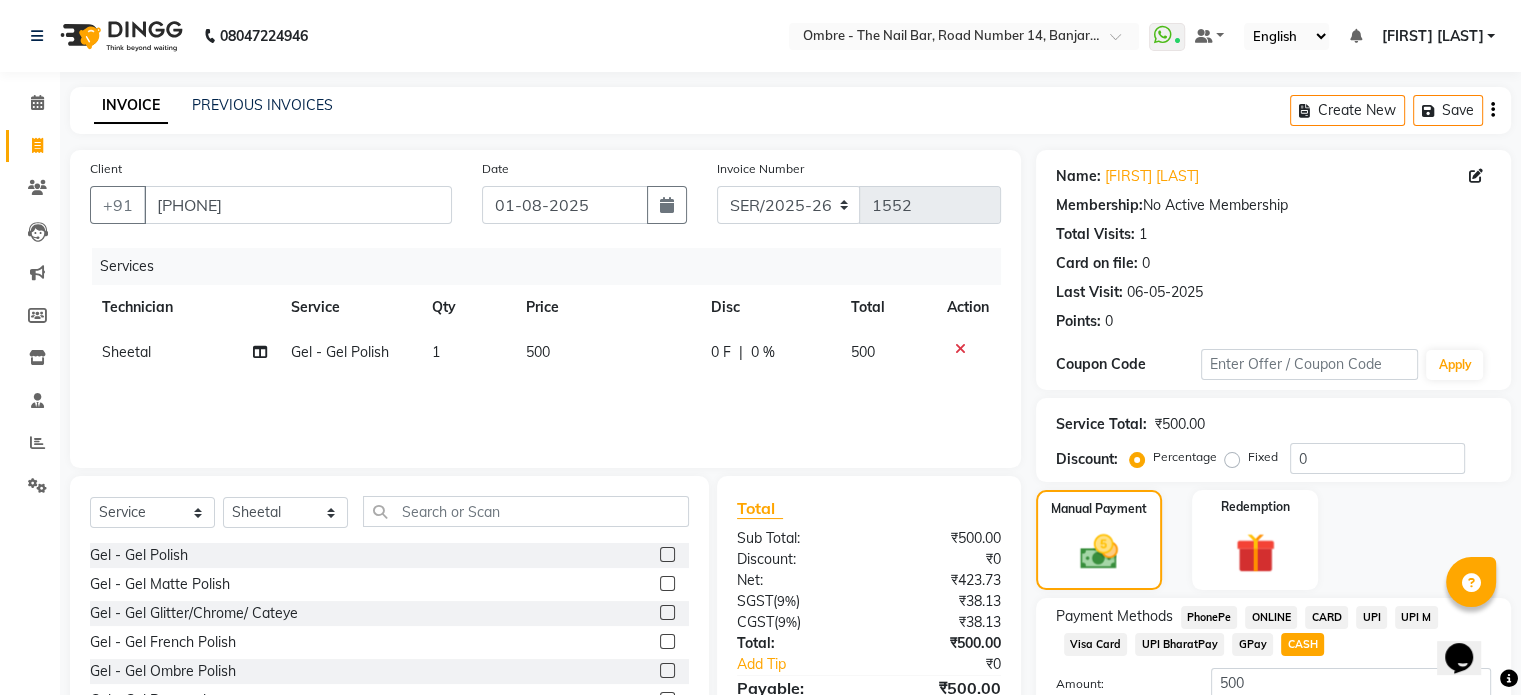 scroll, scrollTop: 152, scrollLeft: 0, axis: vertical 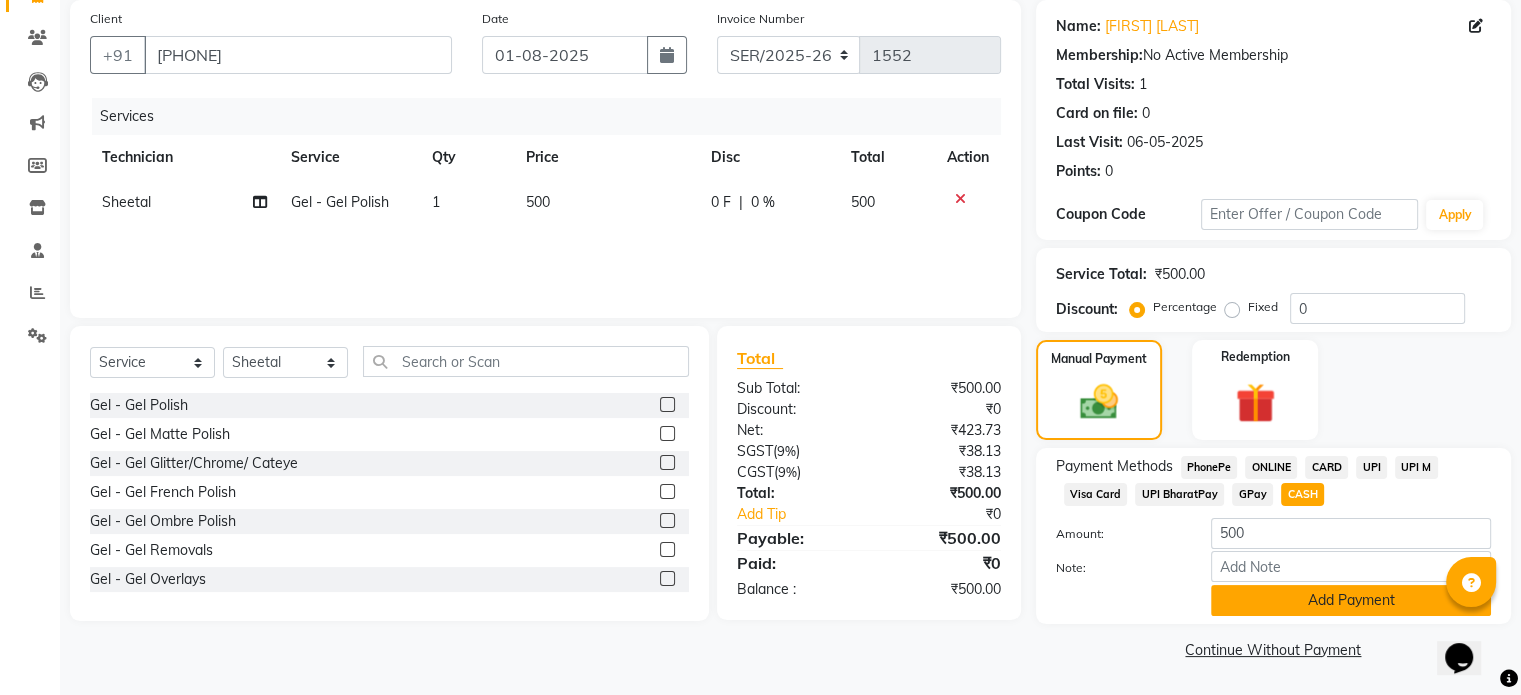 click on "Add Payment" 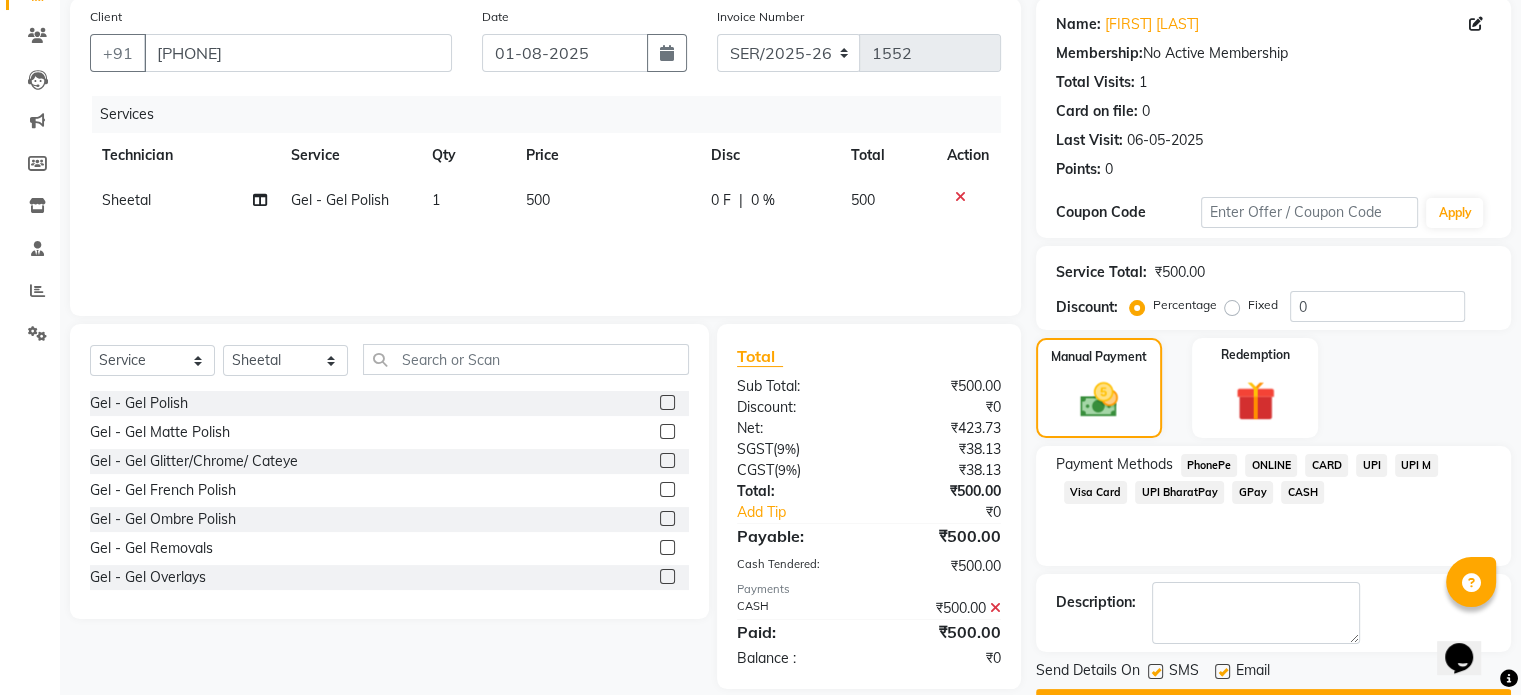 scroll, scrollTop: 205, scrollLeft: 0, axis: vertical 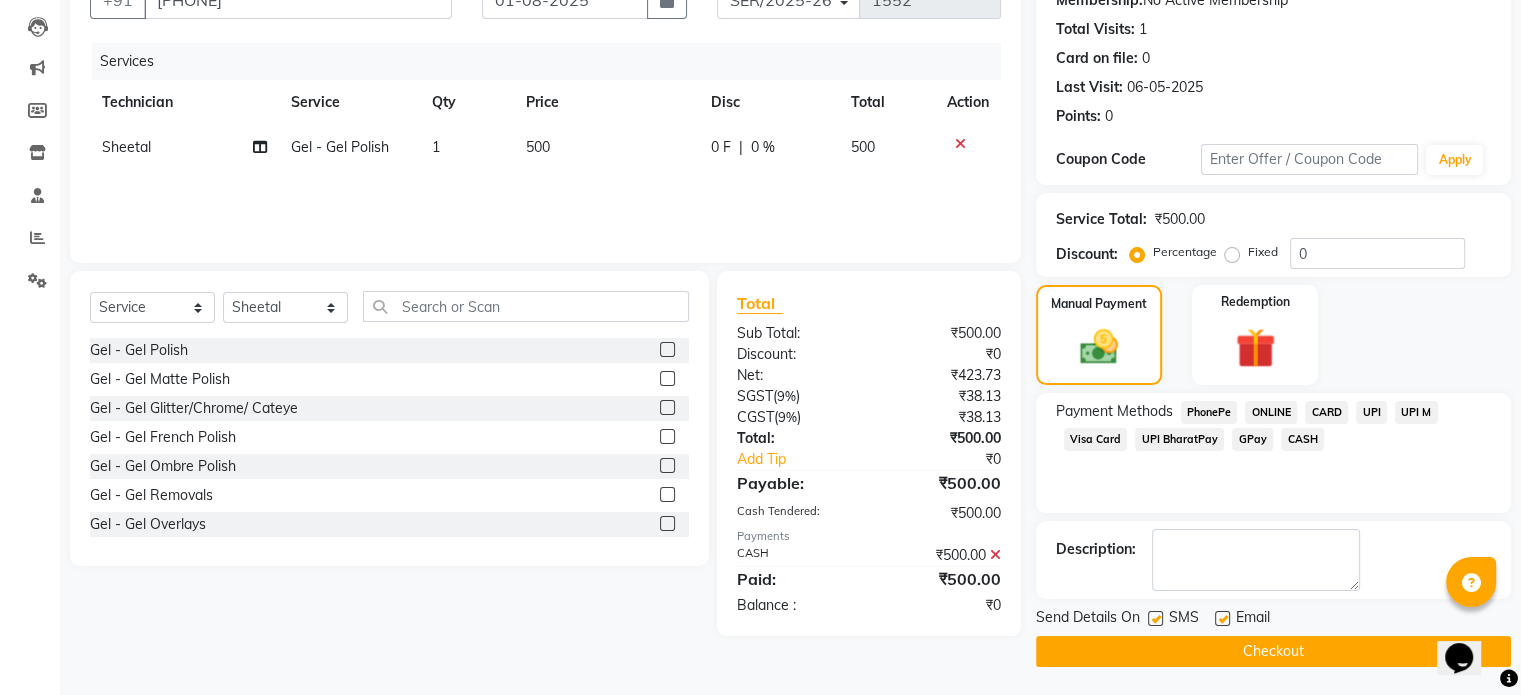 click on "Checkout" 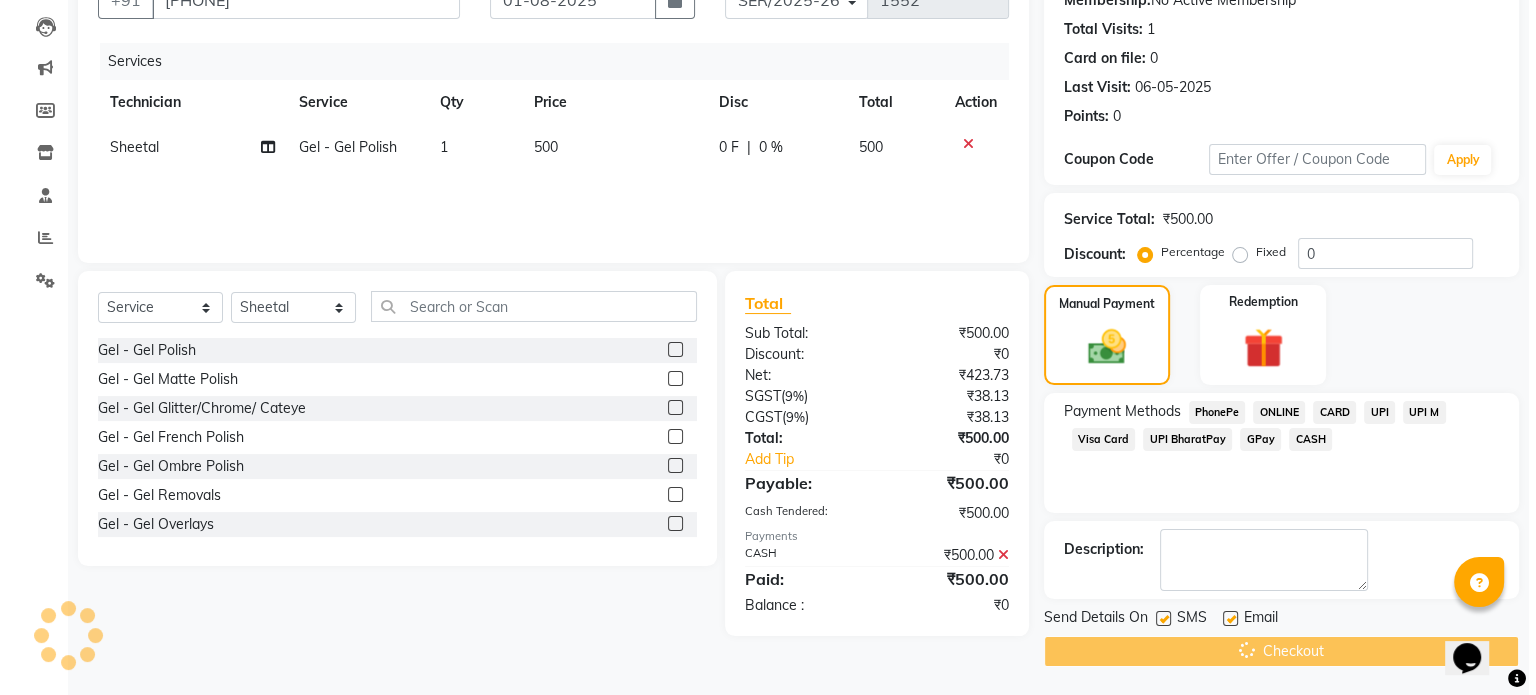 scroll, scrollTop: 0, scrollLeft: 0, axis: both 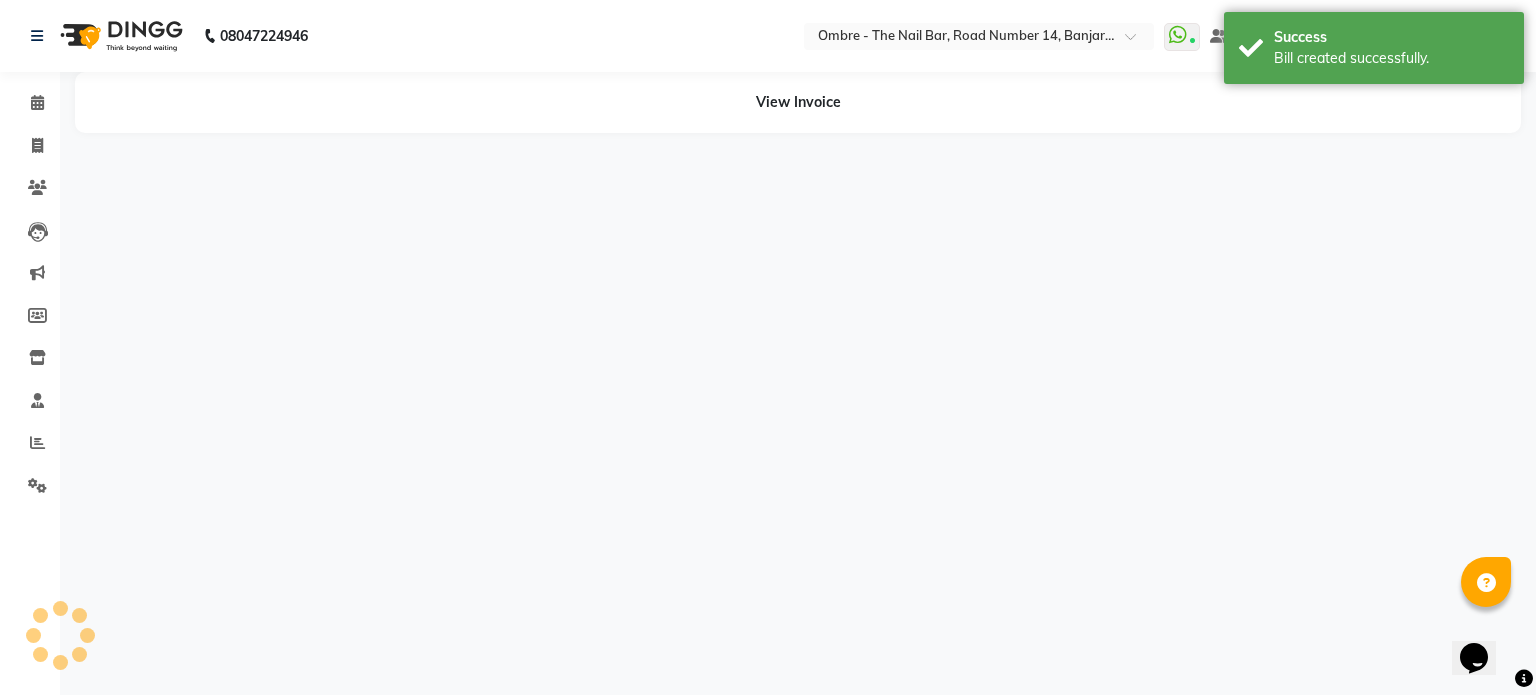 select on "50943" 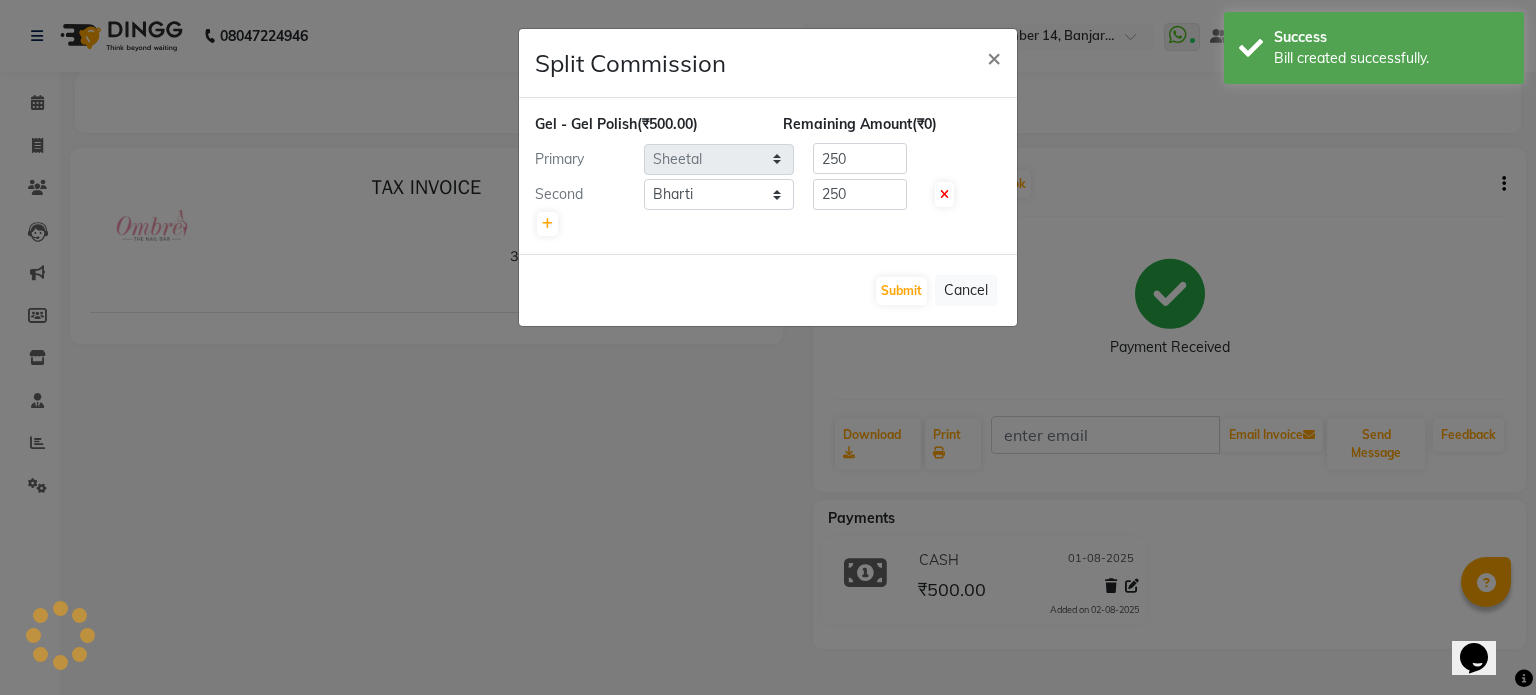 scroll, scrollTop: 0, scrollLeft: 0, axis: both 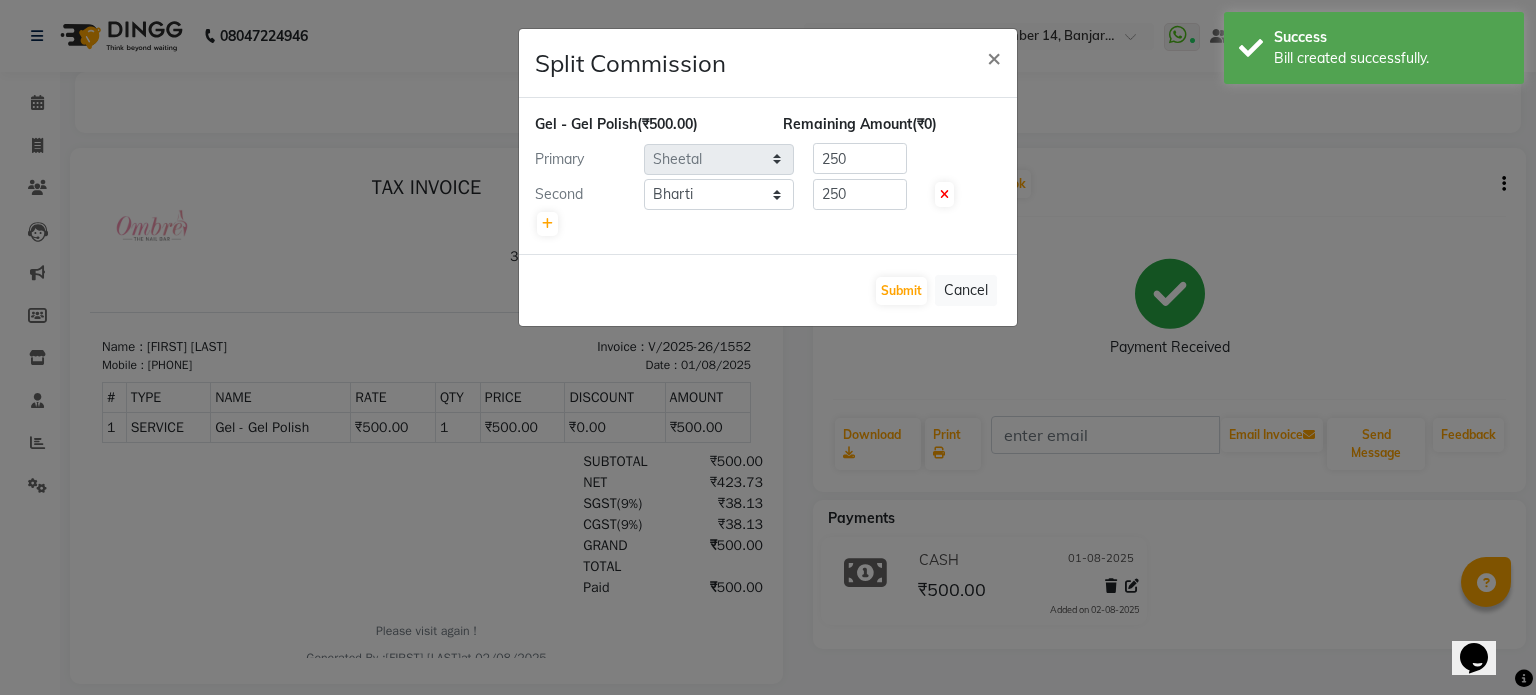 click on "Split Commission × Gel   -  Gel Polish  (₹500.00) Remaining Amount  (₹0) Primary Select  Abel   Arohi   Bharti   Esther   Gaina   Holyson   Juli   Kasar   Lata   Monisha   Prasad   priyanka   sakshi jain   Sheetal   Sushila   thamu   Wonso  250 Second Select  Abel   Arohi   Bharti   Esther   Gaina   Holyson   Juli   Kasar   Lata   Monisha   Prasad   priyanka   sakshi jain   Sheetal   Sushila   thamu   Wonso  250  Submit   Cancel" 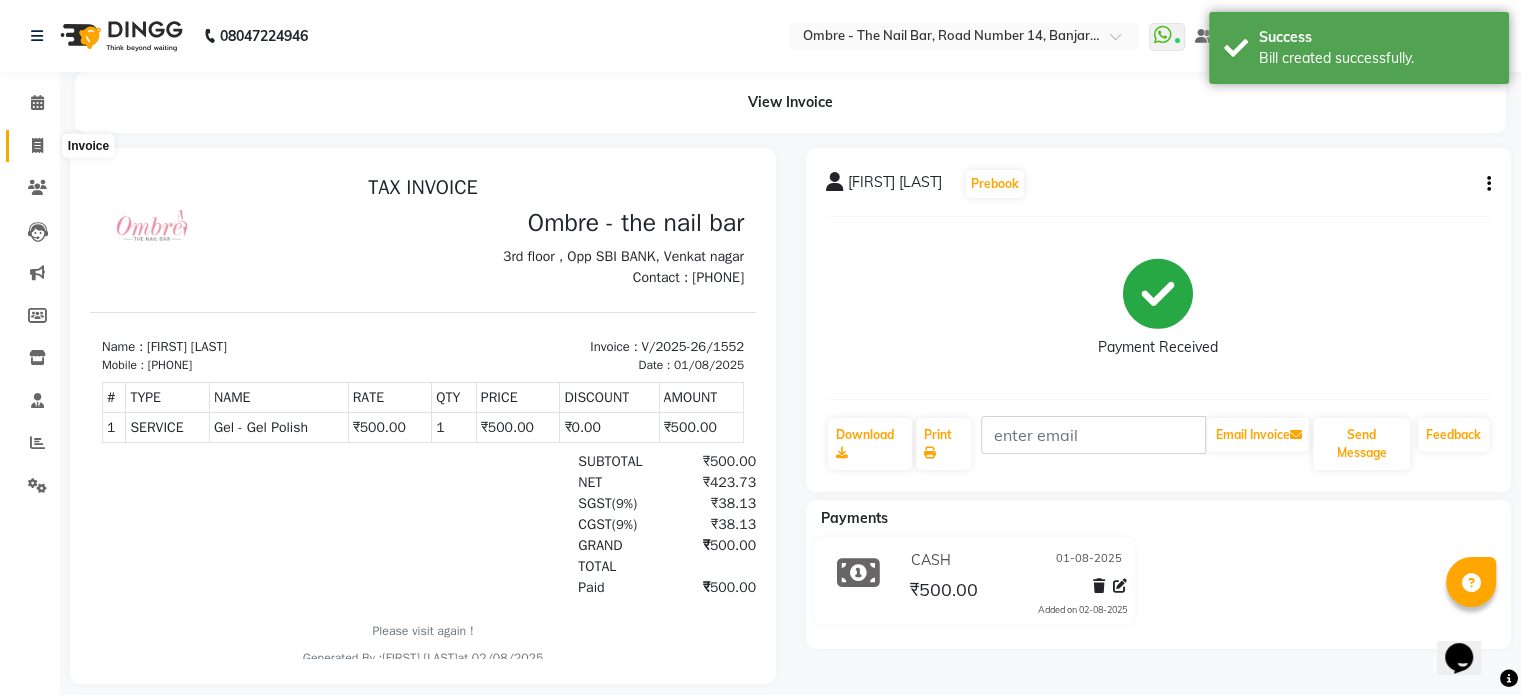 click 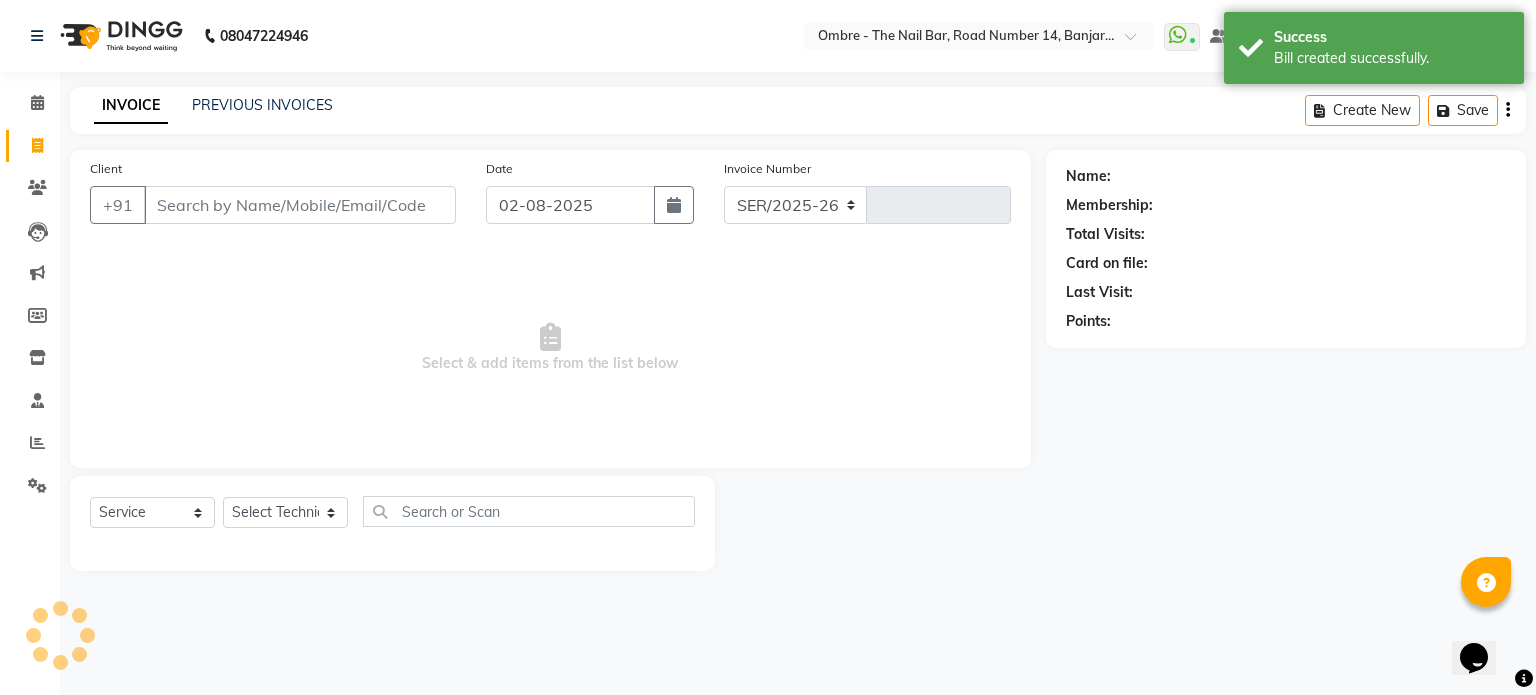 select on "4216" 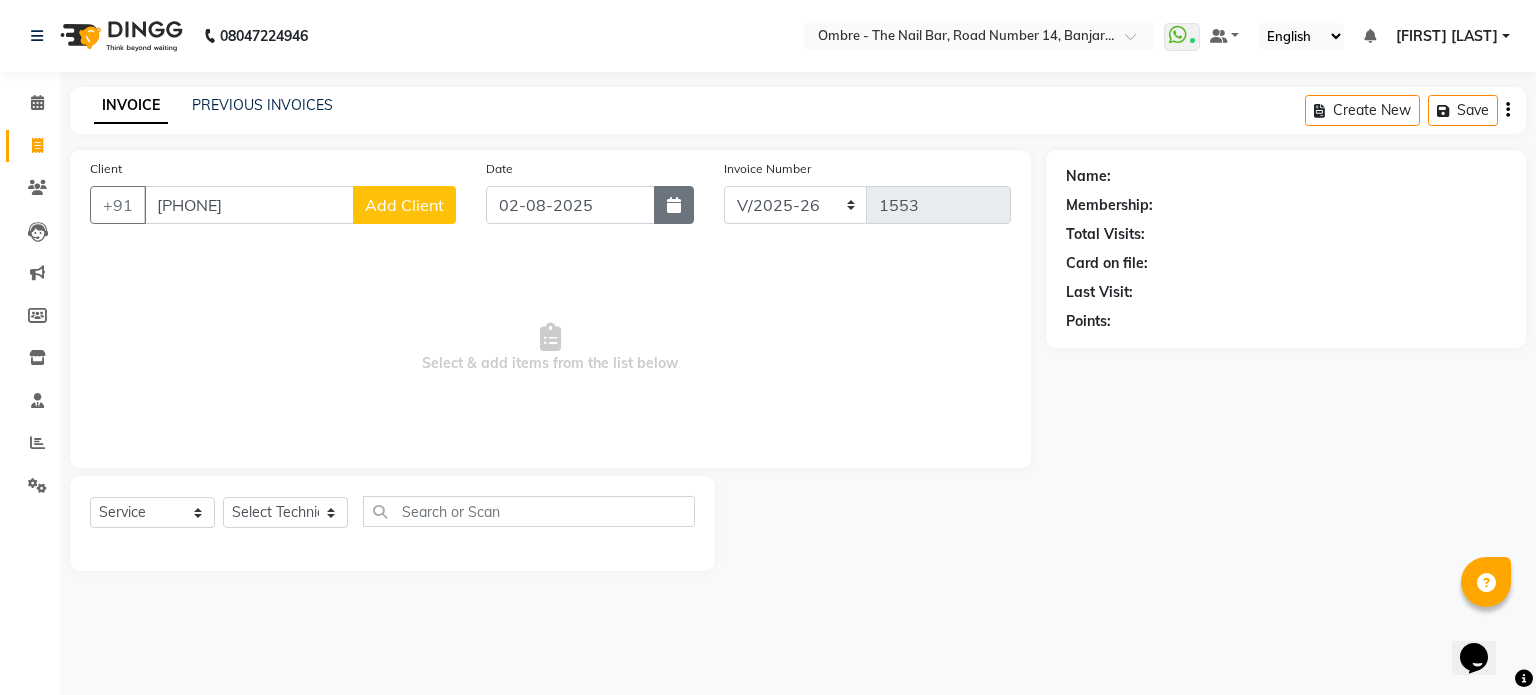 type on "[PHONE]" 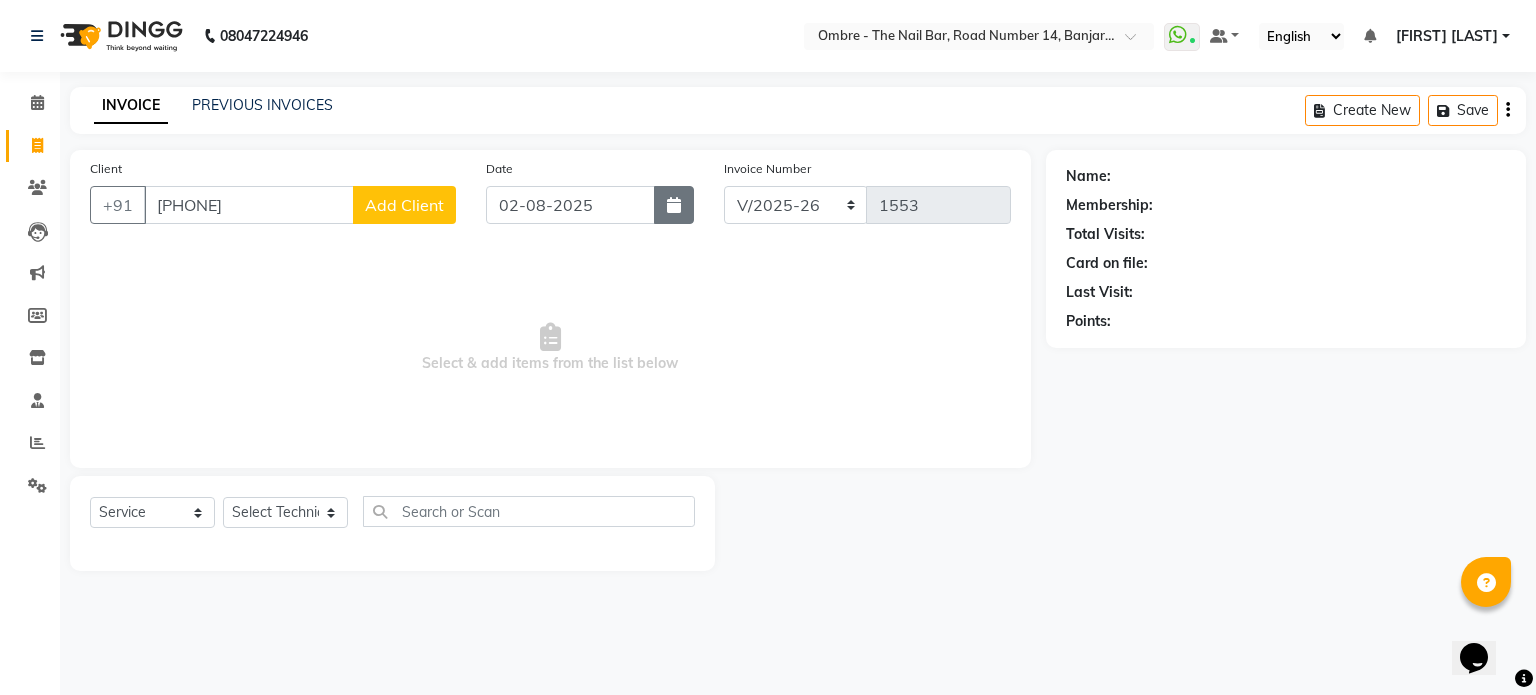 click 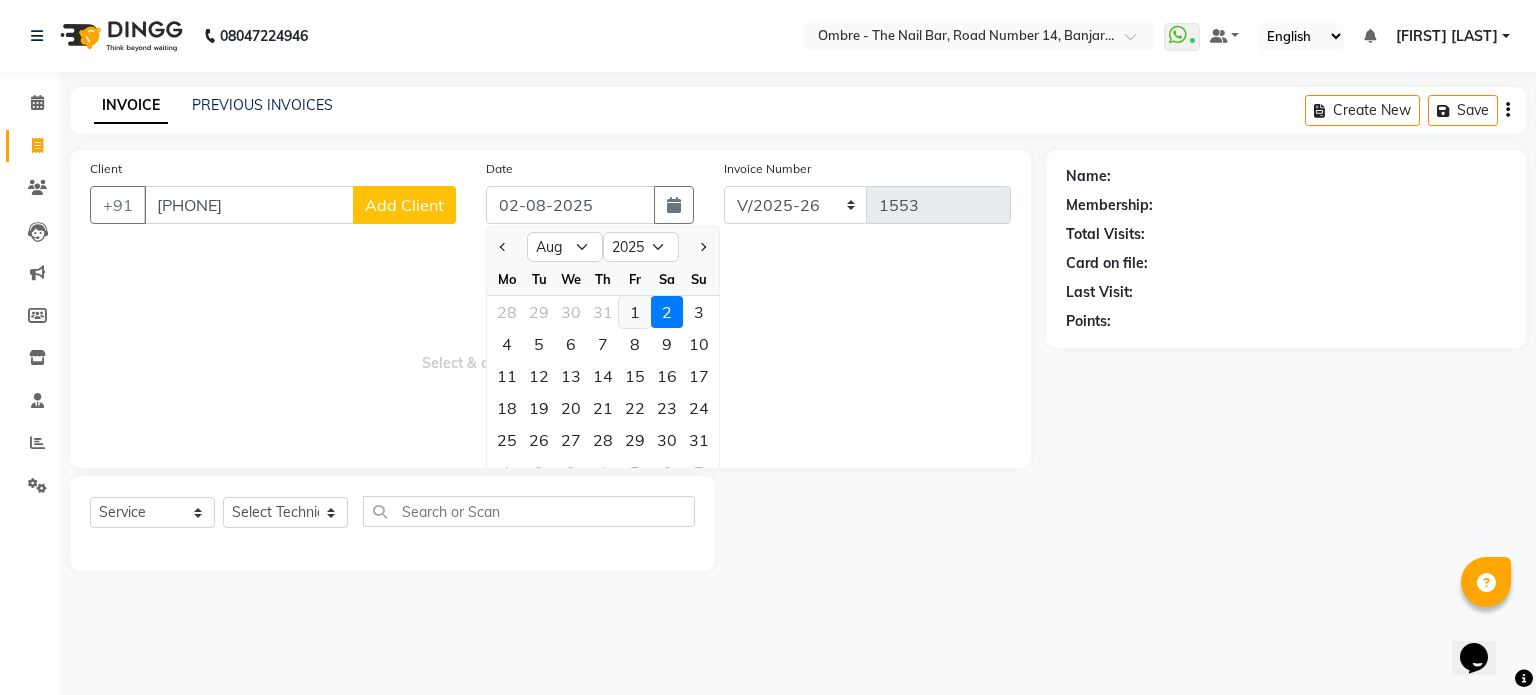 click on "1" 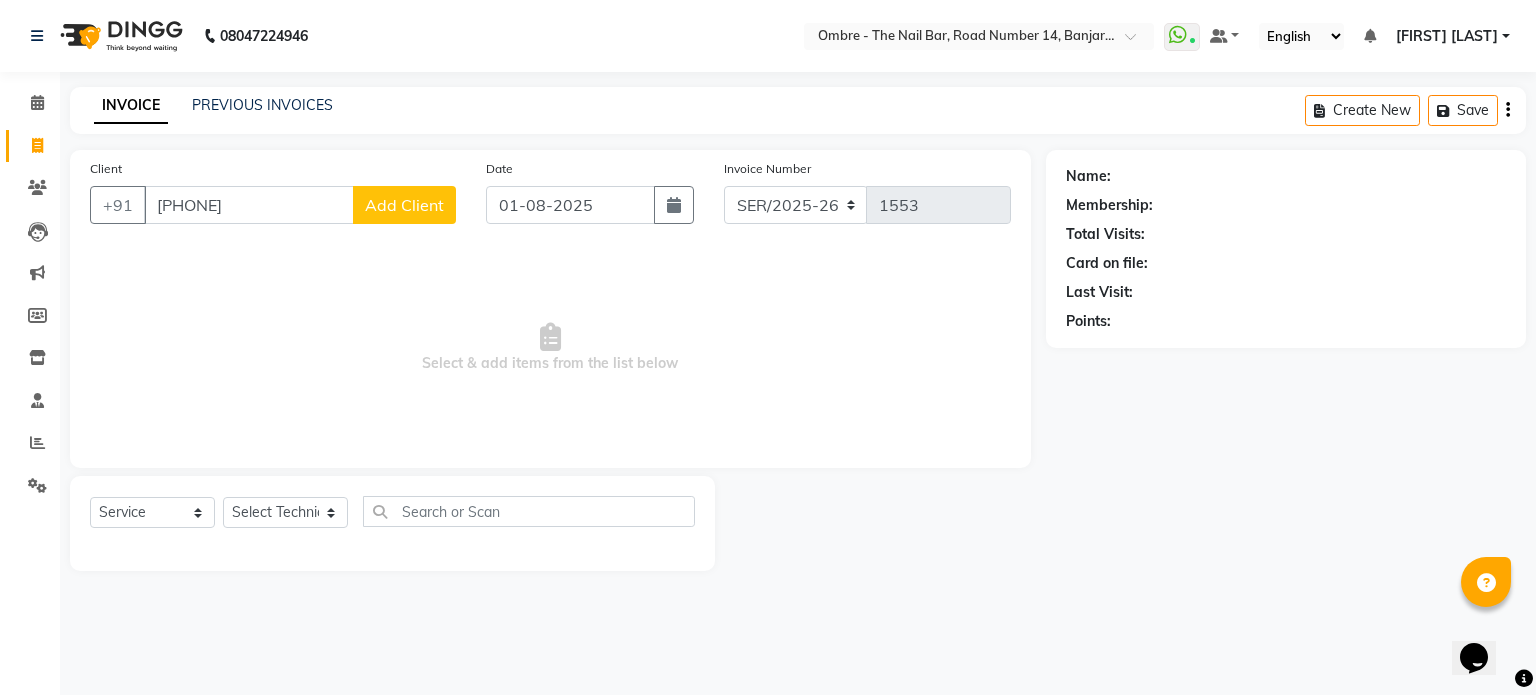 click on "Add Client" 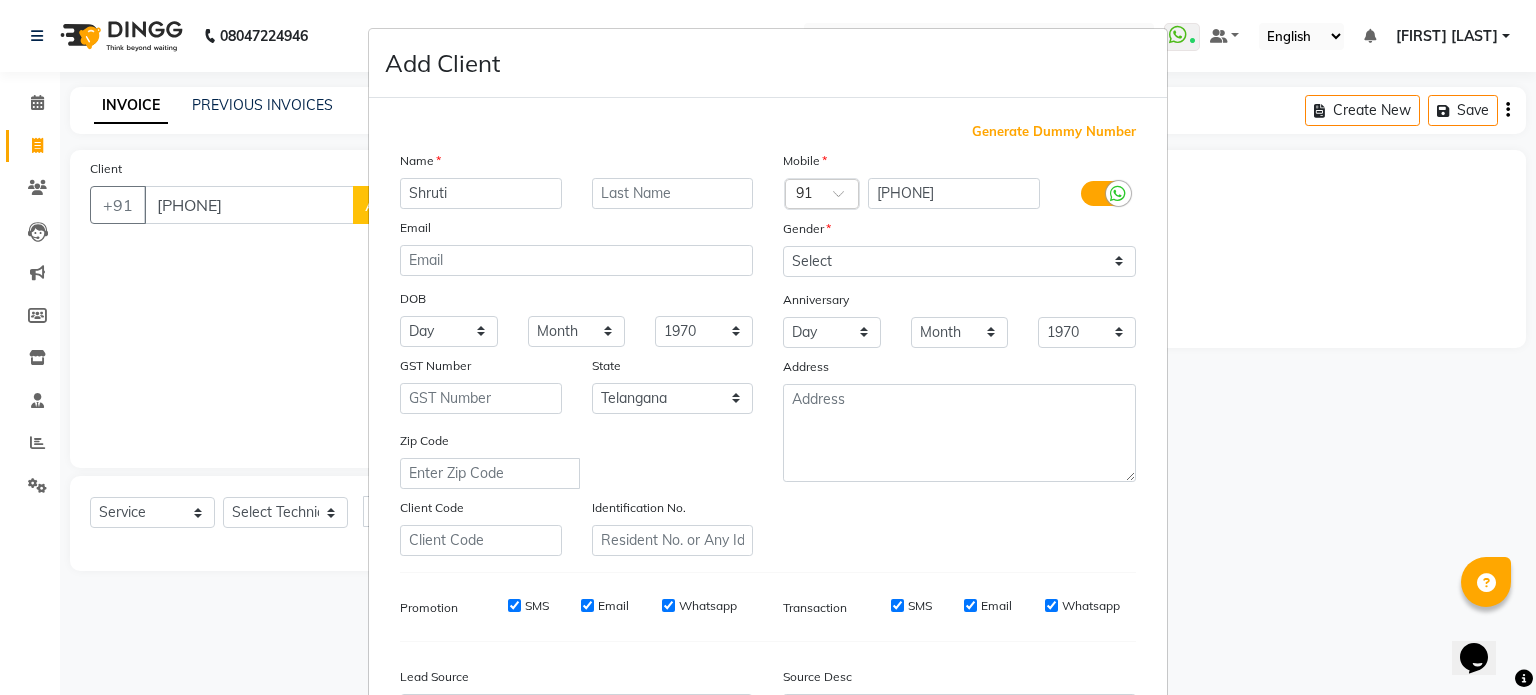 type on "Shruti" 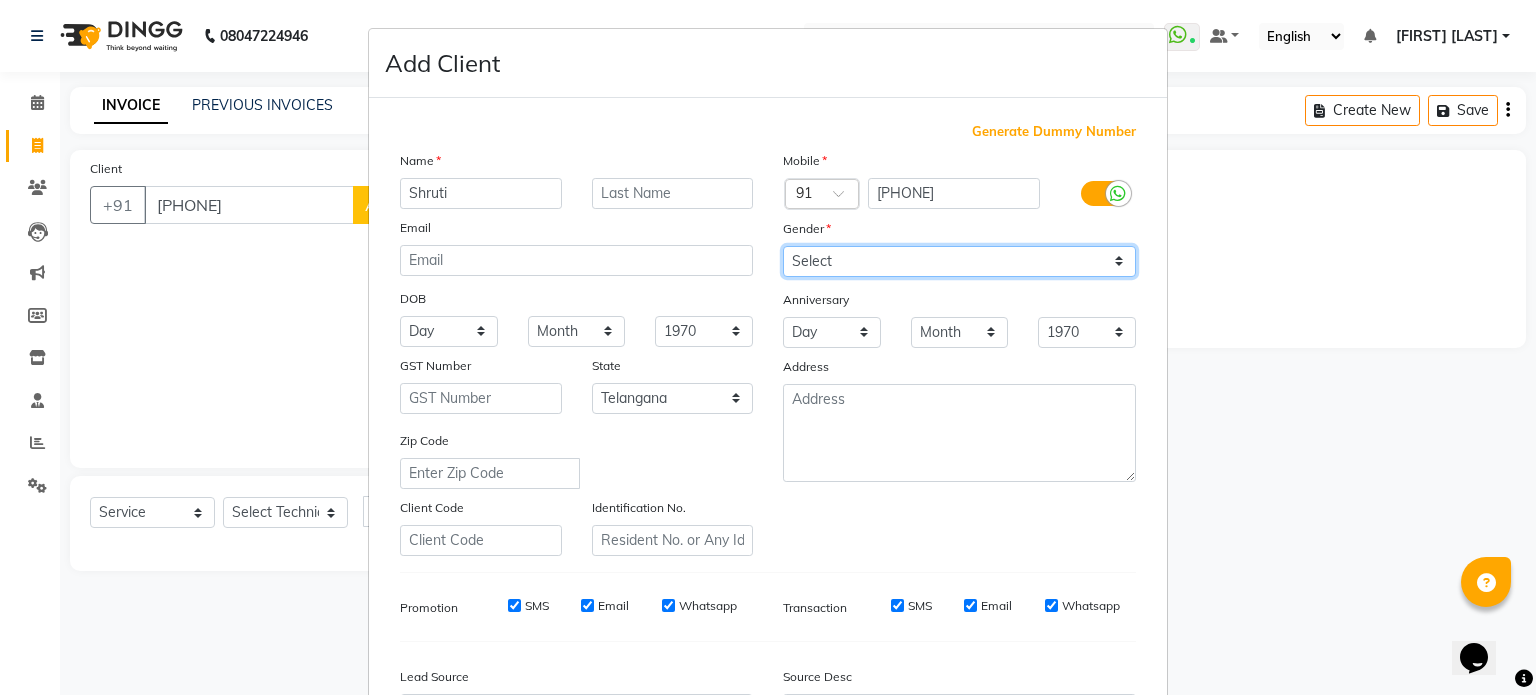 drag, startPoint x: 856, startPoint y: 263, endPoint x: 852, endPoint y: 275, distance: 12.649111 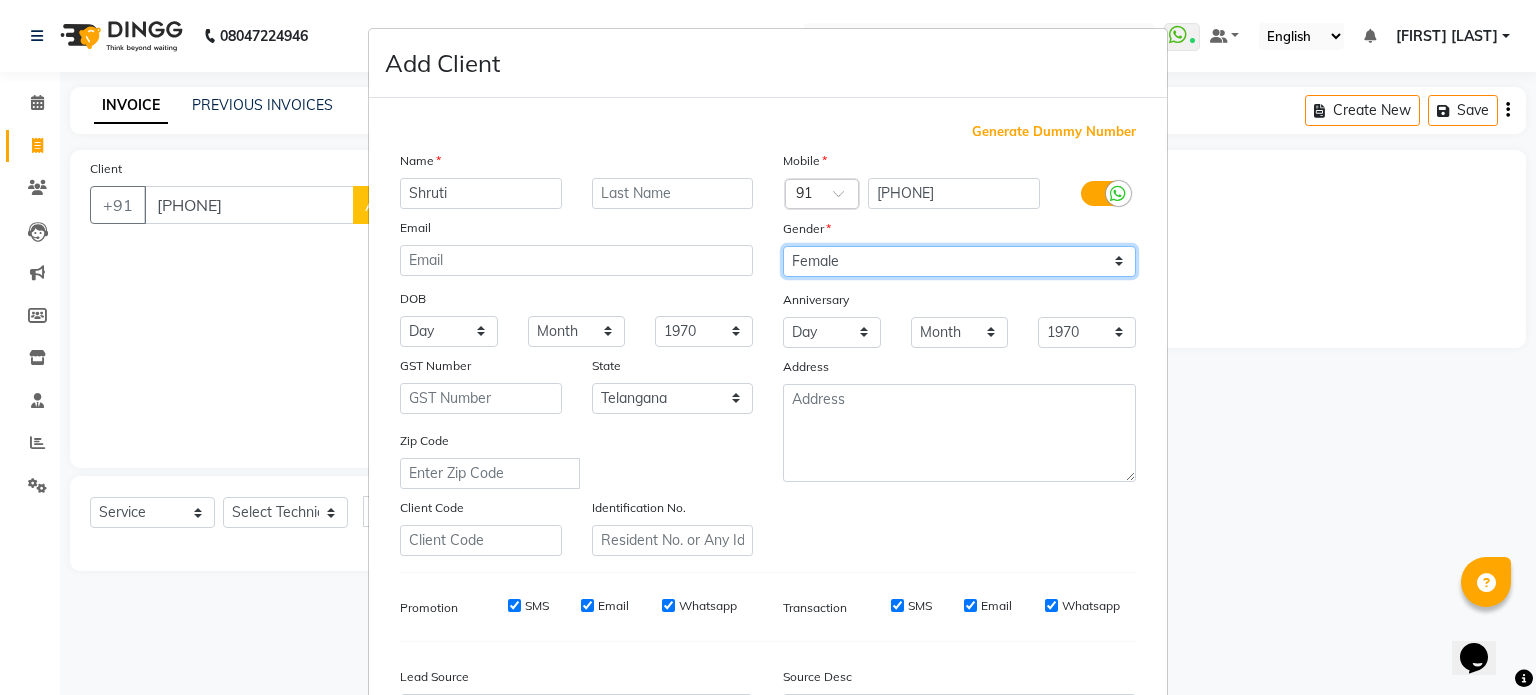 click on "Select Male Female Other Prefer Not To Say" at bounding box center [959, 261] 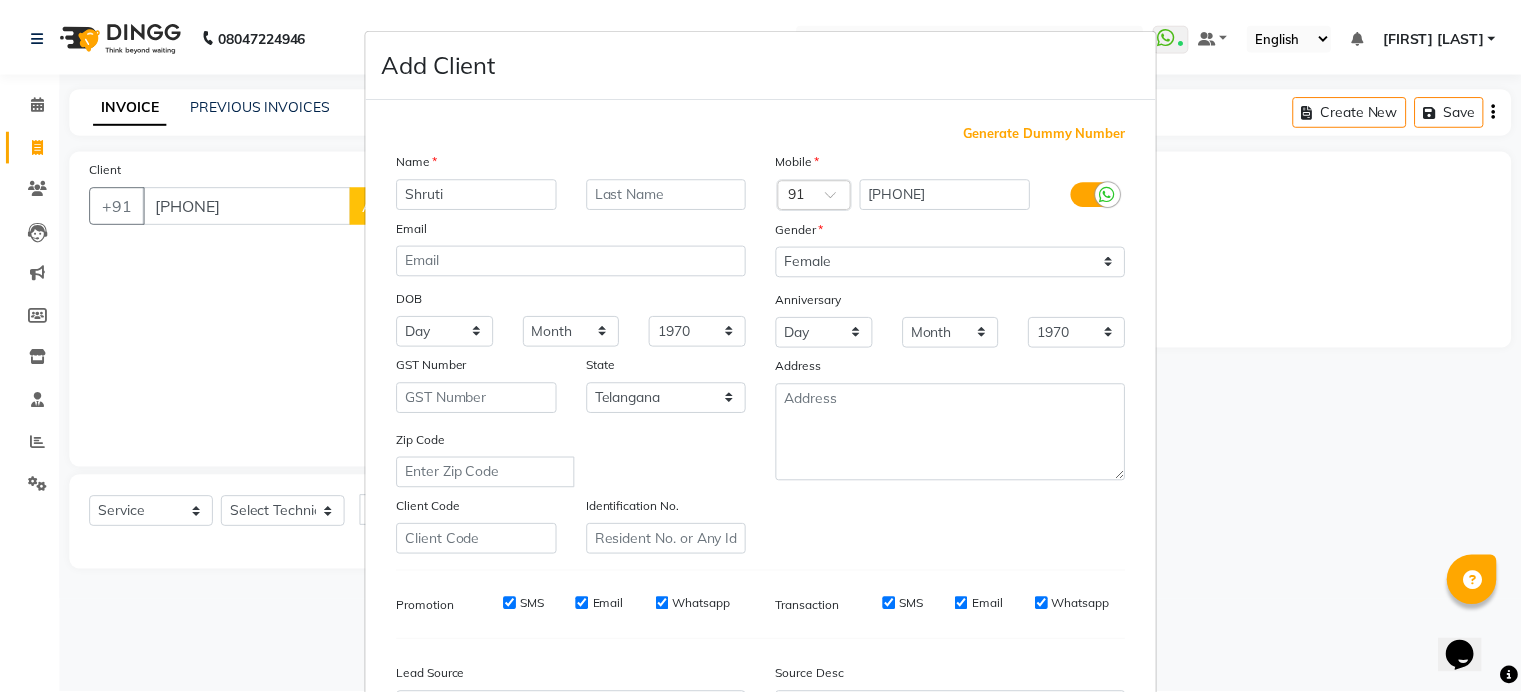 scroll, scrollTop: 215, scrollLeft: 0, axis: vertical 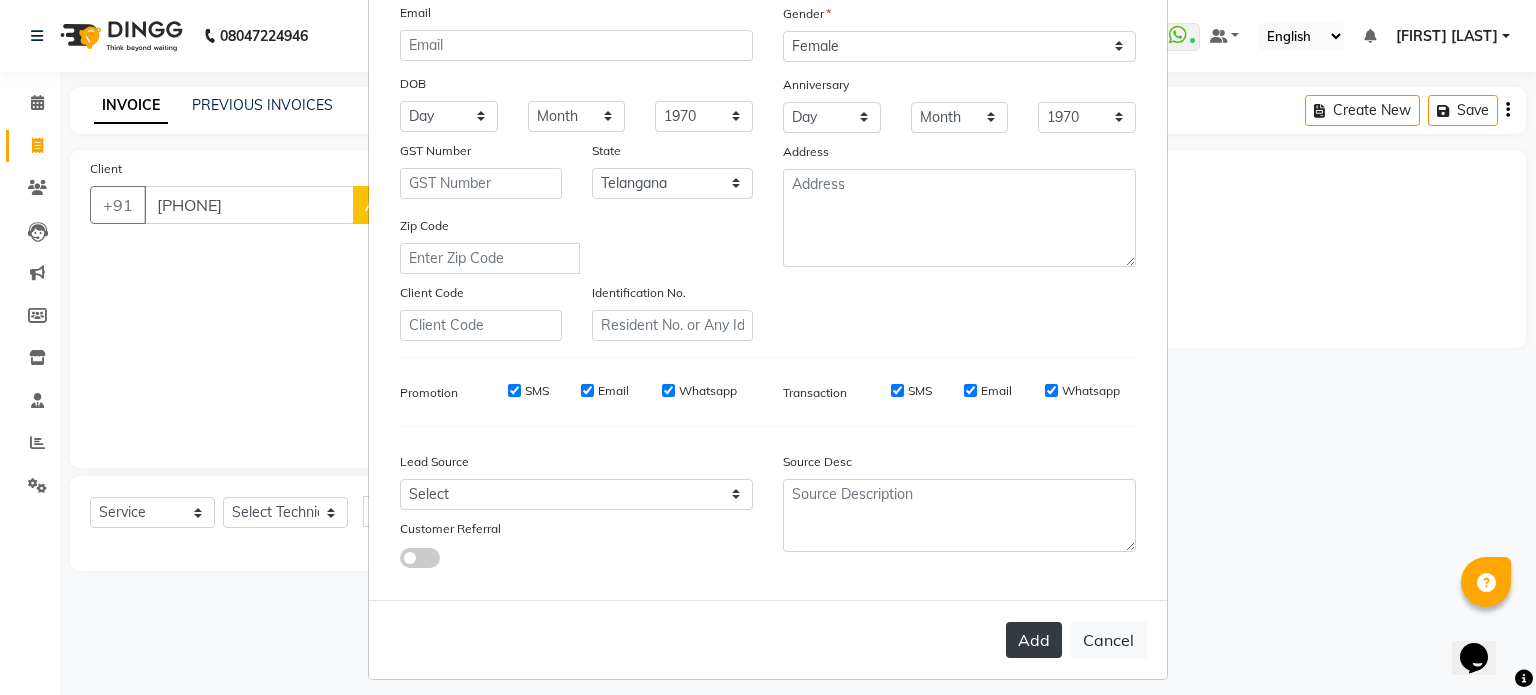 click on "Add" at bounding box center (1034, 640) 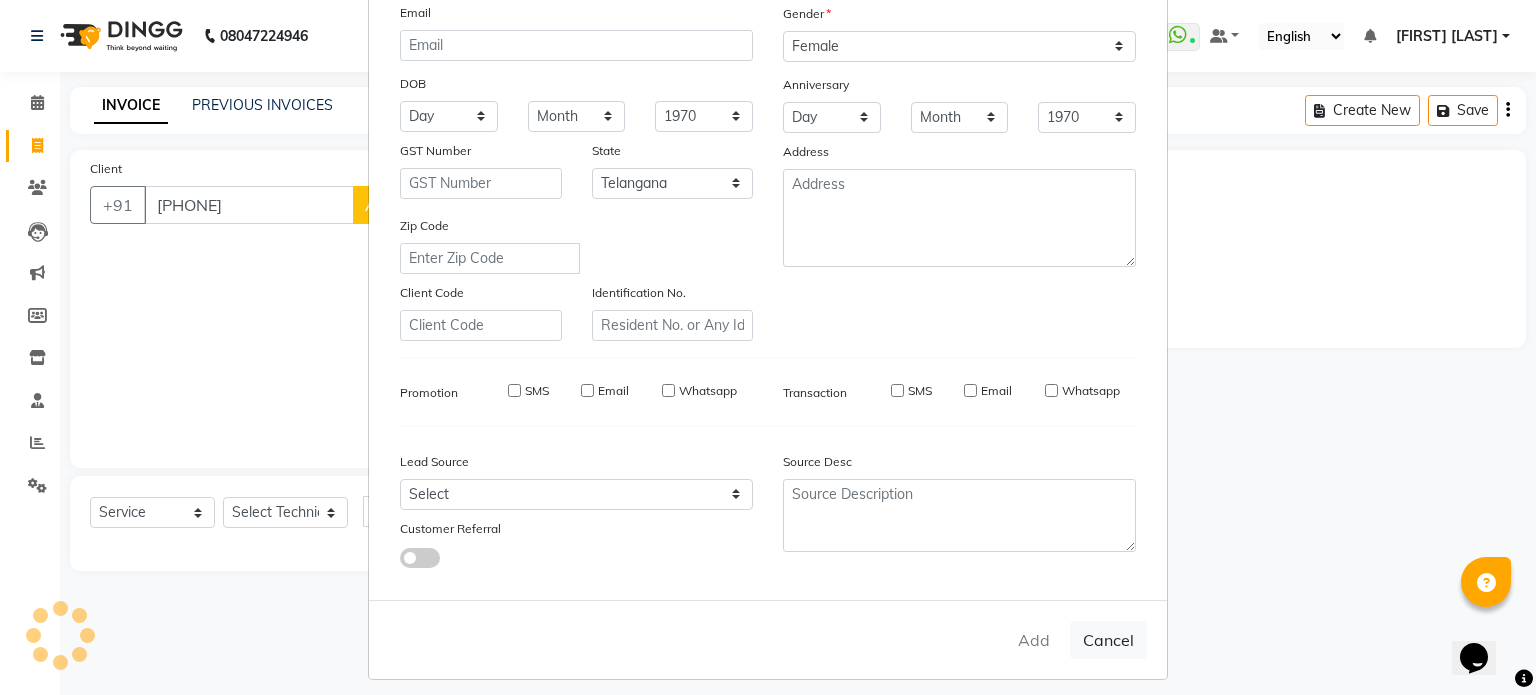 type 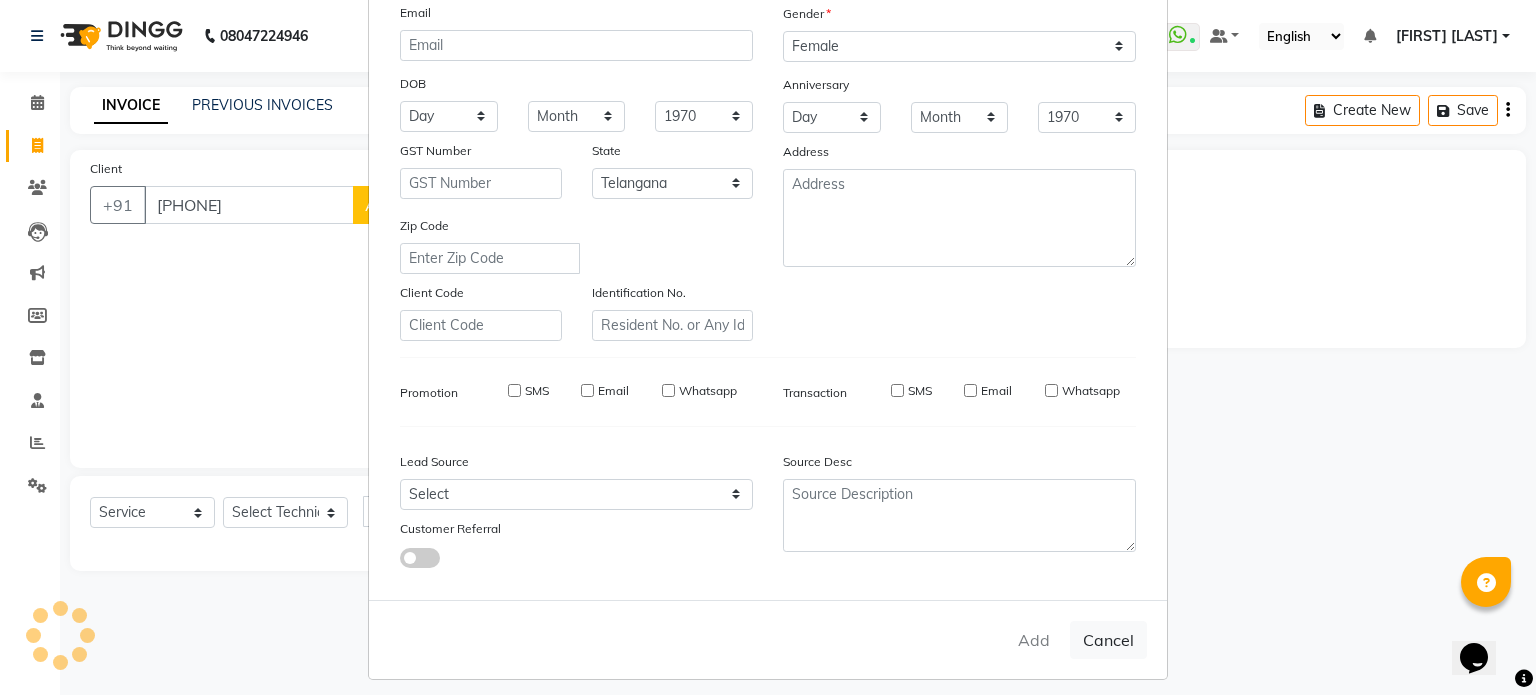 select 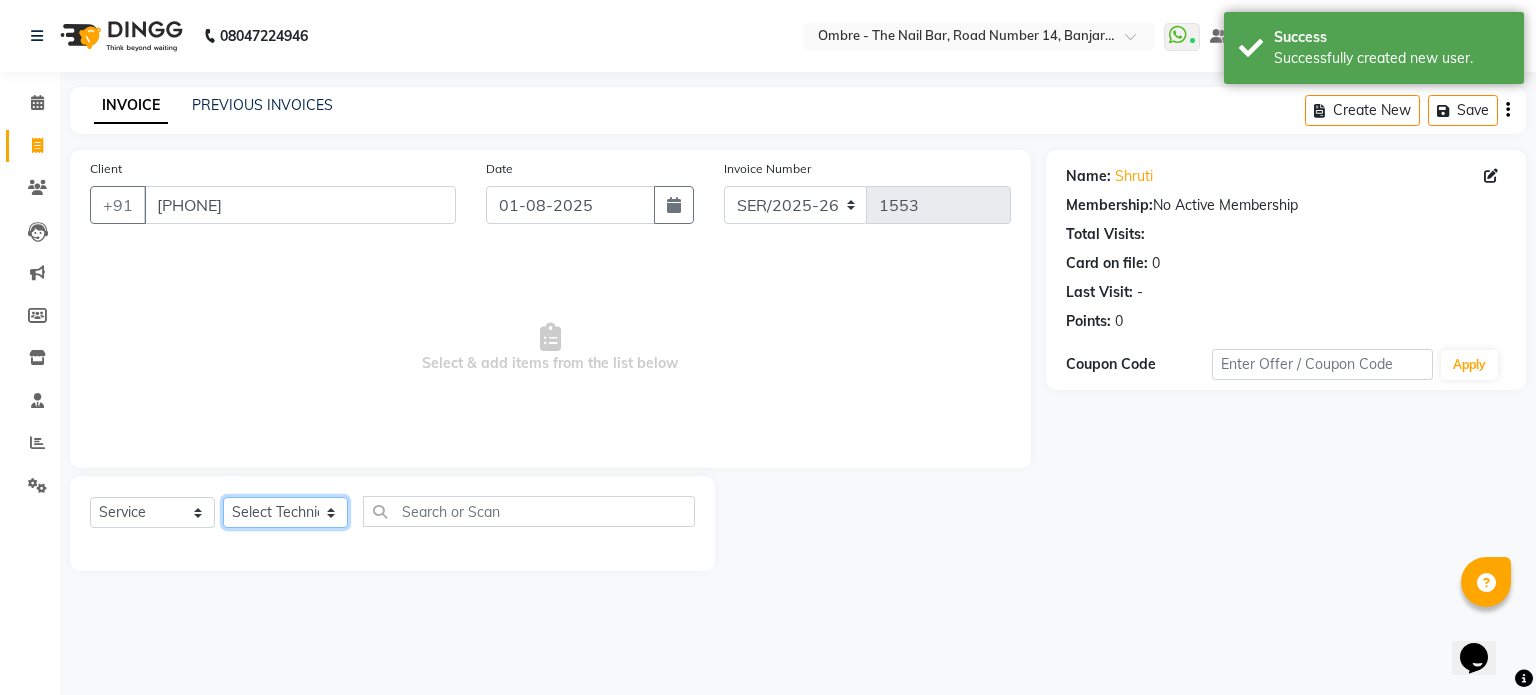 click on "Select Technician Abel Arohi Bharti Esther Gaina Holyson Juli Kasar Lata Monisha Prasad priyanka sakshi jain Sheetal Sushila thamu Wonso" 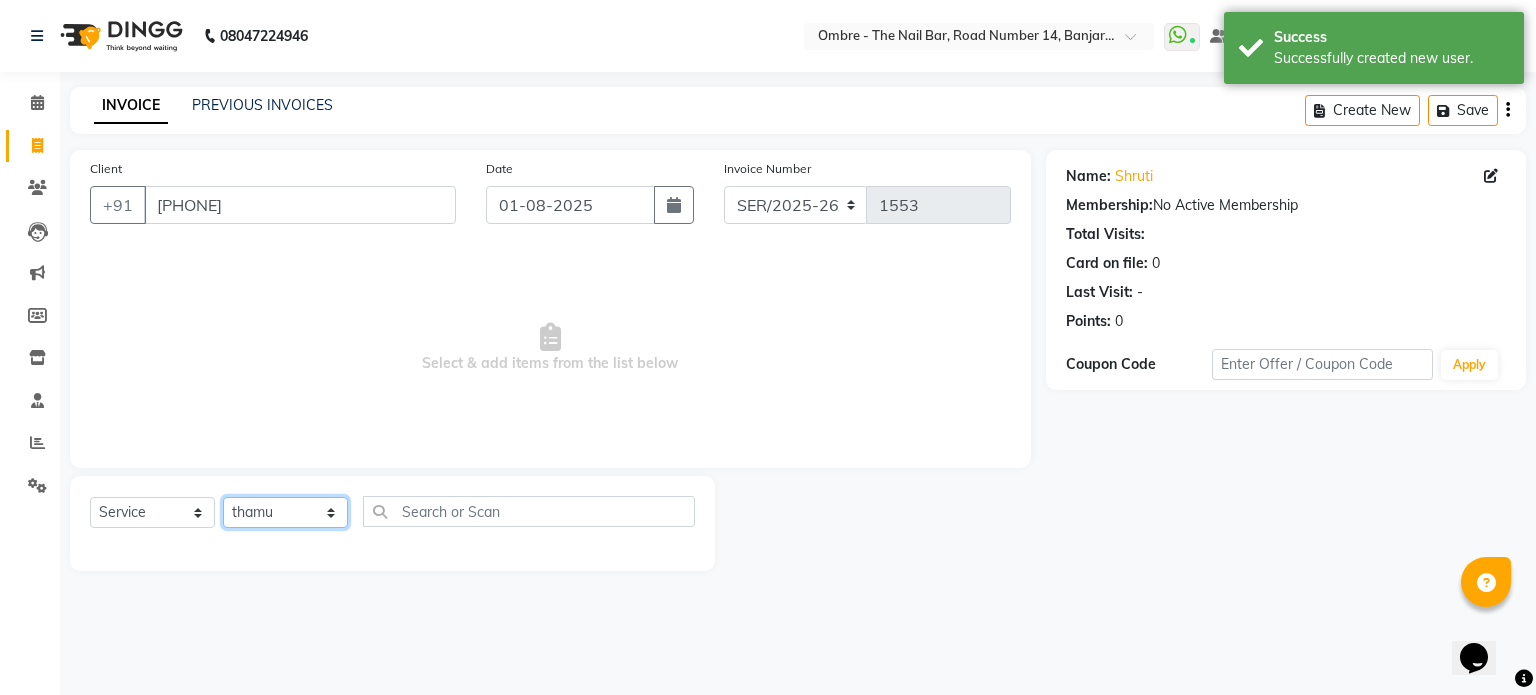 click on "Select Technician Abel Arohi Bharti Esther Gaina Holyson Juli Kasar Lata Monisha Prasad priyanka sakshi jain Sheetal Sushila thamu Wonso" 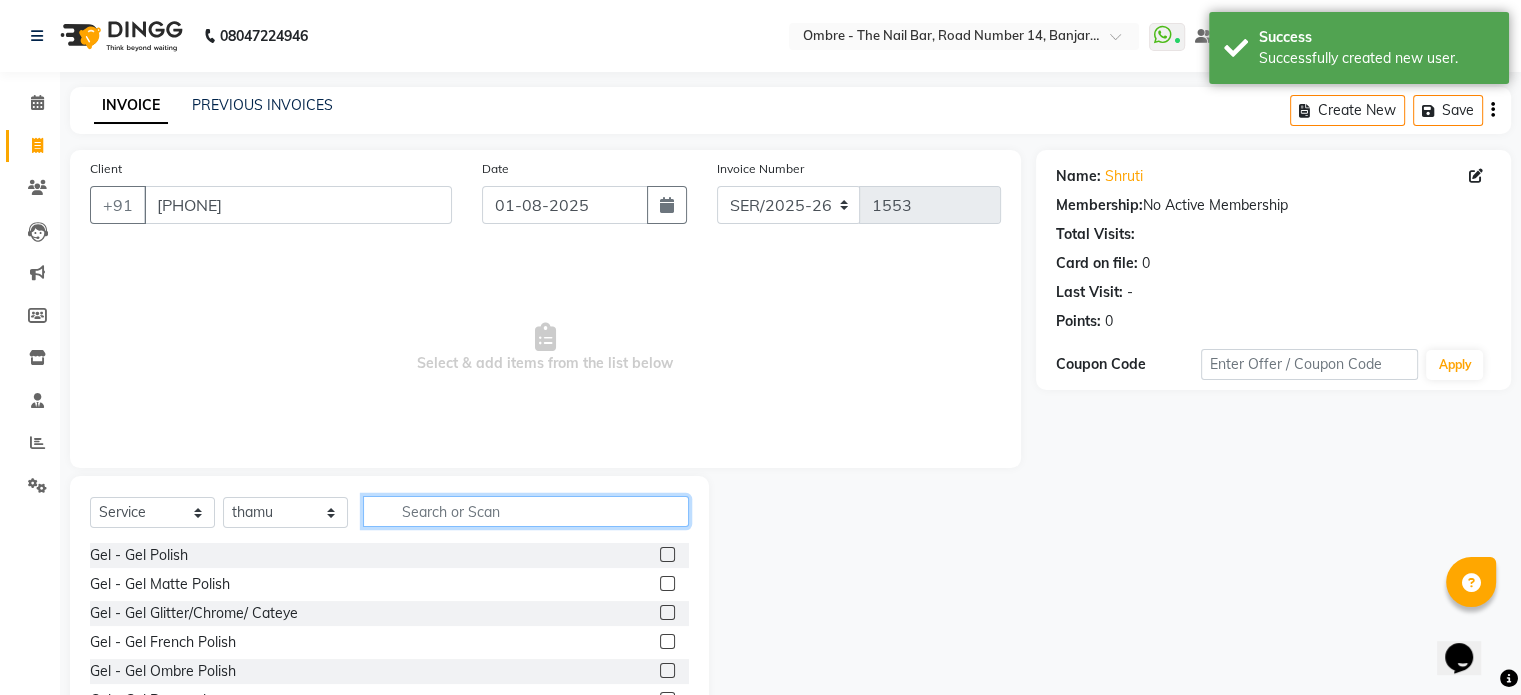 click 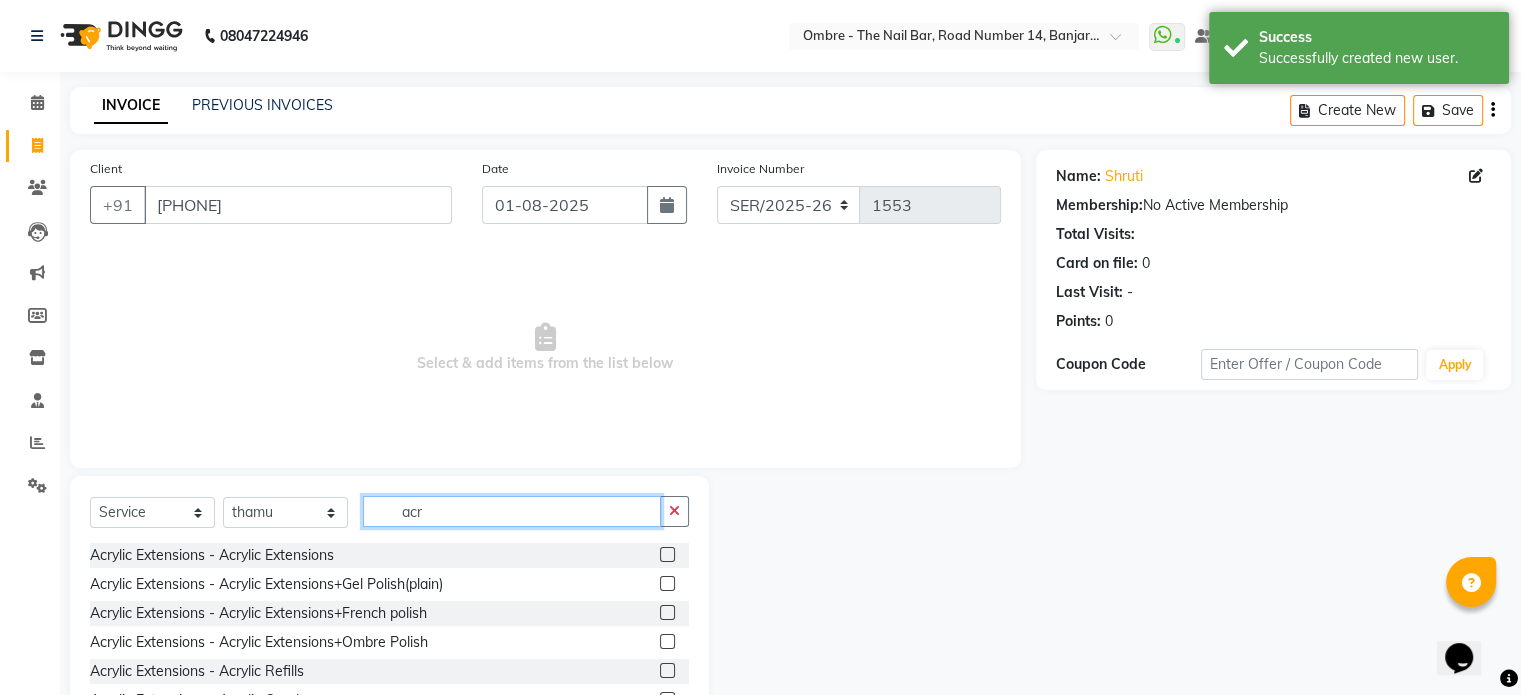 type on "acr" 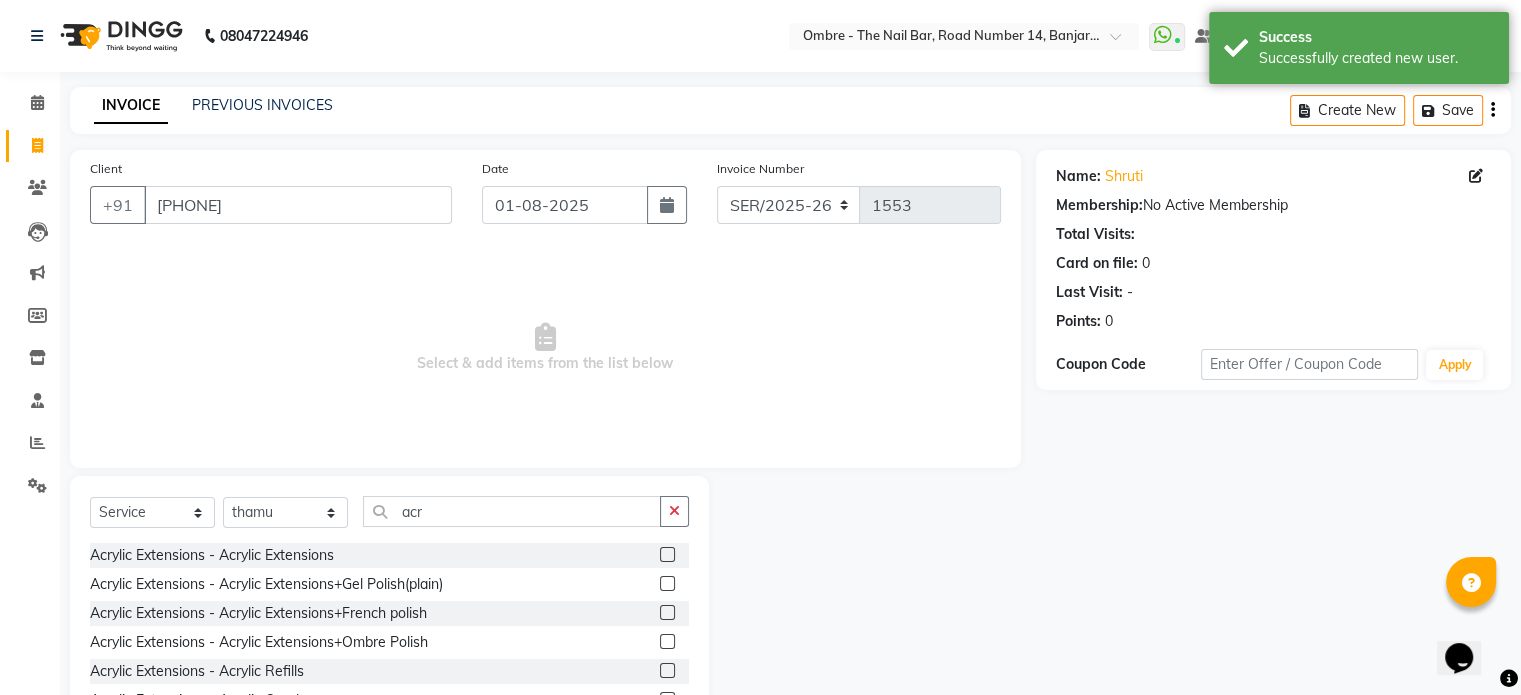 click 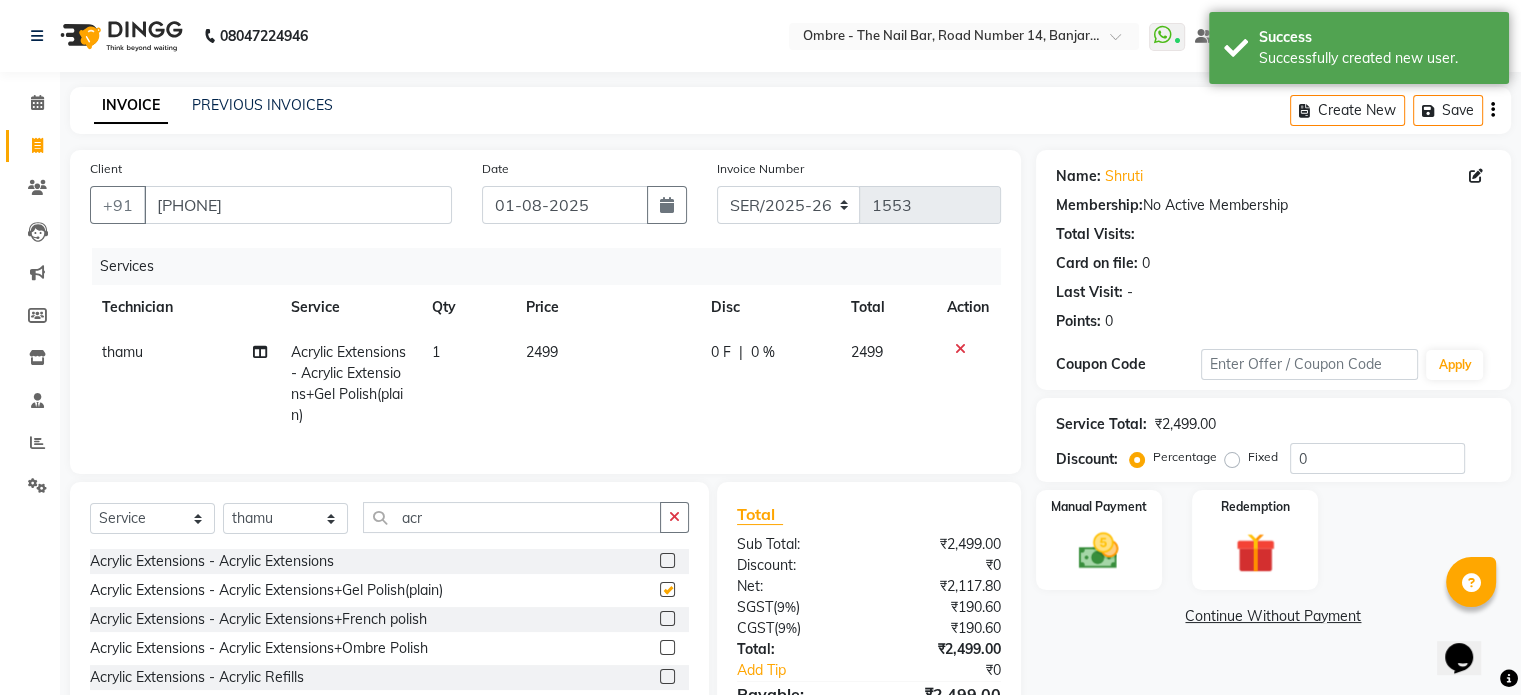 click on "2499" 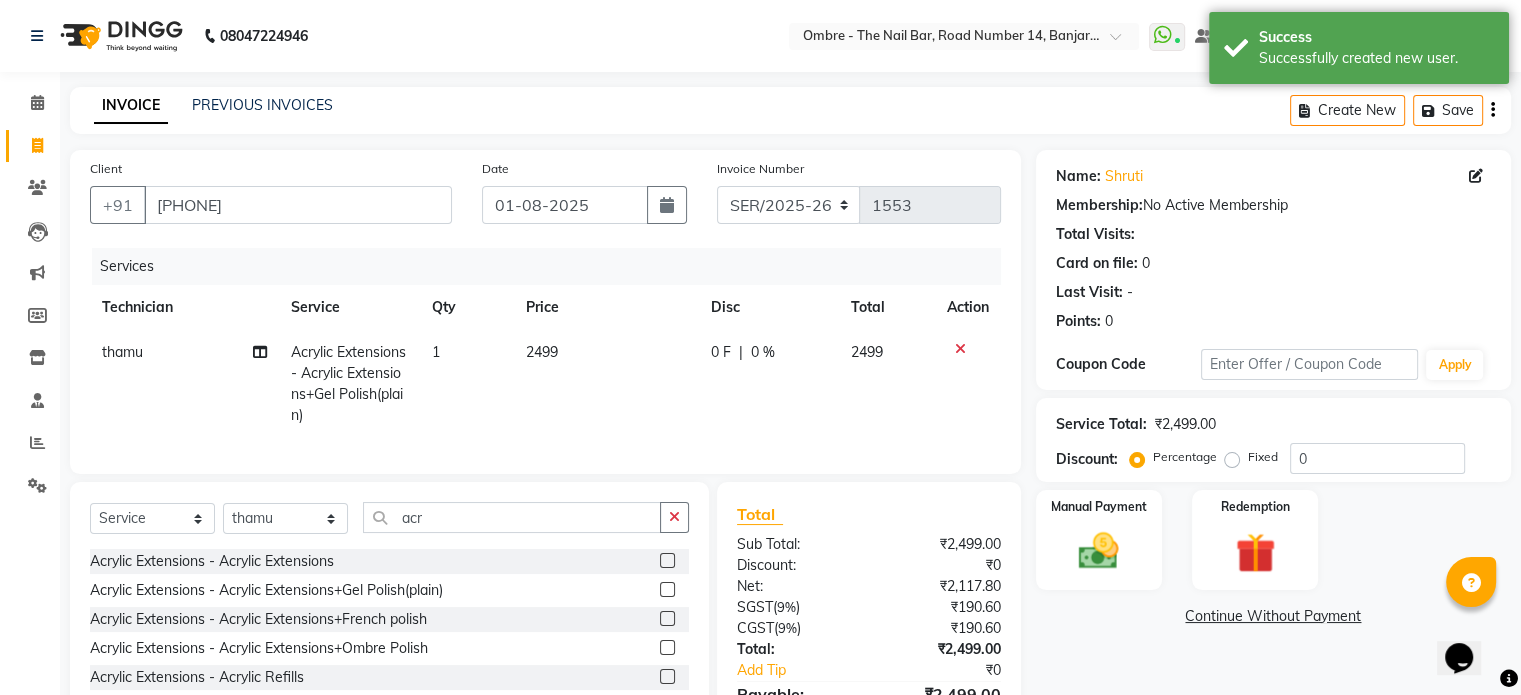 checkbox on "false" 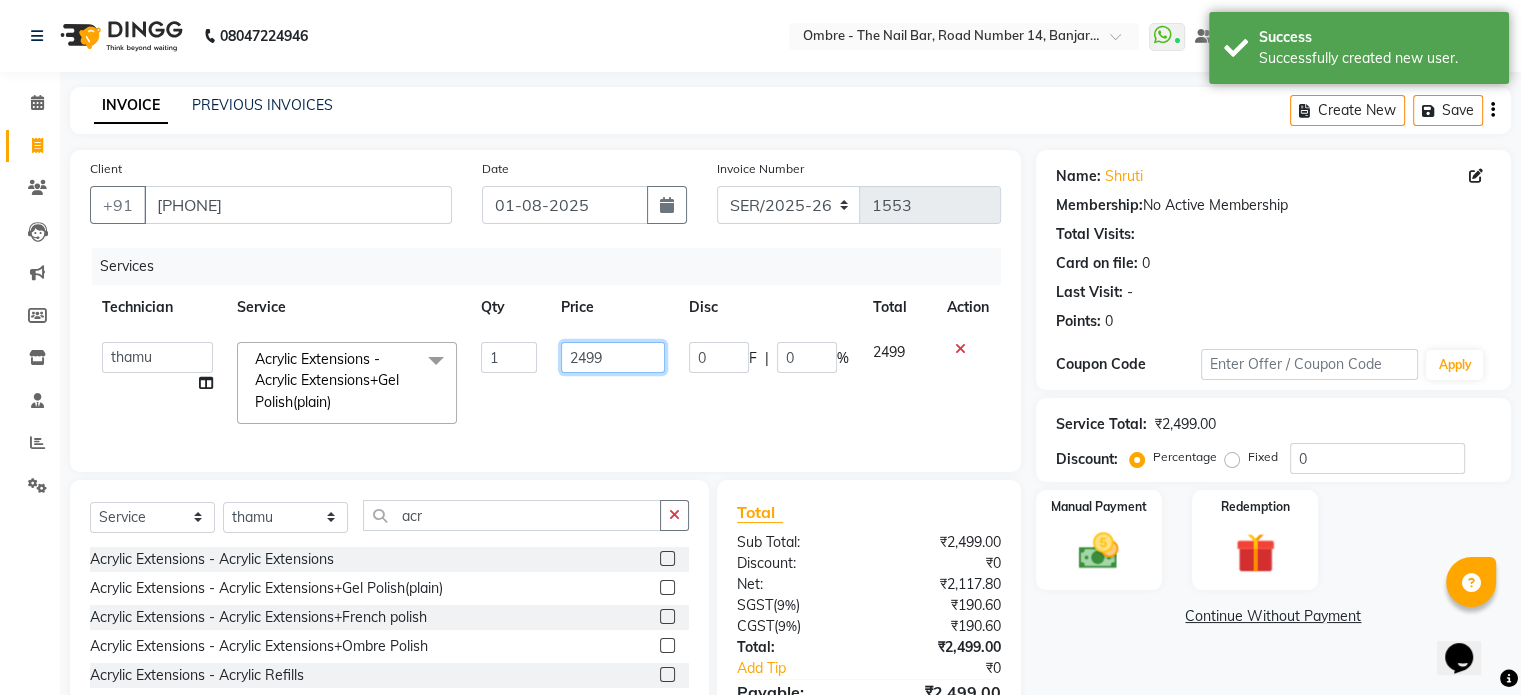 drag, startPoint x: 614, startPoint y: 353, endPoint x: 420, endPoint y: 363, distance: 194.25757 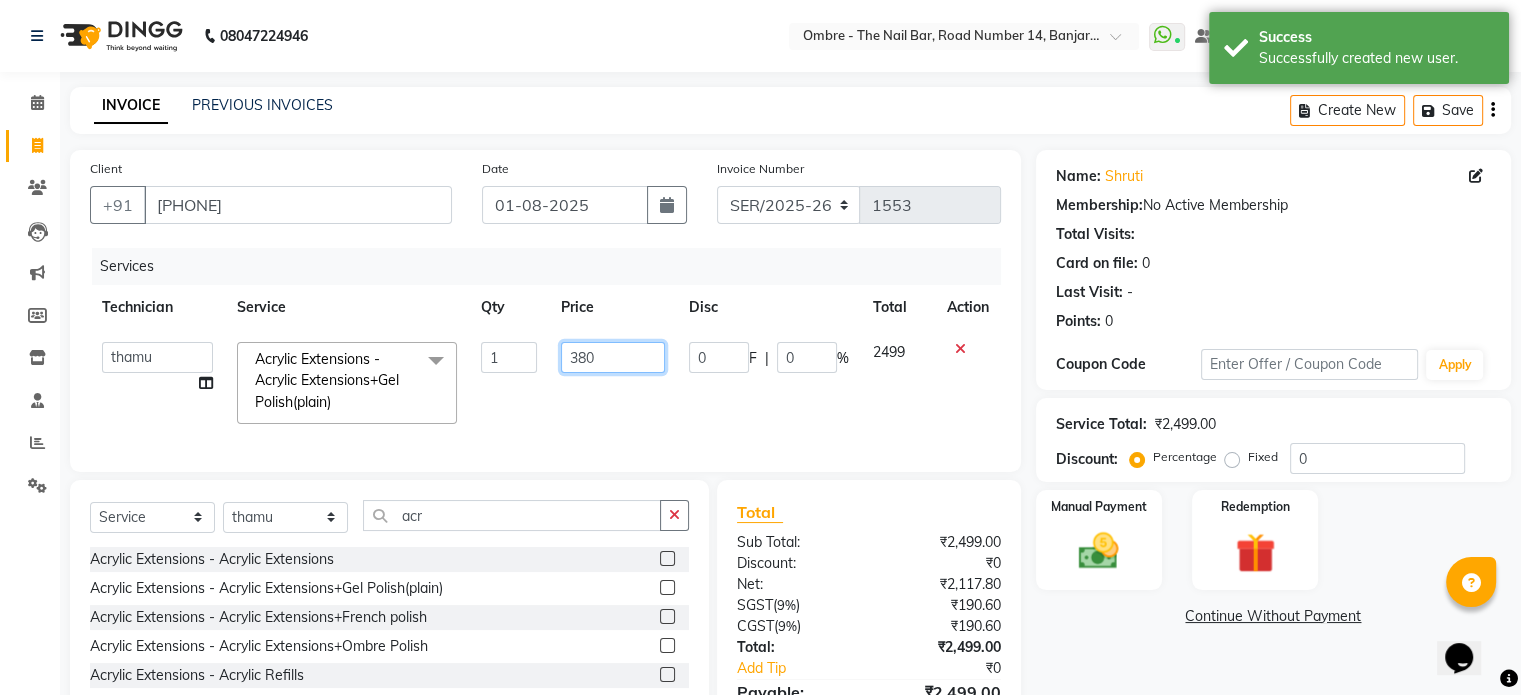 type on "3800" 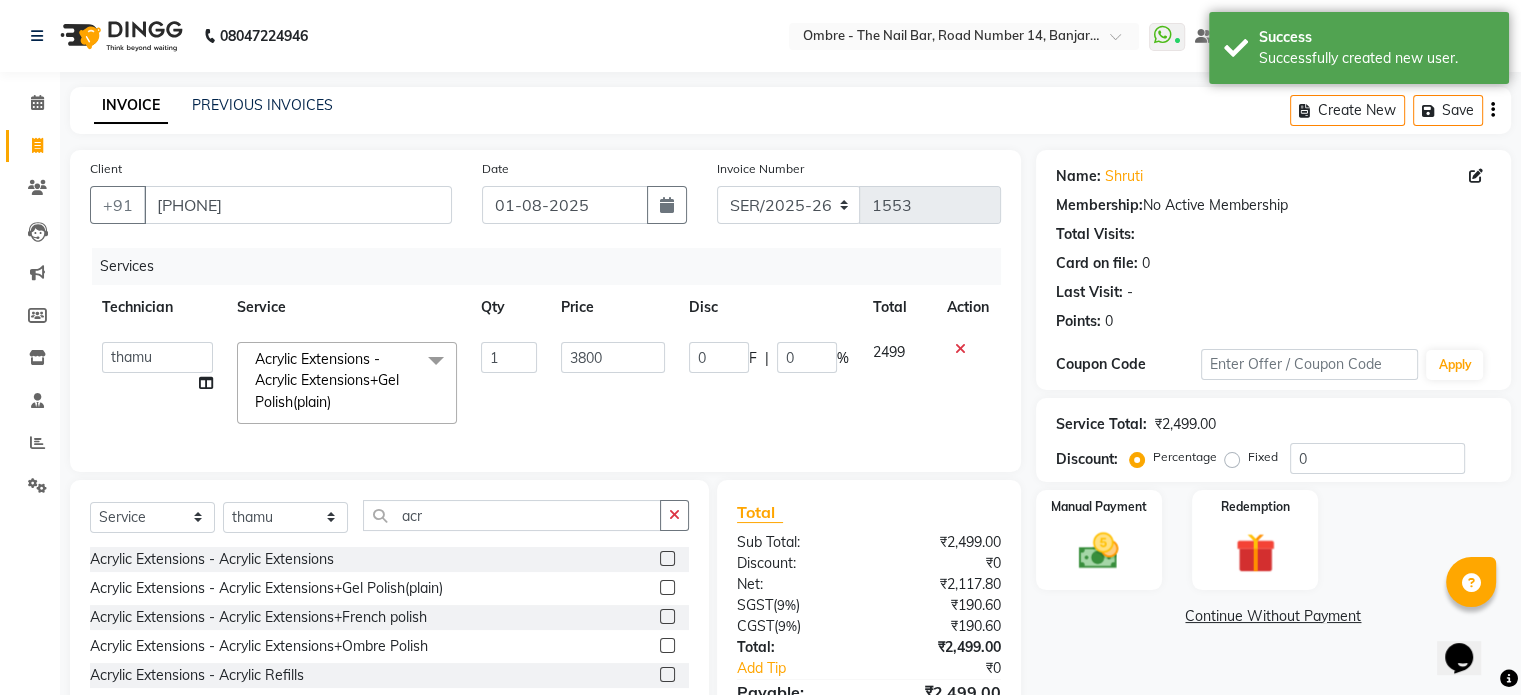 click on "Abel   Arohi   Bharti   Esther   Gaina   Holyson   Juli   Kasar   Lata   Monisha   Prasad   priyanka   sakshi jain   Sheetal   Sushila   thamu   Wonso" 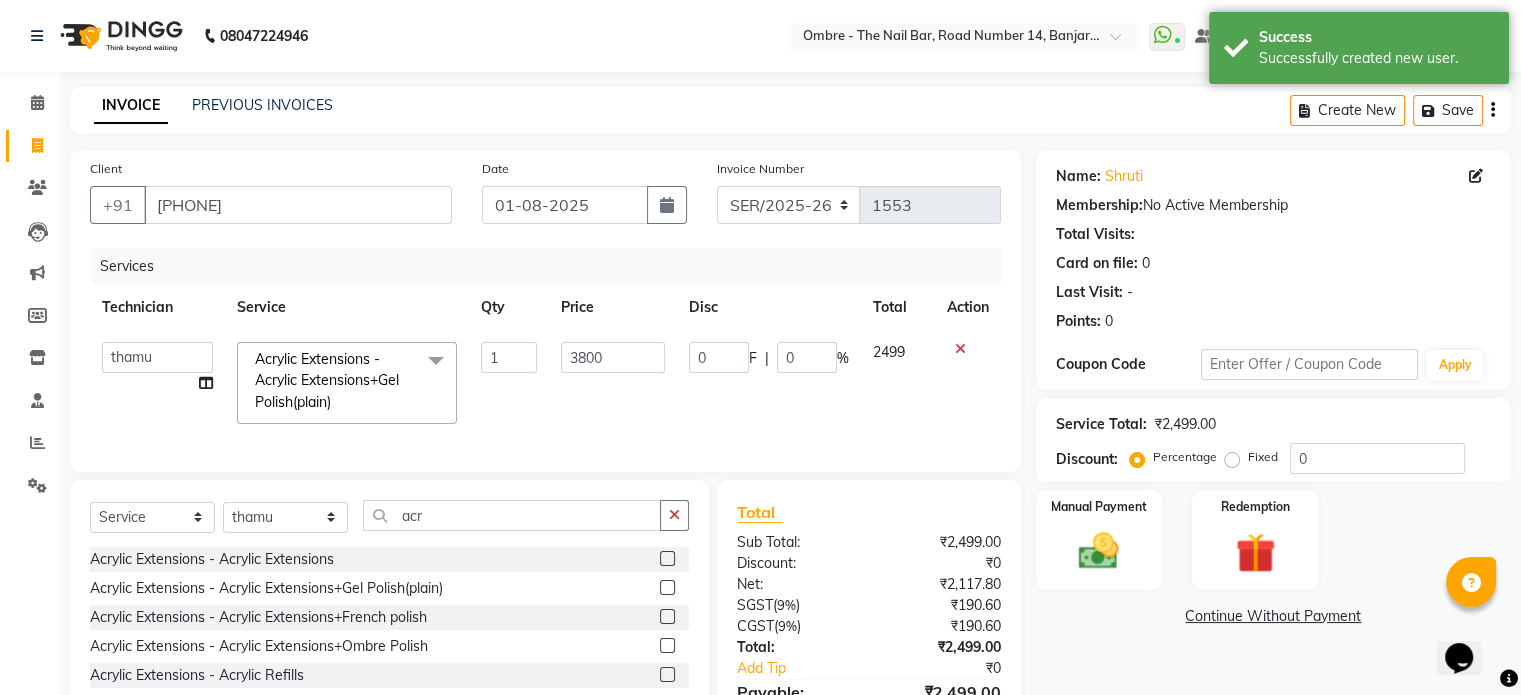 select on "24129" 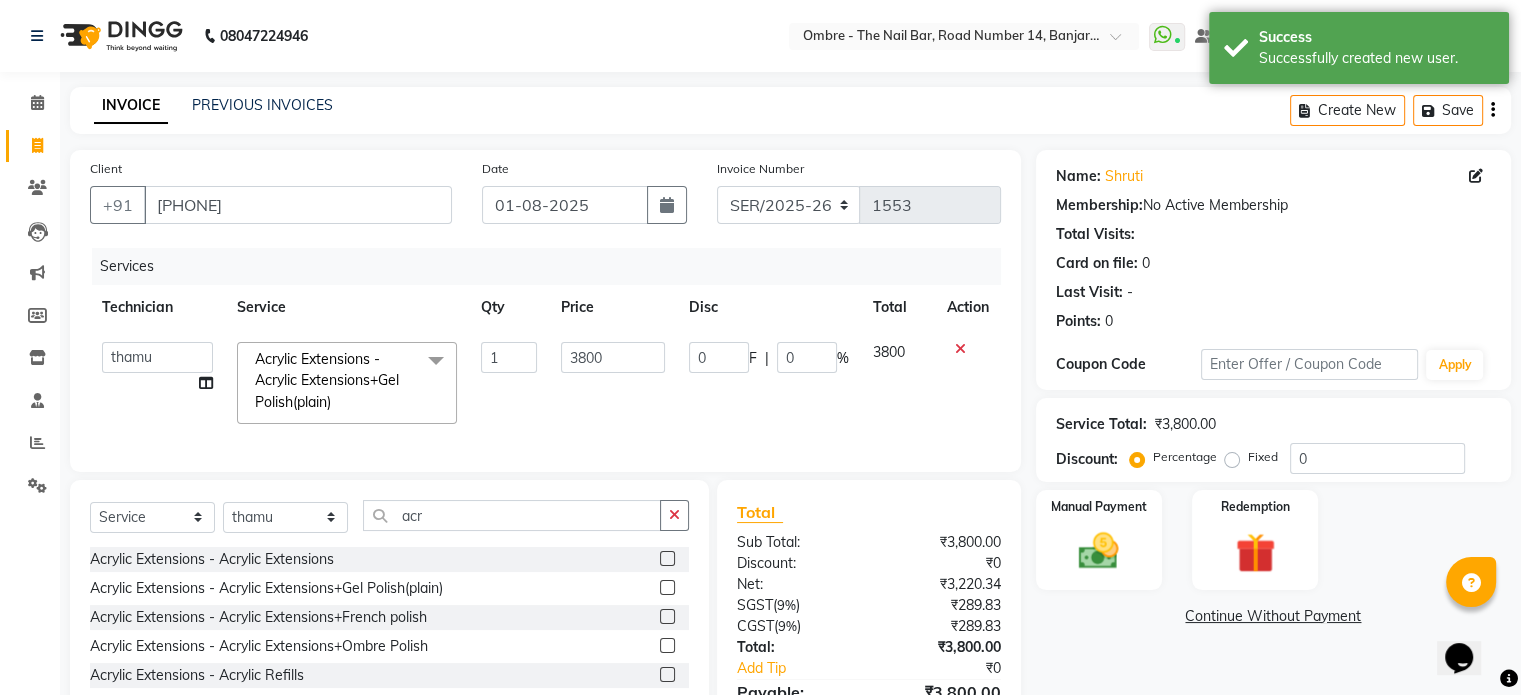 click 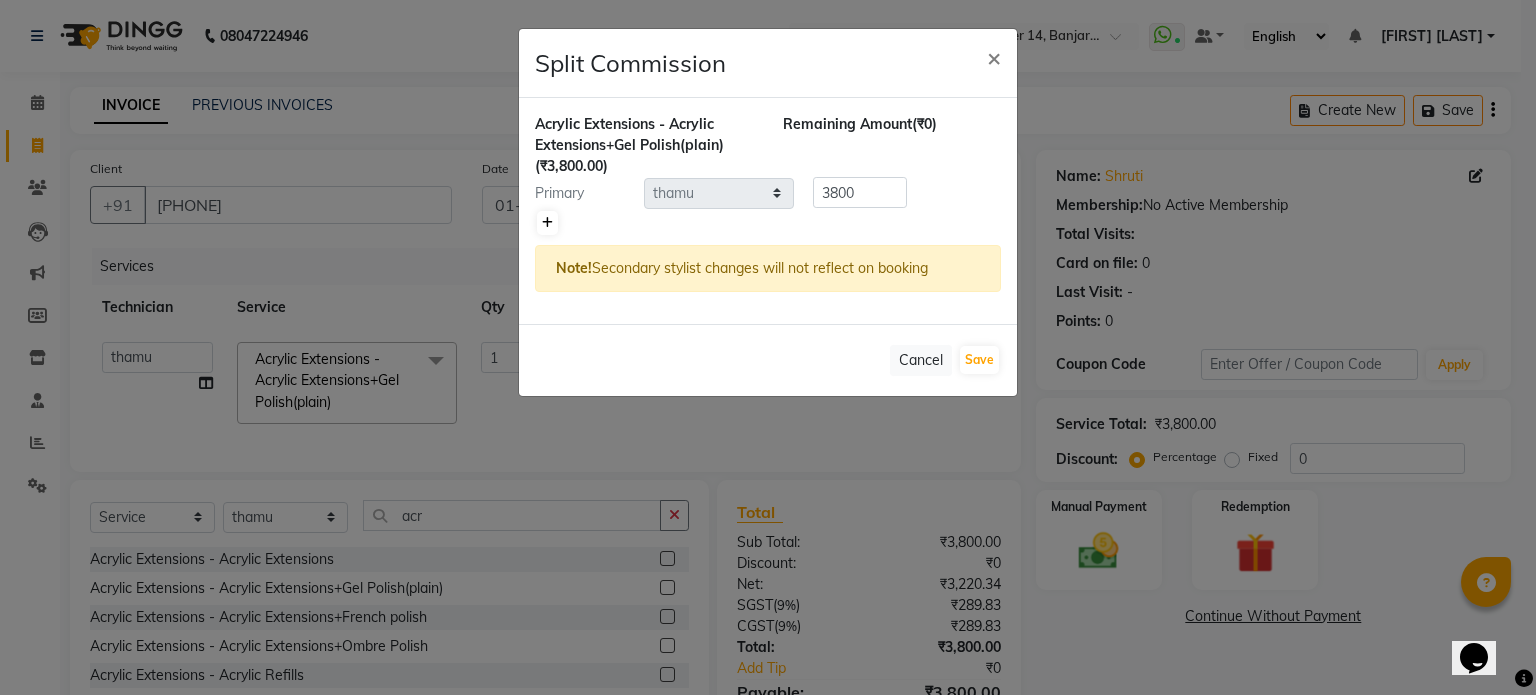 click 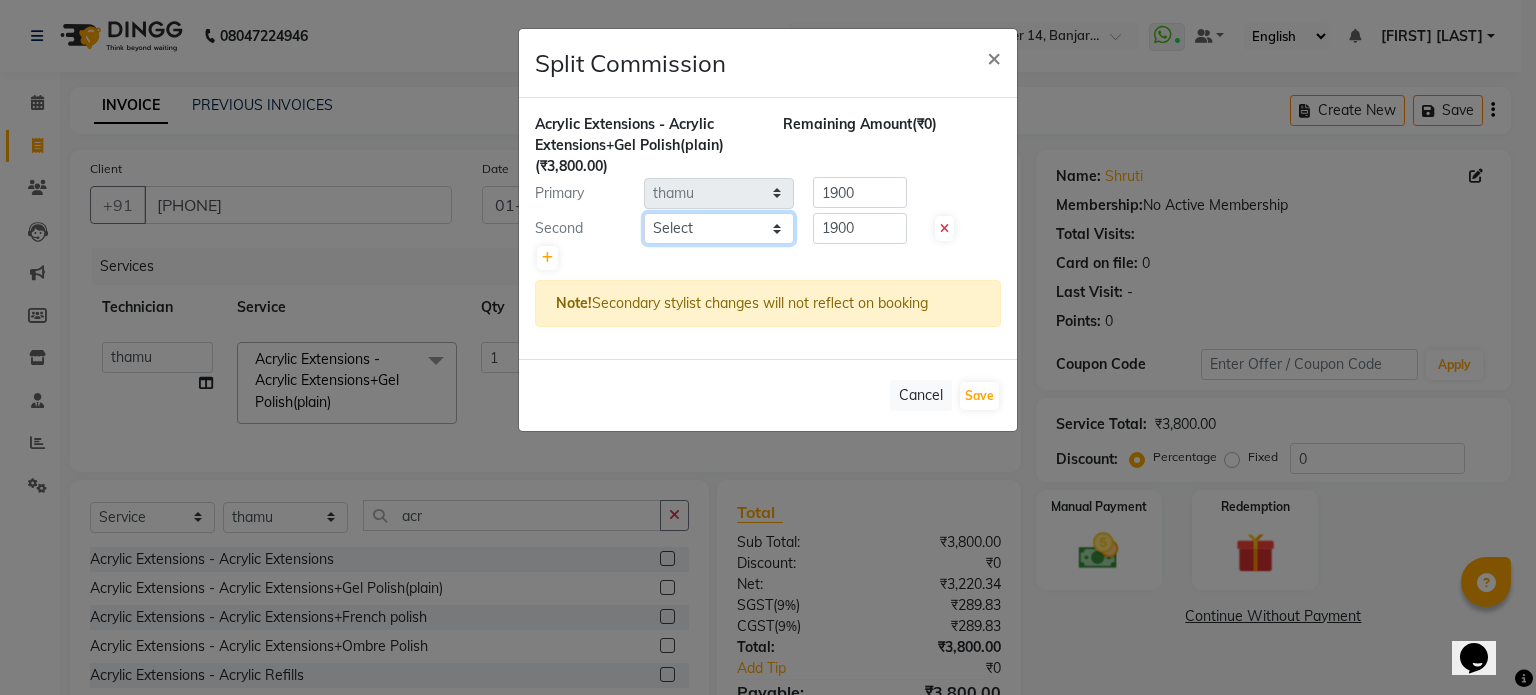 click on "Select  Abel   Arohi   Bharti   Esther   Gaina   Holyson   Juli   Kasar   Lata   Monisha   Prasad   priyanka   sakshi jain   Sheetal   Sushila   thamu   Wonso" 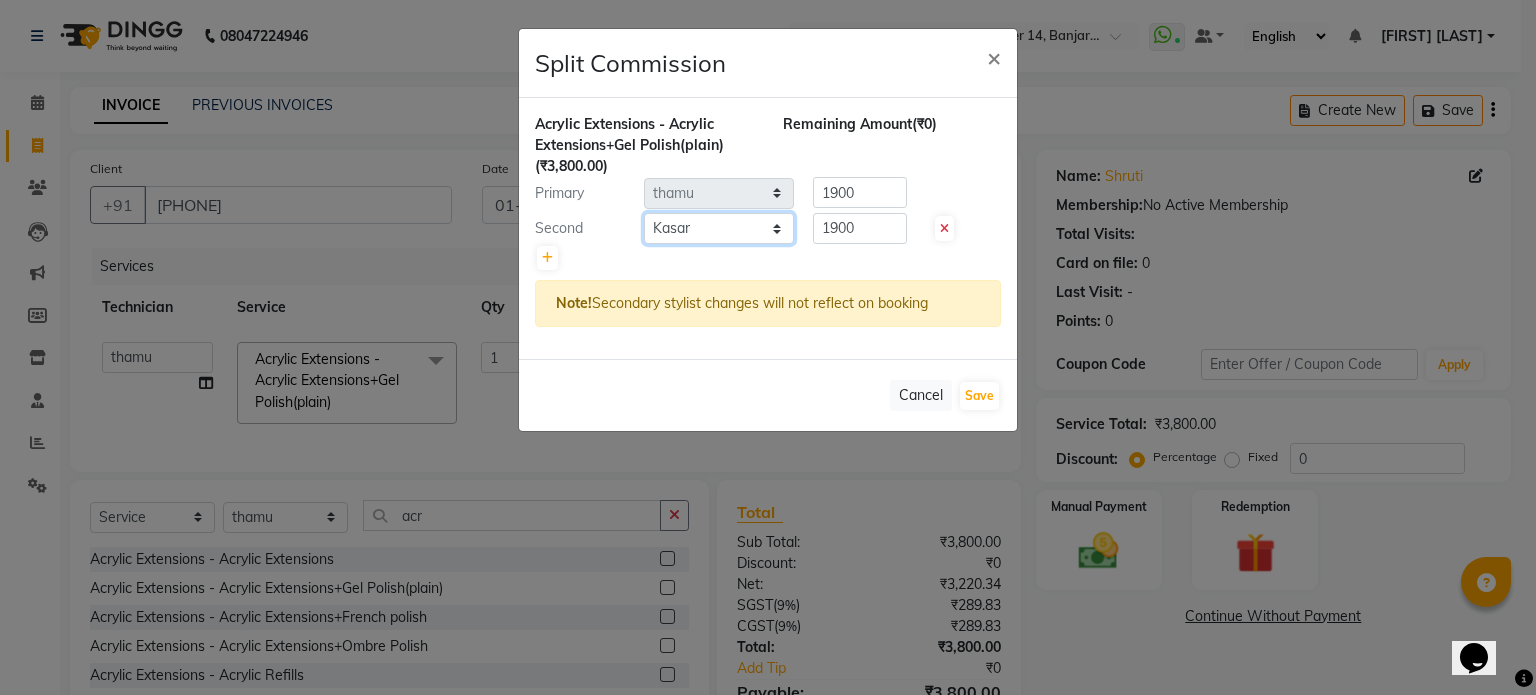 click on "Select  Abel   Arohi   Bharti   Esther   Gaina   Holyson   Juli   Kasar   Lata   Monisha   Prasad   priyanka   sakshi jain   Sheetal   Sushila   thamu   Wonso" 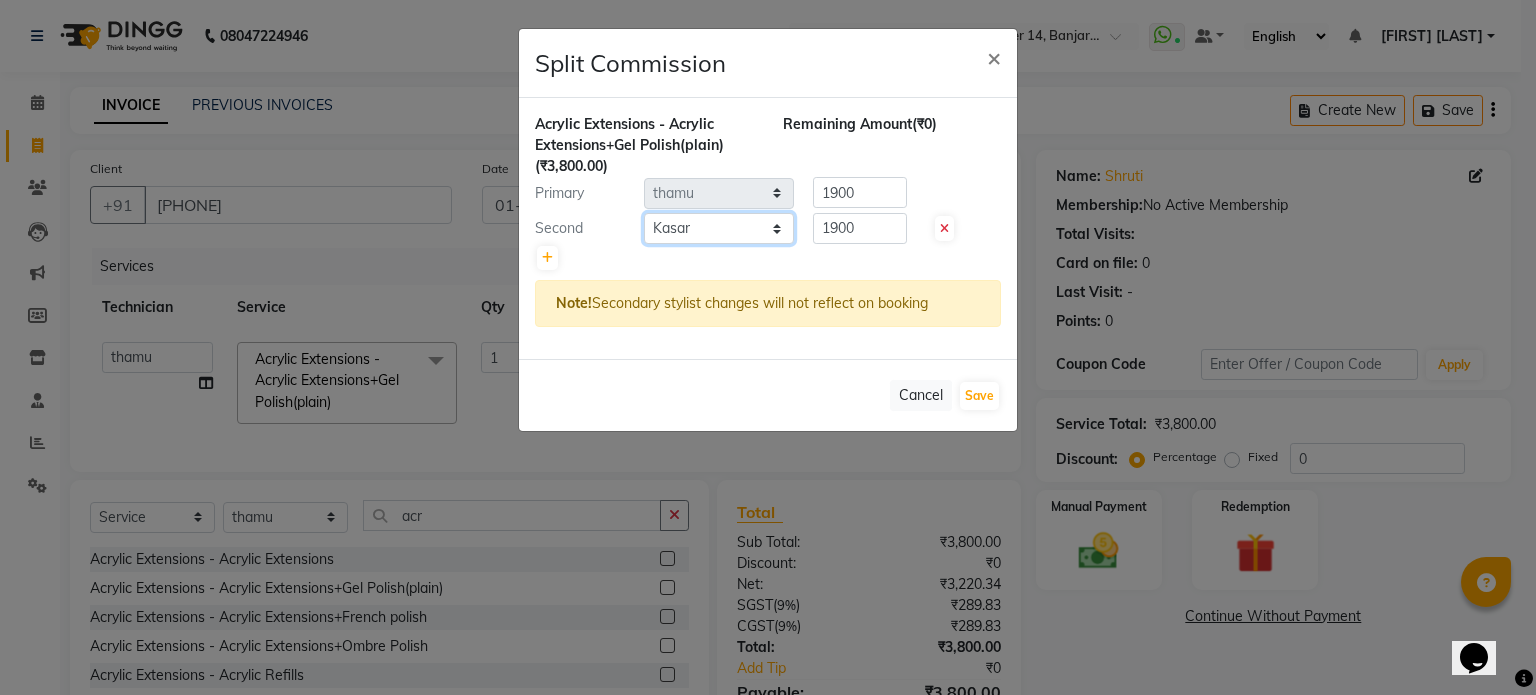 select on "21926" 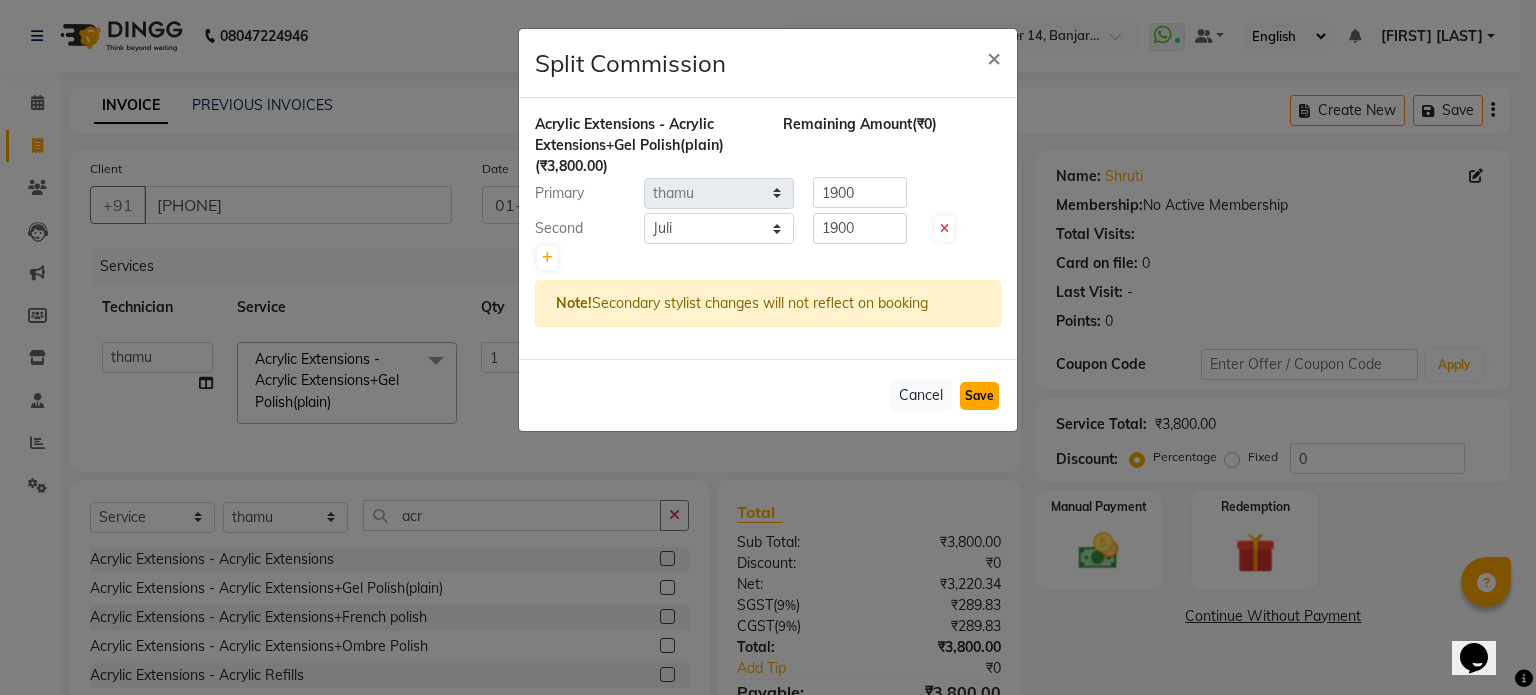 click on "Save" 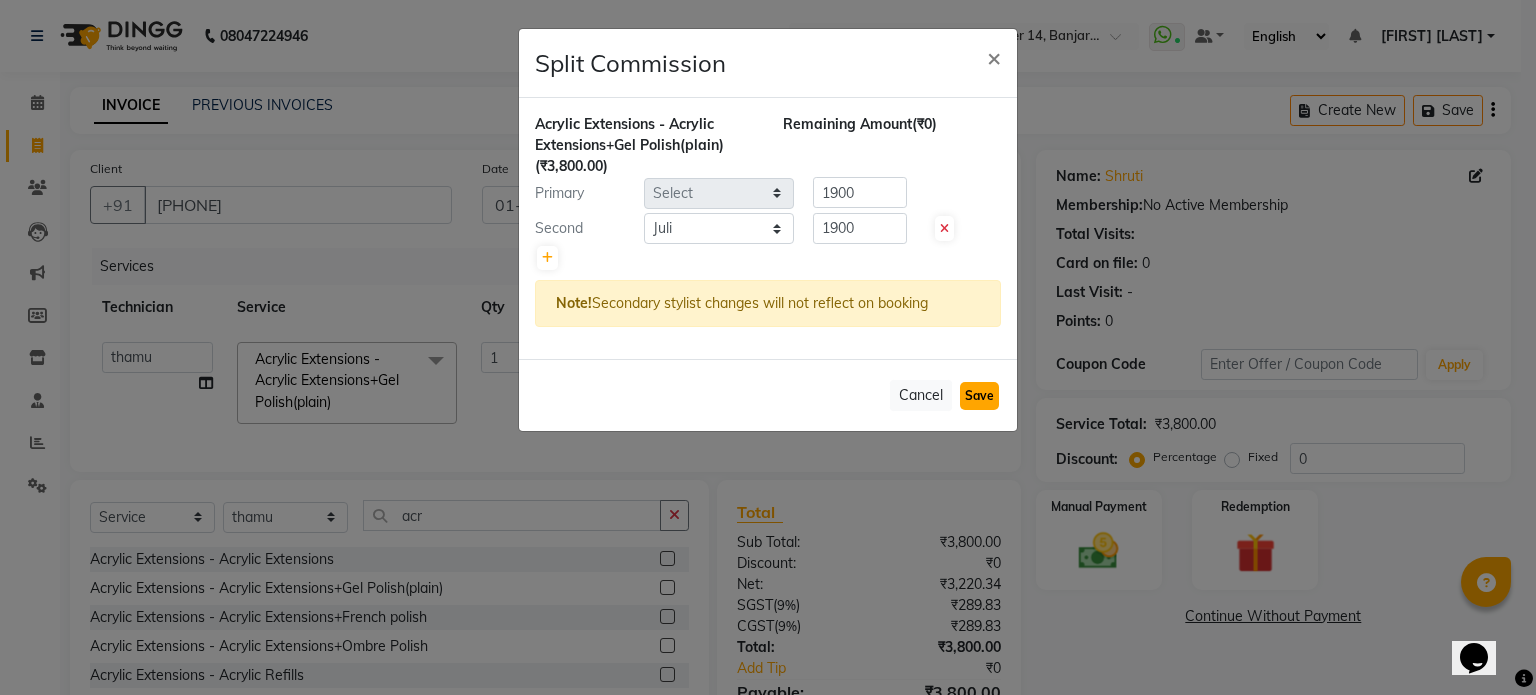 type 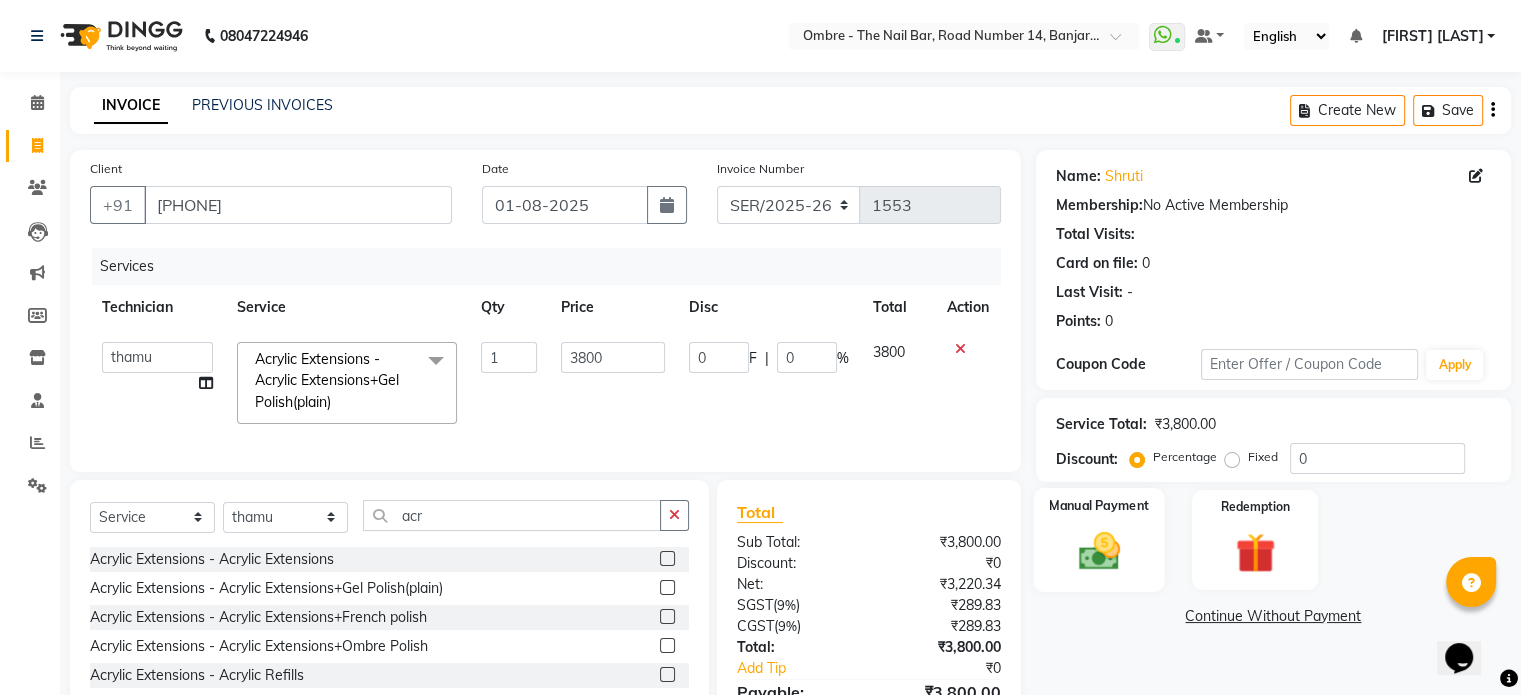 click on "Manual Payment" 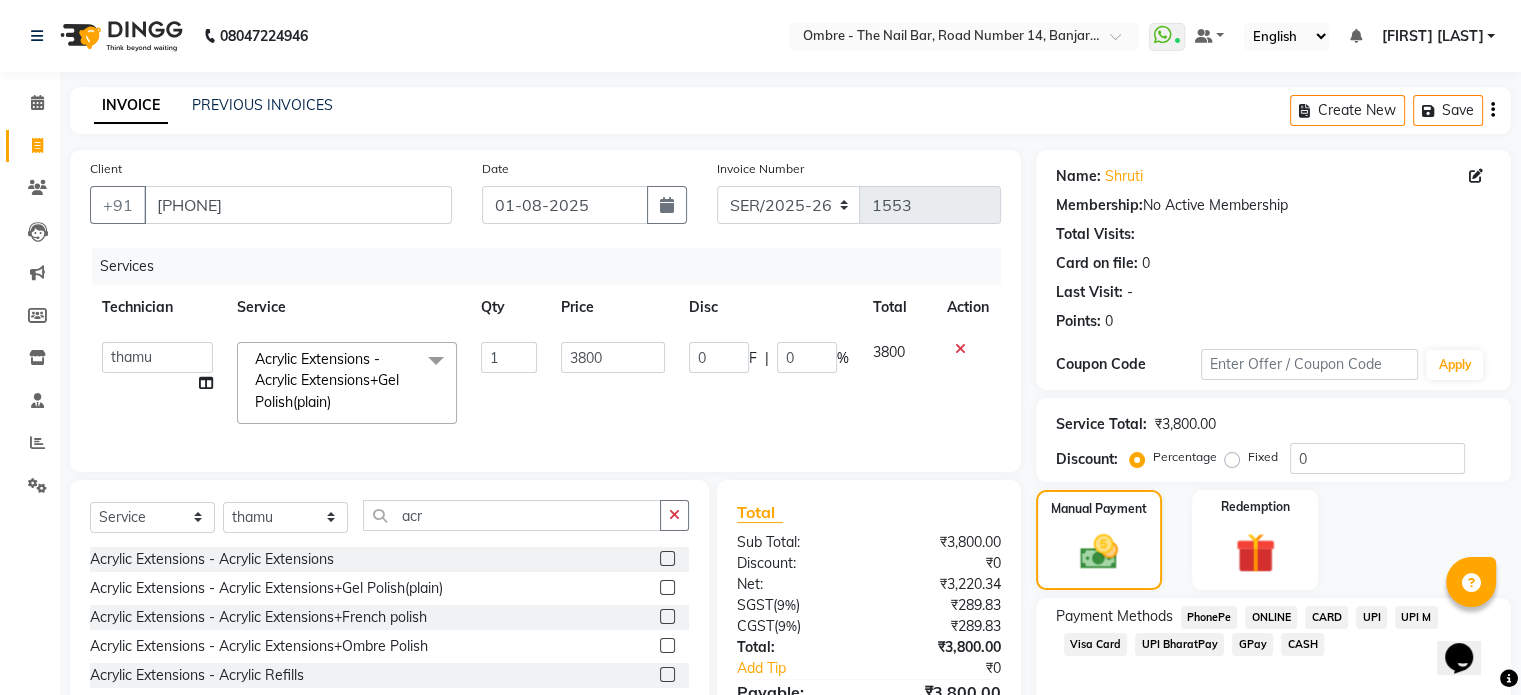 click on "UPI" 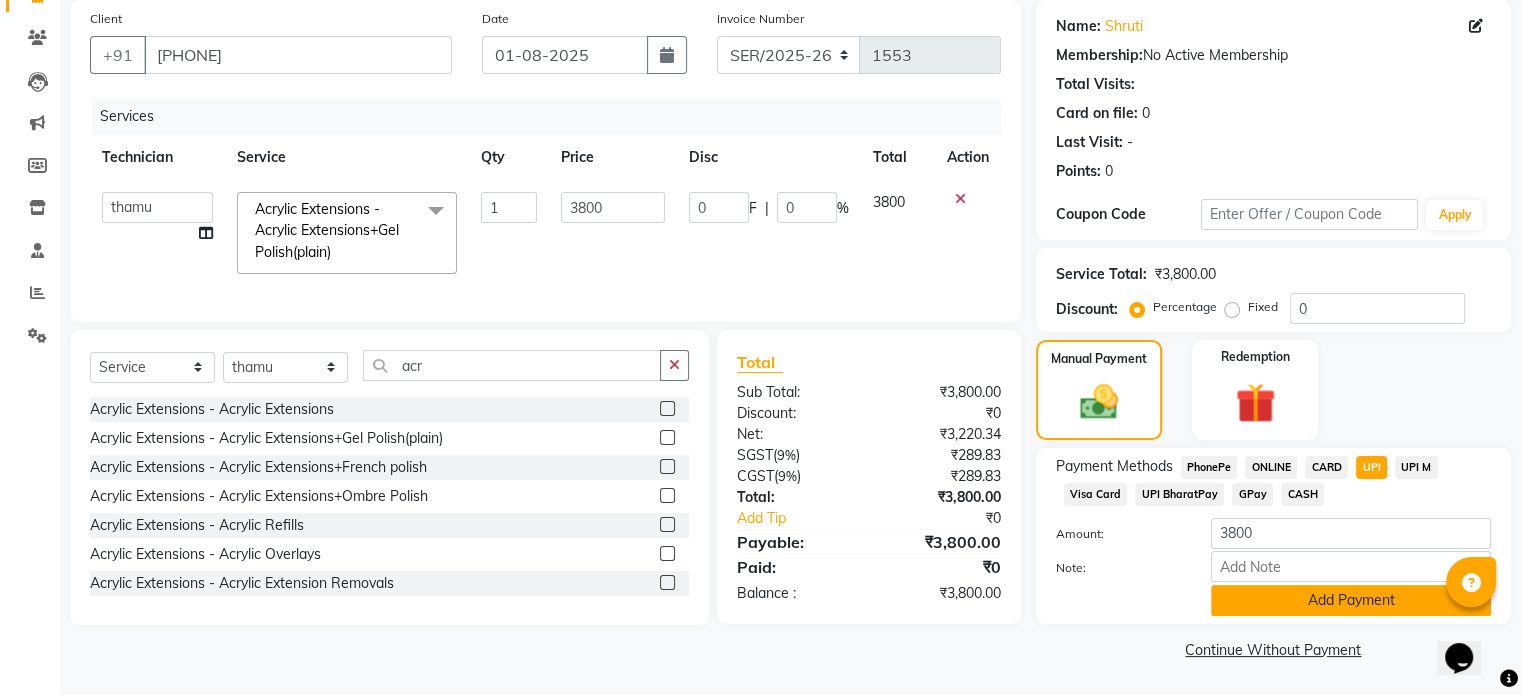 click on "Add Payment" 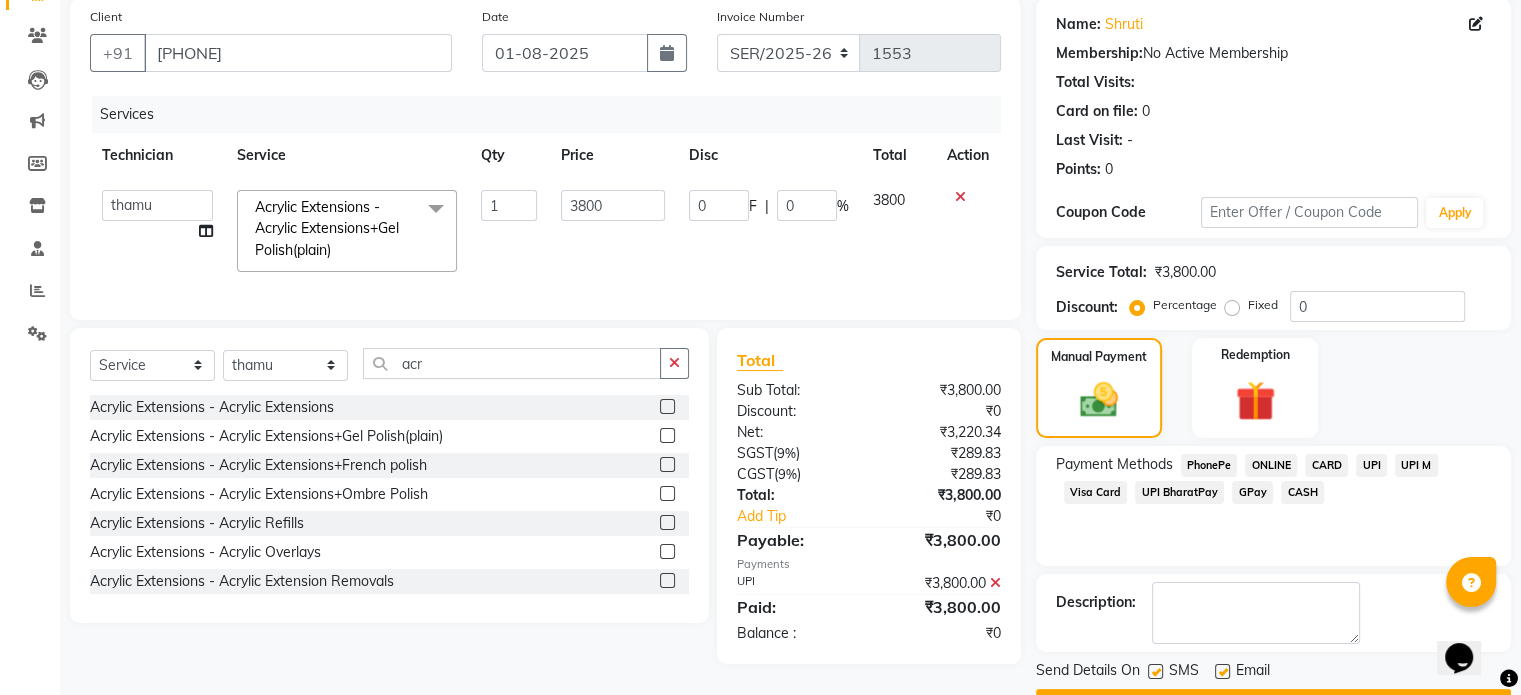 scroll, scrollTop: 205, scrollLeft: 0, axis: vertical 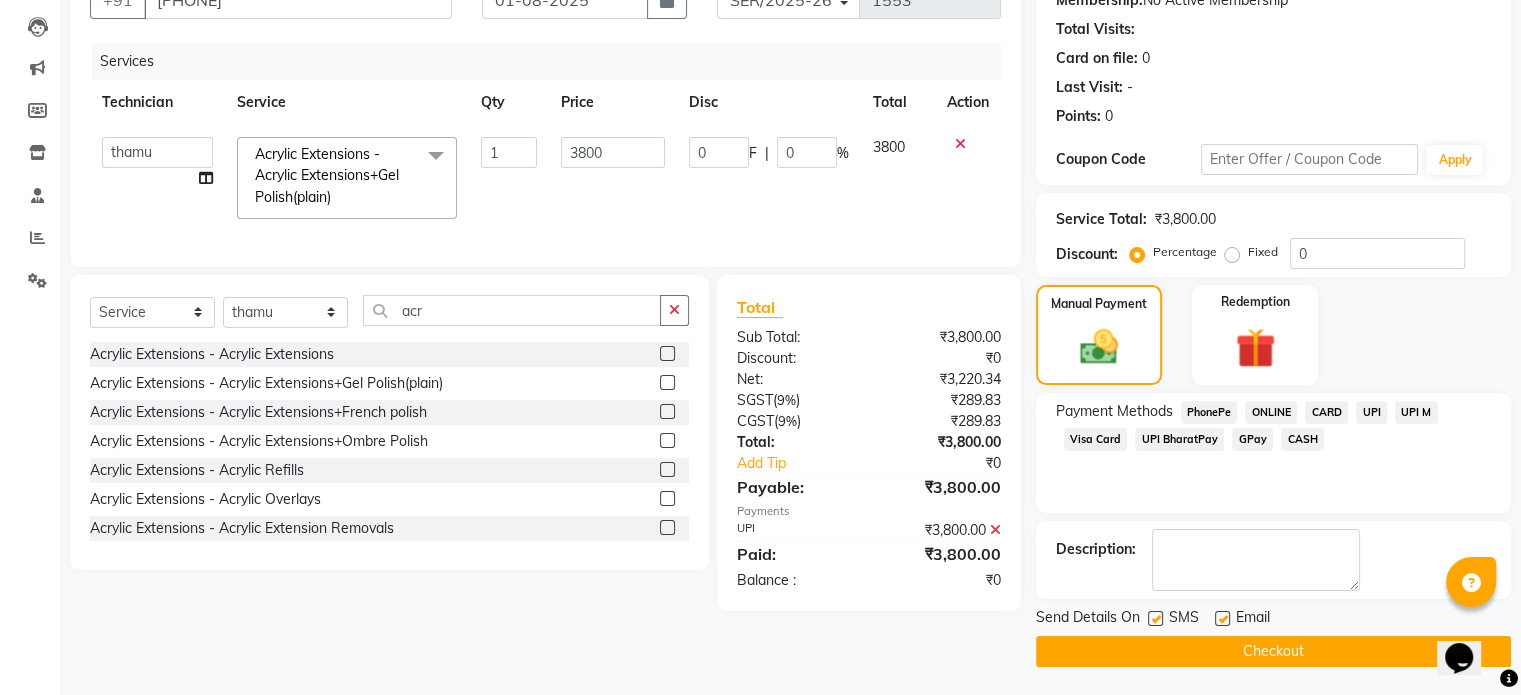 click on "Checkout" 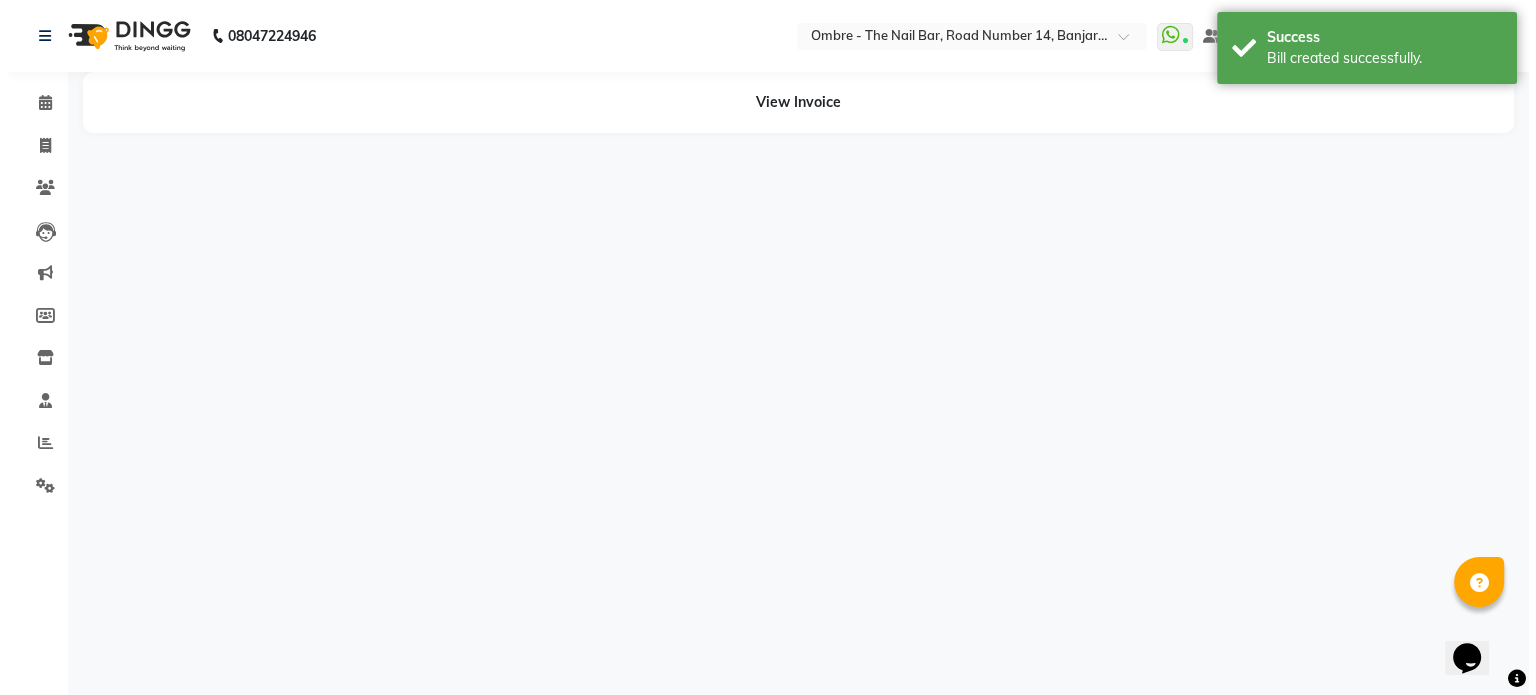 scroll, scrollTop: 0, scrollLeft: 0, axis: both 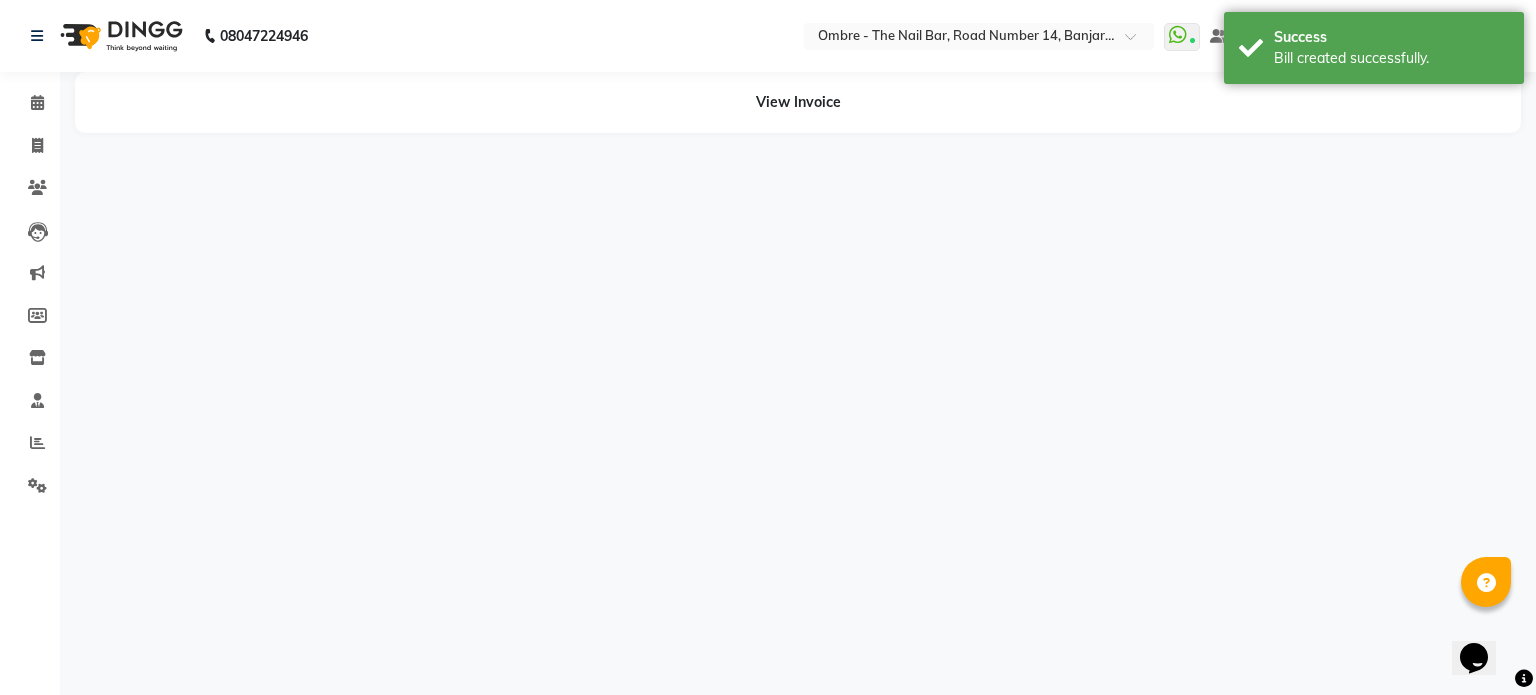 select on "24129" 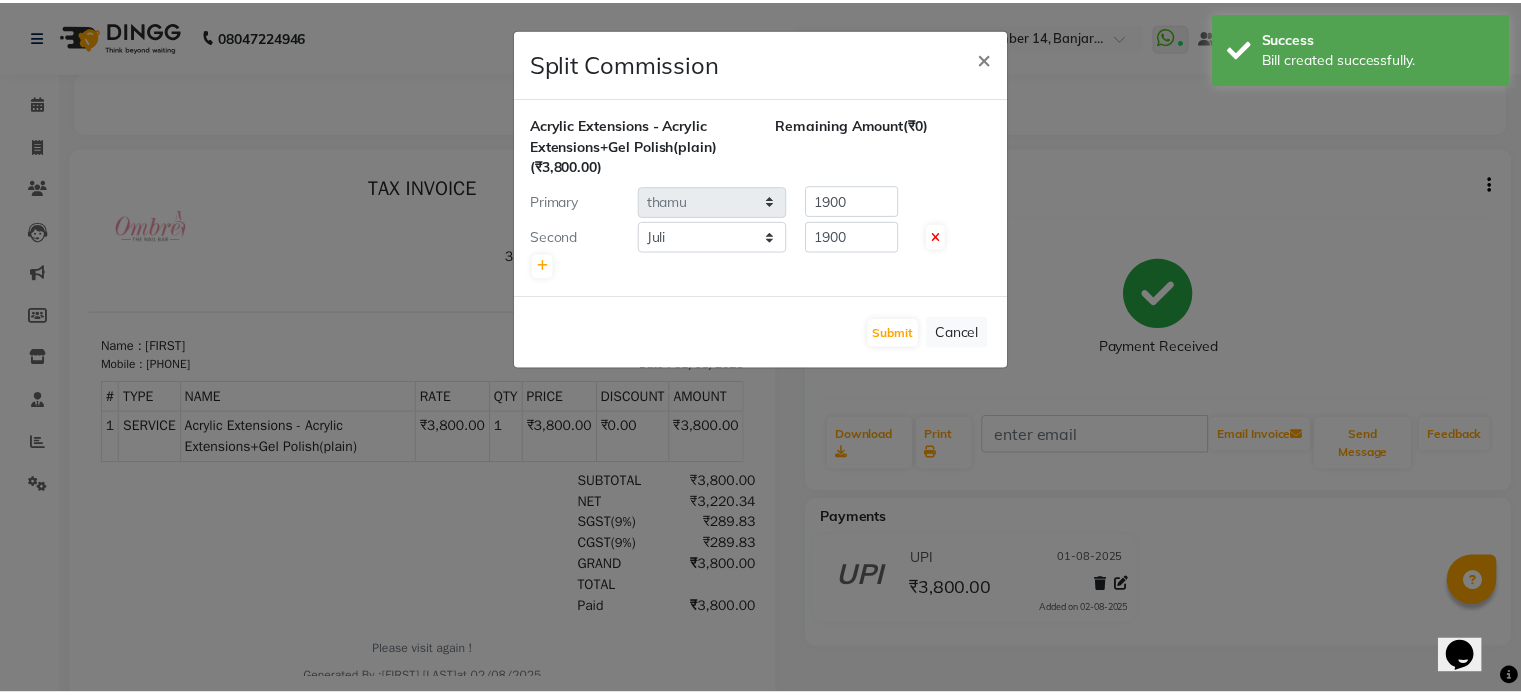 scroll, scrollTop: 0, scrollLeft: 0, axis: both 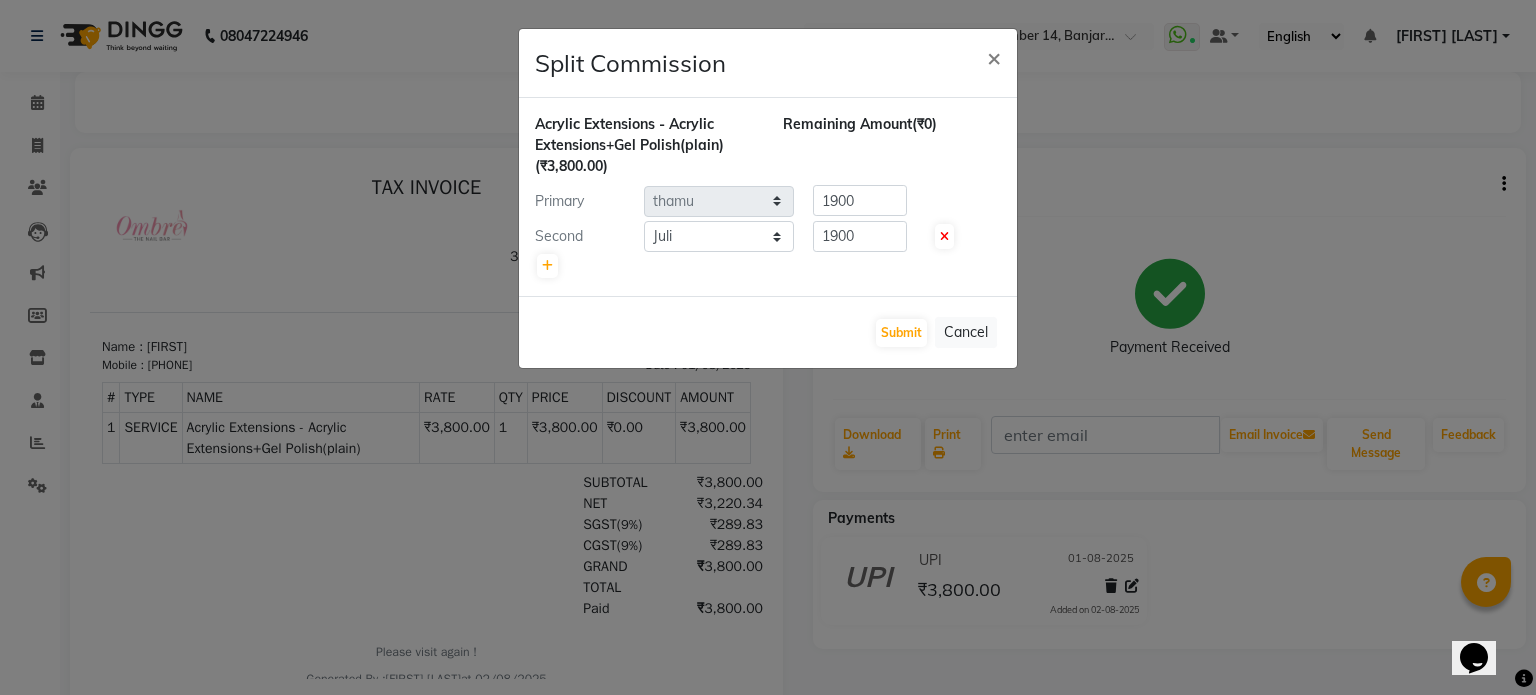 click on "Split Commission × Acrylic Extensions  -  Acrylic Extensions+Gel Polish(plain)  (₹3,800.00) Remaining Amount  (₹0) Primary Select  Abel   Arohi   Bharti   Esther   Gaina   Holyson   Juli   Kasar   Lata   Monisha   Prasad   priyanka   sakshi jain   Sheetal   Sushila   thamu   Wonso  1900 Second Select  Abel   Arohi   Bharti   Esther   Gaina   Holyson   Juli   Kasar   Lata   Monisha   Prasad   priyanka   sakshi jain   Sheetal   Sushila   thamu   Wonso  1900  Submit   Cancel" 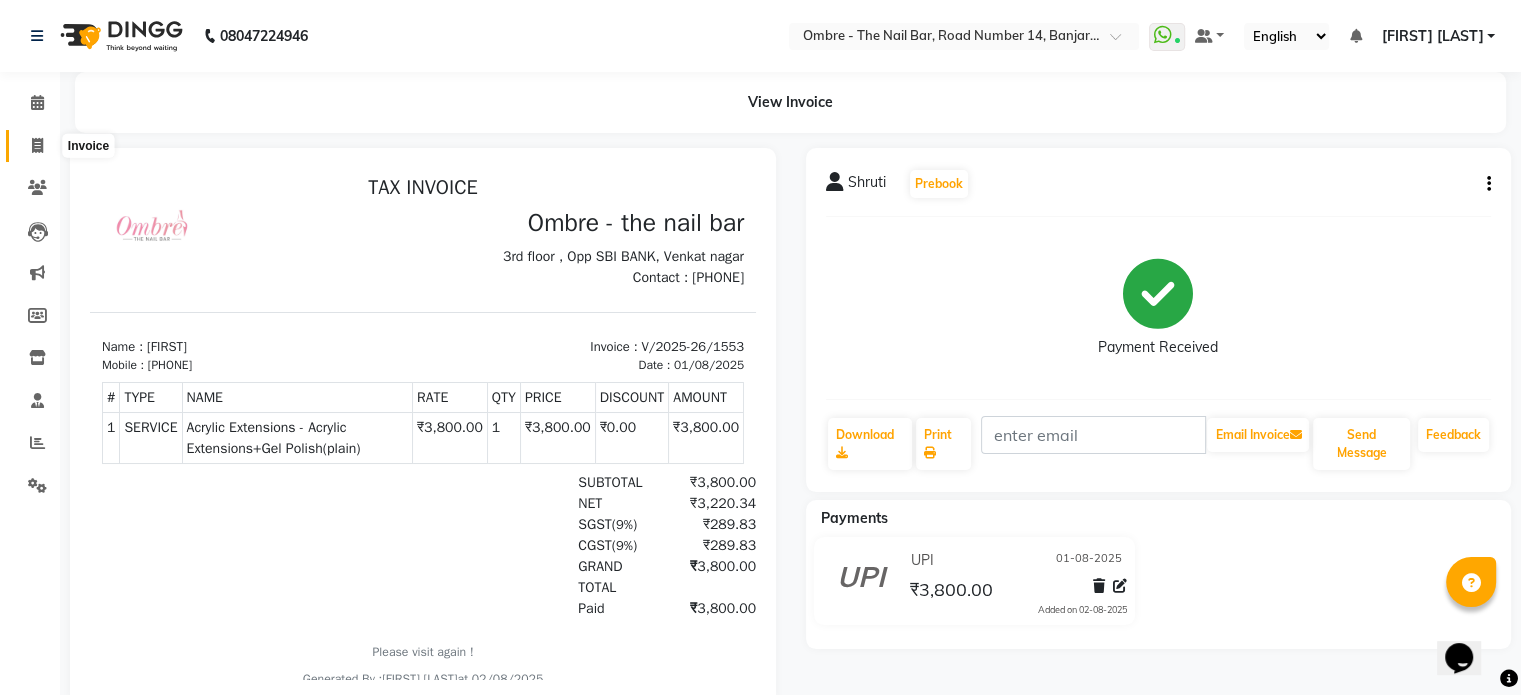click 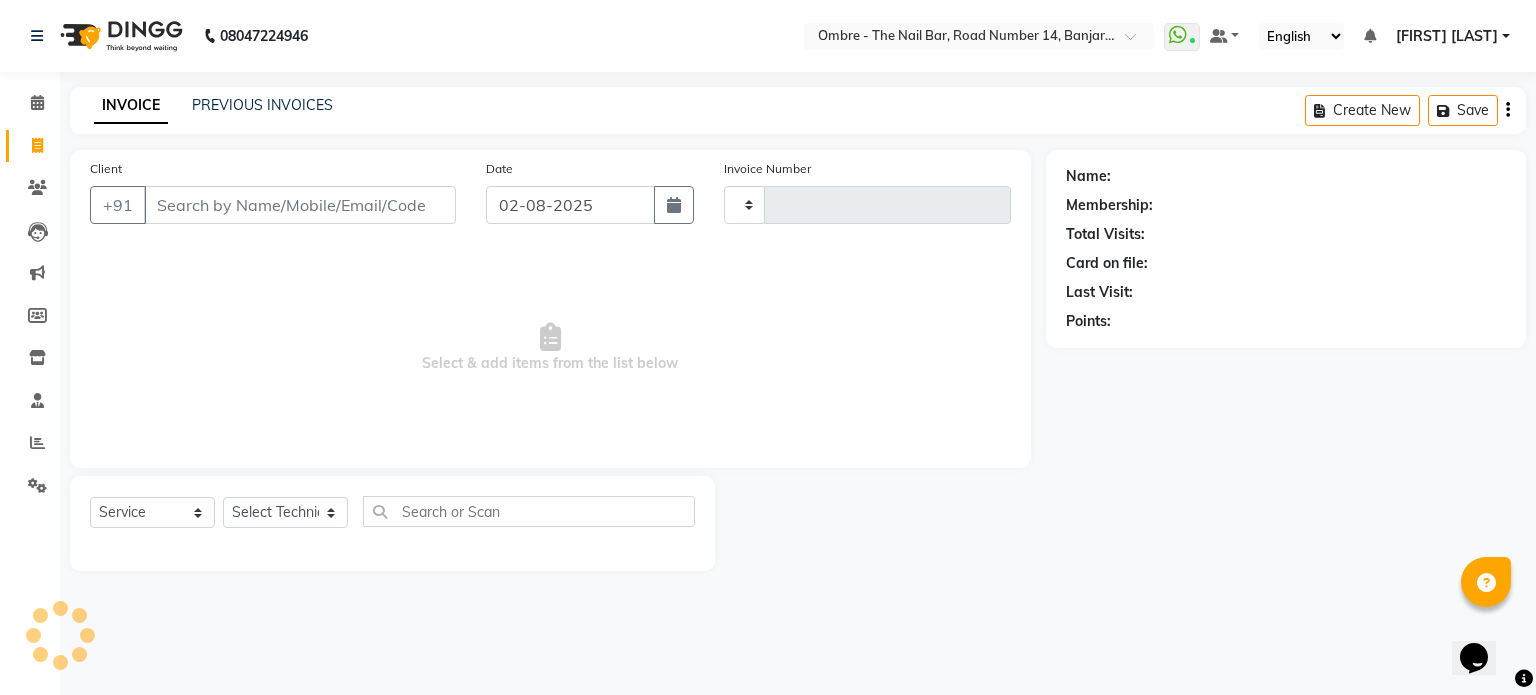 type on "1554" 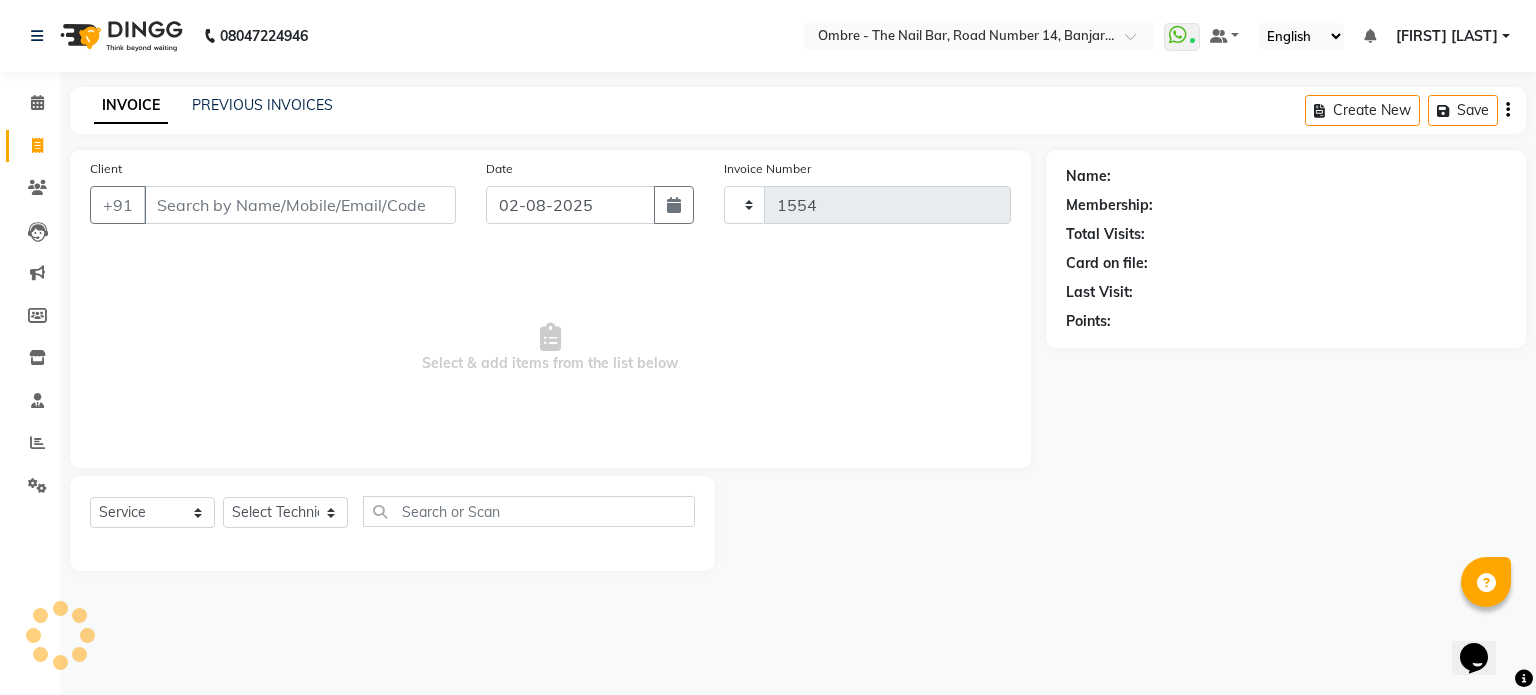 select on "4216" 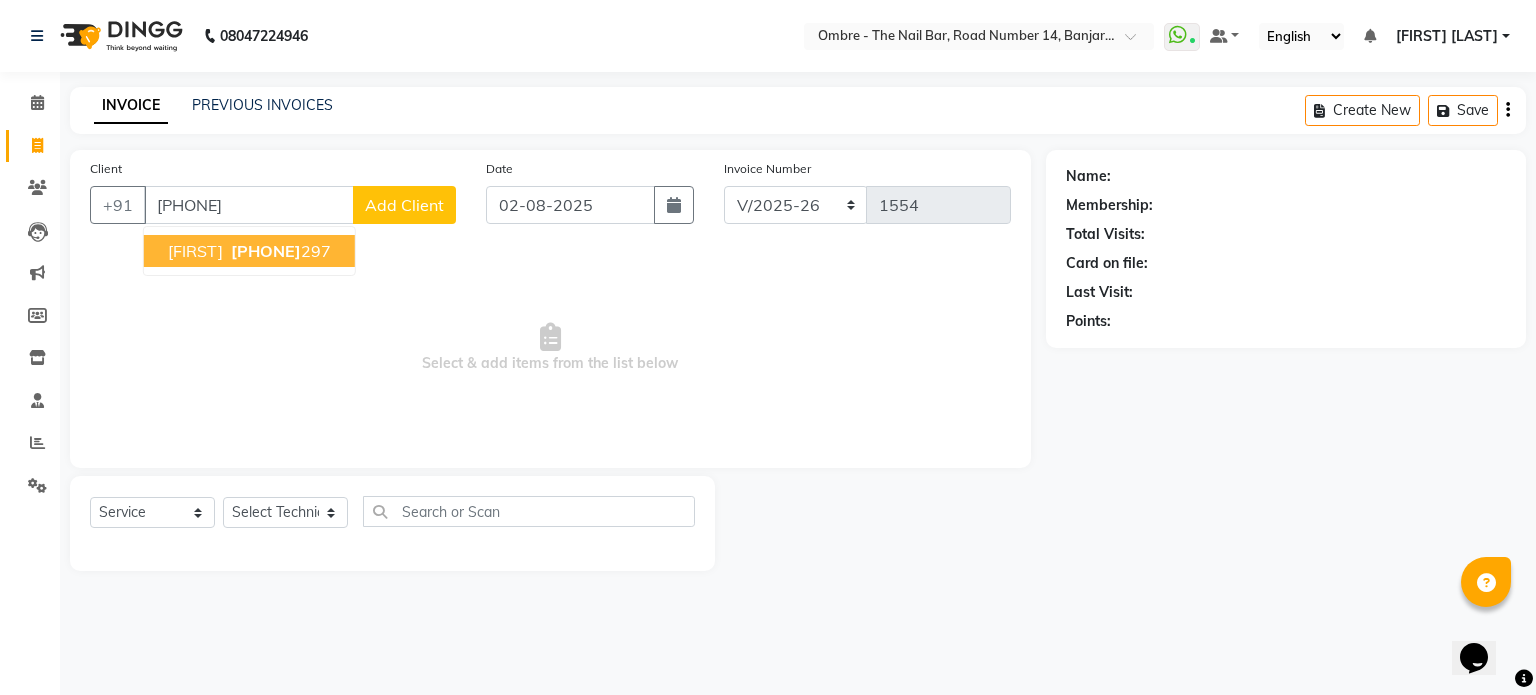 click on "Yoshita" at bounding box center [195, 251] 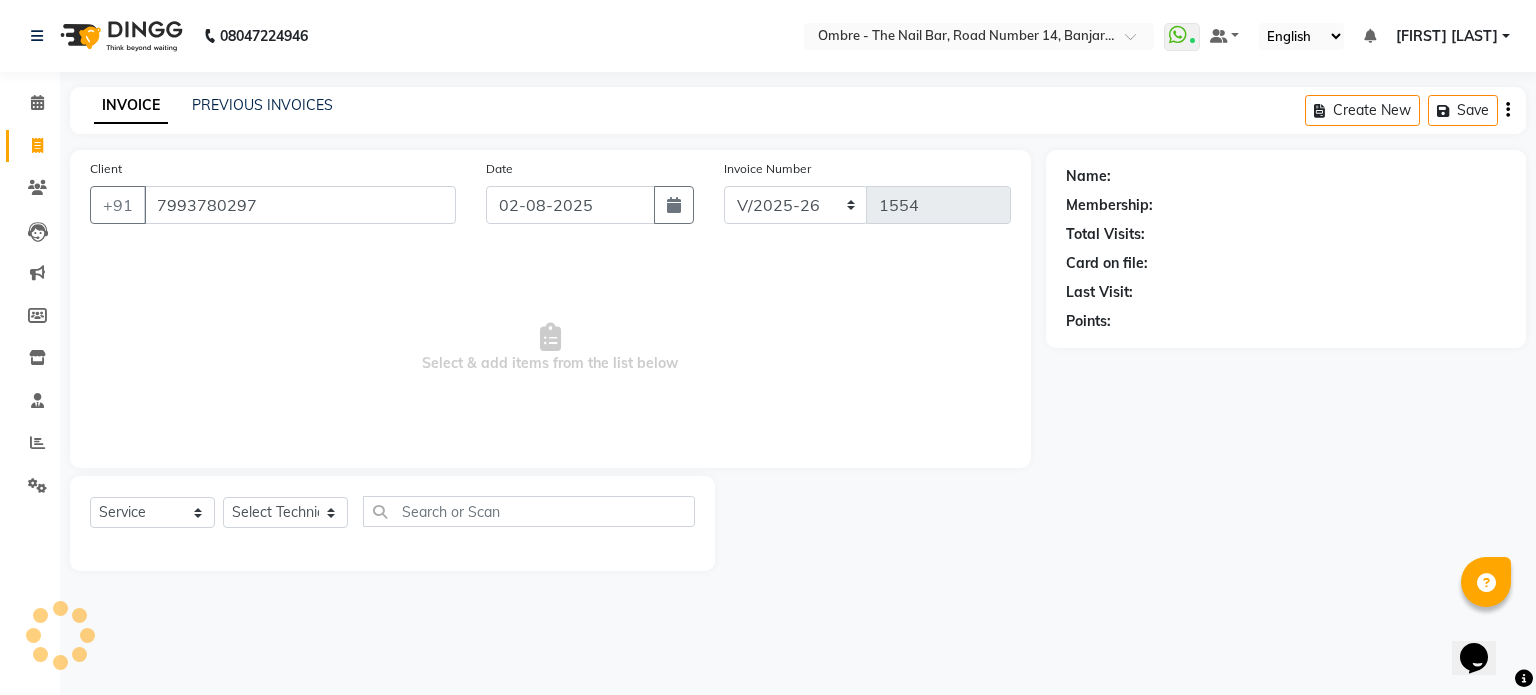 type on "7993780297" 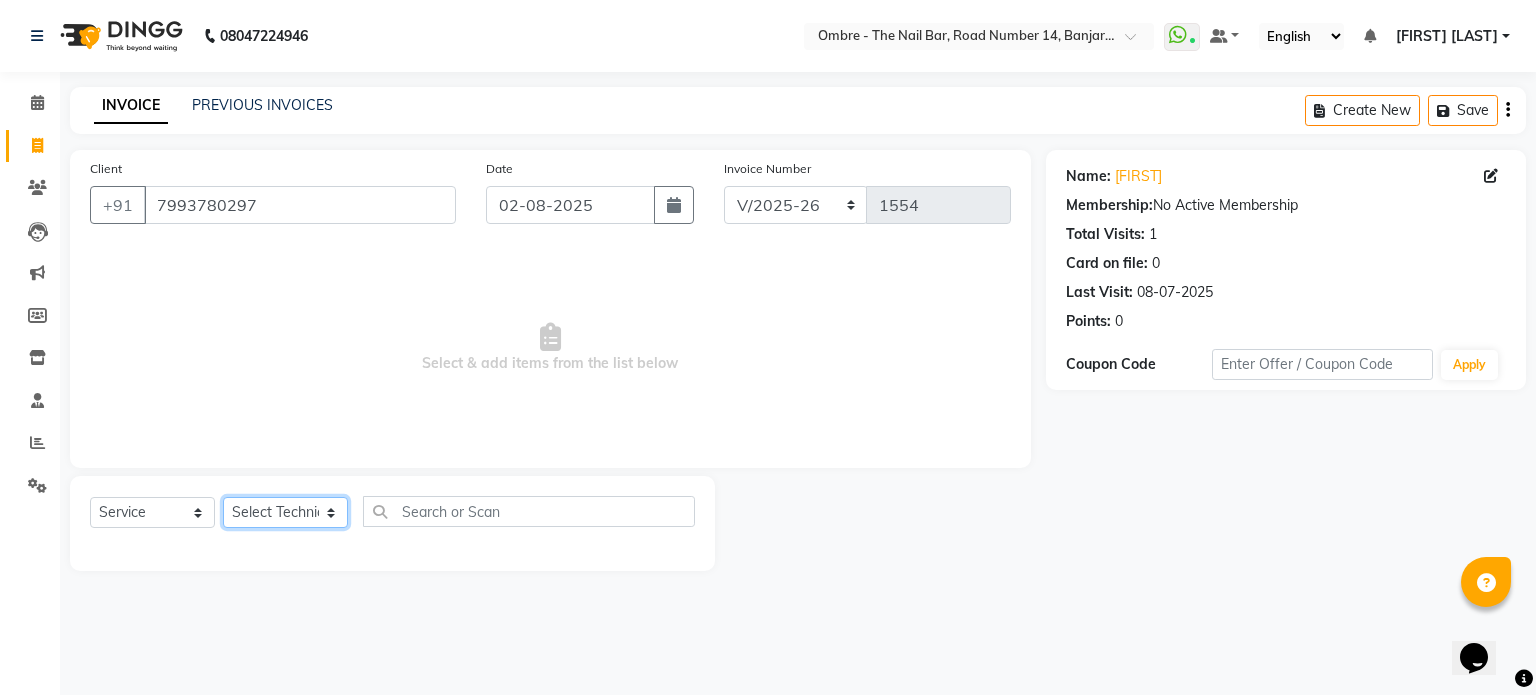 click on "Select Technician Abel Arohi Bharti Esther Gaina Holyson Juli Kasar Lata Monisha Prasad priyanka sakshi jain Sheetal Sushila thamu Wonso" 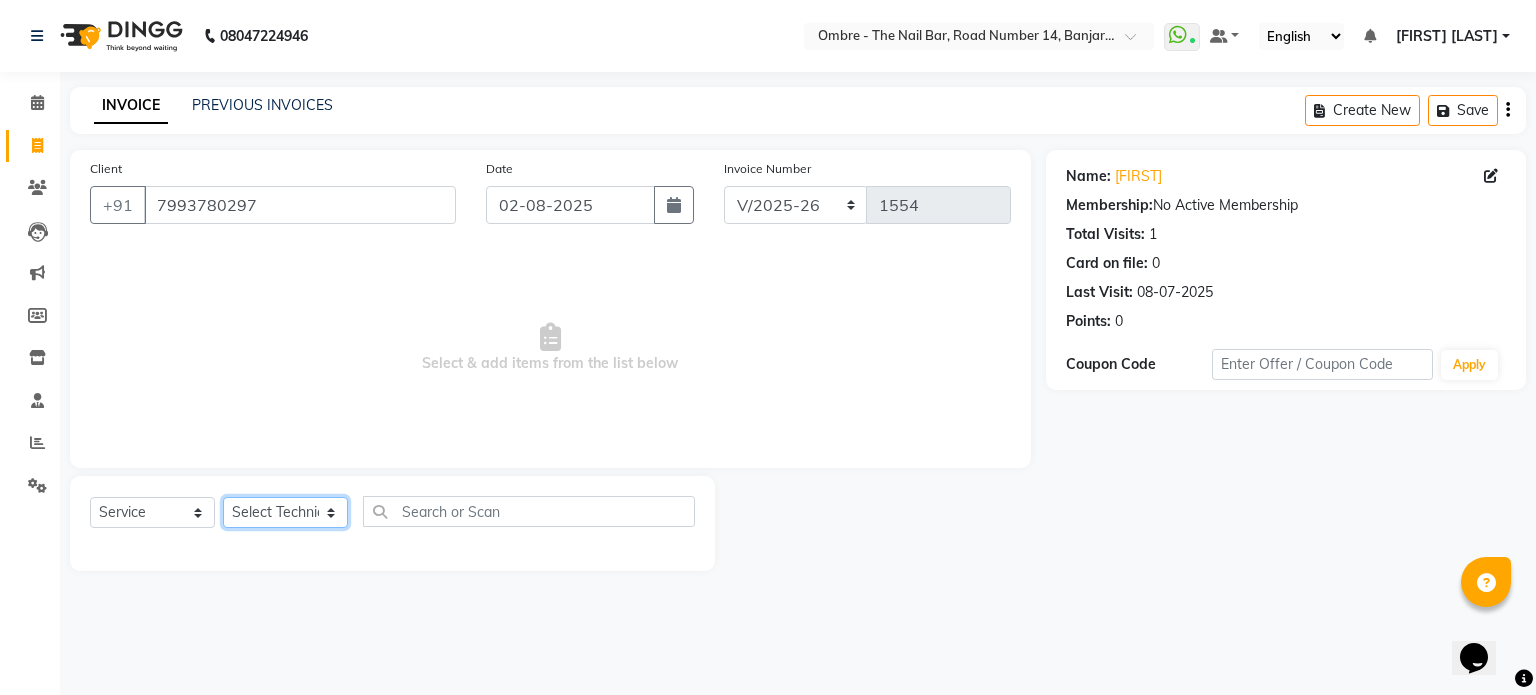 select on "28887" 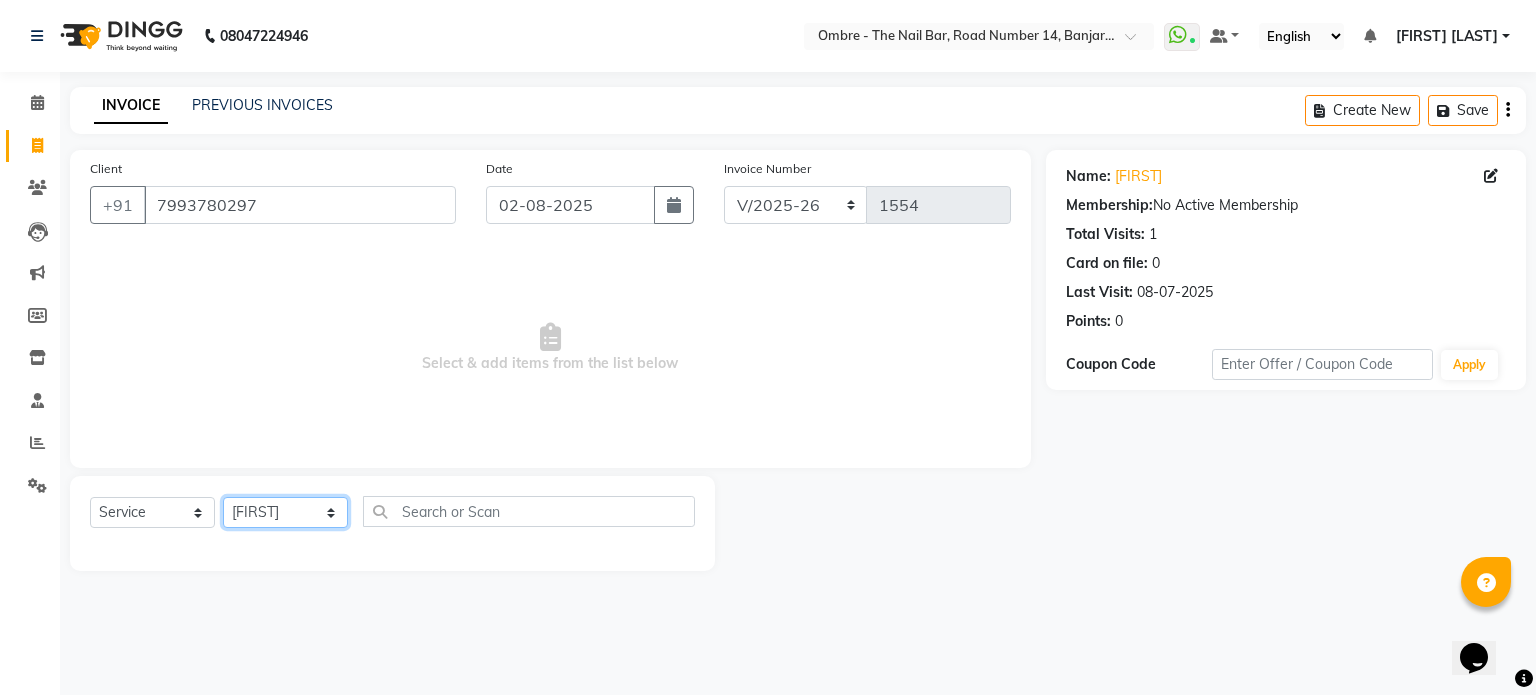 click on "Select Technician Abel Arohi Bharti Esther Gaina Holyson Juli Kasar Lata Monisha Prasad priyanka sakshi jain Sheetal Sushila thamu Wonso" 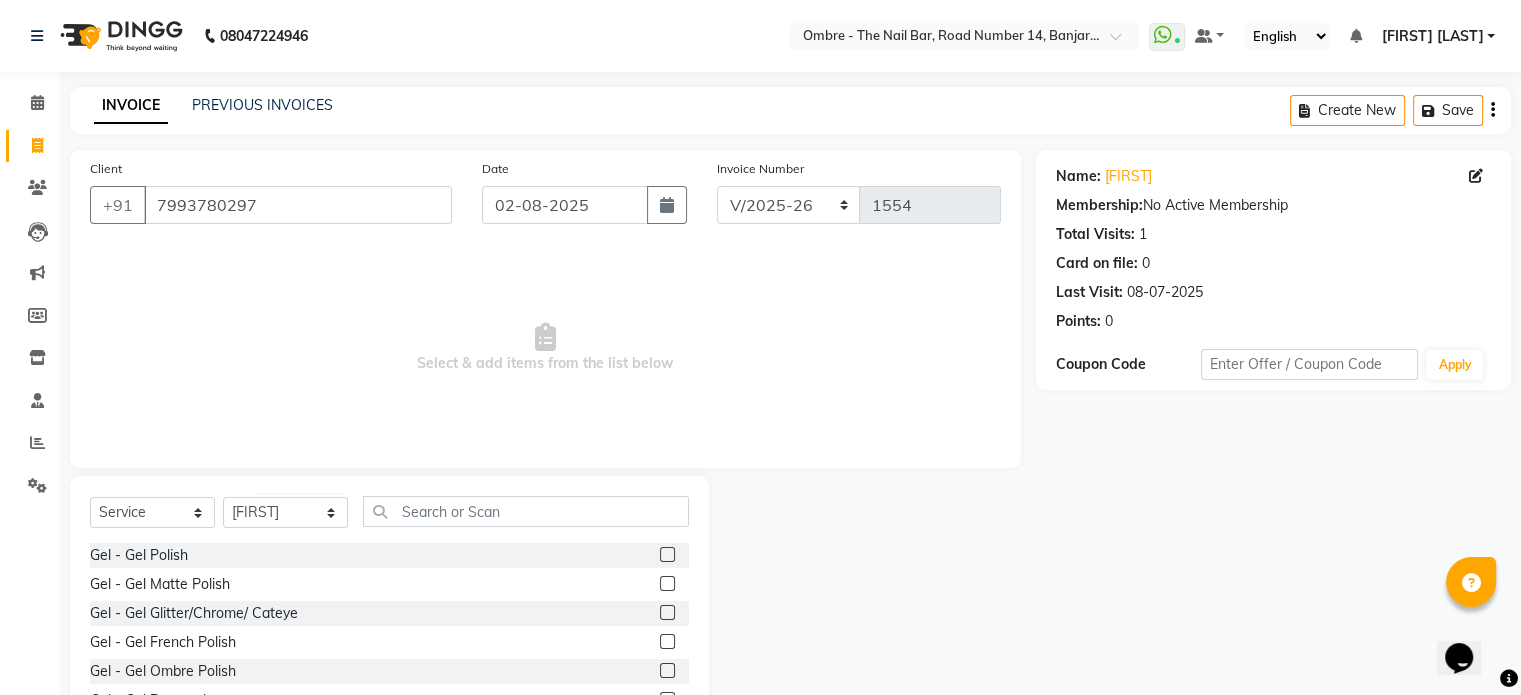 click 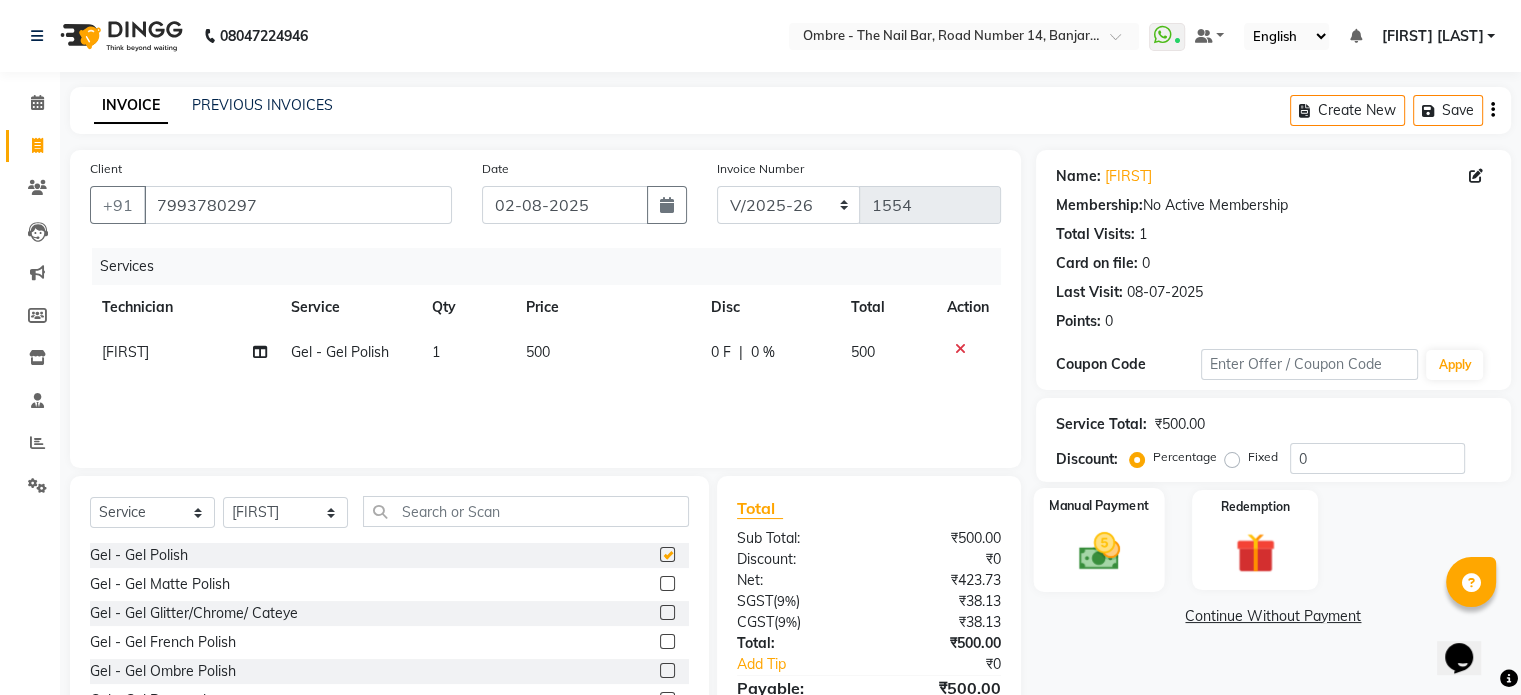 checkbox on "false" 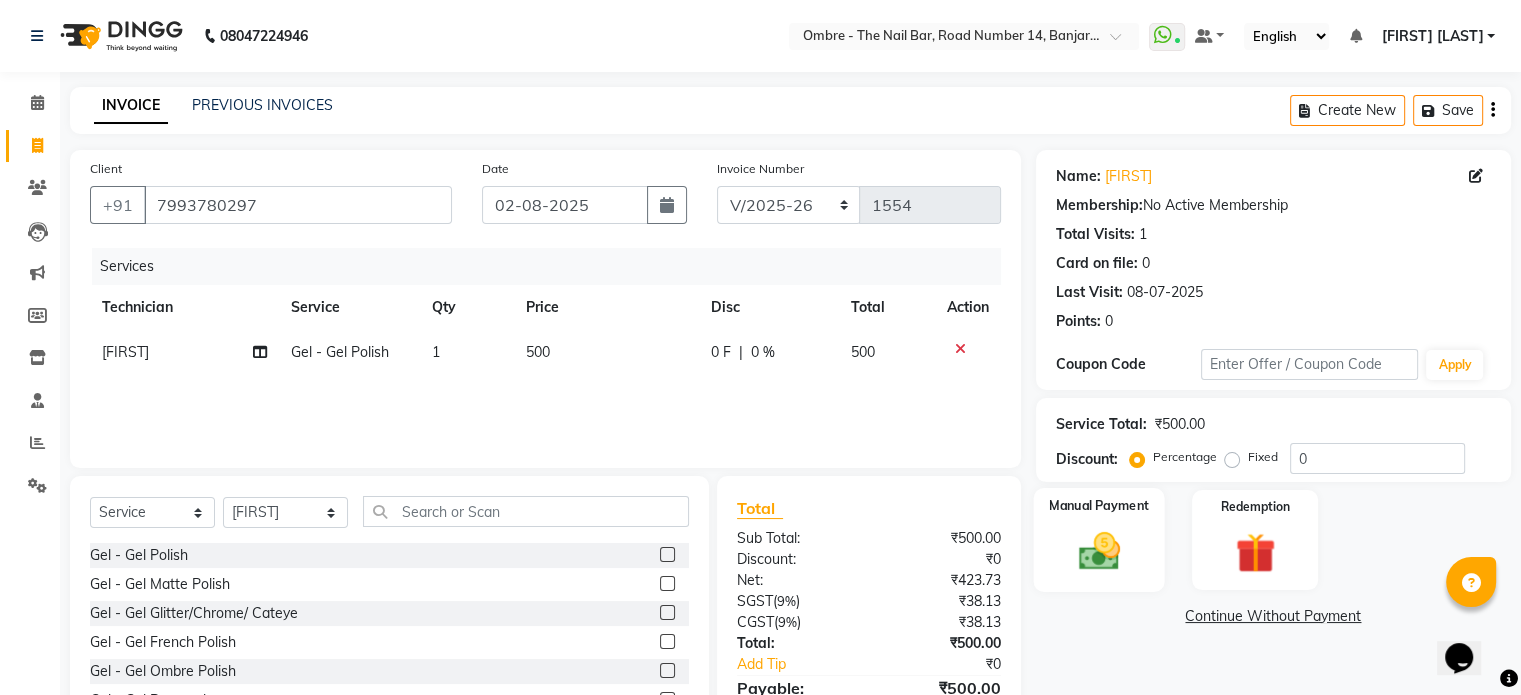 click on "Manual Payment" 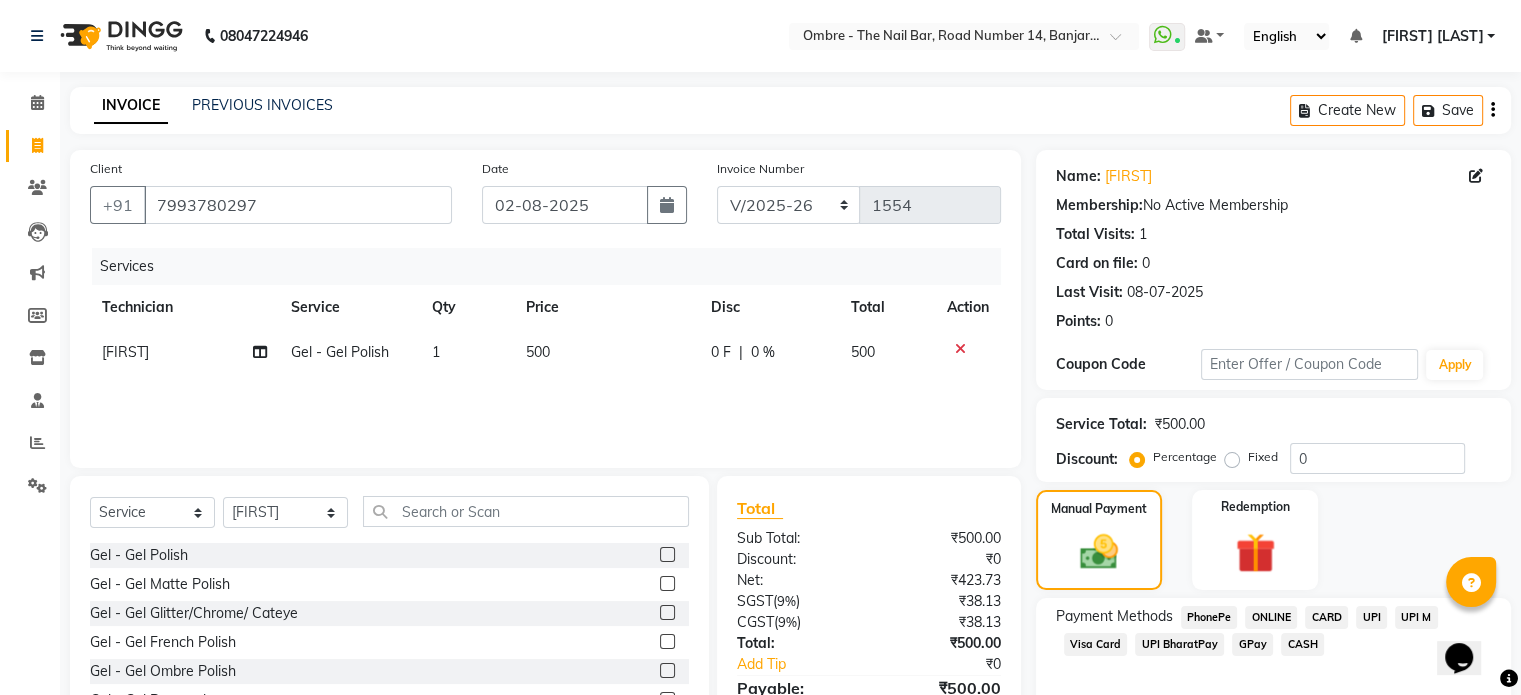click on "CASH" 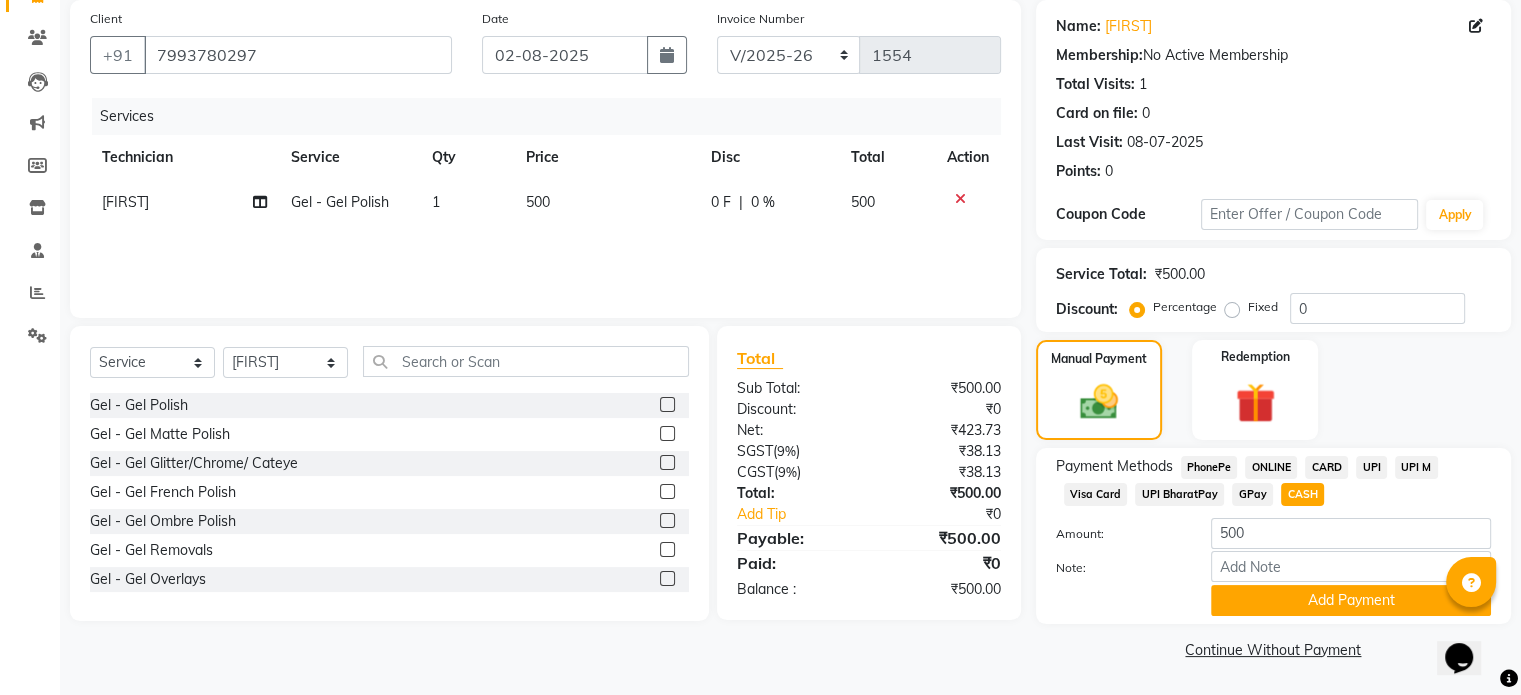 scroll, scrollTop: 152, scrollLeft: 0, axis: vertical 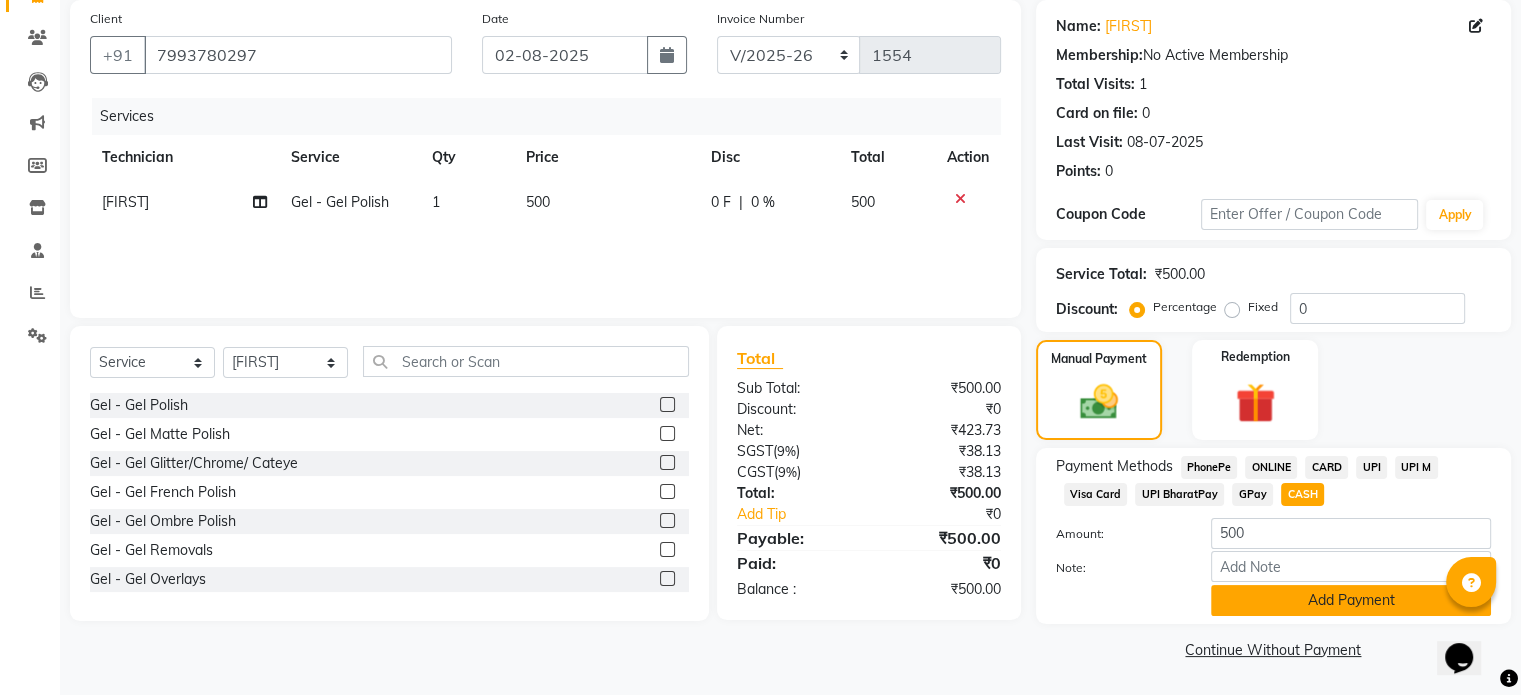 click on "Add Payment" 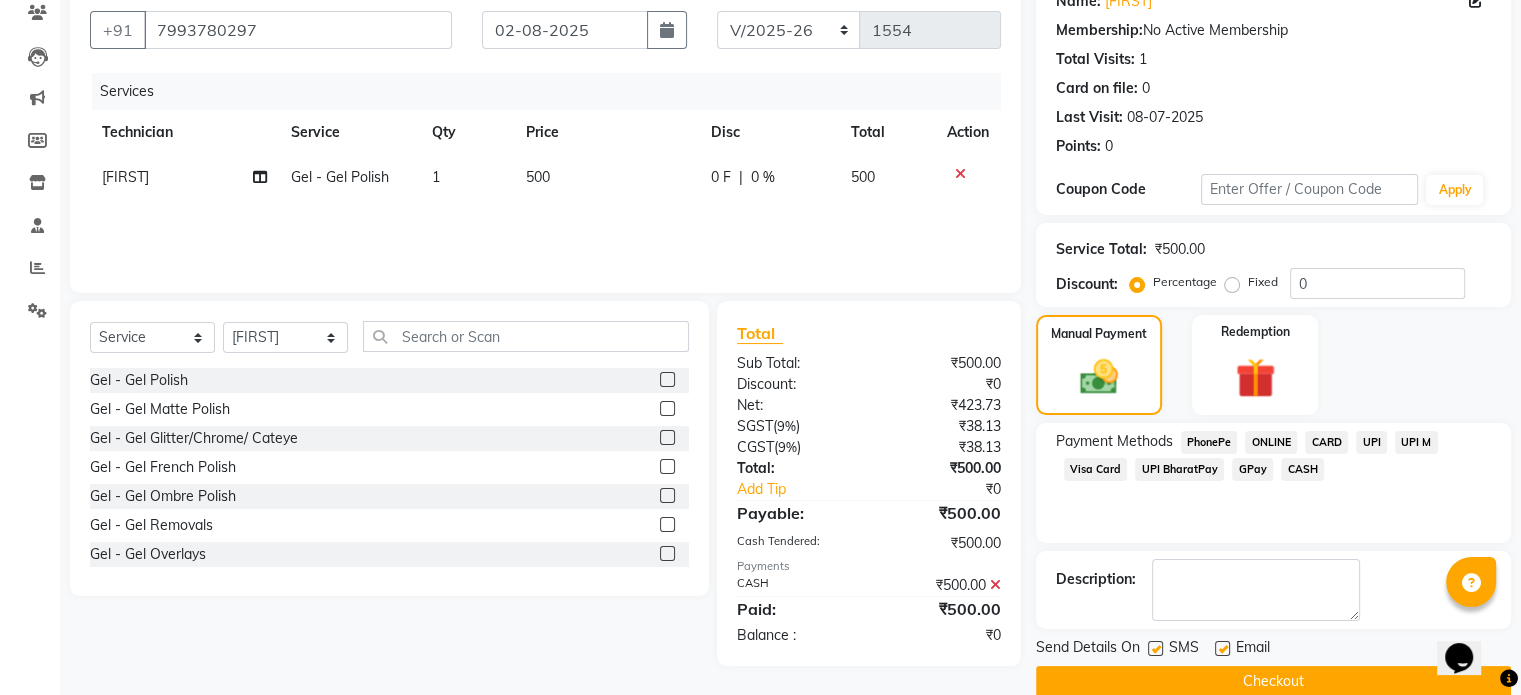 scroll, scrollTop: 205, scrollLeft: 0, axis: vertical 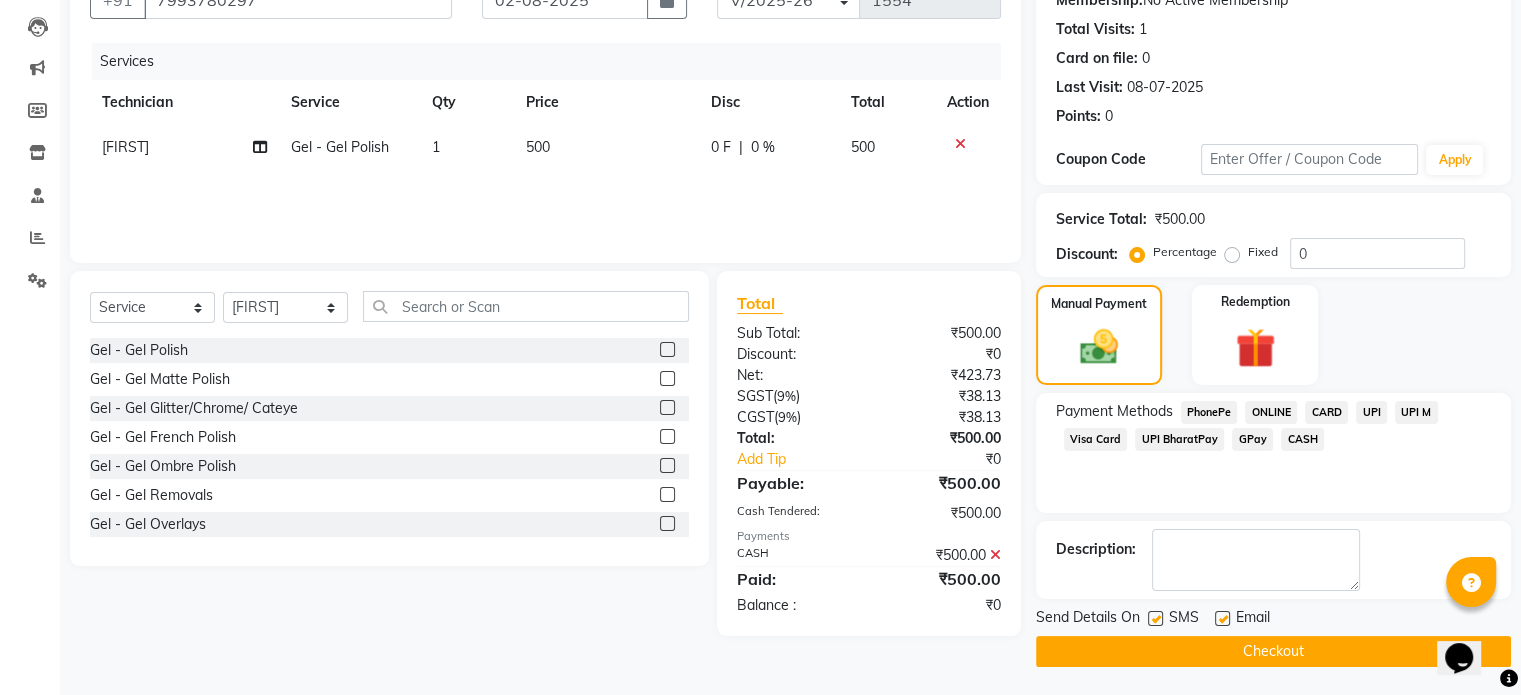 click on "Checkout" 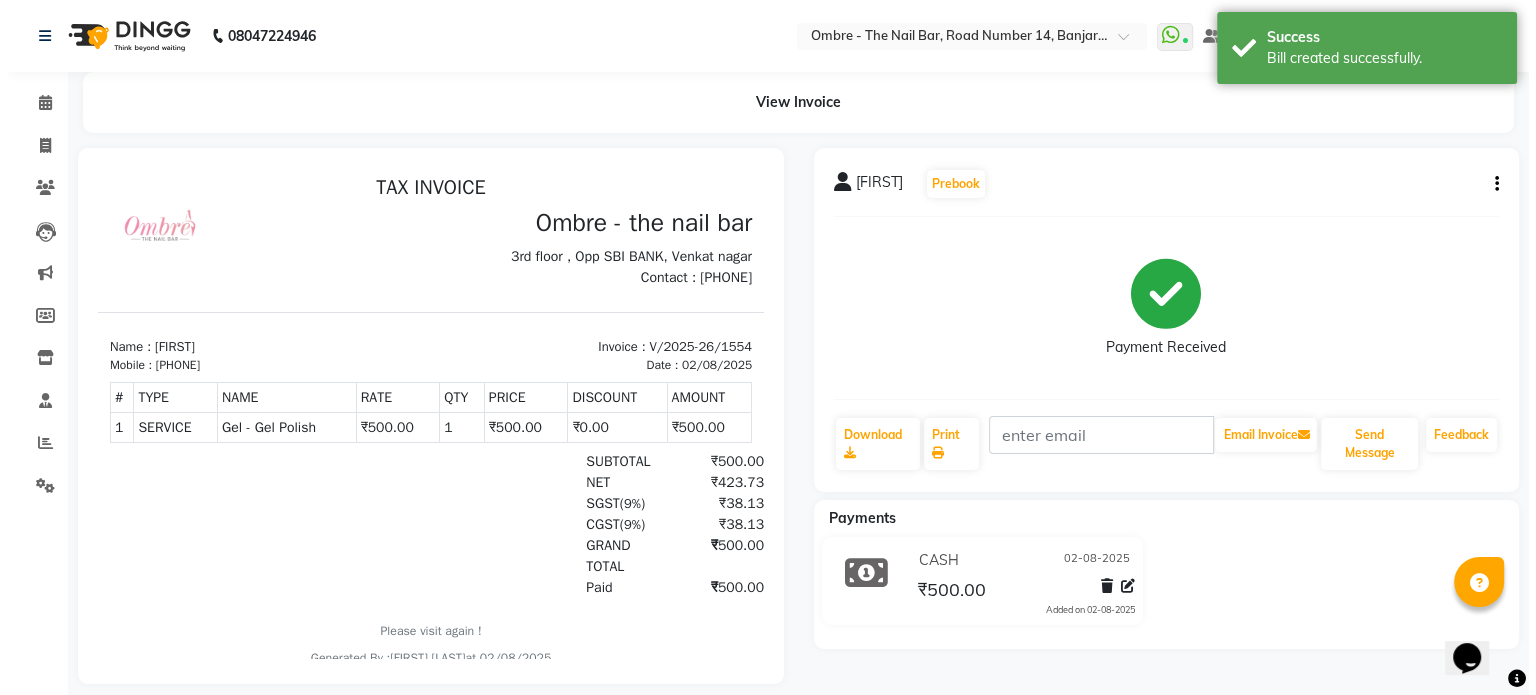 scroll, scrollTop: 0, scrollLeft: 0, axis: both 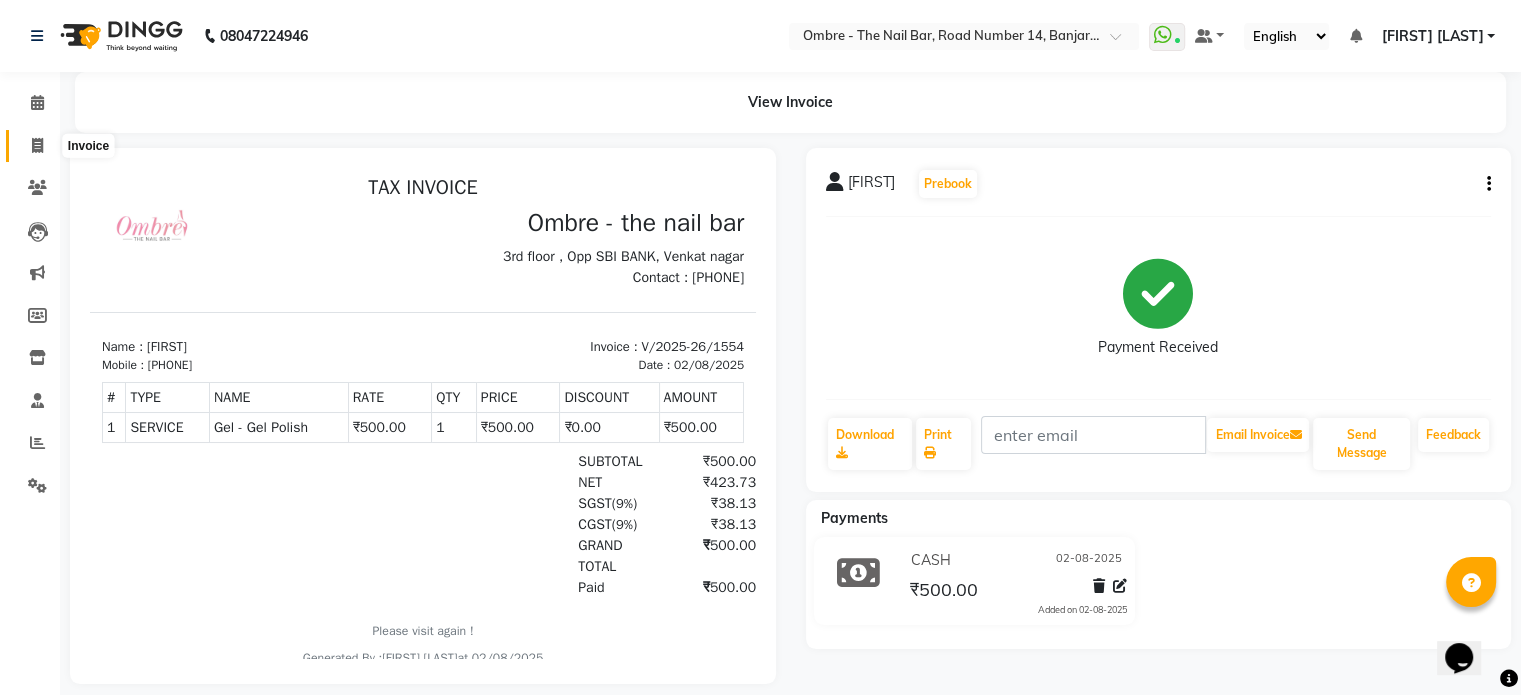 click 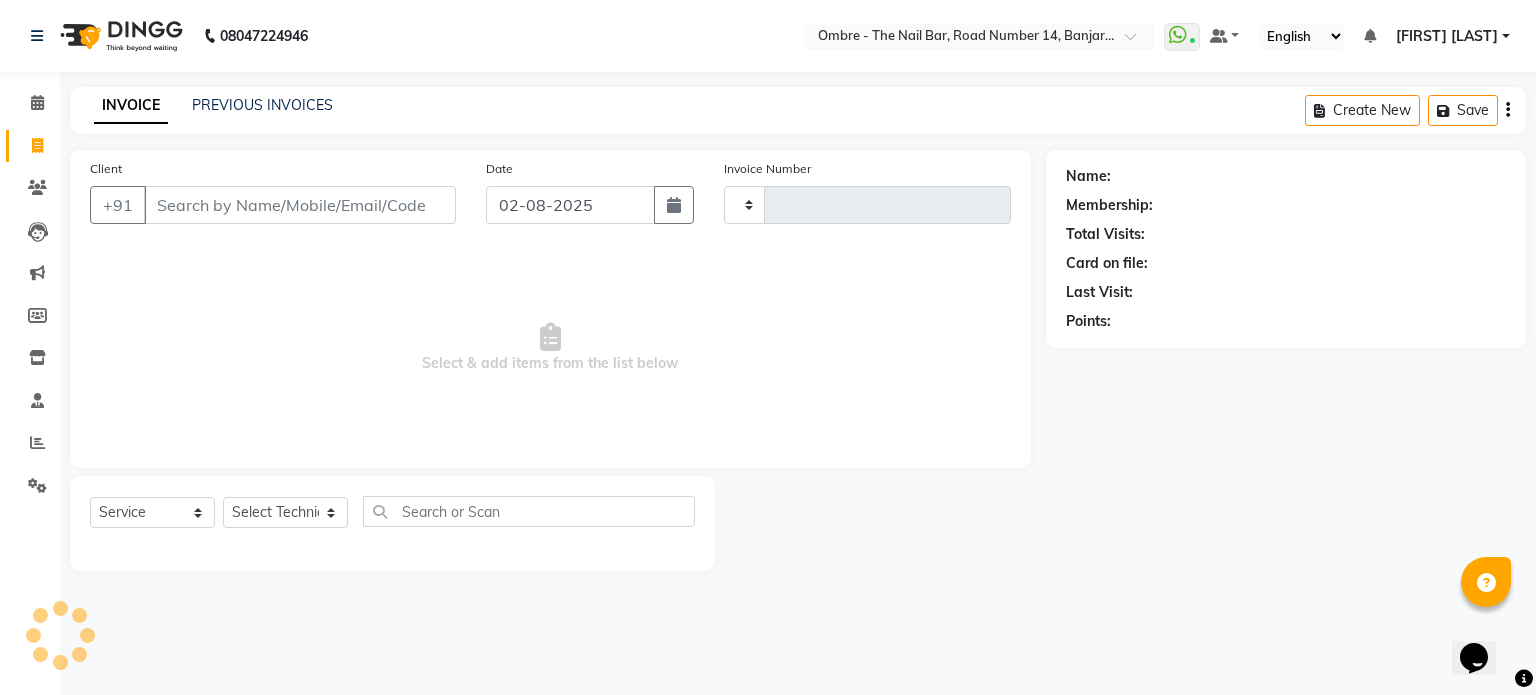 type on "1555" 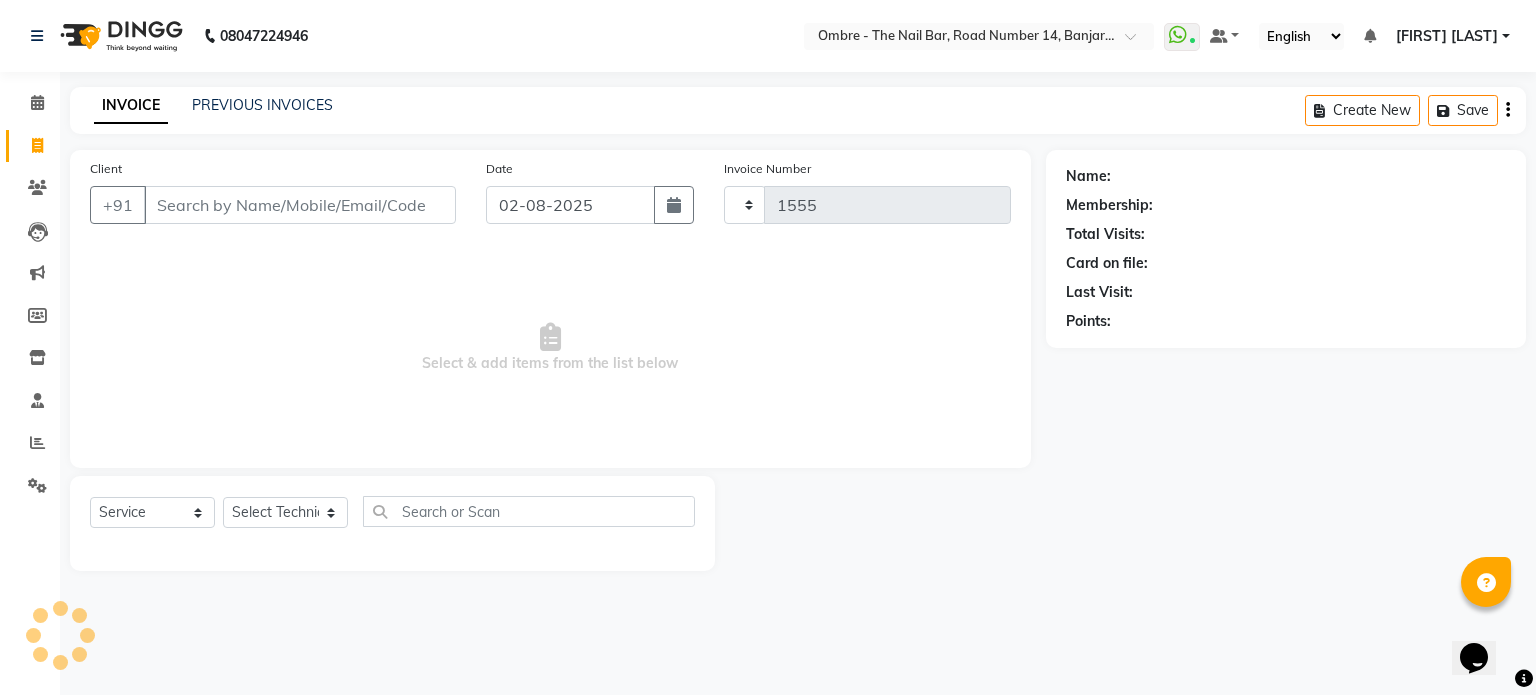 select on "4216" 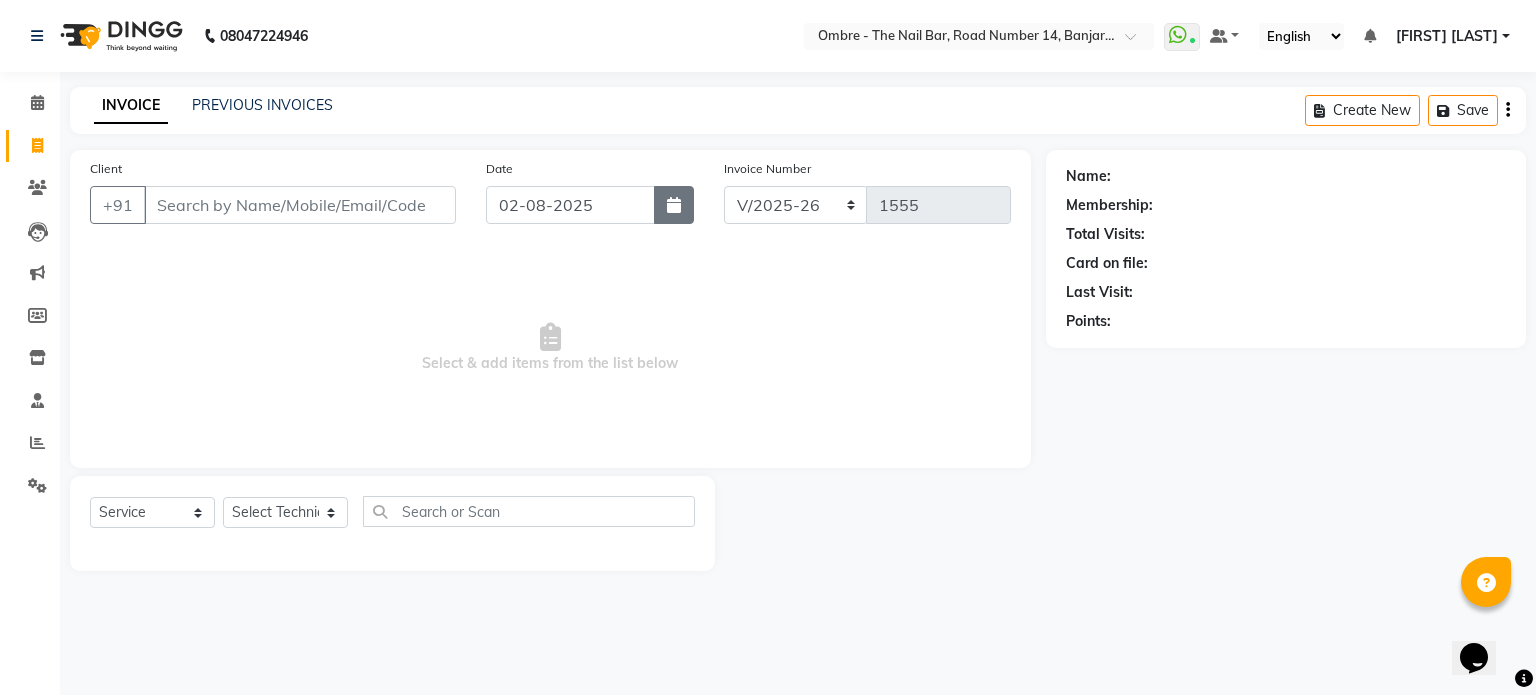 click 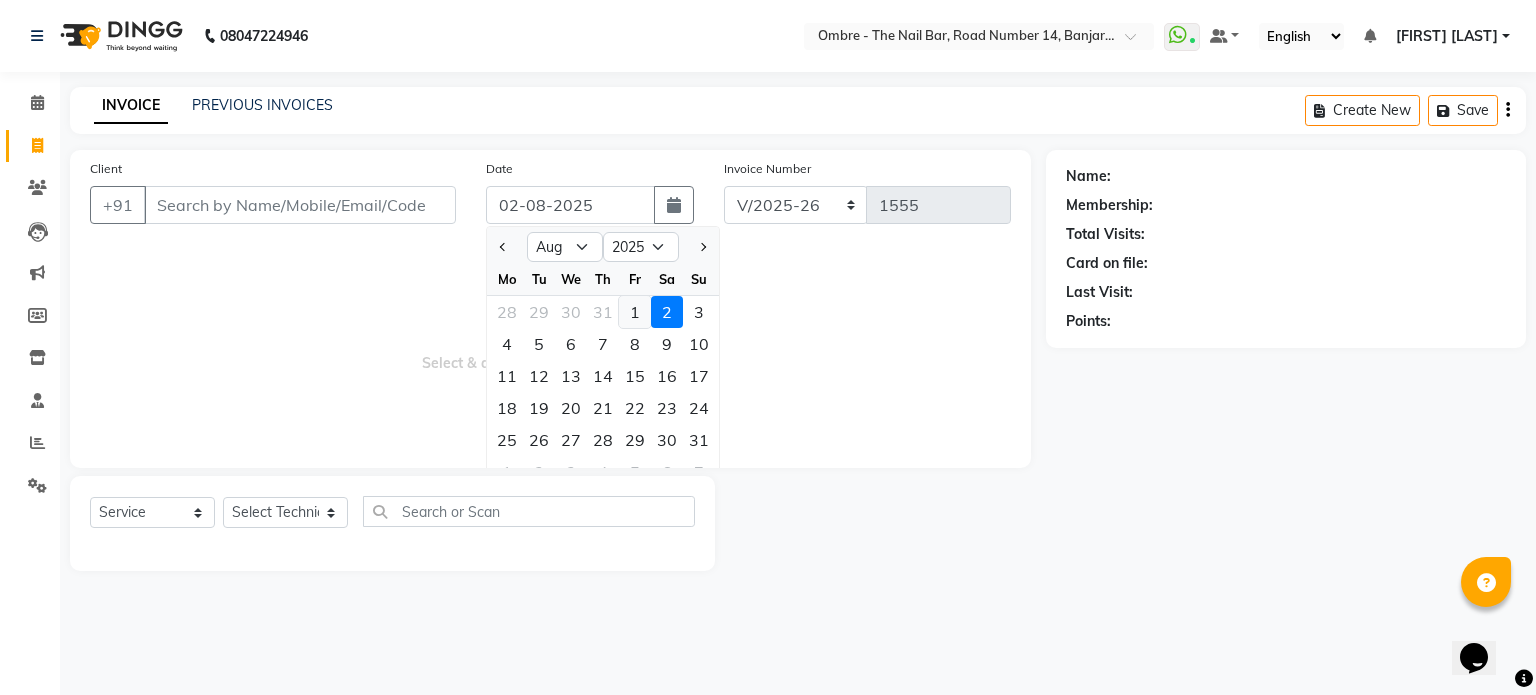 click on "1" 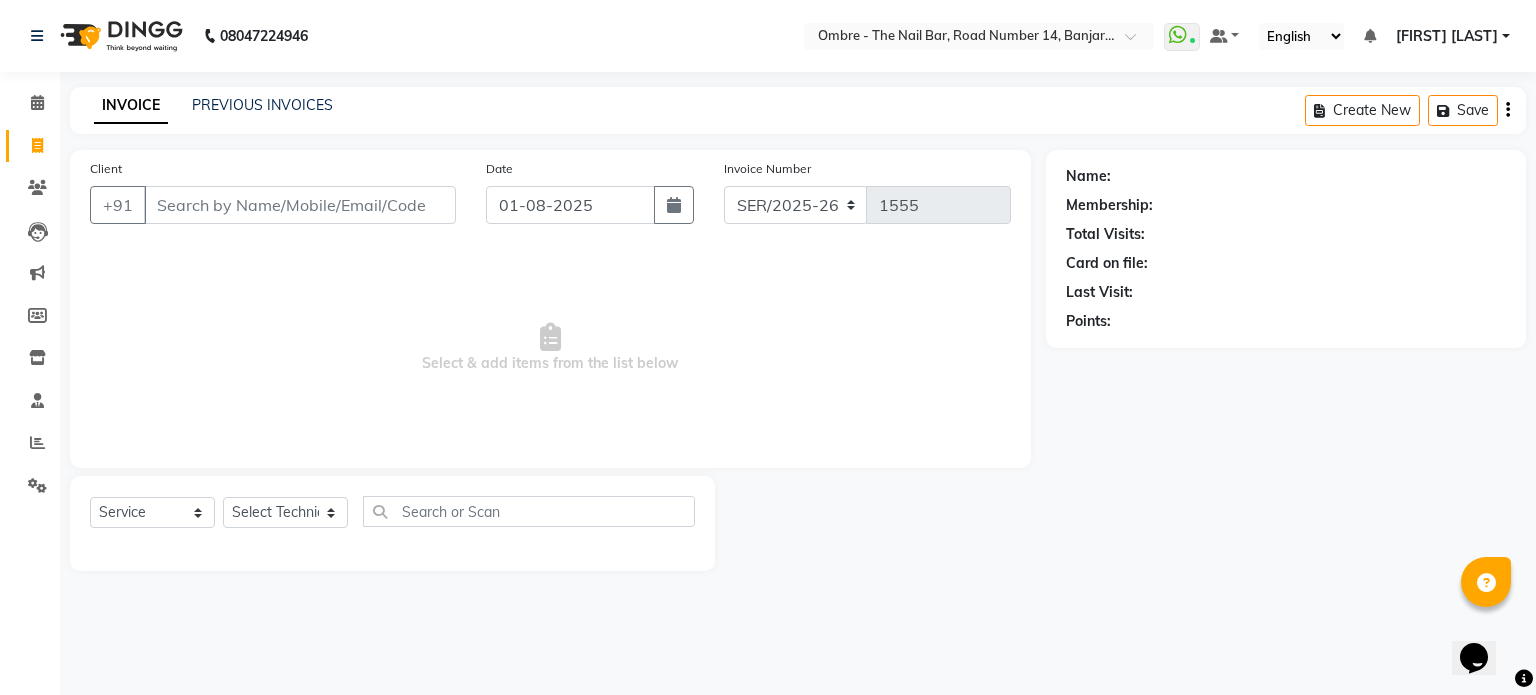 type 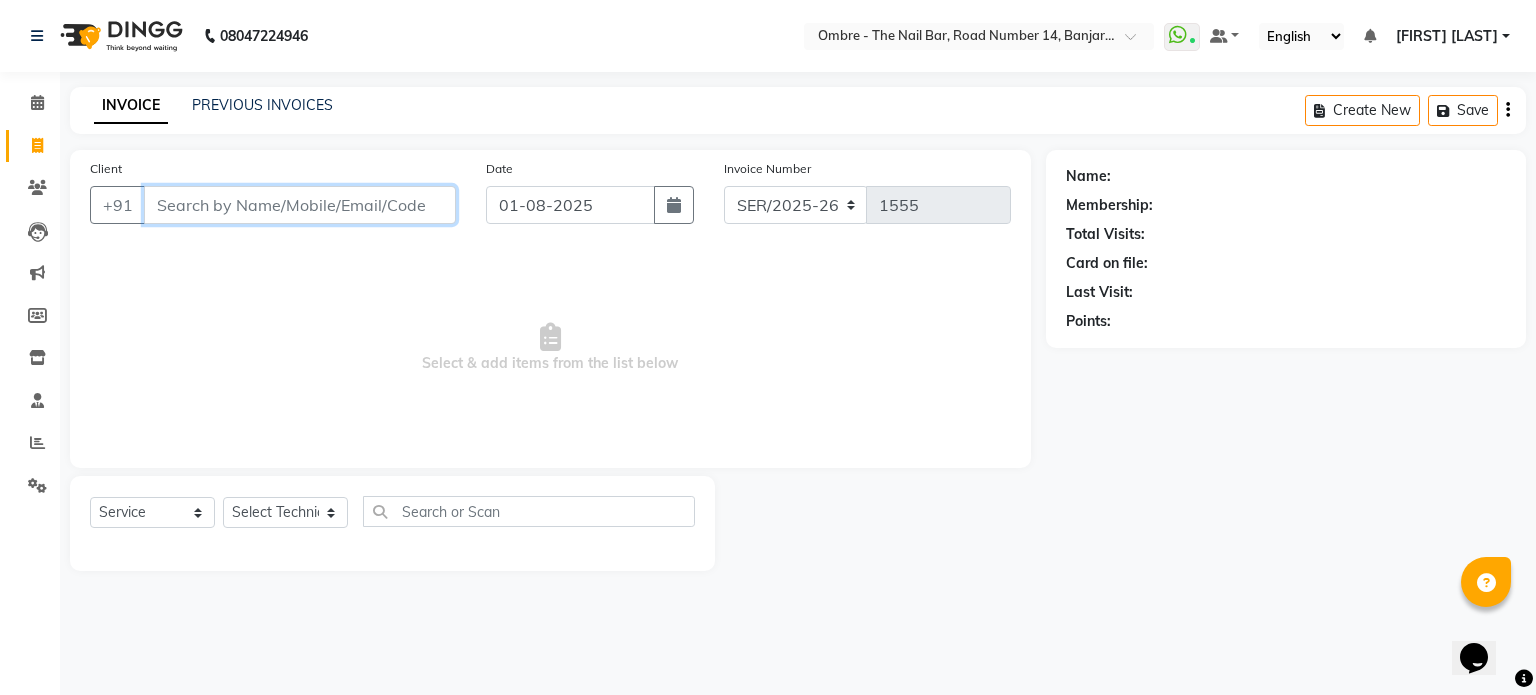 click on "Client" at bounding box center [300, 205] 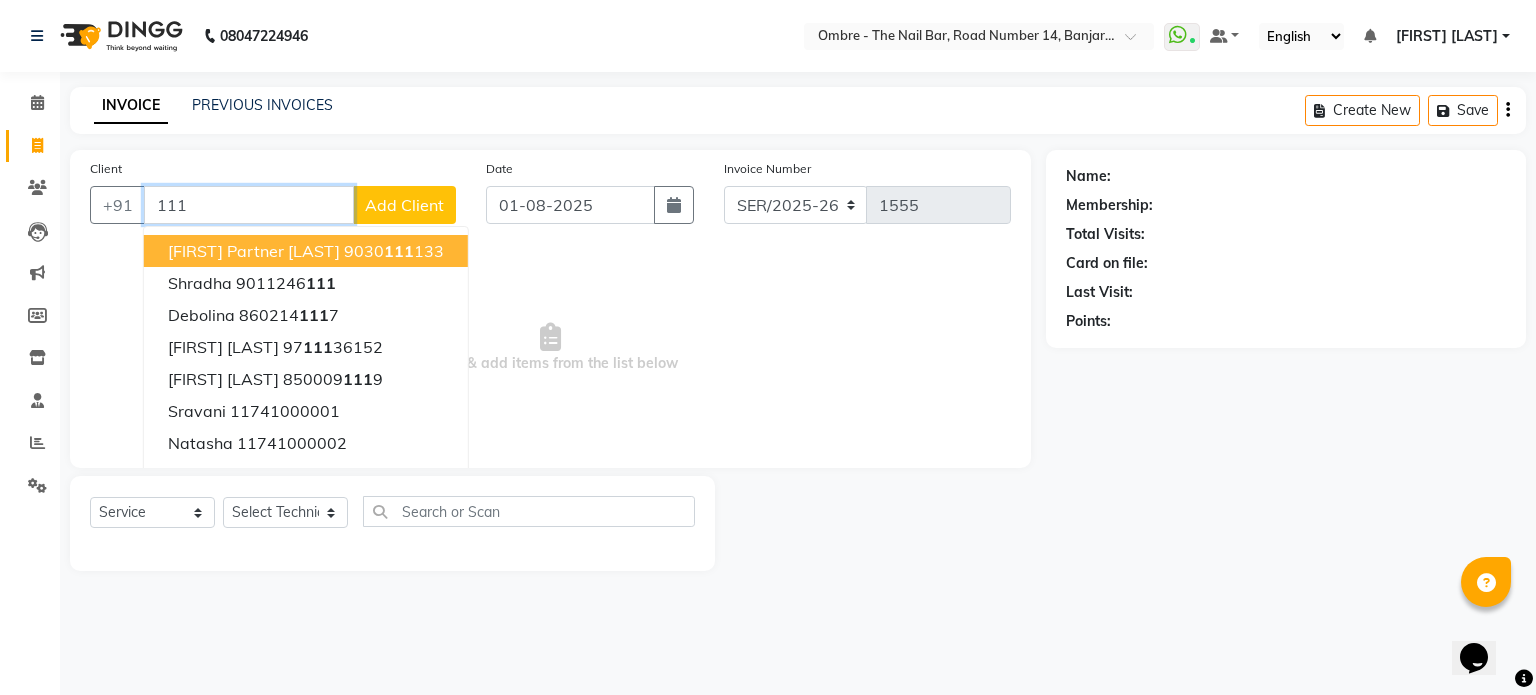type on "111" 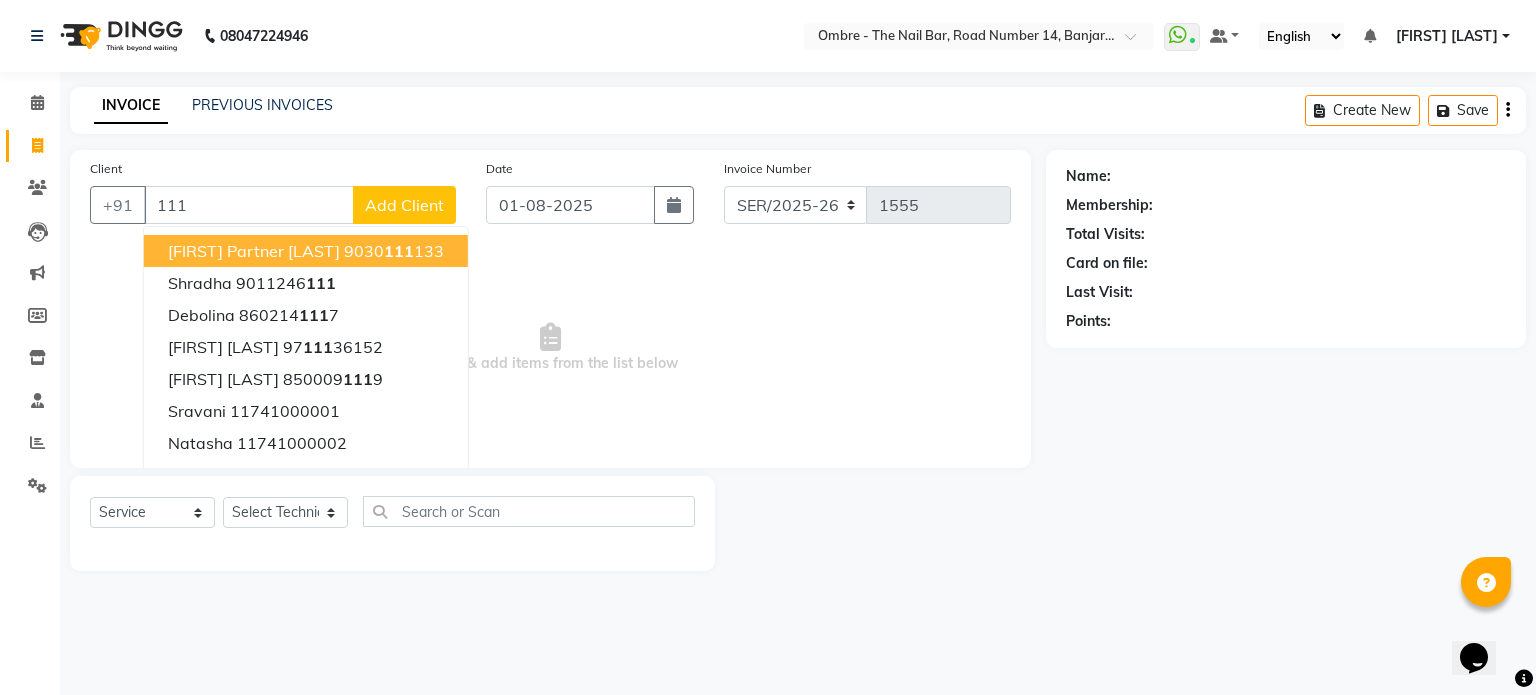 click on "Add Client" 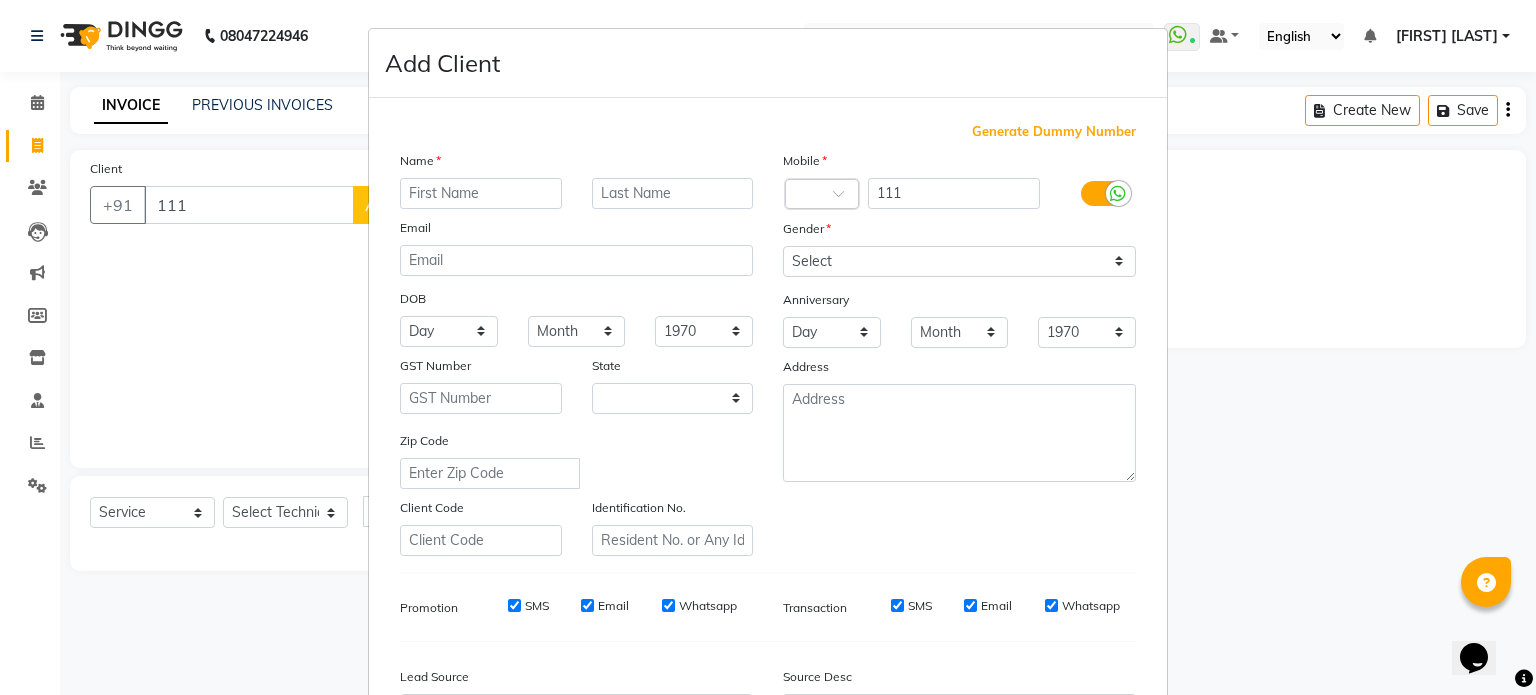 select on "36" 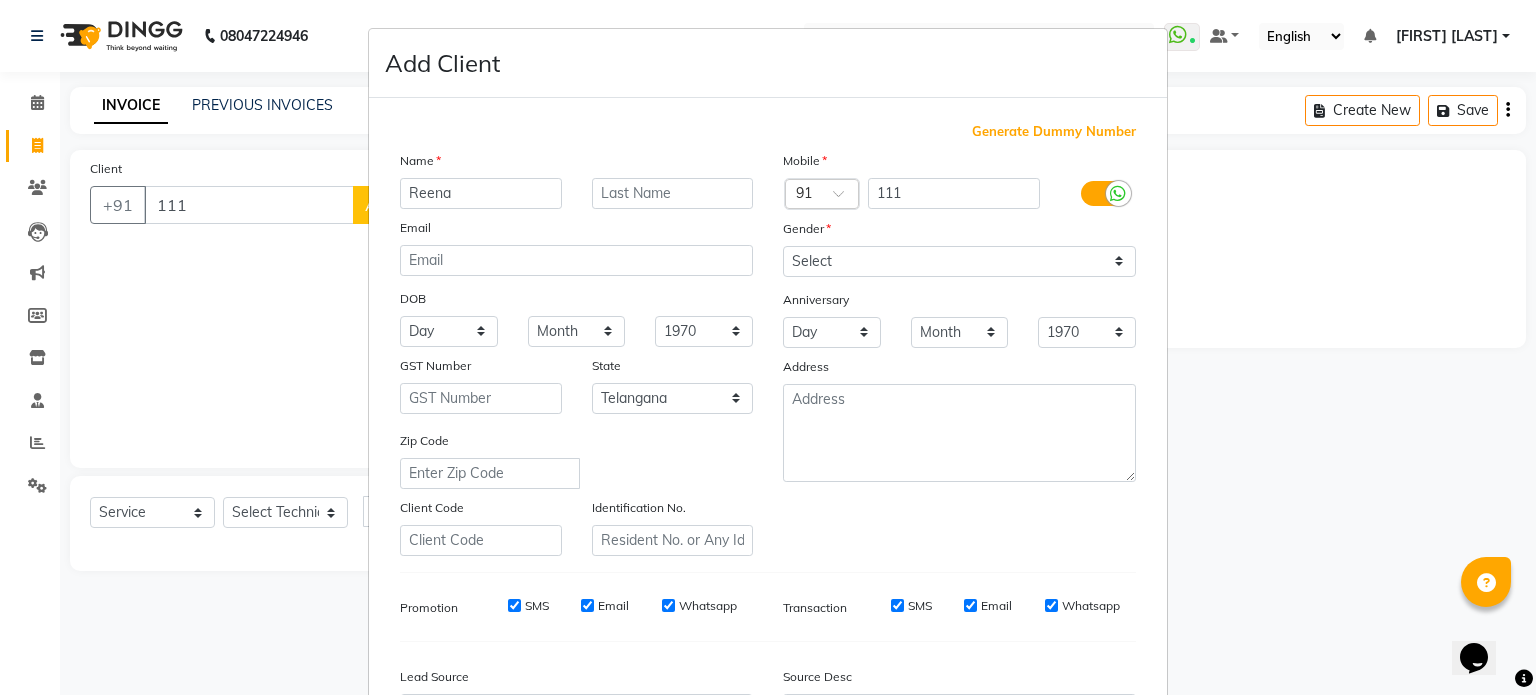 type on "Reena" 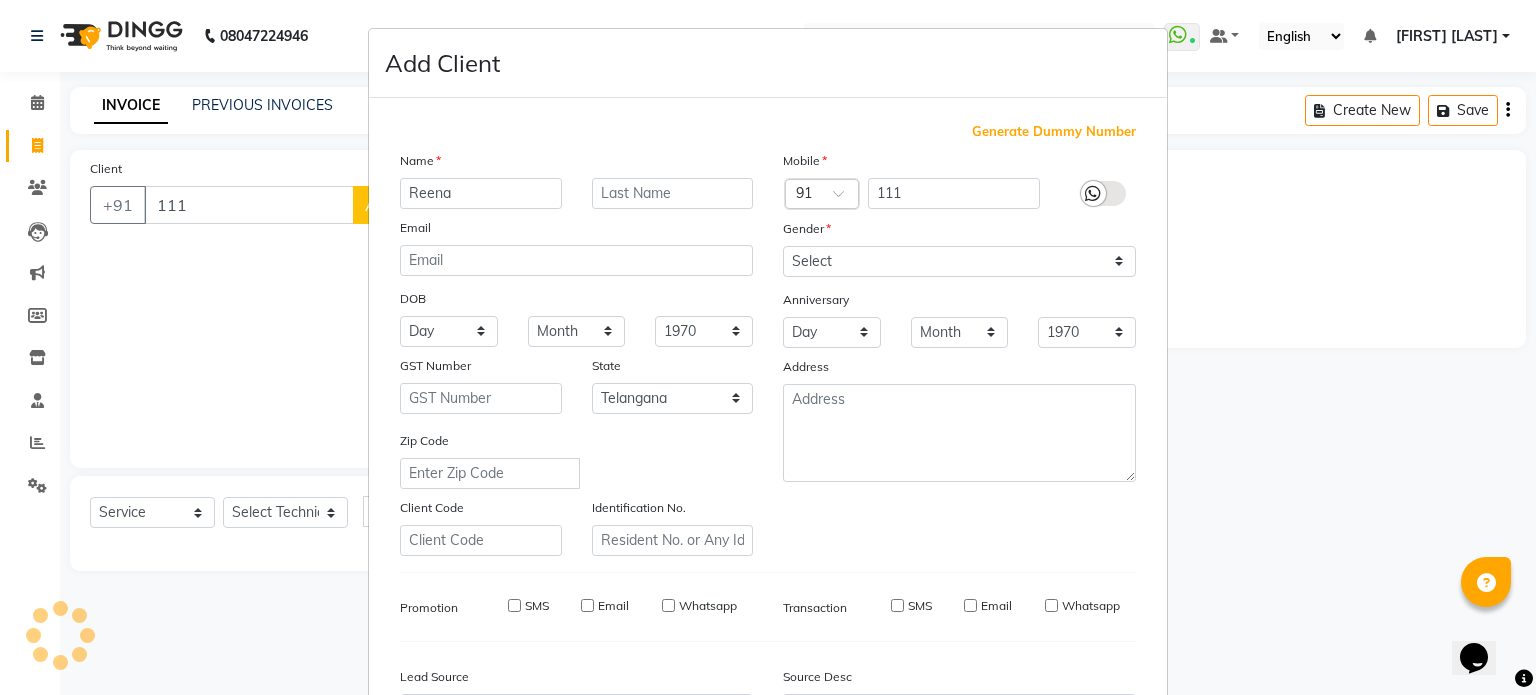type on "[NUMBER]" 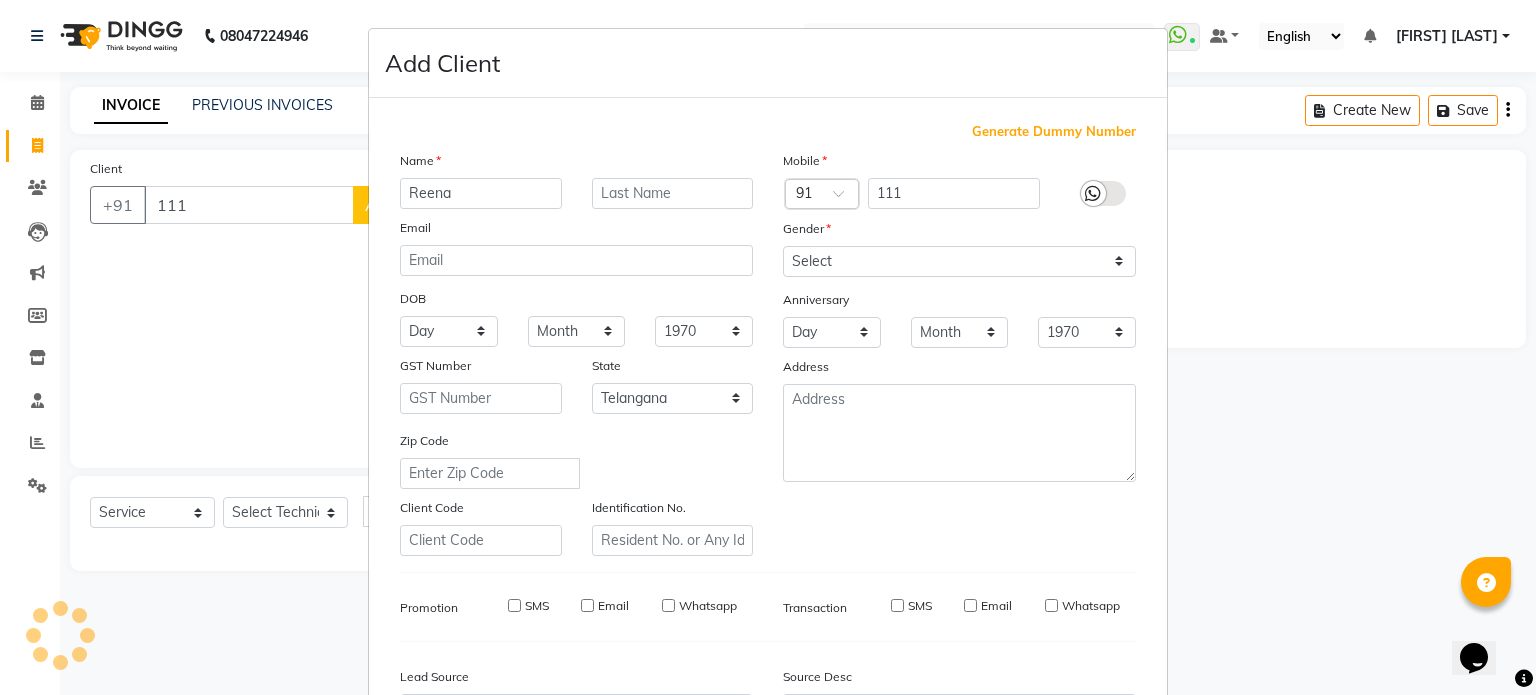 checkbox on "false" 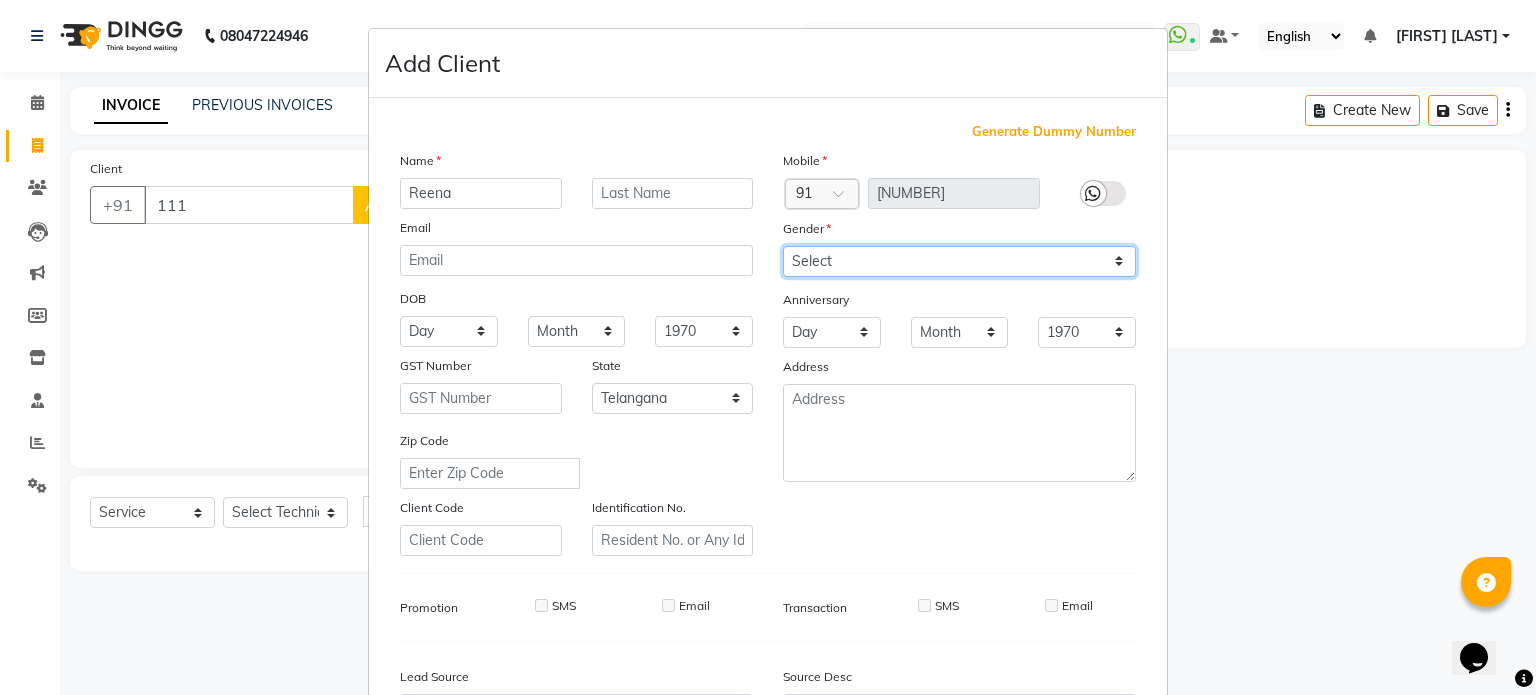 click on "Select Male Female Other Prefer Not To Say" at bounding box center (959, 261) 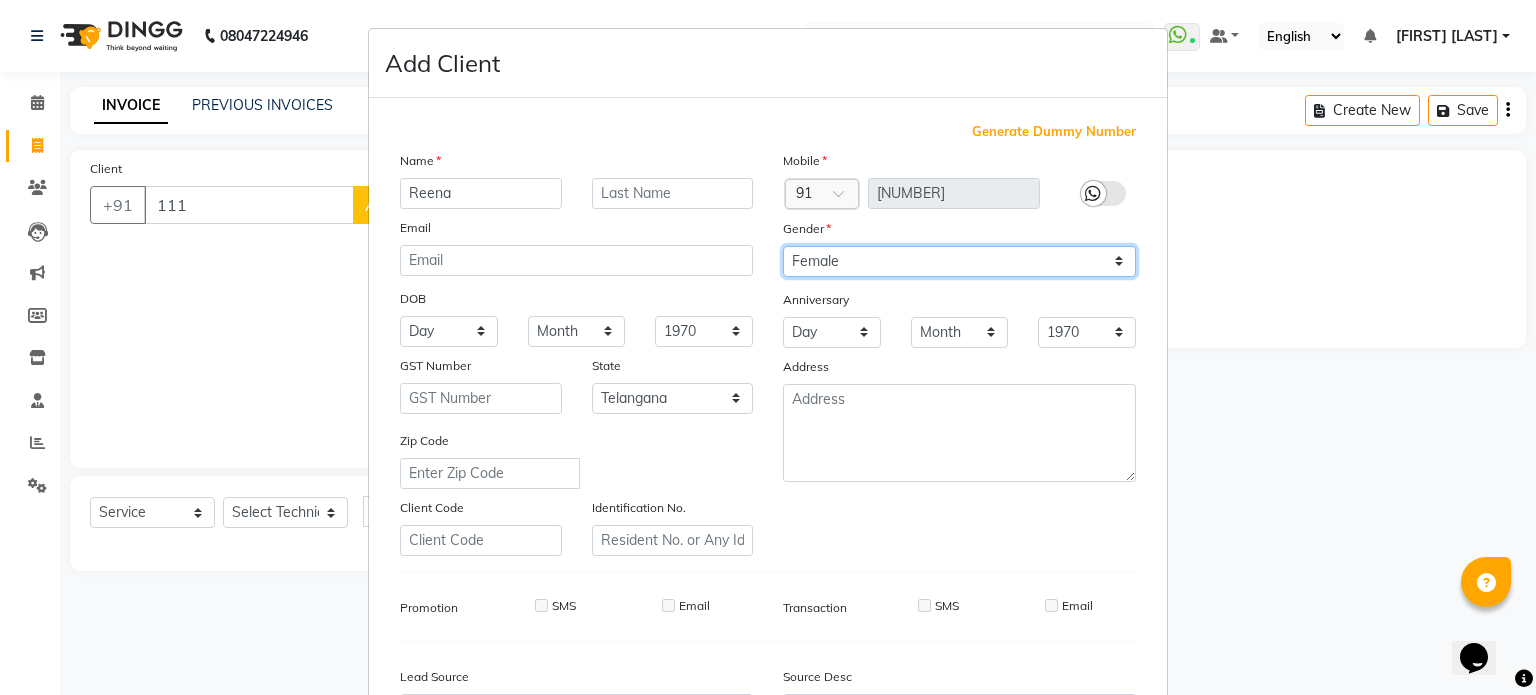 click on "Select Male Female Other Prefer Not To Say" at bounding box center [959, 261] 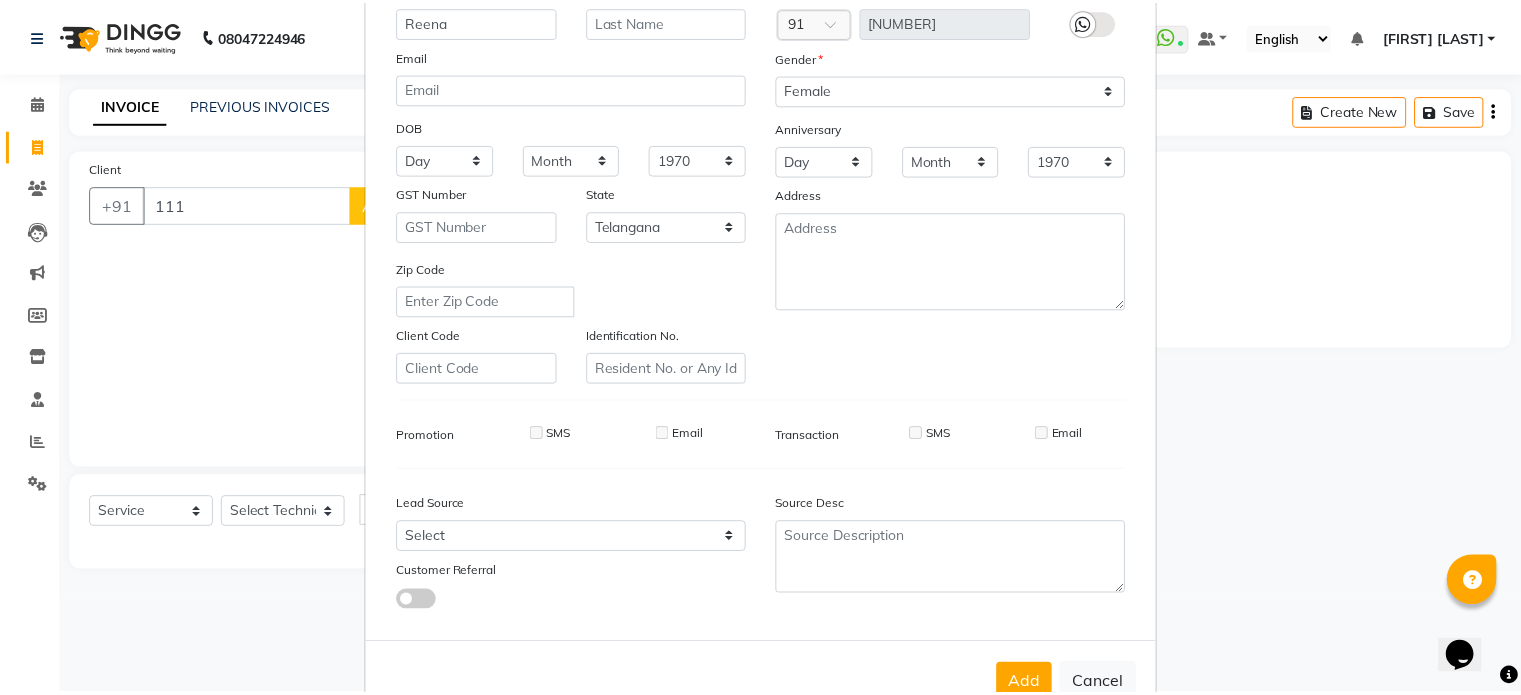 scroll, scrollTop: 237, scrollLeft: 0, axis: vertical 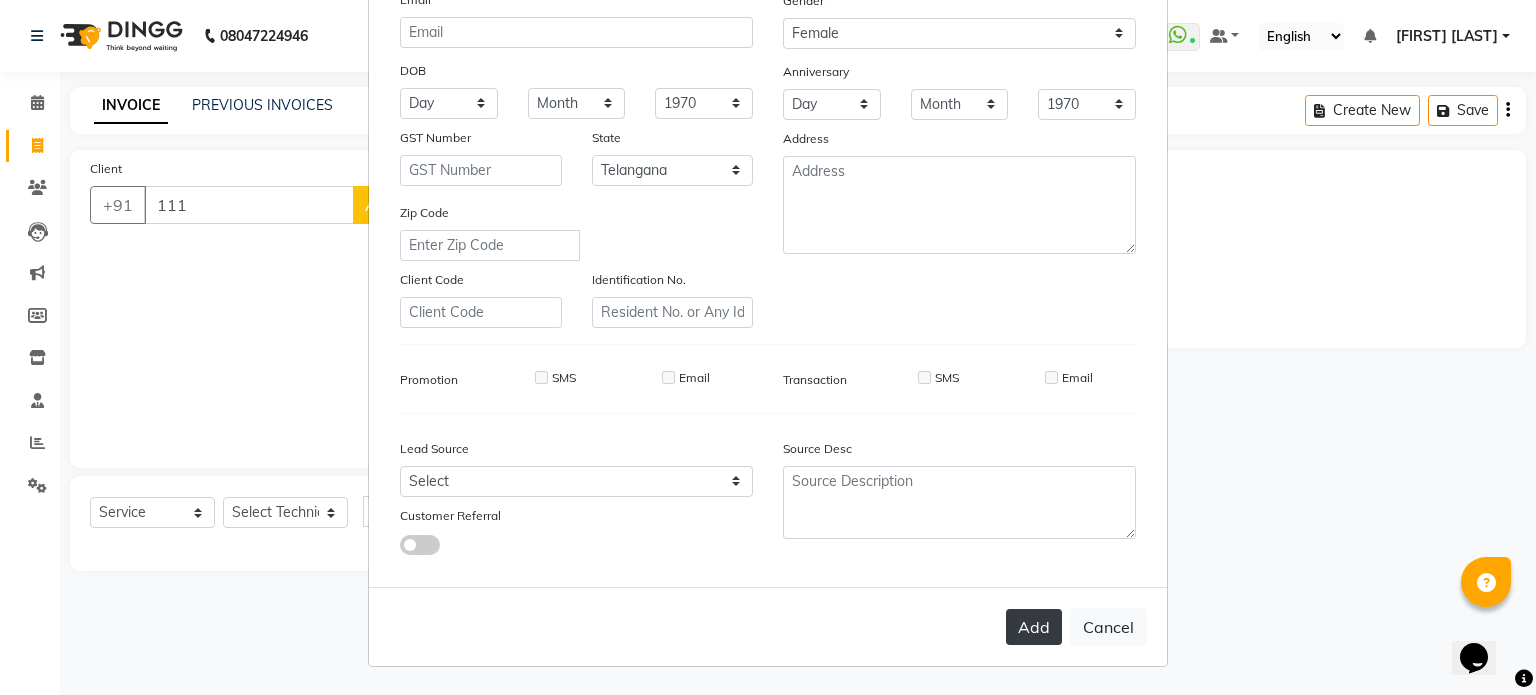 click on "Add" at bounding box center (1034, 627) 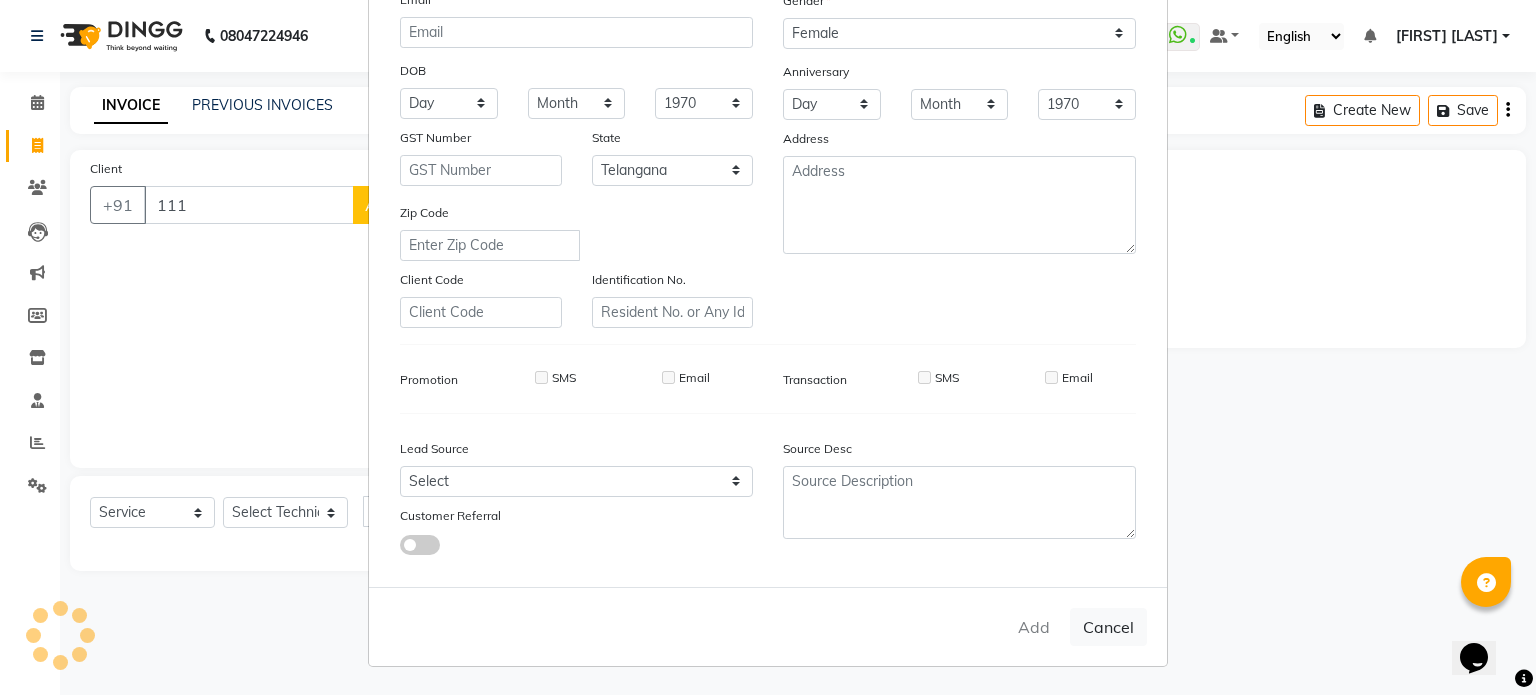 type on "[NUMBER]" 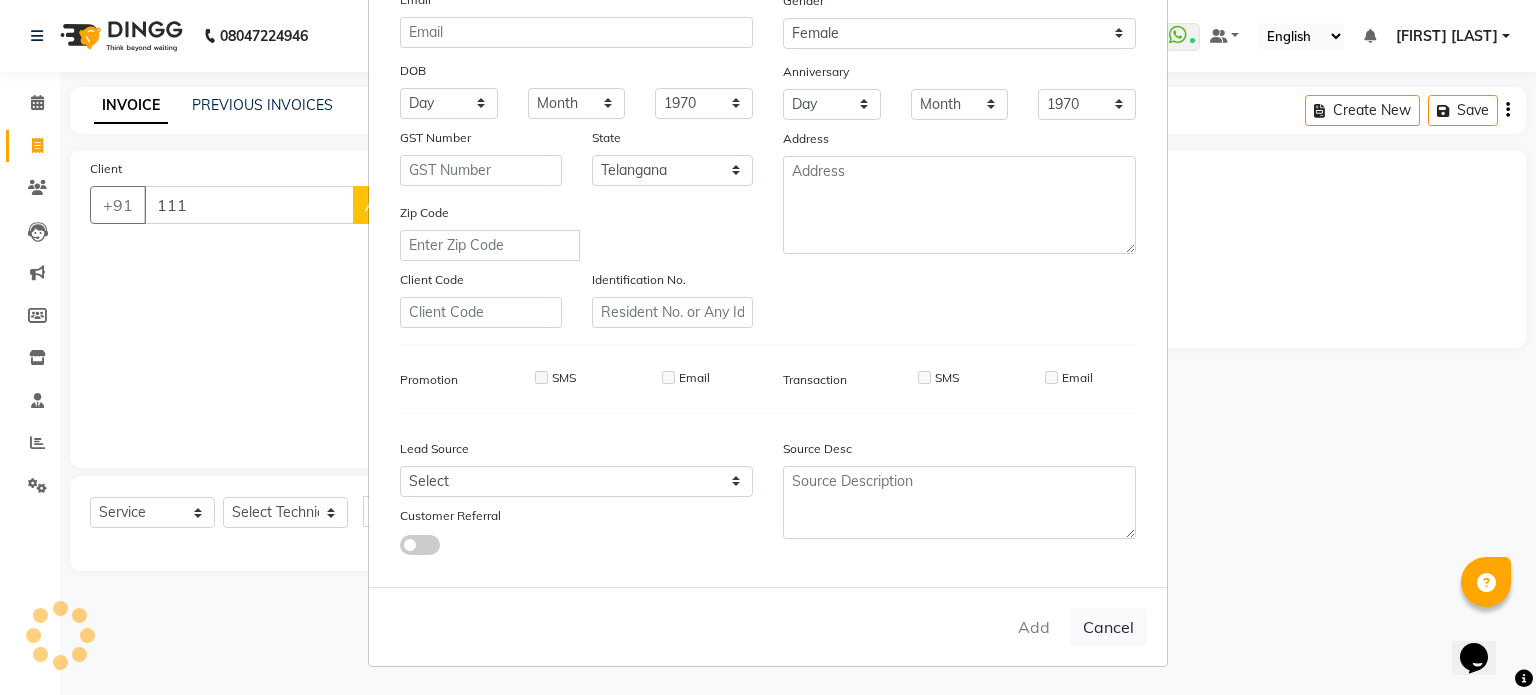 type 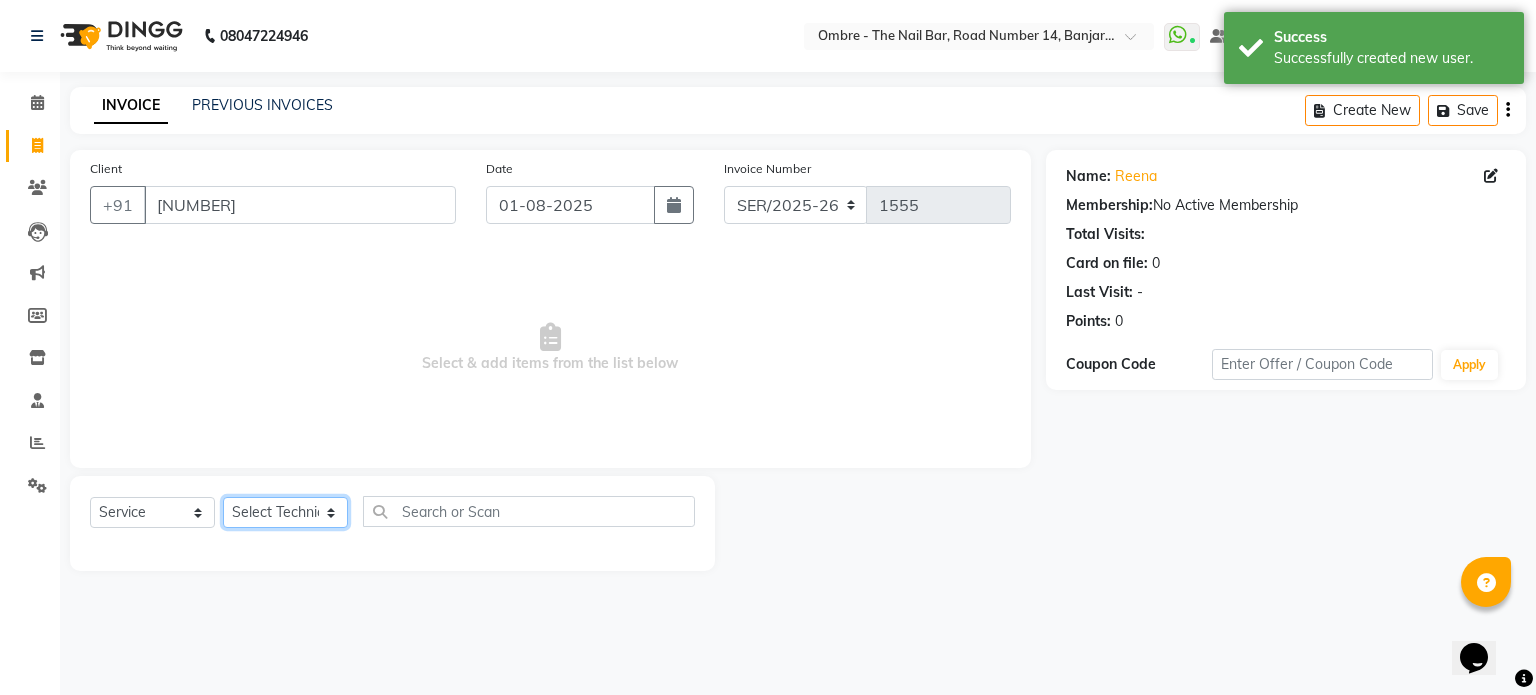 click on "Select Technician Abel Arohi Bharti Esther Gaina Holyson Juli Kasar Lata Monisha Prasad priyanka sakshi jain Sheetal Sushila thamu Wonso" 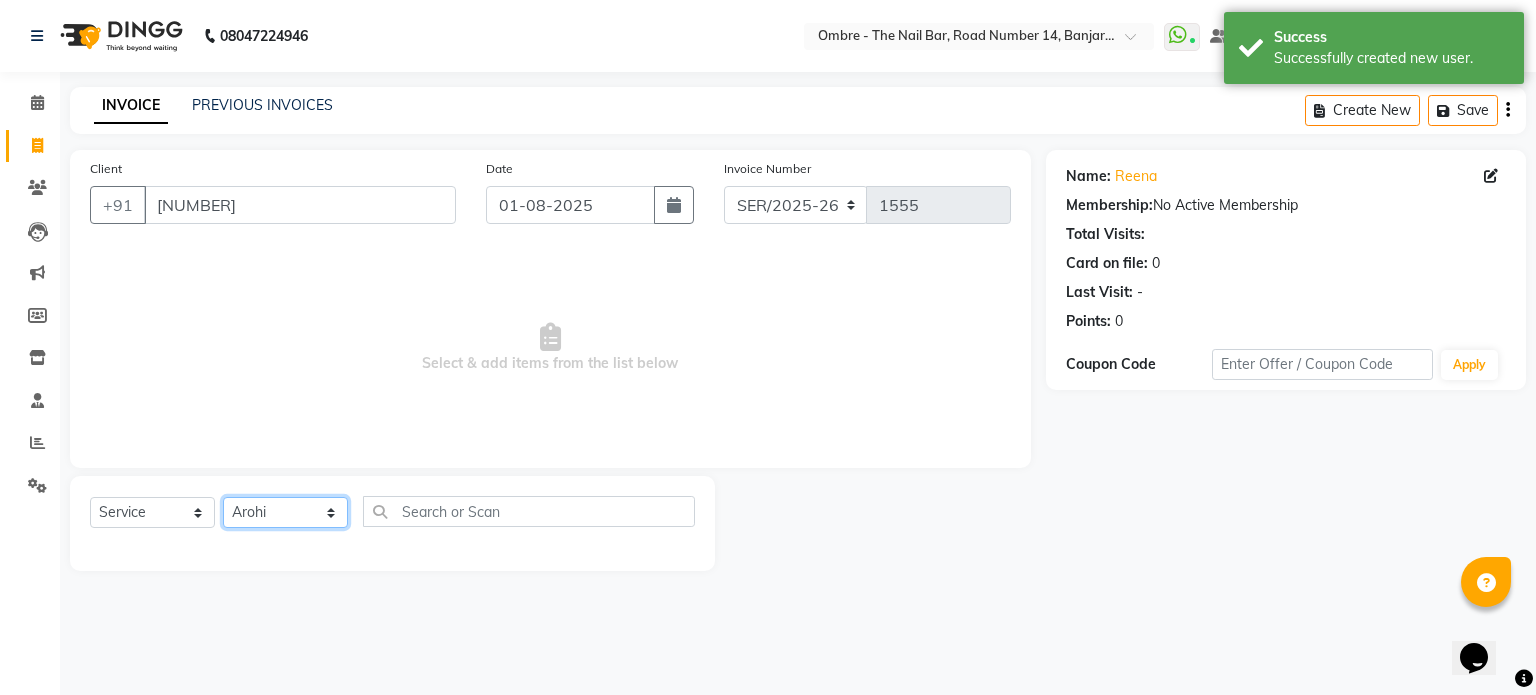 click on "Select Technician Abel Arohi Bharti Esther Gaina Holyson Juli Kasar Lata Monisha Prasad priyanka sakshi jain Sheetal Sushila thamu Wonso" 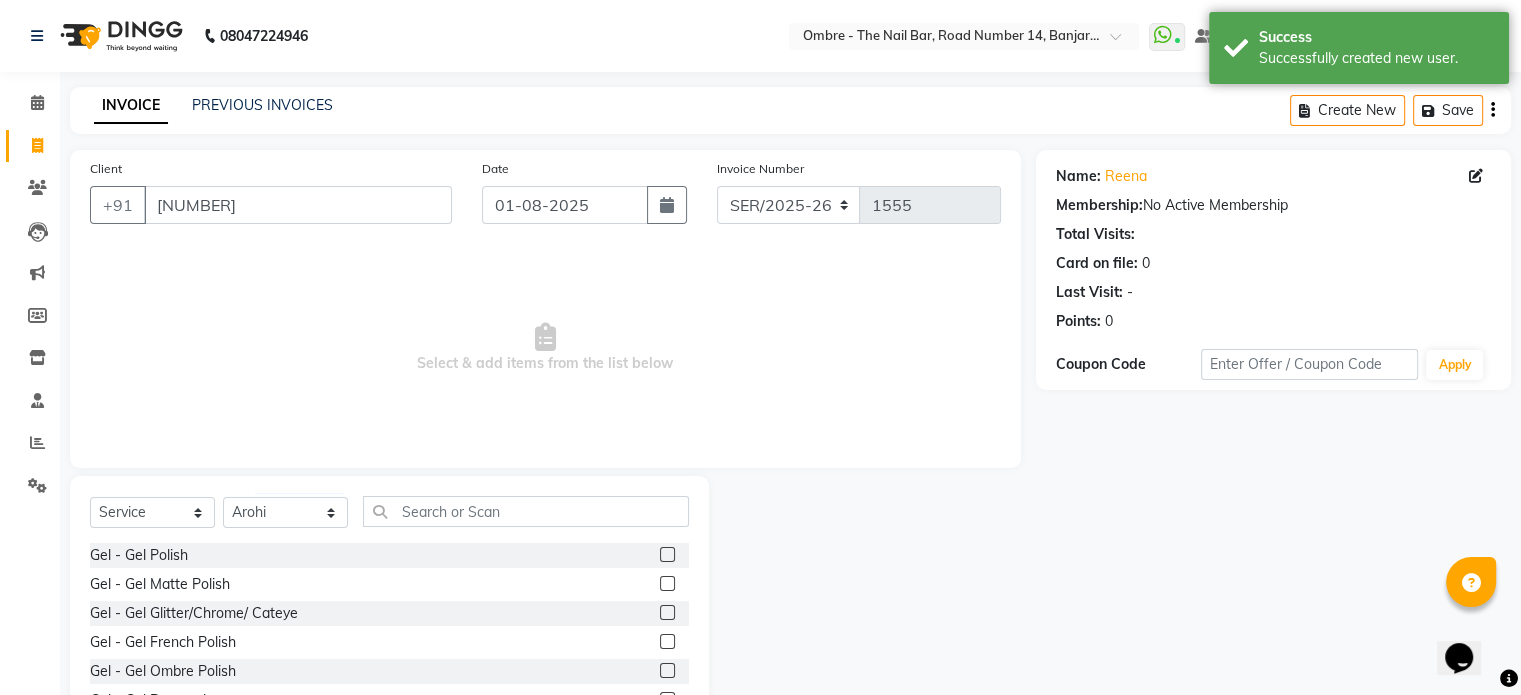 click 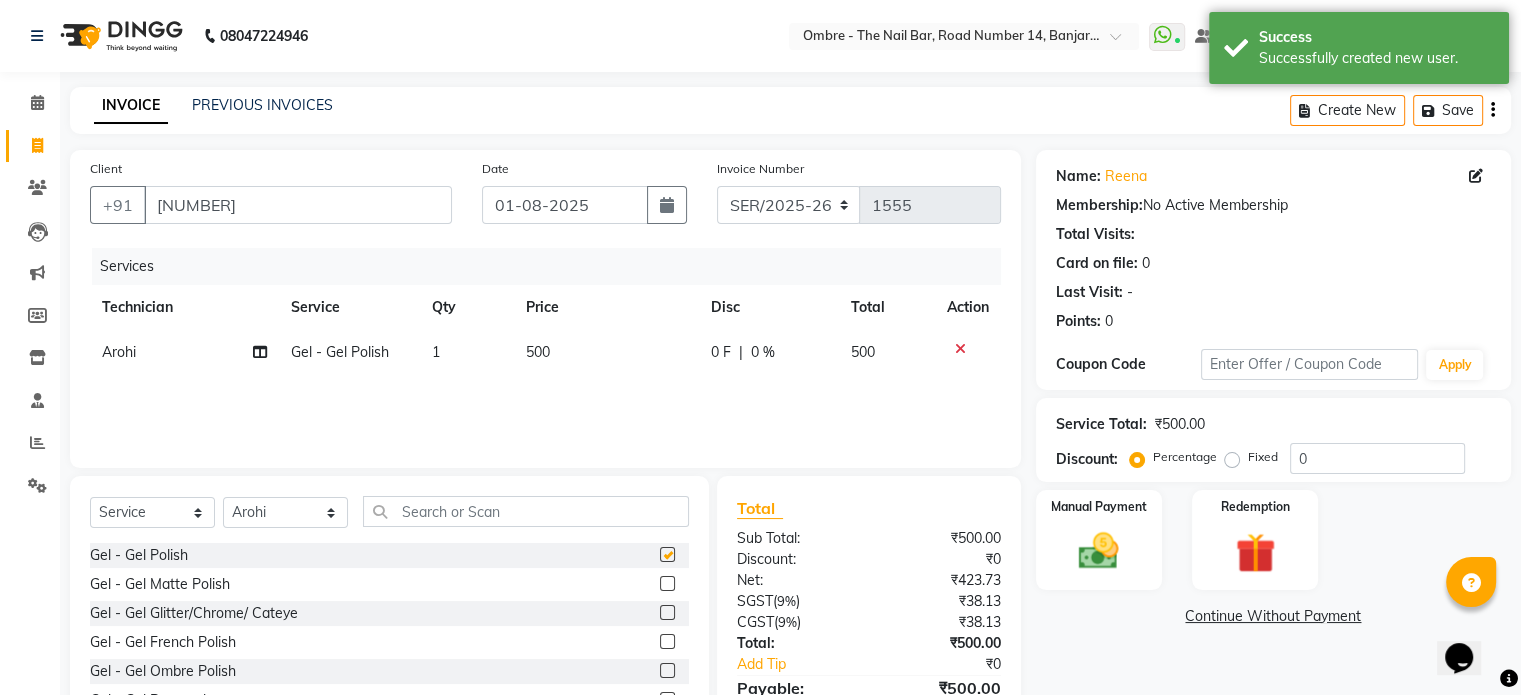 checkbox on "false" 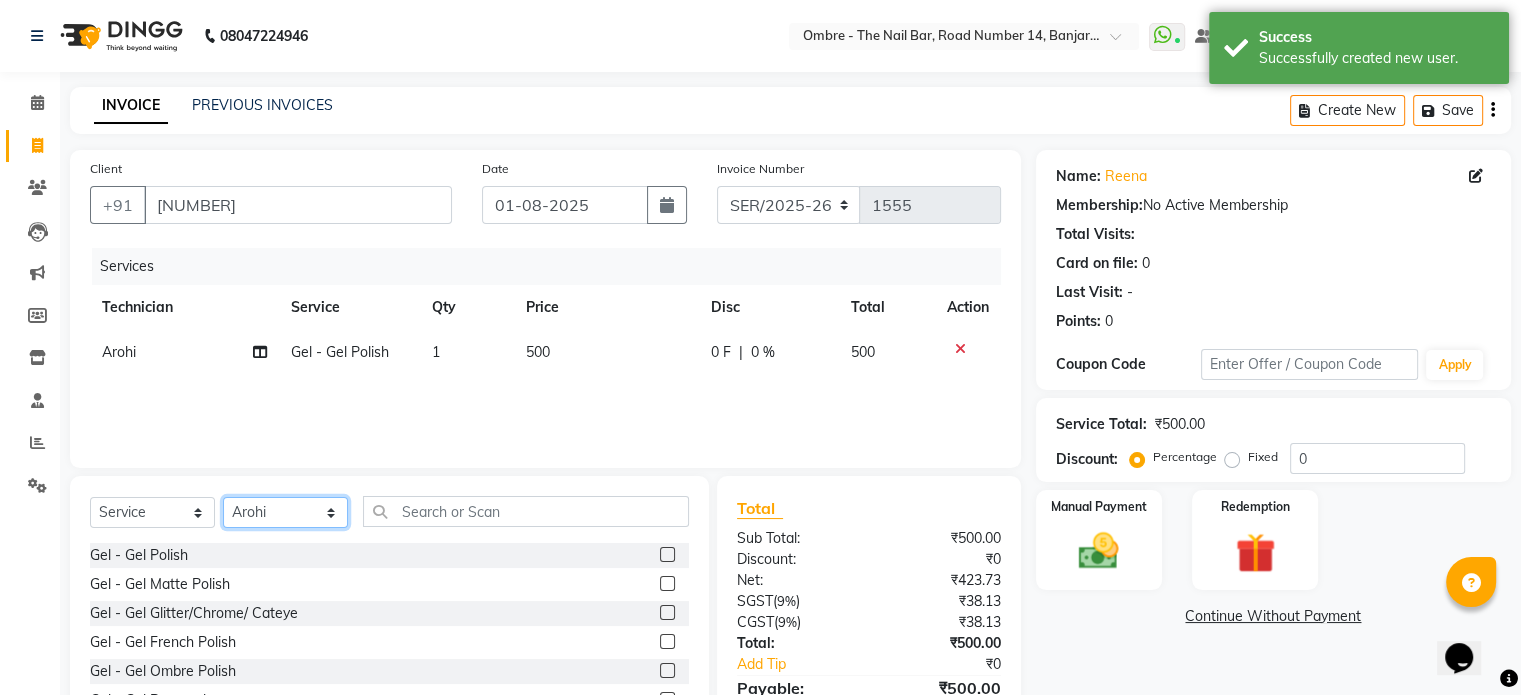 click on "Select Technician Abel Arohi Bharti Esther Gaina Holyson Juli Kasar Lata Monisha Prasad priyanka sakshi jain Sheetal Sushila thamu Wonso" 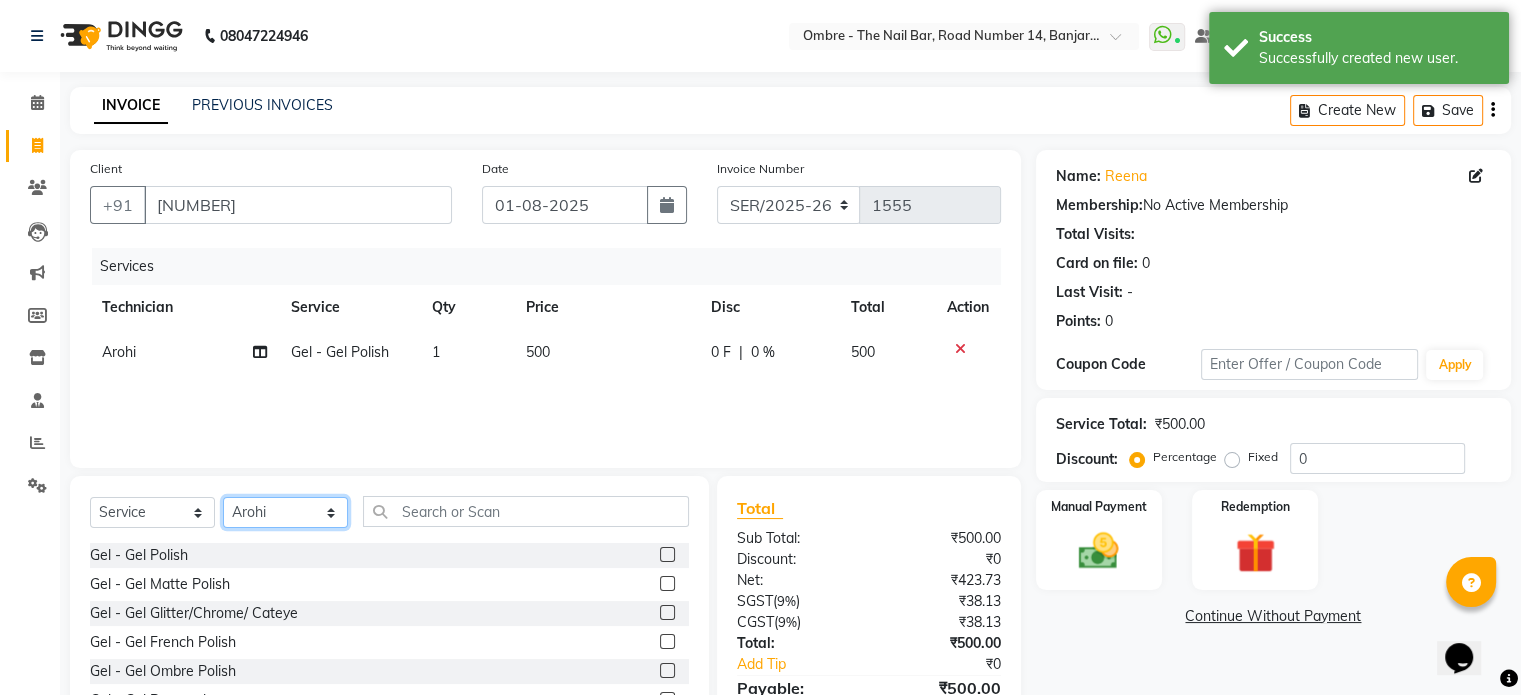 select on "69890" 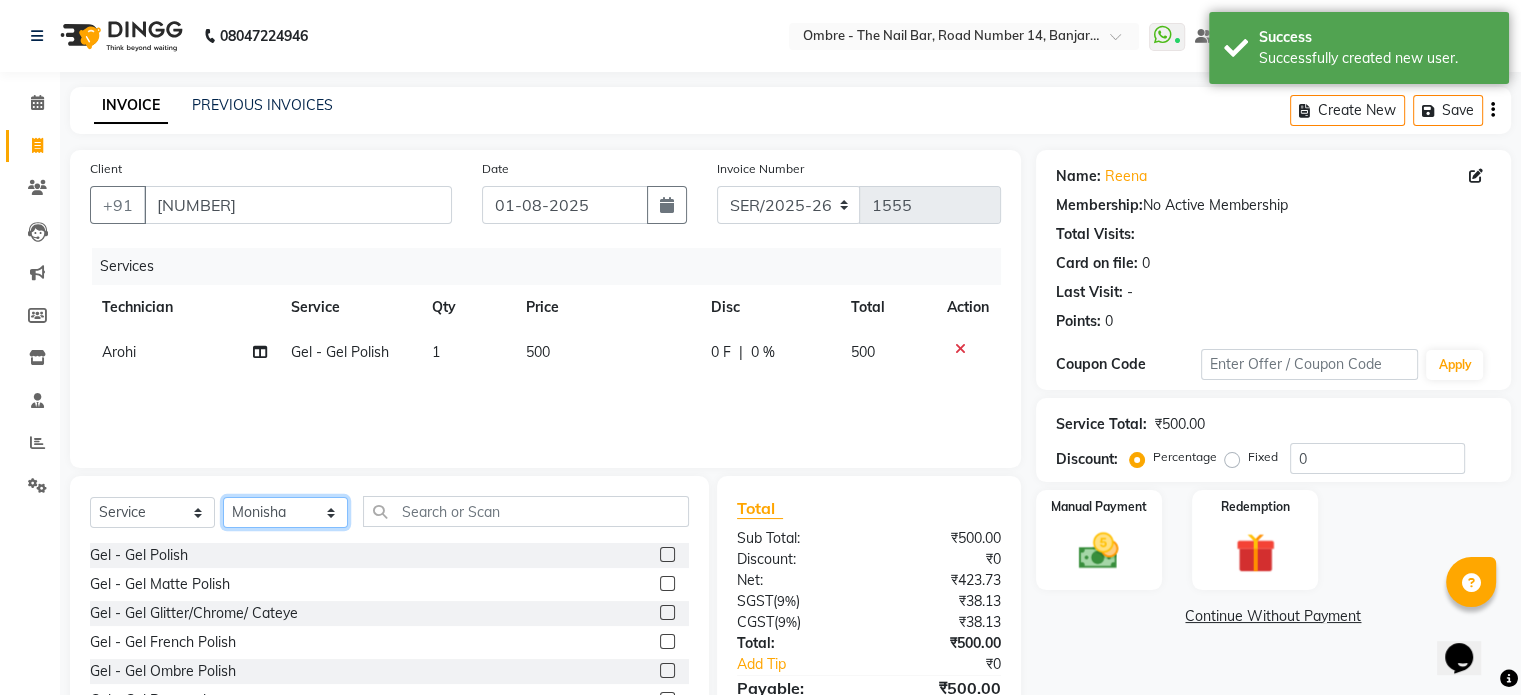 click on "Select Technician Abel Arohi Bharti Esther Gaina Holyson Juli Kasar Lata Monisha Prasad priyanka sakshi jain Sheetal Sushila thamu Wonso" 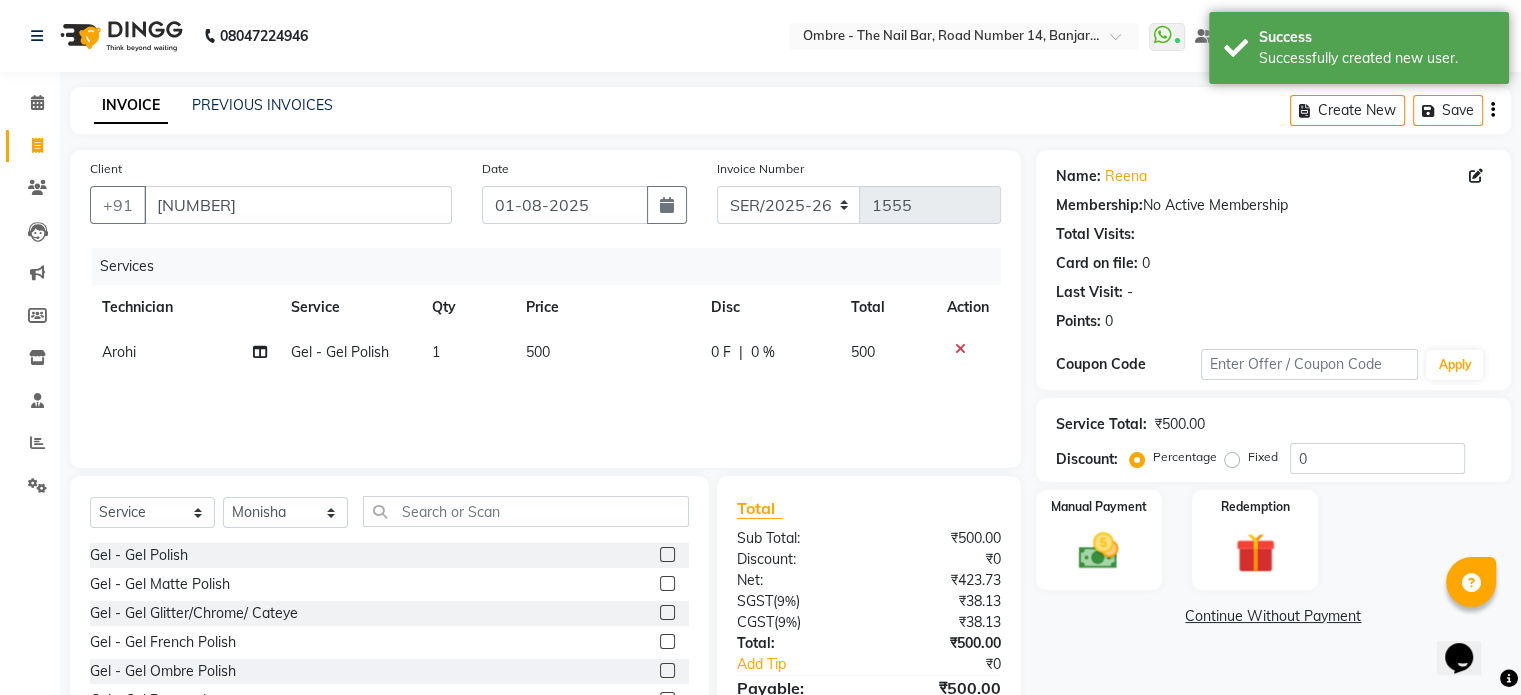 click 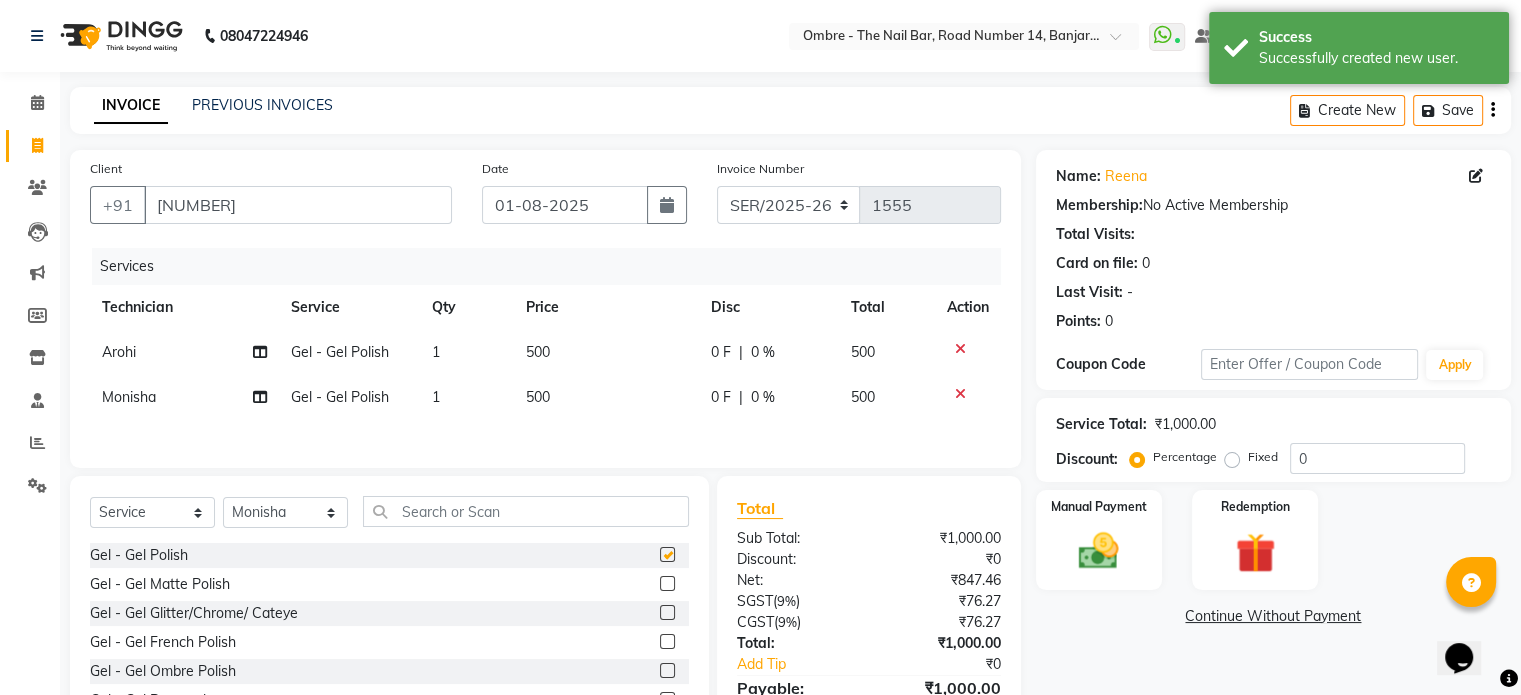 checkbox on "false" 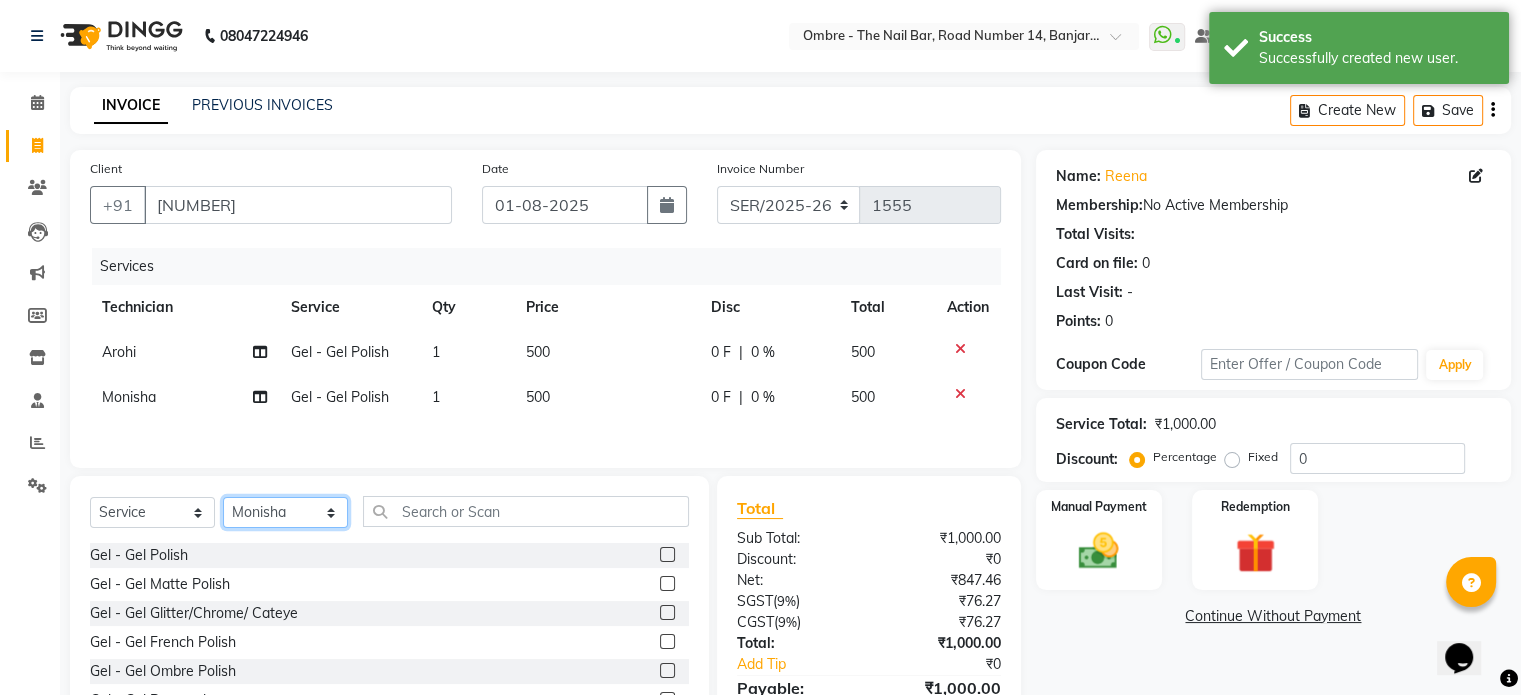 click on "Select Technician Abel Arohi Bharti Esther Gaina Holyson Juli Kasar Lata Monisha Prasad priyanka sakshi jain Sheetal Sushila thamu Wonso" 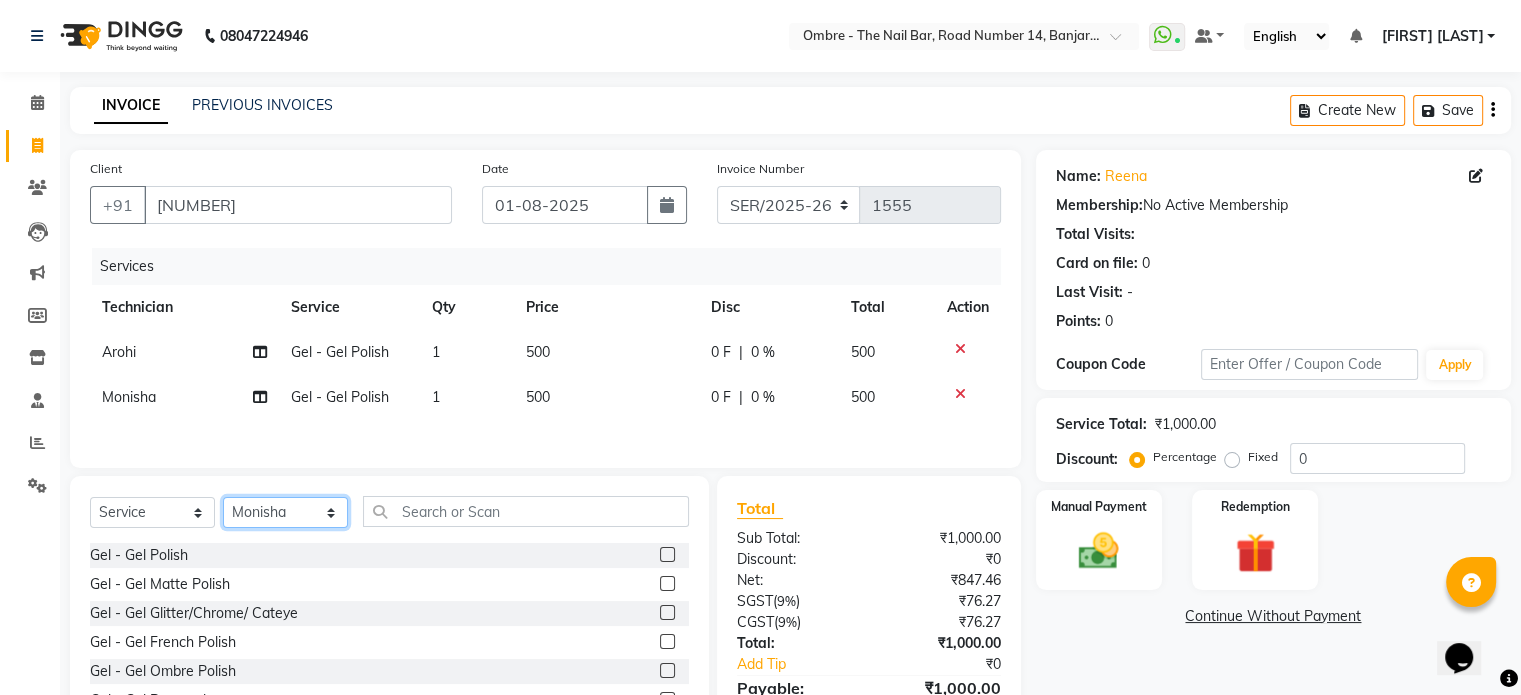 select on "21926" 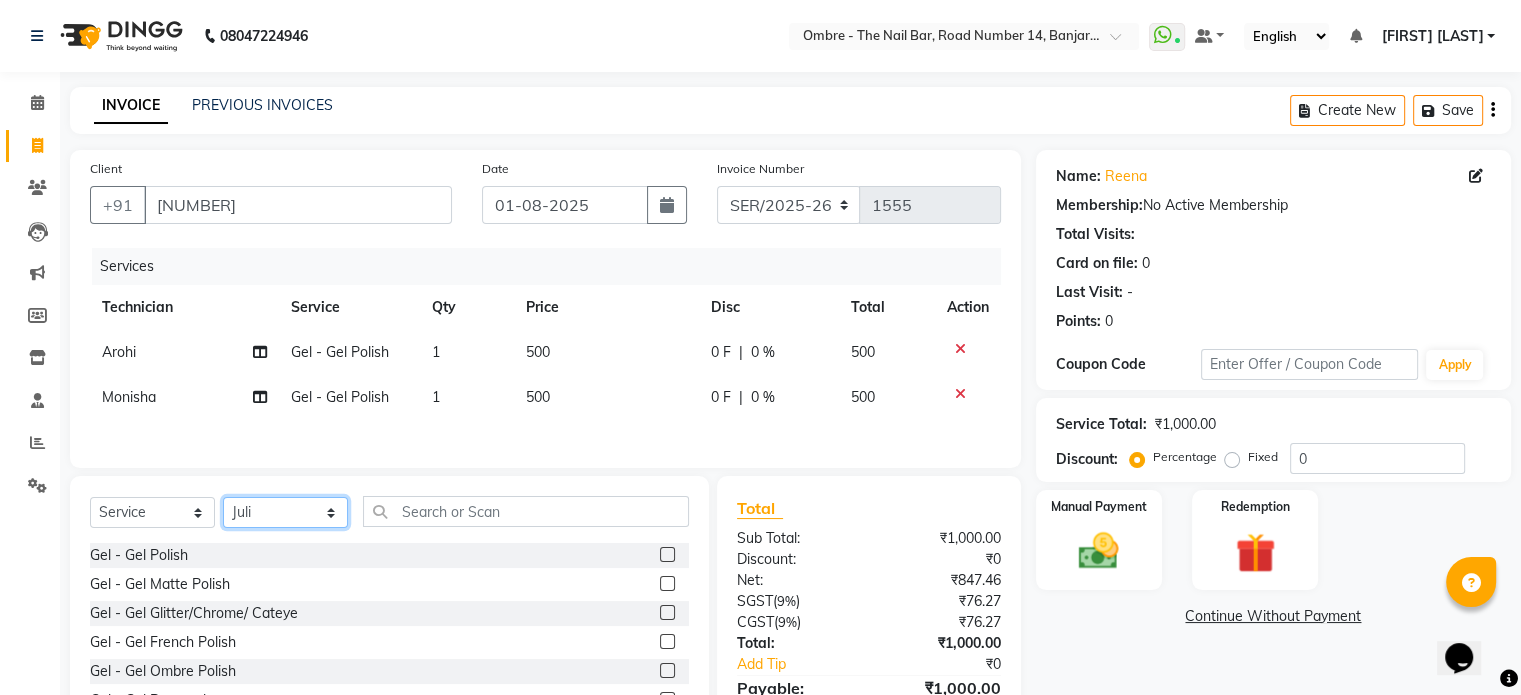 click on "Select Technician Abel Arohi Bharti Esther Gaina Holyson Juli Kasar Lata Monisha Prasad priyanka sakshi jain Sheetal Sushila thamu Wonso" 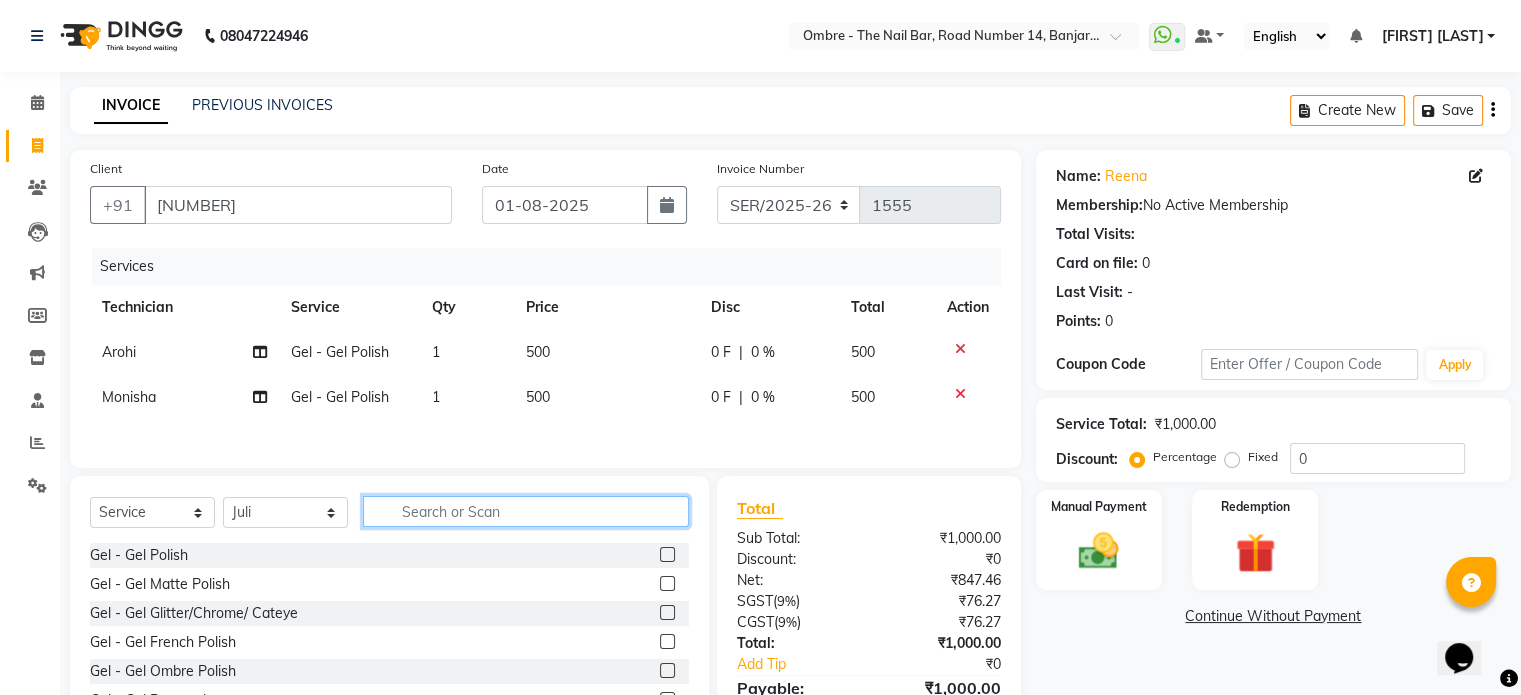 click 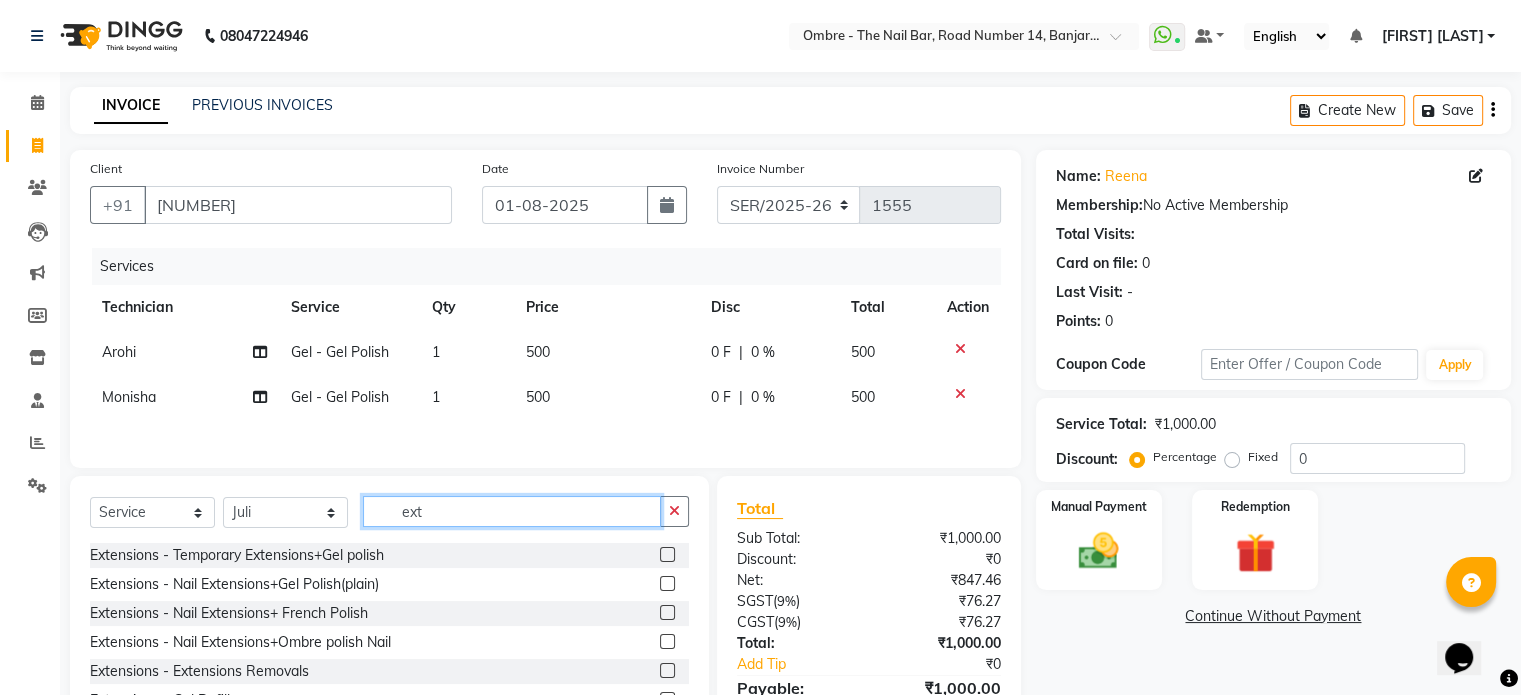 type on "ext" 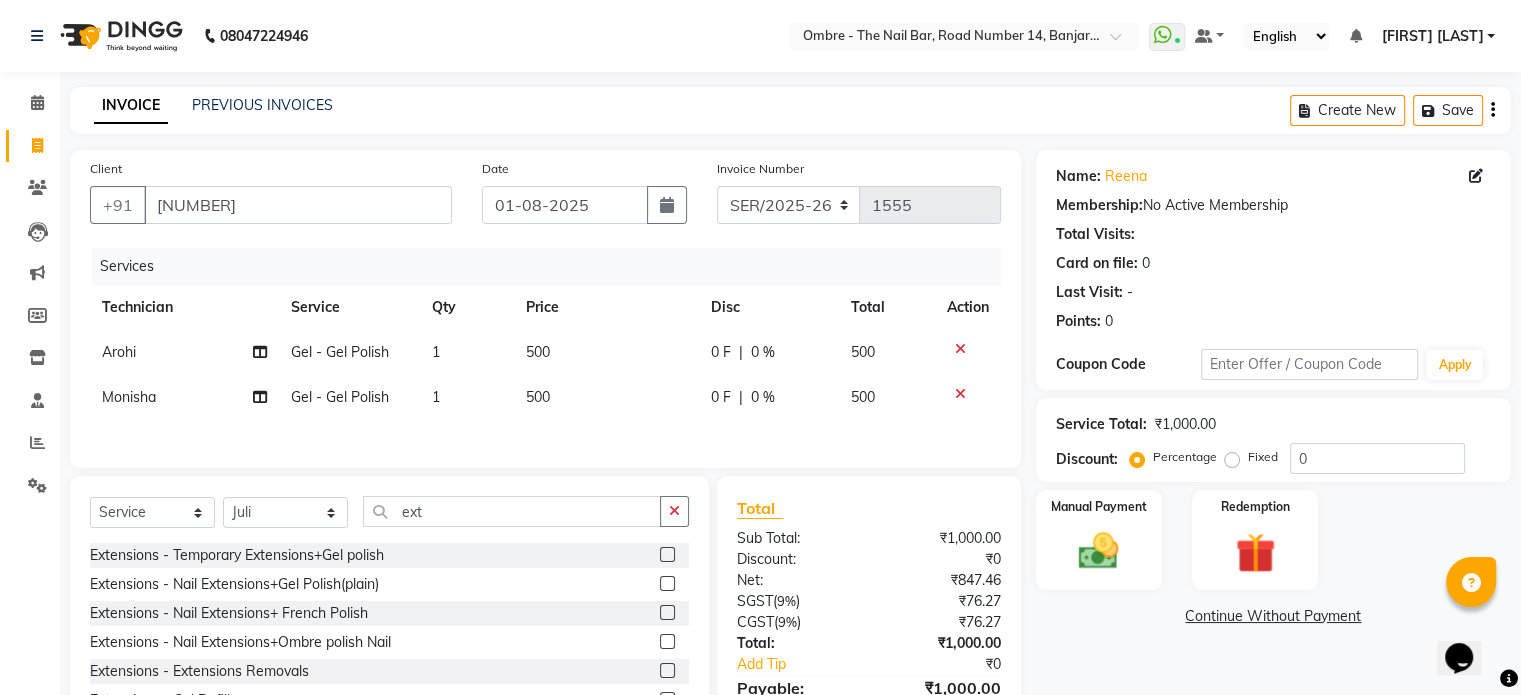 click 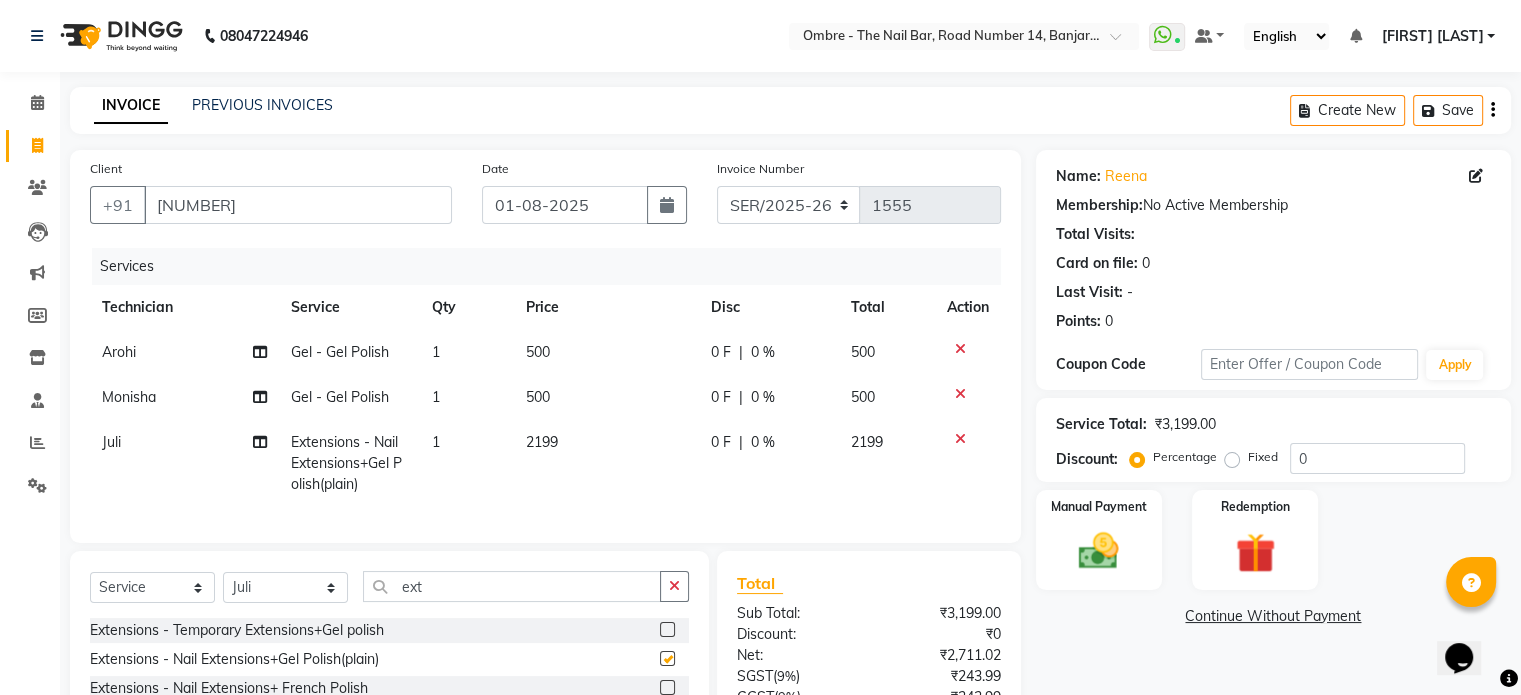 checkbox on "false" 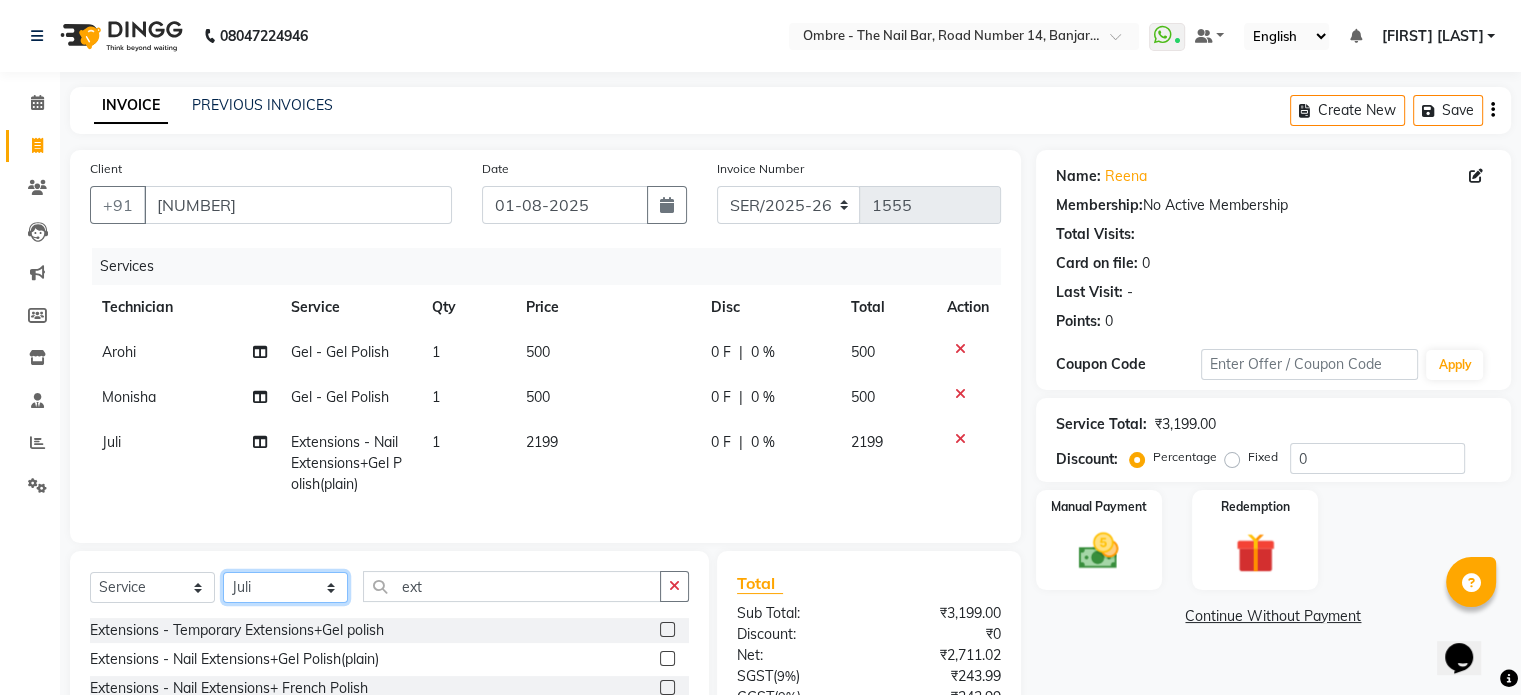 click on "Select Technician Abel Arohi Bharti Esther Gaina Holyson Juli Kasar Lata Monisha Prasad priyanka sakshi jain Sheetal Sushila thamu Wonso" 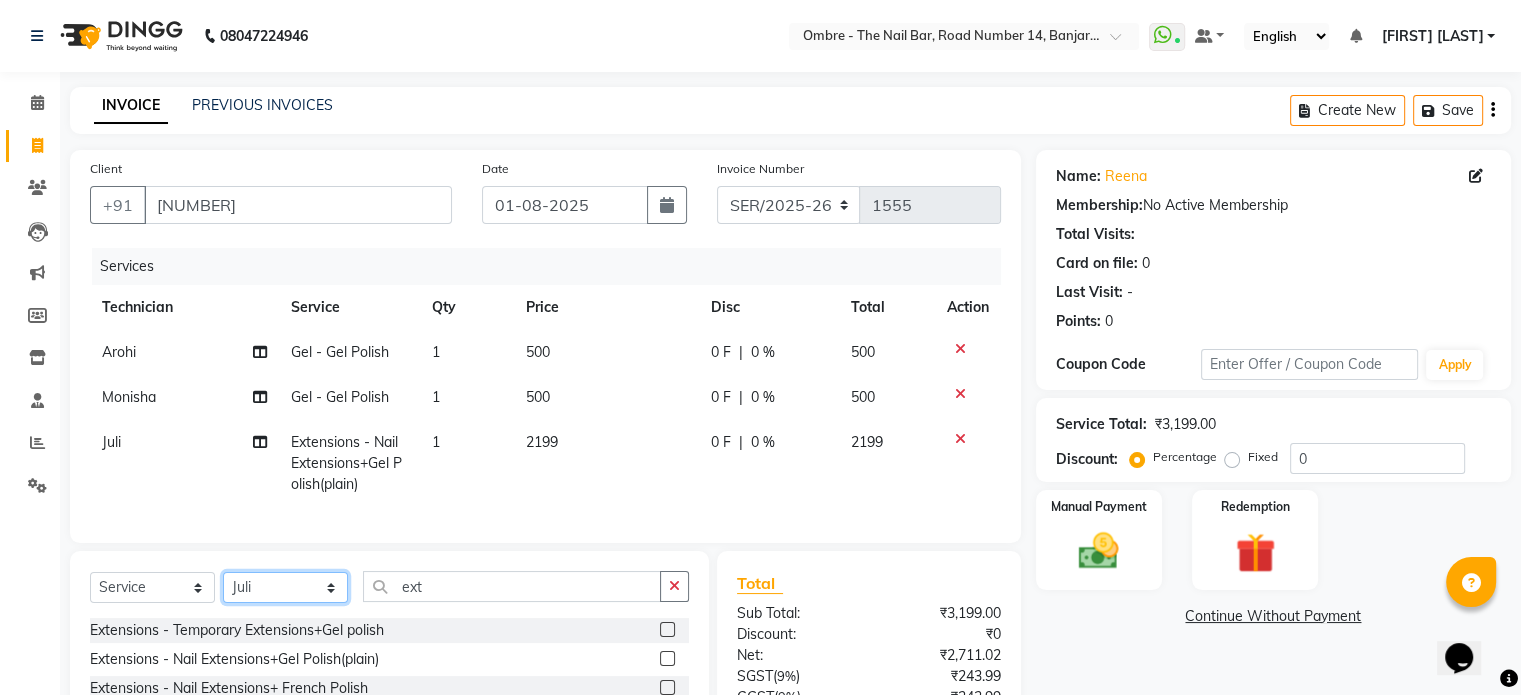 select on "59417" 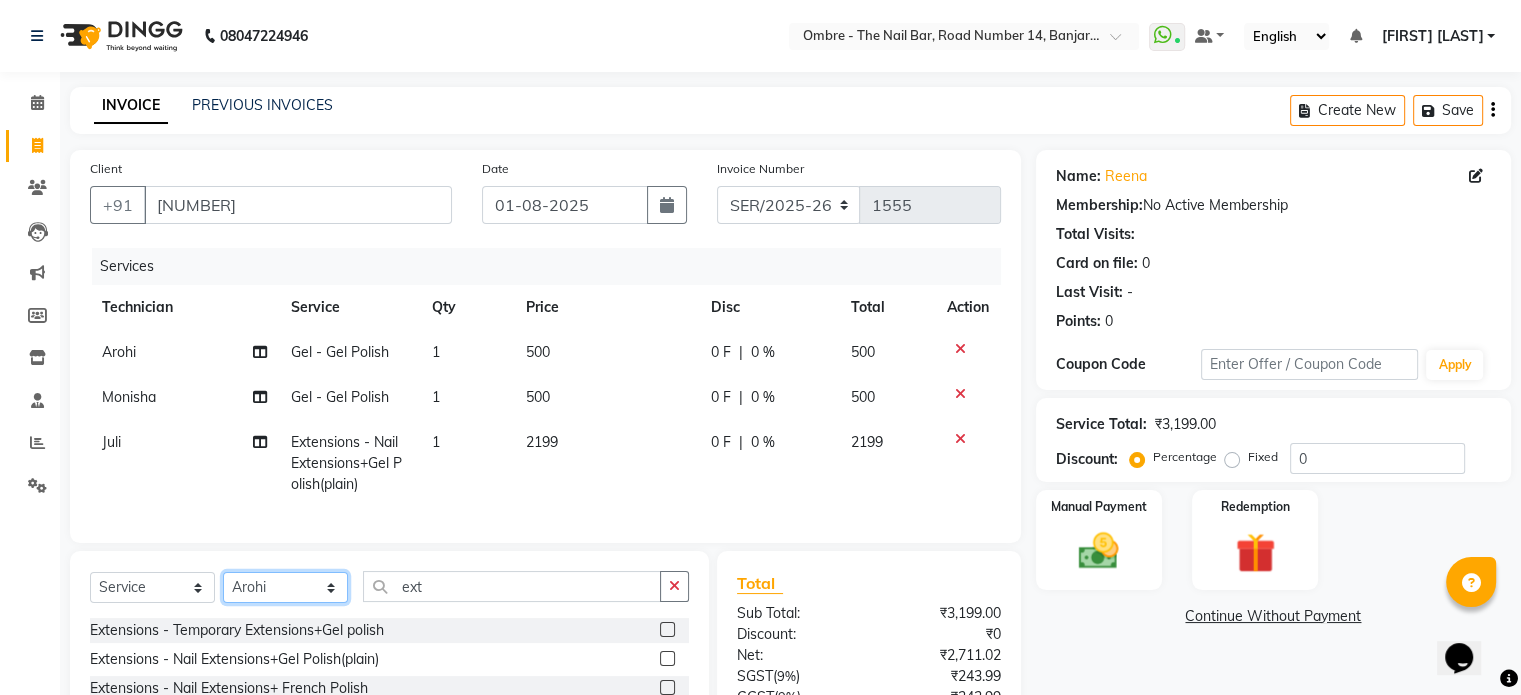 click on "Select Technician Abel Arohi Bharti Esther Gaina Holyson Juli Kasar Lata Monisha Prasad priyanka sakshi jain Sheetal Sushila thamu Wonso" 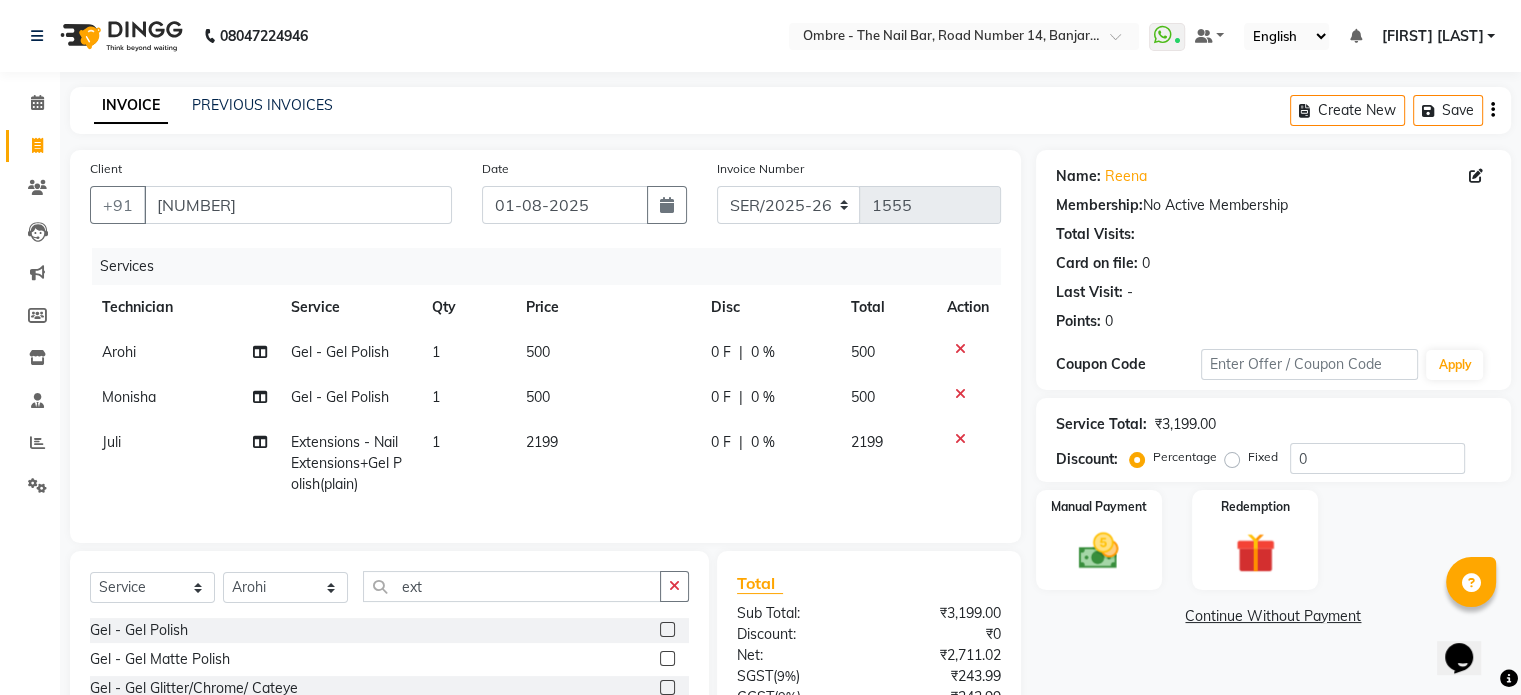 click 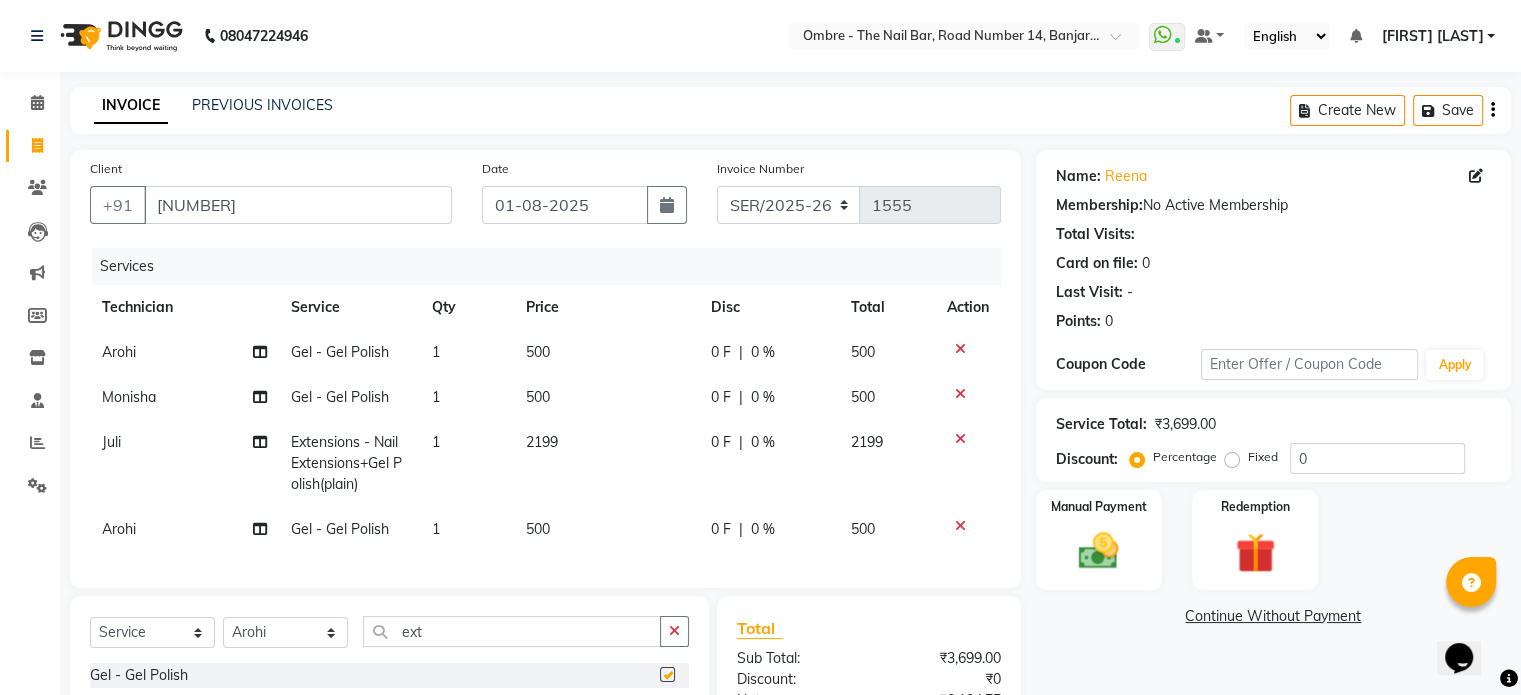 checkbox on "false" 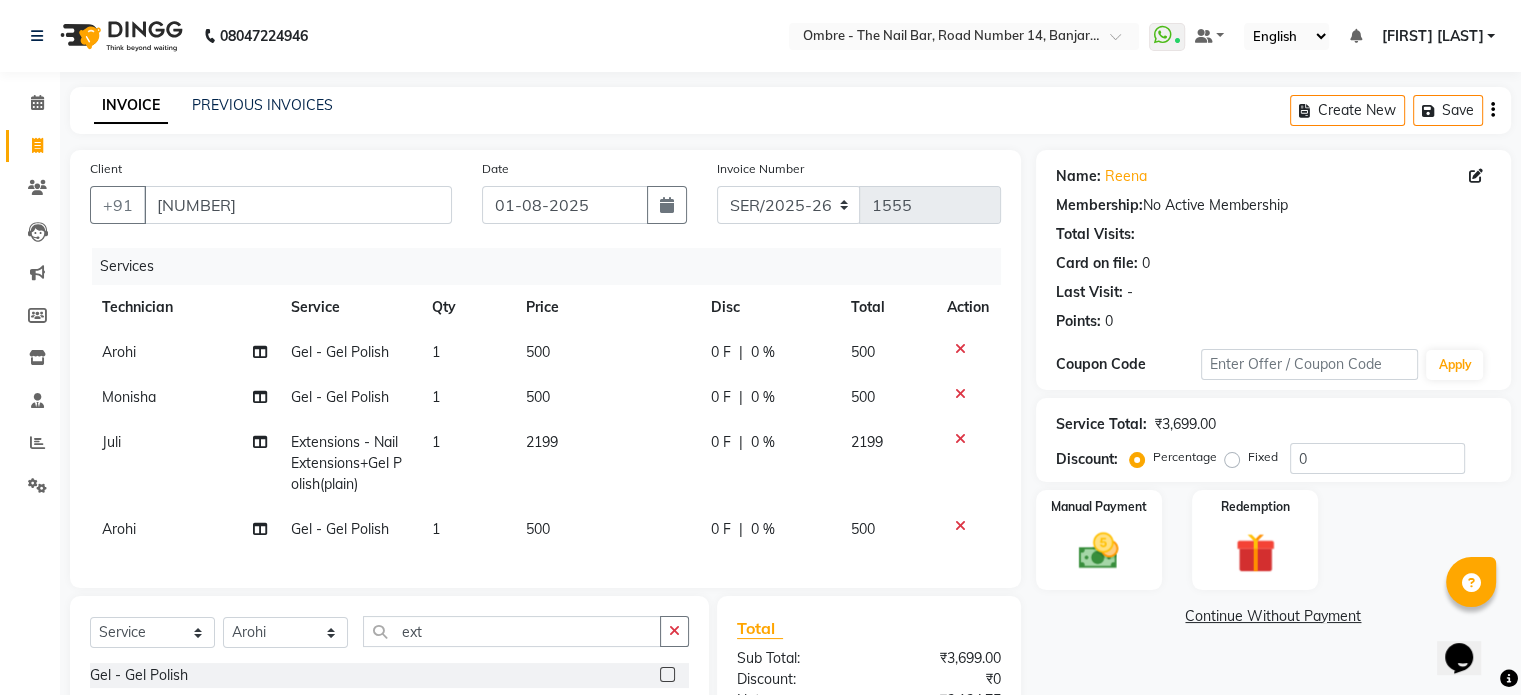 click on "500" 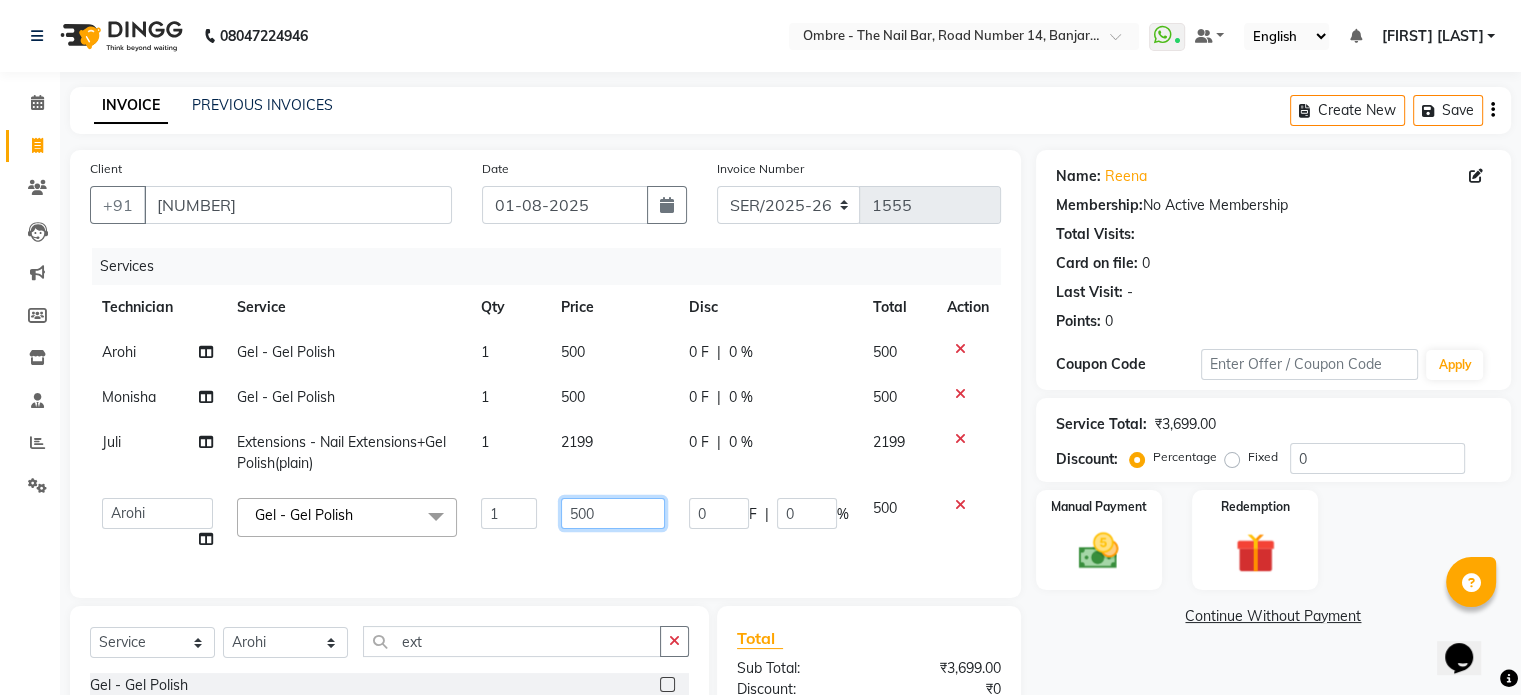click on "500" 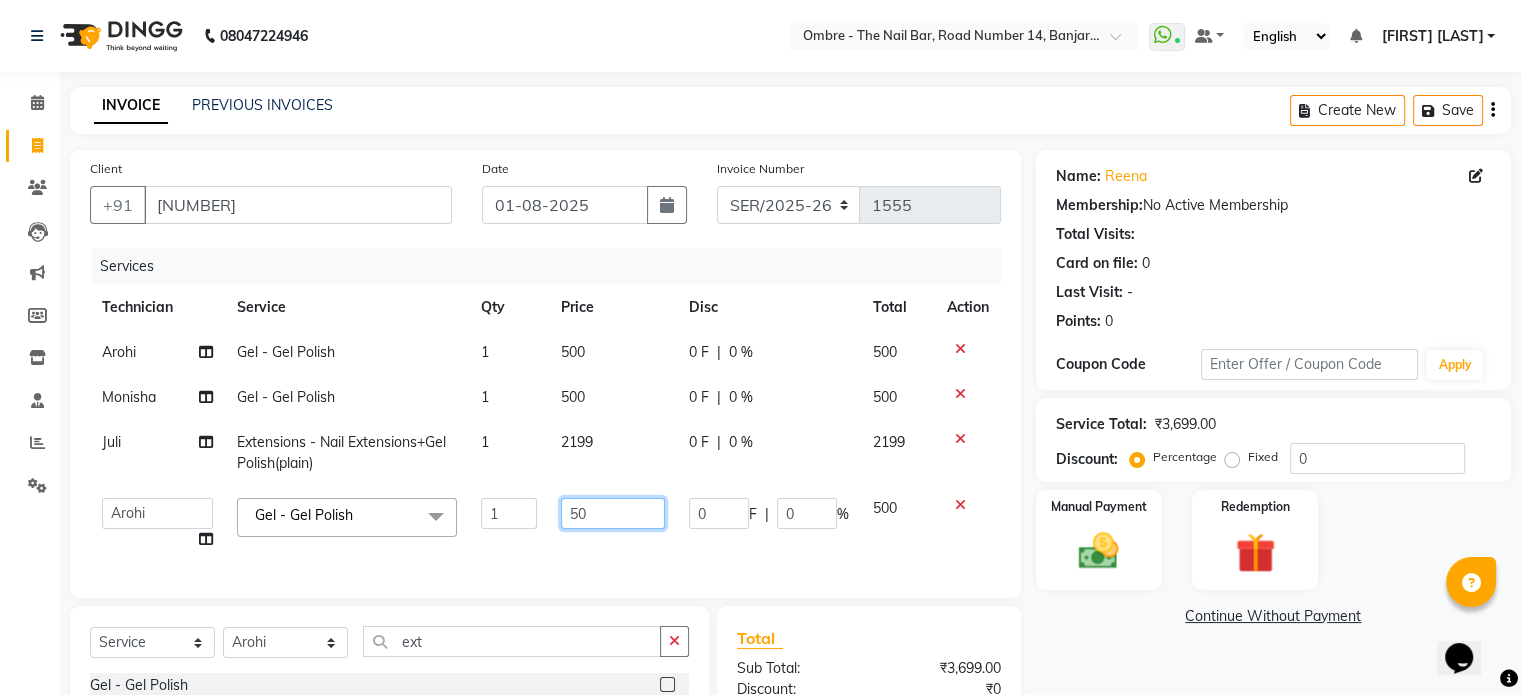 type on "570" 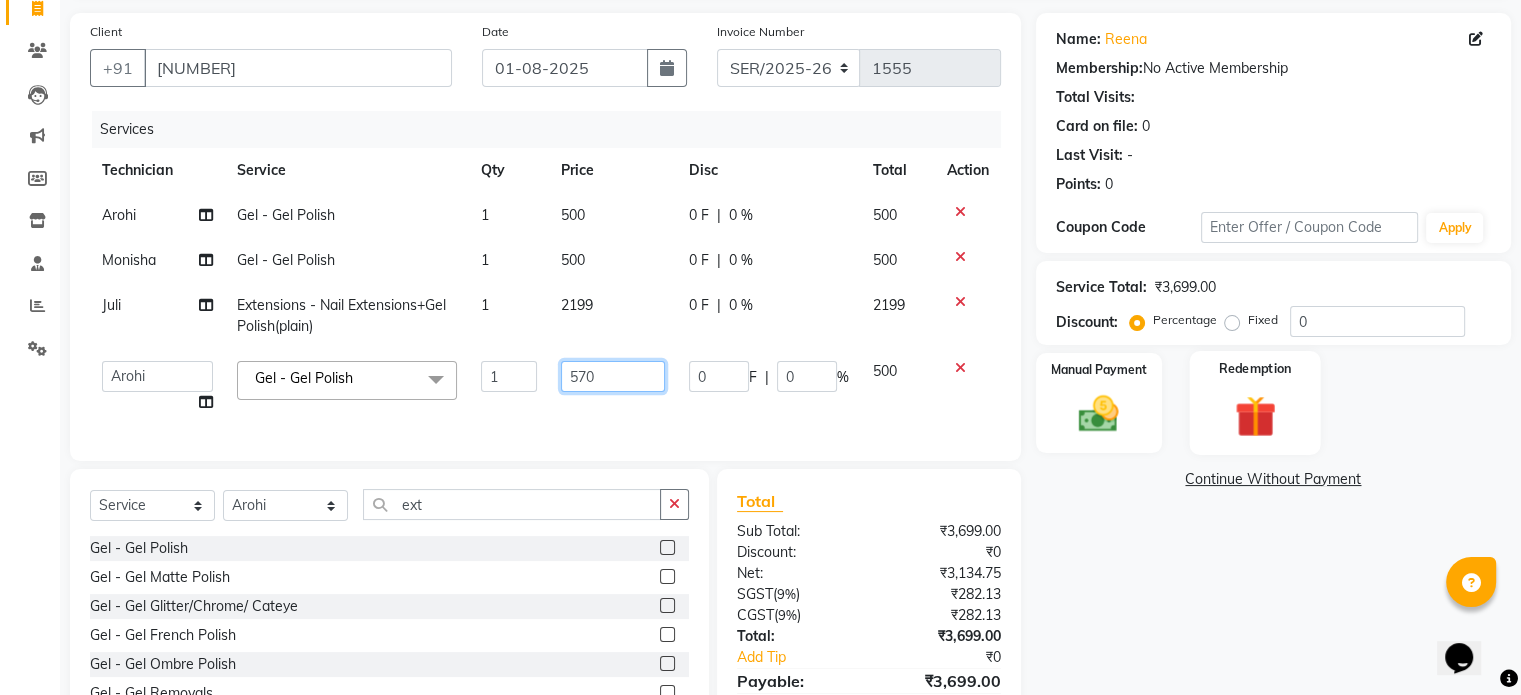 scroll, scrollTop: 146, scrollLeft: 0, axis: vertical 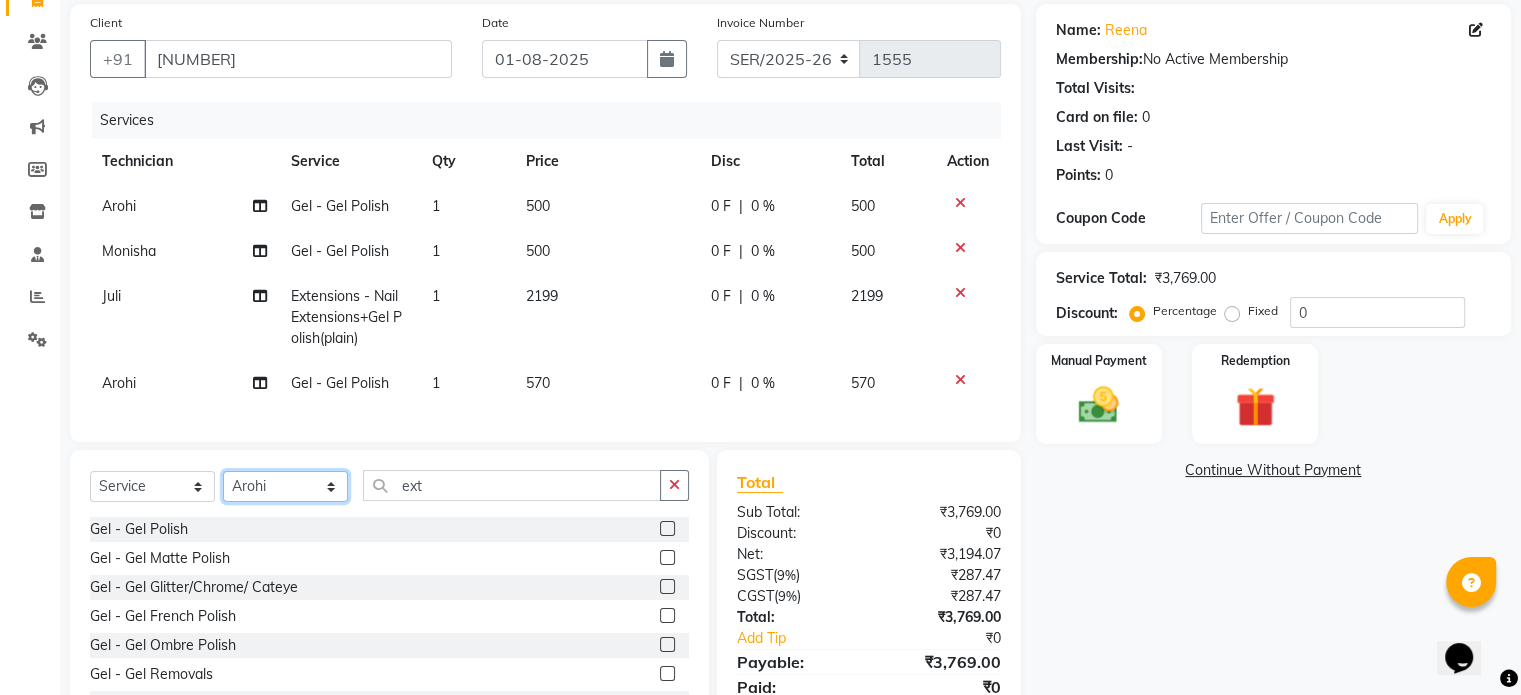 click on "Select  Service  Product  Membership  Package Voucher Prepaid Gift Card  Select Technician Abel Arohi Bharti Esther Gaina Holyson Juli Kasar Lata Monisha Prasad priyanka sakshi jain Sheetal Sushila thamu Wonso ext" 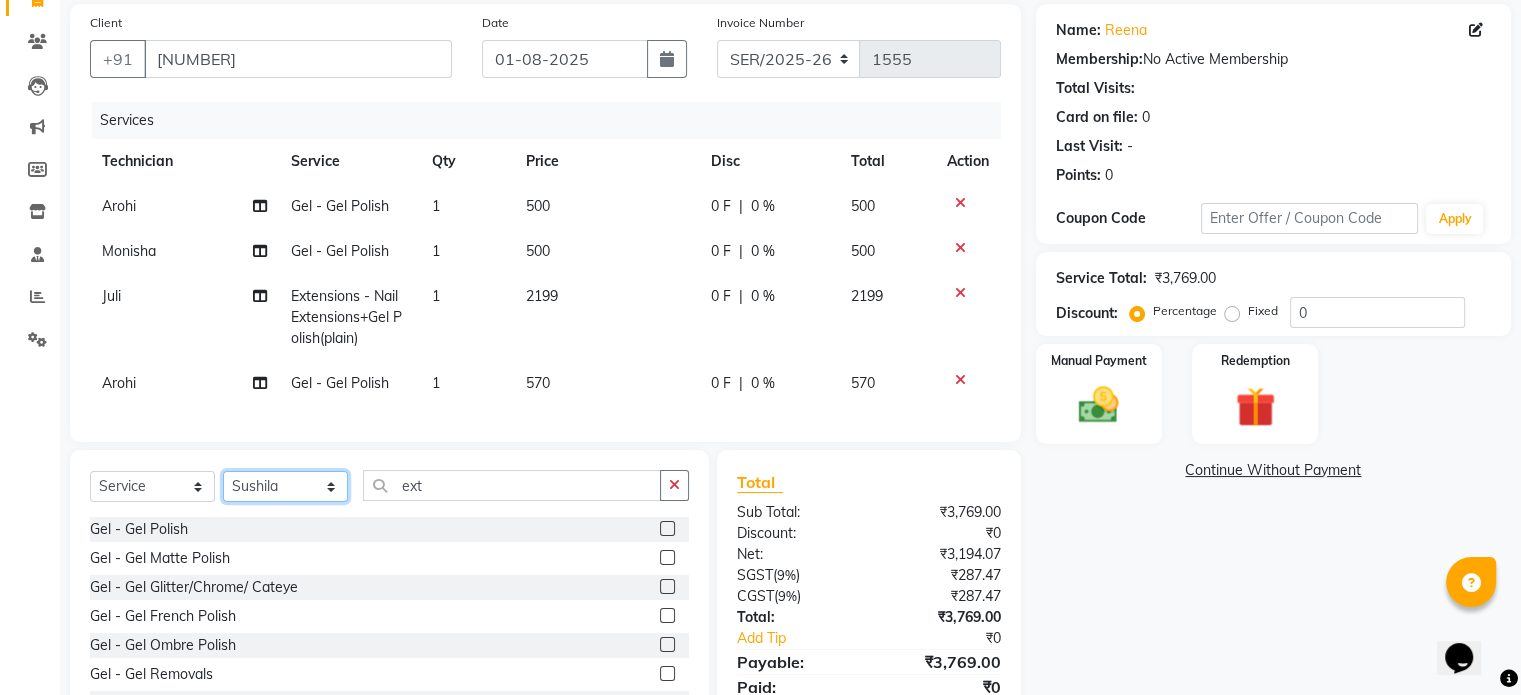 click on "Select Technician Abel Arohi Bharti Esther Gaina Holyson Juli Kasar Lata Monisha Prasad priyanka sakshi jain Sheetal Sushila thamu Wonso" 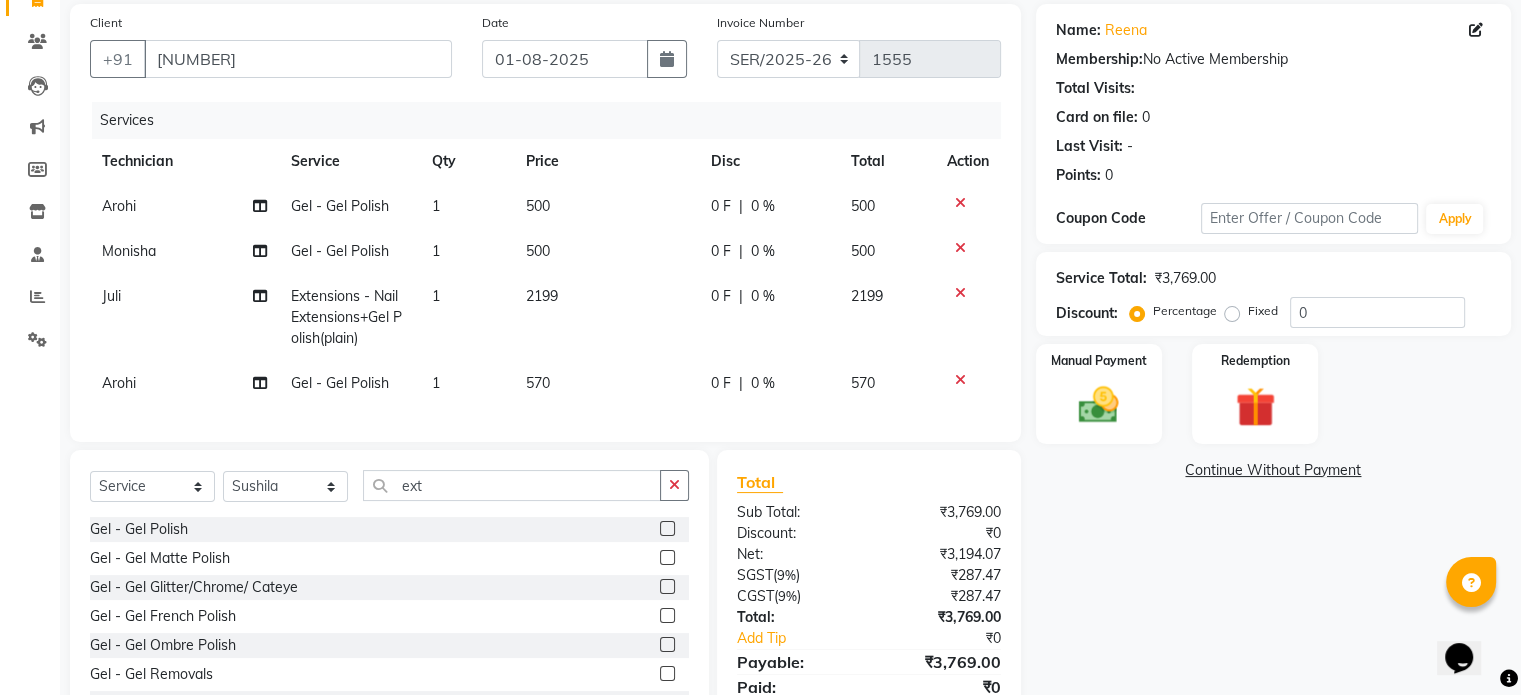 click 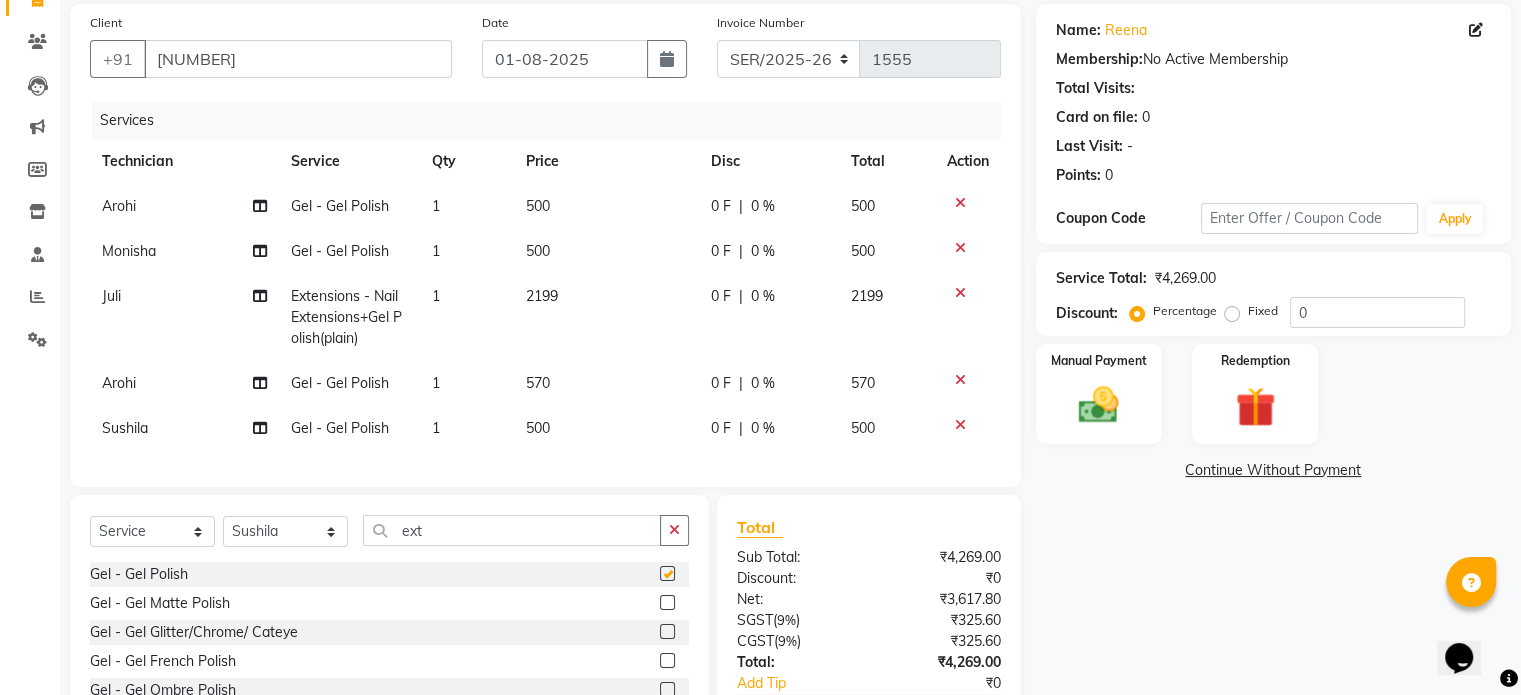 checkbox on "false" 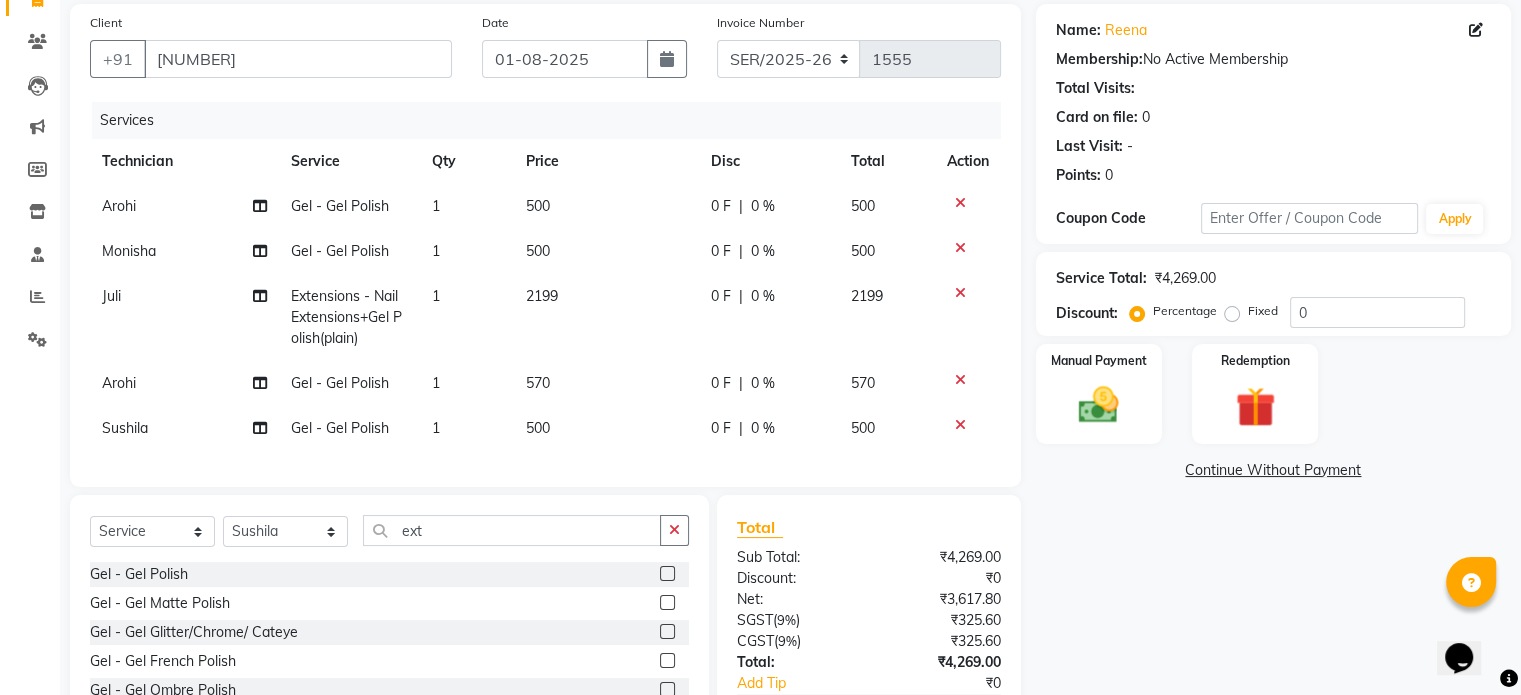 click on "500" 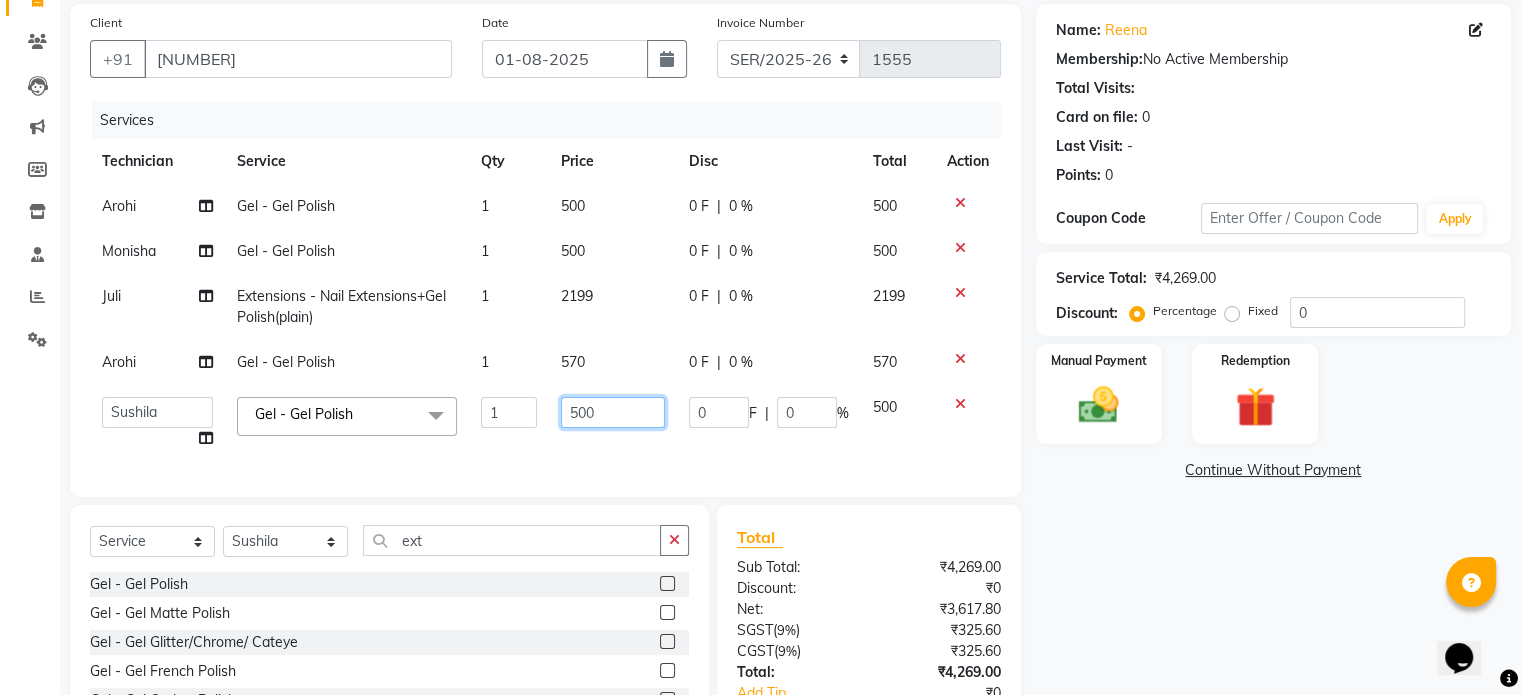 click on "500" 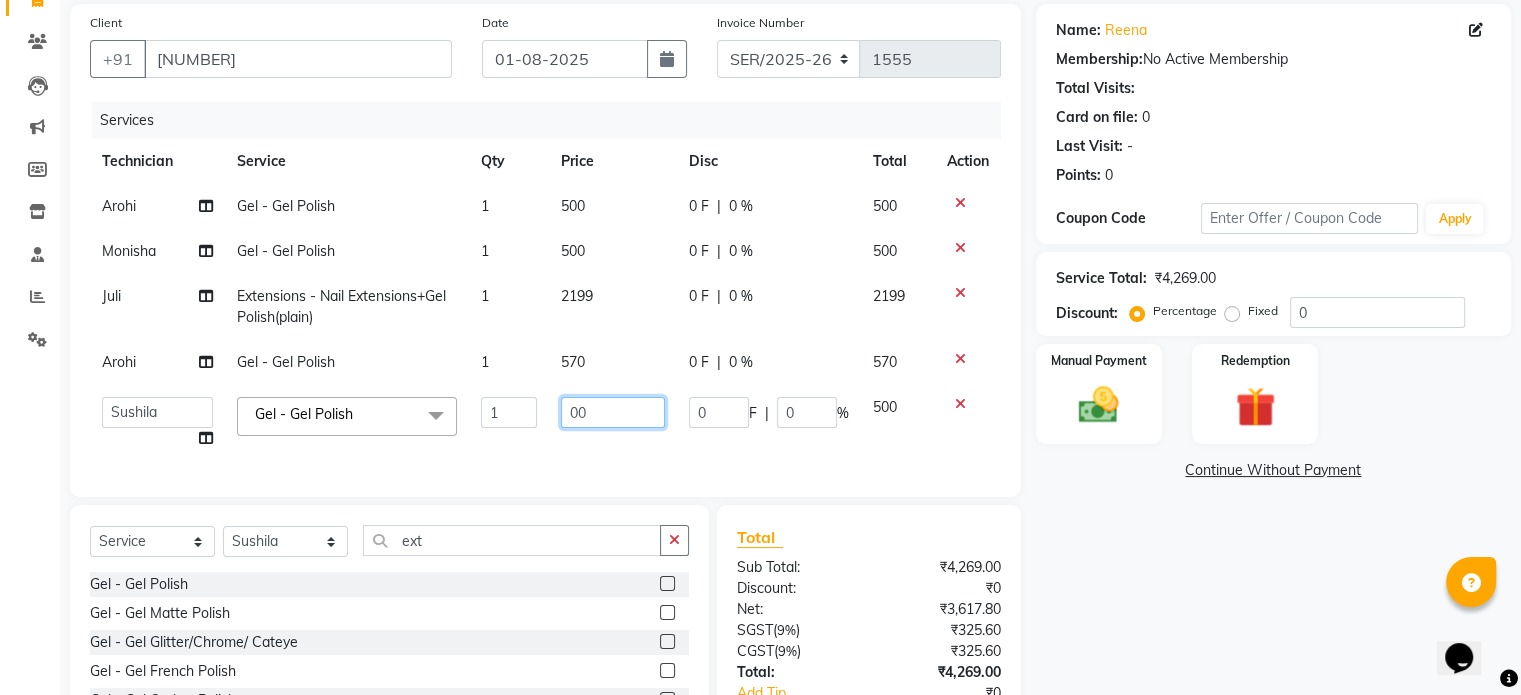 type on "800" 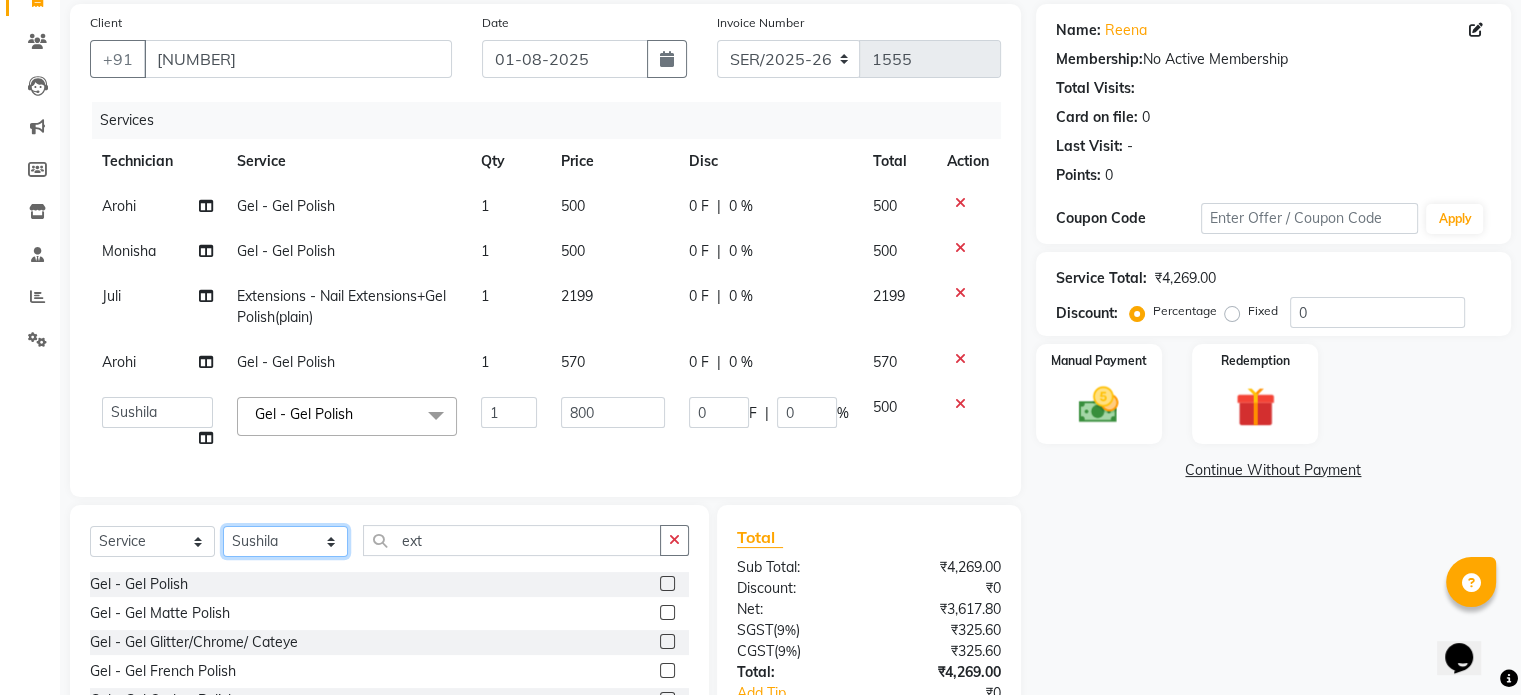 click on "Select Technician Abel Arohi Bharti Esther Gaina Holyson Juli Kasar Lata Monisha Prasad priyanka sakshi jain Sheetal Sushila thamu Wonso" 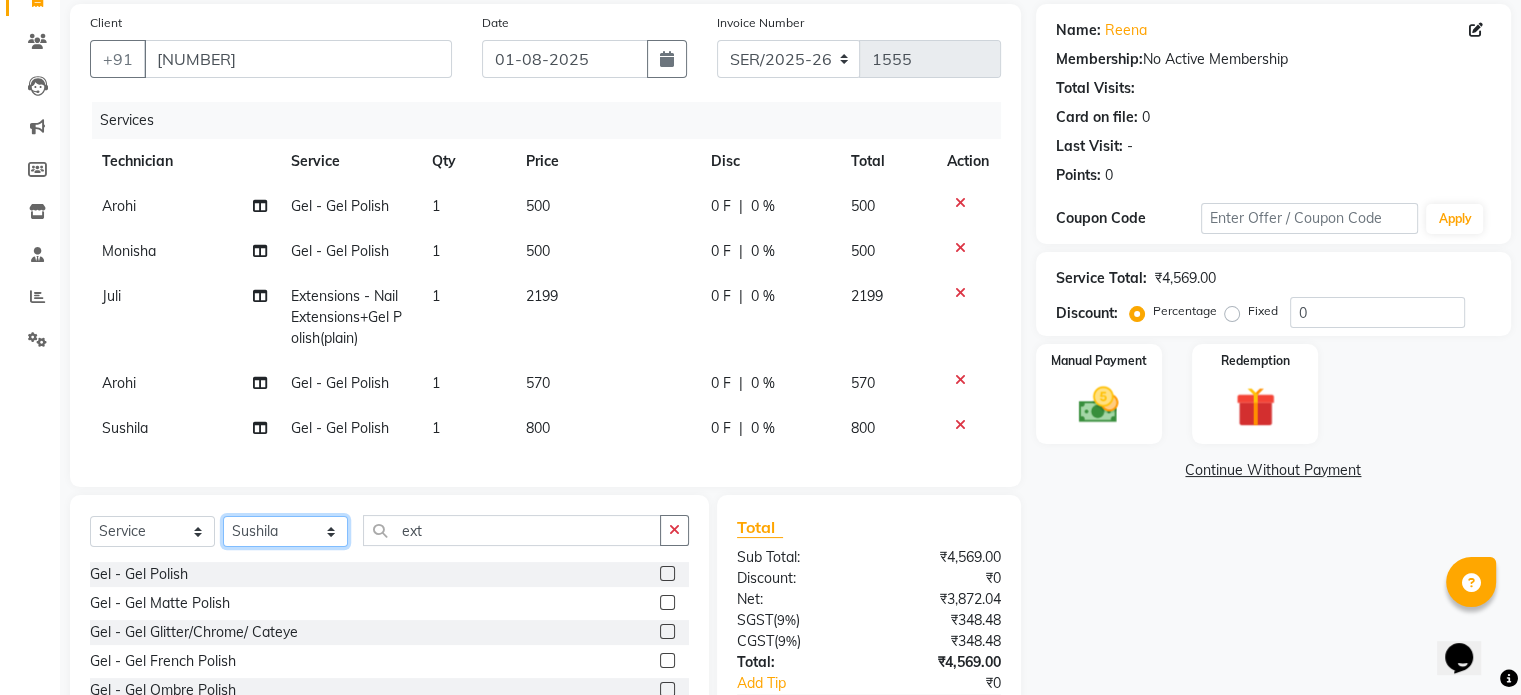 select on "68792" 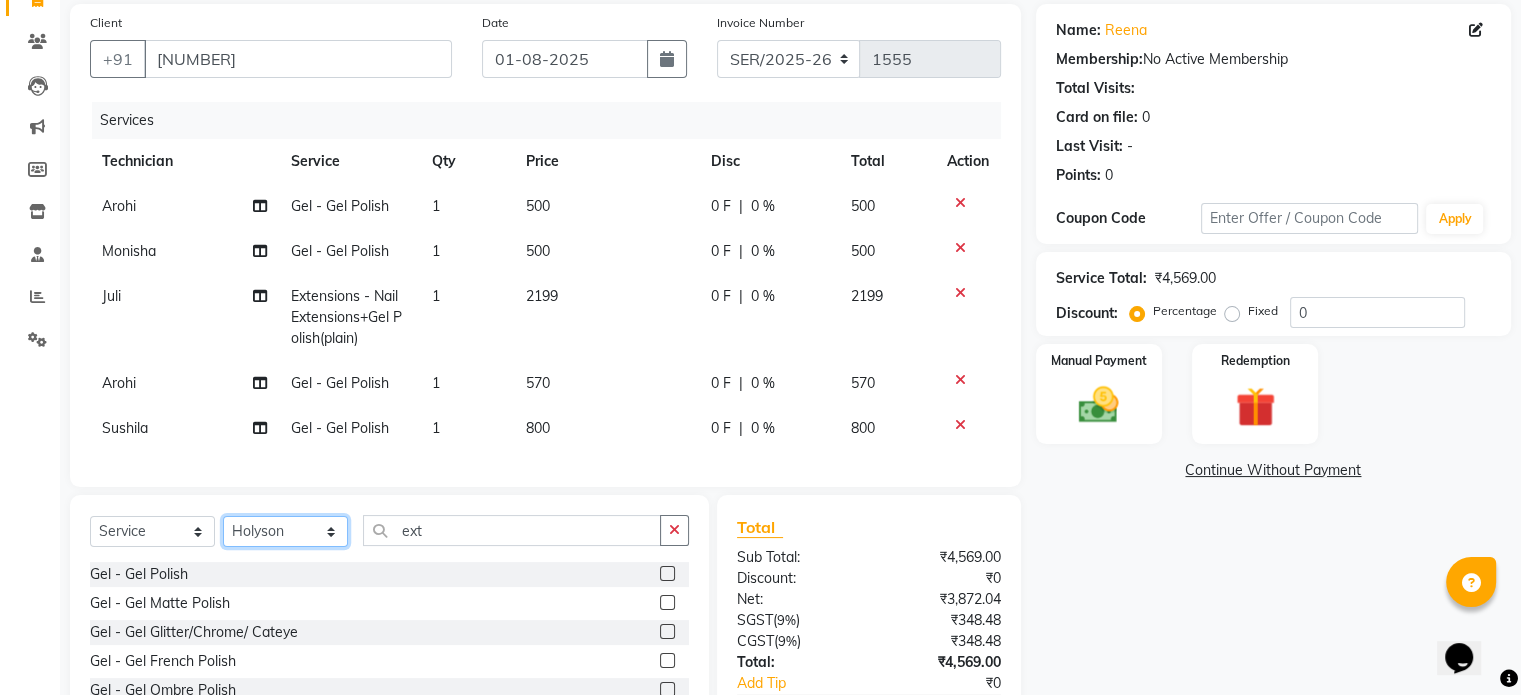 click on "Select Technician Abel Arohi Bharti Esther Gaina Holyson Juli Kasar Lata Monisha Prasad priyanka sakshi jain Sheetal Sushila thamu Wonso" 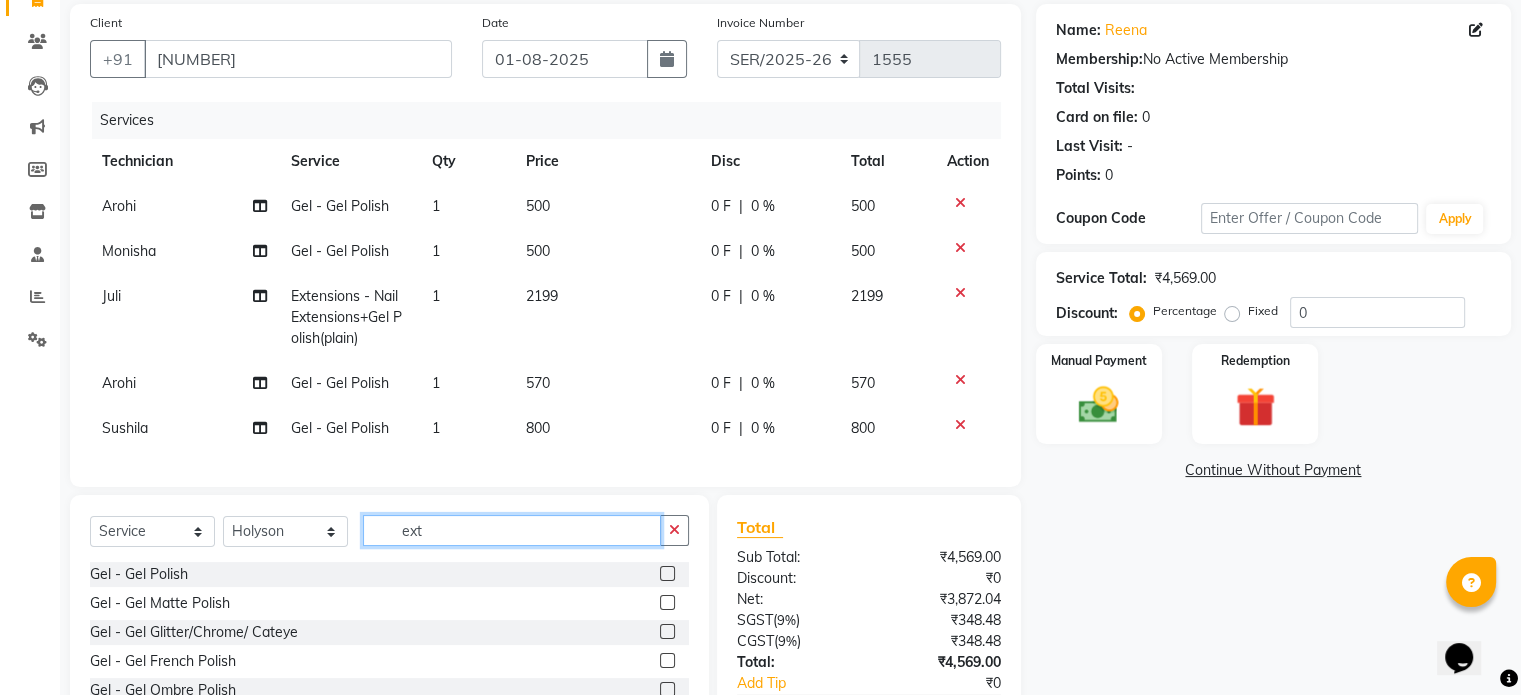 drag, startPoint x: 428, startPoint y: 543, endPoint x: 359, endPoint y: 553, distance: 69.72087 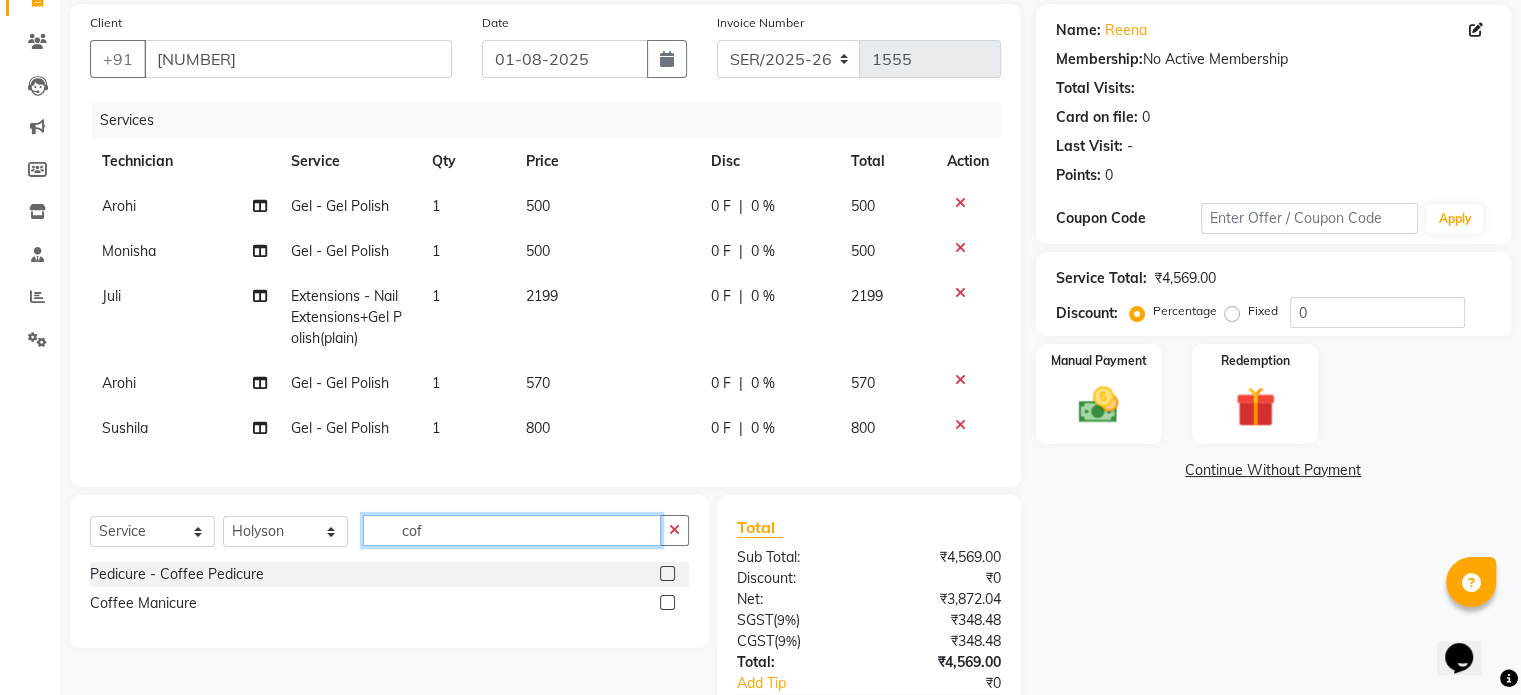 type on "cof" 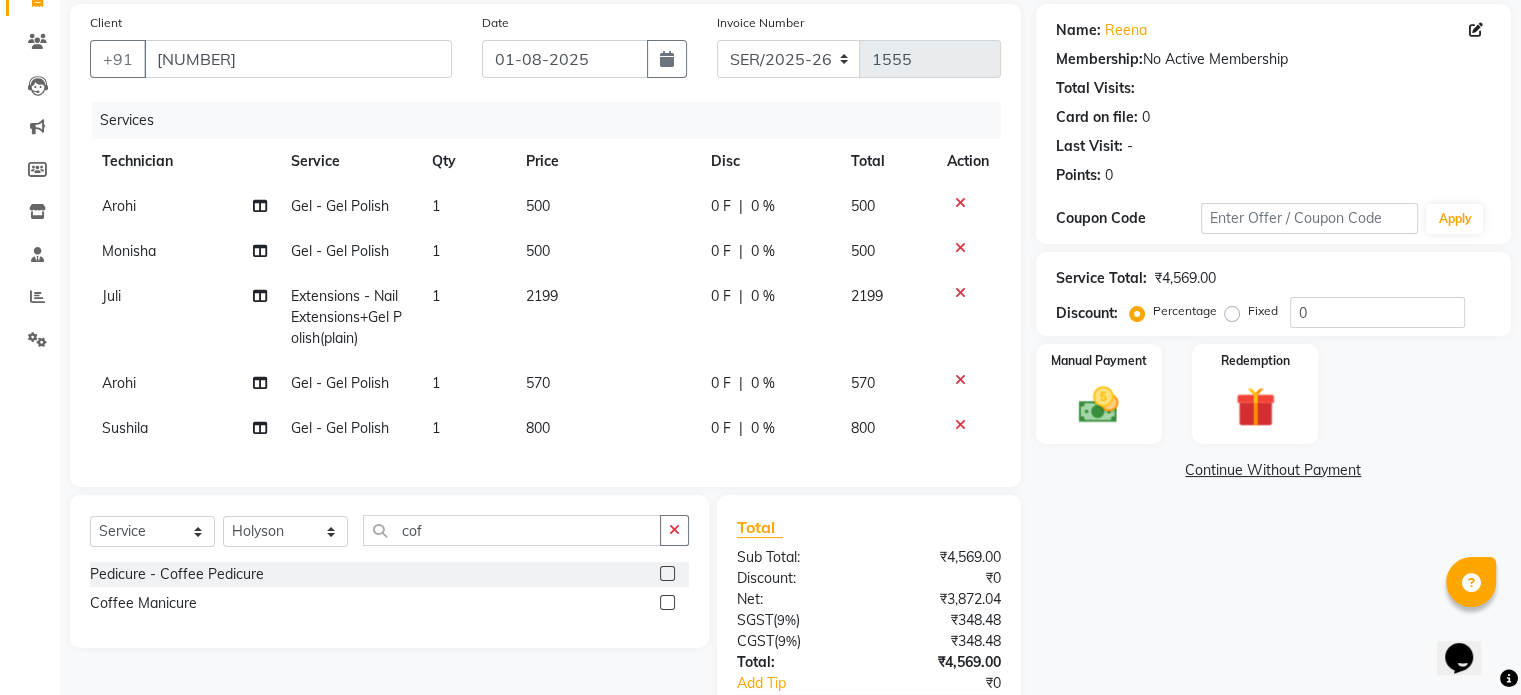 click 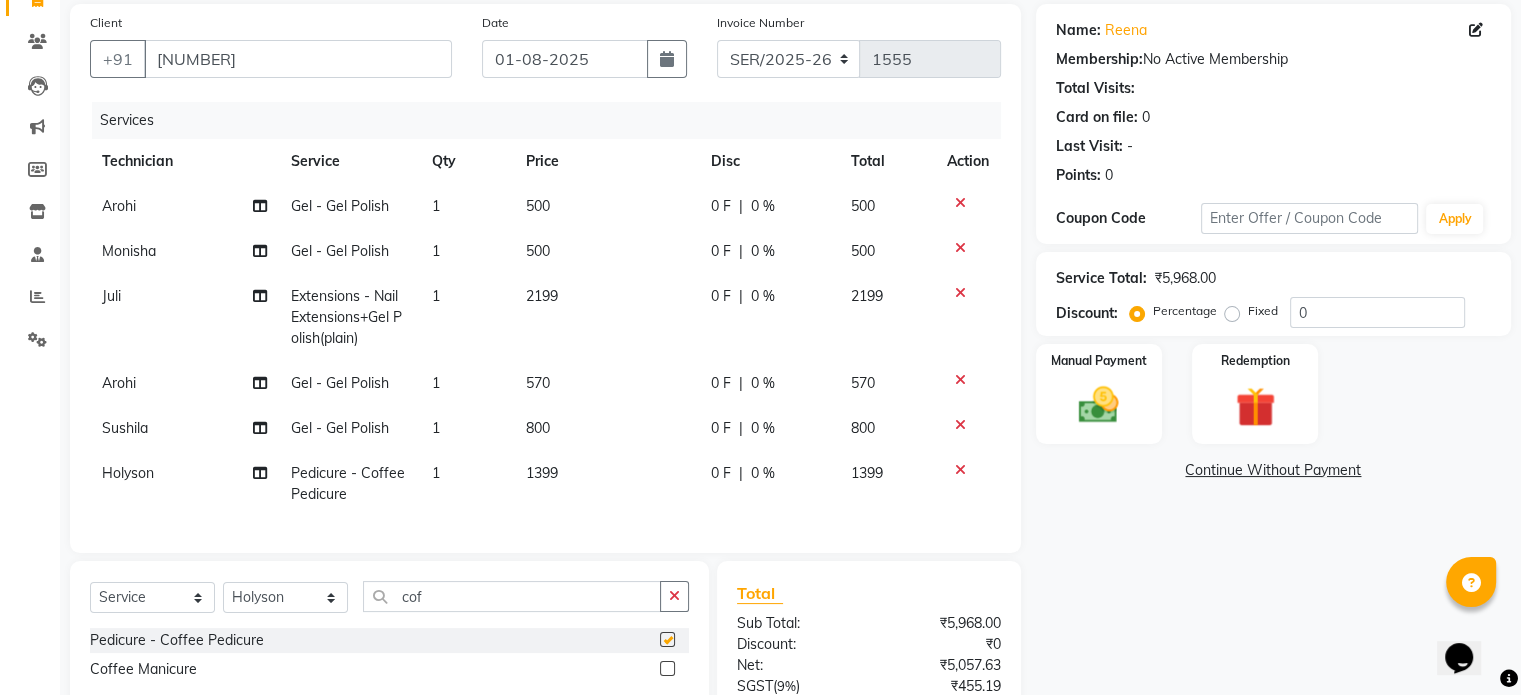 checkbox on "false" 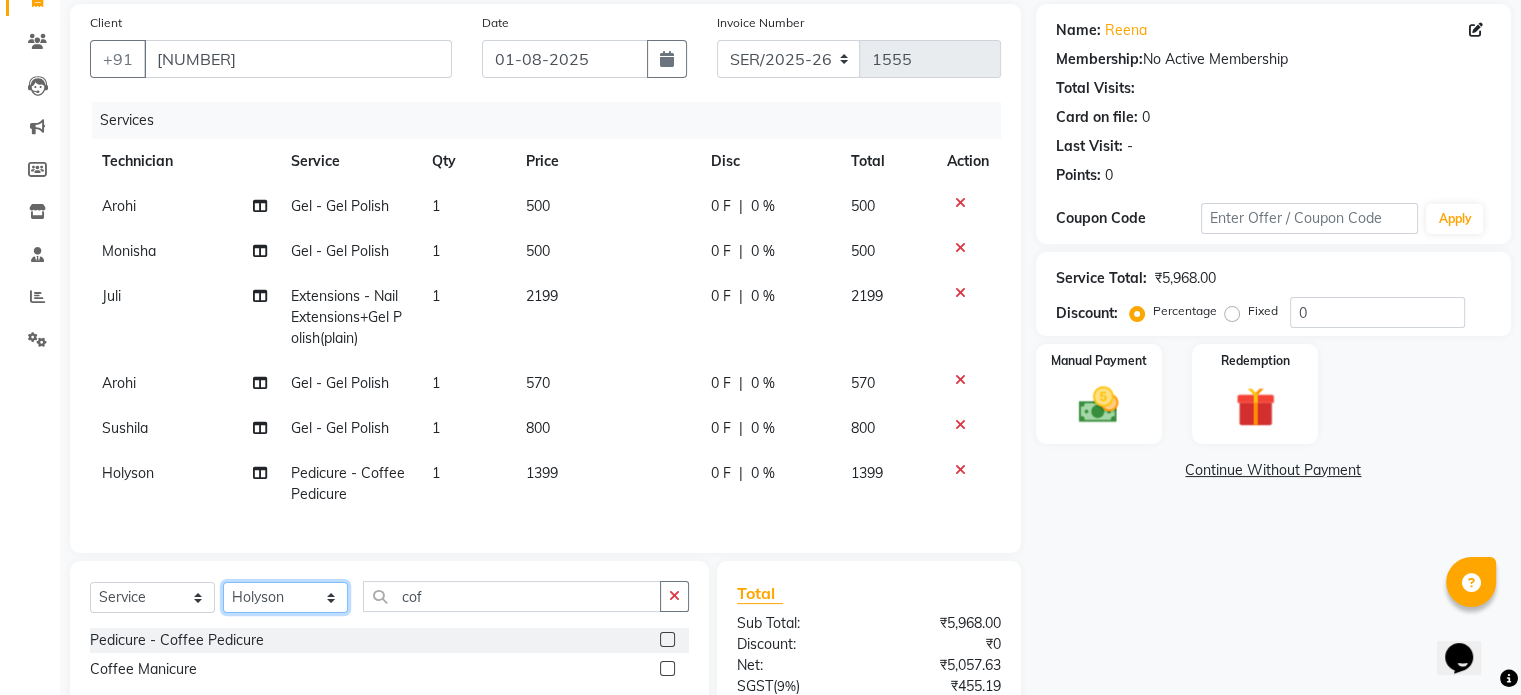 click on "Select Technician Abel Arohi Bharti Esther Gaina Holyson Juli Kasar Lata Monisha Prasad priyanka sakshi jain Sheetal Sushila thamu Wonso" 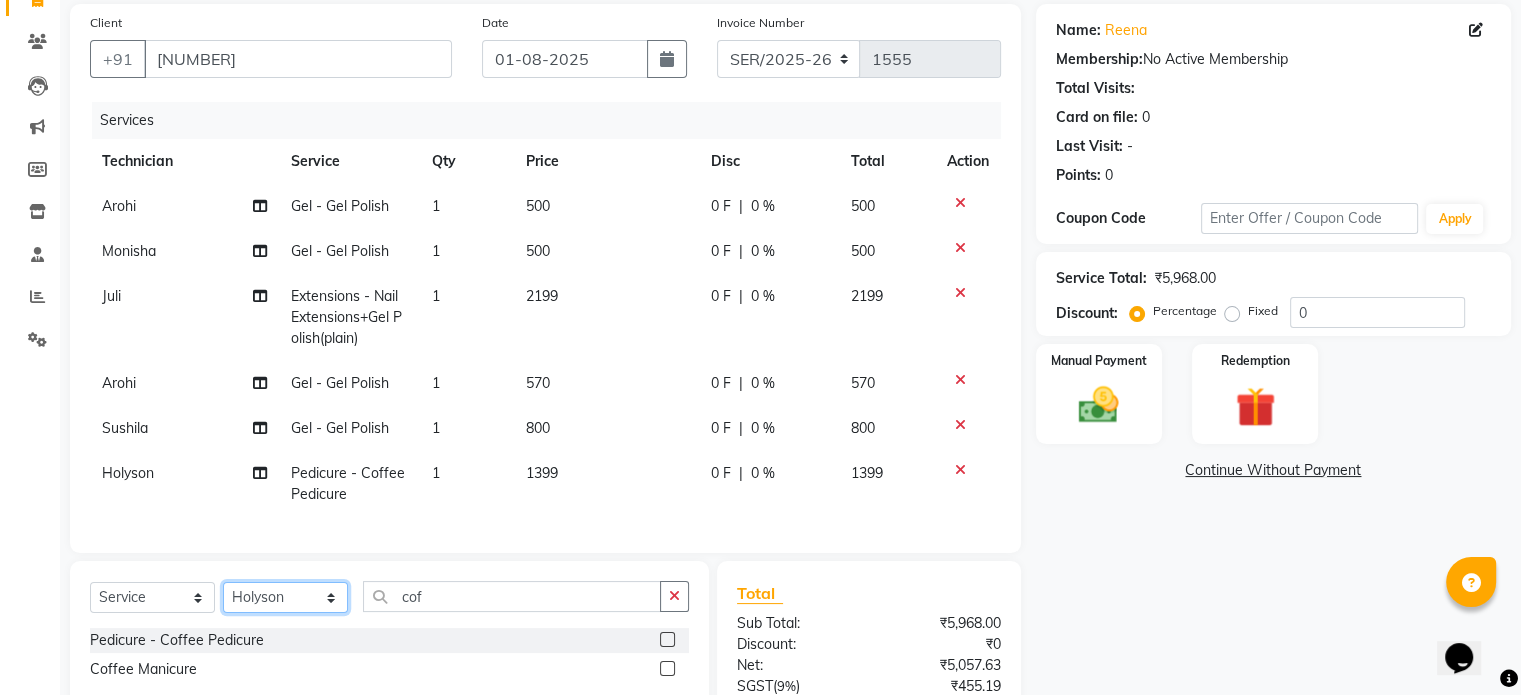 select on "83929" 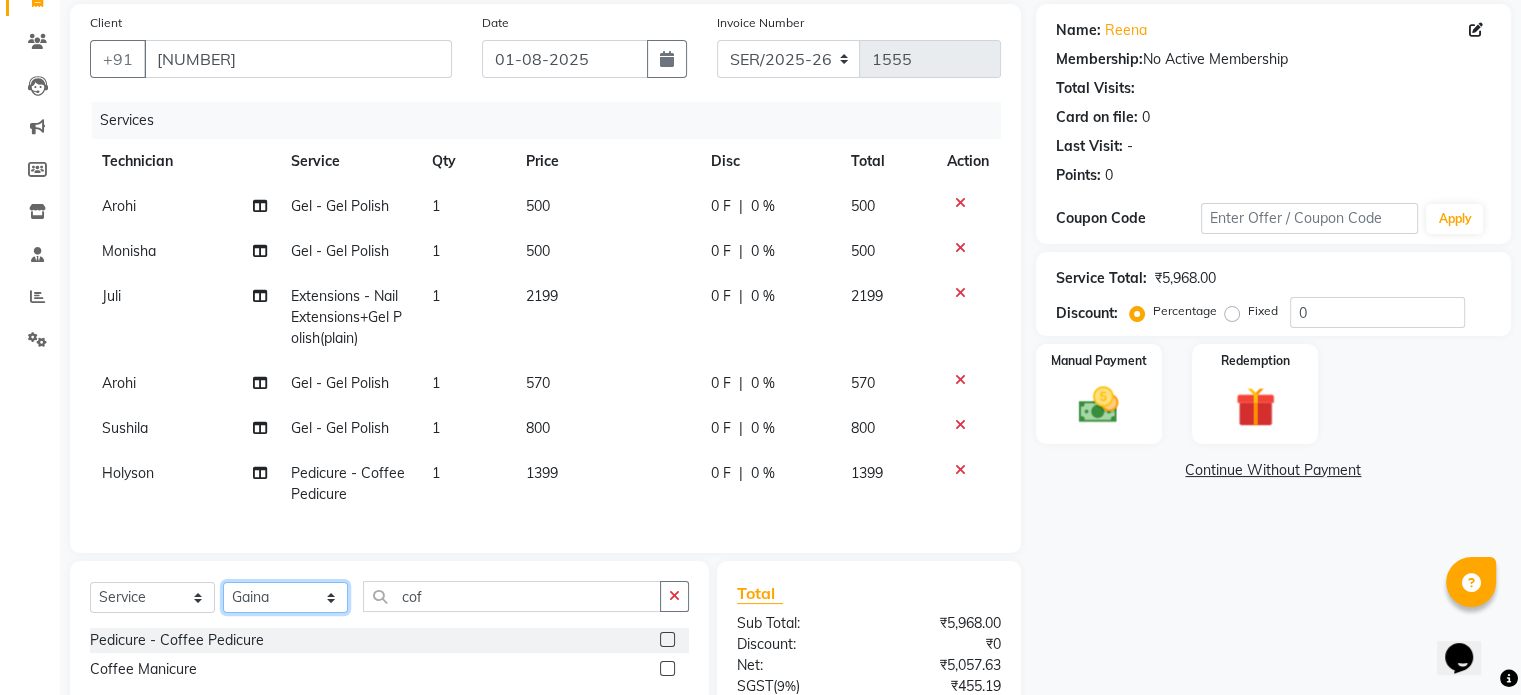 click on "Select Technician Abel Arohi Bharti Esther Gaina Holyson Juli Kasar Lata Monisha Prasad priyanka sakshi jain Sheetal Sushila thamu Wonso" 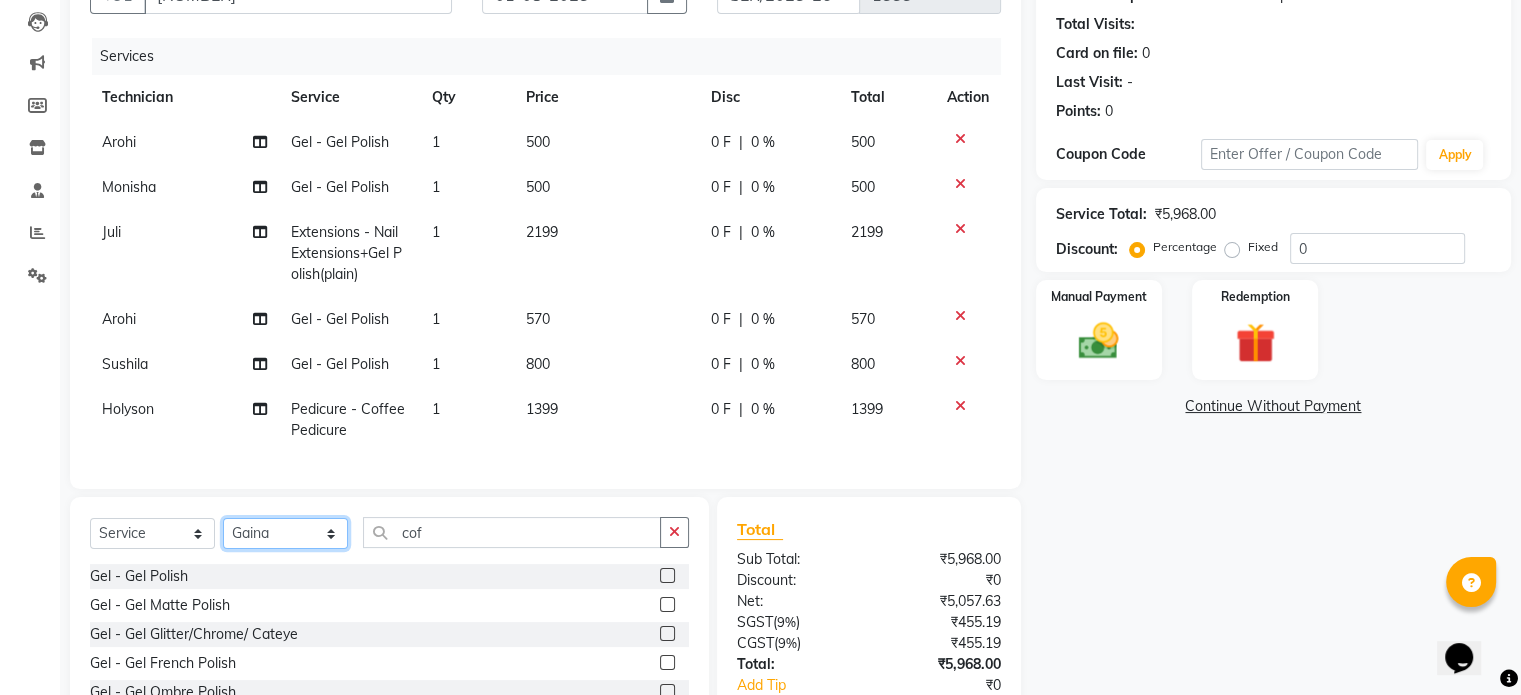 scroll, scrollTop: 324, scrollLeft: 0, axis: vertical 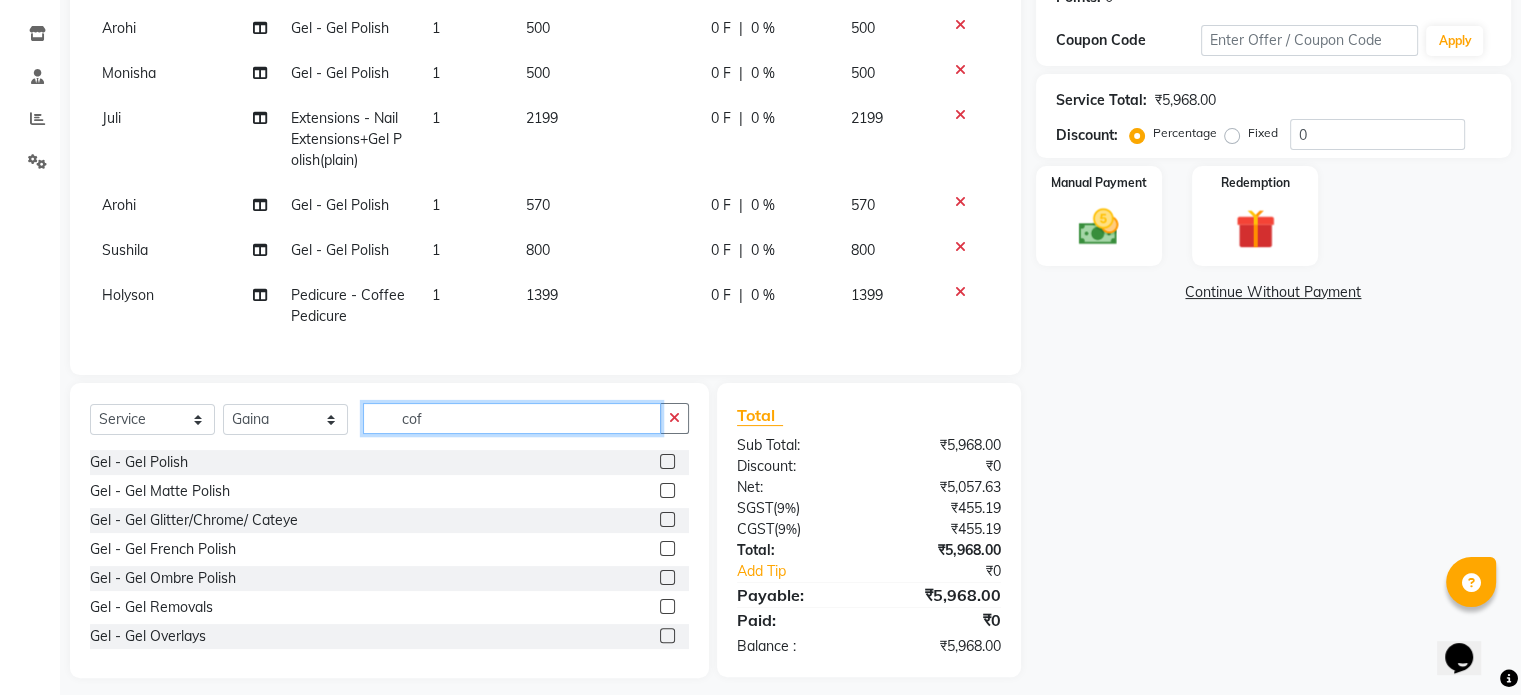 click on "cof" 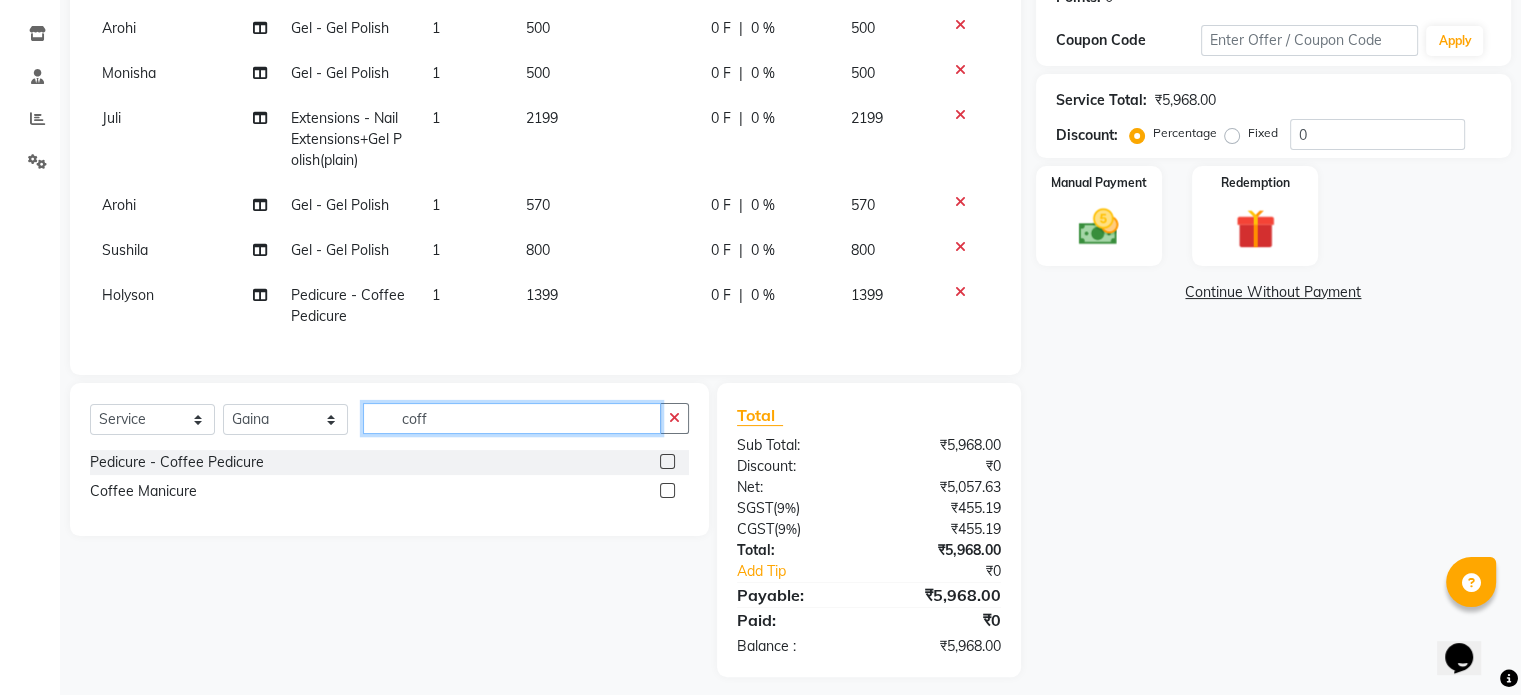 type on "coff" 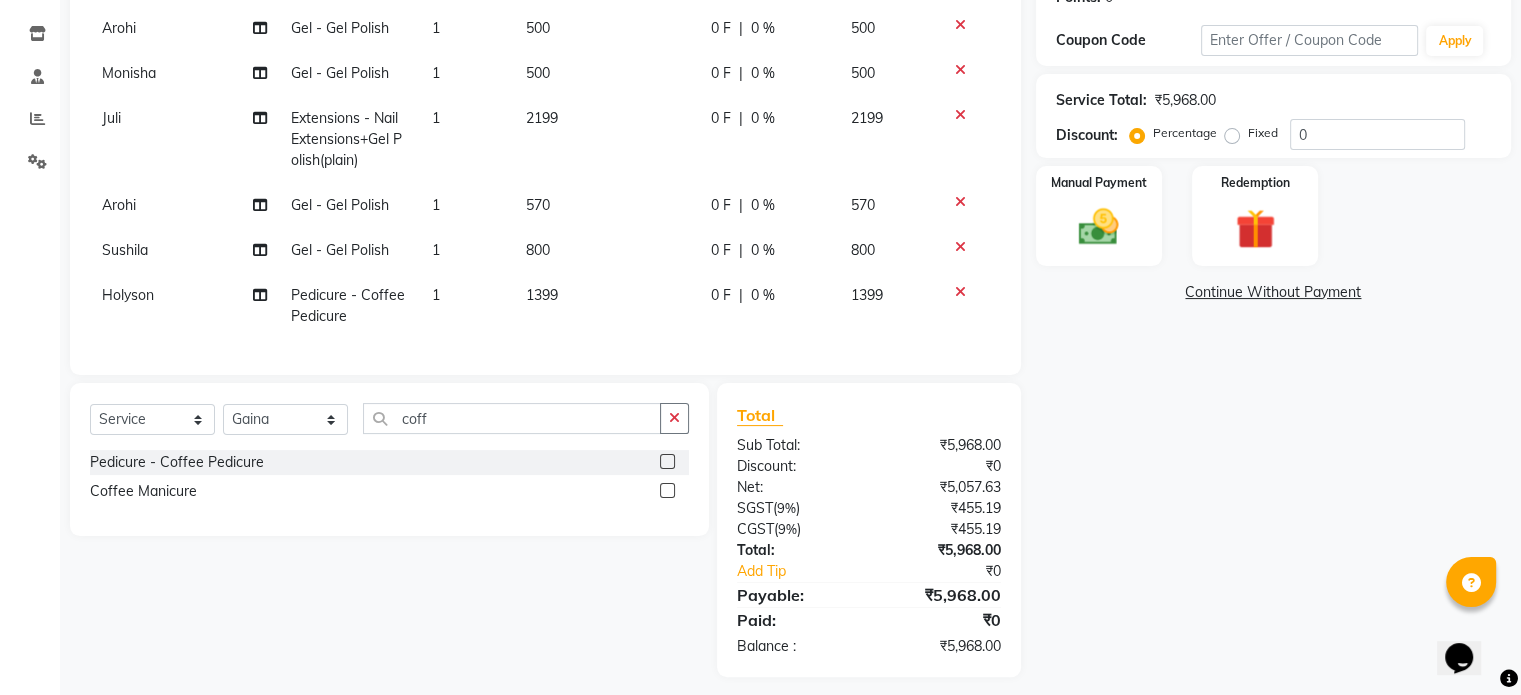 click 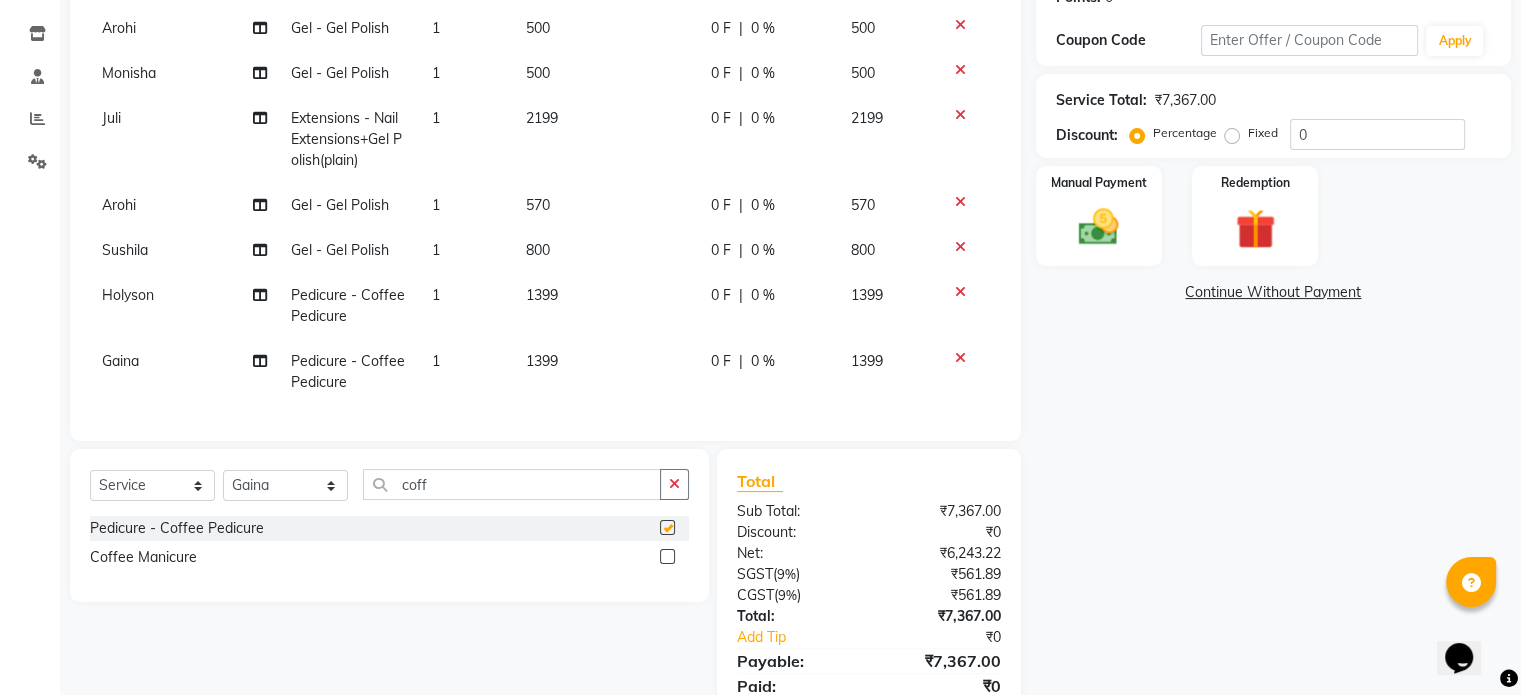 checkbox on "false" 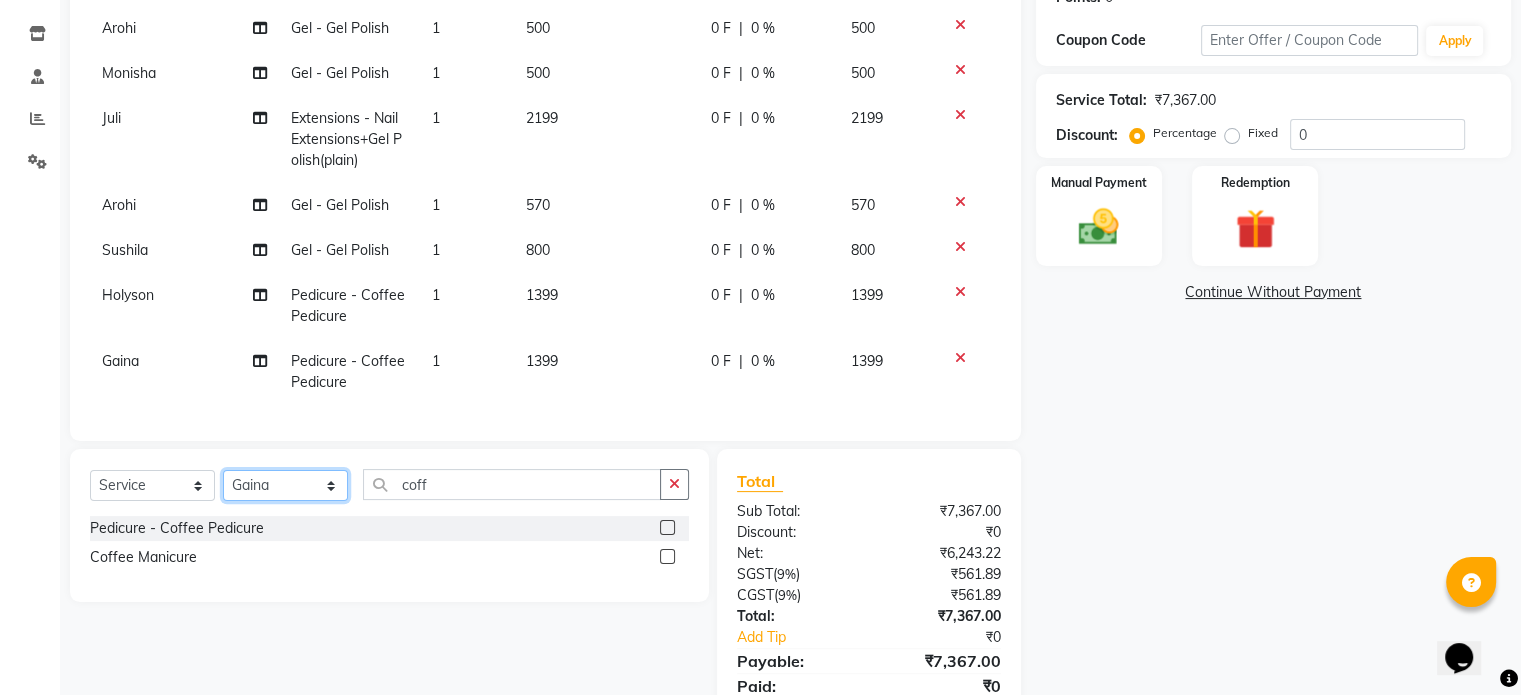 click on "Select Technician Abel Arohi Bharti Esther Gaina Holyson Juli Kasar Lata Monisha Prasad priyanka sakshi jain Sheetal Sushila thamu Wonso" 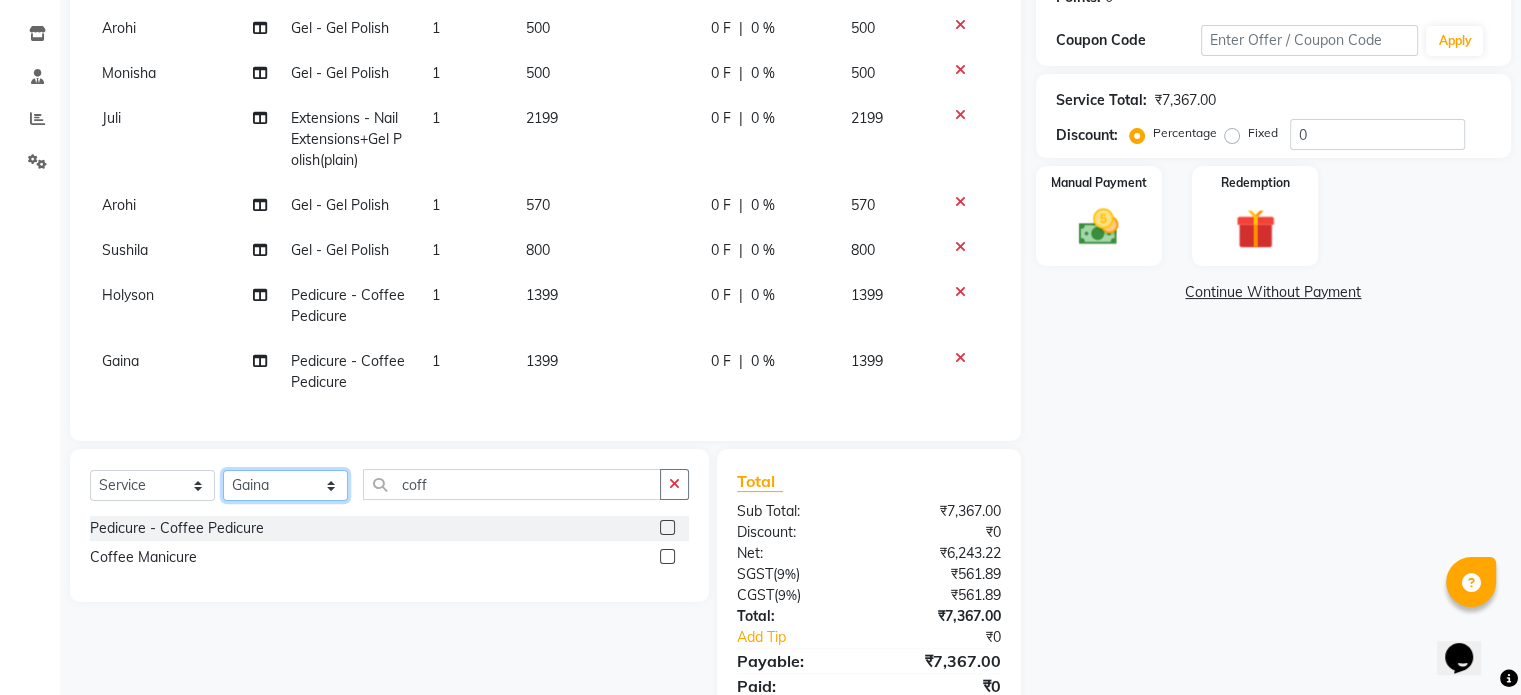 select on "69890" 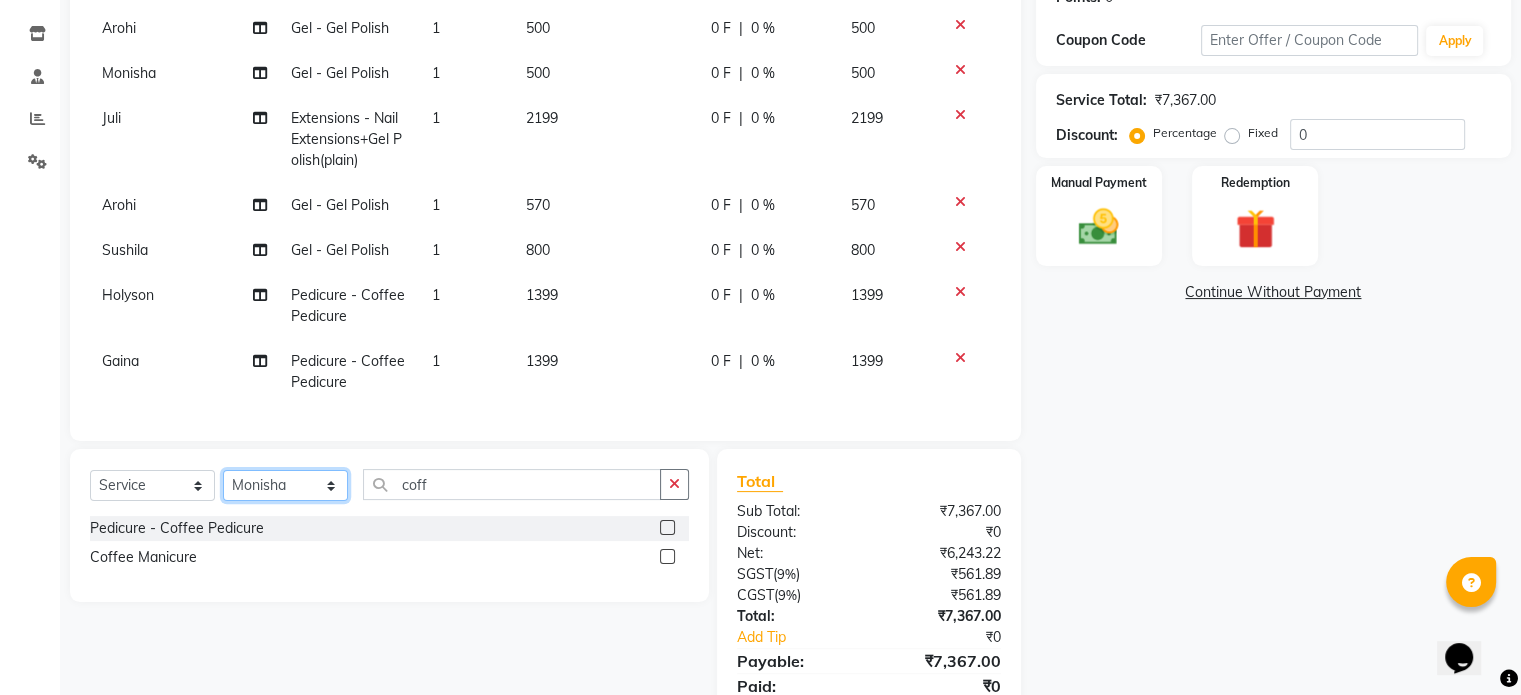 click on "Select Technician Abel Arohi Bharti Esther Gaina Holyson Juli Kasar Lata Monisha Prasad priyanka sakshi jain Sheetal Sushila thamu Wonso" 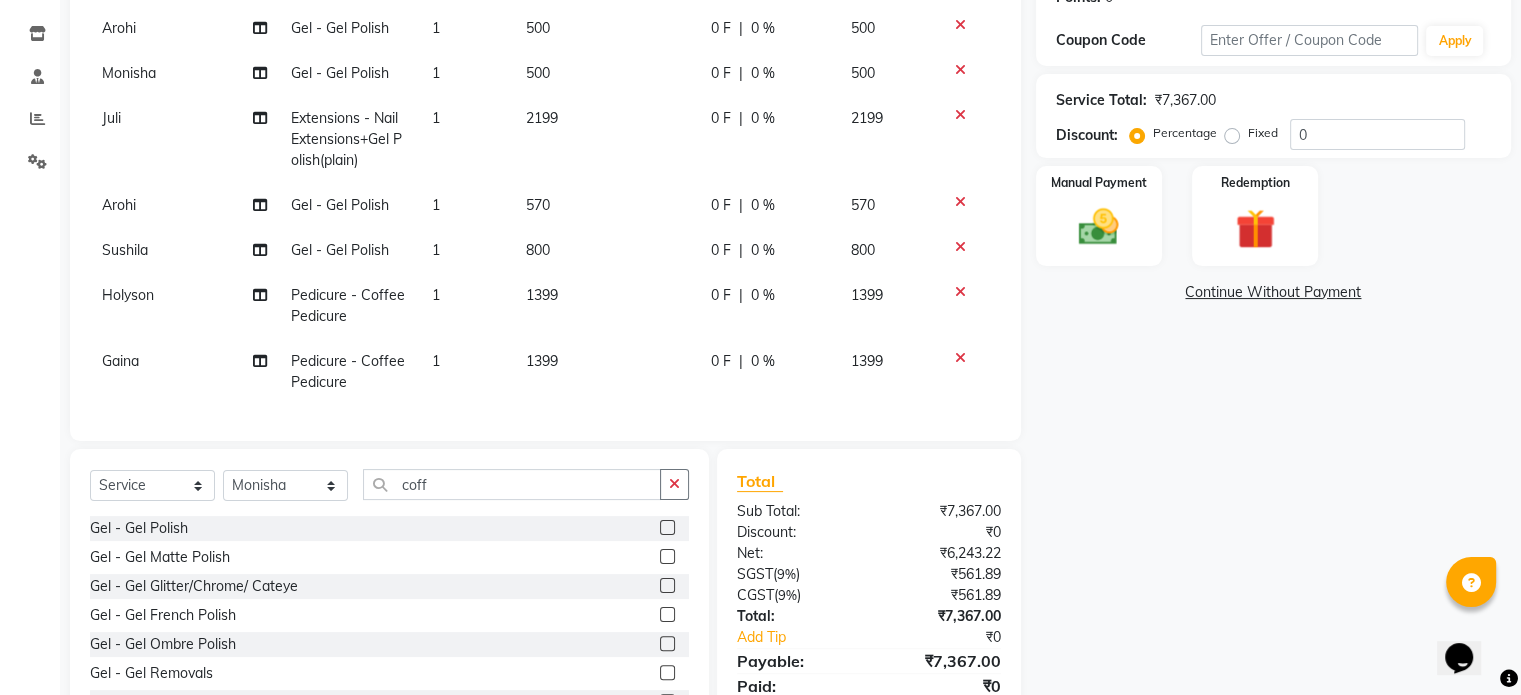 click 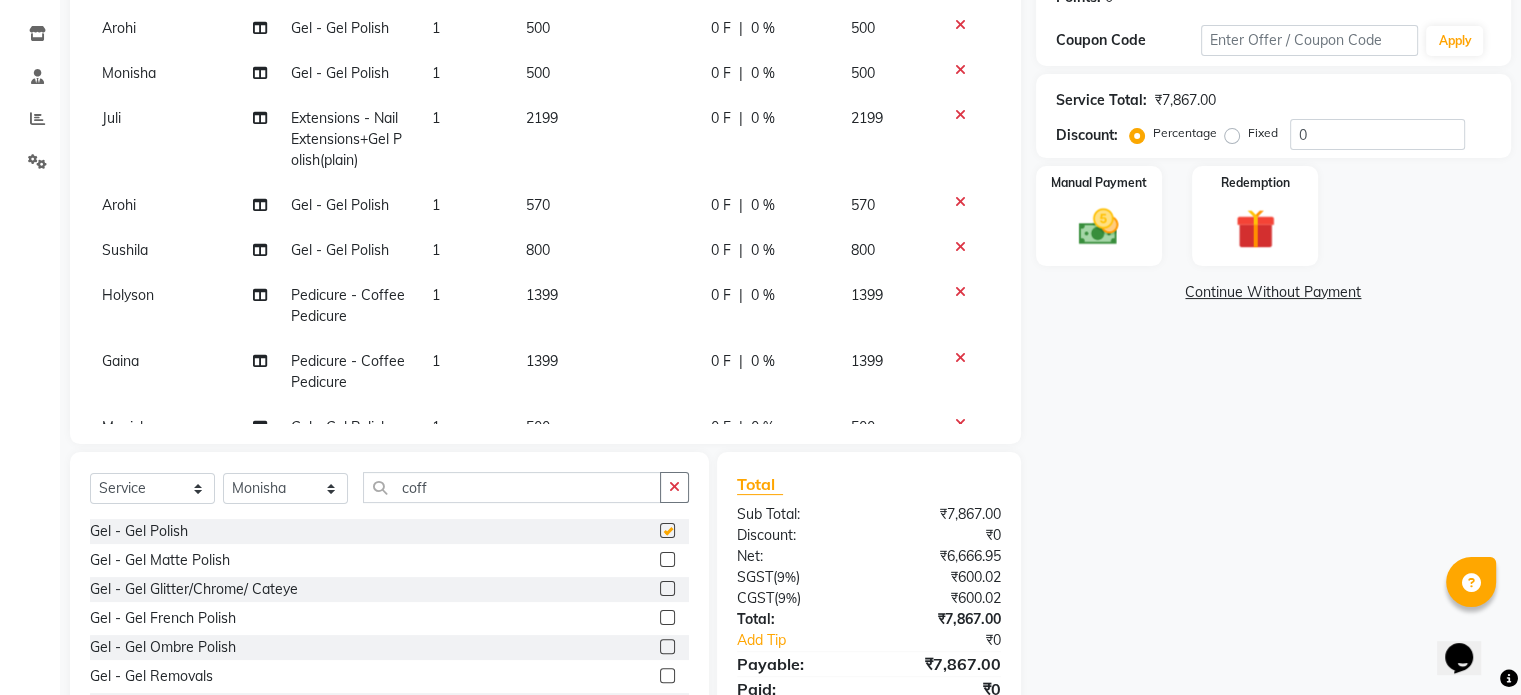 checkbox on "false" 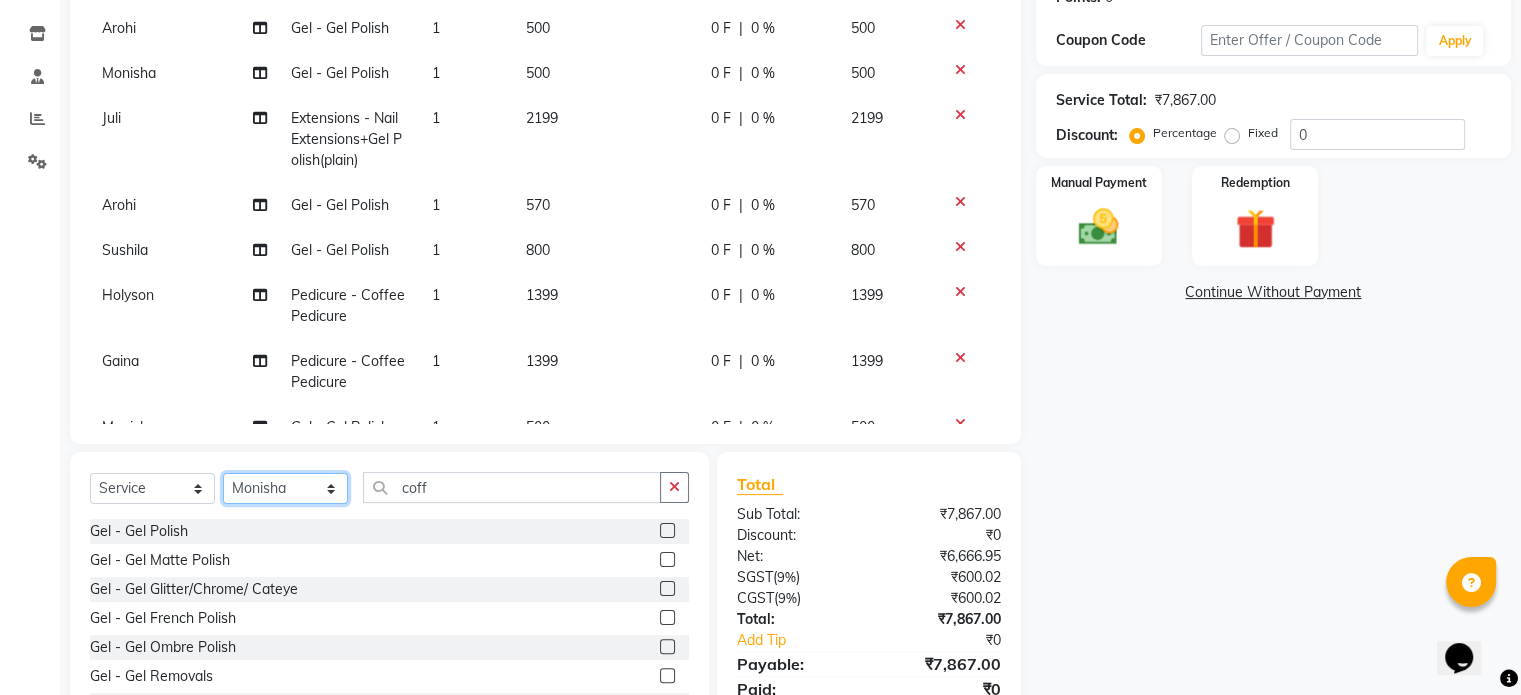 click on "Select Technician Abel Arohi Bharti Esther Gaina Holyson Juli Kasar Lata Monisha Prasad priyanka sakshi jain Sheetal Sushila thamu Wonso" 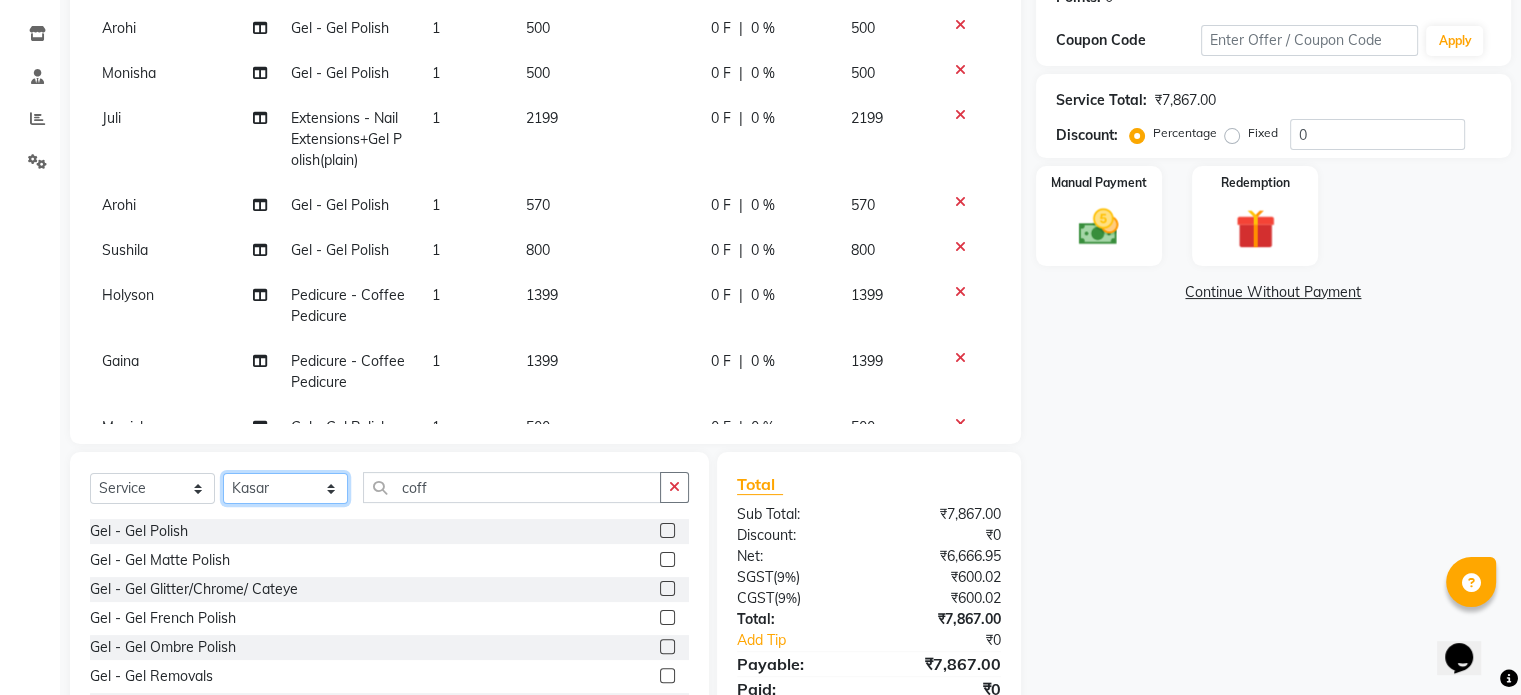 click on "Select Technician Abel Arohi Bharti Esther Gaina Holyson Juli Kasar Lata Monisha Prasad priyanka sakshi jain Sheetal Sushila thamu Wonso" 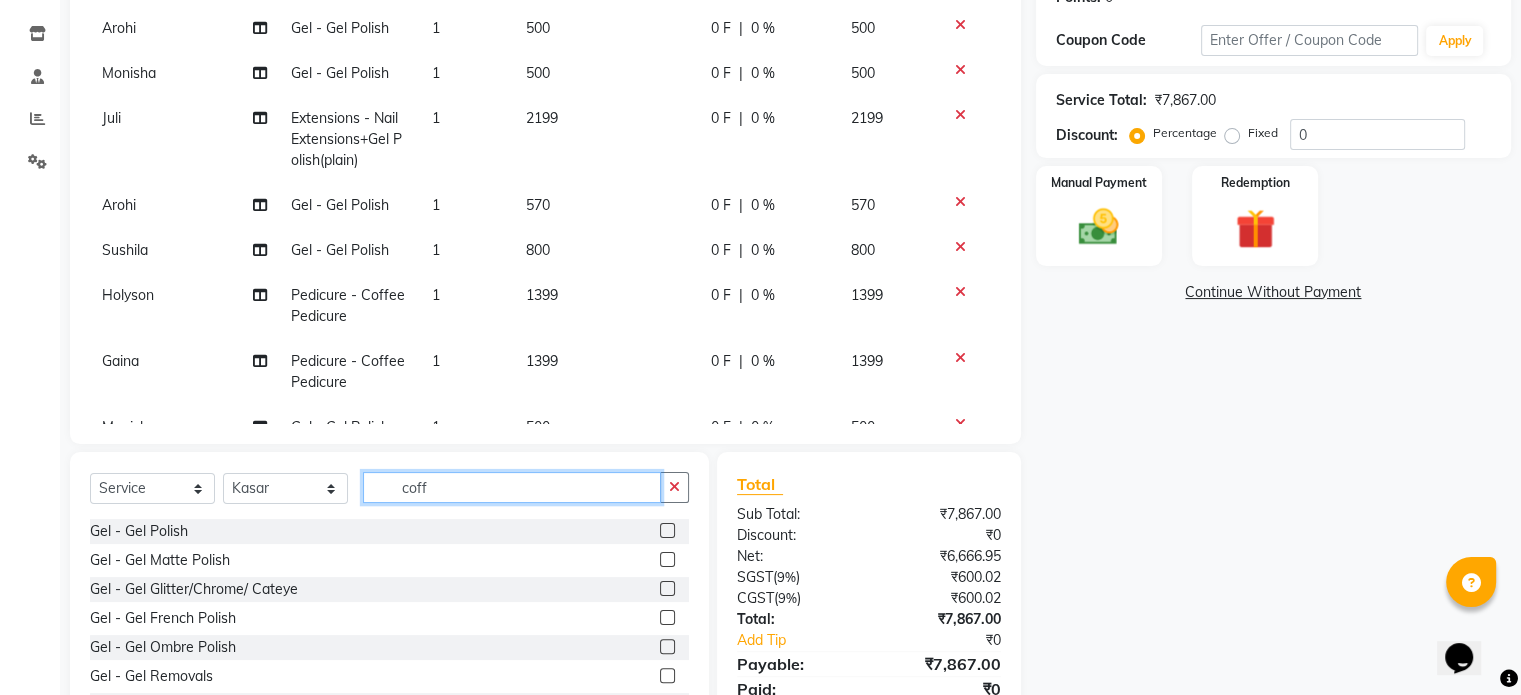 drag, startPoint x: 432, startPoint y: 484, endPoint x: 336, endPoint y: 491, distance: 96.25487 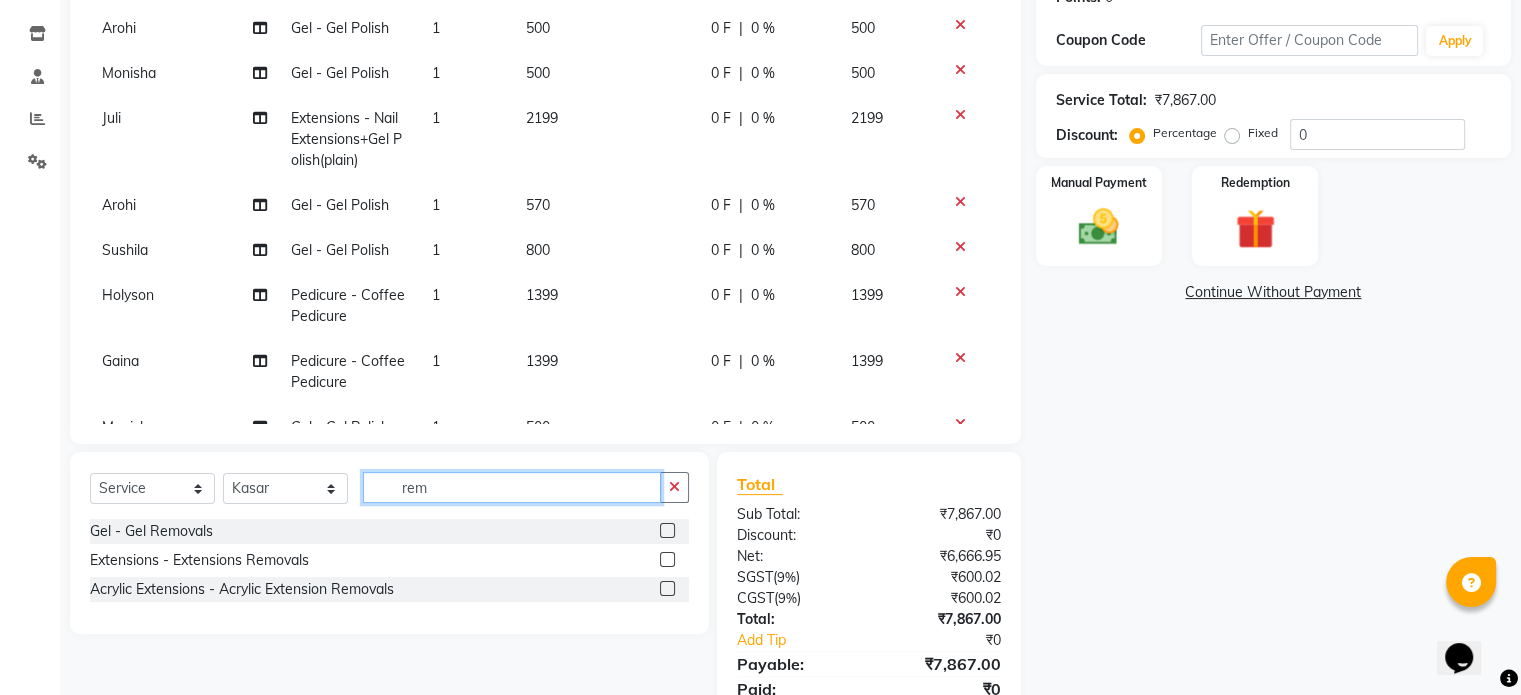 type on "rem" 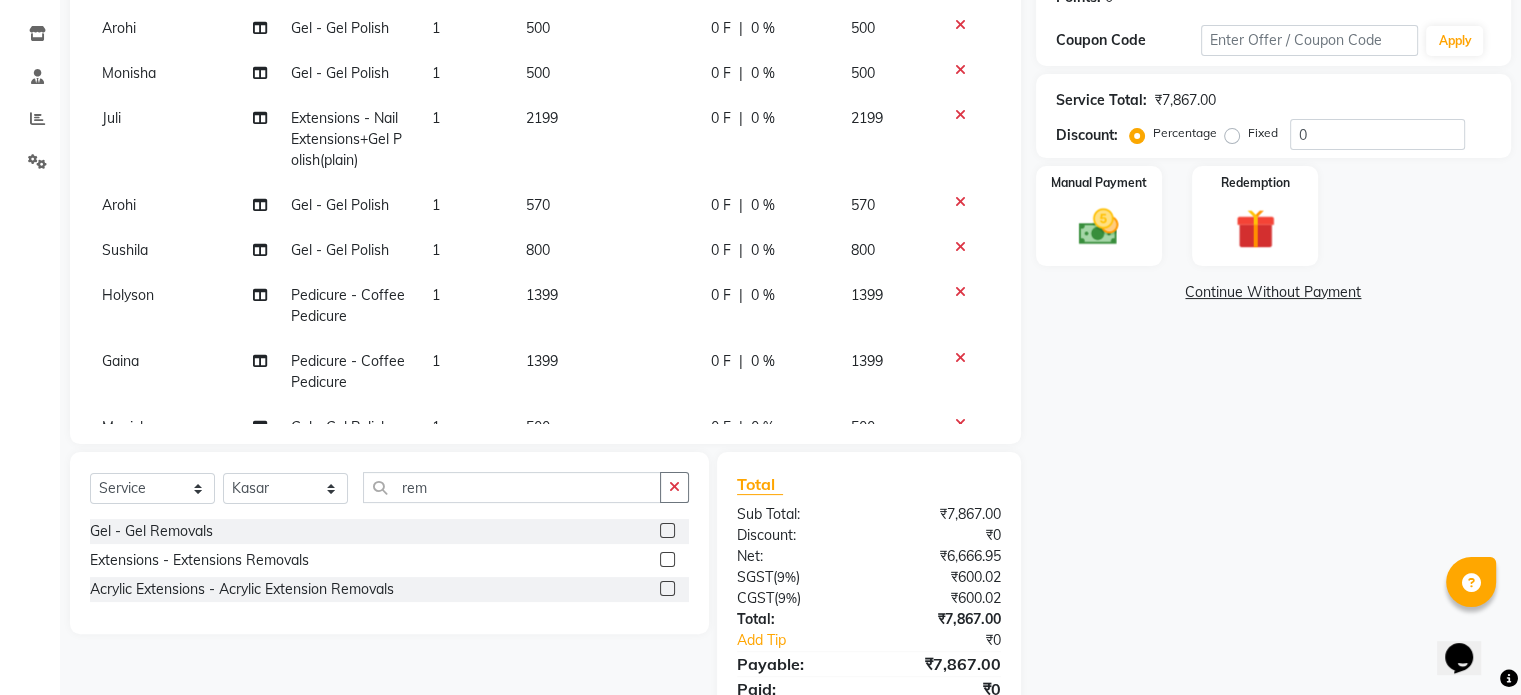 click 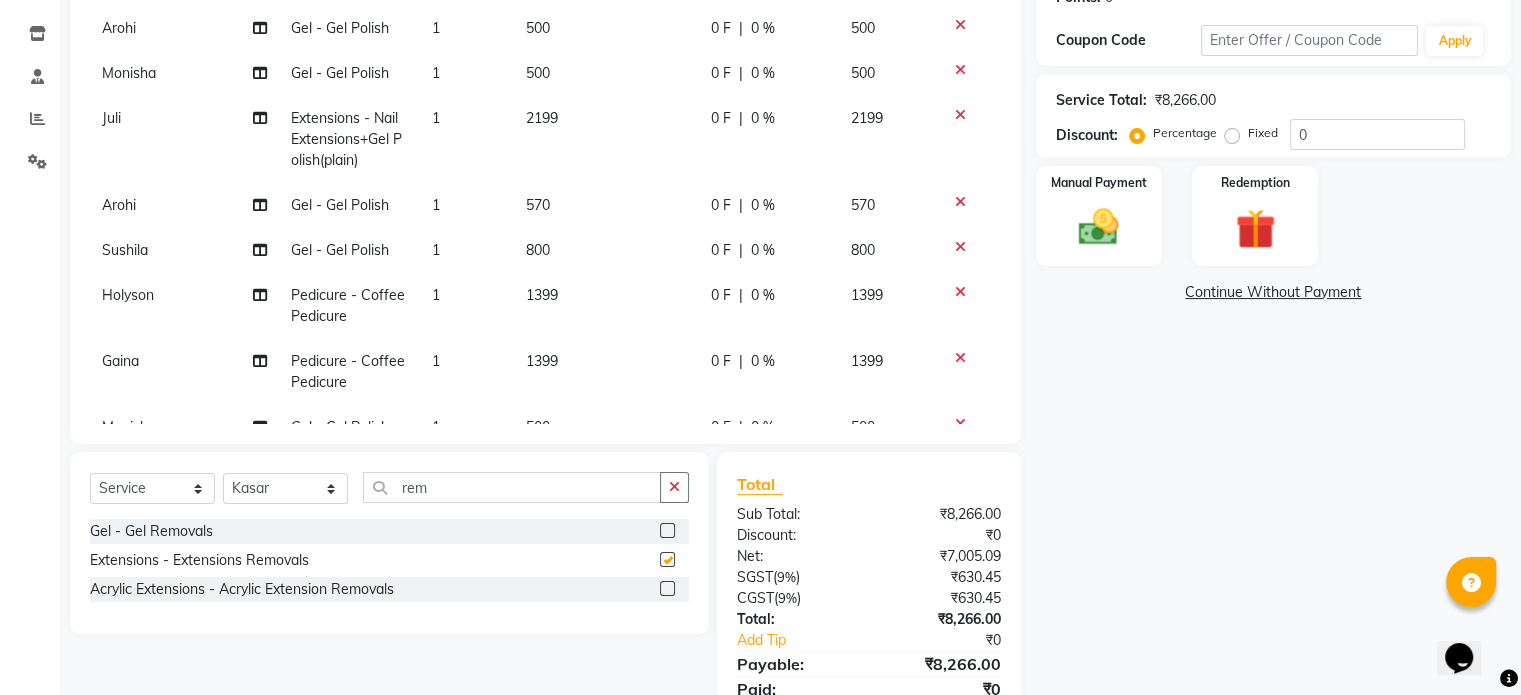checkbox on "false" 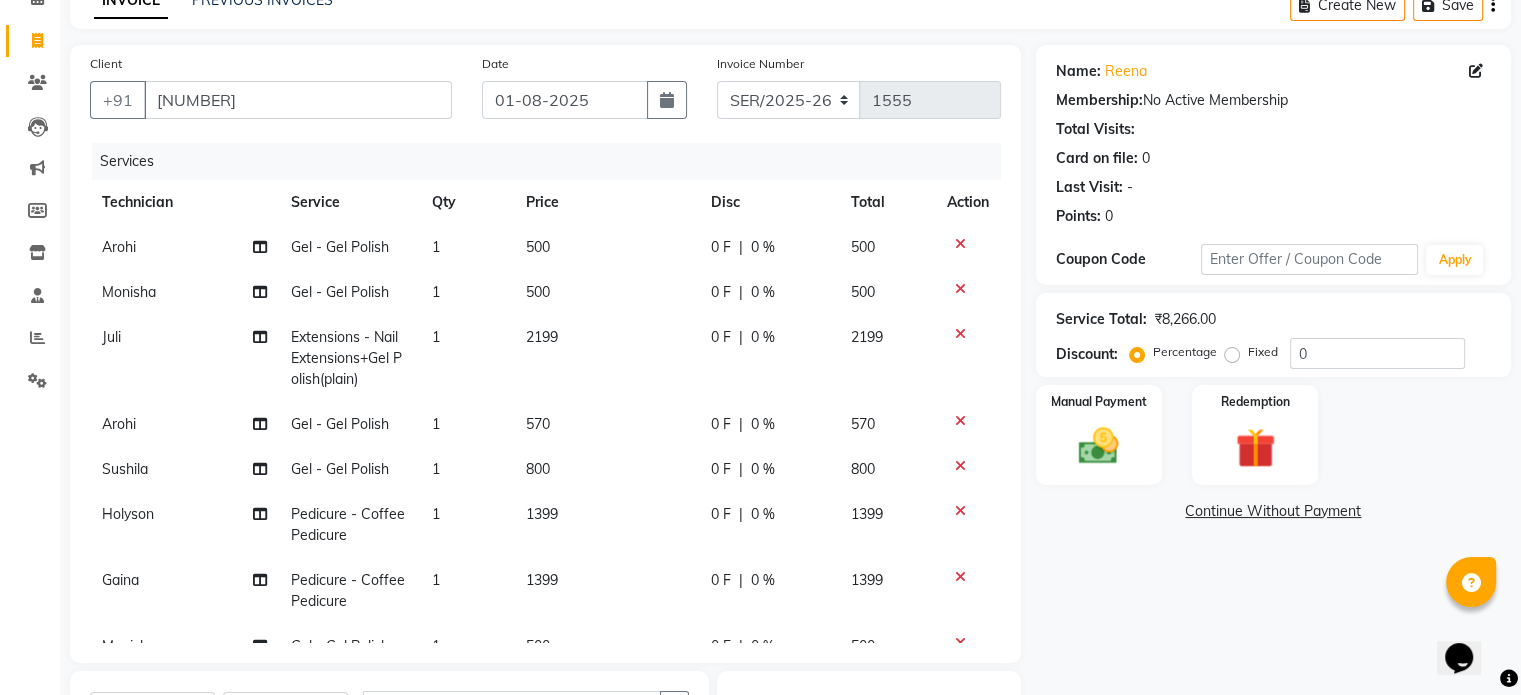 scroll, scrollTop: 274, scrollLeft: 0, axis: vertical 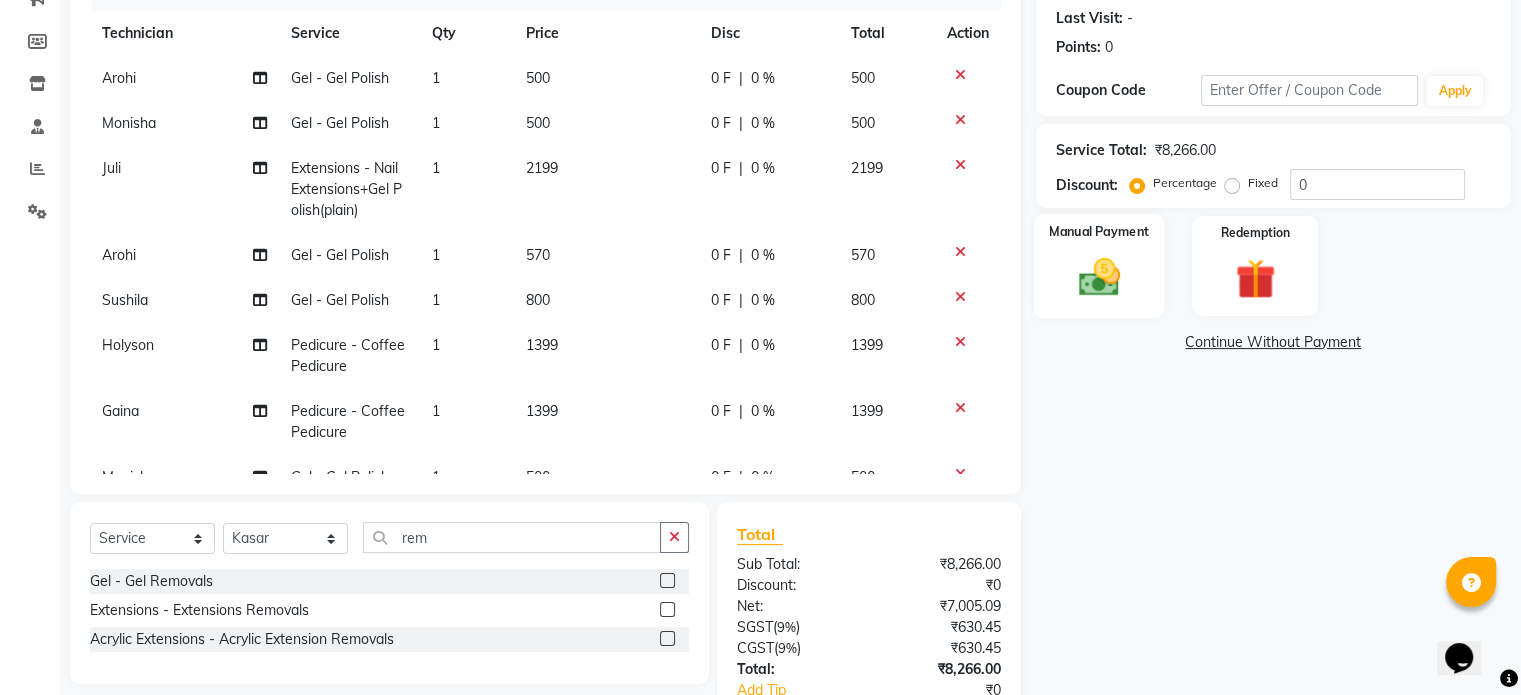 click 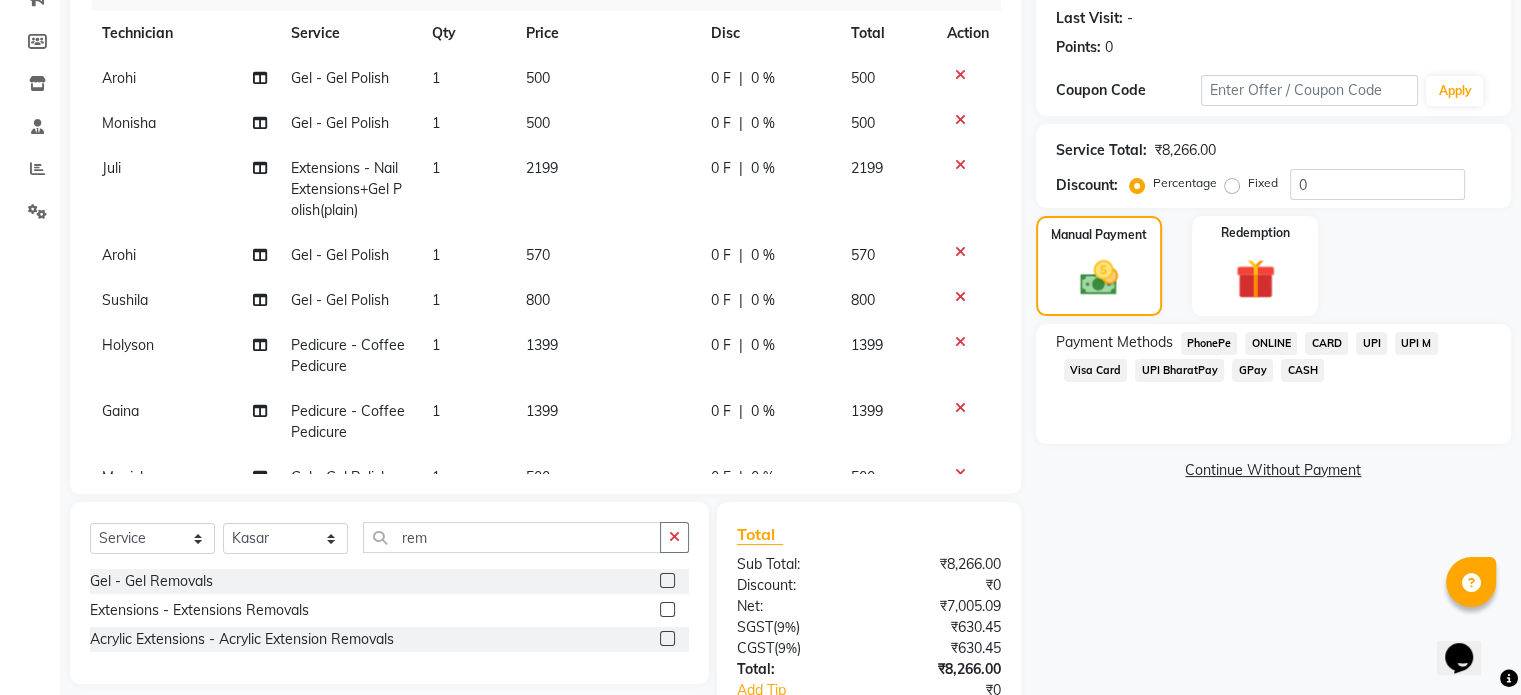 click on "CARD" 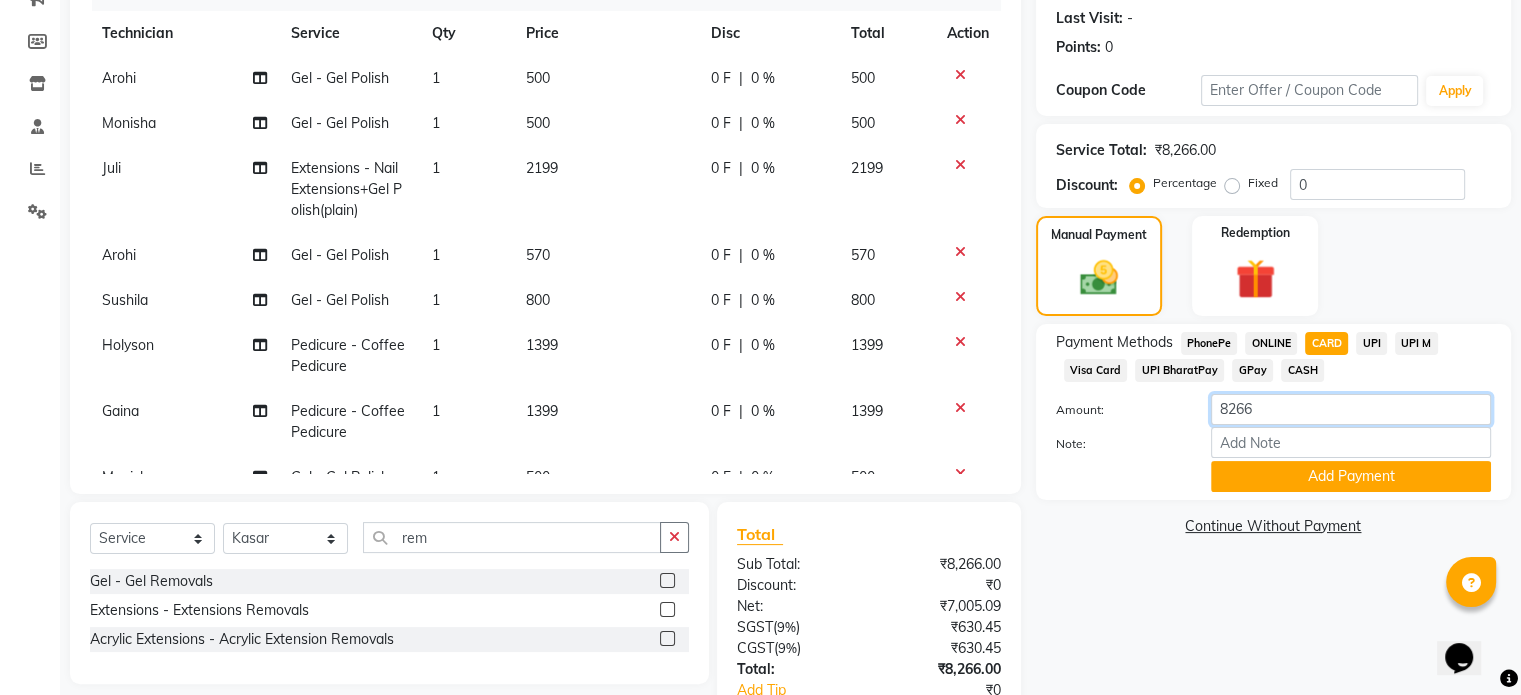drag, startPoint x: 1271, startPoint y: 407, endPoint x: 1056, endPoint y: 400, distance: 215.11392 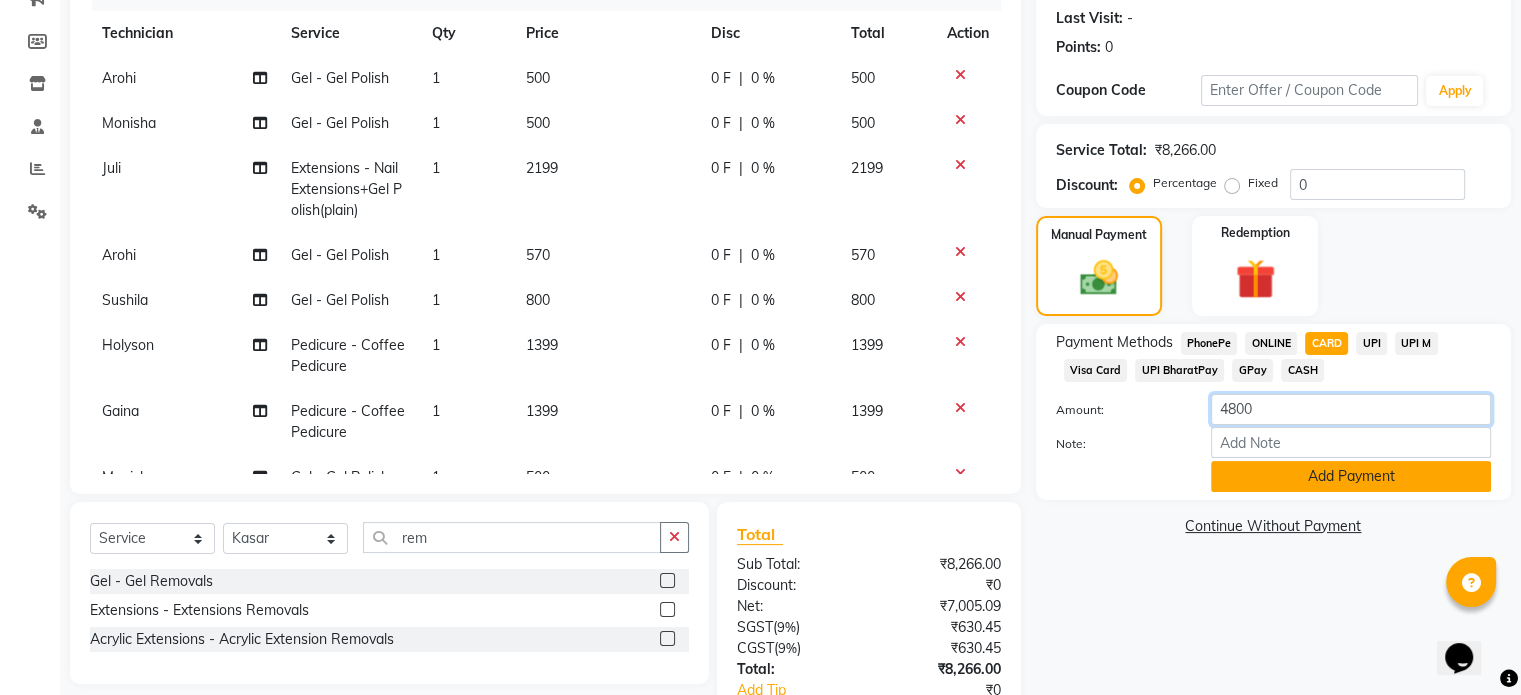 type on "4800" 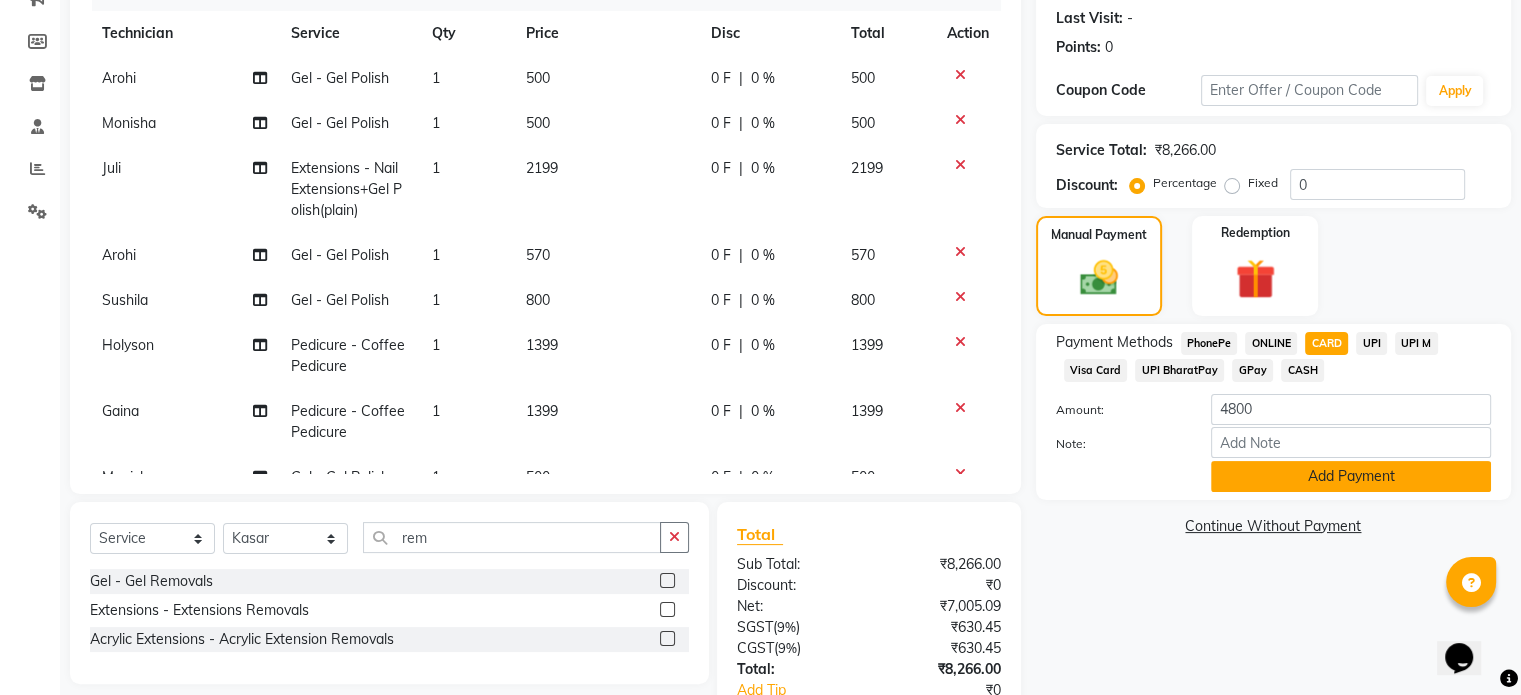 click on "Add Payment" 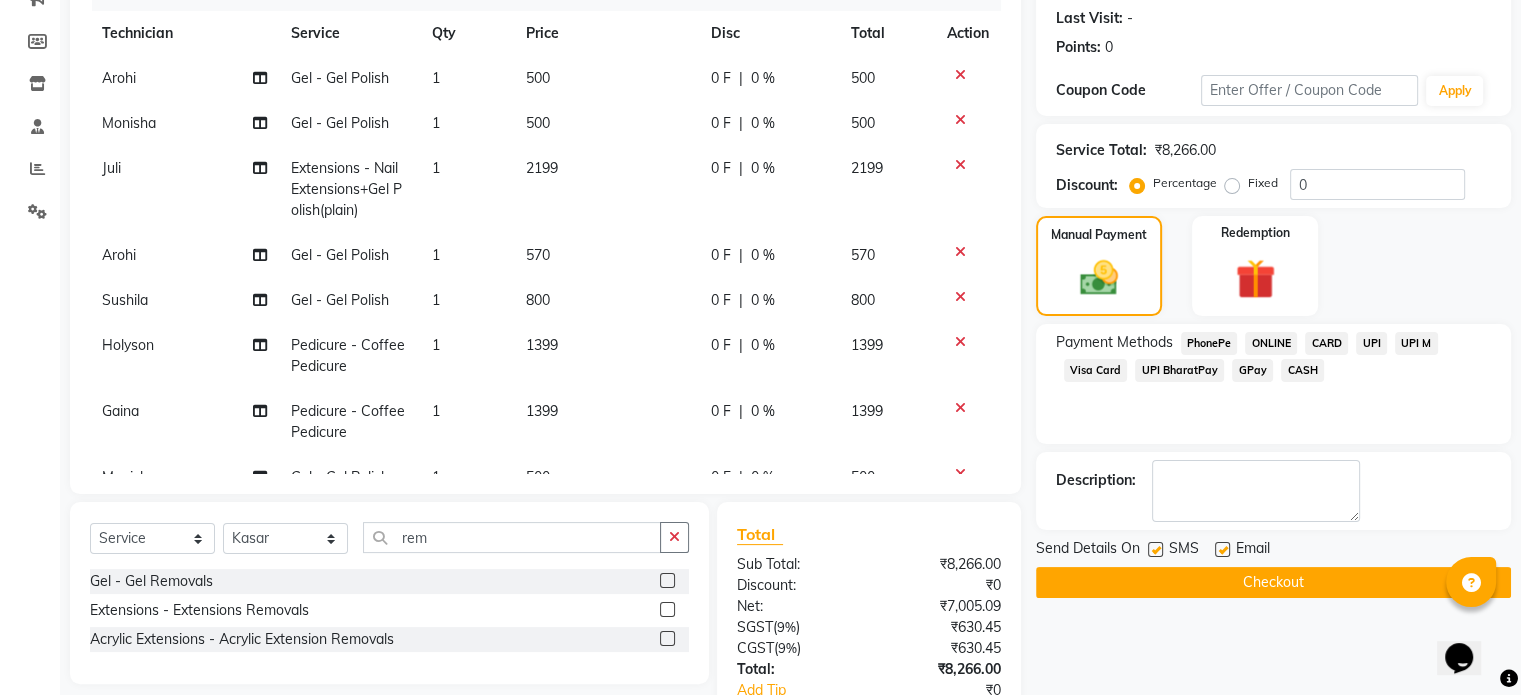 click on "CARD" 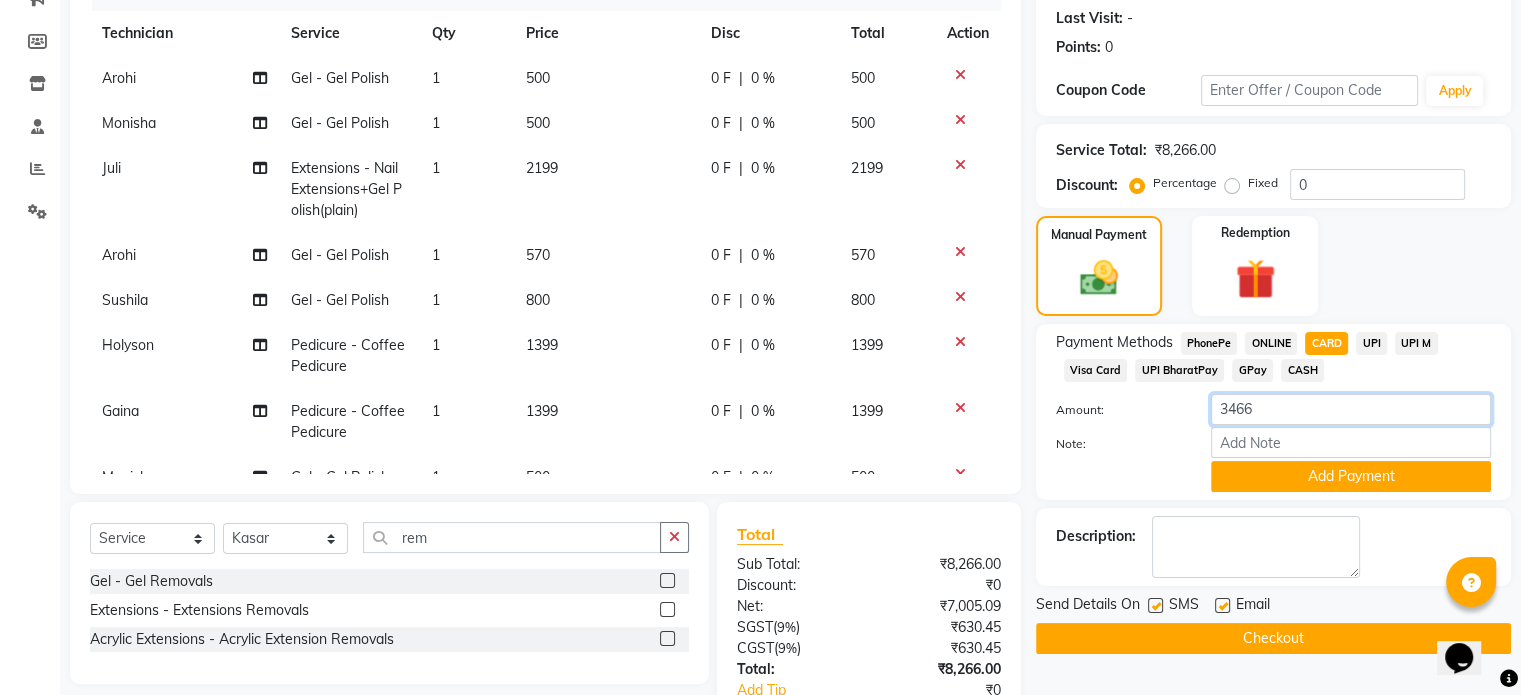 drag, startPoint x: 1278, startPoint y: 407, endPoint x: 1131, endPoint y: 417, distance: 147.33974 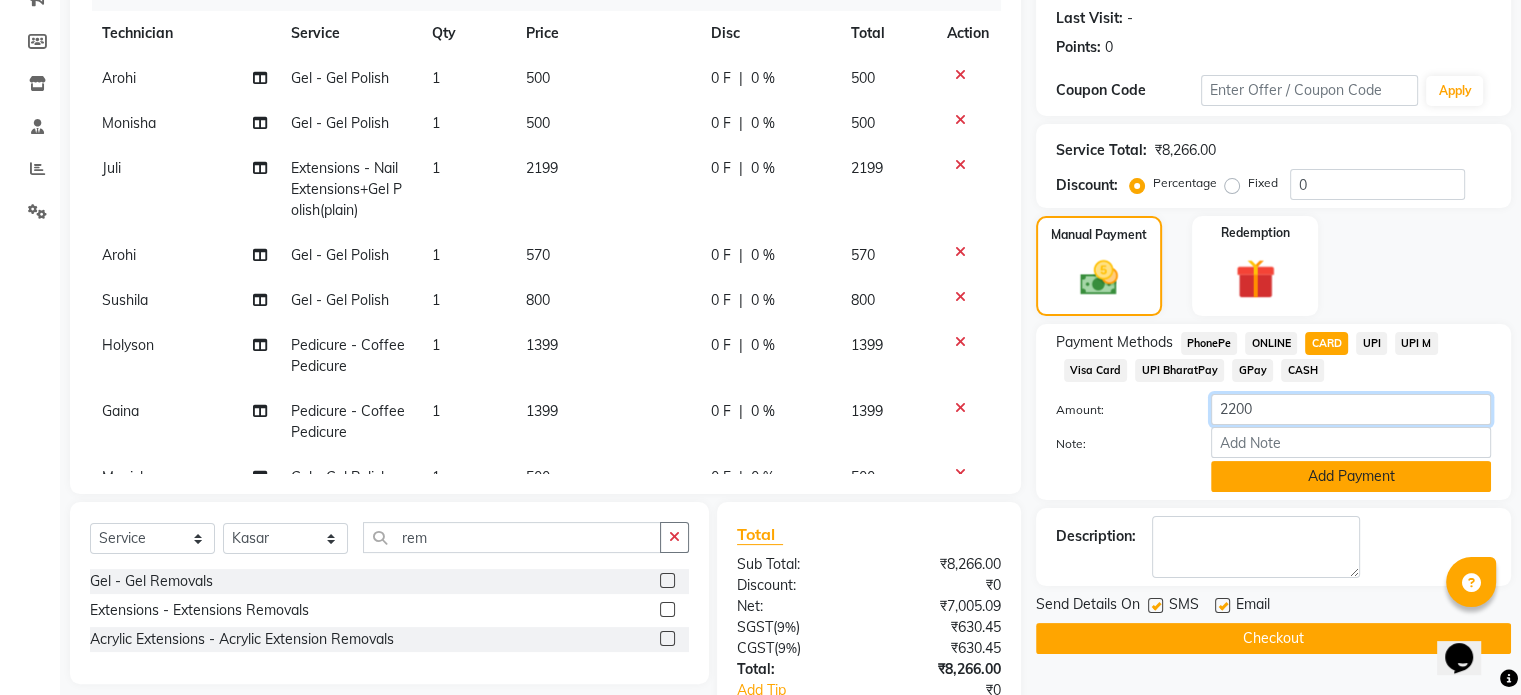 type on "2200" 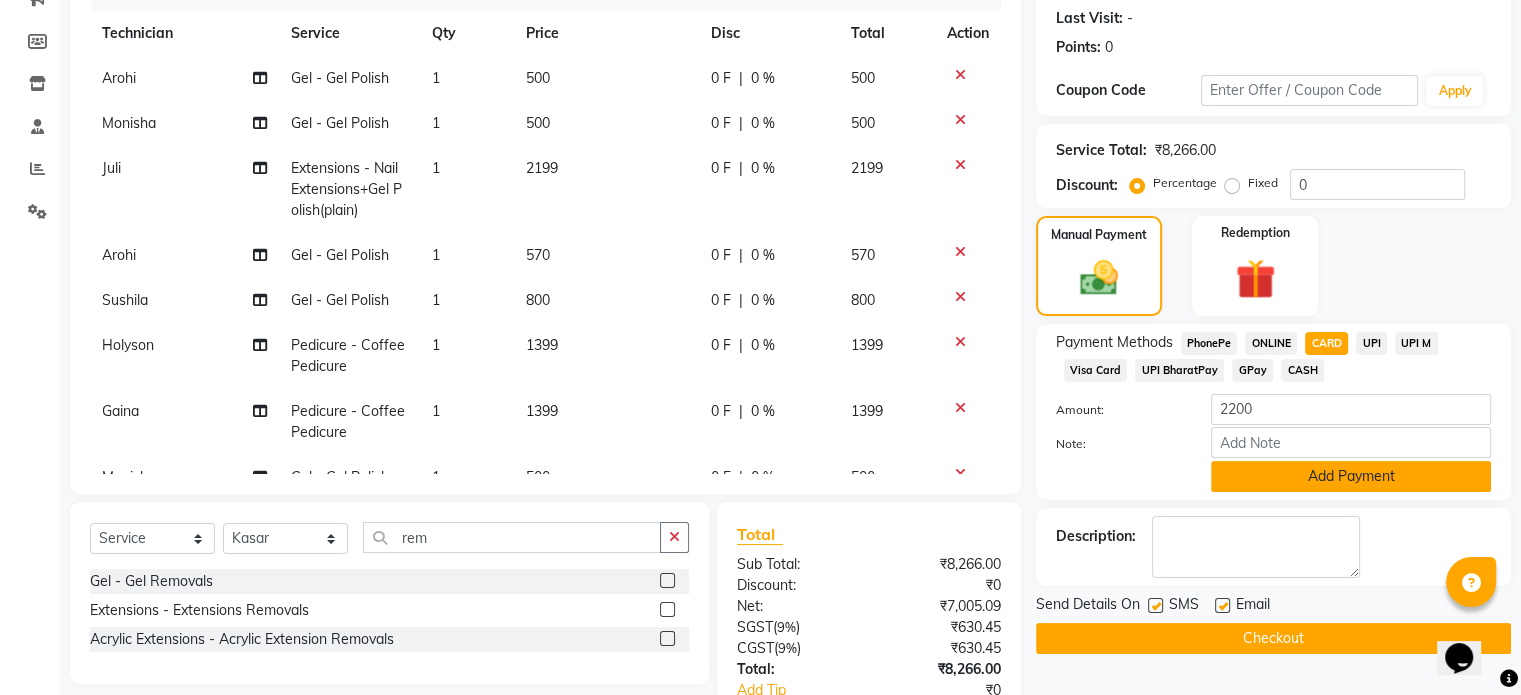 click on "Add Payment" 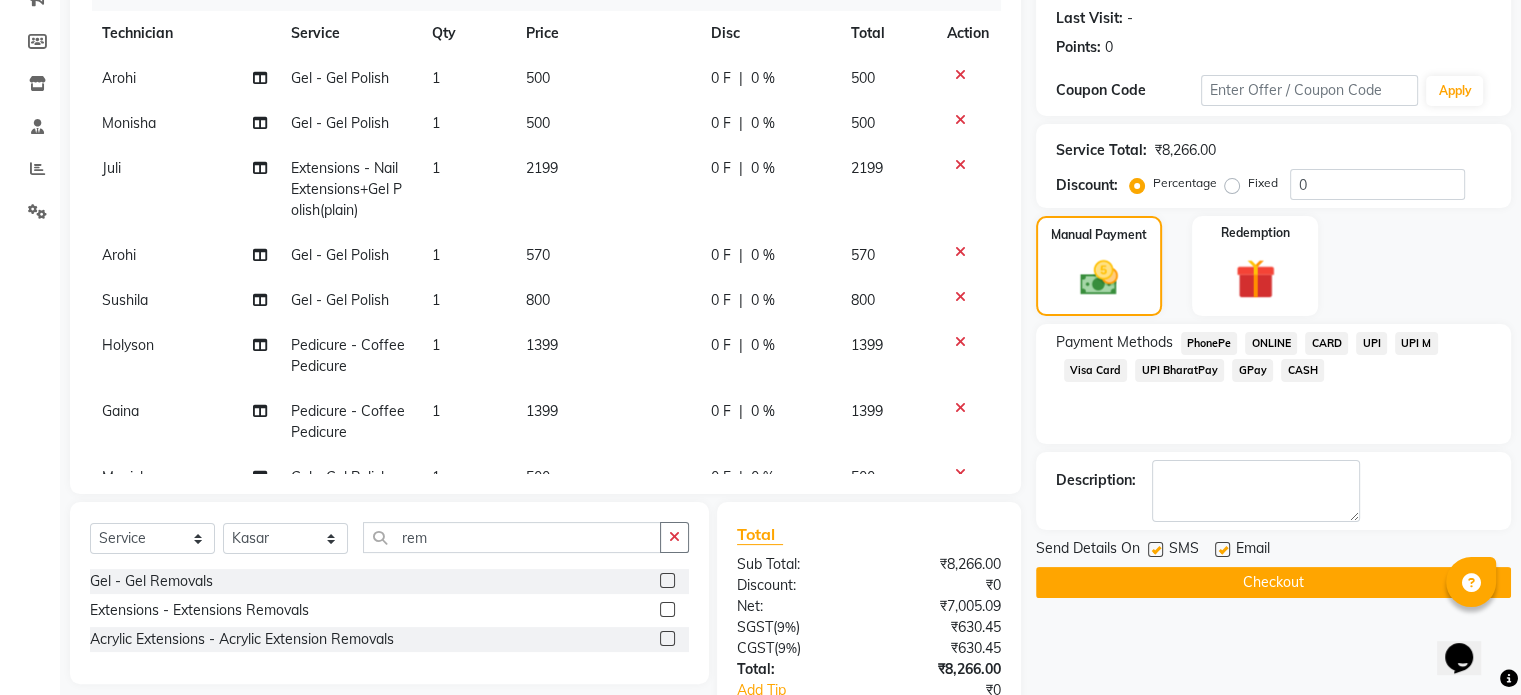 drag, startPoint x: 1377, startPoint y: 340, endPoint x: 1377, endPoint y: 393, distance: 53 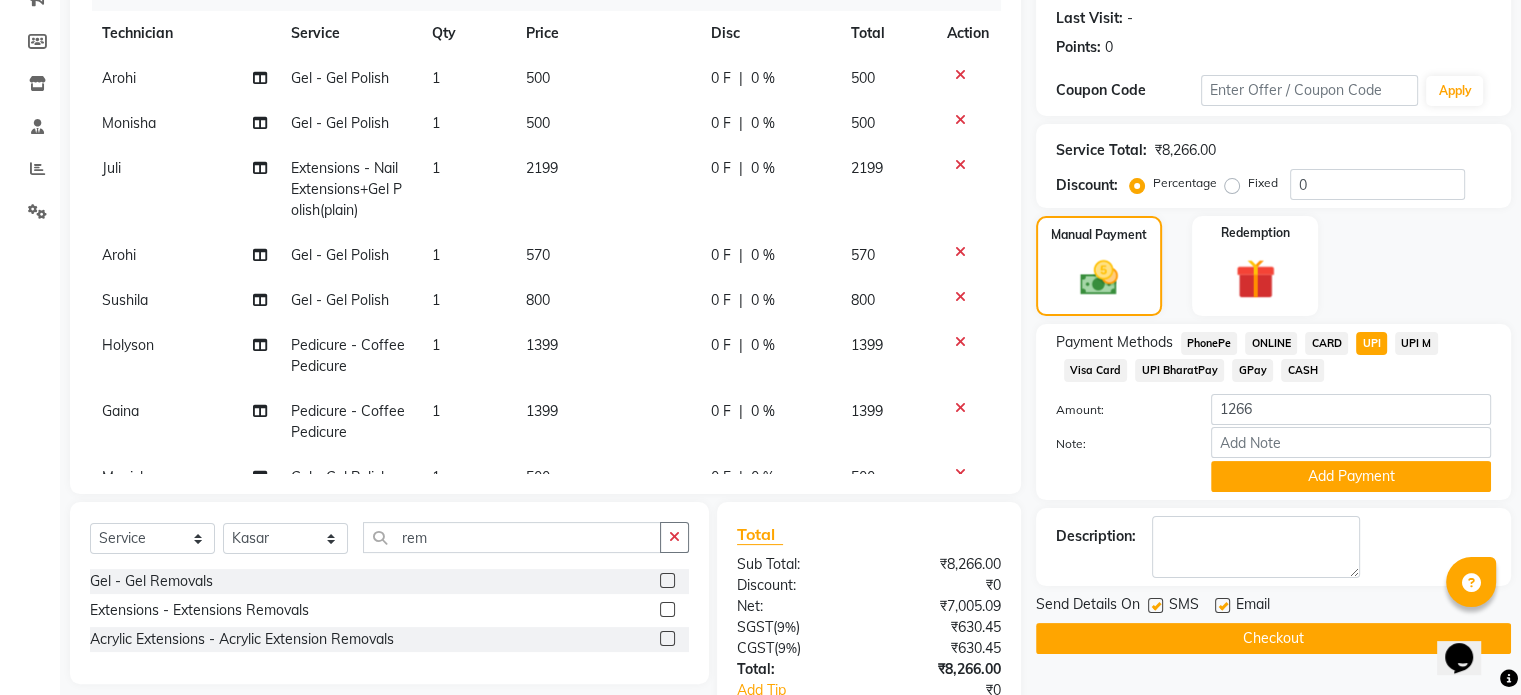 drag, startPoint x: 1408, startPoint y: 496, endPoint x: 1406, endPoint y: 519, distance: 23.086792 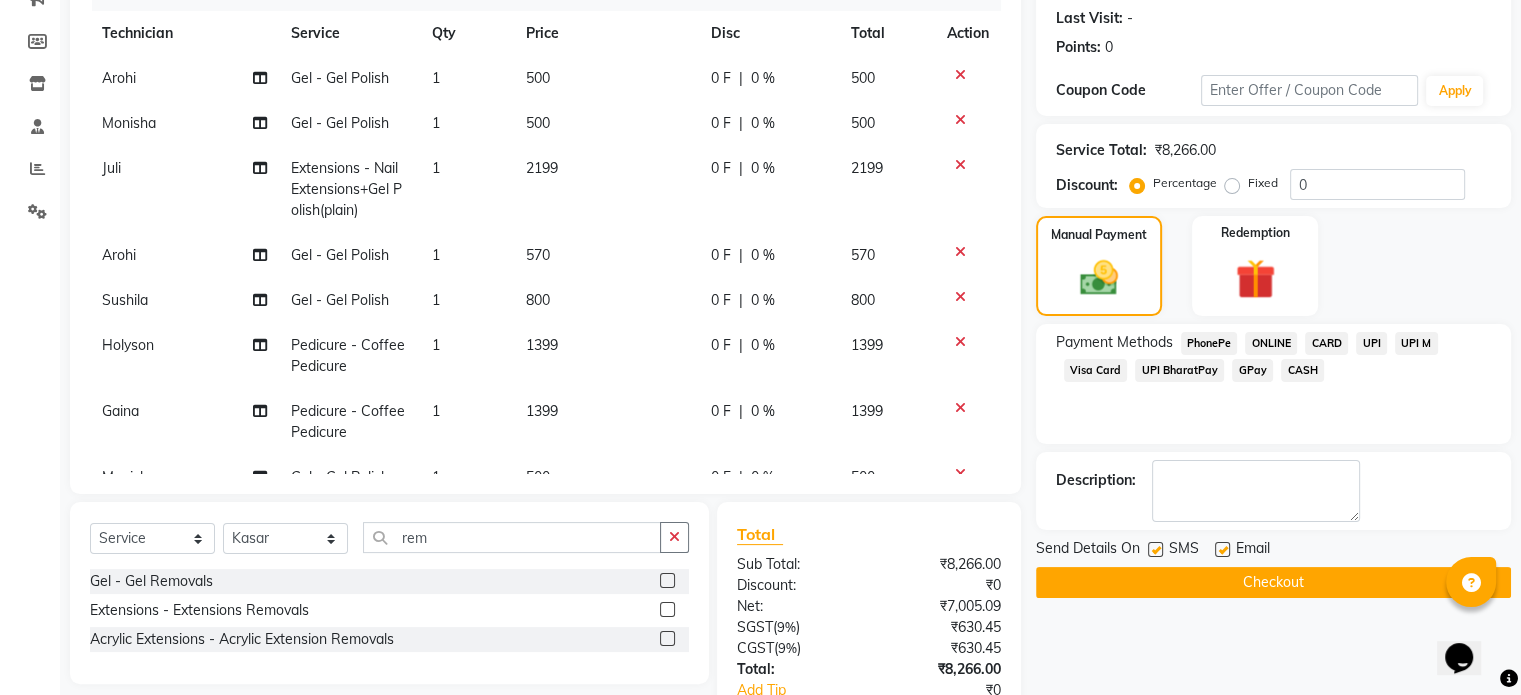 click on "Checkout" 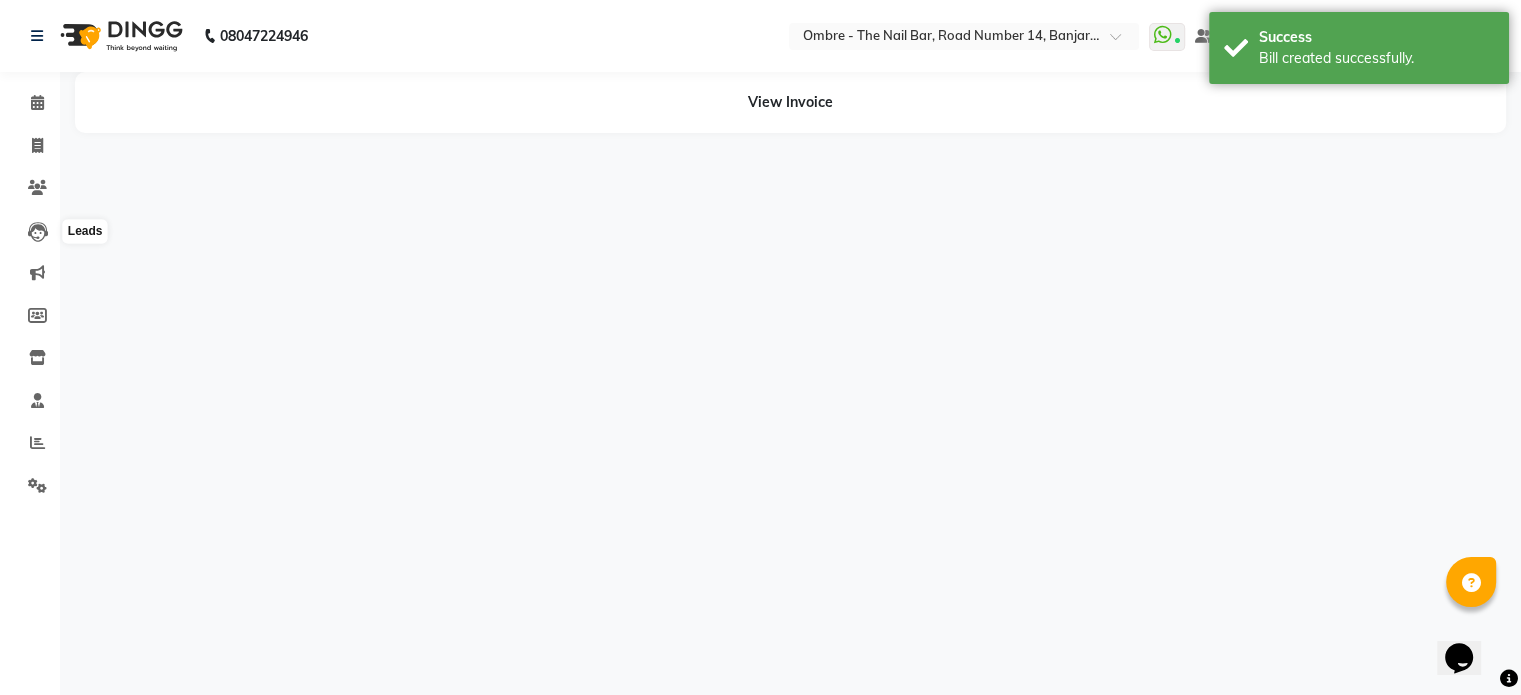 scroll, scrollTop: 0, scrollLeft: 0, axis: both 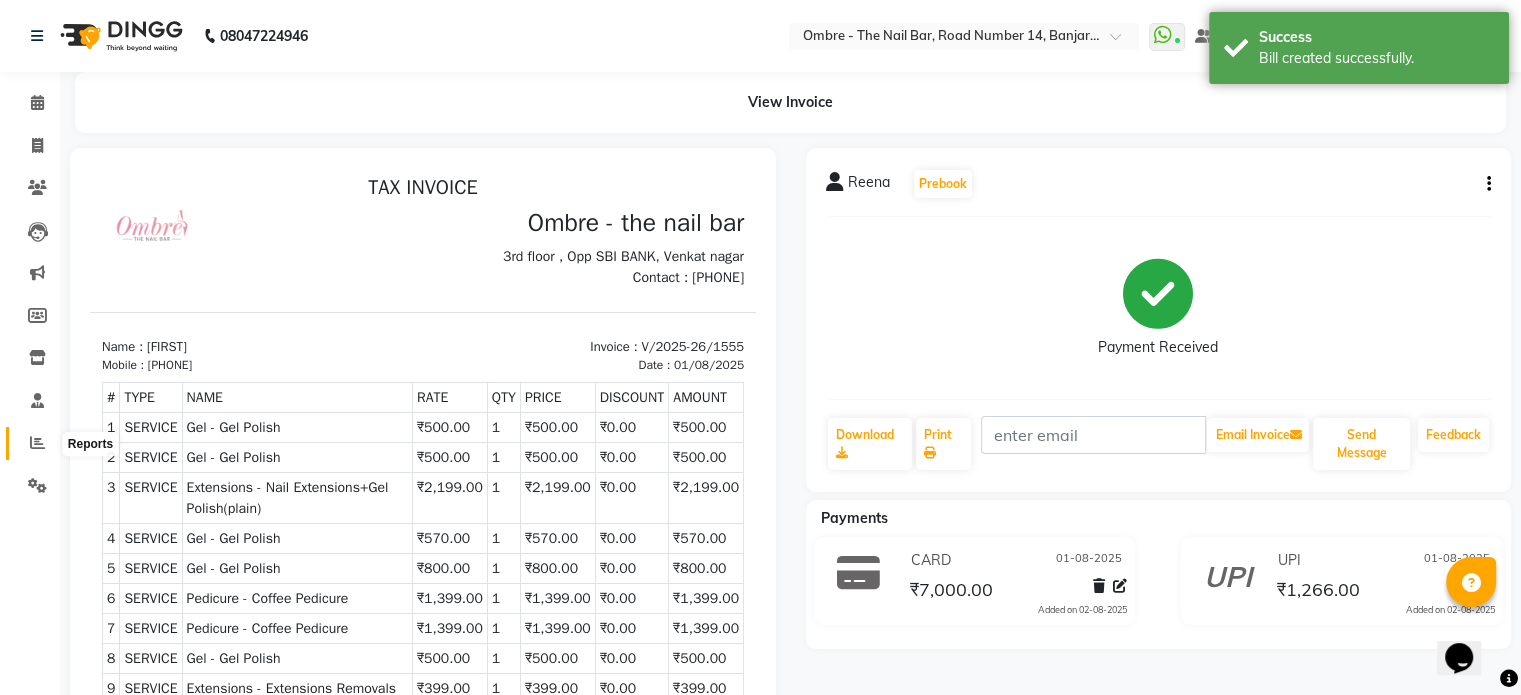click 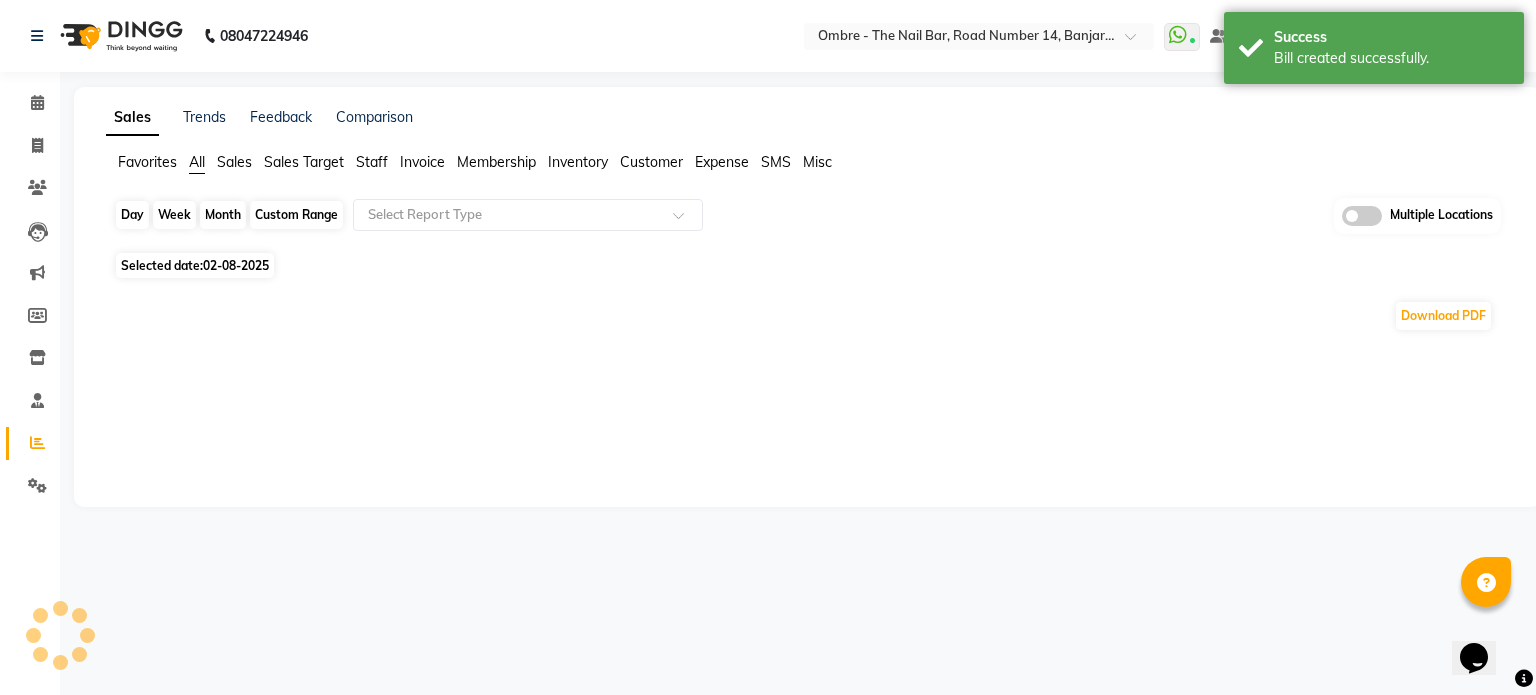 click on "Day" 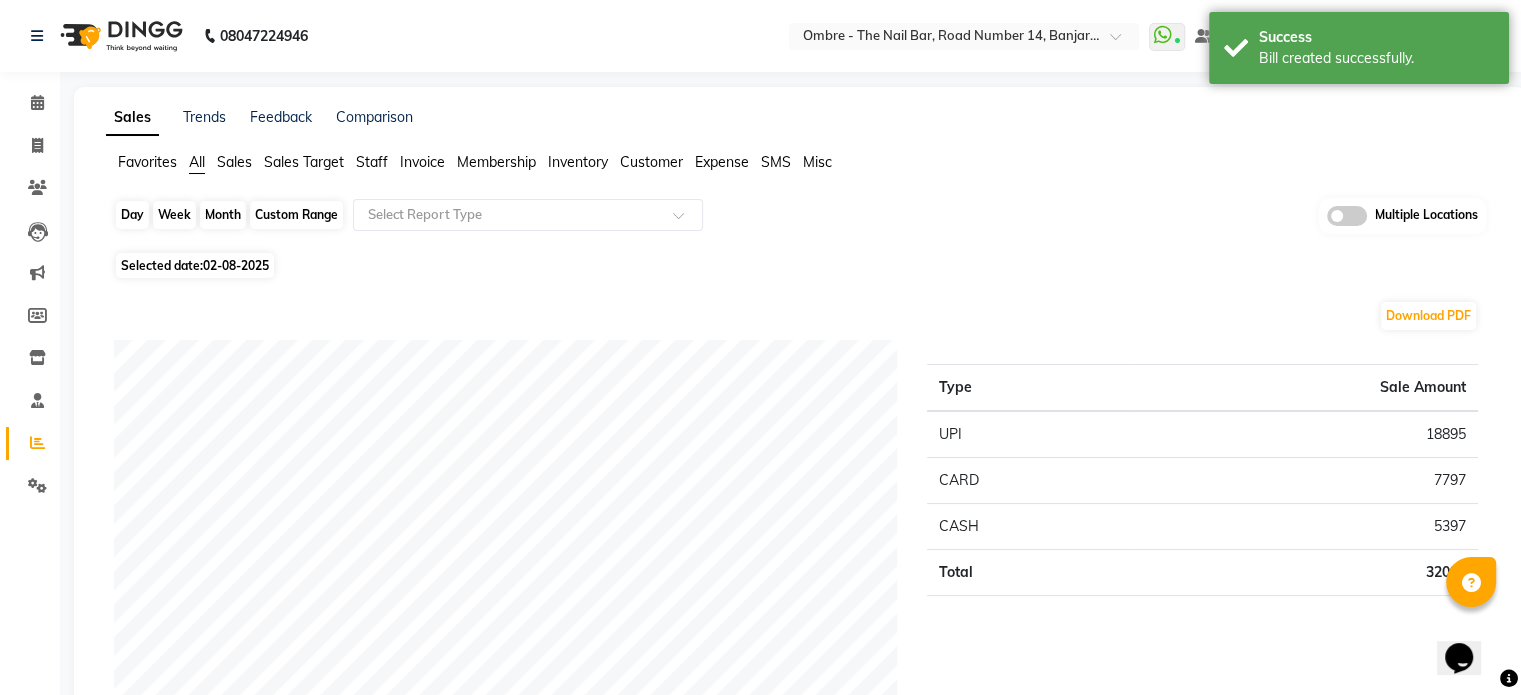 click on "Day" 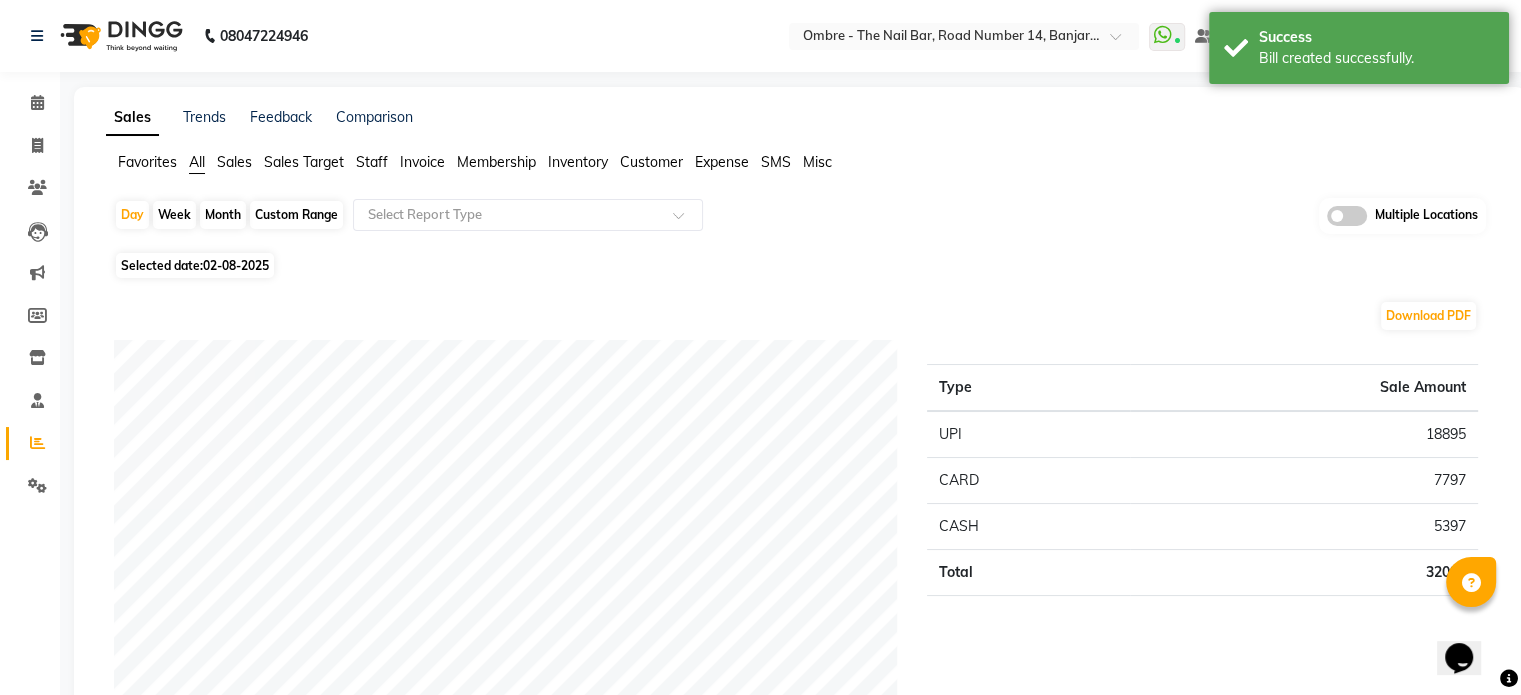 select on "8" 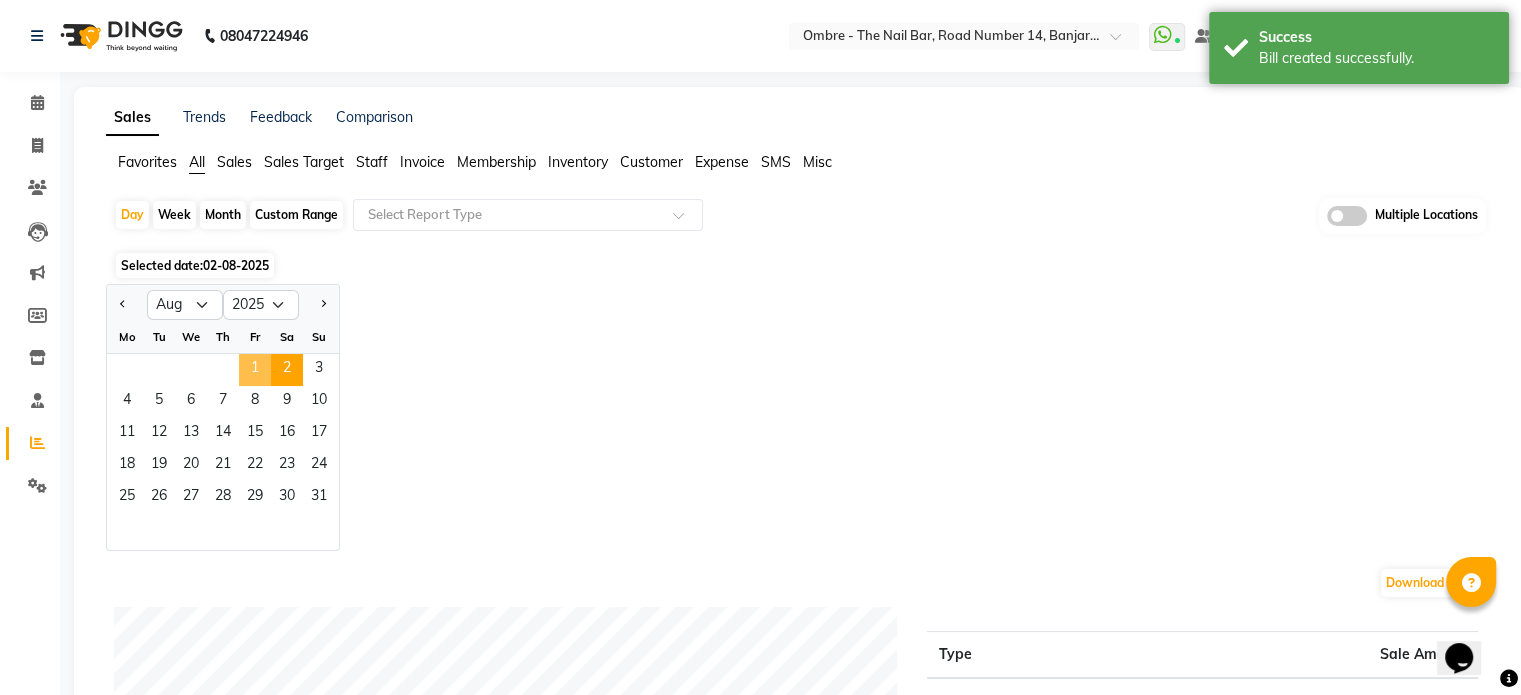 click on "1" 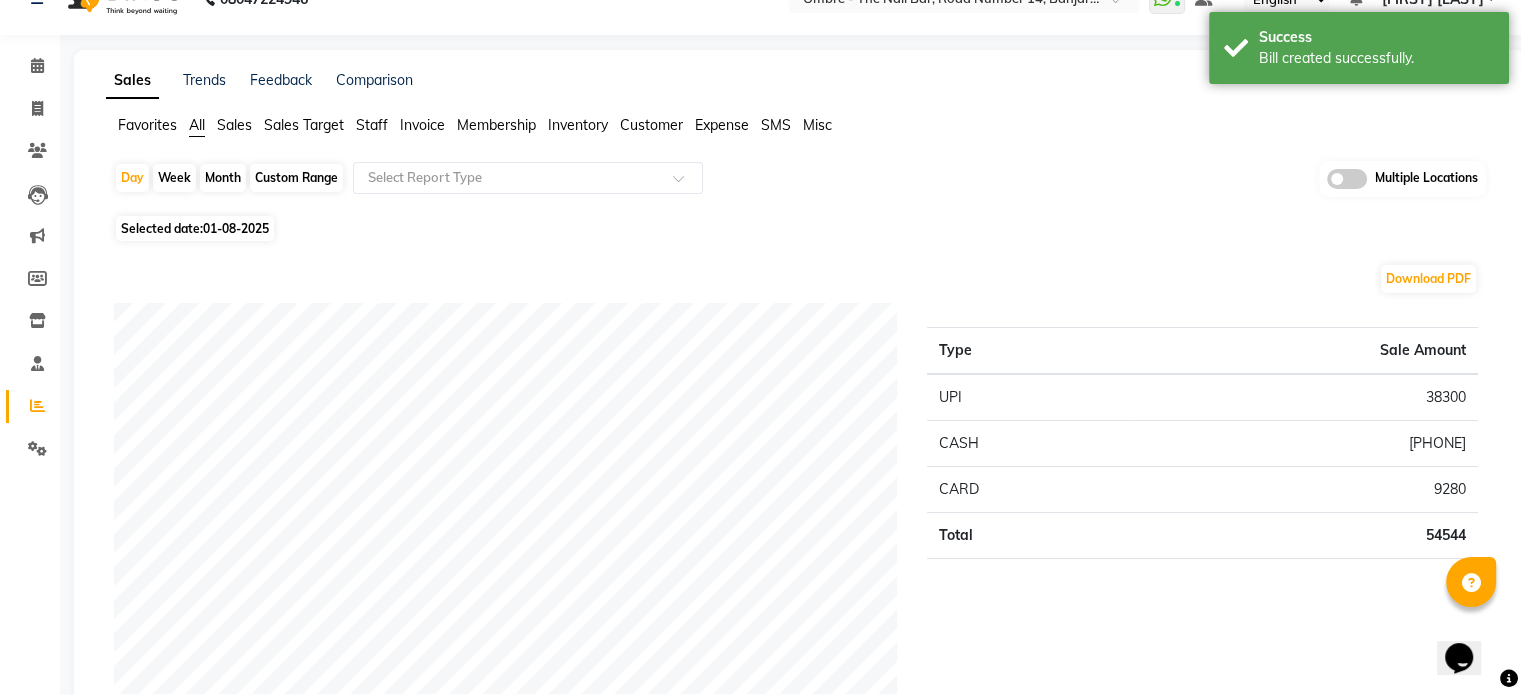 scroll, scrollTop: 40, scrollLeft: 0, axis: vertical 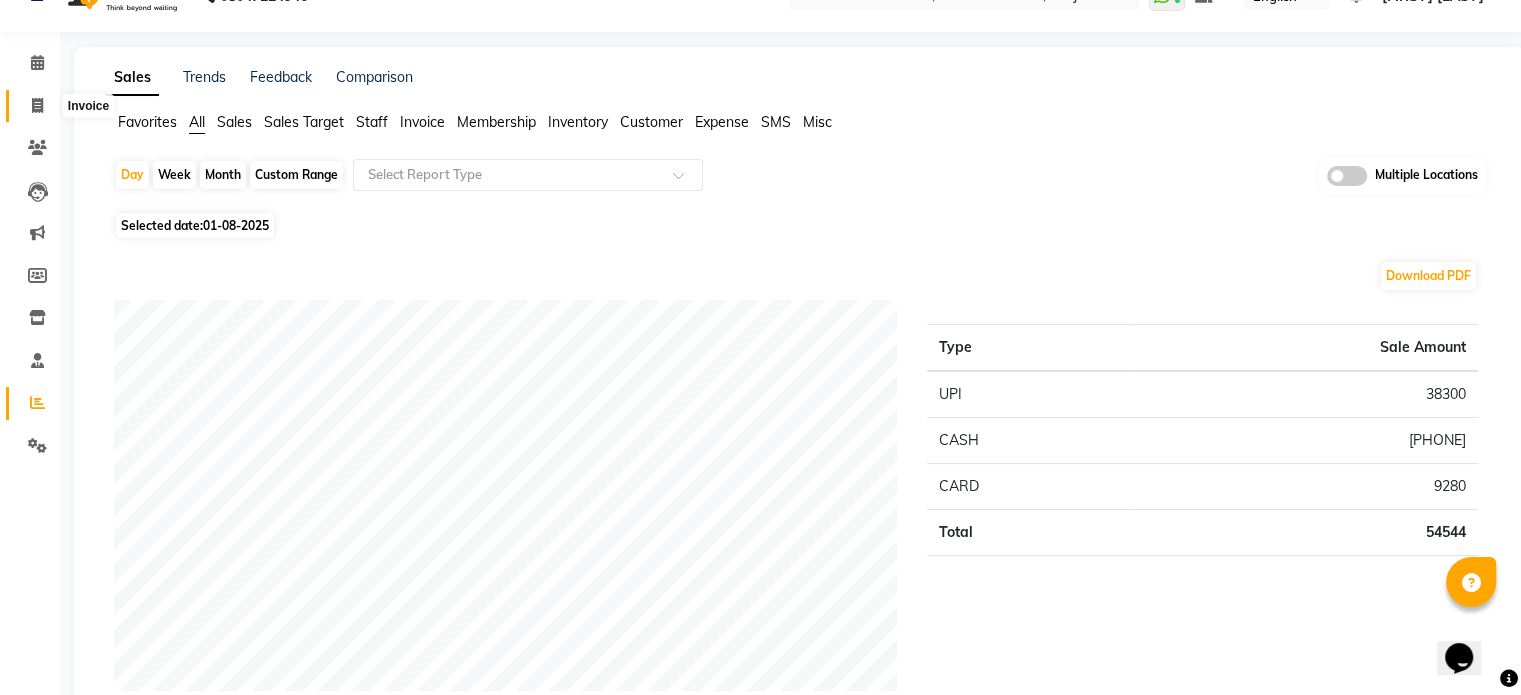 click 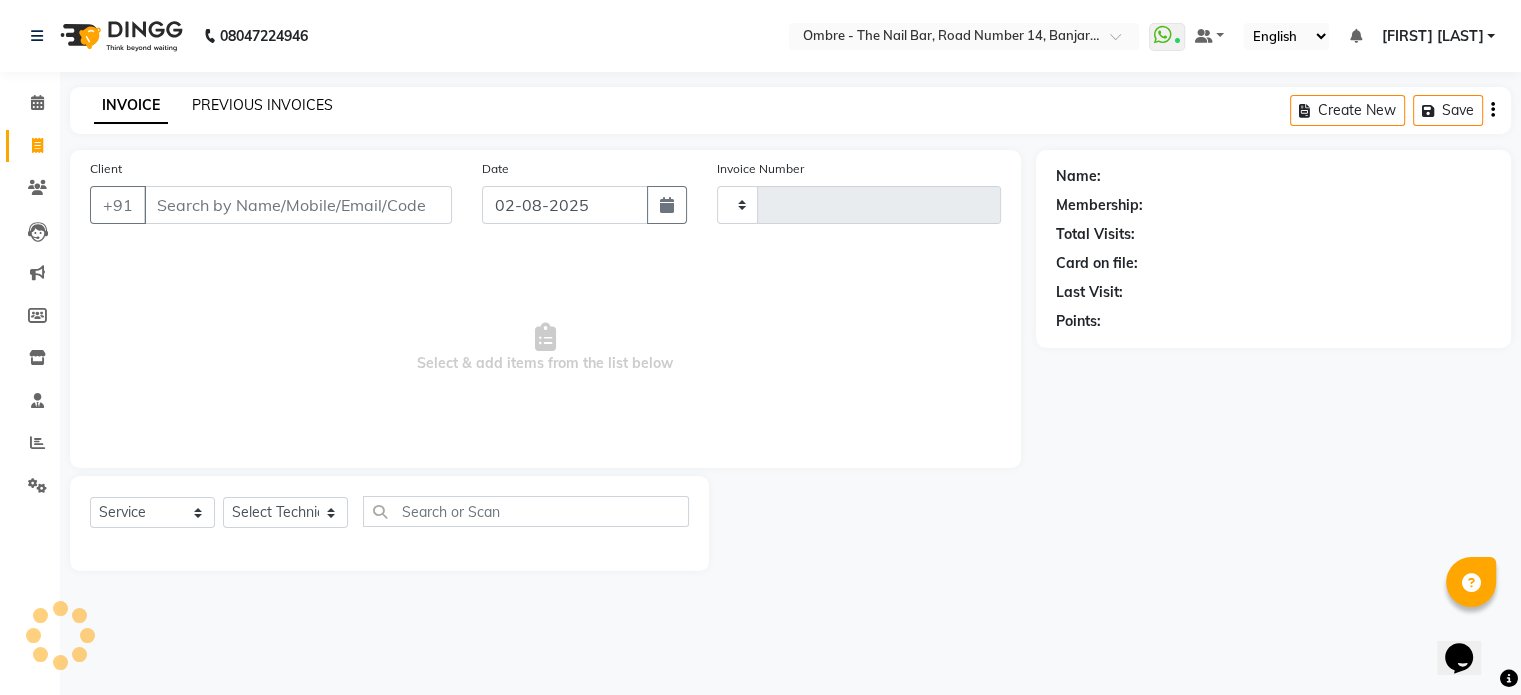 scroll, scrollTop: 0, scrollLeft: 0, axis: both 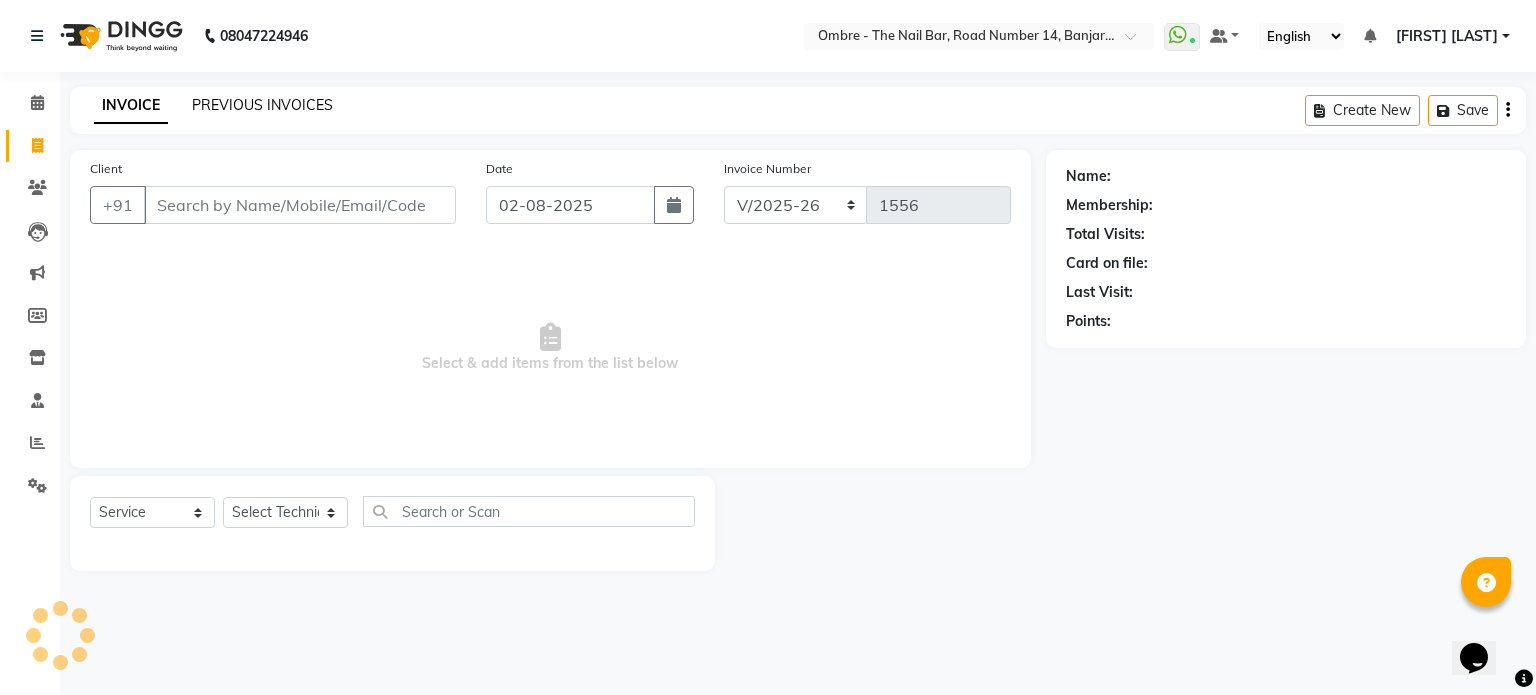 click on "PREVIOUS INVOICES" 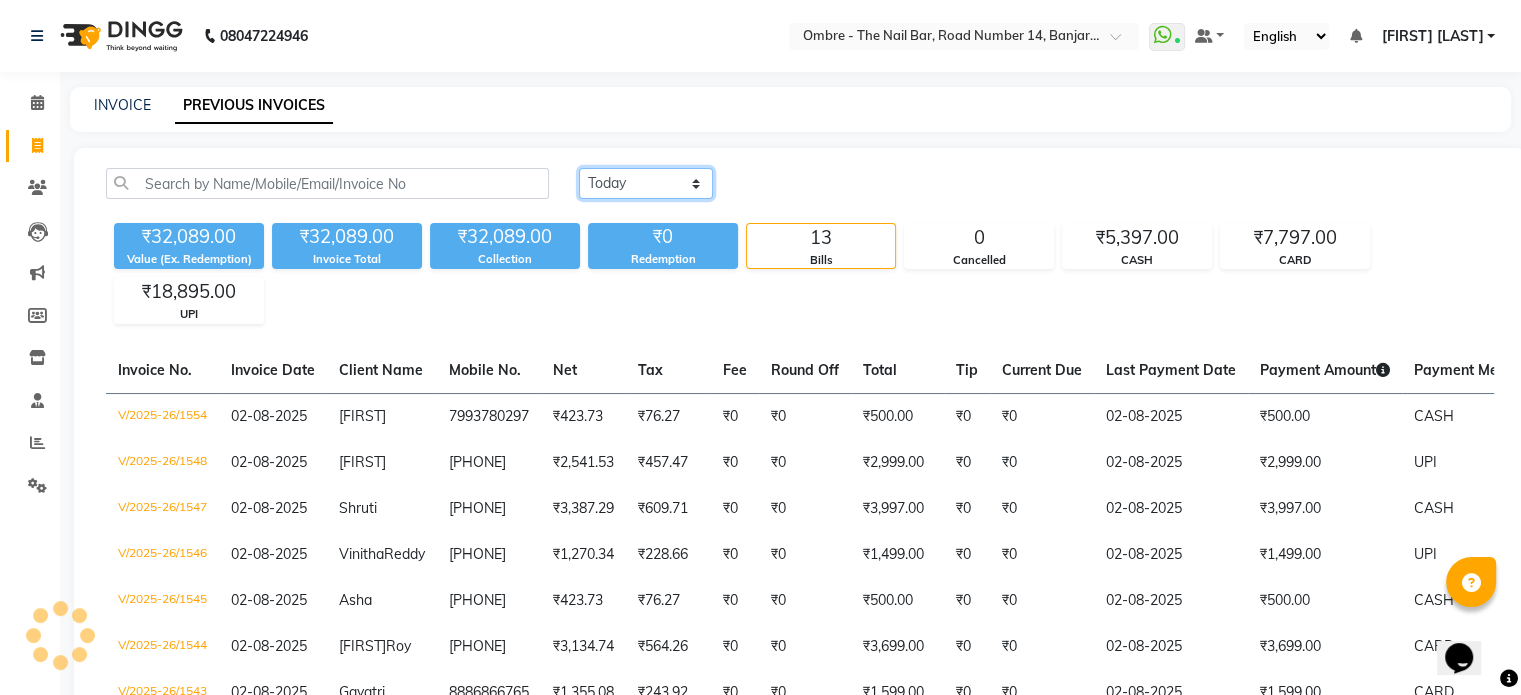 click on "Today Yesterday Custom Range" 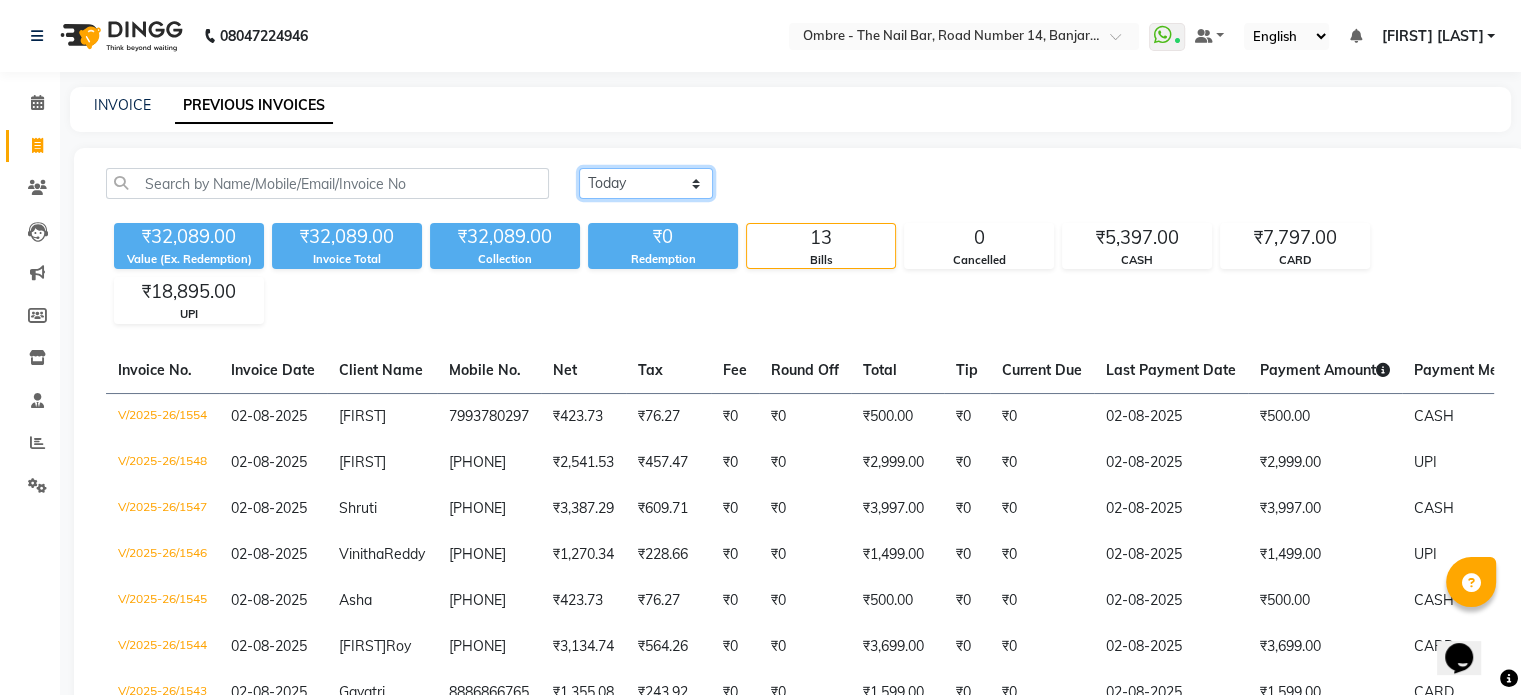 select on "yesterday" 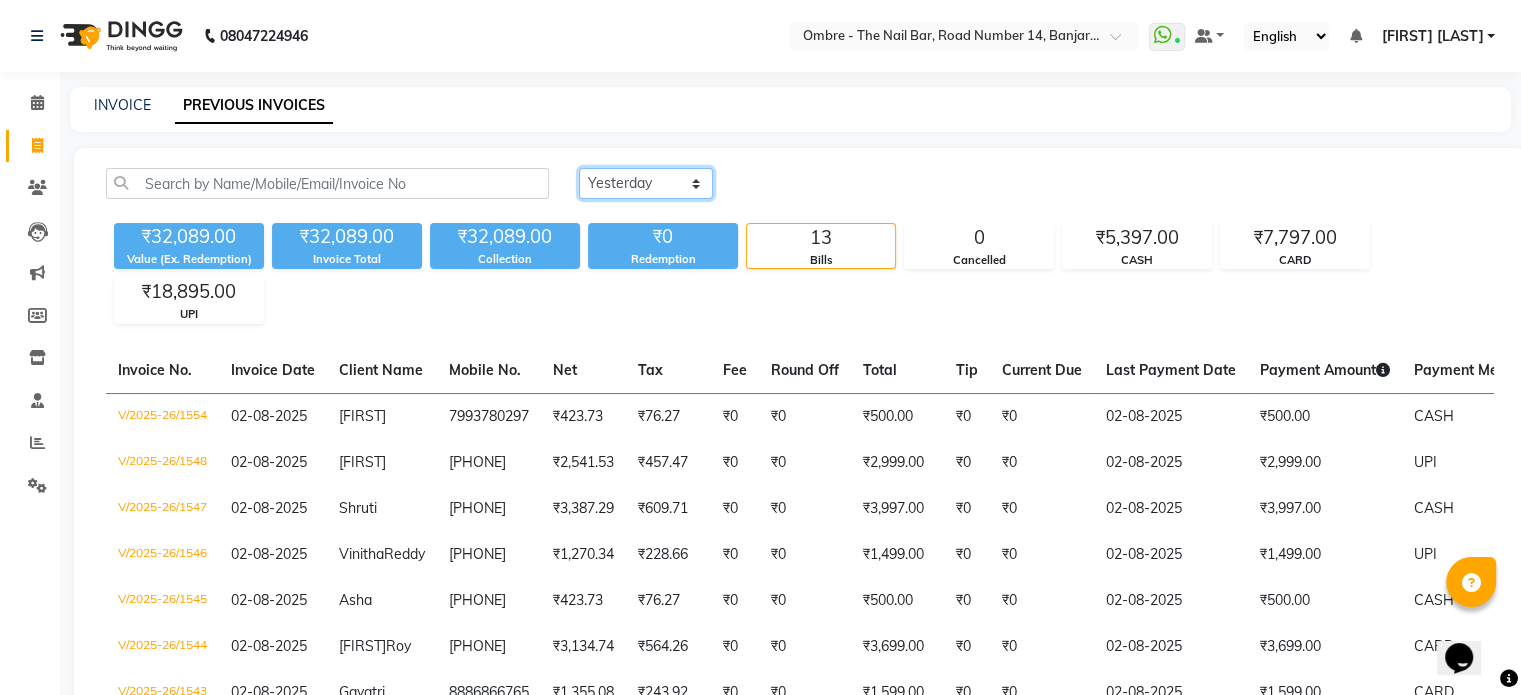 click on "Today Yesterday Custom Range" 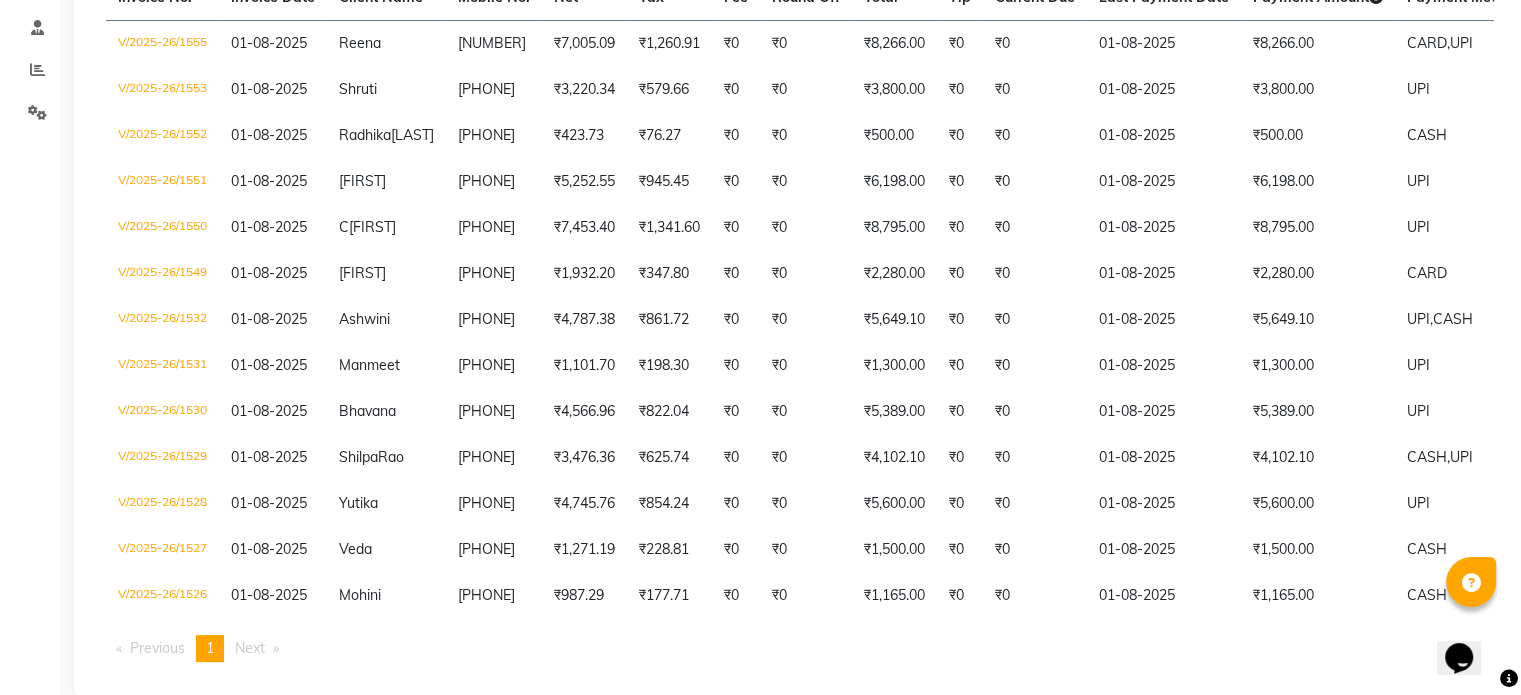 scroll, scrollTop: 76, scrollLeft: 0, axis: vertical 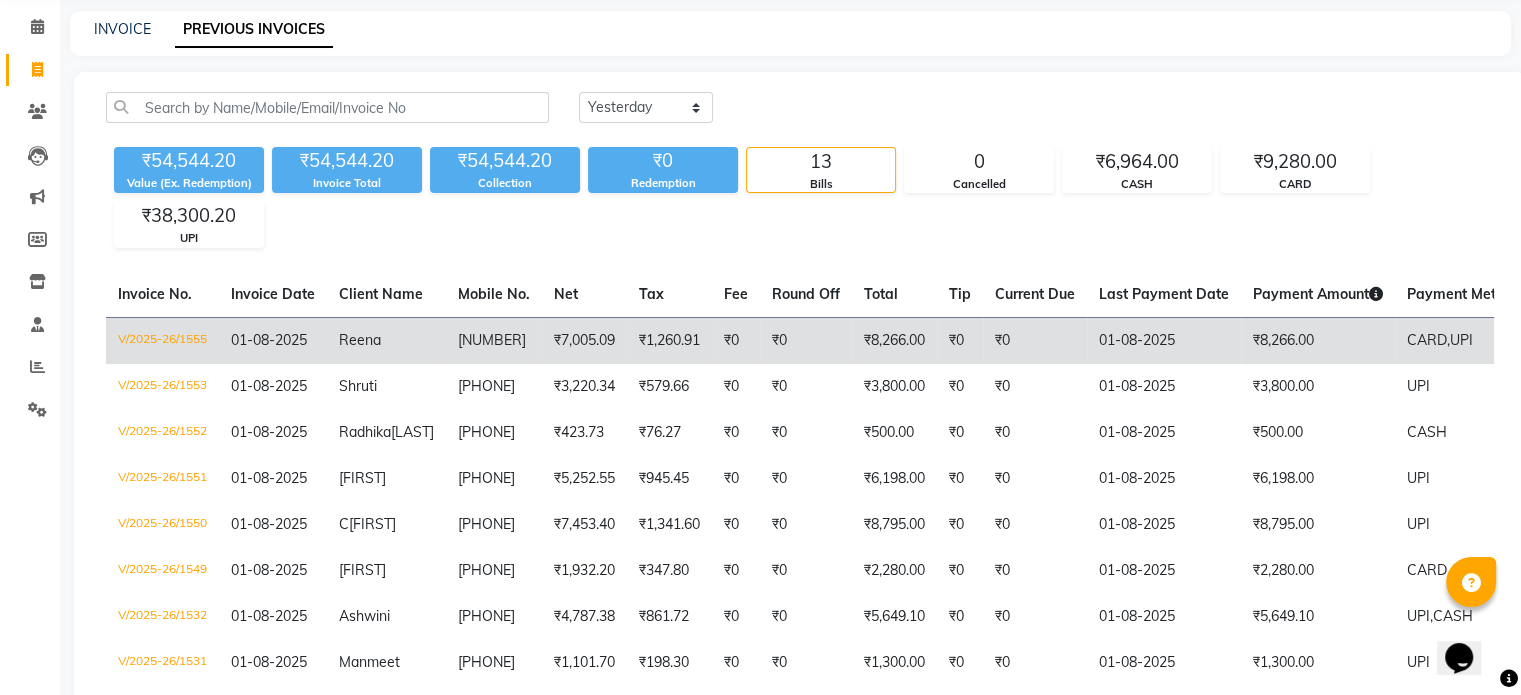 click on "₹1,260.91" 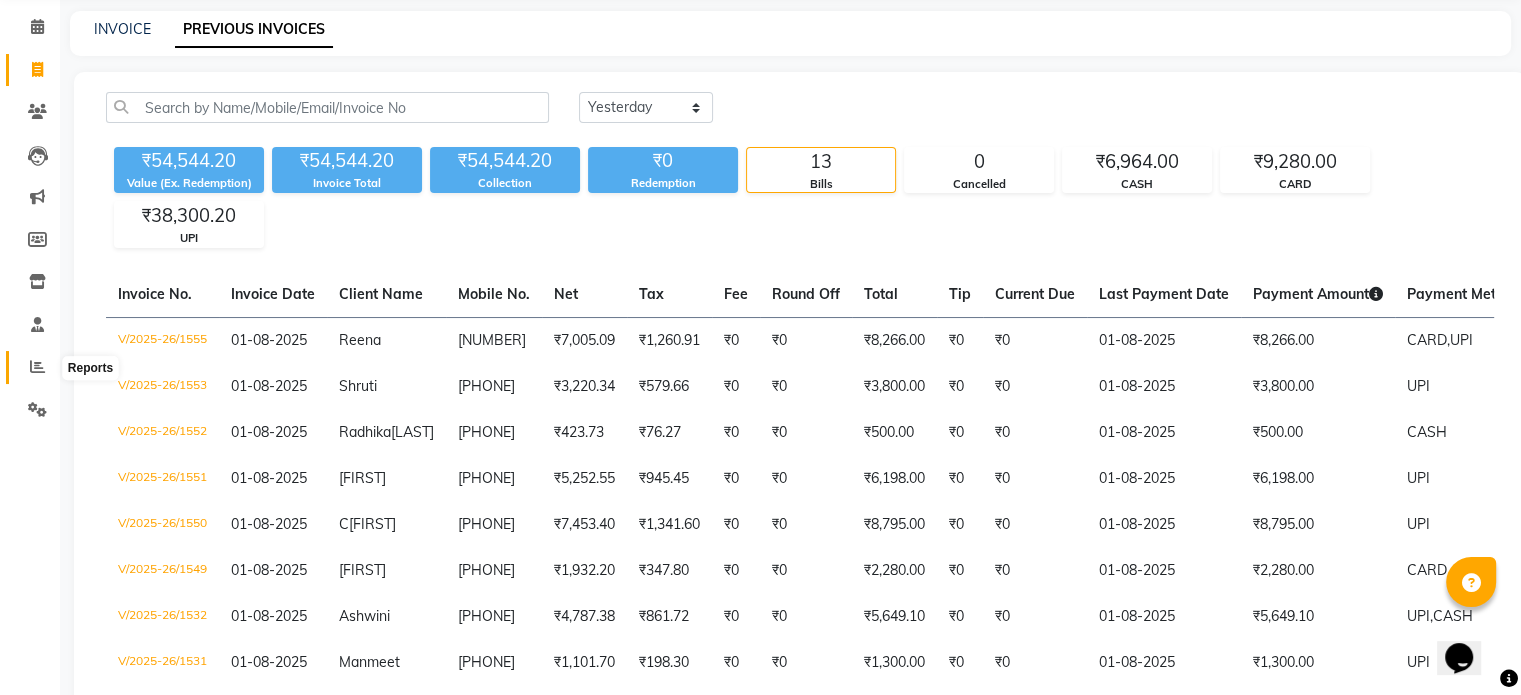 click 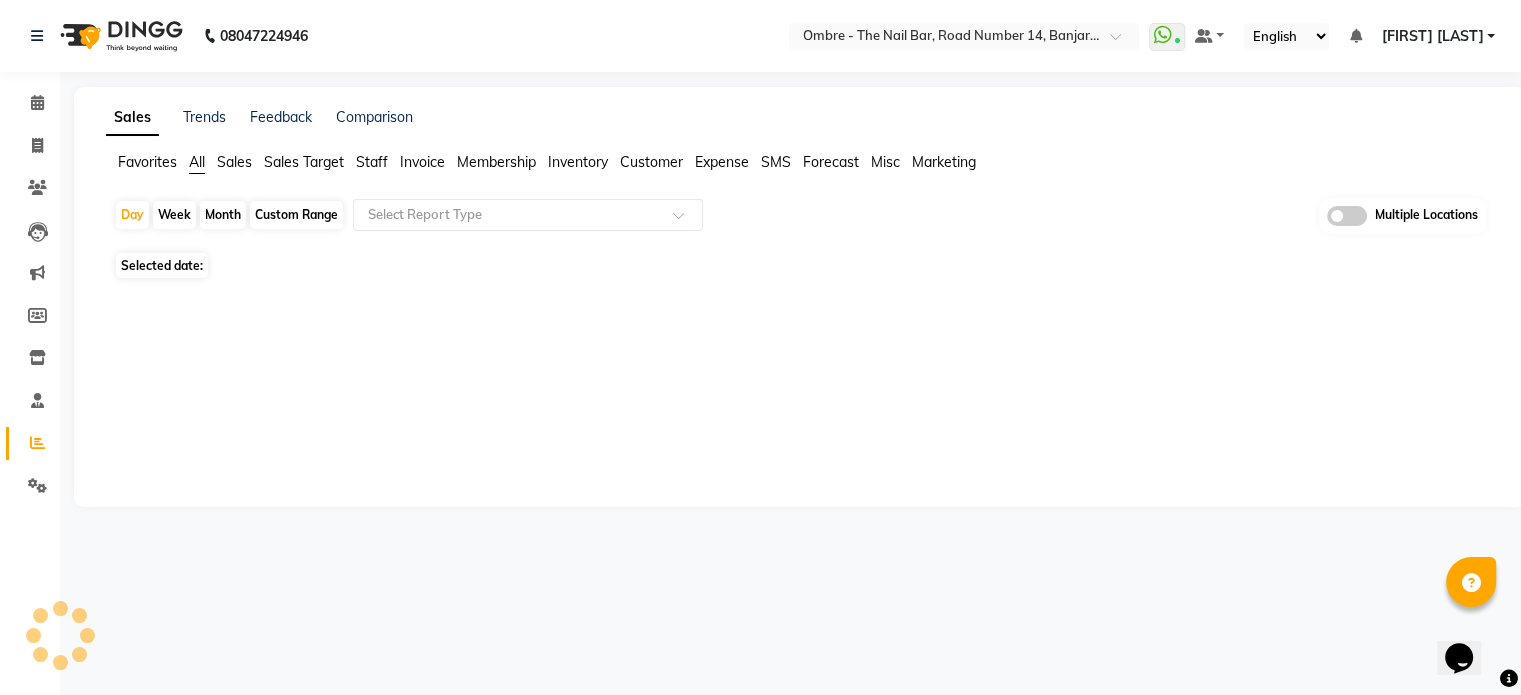 scroll, scrollTop: 0, scrollLeft: 0, axis: both 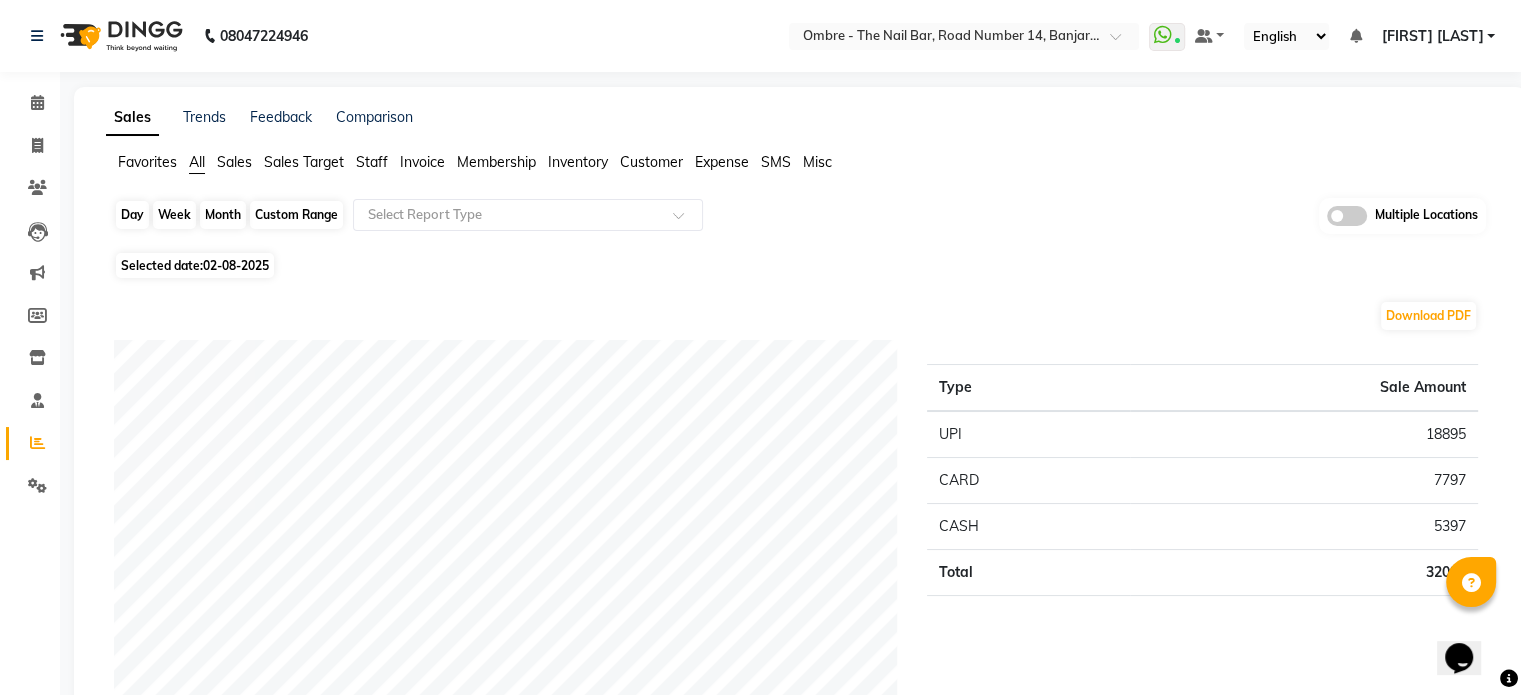 click on "Day" 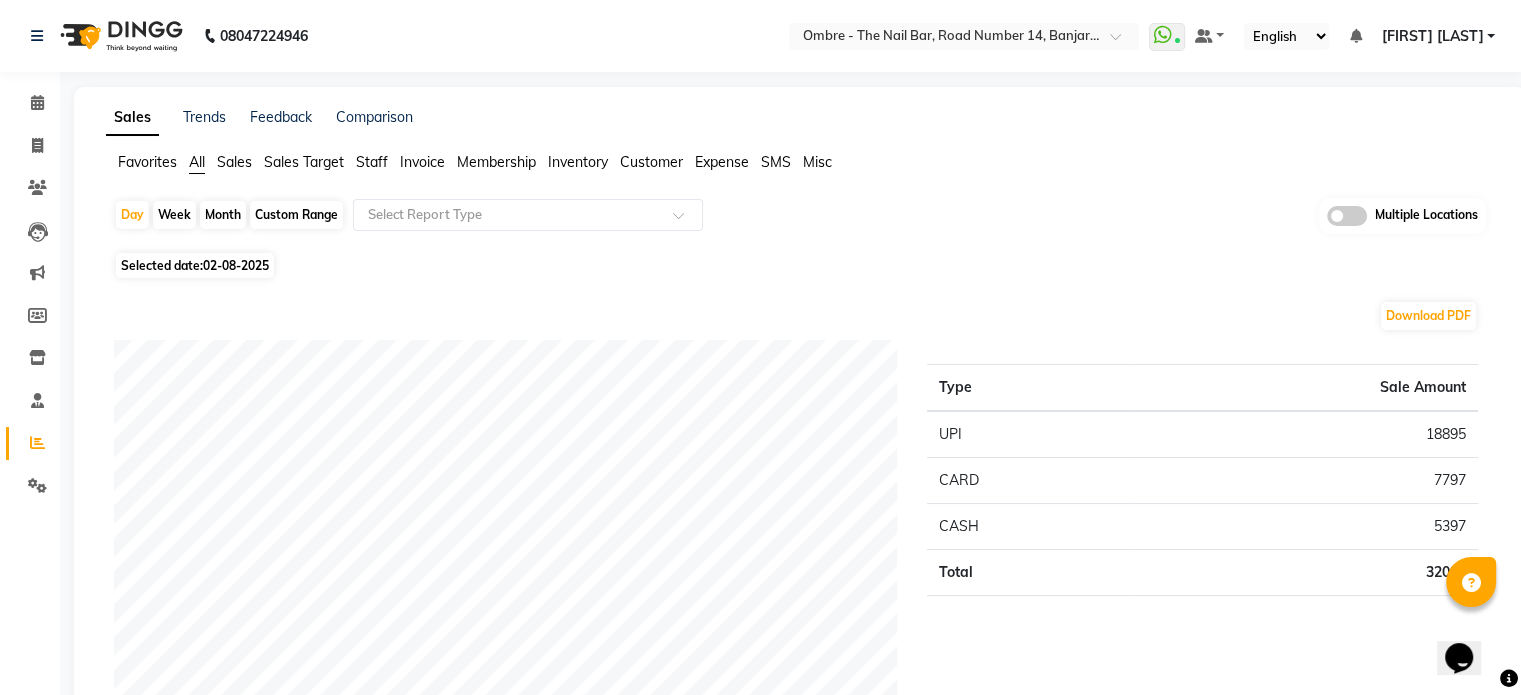 select on "8" 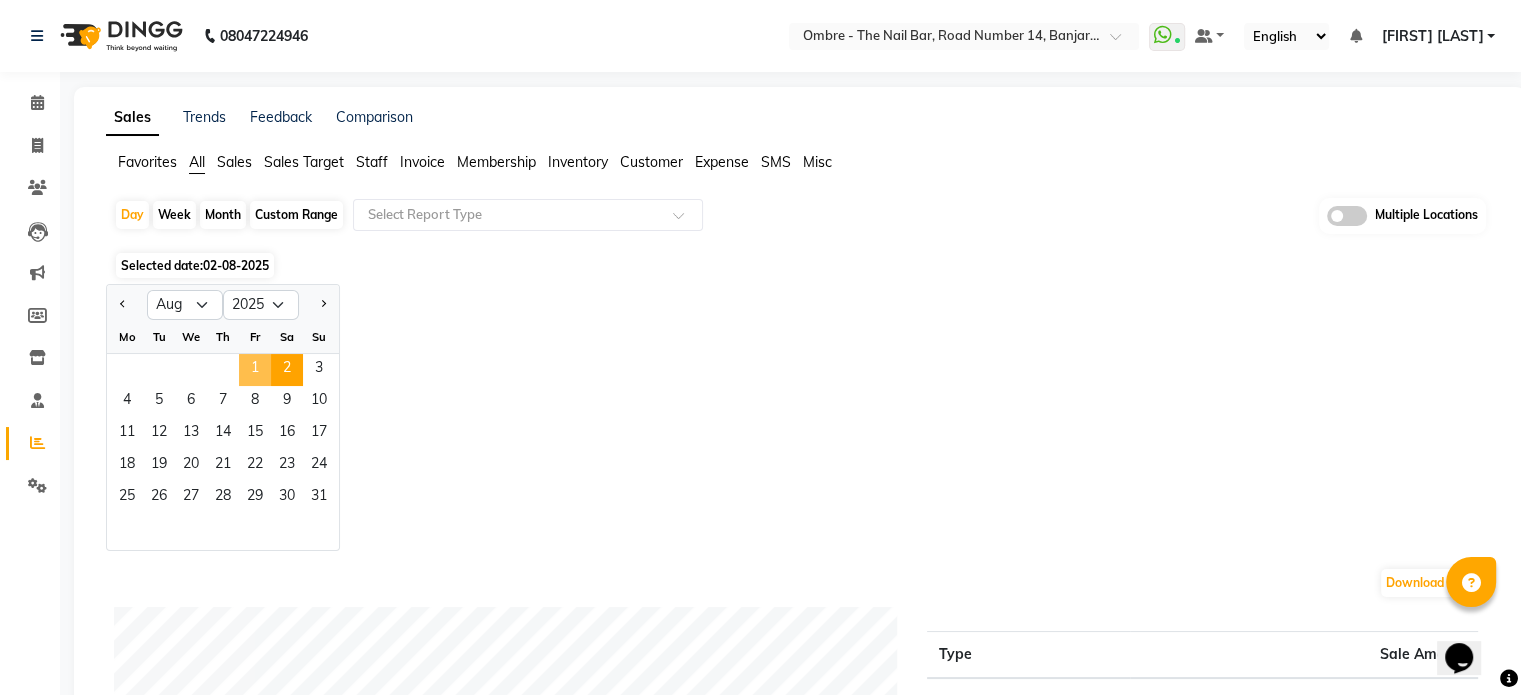 click on "1" 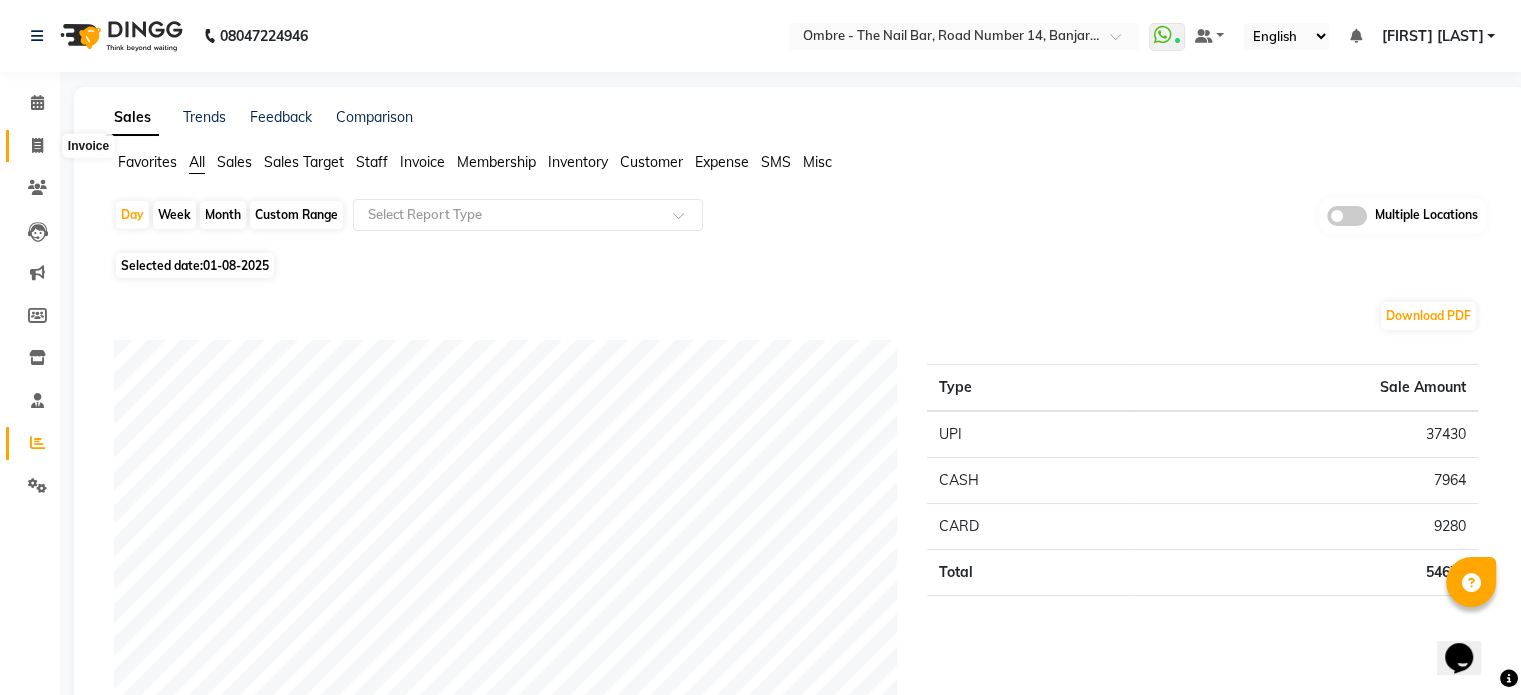 click 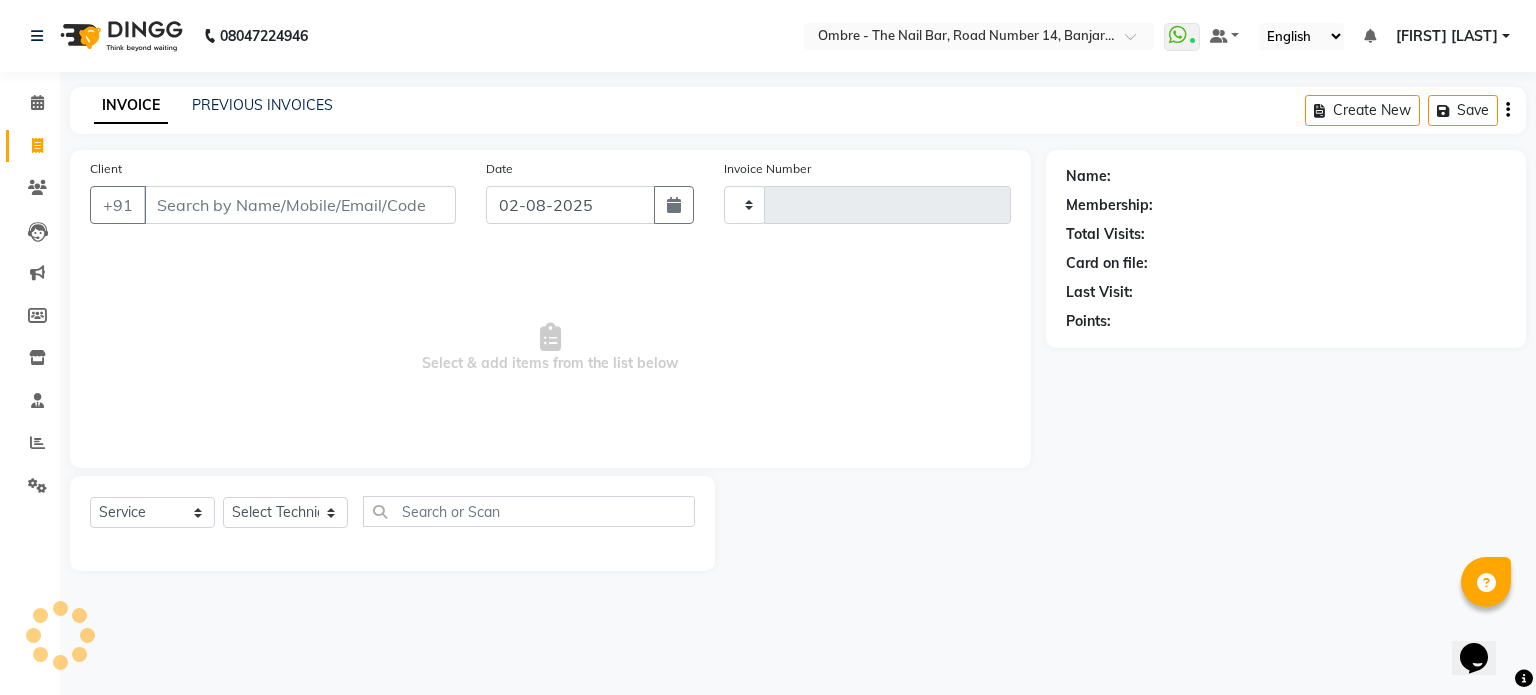 type on "1556" 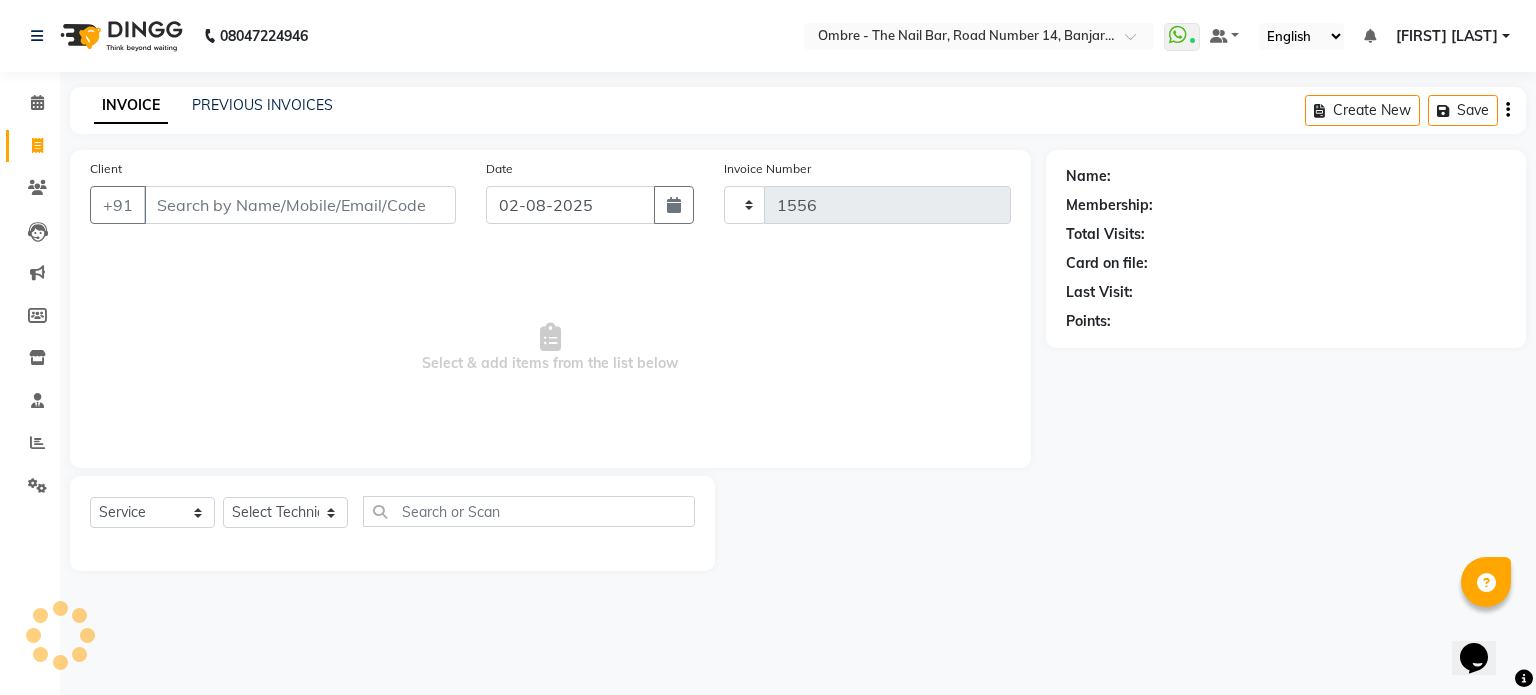 select on "4216" 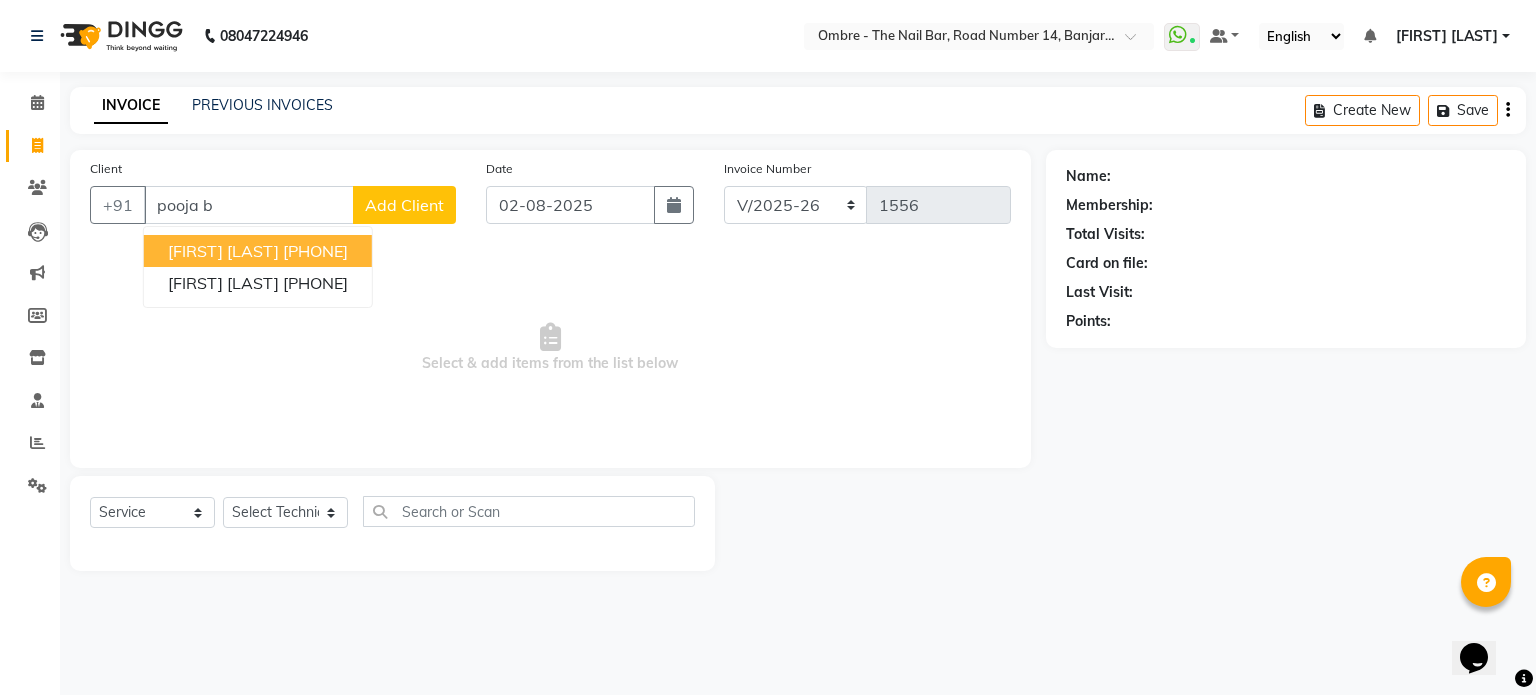 click on "9666621611" at bounding box center (315, 251) 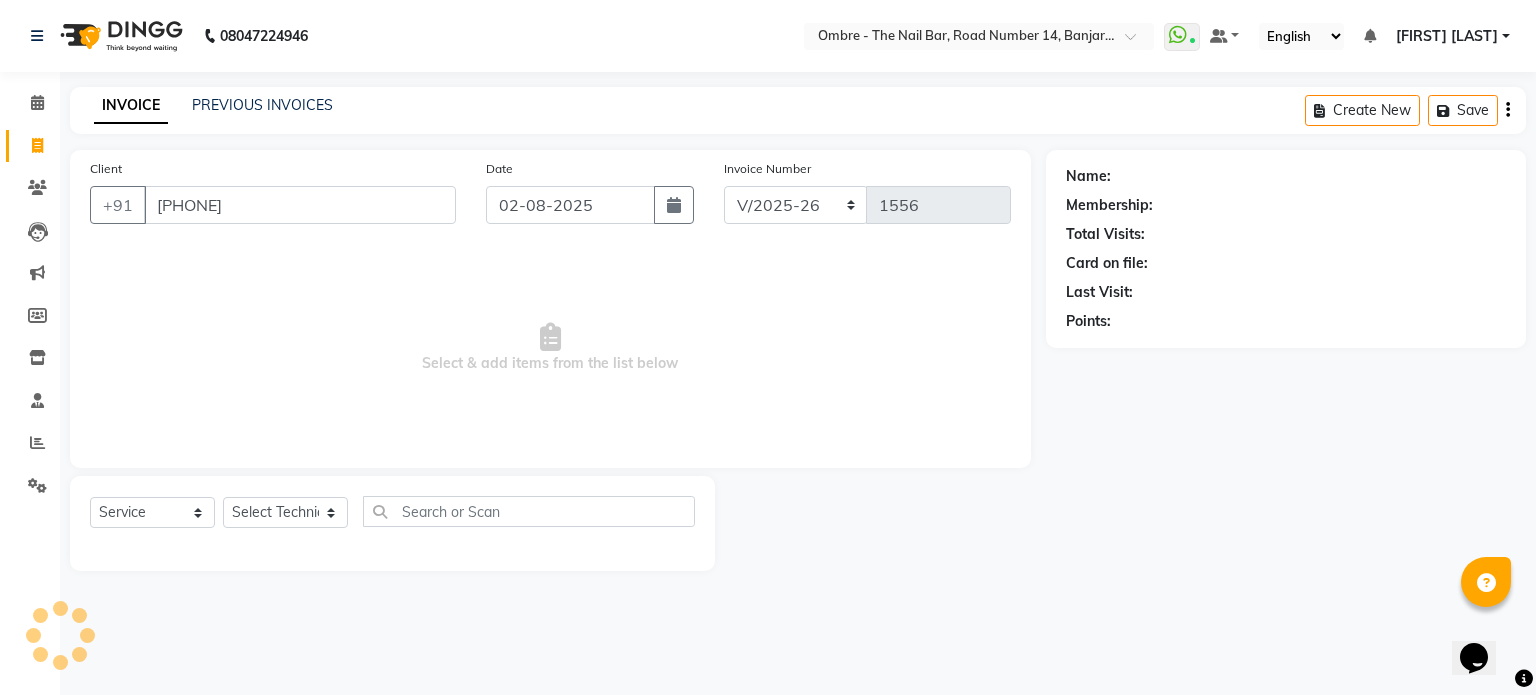 type on "9666621611" 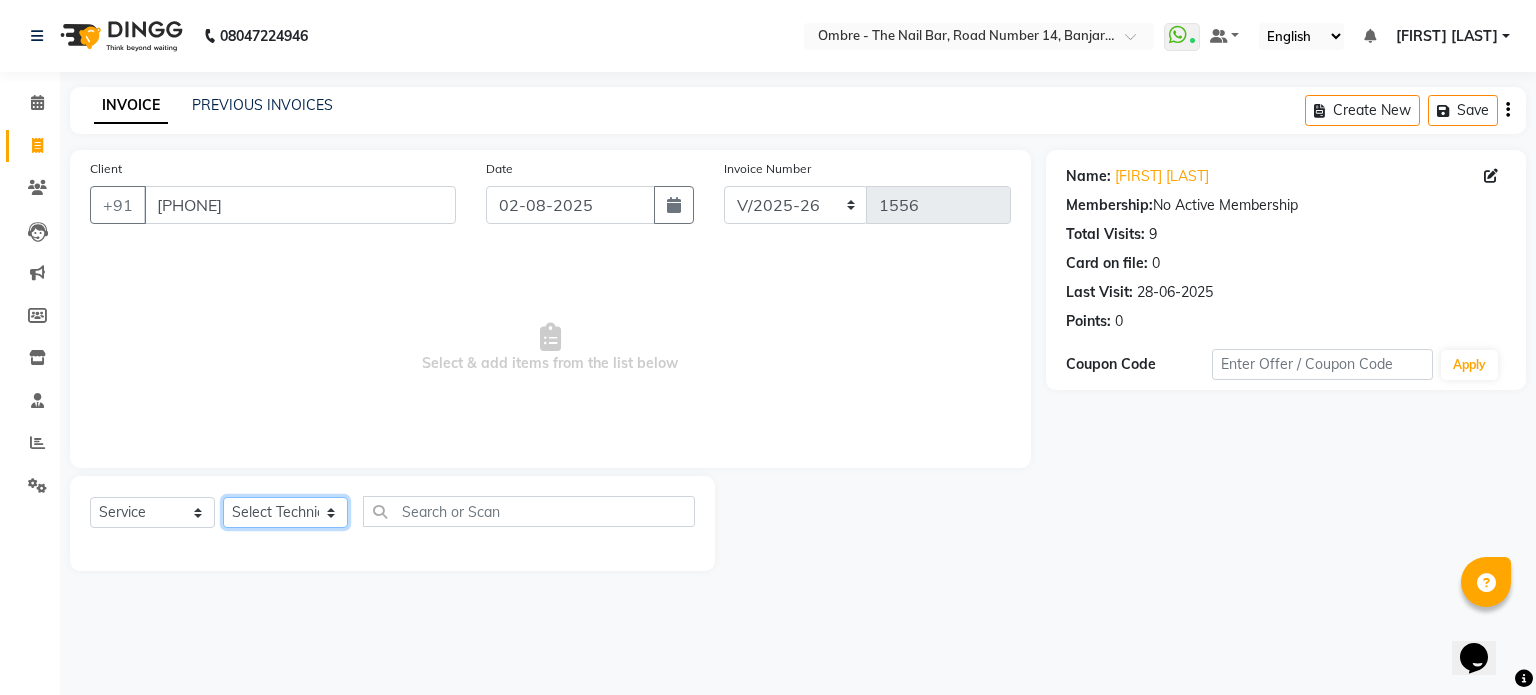click on "Select Technician Abel Arohi Bharti Esther Gaina Holyson Juli Kasar Lata Monisha Prasad priyanka sakshi jain Sheetal Sushila thamu Wonso" 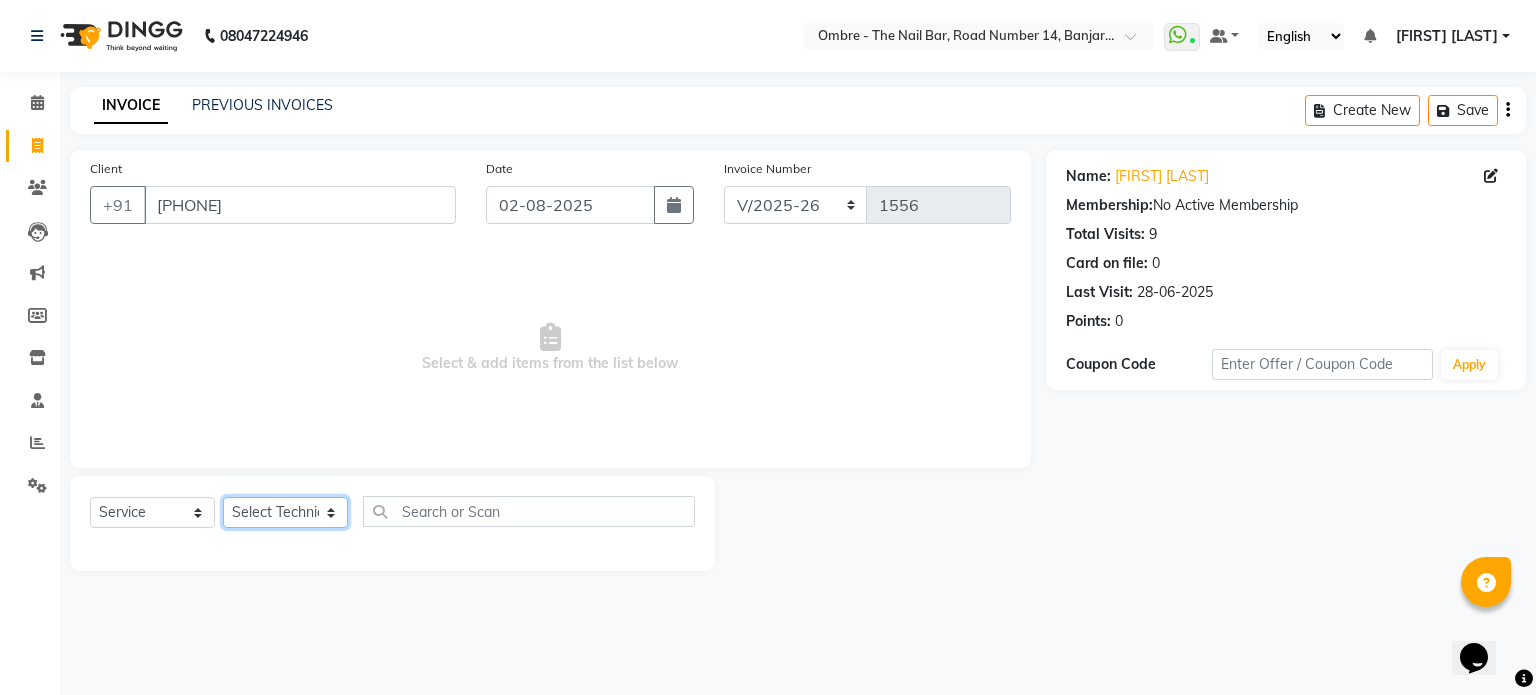 select on "83929" 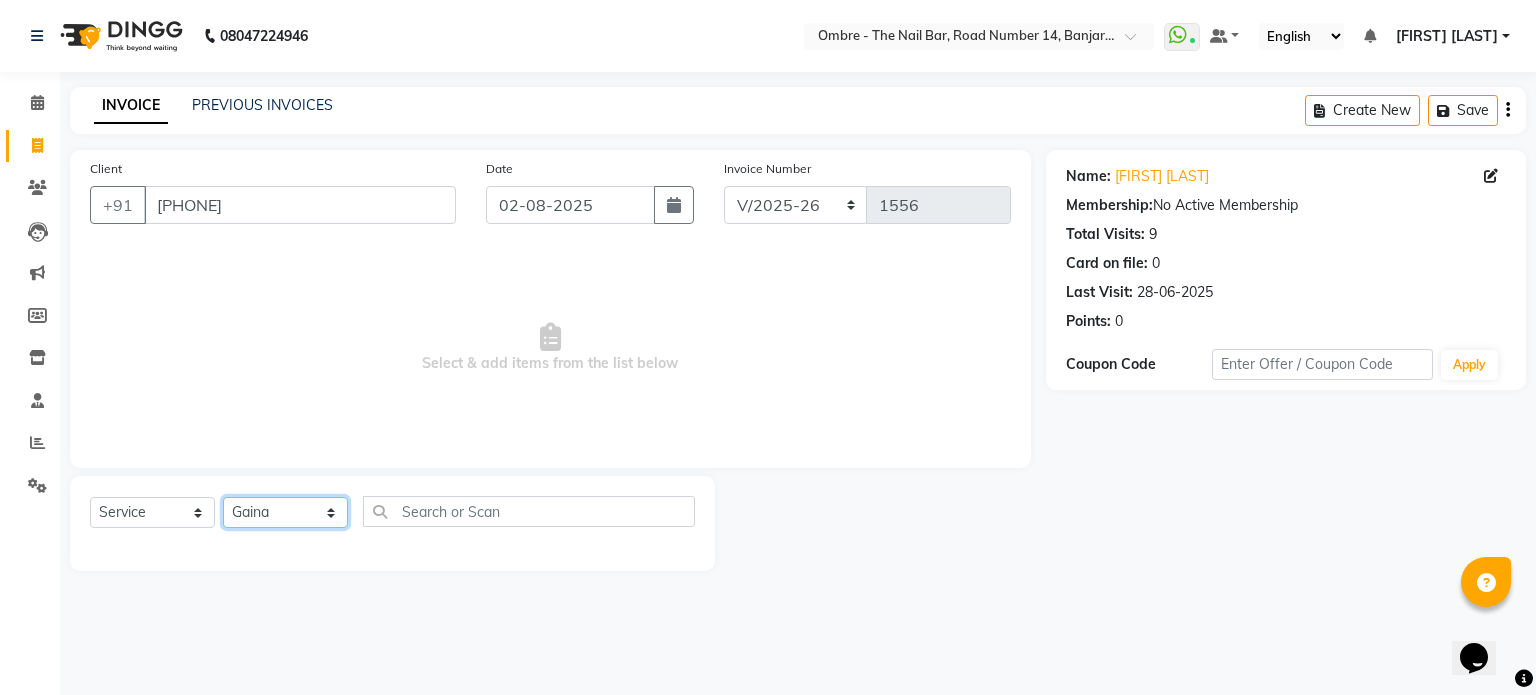 click on "Select Technician Abel Arohi Bharti Esther Gaina Holyson Juli Kasar Lata Monisha Prasad priyanka sakshi jain Sheetal Sushila thamu Wonso" 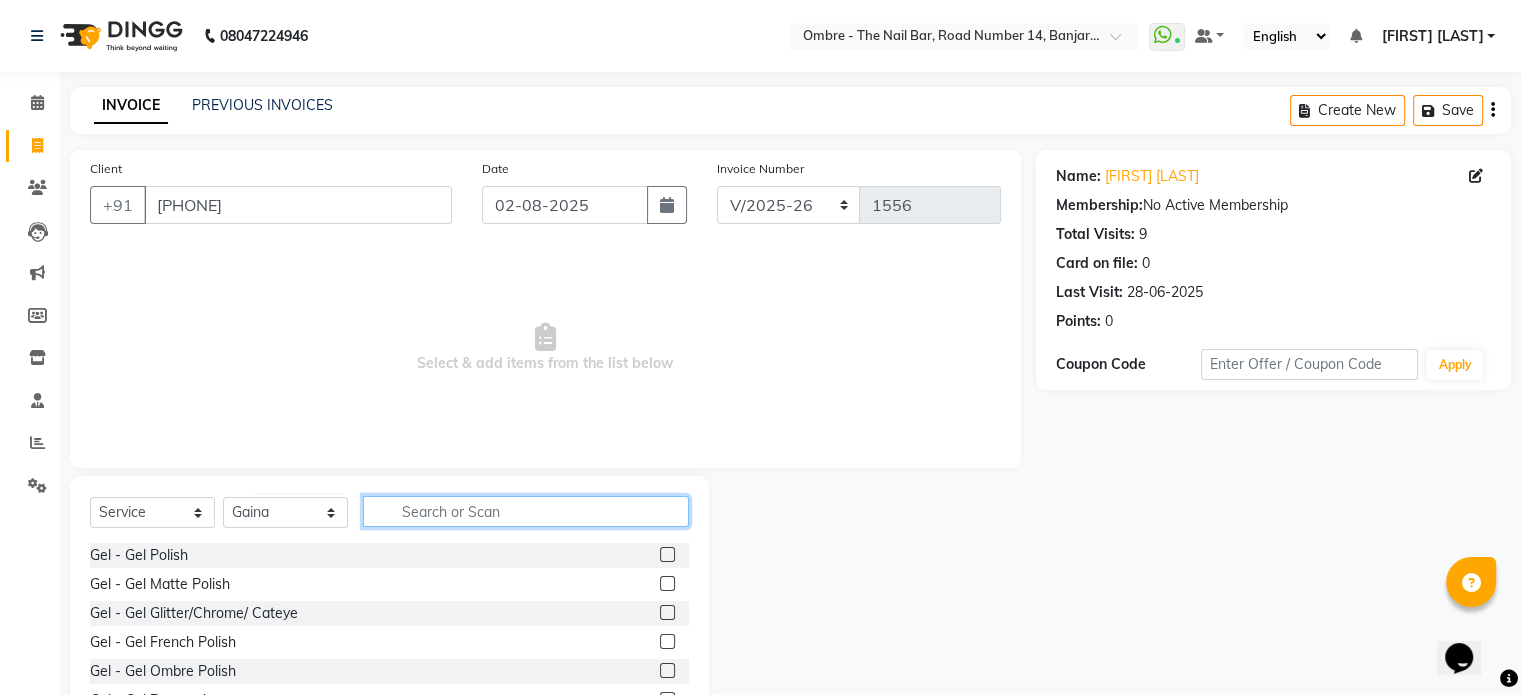 click 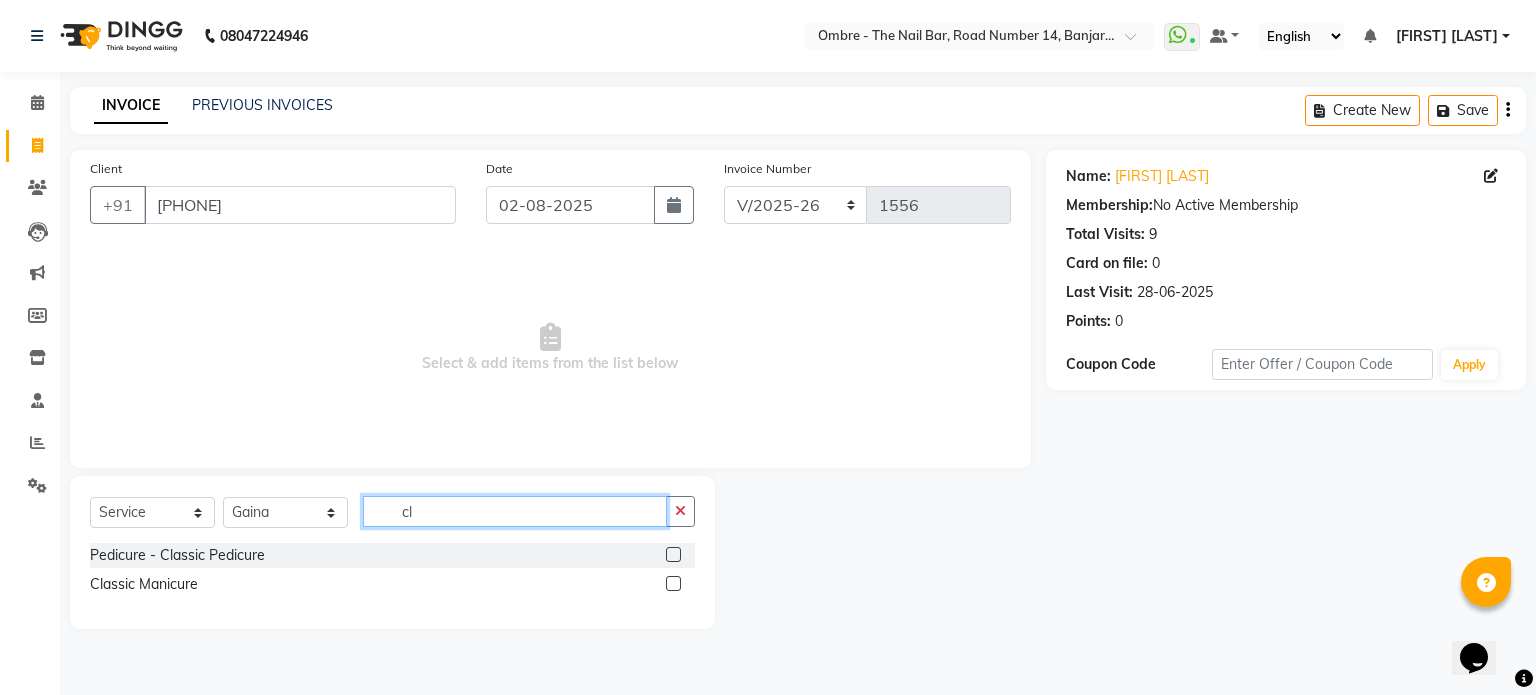 type on "cl" 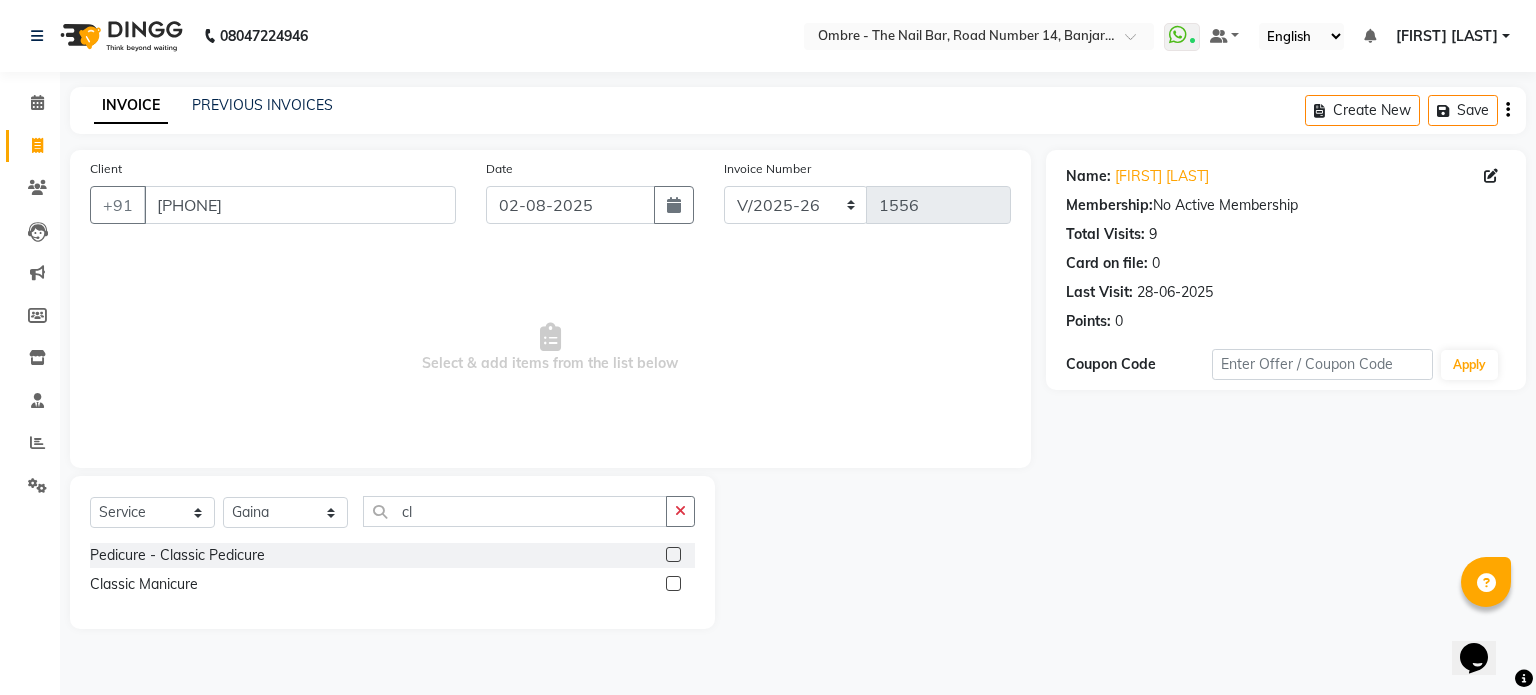 click 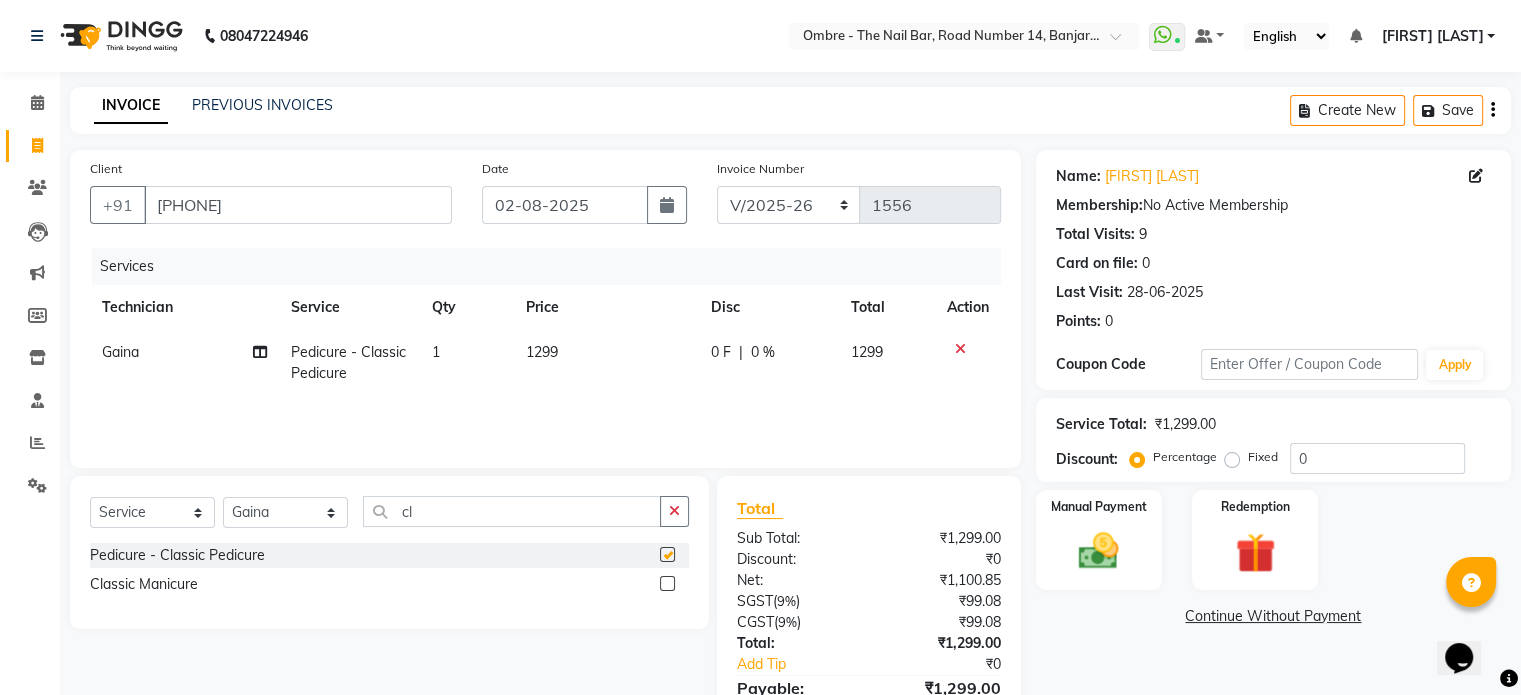 checkbox on "false" 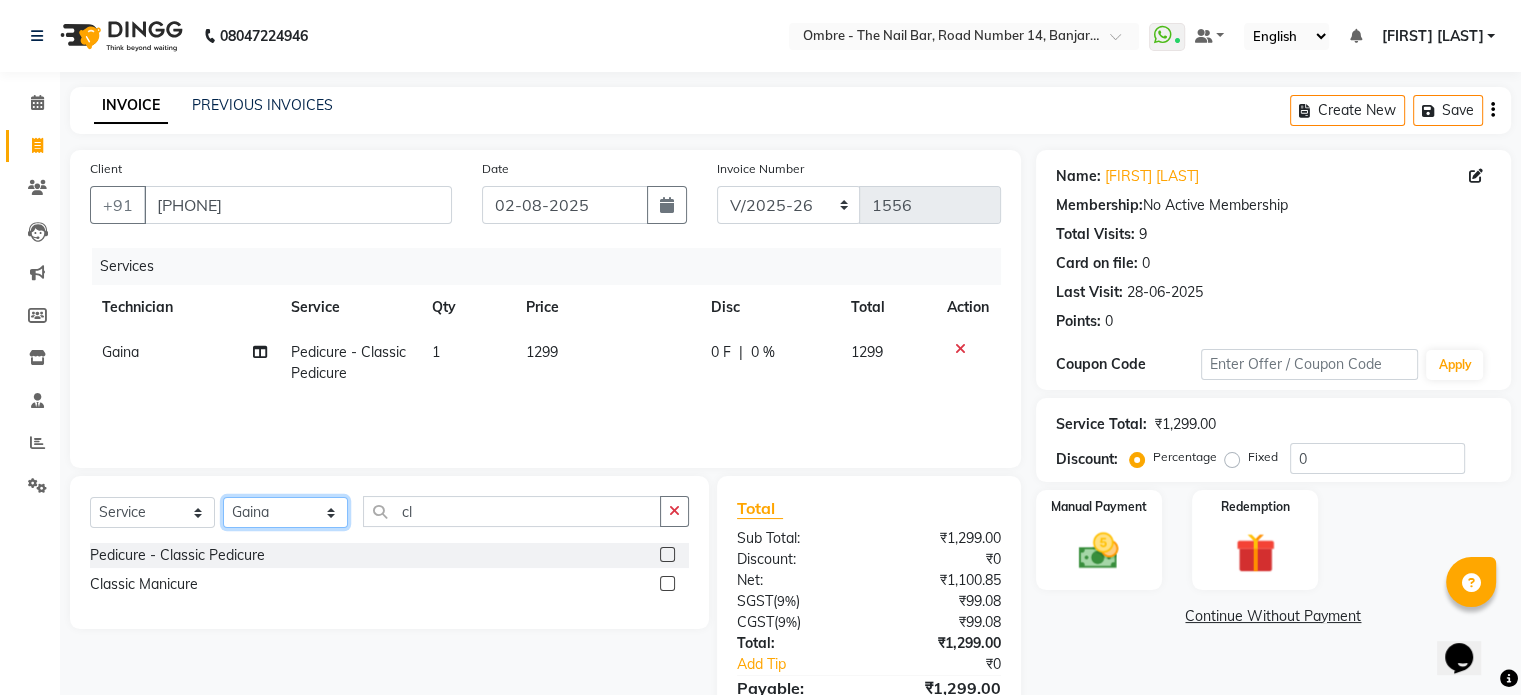 click on "Select Technician Abel Arohi Bharti Esther Gaina Holyson Juli Kasar Lata Monisha Prasad priyanka sakshi jain Sheetal Sushila thamu Wonso" 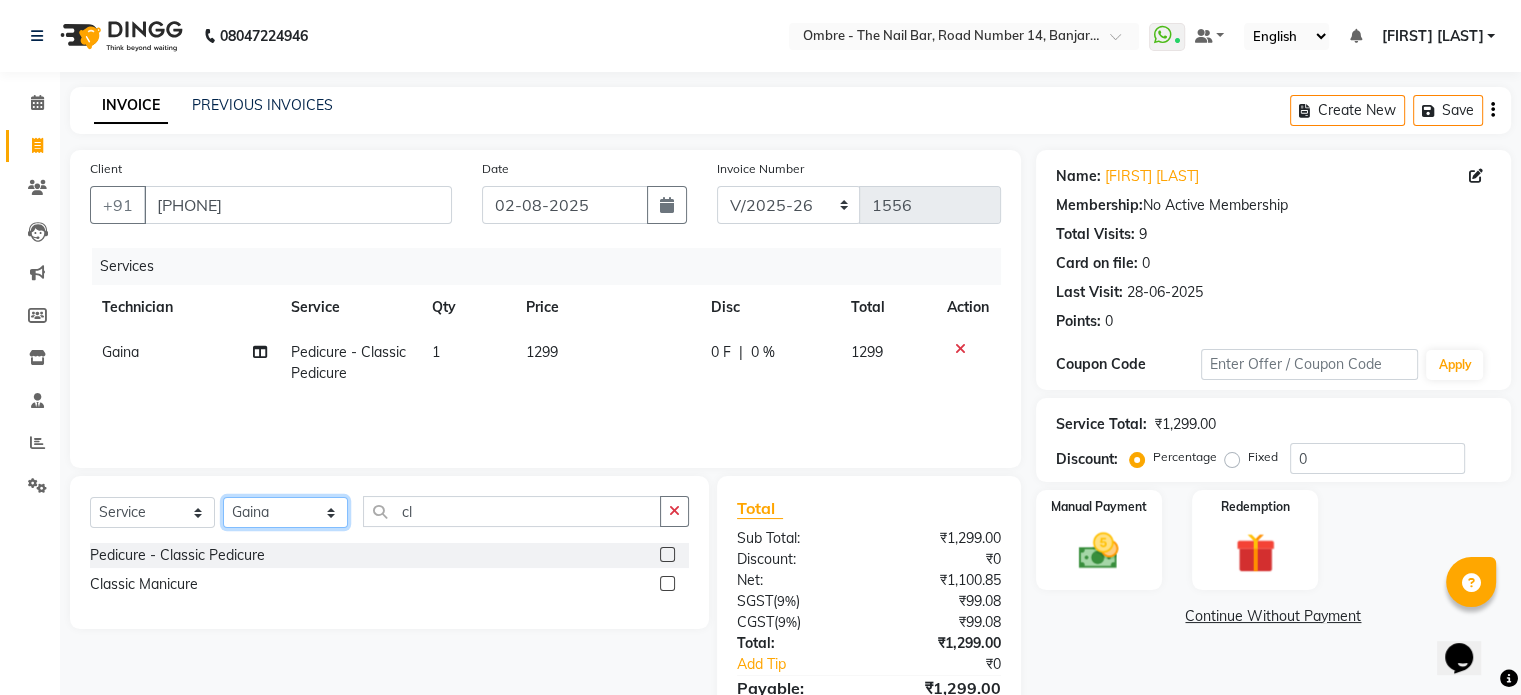 select on "21870" 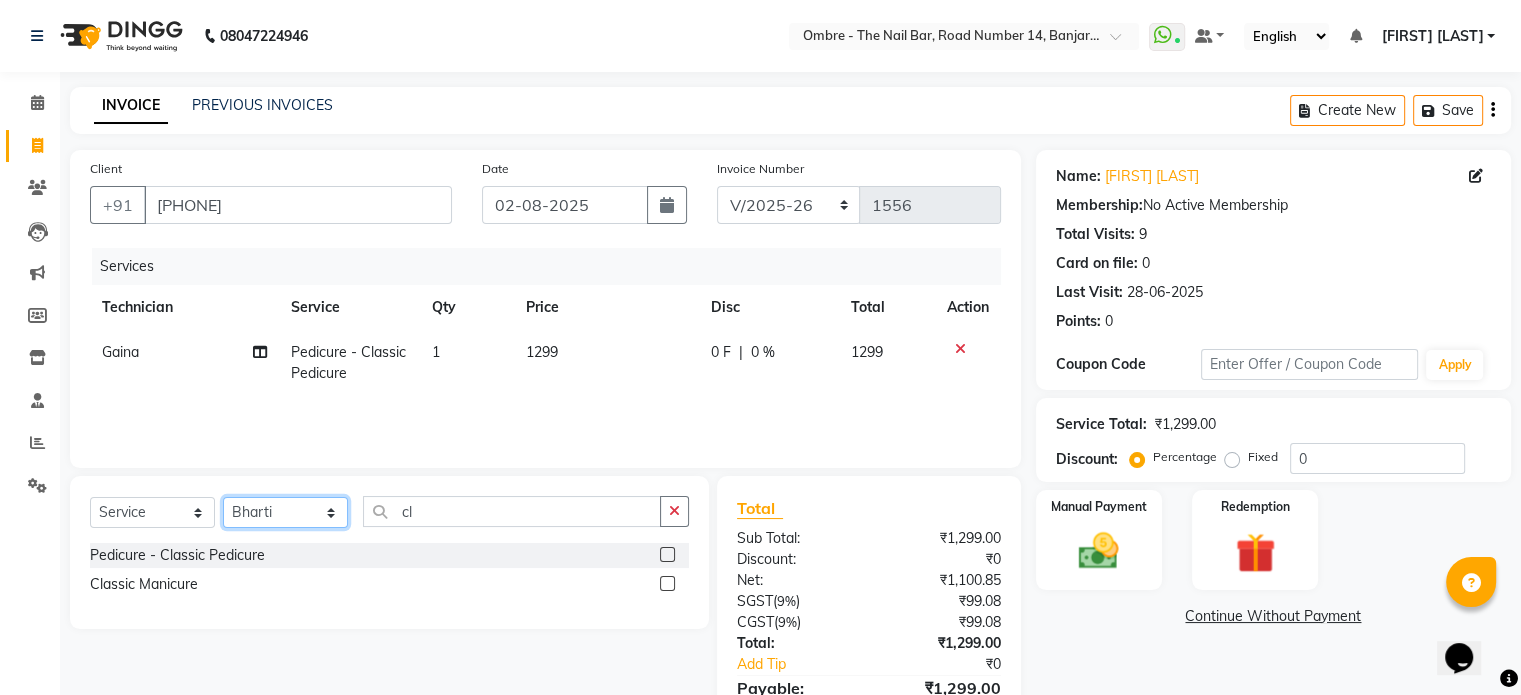 click on "Select Technician Abel Arohi Bharti Esther Gaina Holyson Juli Kasar Lata Monisha Prasad priyanka sakshi jain Sheetal Sushila thamu Wonso" 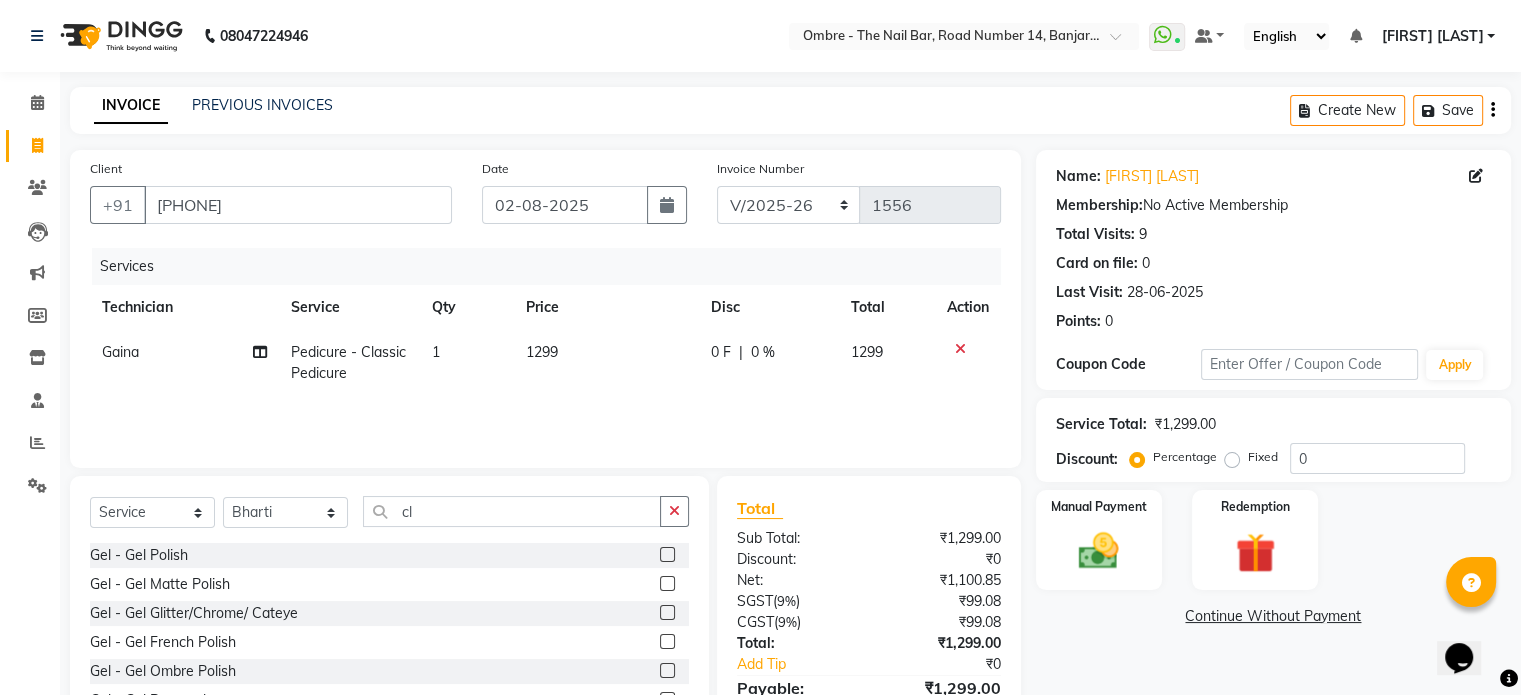 click 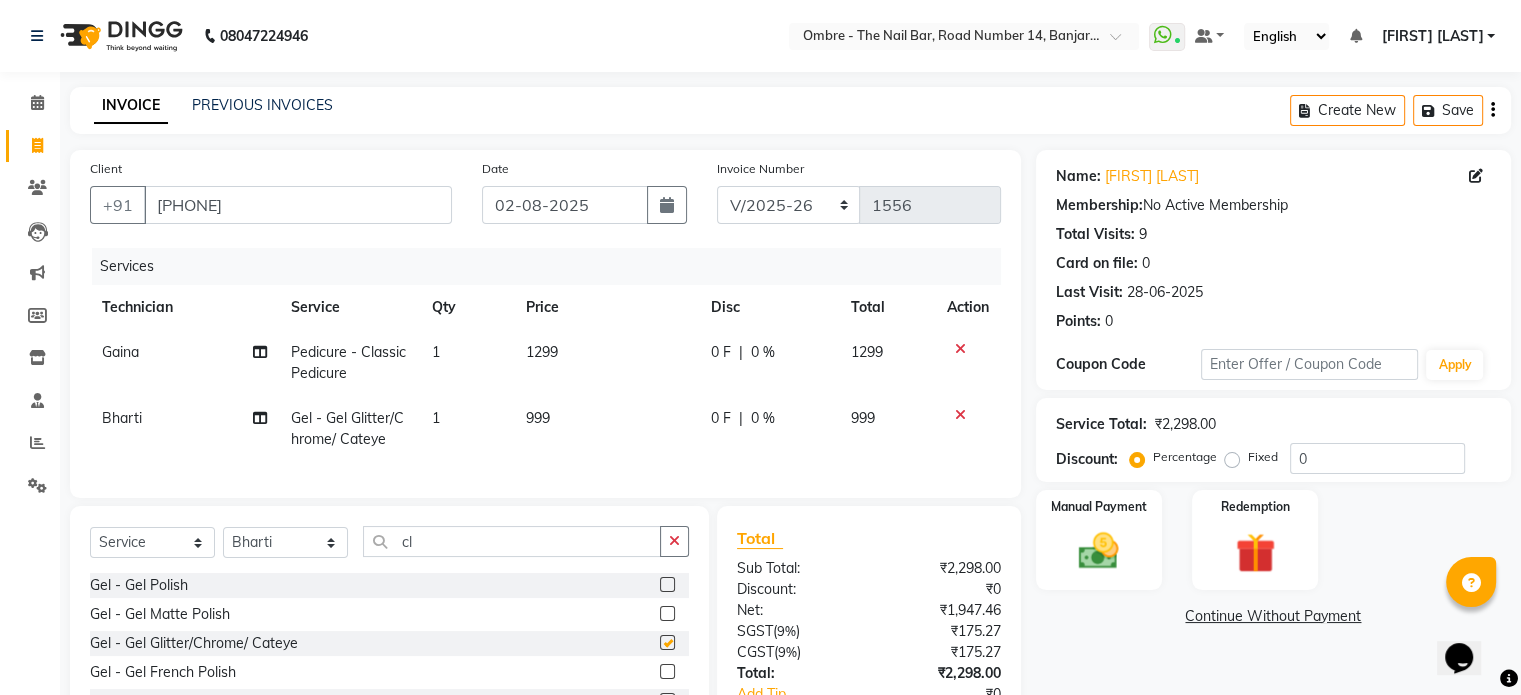 checkbox on "false" 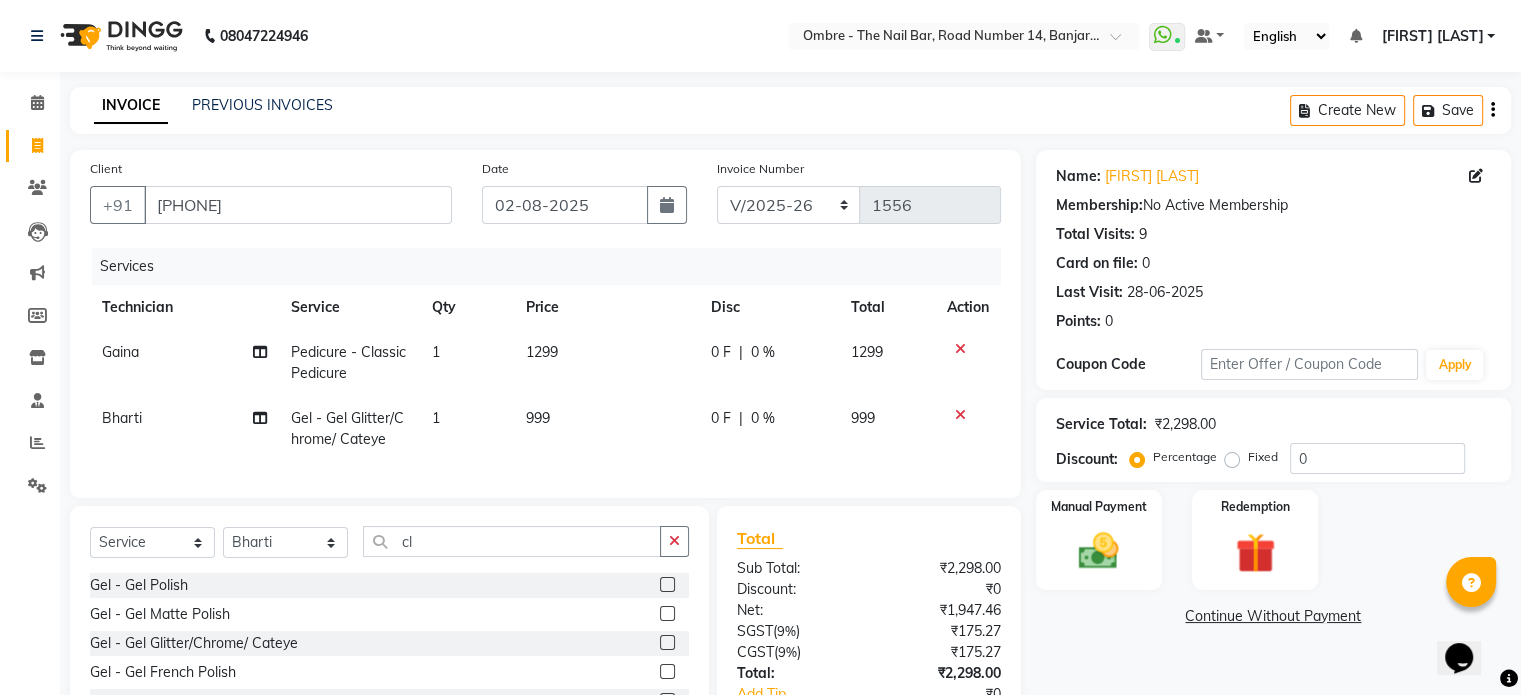 click 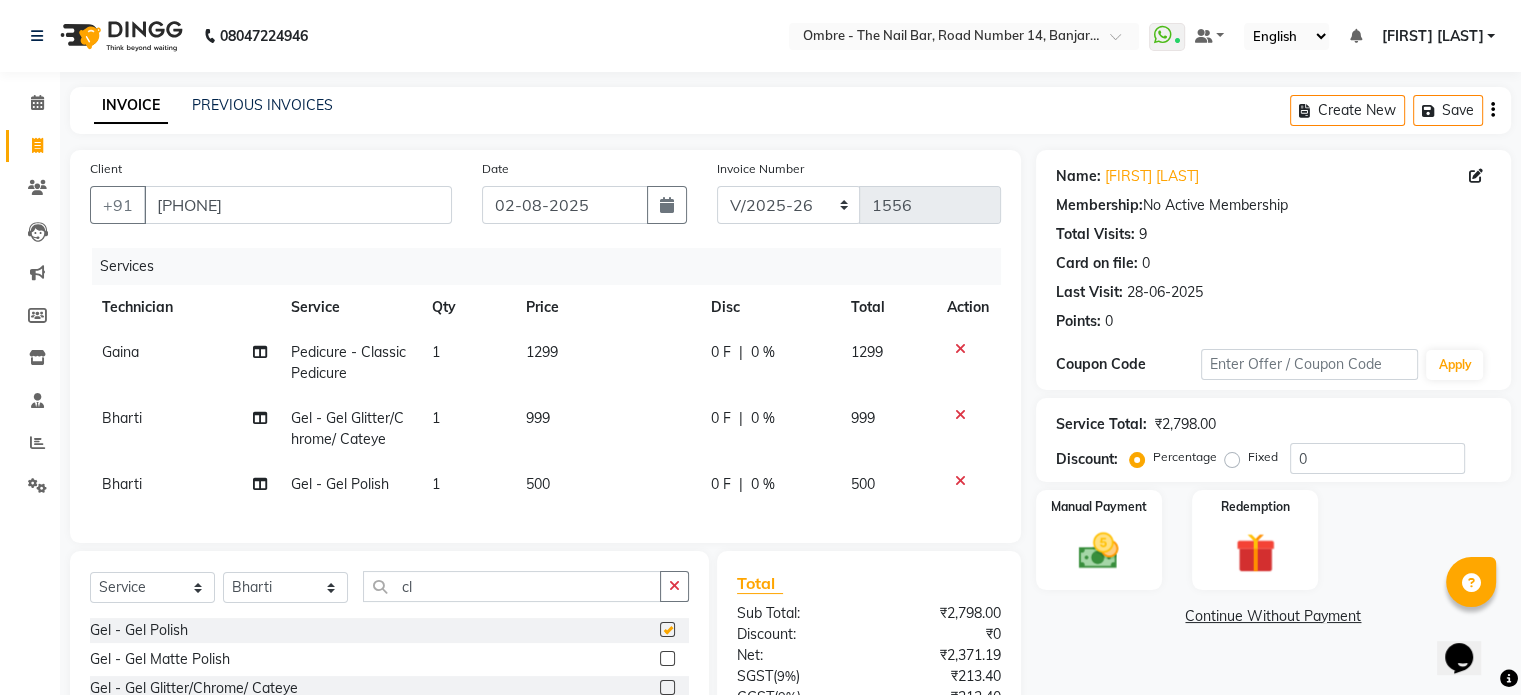 checkbox on "false" 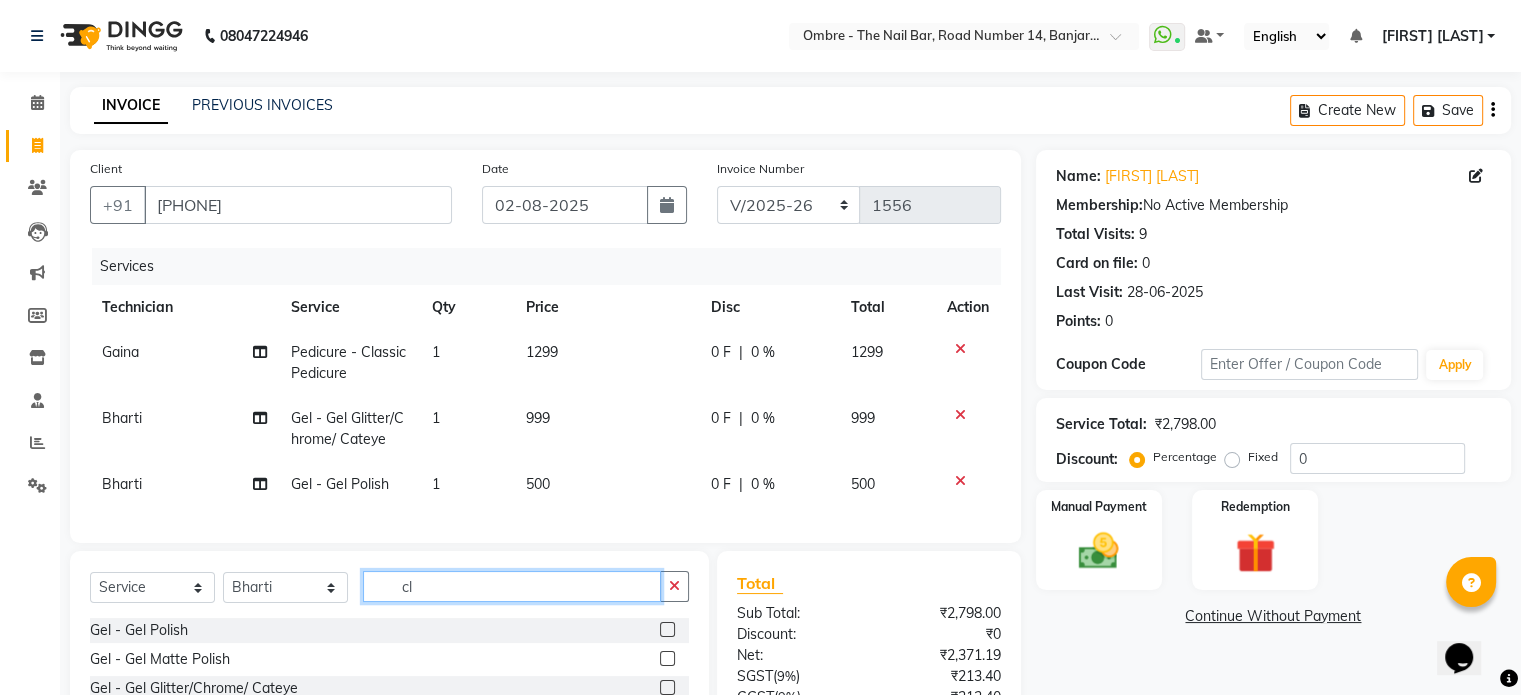 drag, startPoint x: 425, startPoint y: 605, endPoint x: 356, endPoint y: 608, distance: 69.065186 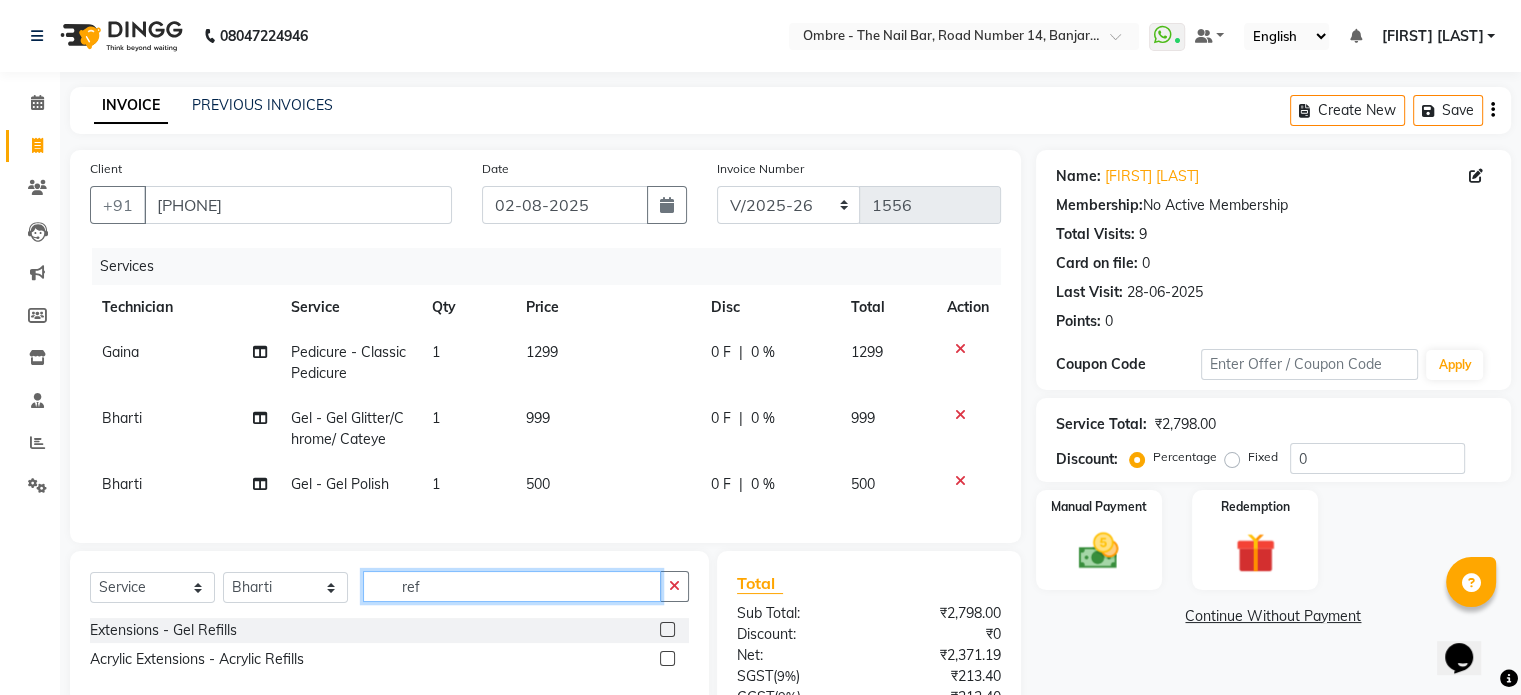 type on "ref" 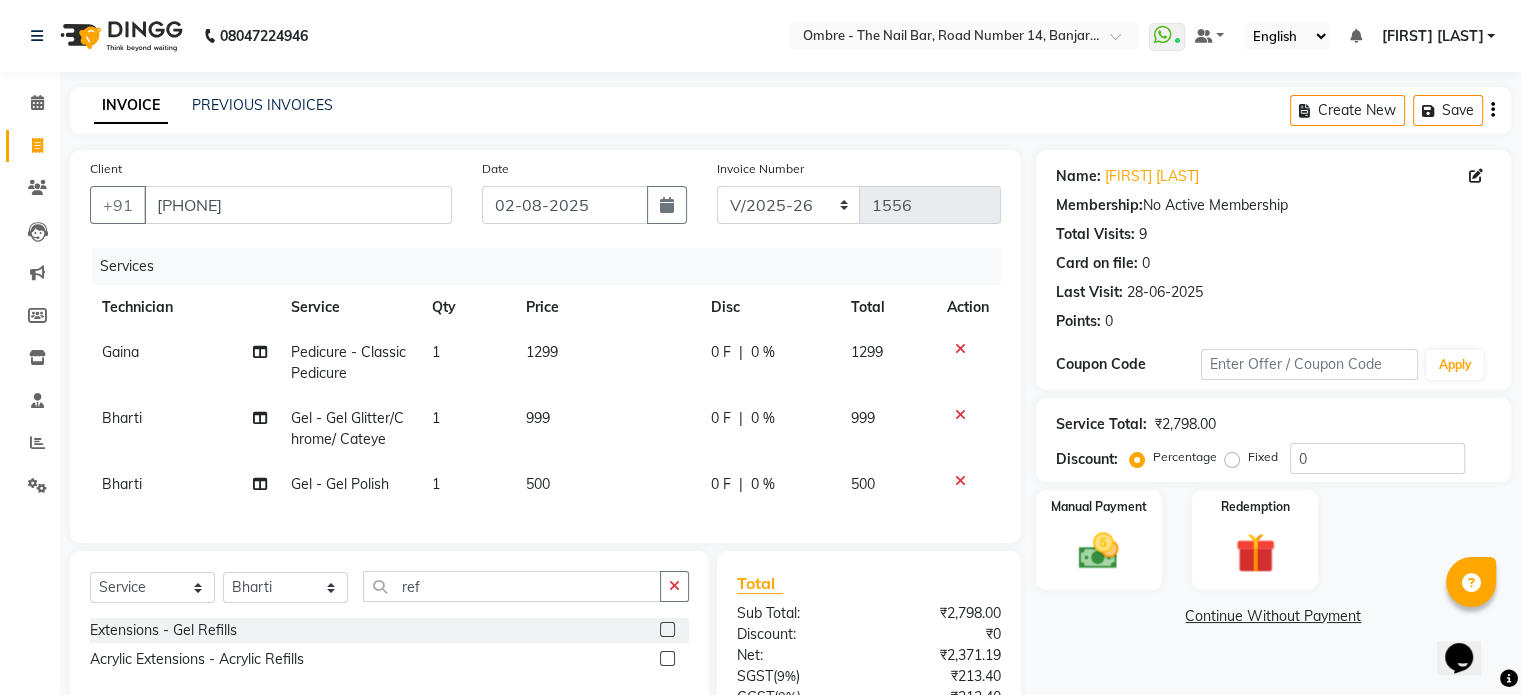 click 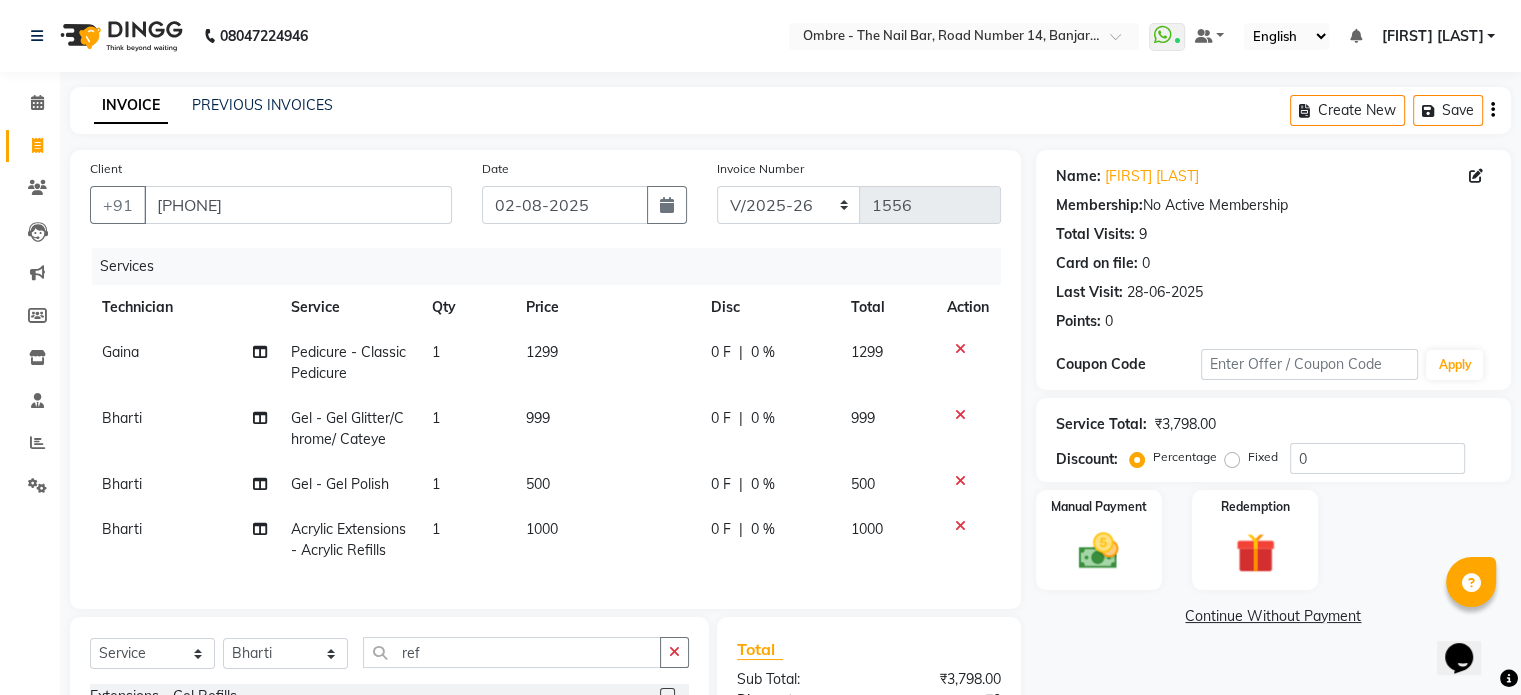 checkbox on "false" 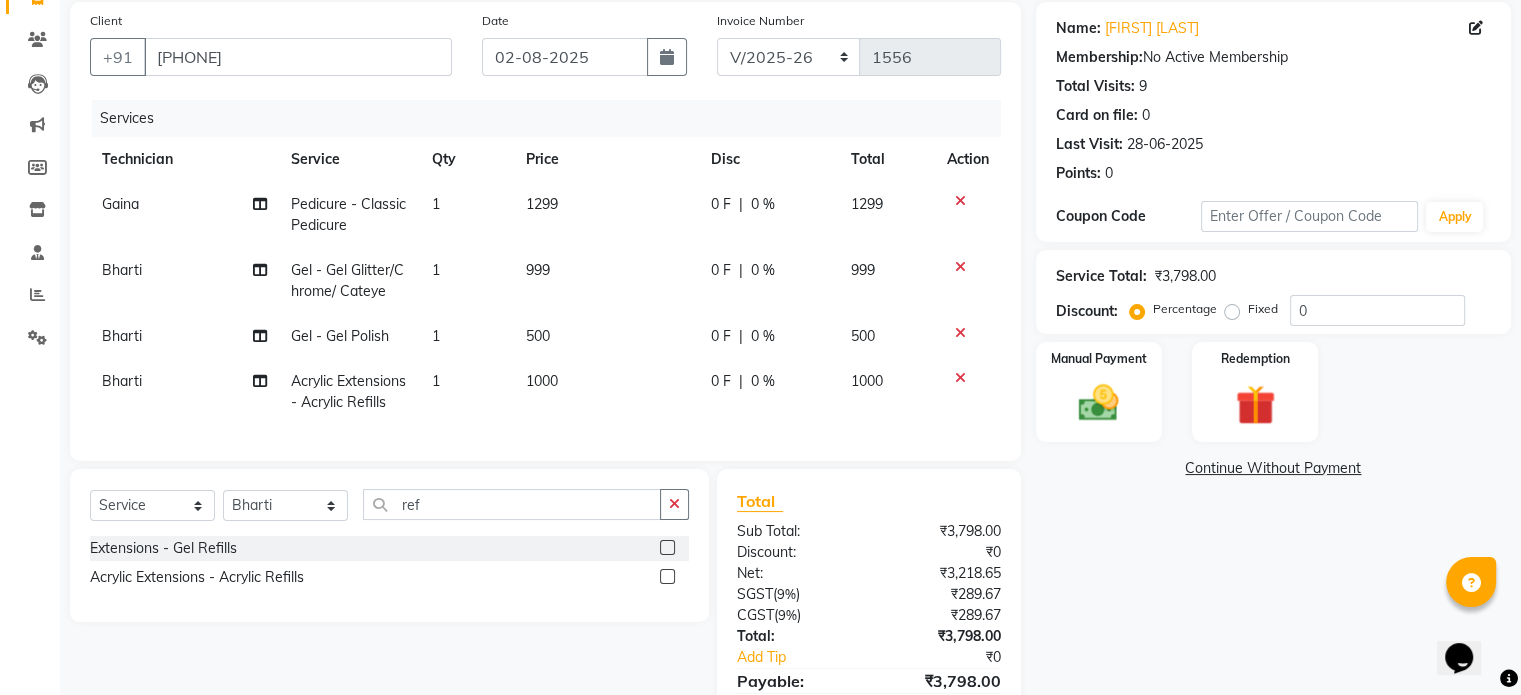 scroll, scrollTop: 204, scrollLeft: 0, axis: vertical 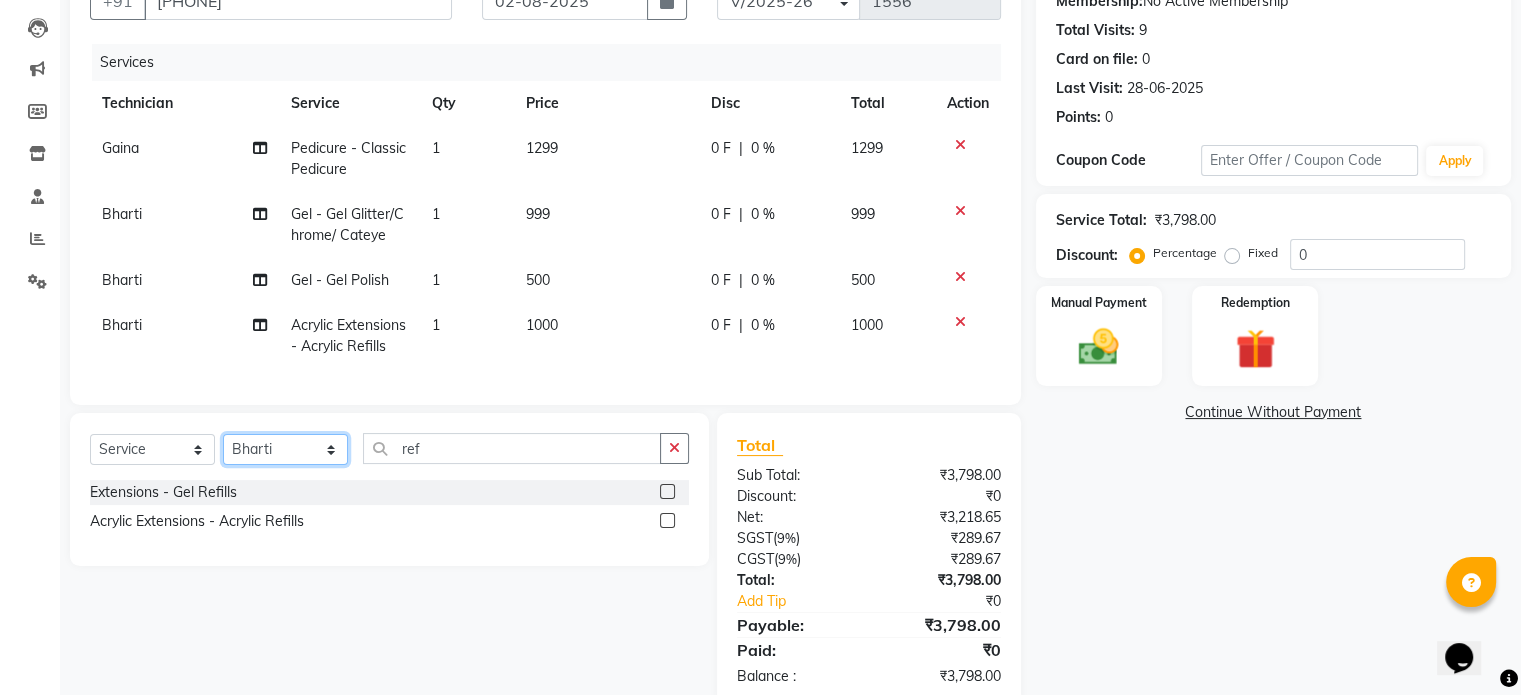 click on "Select Technician Abel Arohi Bharti Esther Gaina Holyson Juli Kasar Lata Monisha Prasad priyanka sakshi jain Sheetal Sushila thamu Wonso" 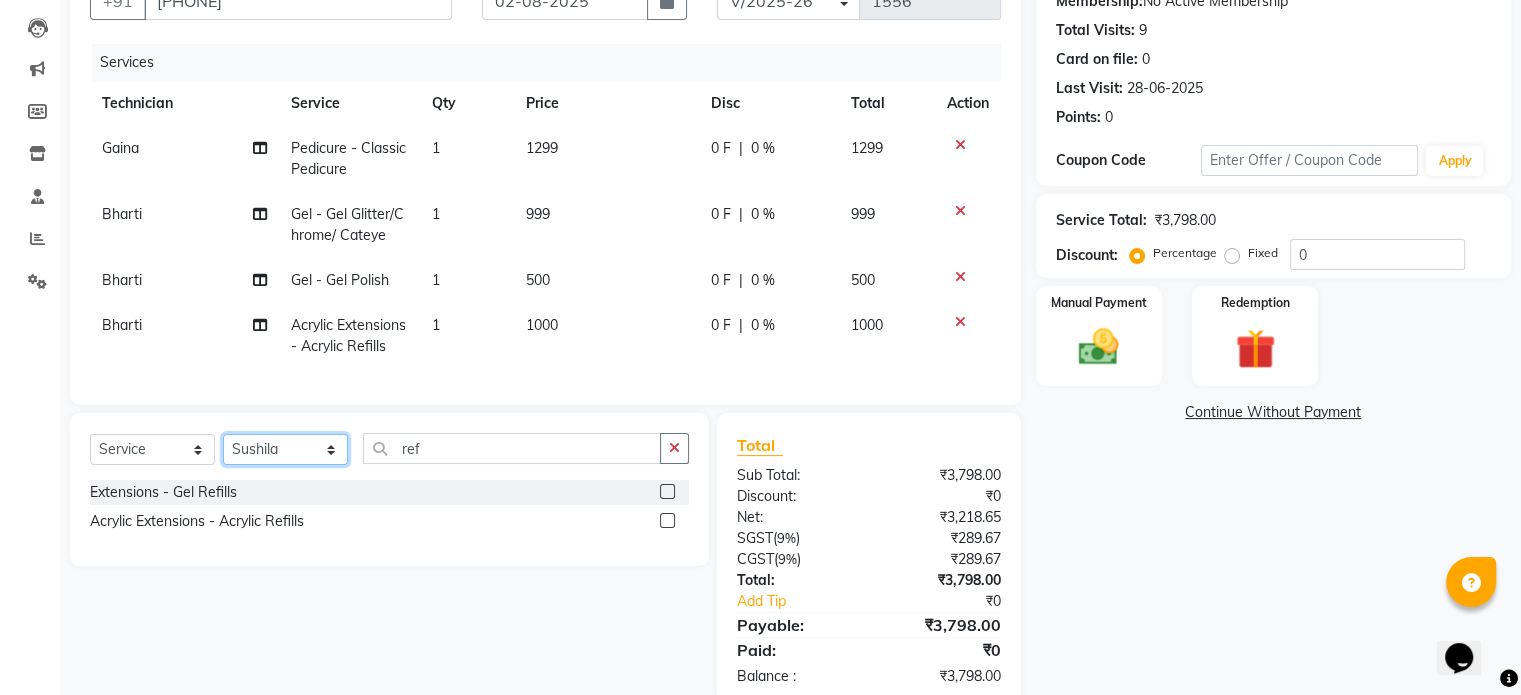 click on "Select Technician Abel Arohi Bharti Esther Gaina Holyson Juli Kasar Lata Monisha Prasad priyanka sakshi jain Sheetal Sushila thamu Wonso" 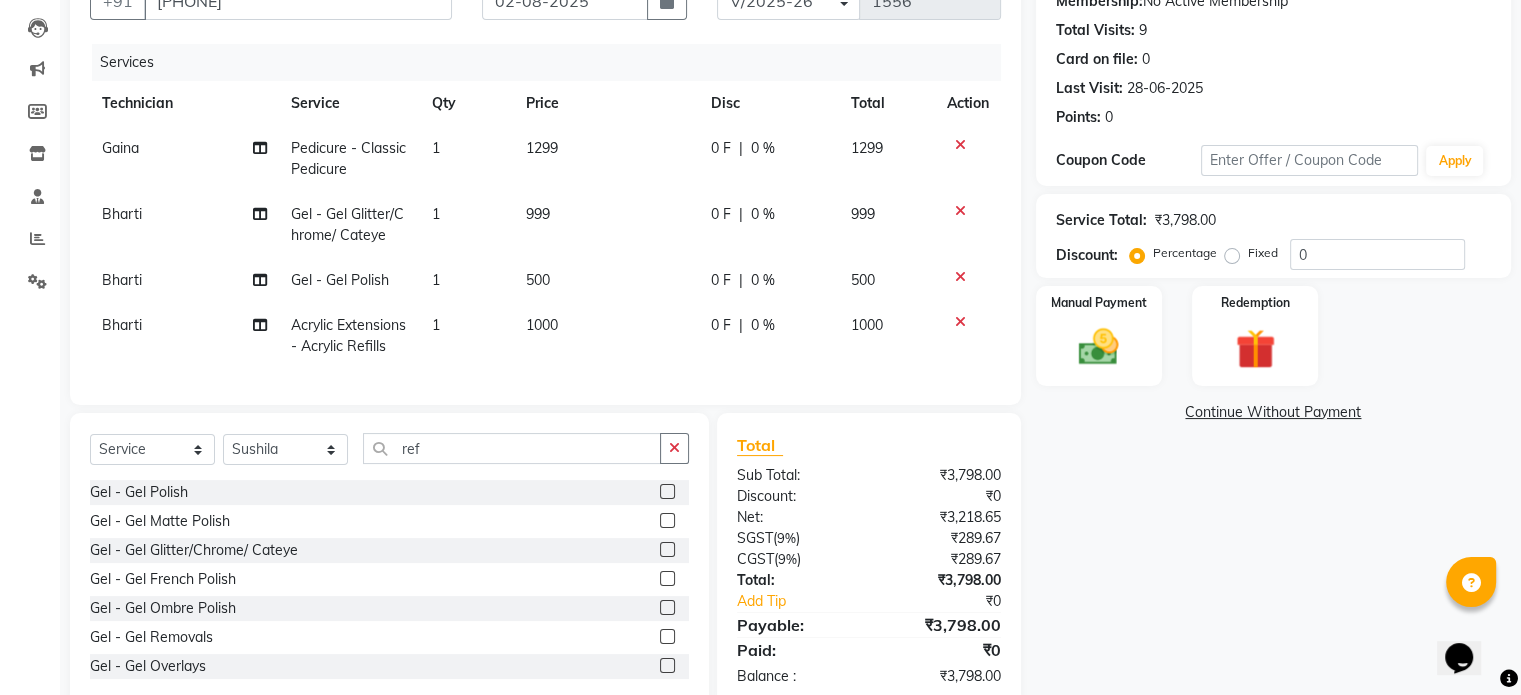 click 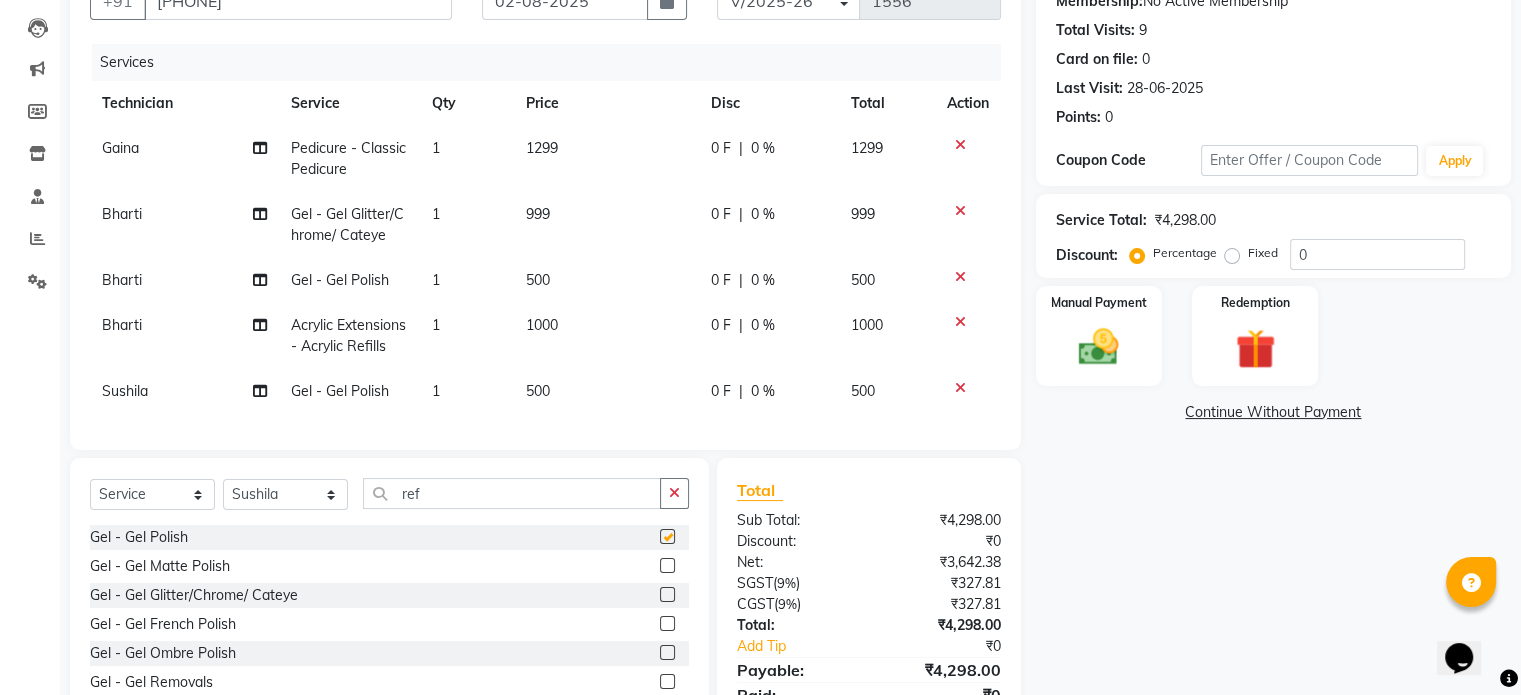 checkbox on "false" 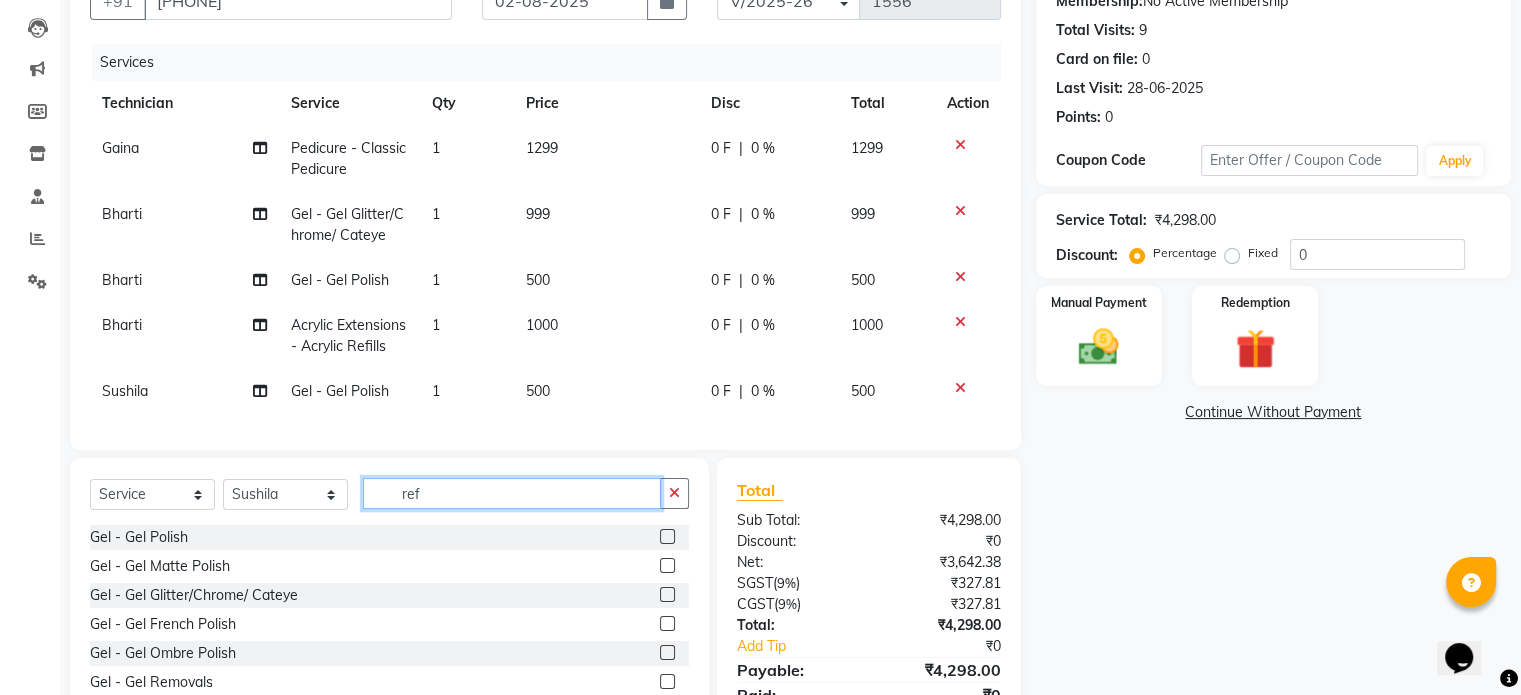 click on "ref" 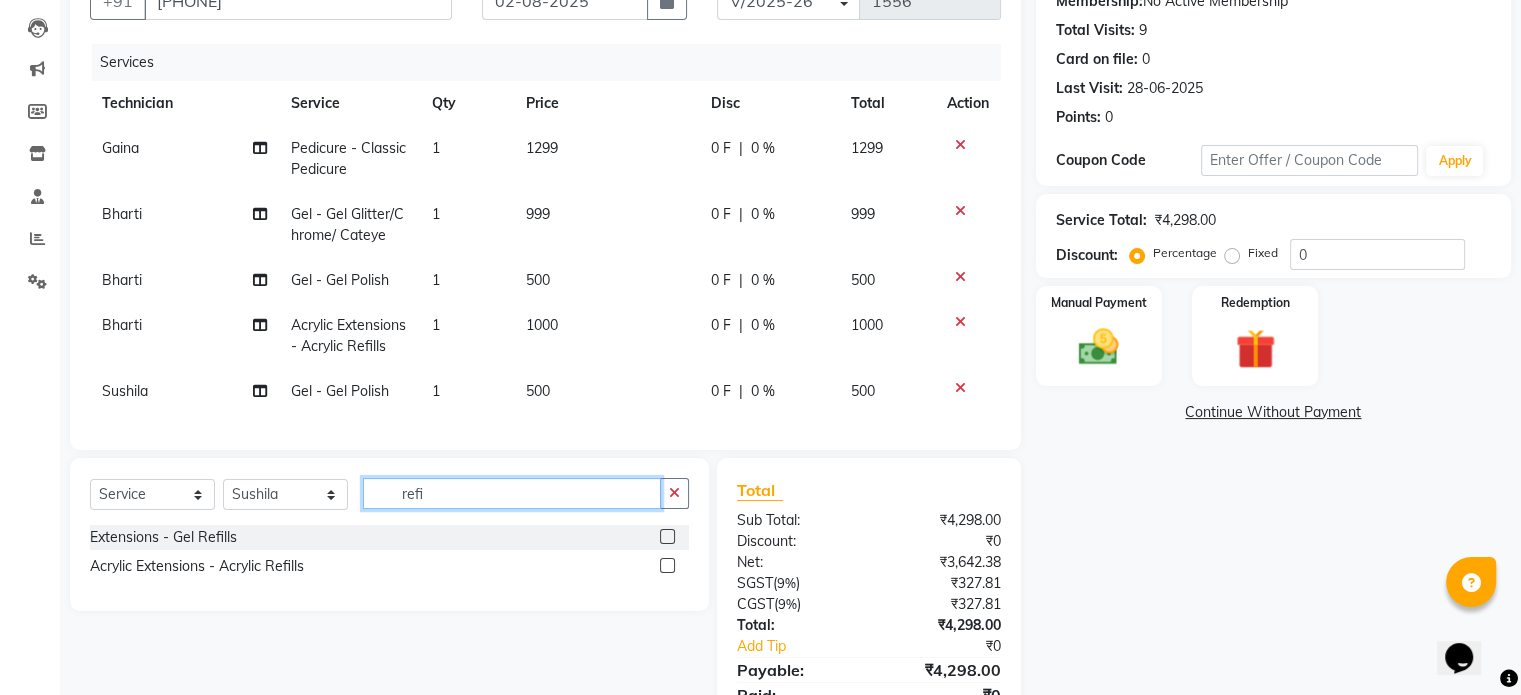 type on "refi" 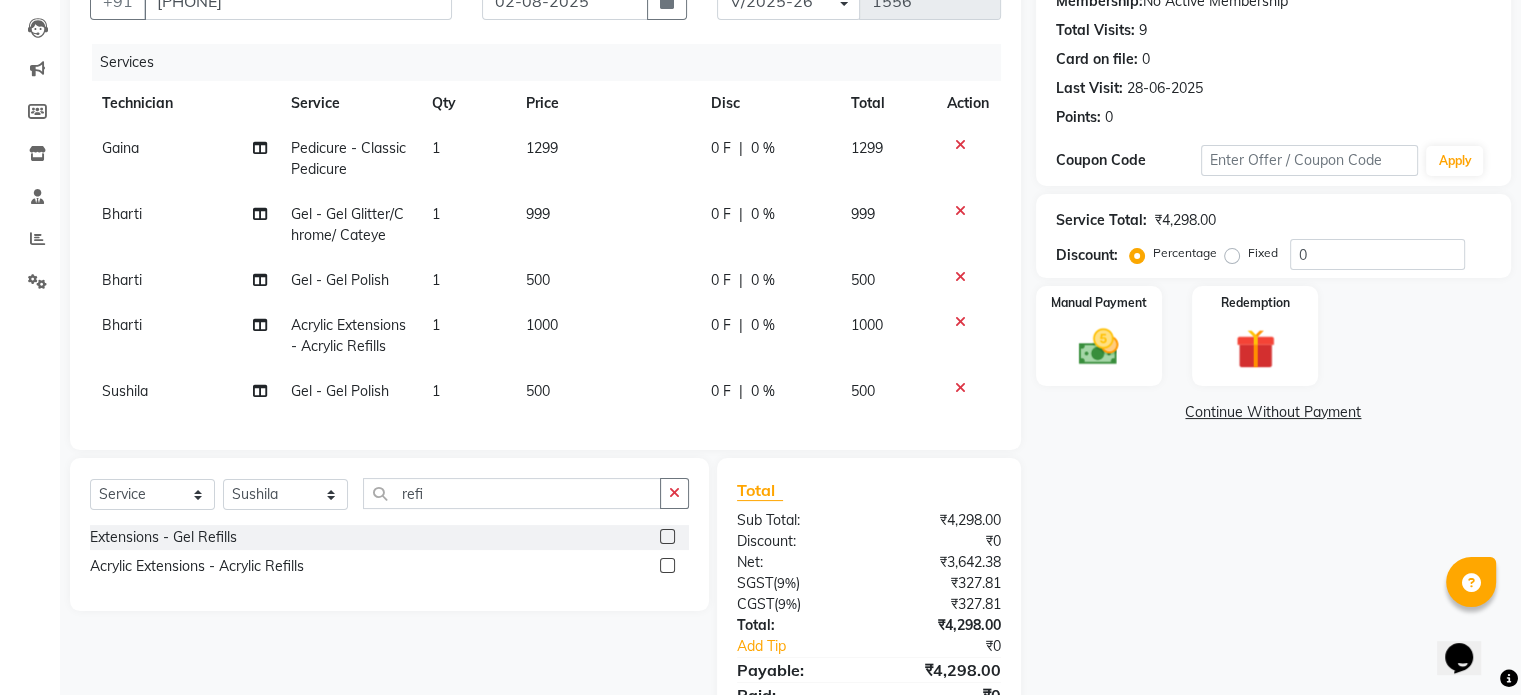 click 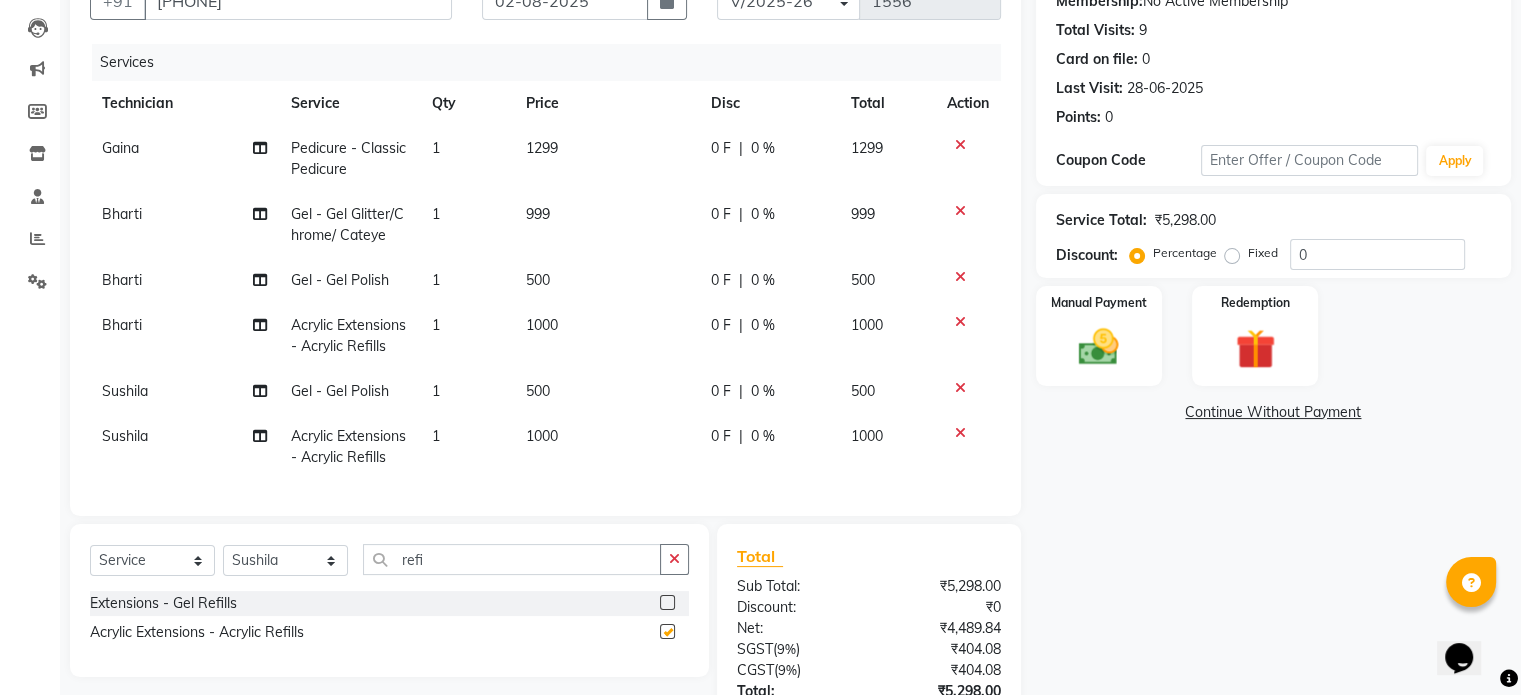 checkbox on "false" 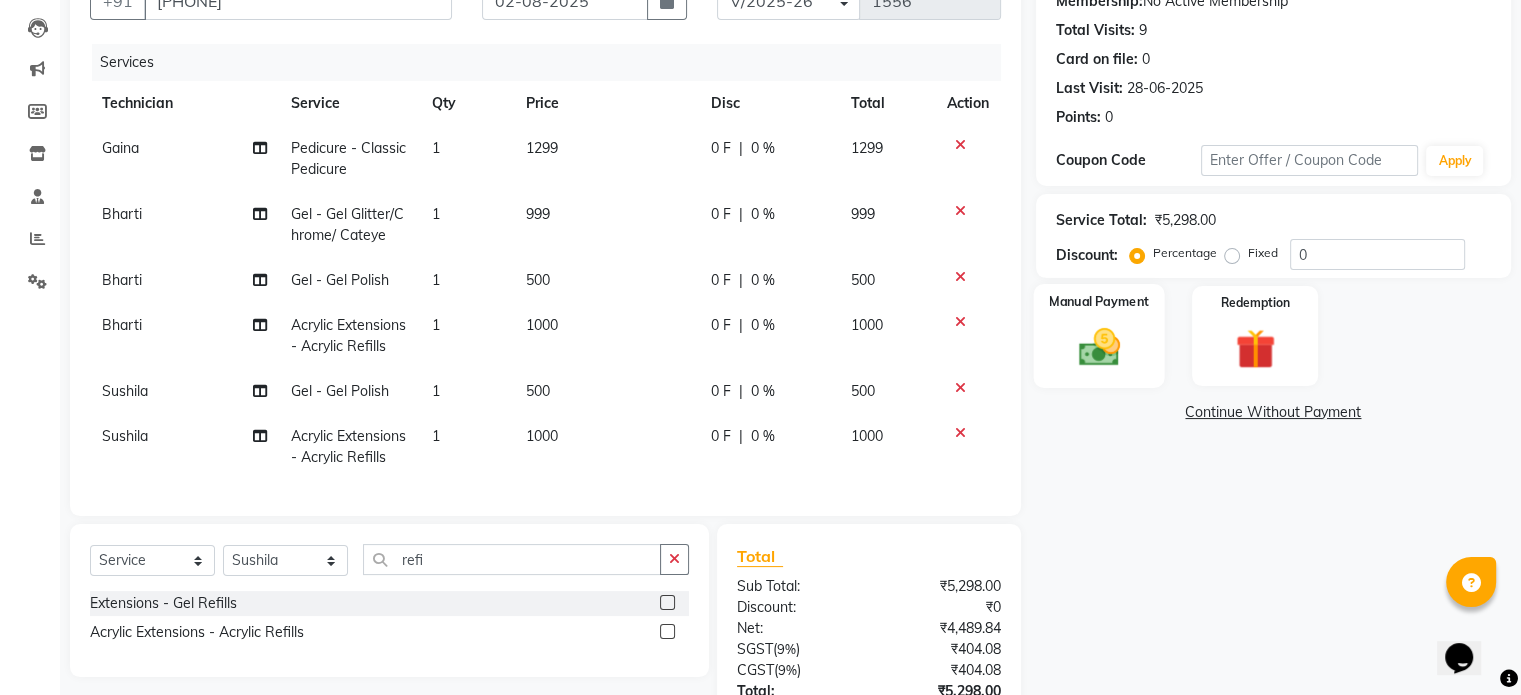 click 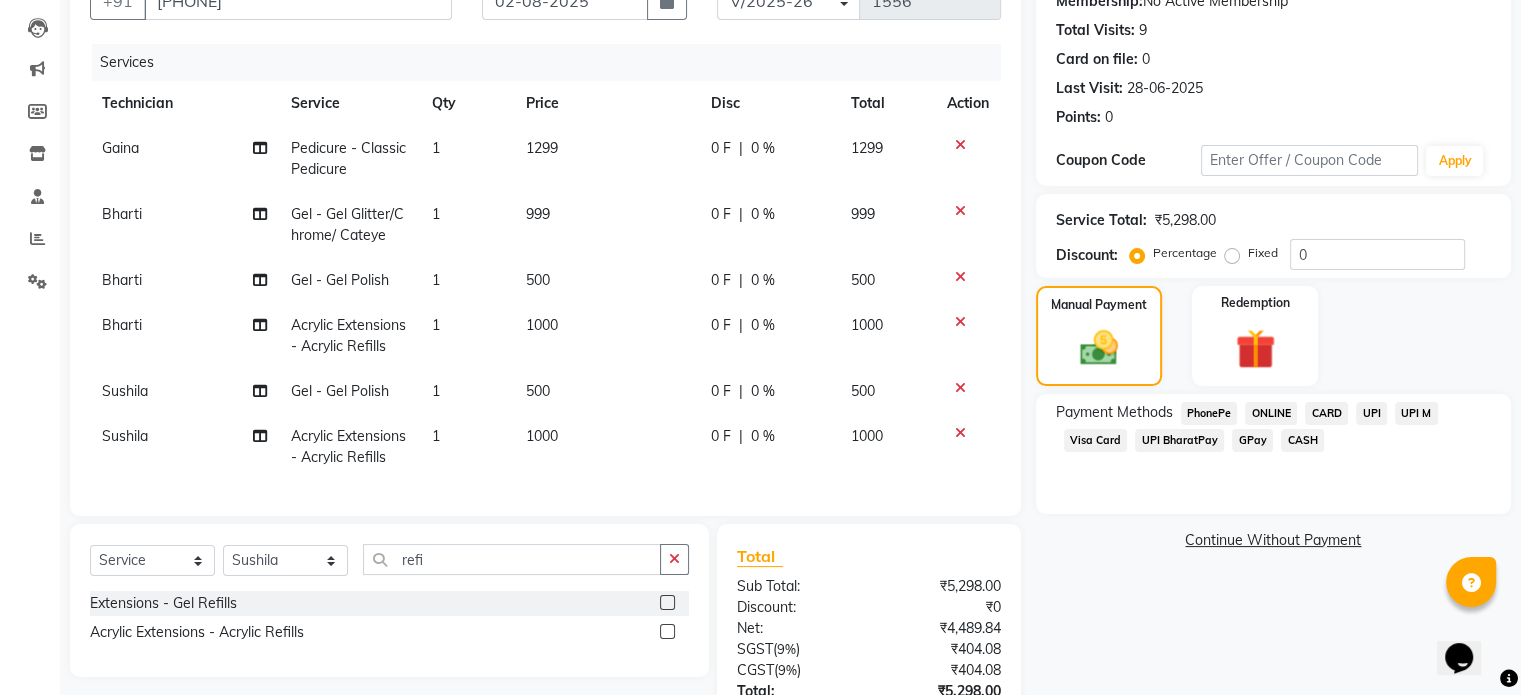 drag, startPoint x: 1377, startPoint y: 403, endPoint x: 1375, endPoint y: 444, distance: 41.04875 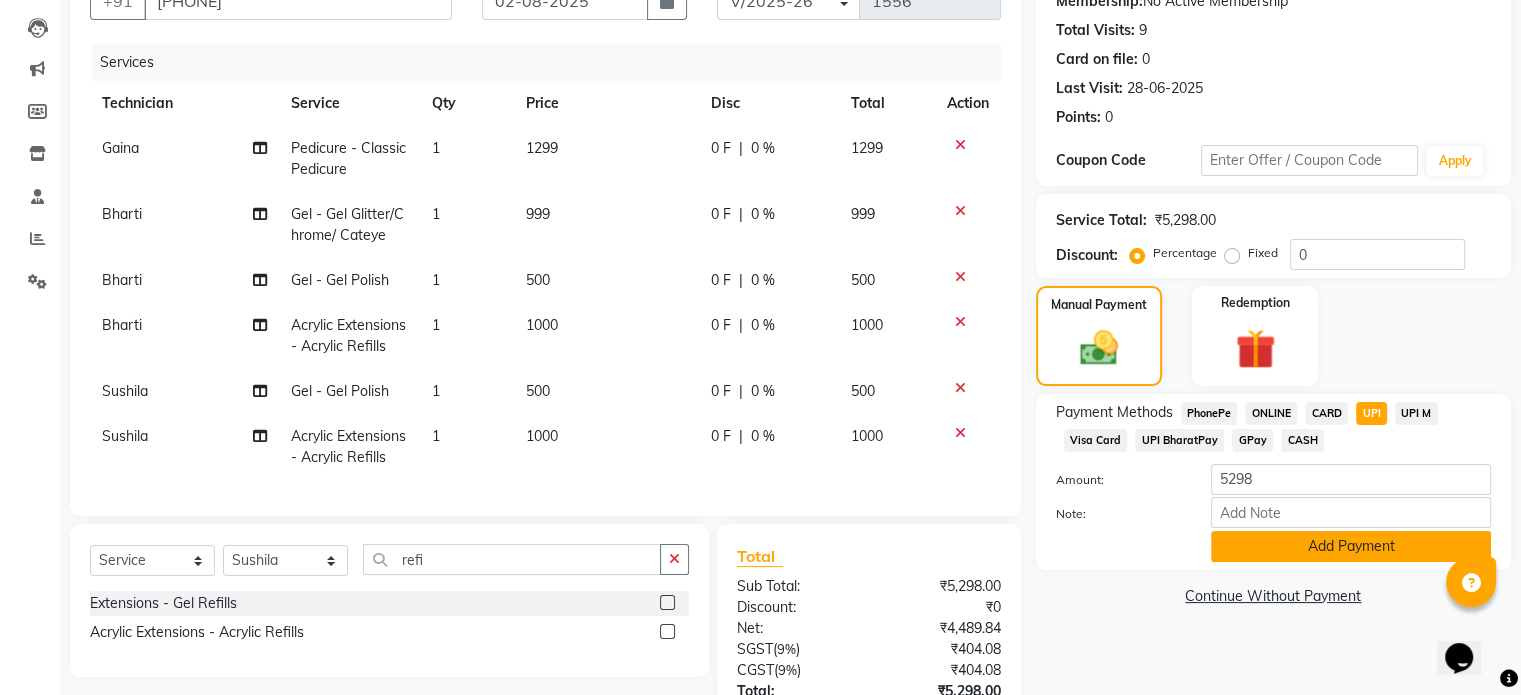 click on "Add Payment" 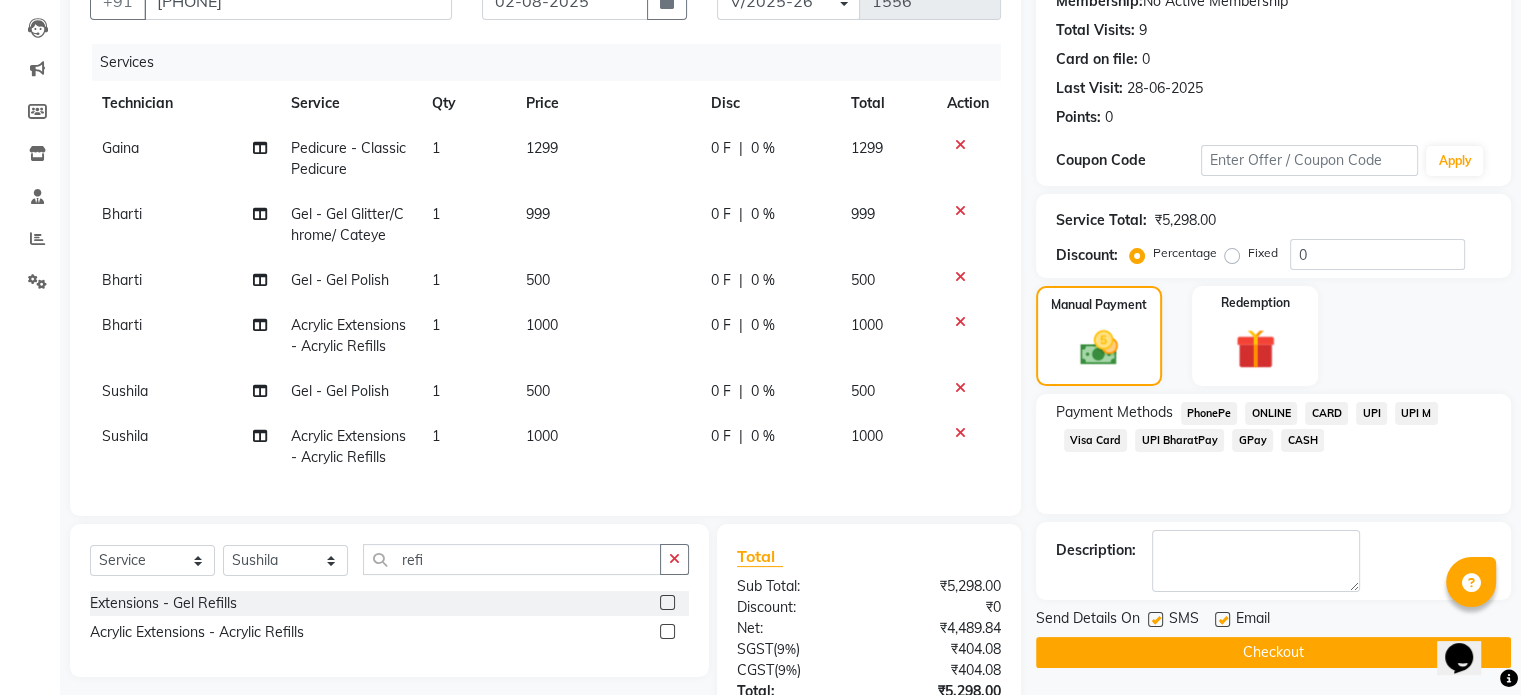 scroll, scrollTop: 414, scrollLeft: 0, axis: vertical 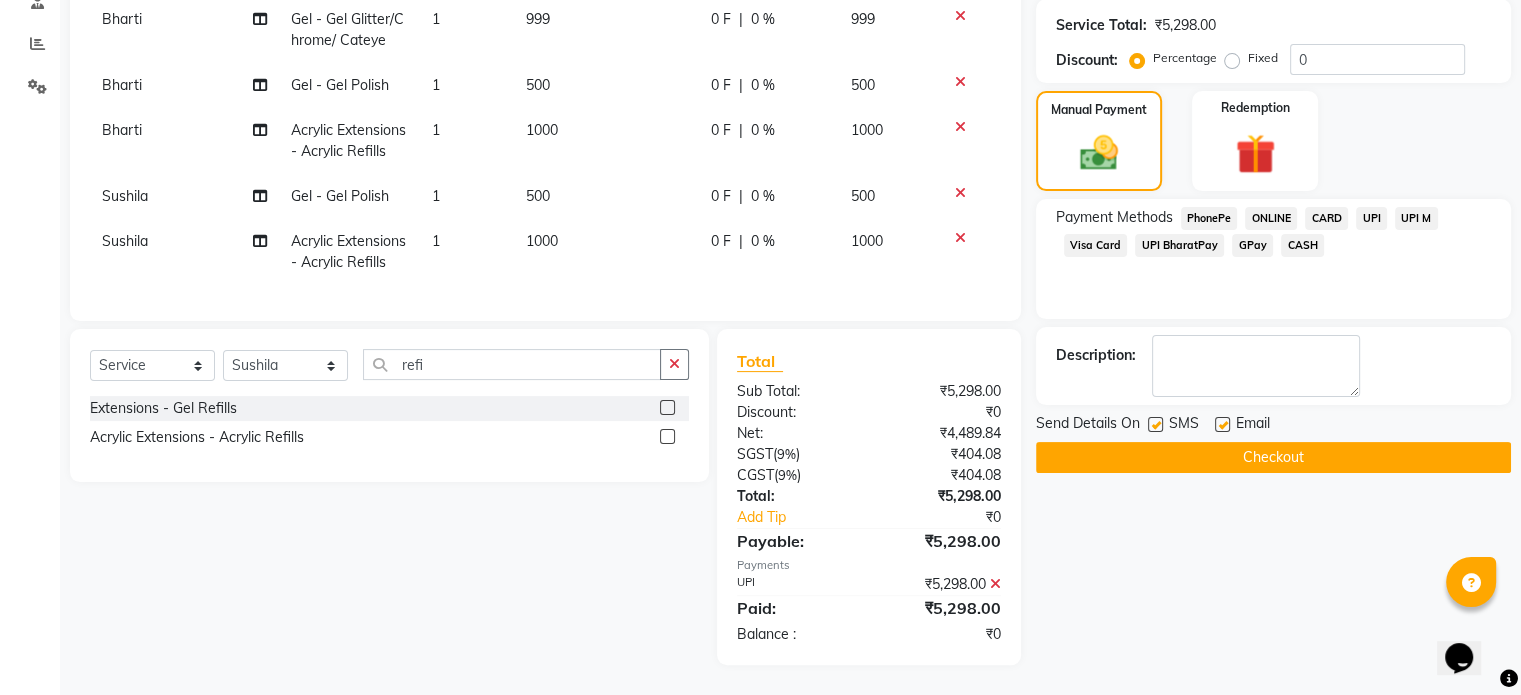 click on "Checkout" 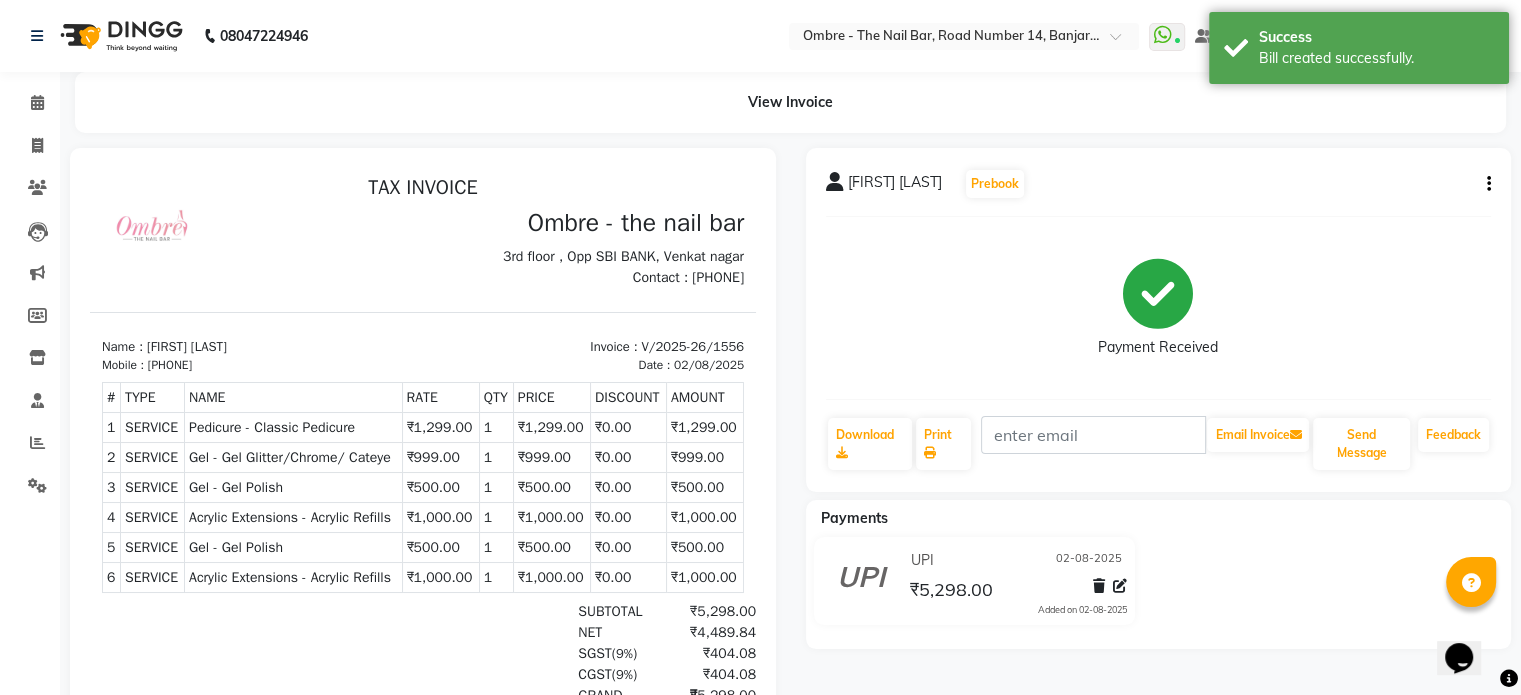 scroll, scrollTop: 0, scrollLeft: 0, axis: both 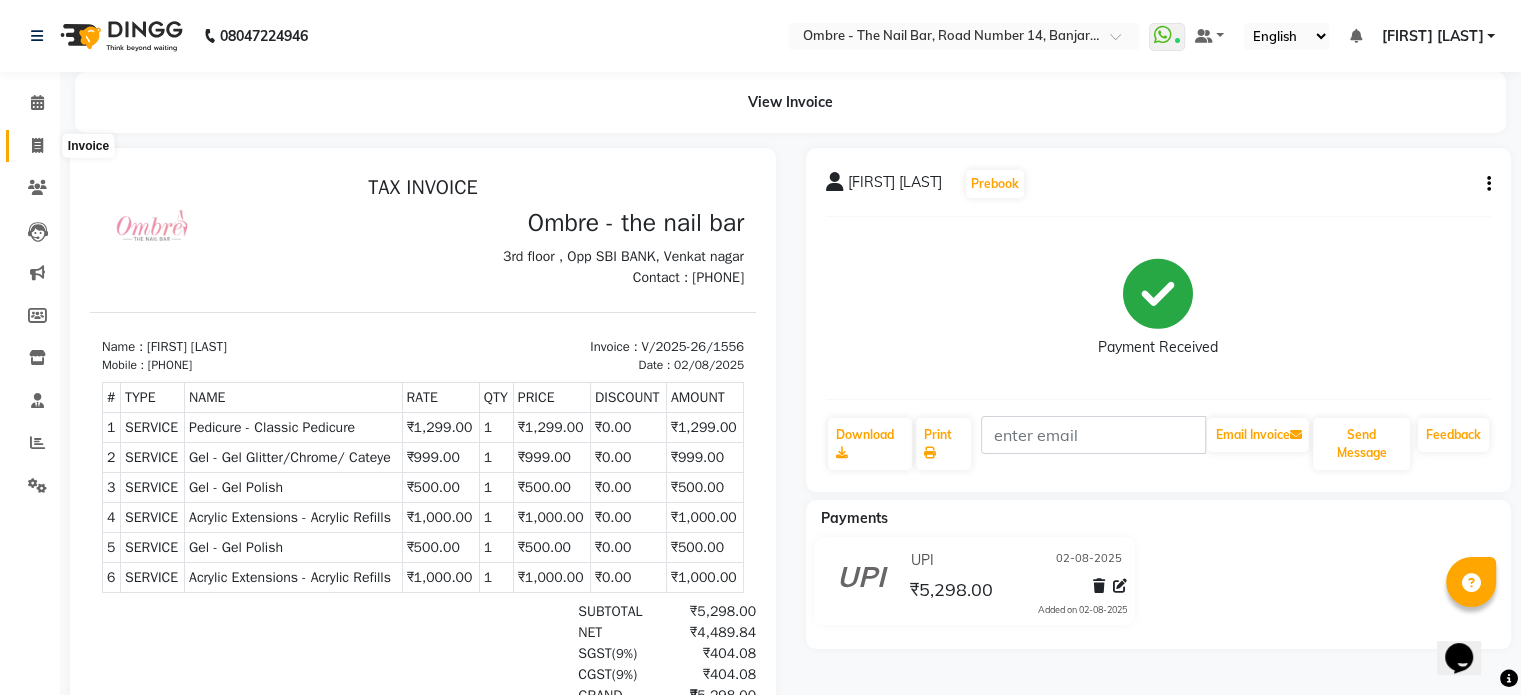 click 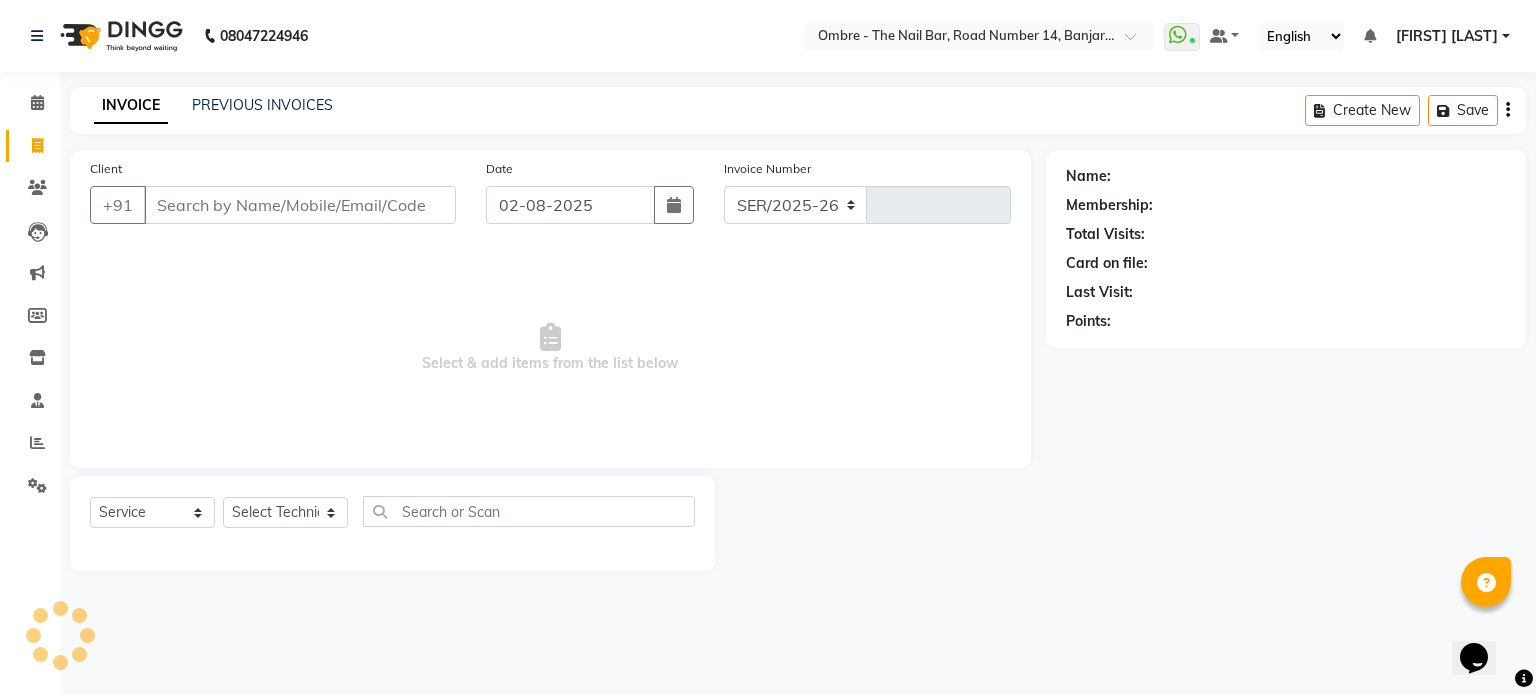 select on "4216" 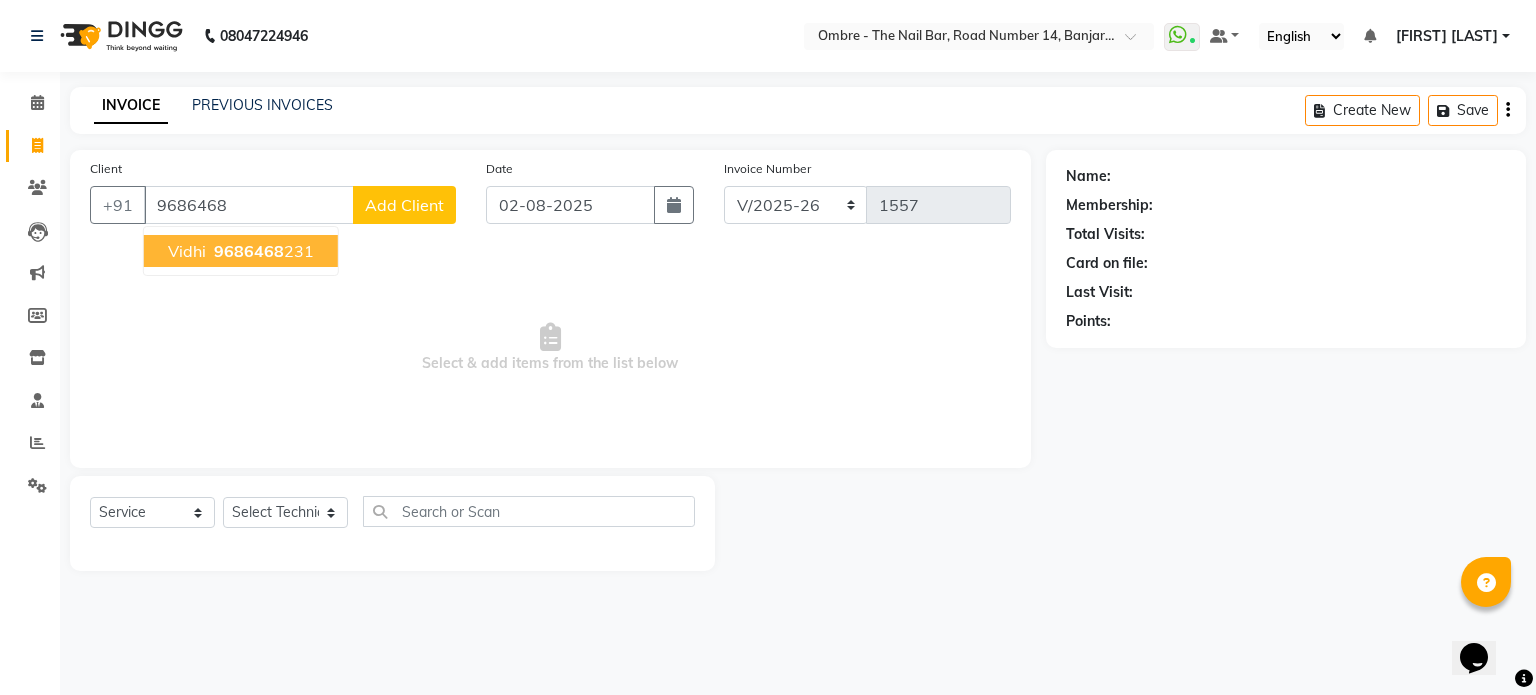 click on "9686468" at bounding box center [249, 251] 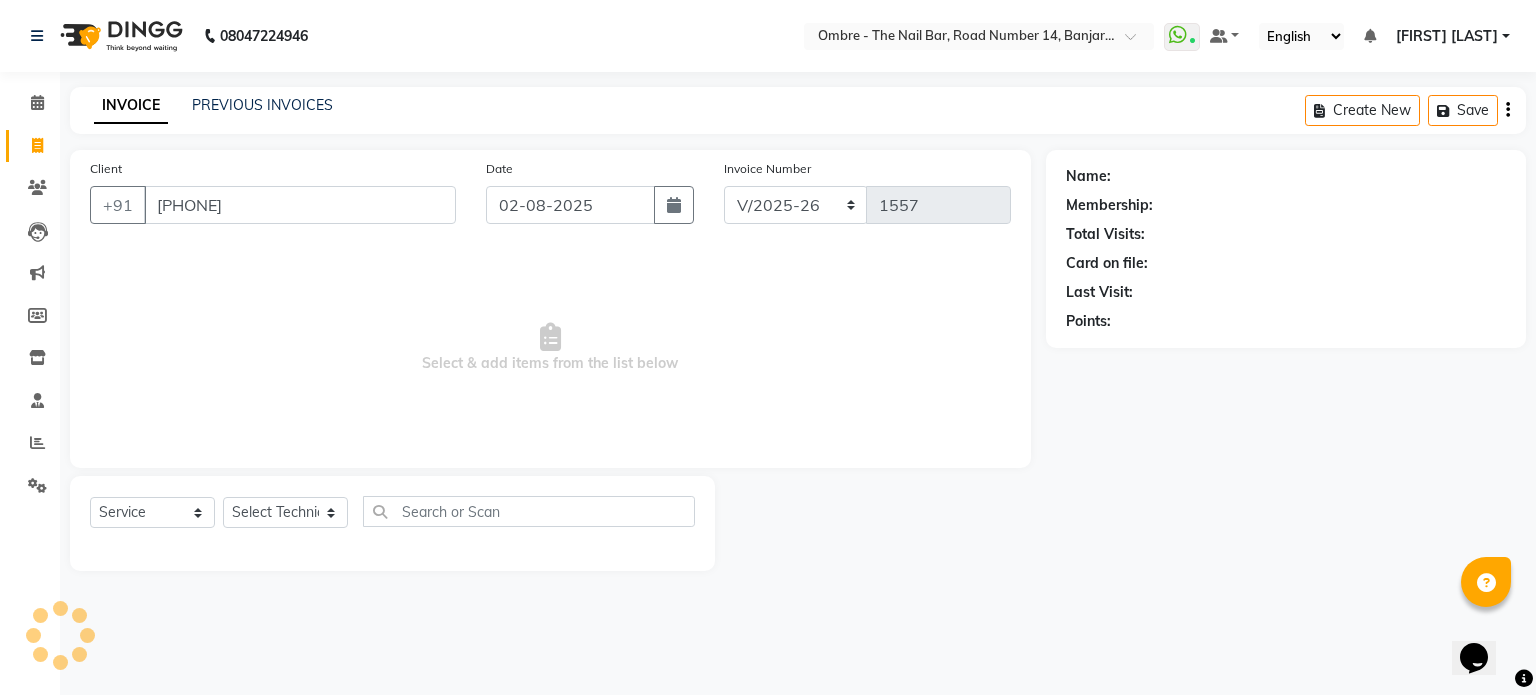 type on "9686468231" 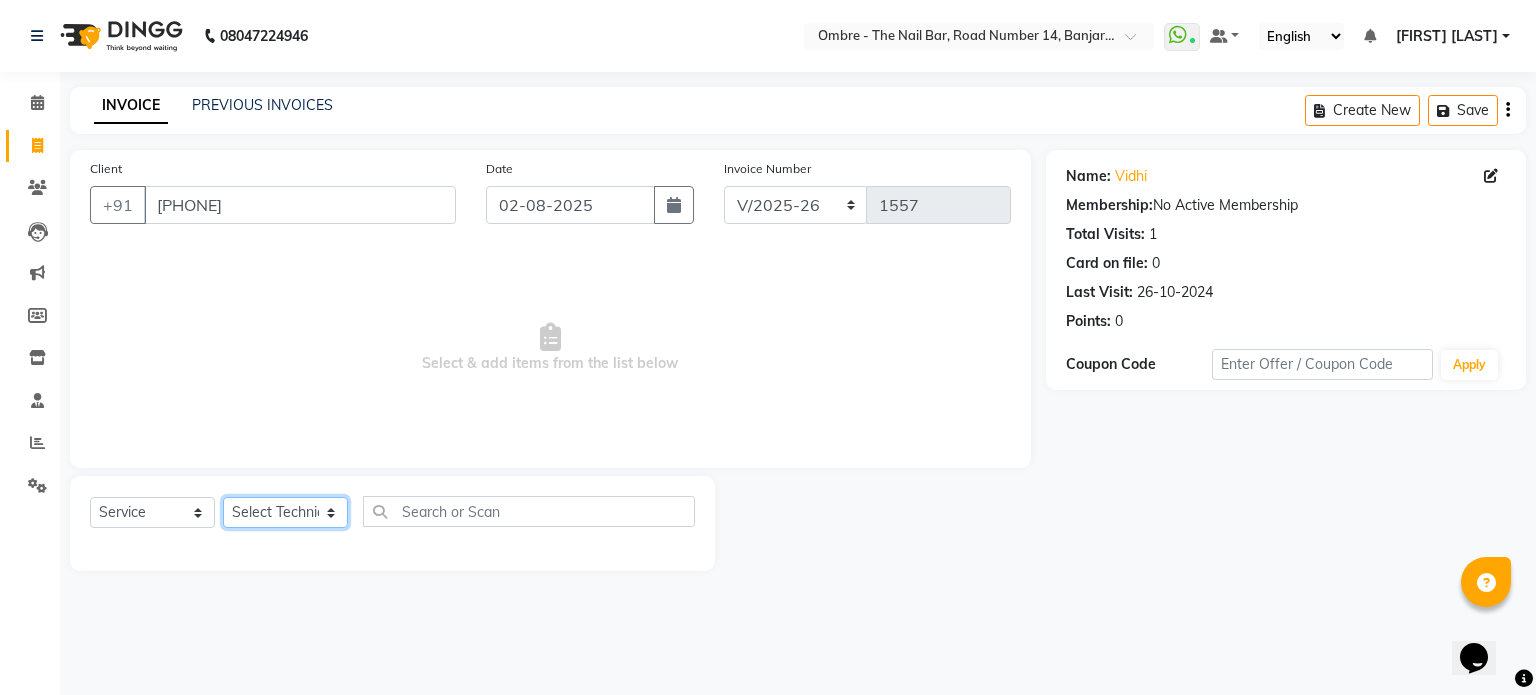 click on "Select Technician Abel Arohi Bharti Esther Gaina Holyson Juli Kasar Lata Monisha Prasad priyanka sakshi jain Sheetal Sushila thamu Wonso" 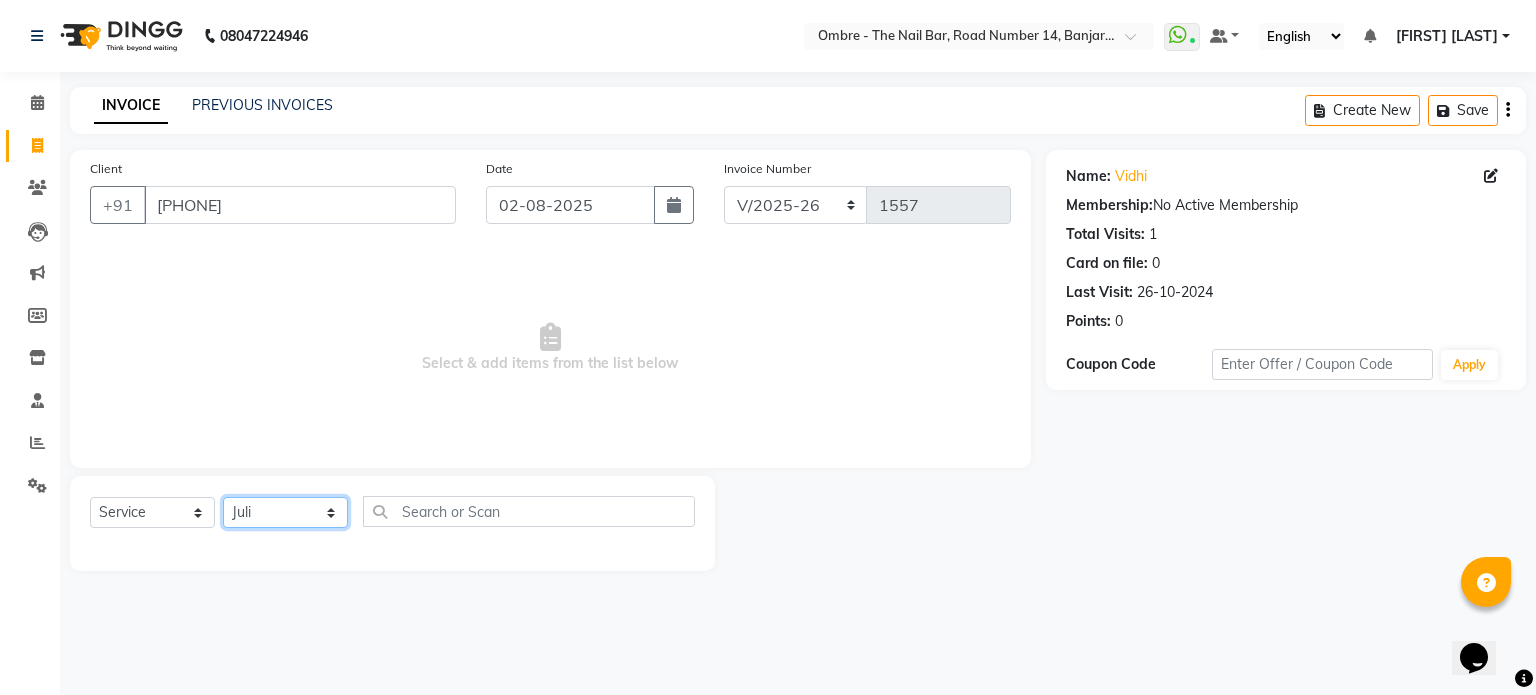 click on "Select Technician Abel Arohi Bharti Esther Gaina Holyson Juli Kasar Lata Monisha Prasad priyanka sakshi jain Sheetal Sushila thamu Wonso" 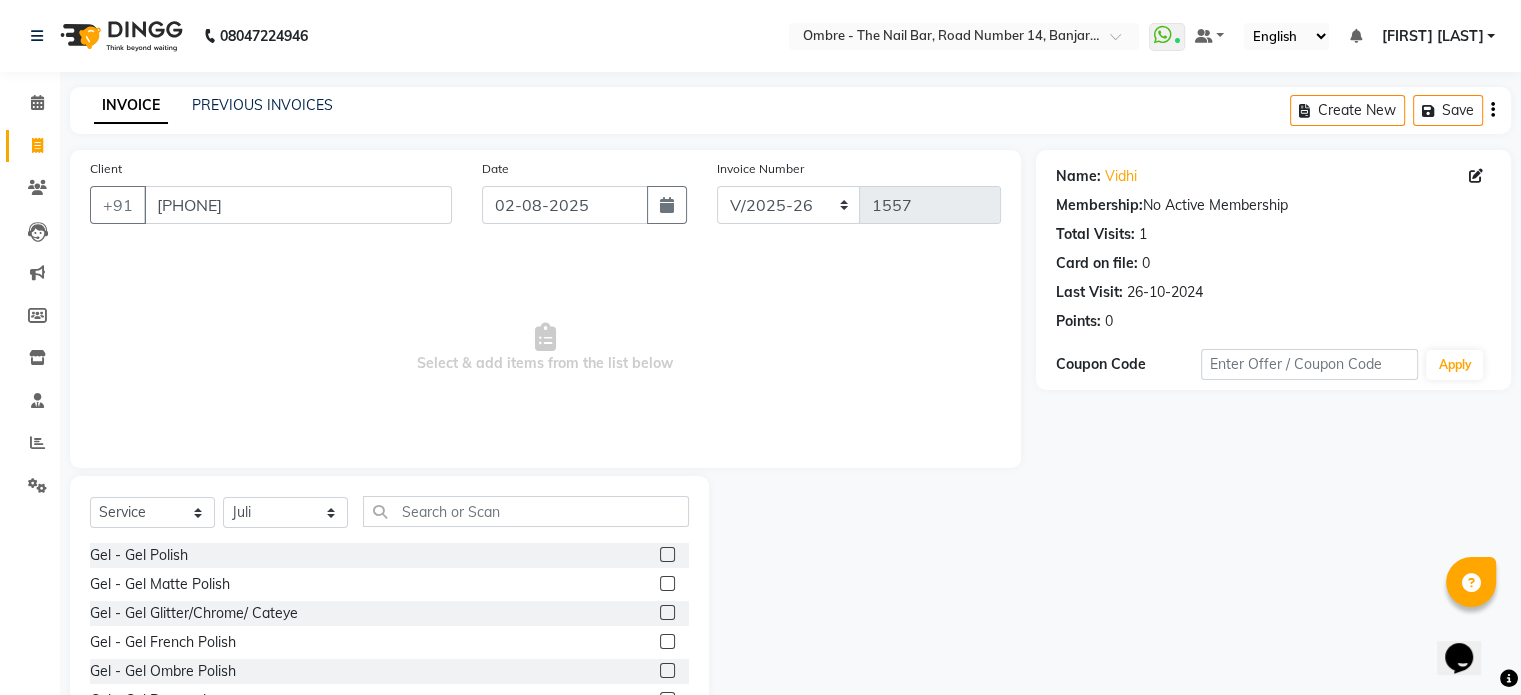 click 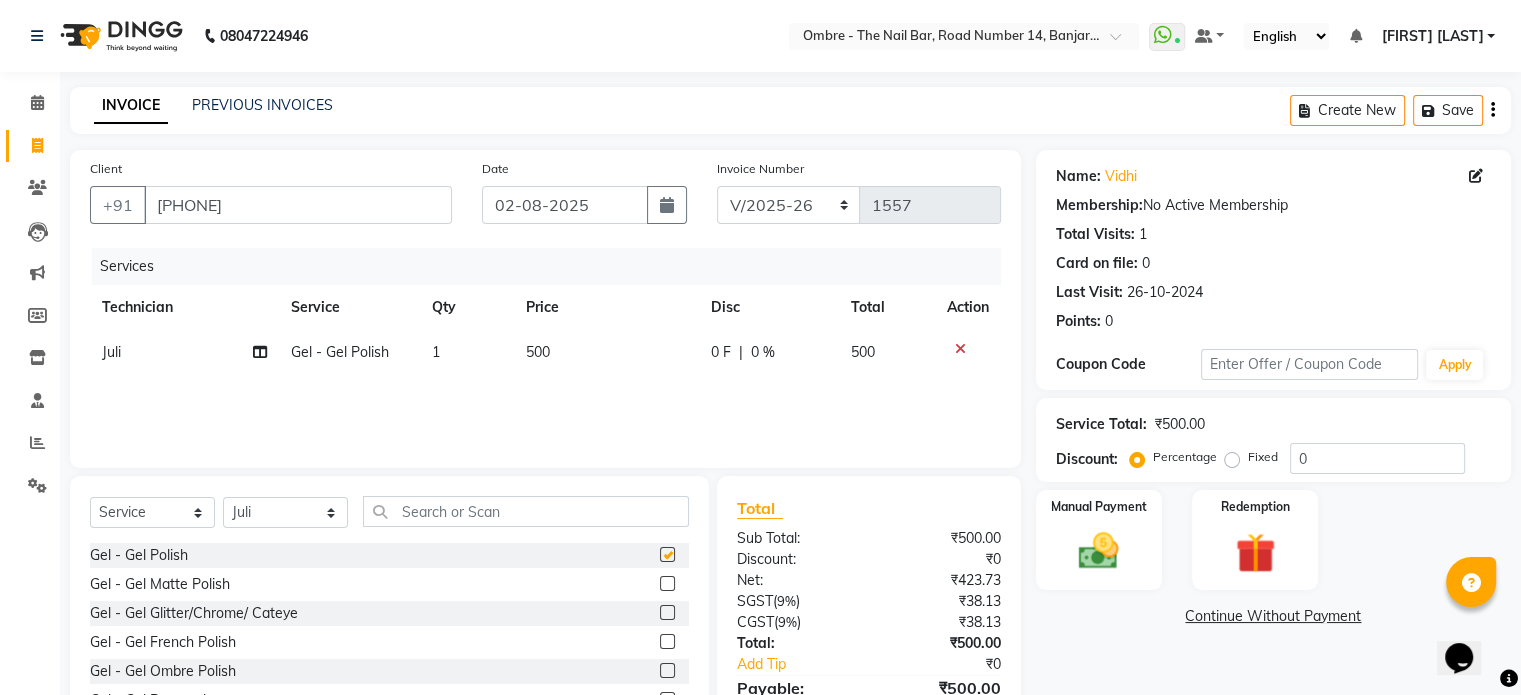 checkbox on "false" 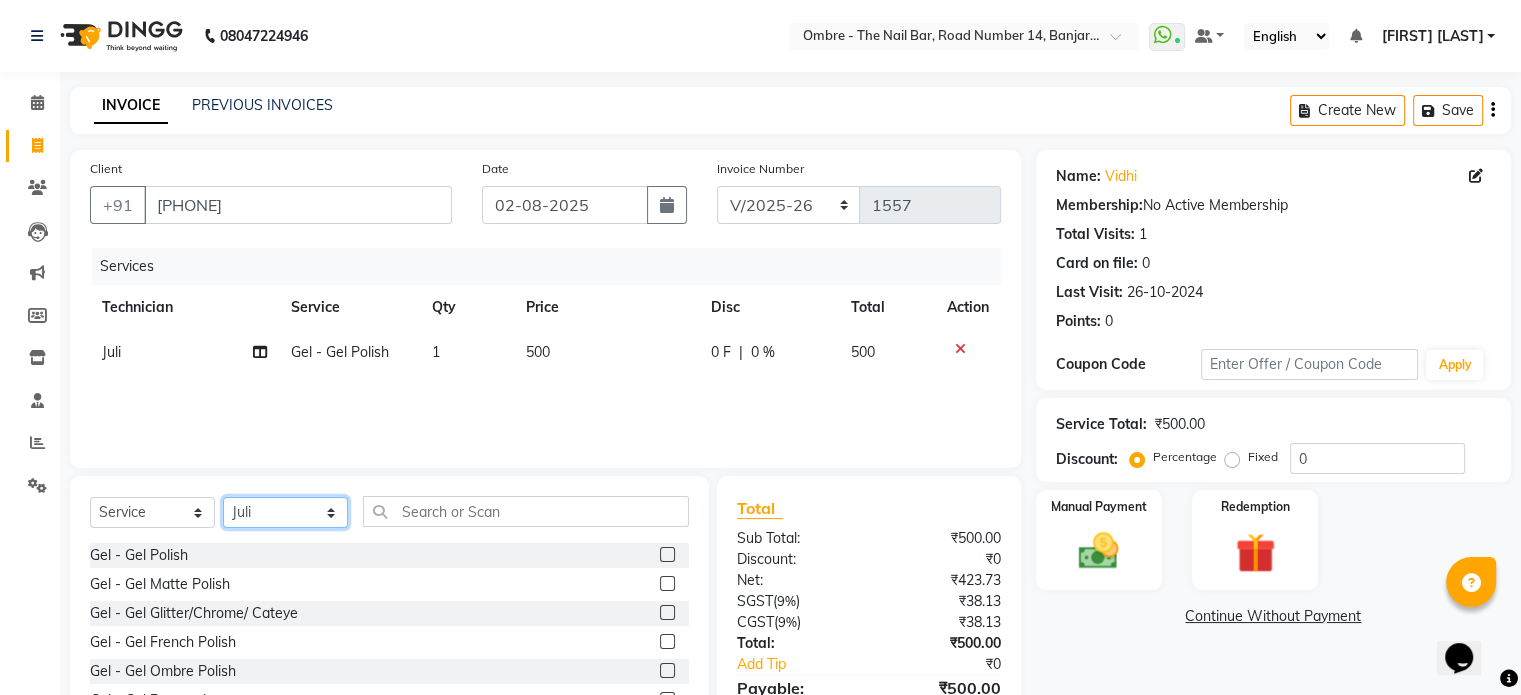 click on "Select Technician Abel Arohi Bharti Esther Gaina Holyson Juli Kasar Lata Monisha Prasad priyanka sakshi jain Sheetal Sushila thamu Wonso" 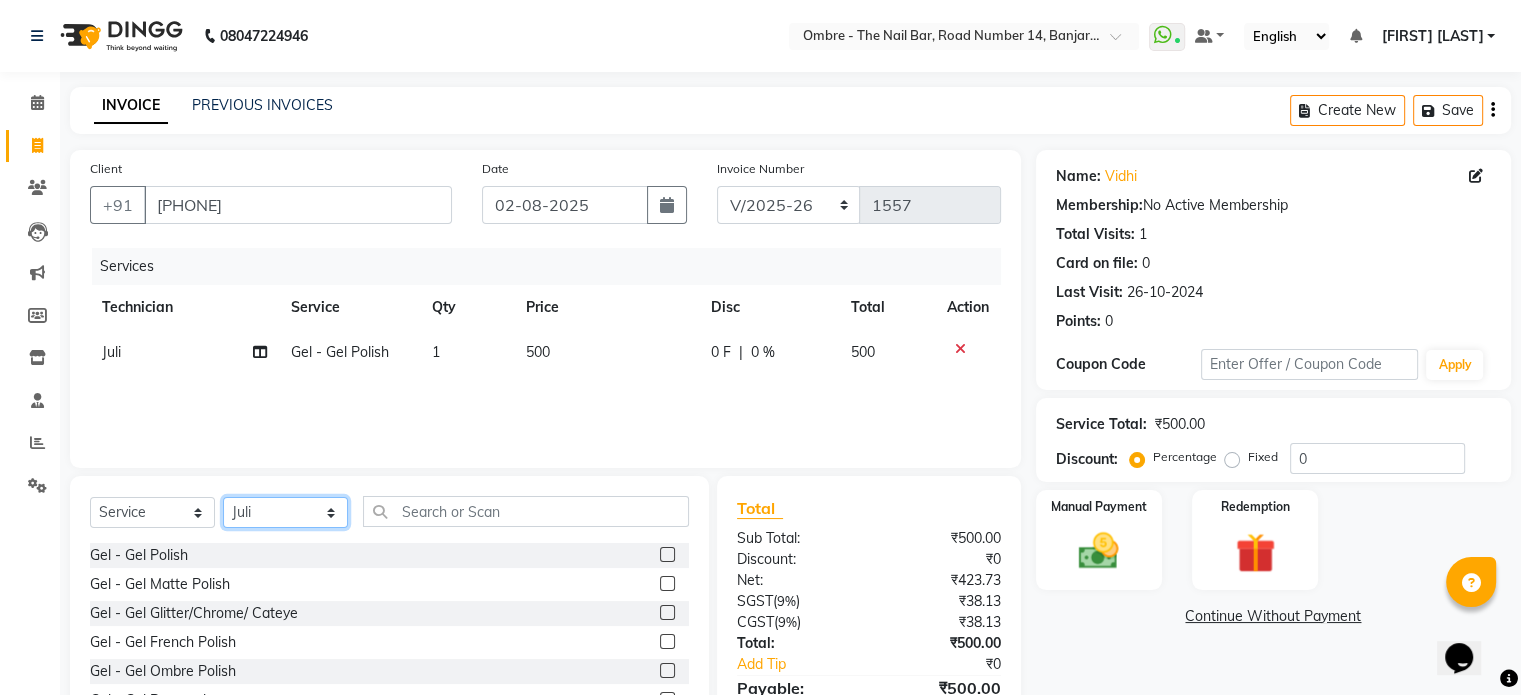 click on "Select Technician Abel Arohi Bharti Esther Gaina Holyson Juli Kasar Lata Monisha Prasad priyanka sakshi jain Sheetal Sushila thamu Wonso" 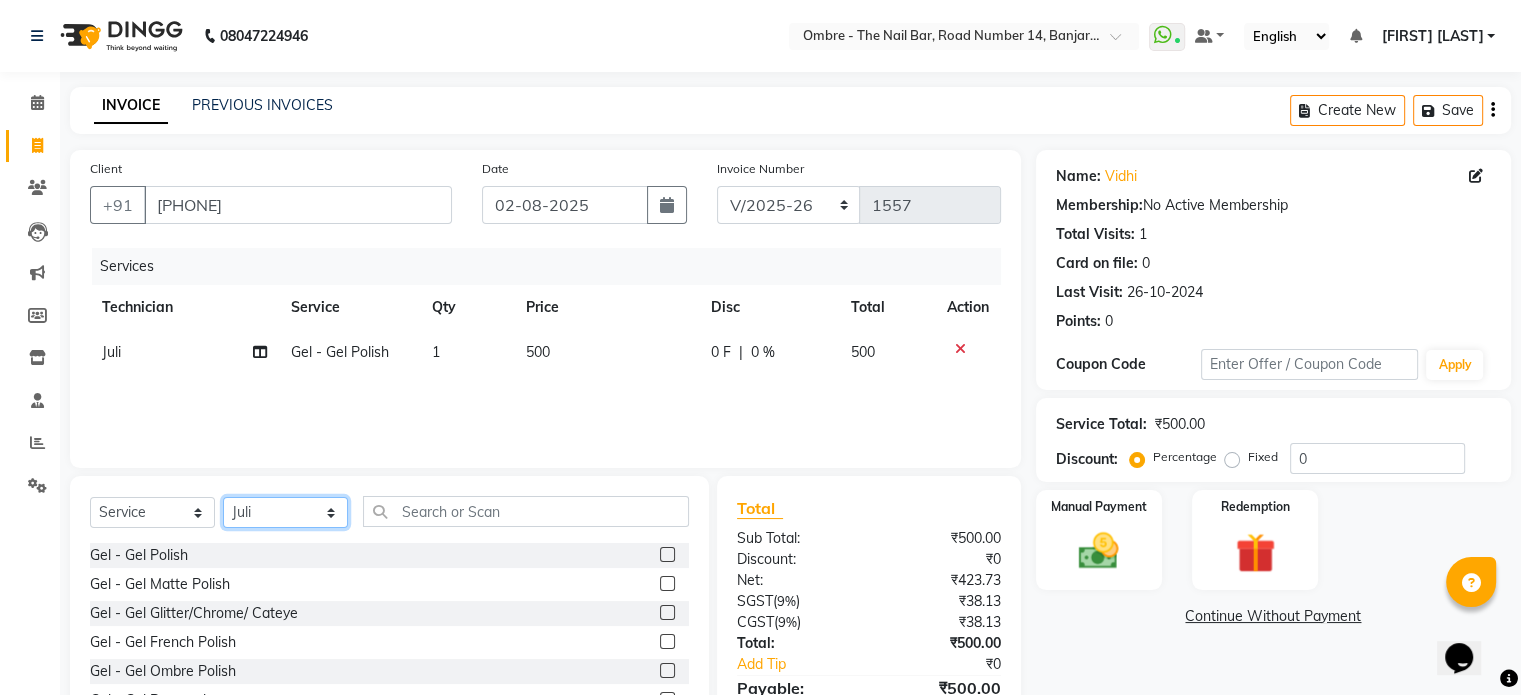 click on "Select Technician Abel Arohi Bharti Esther Gaina Holyson Juli Kasar Lata Monisha Prasad priyanka sakshi jain Sheetal Sushila thamu Wonso" 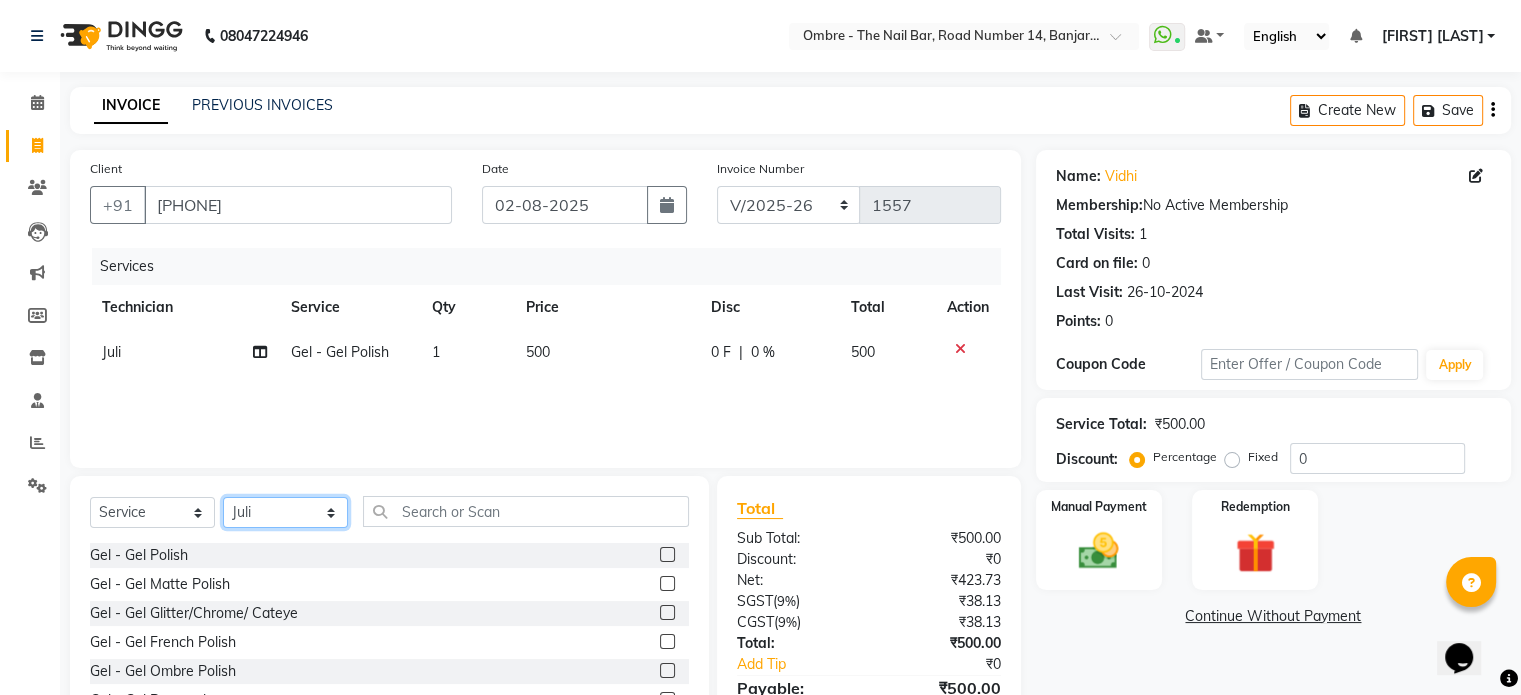 select on "43462" 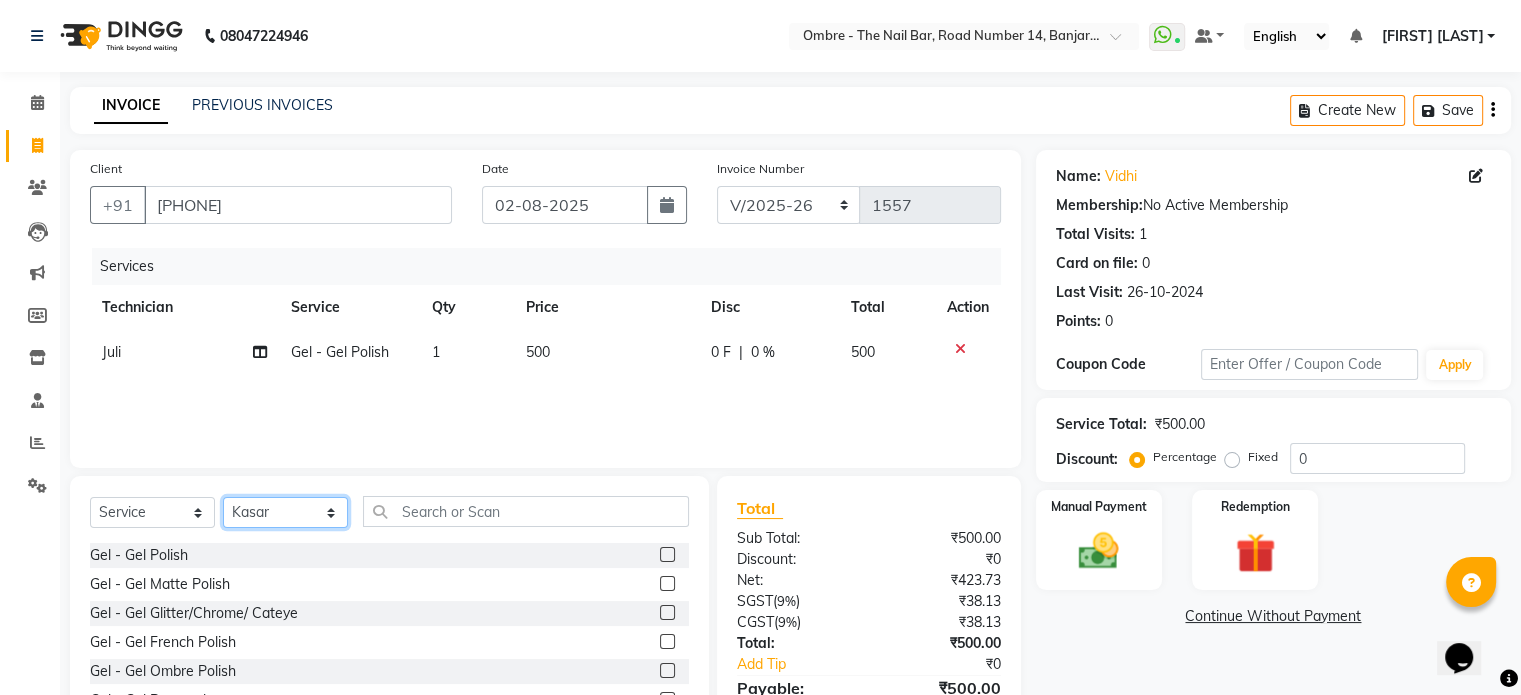 click on "Select Technician Abel Arohi Bharti Esther Gaina Holyson Juli Kasar Lata Monisha Prasad priyanka sakshi jain Sheetal Sushila thamu Wonso" 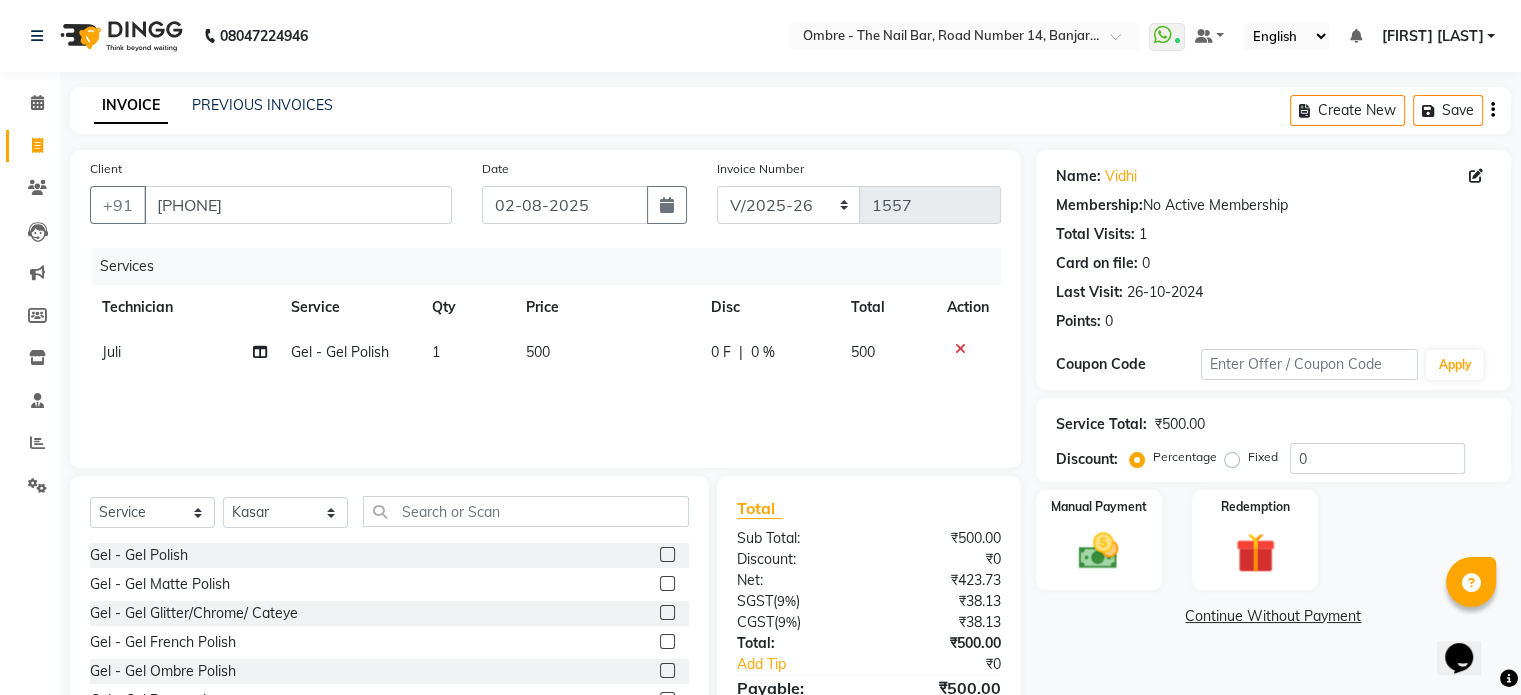 click 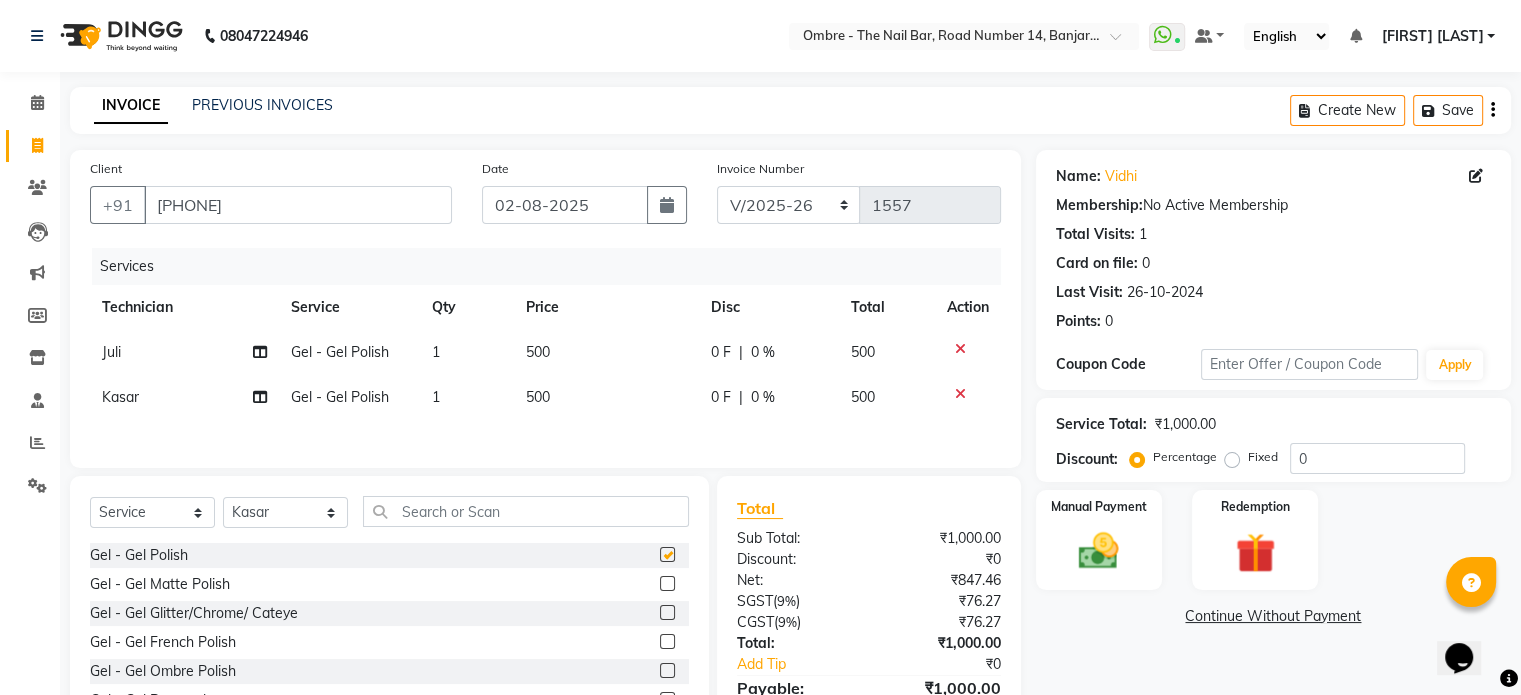 checkbox on "false" 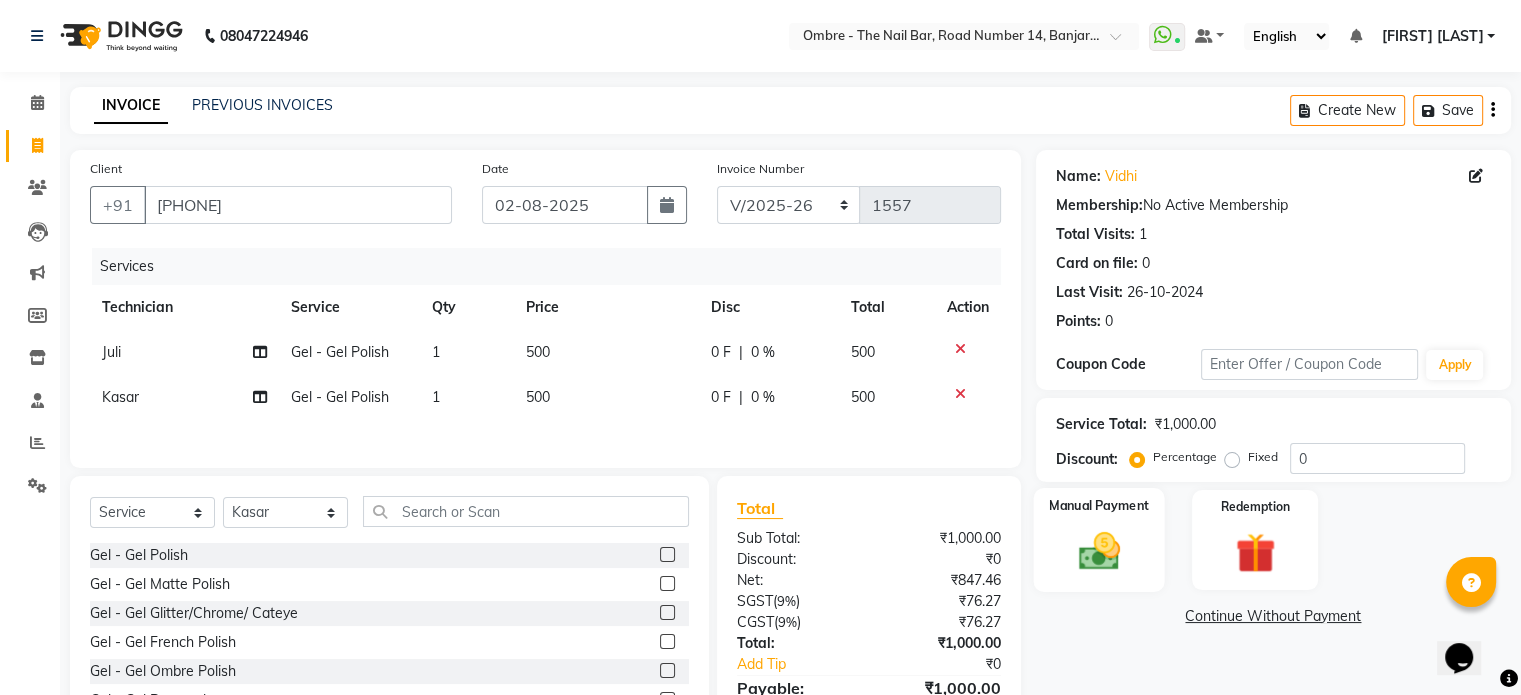click 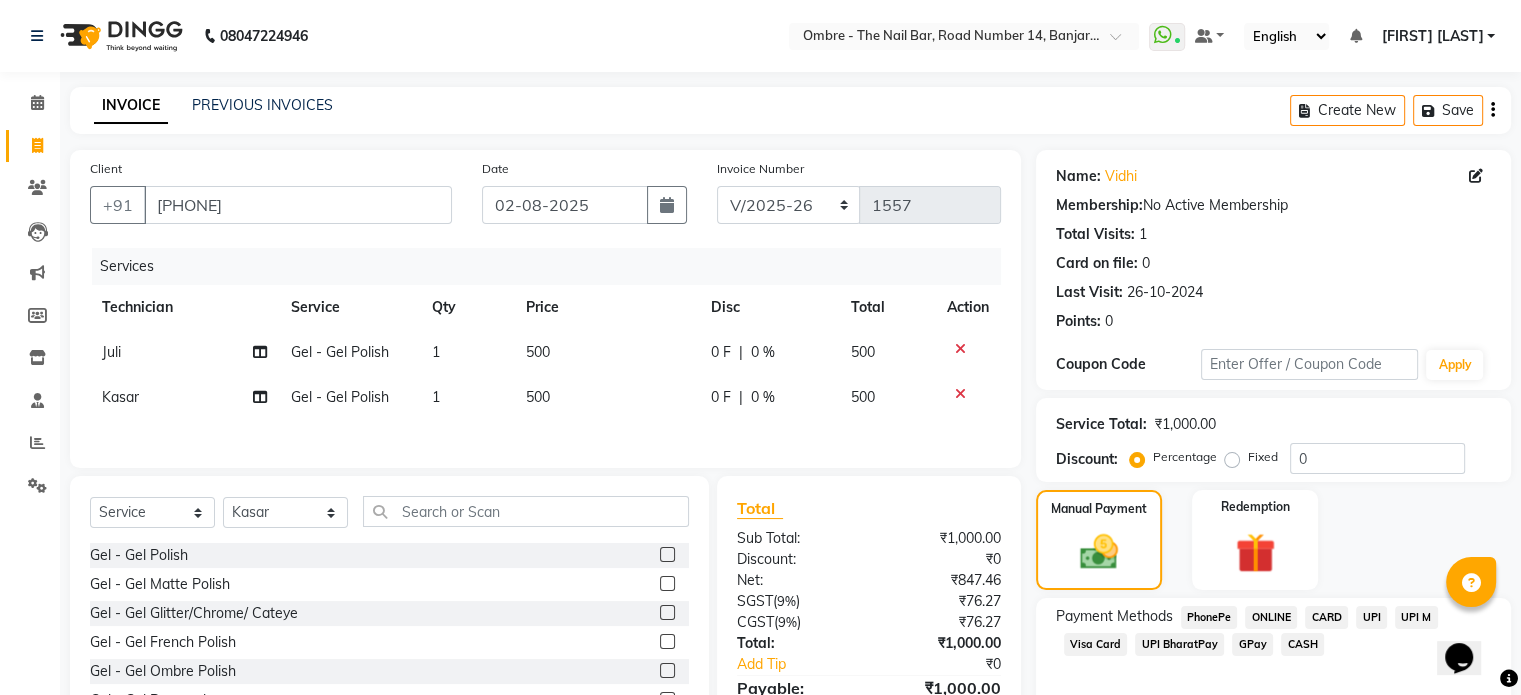 click on "CASH" 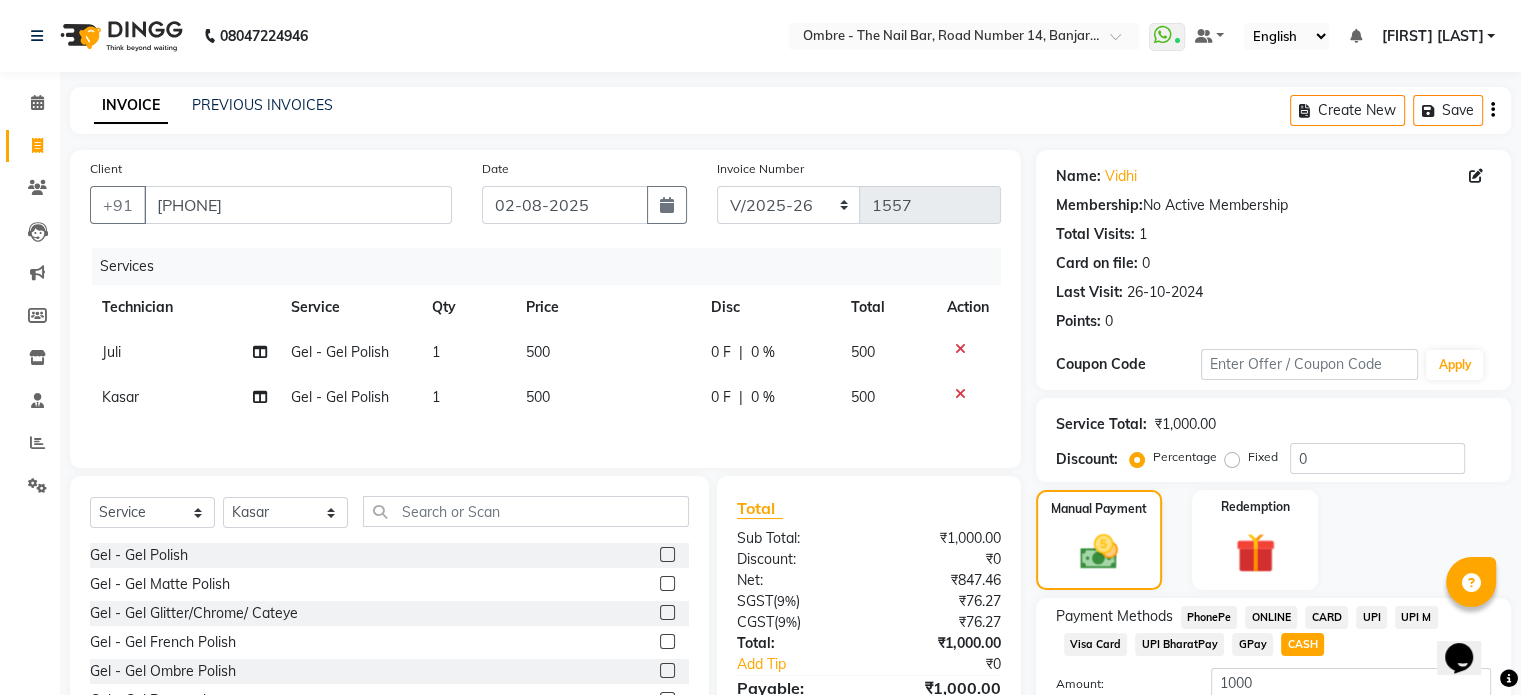 scroll, scrollTop: 152, scrollLeft: 0, axis: vertical 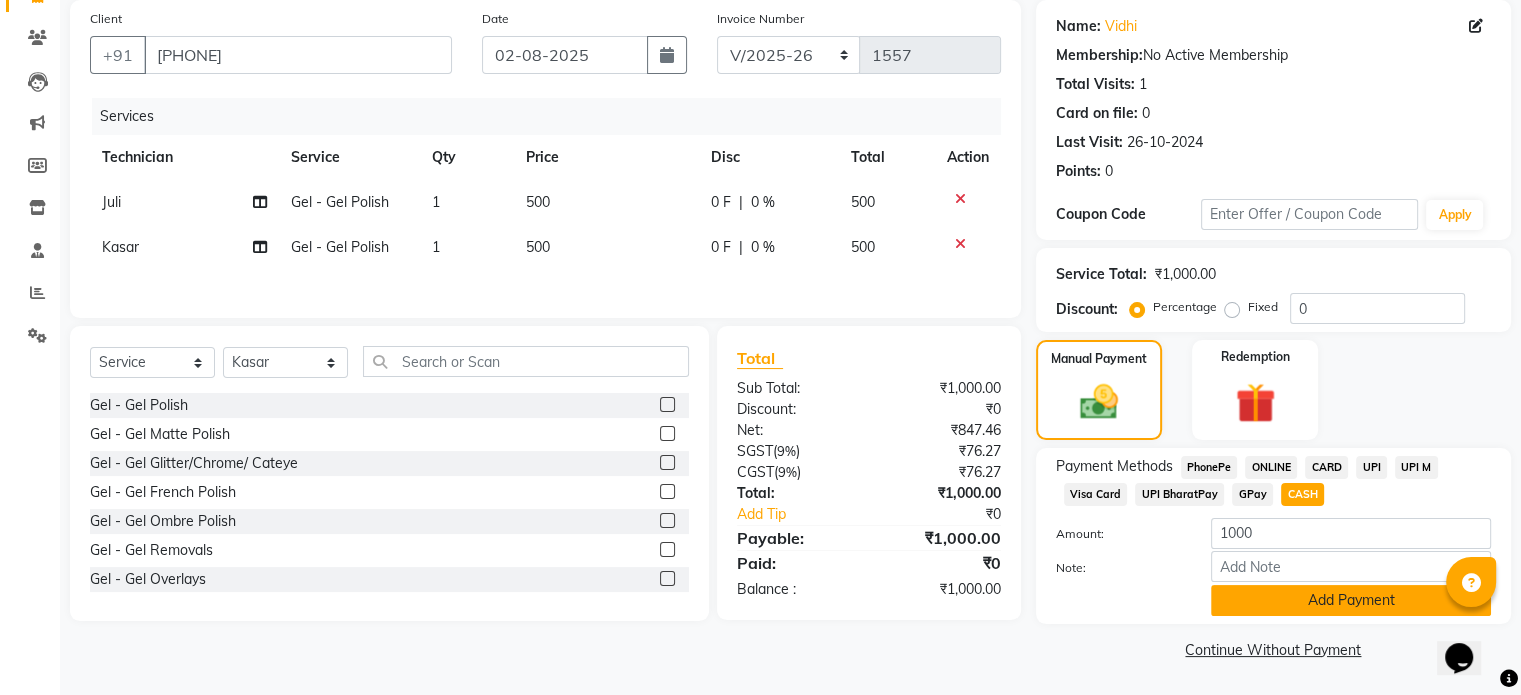 click on "Add Payment" 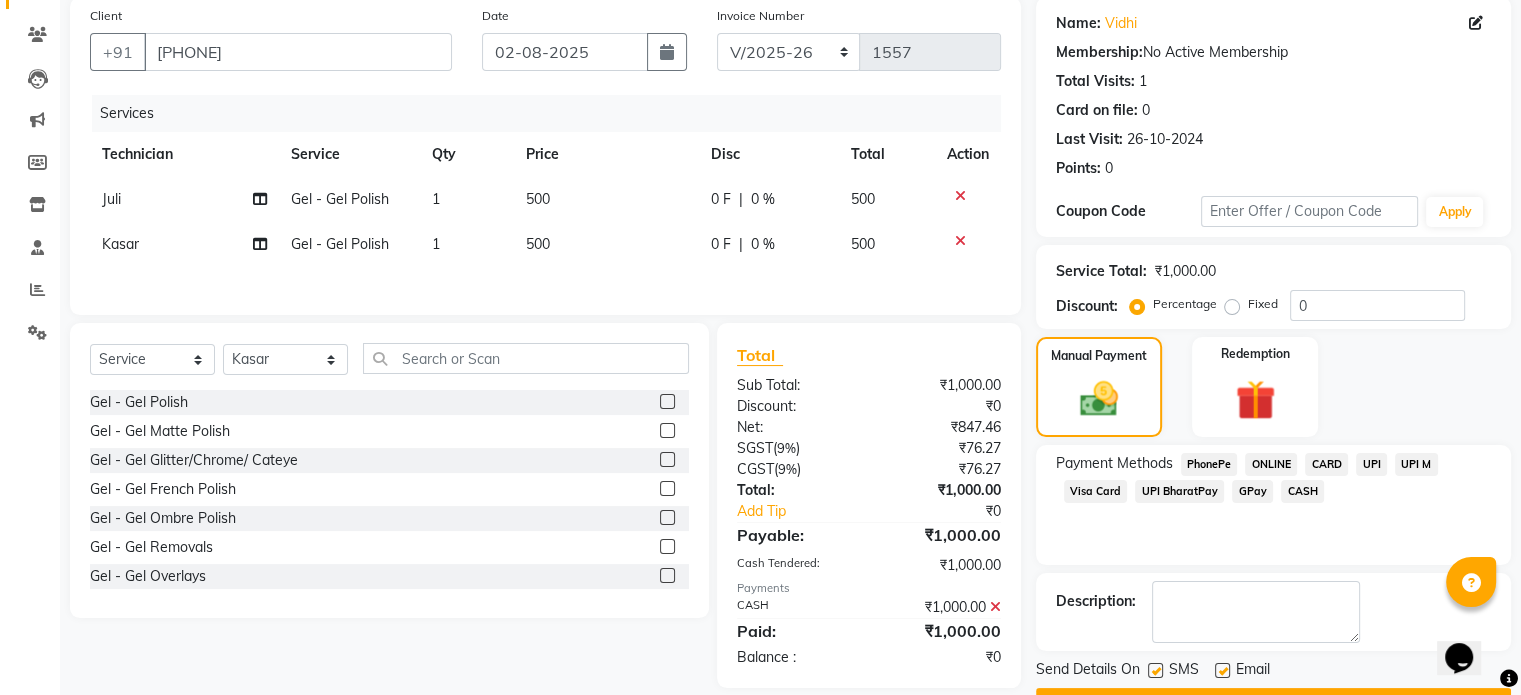 scroll, scrollTop: 205, scrollLeft: 0, axis: vertical 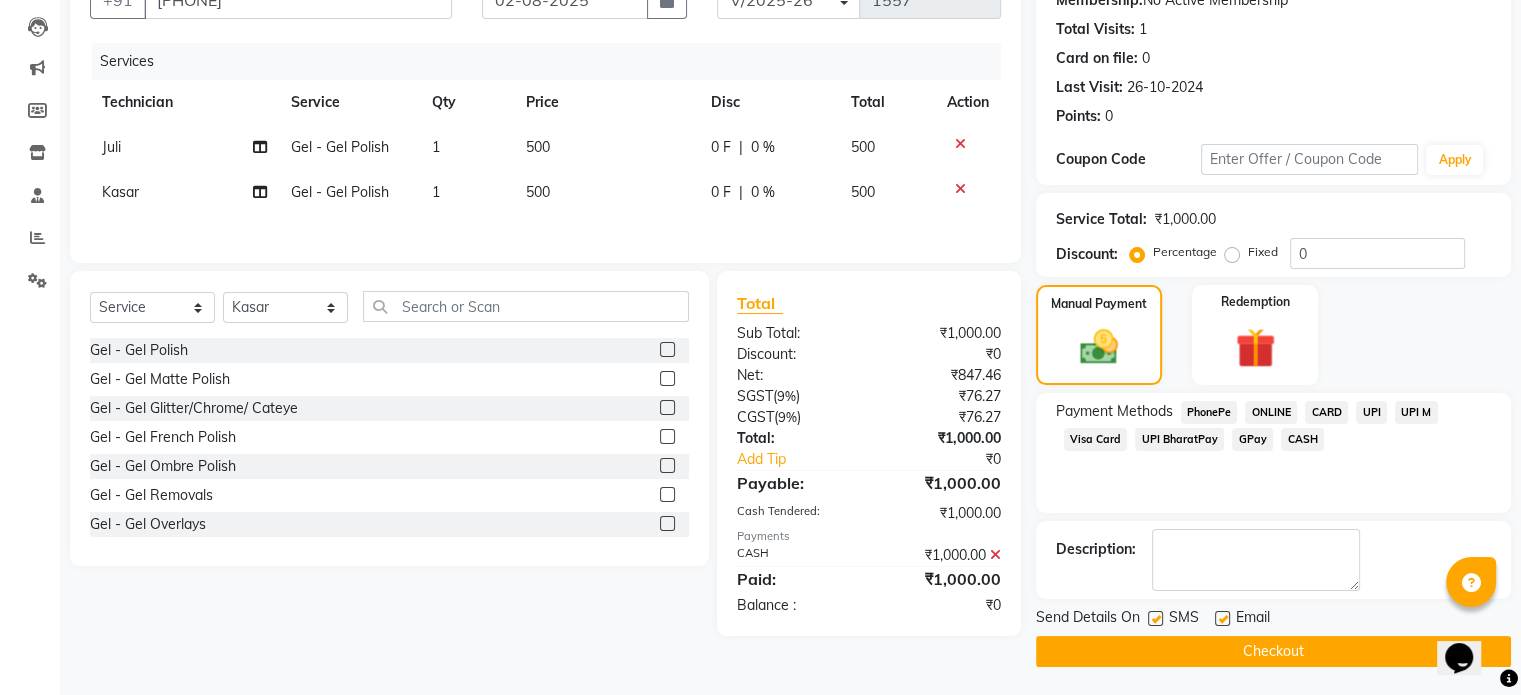 click on "Checkout" 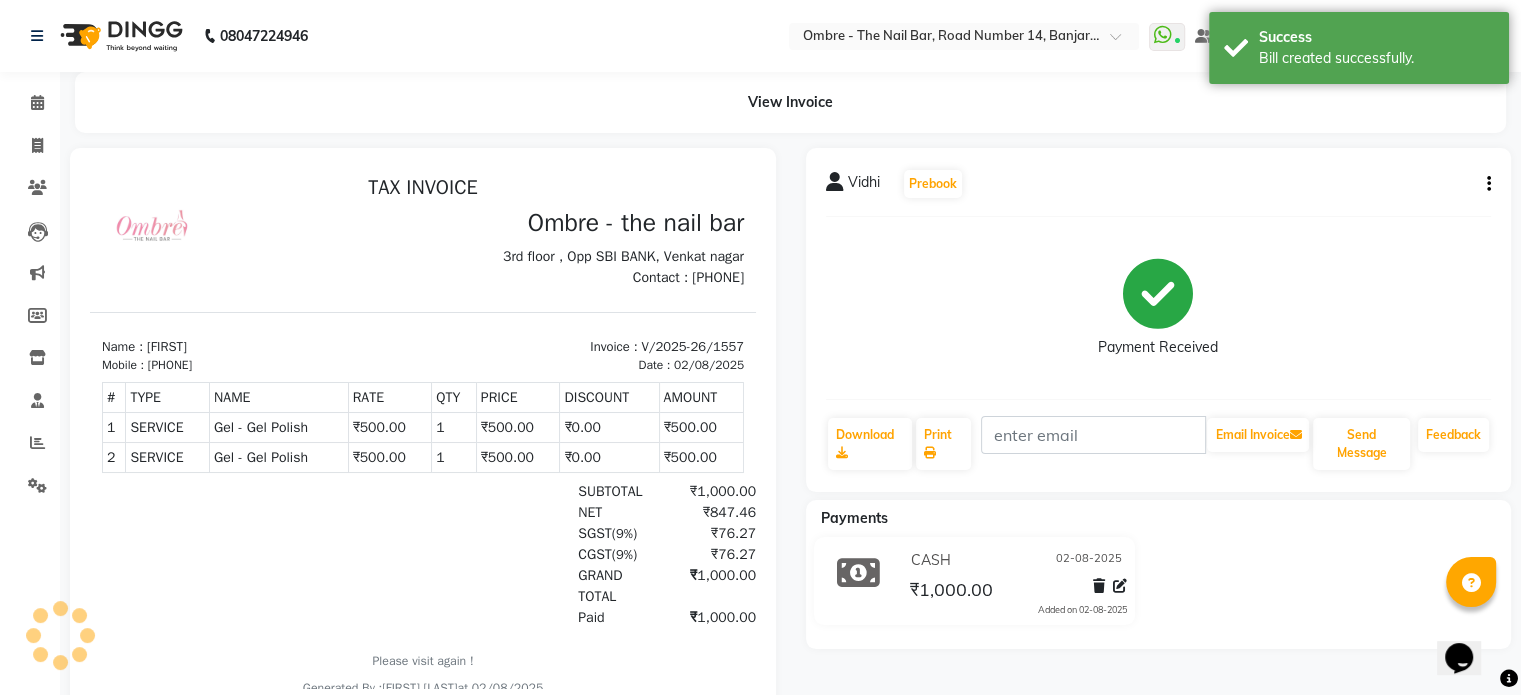 scroll, scrollTop: 0, scrollLeft: 0, axis: both 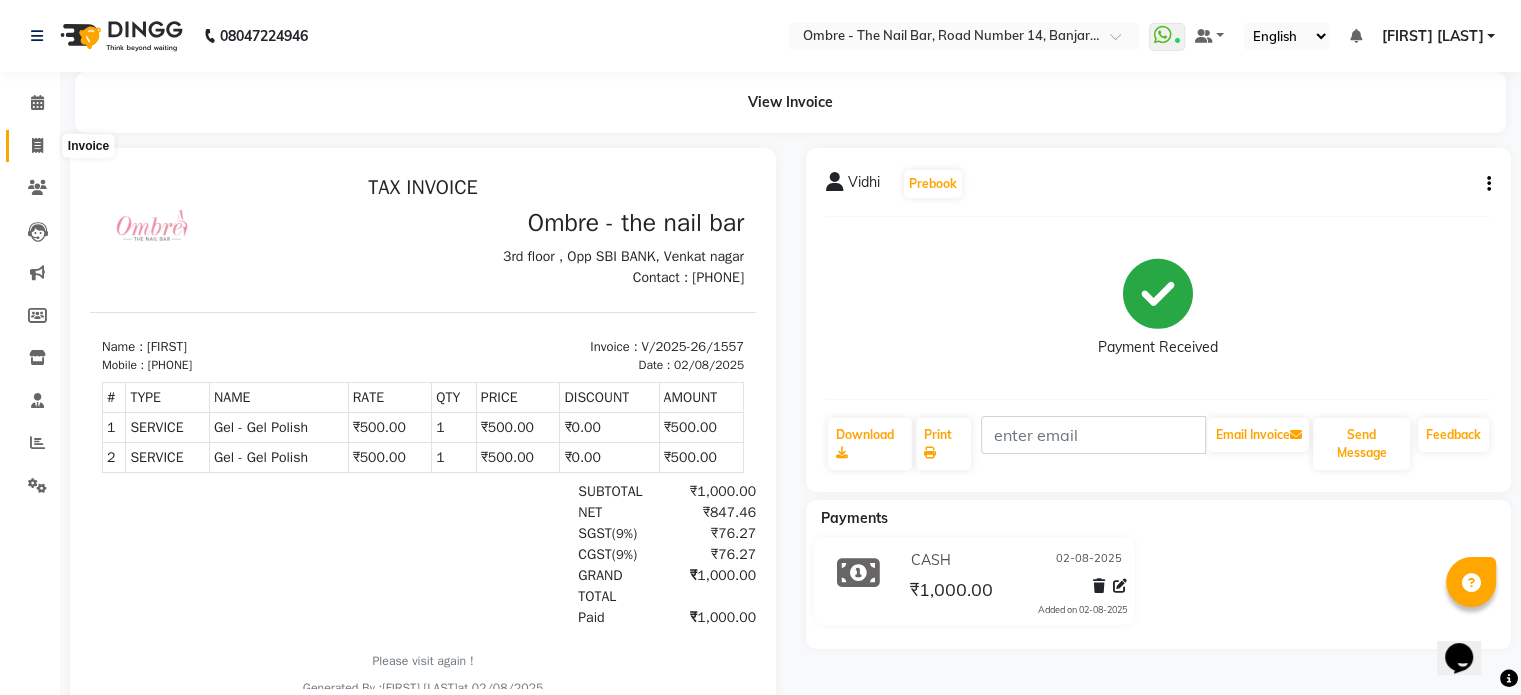 click 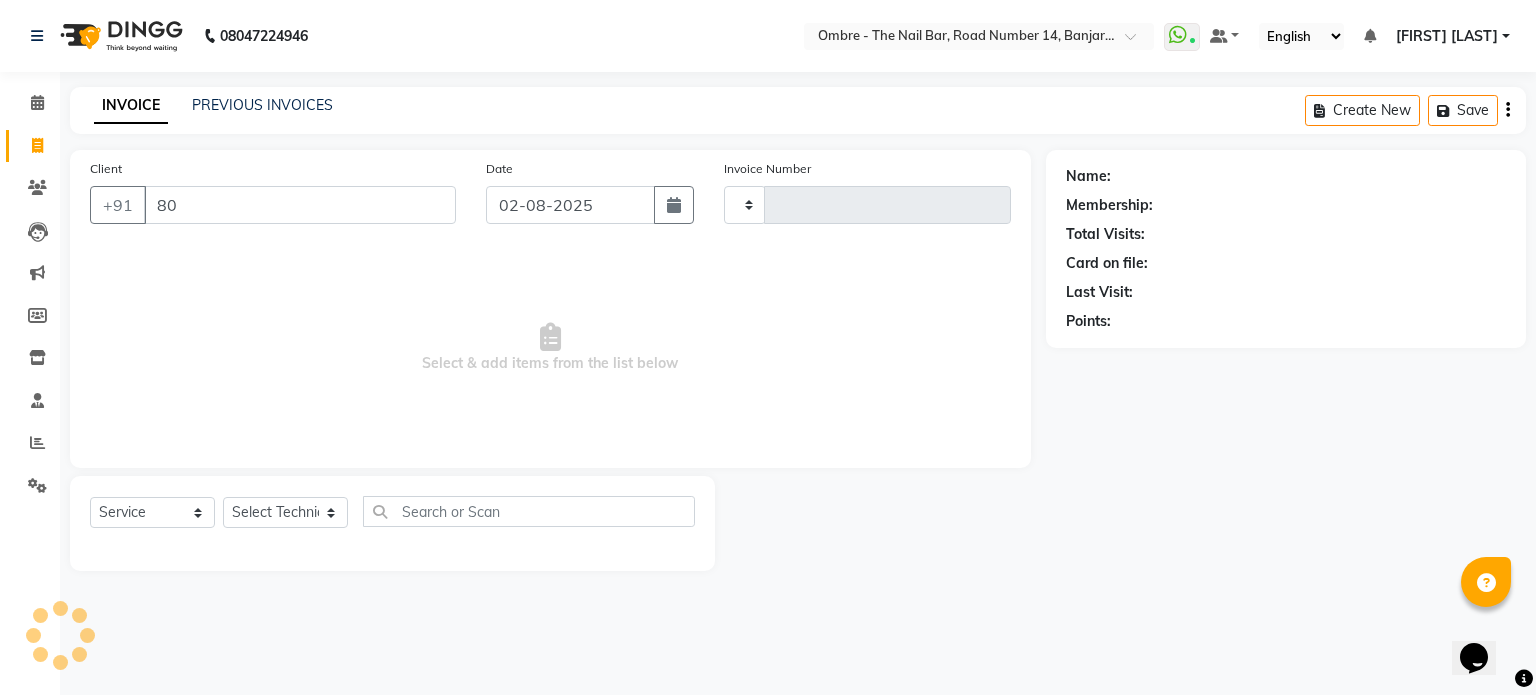 type on "800" 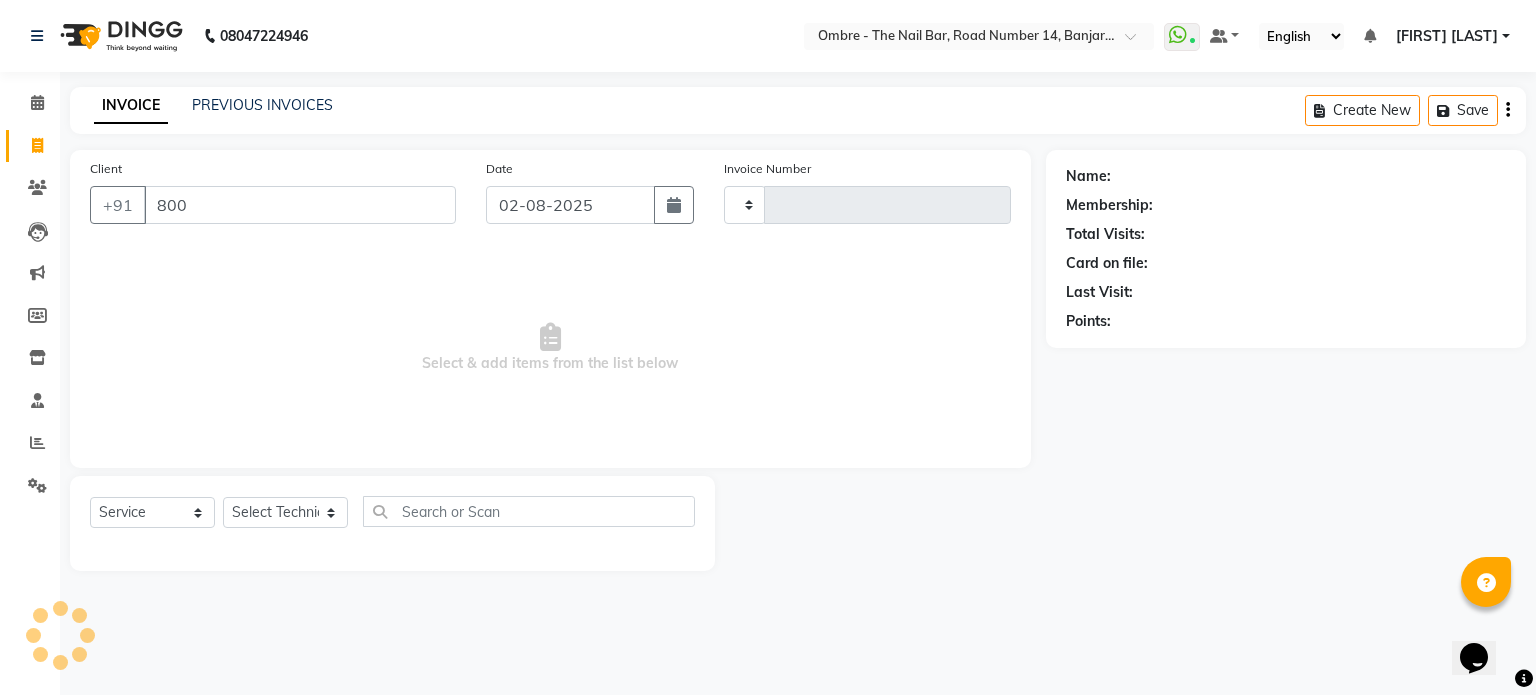type on "1558" 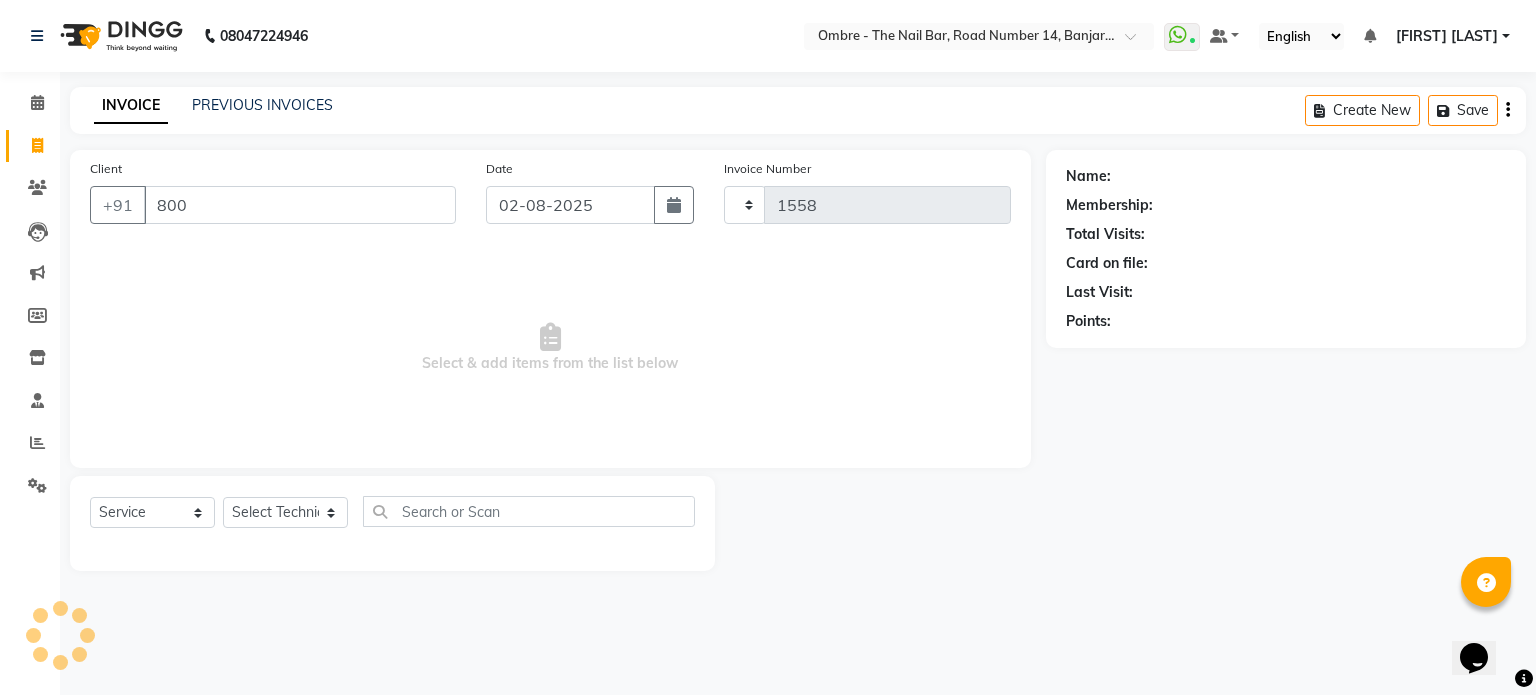 select on "4216" 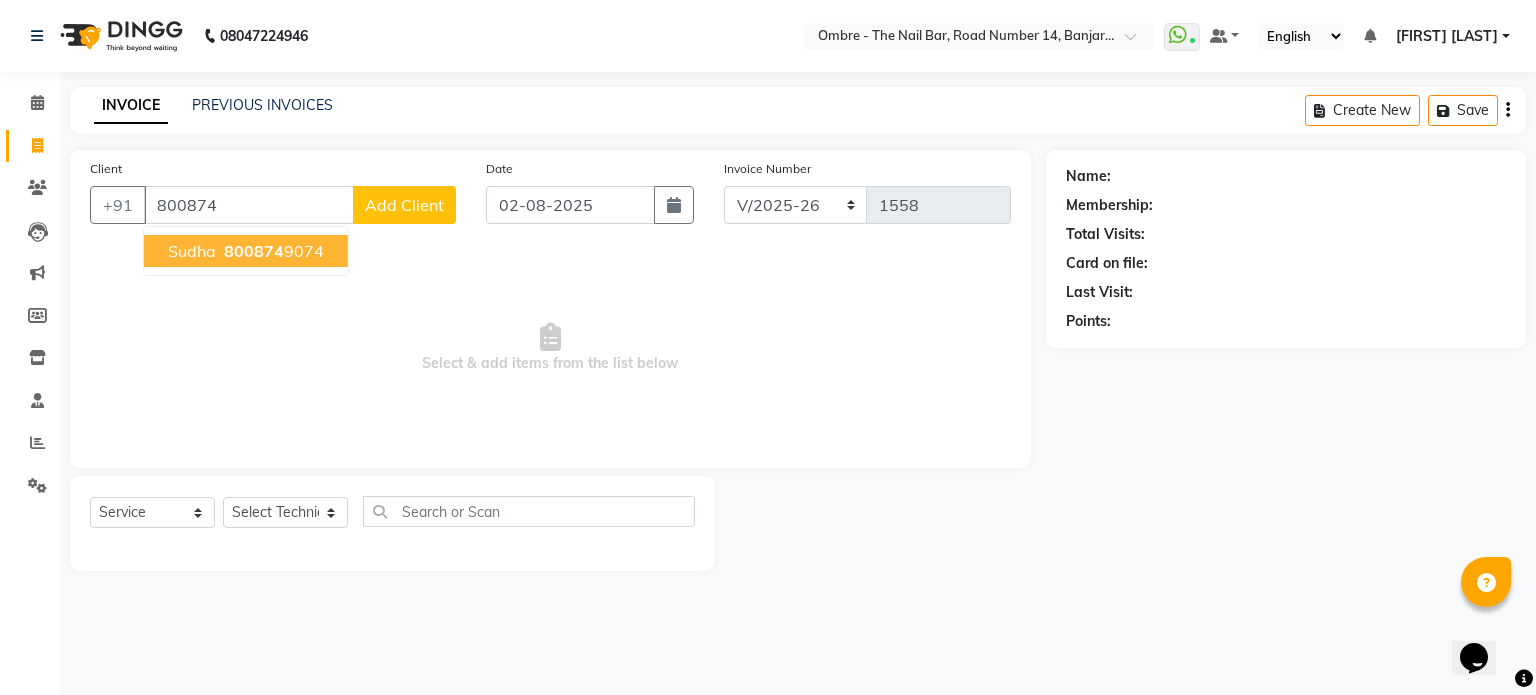 drag, startPoint x: 266, startPoint y: 256, endPoint x: 288, endPoint y: 335, distance: 82.006096 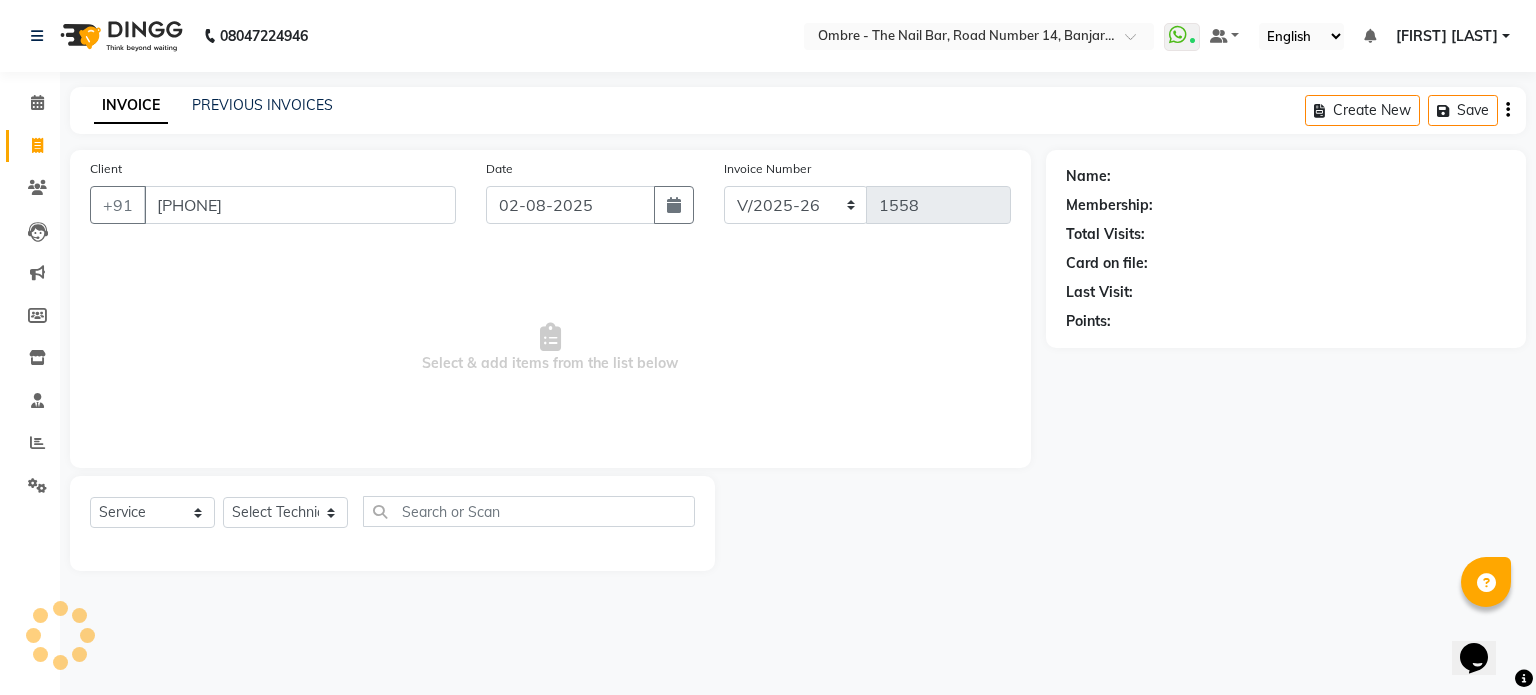 type on "8008749074" 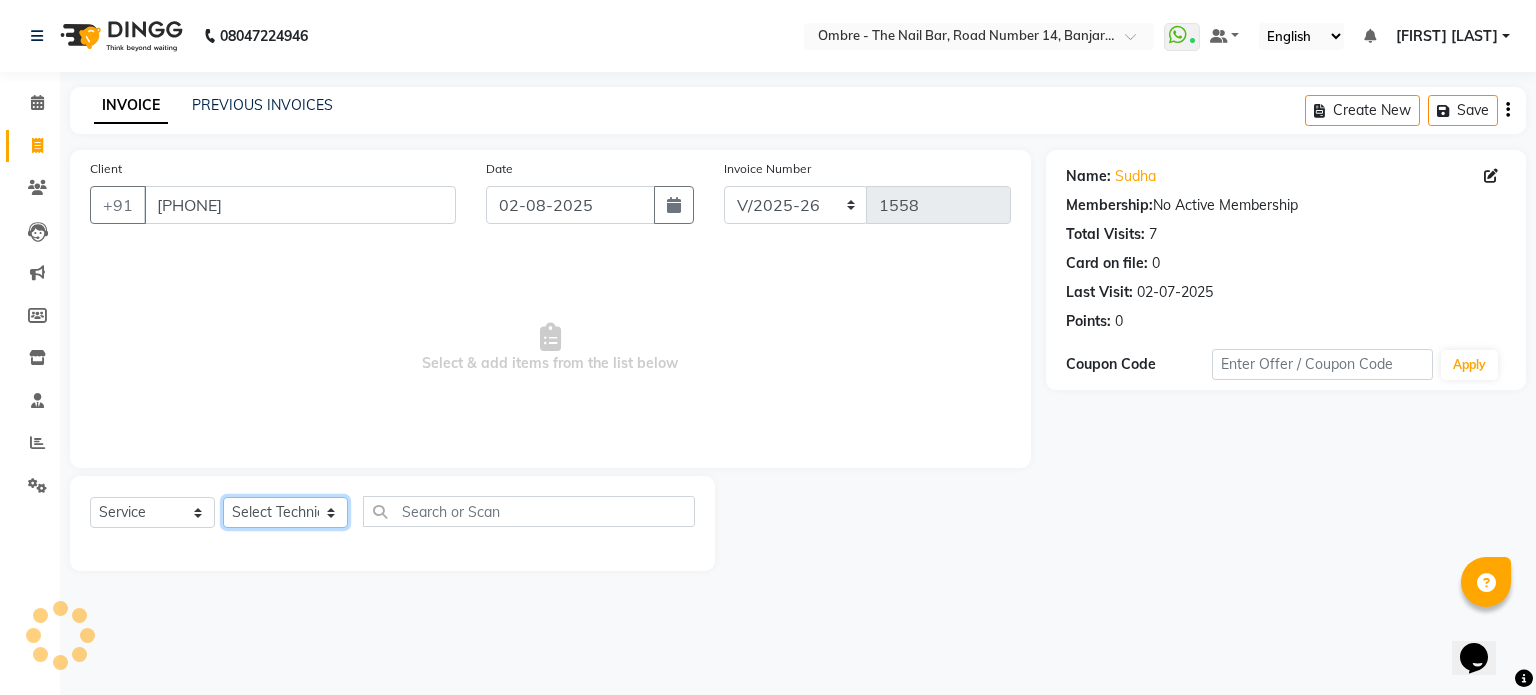 click on "Select Technician Abel Arohi Bharti Esther Gaina Holyson Juli Kasar Lata Monisha Prasad priyanka sakshi jain Sheetal Sushila thamu Wonso" 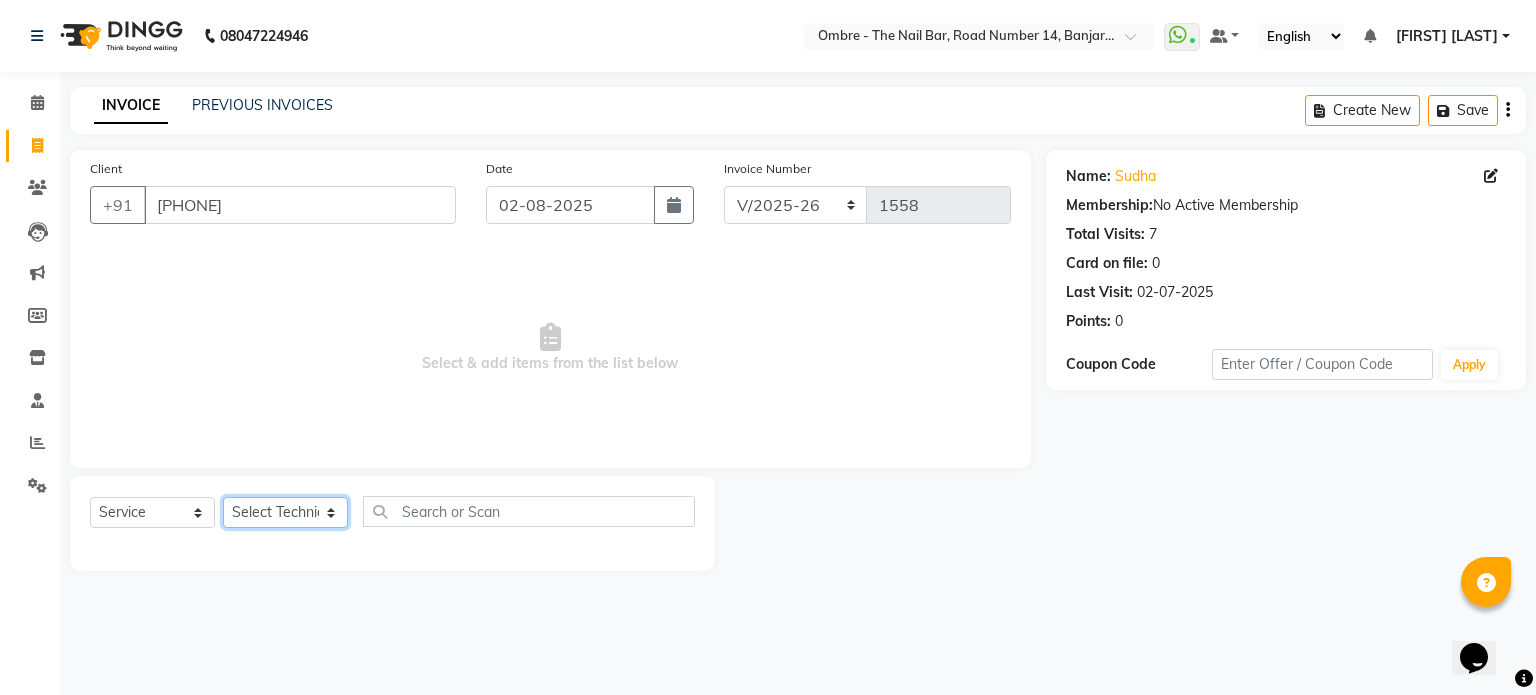 select on "50943" 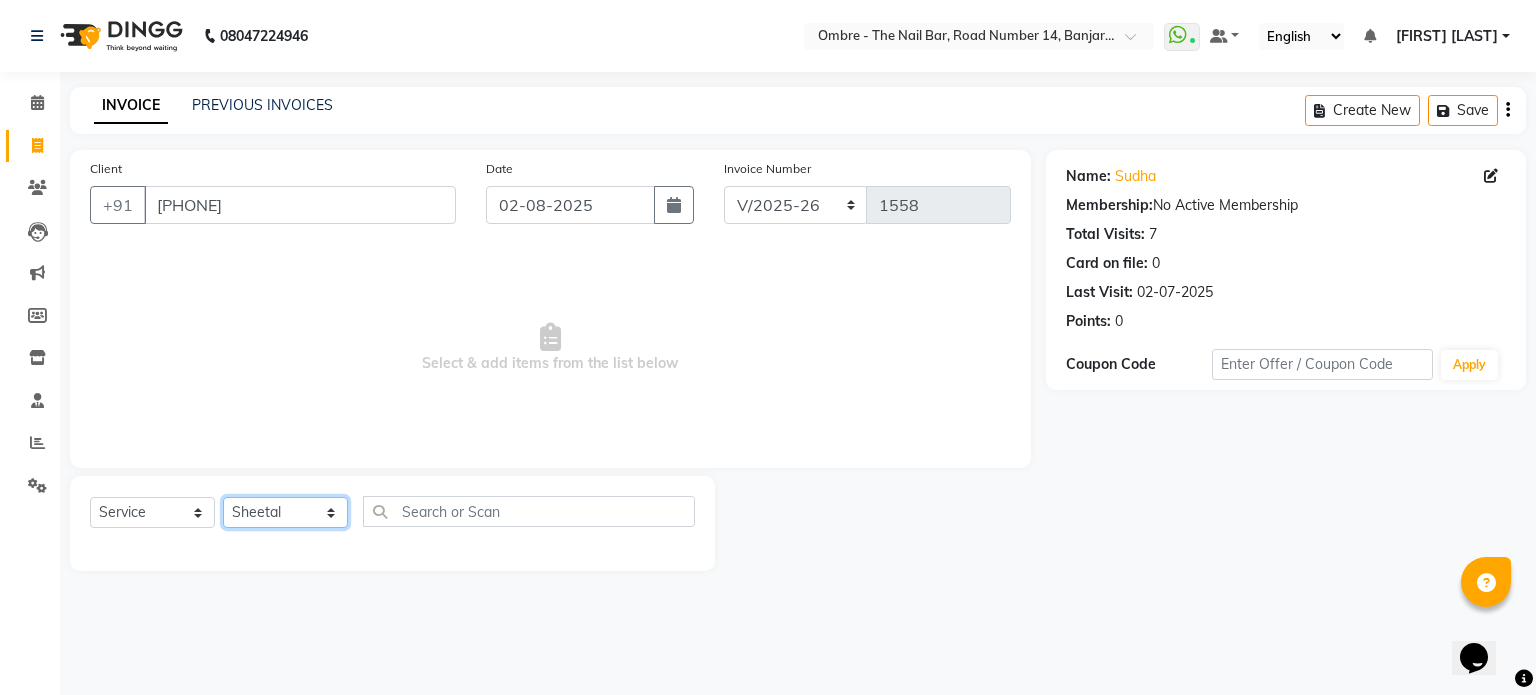 click on "Select Technician Abel Arohi Bharti Esther Gaina Holyson Juli Kasar Lata Monisha Prasad priyanka sakshi jain Sheetal Sushila thamu Wonso" 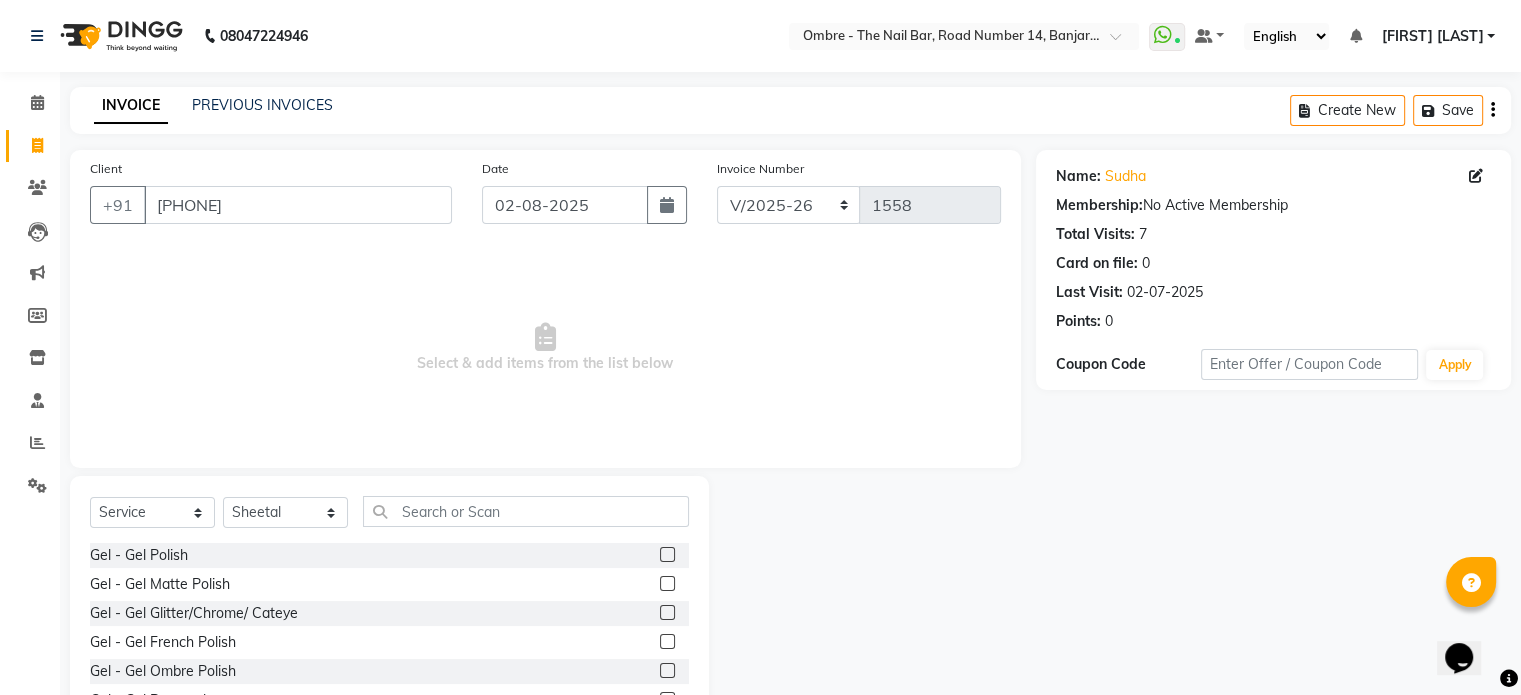 click 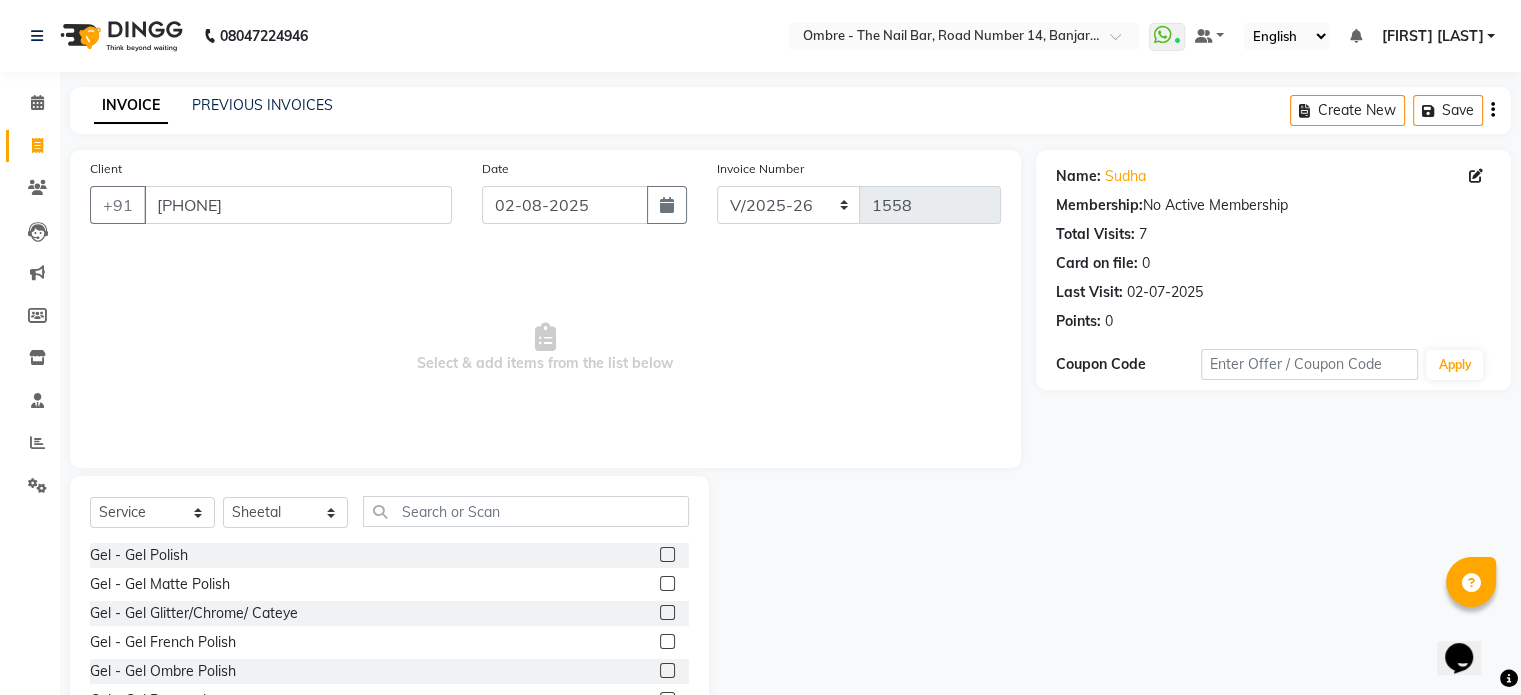 click at bounding box center [666, 555] 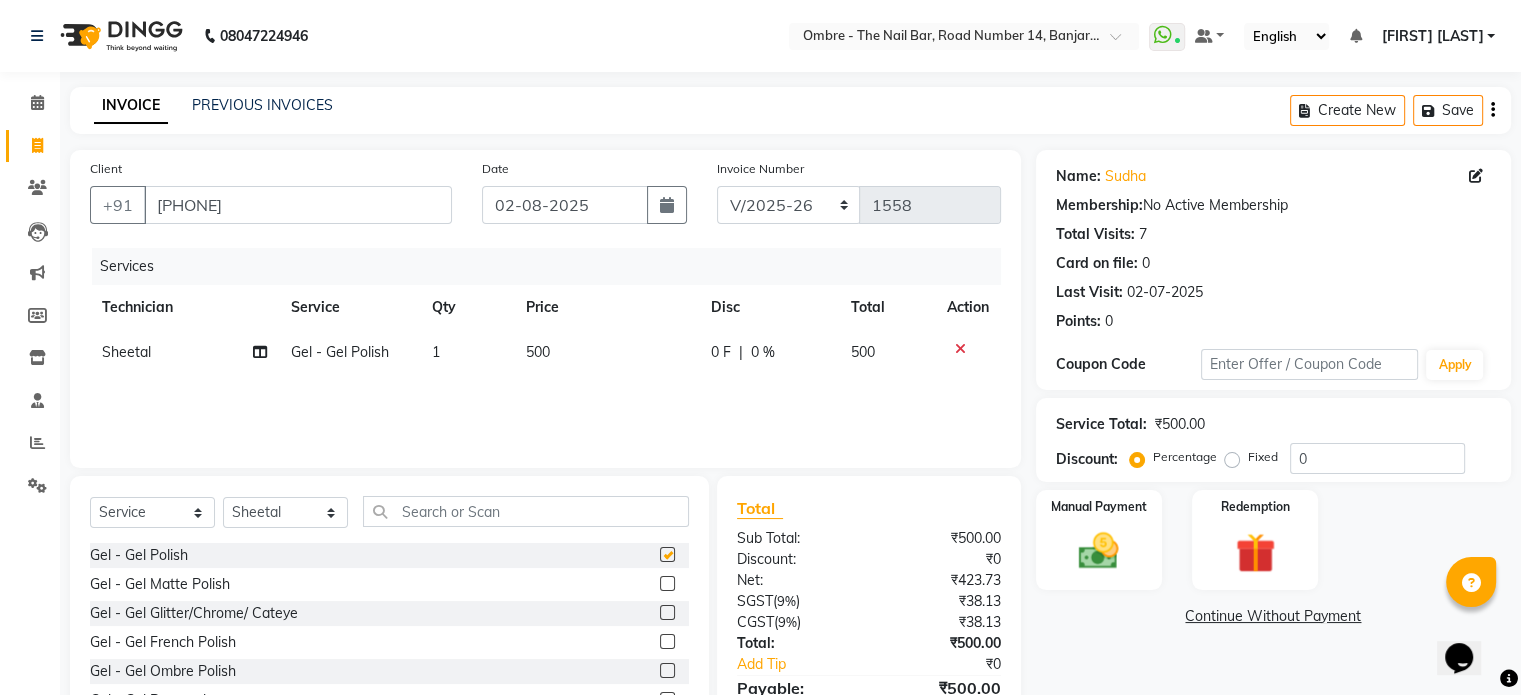 checkbox on "false" 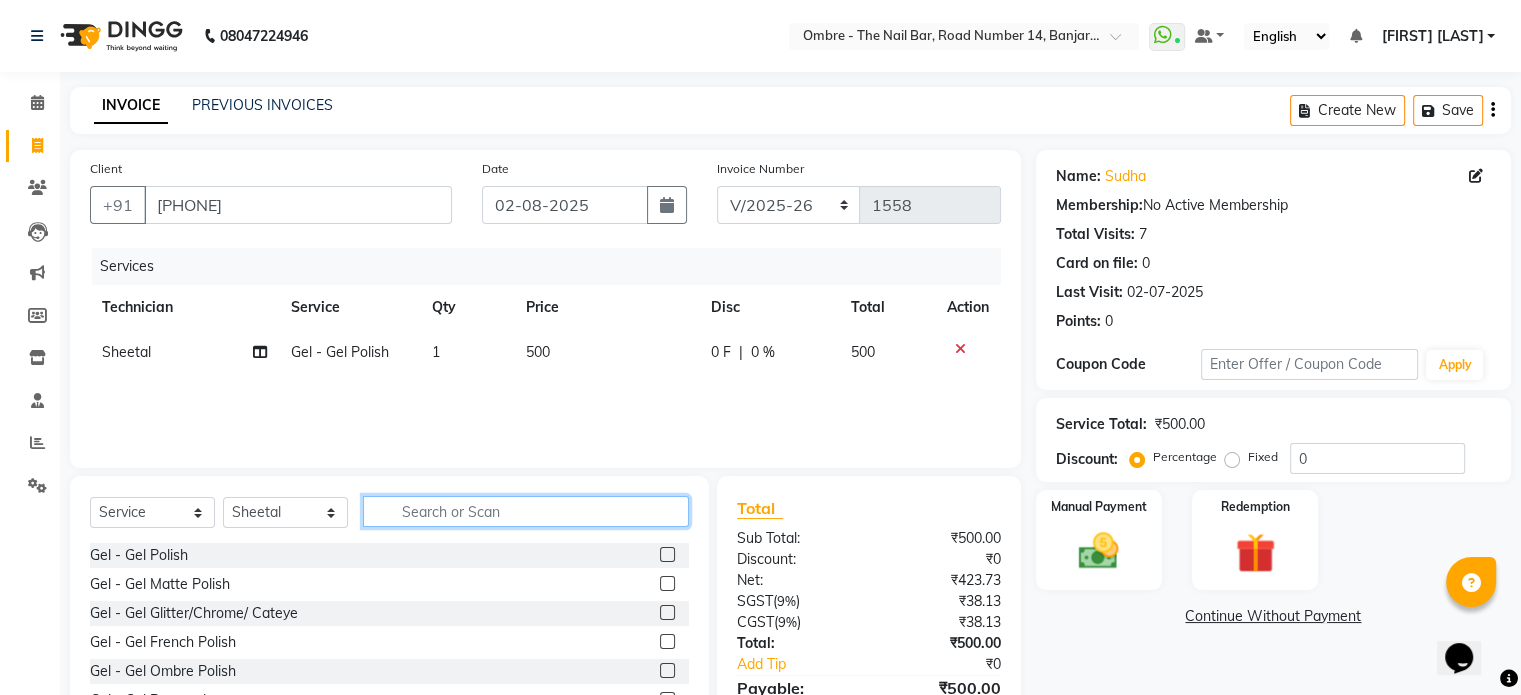 click 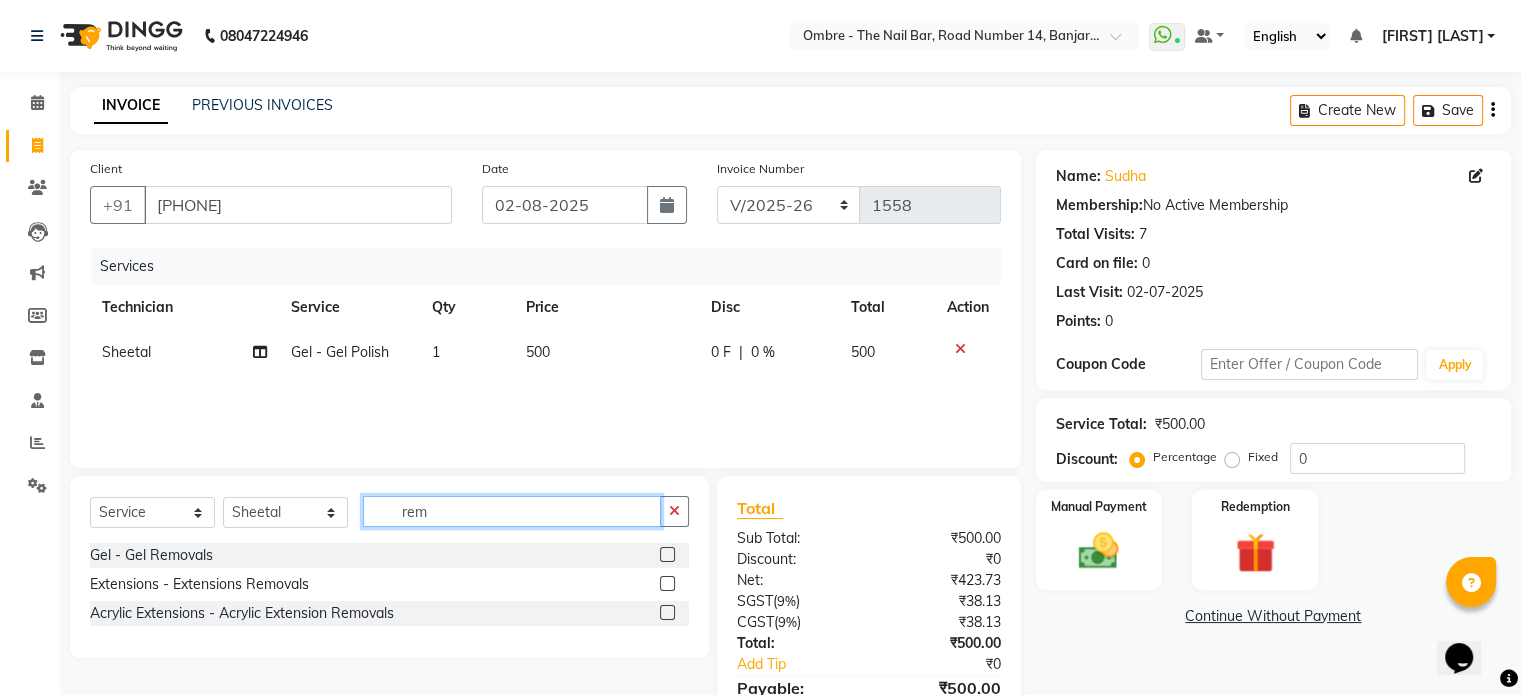 type on "rem" 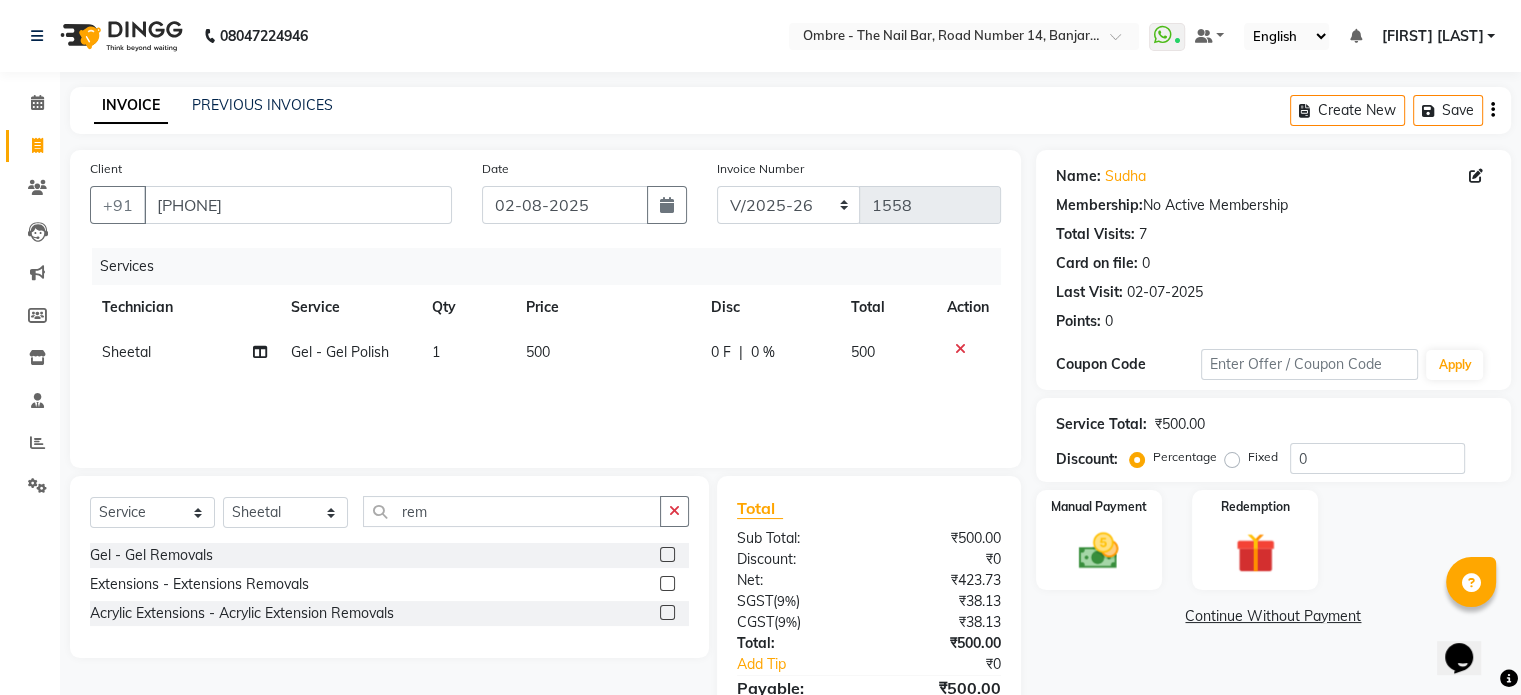 click 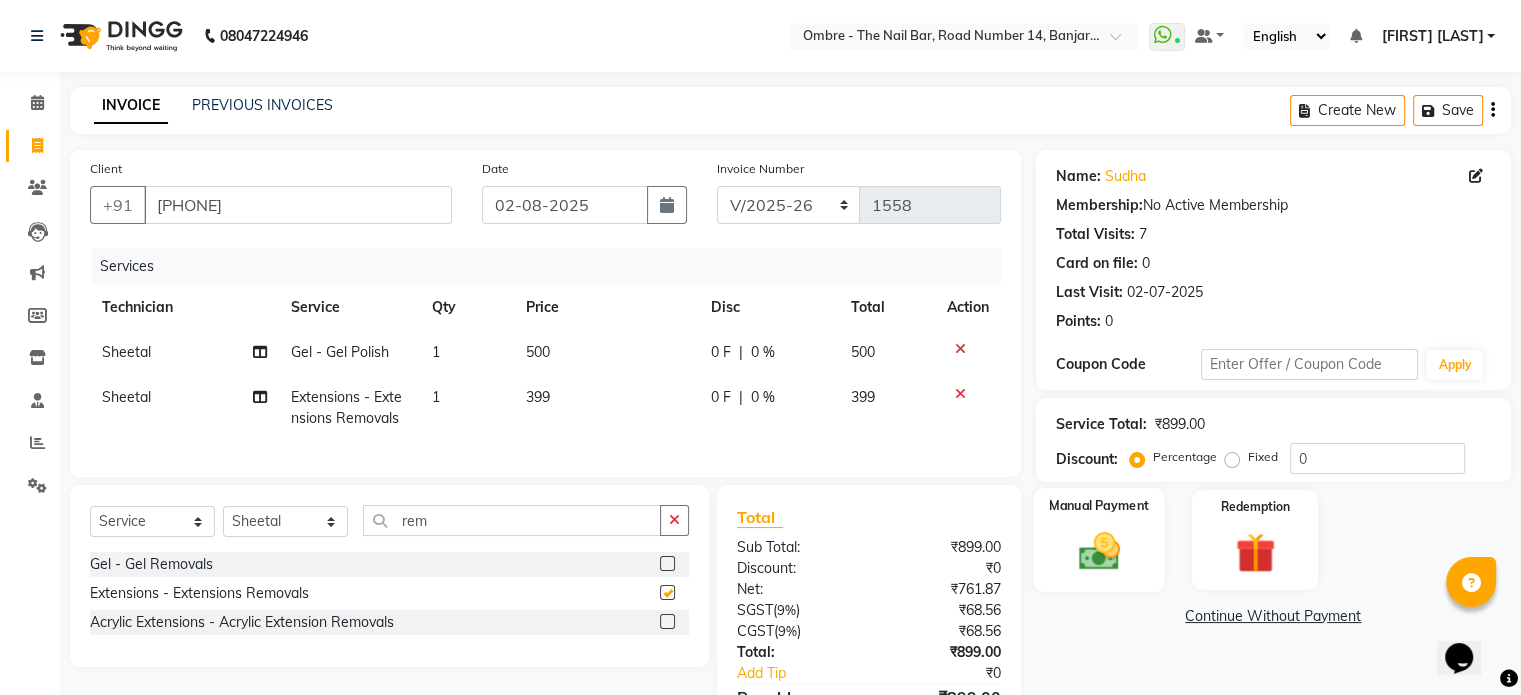 checkbox on "false" 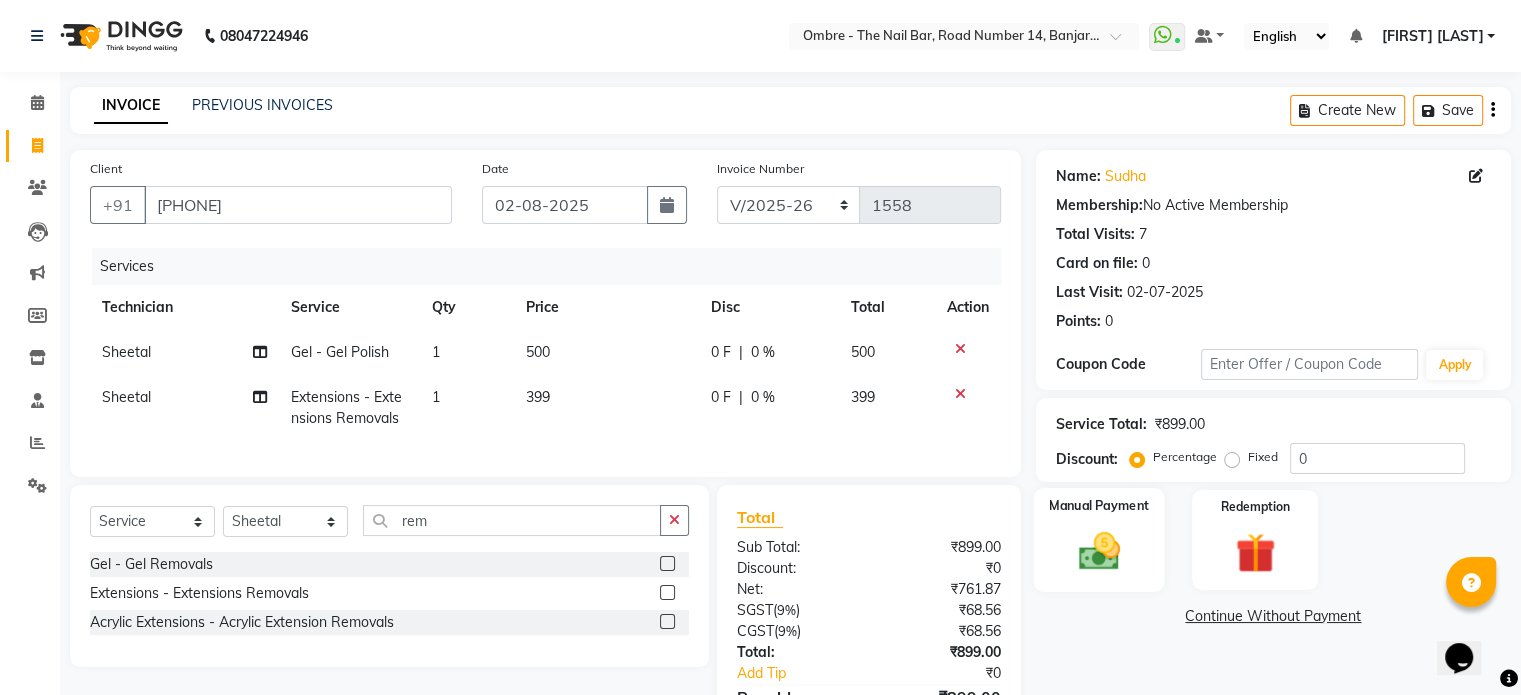 click 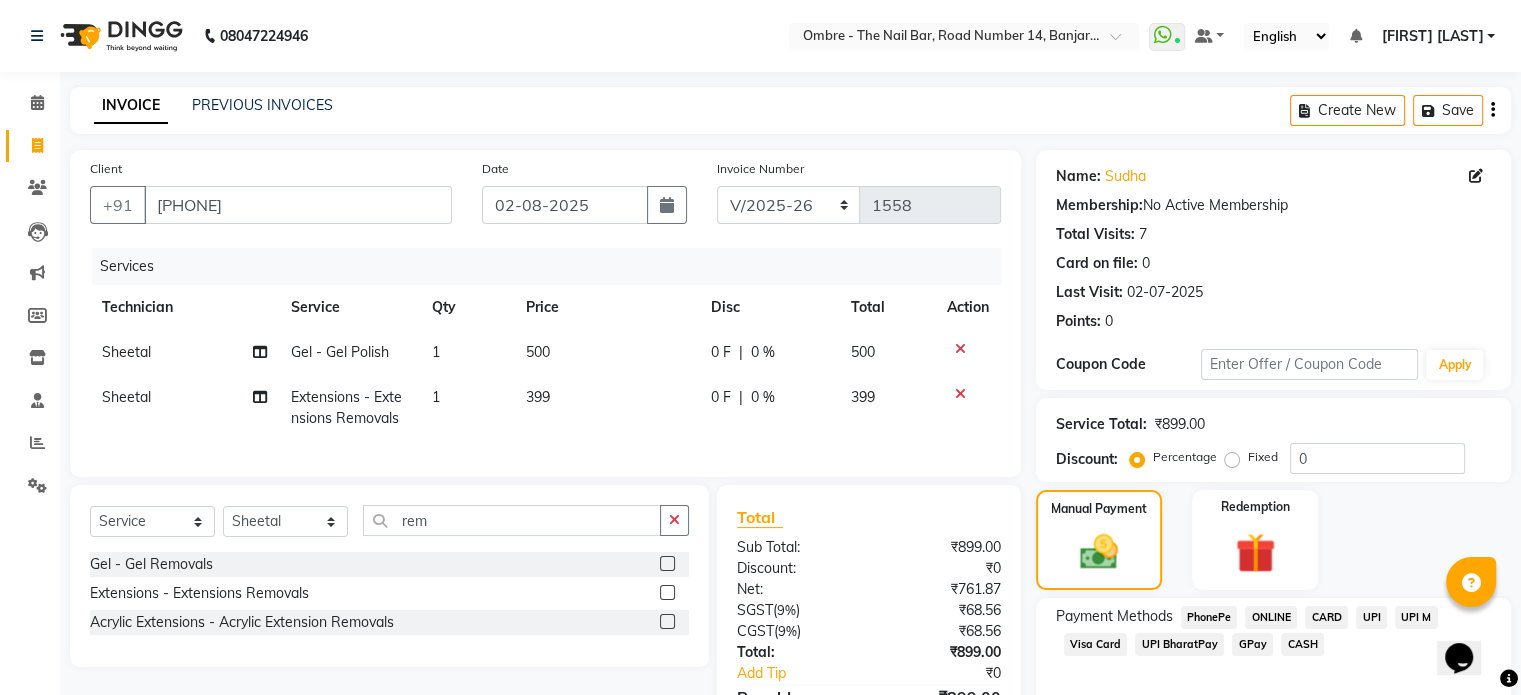 click on "UPI" 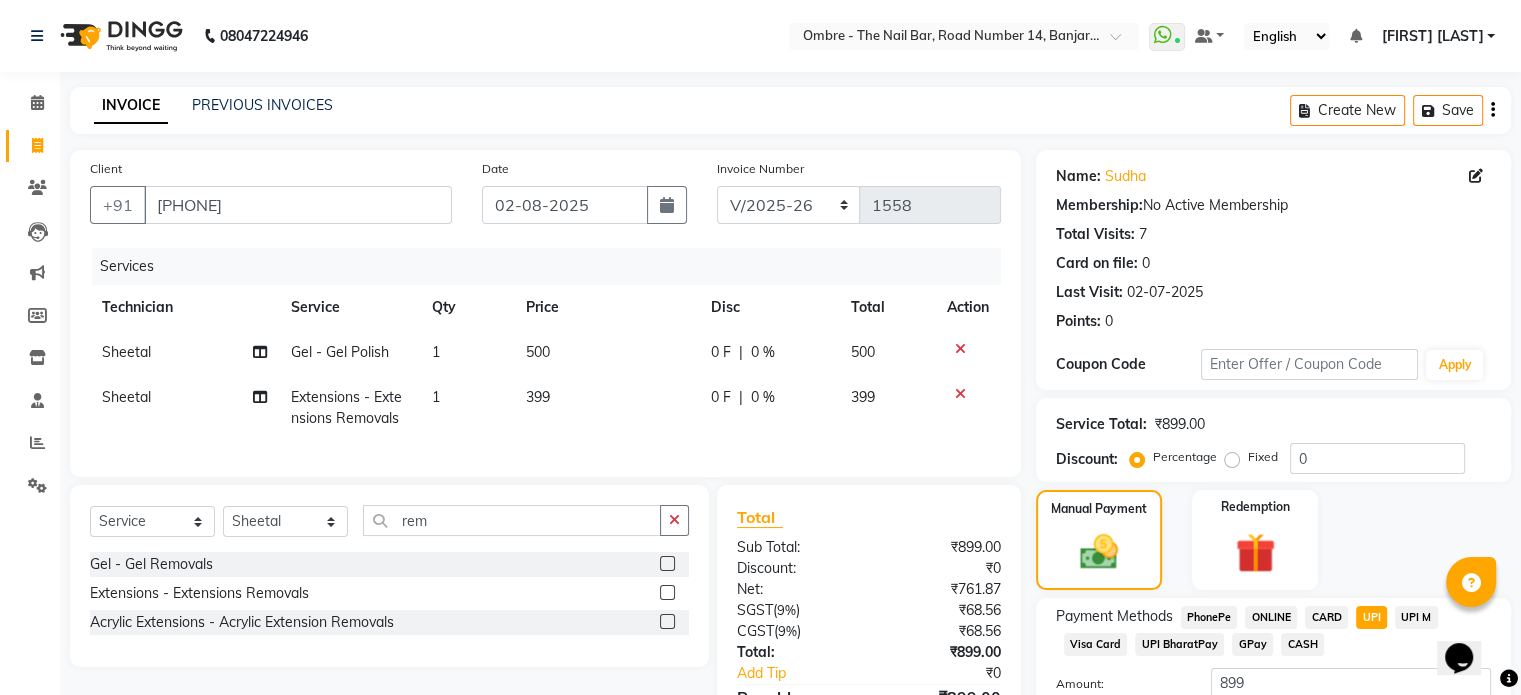 scroll, scrollTop: 152, scrollLeft: 0, axis: vertical 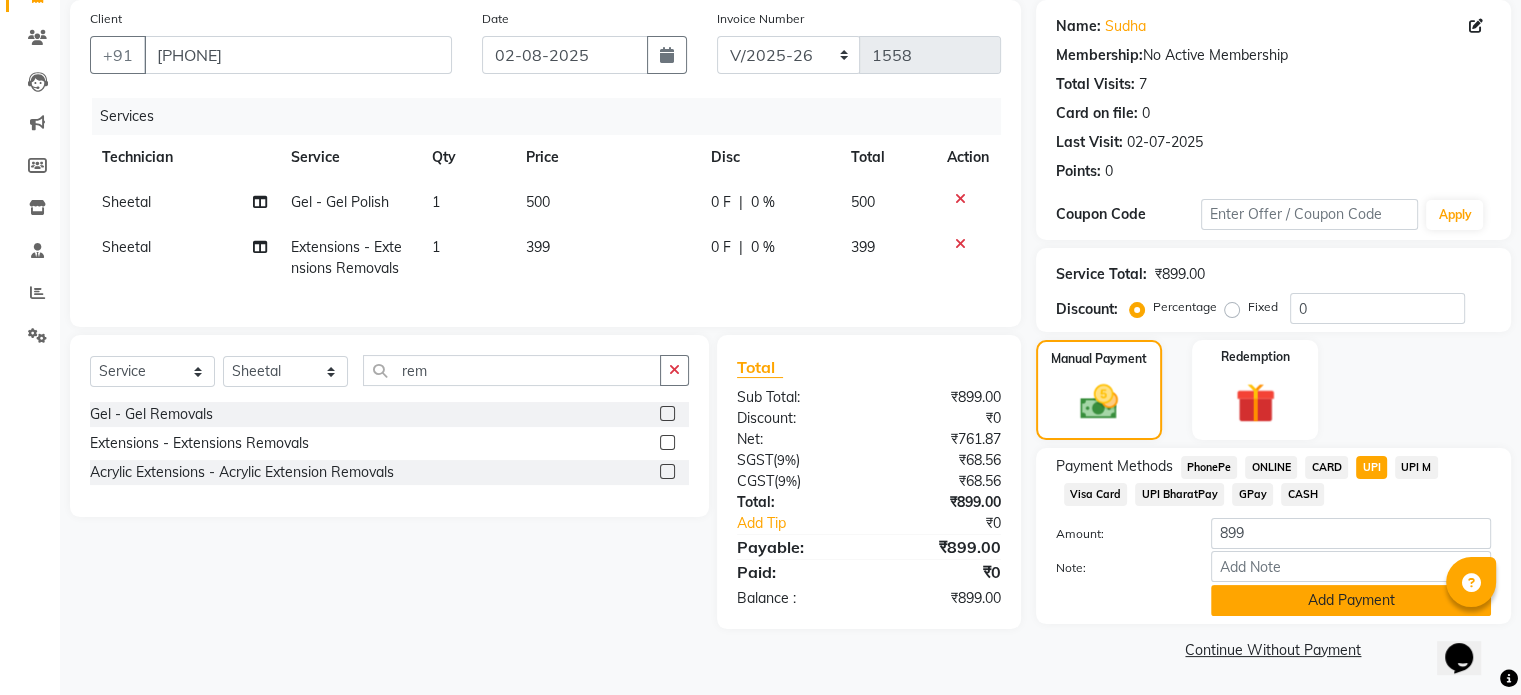 click on "Add Payment" 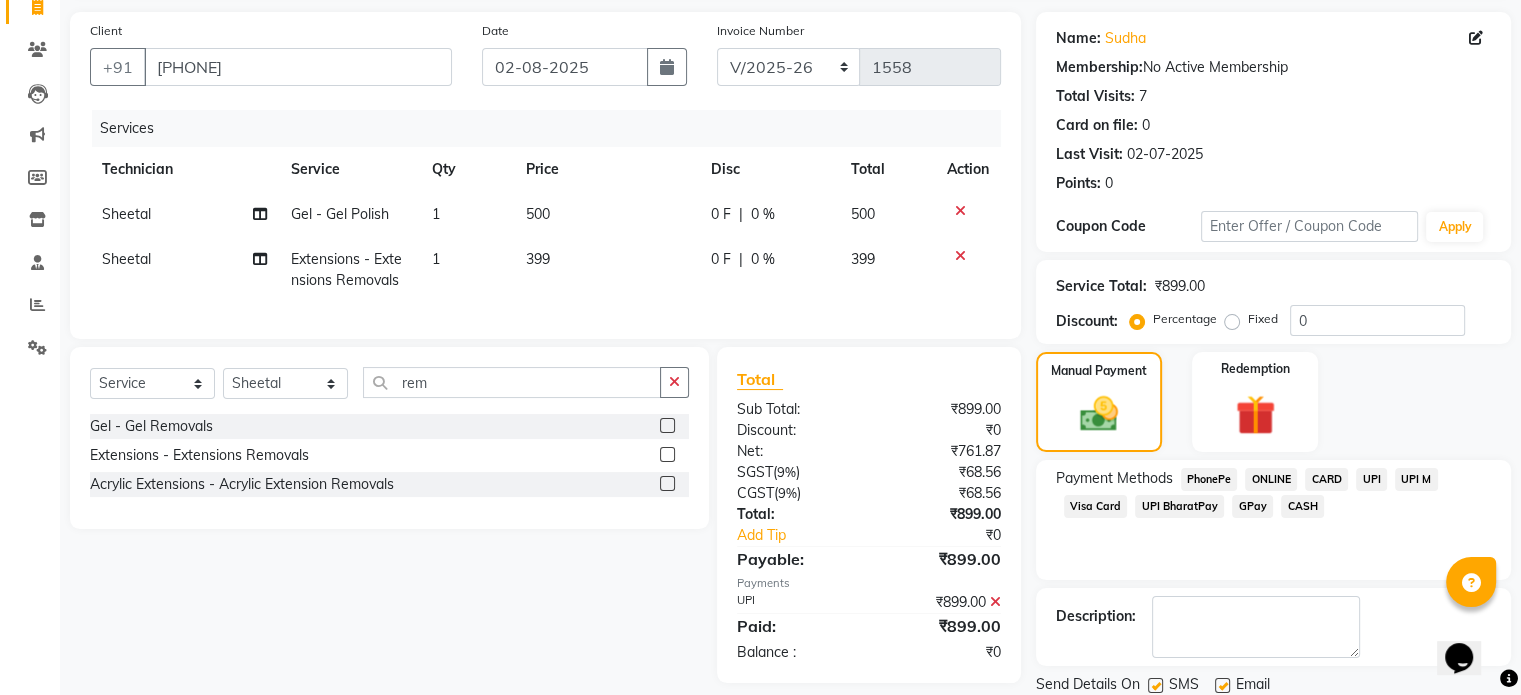scroll, scrollTop: 205, scrollLeft: 0, axis: vertical 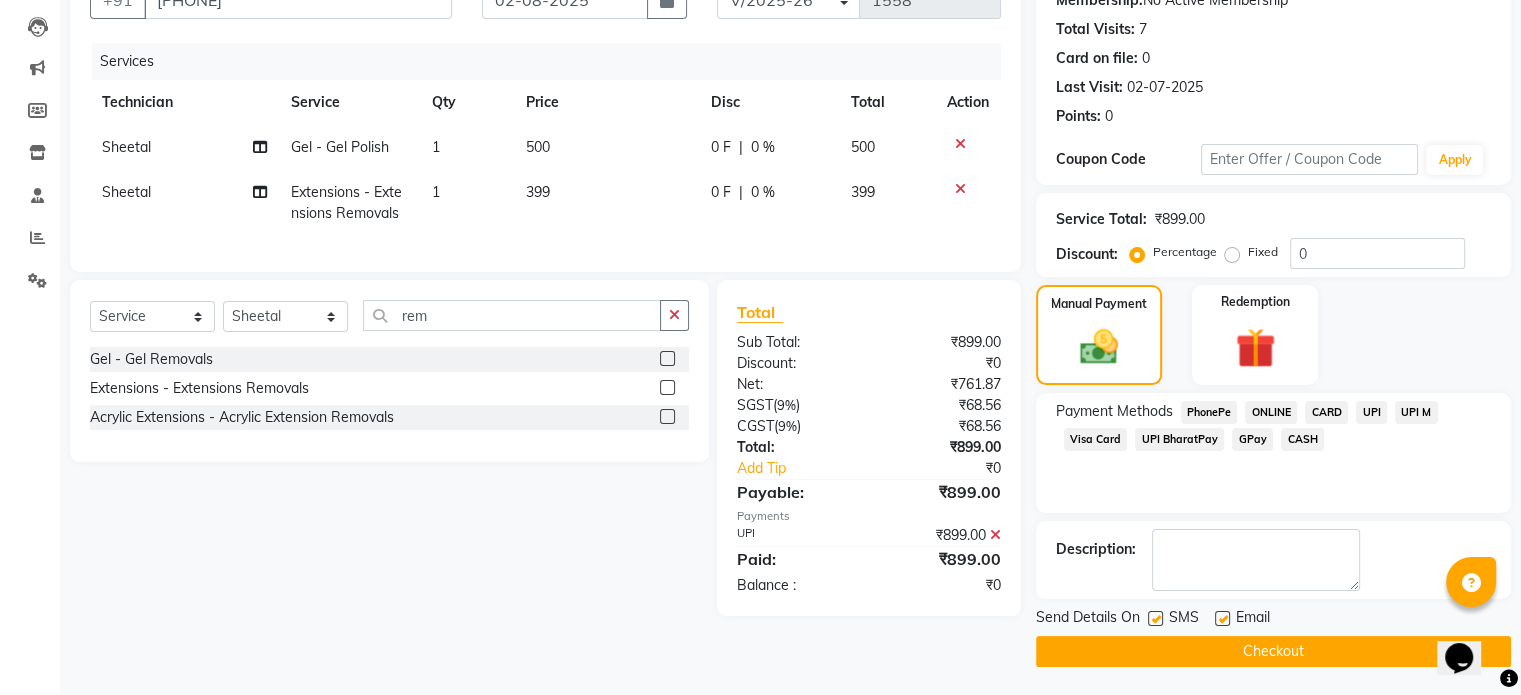 click on "Checkout" 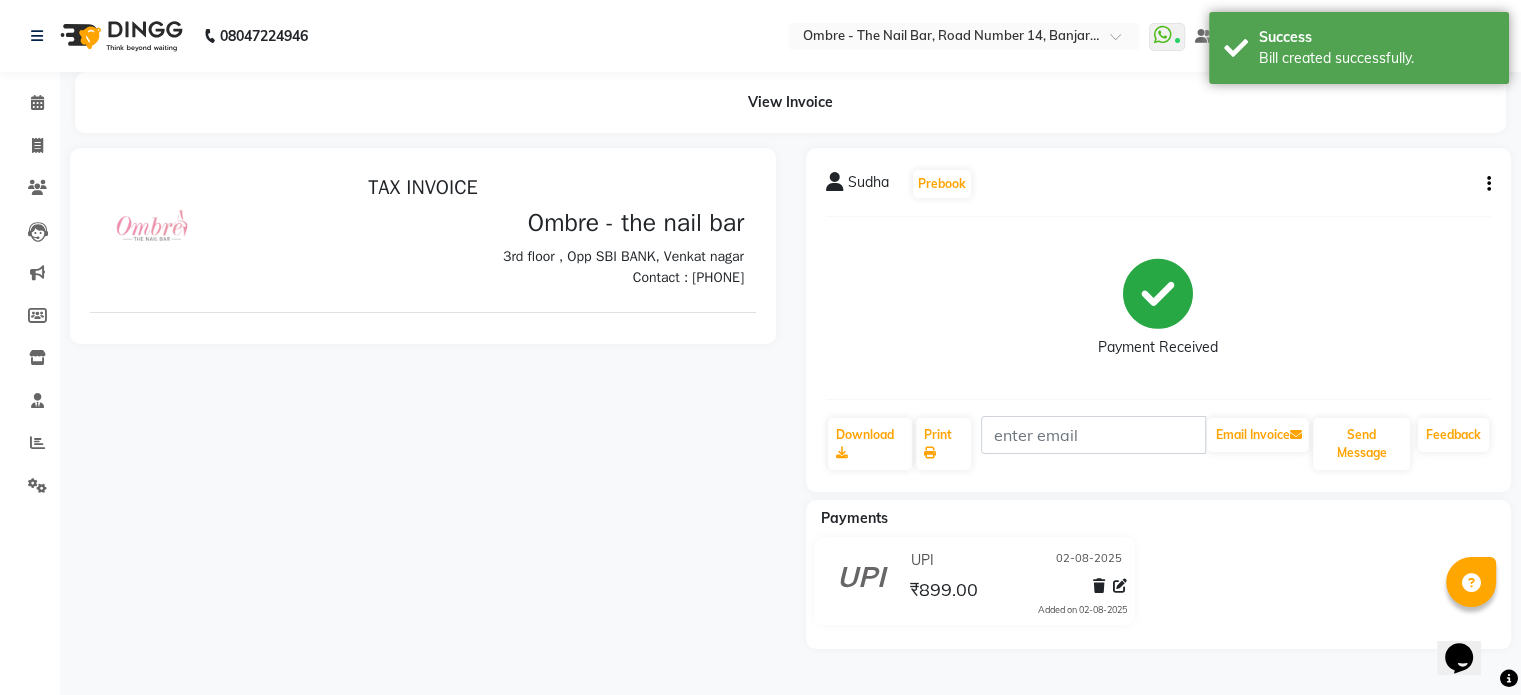 scroll, scrollTop: 0, scrollLeft: 0, axis: both 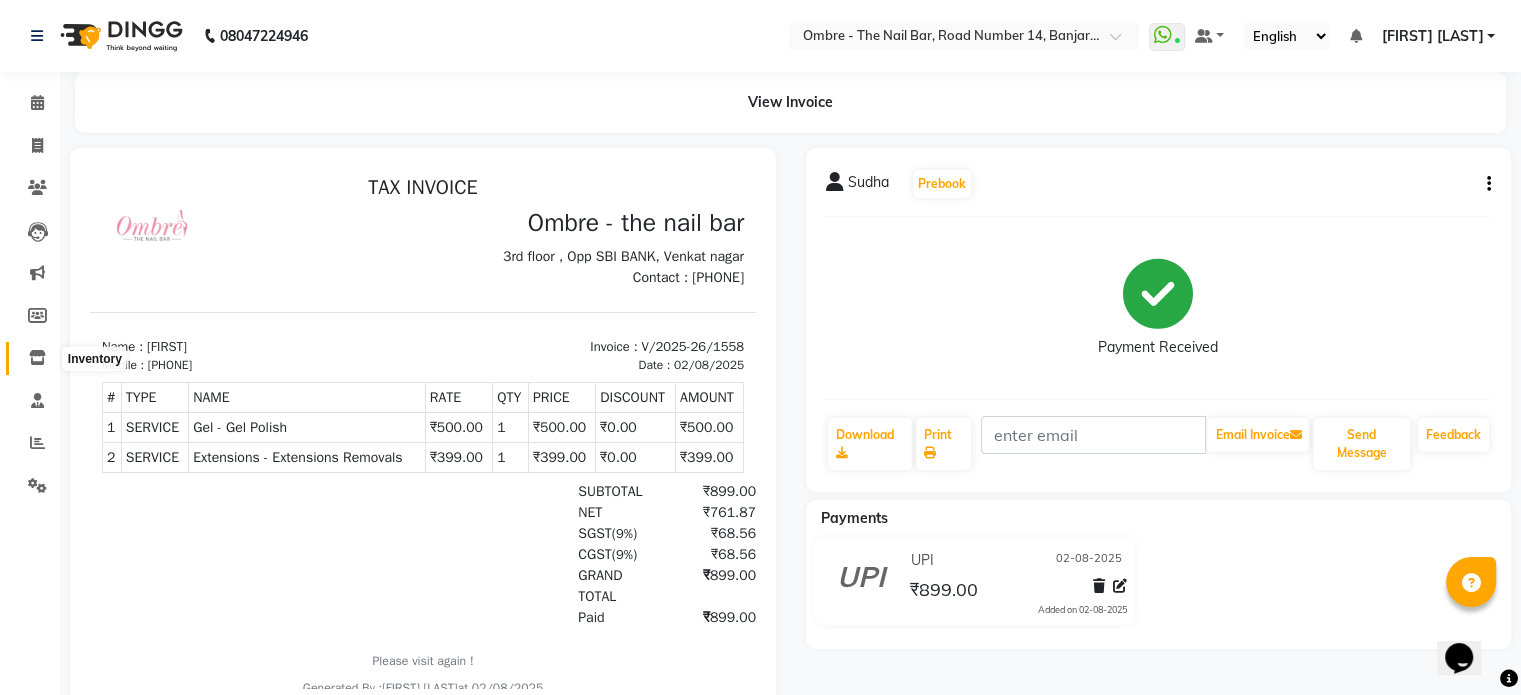 click 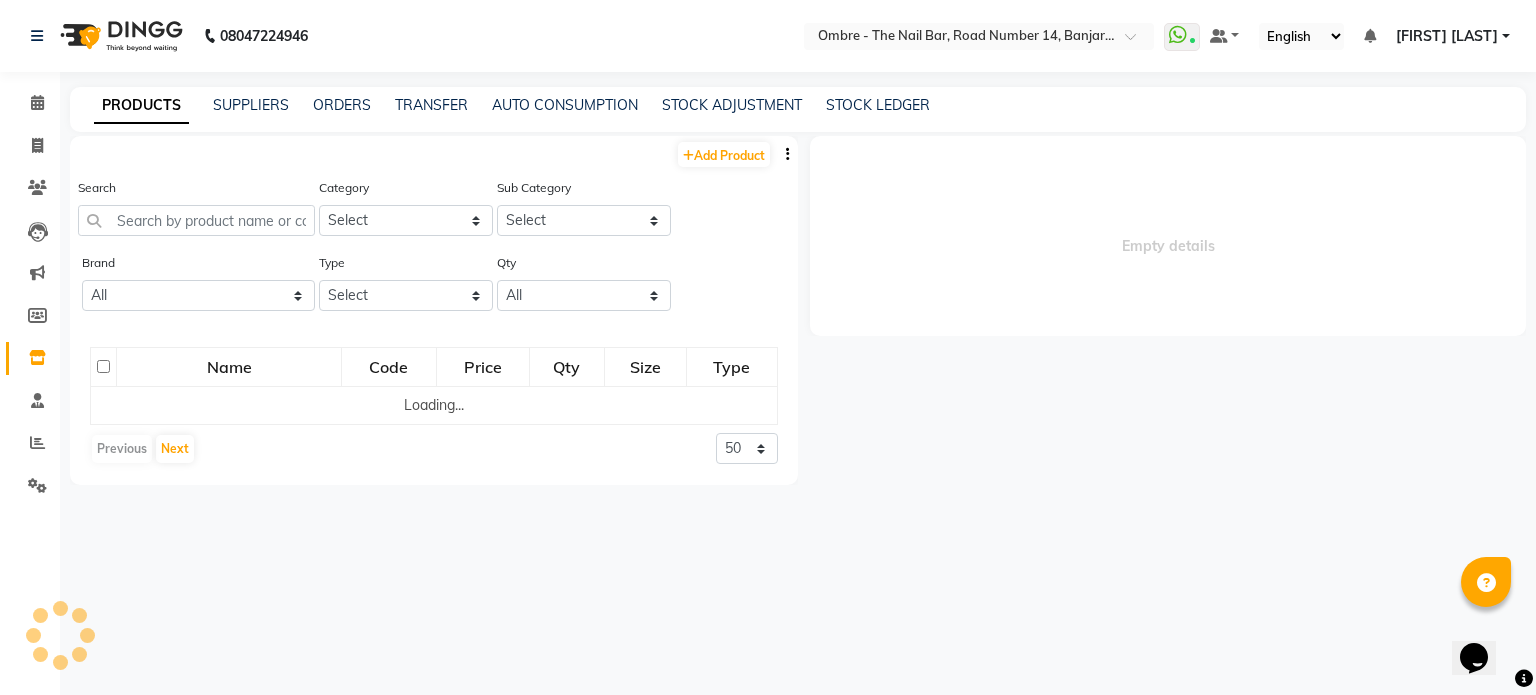 select 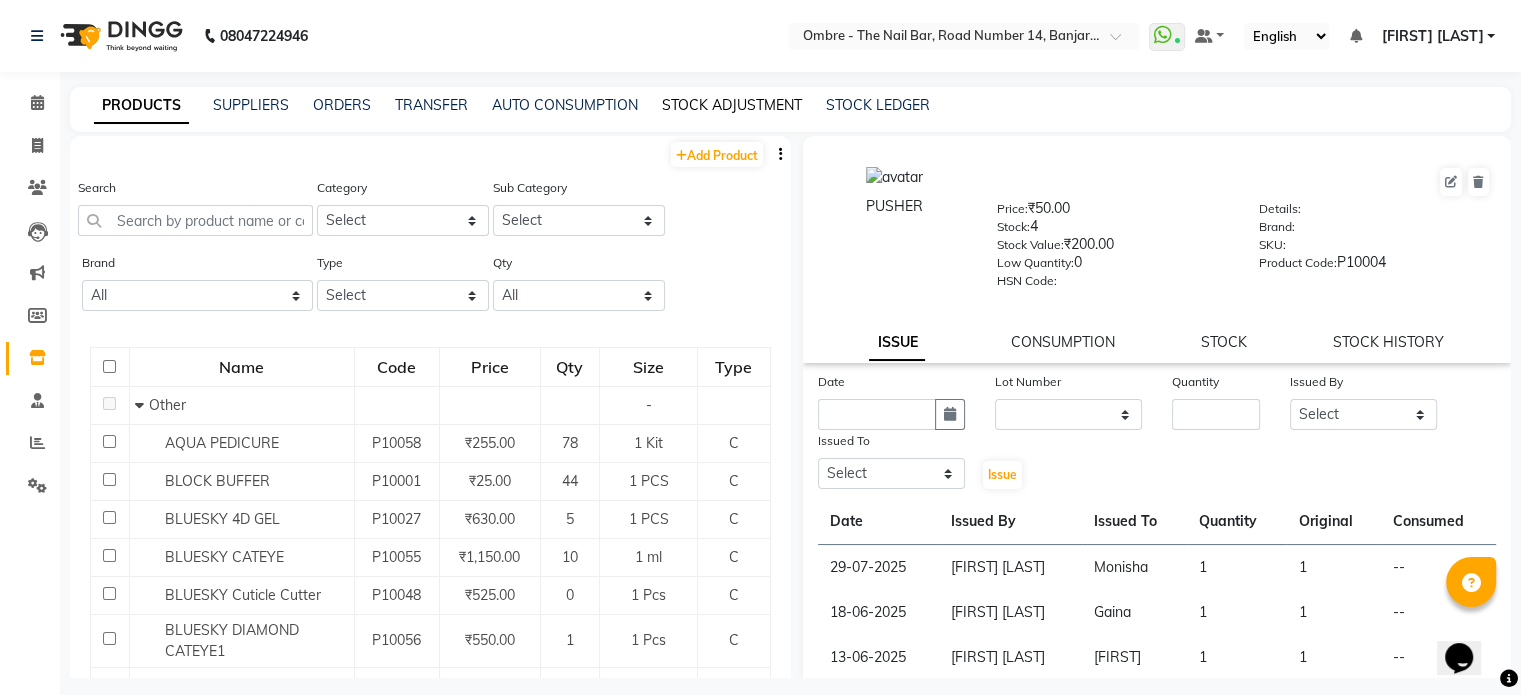 click on "STOCK ADJUSTMENT" 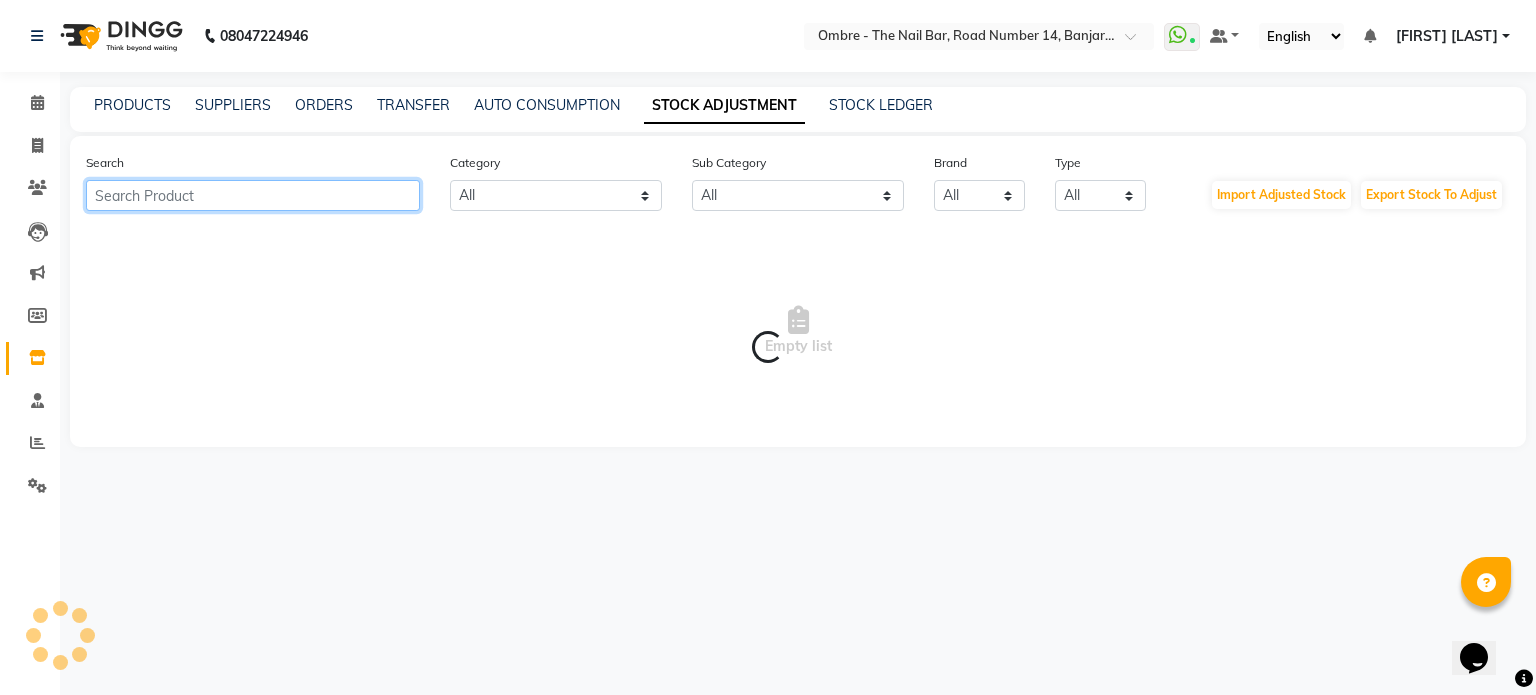 click 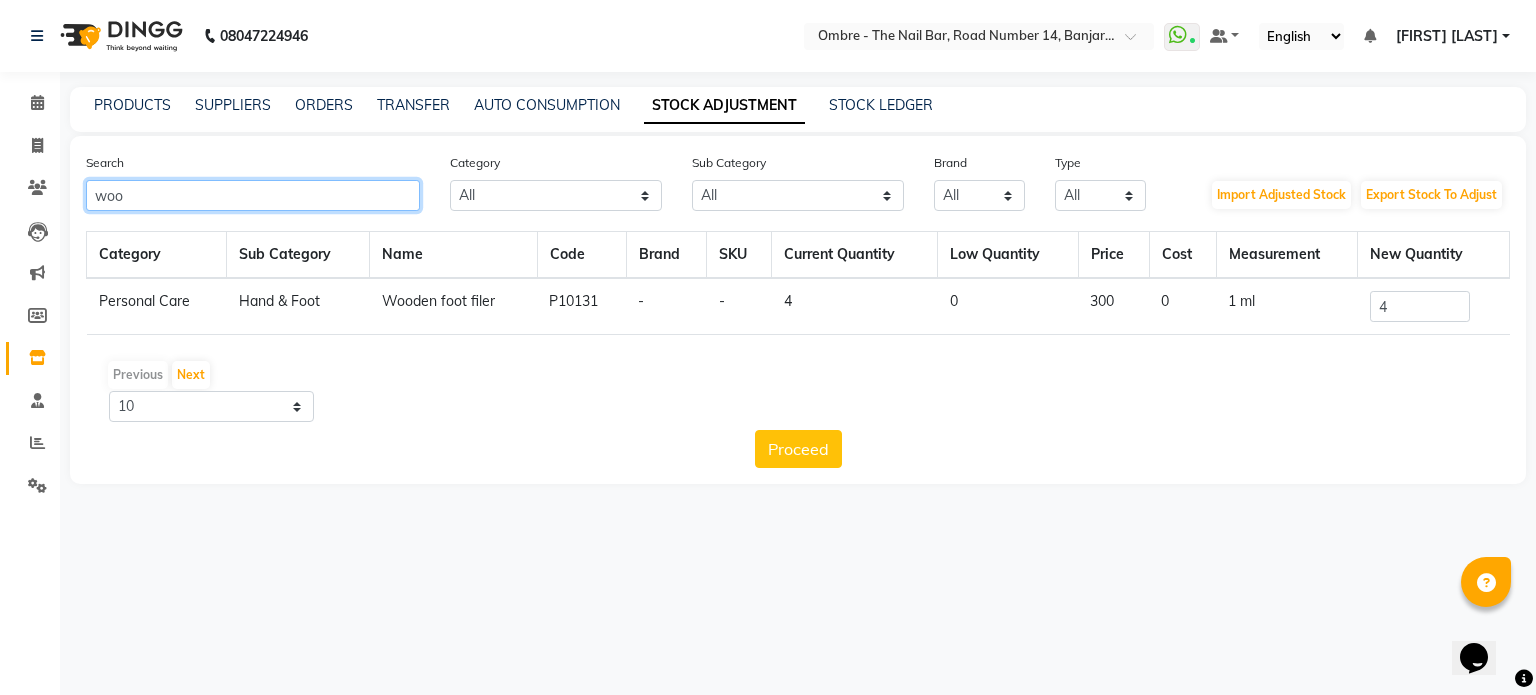 type 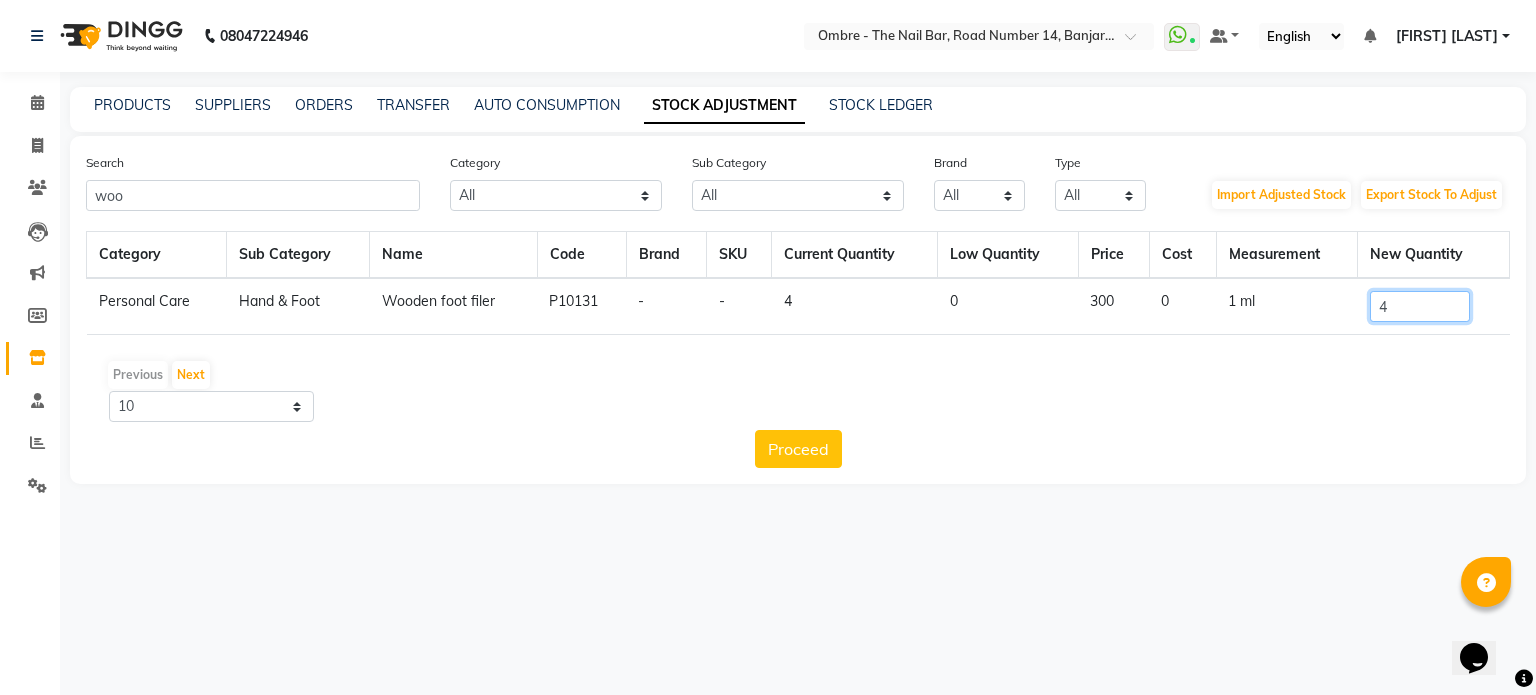 drag, startPoint x: 1414, startPoint y: 305, endPoint x: 1322, endPoint y: 307, distance: 92.021736 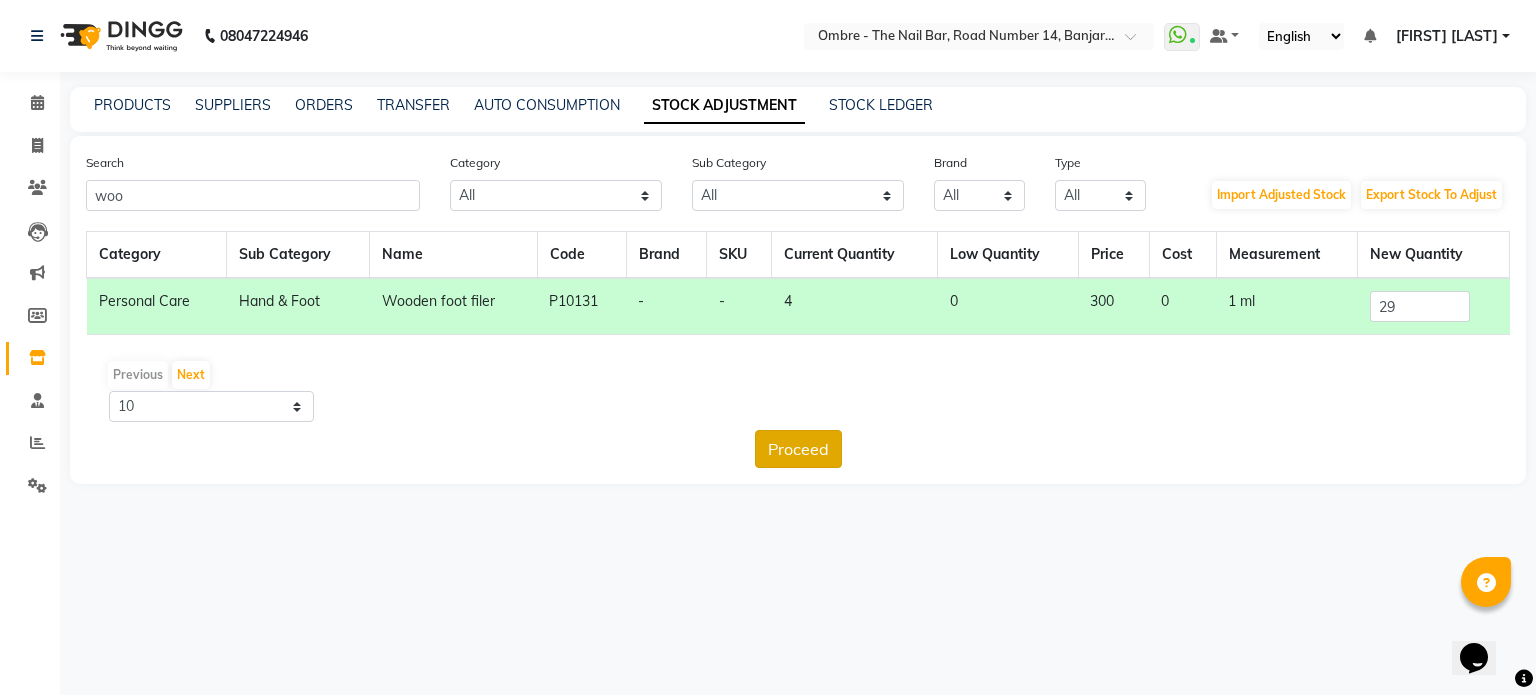 click on "Proceed" 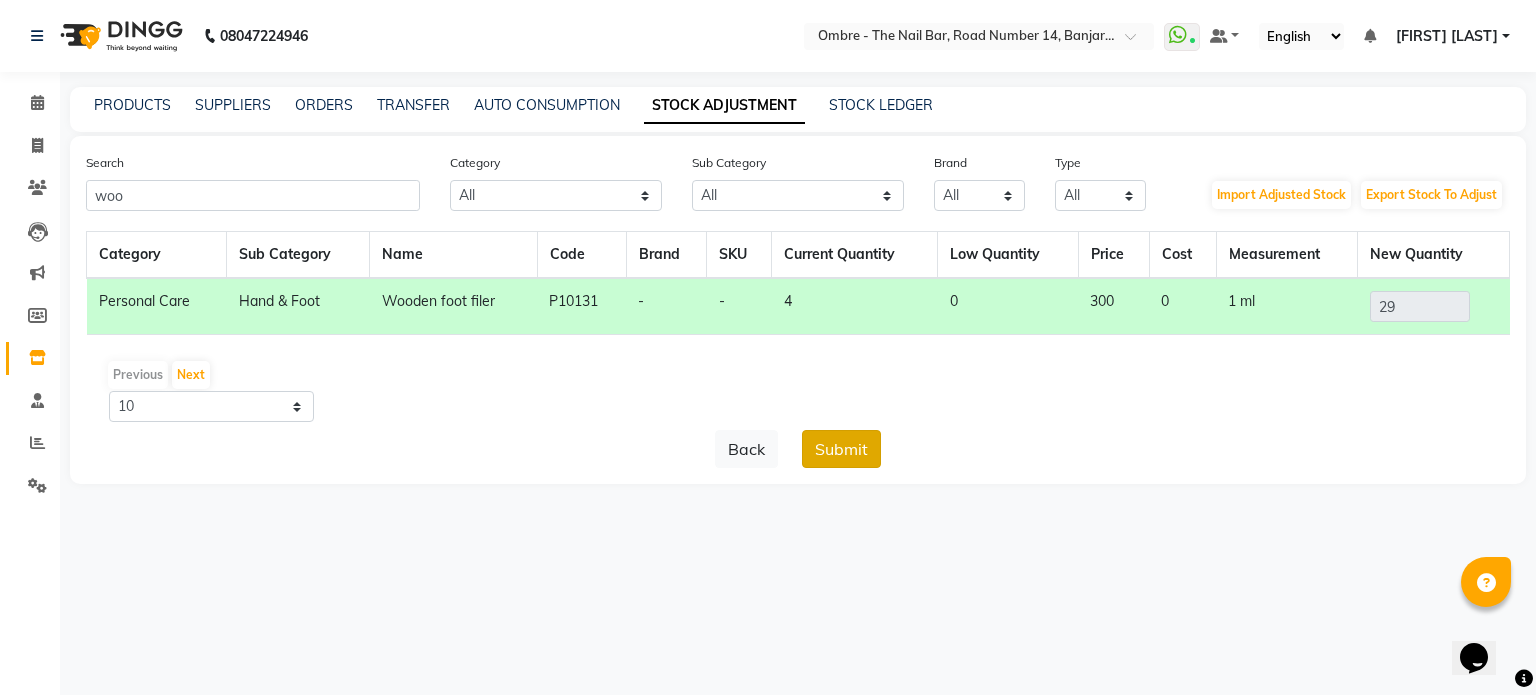 click on "Submit" 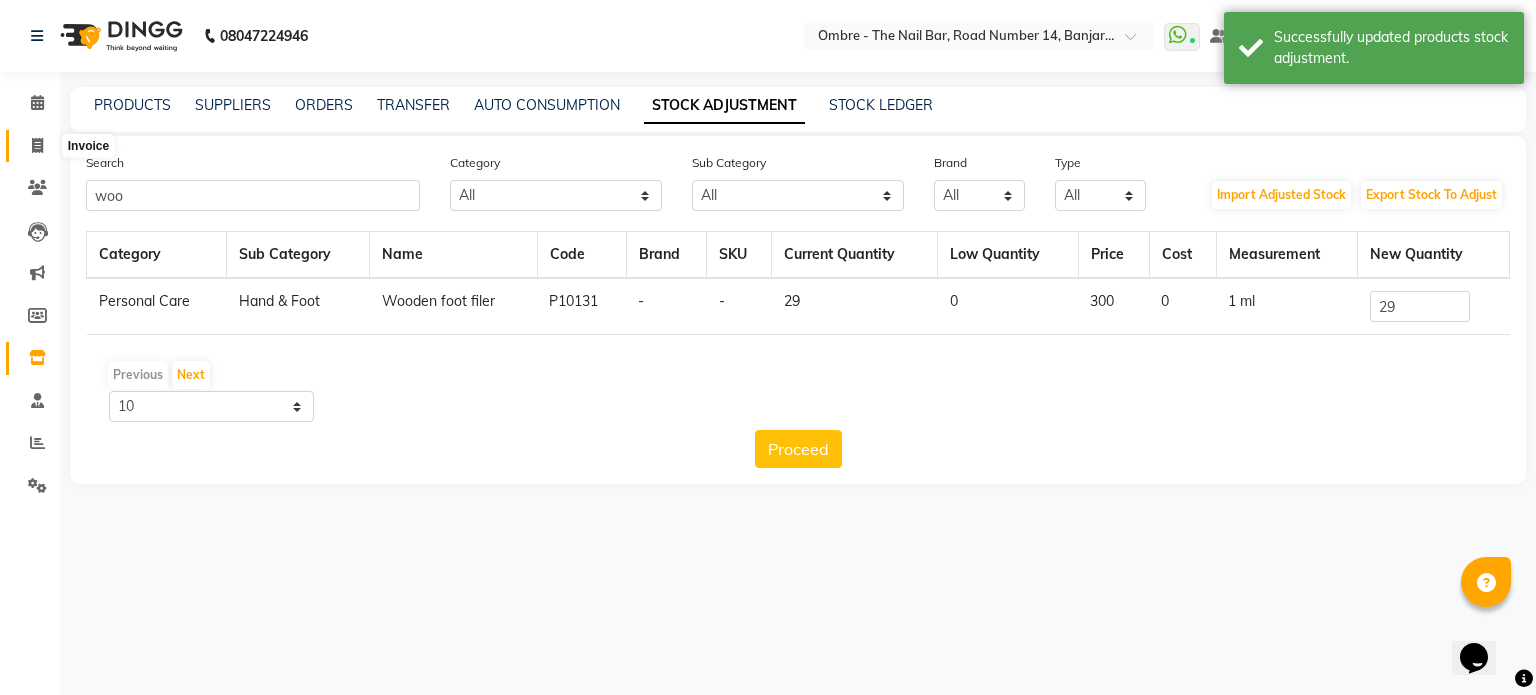 click 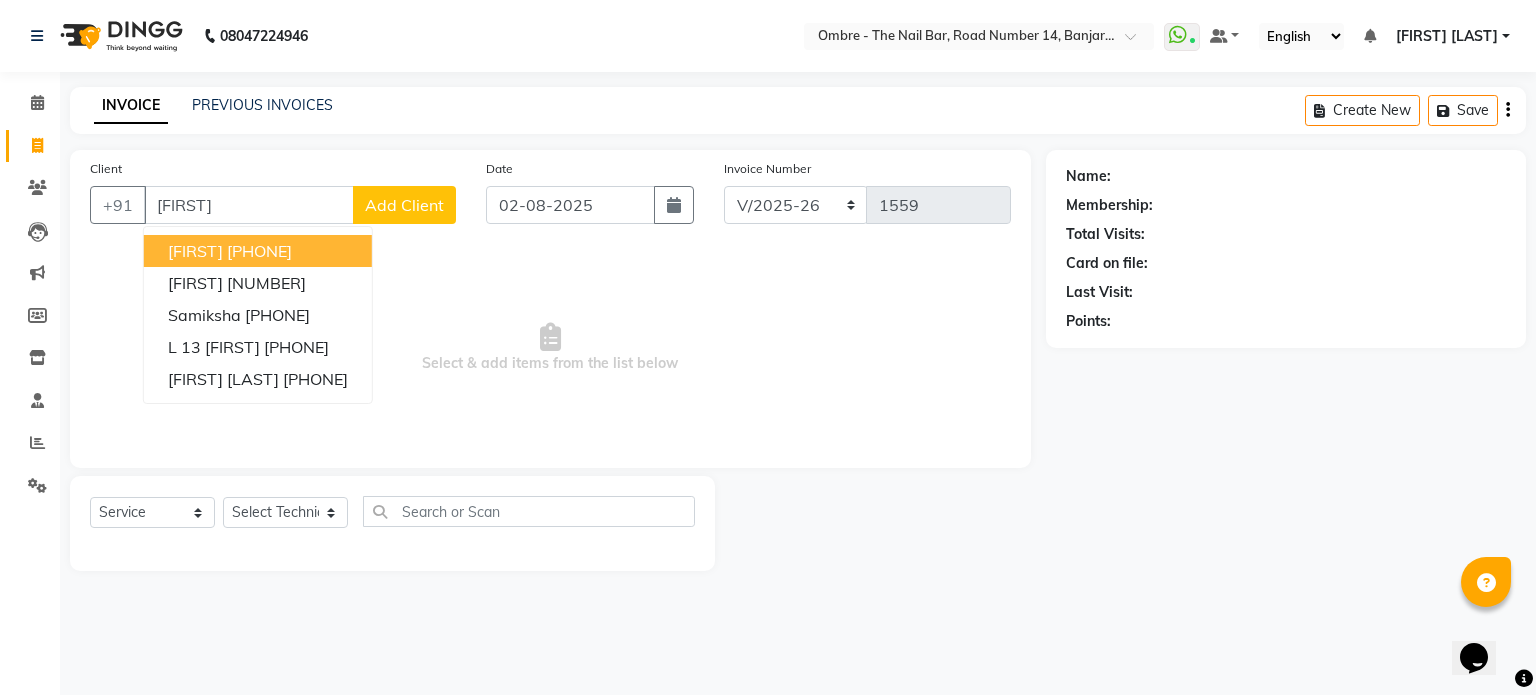 click on "9000589080" at bounding box center (259, 251) 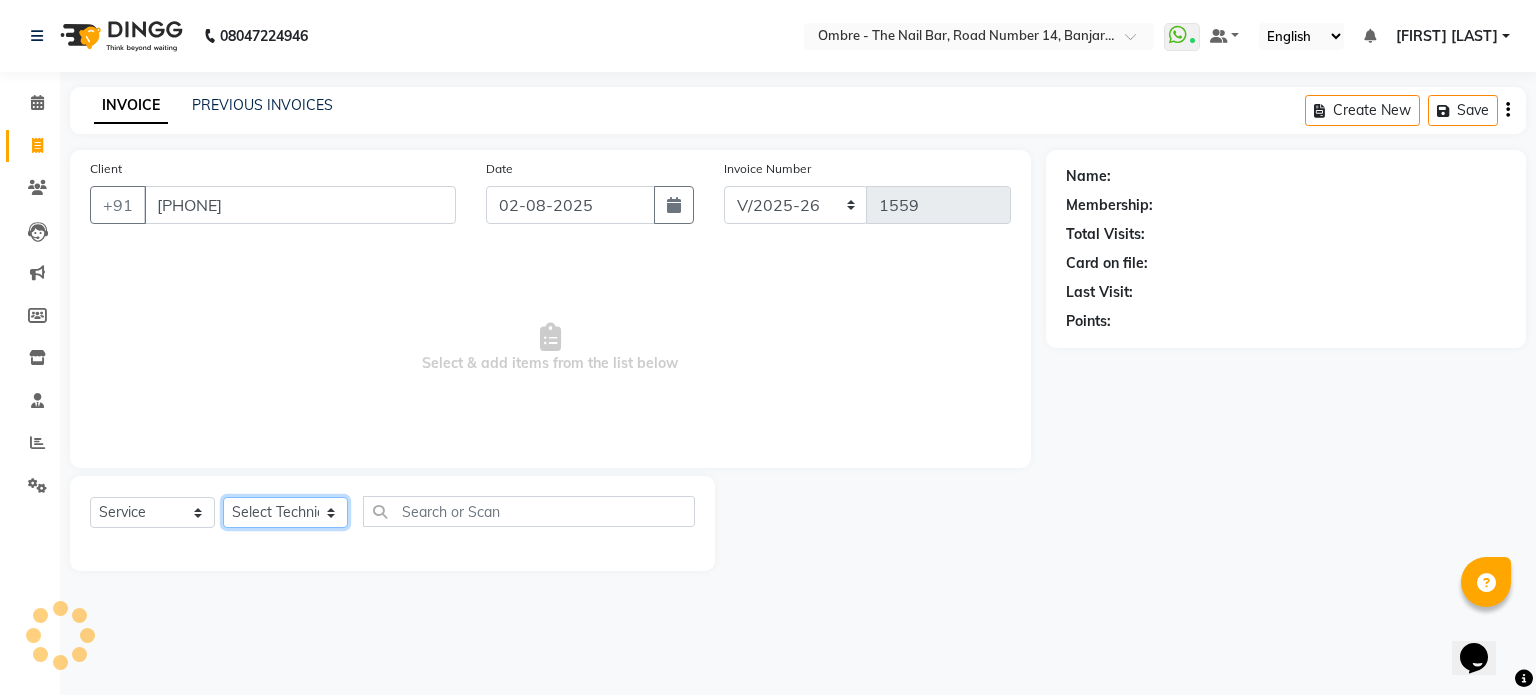 click on "Select Technician Abel Arohi Bharti Esther Gaina Holyson Juli Kasar Lata Monisha Prasad priyanka sakshi jain Sheetal Sushila thamu Wonso" 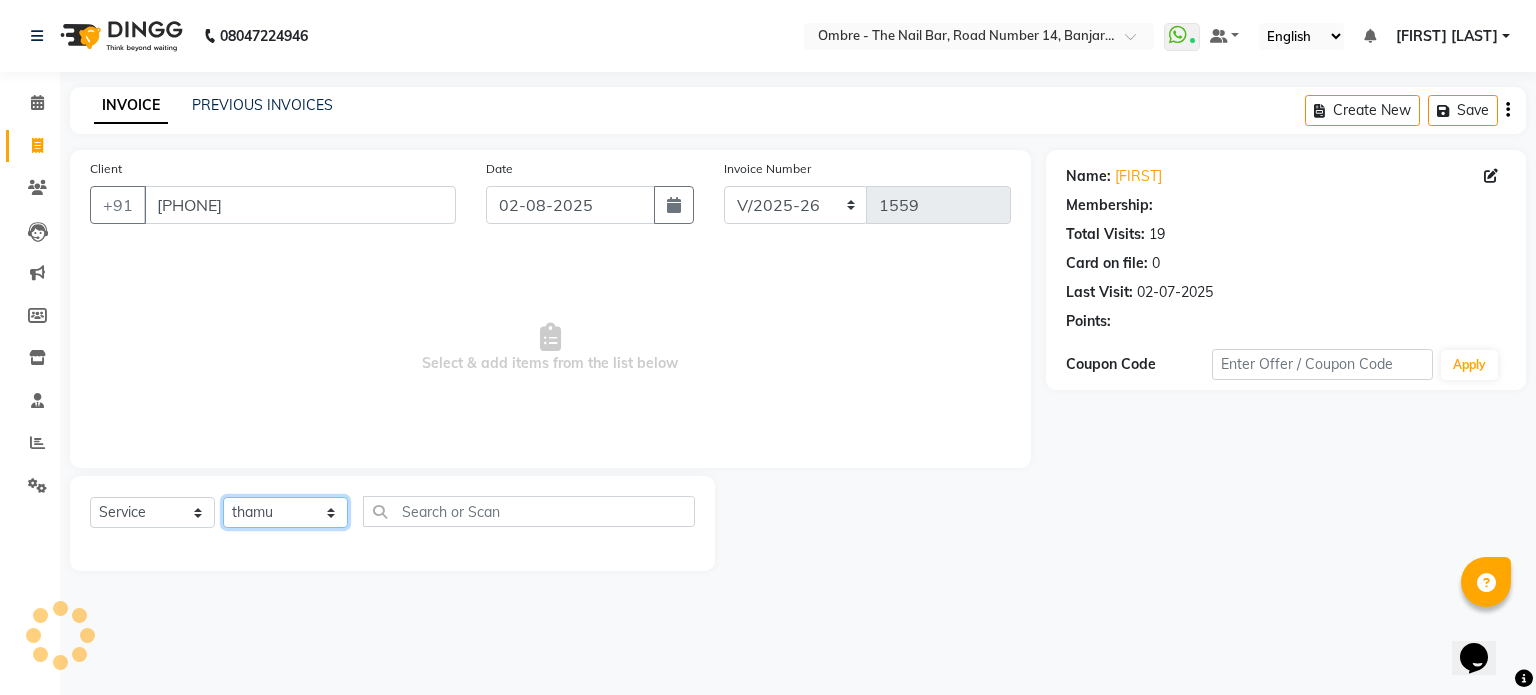 click on "Select Technician Abel Arohi Bharti Esther Gaina Holyson Juli Kasar Lata Monisha Prasad priyanka sakshi jain Sheetal Sushila thamu Wonso" 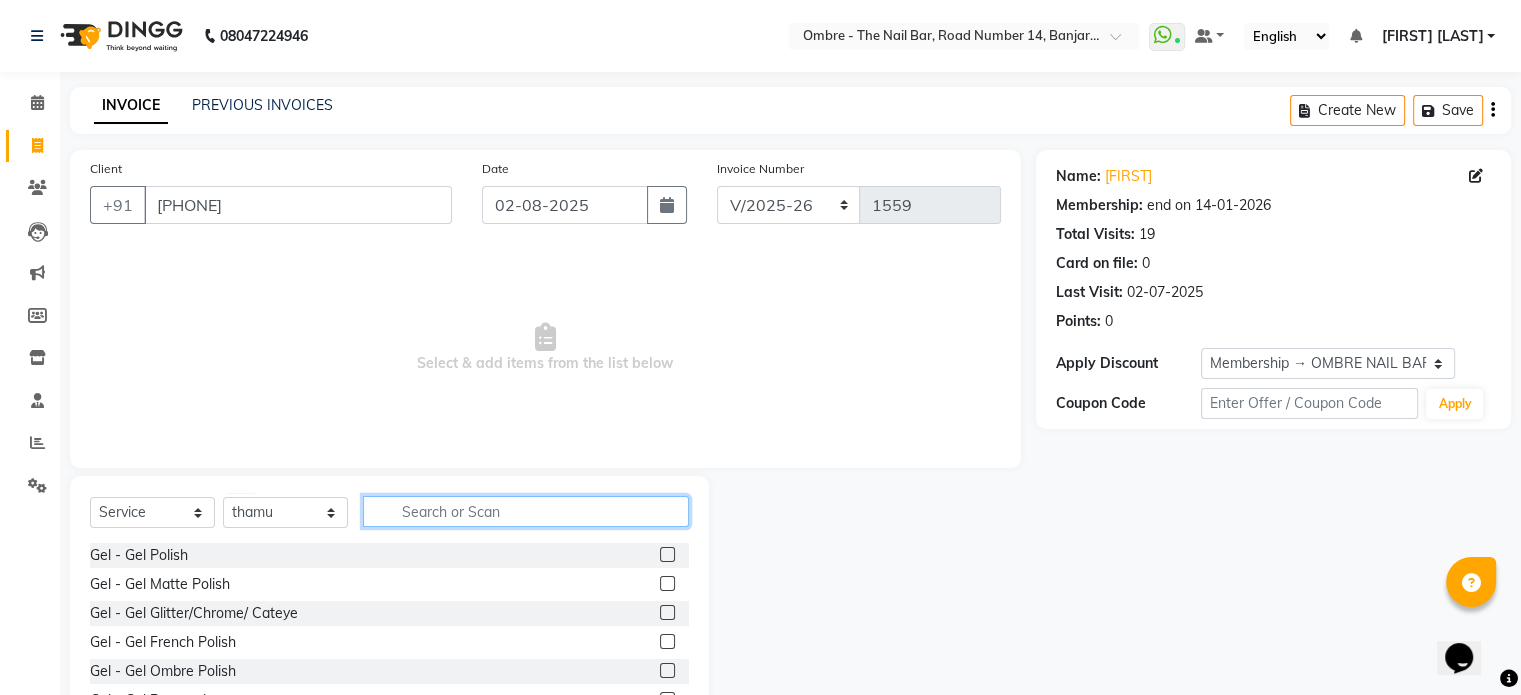 click 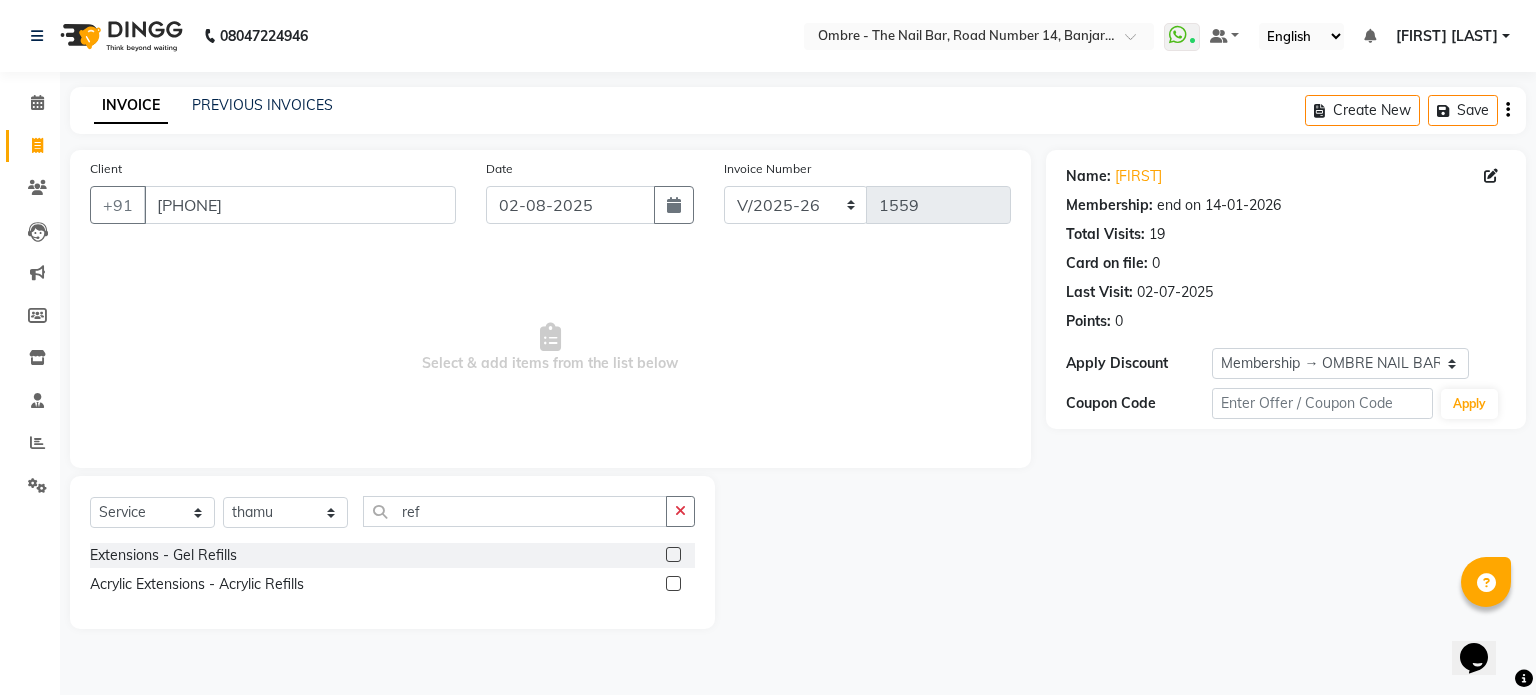 click 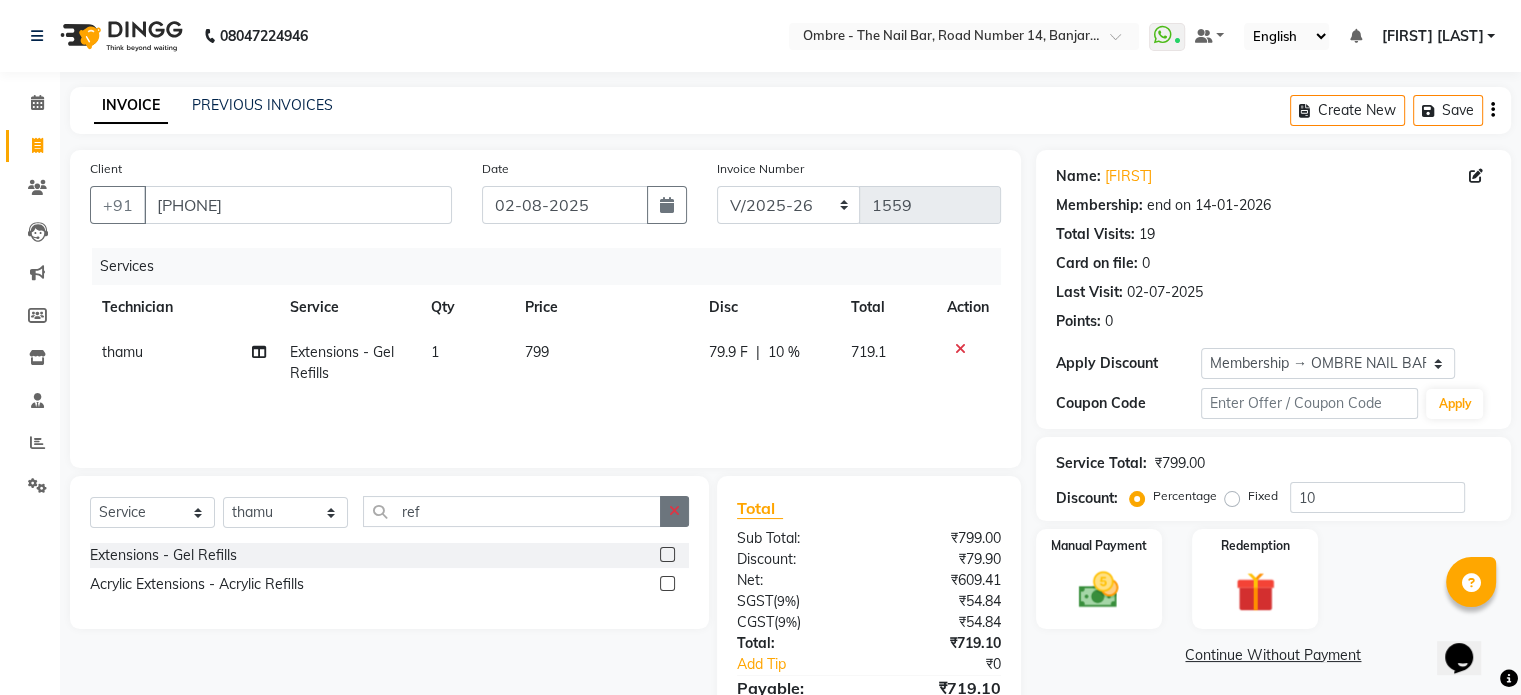 click 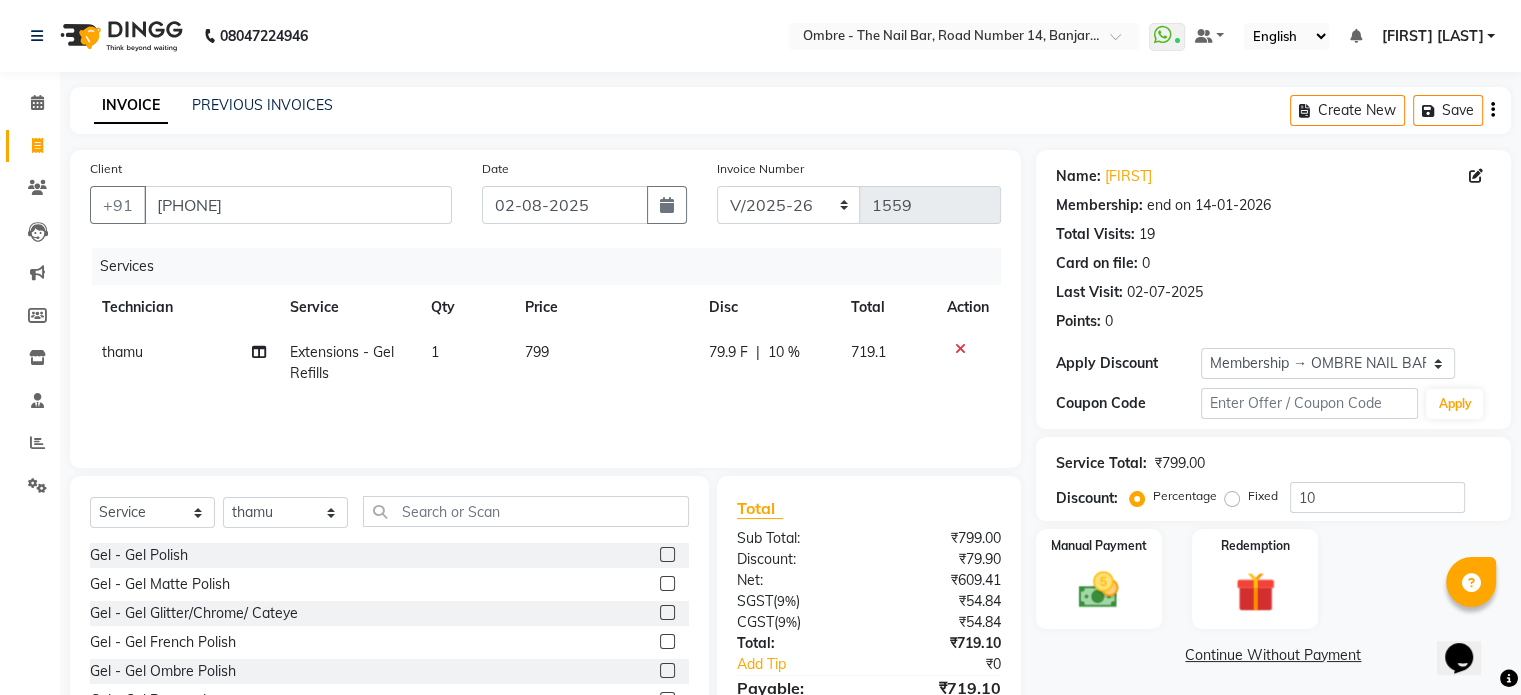 click 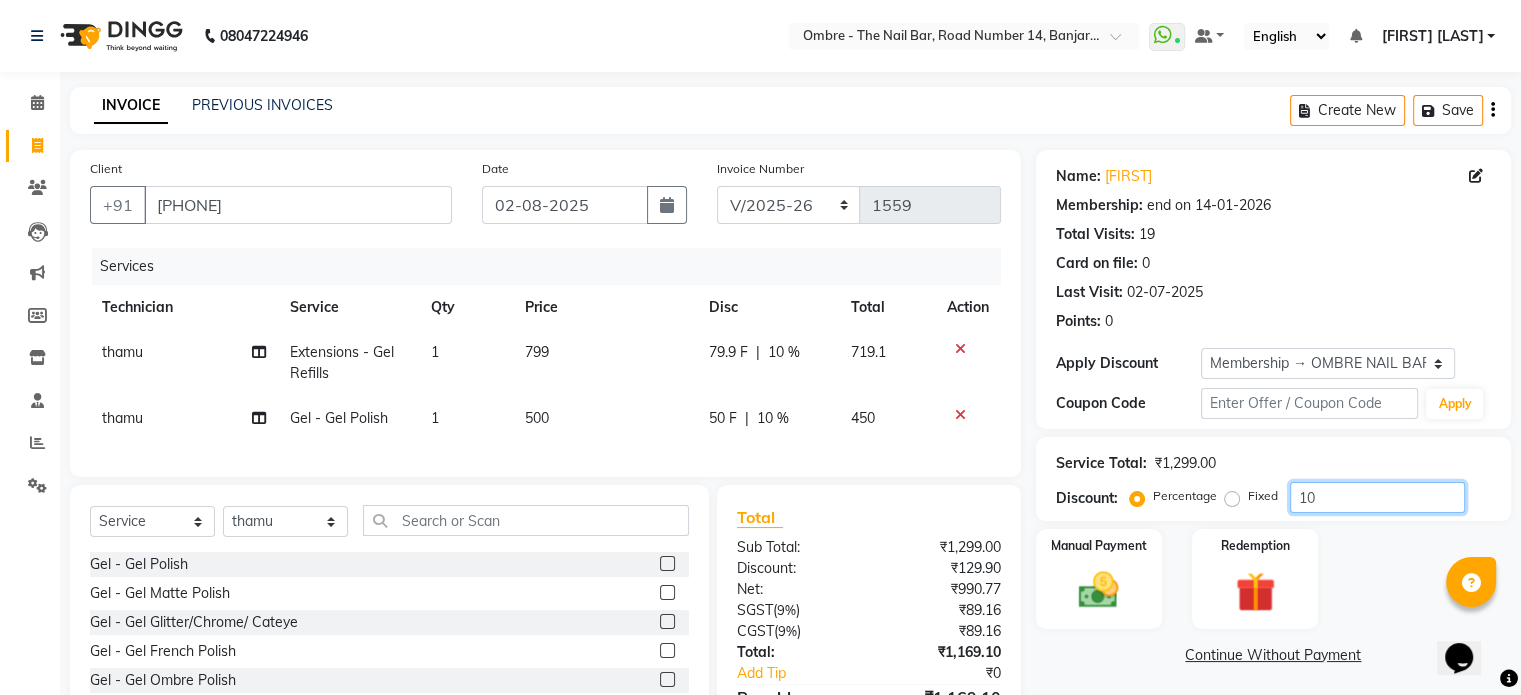 drag, startPoint x: 1326, startPoint y: 506, endPoint x: 1270, endPoint y: 499, distance: 56.435802 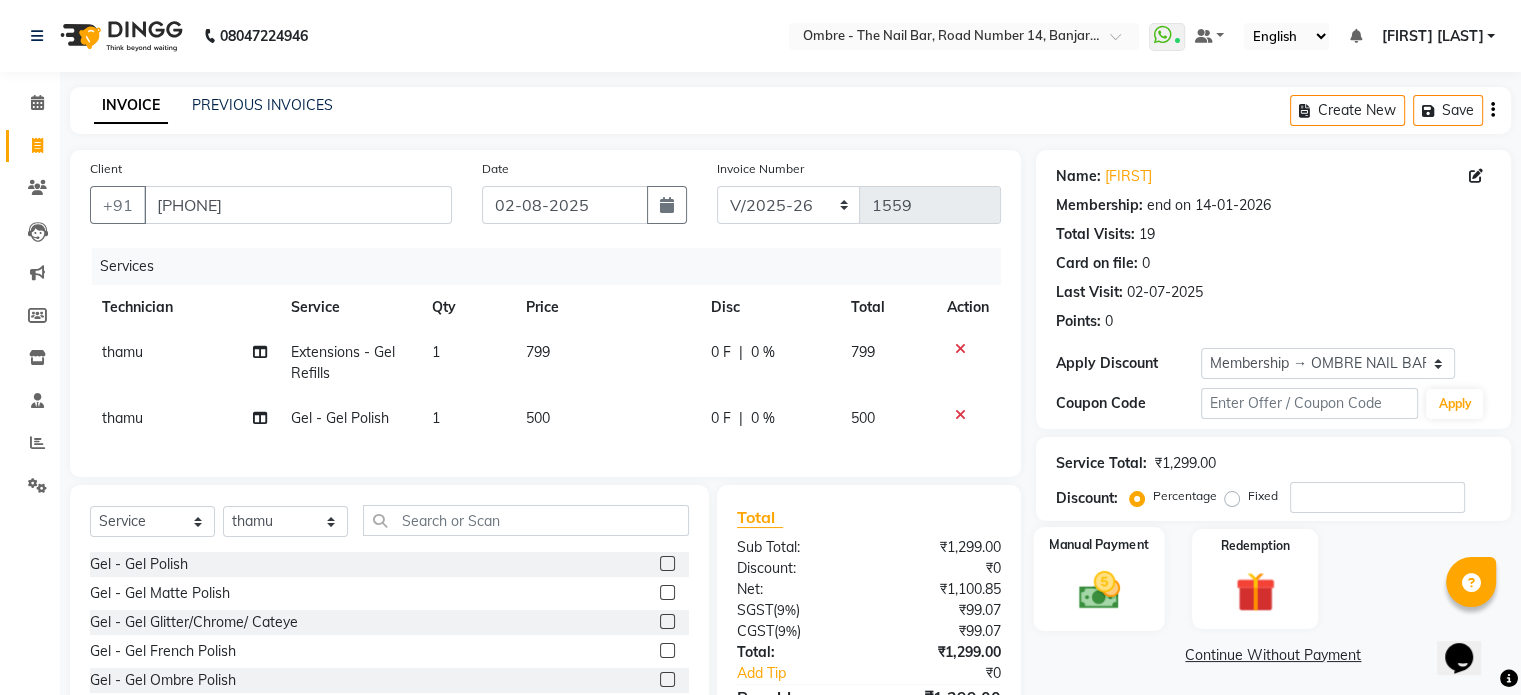 click 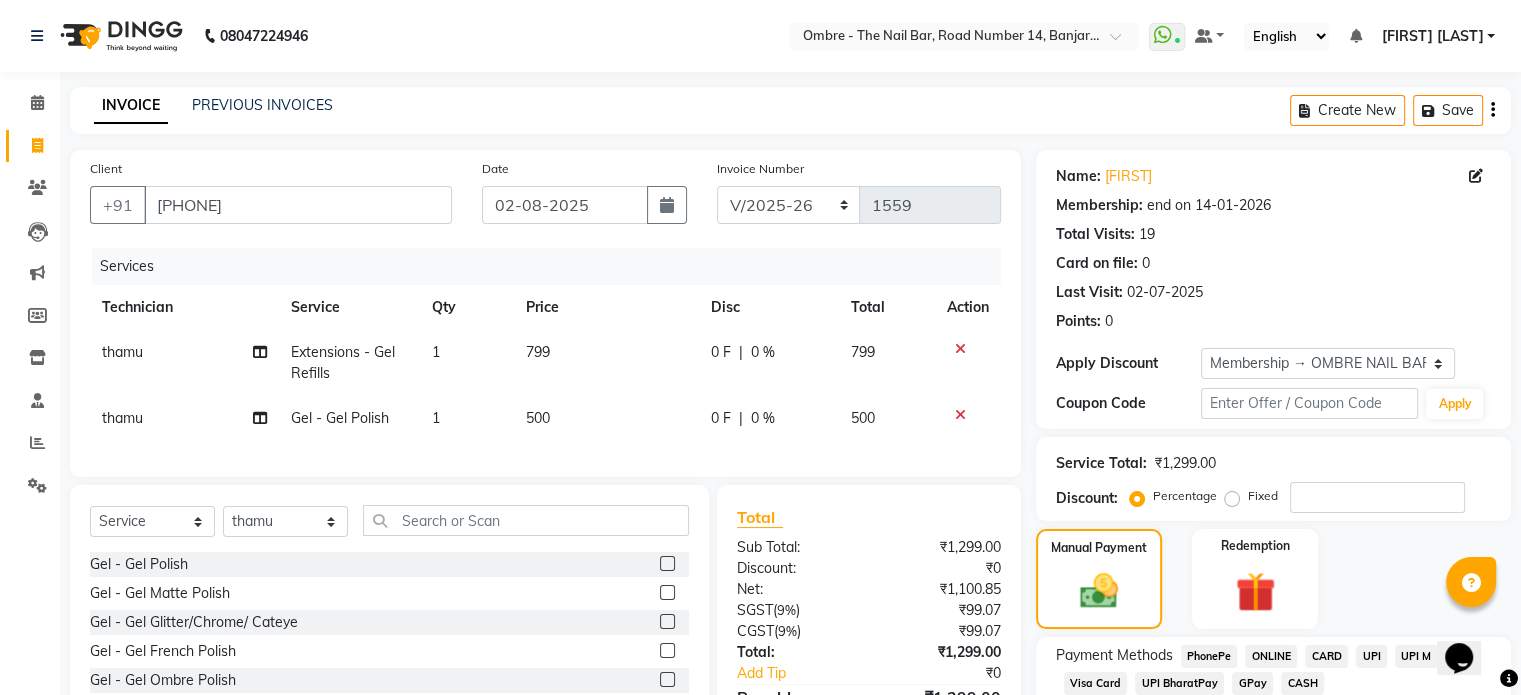 click on "UPI" 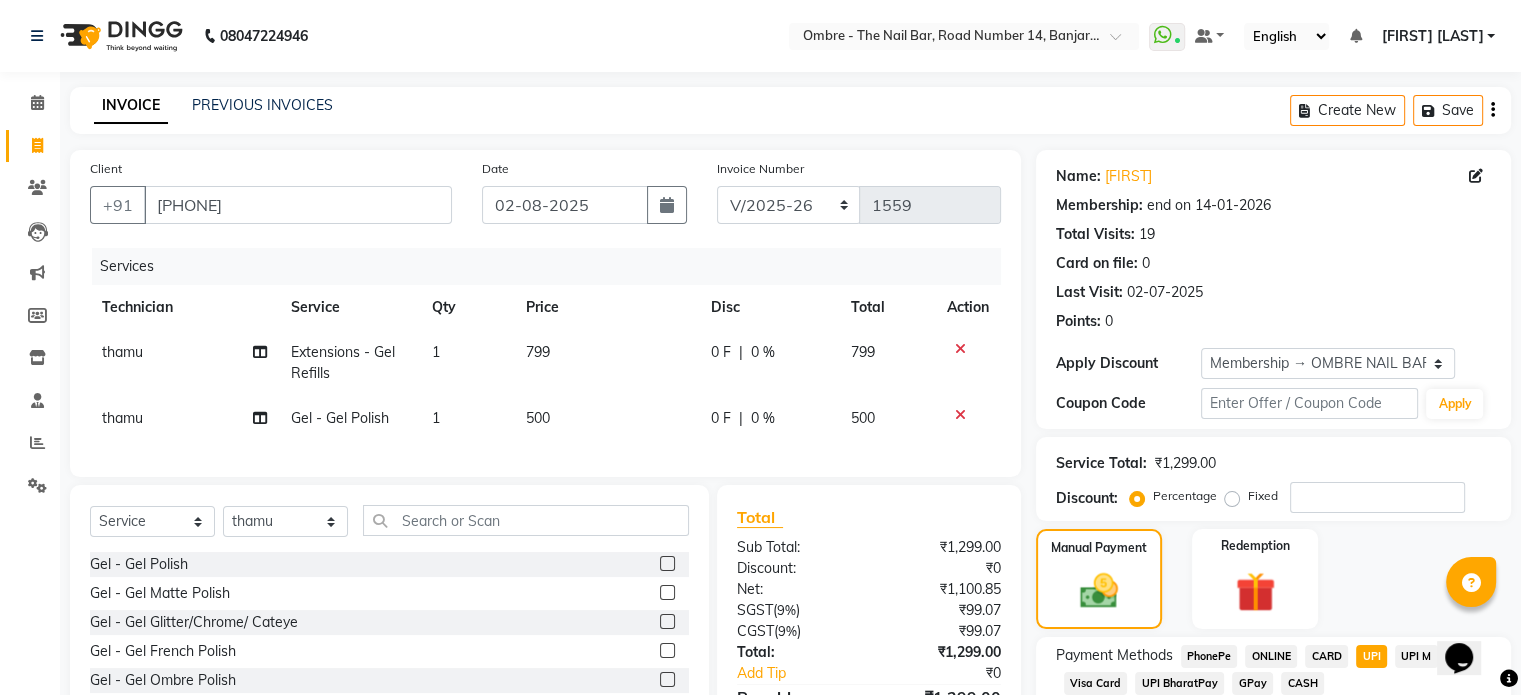 scroll, scrollTop: 191, scrollLeft: 0, axis: vertical 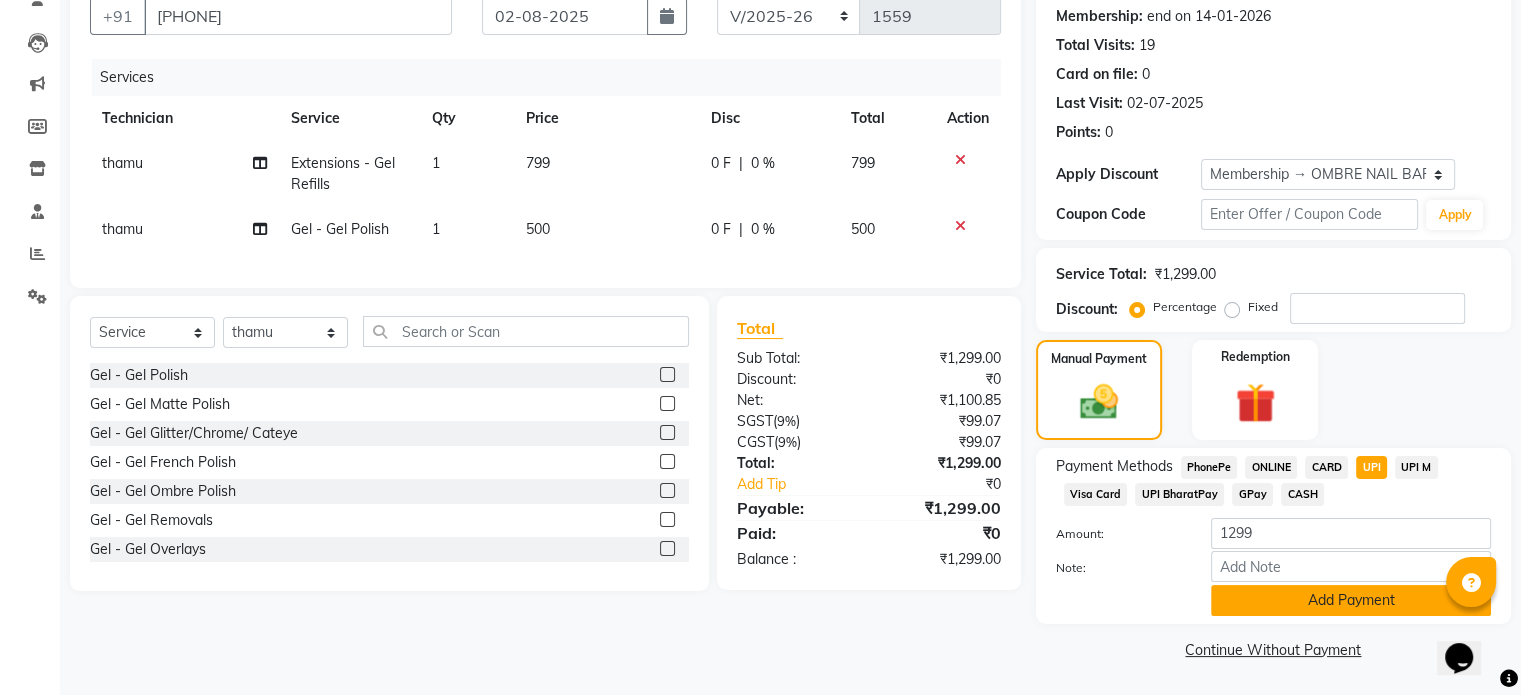 click on "Add Payment" 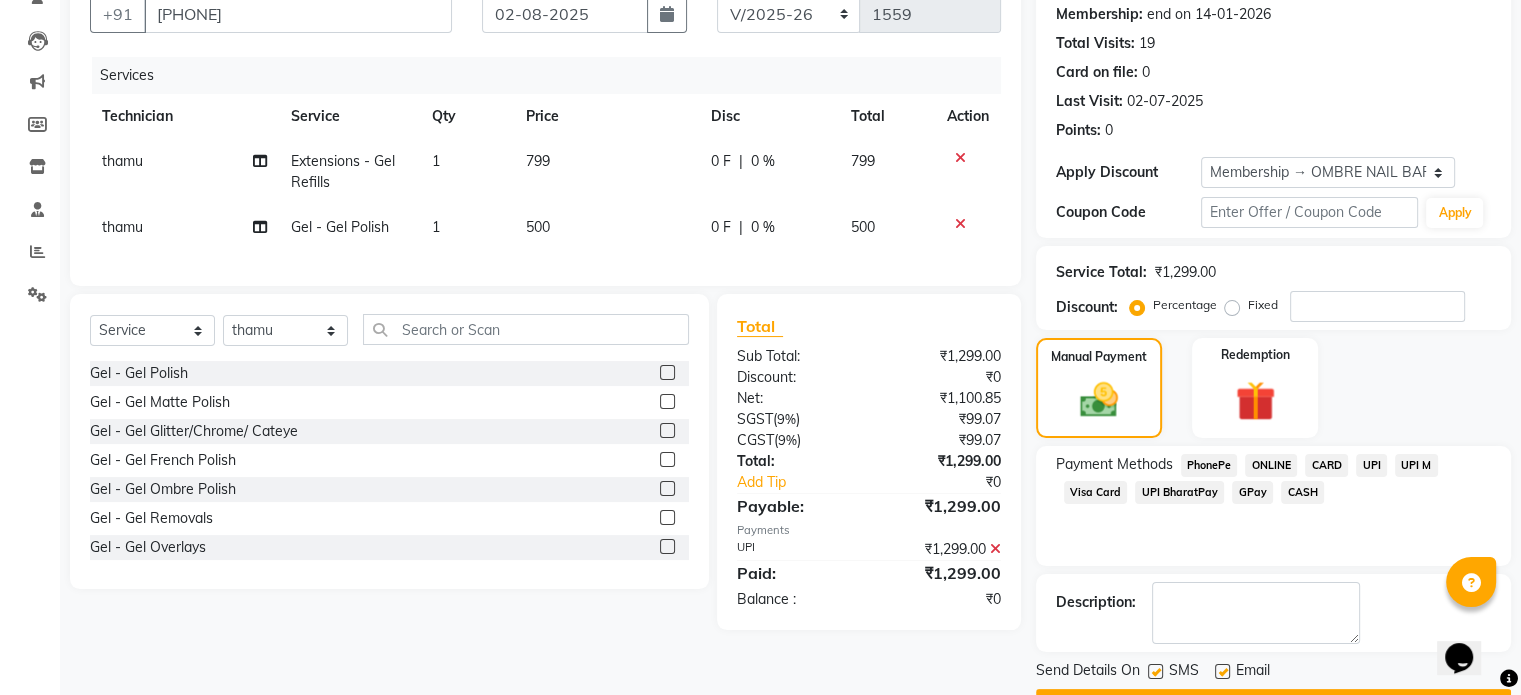 scroll, scrollTop: 244, scrollLeft: 0, axis: vertical 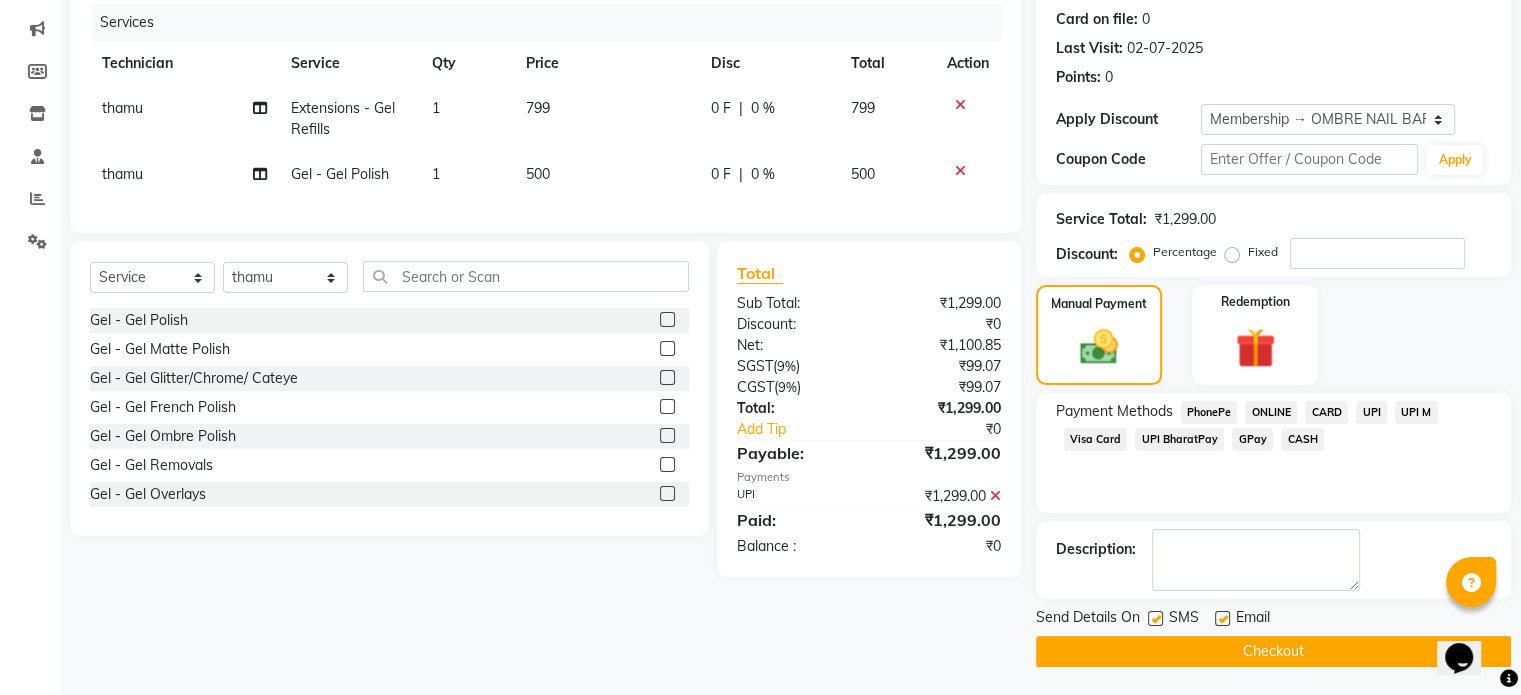 click on "Checkout" 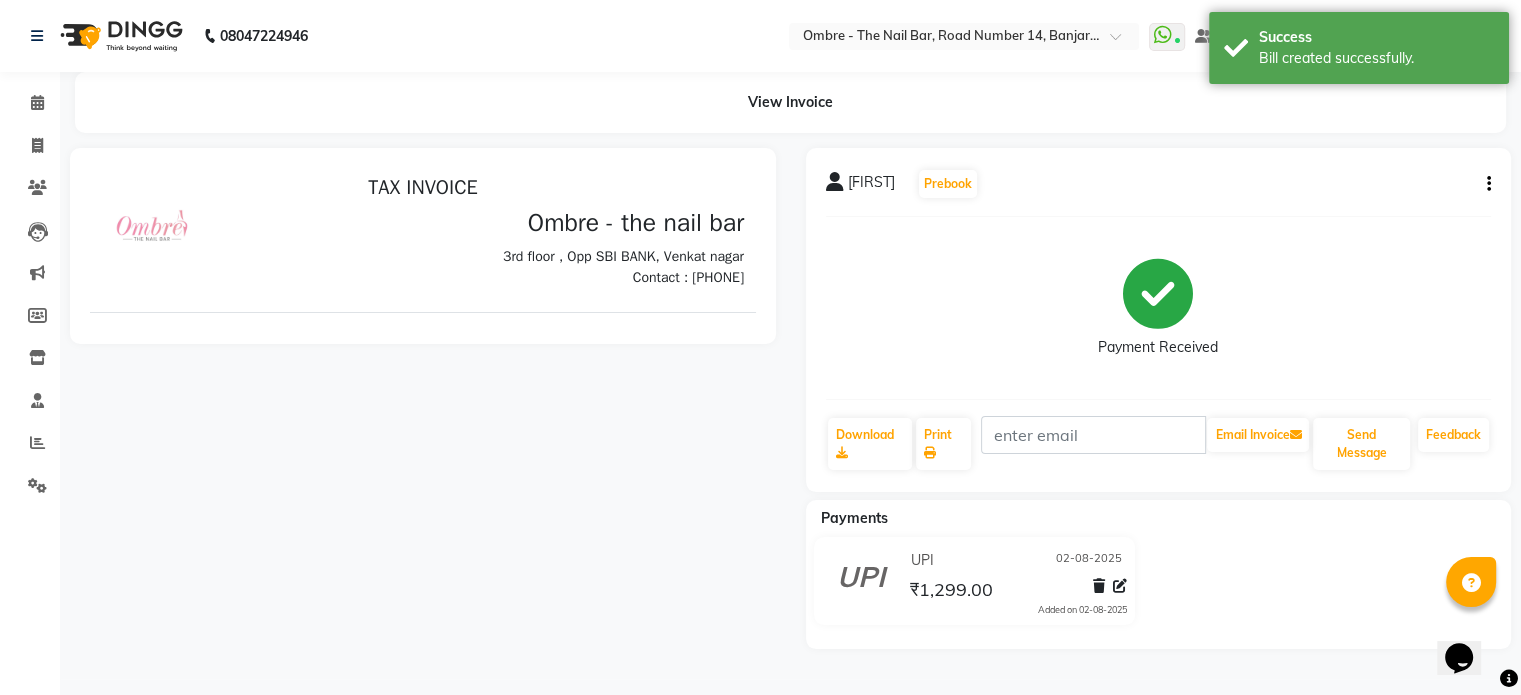 scroll, scrollTop: 0, scrollLeft: 0, axis: both 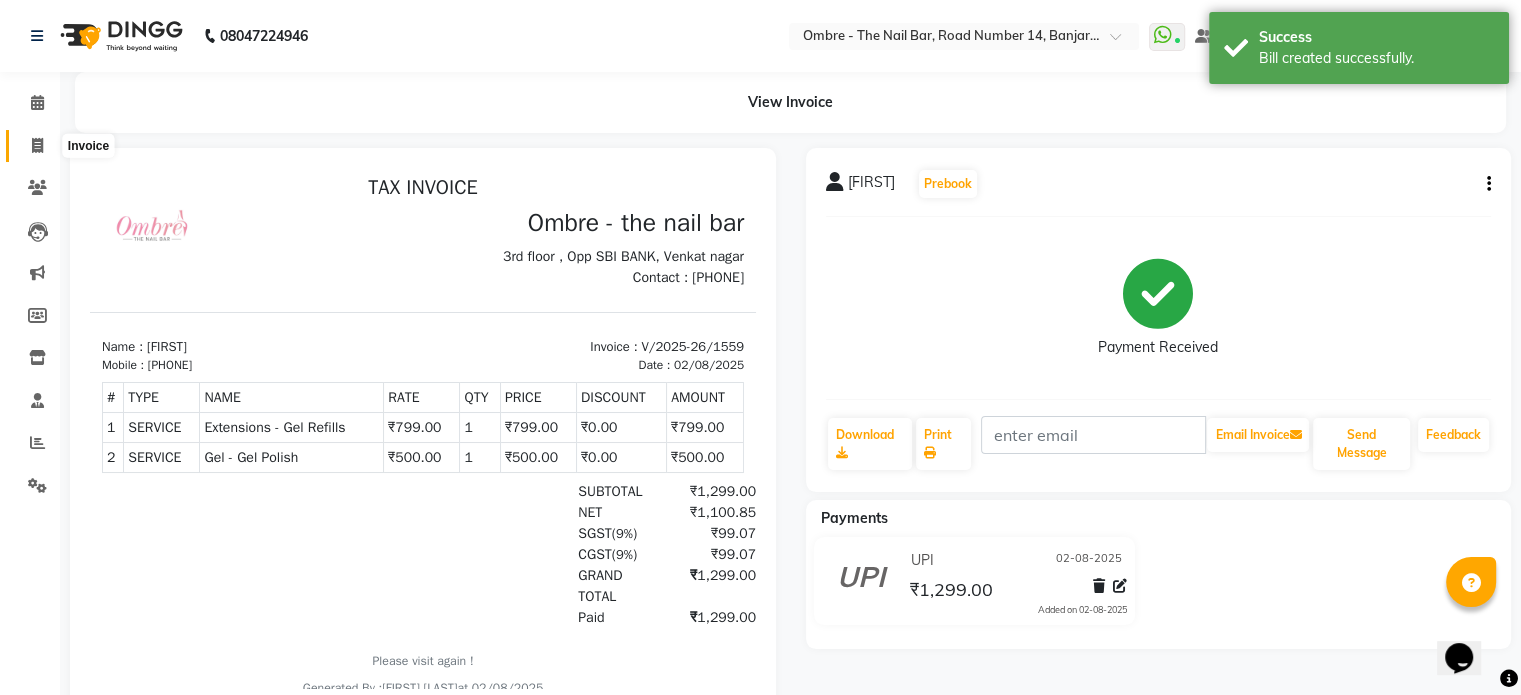 click 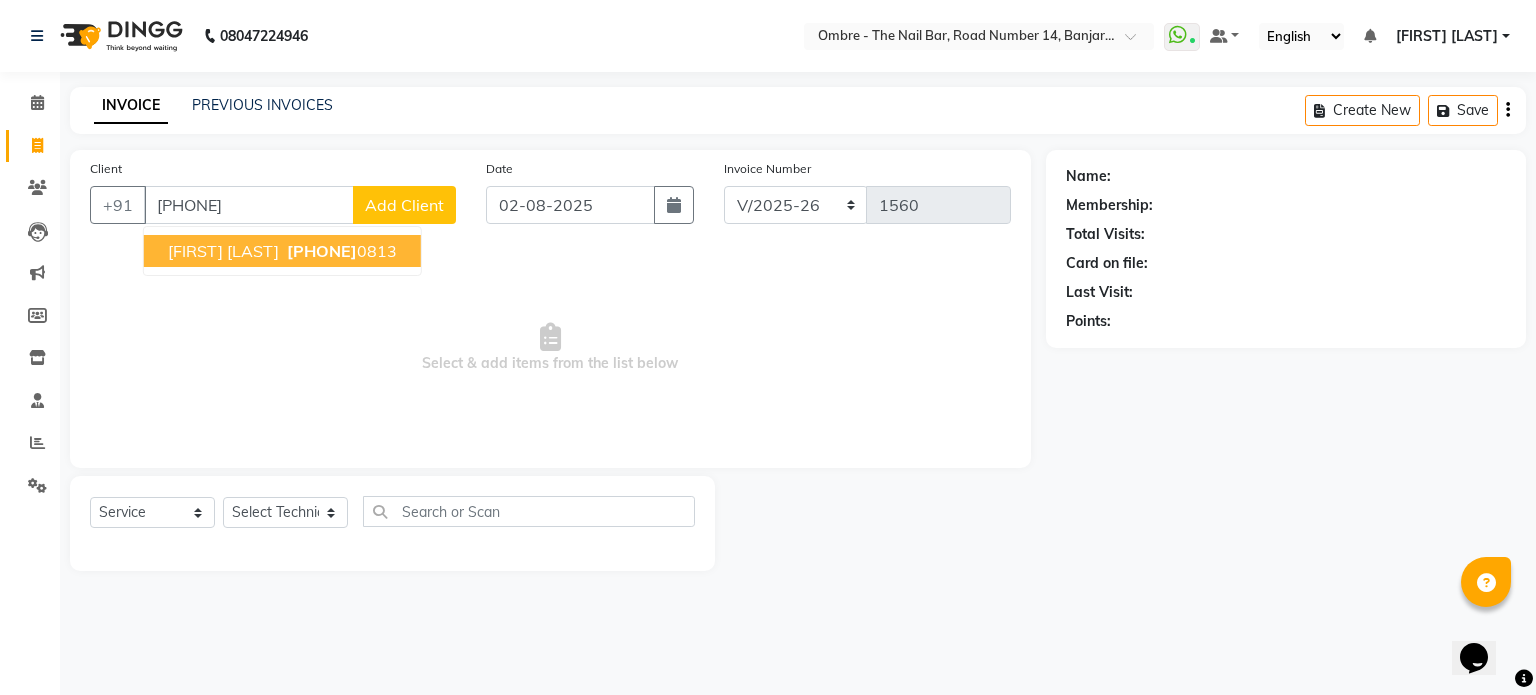 click on "Asmita Pal" at bounding box center (223, 251) 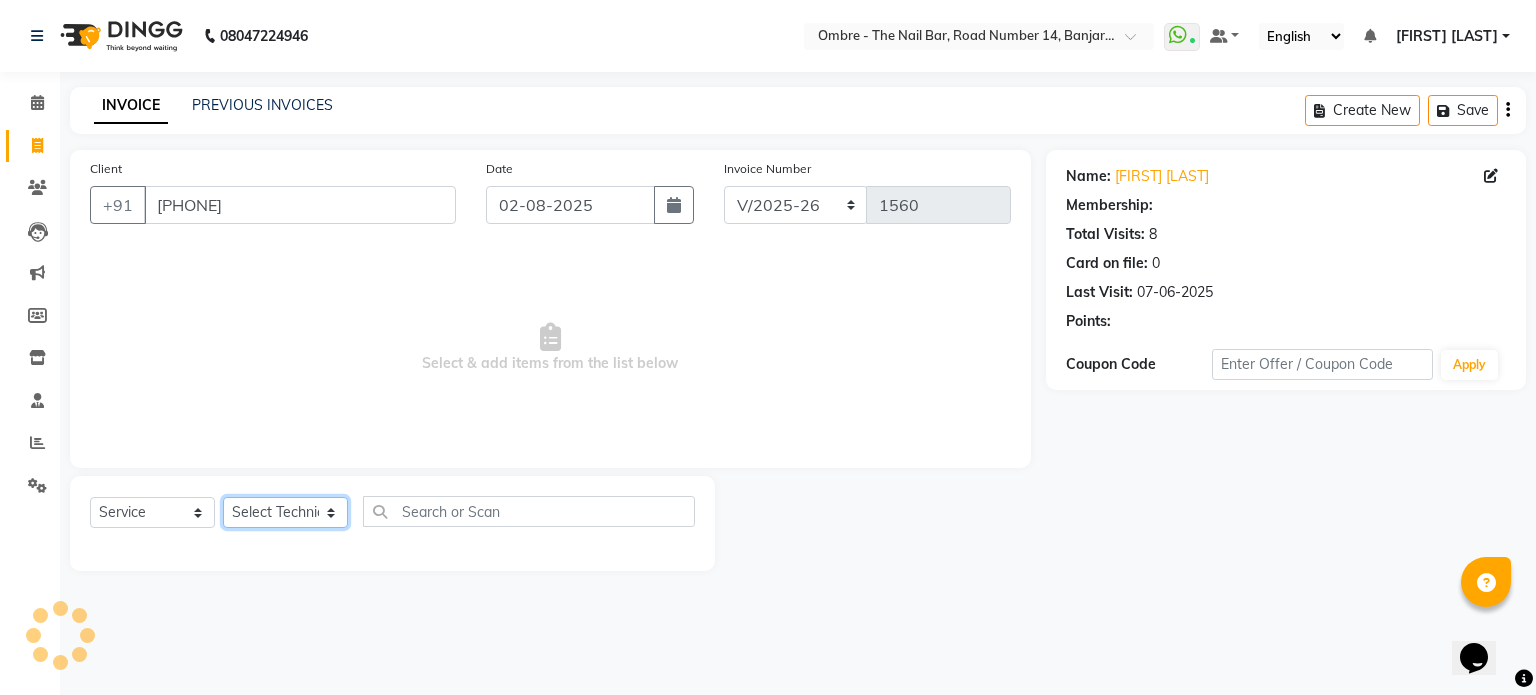 click on "Select Technician Abel Arohi Bharti Esther Gaina Holyson Juli Kasar Lata Monisha Prasad priyanka sakshi jain Sheetal Sushila thamu Wonso" 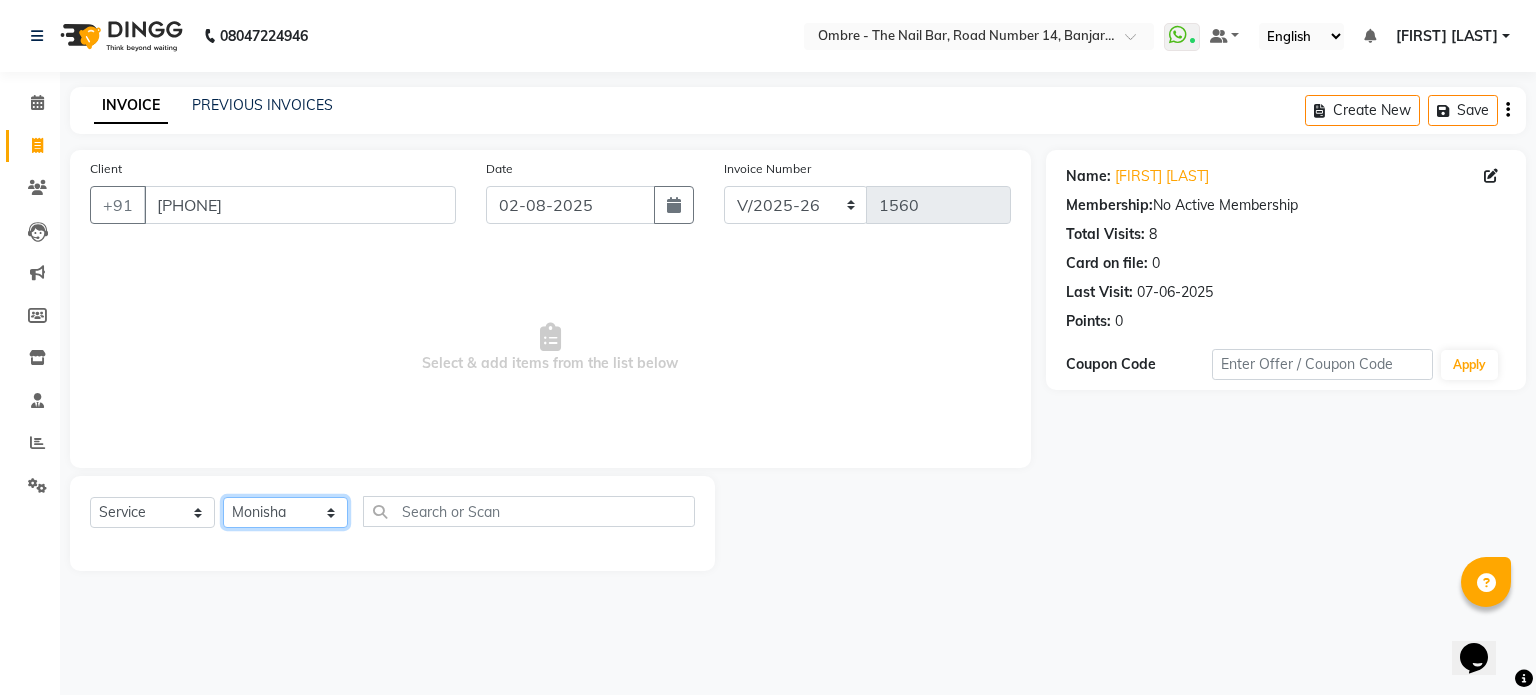 click on "Select Technician Abel Arohi Bharti Esther Gaina Holyson Juli Kasar Lata Monisha Prasad priyanka sakshi jain Sheetal Sushila thamu Wonso" 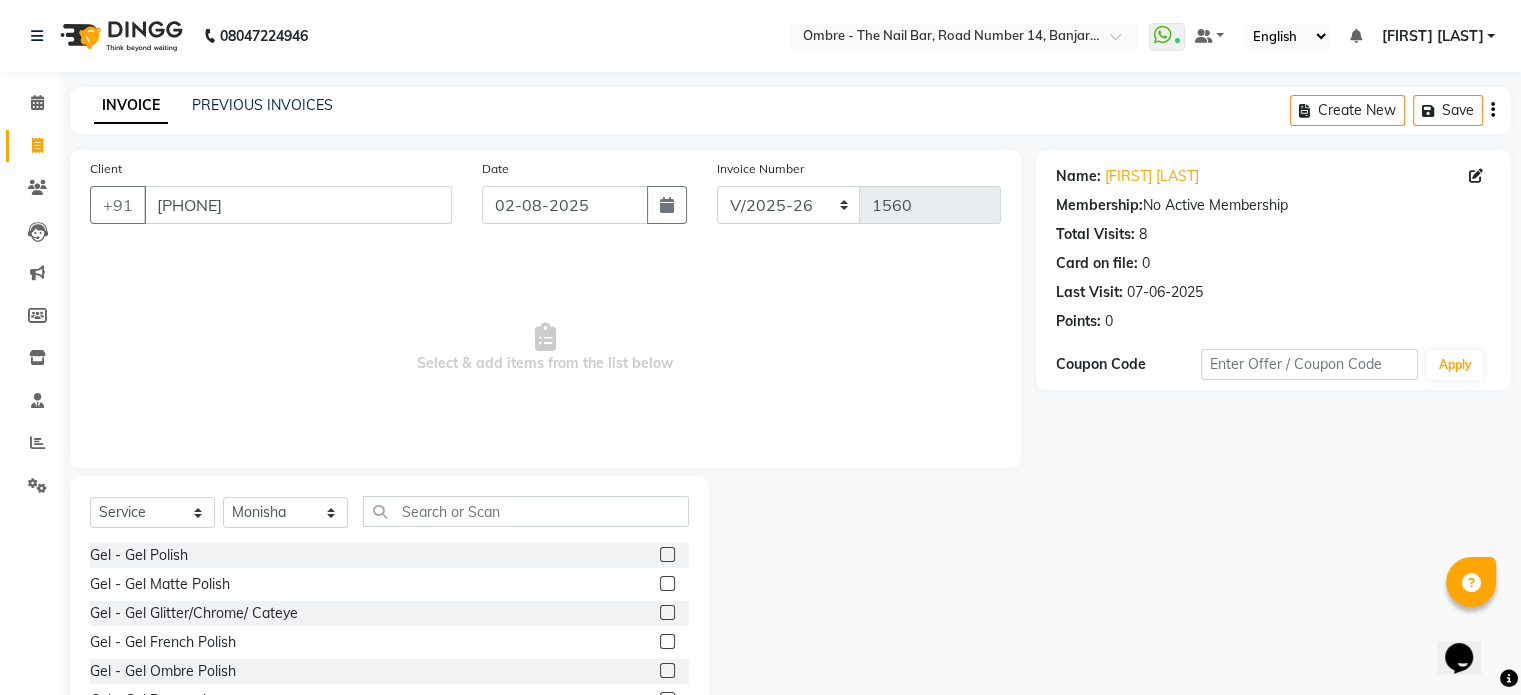 click 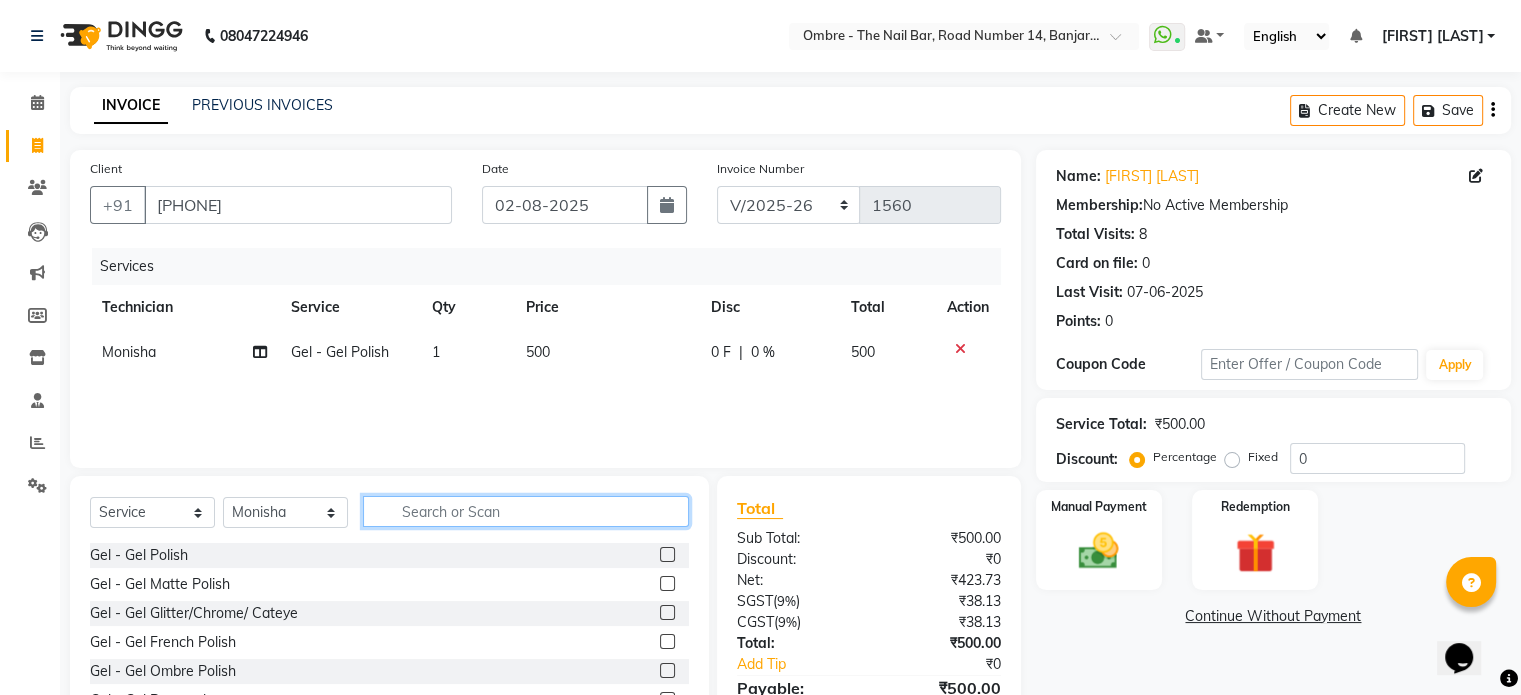click 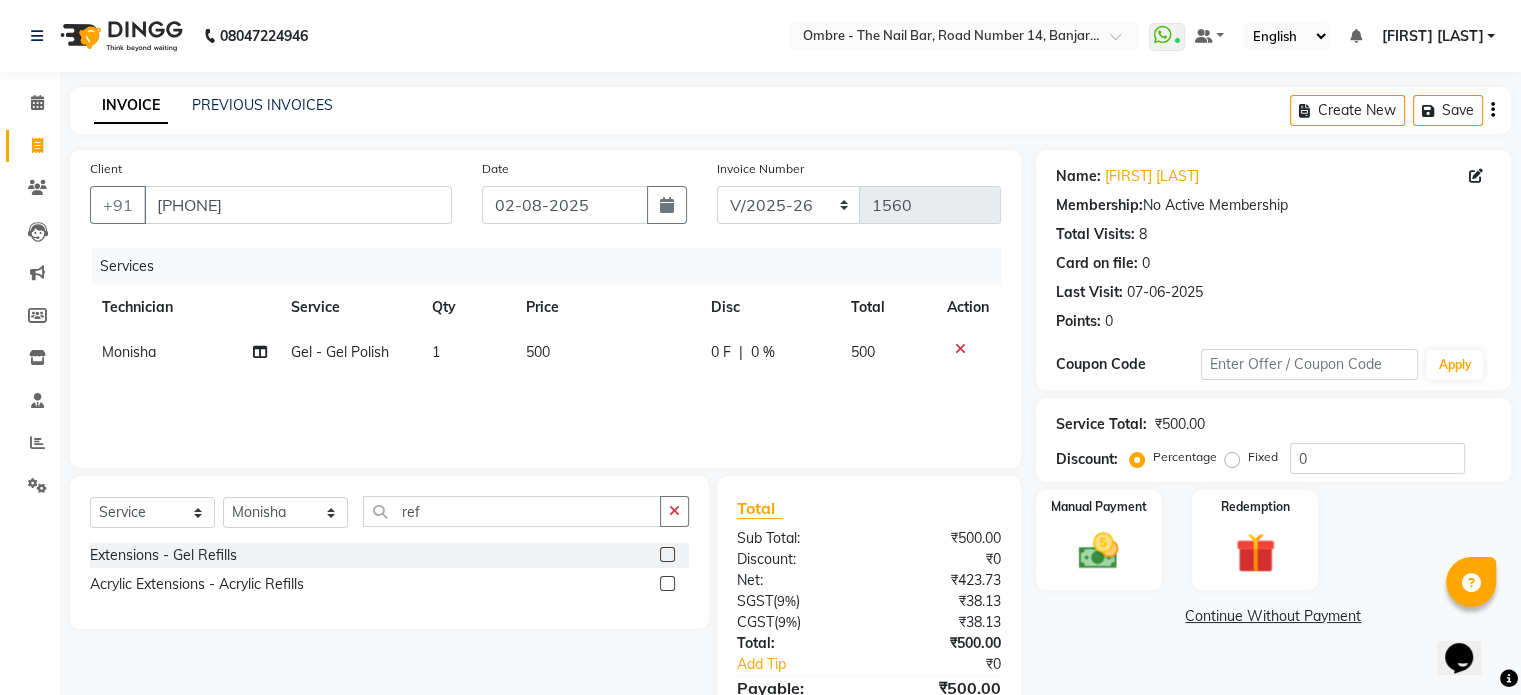 click 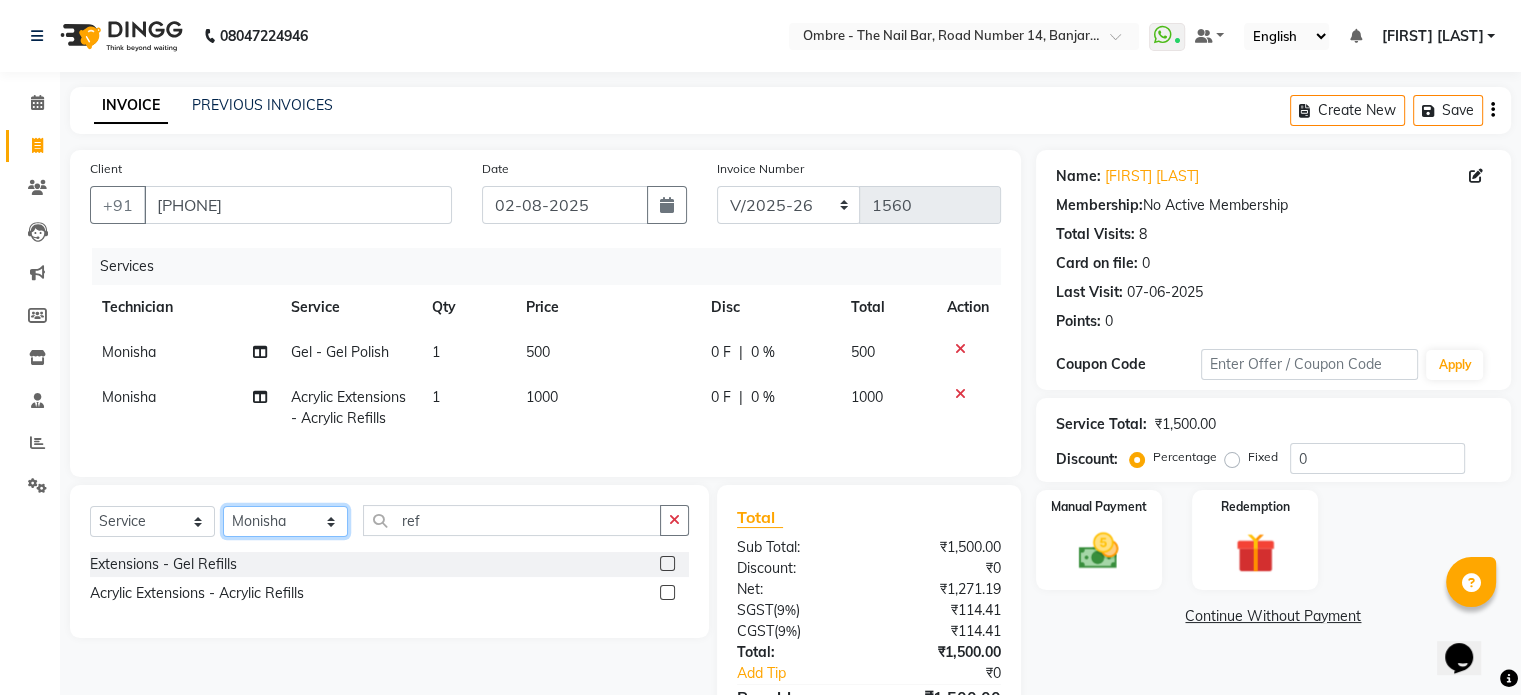 click on "Select Technician Abel Arohi Bharti Esther Gaina Holyson Juli Kasar Lata Monisha Prasad priyanka sakshi jain Sheetal Sushila thamu Wonso" 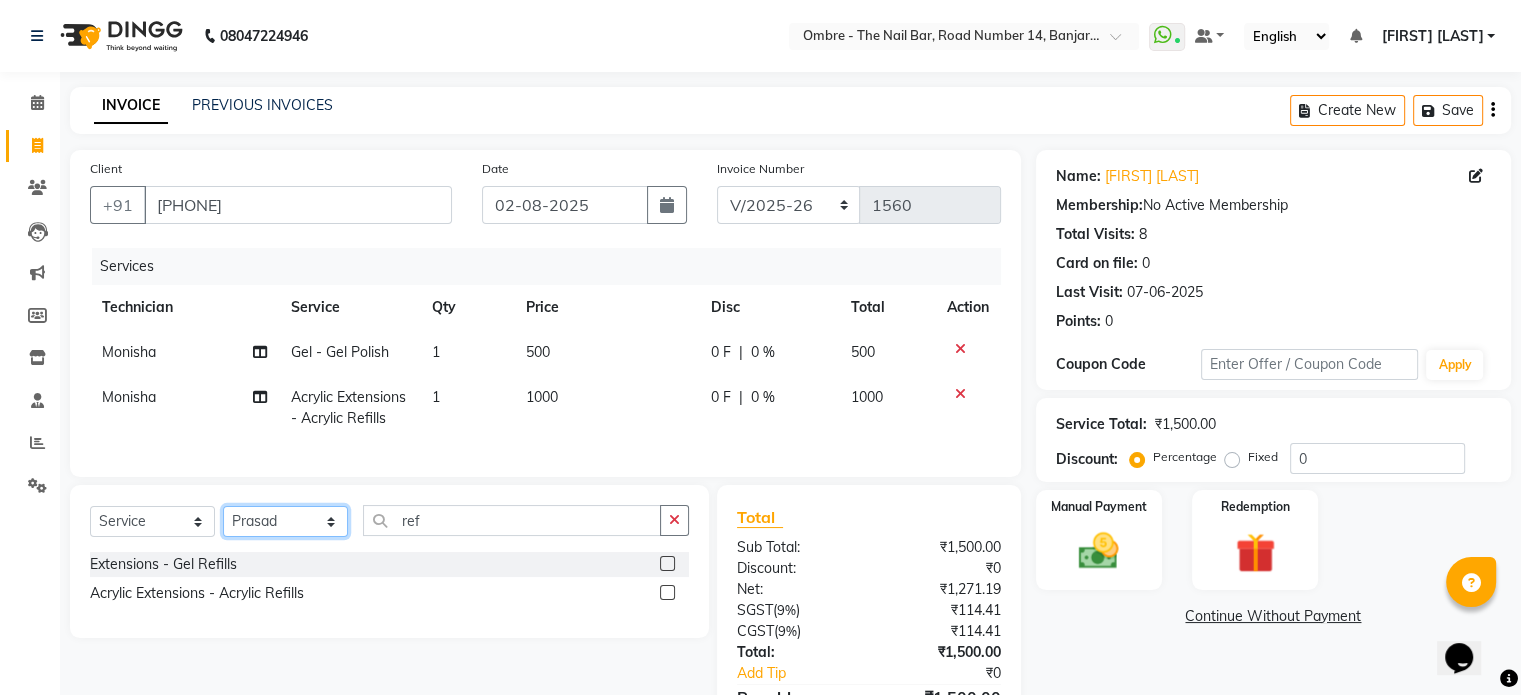 click on "Select Technician Abel Arohi Bharti Esther Gaina Holyson Juli Kasar Lata Monisha Prasad priyanka sakshi jain Sheetal Sushila thamu Wonso" 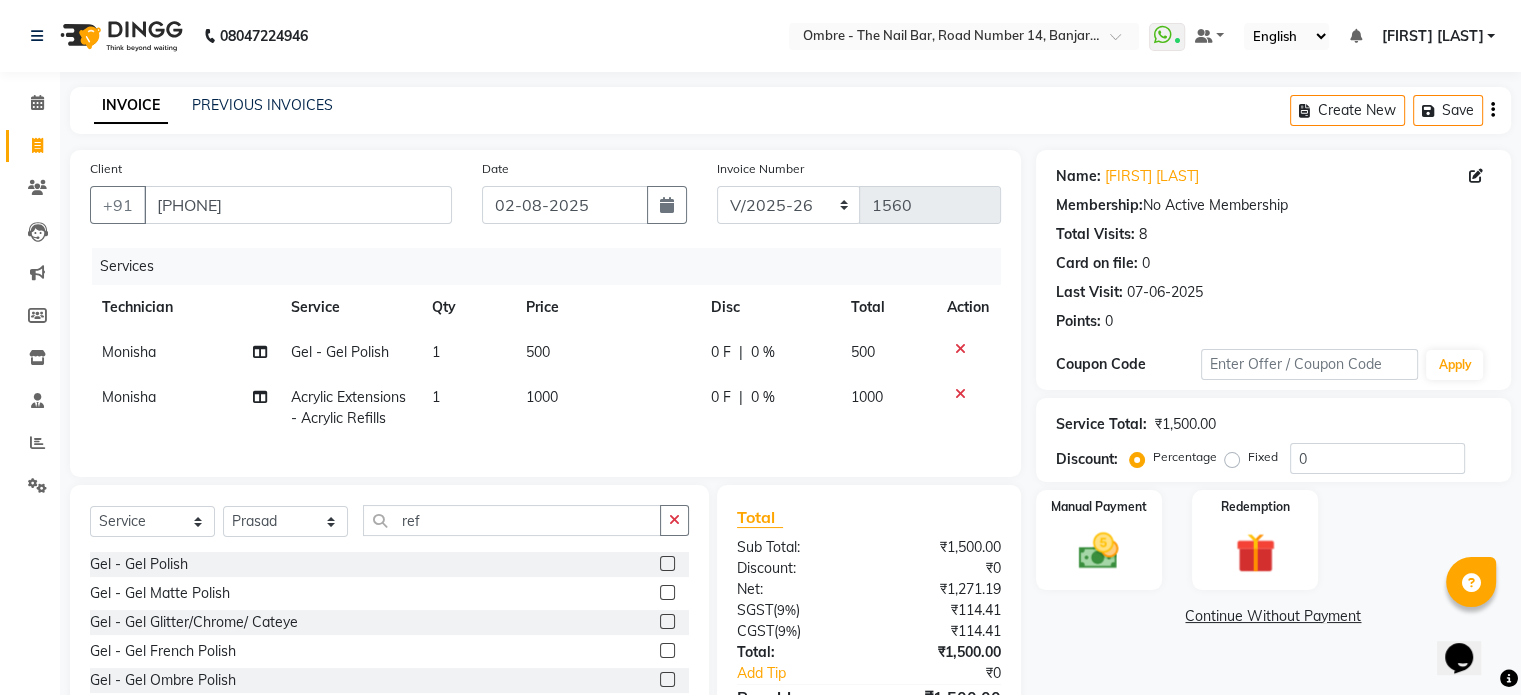 click 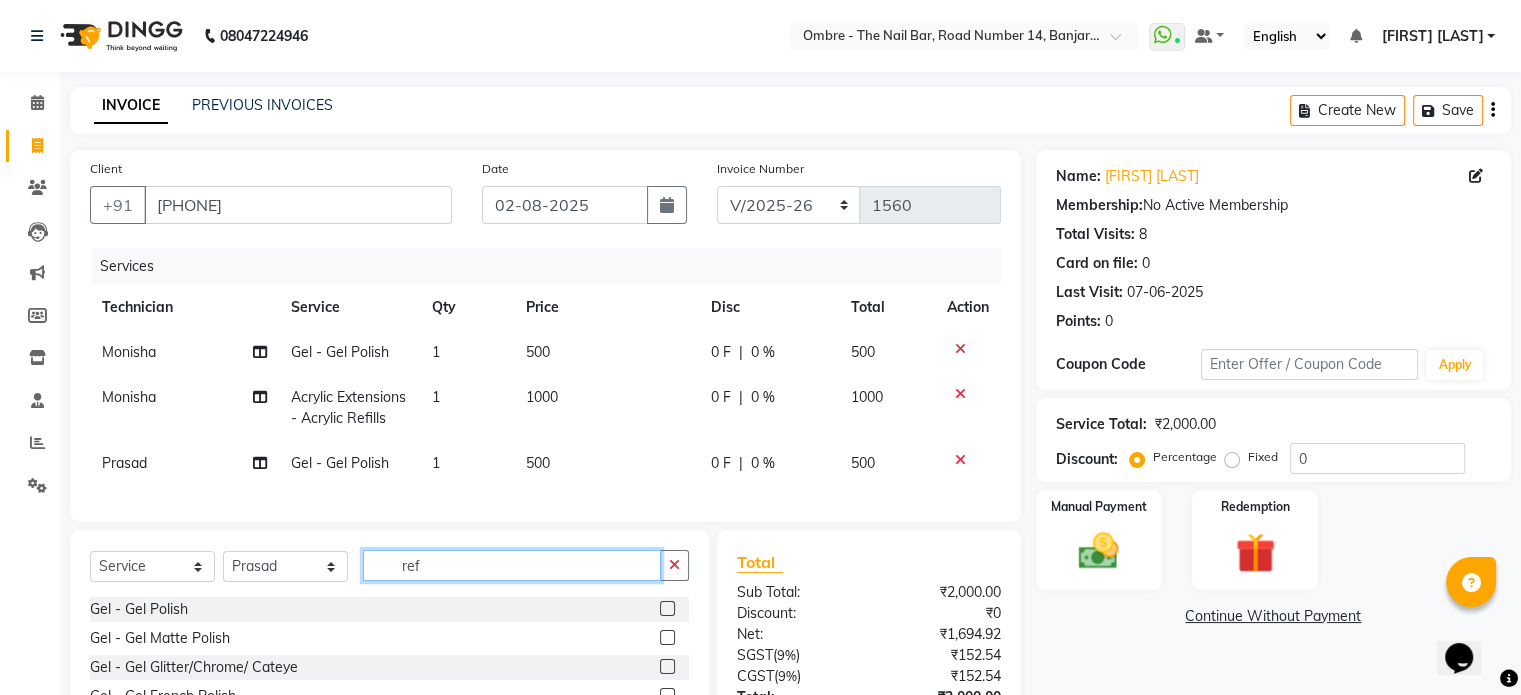 drag, startPoint x: 518, startPoint y: 571, endPoint x: 348, endPoint y: 587, distance: 170.75128 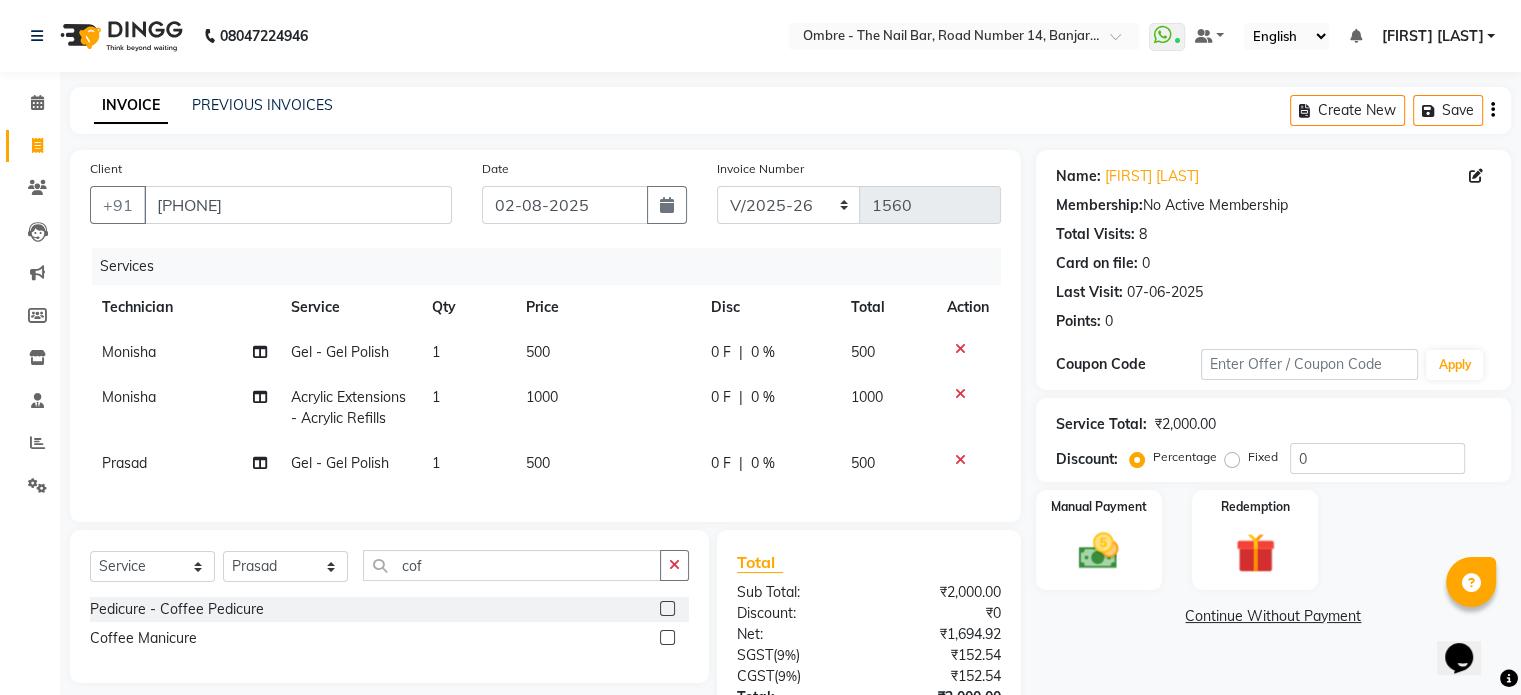 click 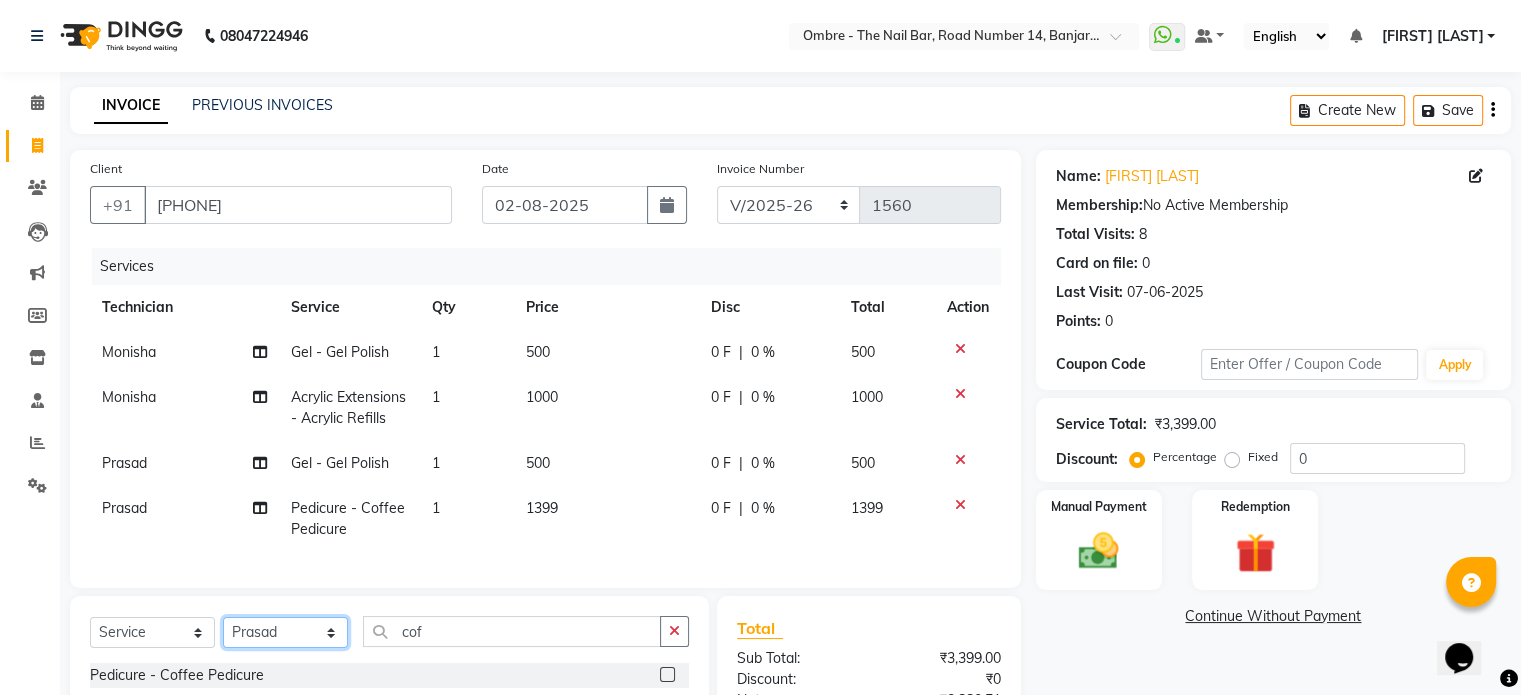 click on "Select Technician Abel Arohi Bharti Esther Gaina Holyson Juli Kasar Lata Monisha Prasad priyanka sakshi jain Sheetal Sushila thamu Wonso" 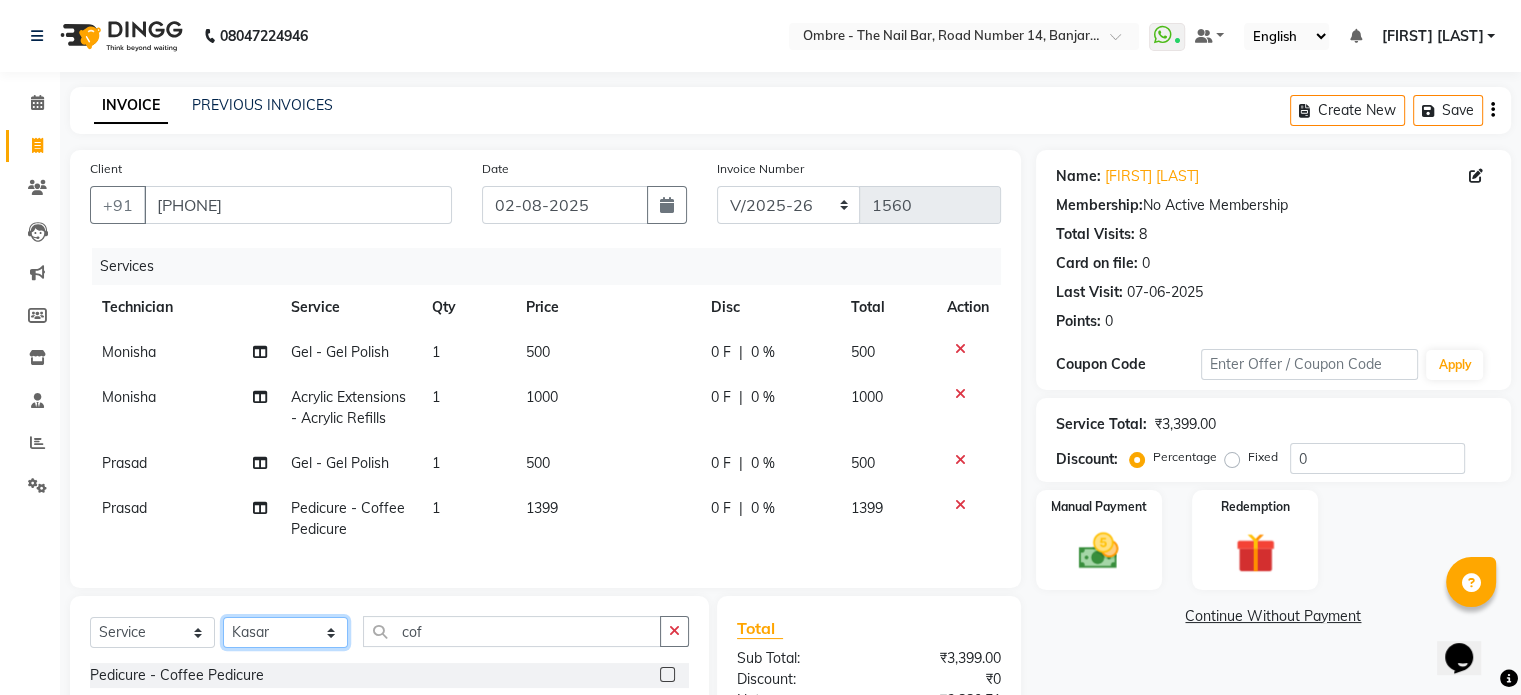 click on "Select Technician Abel Arohi Bharti Esther Gaina Holyson Juli Kasar Lata Monisha Prasad priyanka sakshi jain Sheetal Sushila thamu Wonso" 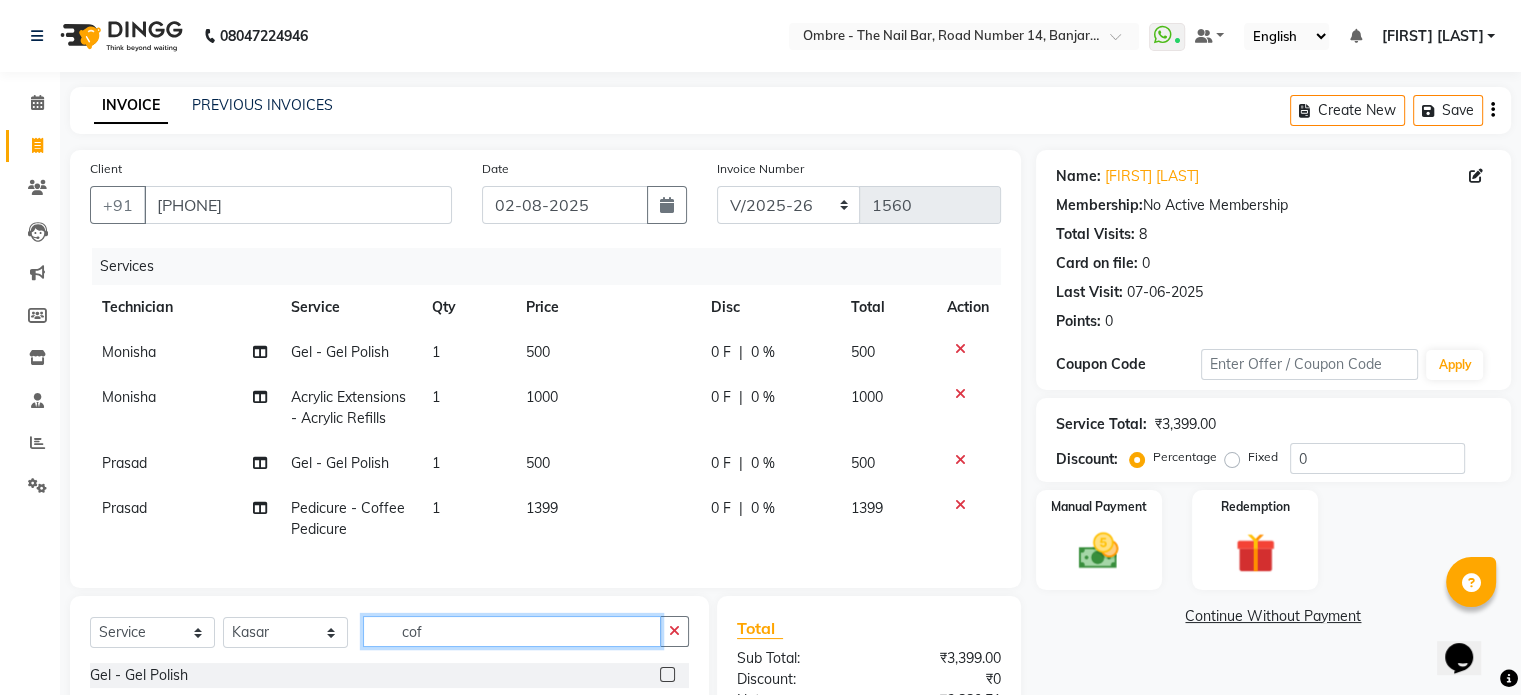 click on "cof" 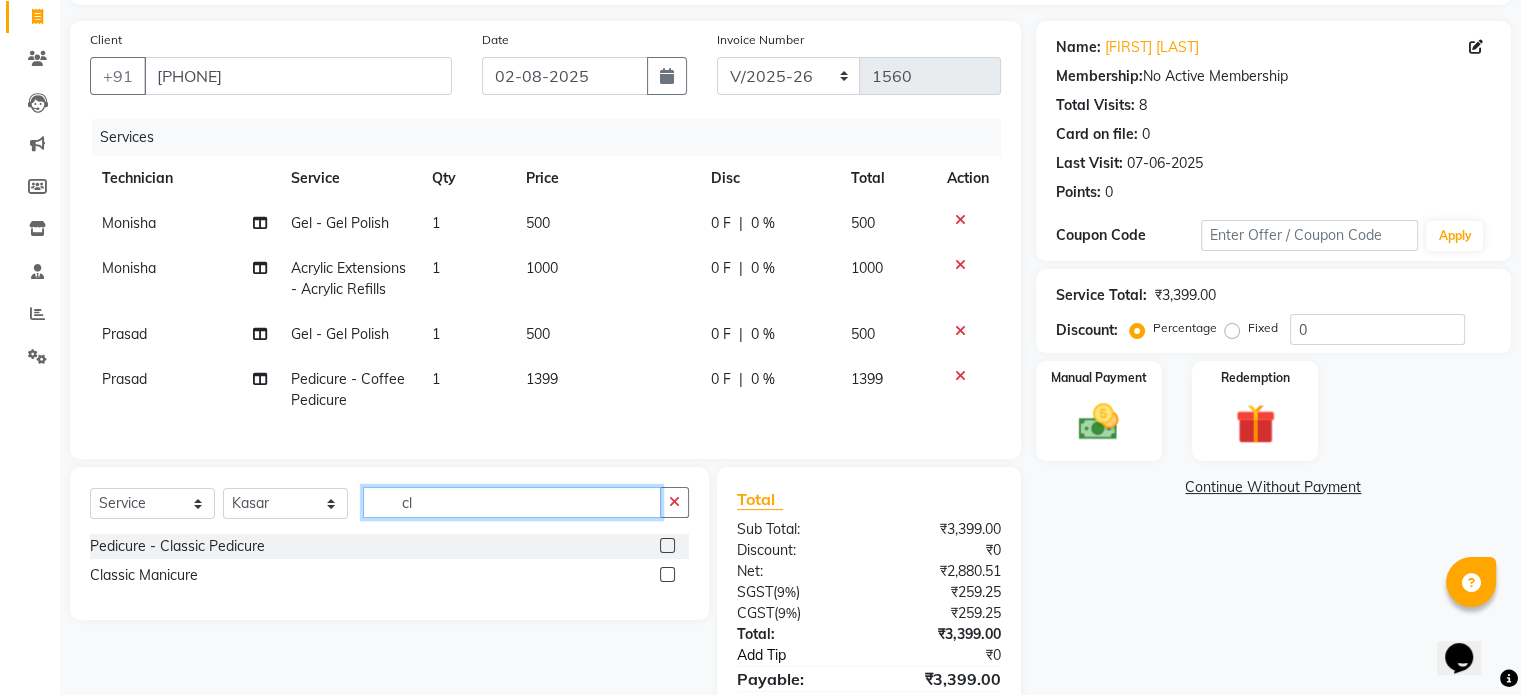 scroll, scrollTop: 162, scrollLeft: 0, axis: vertical 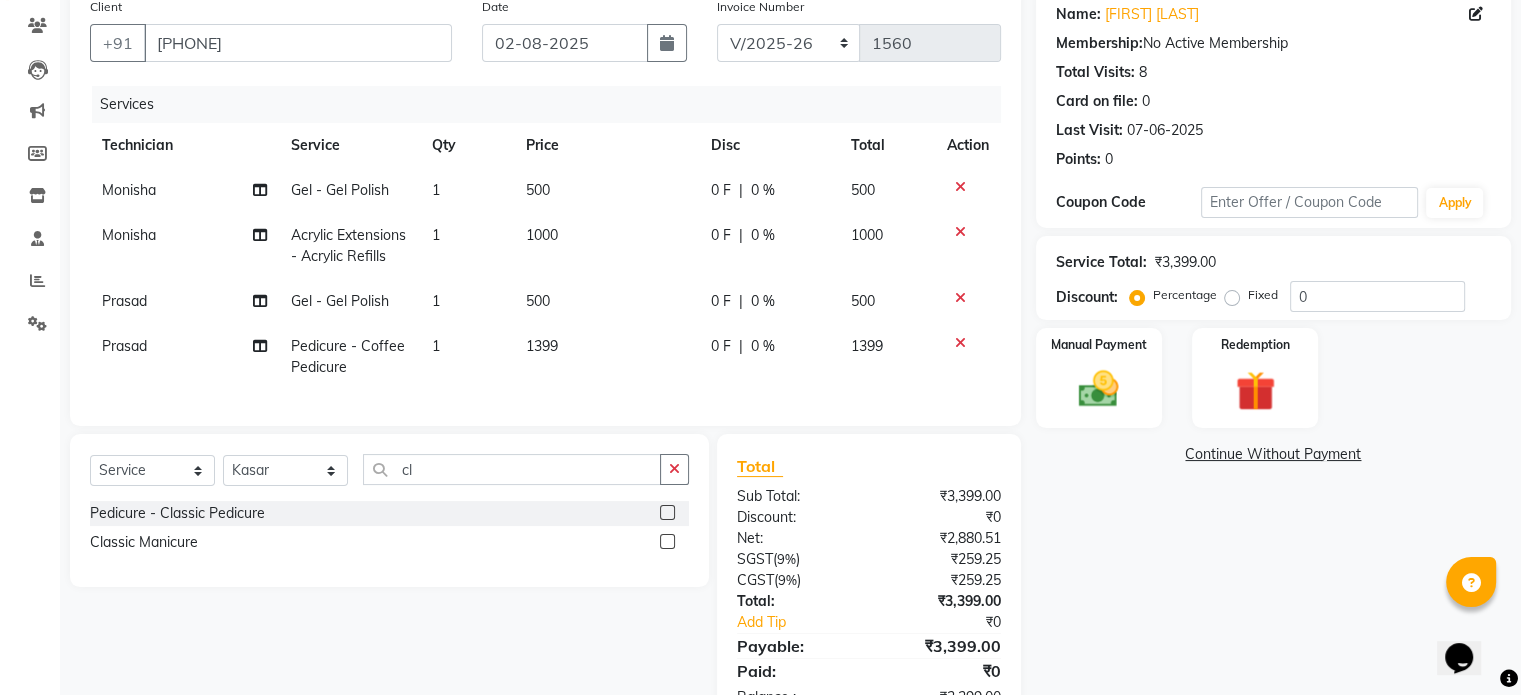 click 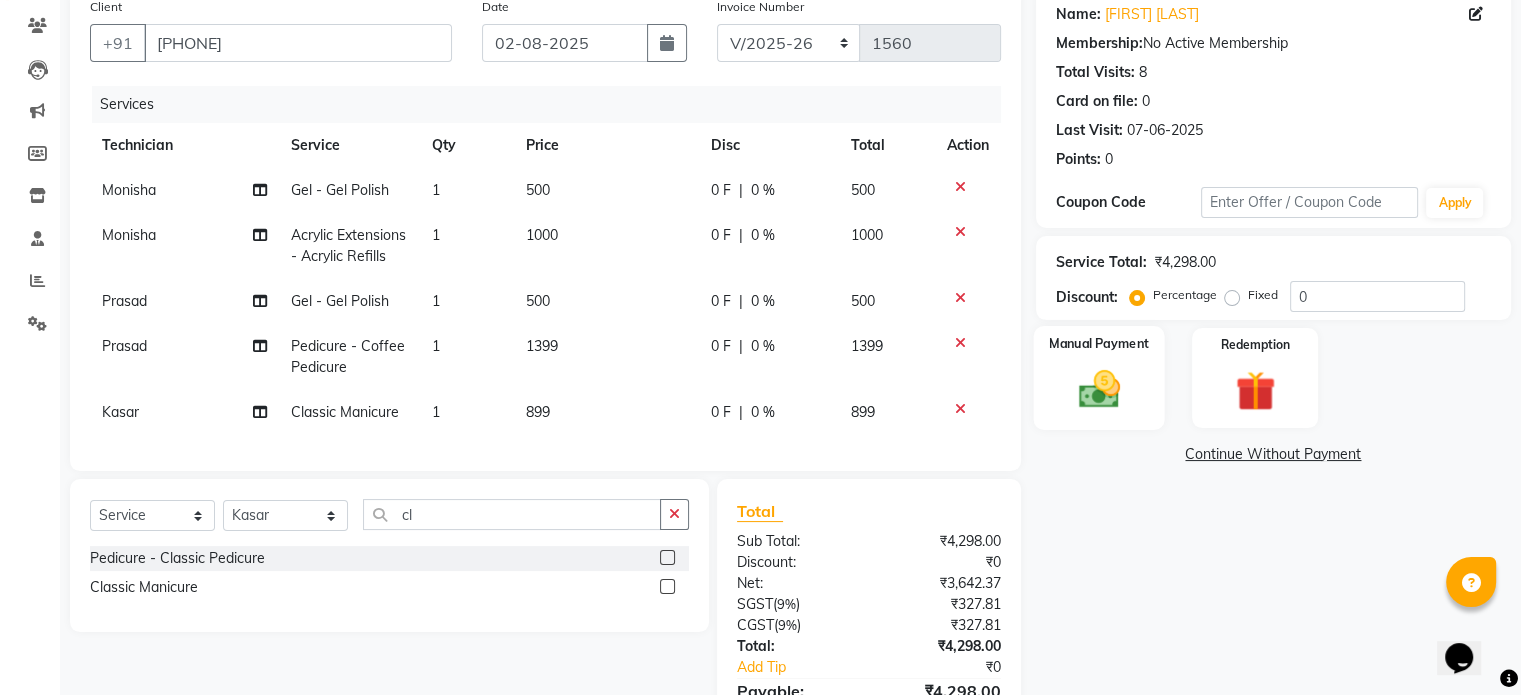 click 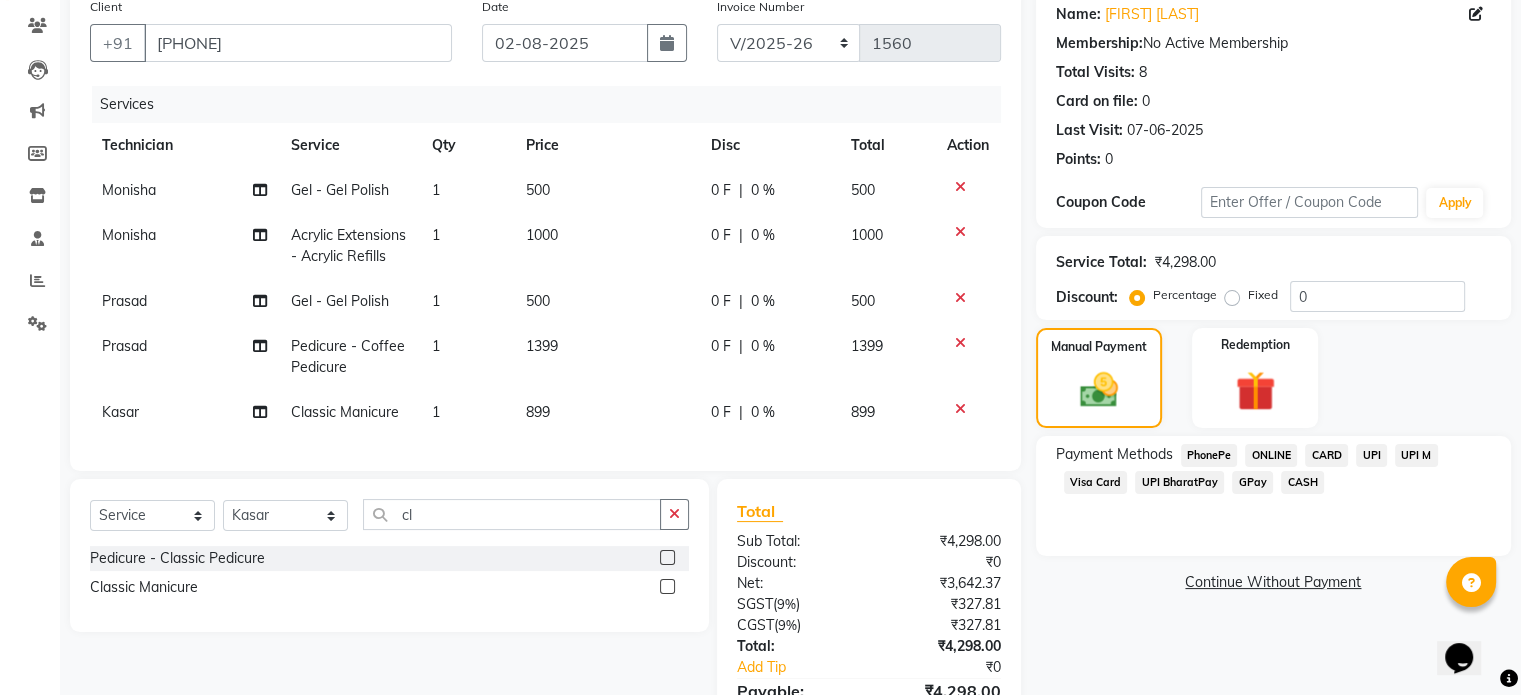 click on "CARD" 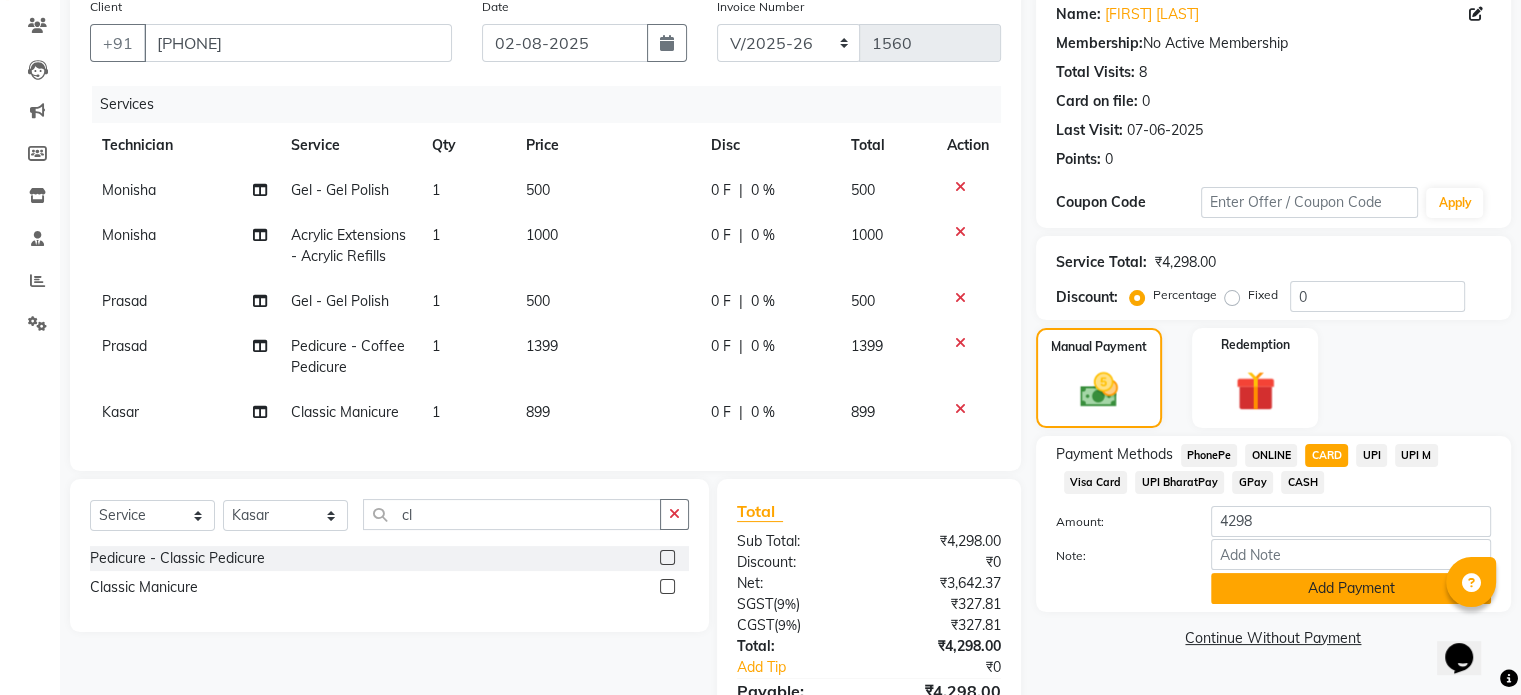 click on "Add Payment" 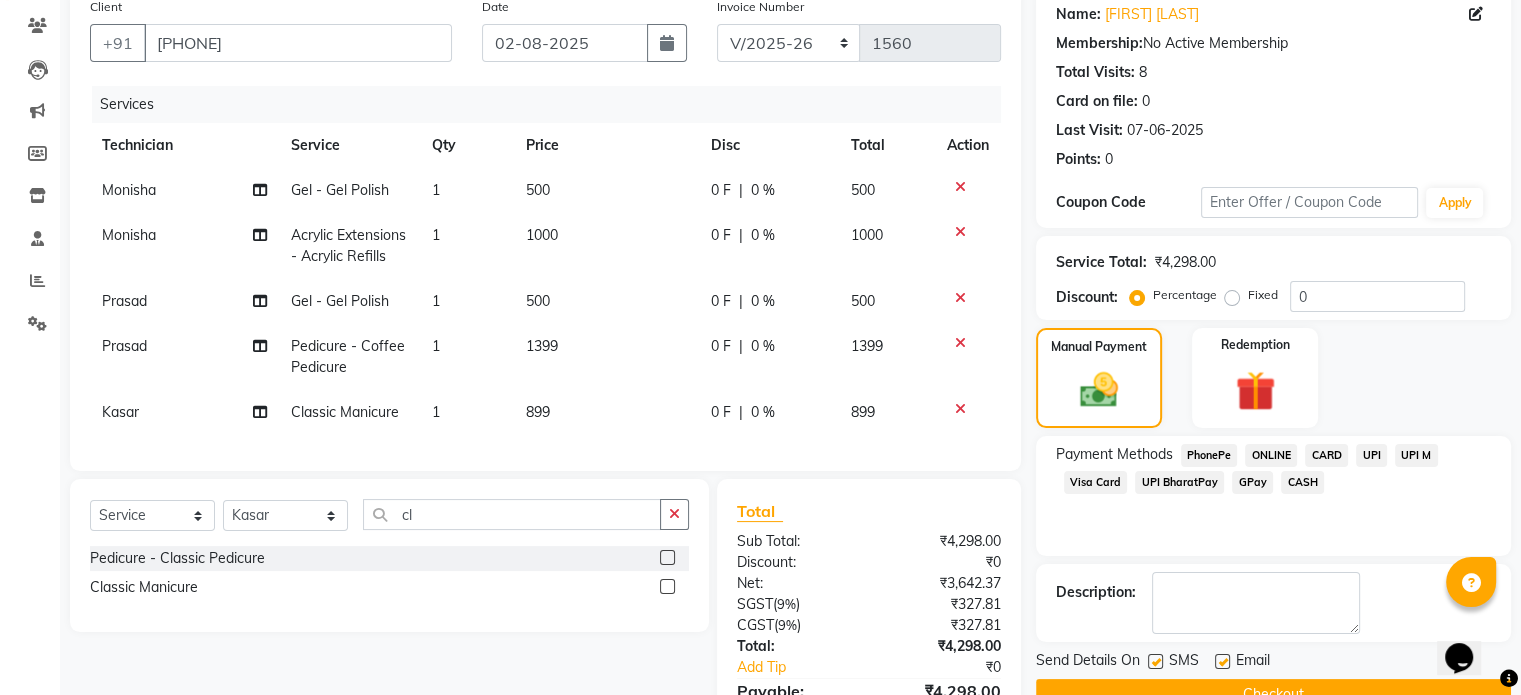 scroll, scrollTop: 327, scrollLeft: 0, axis: vertical 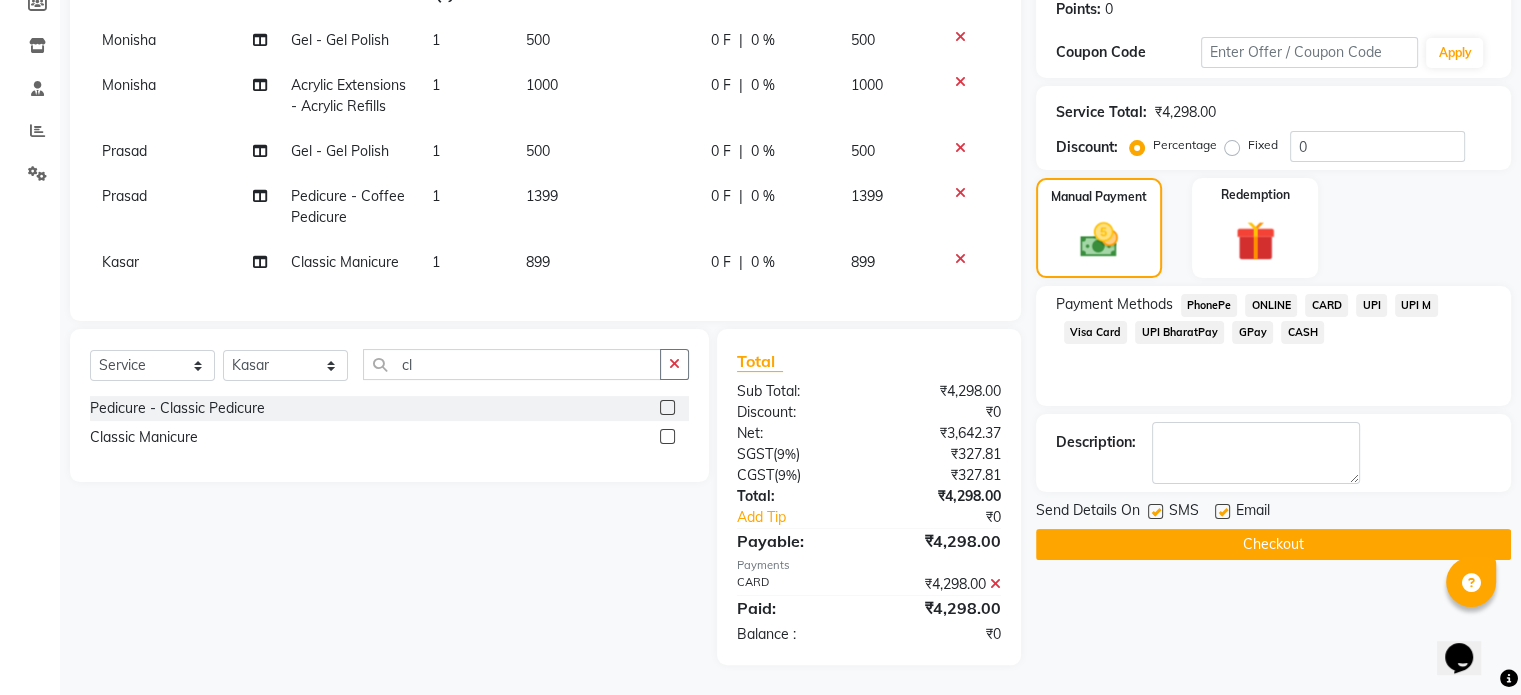 click on "Checkout" 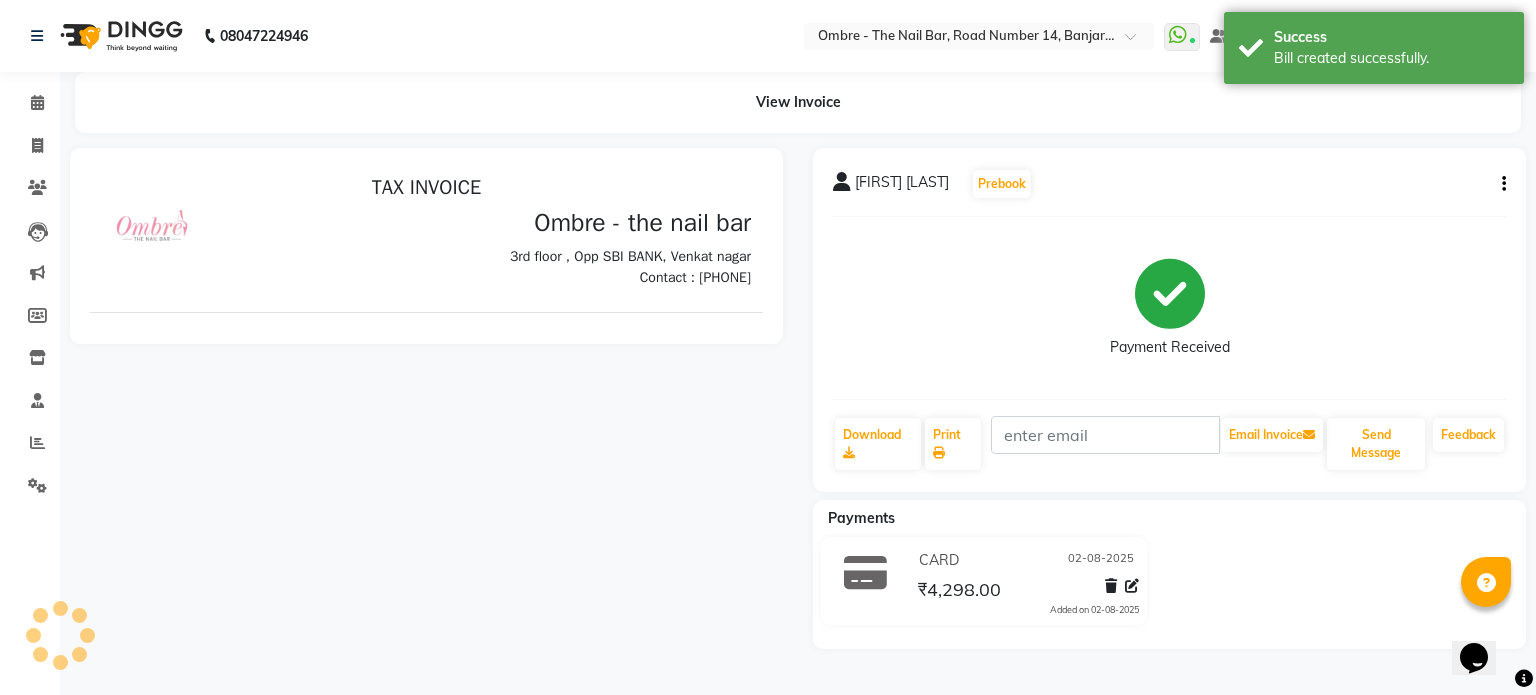 scroll, scrollTop: 0, scrollLeft: 0, axis: both 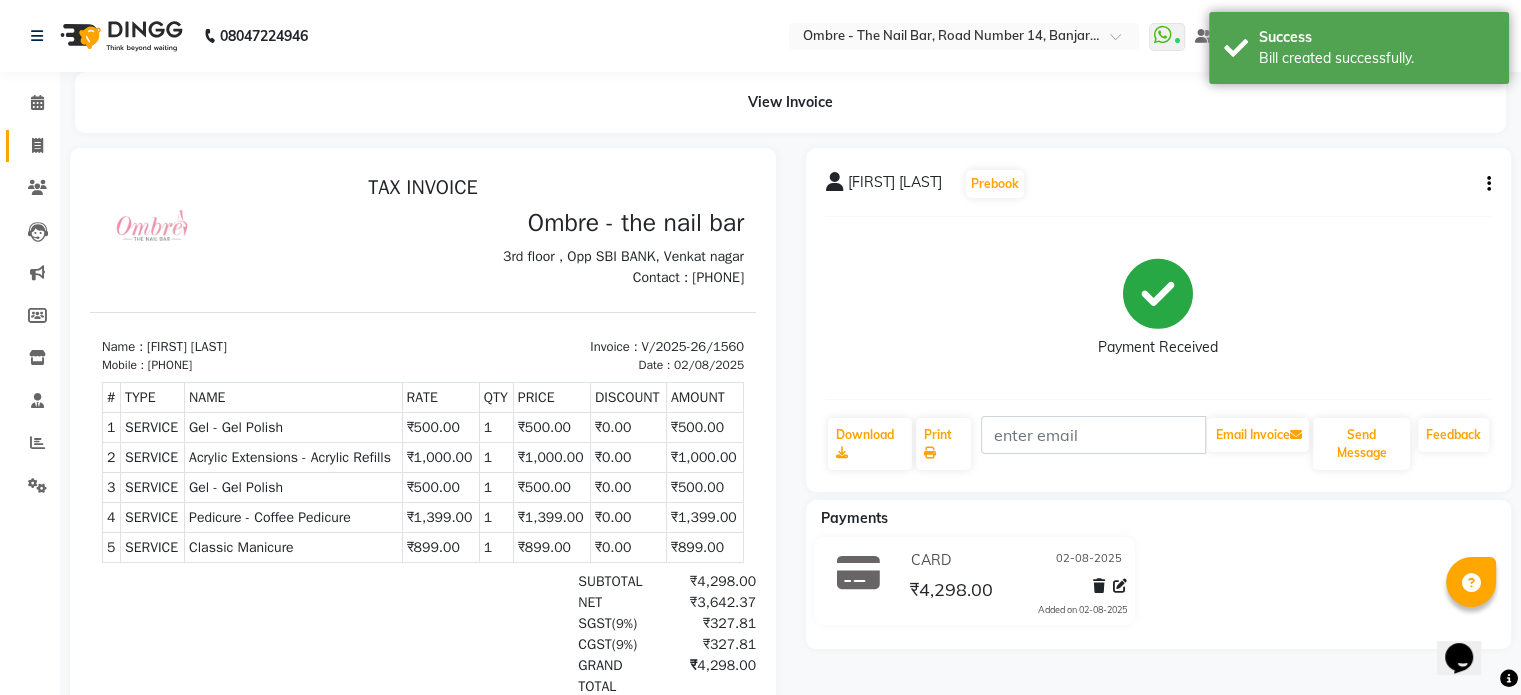 click on "Invoice" 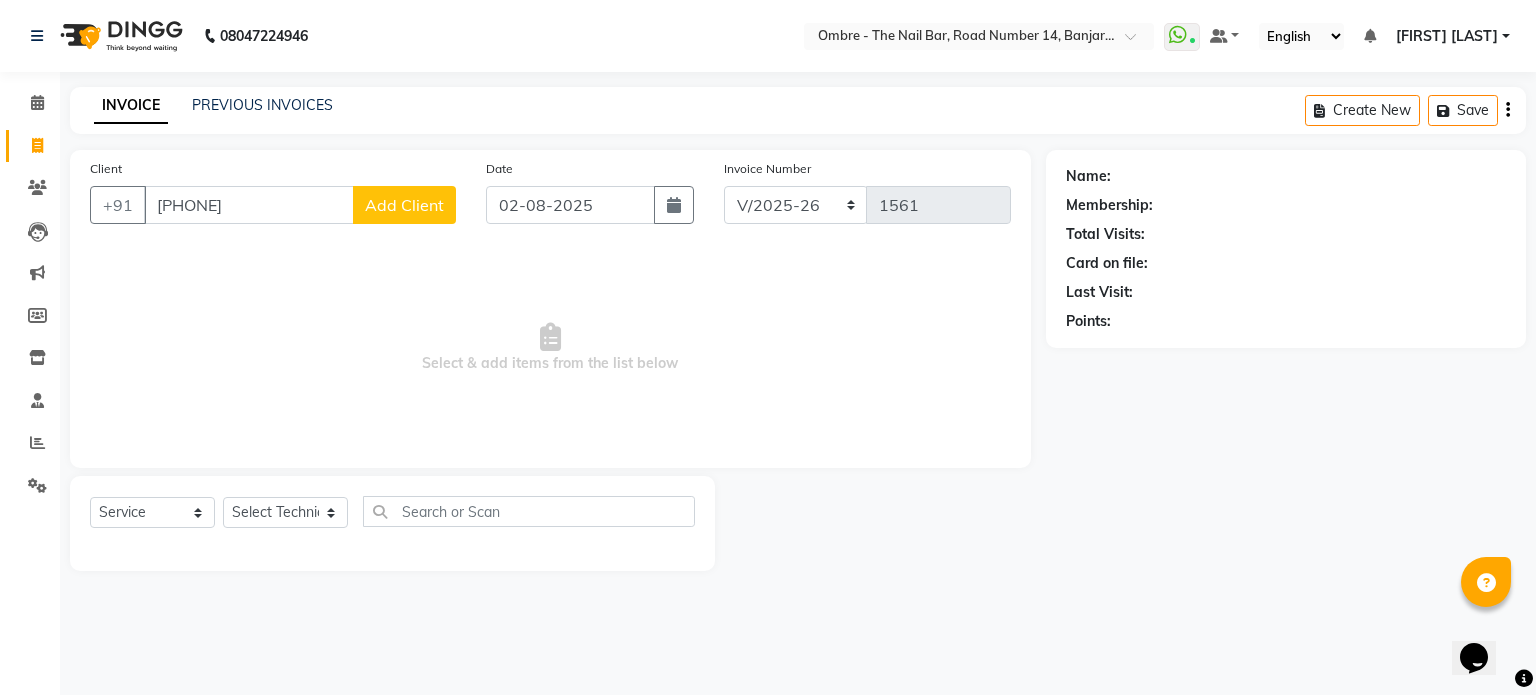 click on "Add Client" 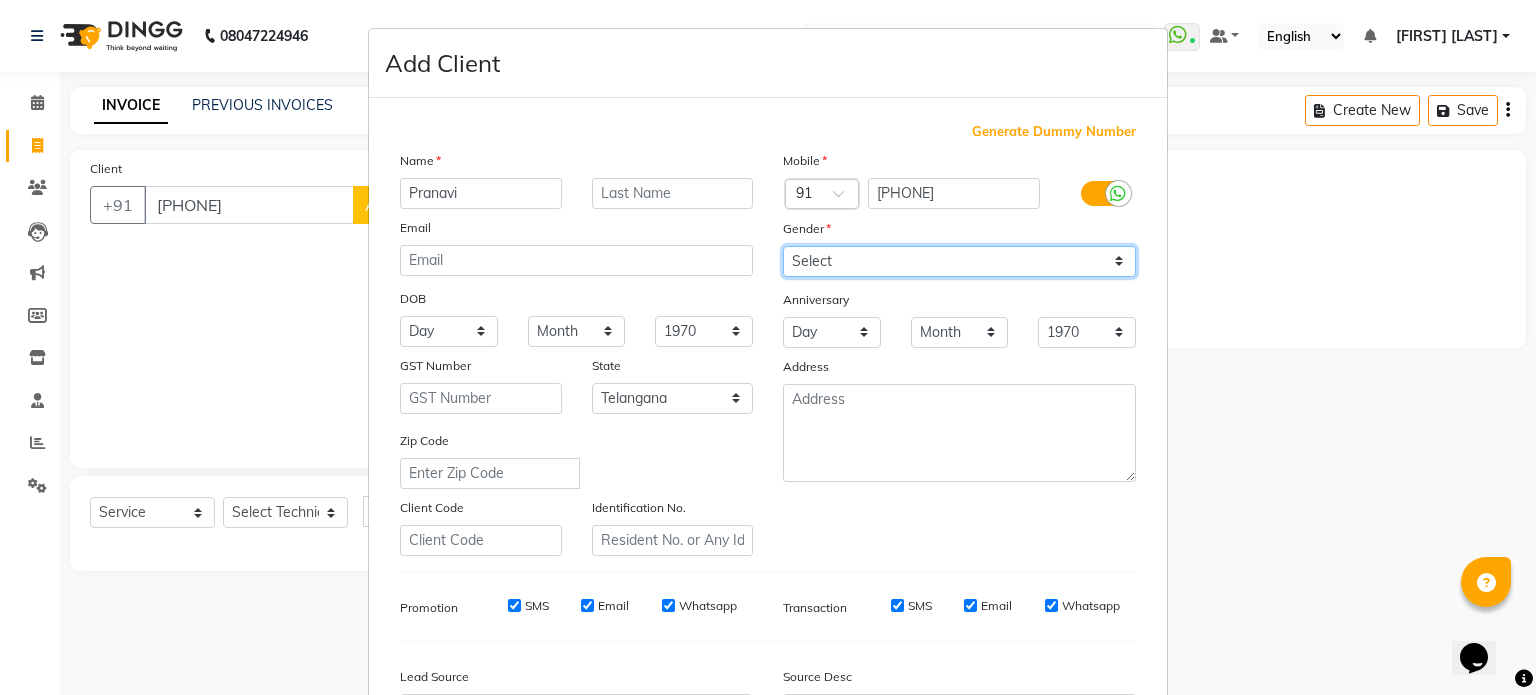 click on "Select Male Female Other Prefer Not To Say" at bounding box center [959, 261] 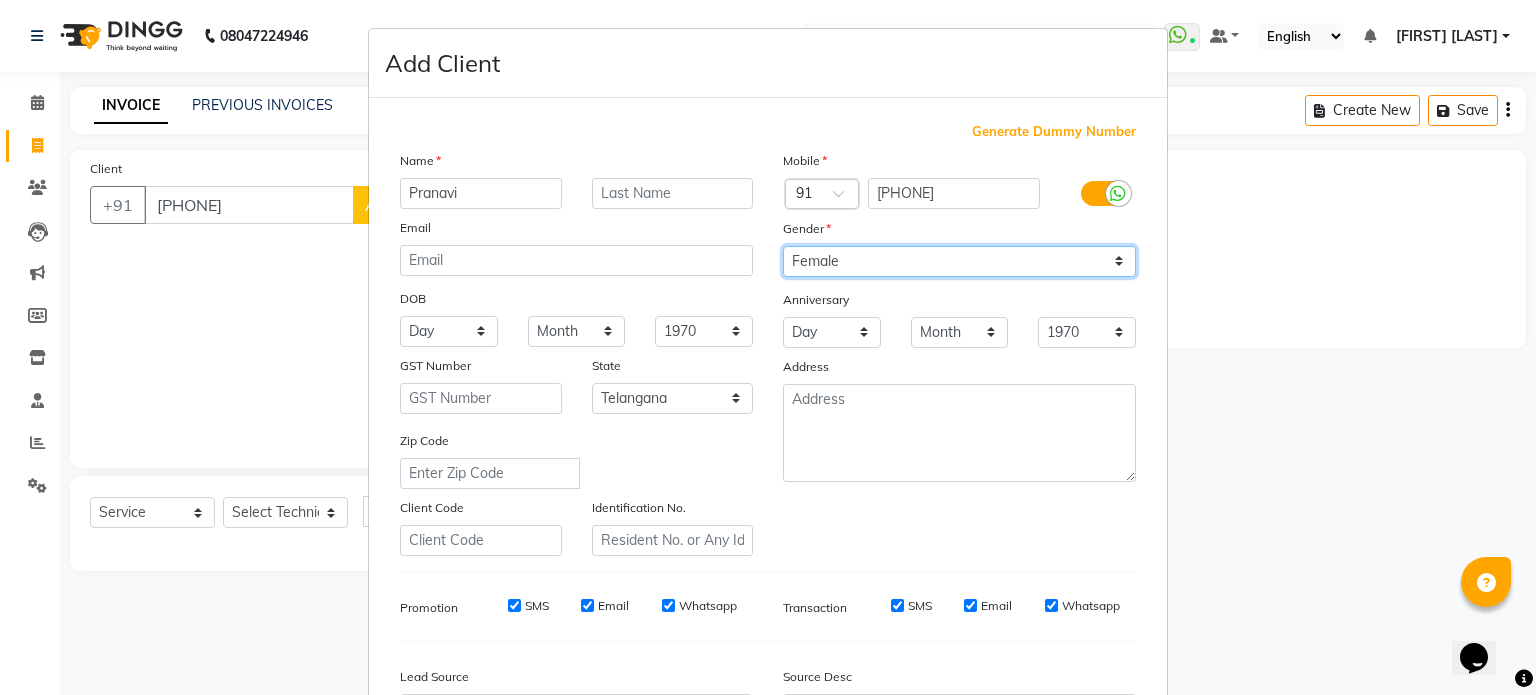 click on "Select Male Female Other Prefer Not To Say" at bounding box center (959, 261) 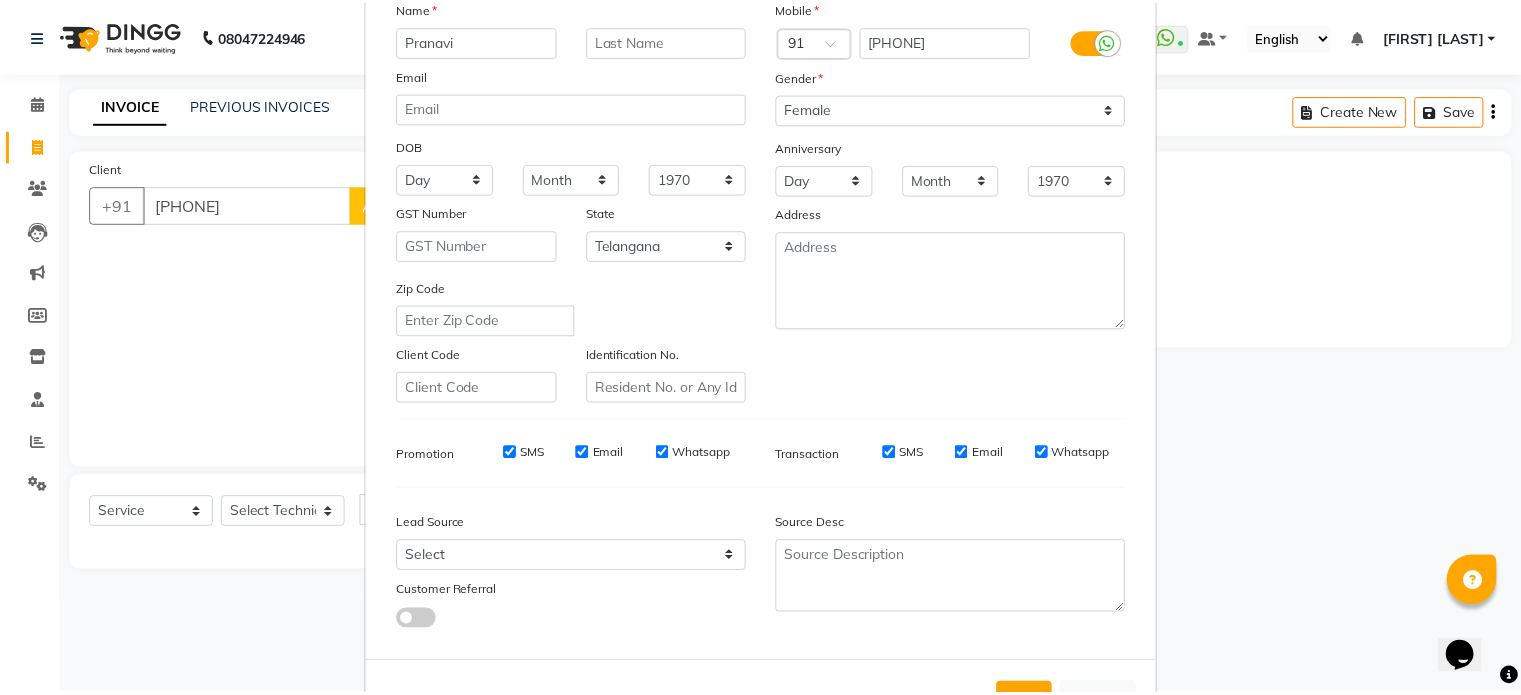 scroll, scrollTop: 237, scrollLeft: 0, axis: vertical 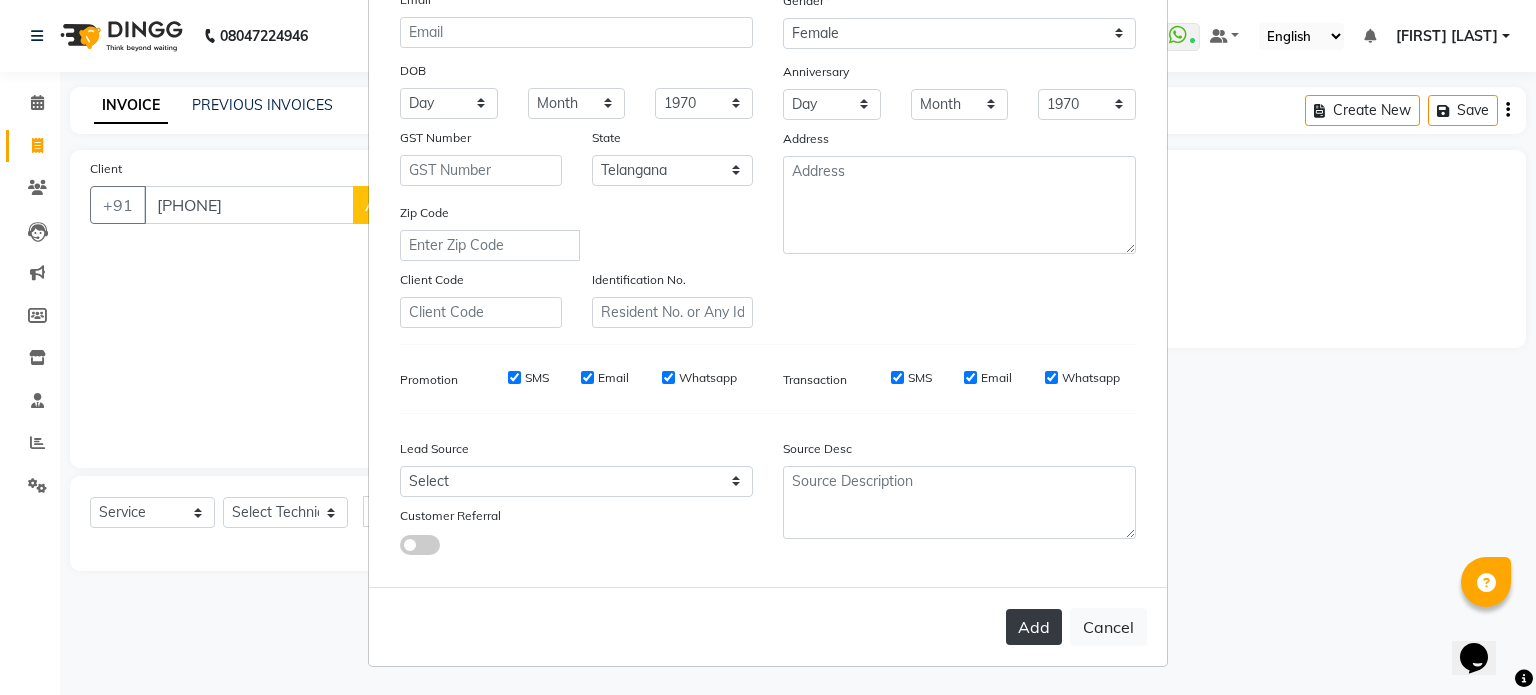 click on "Add" at bounding box center [1034, 627] 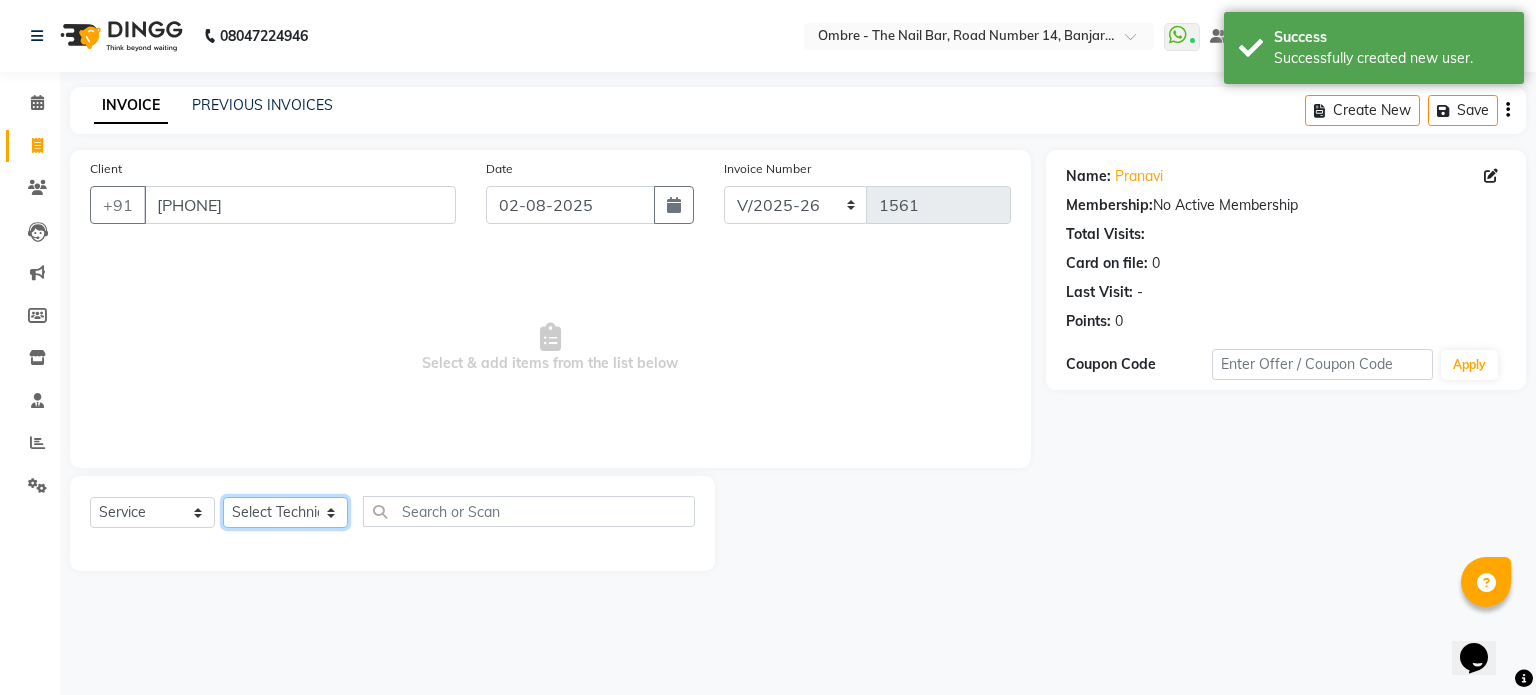 click on "Select Technician Abel Arohi Bharti Esther Gaina Holyson Juli Kasar Lata Monisha Prasad priyanka sakshi jain Sheetal Sushila thamu Wonso" 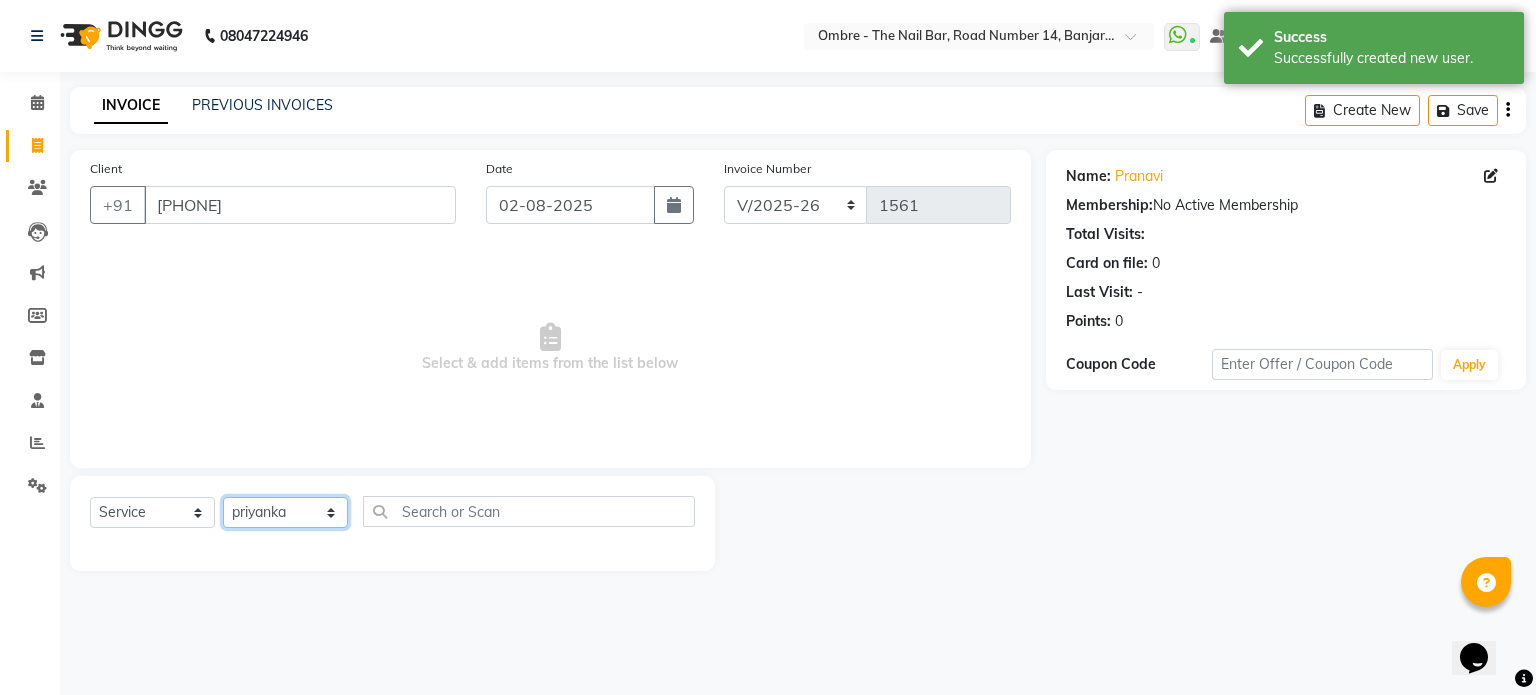 click on "Select Technician Abel Arohi Bharti Esther Gaina Holyson Juli Kasar Lata Monisha Prasad priyanka sakshi jain Sheetal Sushila thamu Wonso" 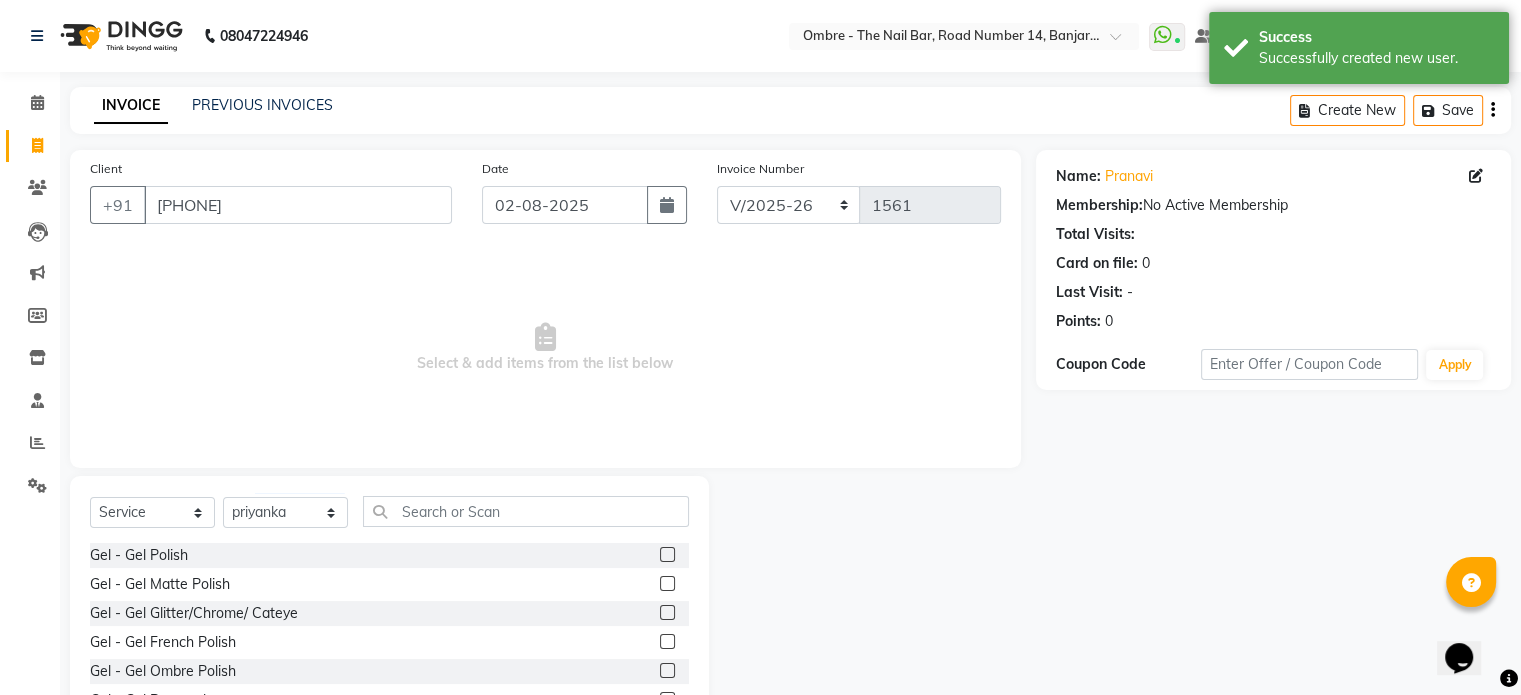 click 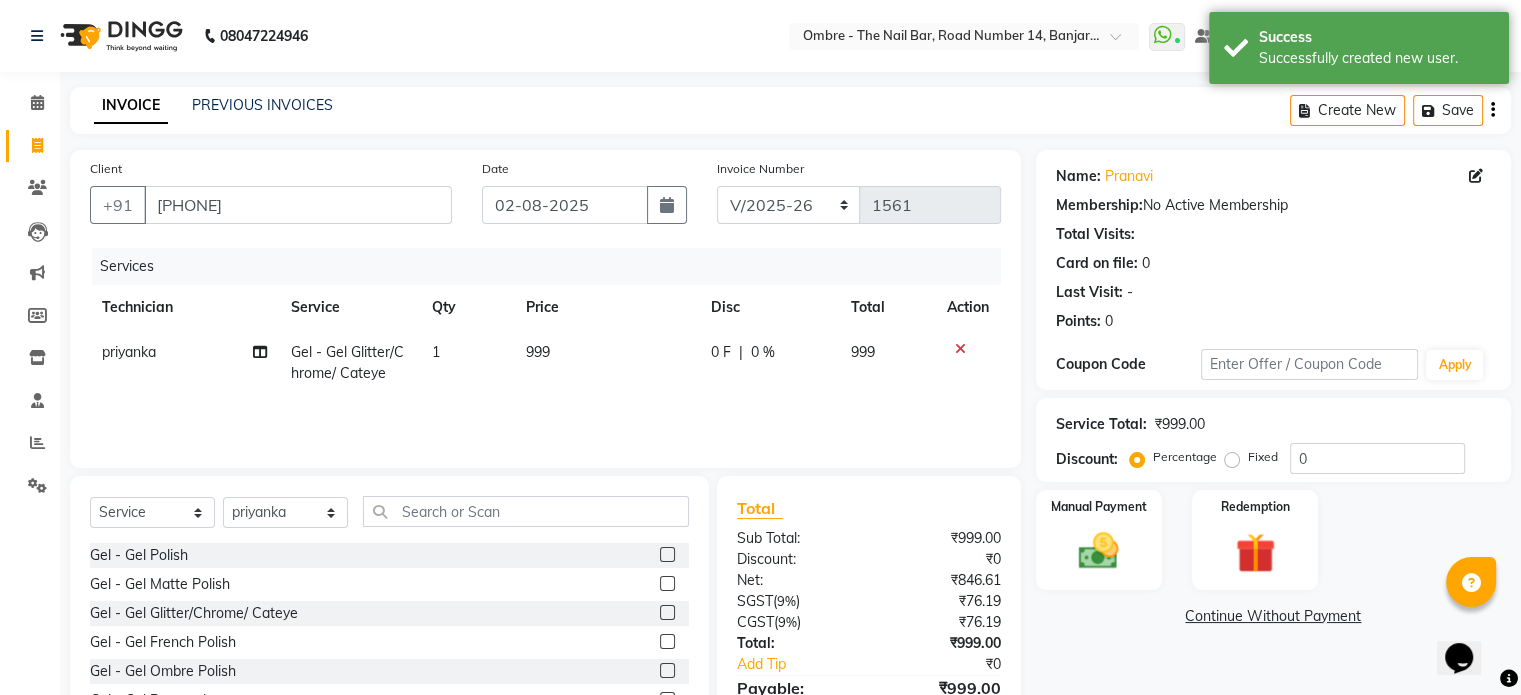click 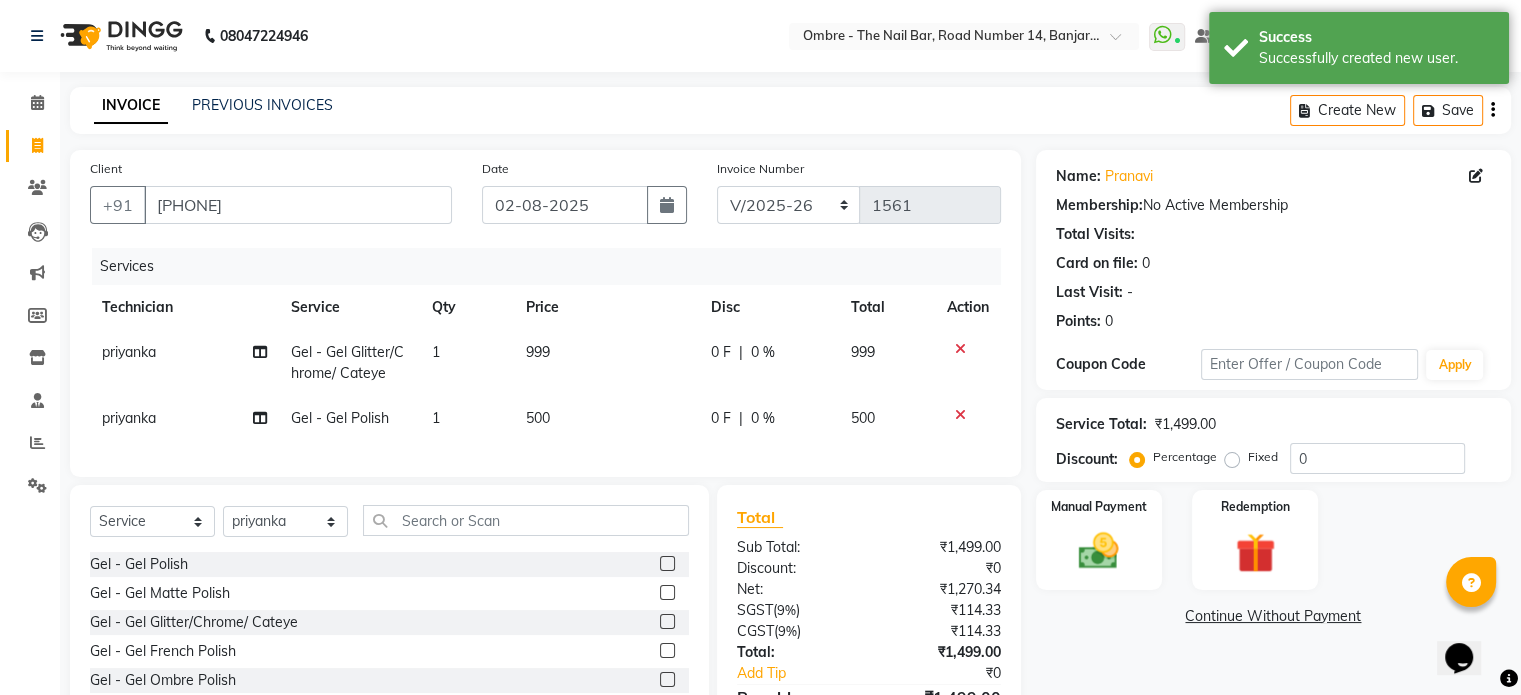 click on "500" 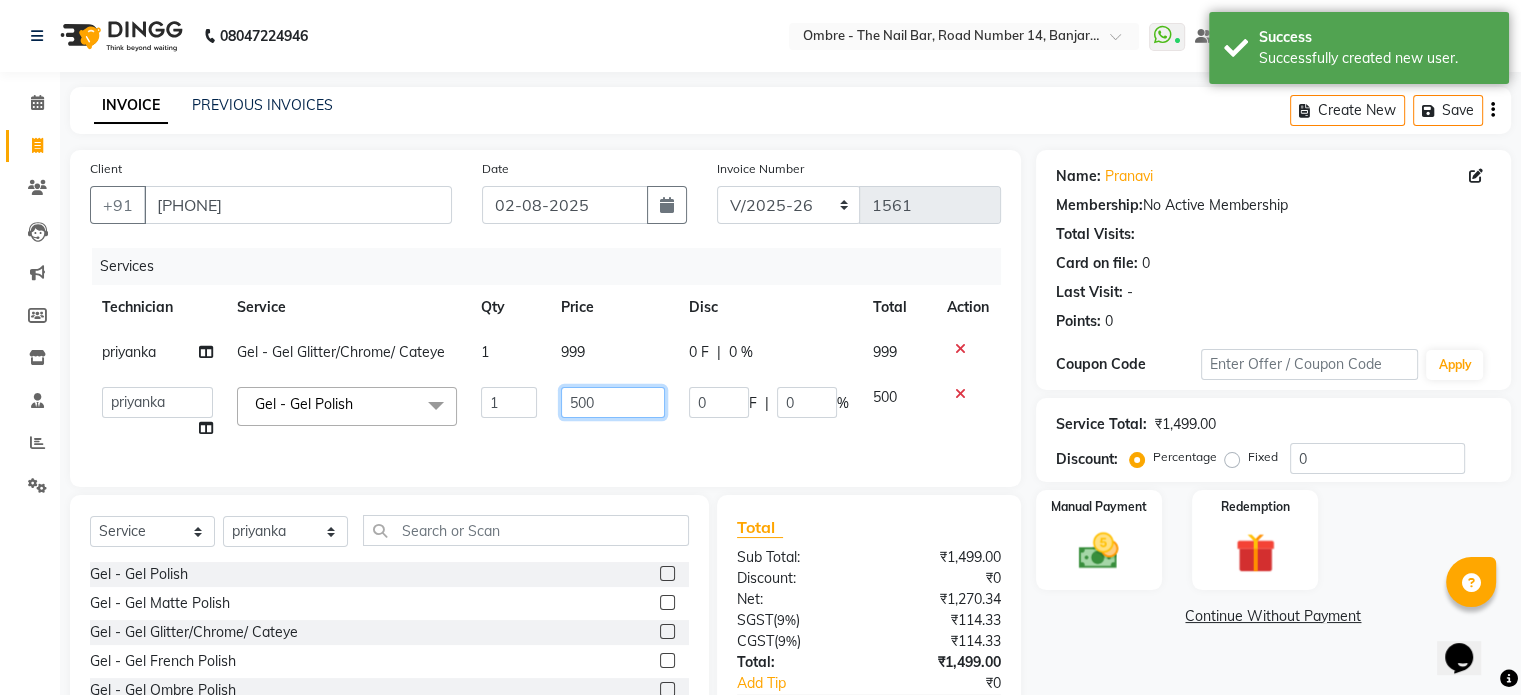 drag, startPoint x: 580, startPoint y: 401, endPoint x: 560, endPoint y: 399, distance: 20.09975 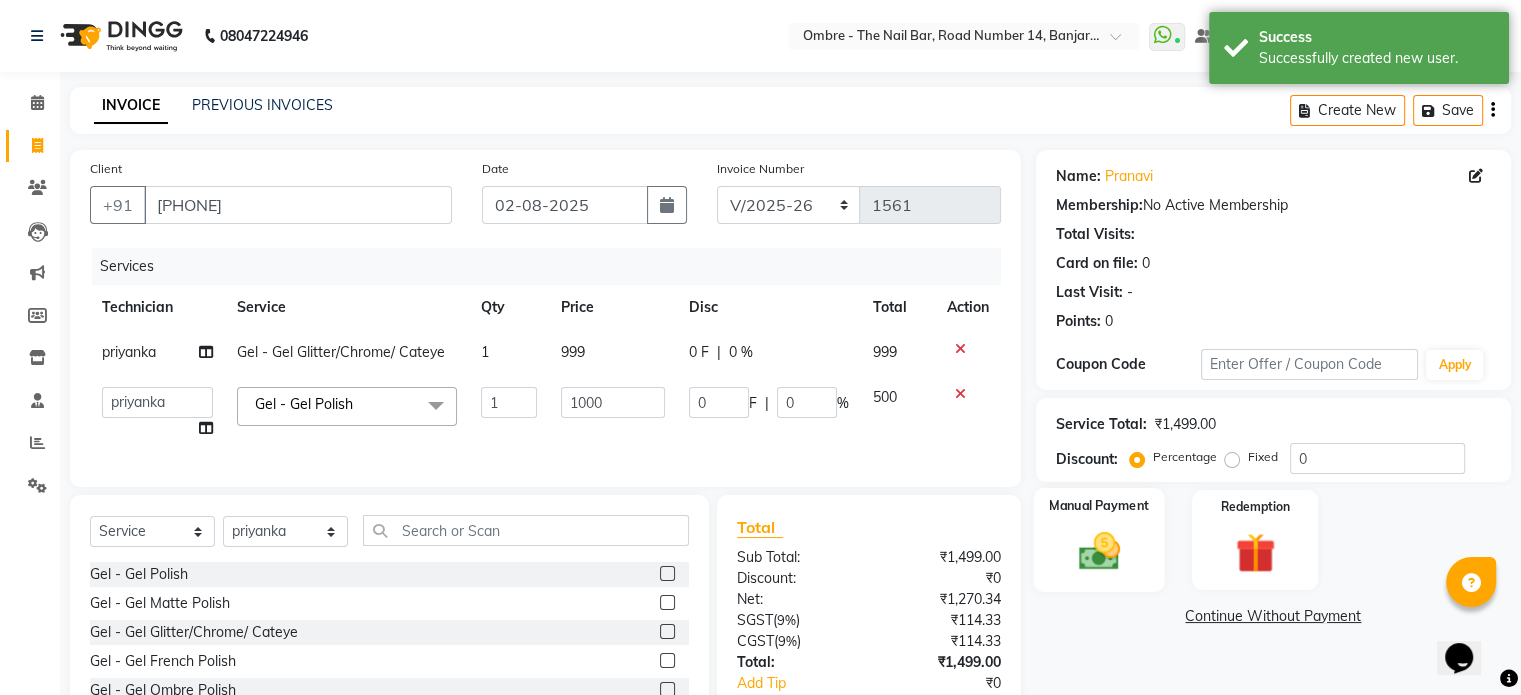 click 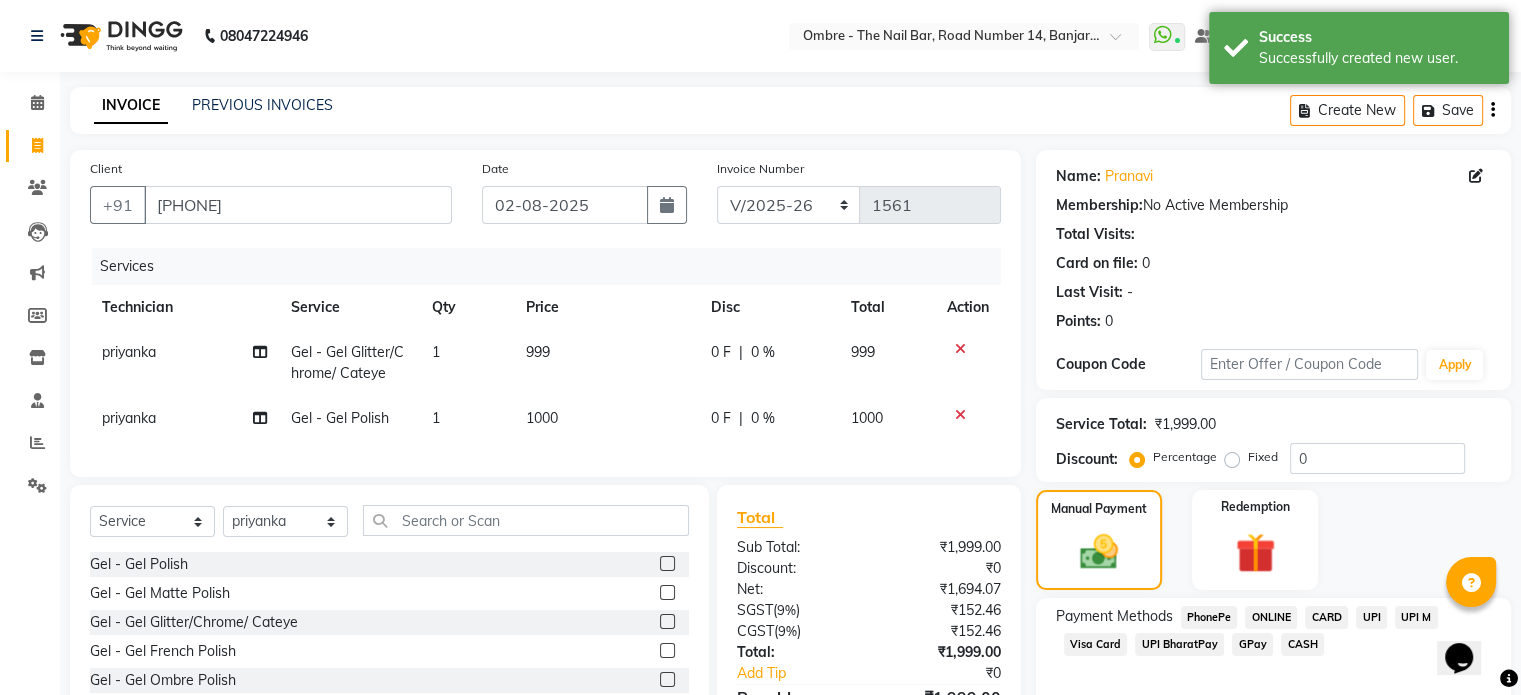 click on "UPI" 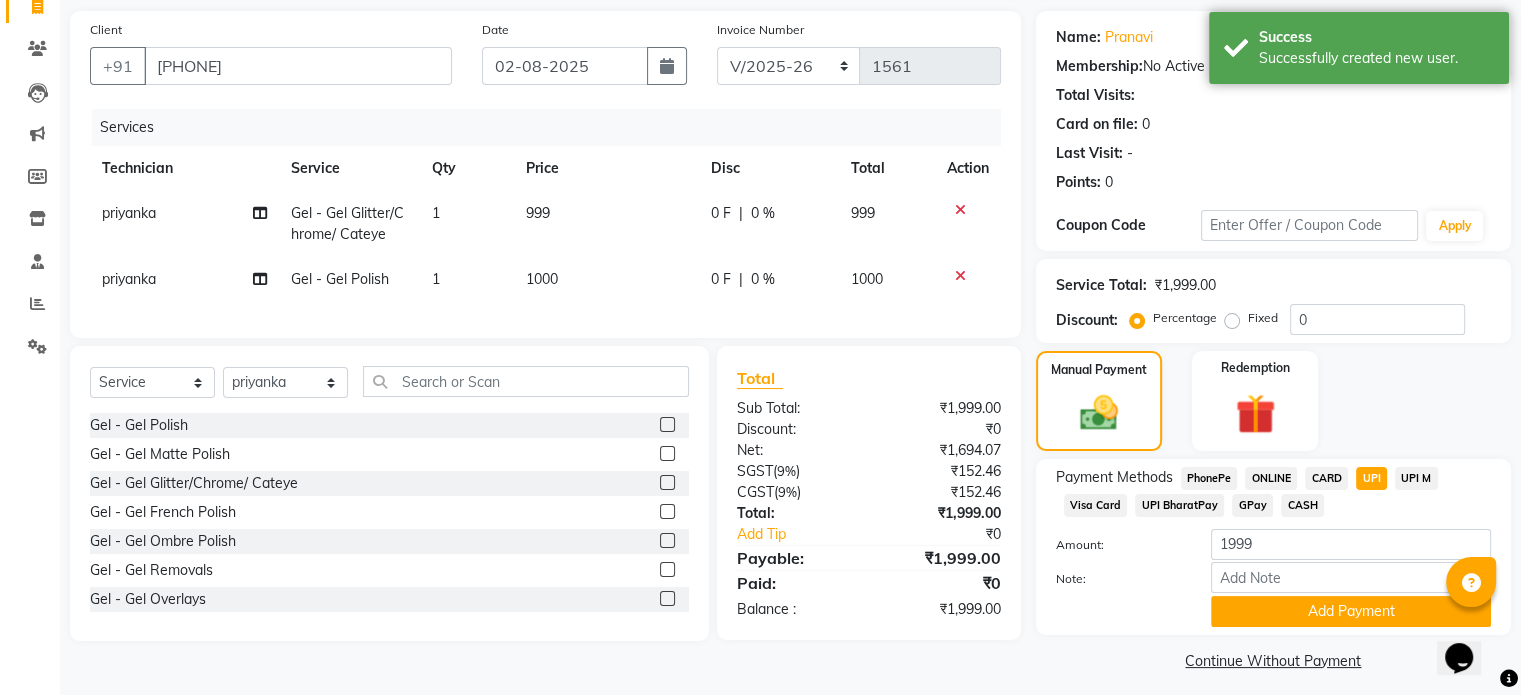 scroll, scrollTop: 152, scrollLeft: 0, axis: vertical 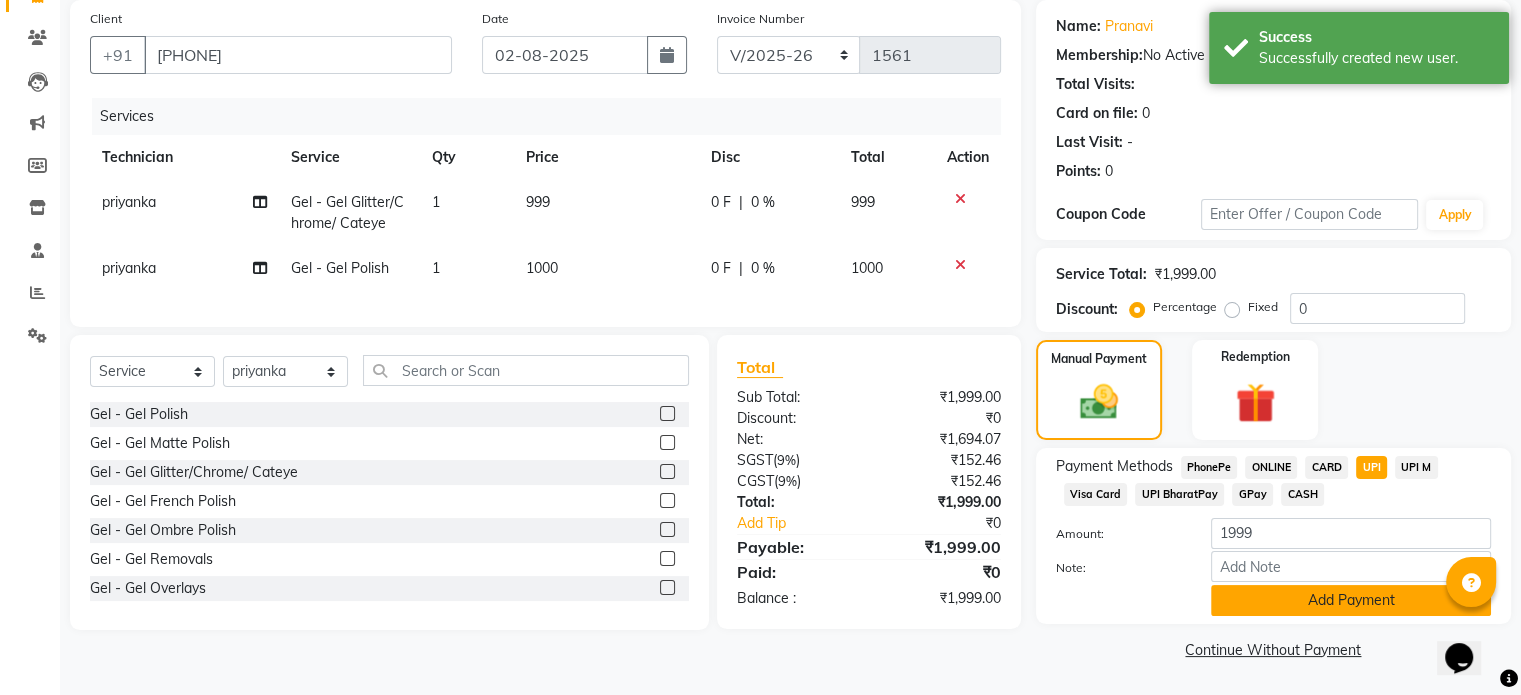 click on "Add Payment" 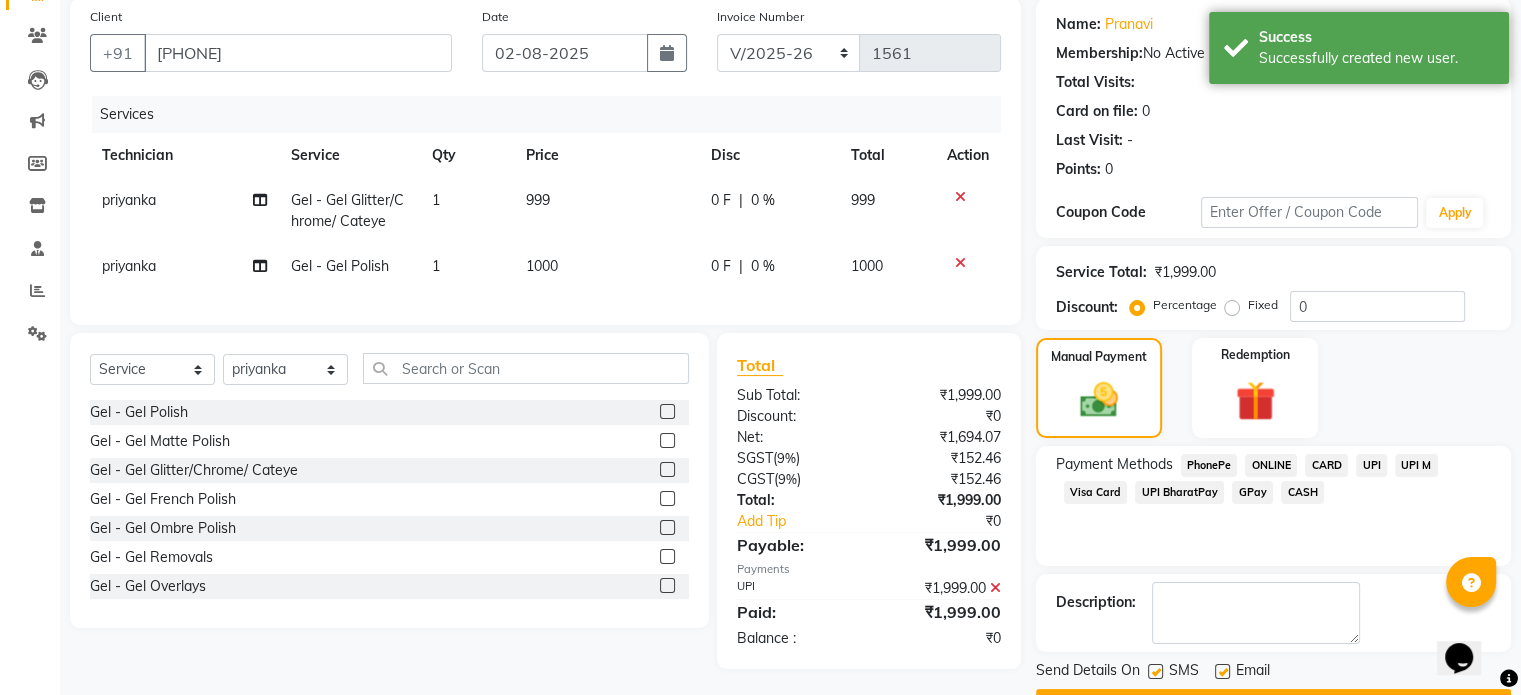scroll, scrollTop: 205, scrollLeft: 0, axis: vertical 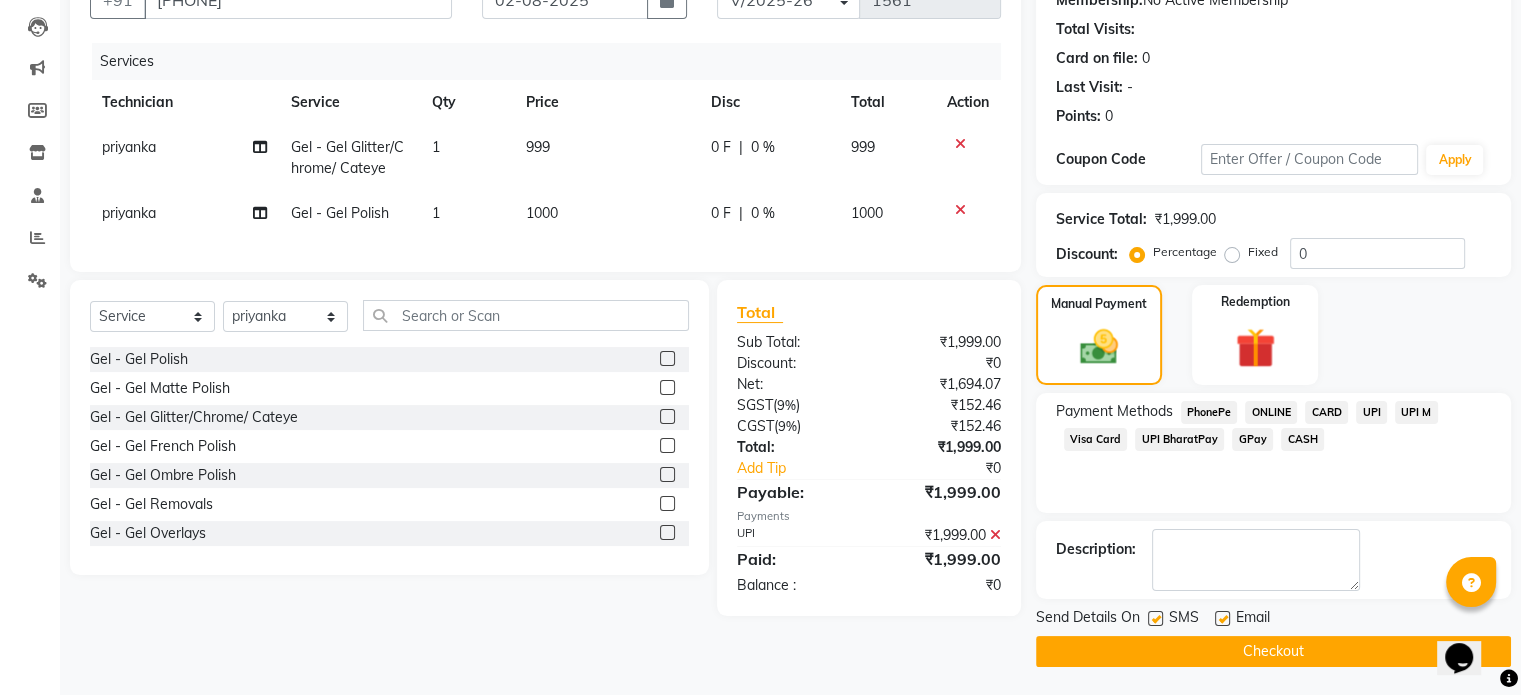 click on "Checkout" 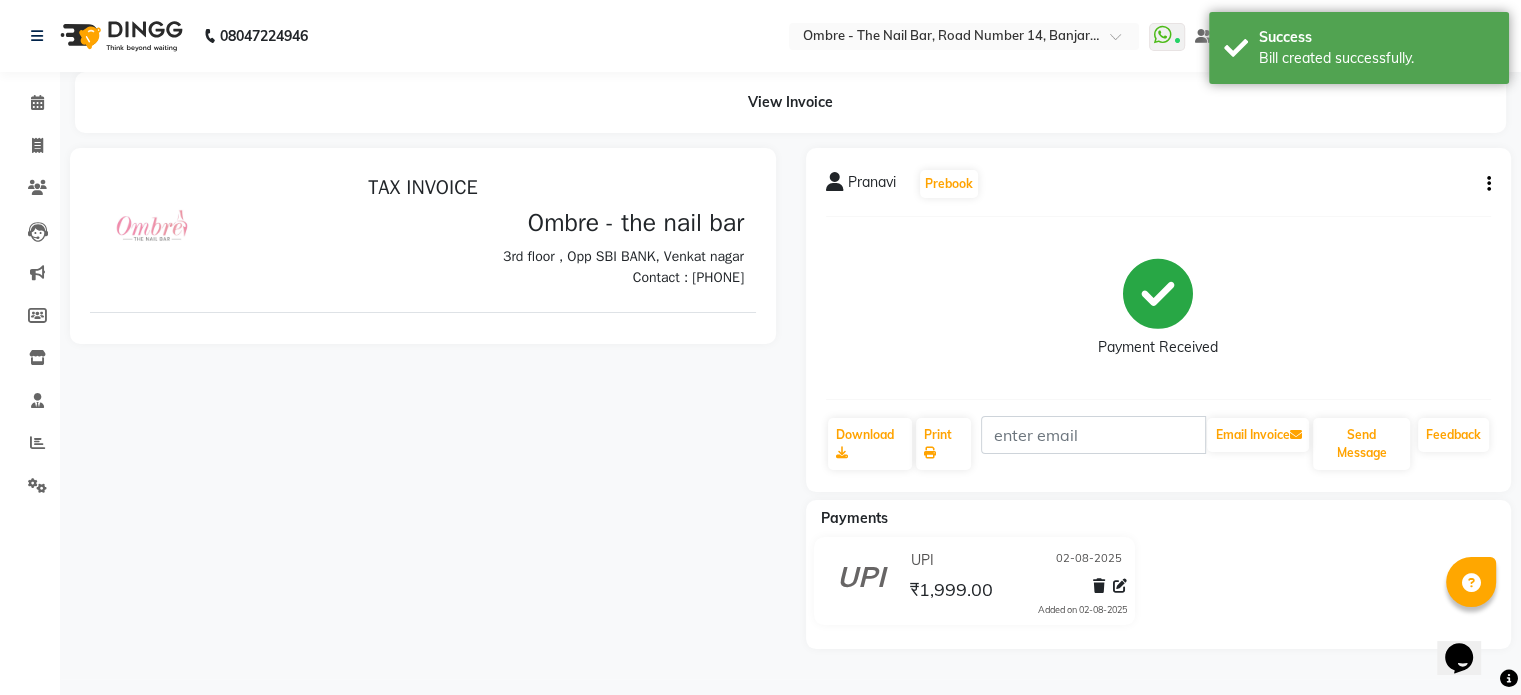 scroll, scrollTop: 0, scrollLeft: 0, axis: both 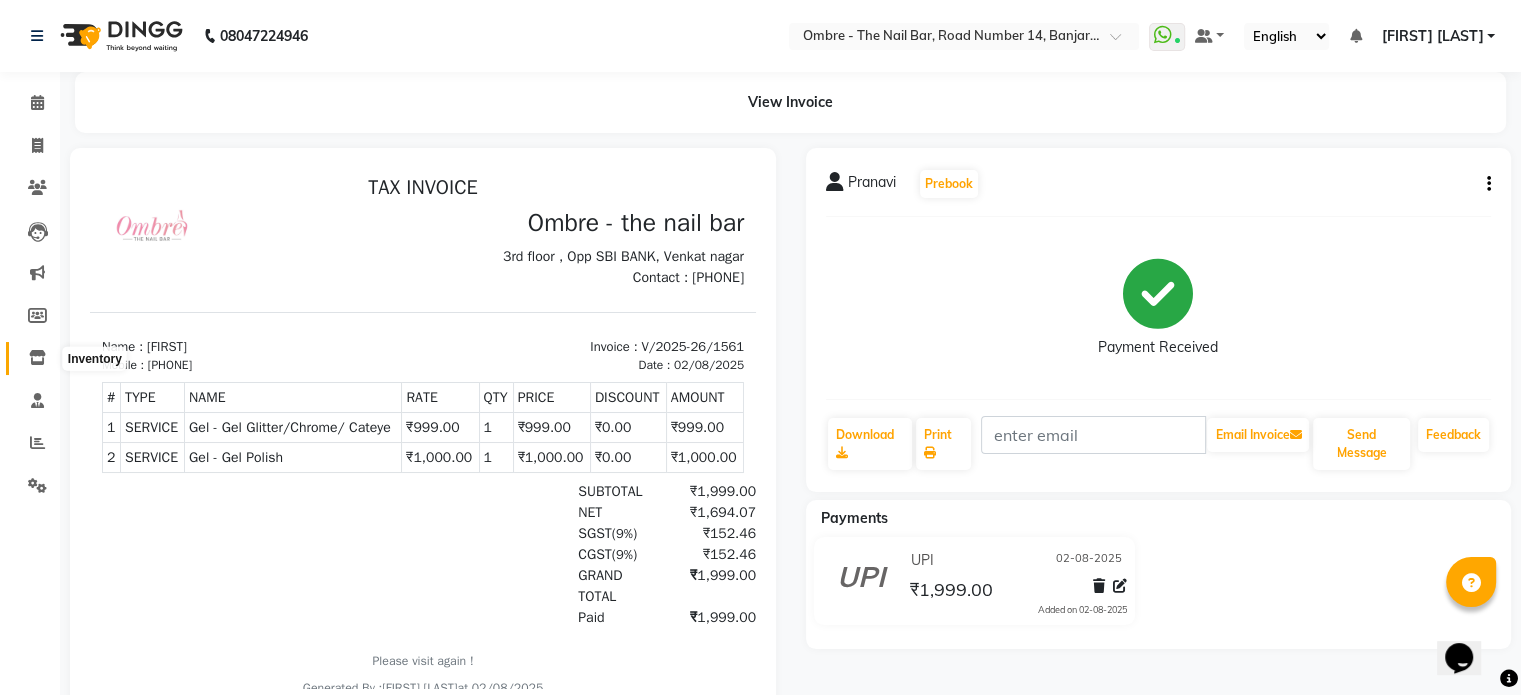 click 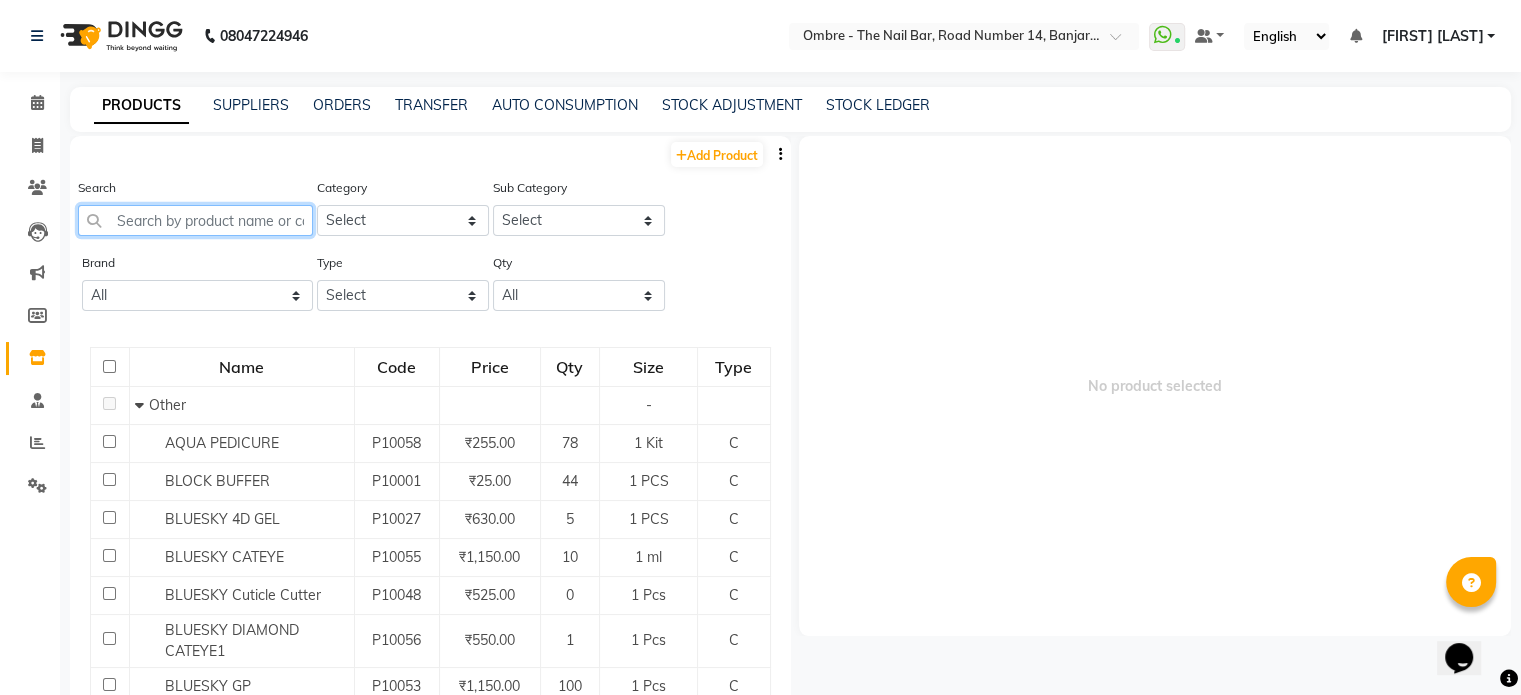 click 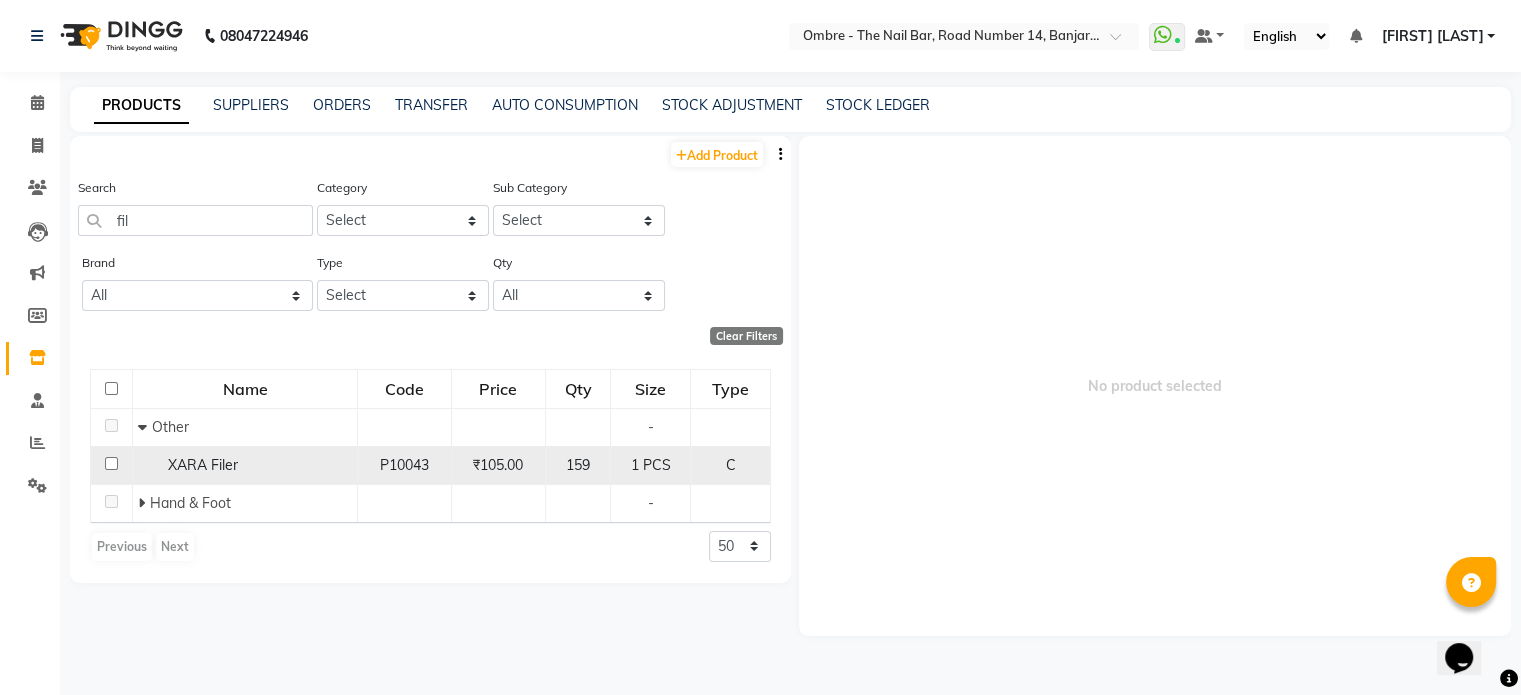 click on "1 PCS" 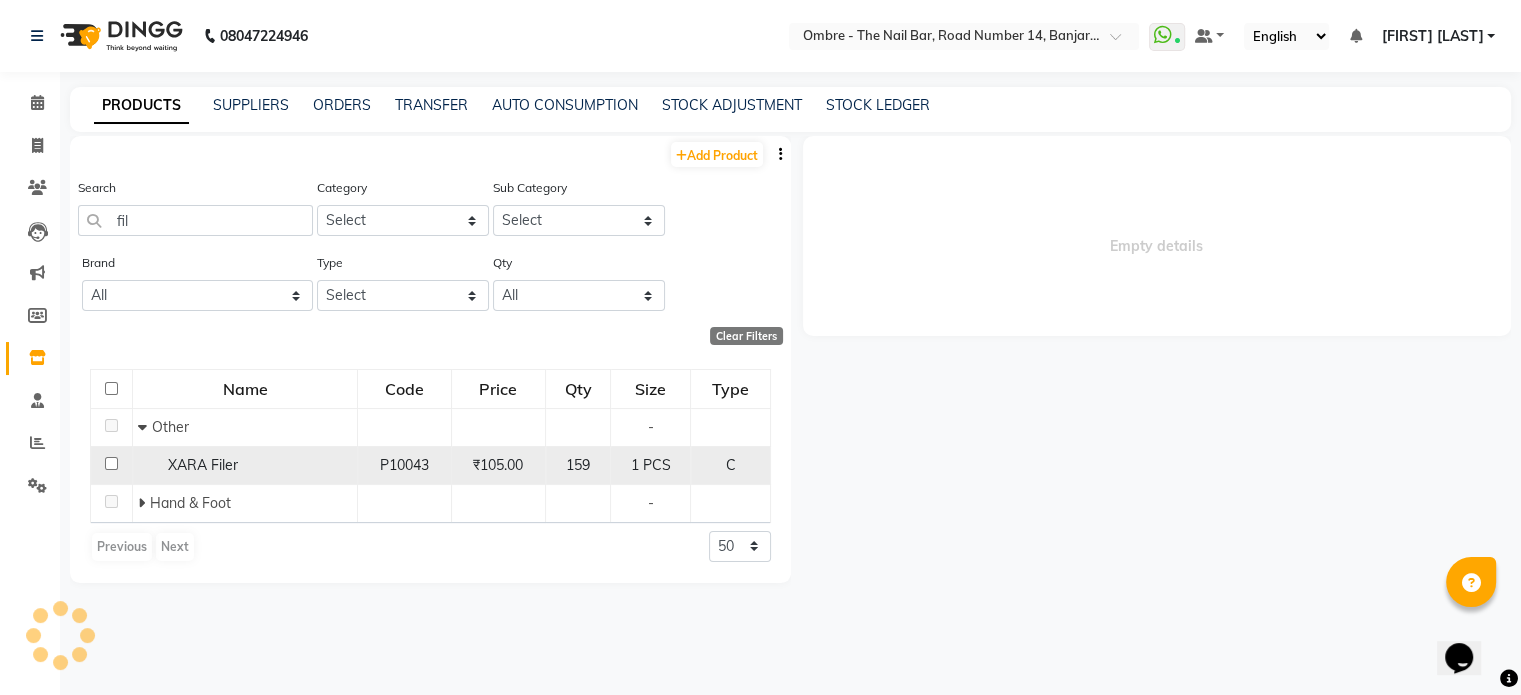 click on "1 PCS" 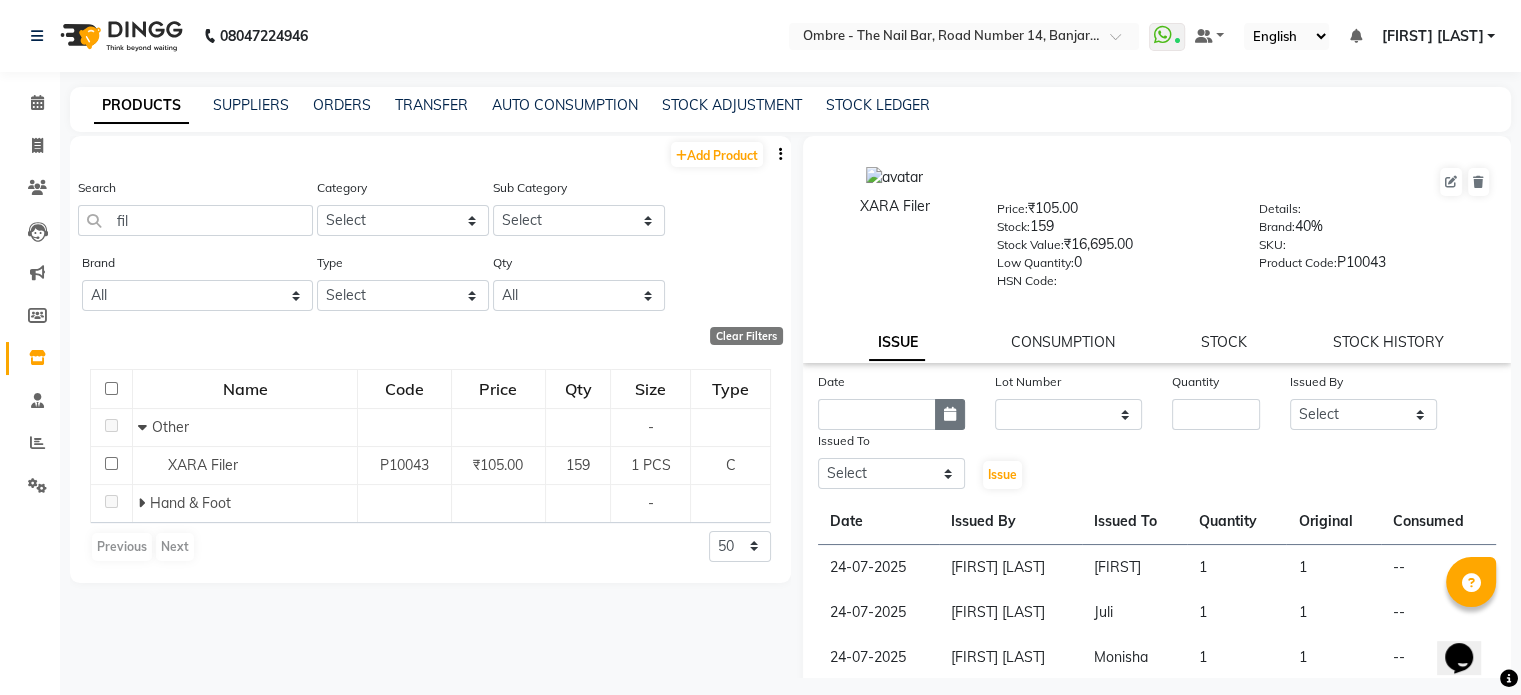 click 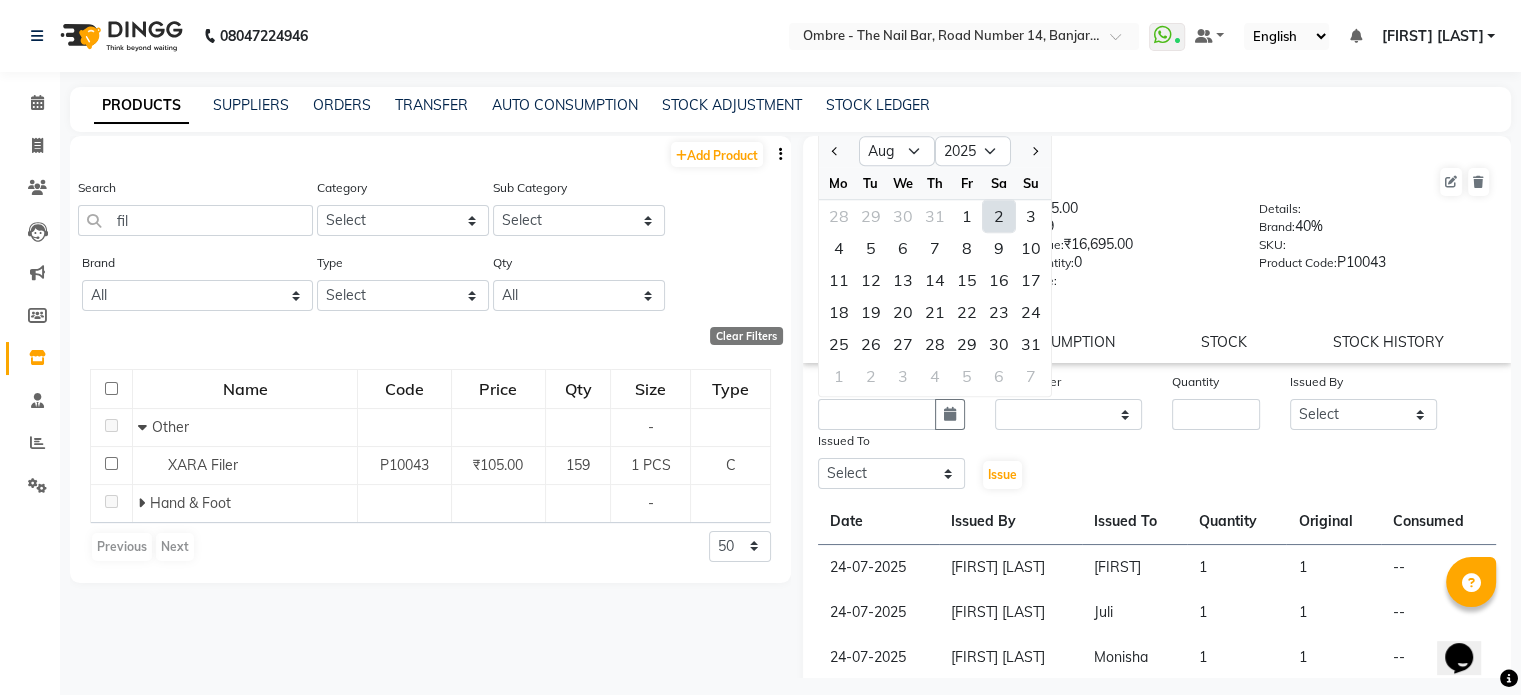 click on "2" 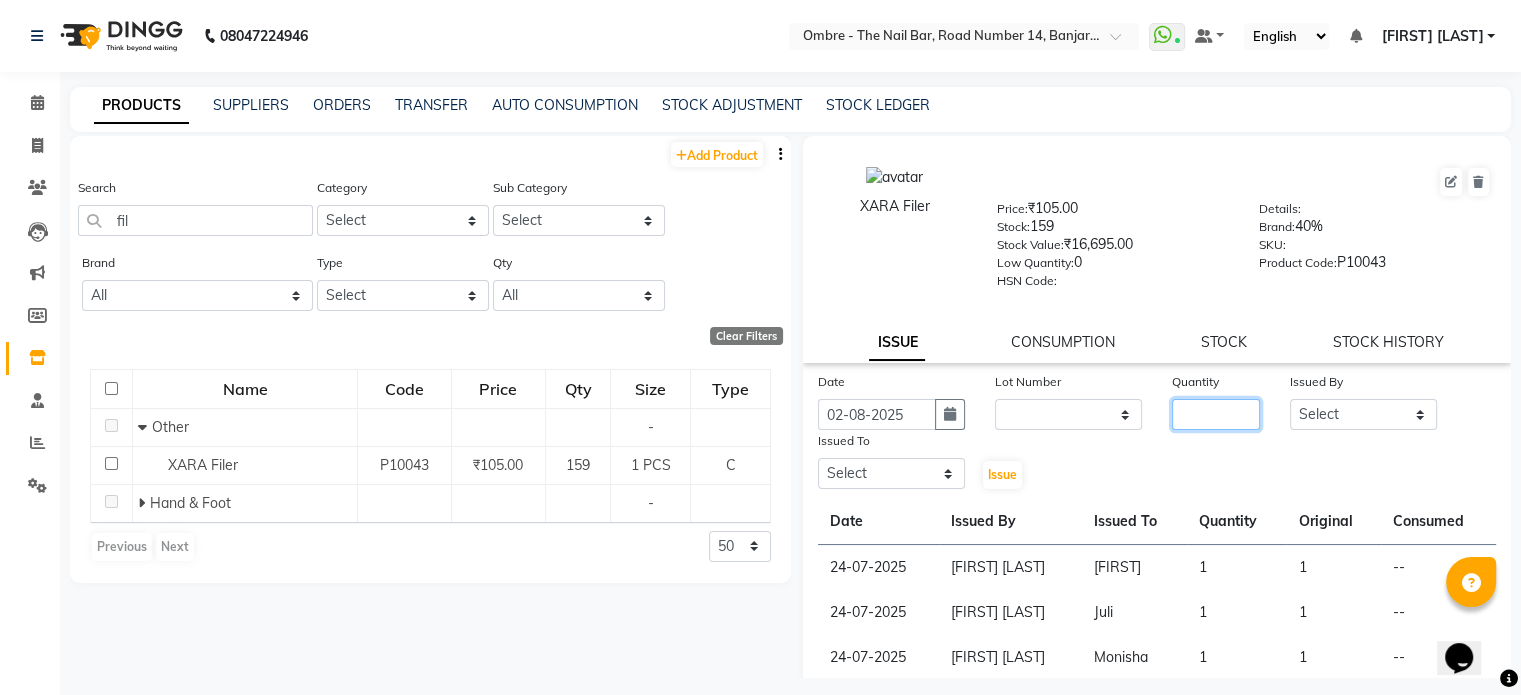 click 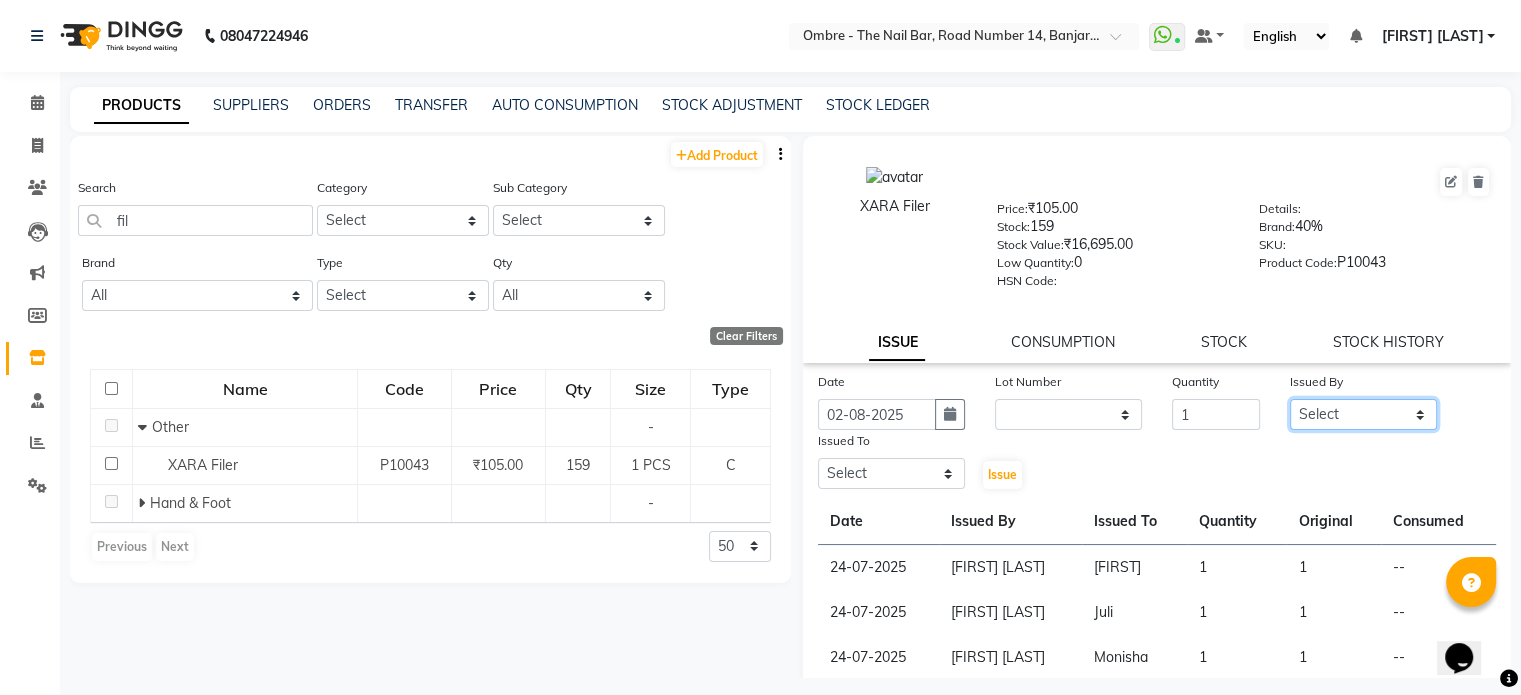 click on "Select Abel Arohi Bharti Esther Gaina Holyson Juli Kasar Lata Monisha Prasad priyanka sakshi jain Sheetal Sushila thamu Wonso" 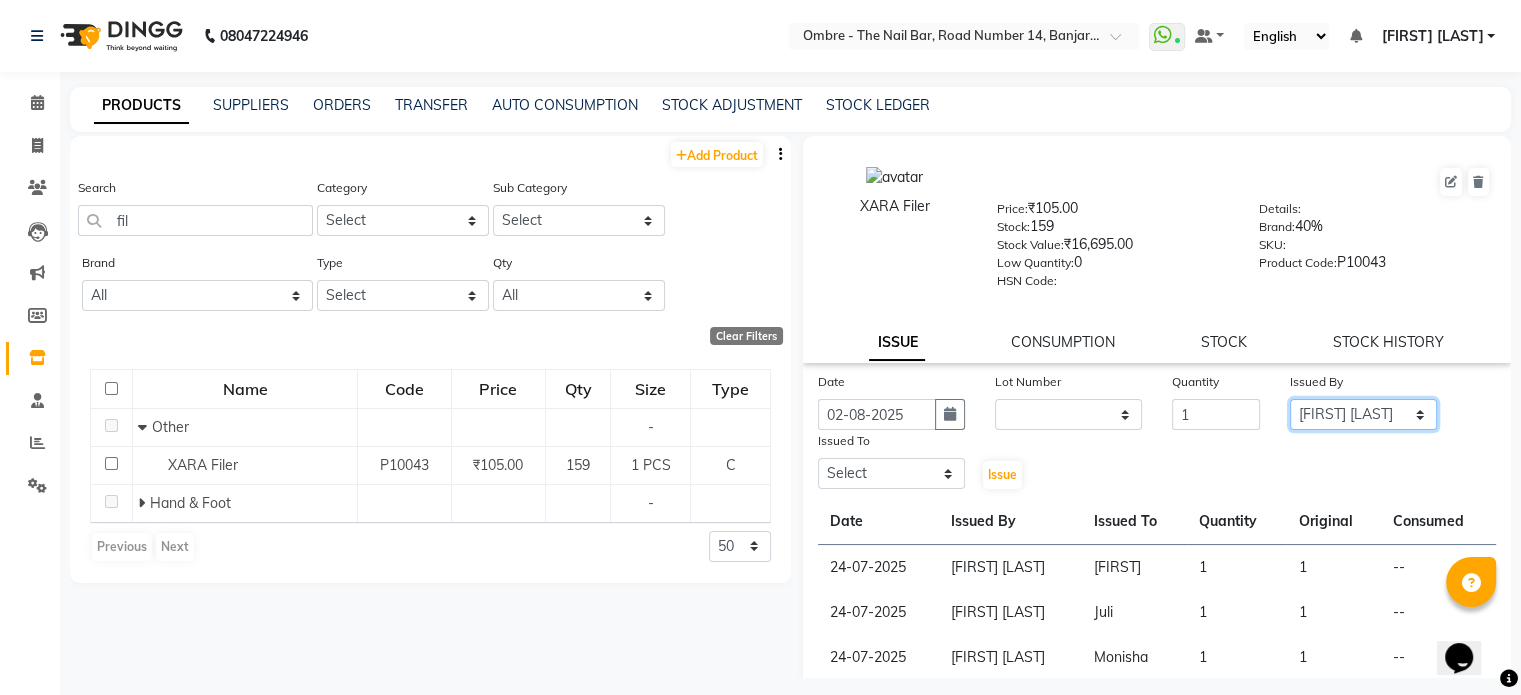 click on "Select Abel Arohi Bharti Esther Gaina Holyson Juli Kasar Lata Monisha Prasad priyanka sakshi jain Sheetal Sushila thamu Wonso" 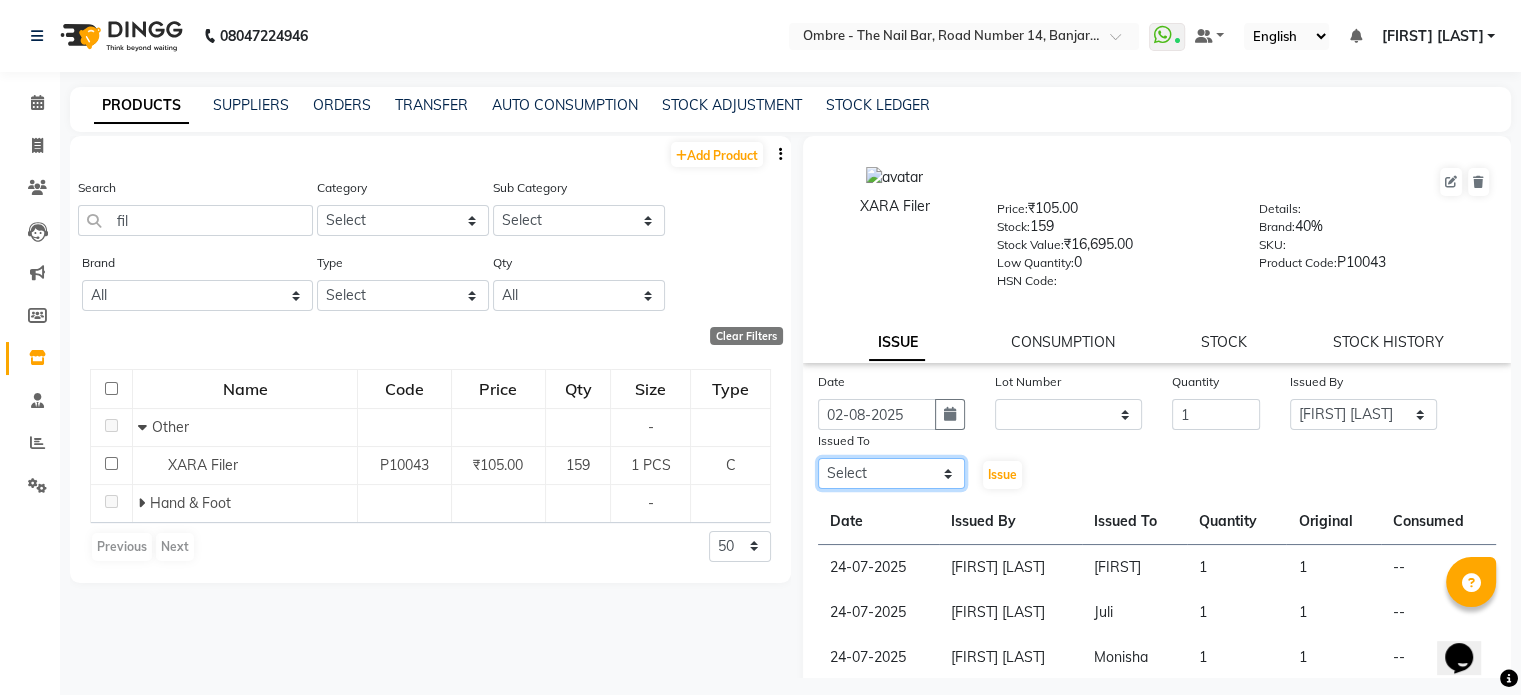 click on "Select Abel Arohi Bharti Esther Gaina Holyson Juli Kasar Lata Monisha Prasad priyanka sakshi jain Sheetal Sushila thamu Wonso" 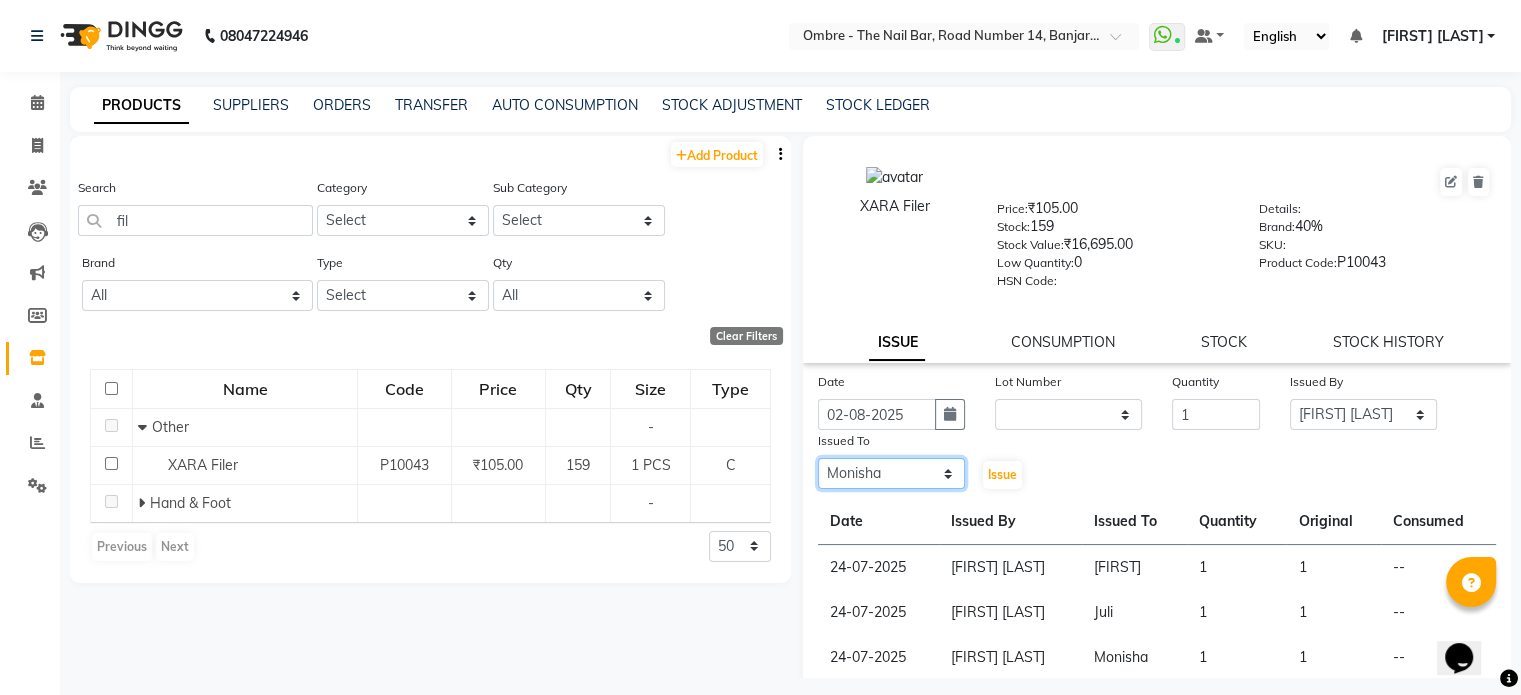 click on "Select Abel Arohi Bharti Esther Gaina Holyson Juli Kasar Lata Monisha Prasad priyanka sakshi jain Sheetal Sushila thamu Wonso" 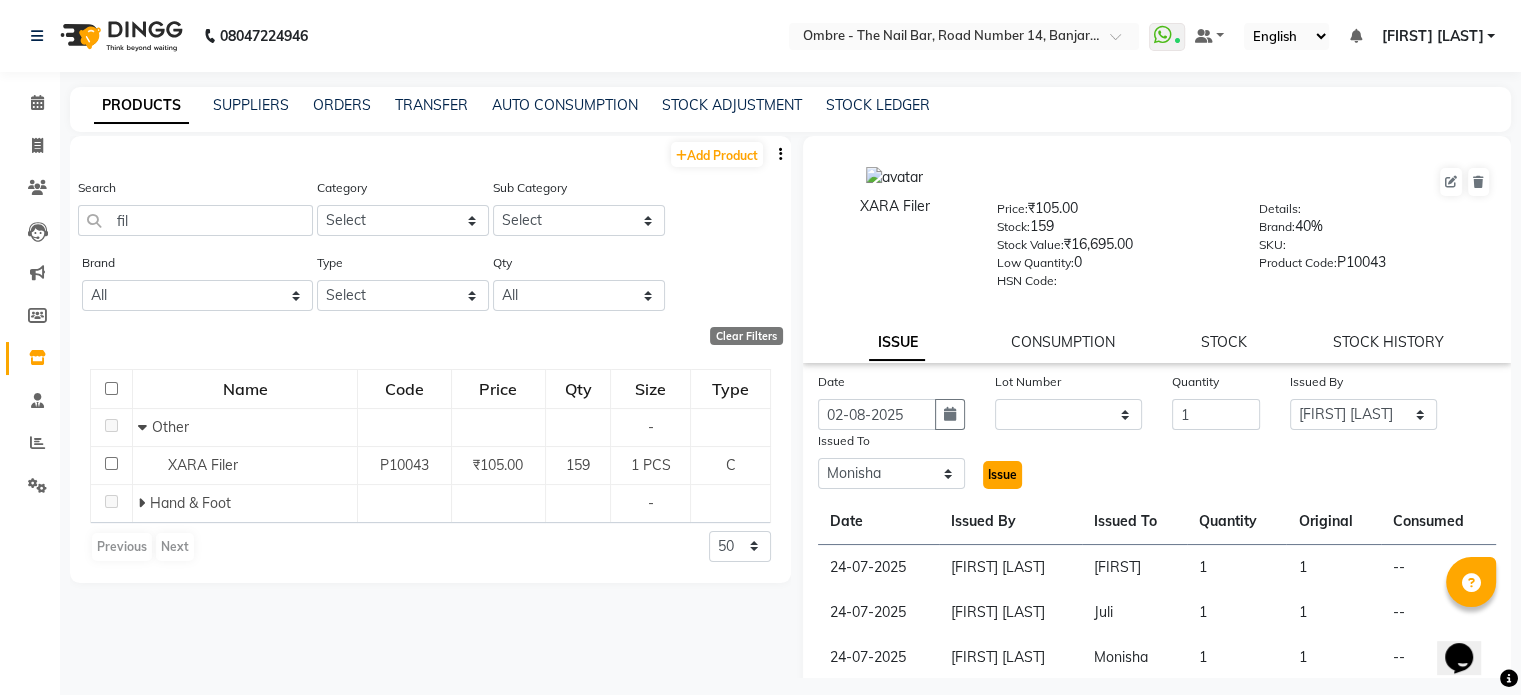 click on "Issue" 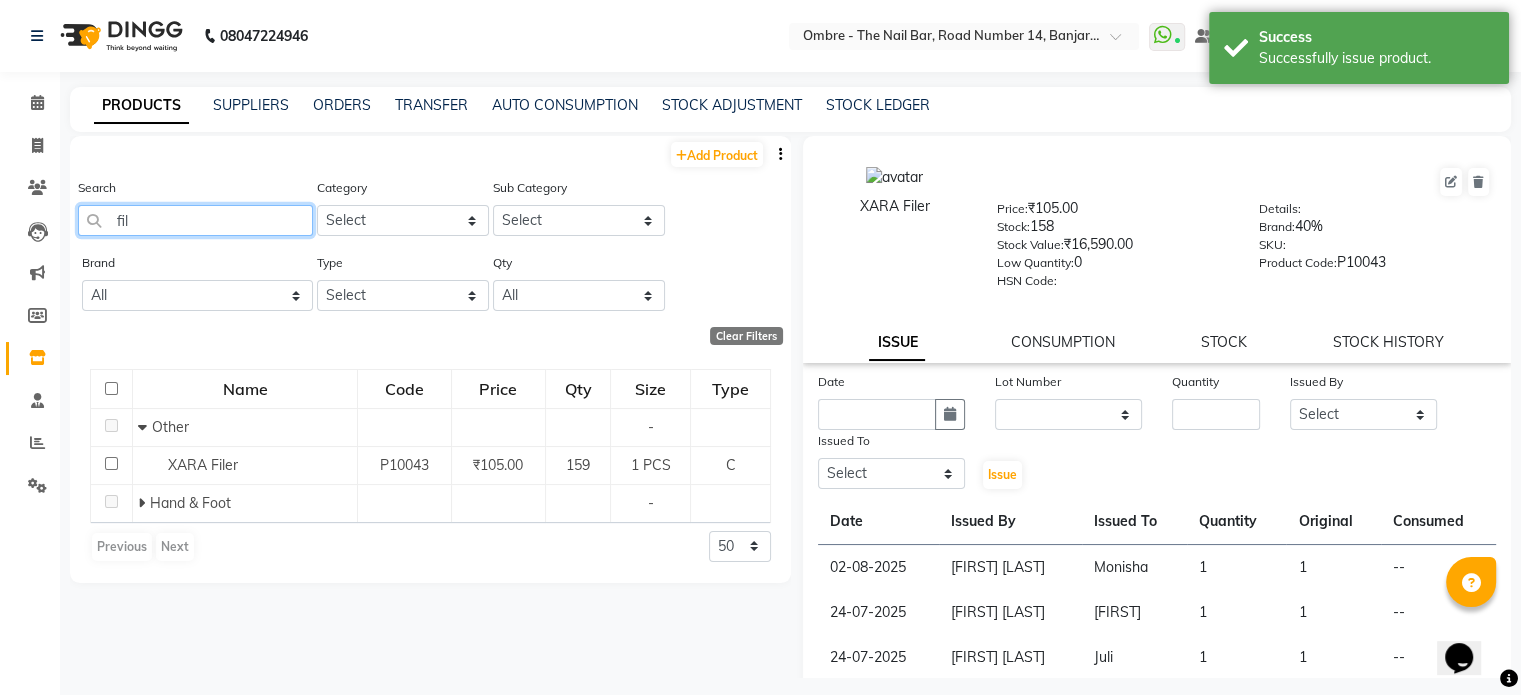 drag, startPoint x: 158, startPoint y: 219, endPoint x: 0, endPoint y: 218, distance: 158.00316 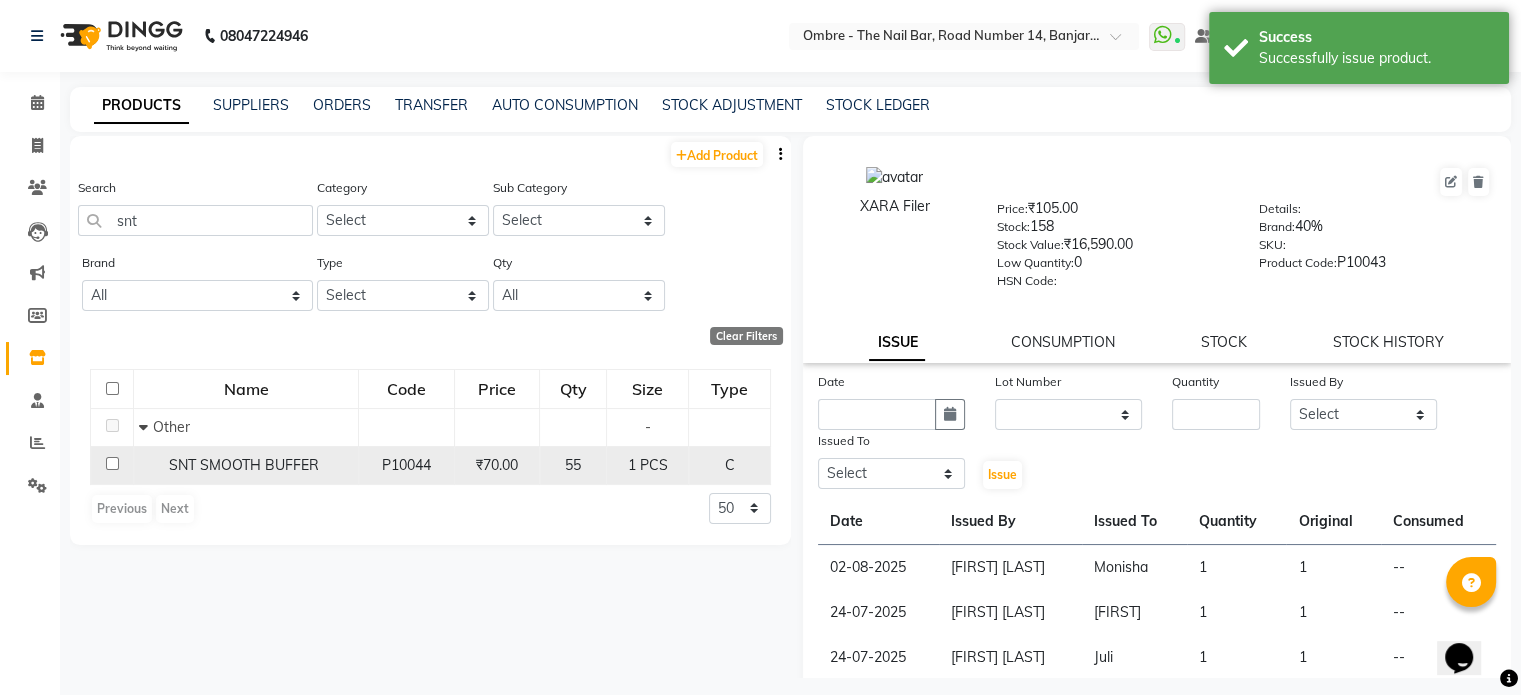 click on "55" 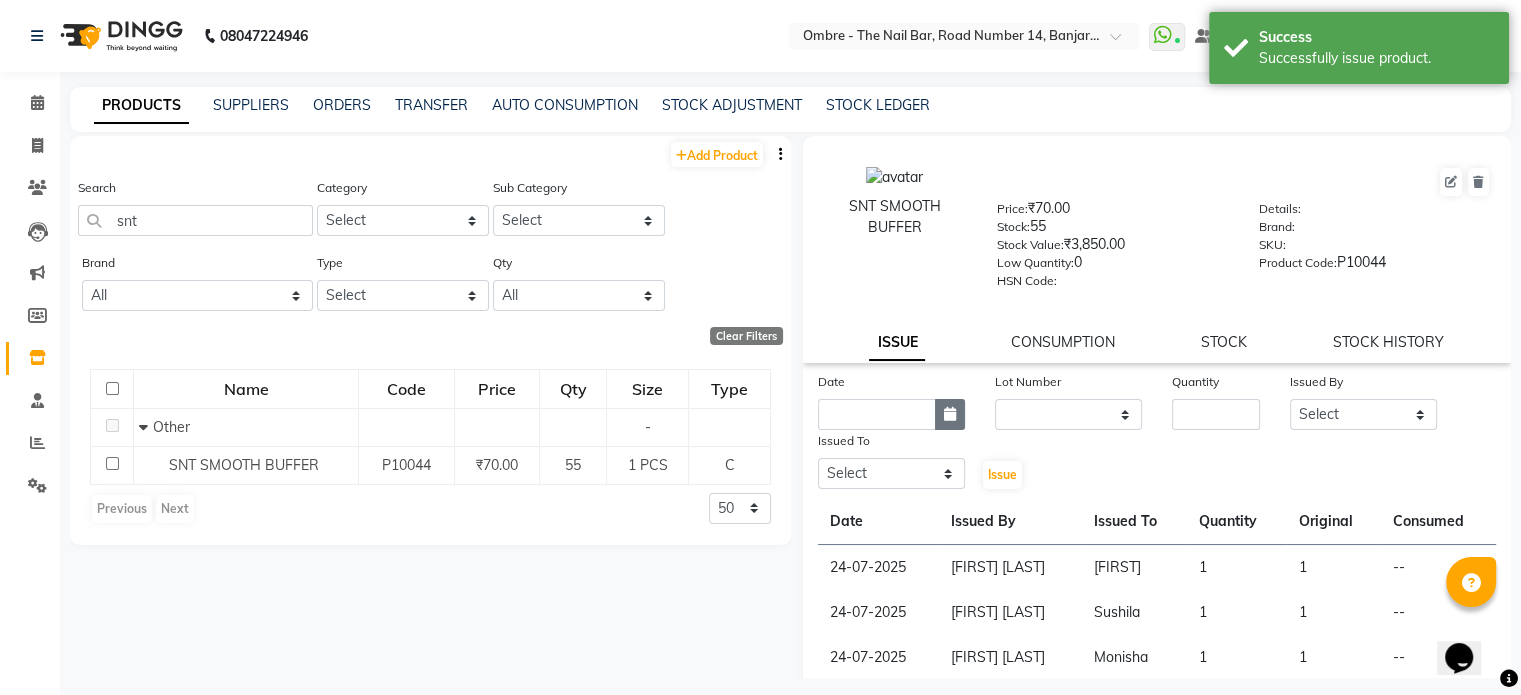 click 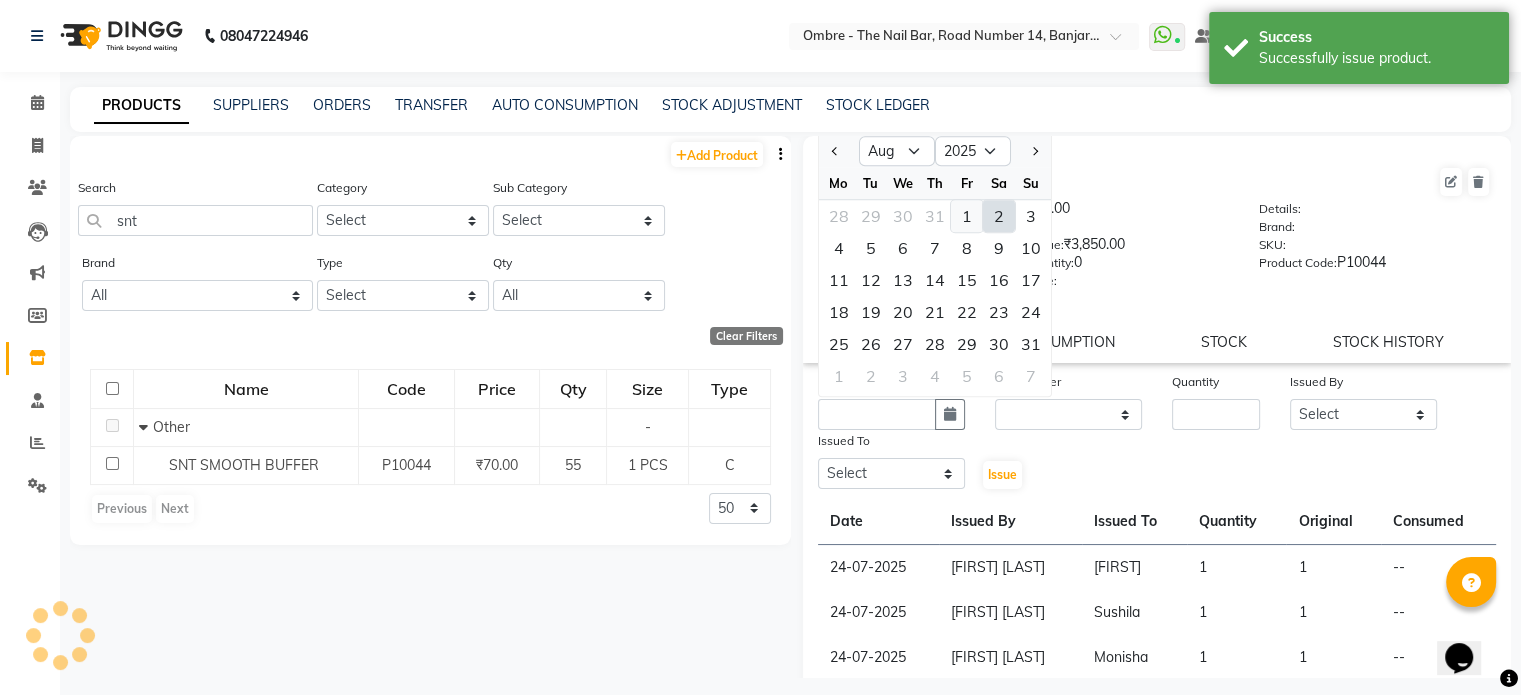 click on "1" 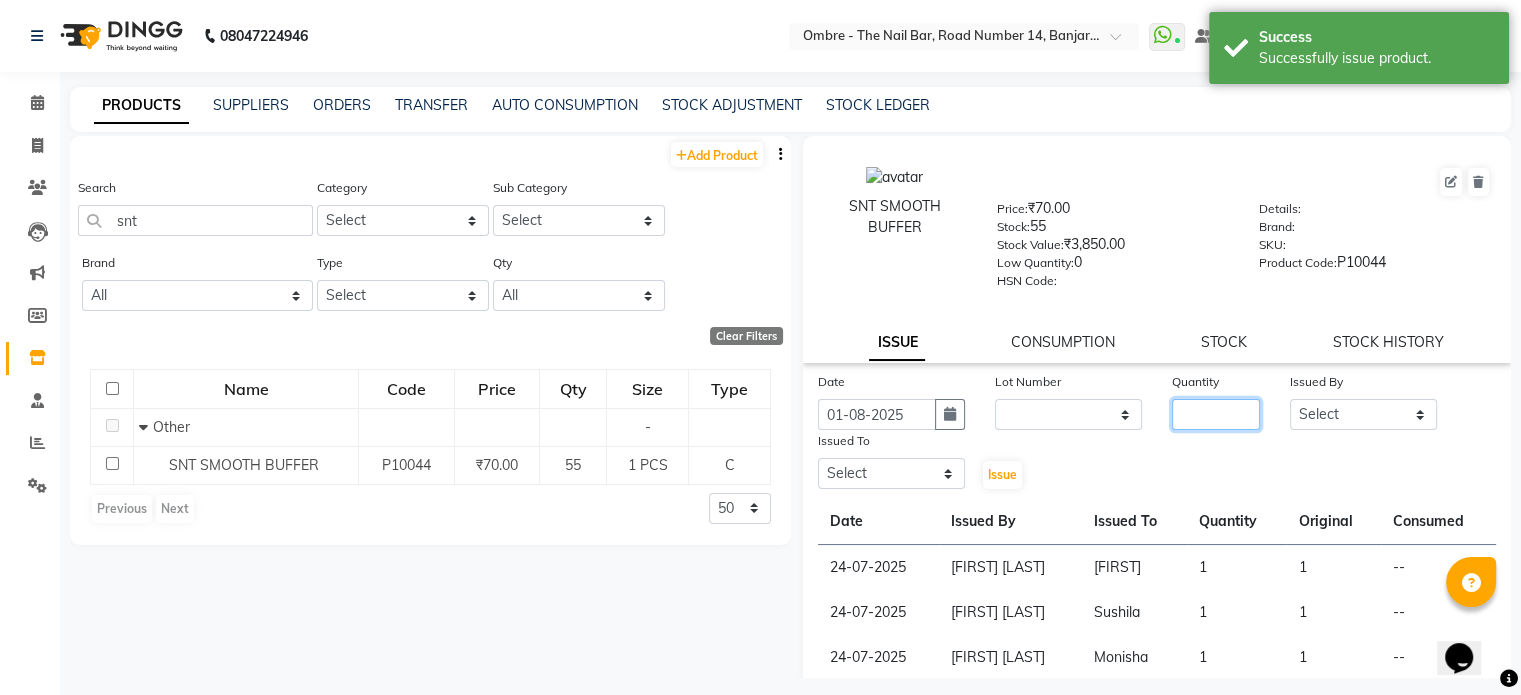 click 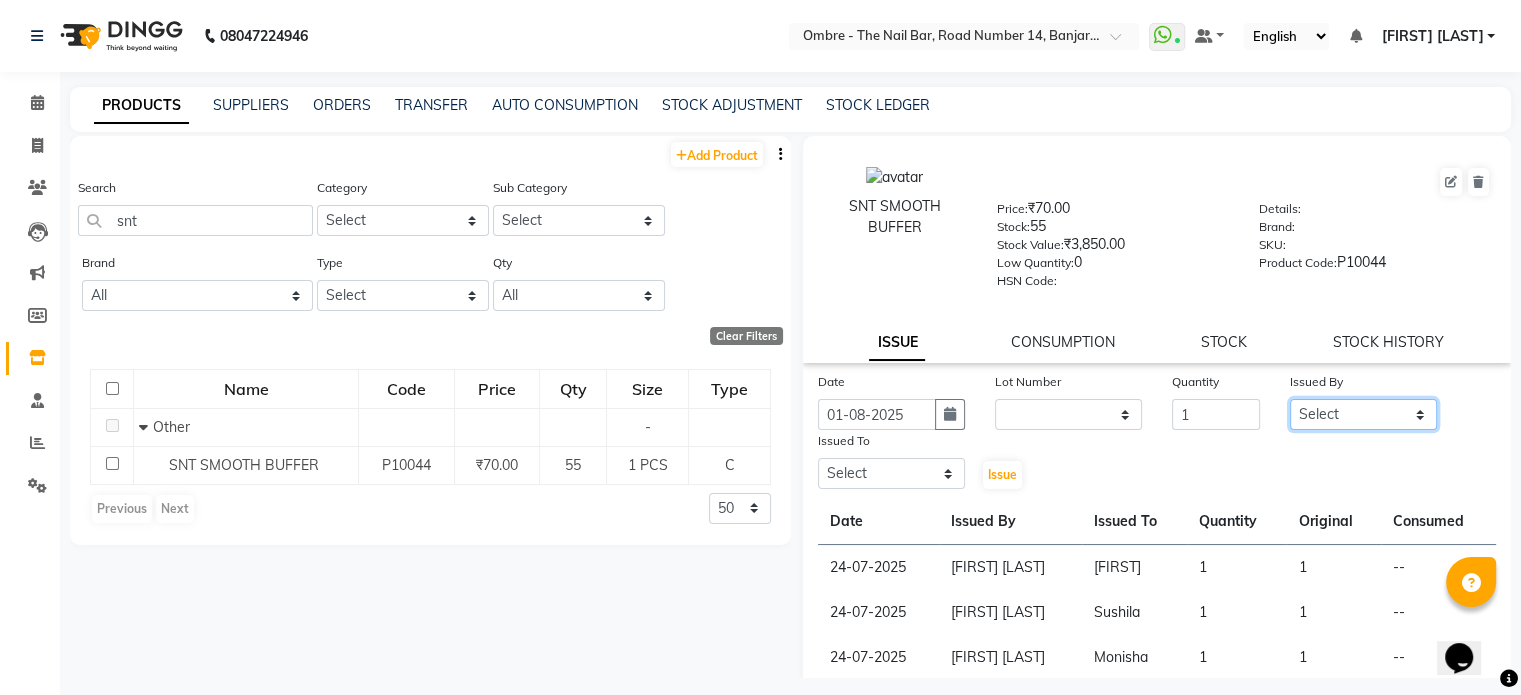 click on "Select Abel Arohi Bharti Esther Gaina Holyson Juli Kasar Lata Monisha Prasad priyanka sakshi jain Sheetal Sushila thamu Wonso" 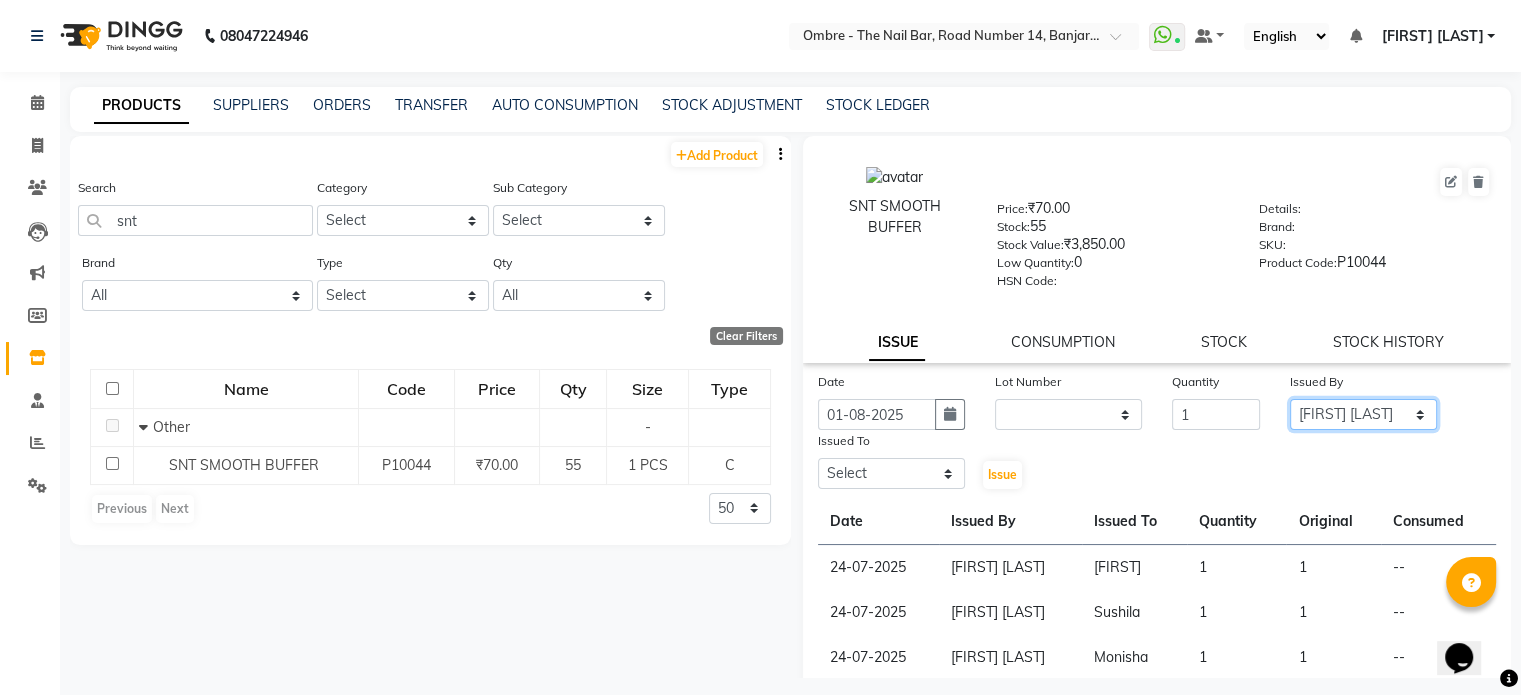 click on "Select Abel Arohi Bharti Esther Gaina Holyson Juli Kasar Lata Monisha Prasad priyanka sakshi jain Sheetal Sushila thamu Wonso" 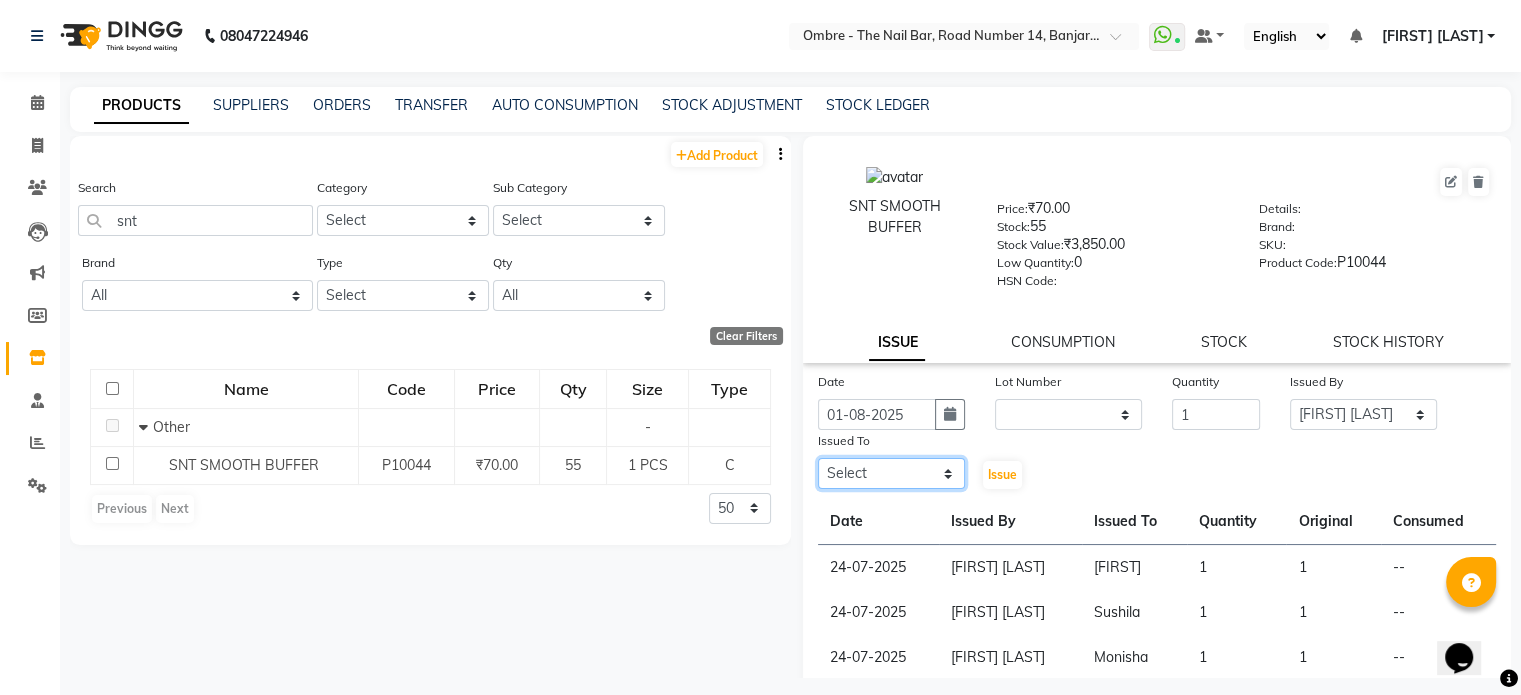 click on "Select Abel Arohi Bharti Esther Gaina Holyson Juli Kasar Lata Monisha Prasad priyanka sakshi jain Sheetal Sushila thamu Wonso" 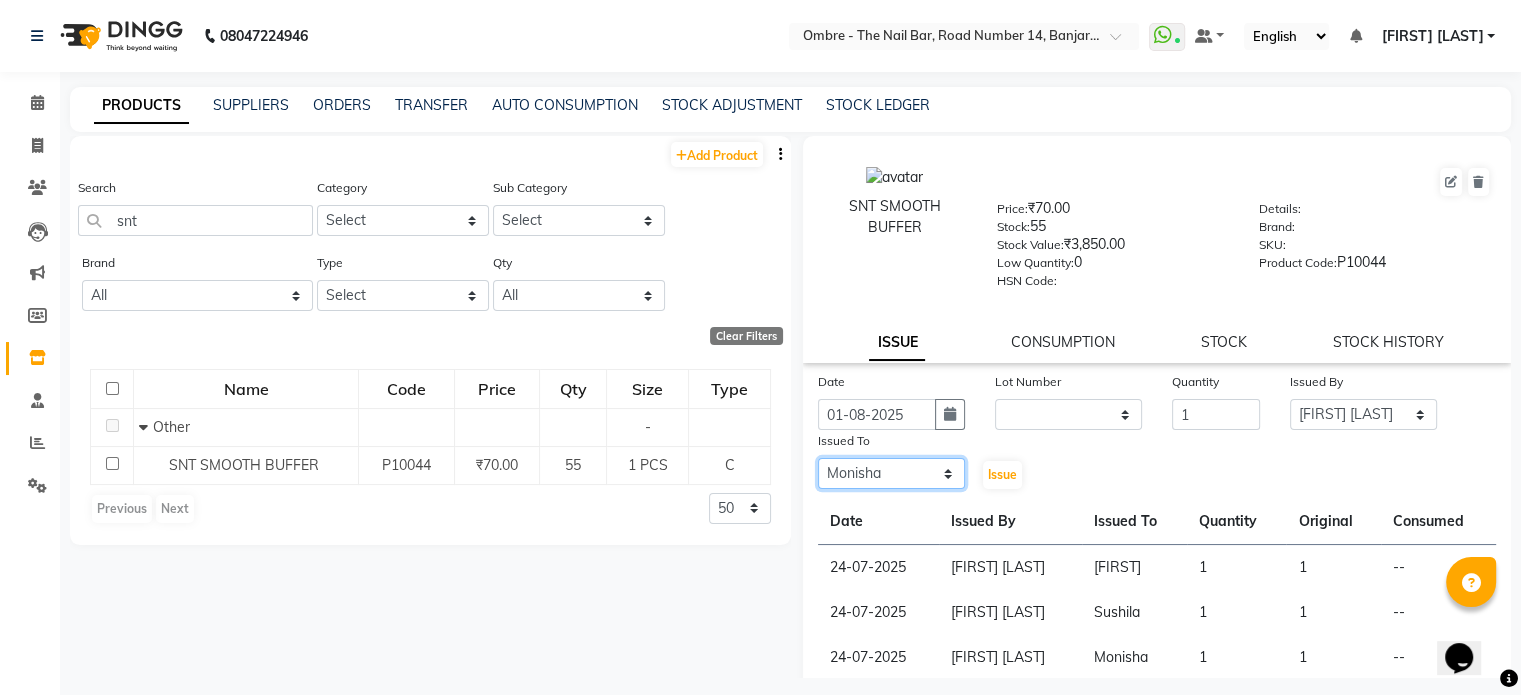 click on "Select Abel Arohi Bharti Esther Gaina Holyson Juli Kasar Lata Monisha Prasad priyanka sakshi jain Sheetal Sushila thamu Wonso" 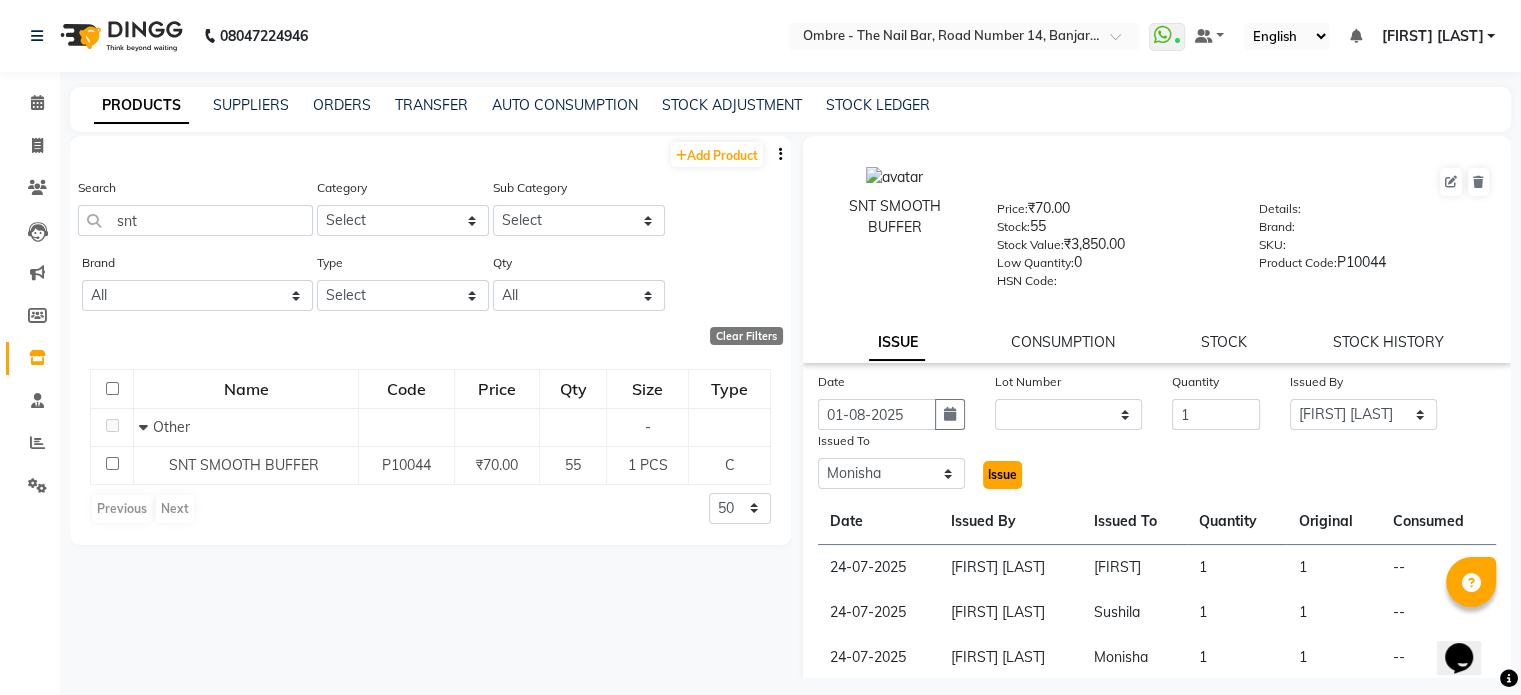 click on "Issue" 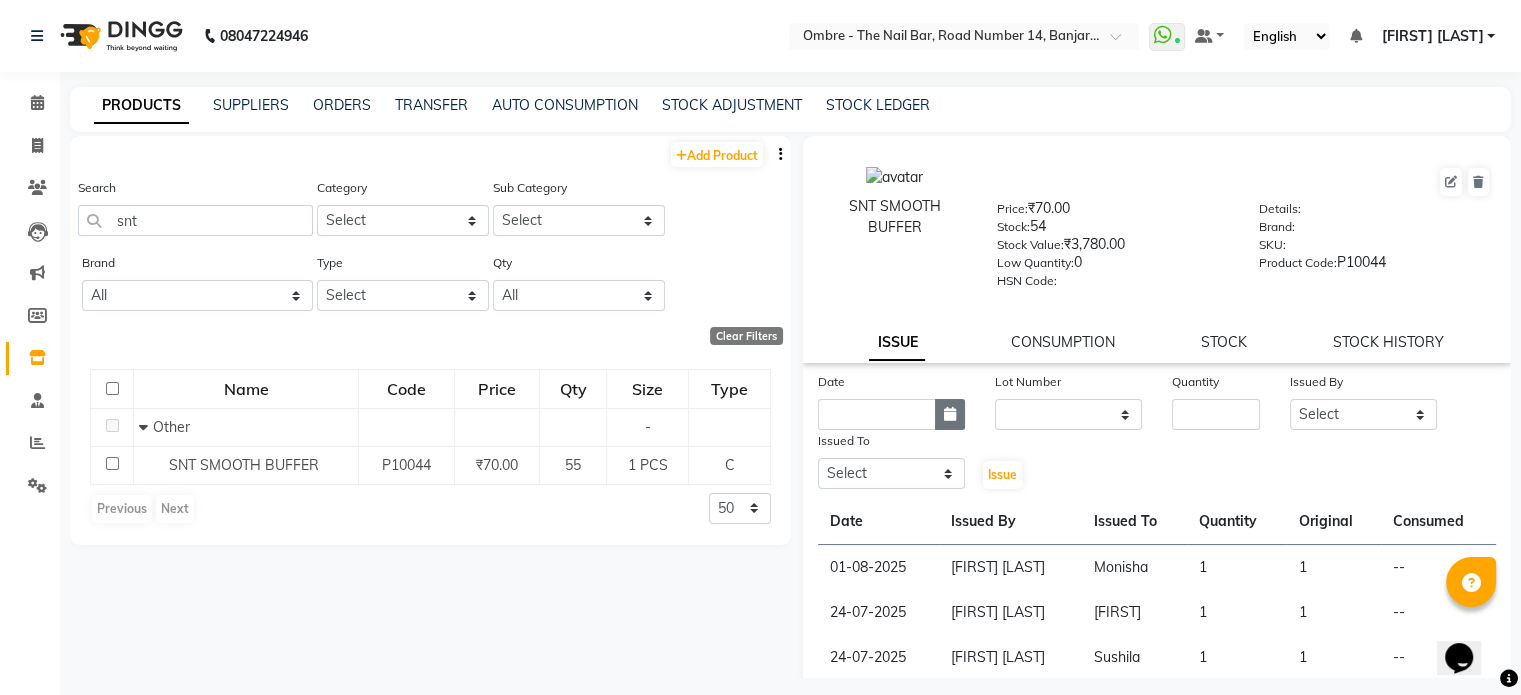 click 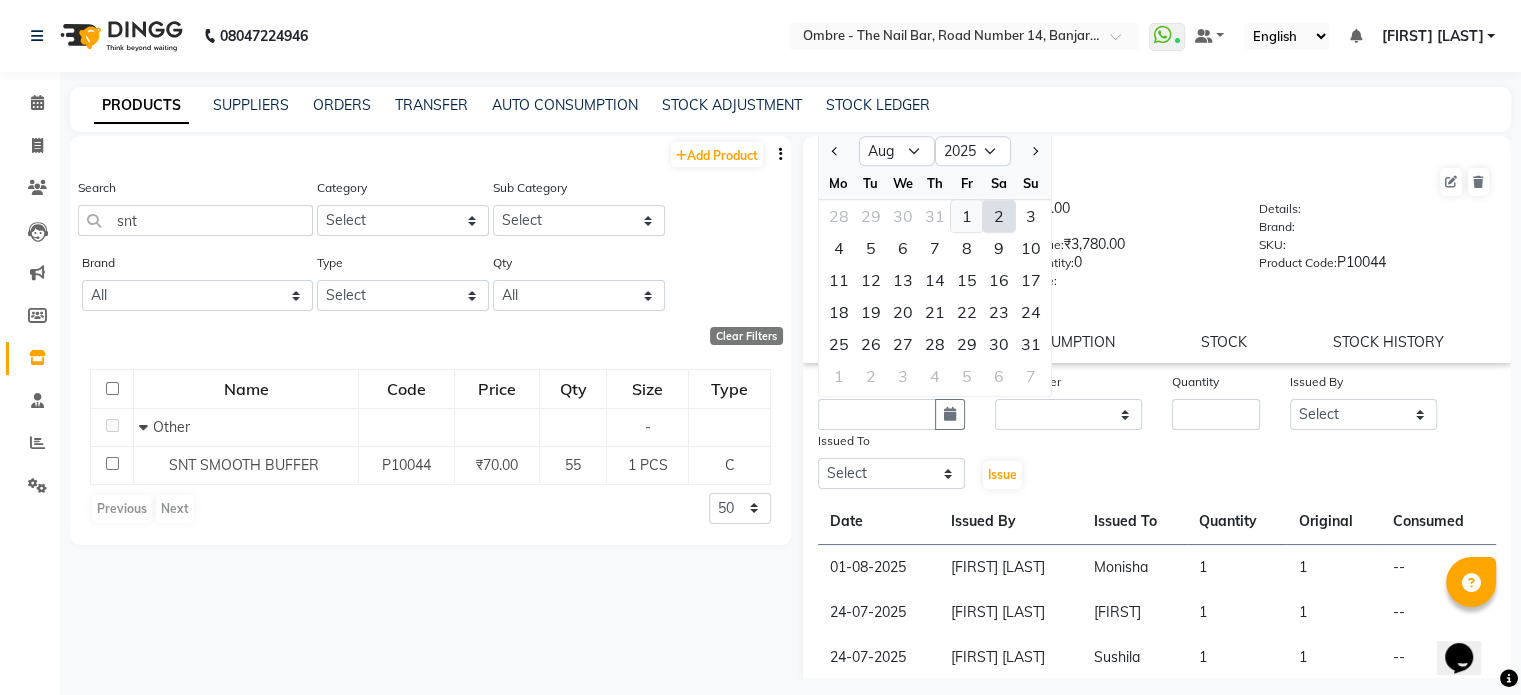click on "1" 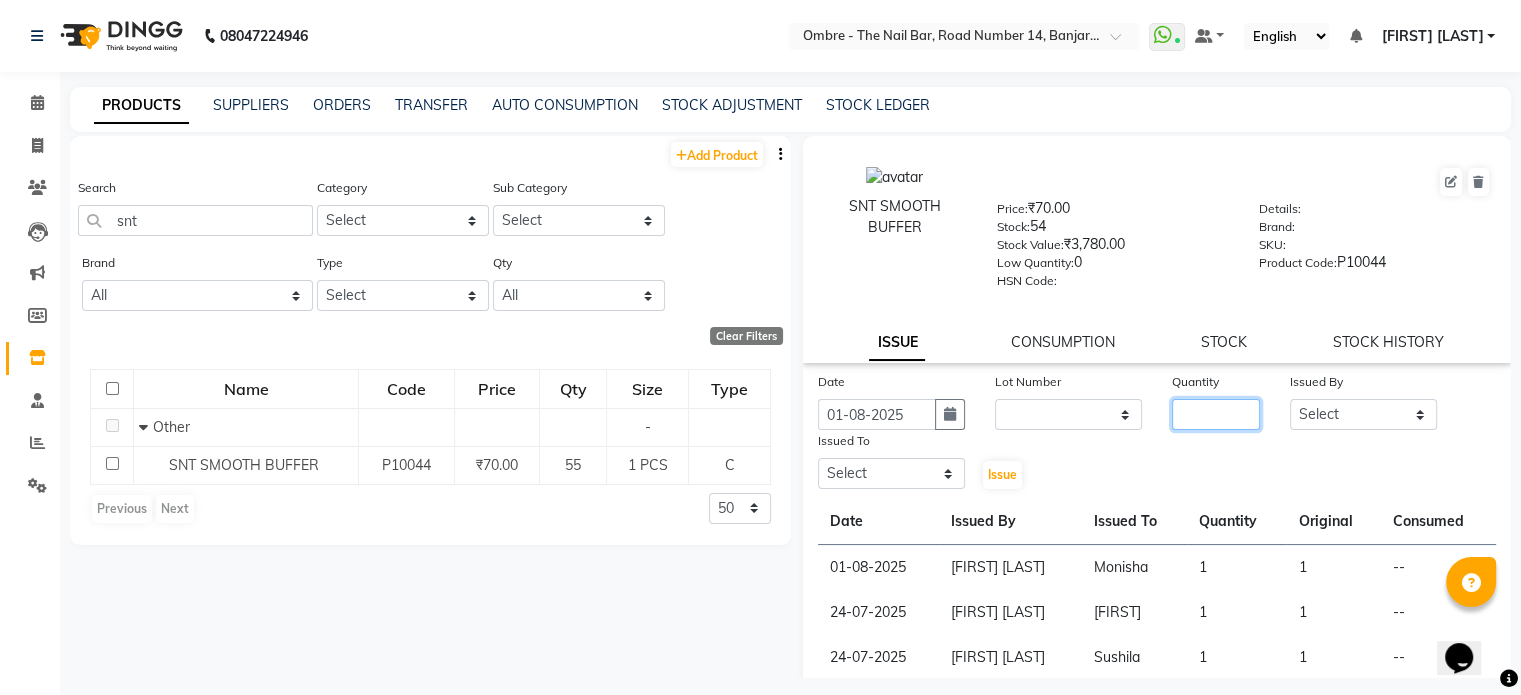 click 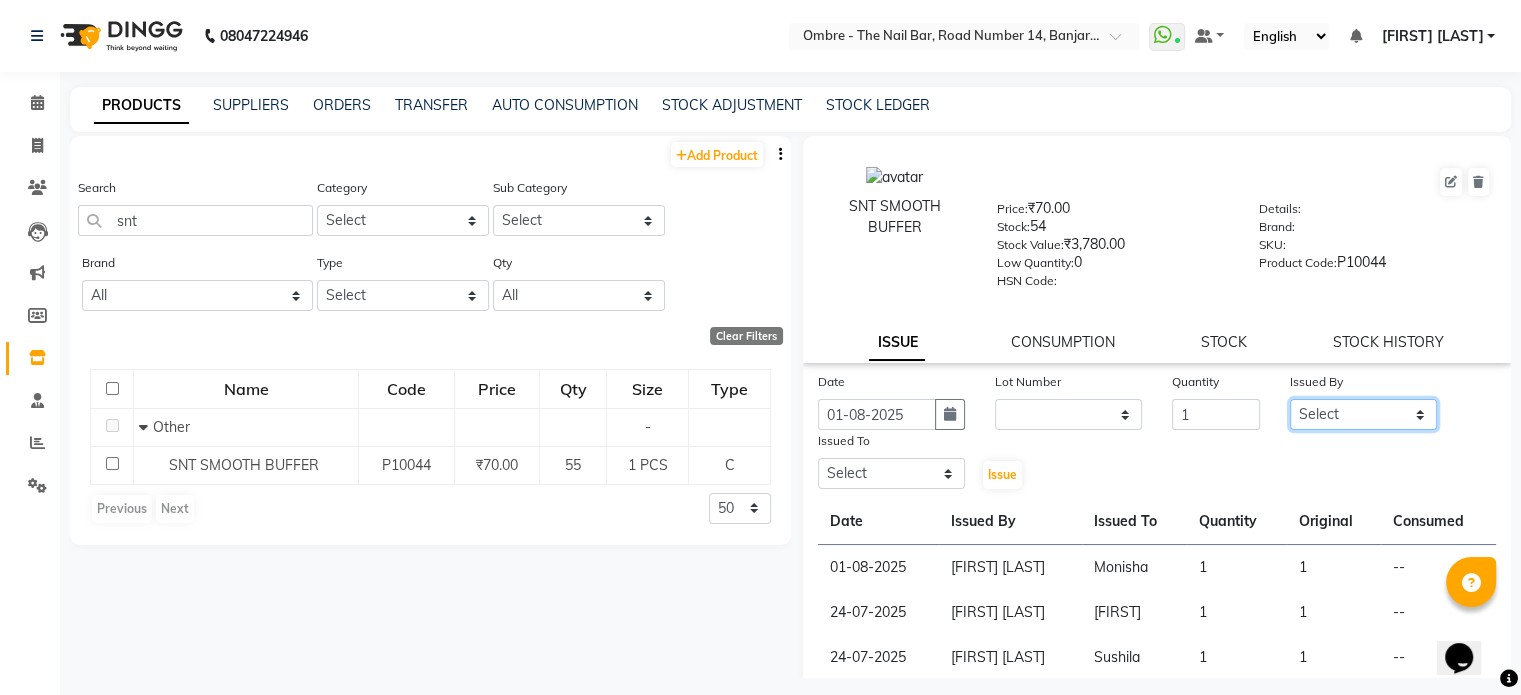 click on "Select Abel Arohi Bharti Esther Gaina Holyson Juli Kasar Lata Monisha Prasad priyanka sakshi jain Sheetal Sushila thamu Wonso" 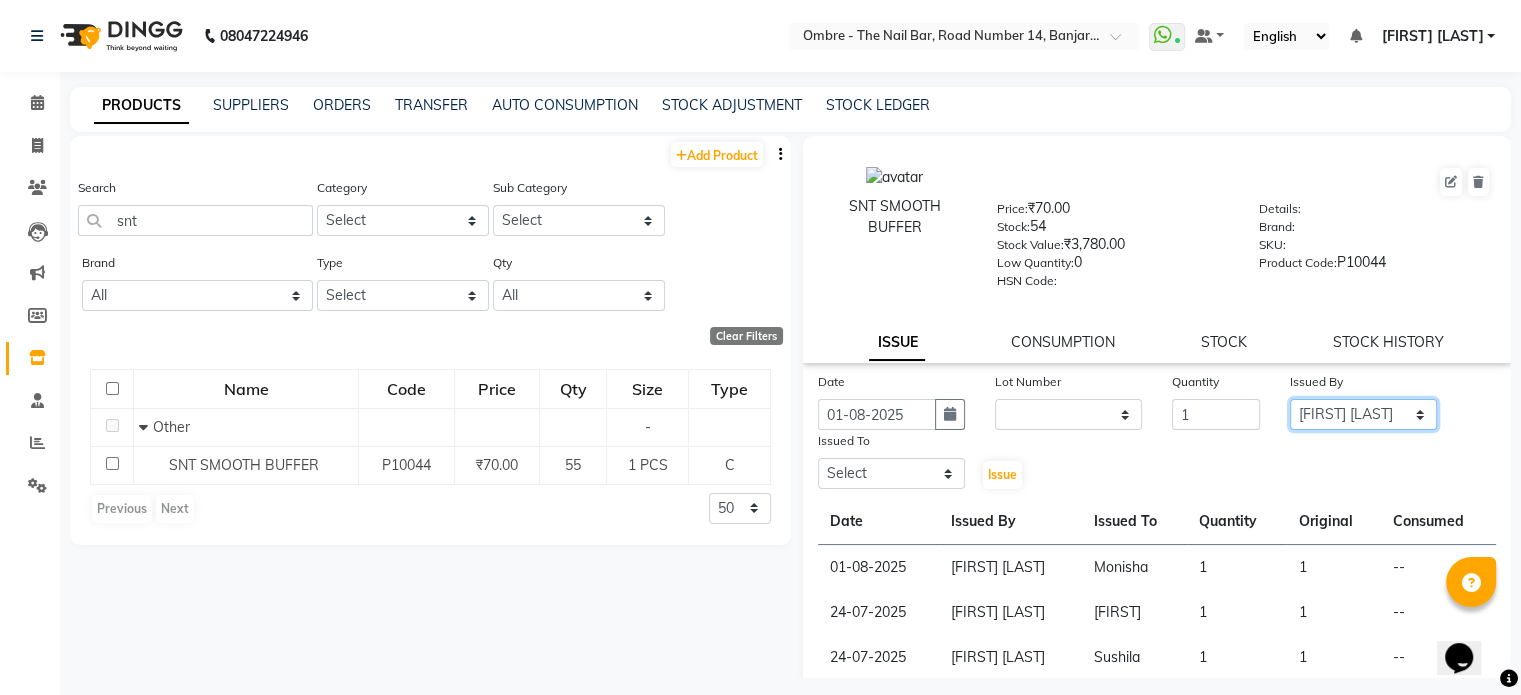 click on "Select Abel Arohi Bharti Esther Gaina Holyson Juli Kasar Lata Monisha Prasad priyanka sakshi jain Sheetal Sushila thamu Wonso" 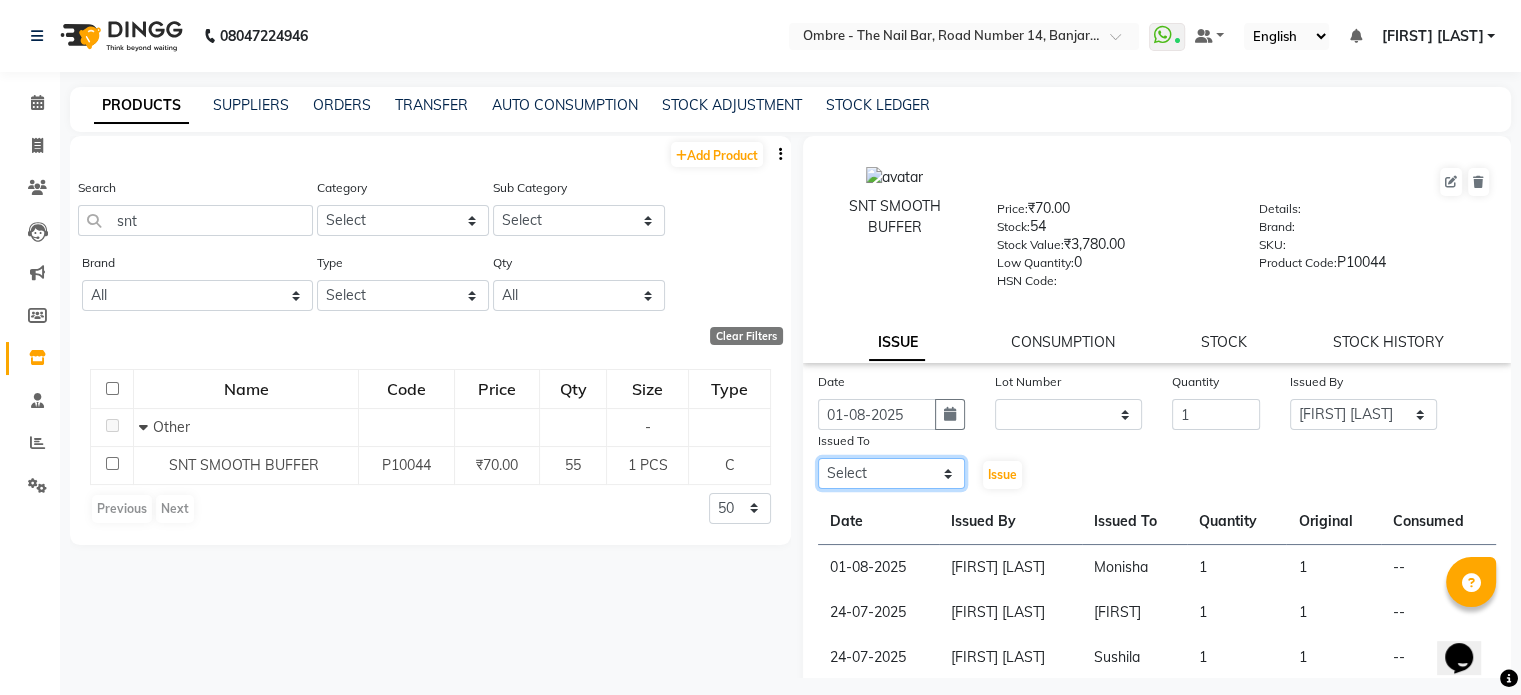 click on "Select Abel Arohi Bharti Esther Gaina Holyson Juli Kasar Lata Monisha Prasad priyanka sakshi jain Sheetal Sushila thamu Wonso" 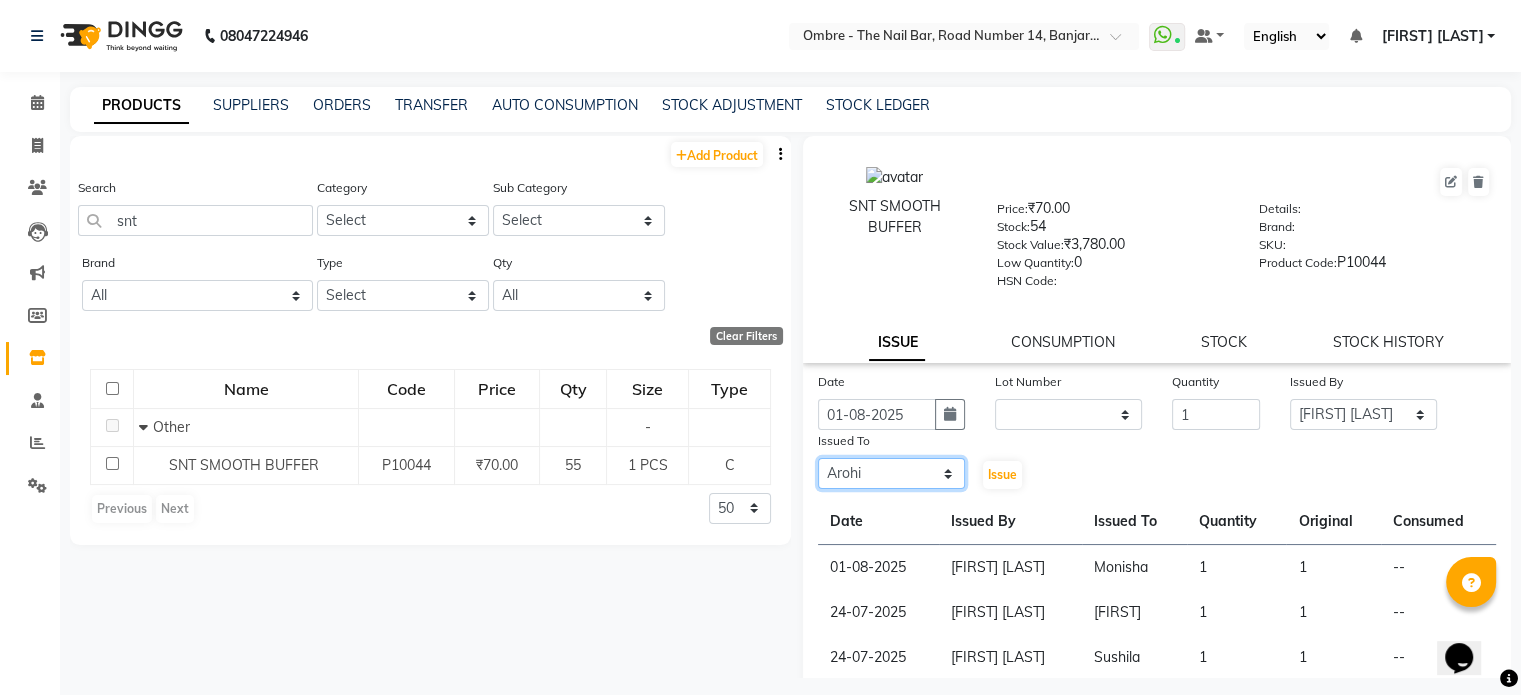 click on "Select Abel Arohi Bharti Esther Gaina Holyson Juli Kasar Lata Monisha Prasad priyanka sakshi jain Sheetal Sushila thamu Wonso" 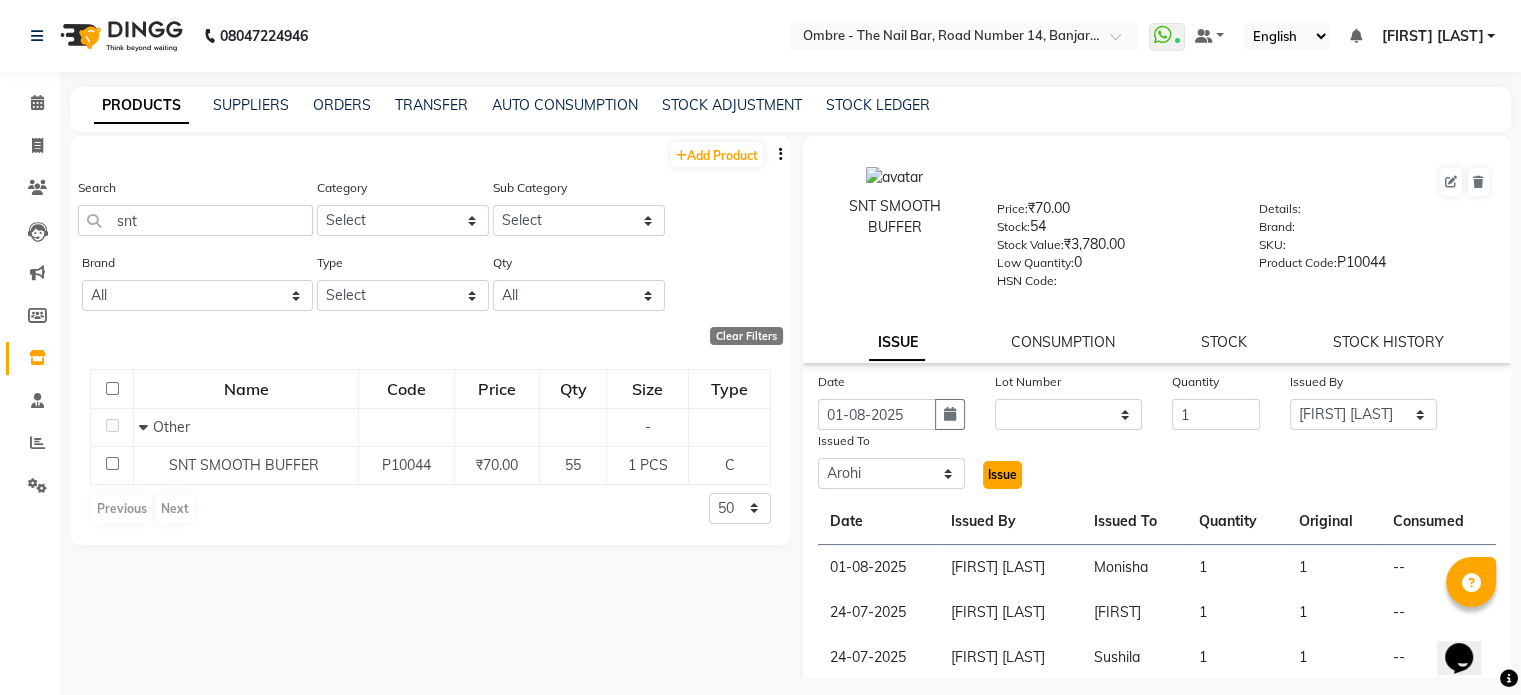 click on "Issue" 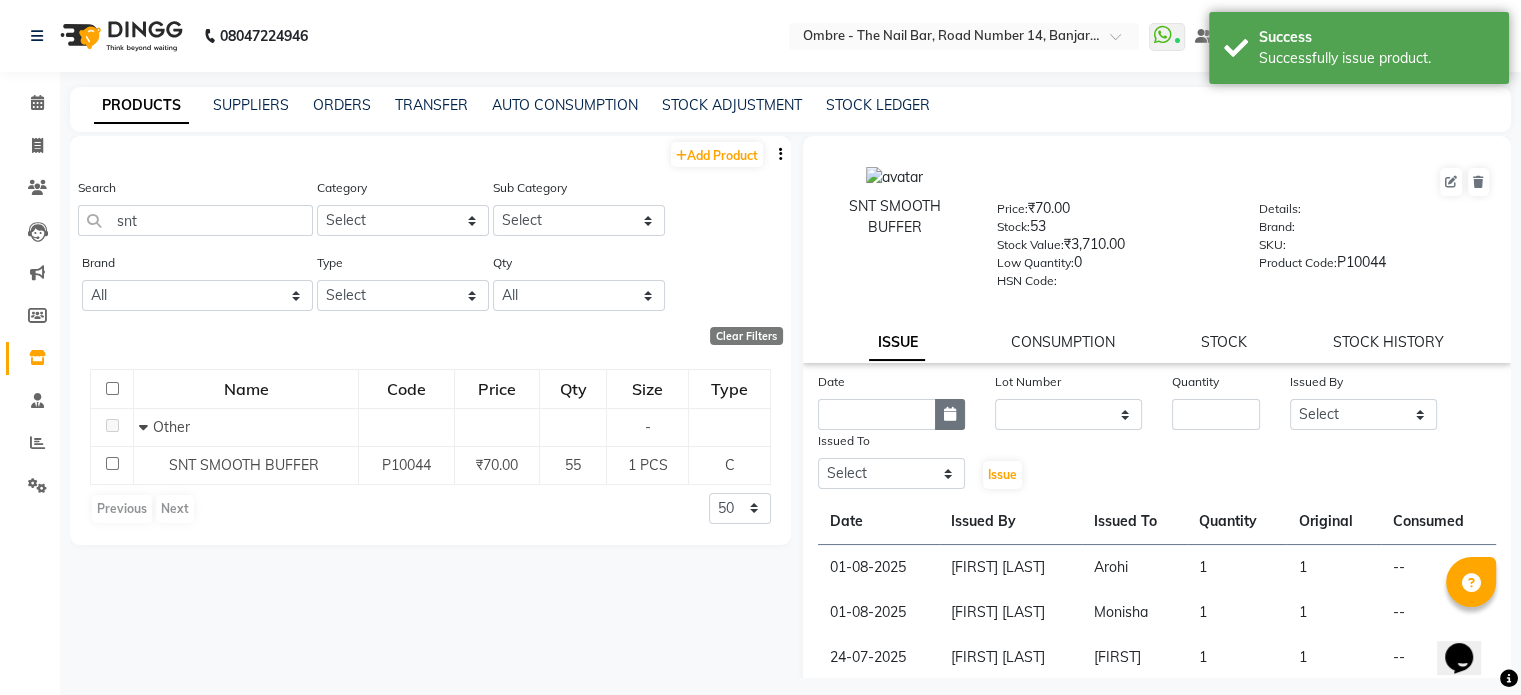 click 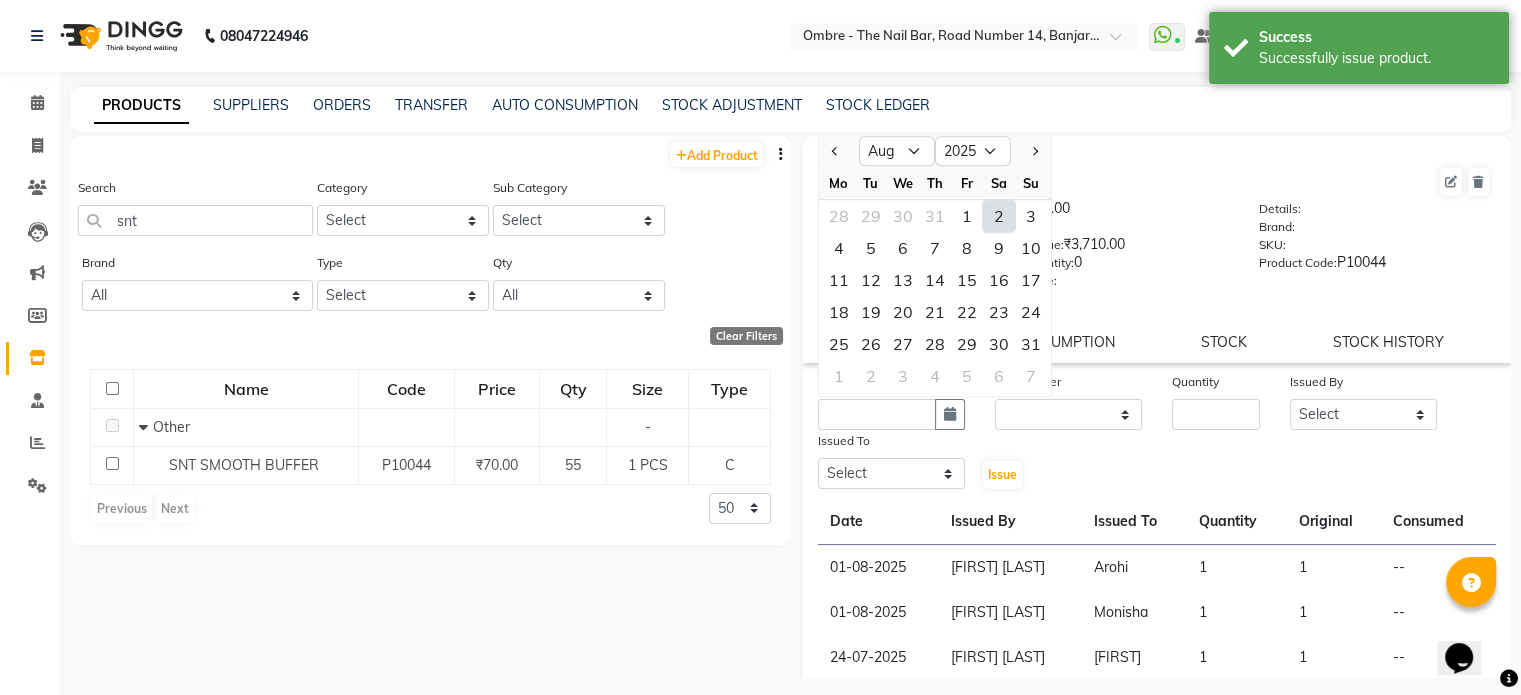 drag, startPoint x: 960, startPoint y: 228, endPoint x: 1022, endPoint y: 283, distance: 82.87943 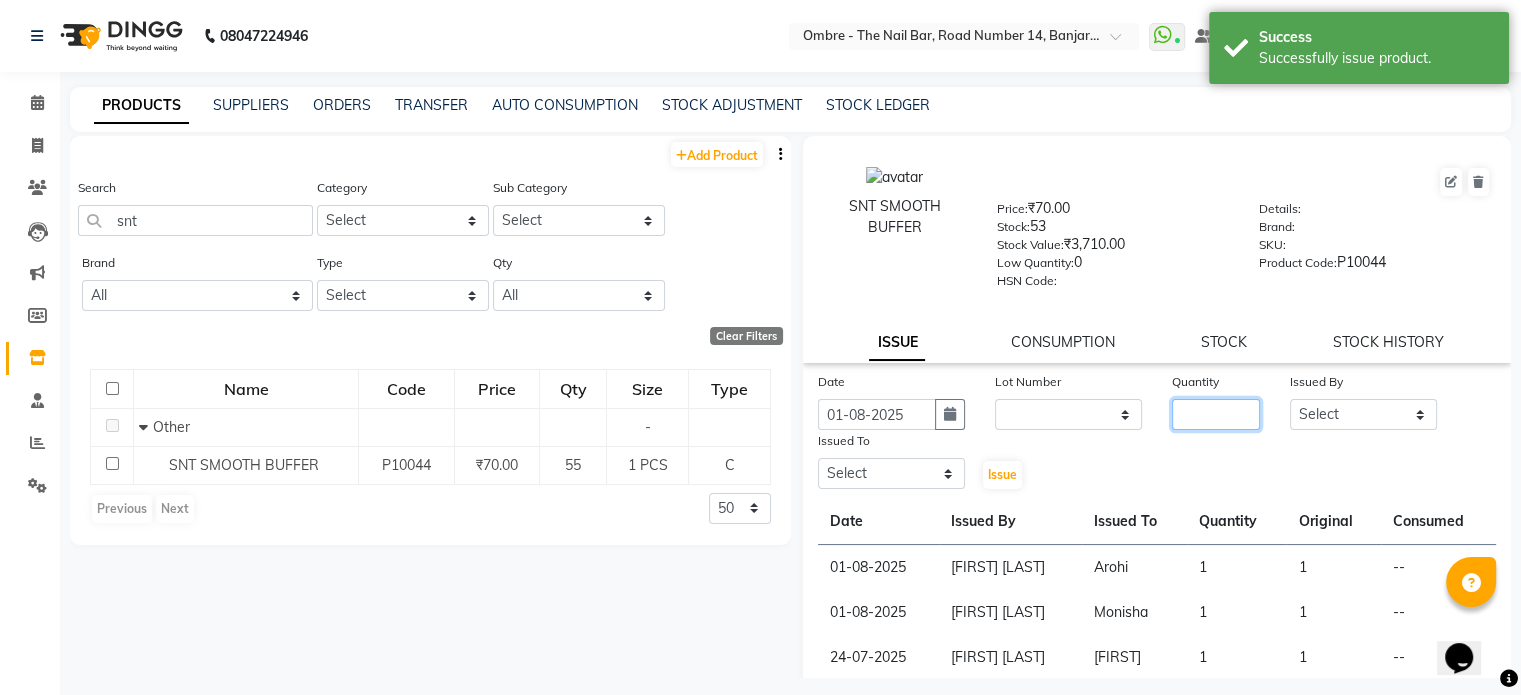click 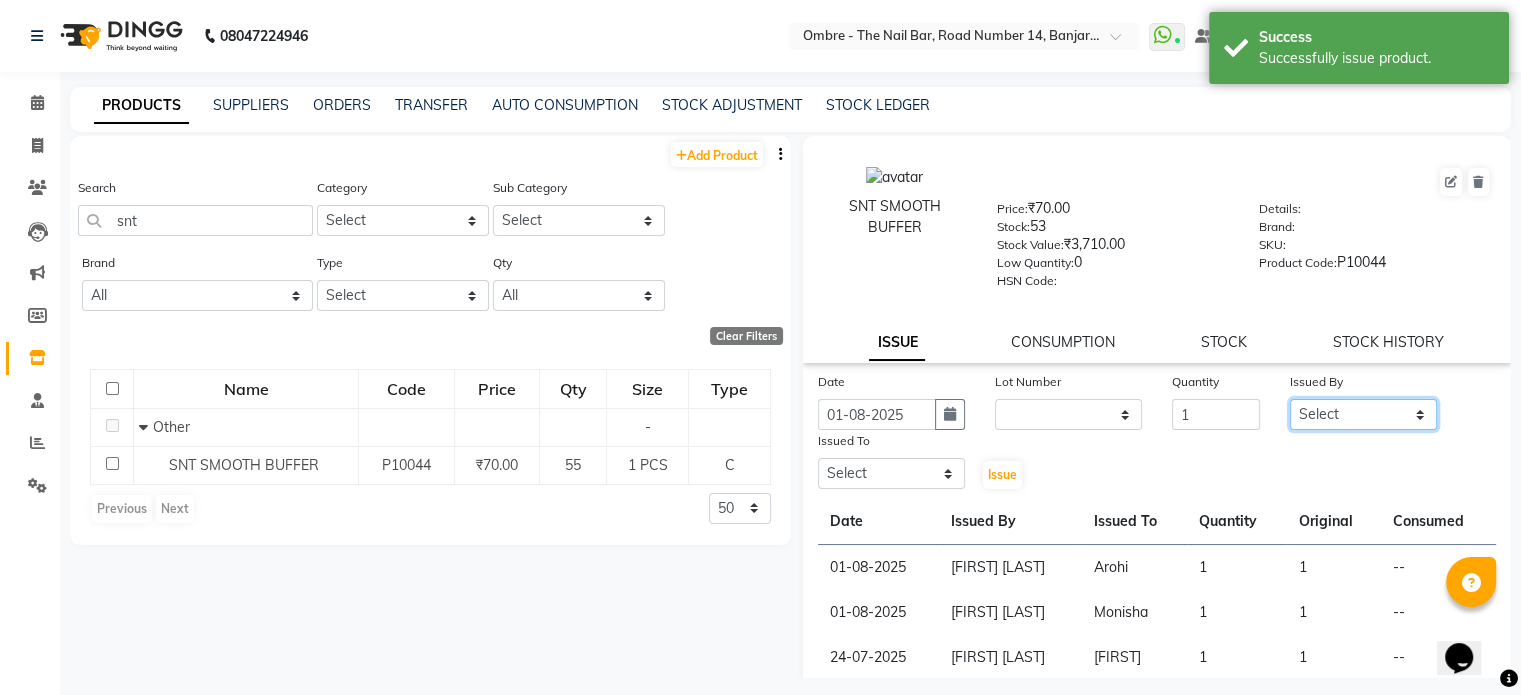 click on "Select Abel Arohi Bharti Esther Gaina Holyson Juli Kasar Lata Monisha Prasad priyanka sakshi jain Sheetal Sushila thamu Wonso" 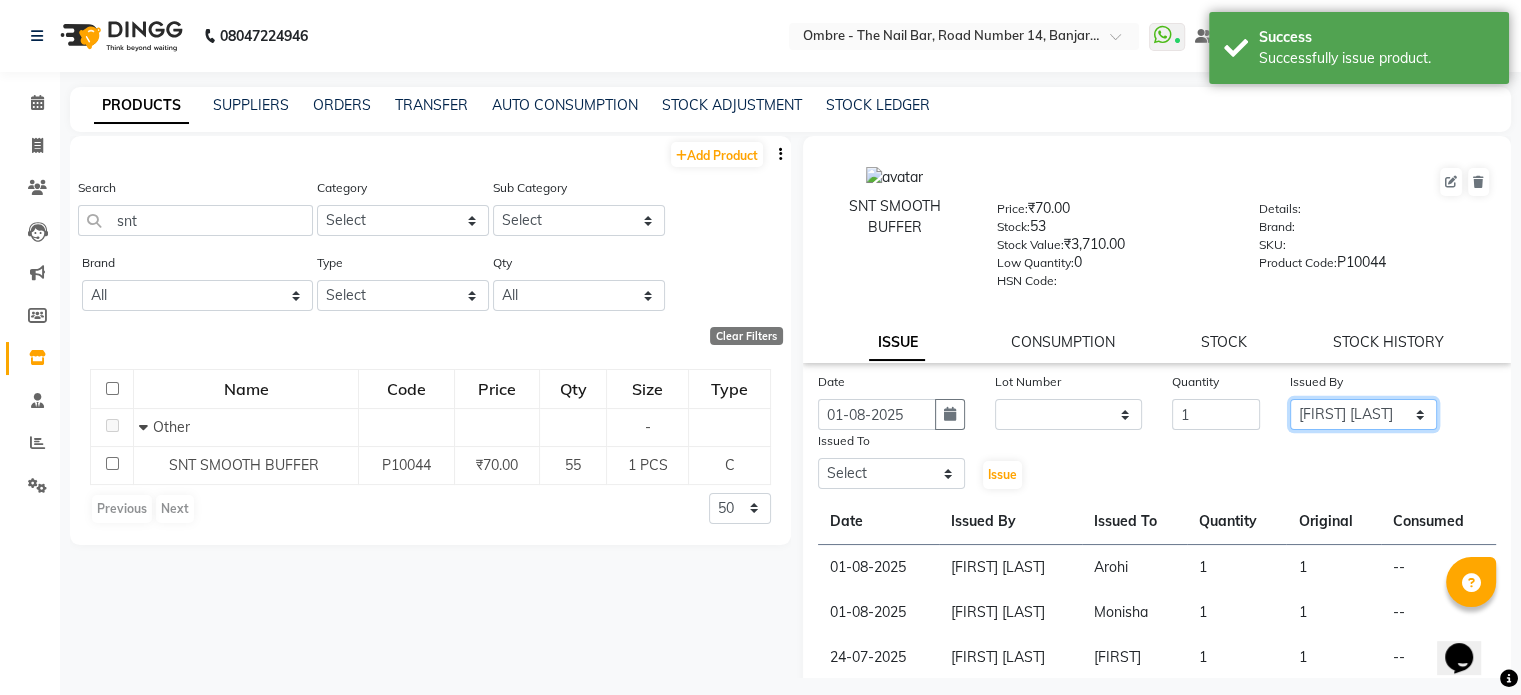 click on "Select Abel Arohi Bharti Esther Gaina Holyson Juli Kasar Lata Monisha Prasad priyanka sakshi jain Sheetal Sushila thamu Wonso" 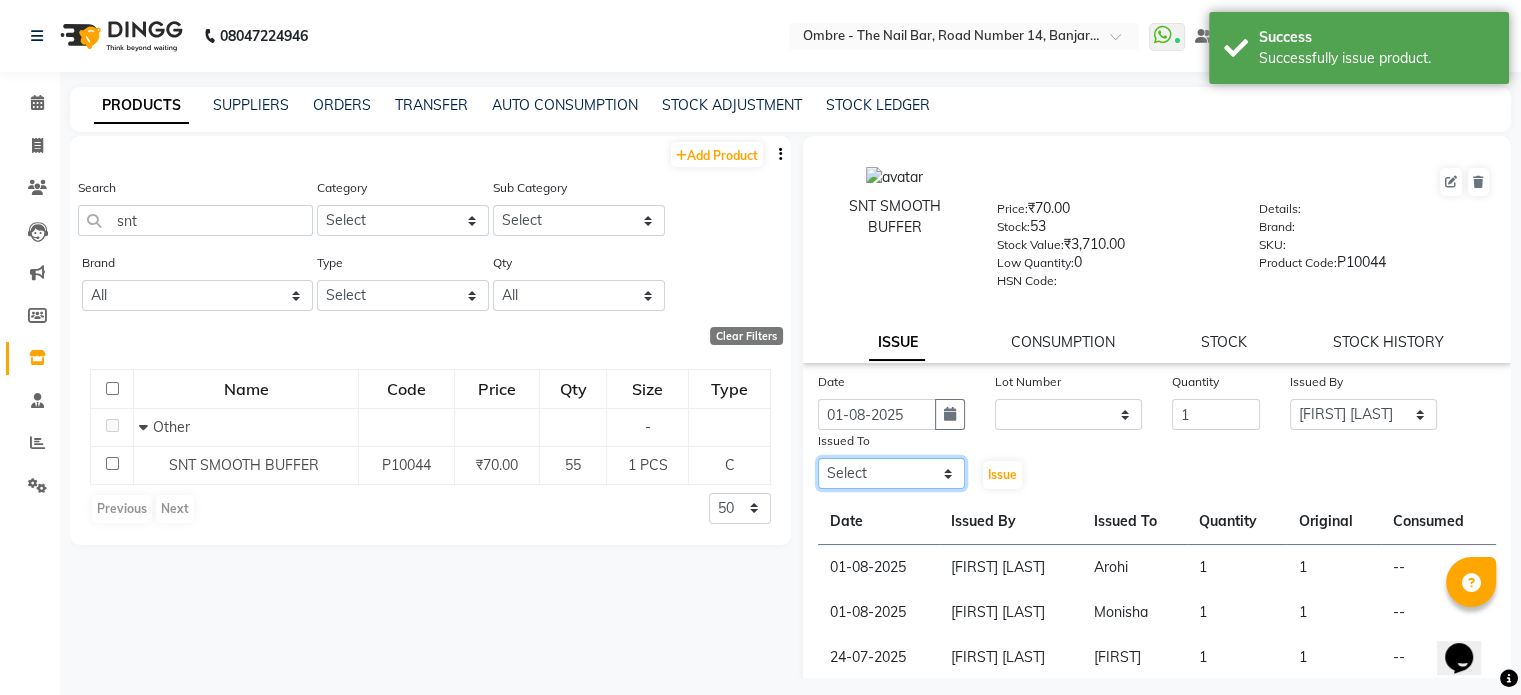 click on "Select Abel Arohi Bharti Esther Gaina Holyson Juli Kasar Lata Monisha Prasad priyanka sakshi jain Sheetal Sushila thamu Wonso" 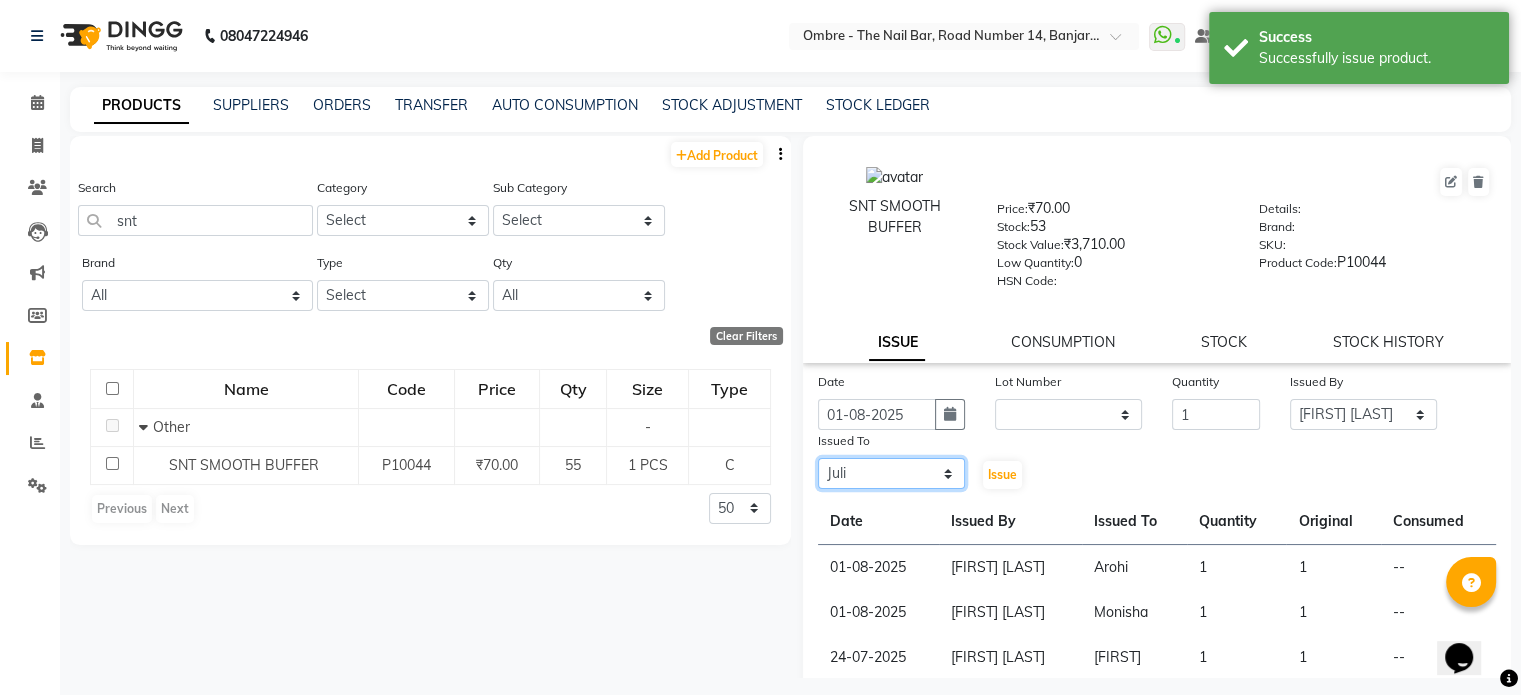 click on "Select Abel Arohi Bharti Esther Gaina Holyson Juli Kasar Lata Monisha Prasad priyanka sakshi jain Sheetal Sushila thamu Wonso" 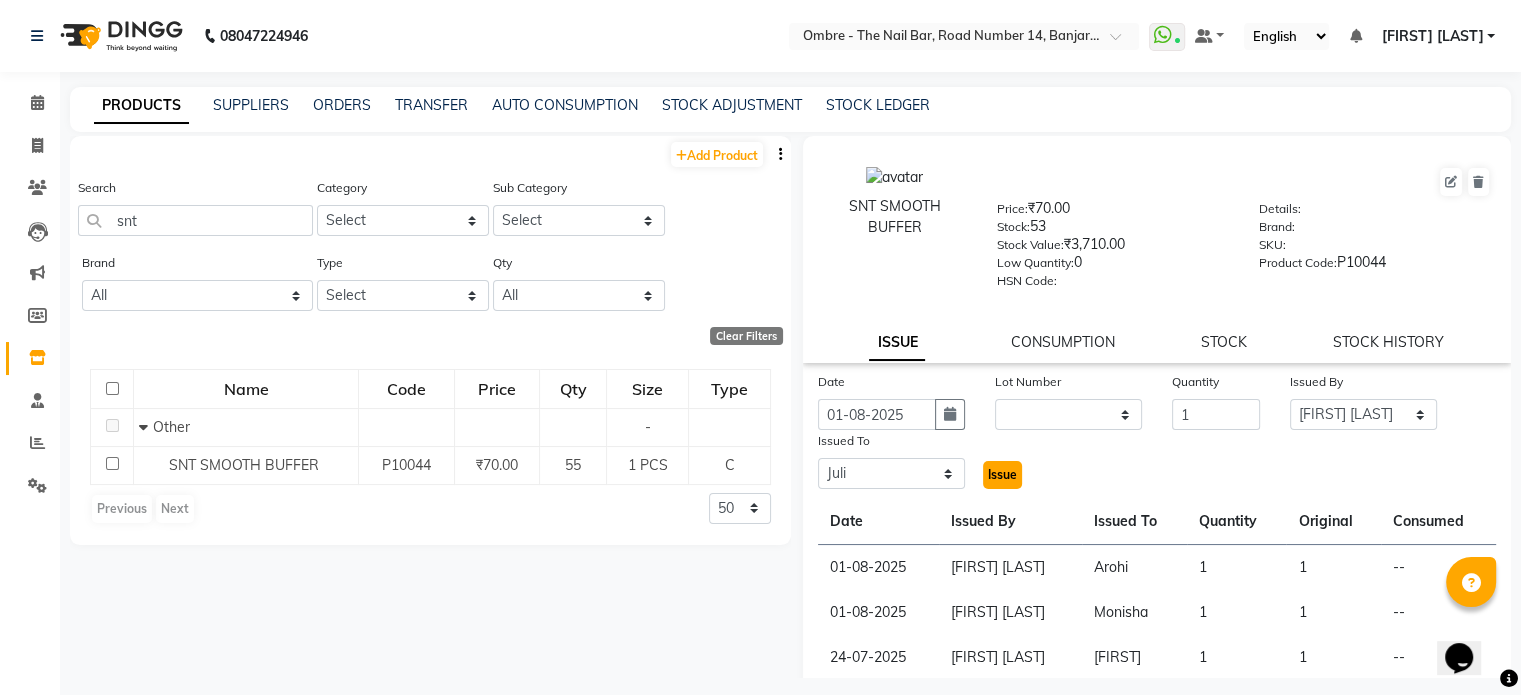 click on "Issue" 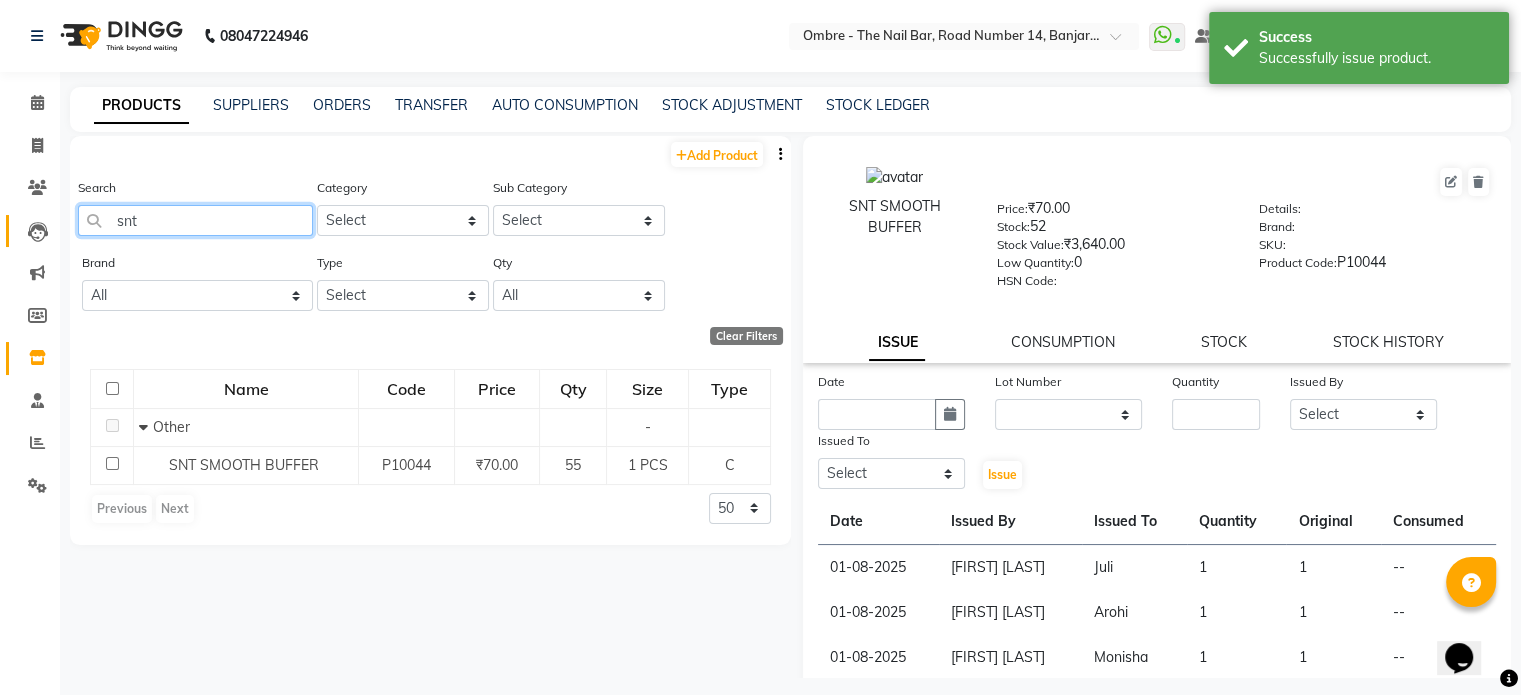 drag, startPoint x: 151, startPoint y: 223, endPoint x: 39, endPoint y: 223, distance: 112 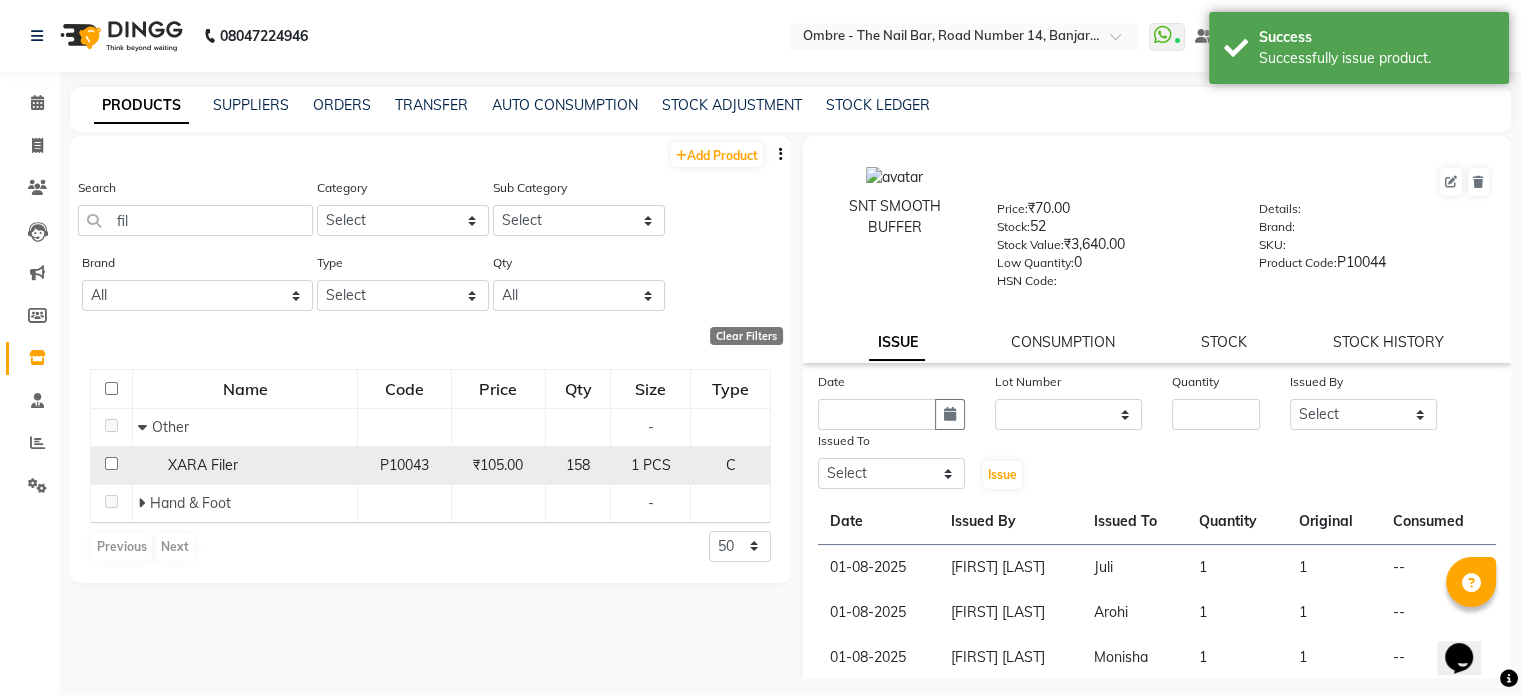 click on "1 PCS" 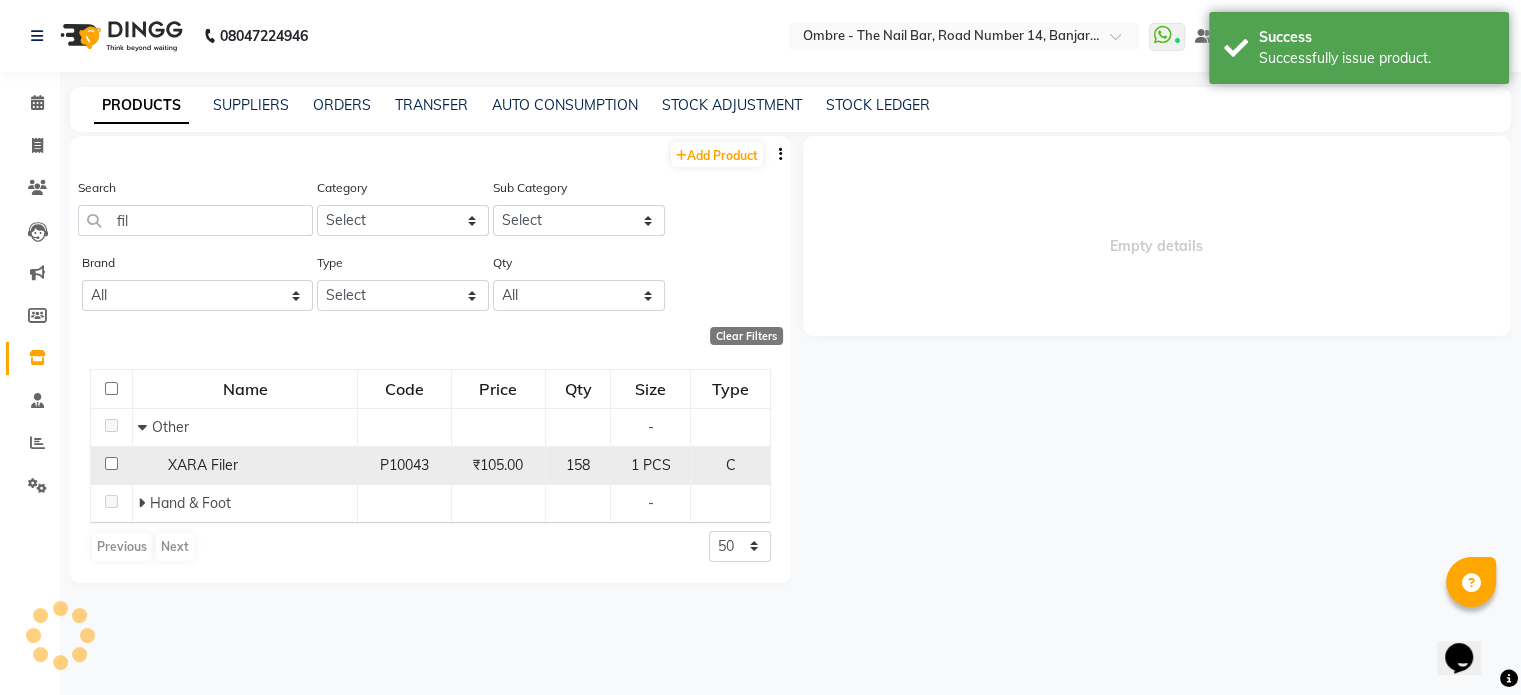 click on "1 PCS" 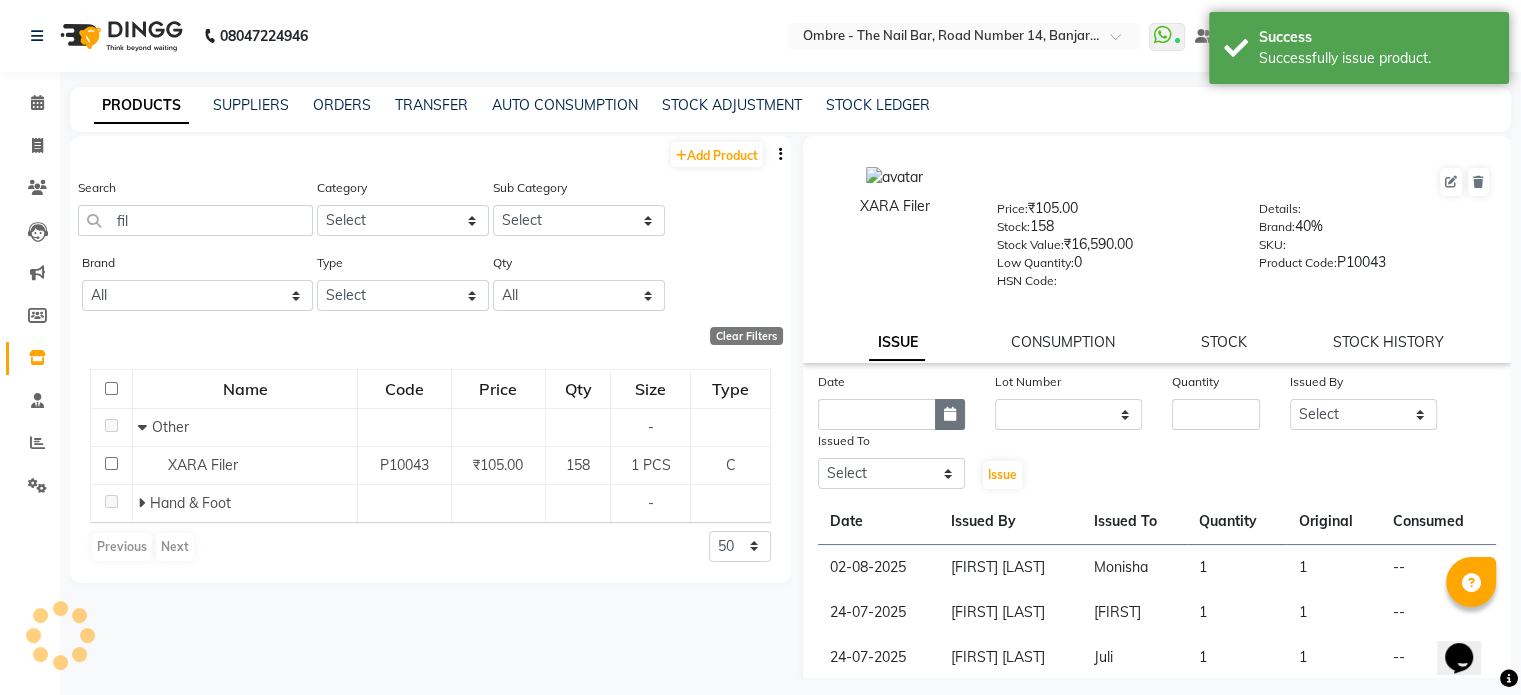 click 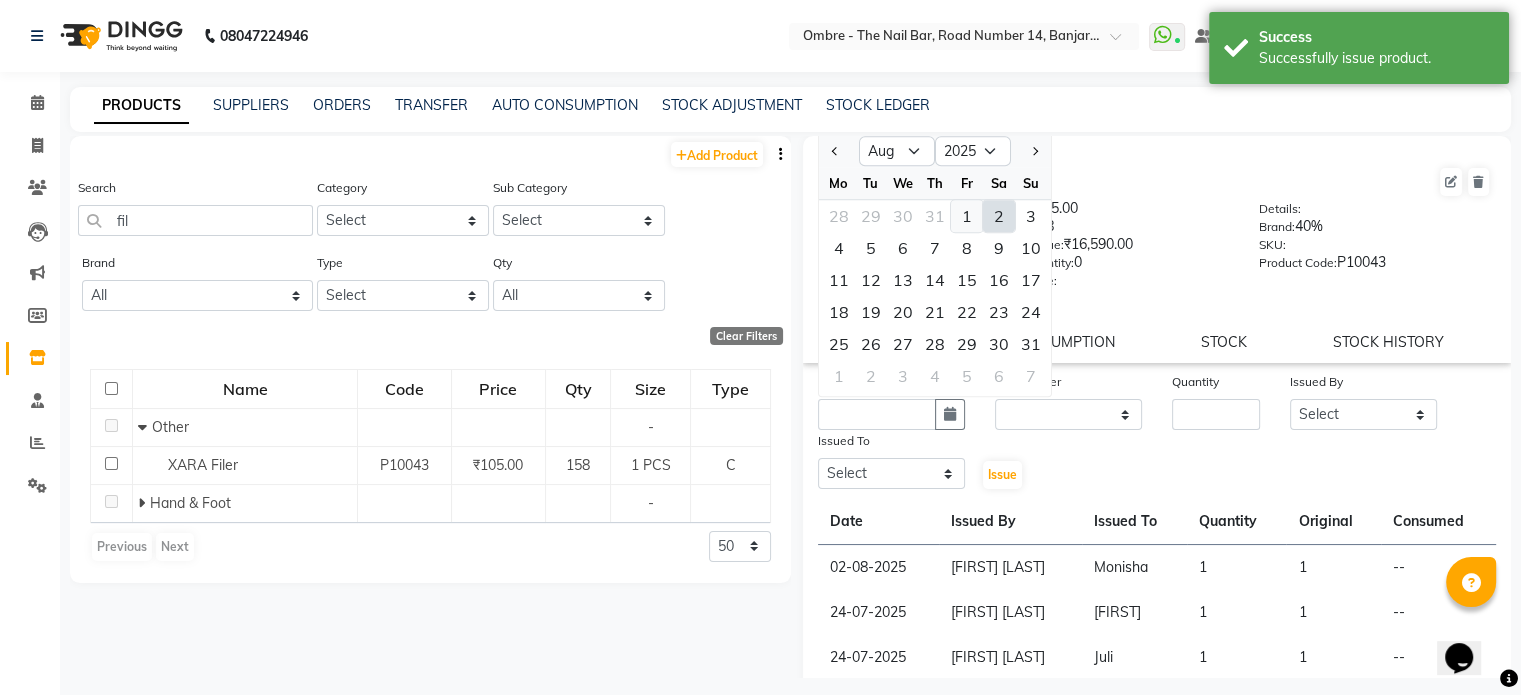 click on "1" 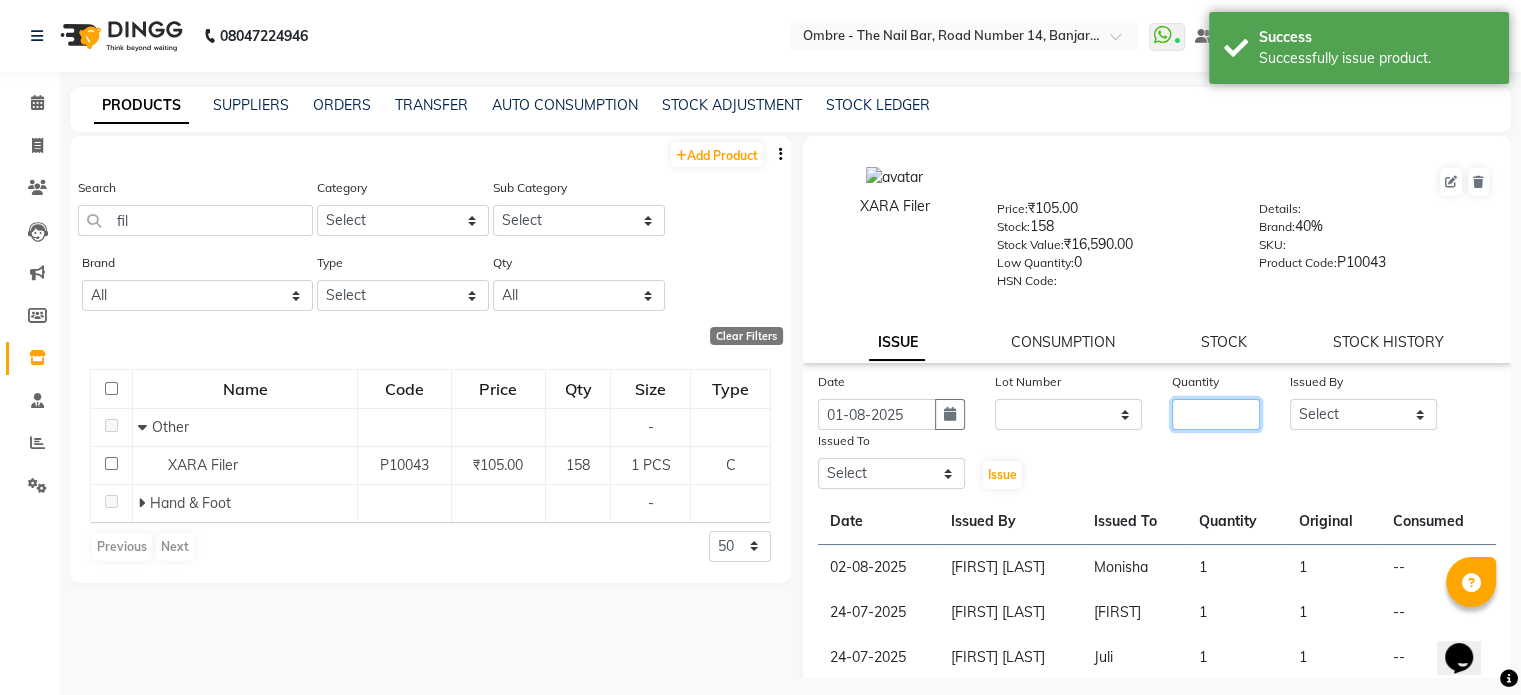 click 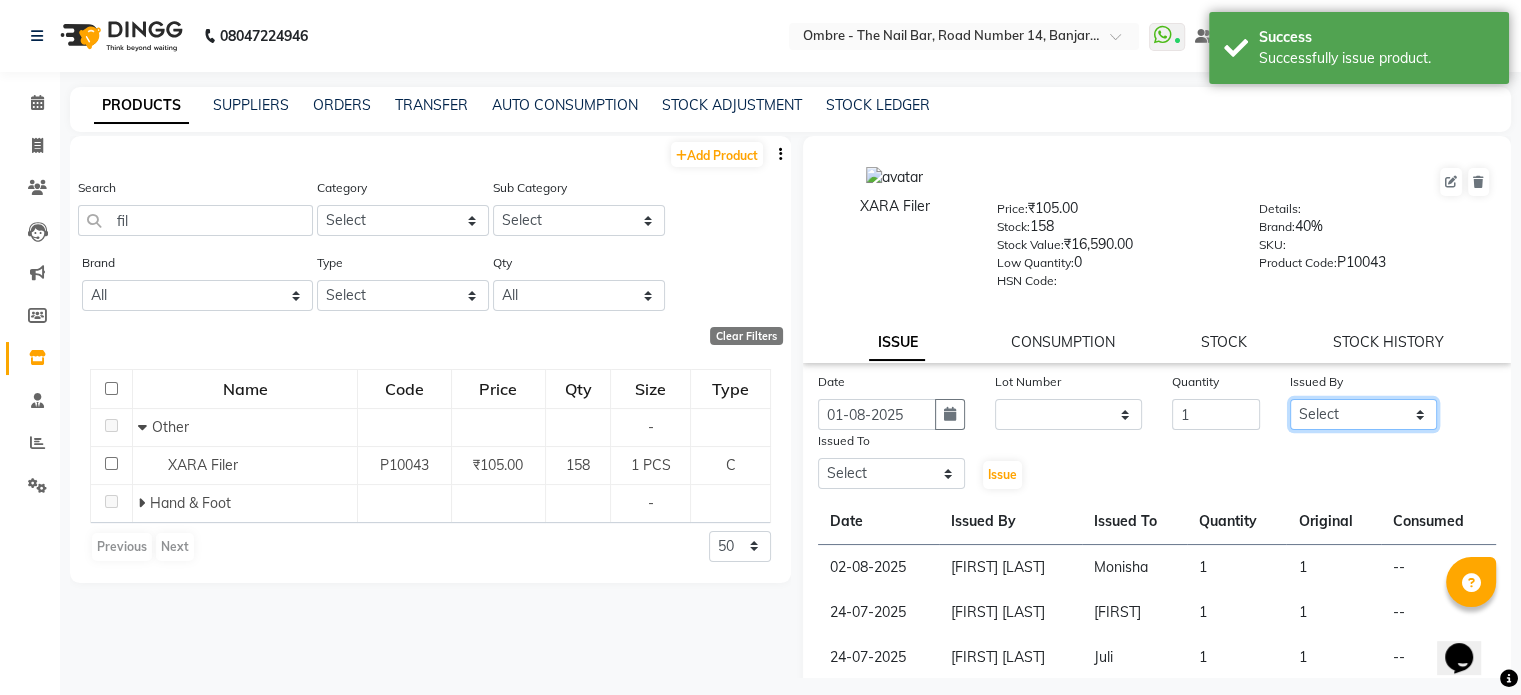 click on "Select Abel Arohi Bharti Esther Gaina Holyson Juli Kasar Lata Monisha Prasad priyanka sakshi jain Sheetal Sushila thamu Wonso" 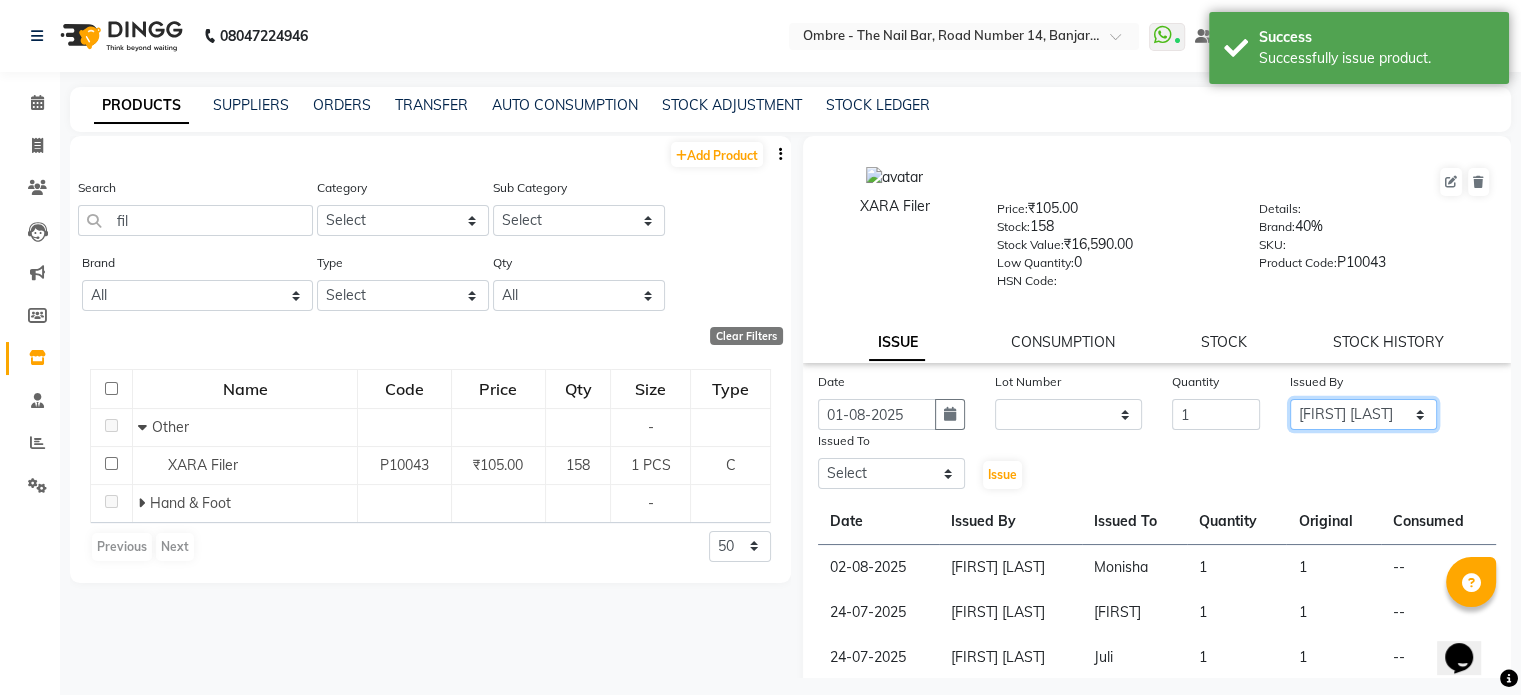 click on "Select Abel Arohi Bharti Esther Gaina Holyson Juli Kasar Lata Monisha Prasad priyanka sakshi jain Sheetal Sushila thamu Wonso" 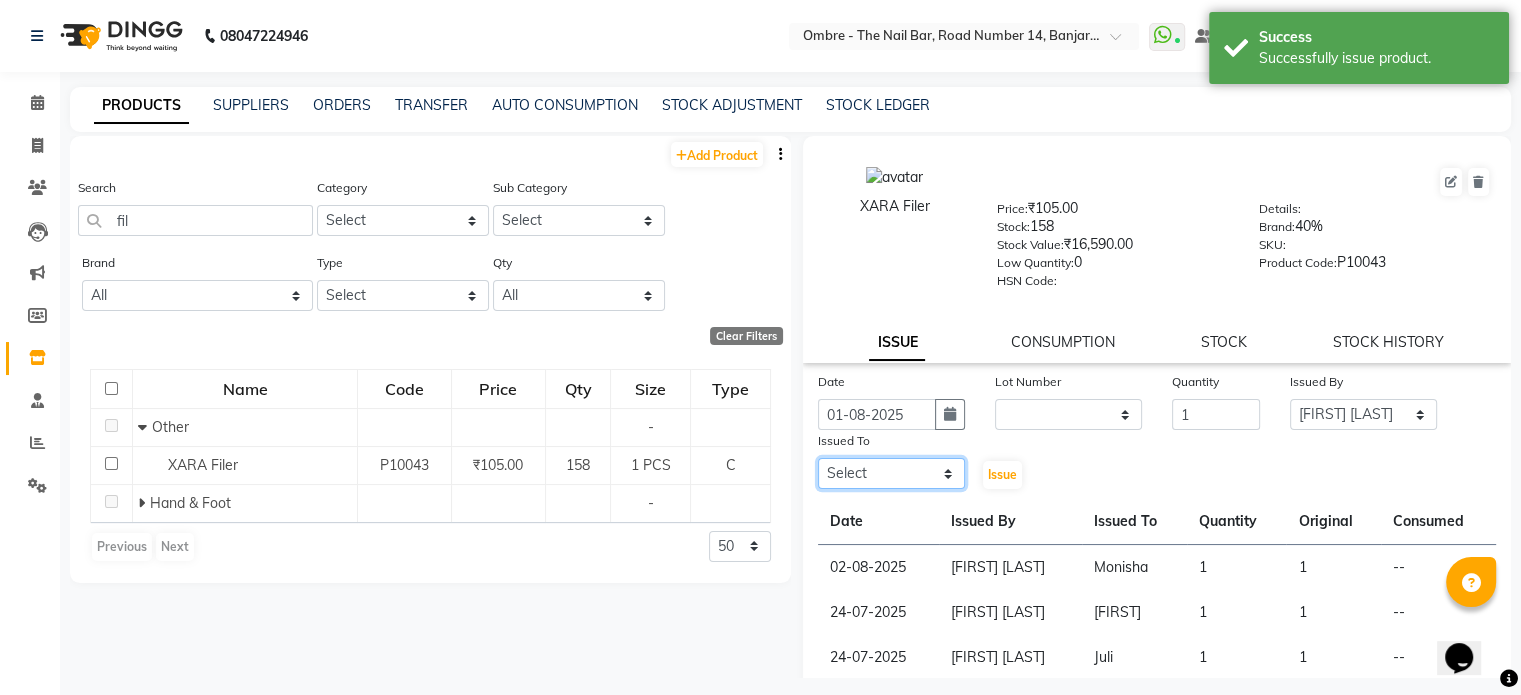 click on "Select Abel Arohi Bharti Esther Gaina Holyson Juli Kasar Lata Monisha Prasad priyanka sakshi jain Sheetal Sushila thamu Wonso" 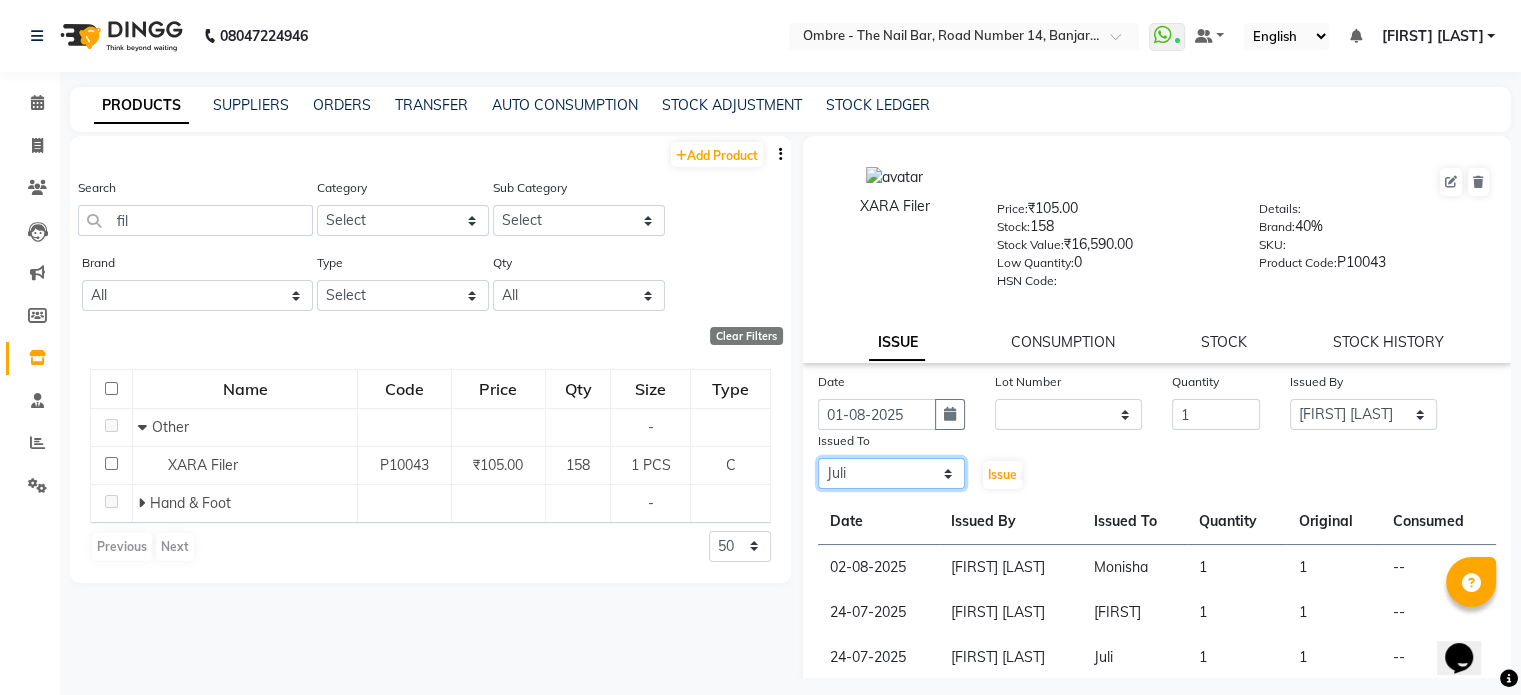click on "Select Abel Arohi Bharti Esther Gaina Holyson Juli Kasar Lata Monisha Prasad priyanka sakshi jain Sheetal Sushila thamu Wonso" 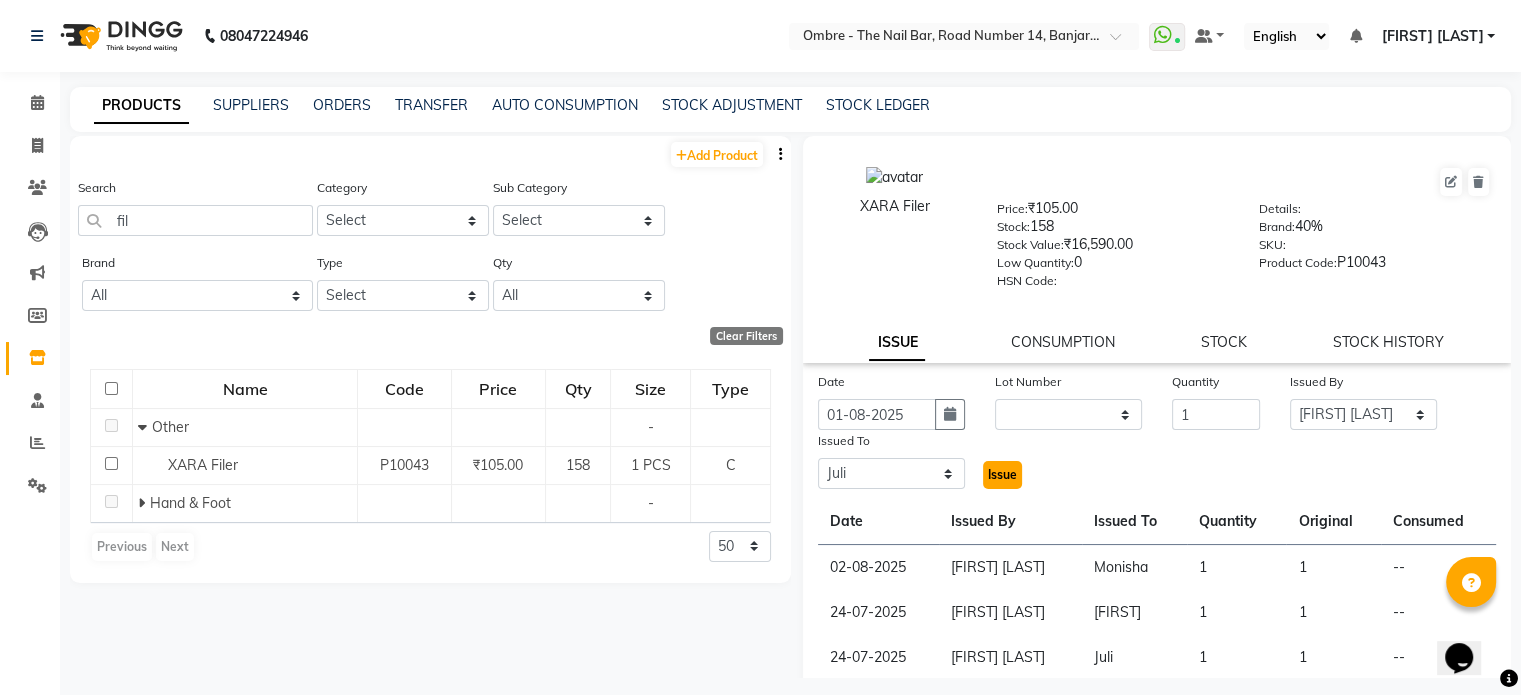 click on "Issue" 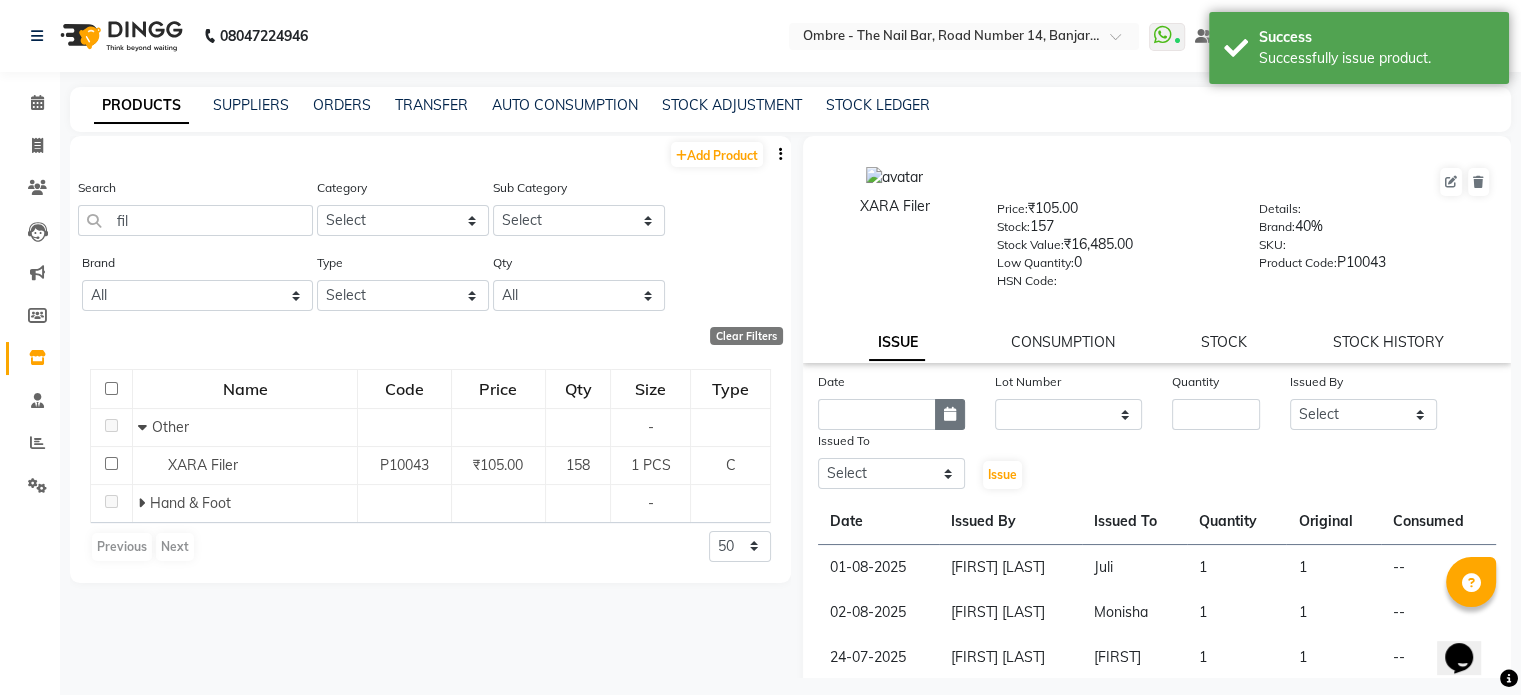 click 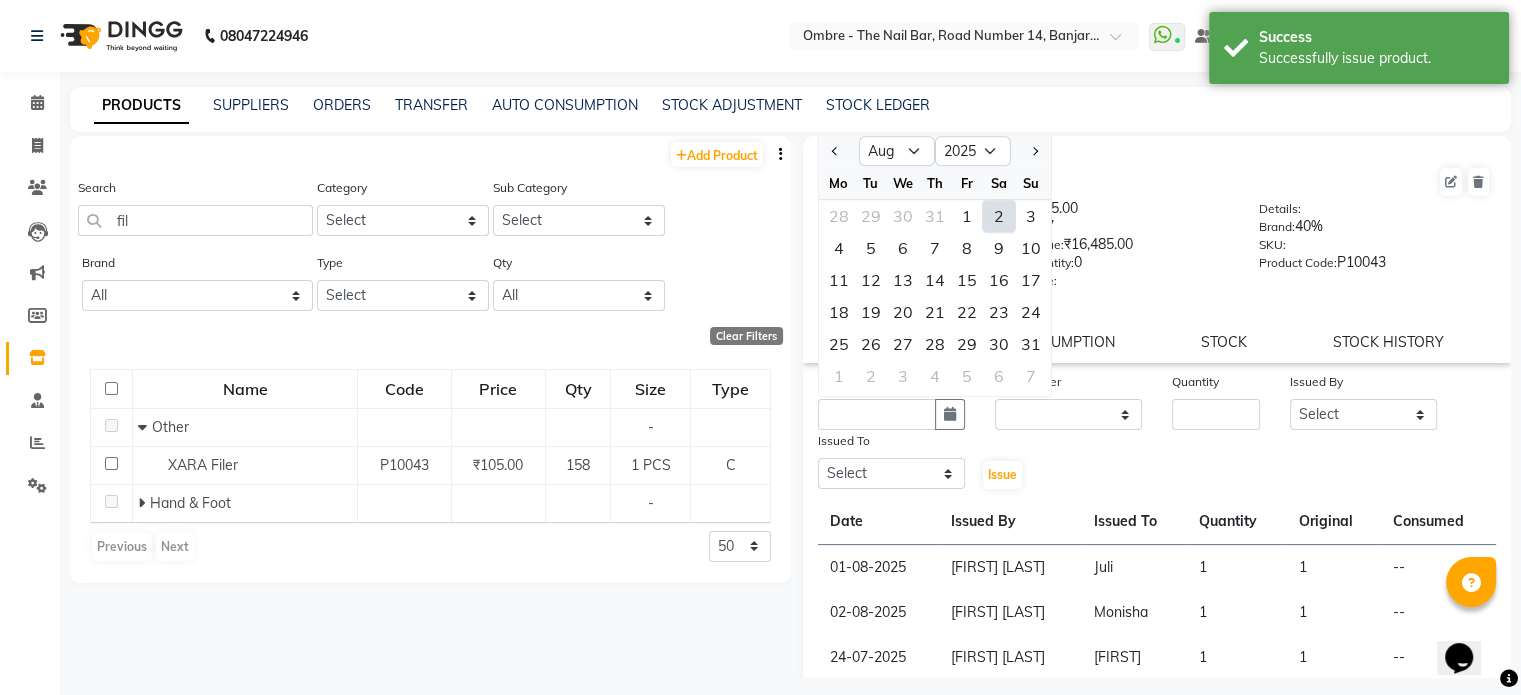 drag, startPoint x: 963, startPoint y: 227, endPoint x: 1069, endPoint y: 304, distance: 131.01526 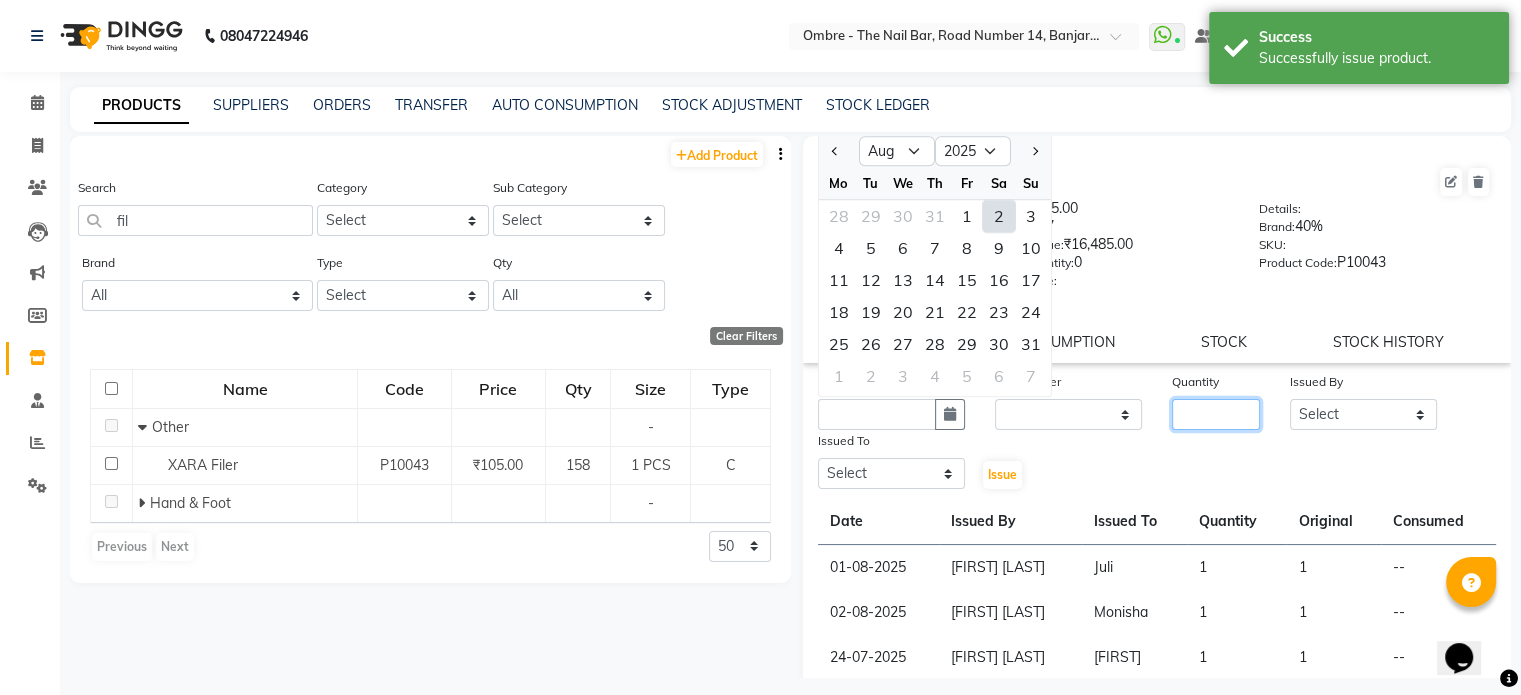 click 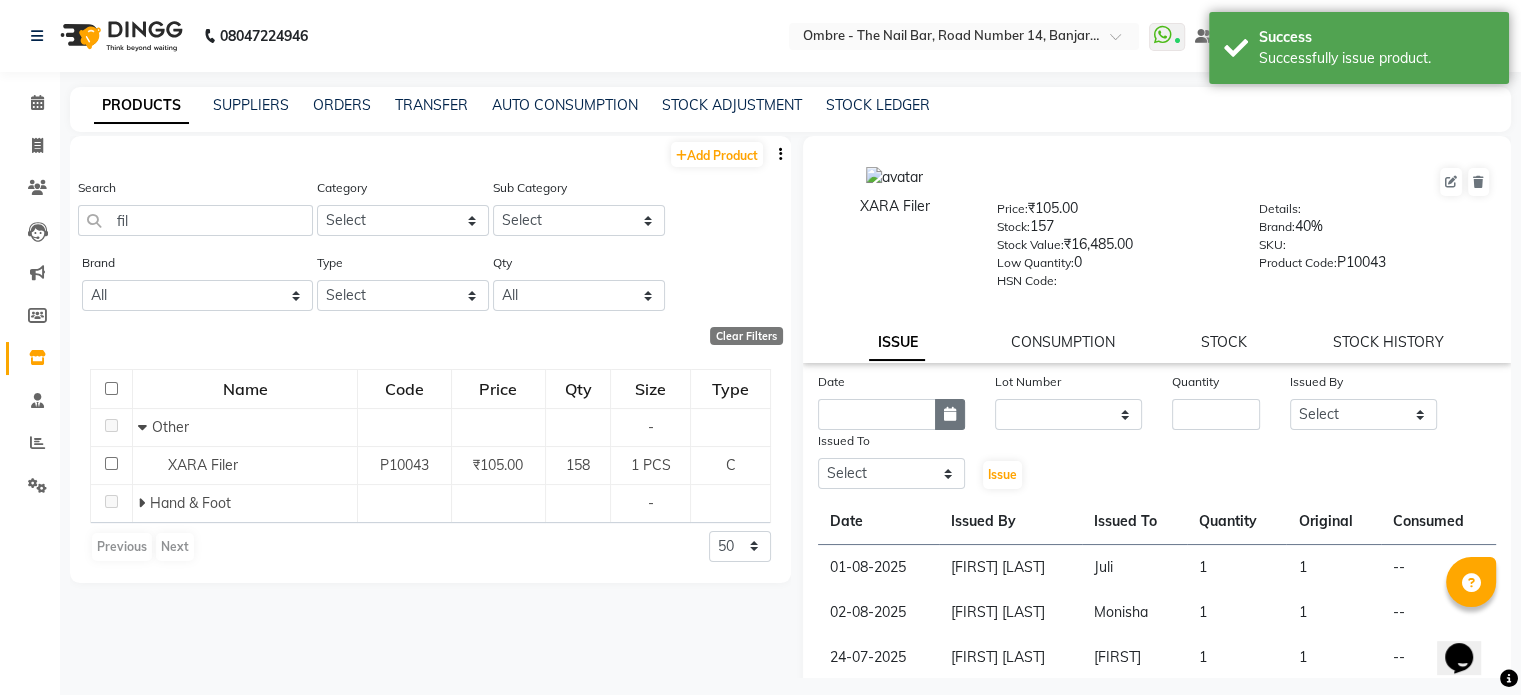 click 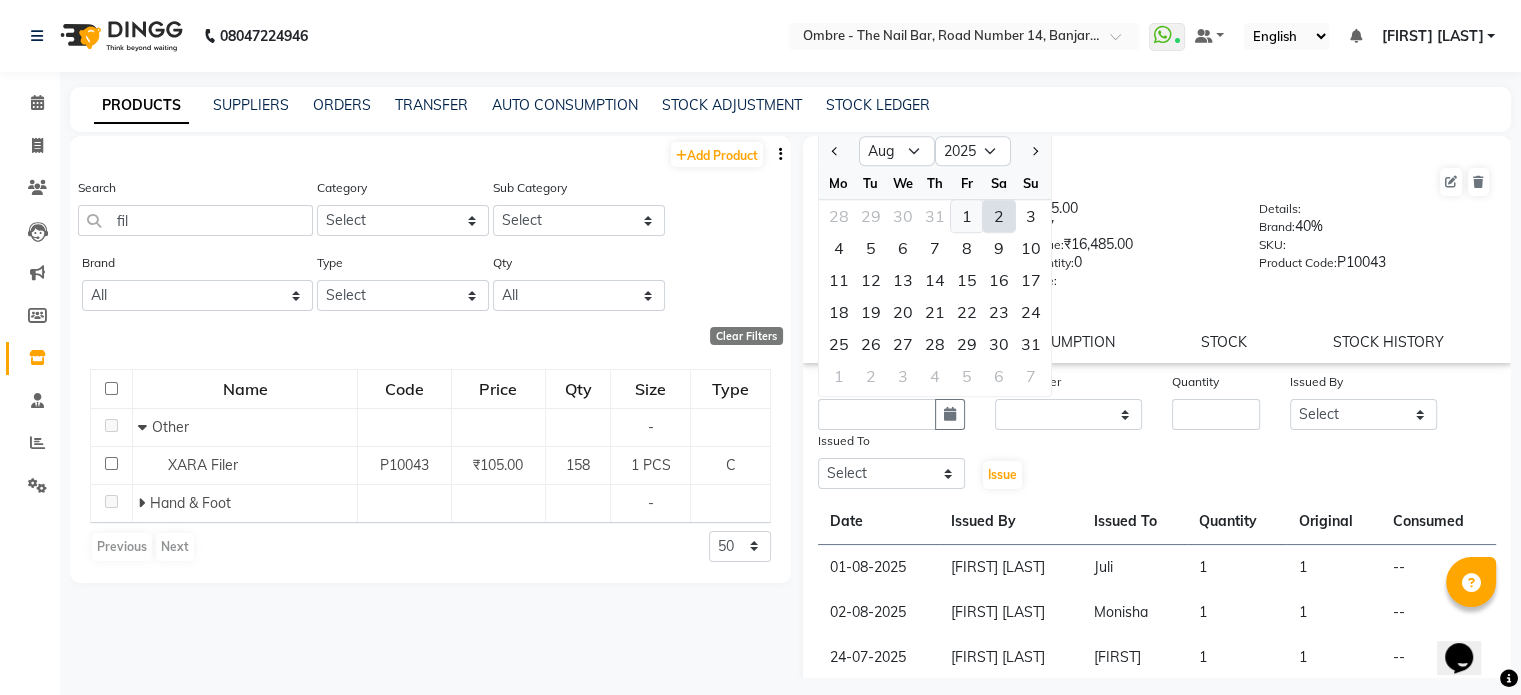 click on "1" 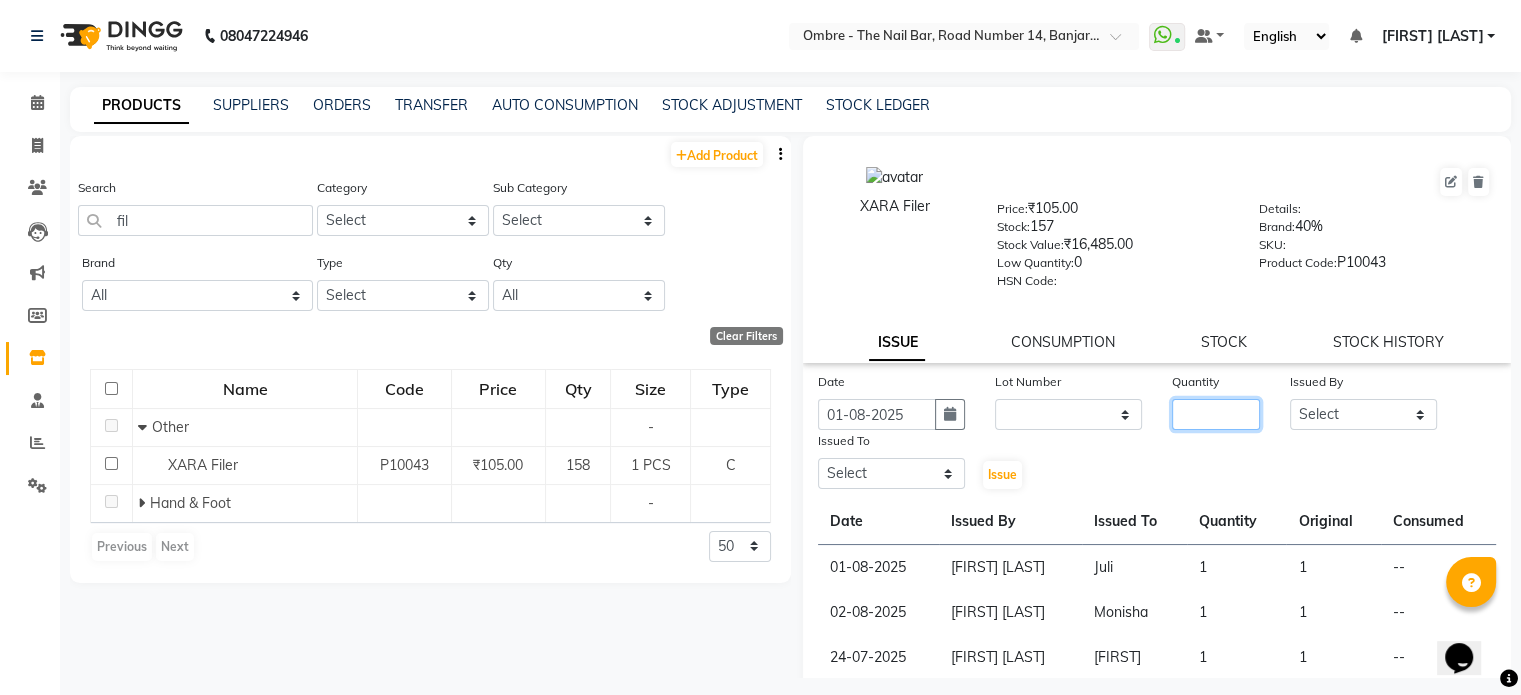 click 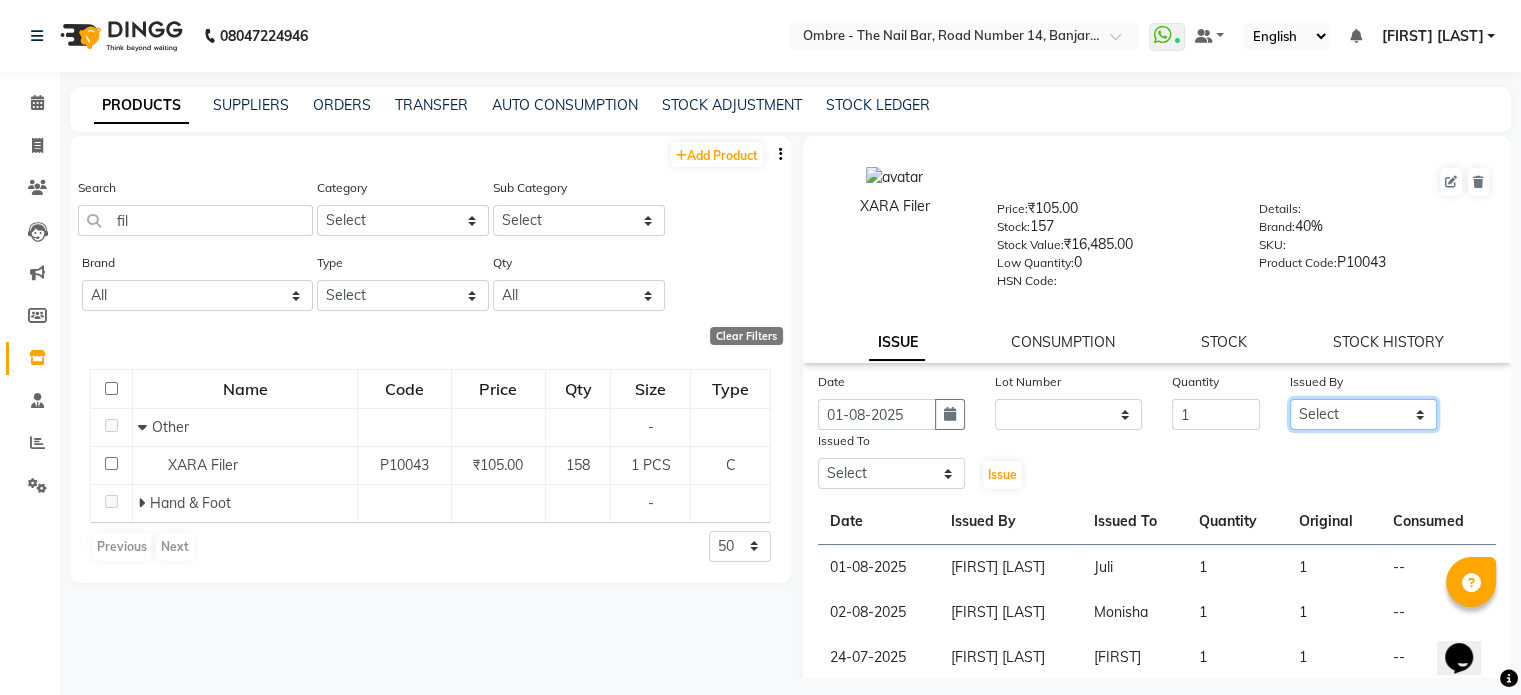 click on "Select Abel Arohi Bharti Esther Gaina Holyson Juli Kasar Lata Monisha Prasad priyanka sakshi jain Sheetal Sushila thamu Wonso" 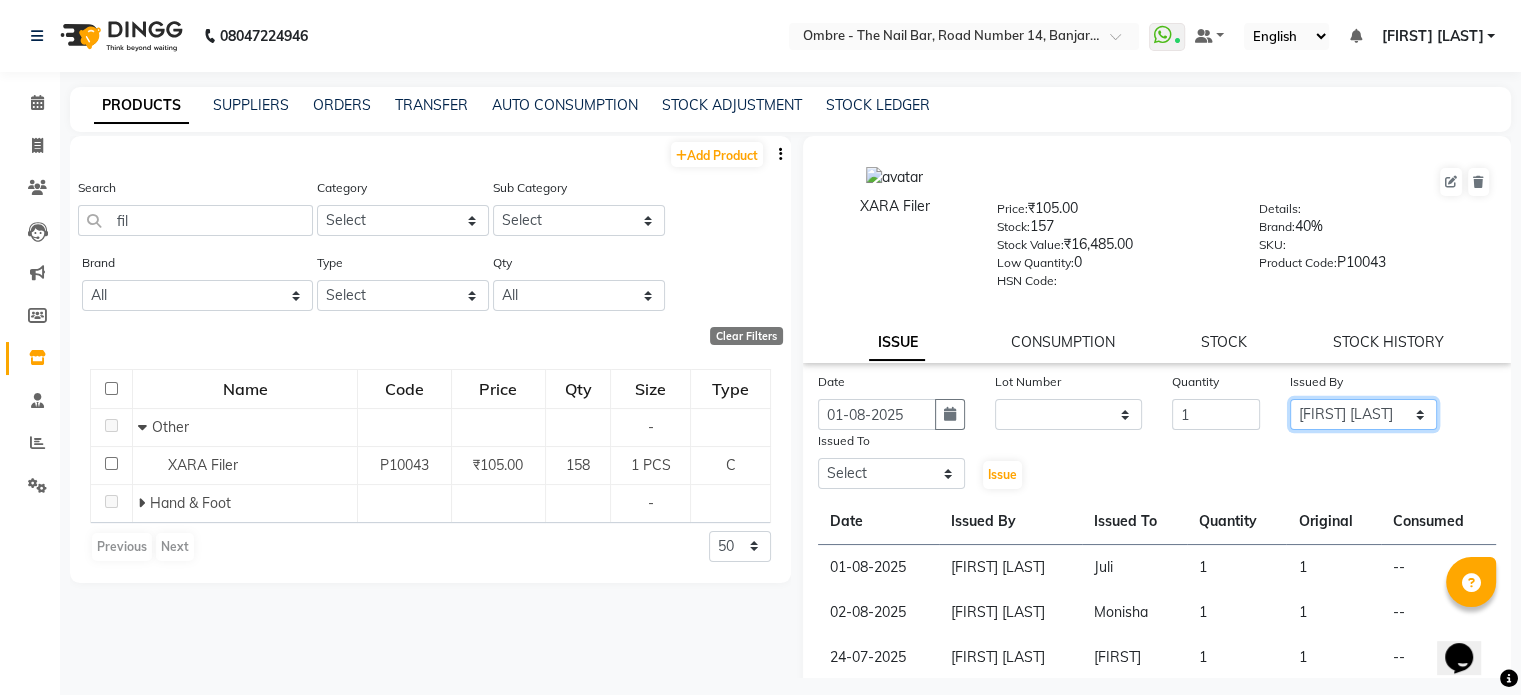 click on "Select Abel Arohi Bharti Esther Gaina Holyson Juli Kasar Lata Monisha Prasad priyanka sakshi jain Sheetal Sushila thamu Wonso" 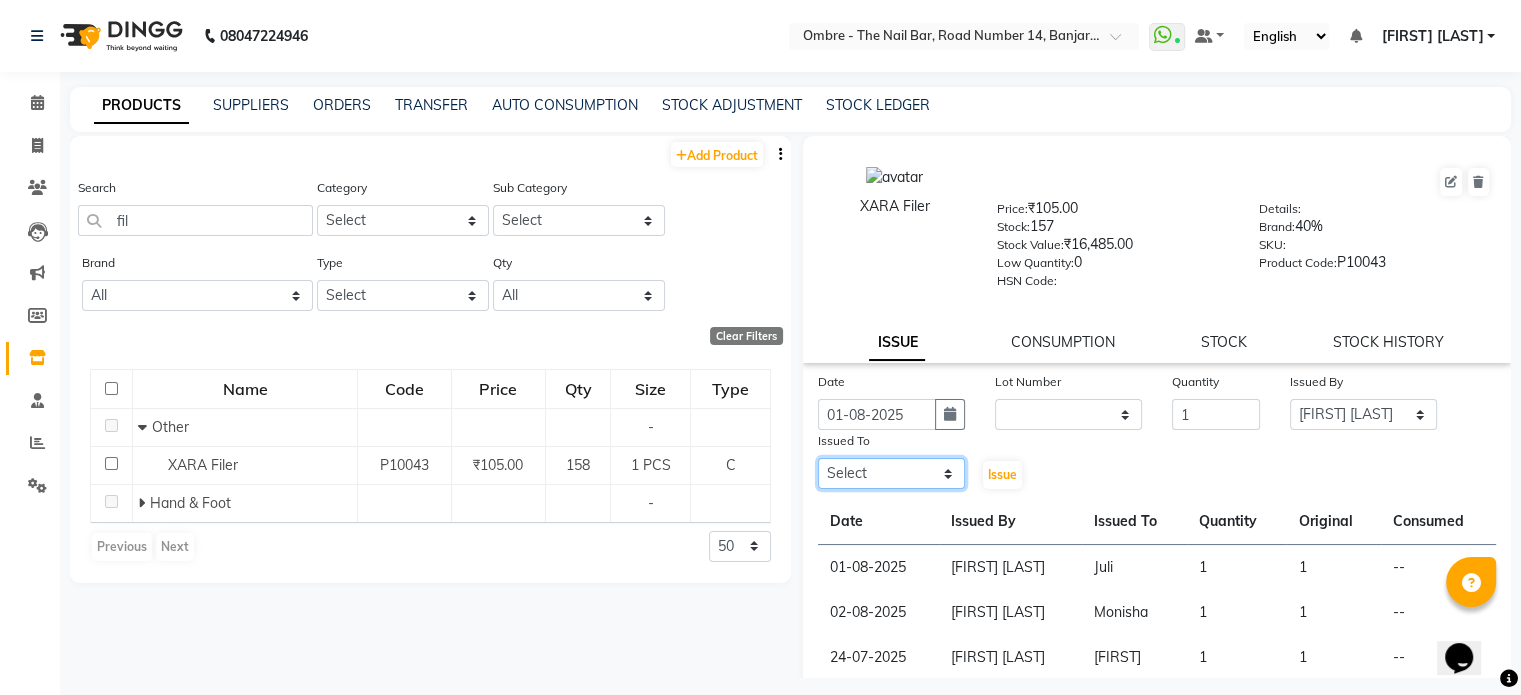 click on "Select Abel Arohi Bharti Esther Gaina Holyson Juli Kasar Lata Monisha Prasad priyanka sakshi jain Sheetal Sushila thamu Wonso" 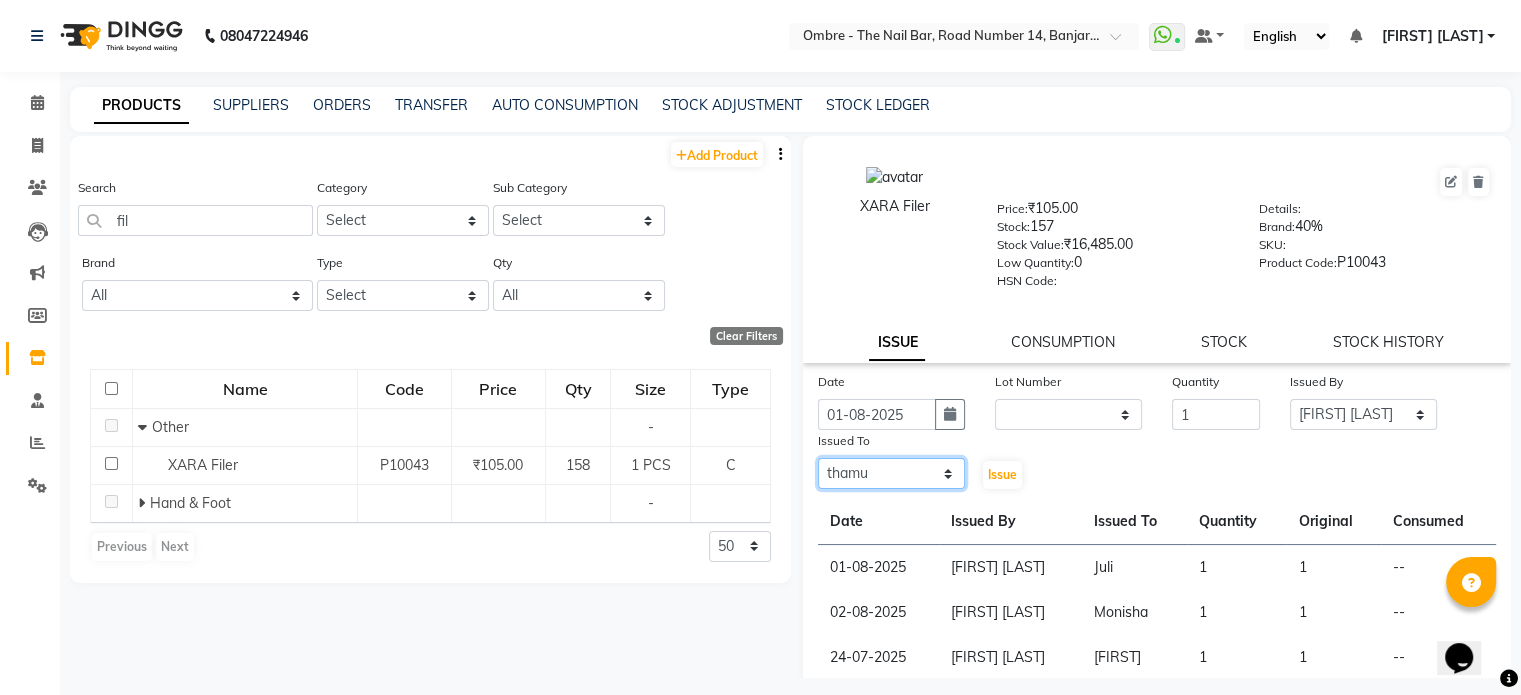 click on "Select Abel Arohi Bharti Esther Gaina Holyson Juli Kasar Lata Monisha Prasad priyanka sakshi jain Sheetal Sushila thamu Wonso" 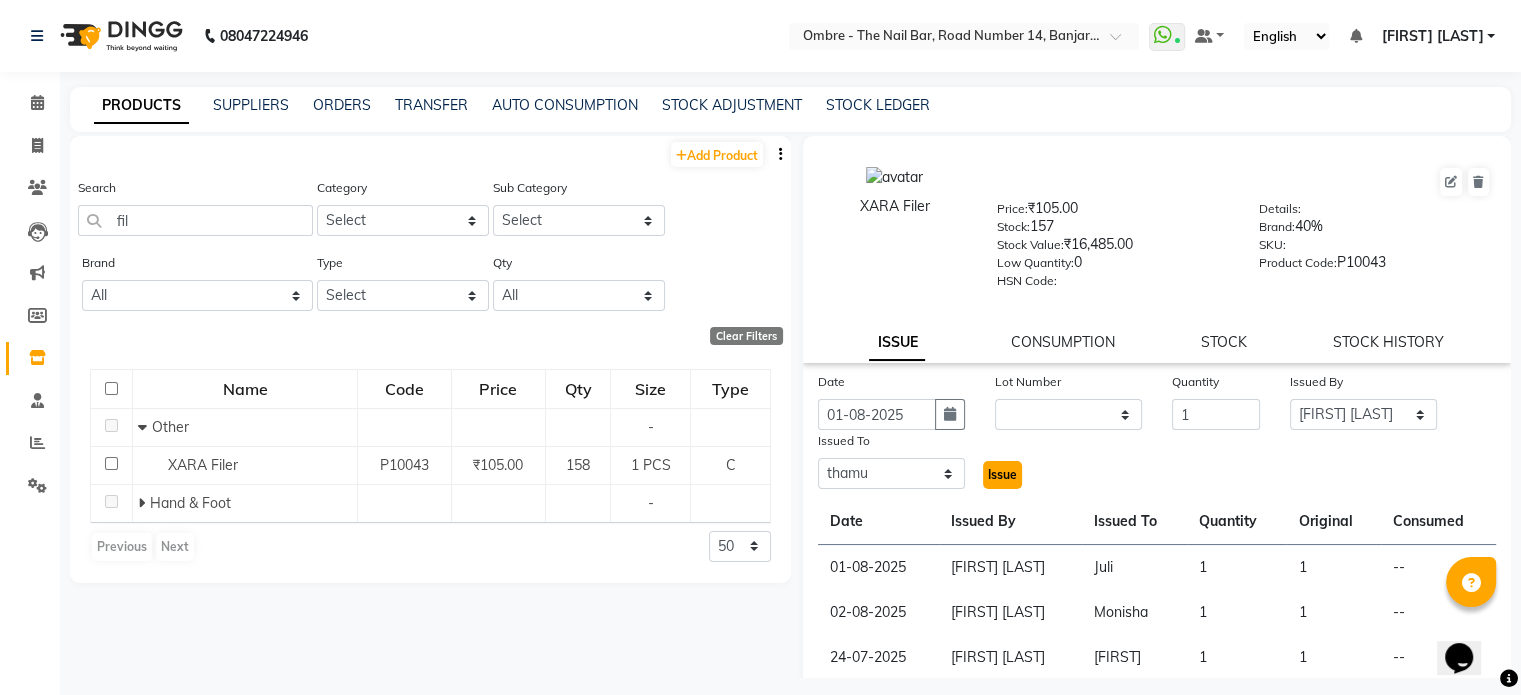 click on "Issue" 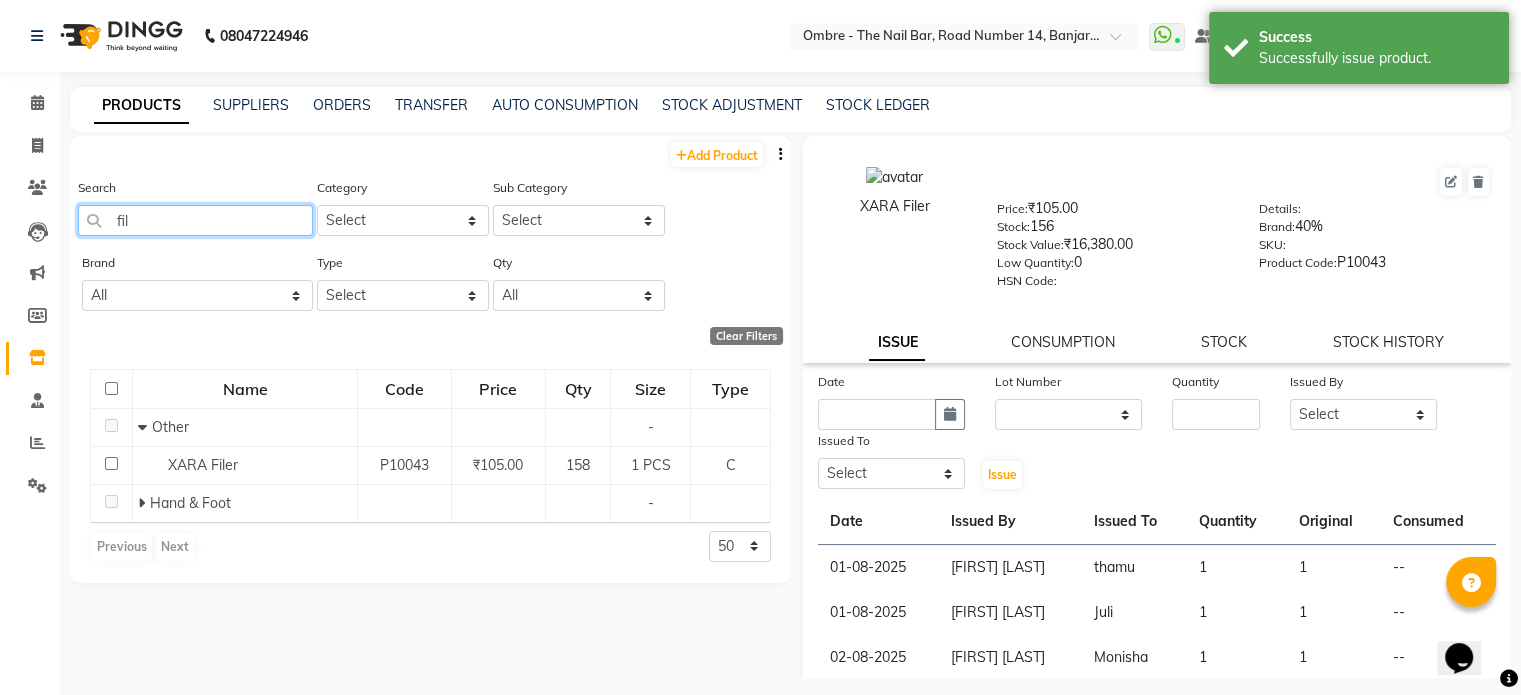 click on "fil" 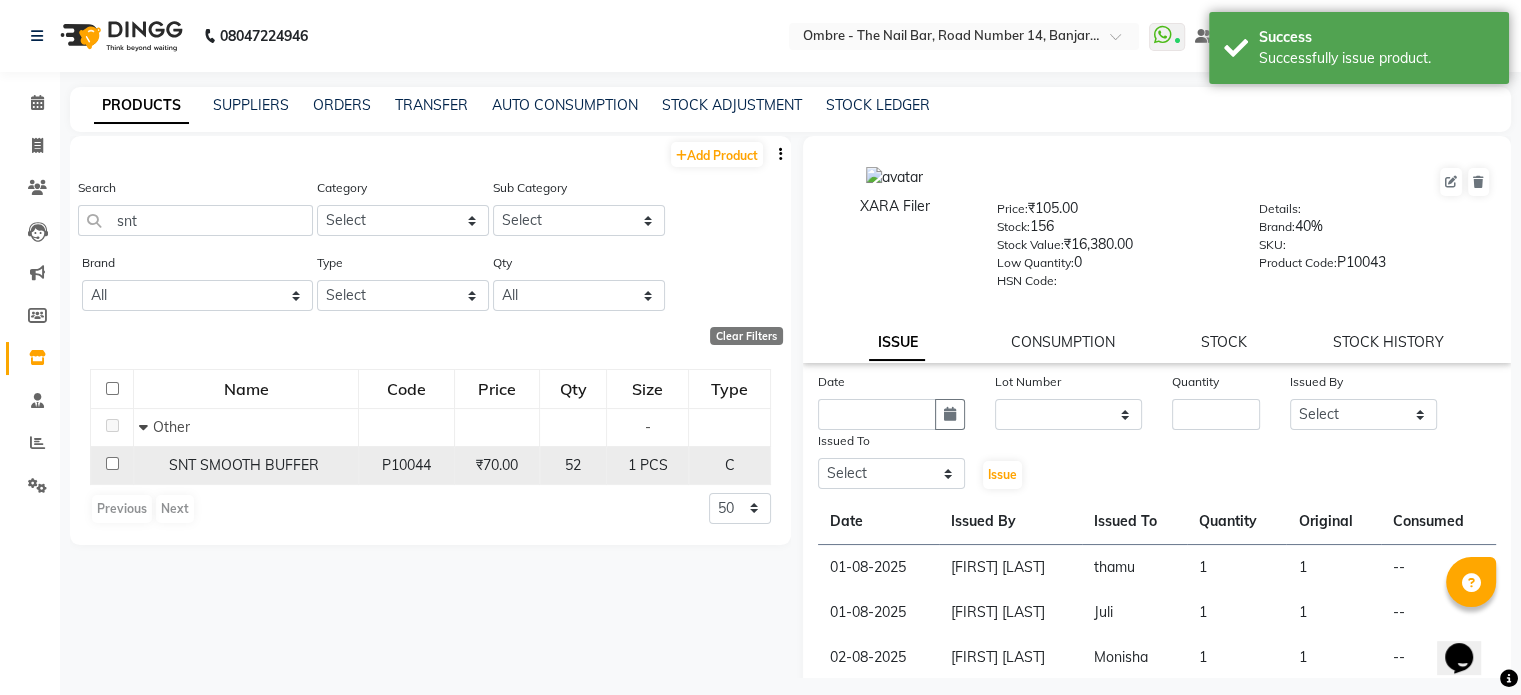 click on "52" 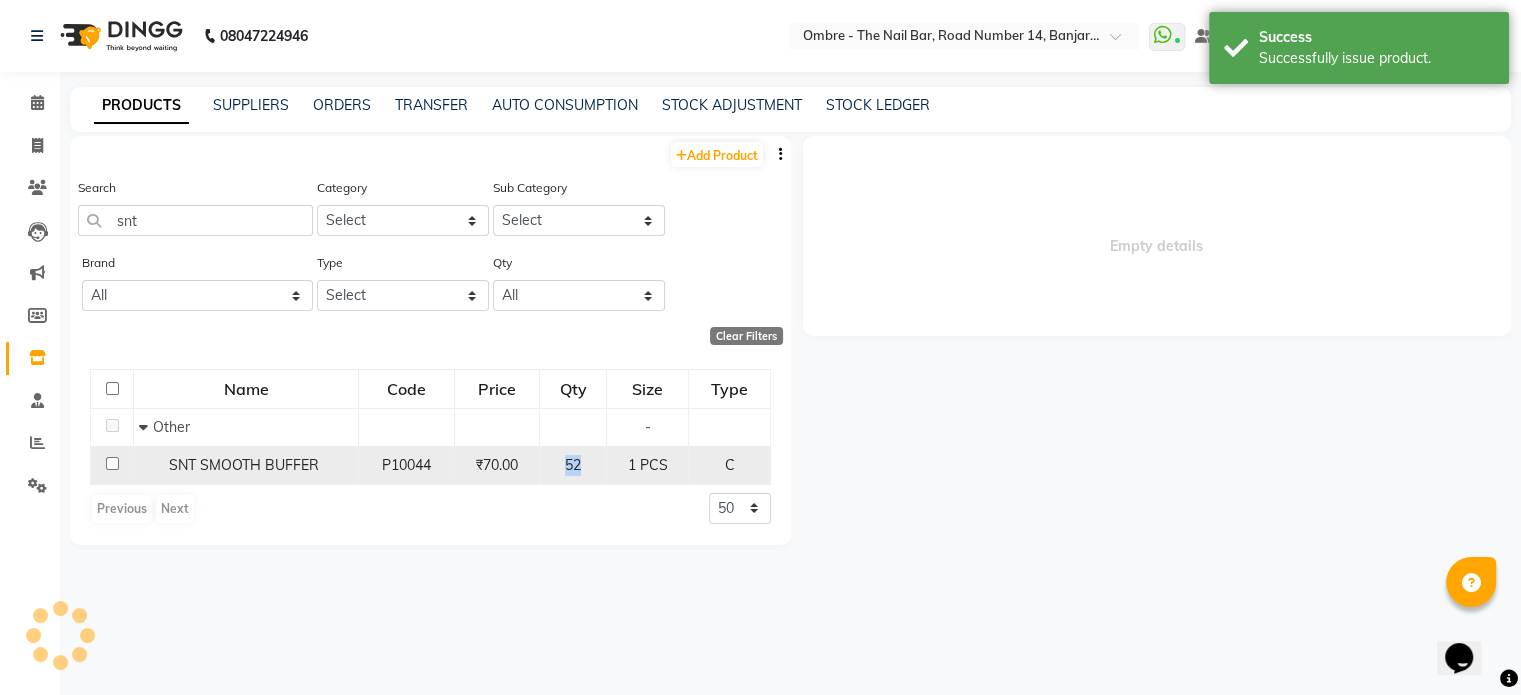 click on "52" 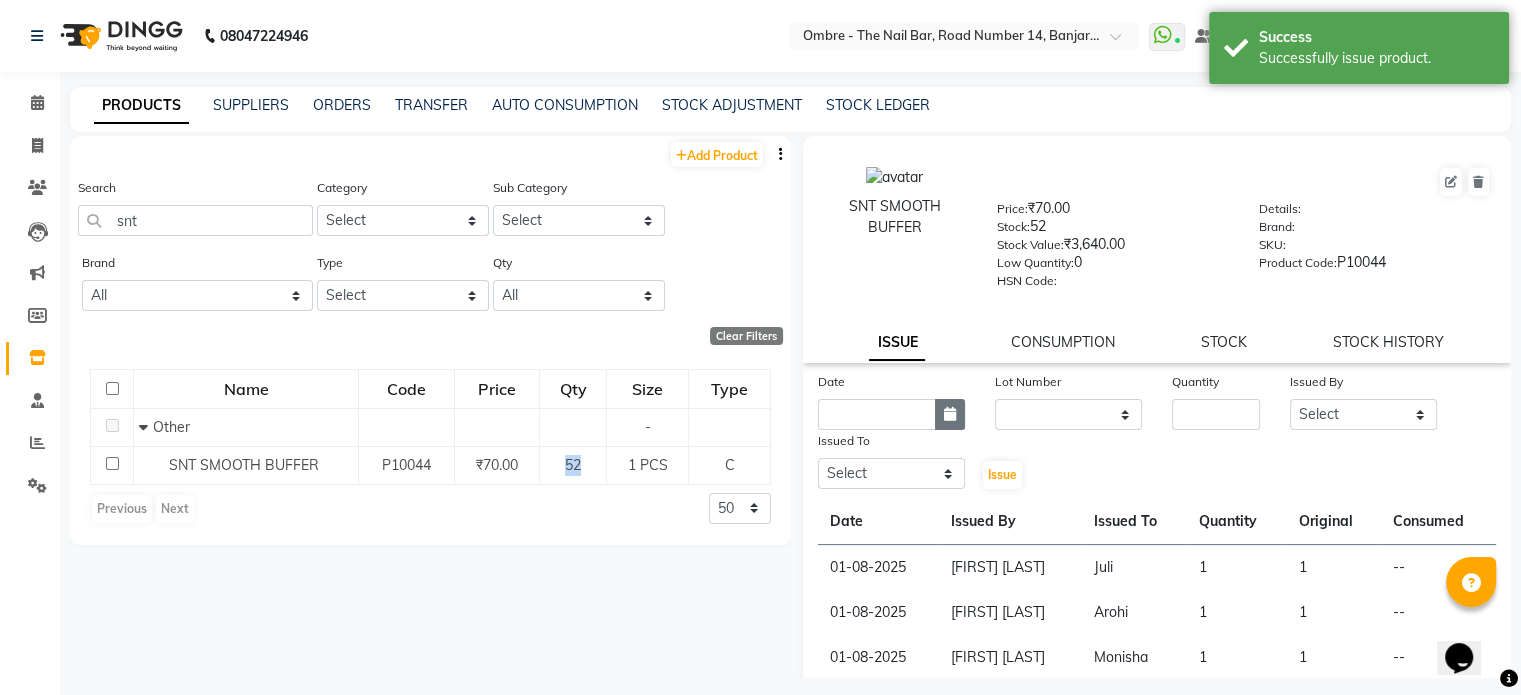click 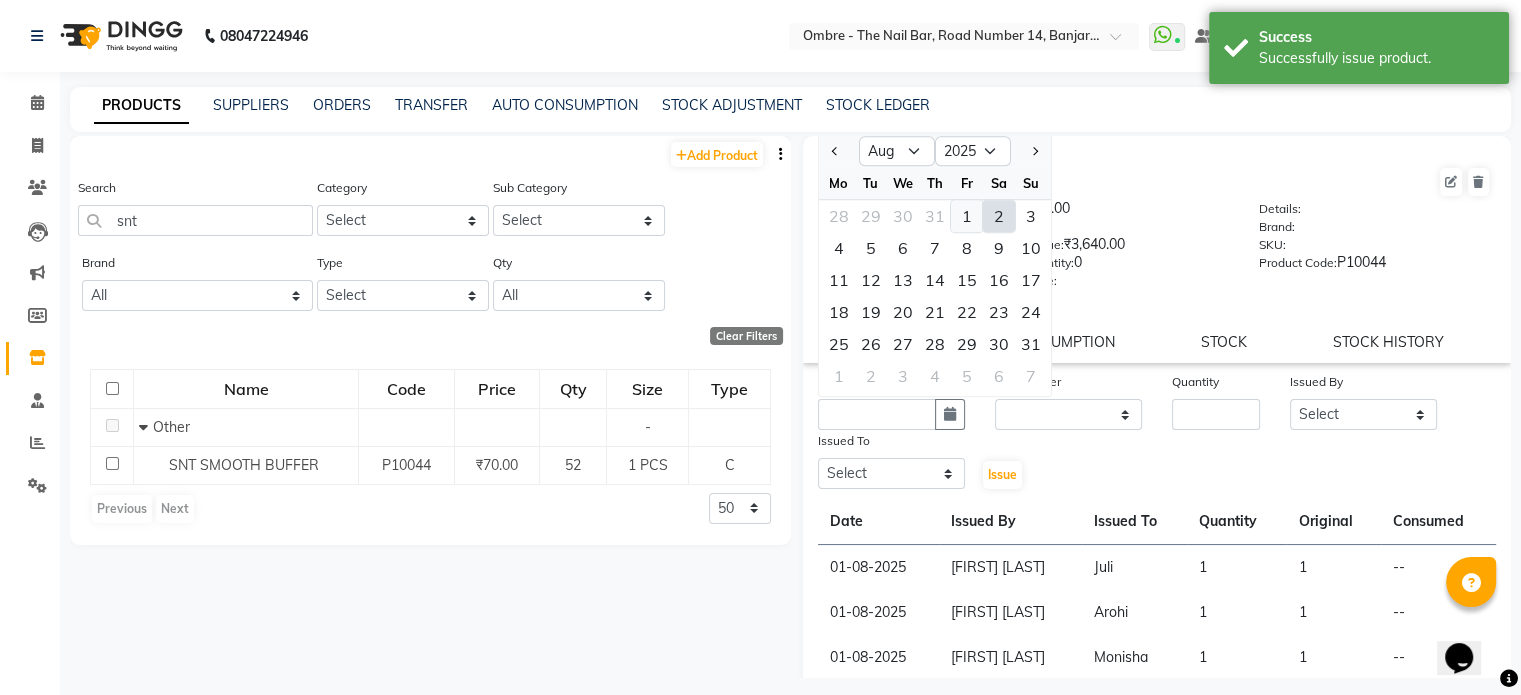 click on "1" 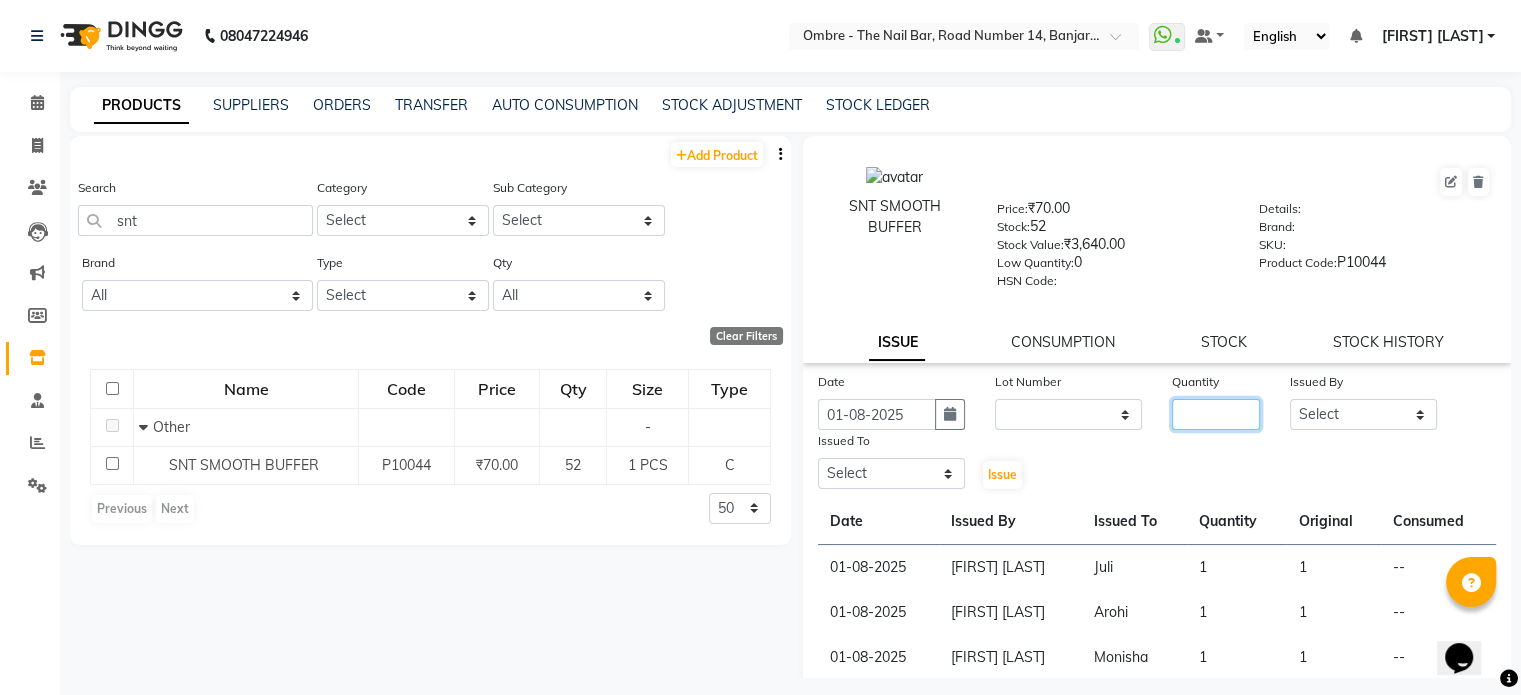 click 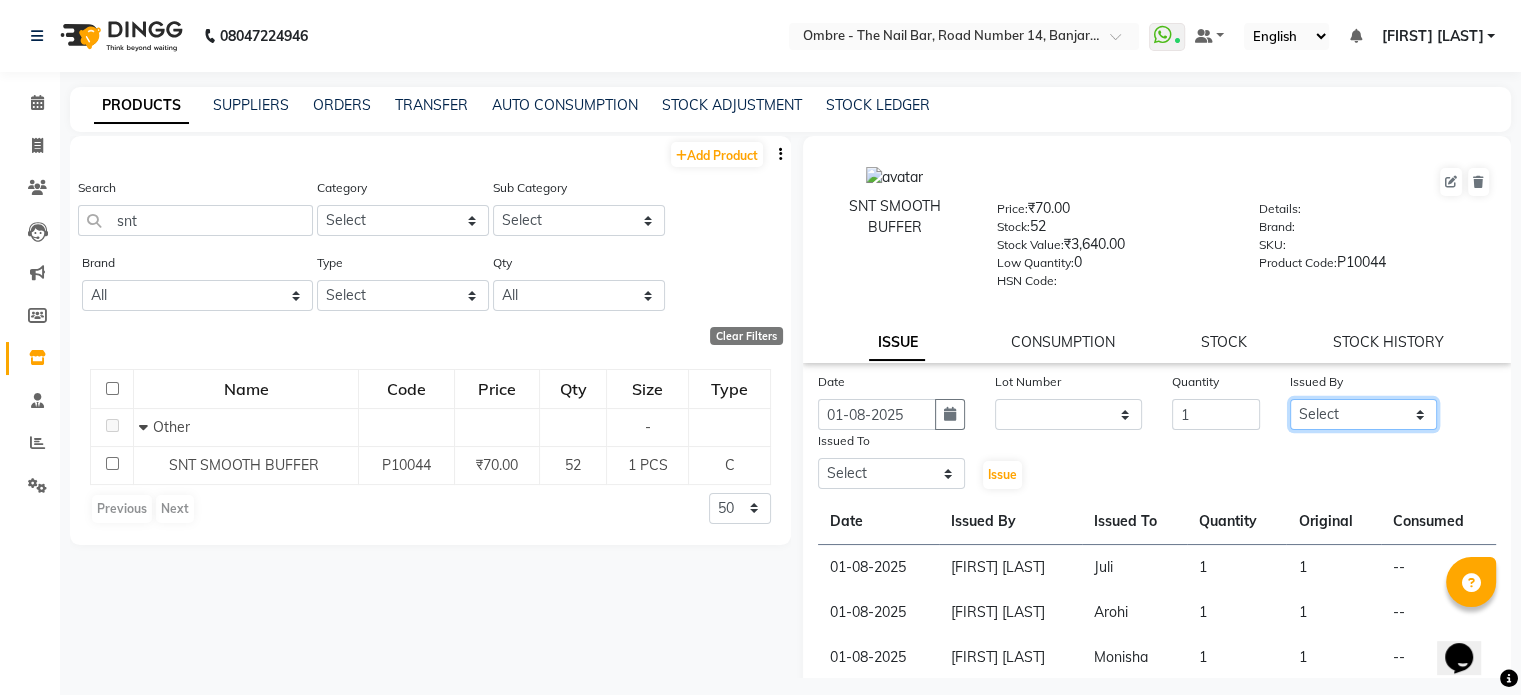 click on "Select Abel Arohi Bharti Esther Gaina Holyson Juli Kasar Lata Monisha Prasad priyanka sakshi jain Sheetal Sushila thamu Wonso" 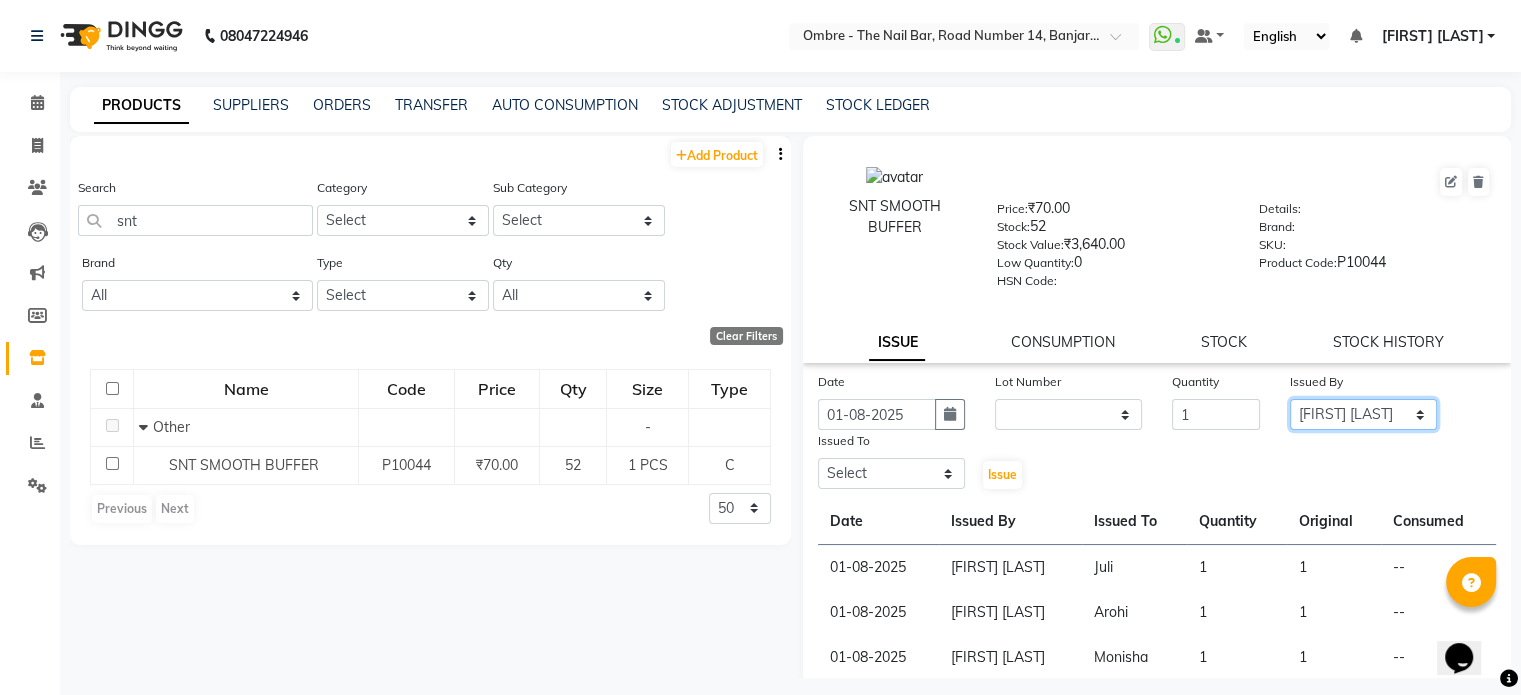 click on "Select Abel Arohi Bharti Esther Gaina Holyson Juli Kasar Lata Monisha Prasad priyanka sakshi jain Sheetal Sushila thamu Wonso" 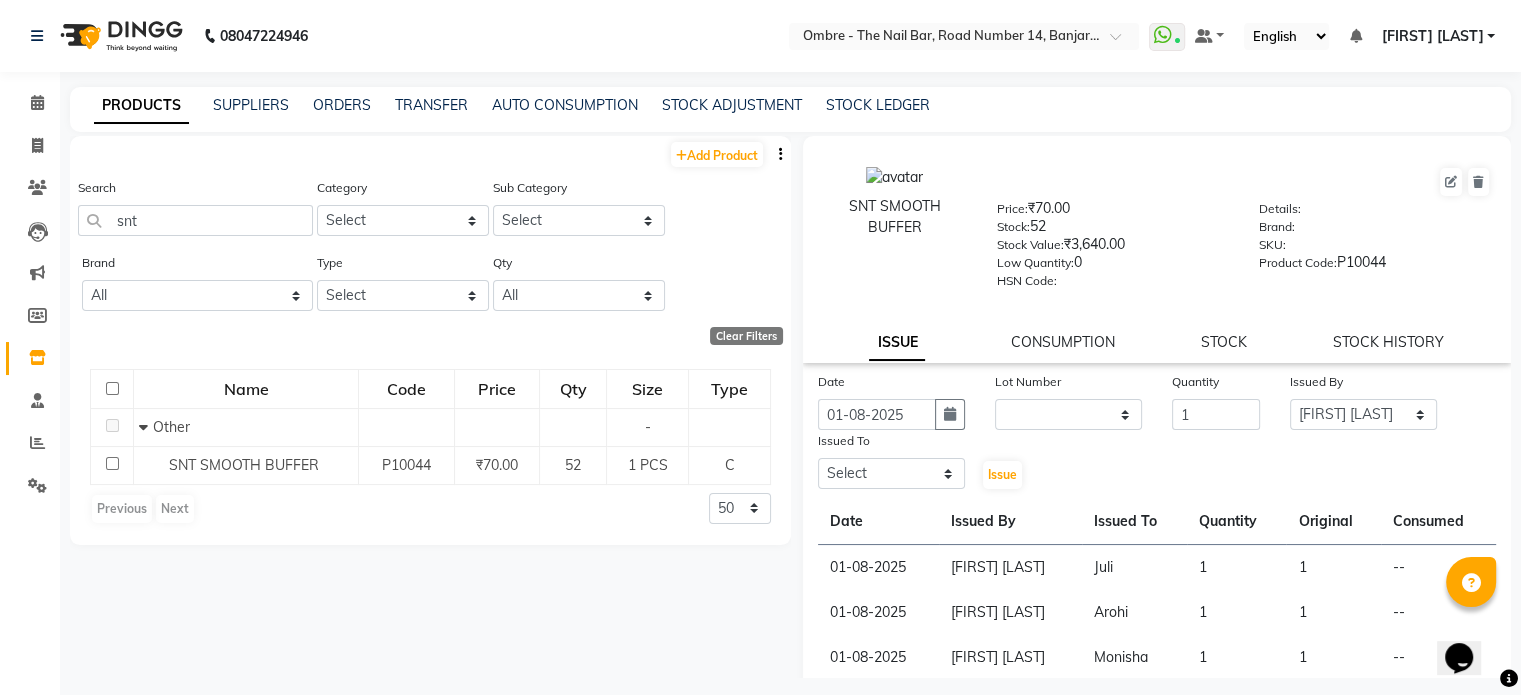 click on "Date 01-08-2025 Lot Number None Quantity 1 Issued By Select Abel Arohi Bharti Esther Gaina Holyson Juli Kasar Lata Monisha Prasad priyanka sakshi jain Sheetal Sushila thamu Wonso Issued To Select Abel Arohi Bharti Esther Gaina Holyson Juli Kasar Lata Monisha Prasad priyanka sakshi jain Sheetal Sushila thamu Wonso  Issue  Date Issued By Issued To Quantity Original Consumed 01-08-2025 sakshi jain Juli 1  1  -- 01-08-2025 sakshi jain Arohi 1  1  -- 01-08-2025 sakshi jain Monisha 1  1  -- 24-07-2025 sakshi jain Abel 1  1  -- 24-07-2025 sakshi jain Sushila 1  1  -- 24-07-2025 sakshi jain Monisha 1  1  -- 23-07-2025 sakshi jain Sheetal 1  1  -- 16-07-2025 sakshi jain Wonso 1  1  -- 06-07-2025 sakshi jain Juli 1  1  -- 08-07-2025 sakshi jain Lata 1  1  --  Previous  page  1 / 15  You're on page  1 page  2 page  3 page  4 page  5 page  ... page  15  Next  page" 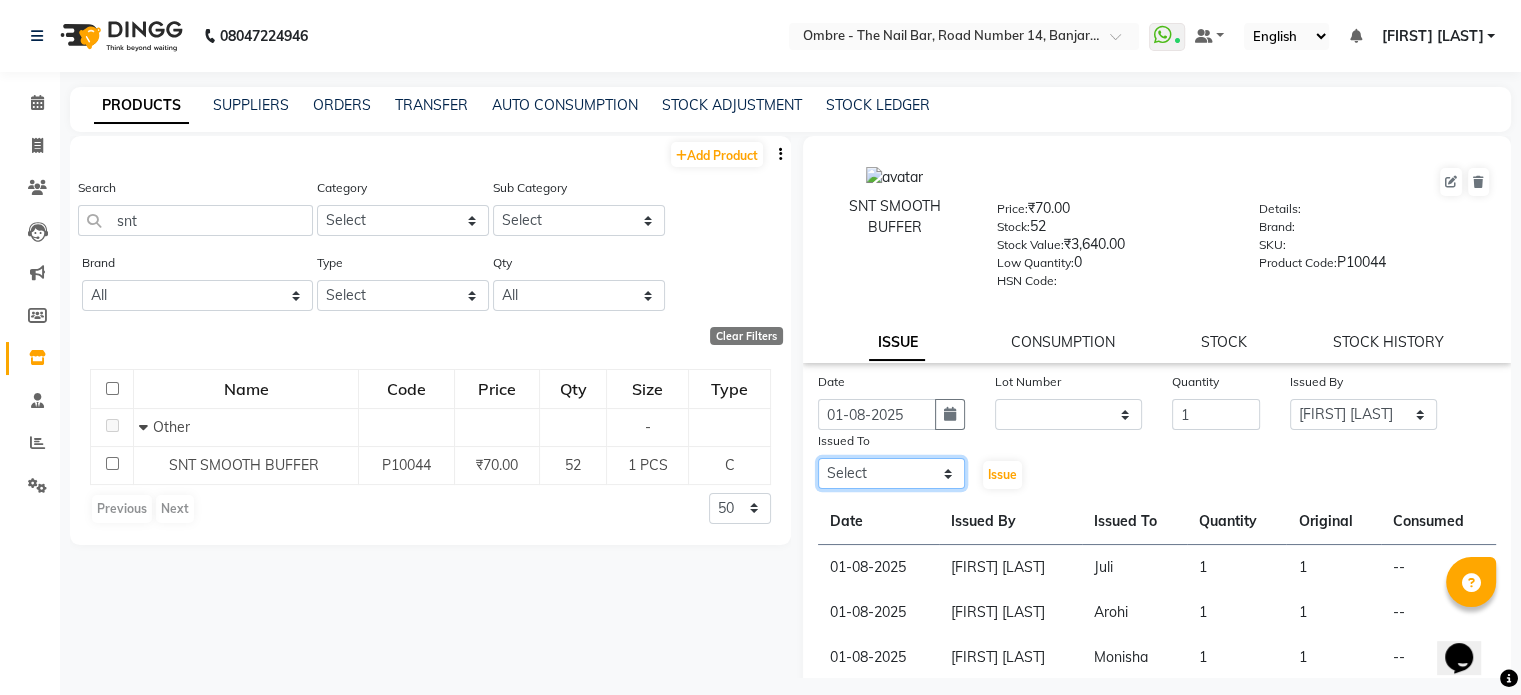 click on "Select Abel Arohi Bharti Esther Gaina Holyson Juli Kasar Lata Monisha Prasad priyanka sakshi jain Sheetal Sushila thamu Wonso" 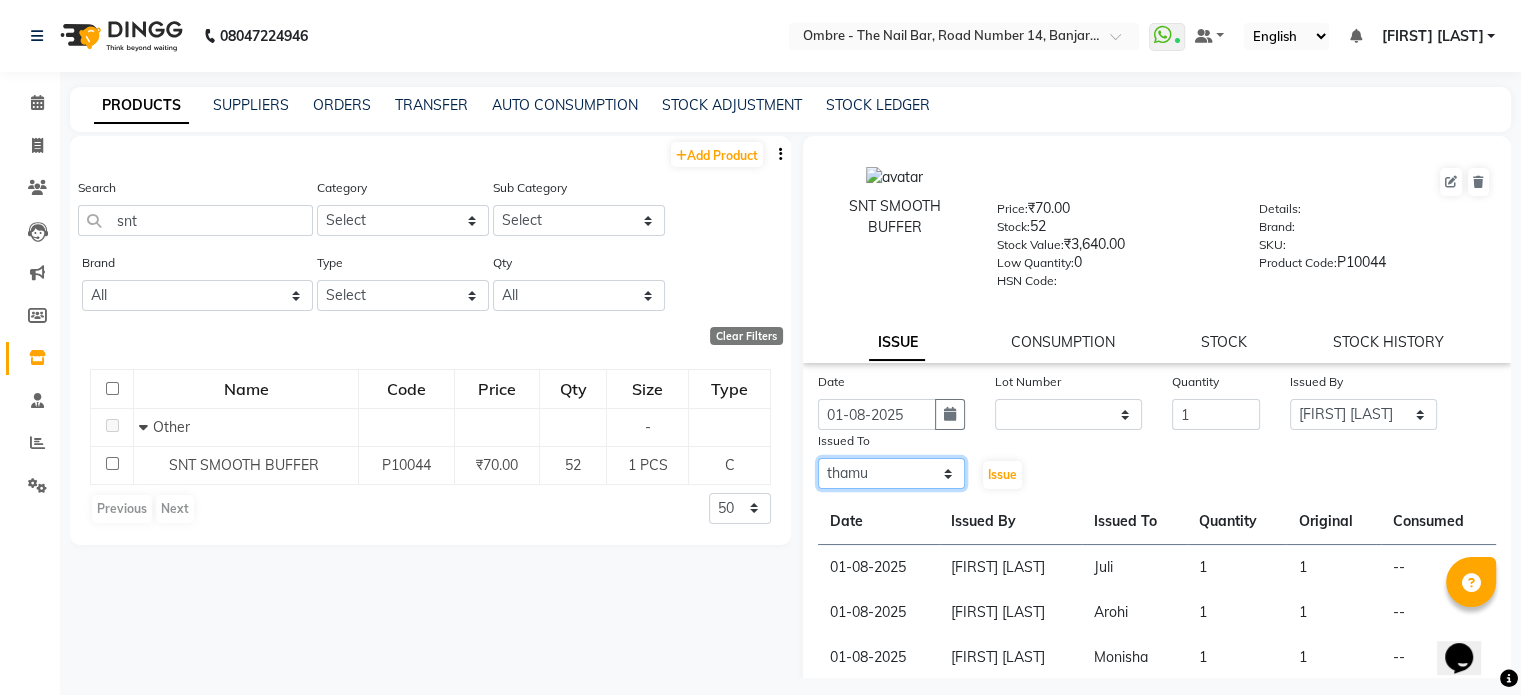 click on "Select Abel Arohi Bharti Esther Gaina Holyson Juli Kasar Lata Monisha Prasad priyanka sakshi jain Sheetal Sushila thamu Wonso" 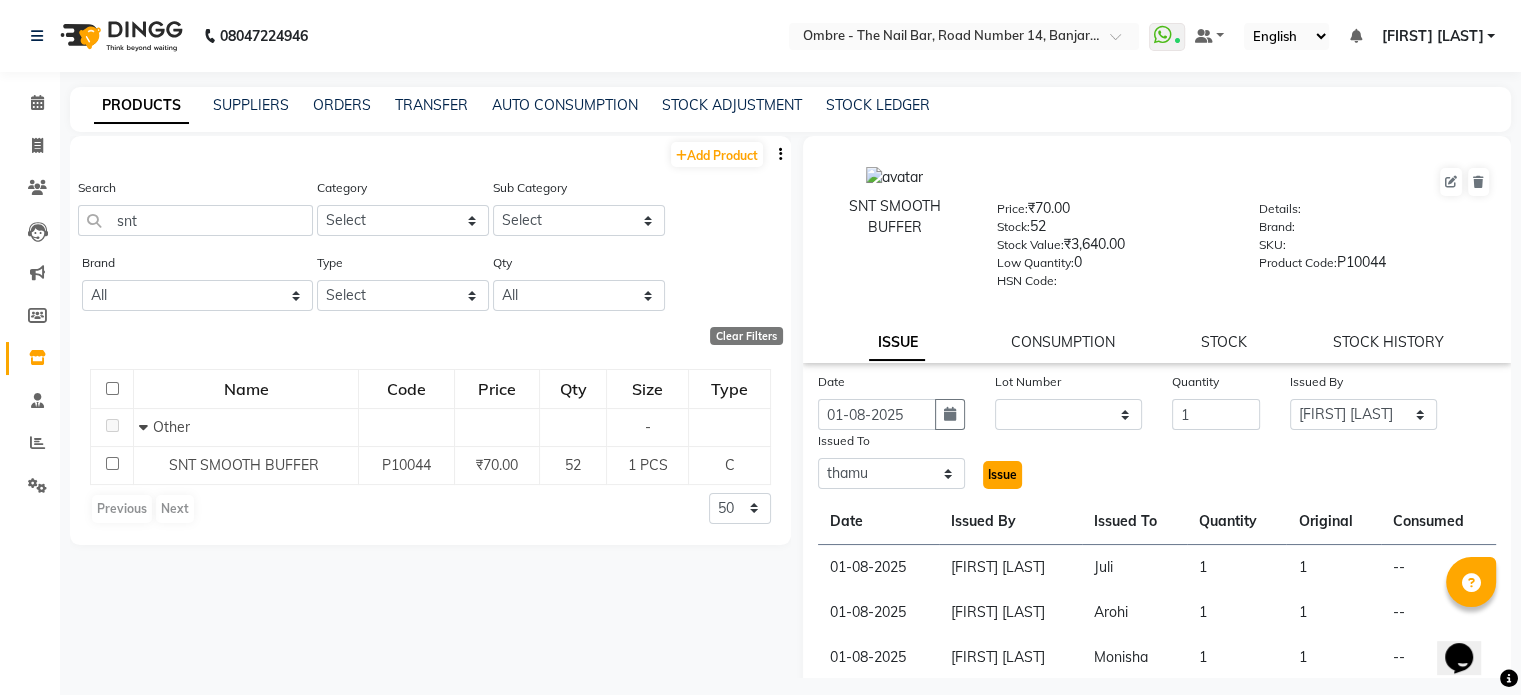 click on "Issue" 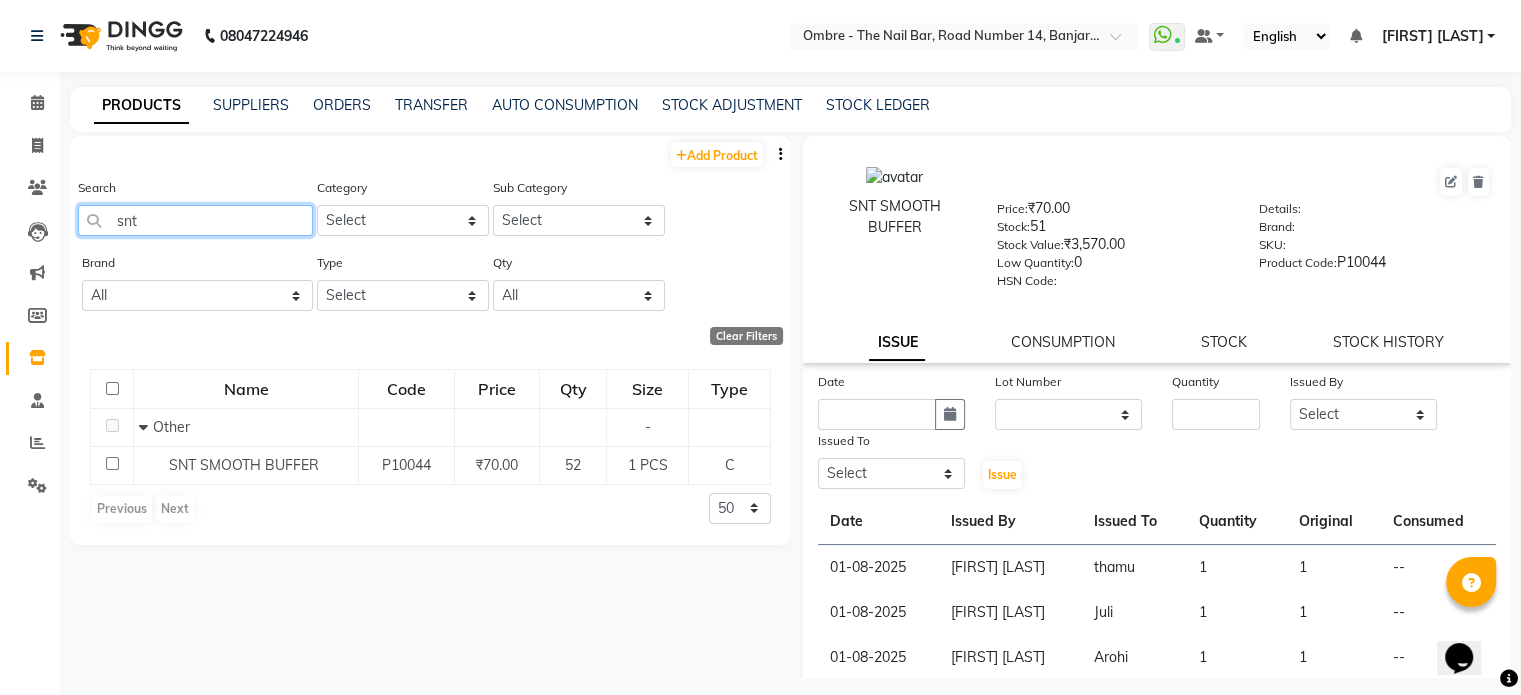 drag, startPoint x: 168, startPoint y: 229, endPoint x: 80, endPoint y: 220, distance: 88.45903 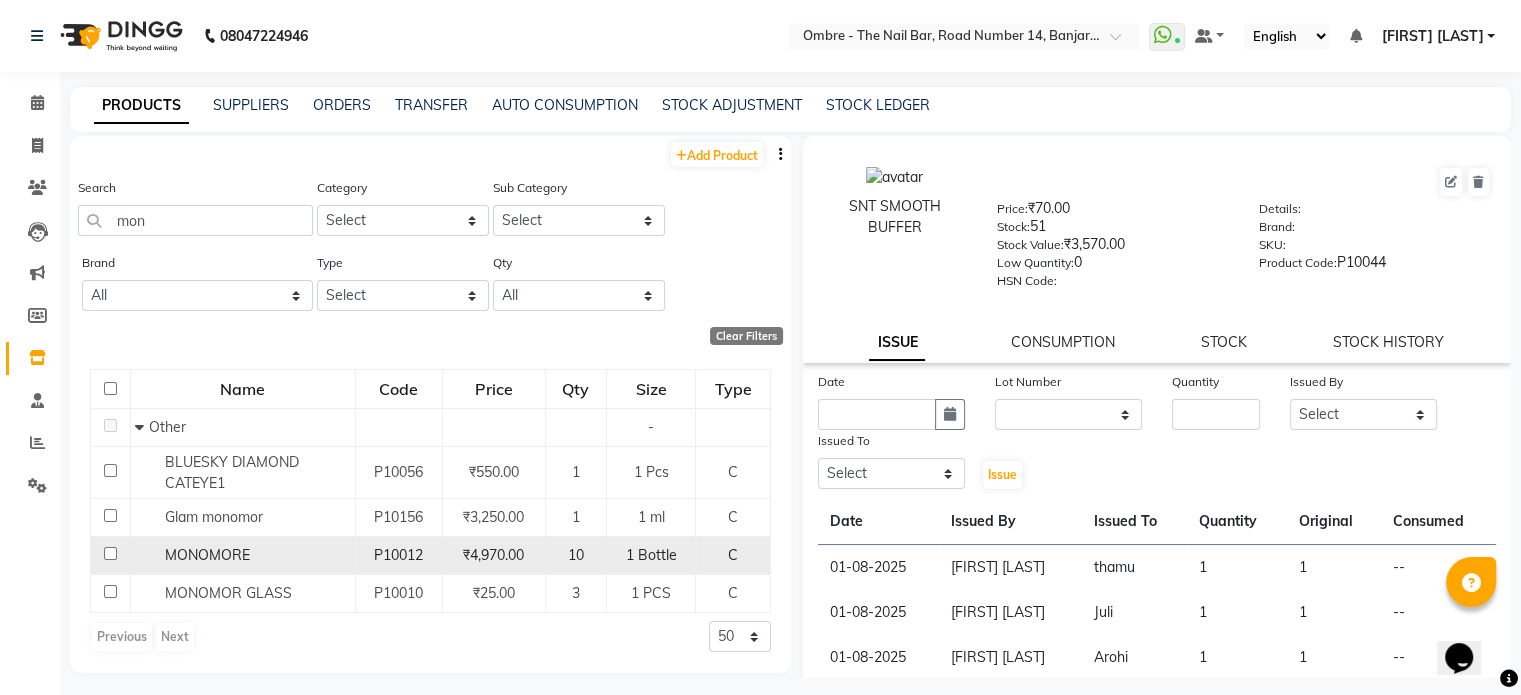 click on "1 Bottle" 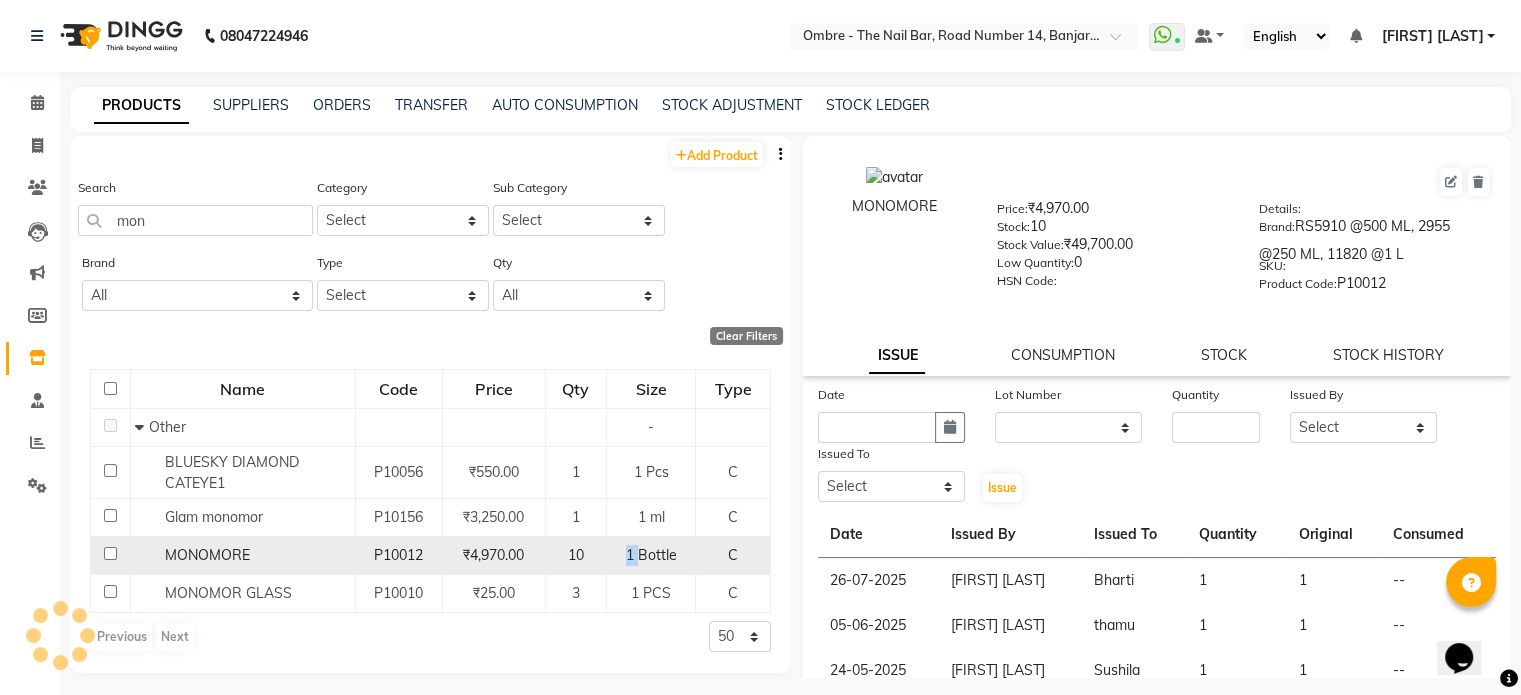 click on "1 Bottle" 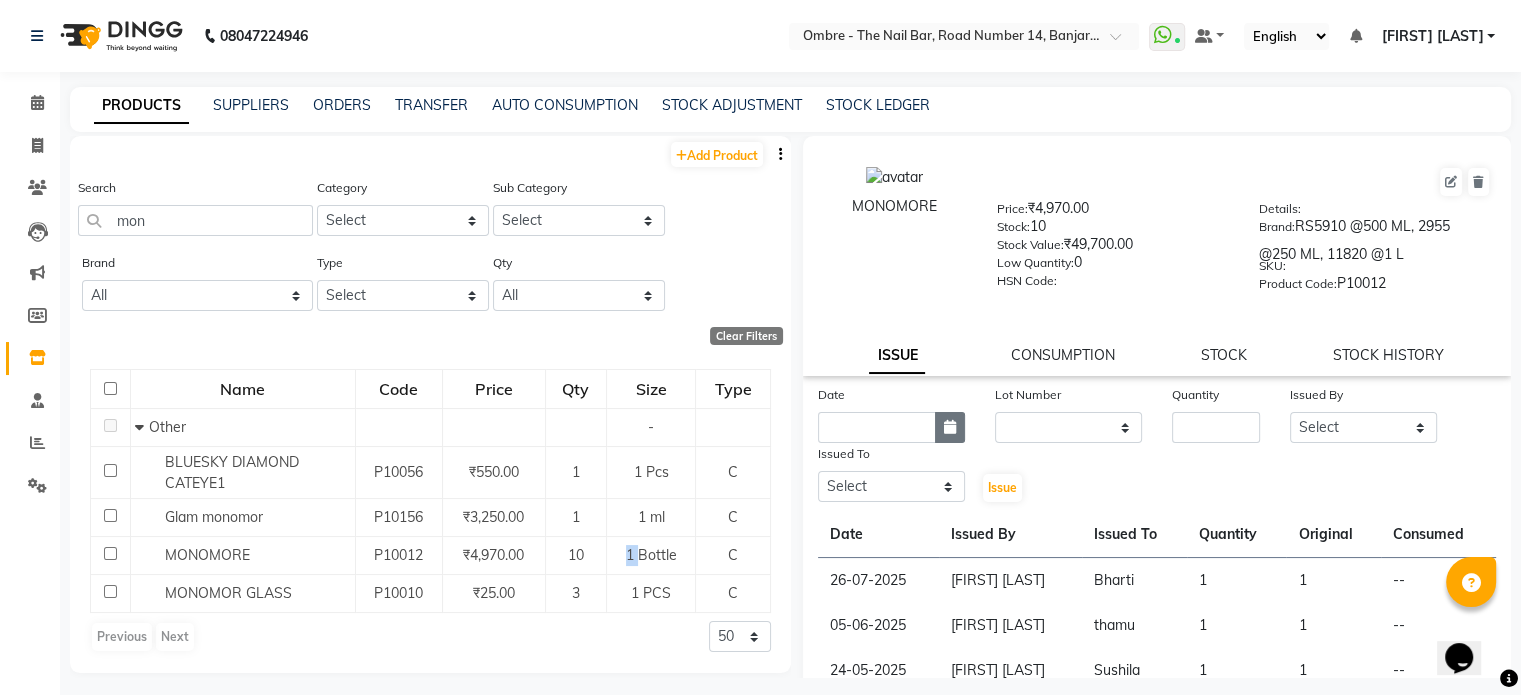 click 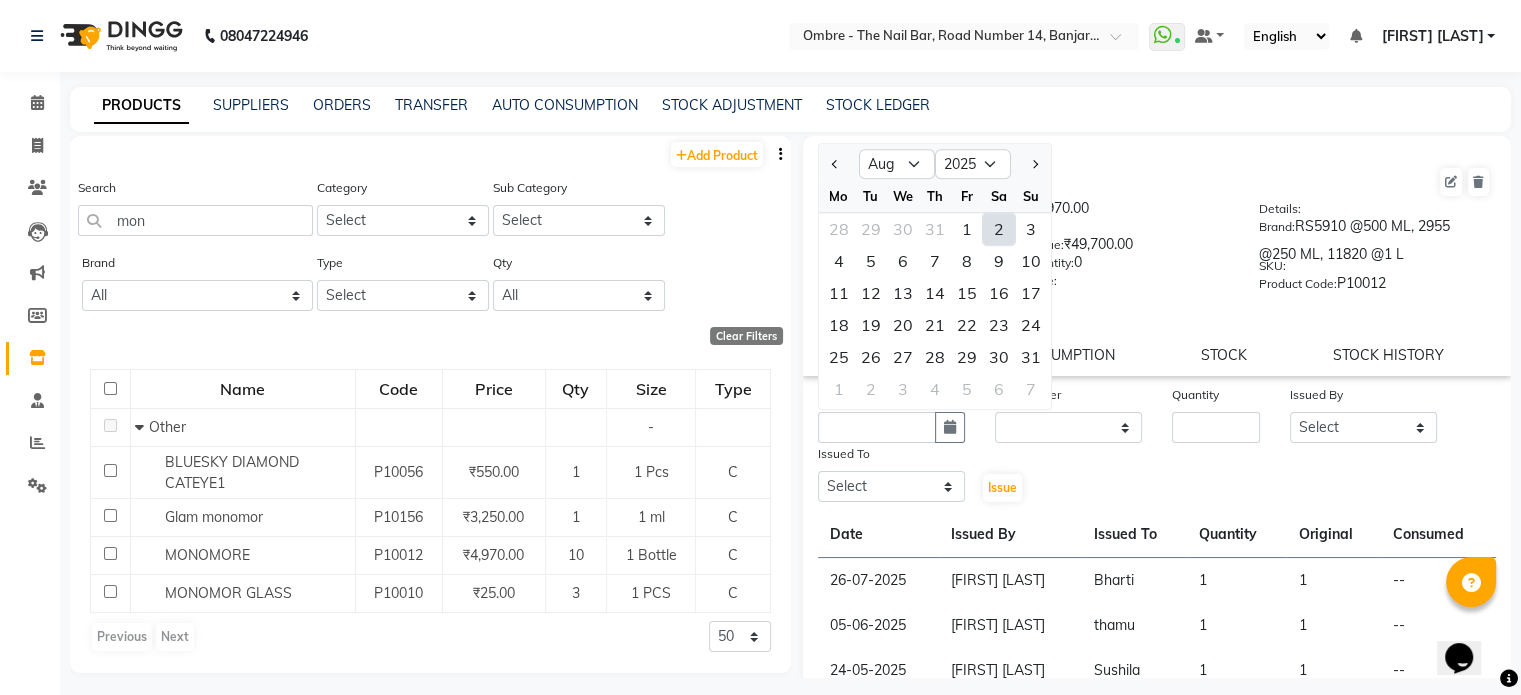 click on "1" 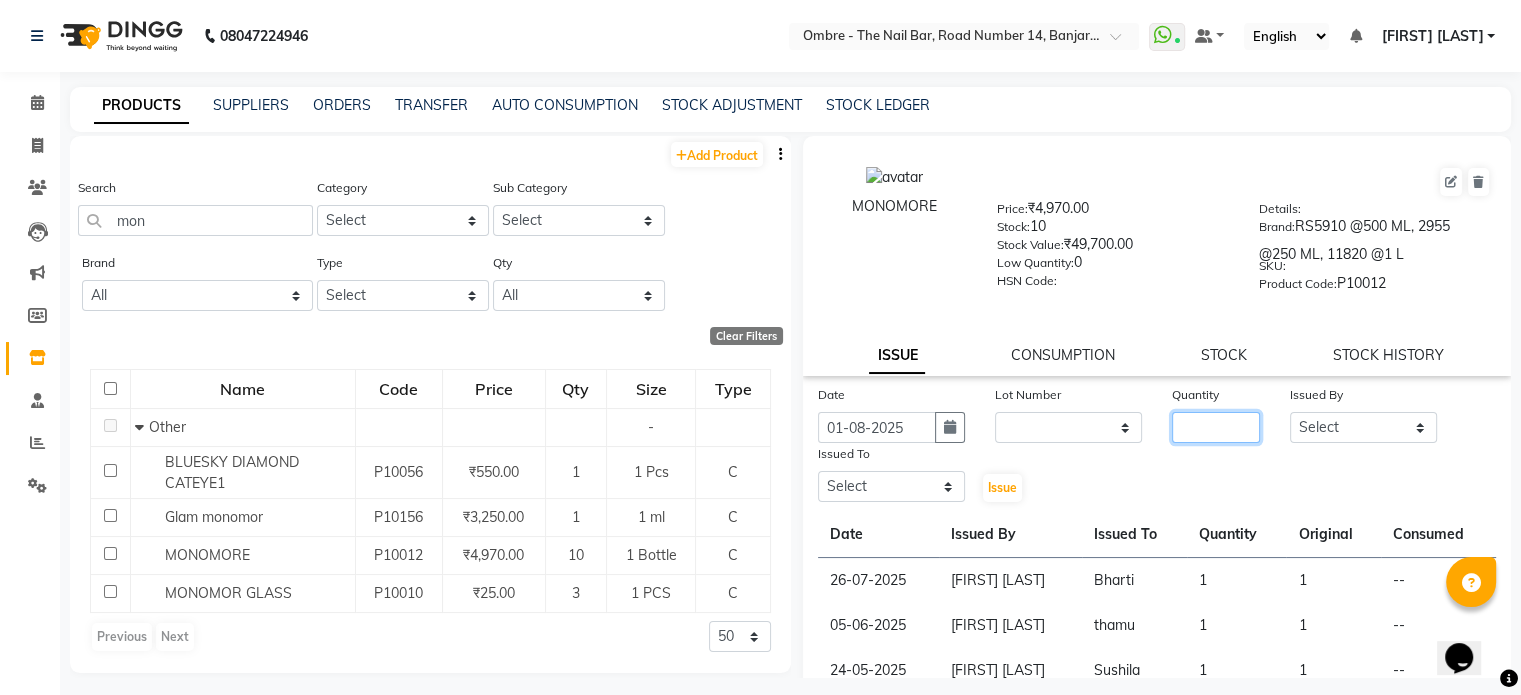 click 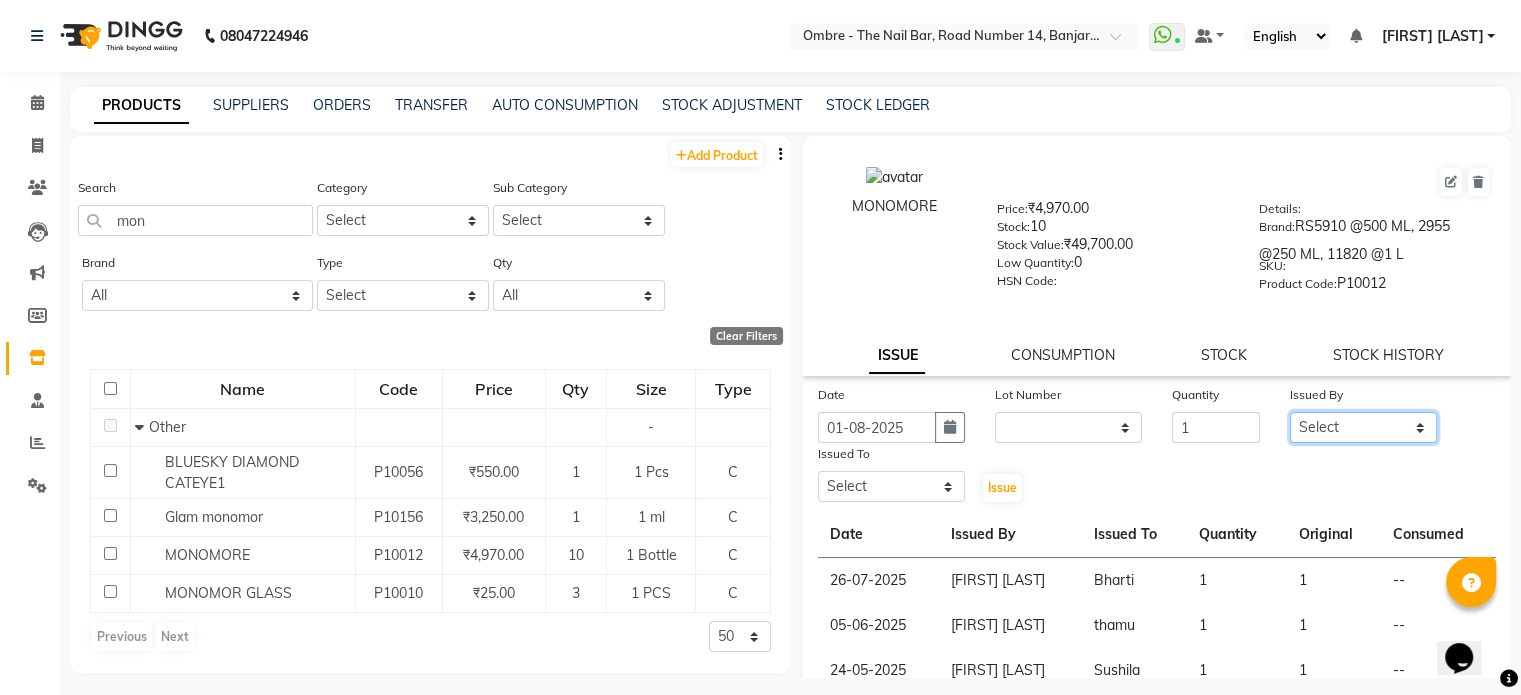 click on "Select Abel Arohi Bharti Esther Gaina Holyson Juli Kasar Lata Monisha Prasad priyanka sakshi jain Sheetal Sushila thamu Wonso" 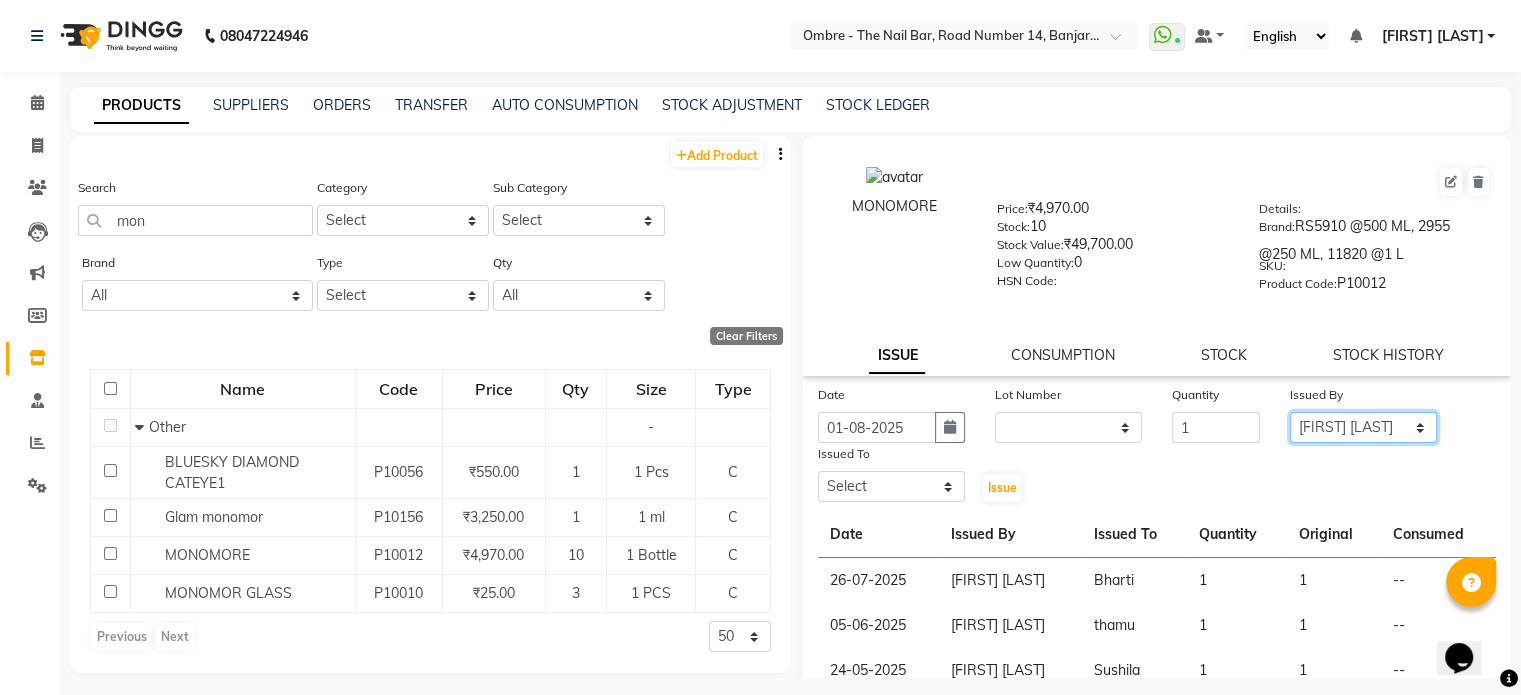 click on "Select Abel Arohi Bharti Esther Gaina Holyson Juli Kasar Lata Monisha Prasad priyanka sakshi jain Sheetal Sushila thamu Wonso" 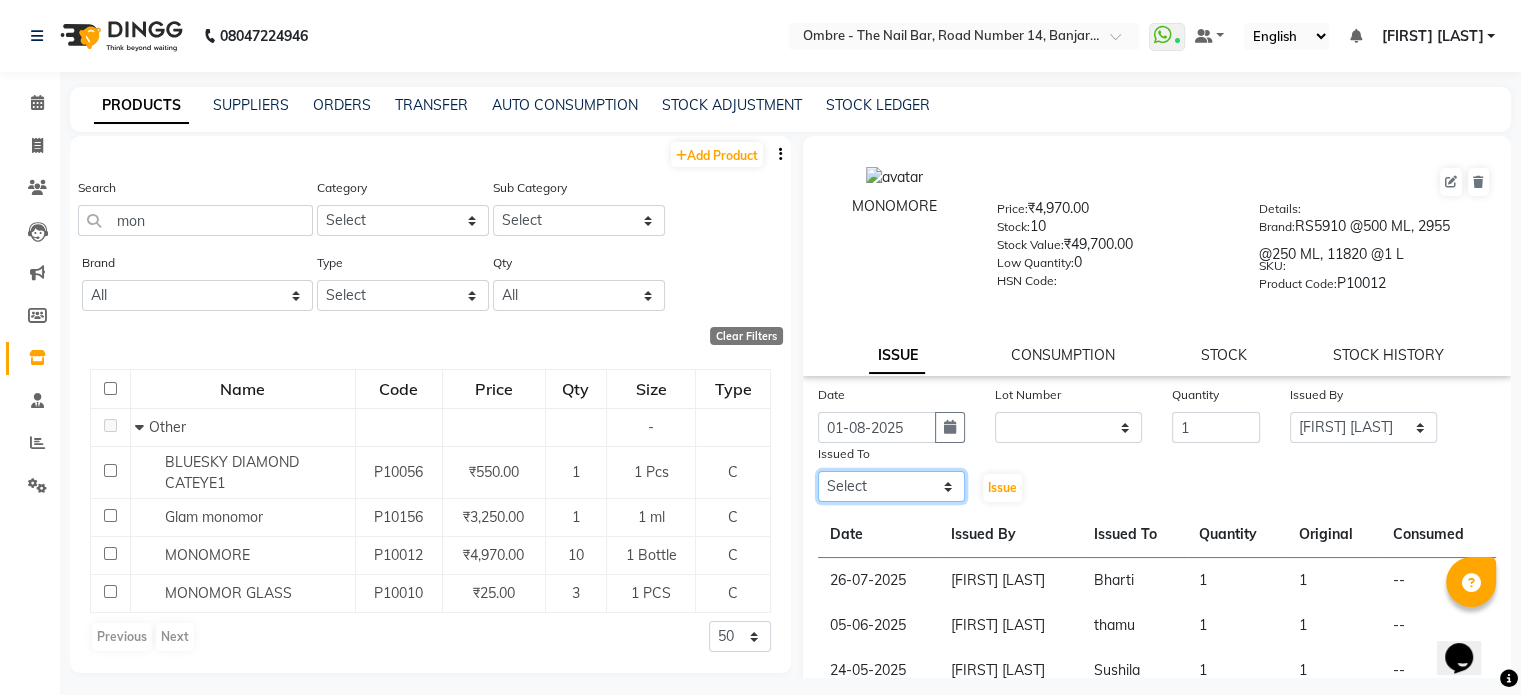 click on "Select Abel Arohi Bharti Esther Gaina Holyson Juli Kasar Lata Monisha Prasad priyanka sakshi jain Sheetal Sushila thamu Wonso" 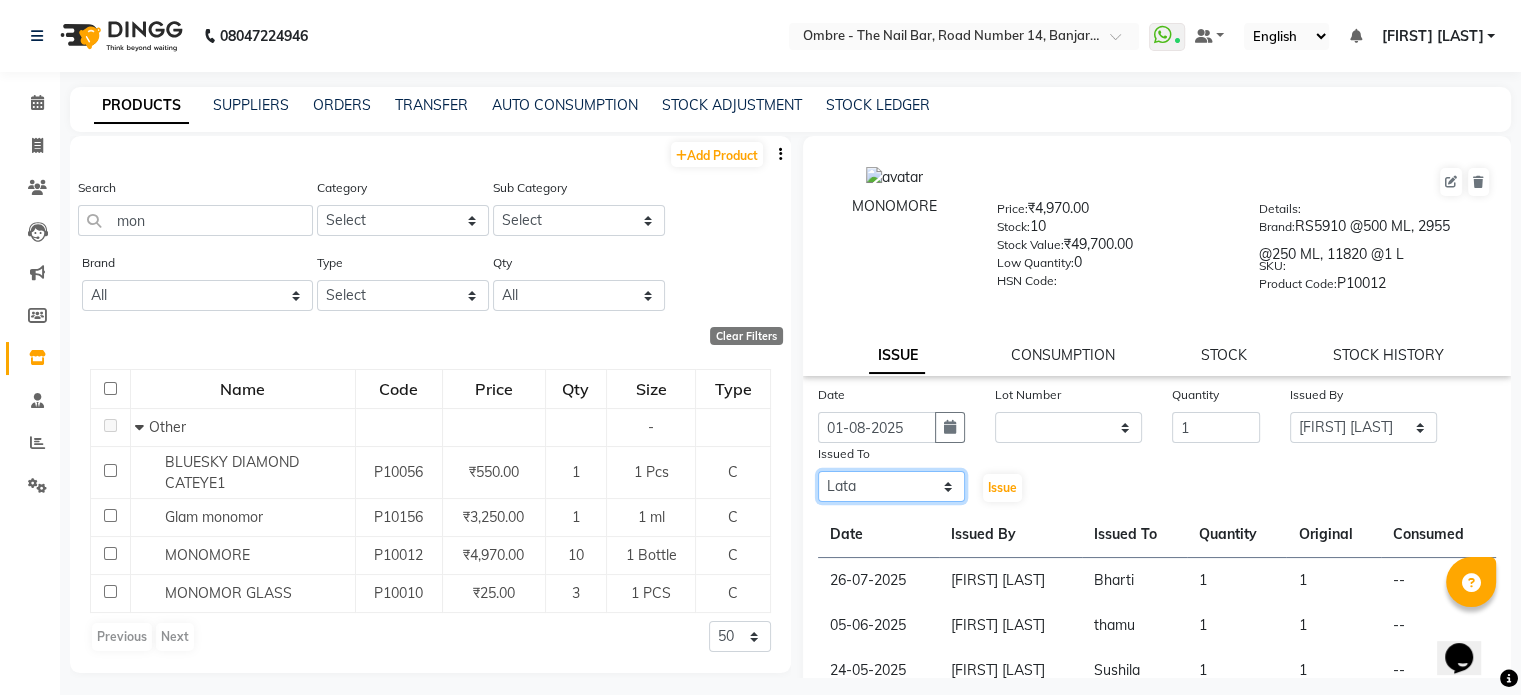 click on "Select Abel Arohi Bharti Esther Gaina Holyson Juli Kasar Lata Monisha Prasad priyanka sakshi jain Sheetal Sushila thamu Wonso" 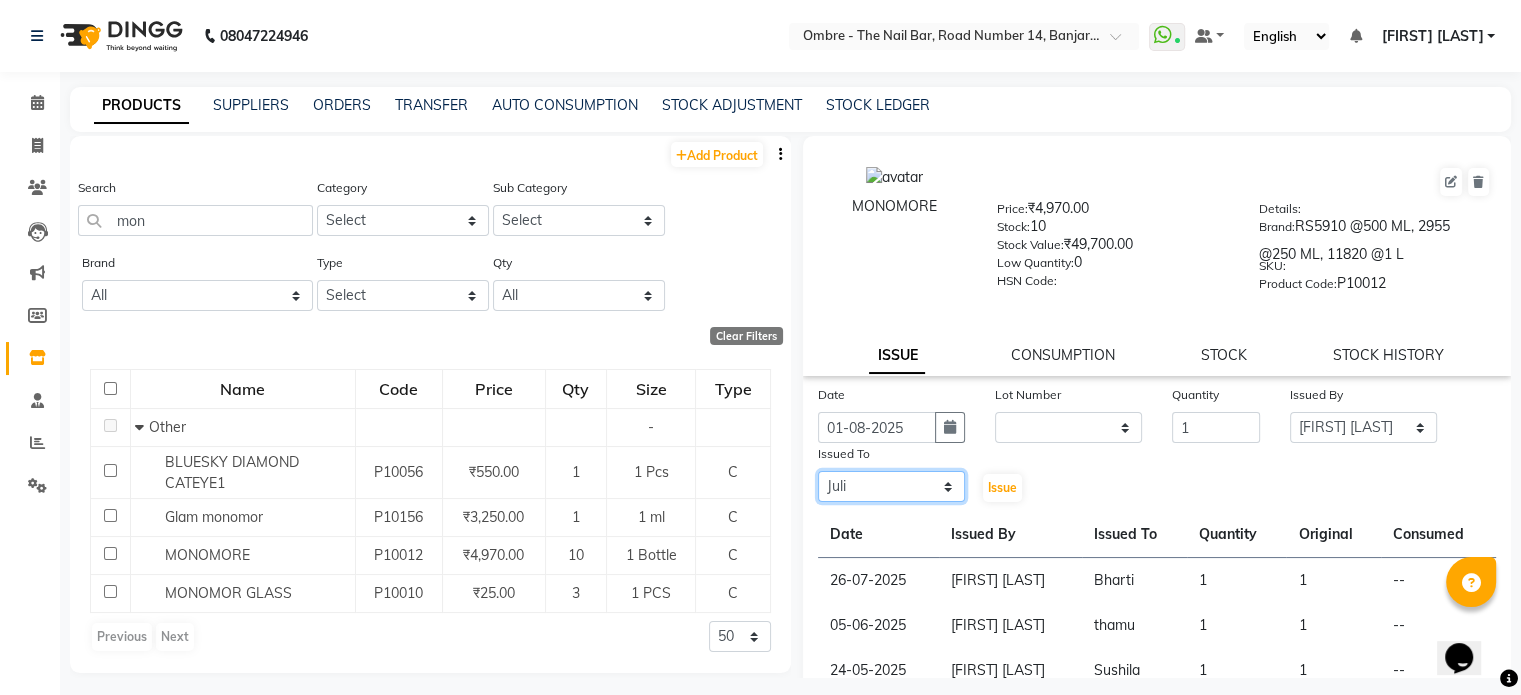 click on "Select Abel Arohi Bharti Esther Gaina Holyson Juli Kasar Lata Monisha Prasad priyanka sakshi jain Sheetal Sushila thamu Wonso" 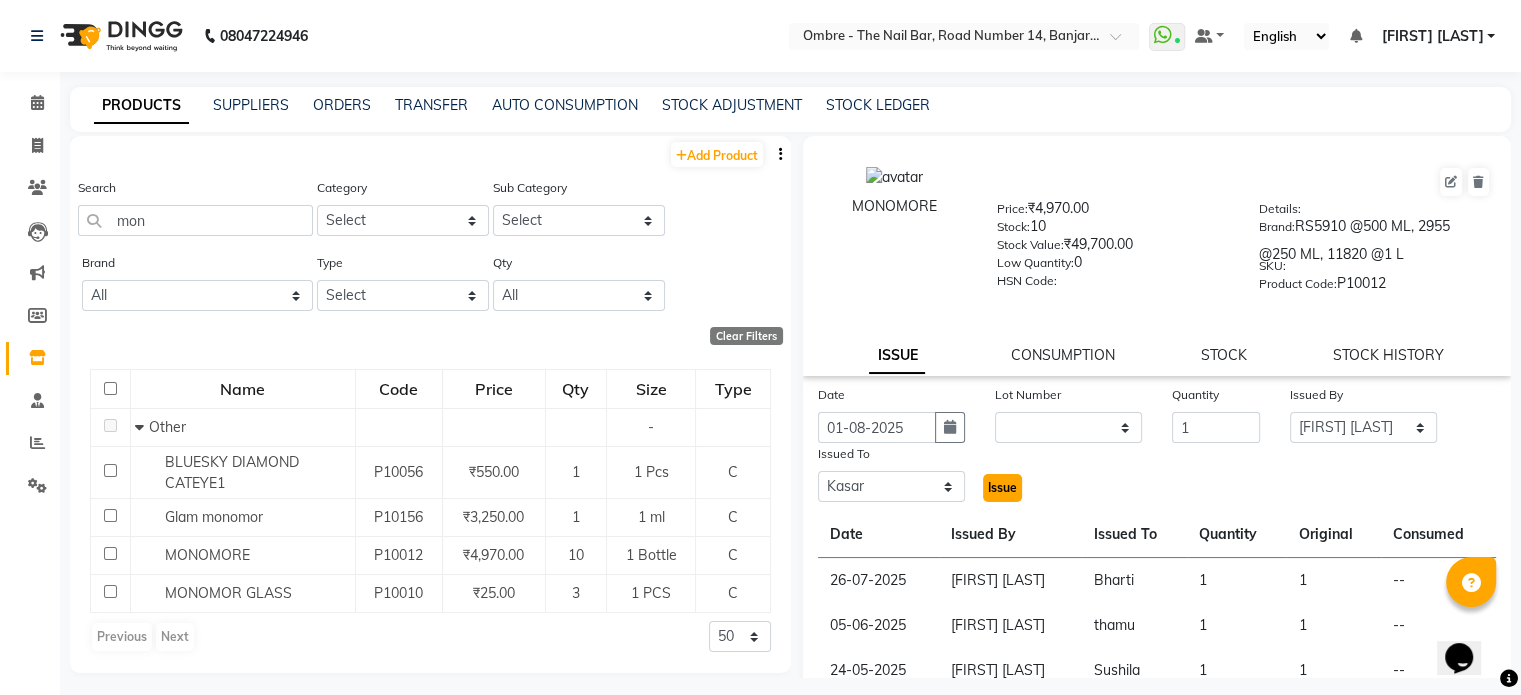 click on "Issue" 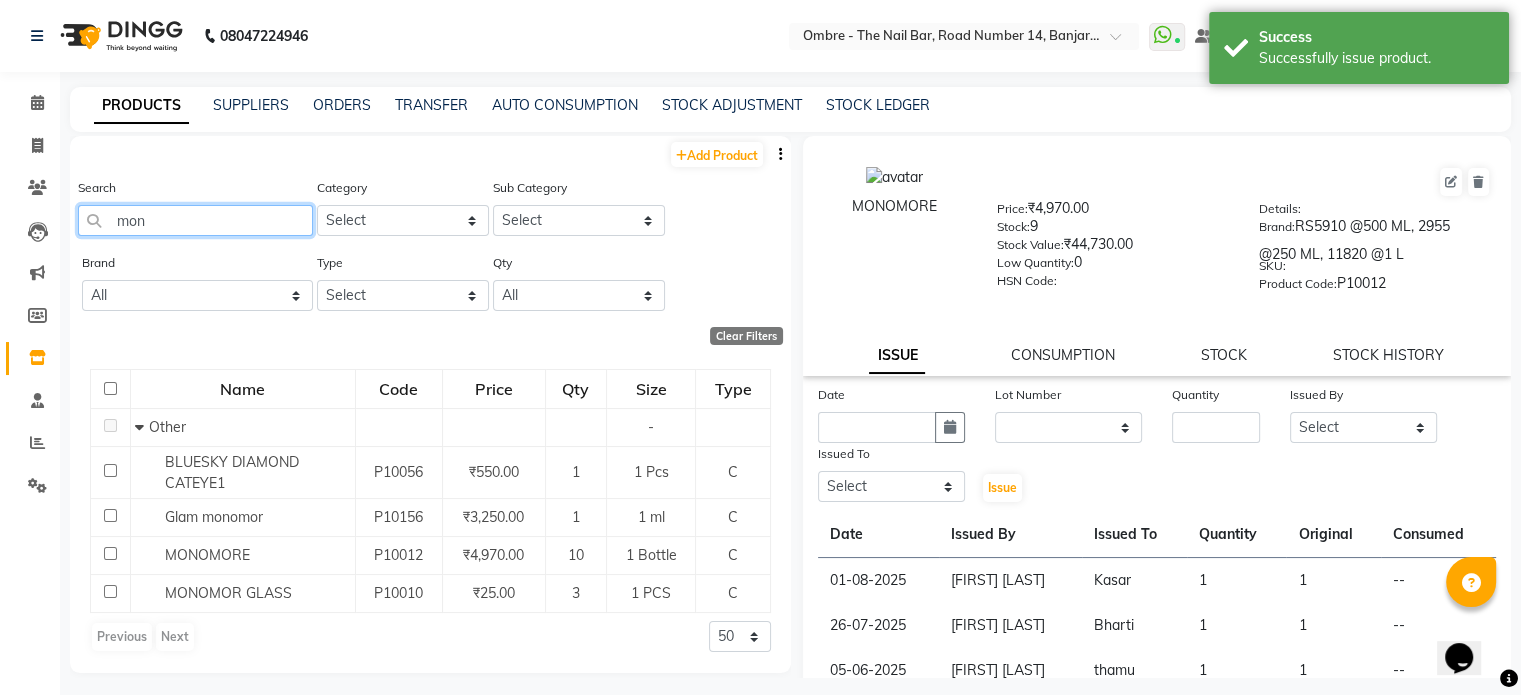drag, startPoint x: 151, startPoint y: 233, endPoint x: 56, endPoint y: 215, distance: 96.69022 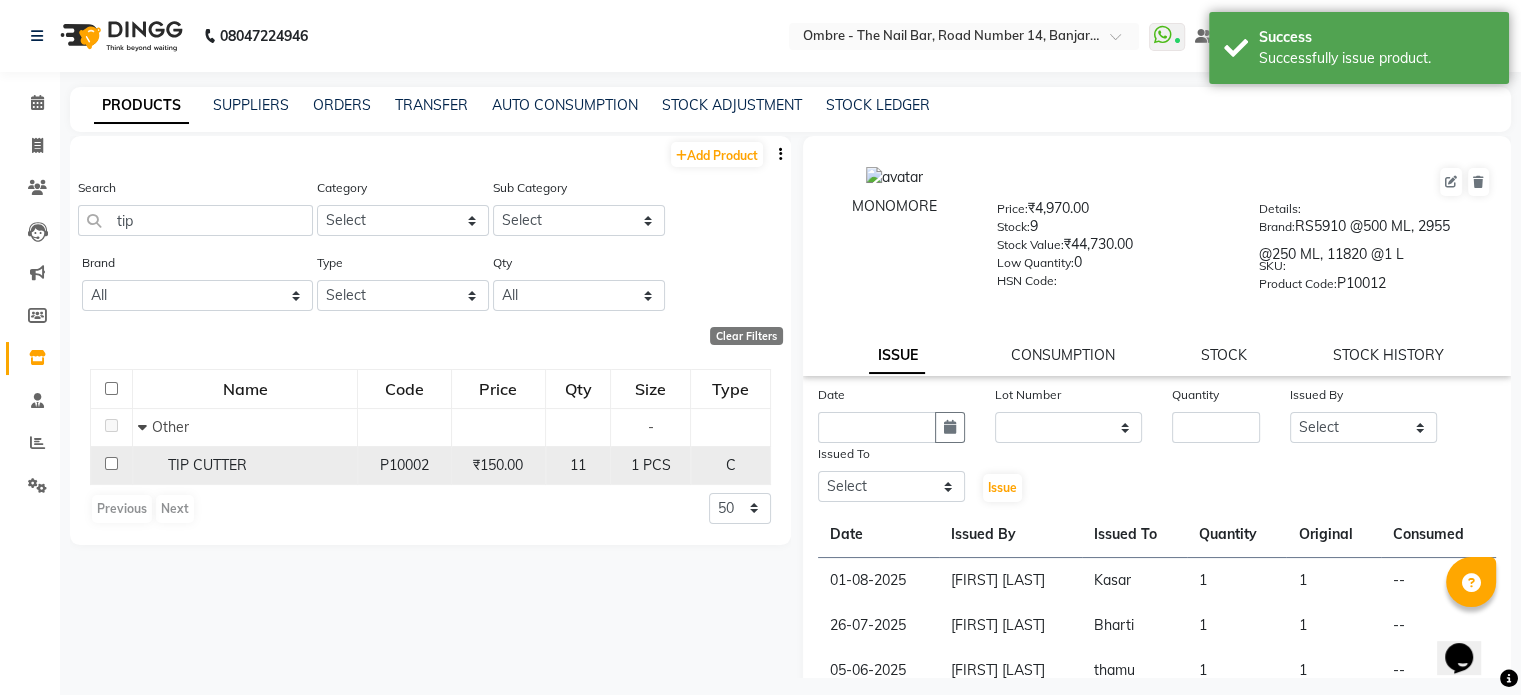 click on "₹150.00" 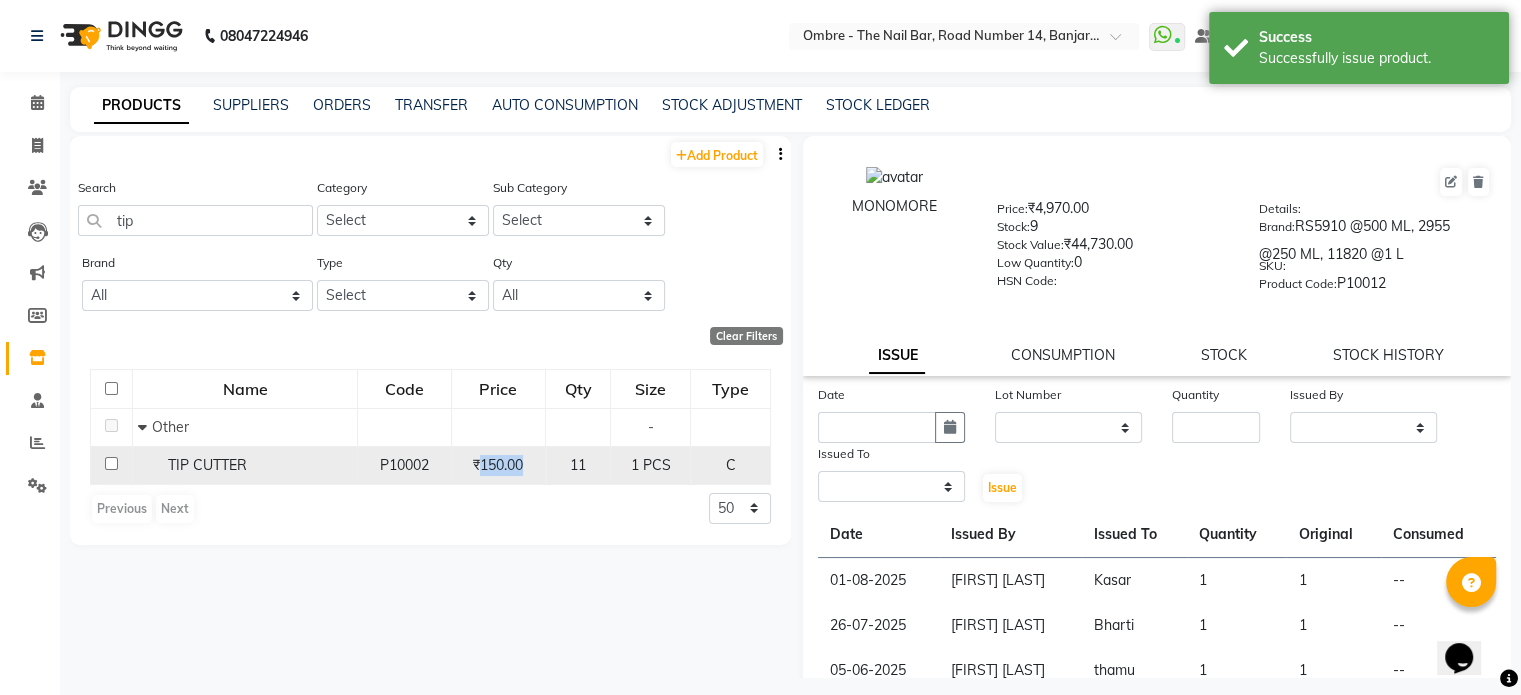 click on "₹150.00" 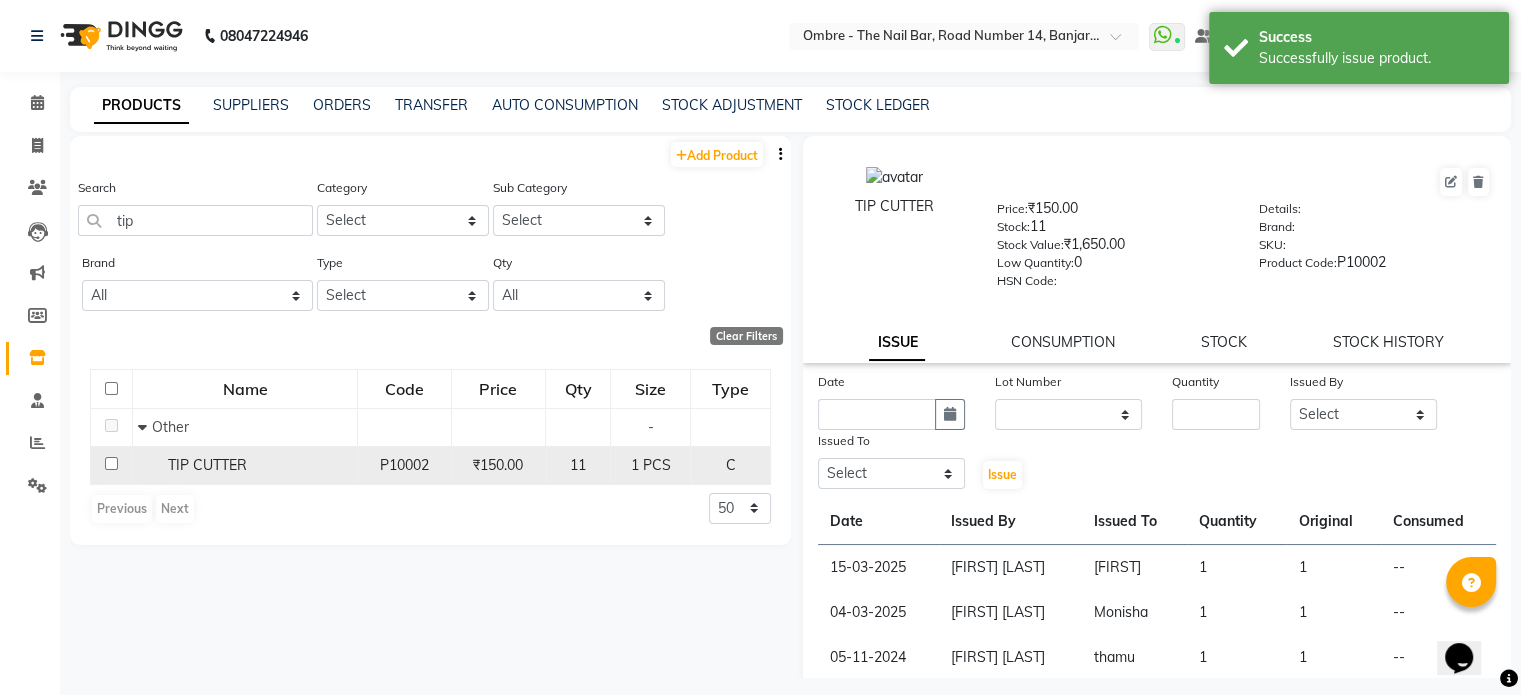 click on "1 PCS" 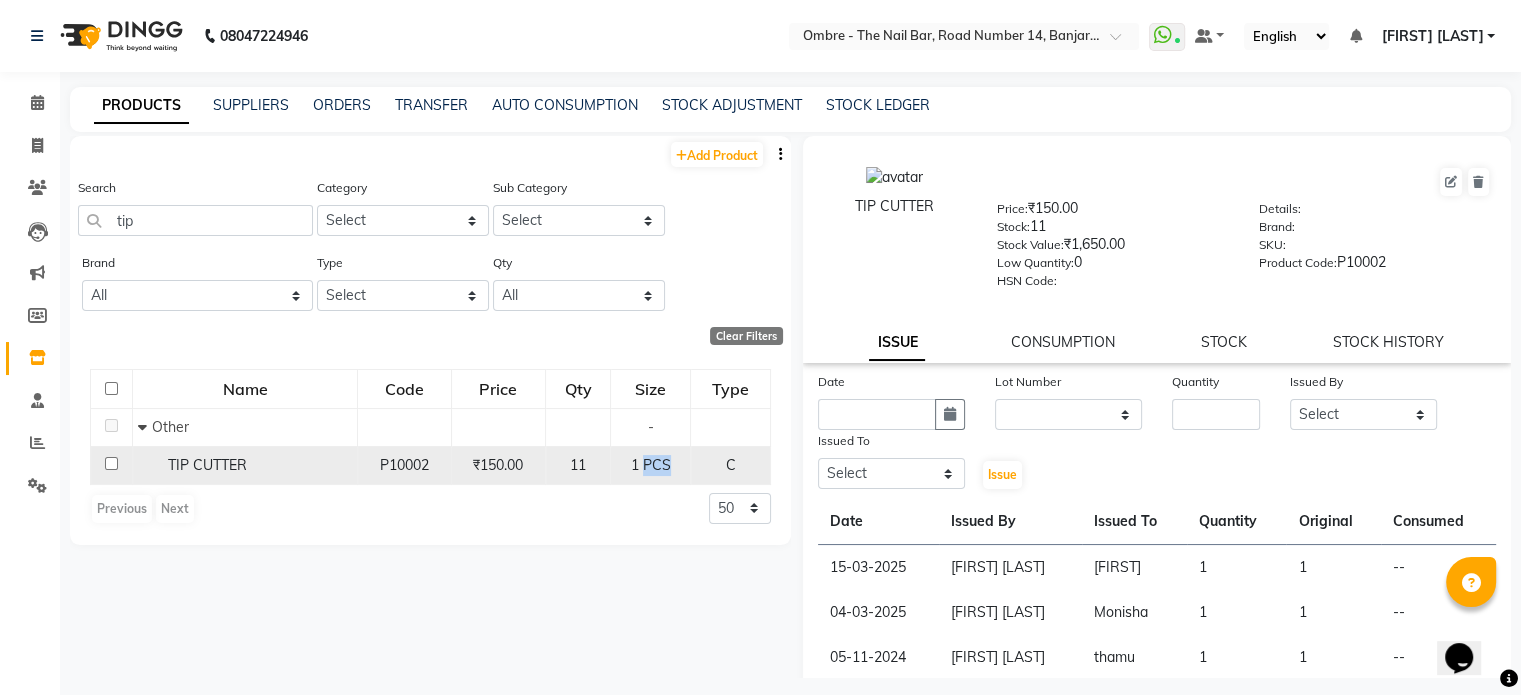 click on "1 PCS" 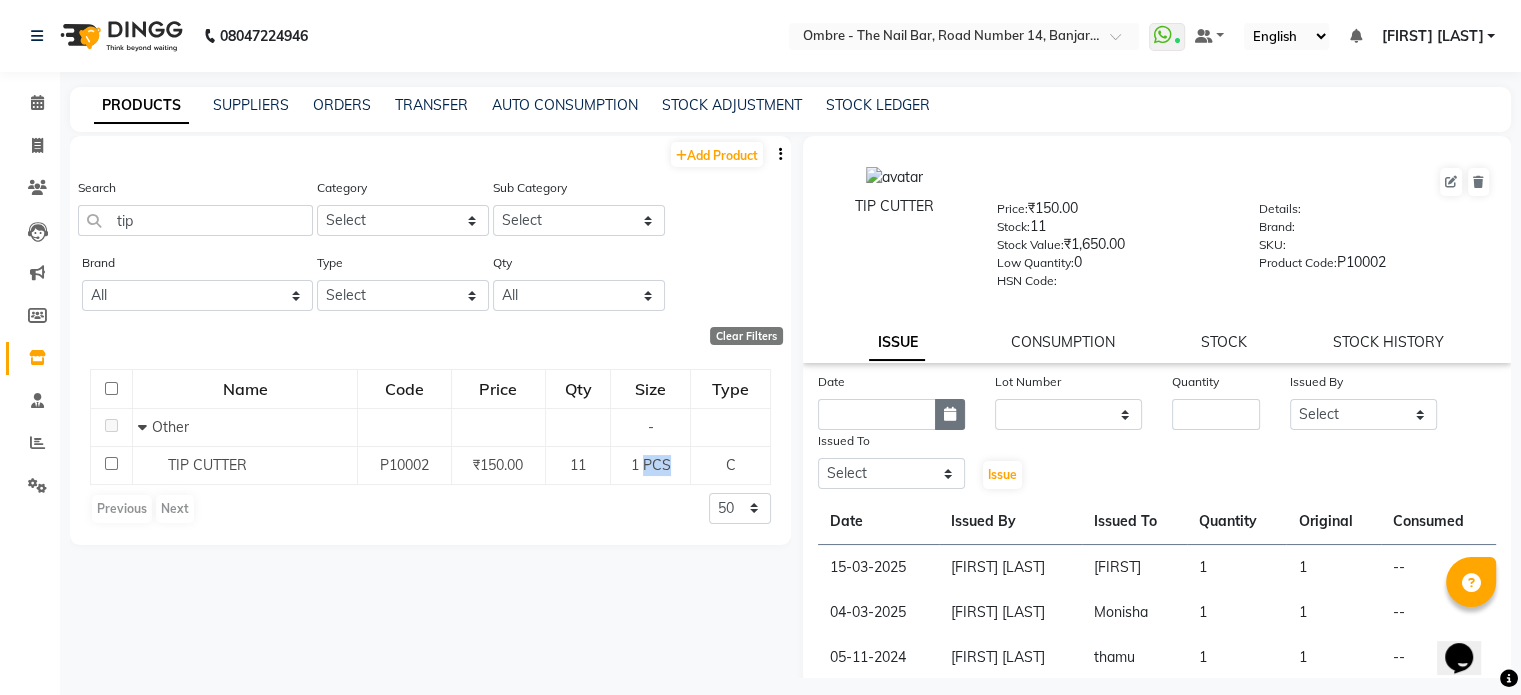 click 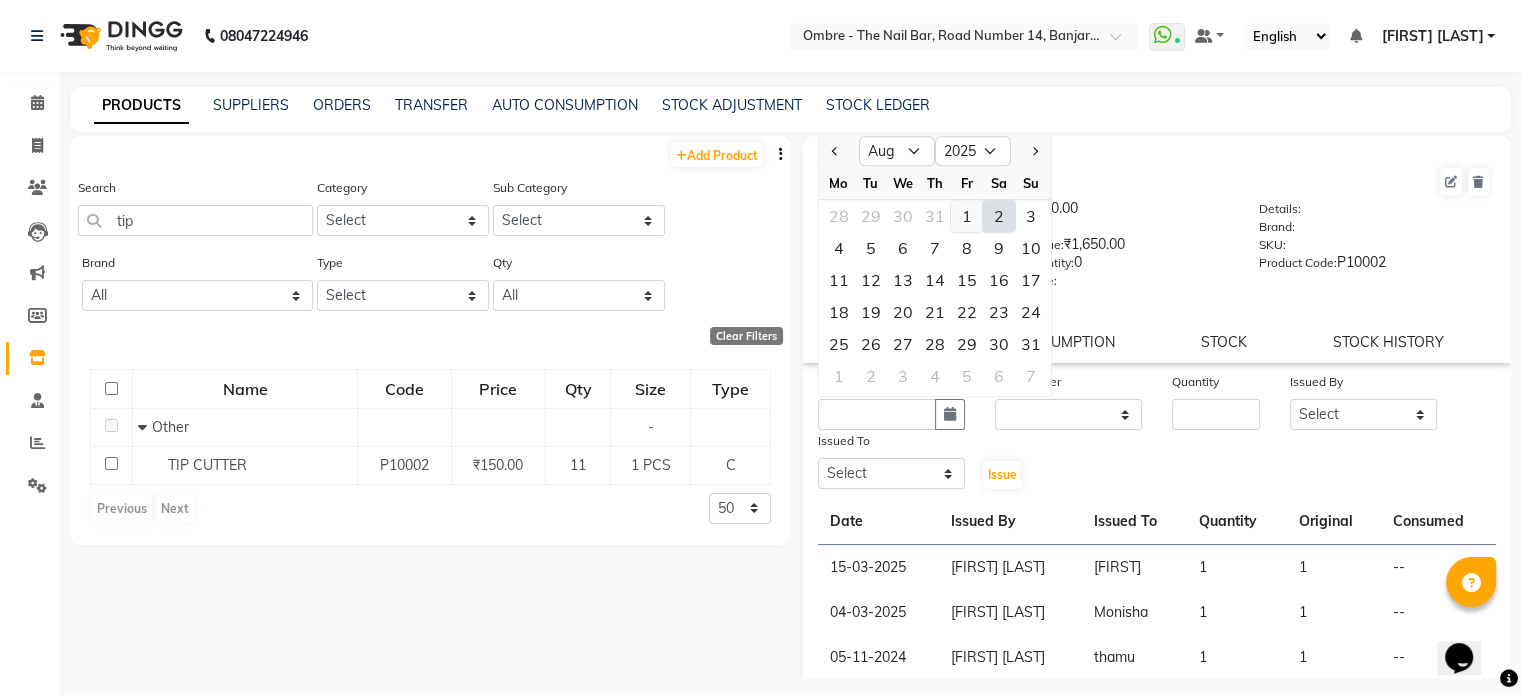 click on "1" 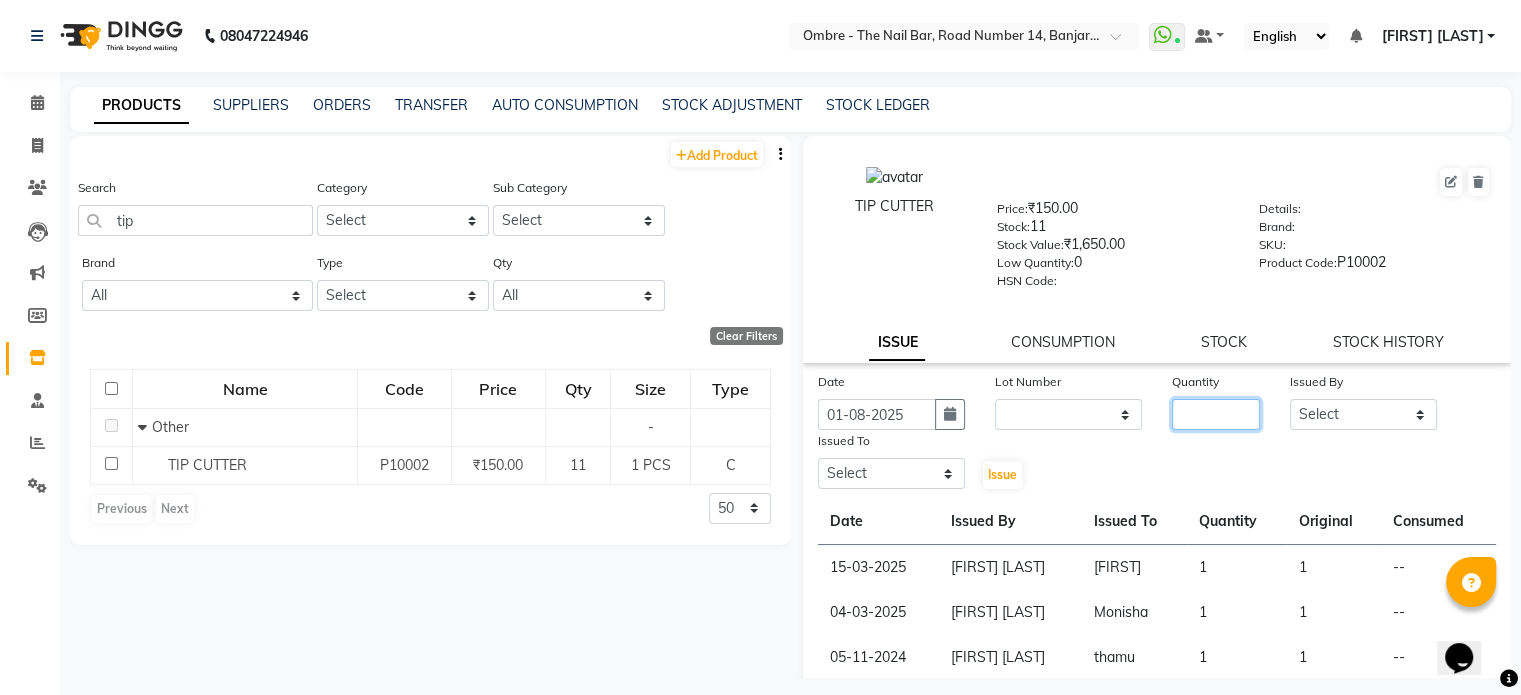 click 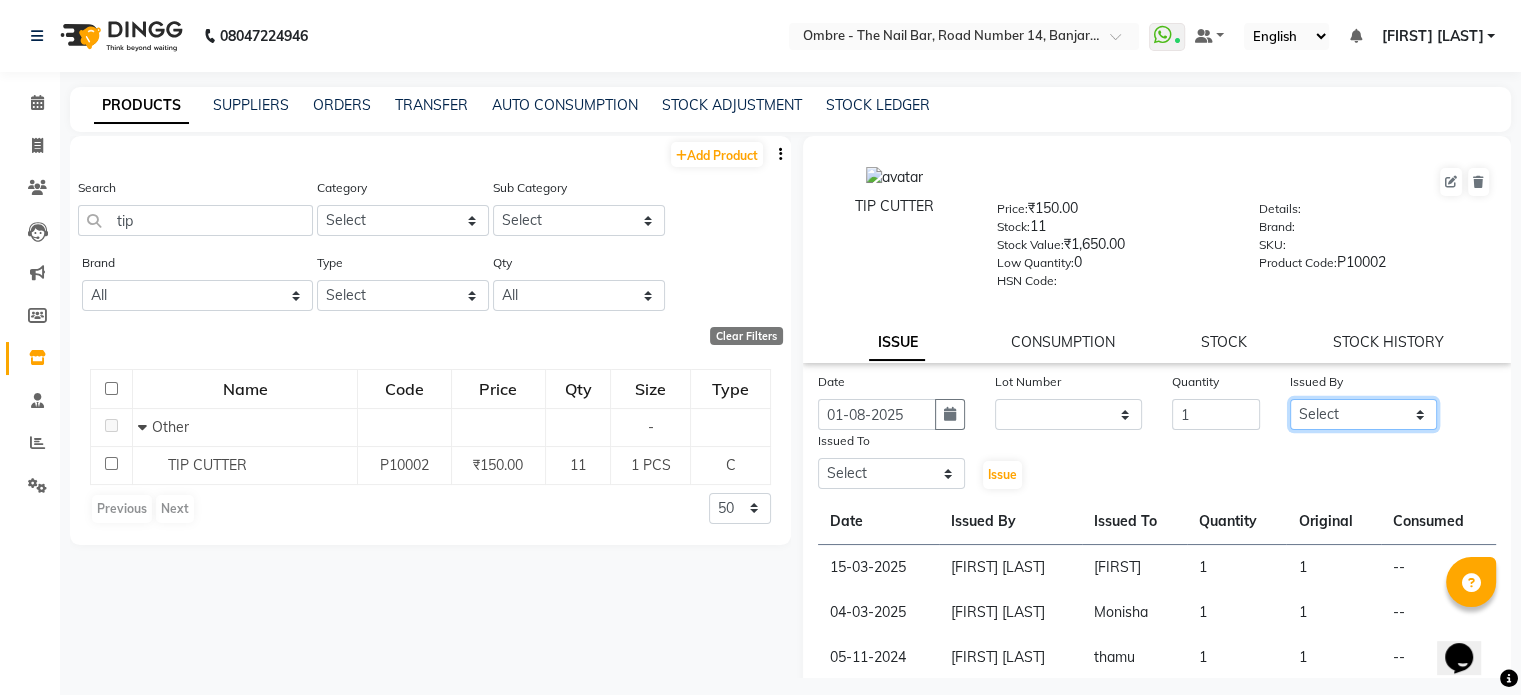 click on "Select Abel Arohi Bharti Esther Gaina Holyson Juli Kasar Lata Monisha Prasad priyanka sakshi jain Sheetal Sushila thamu Wonso" 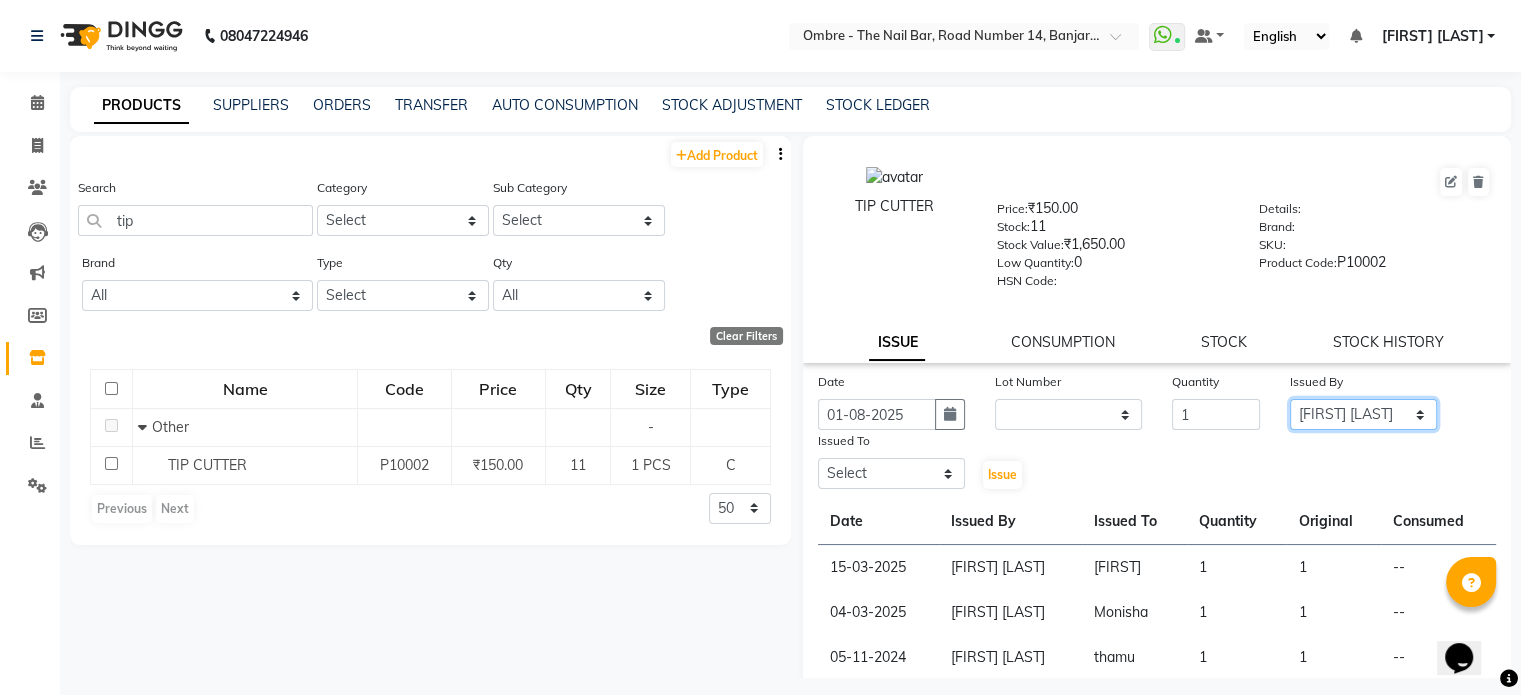 click on "Select Abel Arohi Bharti Esther Gaina Holyson Juli Kasar Lata Monisha Prasad priyanka sakshi jain Sheetal Sushila thamu Wonso" 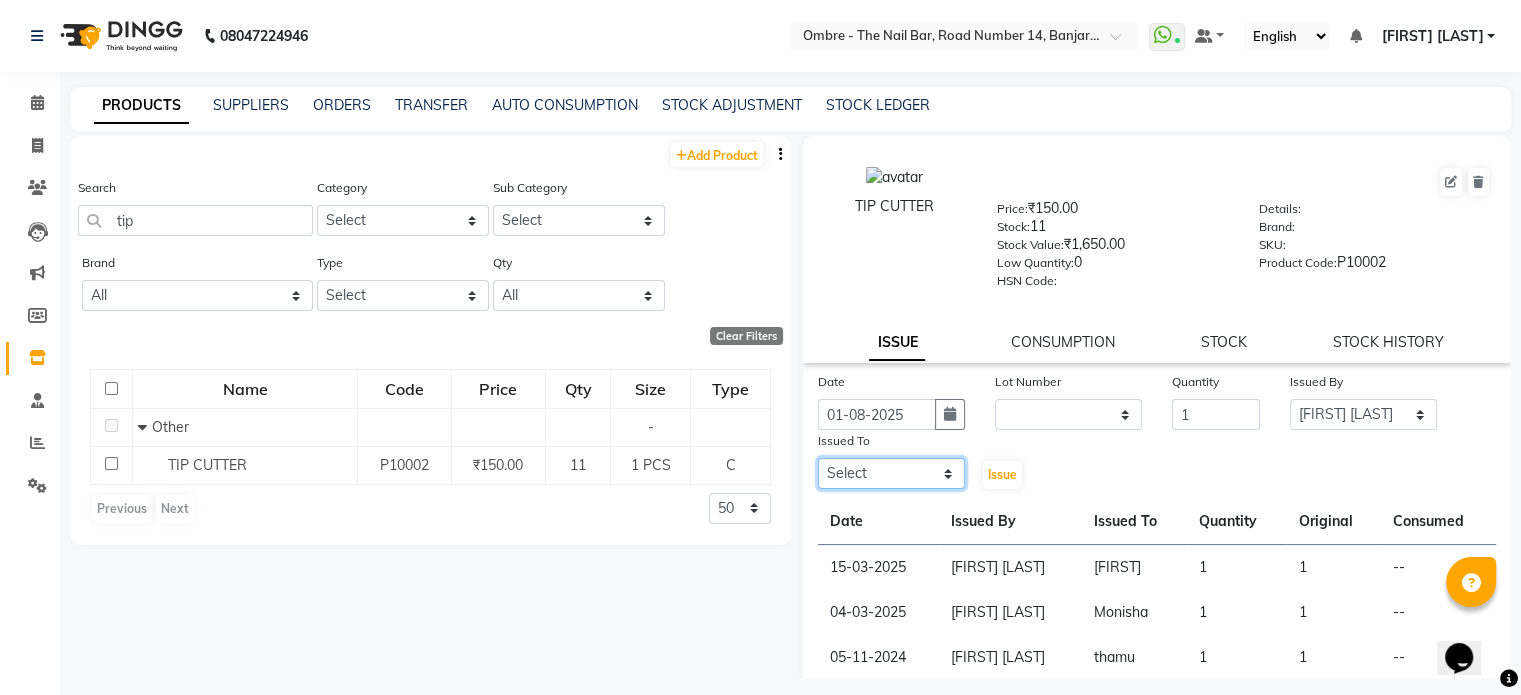 click on "Select Abel Arohi Bharti Esther Gaina Holyson Juli Kasar Lata Monisha Prasad priyanka sakshi jain Sheetal Sushila thamu Wonso" 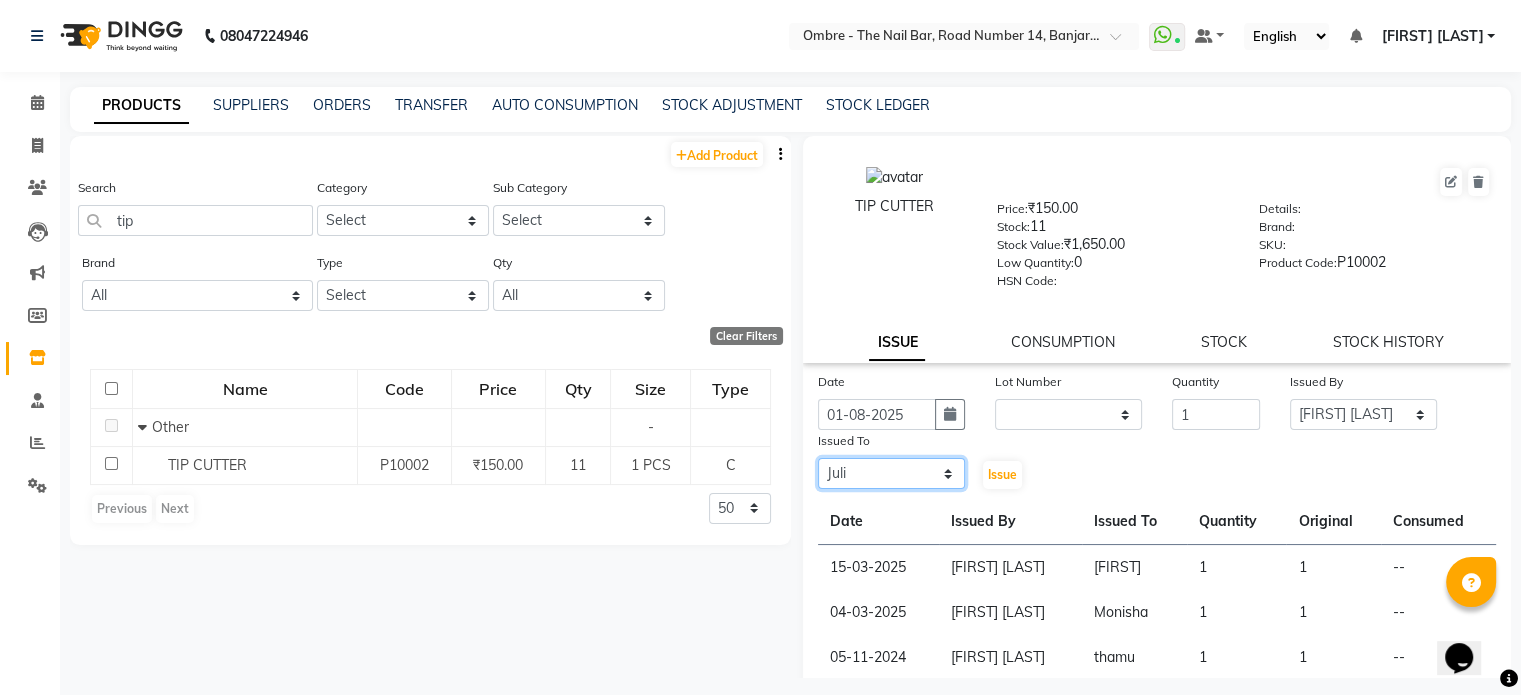 click on "Select Abel Arohi Bharti Esther Gaina Holyson Juli Kasar Lata Monisha Prasad priyanka sakshi jain Sheetal Sushila thamu Wonso" 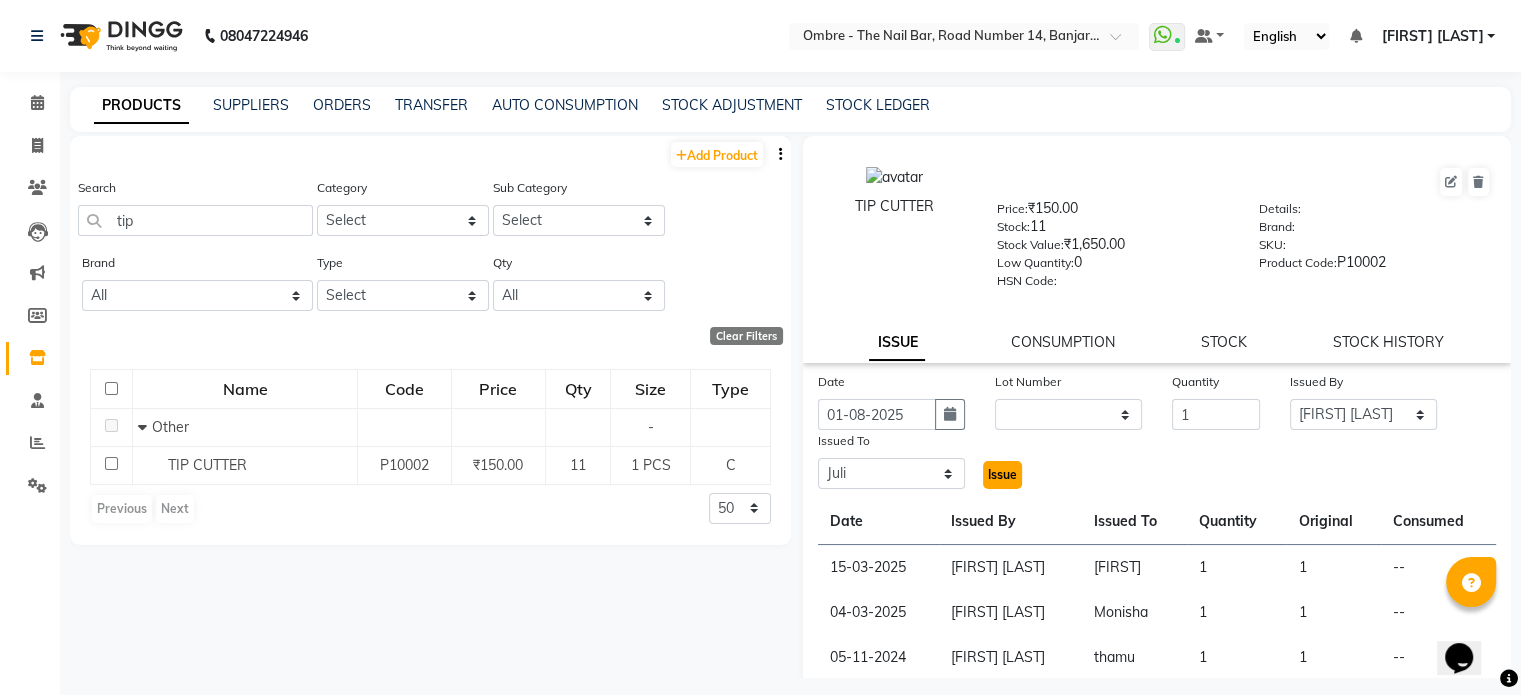 click on "Issue" 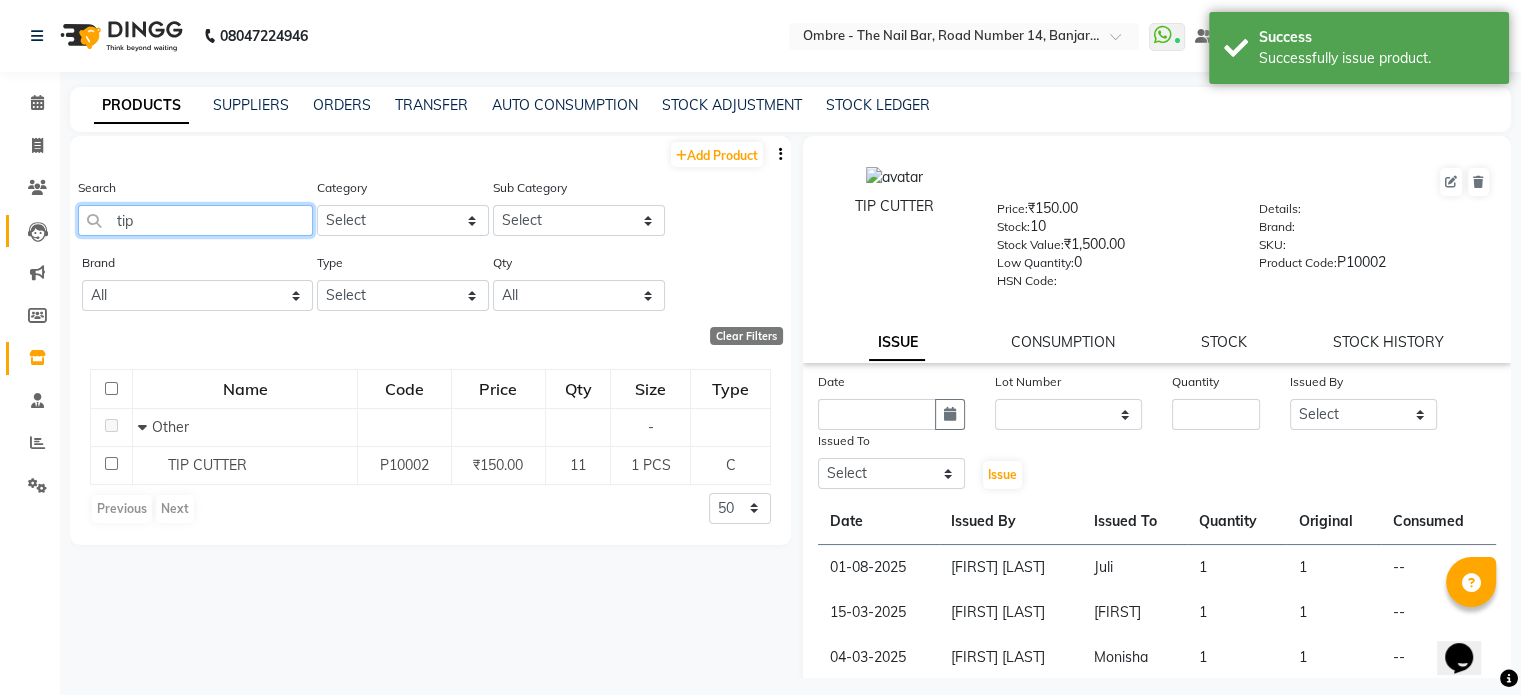 drag, startPoint x: 157, startPoint y: 220, endPoint x: 34, endPoint y: 216, distance: 123.065025 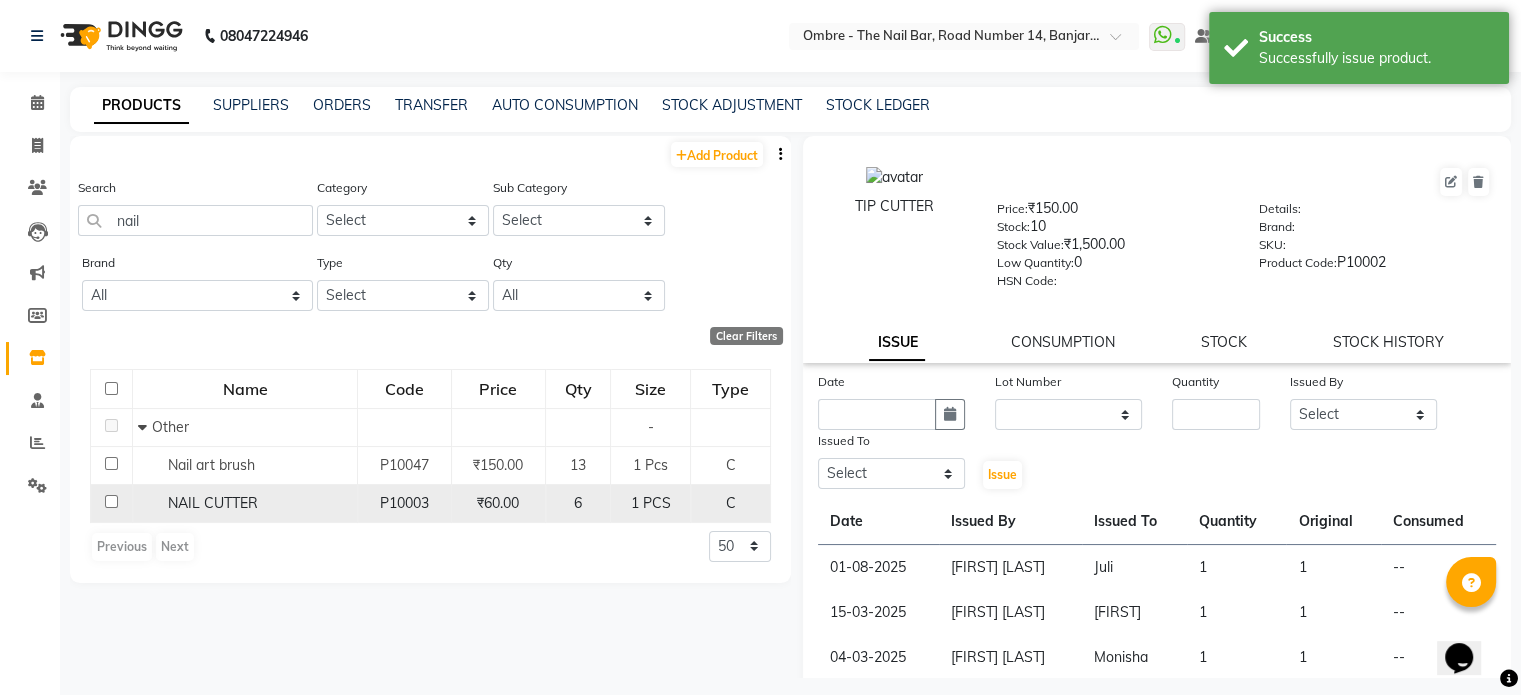 click on "6" 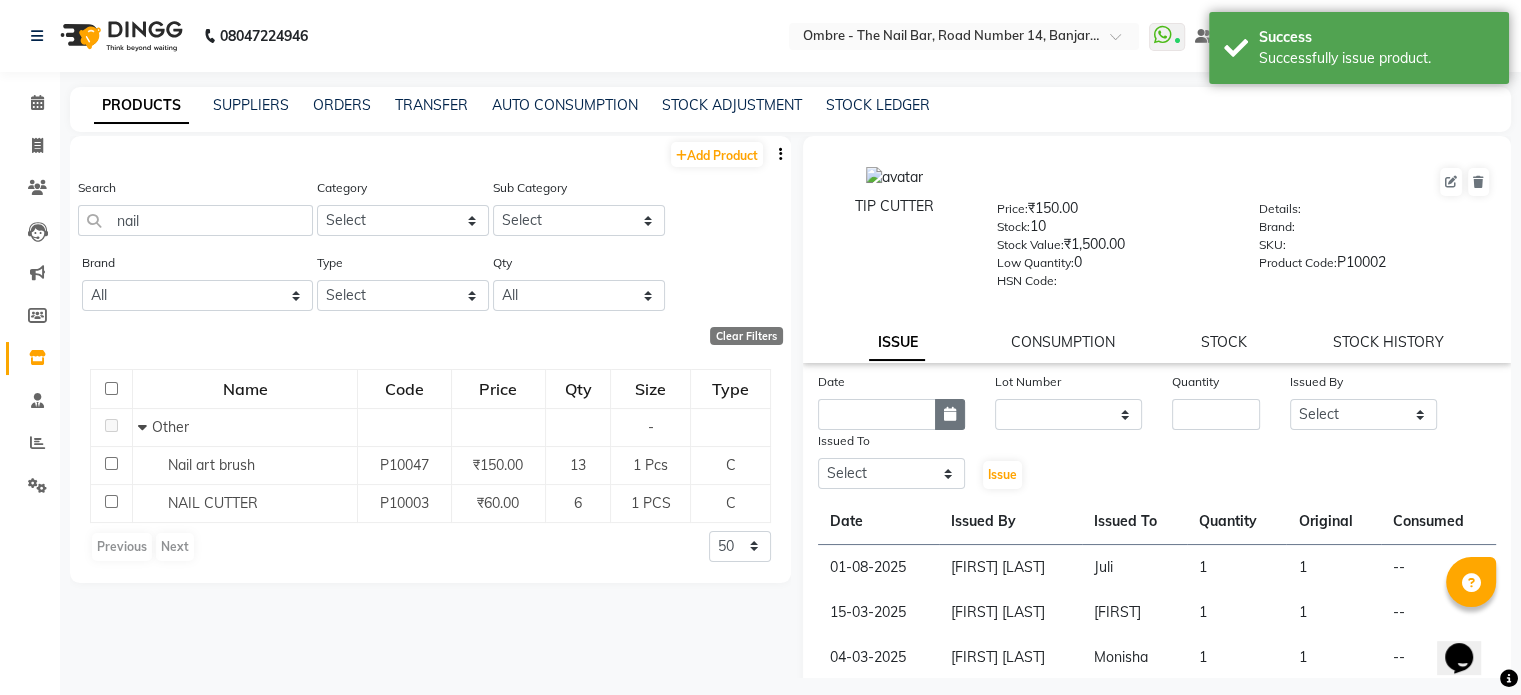 click 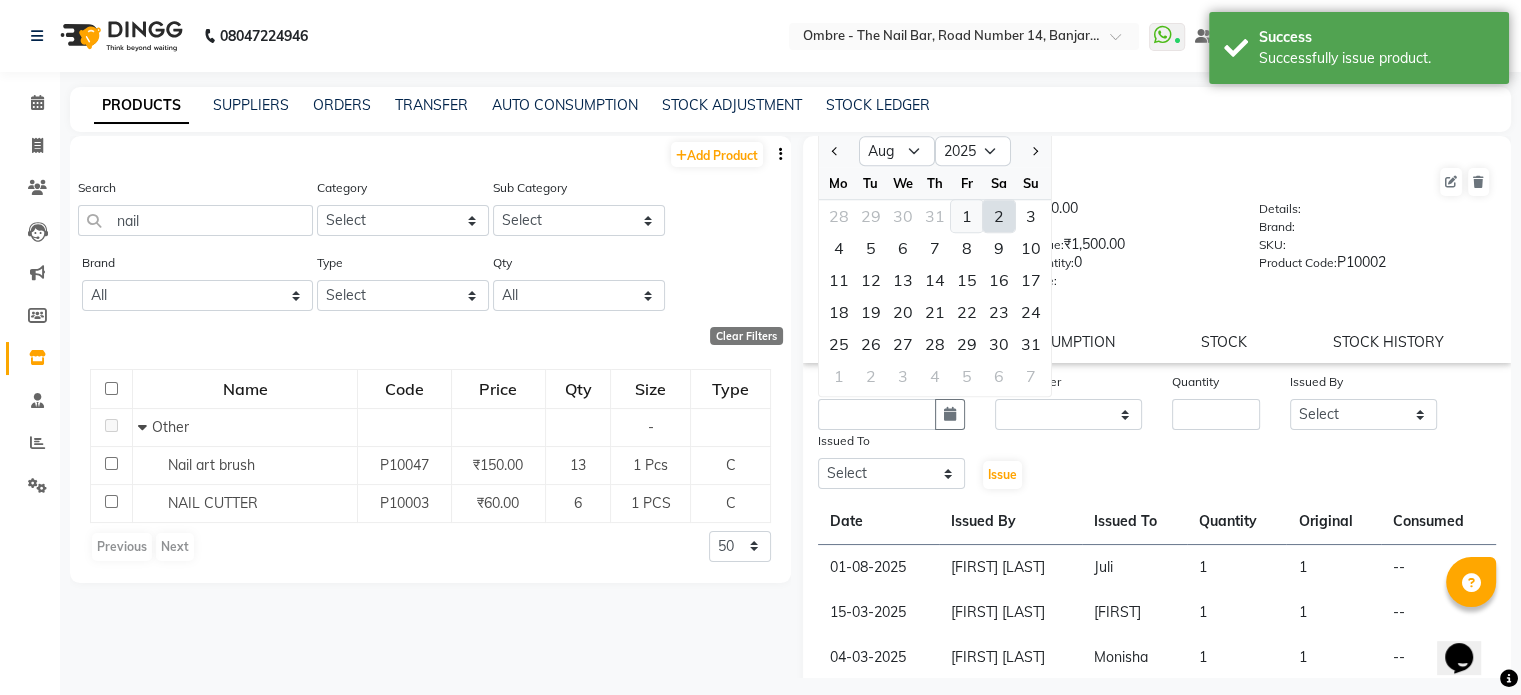 click on "1" 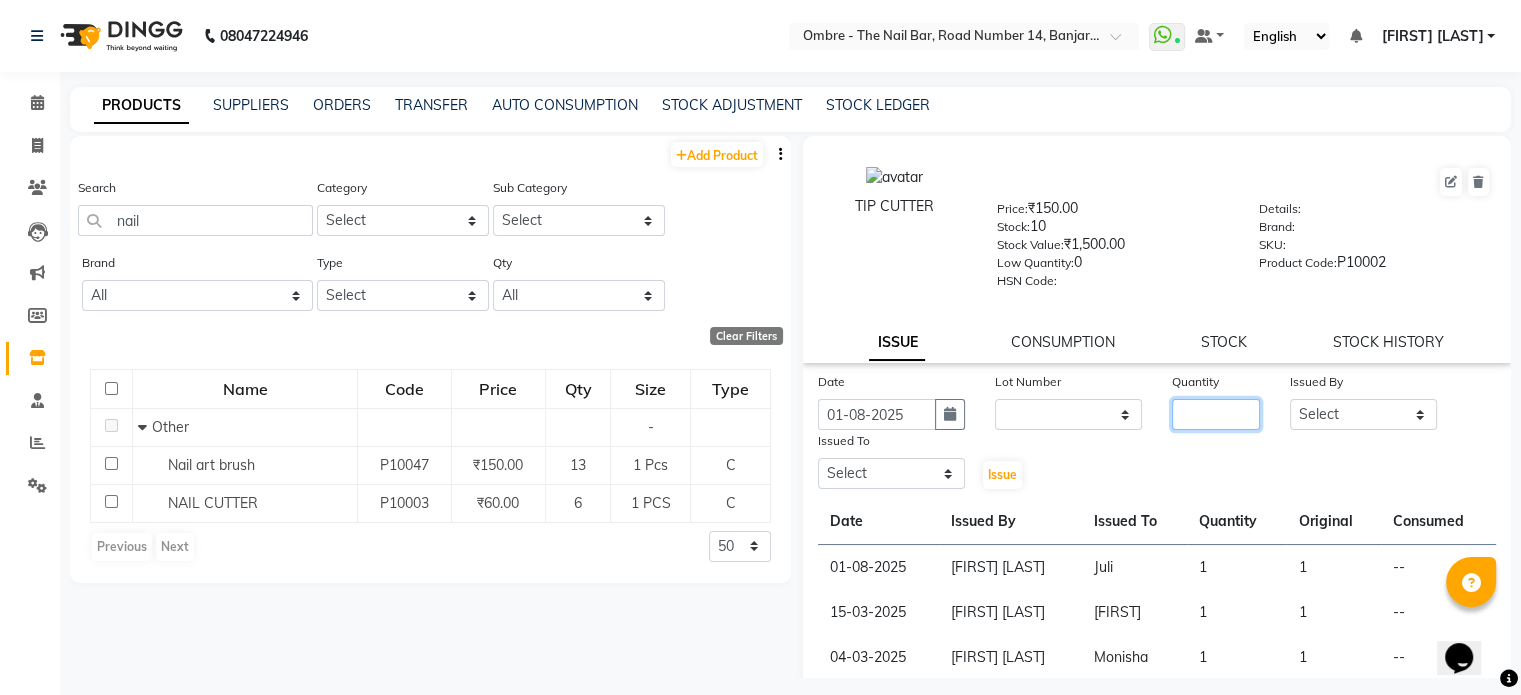 click 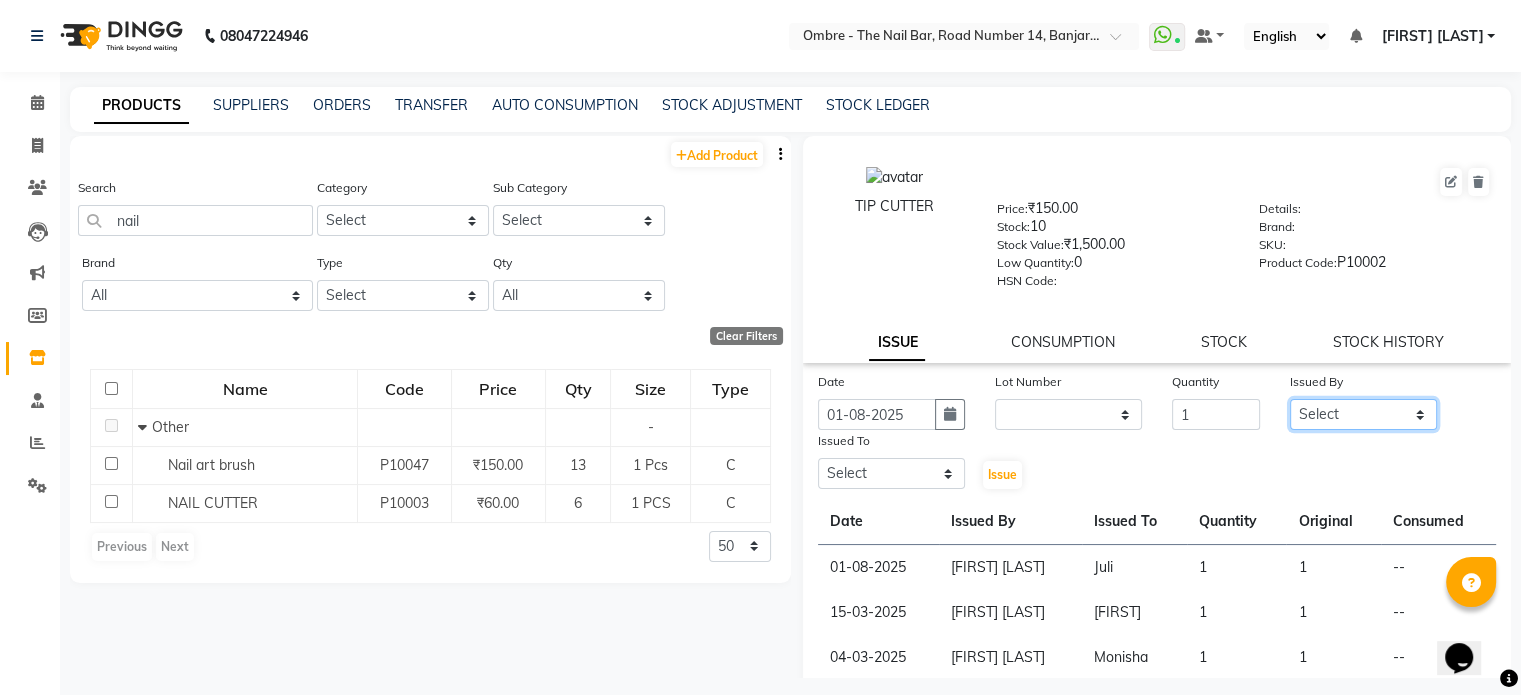 click on "Select Abel Arohi Bharti Esther Gaina Holyson Juli Kasar Lata Monisha Prasad priyanka sakshi jain Sheetal Sushila thamu Wonso" 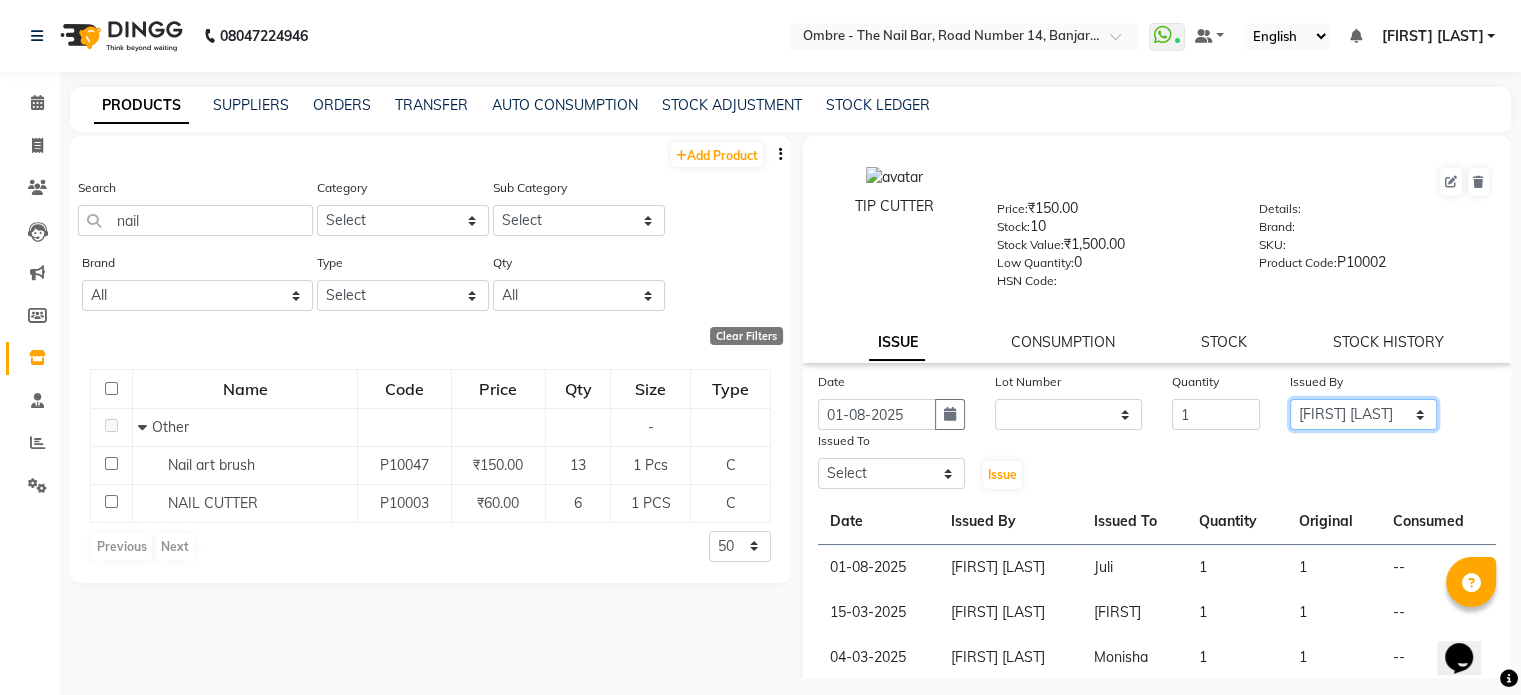 click on "Select Abel Arohi Bharti Esther Gaina Holyson Juli Kasar Lata Monisha Prasad priyanka sakshi jain Sheetal Sushila thamu Wonso" 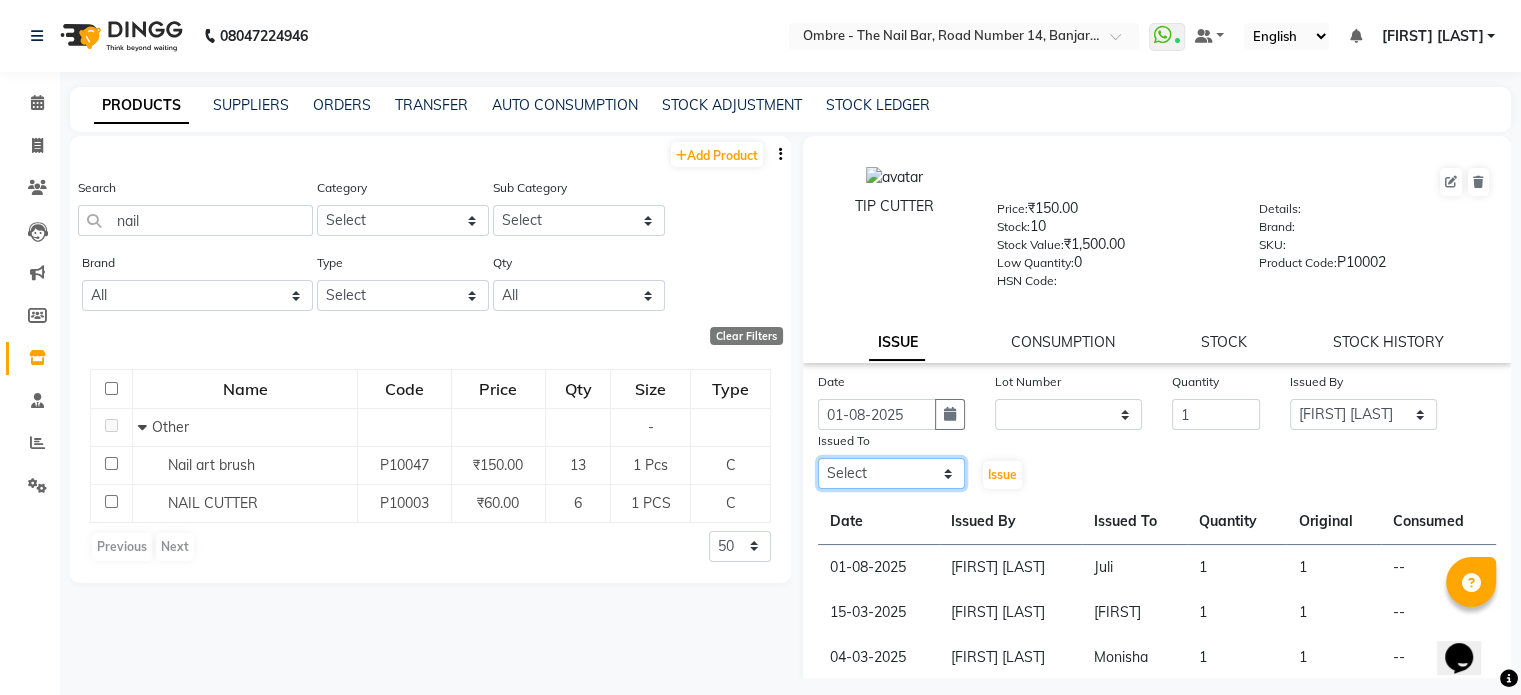 click on "Select Abel Arohi Bharti Esther Gaina Holyson Juli Kasar Lata Monisha Prasad priyanka sakshi jain Sheetal Sushila thamu Wonso" 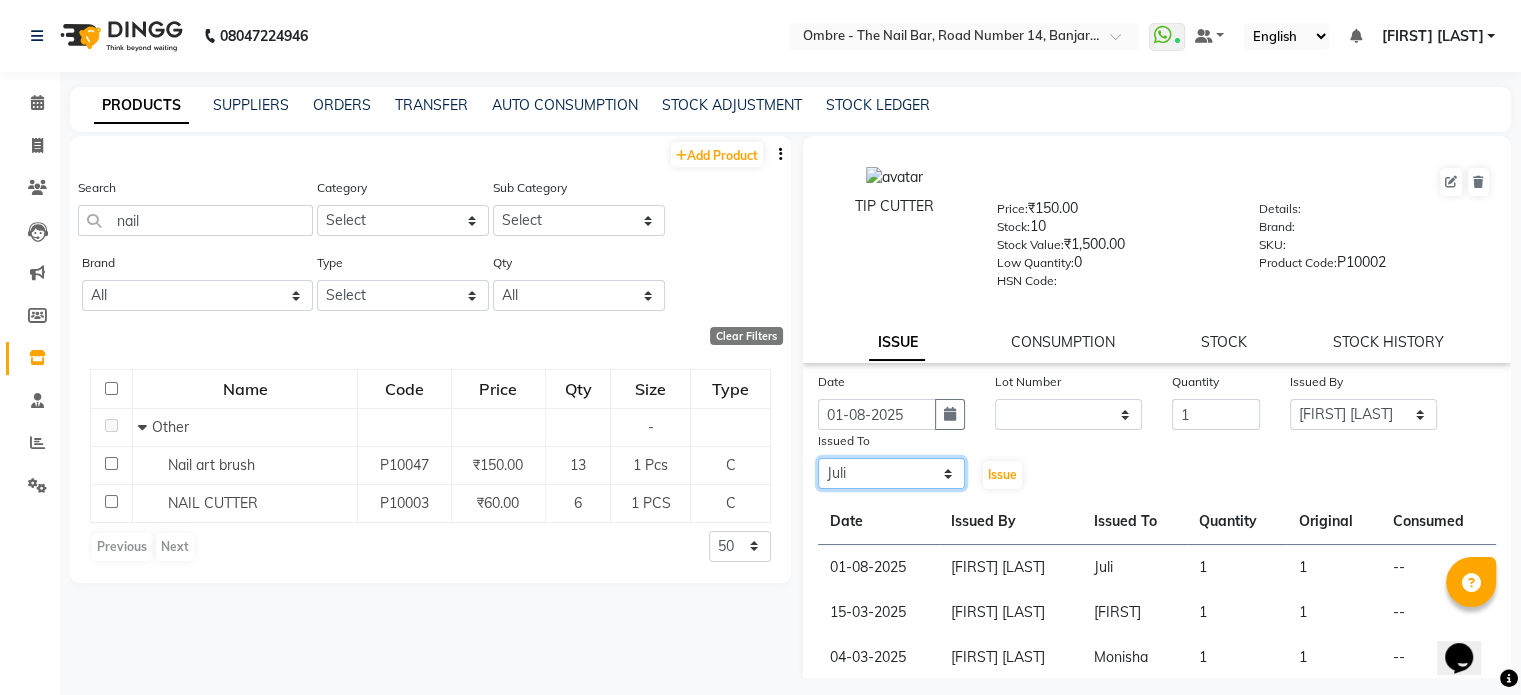 click on "Select Abel Arohi Bharti Esther Gaina Holyson Juli Kasar Lata Monisha Prasad priyanka sakshi jain Sheetal Sushila thamu Wonso" 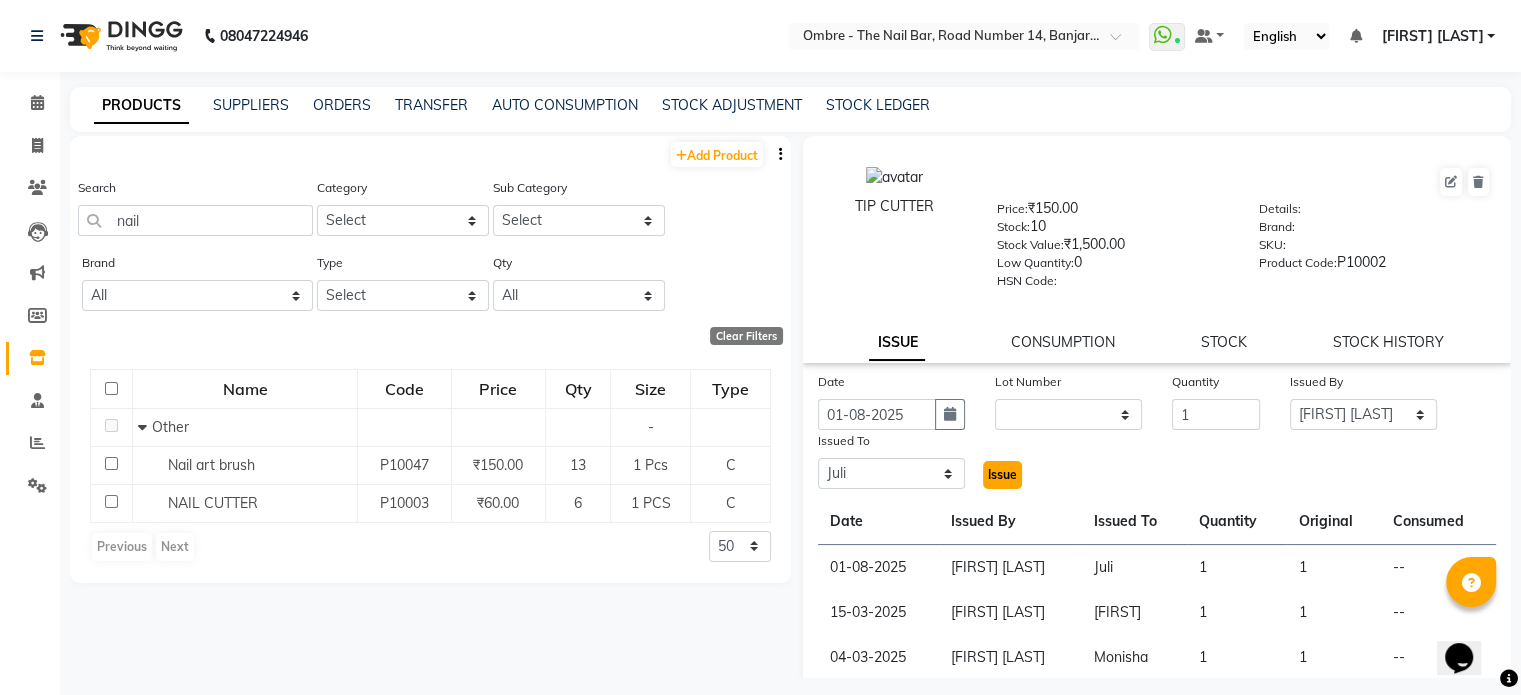 click on "Issue" 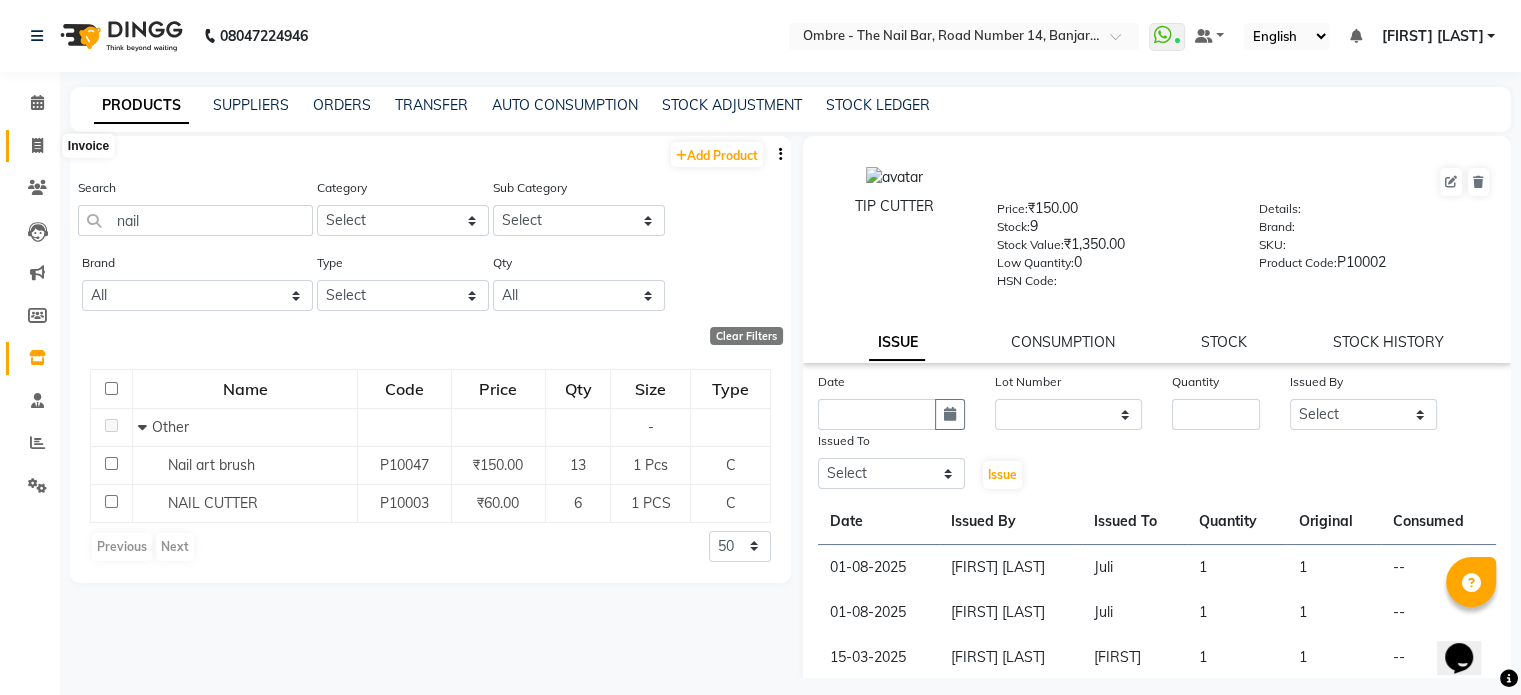 click 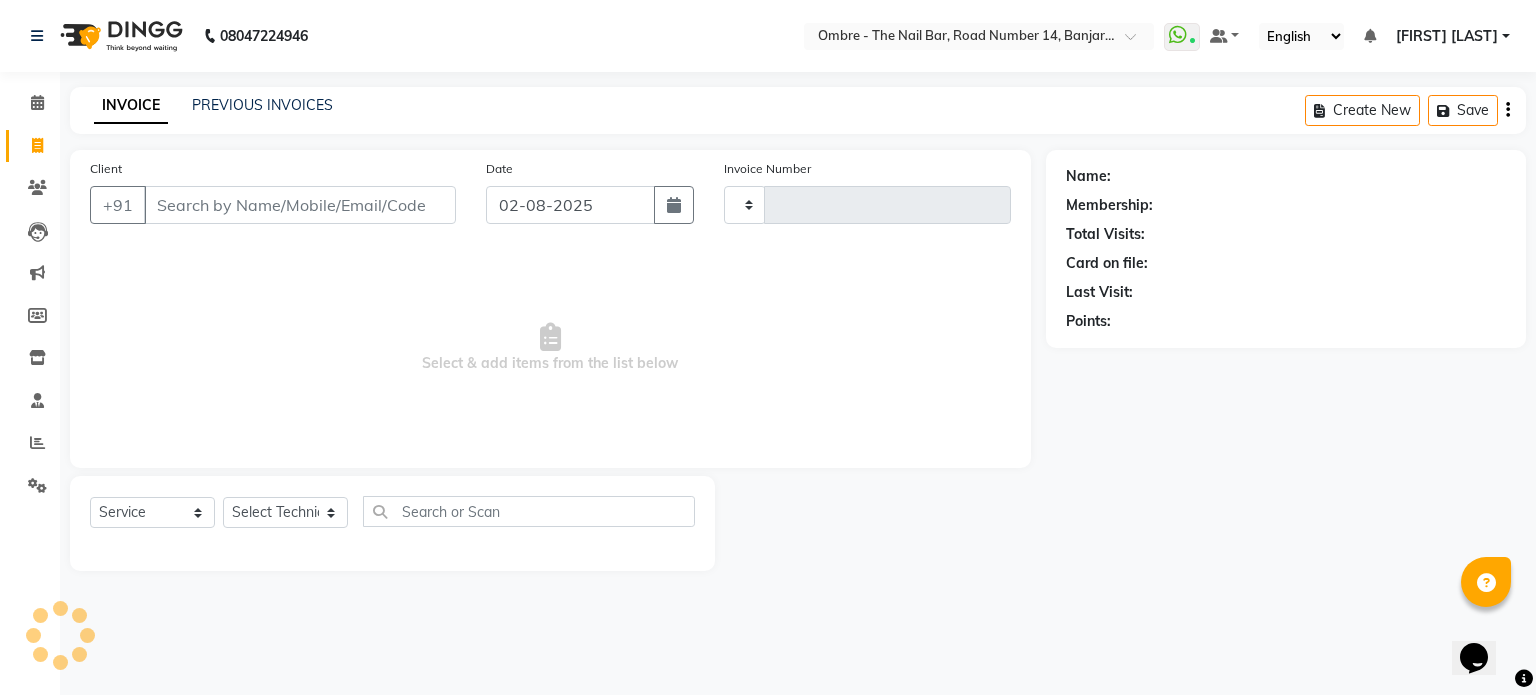 click 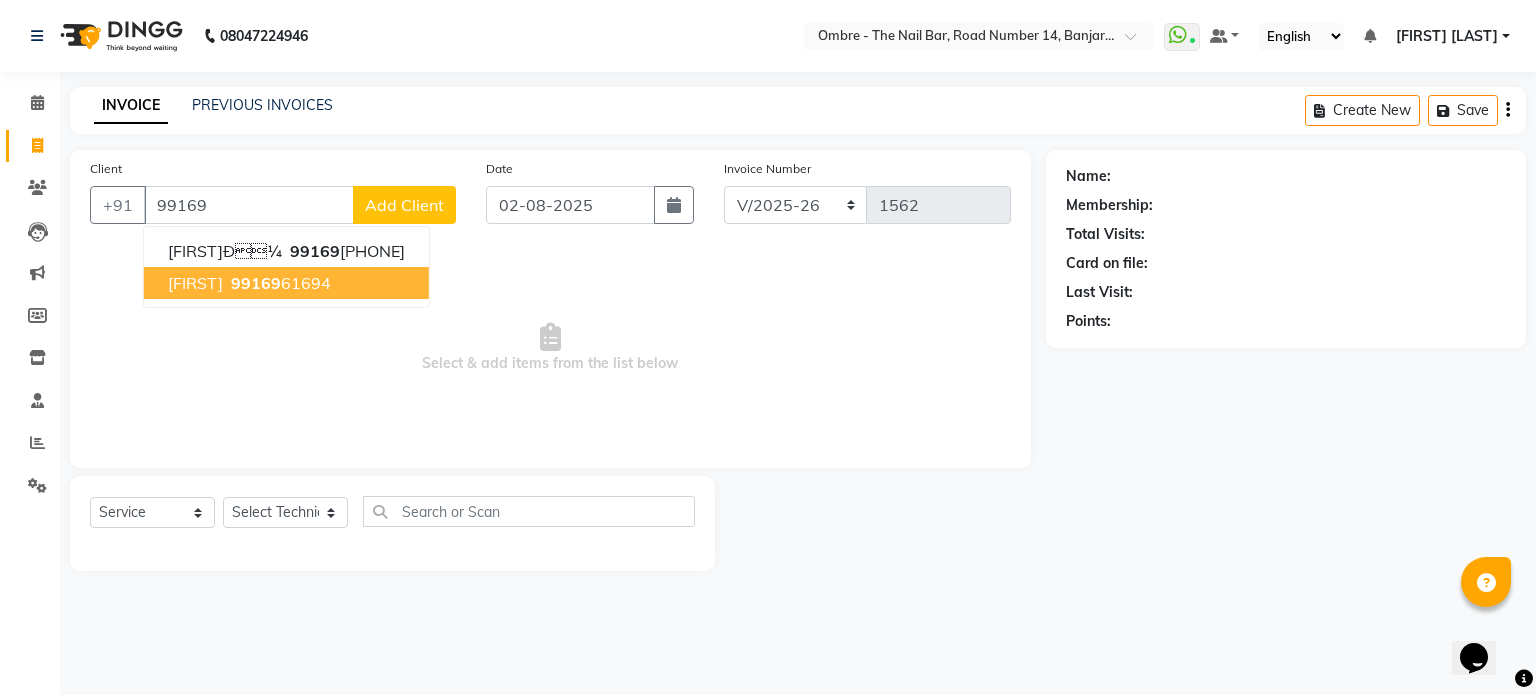 click on "Nadhi" at bounding box center [195, 283] 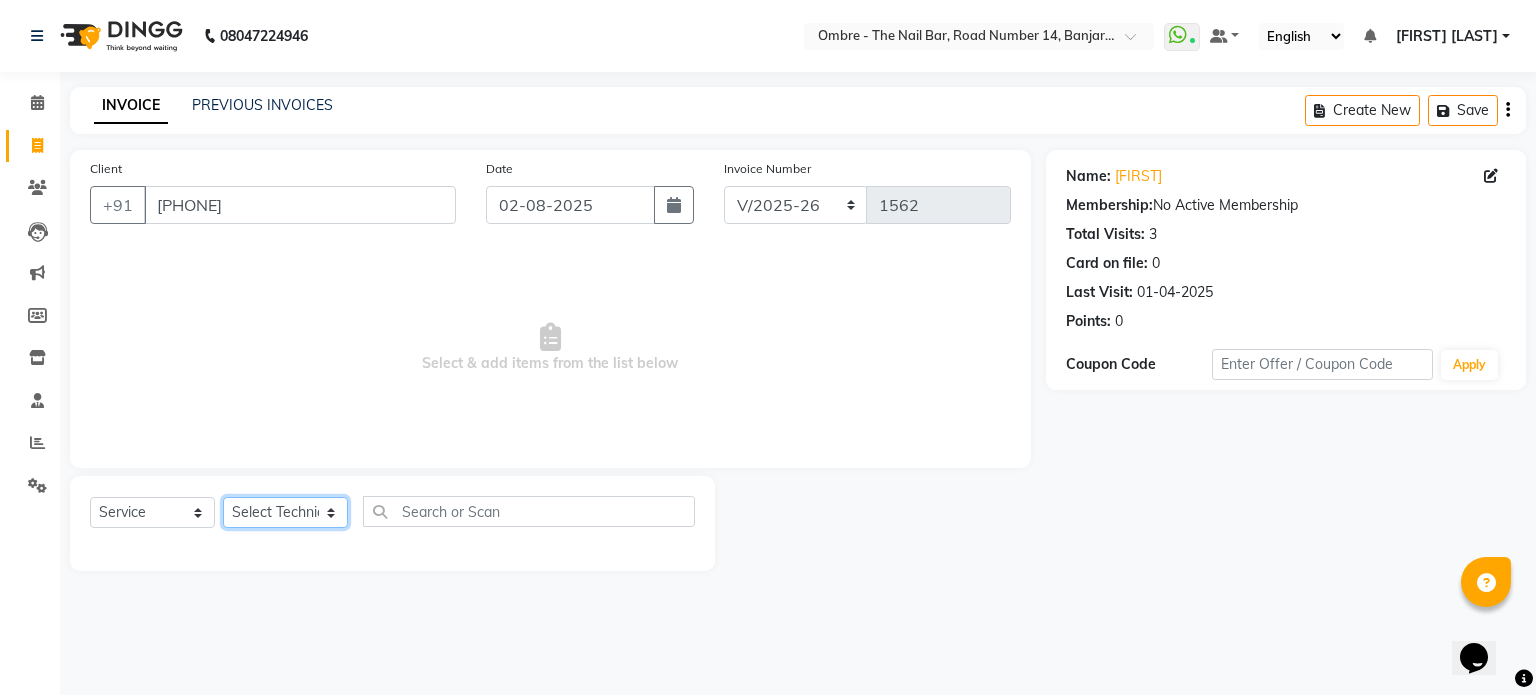 click on "Select Technician Abel Arohi Bharti Esther Gaina Holyson Juli Kasar Lata Monisha Prasad priyanka sakshi jain Sheetal Sushila thamu Wonso" 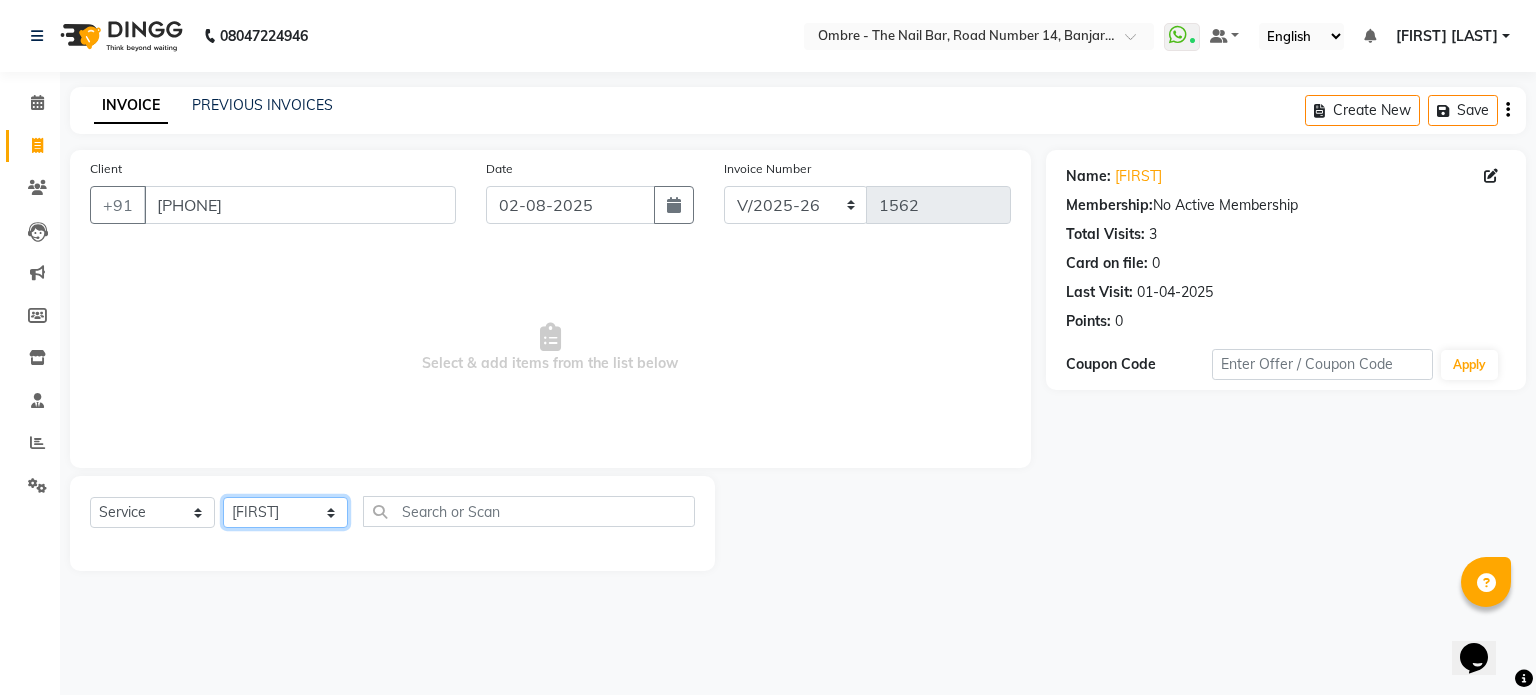 click on "Select Technician Abel Arohi Bharti Esther Gaina Holyson Juli Kasar Lata Monisha Prasad priyanka sakshi jain Sheetal Sushila thamu Wonso" 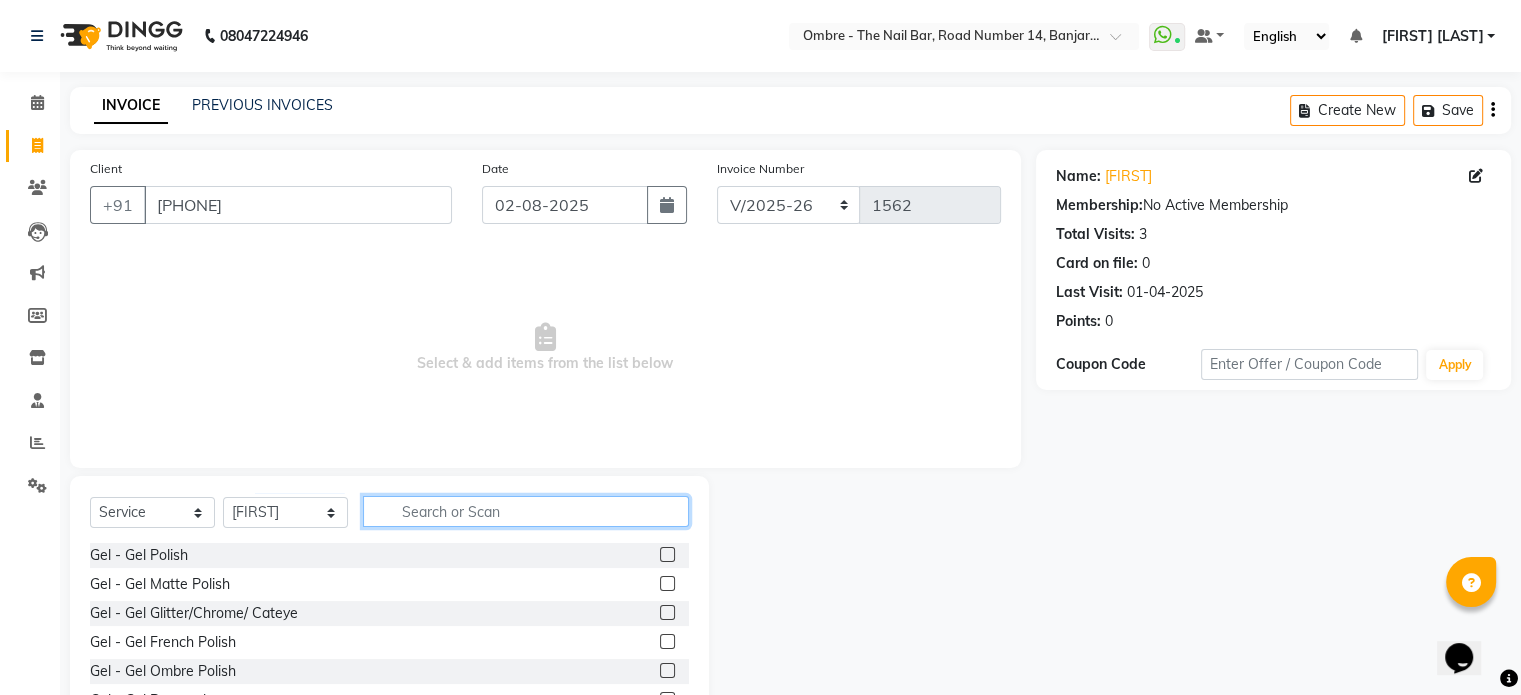 click 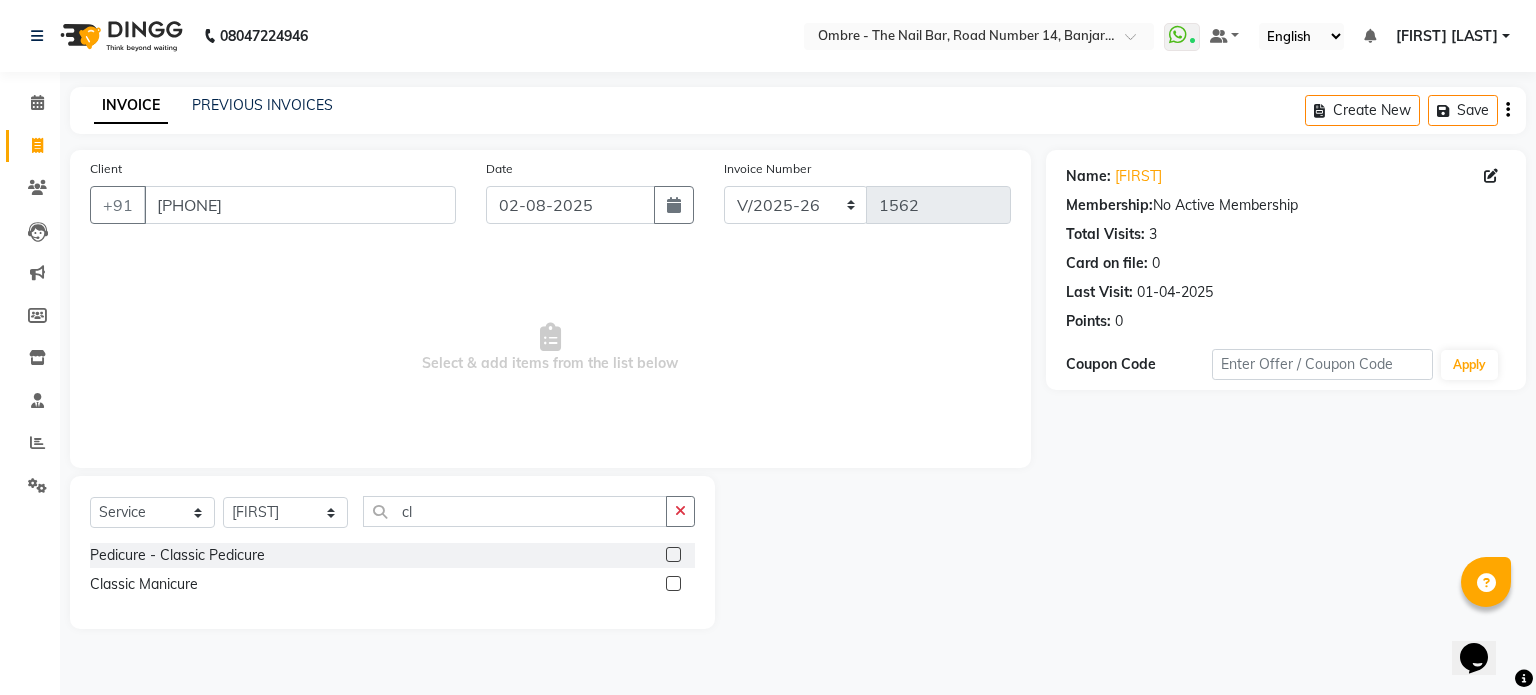 click 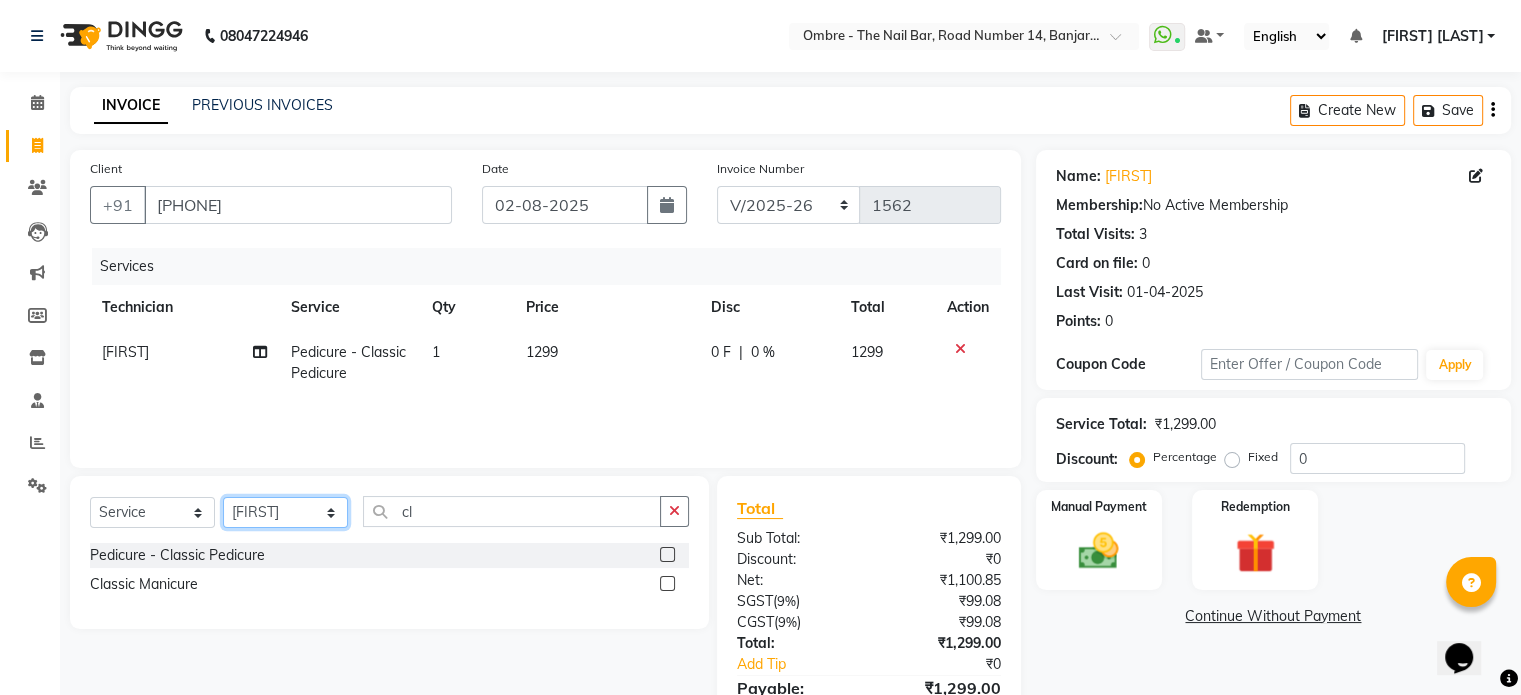 click on "Select Technician Abel Arohi Bharti Esther Gaina Holyson Juli Kasar Lata Monisha Prasad priyanka sakshi jain Sheetal Sushila thamu Wonso" 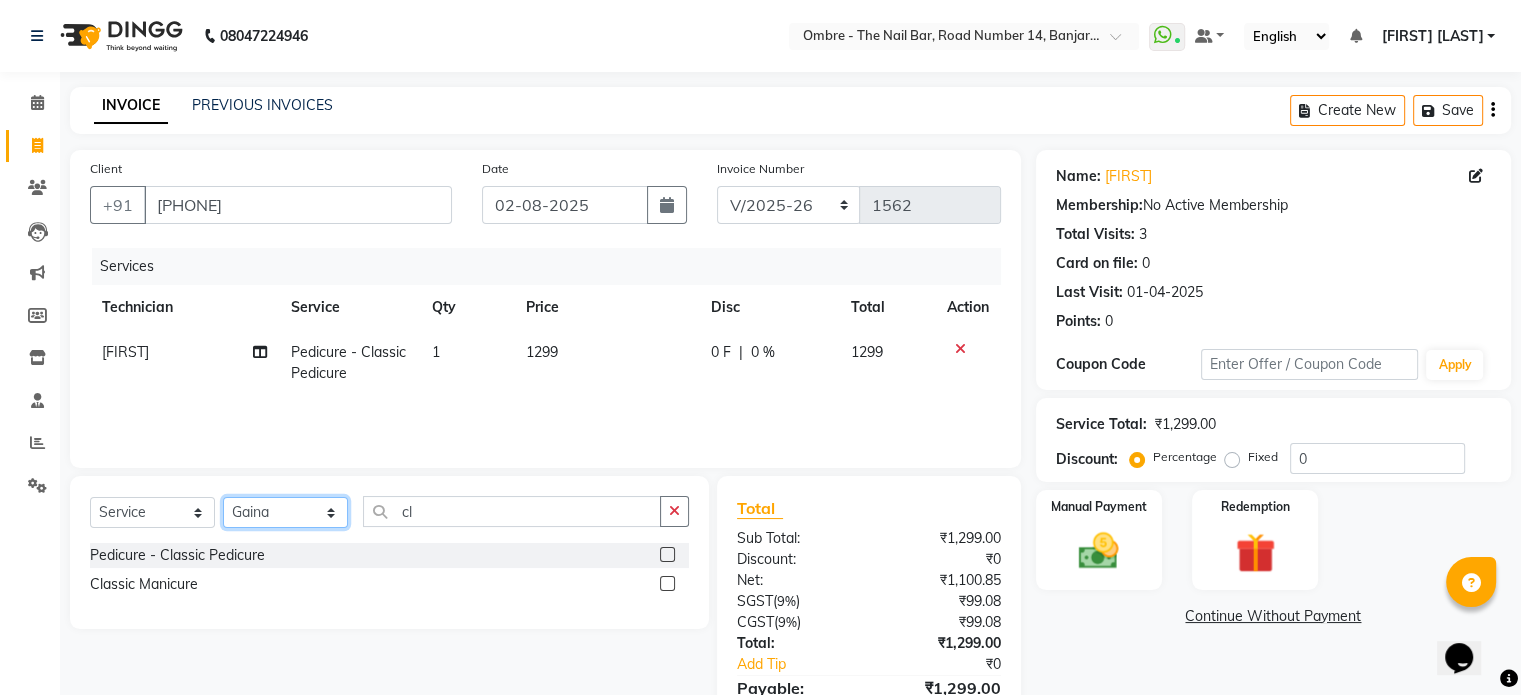 click on "Select Technician Abel Arohi Bharti Esther Gaina Holyson Juli Kasar Lata Monisha Prasad priyanka sakshi jain Sheetal Sushila thamu Wonso" 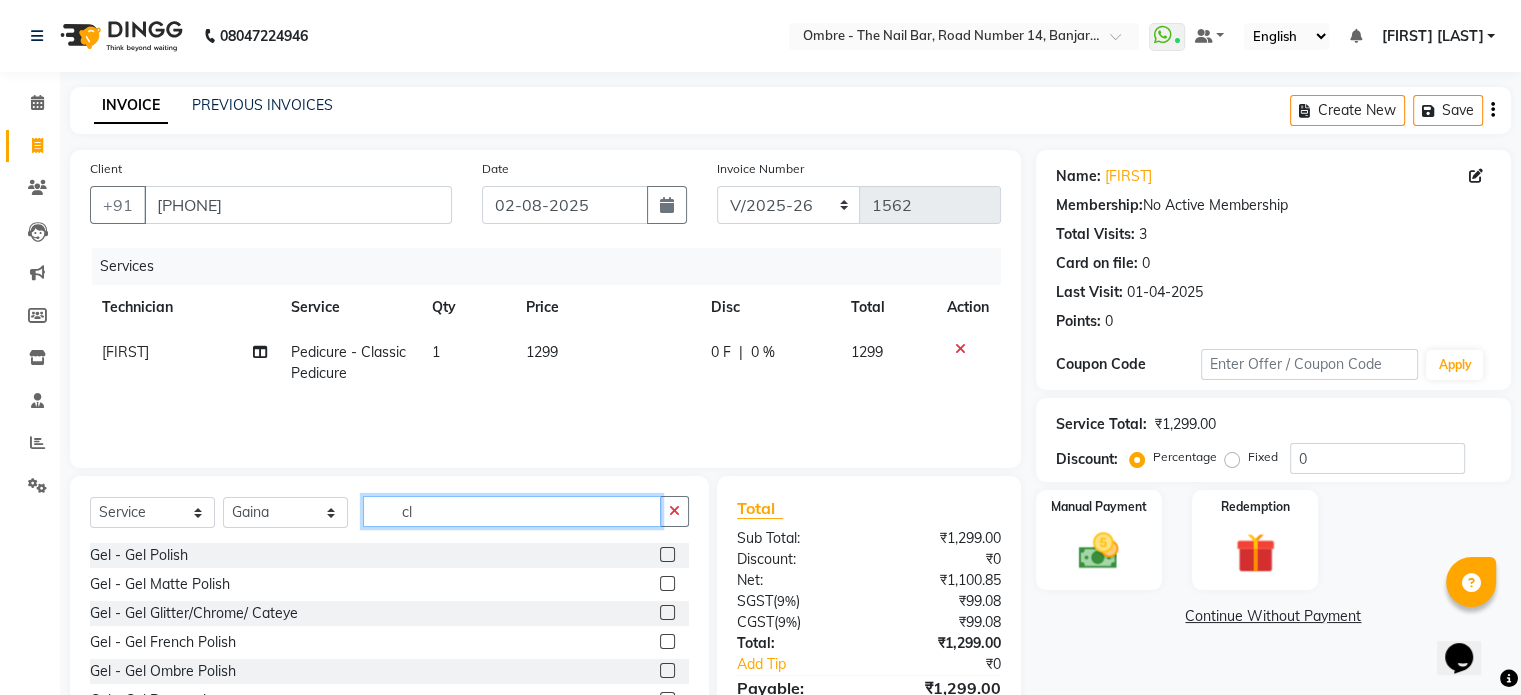 click on "cl" 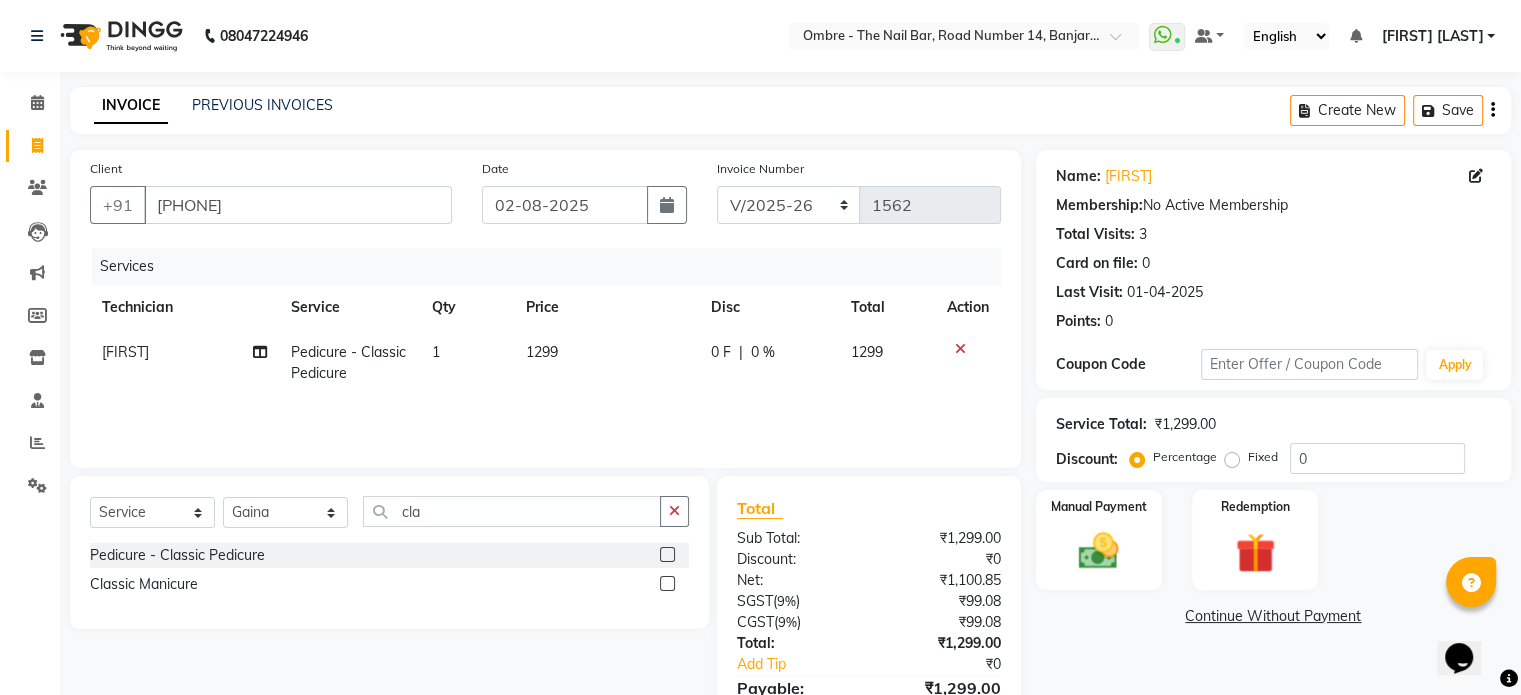 click 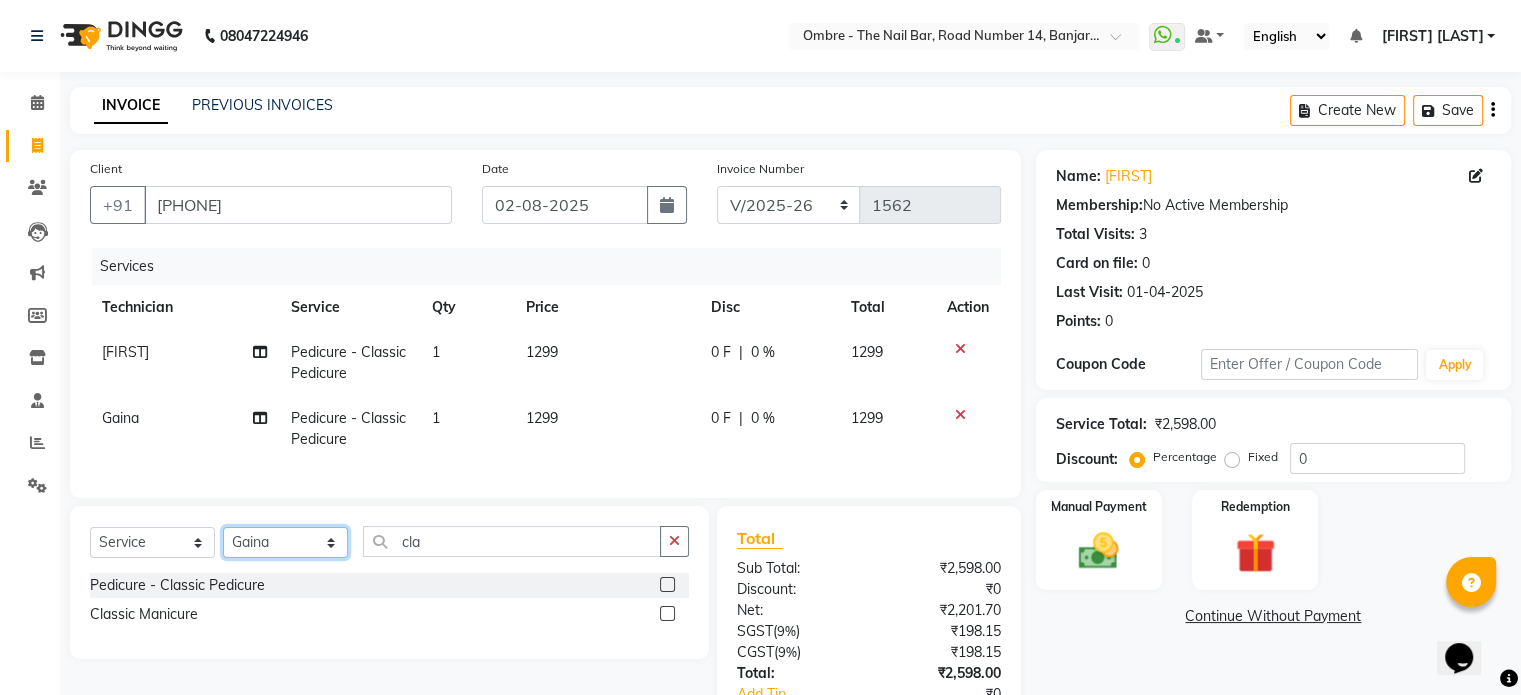 click on "Select Technician Abel Arohi Bharti Esther Gaina Holyson Juli Kasar Lata Monisha Prasad priyanka sakshi jain Sheetal Sushila thamu Wonso" 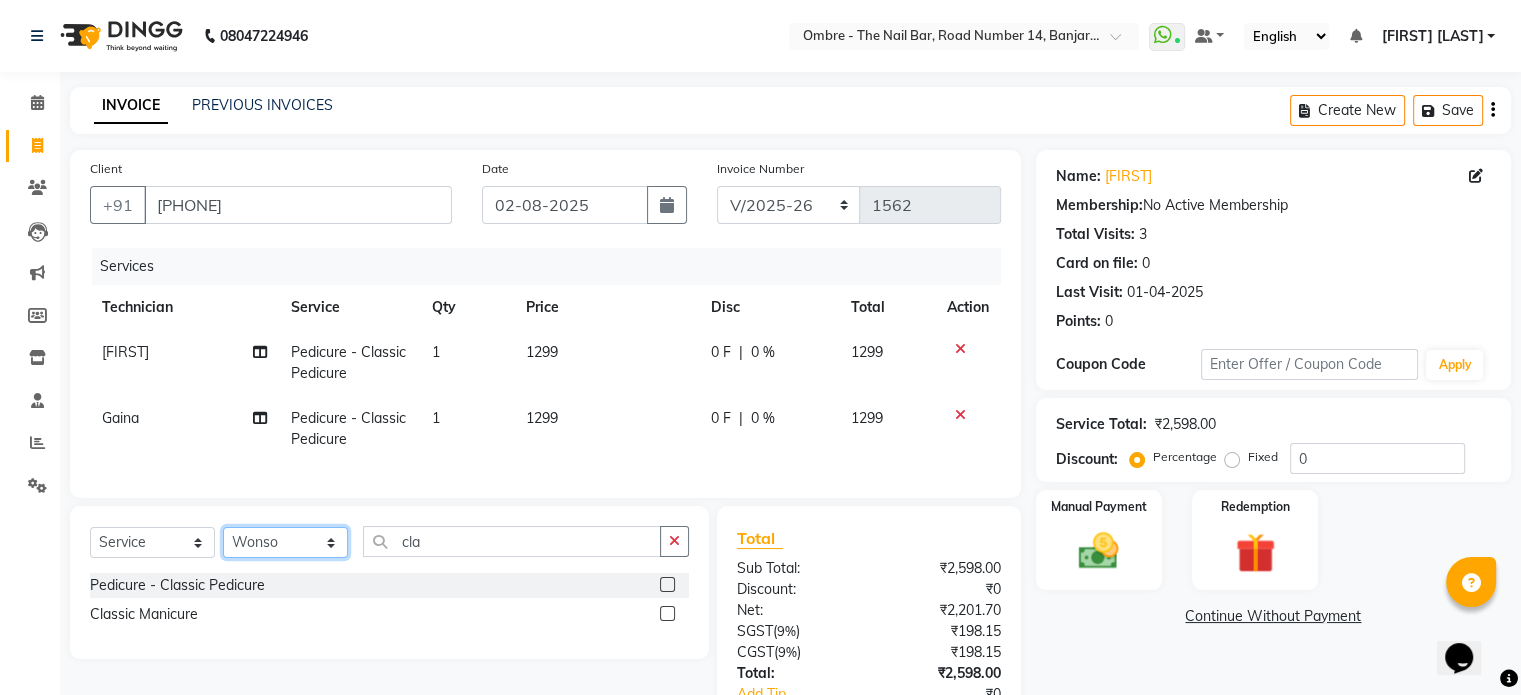 click on "Select Technician Abel Arohi Bharti Esther Gaina Holyson Juli Kasar Lata Monisha Prasad priyanka sakshi jain Sheetal Sushila thamu Wonso" 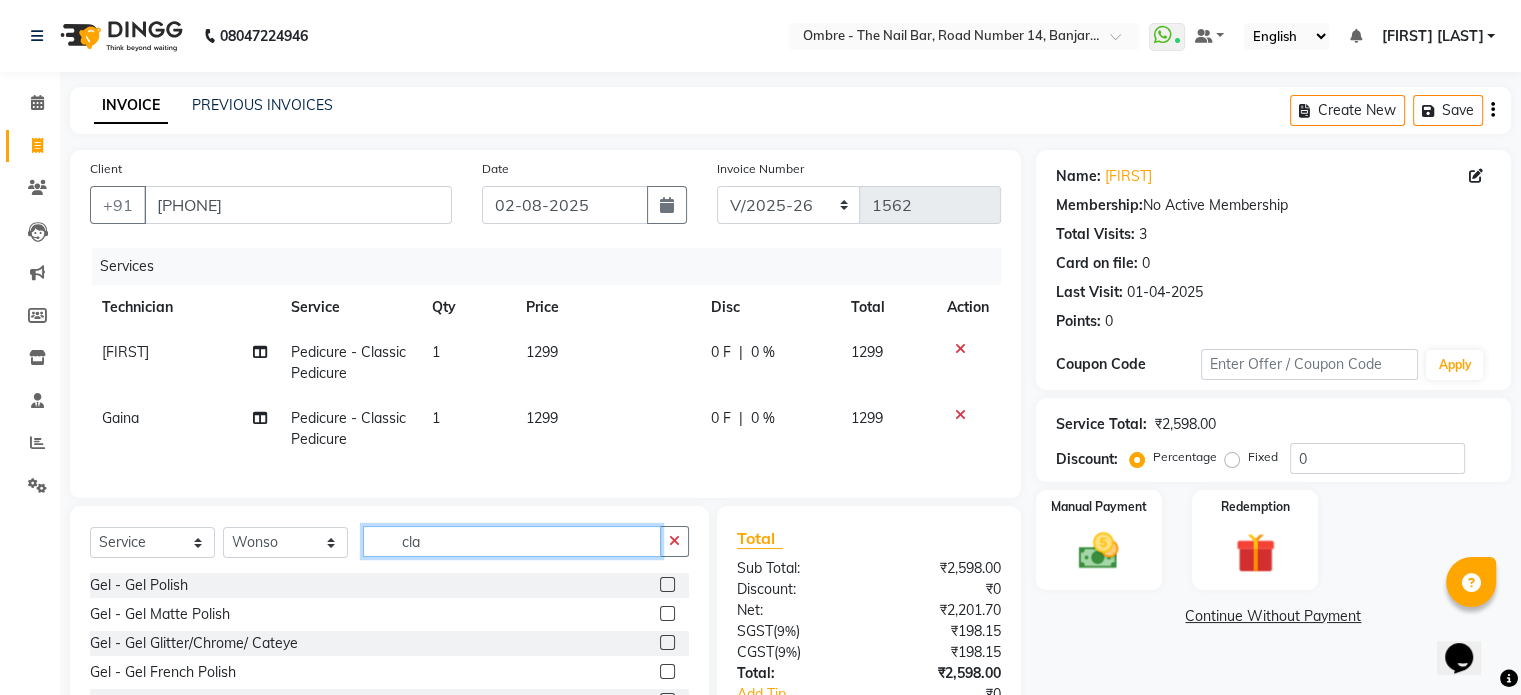 click on "cla" 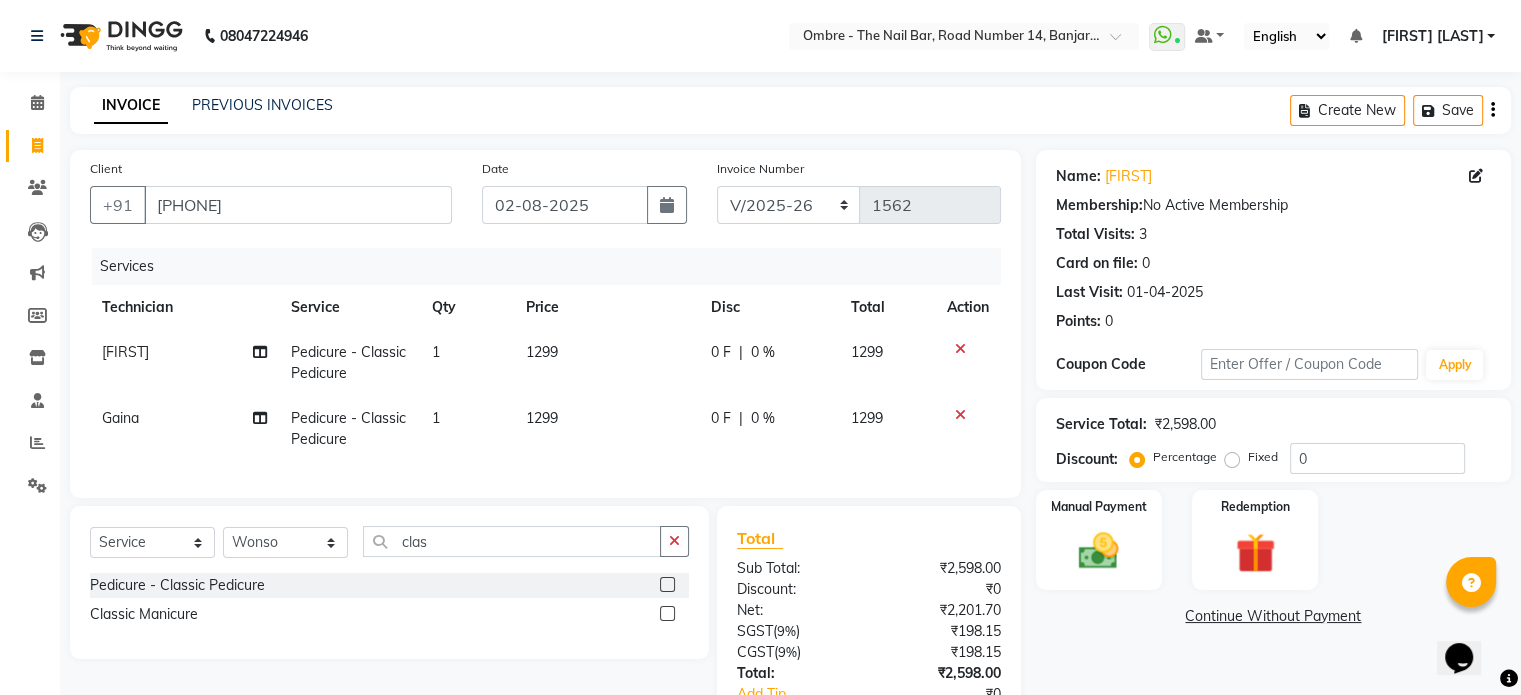 click 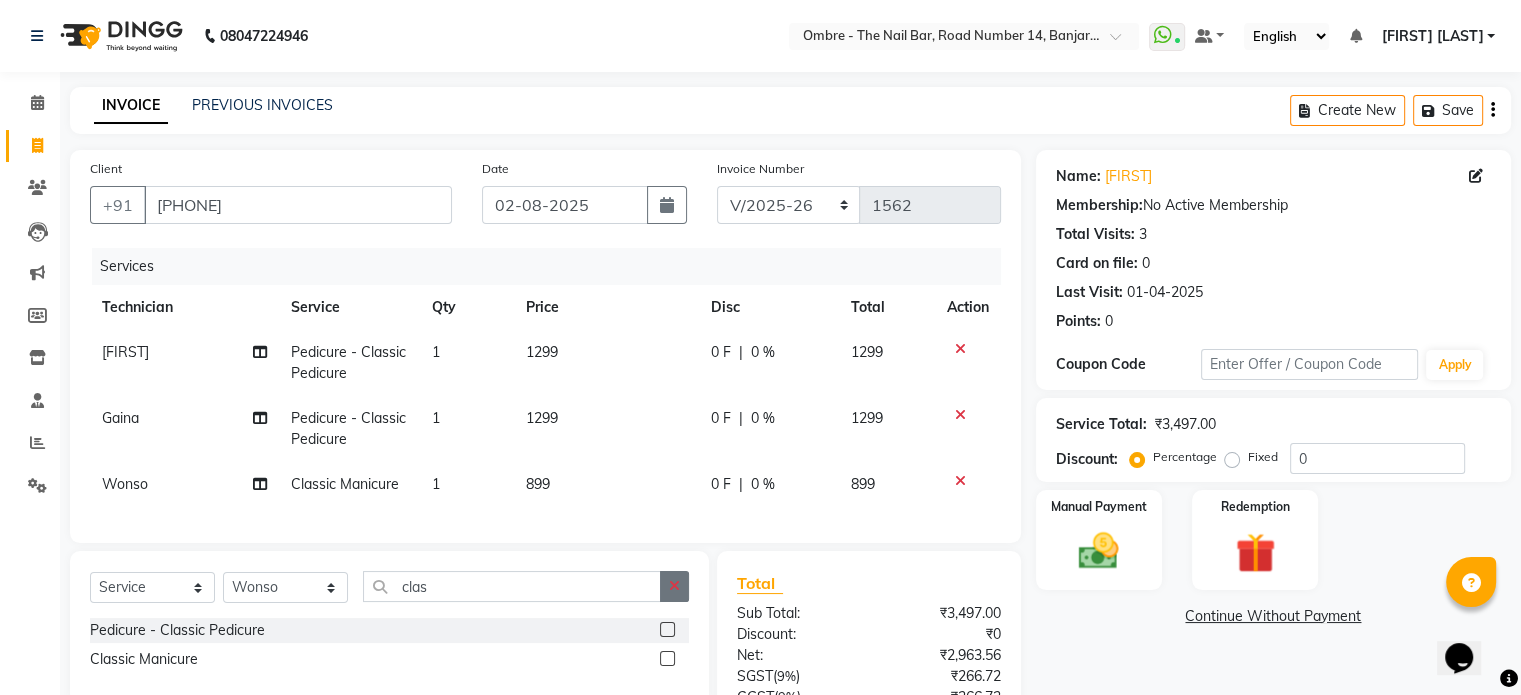 click 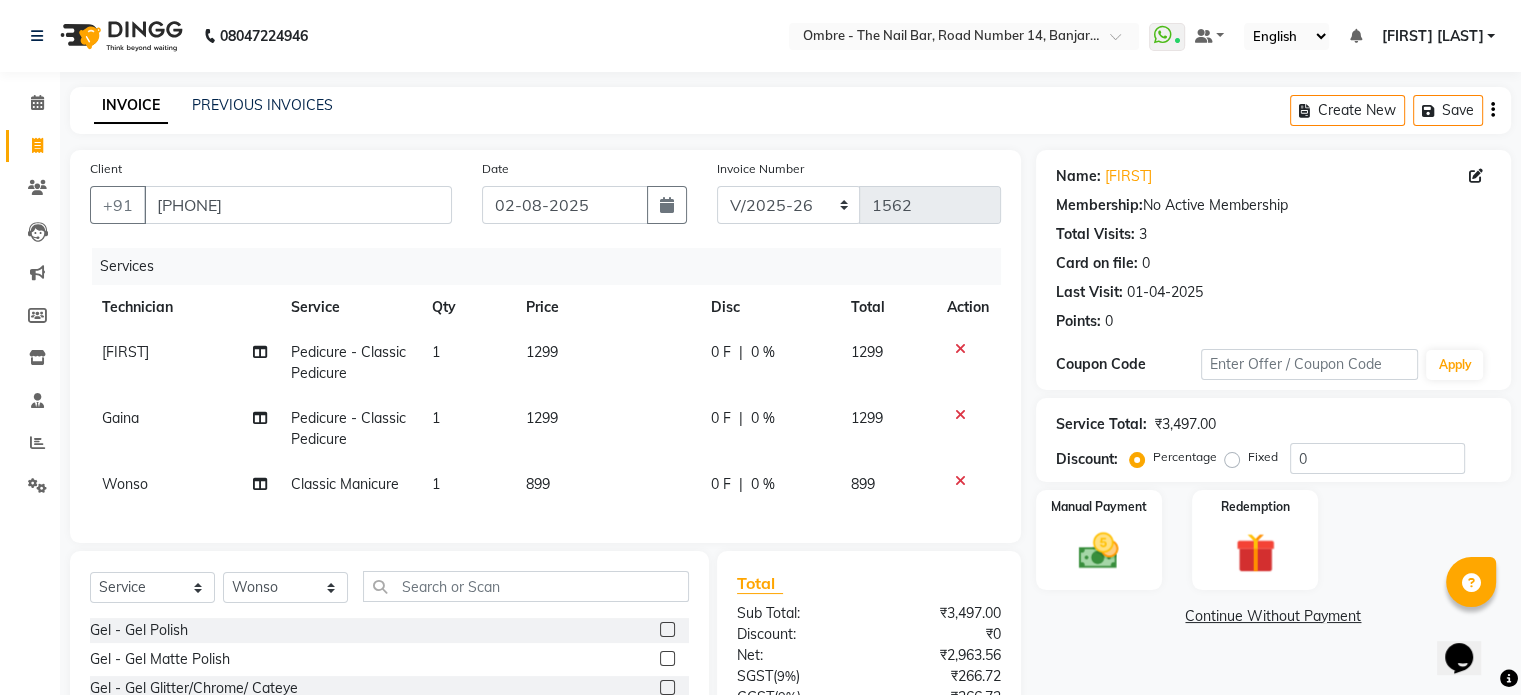 click 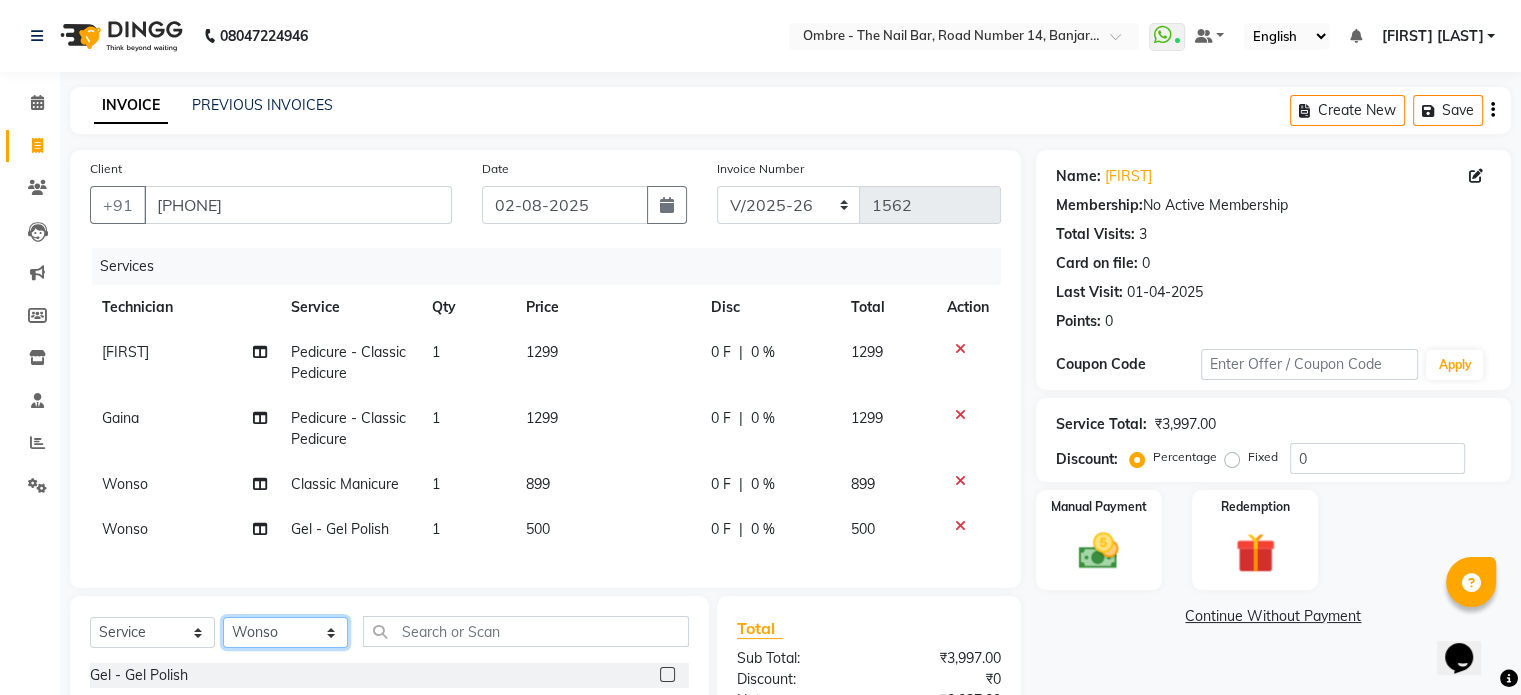 click on "Select Technician Abel Arohi Bharti Esther Gaina Holyson Juli Kasar Lata Monisha Prasad priyanka sakshi jain Sheetal Sushila thamu Wonso" 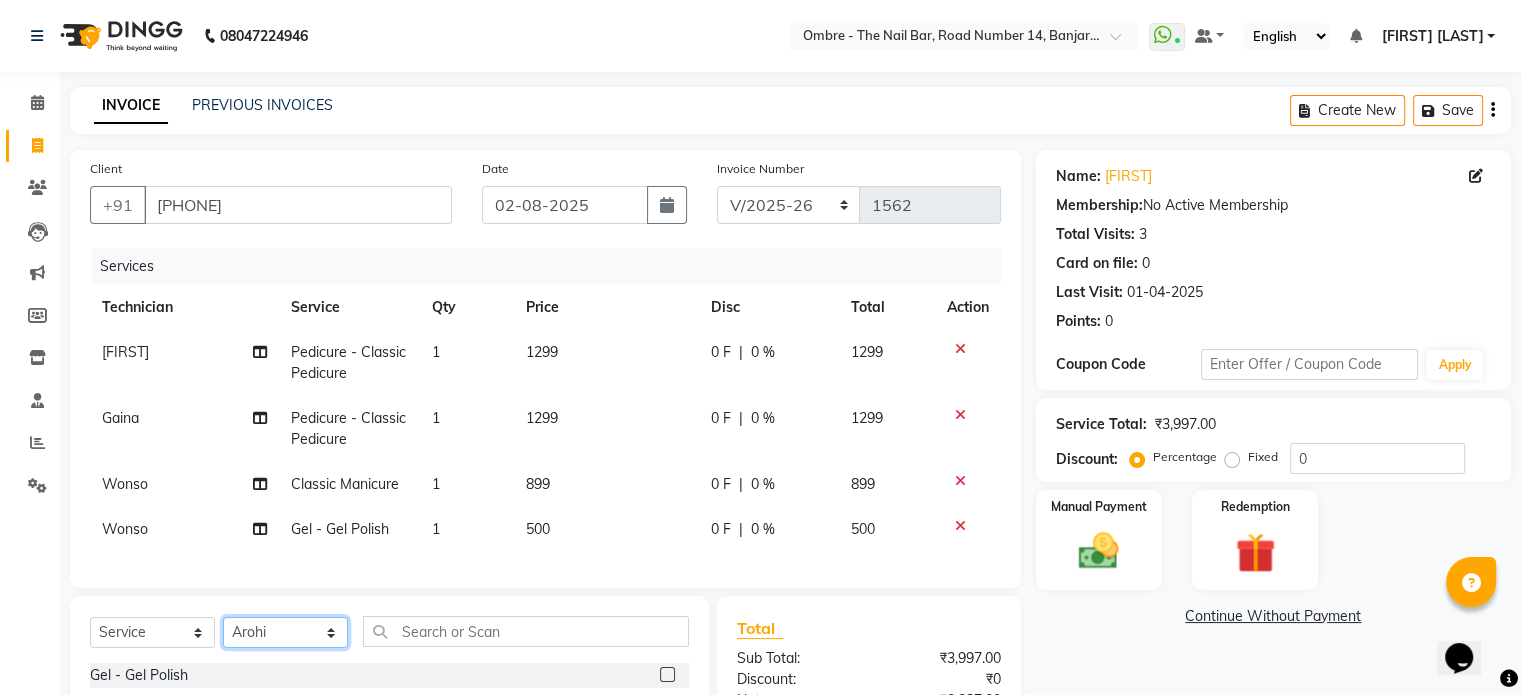 click on "Select Technician Abel Arohi Bharti Esther Gaina Holyson Juli Kasar Lata Monisha Prasad priyanka sakshi jain Sheetal Sushila thamu Wonso" 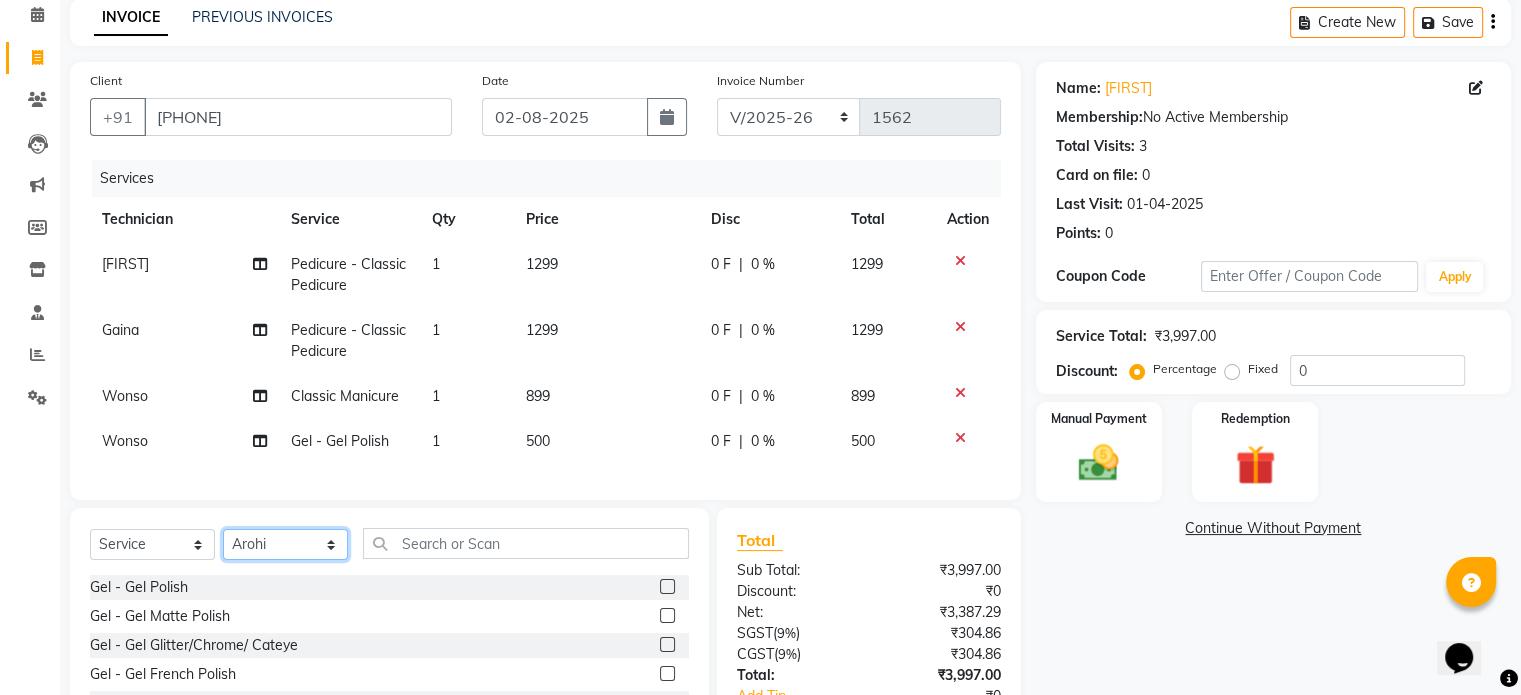 scroll, scrollTop: 119, scrollLeft: 0, axis: vertical 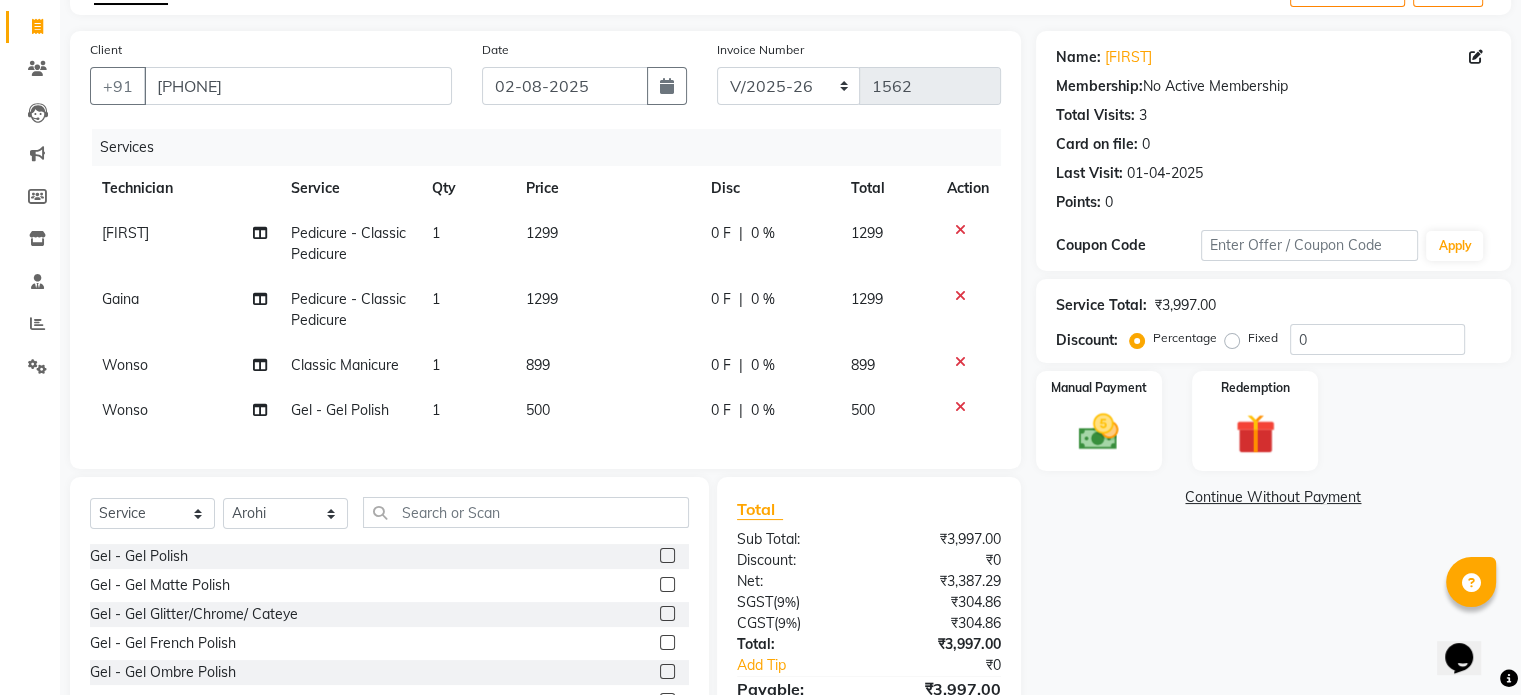 click 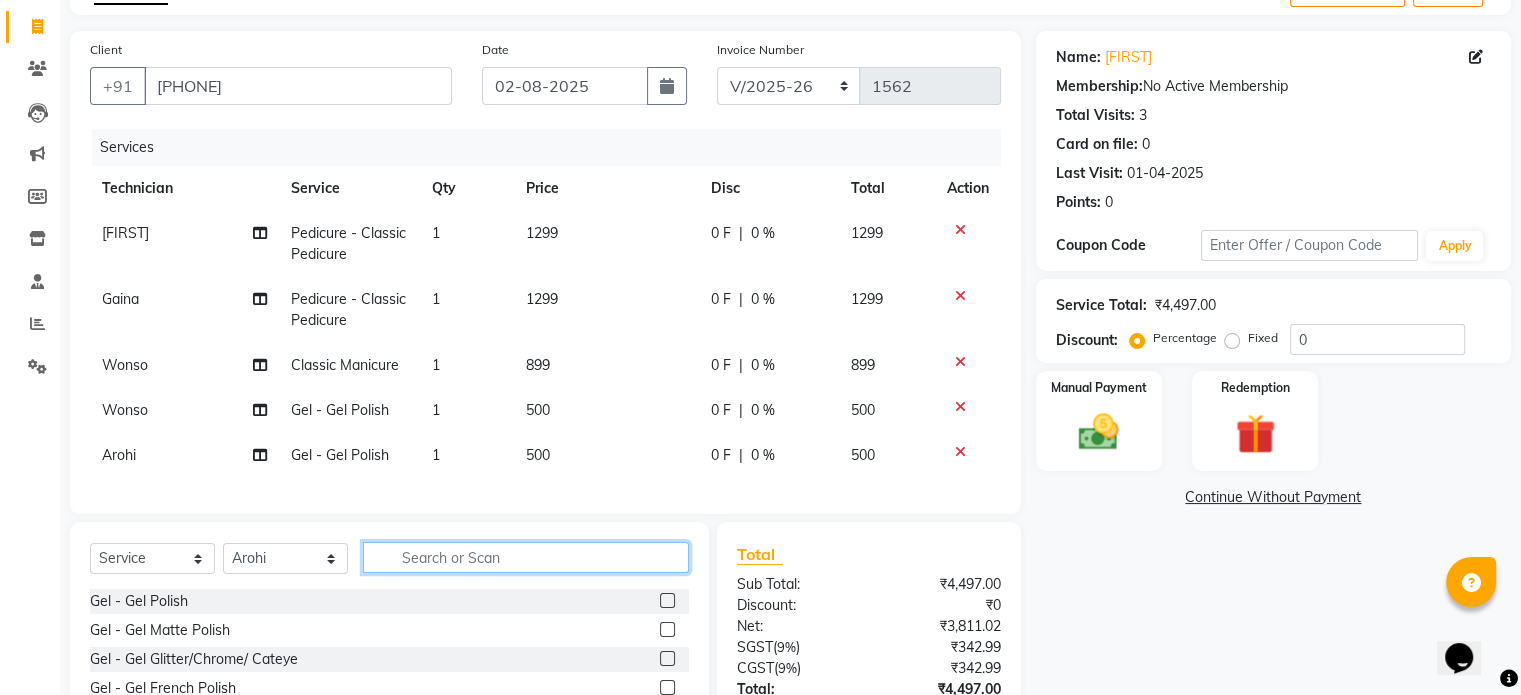 click 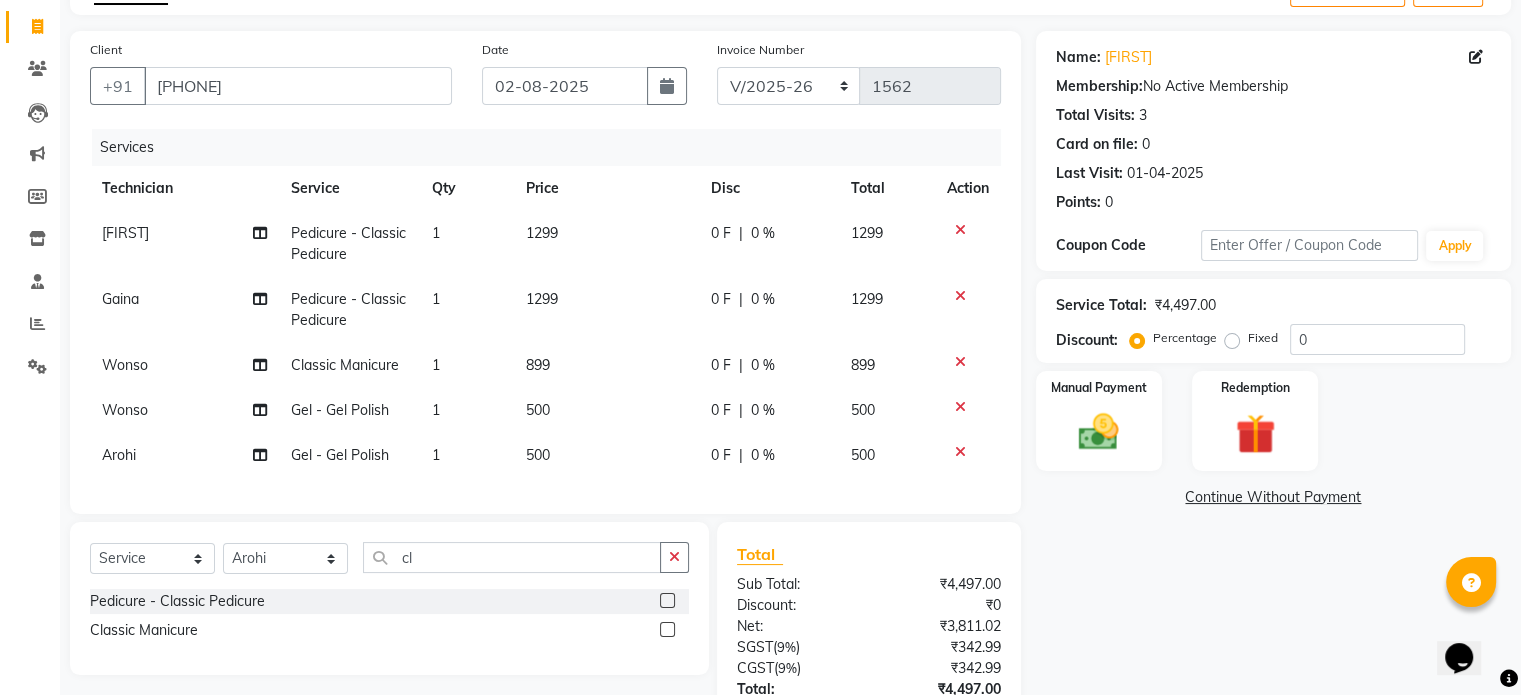 click 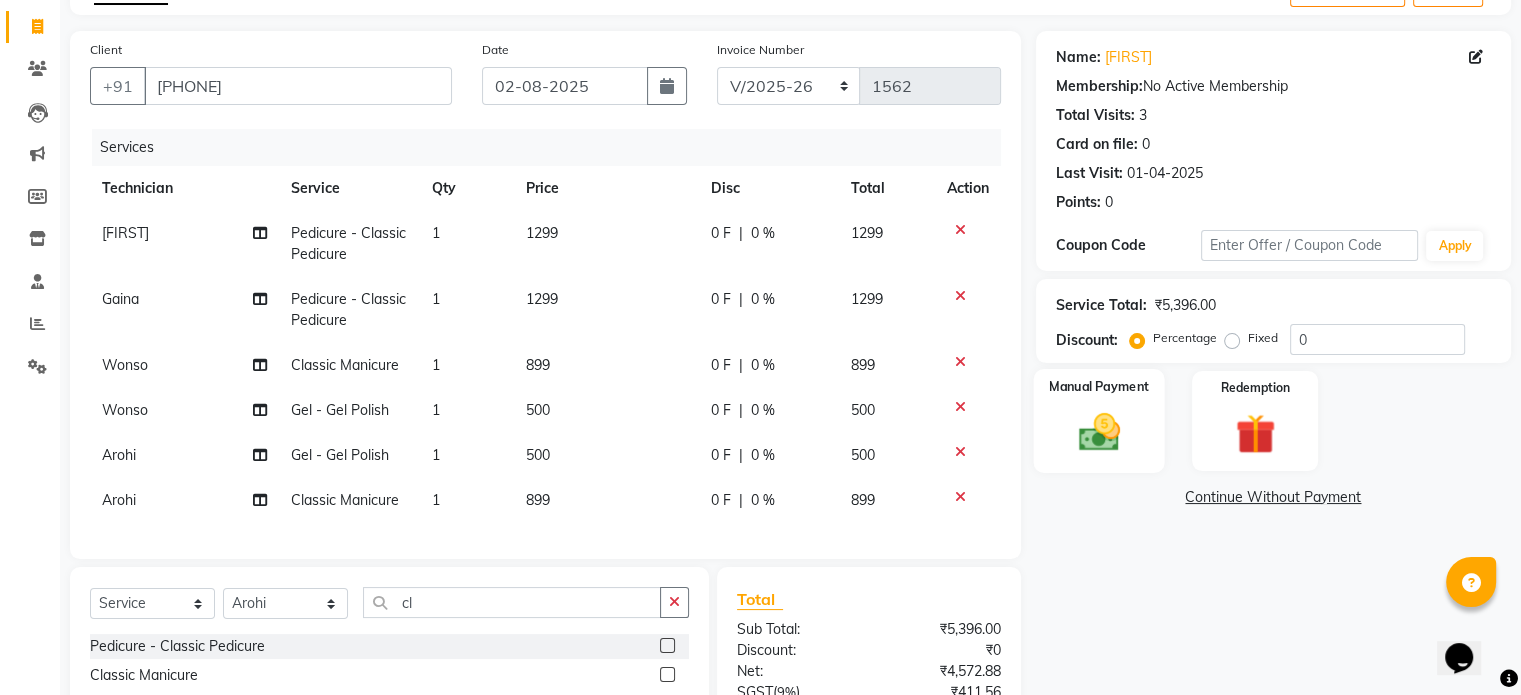 click on "Manual Payment" 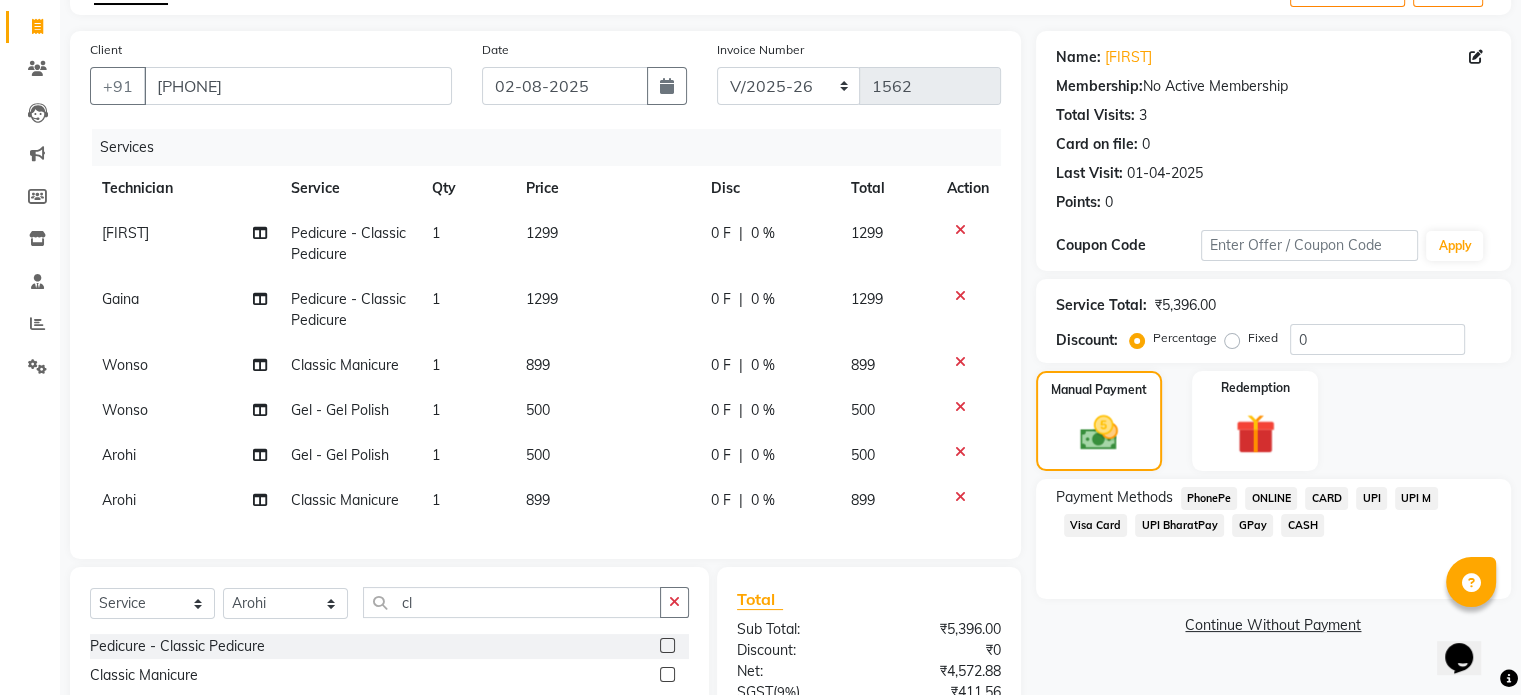 click on "UPI" 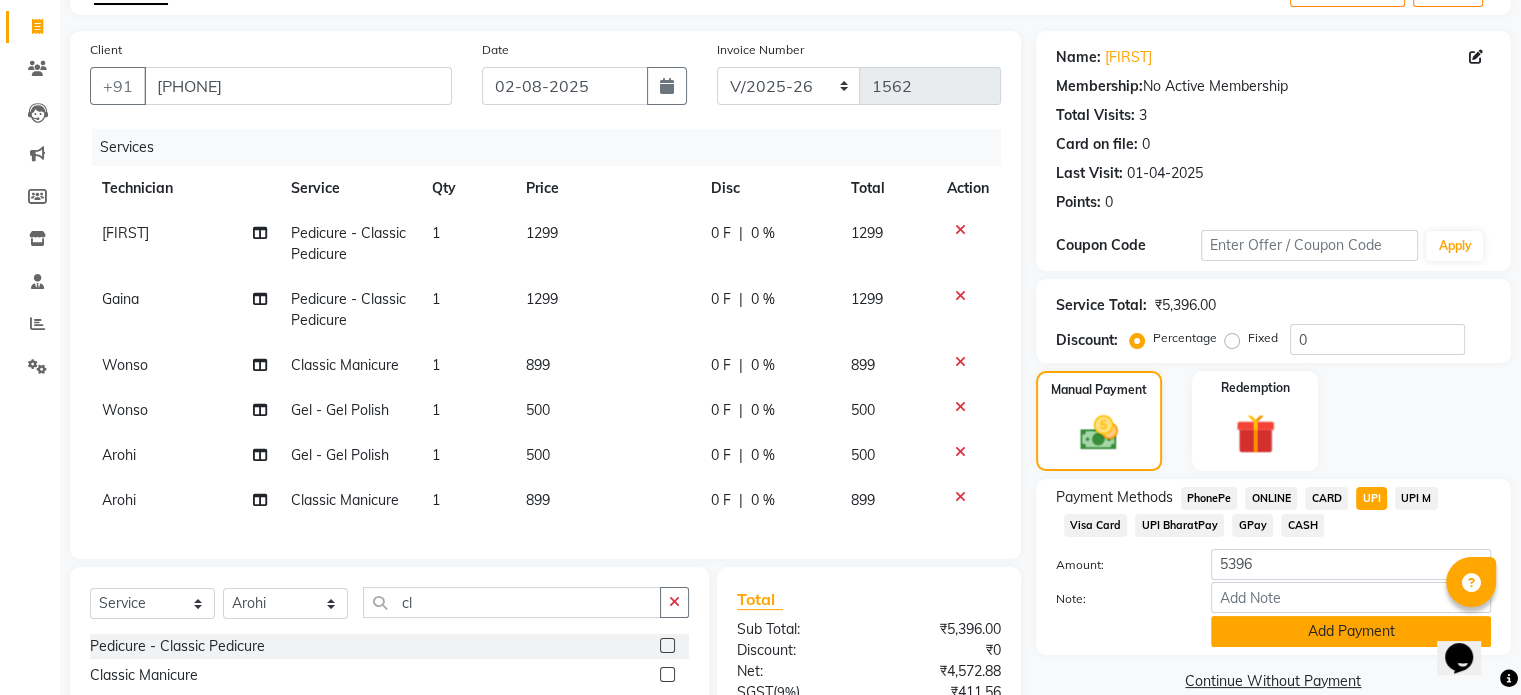 click on "Add Payment" 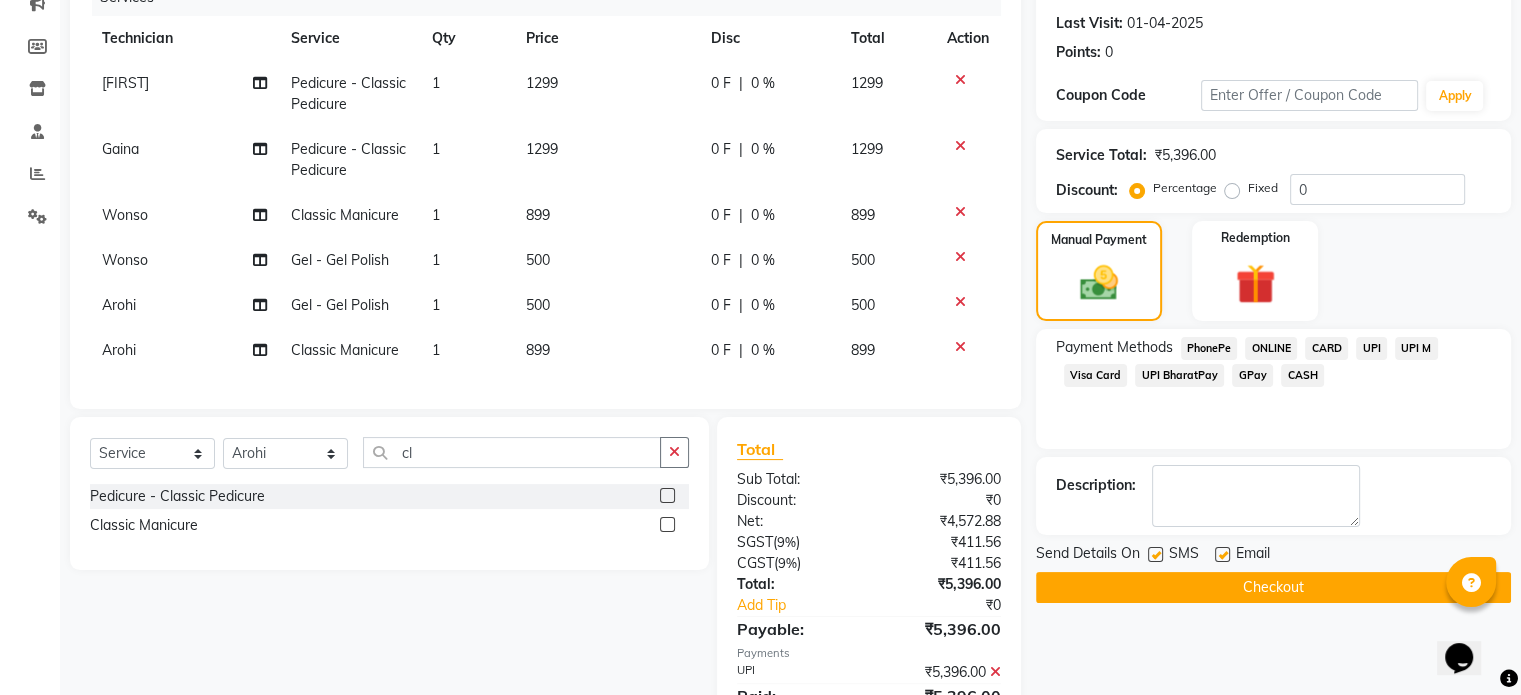 scroll, scrollTop: 372, scrollLeft: 0, axis: vertical 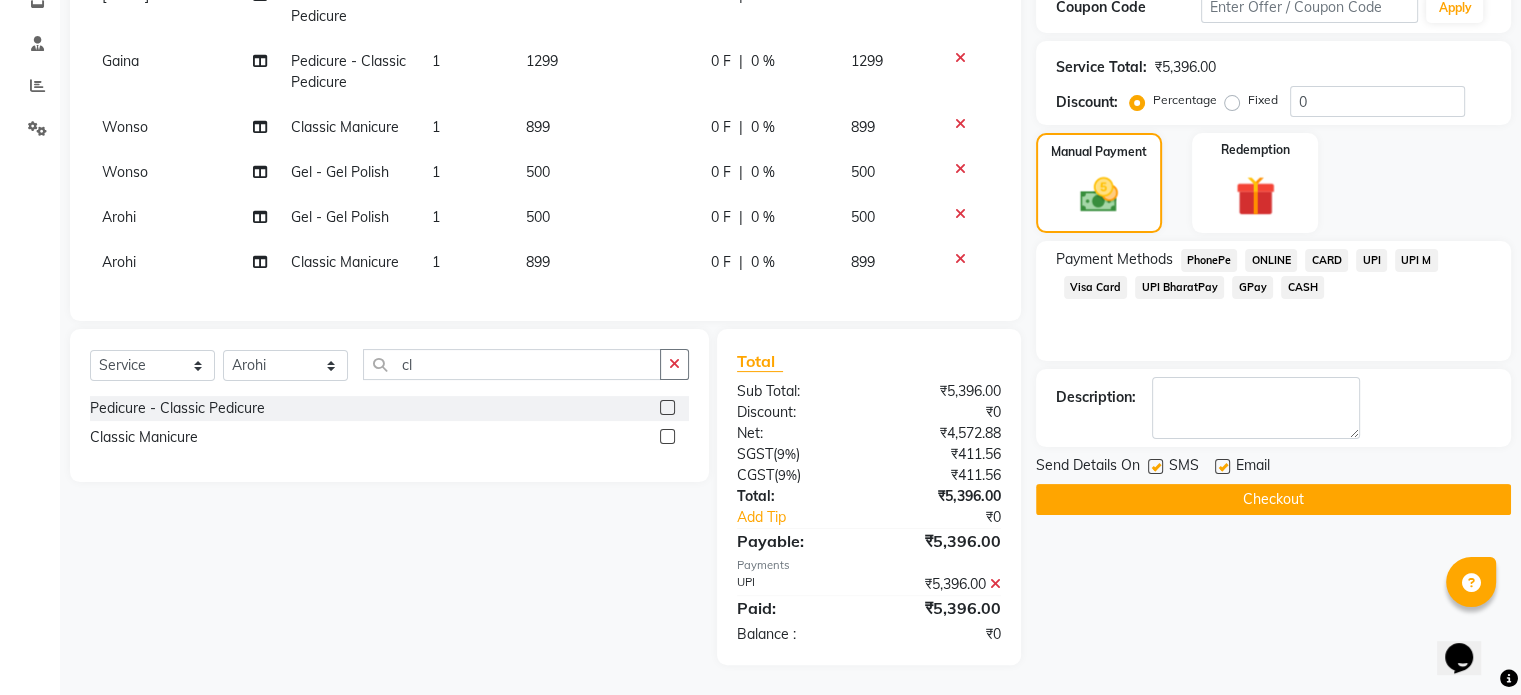 click on "Checkout" 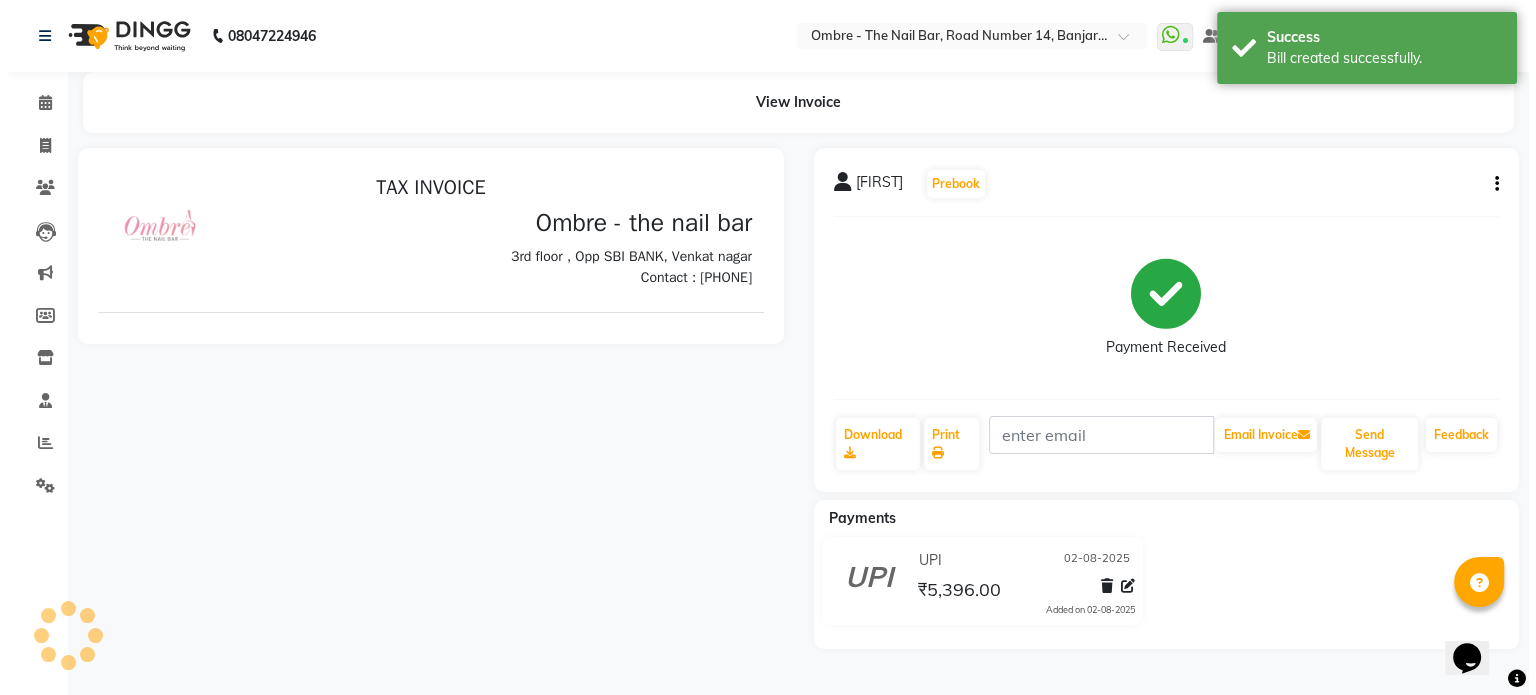 scroll, scrollTop: 0, scrollLeft: 0, axis: both 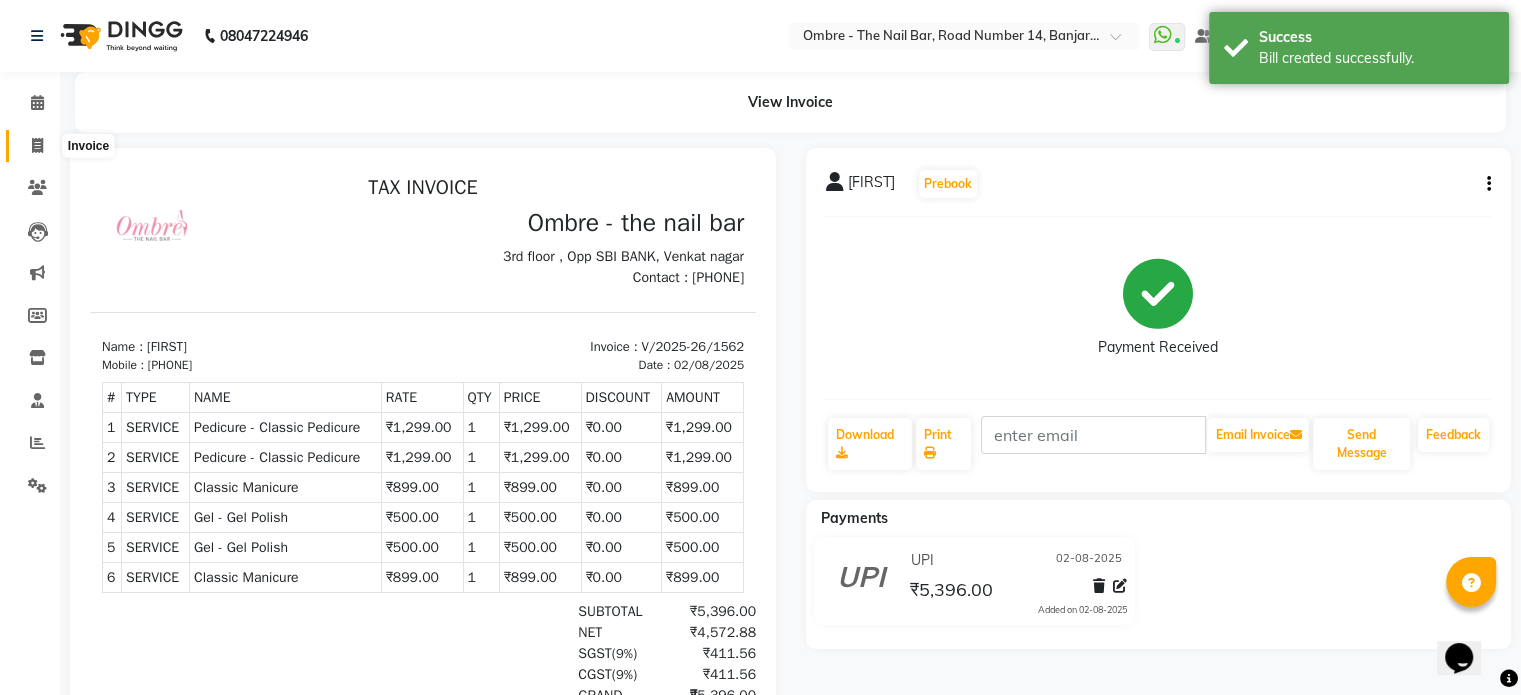 click 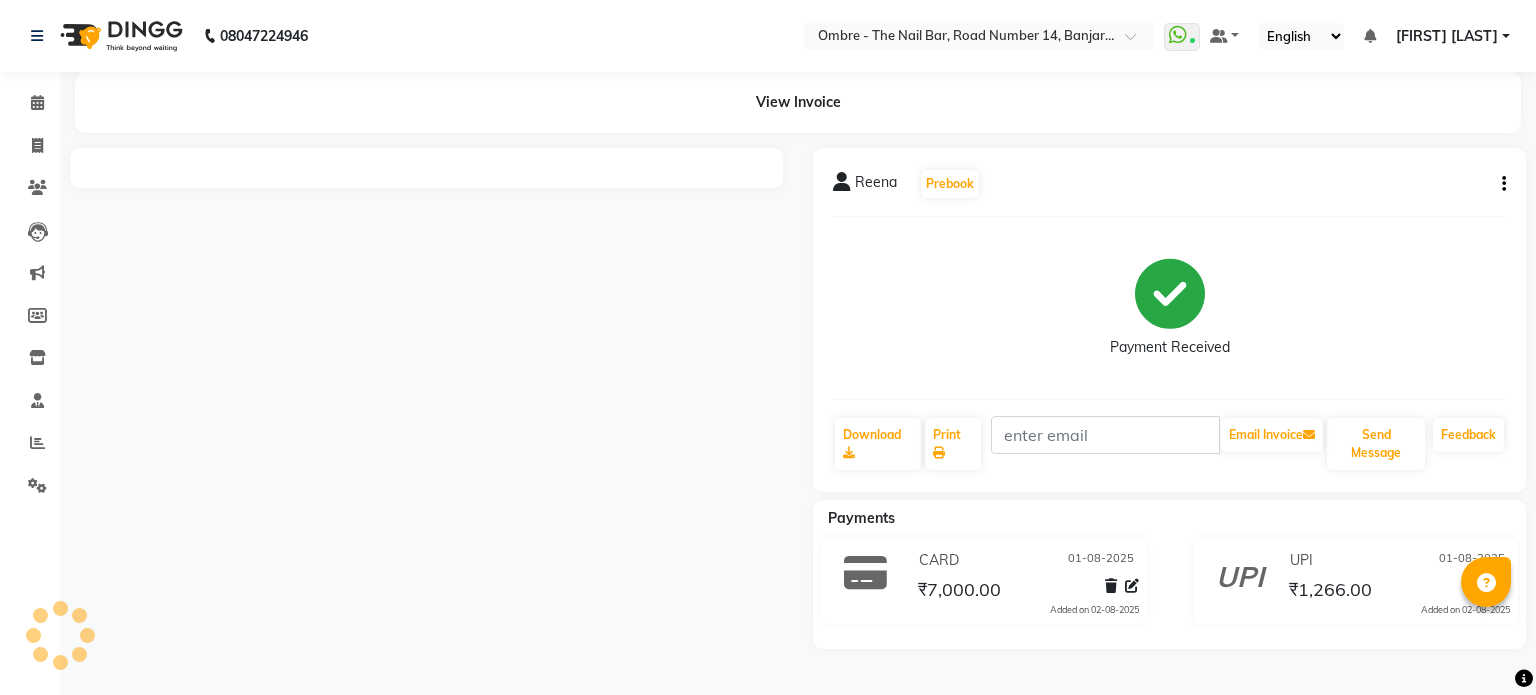 scroll, scrollTop: 0, scrollLeft: 0, axis: both 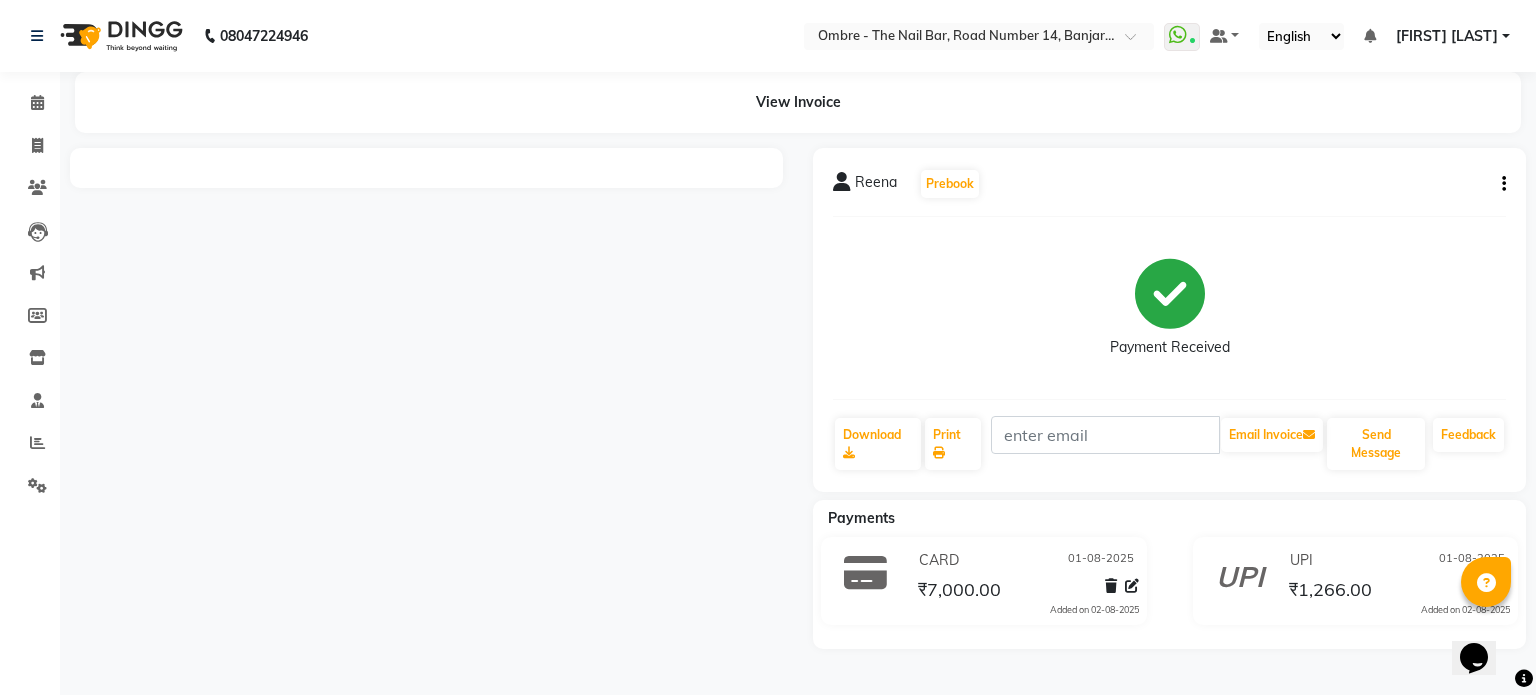 click 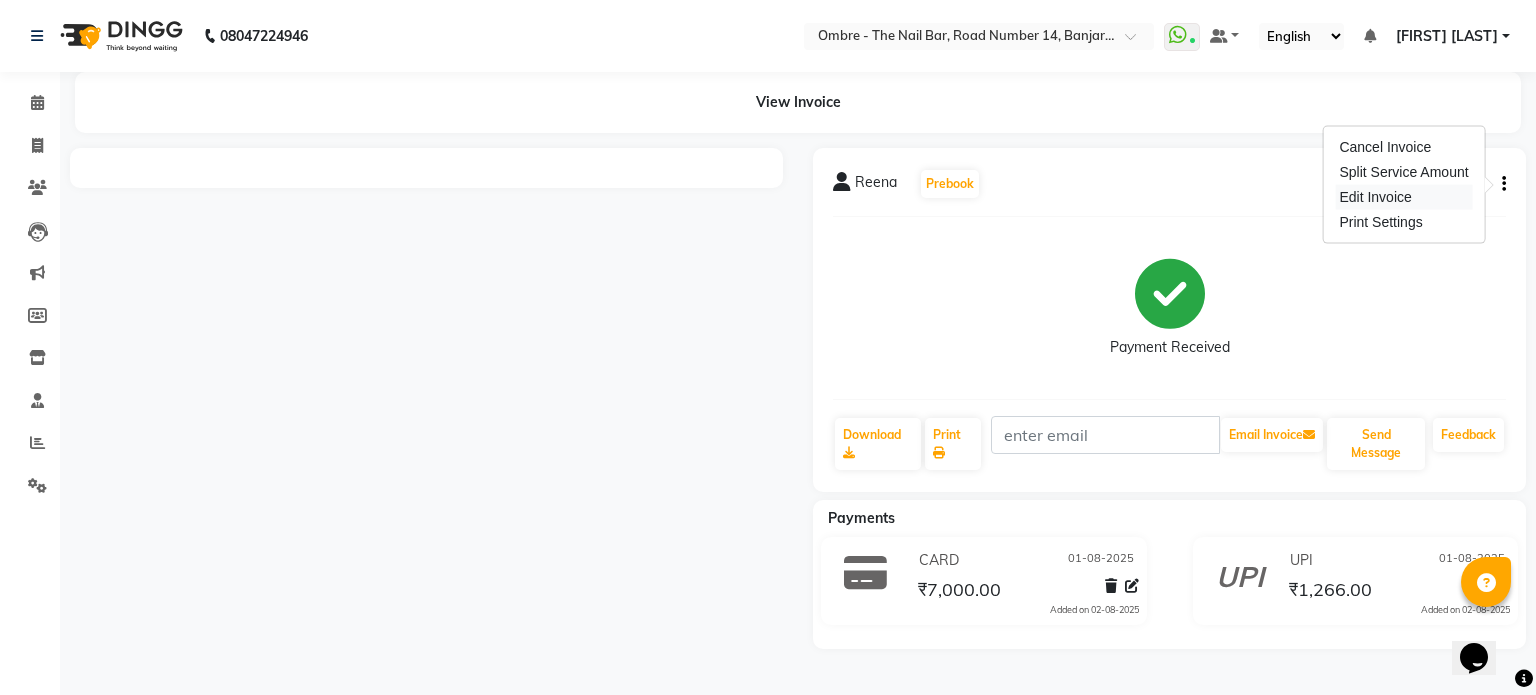 click on "Edit Invoice" at bounding box center (1403, 197) 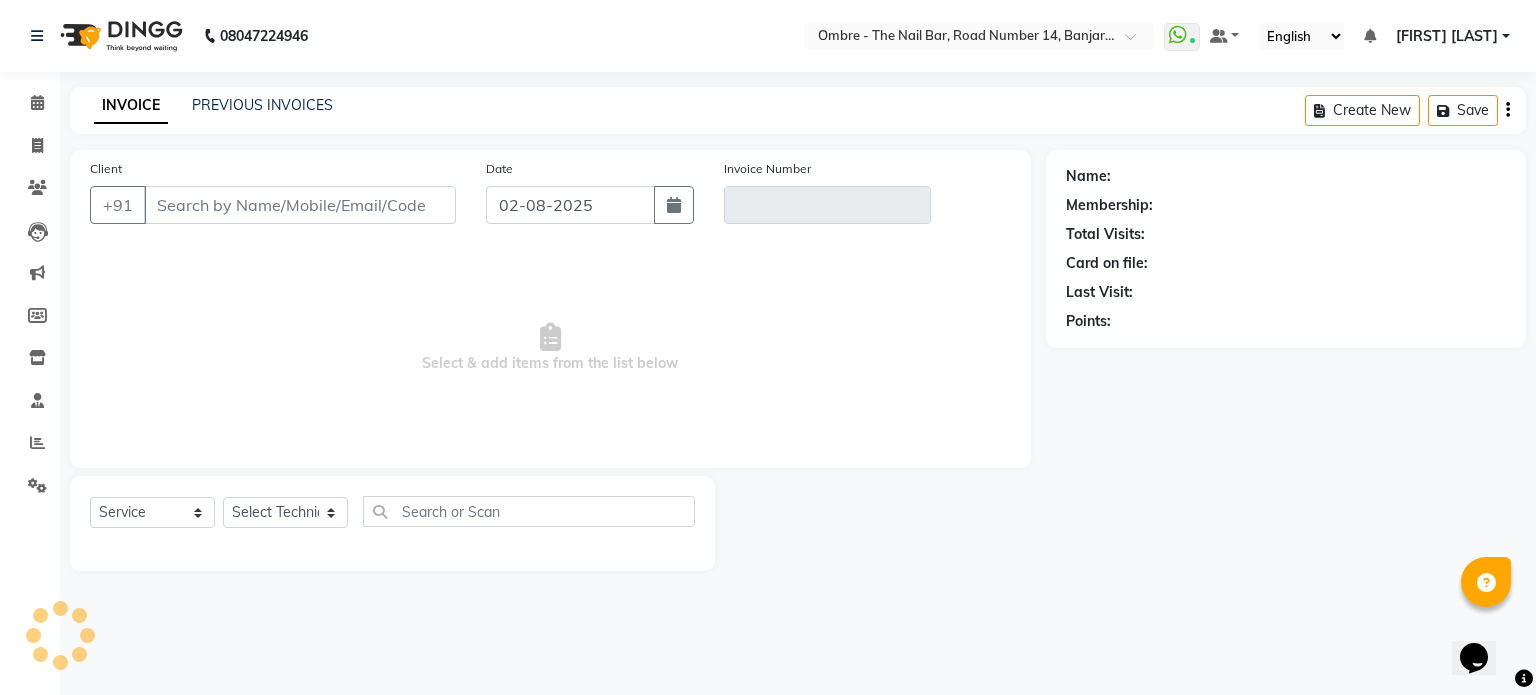 type on "[PHONE]" 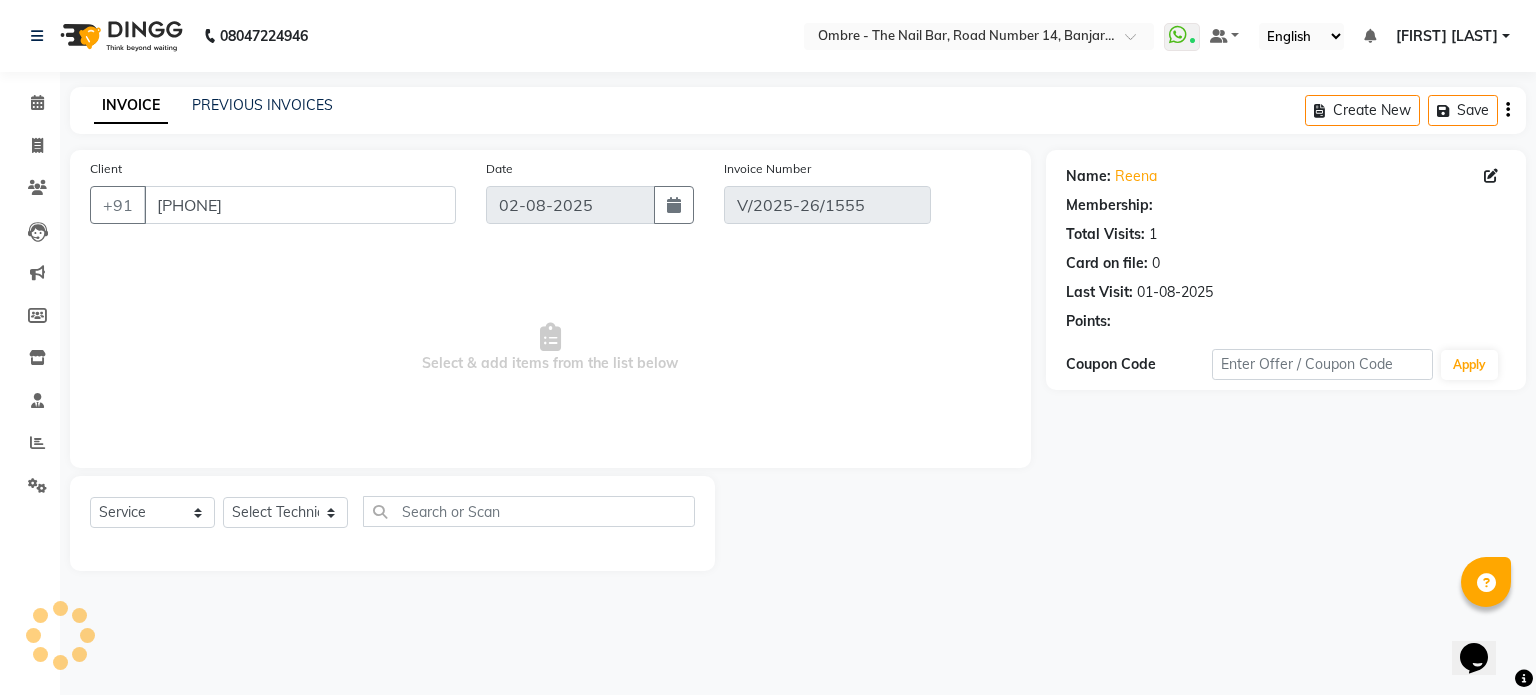 type on "01-08-2025" 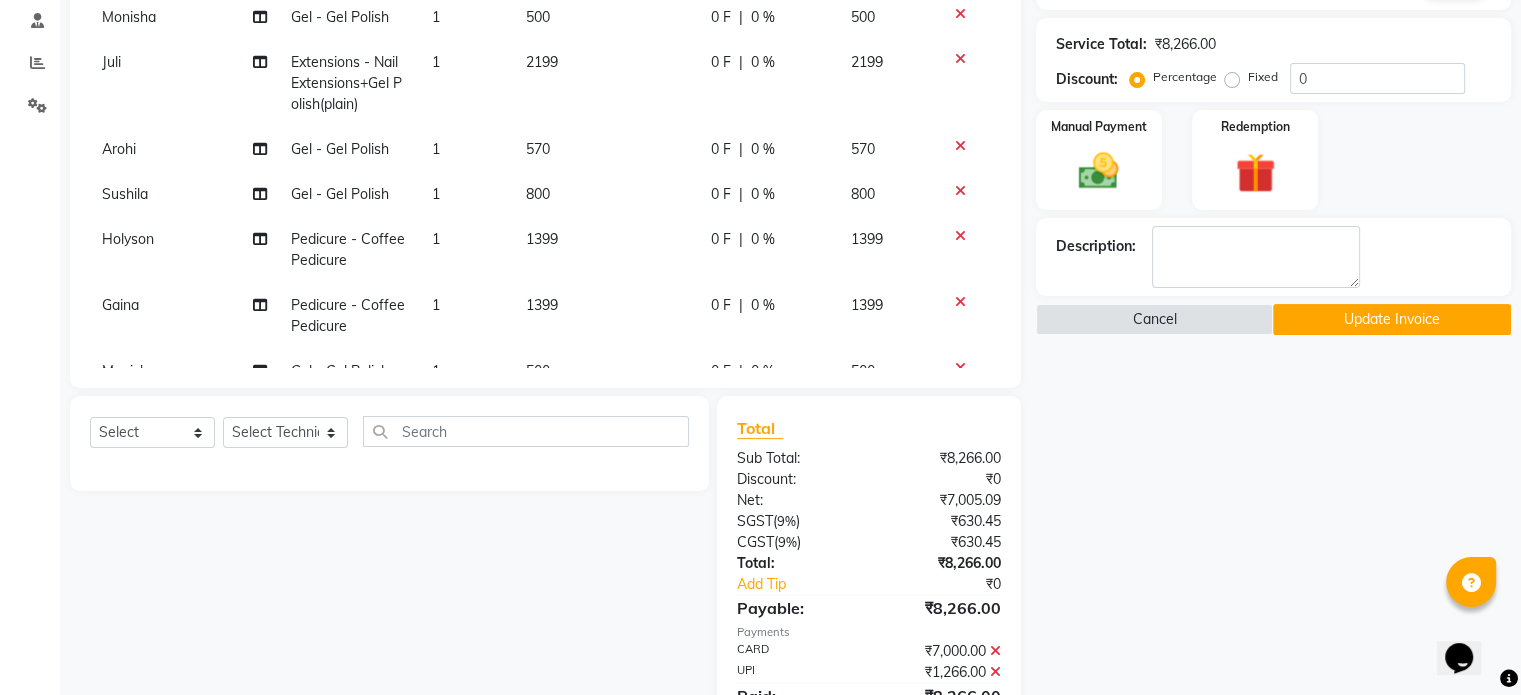 scroll, scrollTop: 468, scrollLeft: 0, axis: vertical 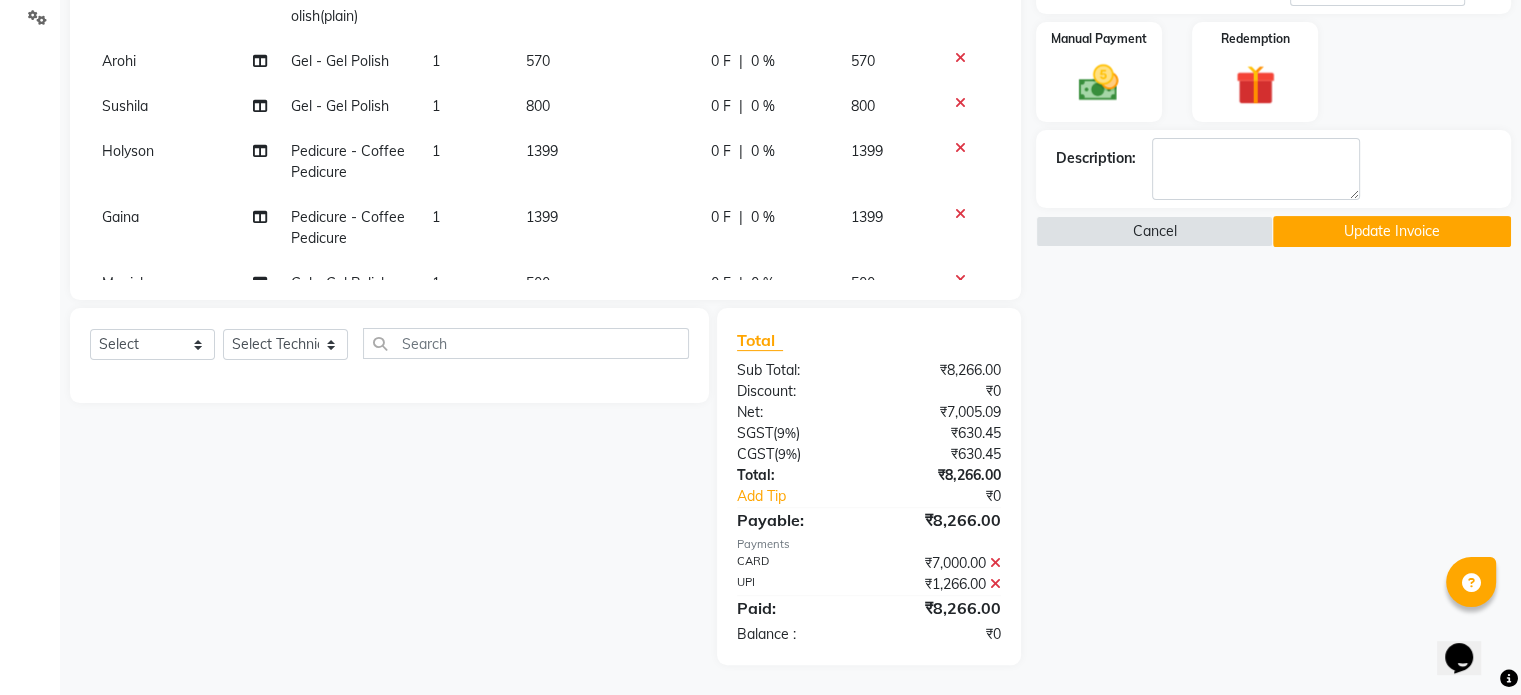click 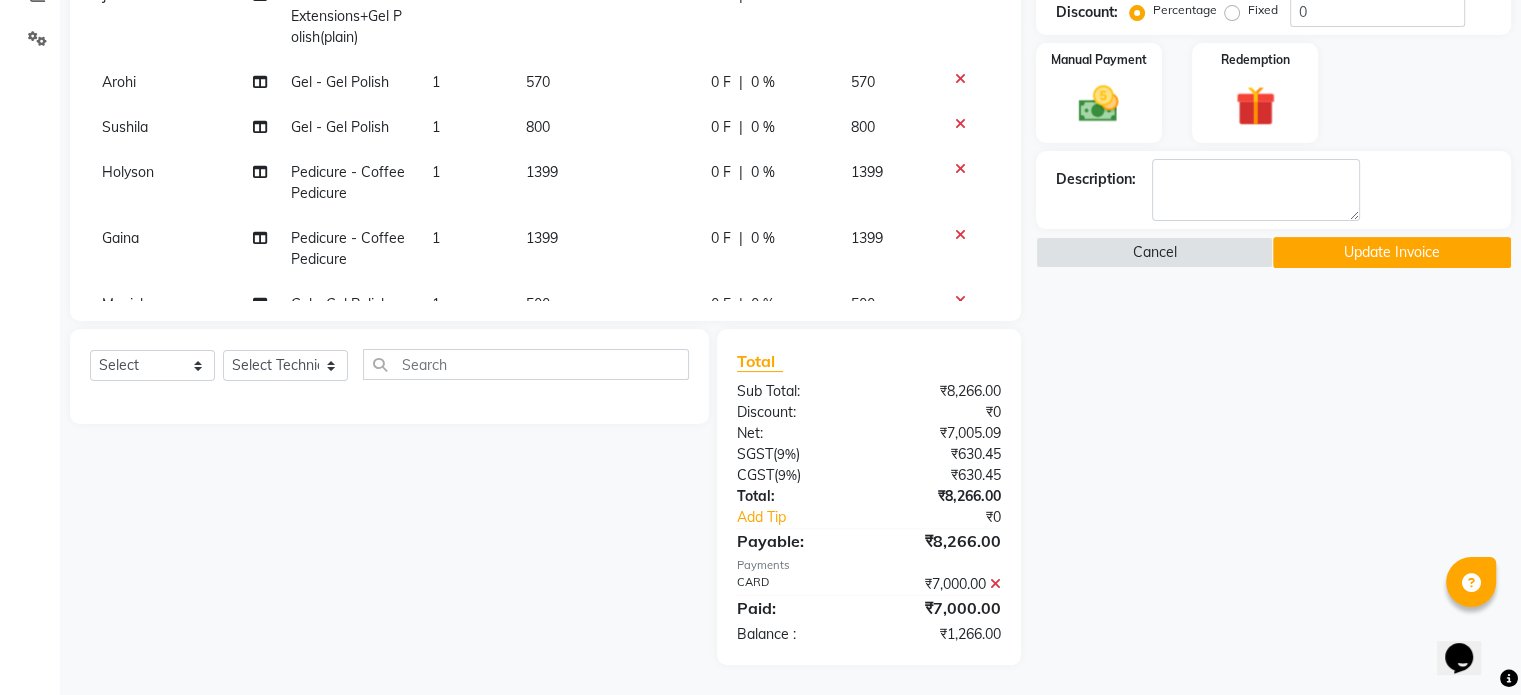 scroll, scrollTop: 447, scrollLeft: 0, axis: vertical 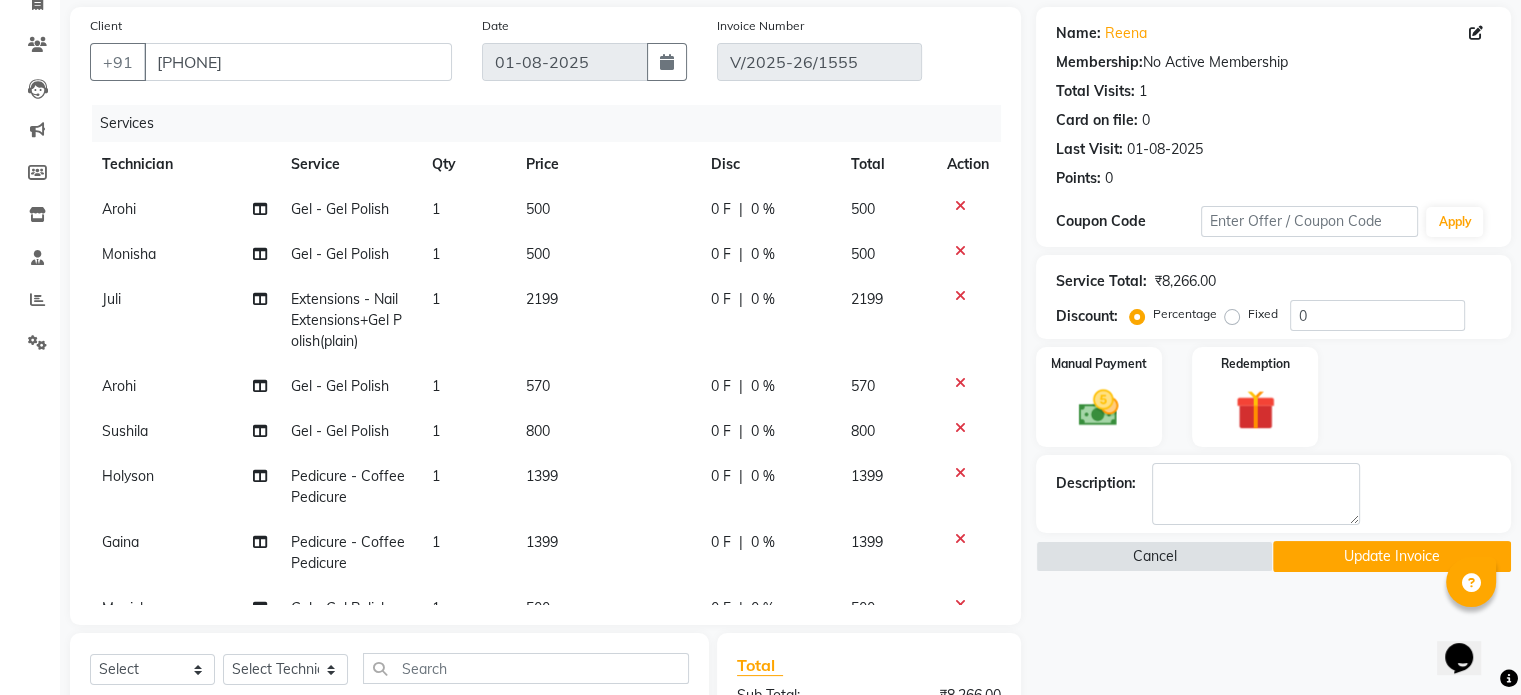 click on "570" 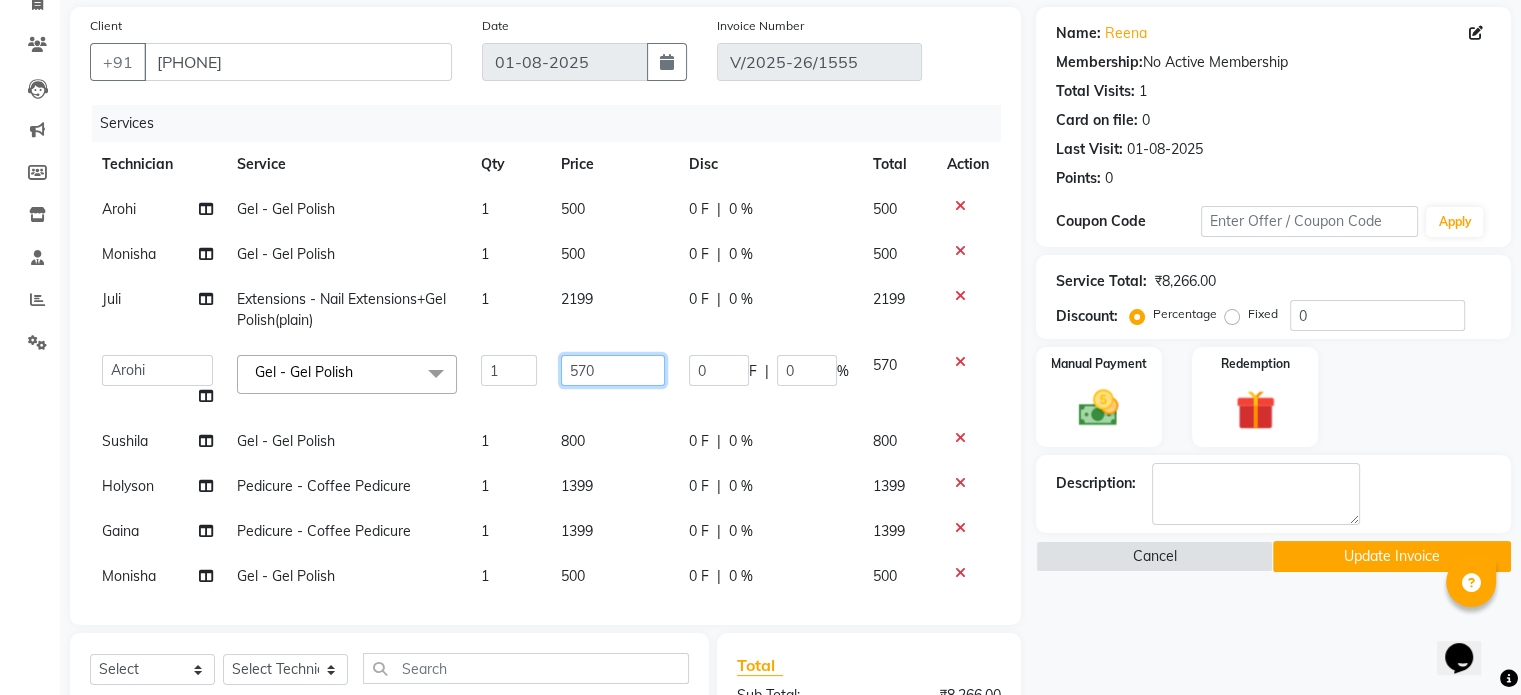 click on "570" 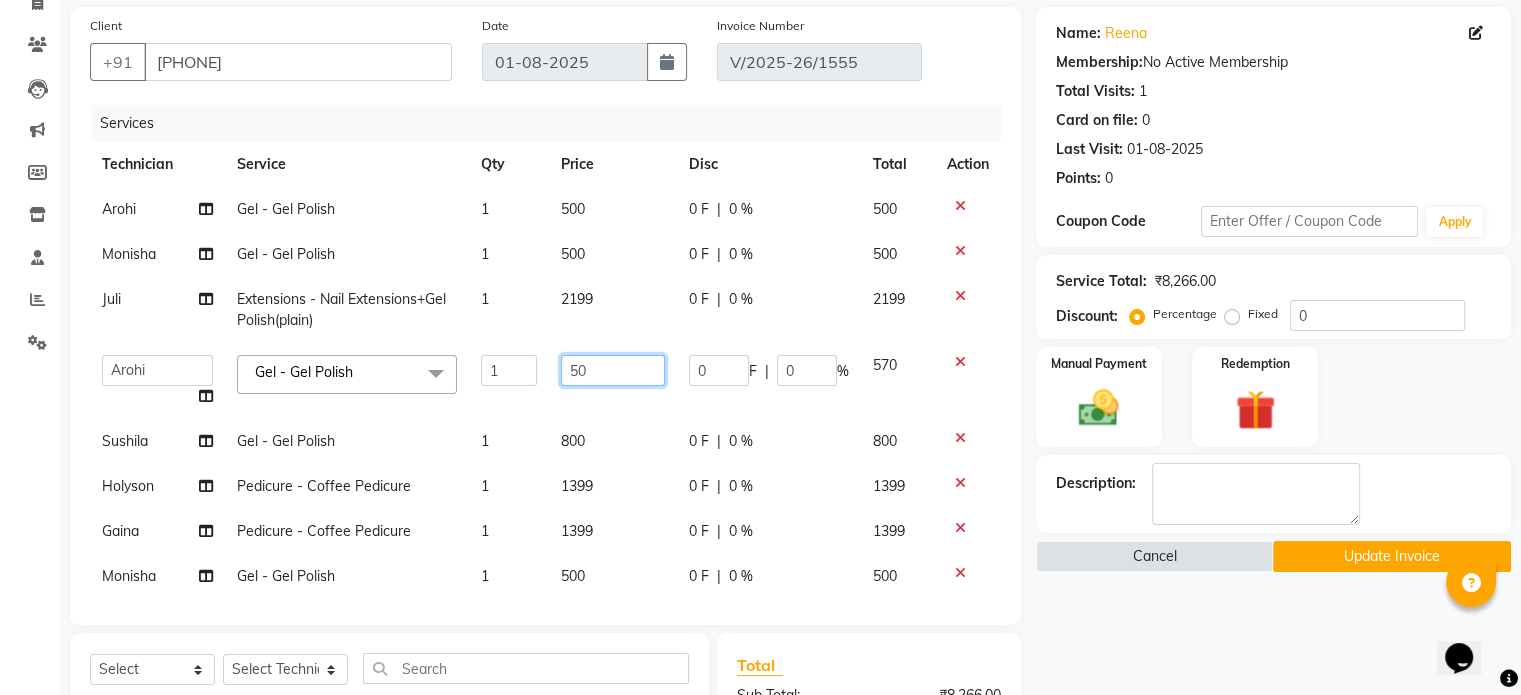 type on "500" 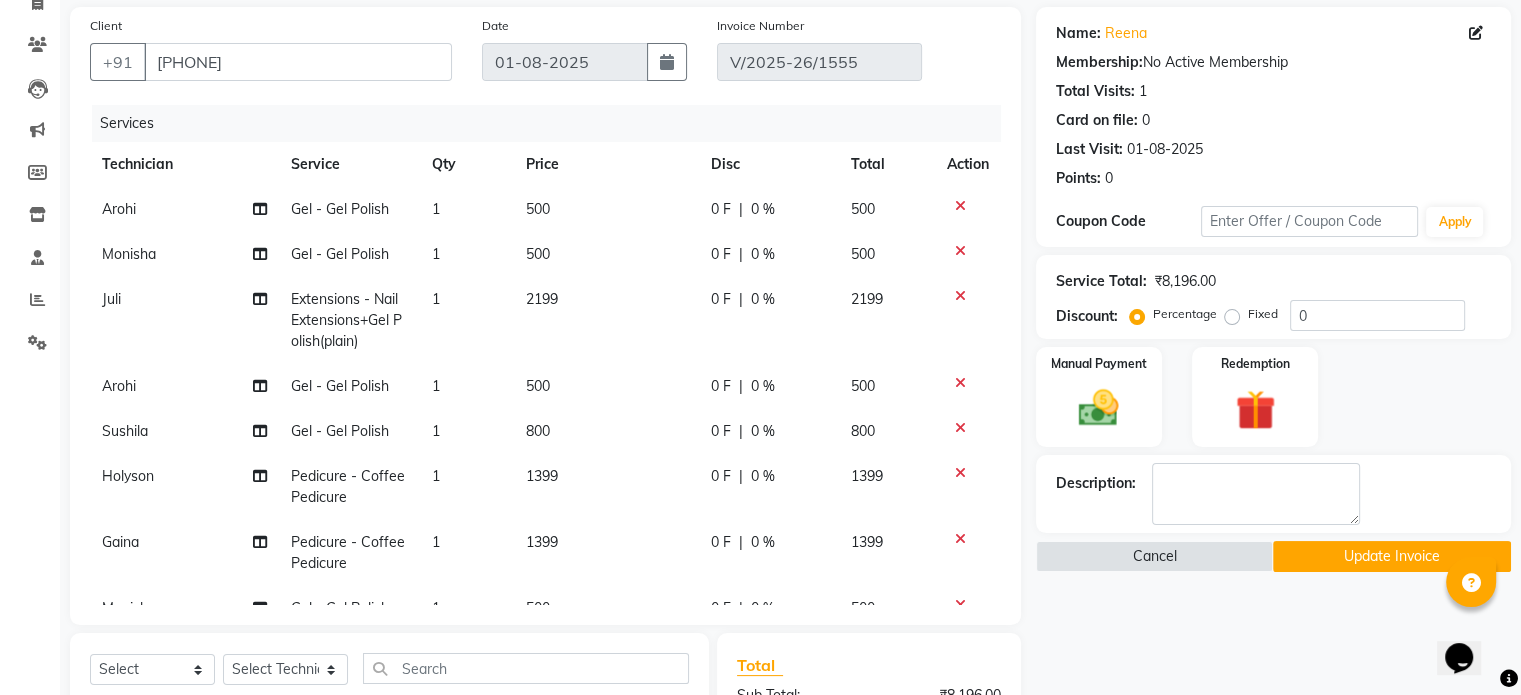 click on "Name: [FIRST]  Membership:  No Active Membership  Total Visits:  1 Card on file:  0 Last Visit:   [DATE] Points:   0  Coupon Code Apply Service Total:  ₹8,196.00  Discount:  Percentage   Fixed  0 Manual Payment Redemption Description:                   Cancel   Update Invoice" 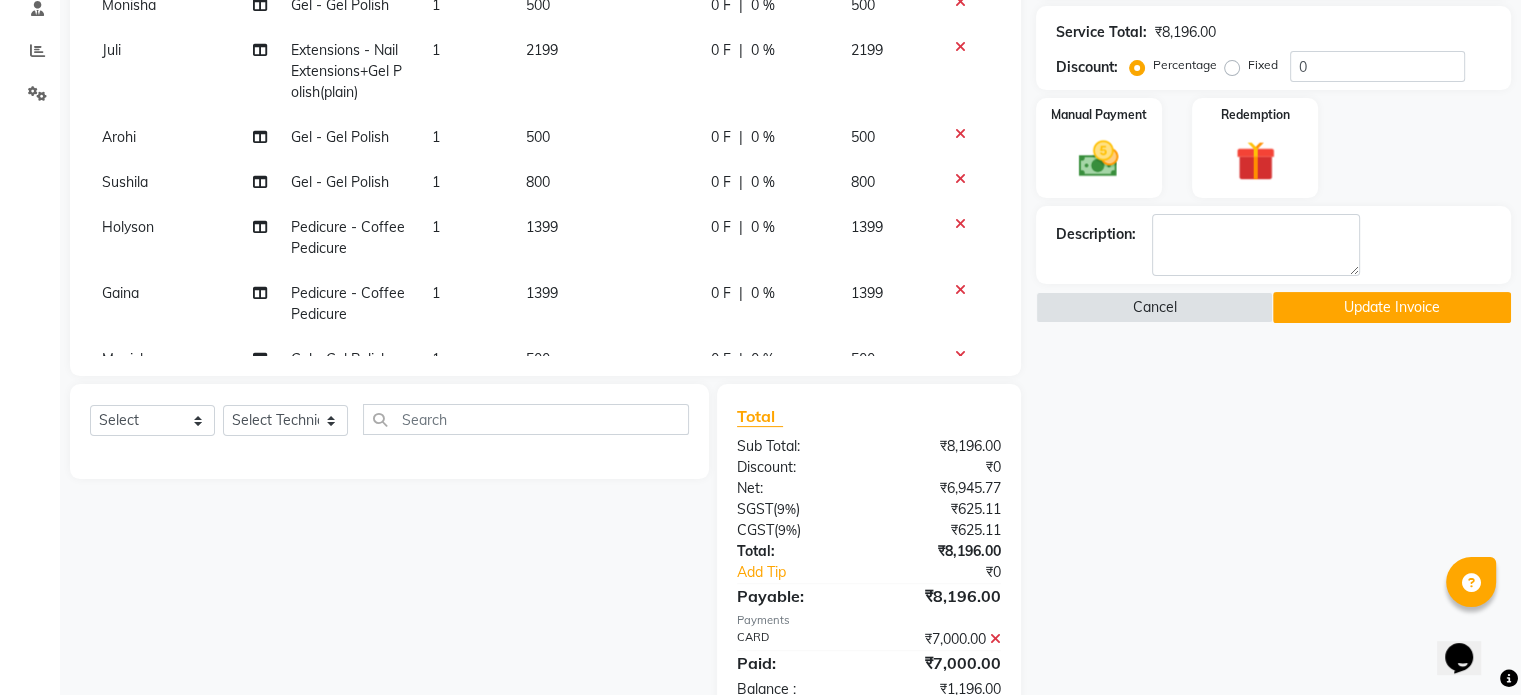 scroll, scrollTop: 447, scrollLeft: 0, axis: vertical 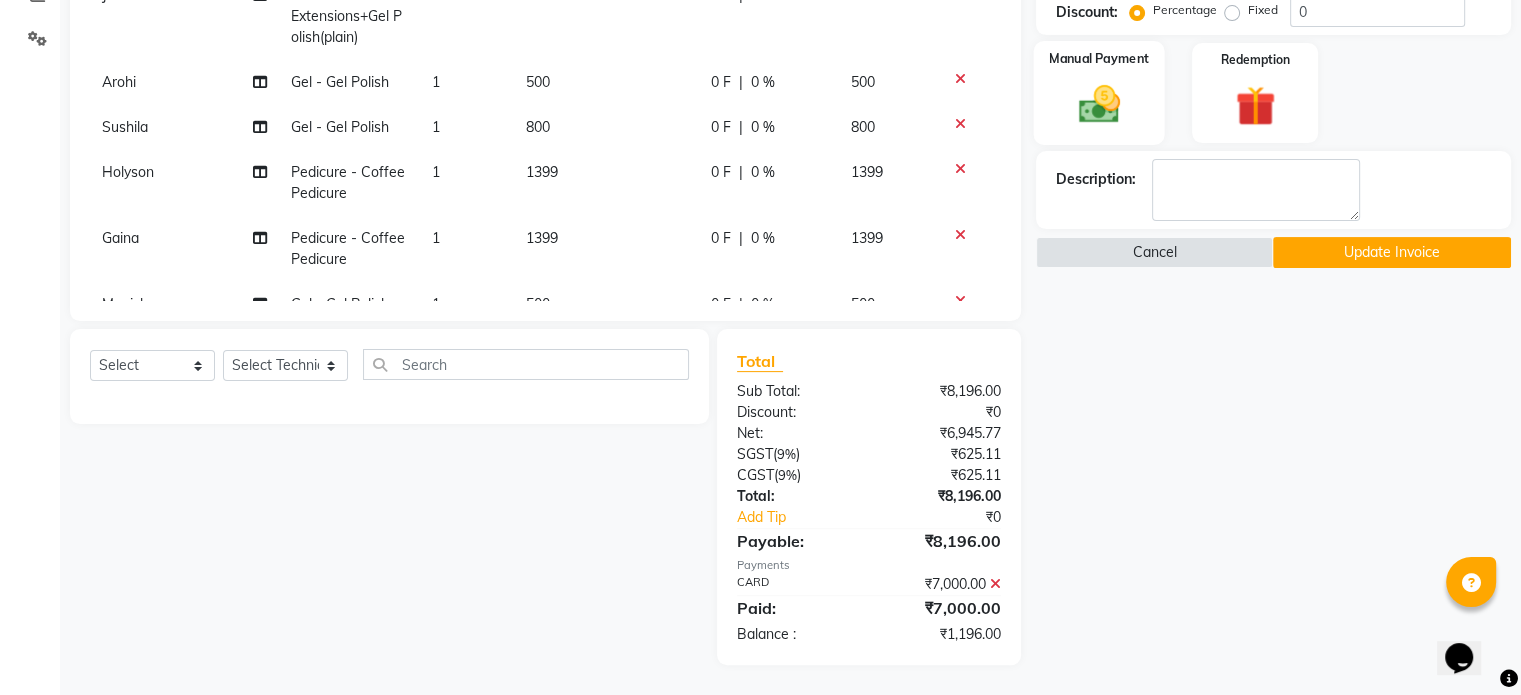 click on "Manual Payment" 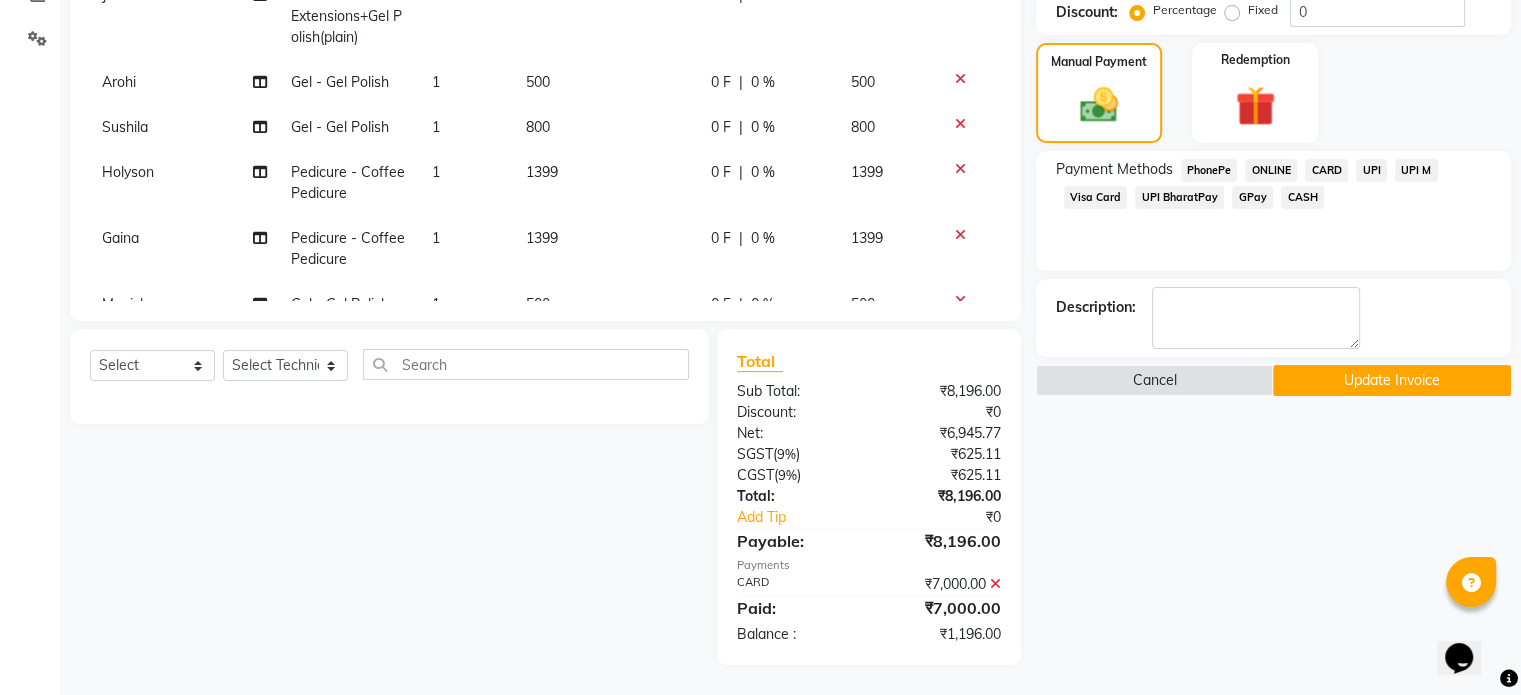 click on "UPI" 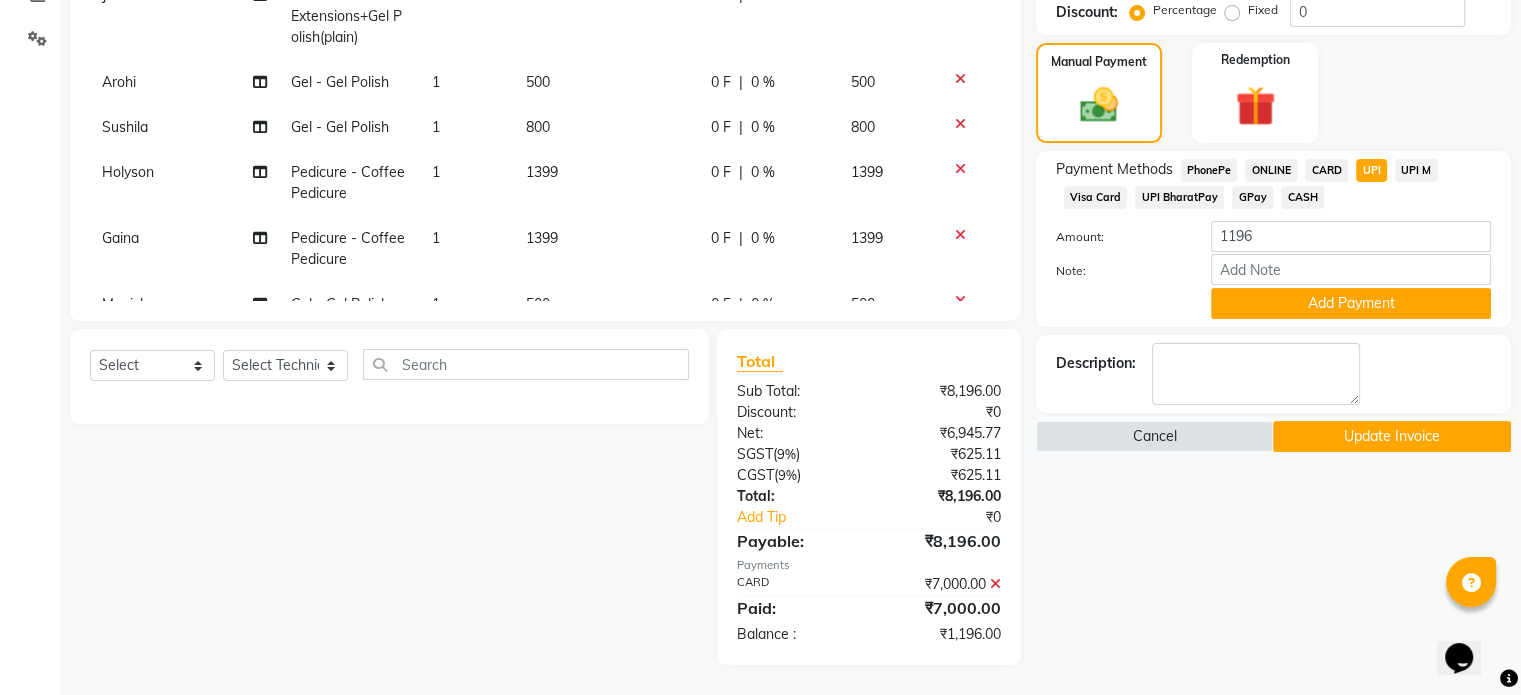 drag, startPoint x: 1000, startPoint y: 151, endPoint x: 1000, endPoint y: 238, distance: 87 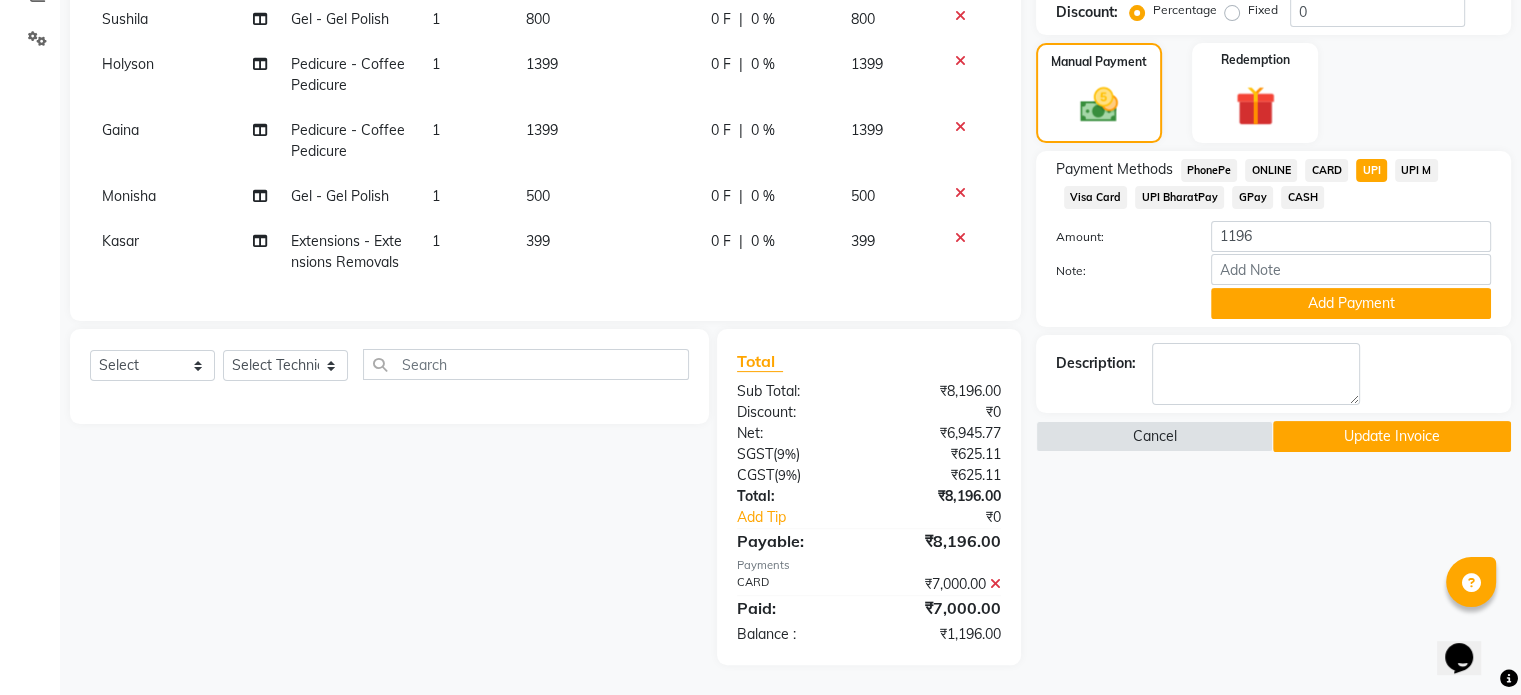 scroll, scrollTop: 123, scrollLeft: 0, axis: vertical 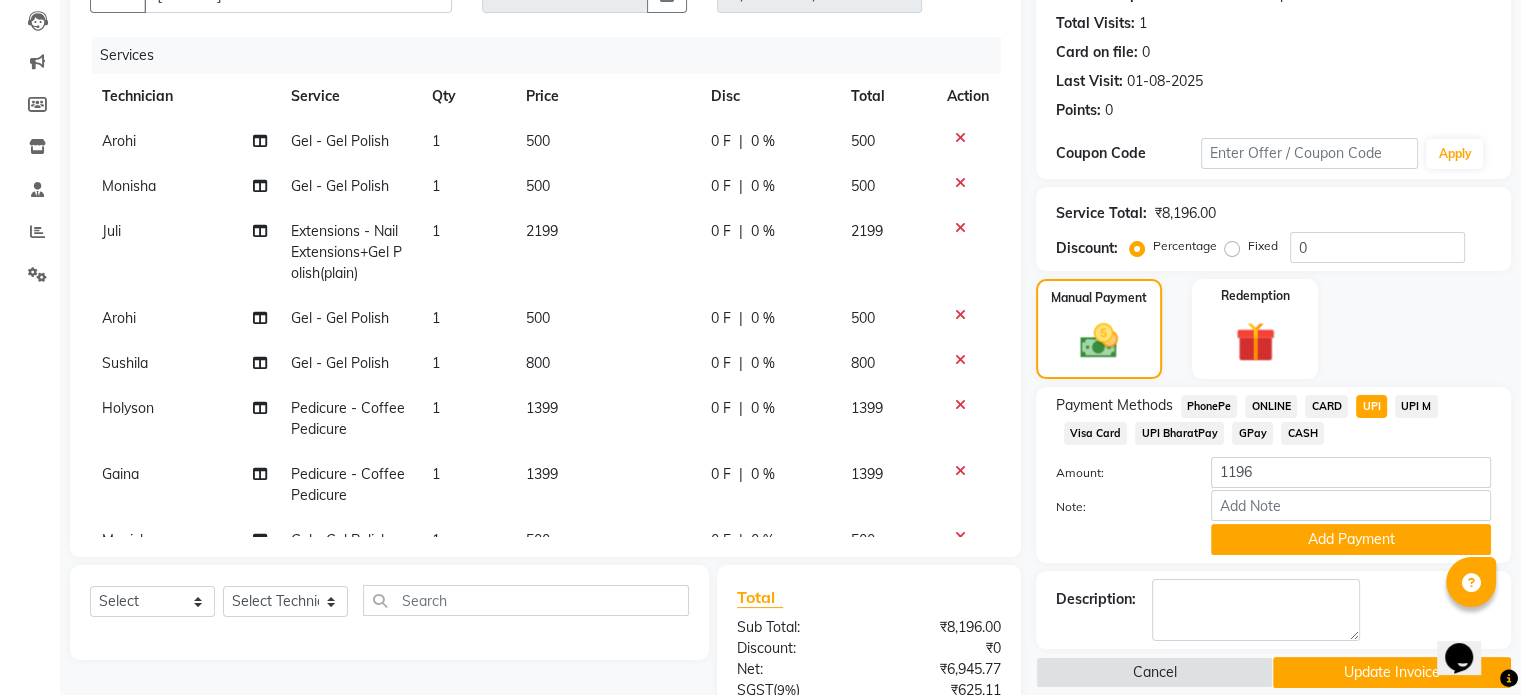 click on "500" 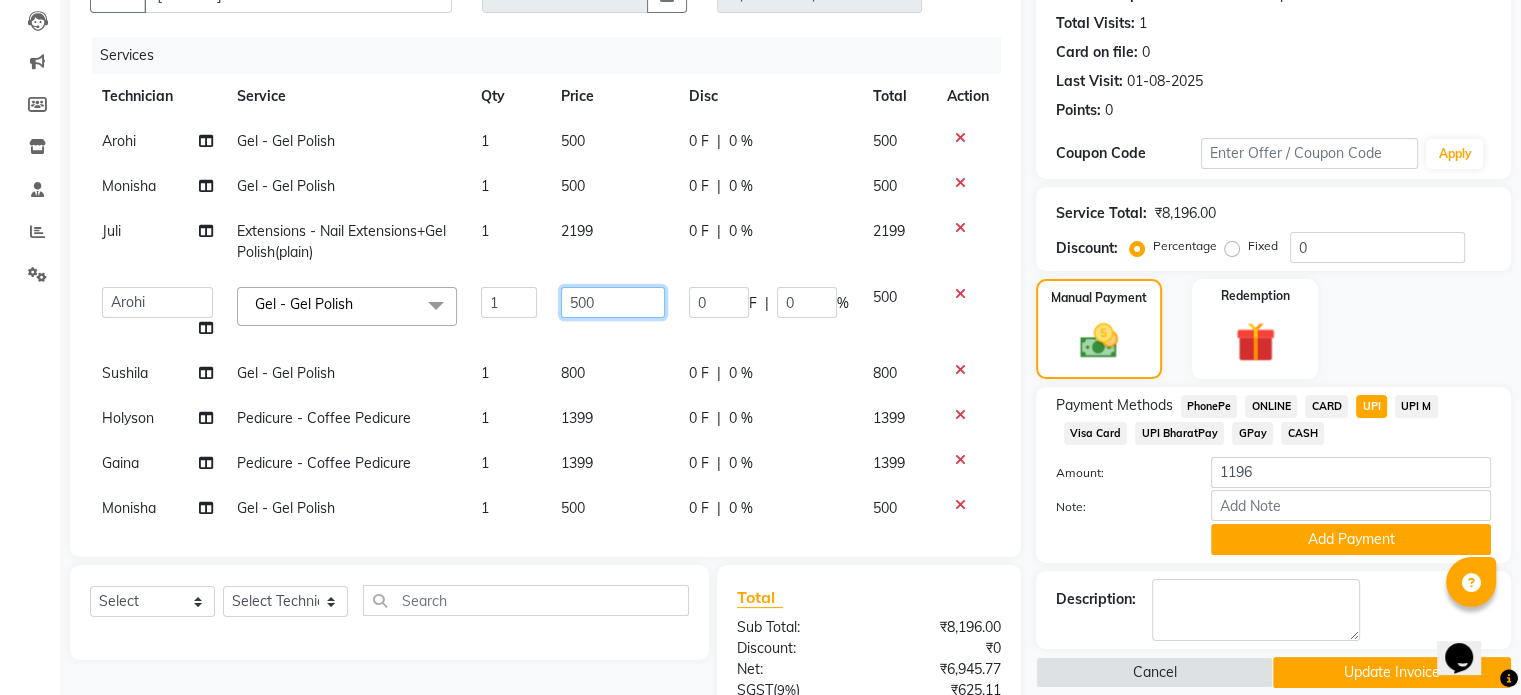 click on "500" 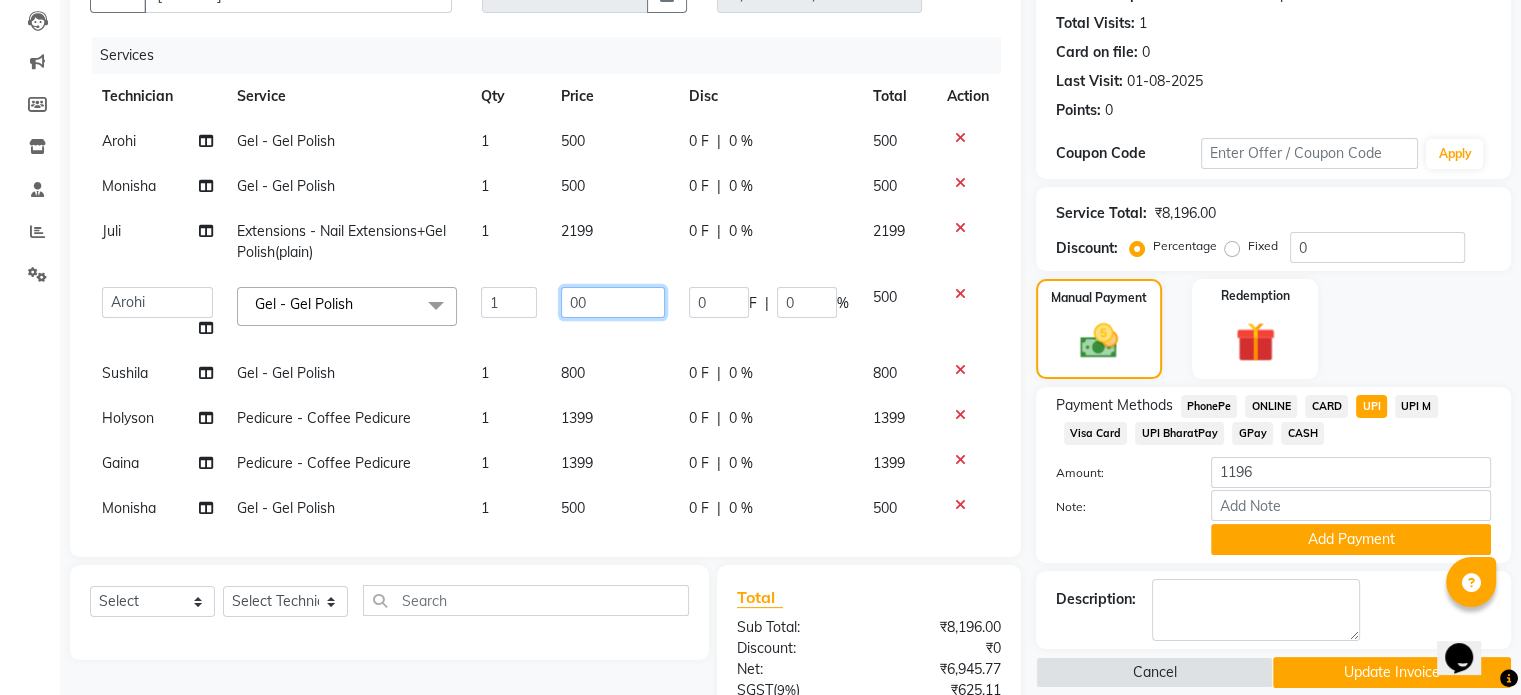 type on "700" 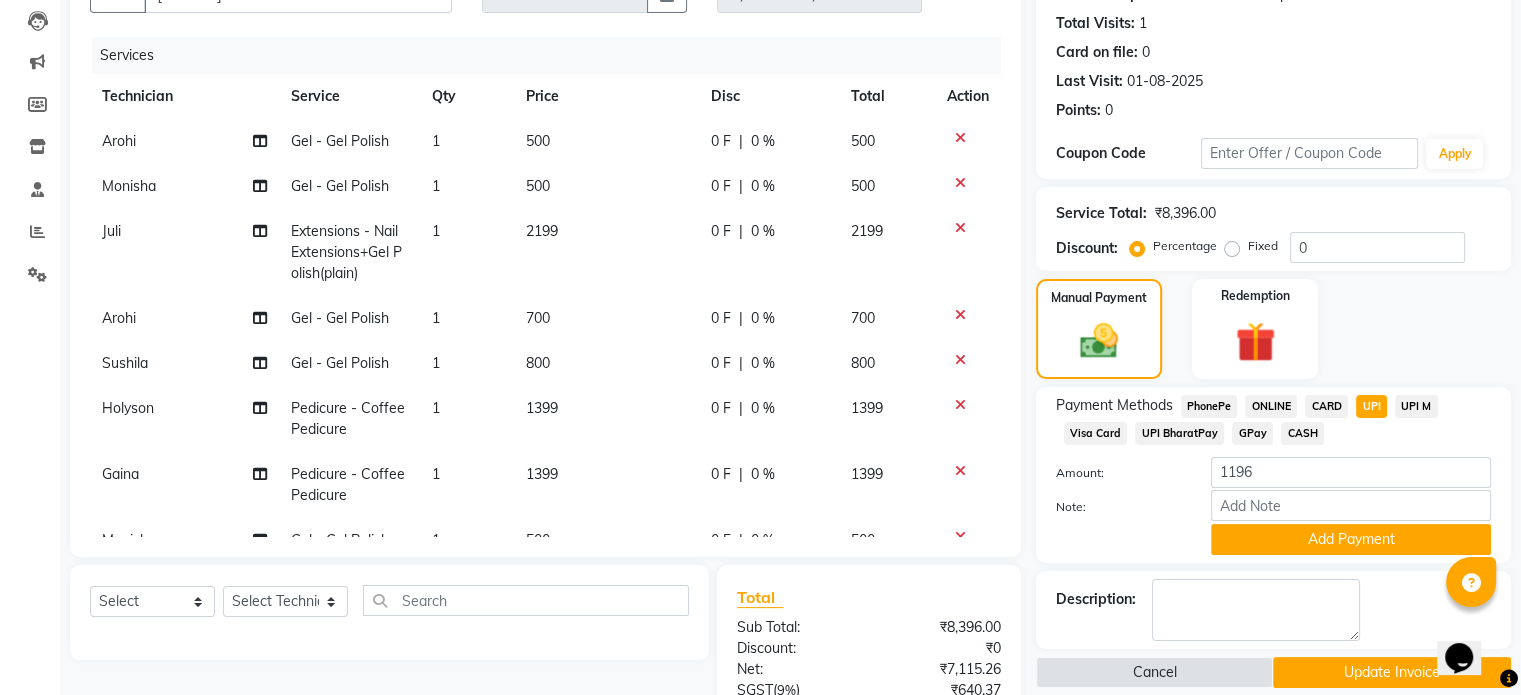 click on "CASH" 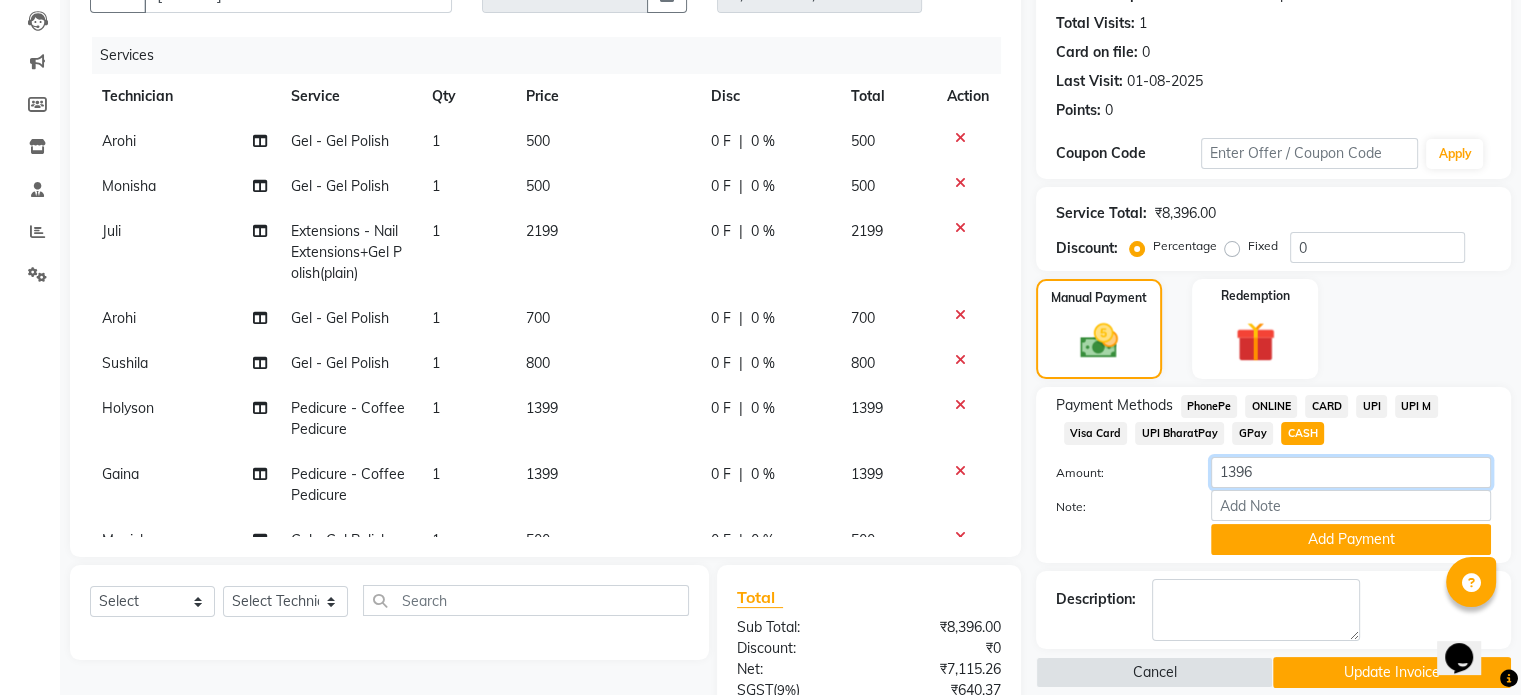 click on "1396" 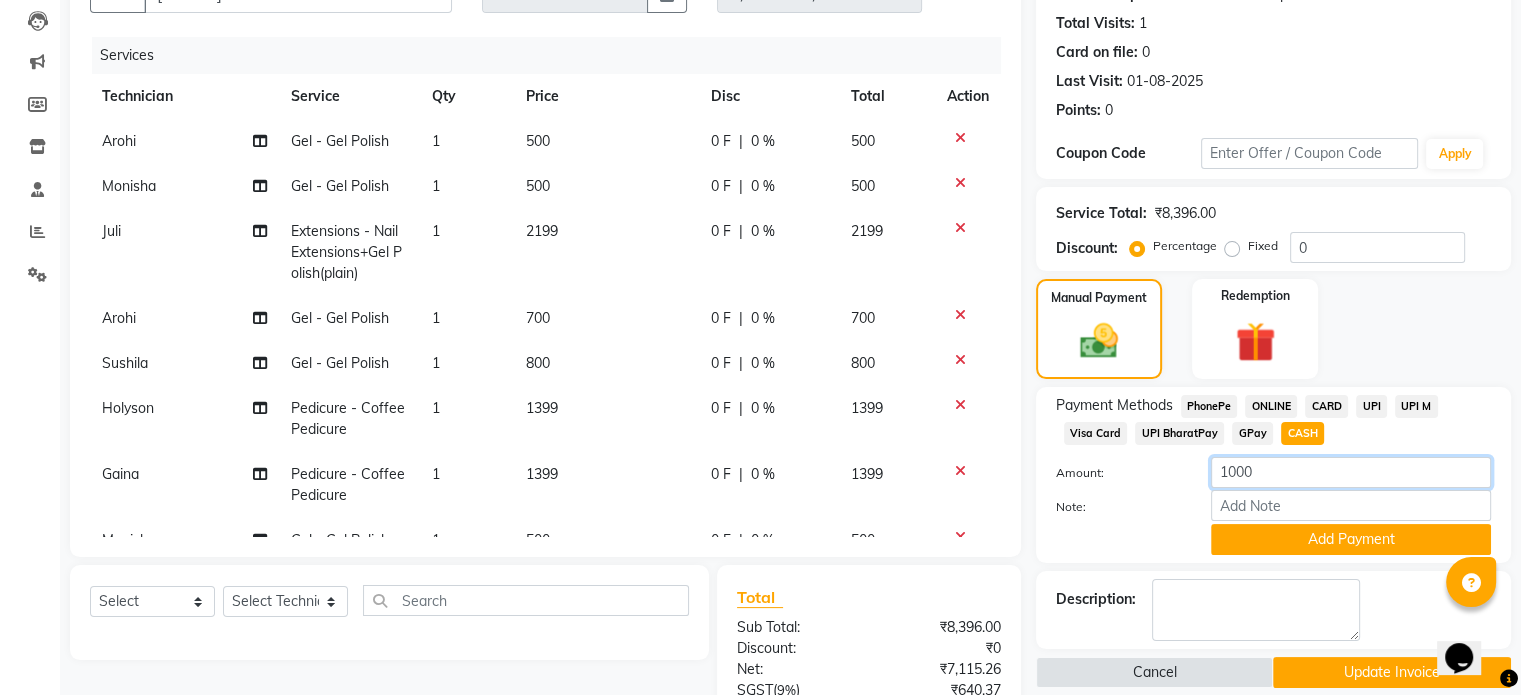 type on "1000" 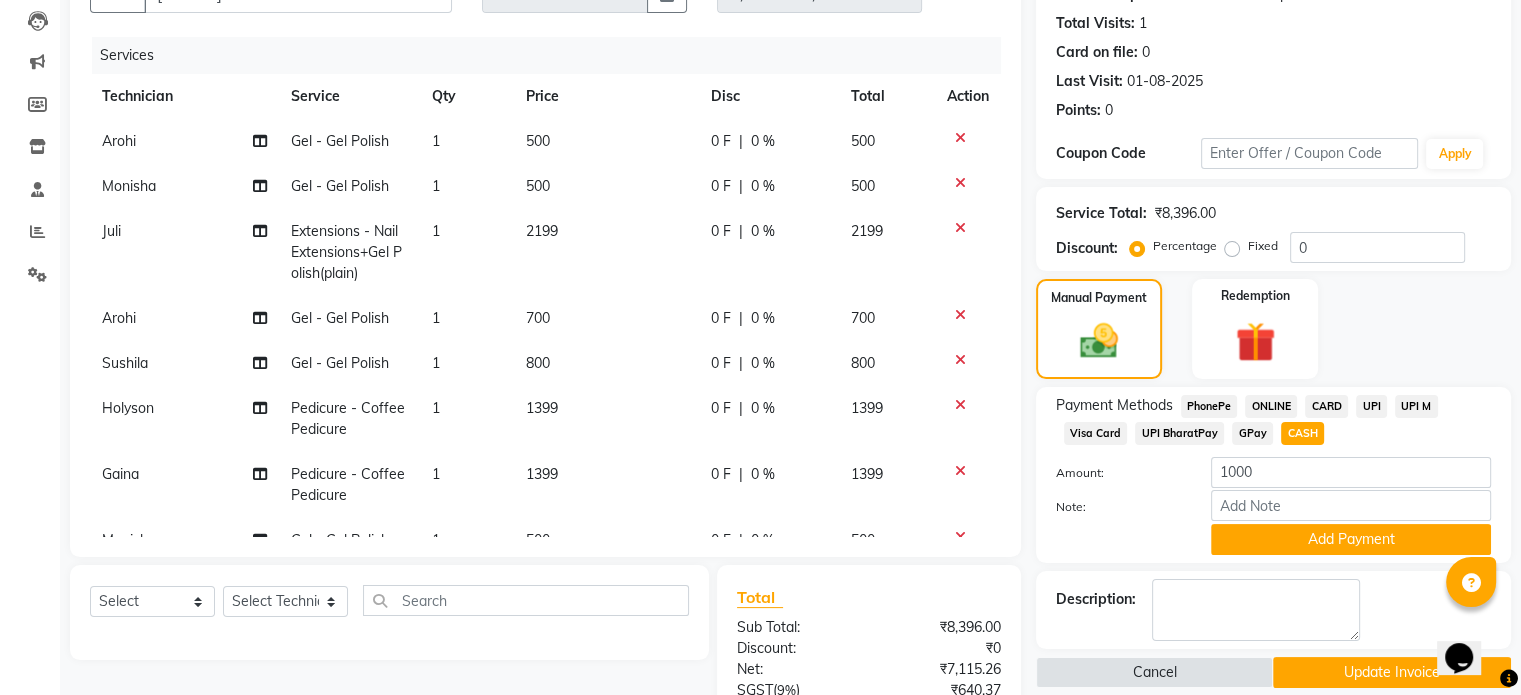 click on "1" 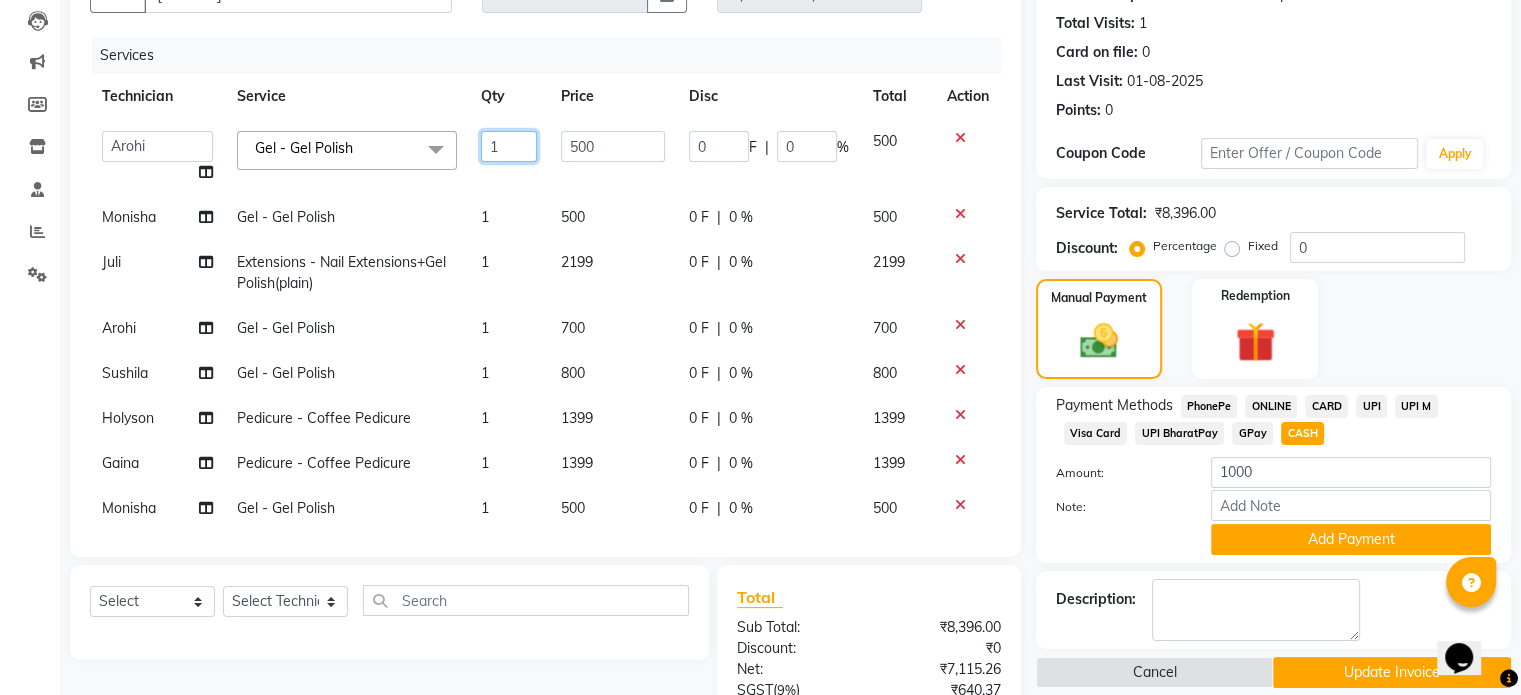 click on "1" 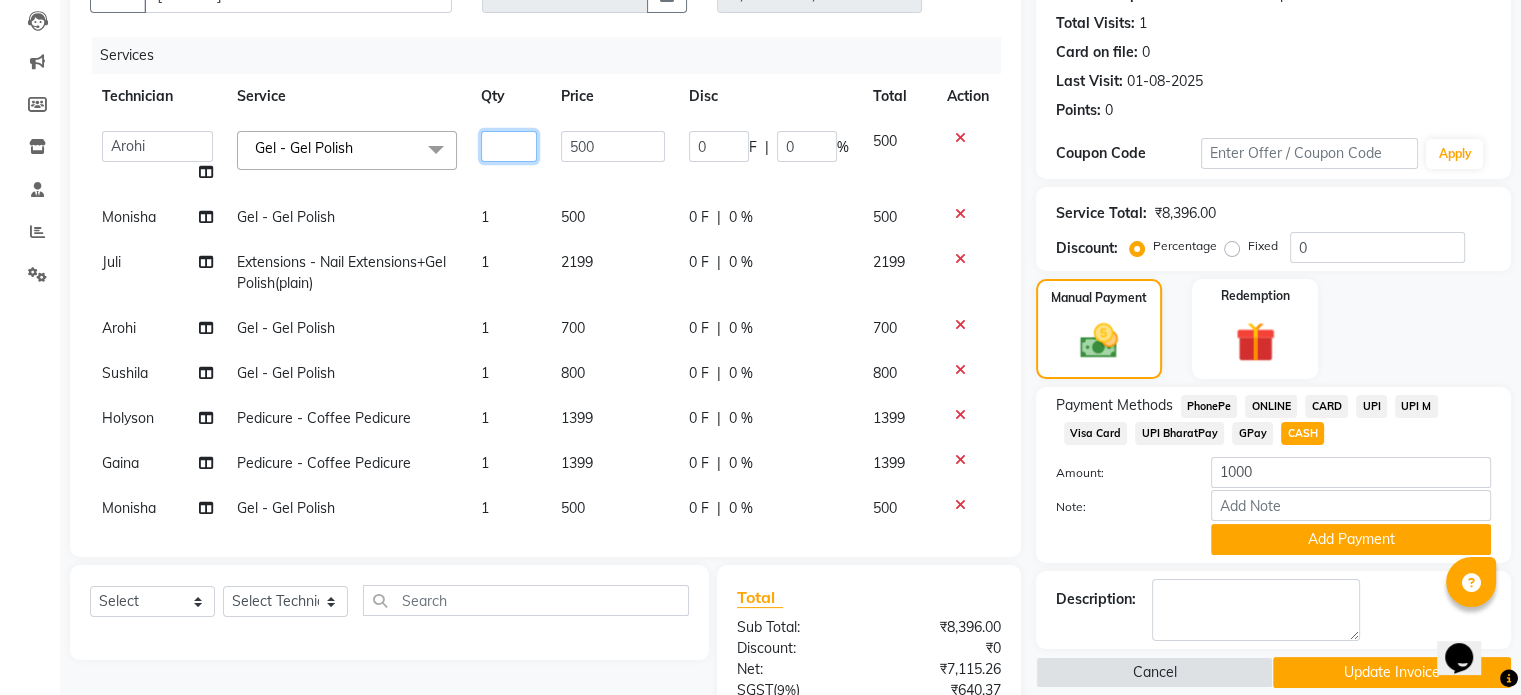 type on "2" 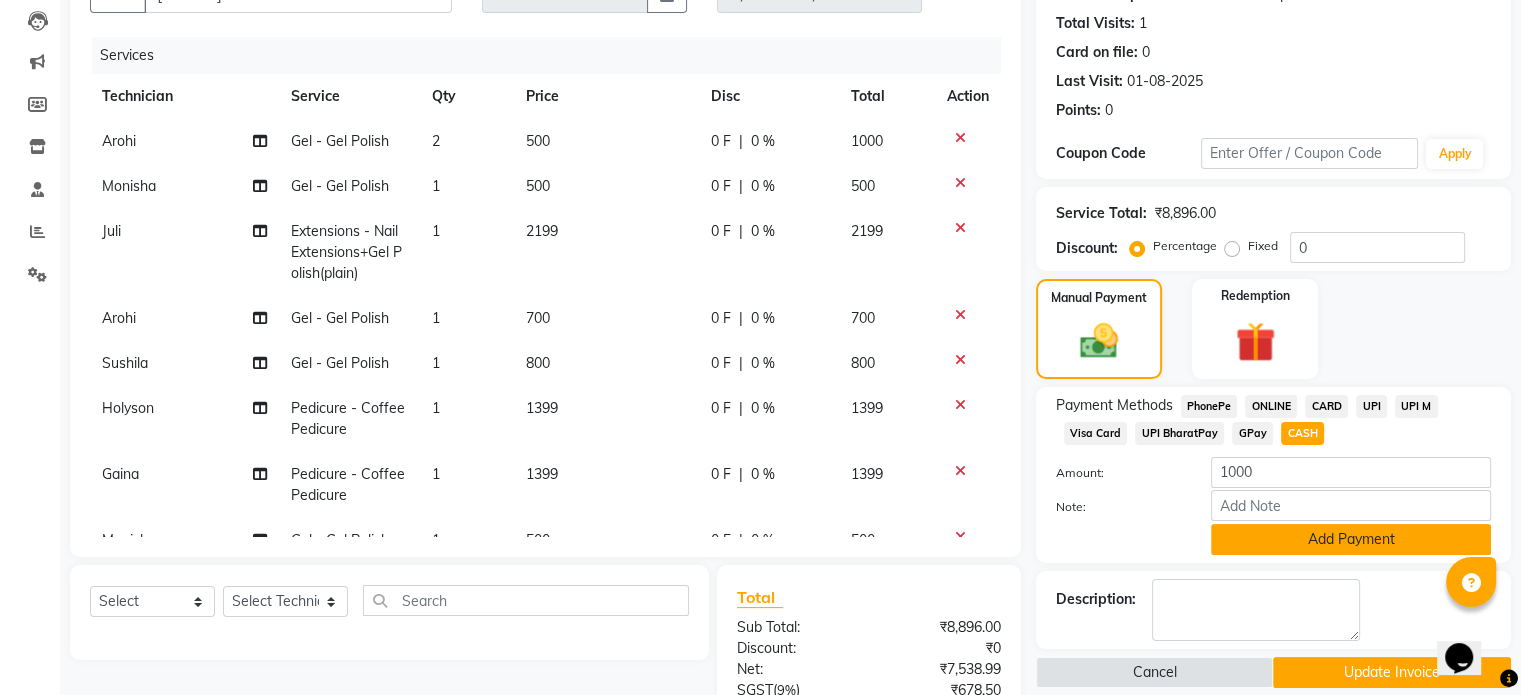 click on "Add Payment" 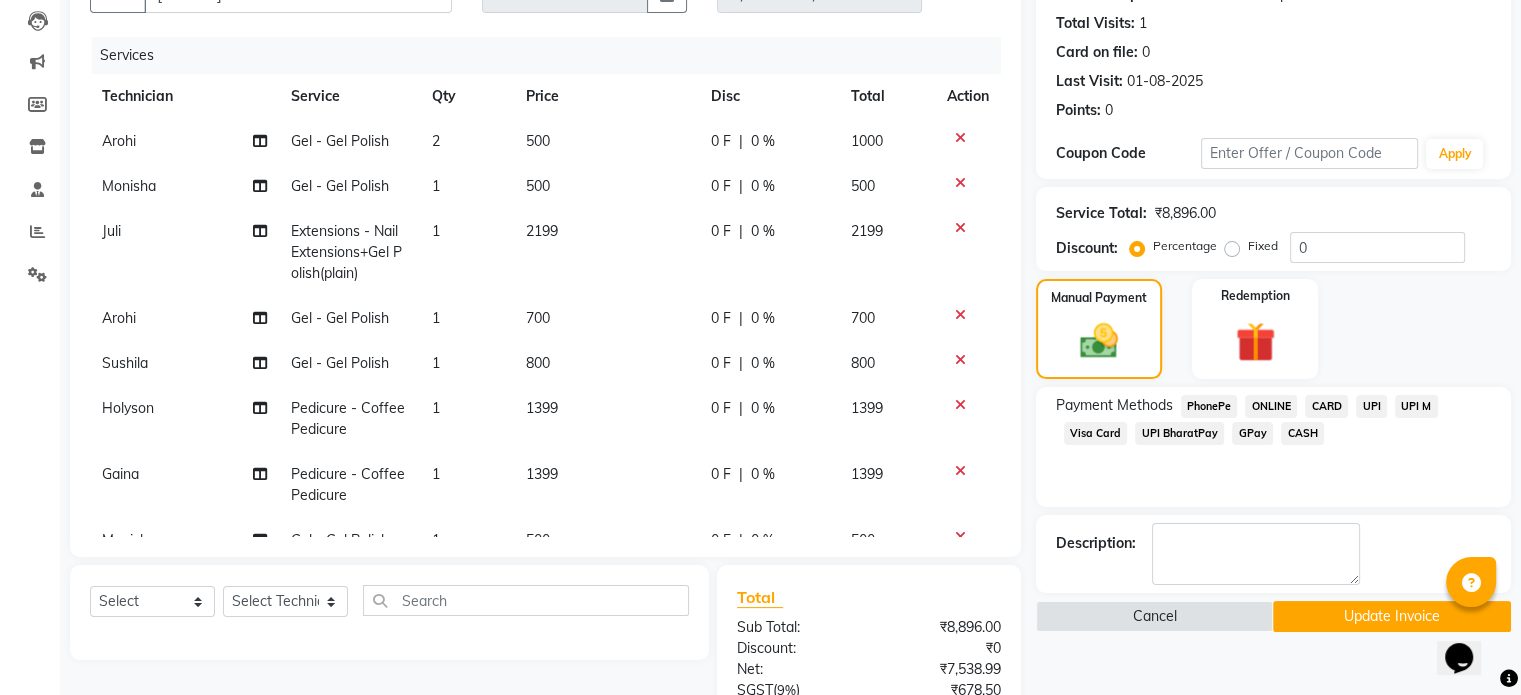 click on "UPI" 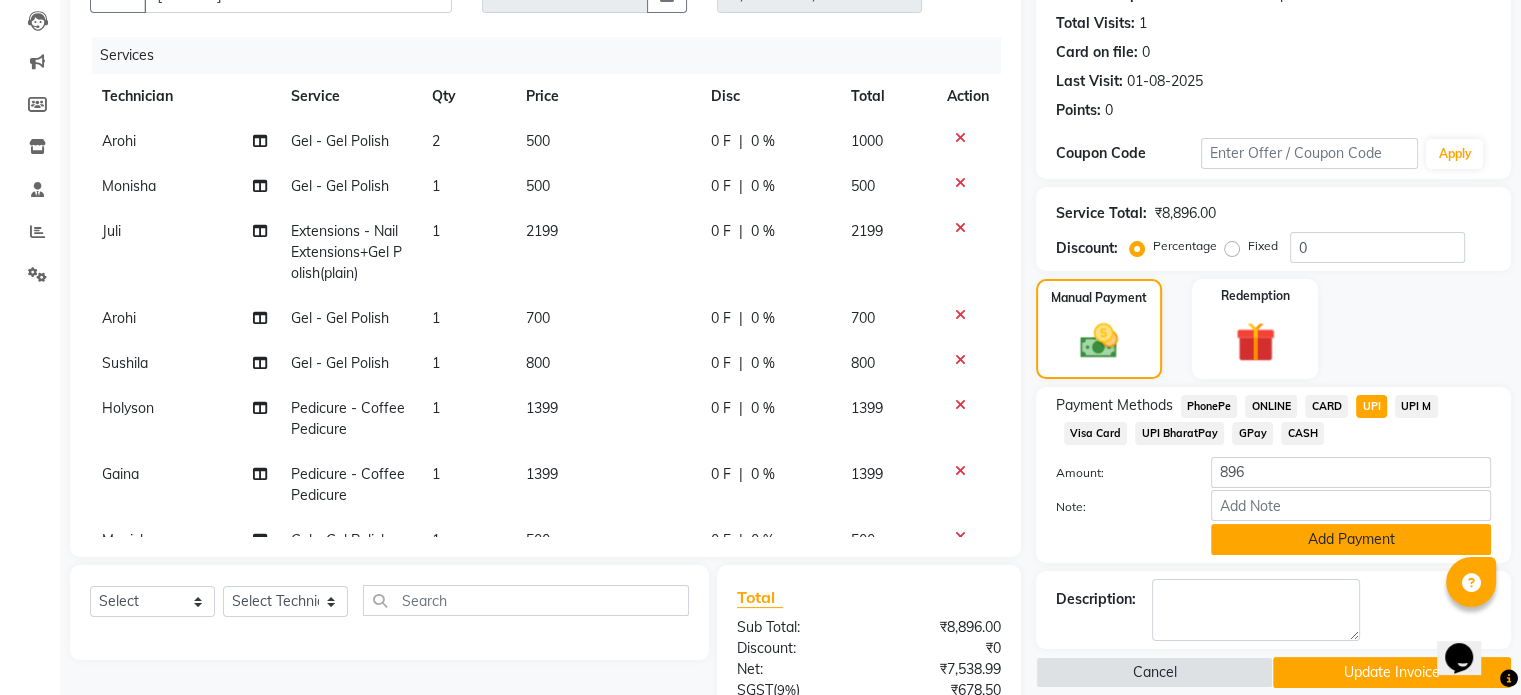 click on "Add Payment" 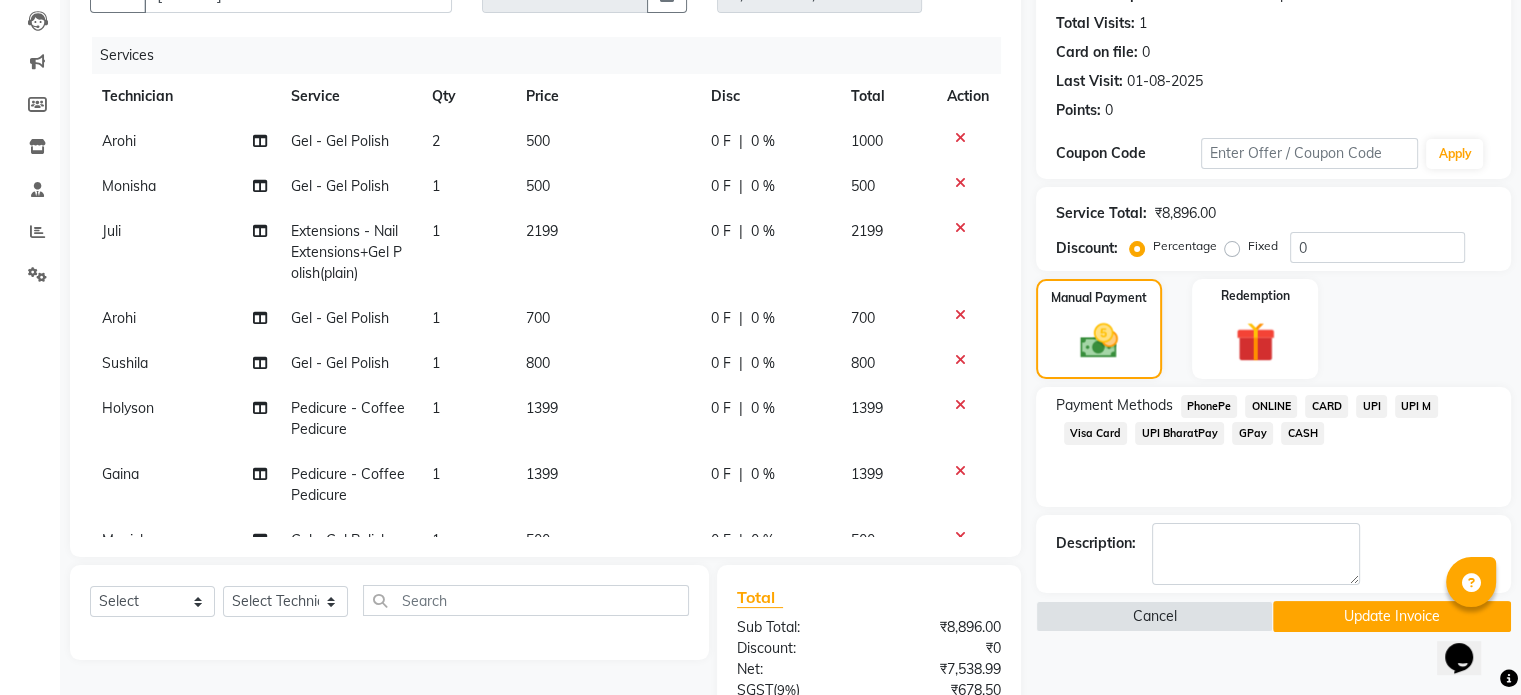 click on "Update Invoice" 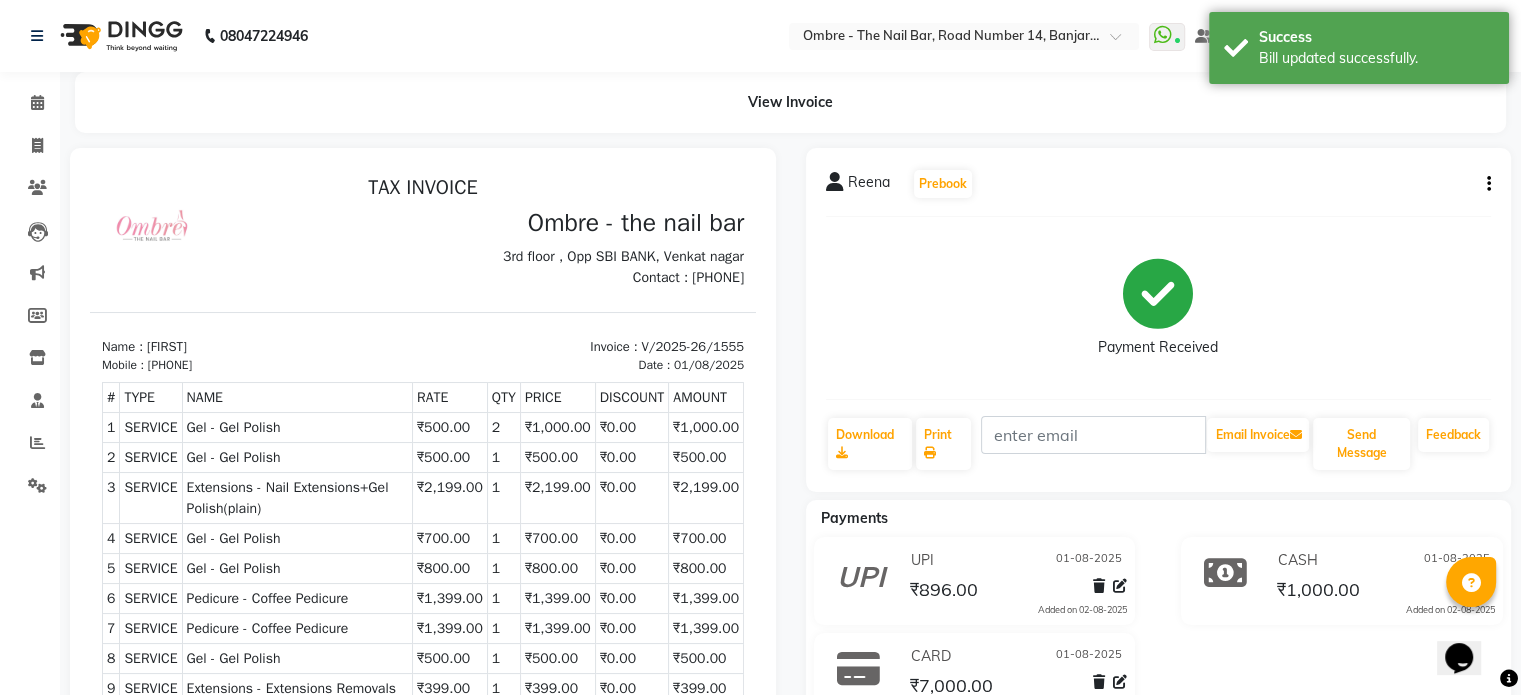 scroll, scrollTop: 0, scrollLeft: 0, axis: both 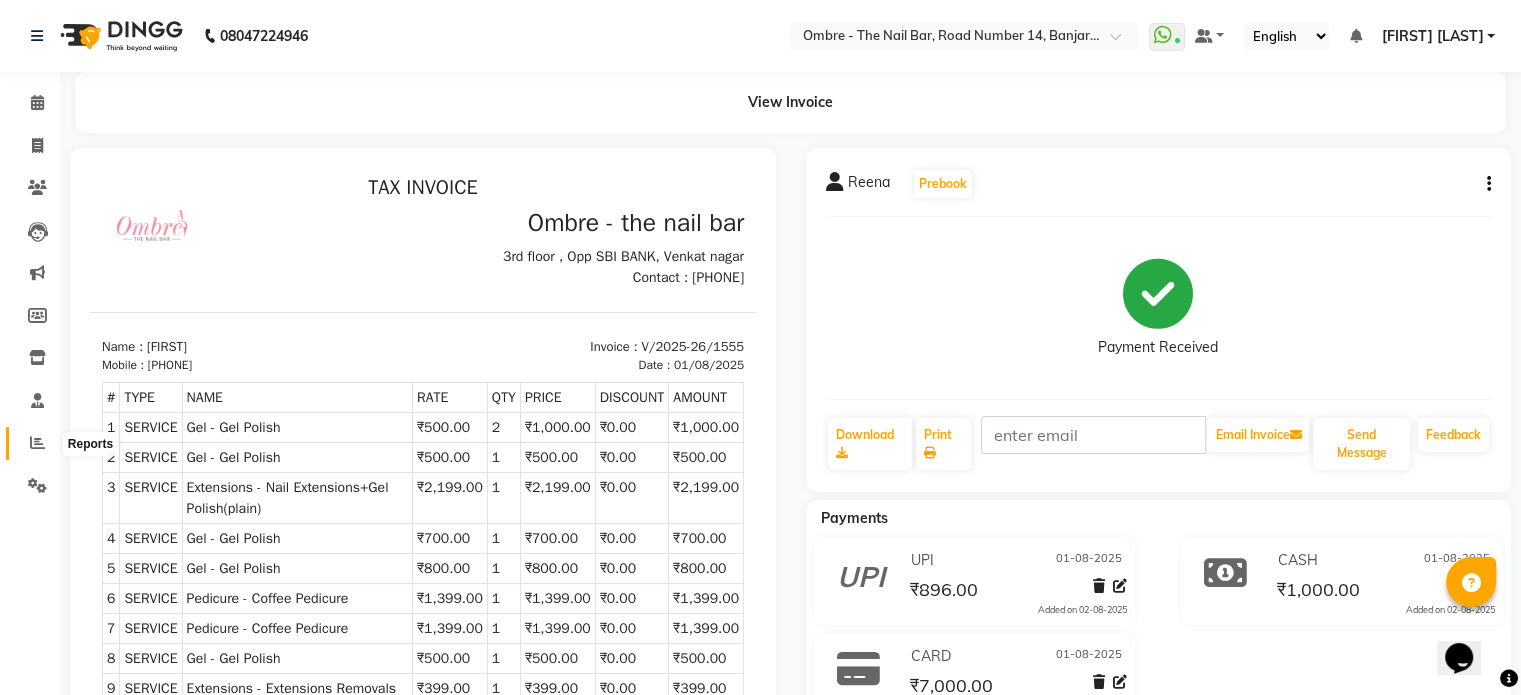 click 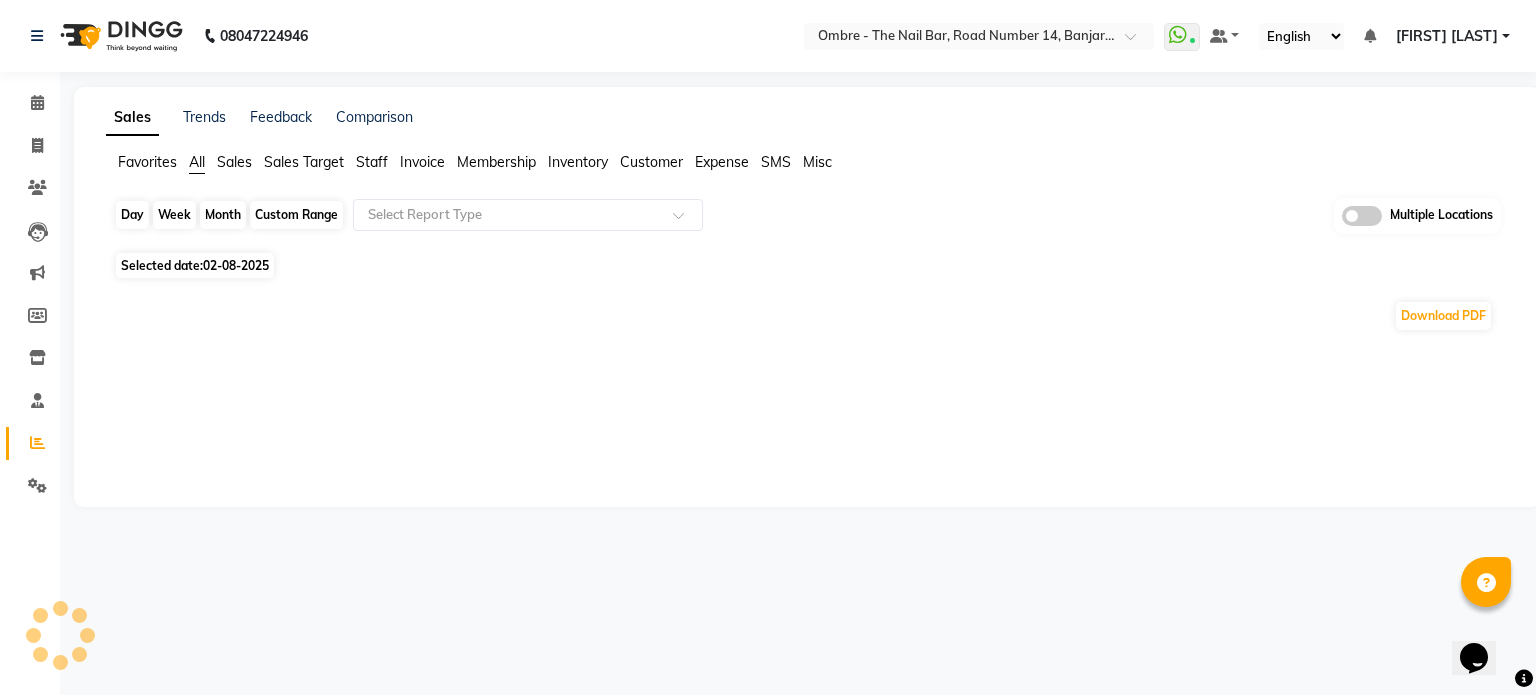 click on "Day" 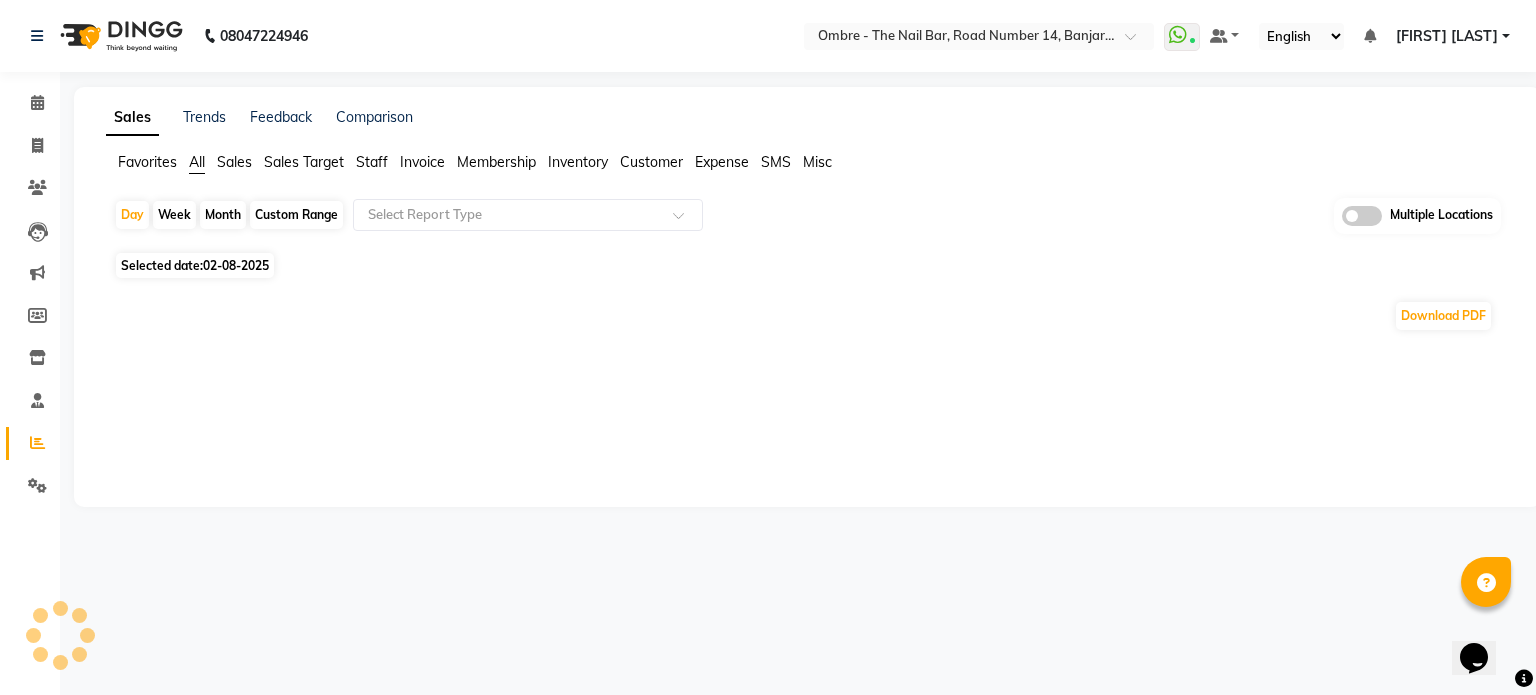 select on "8" 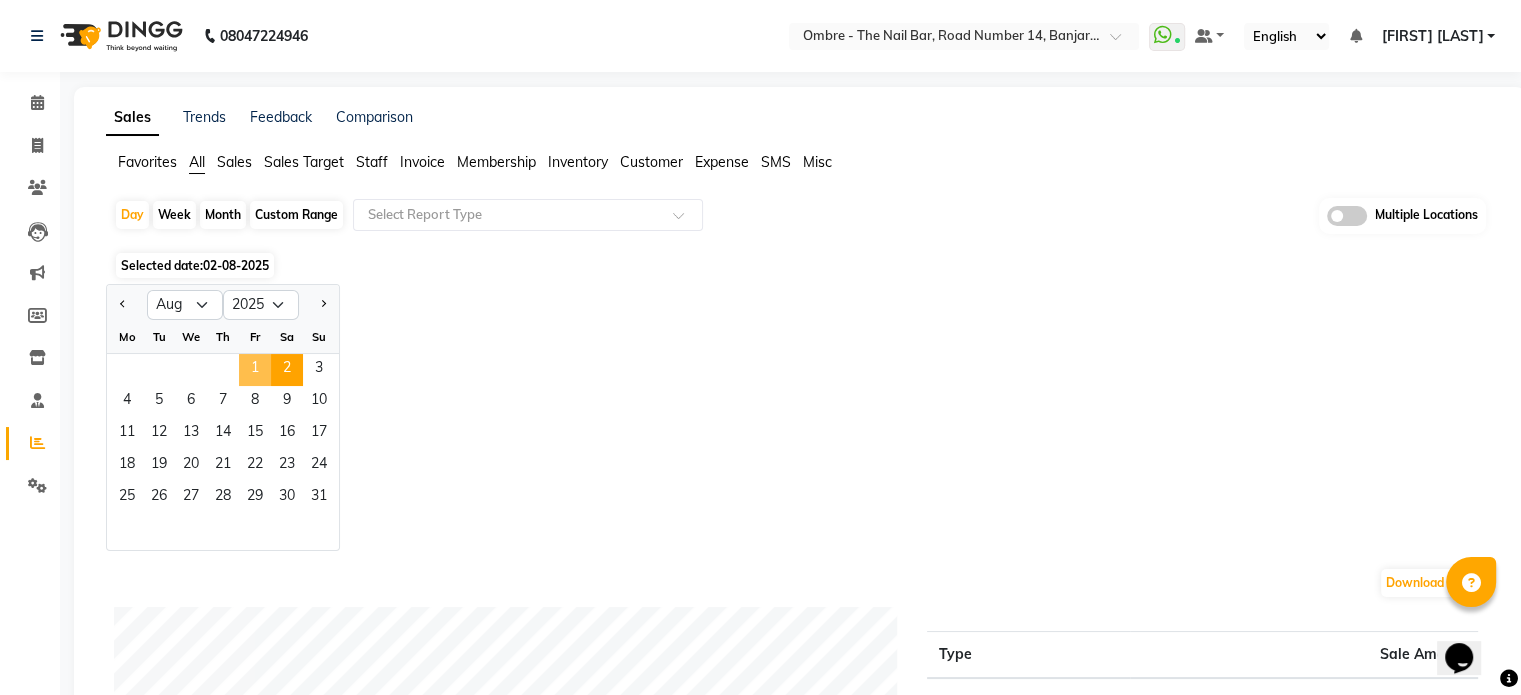 click on "1" 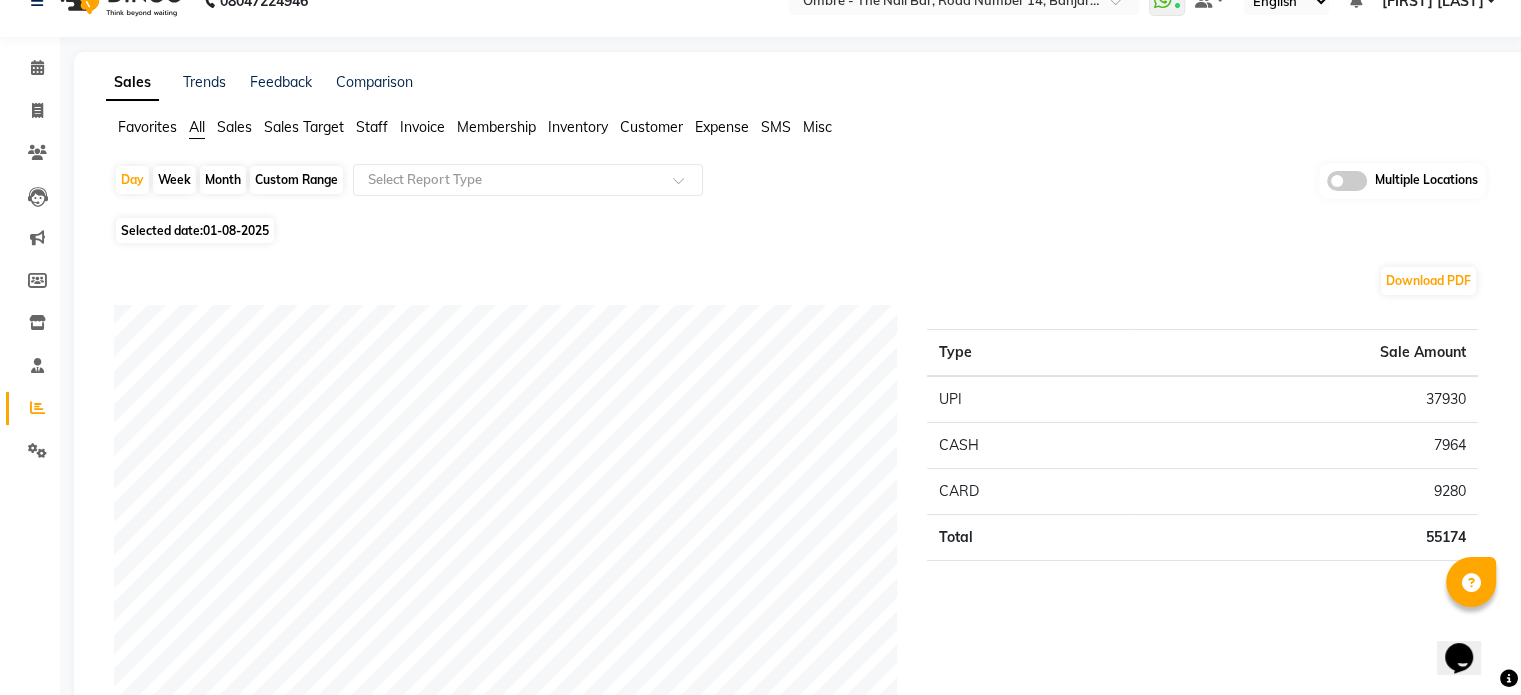 scroll, scrollTop: 40, scrollLeft: 0, axis: vertical 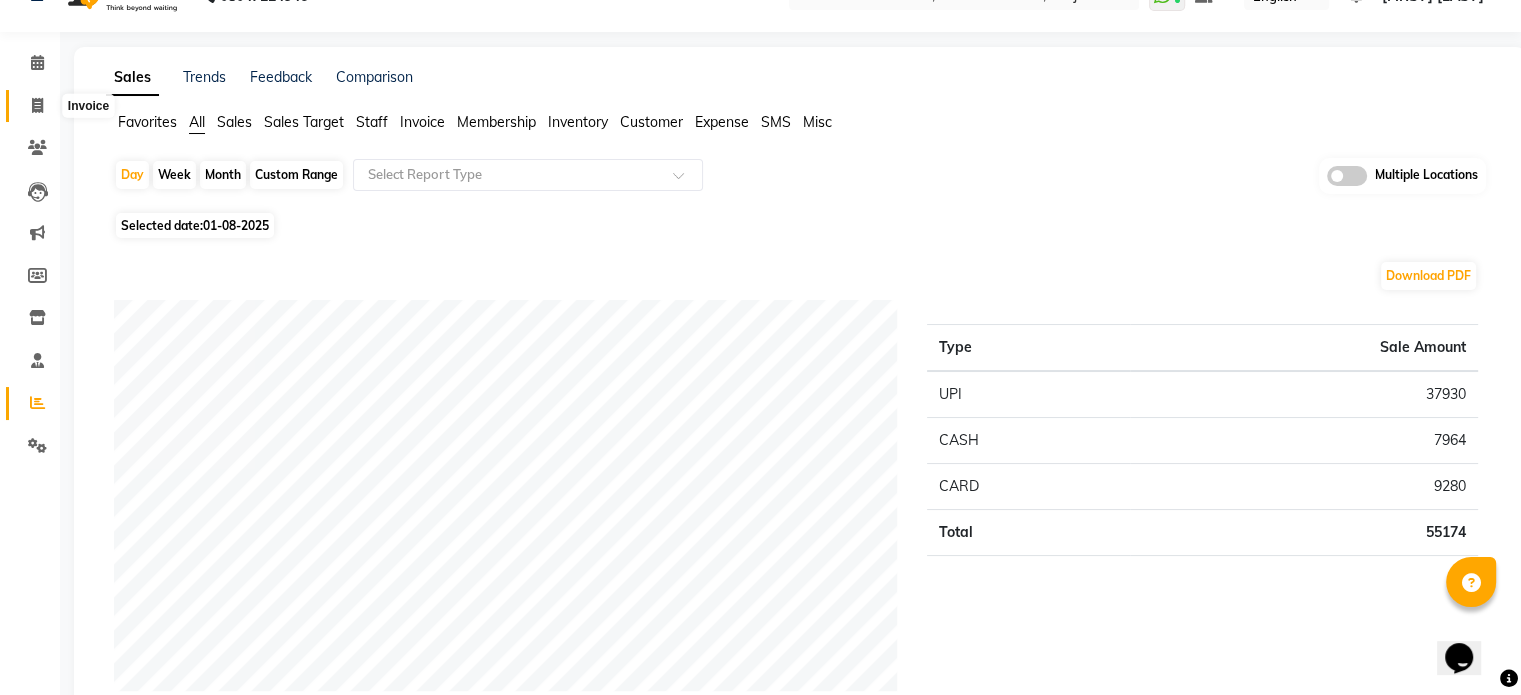 click 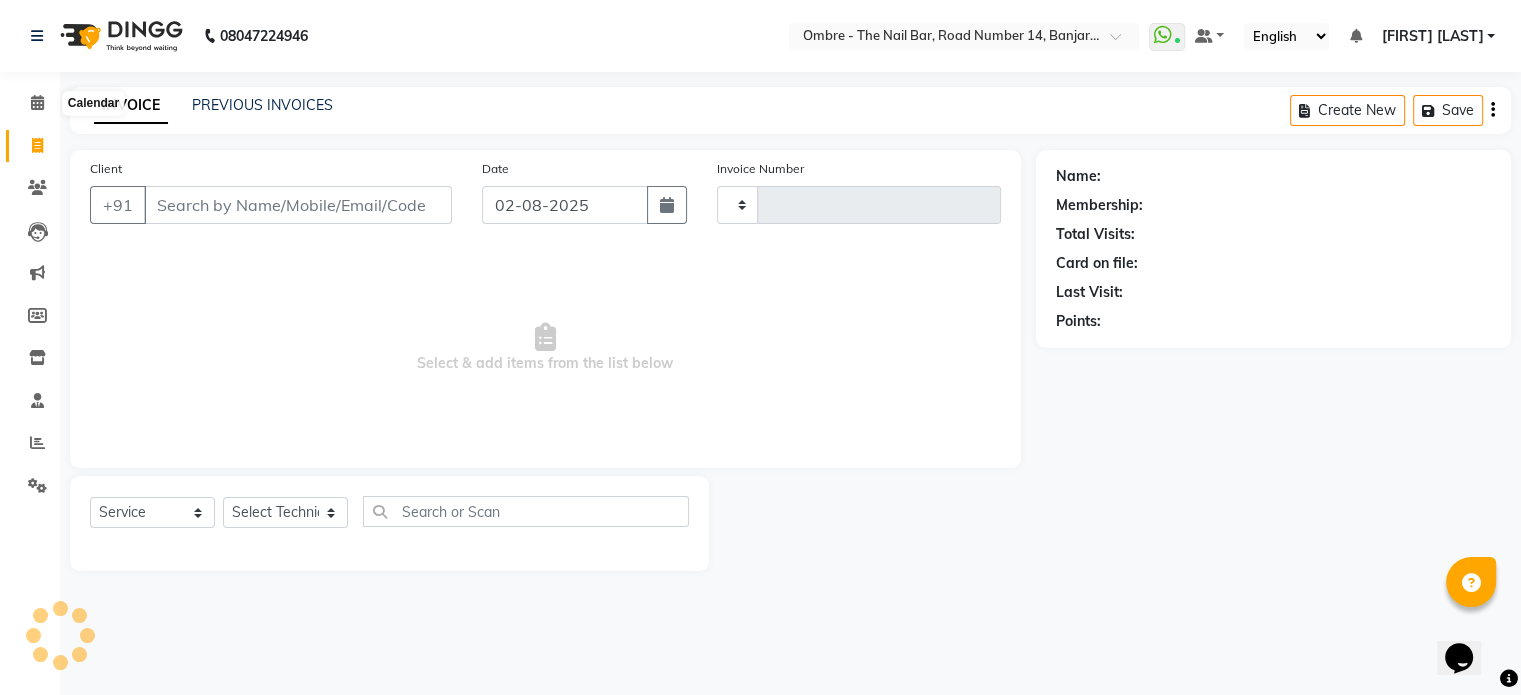 scroll, scrollTop: 0, scrollLeft: 0, axis: both 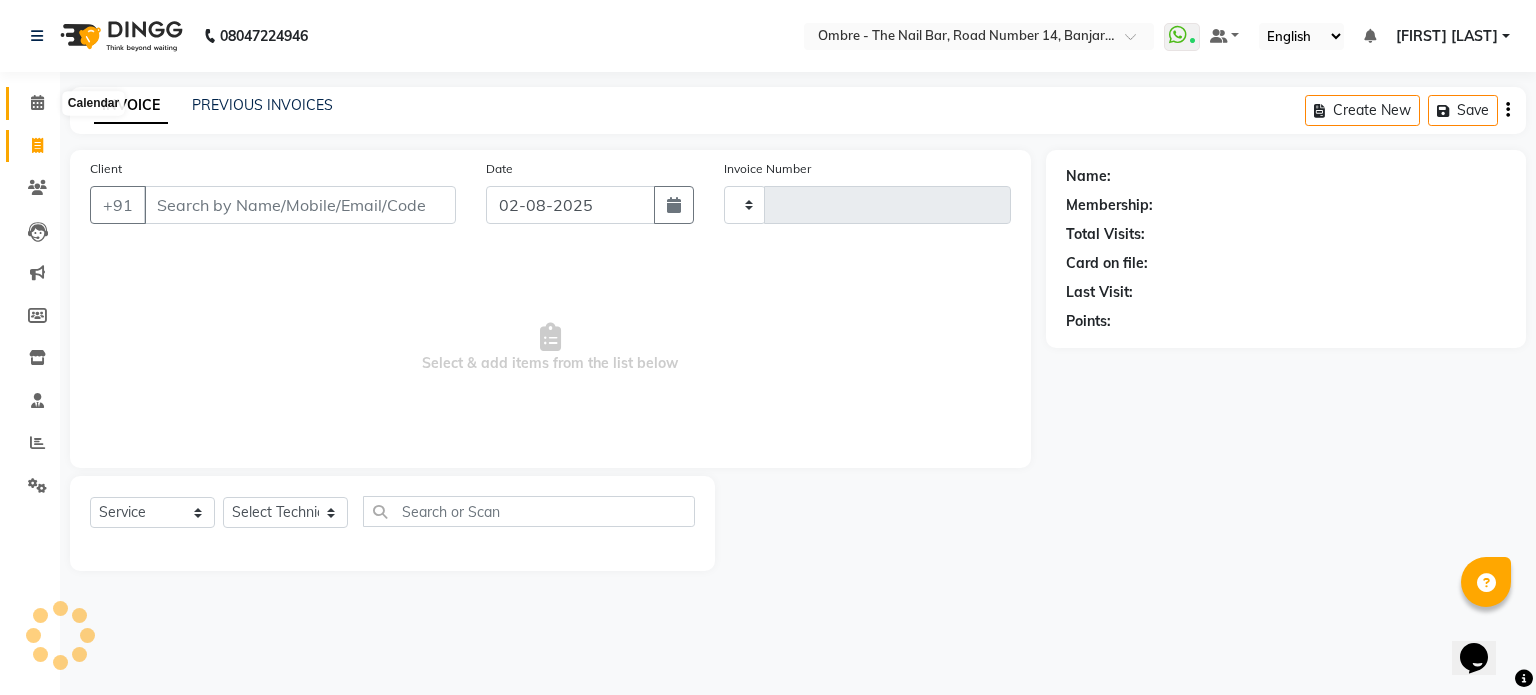 type on "1556" 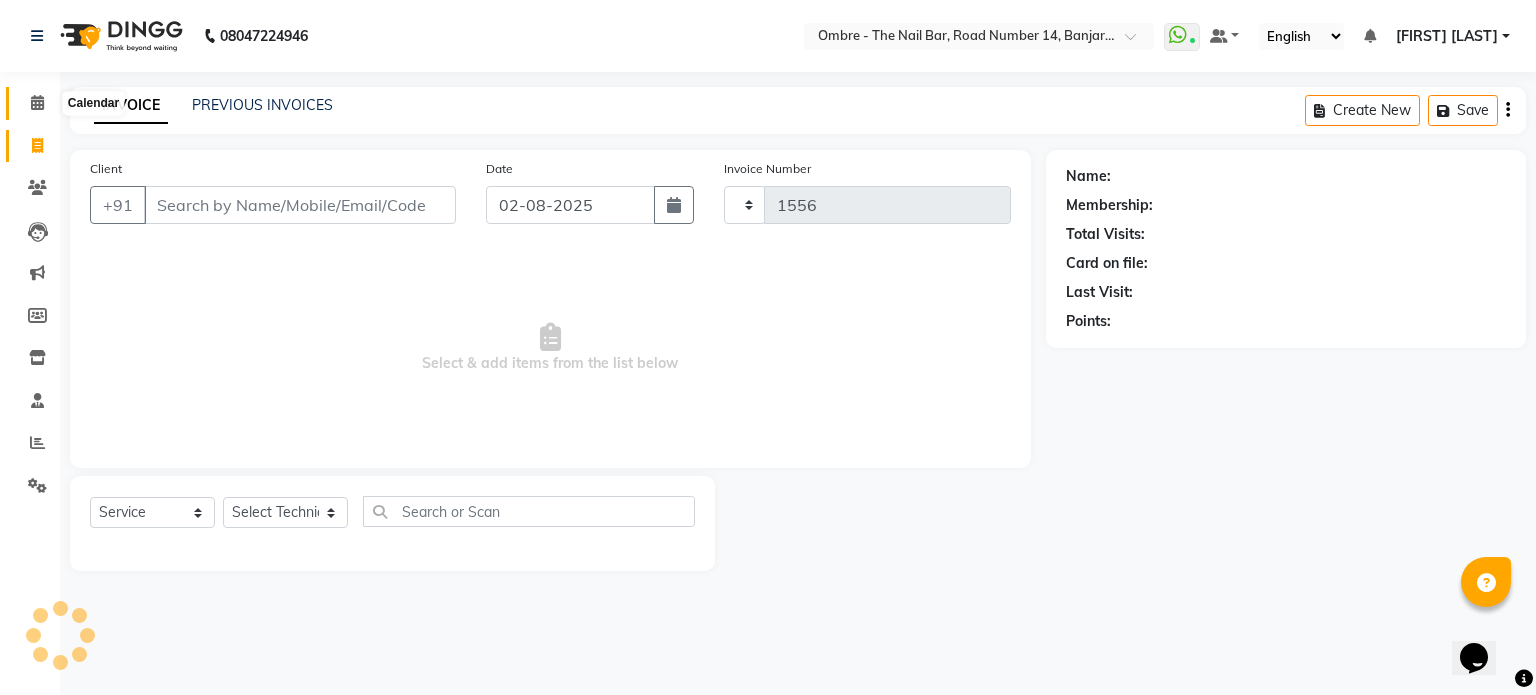 select on "4216" 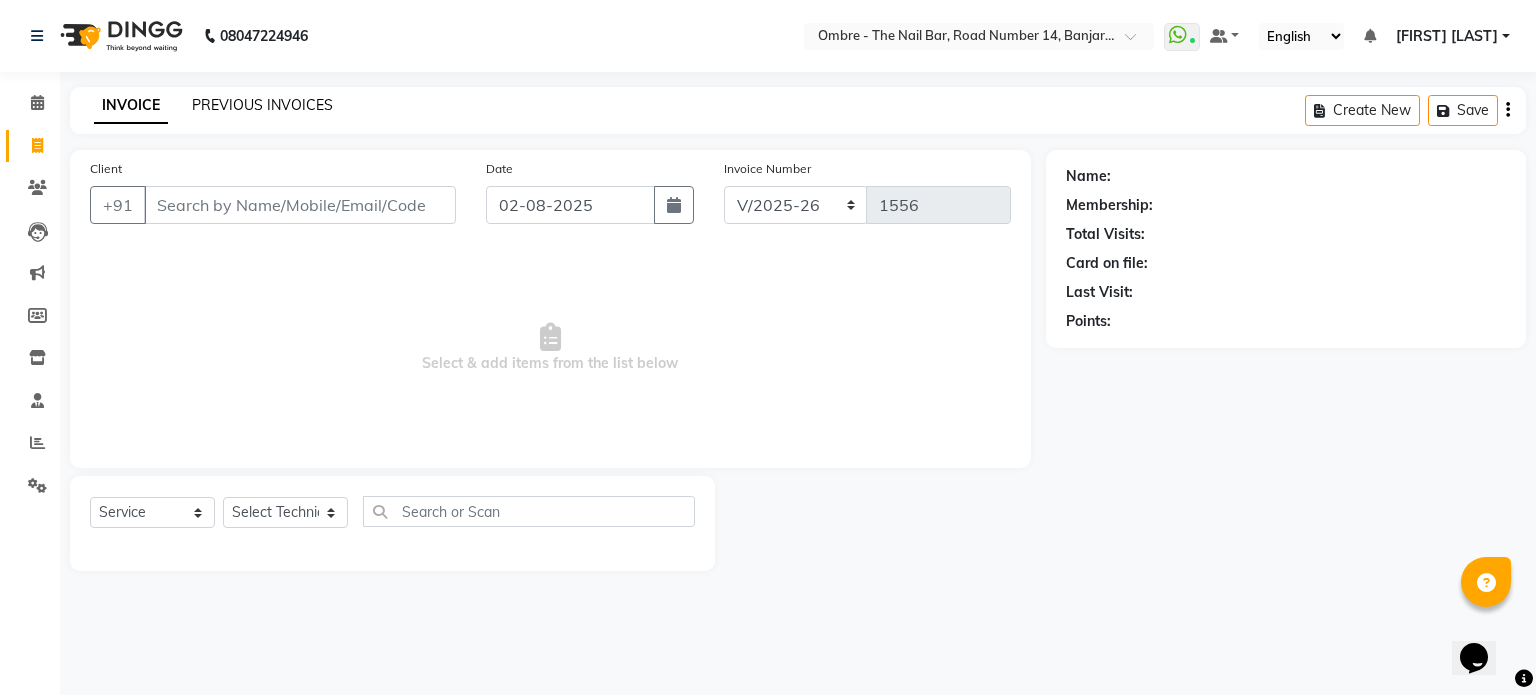 click on "PREVIOUS INVOICES" 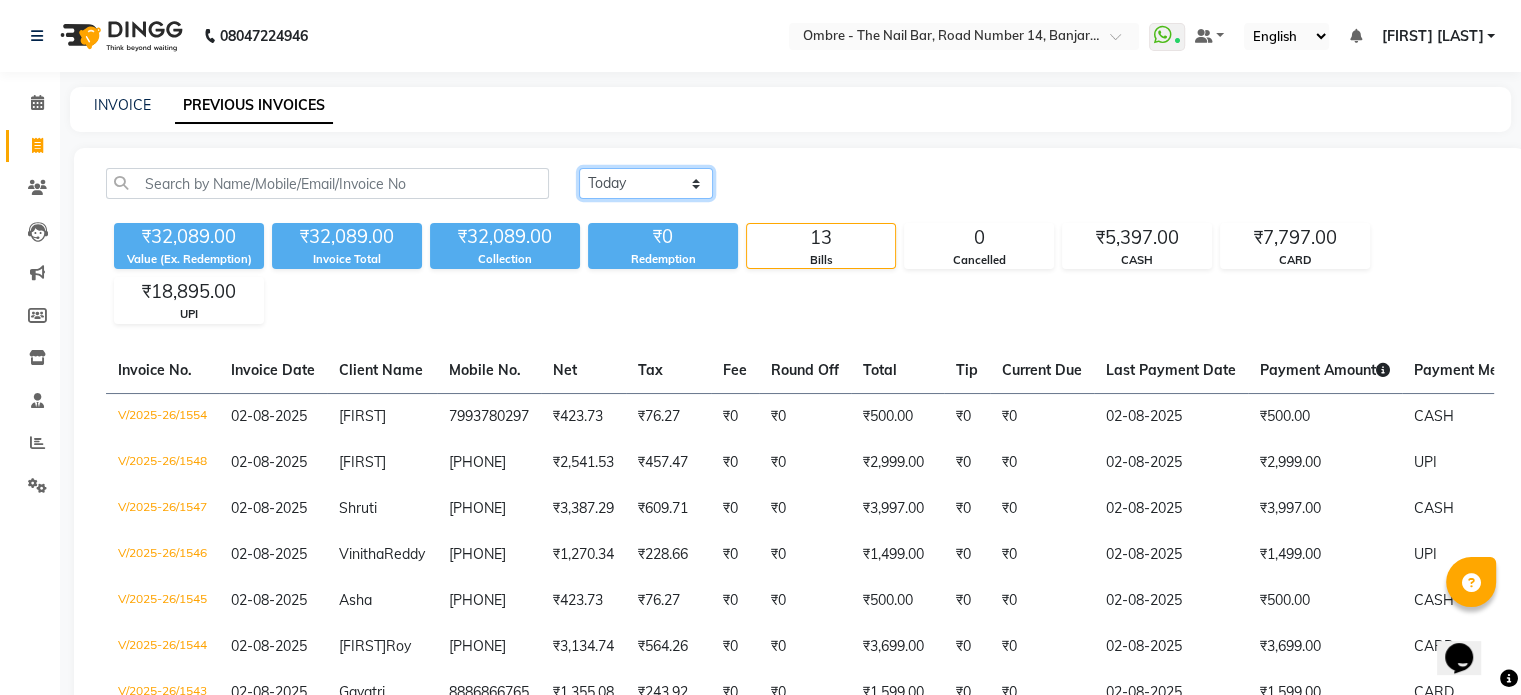 click on "Today Yesterday Custom Range" 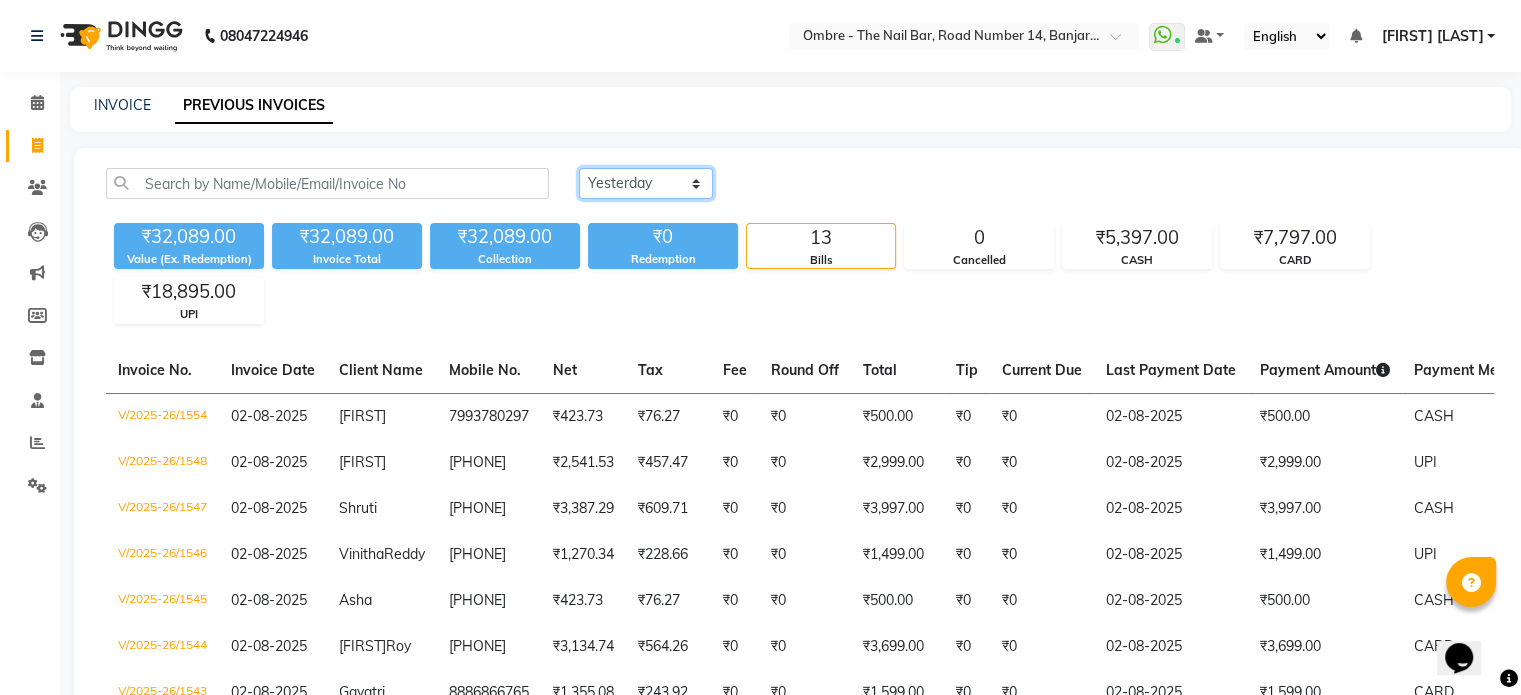 click on "Today Yesterday Custom Range" 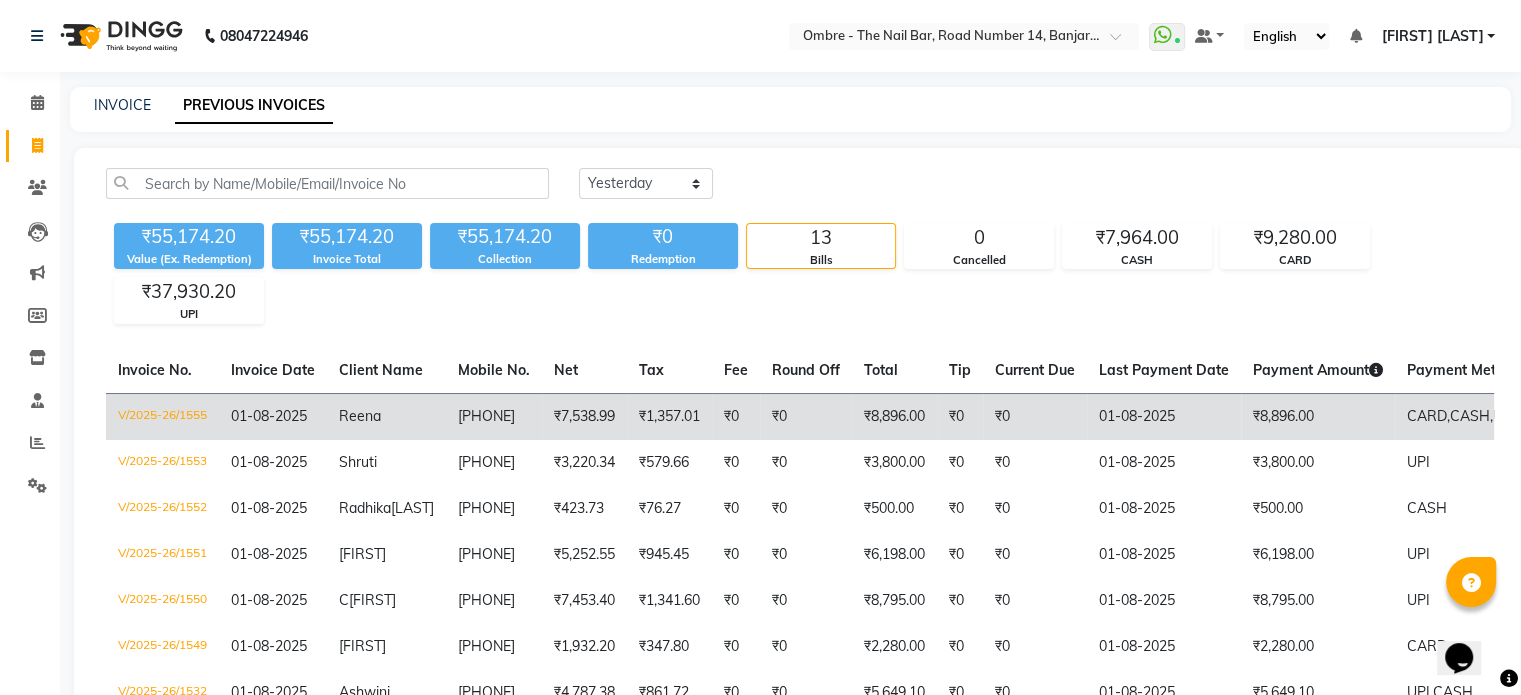 click on "[NUMBER]" 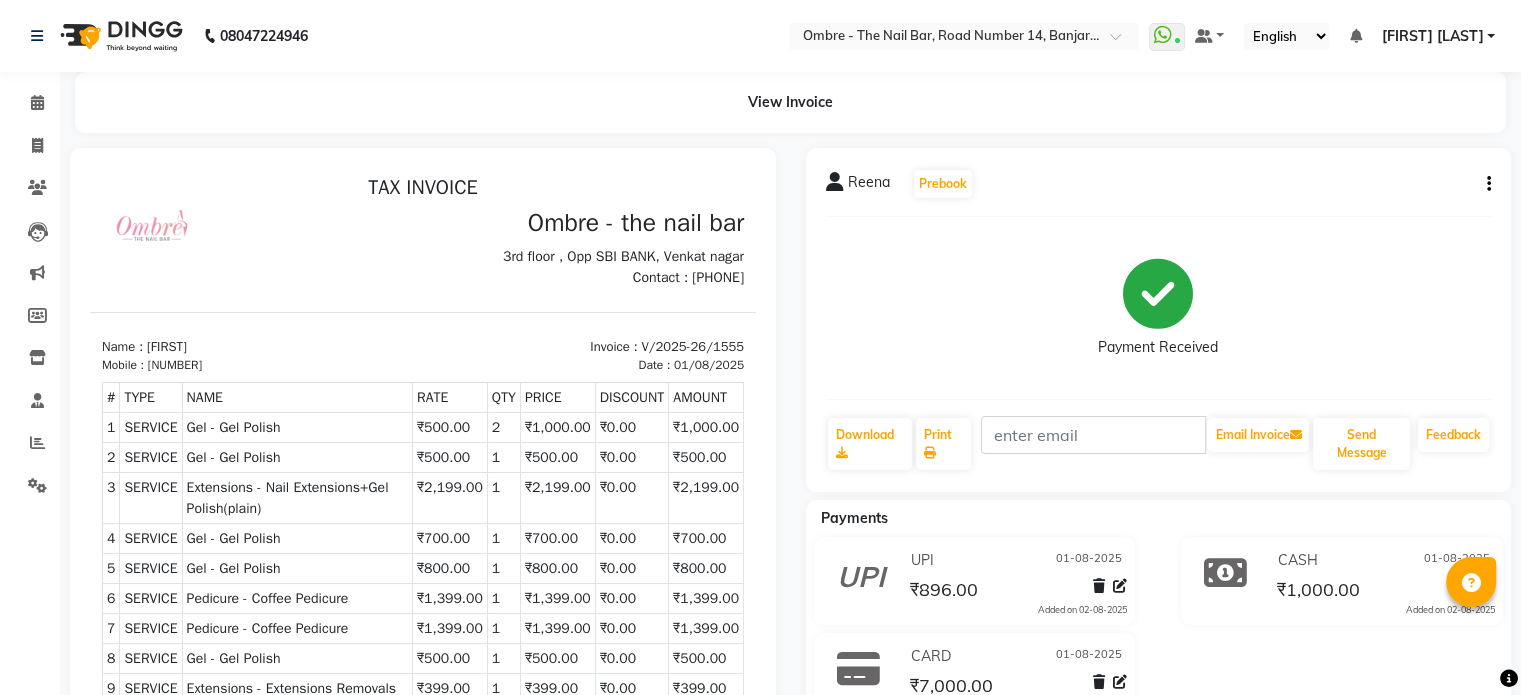 scroll, scrollTop: 0, scrollLeft: 0, axis: both 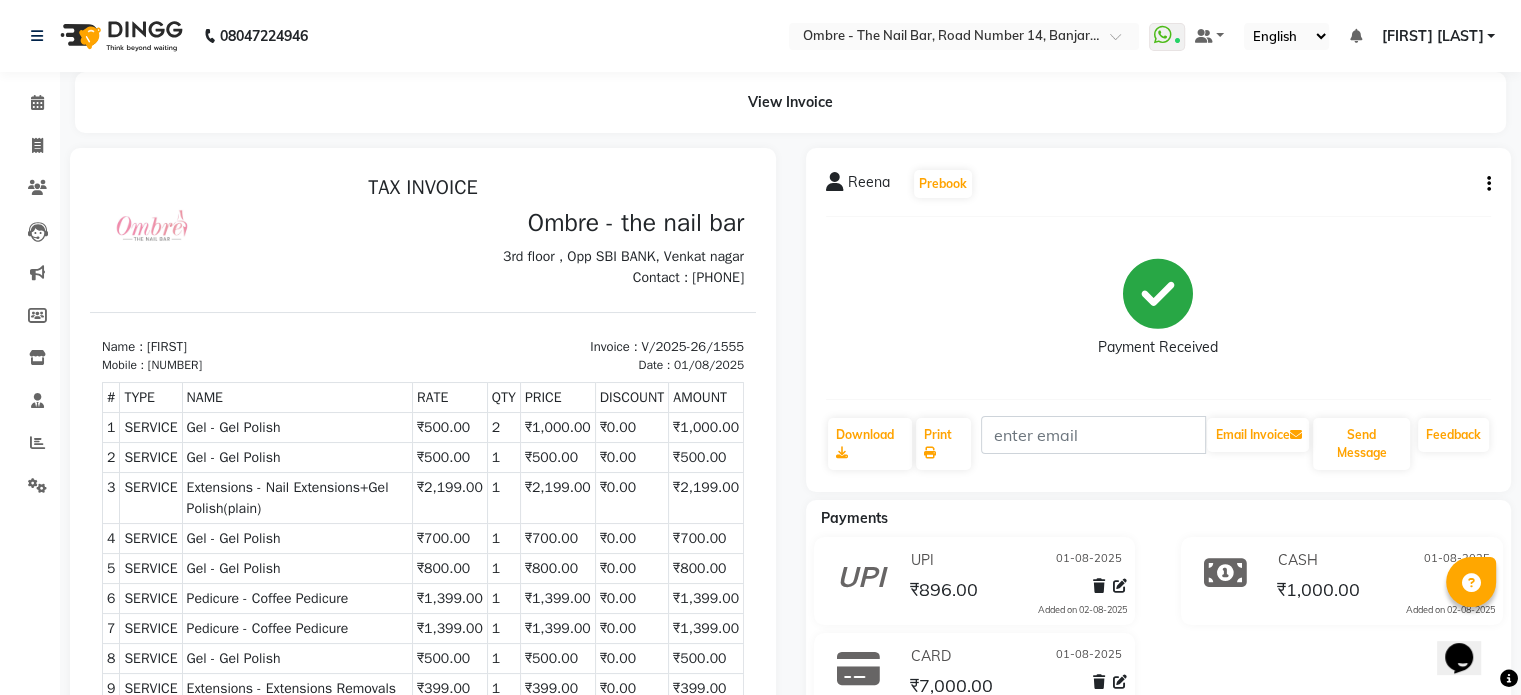 click 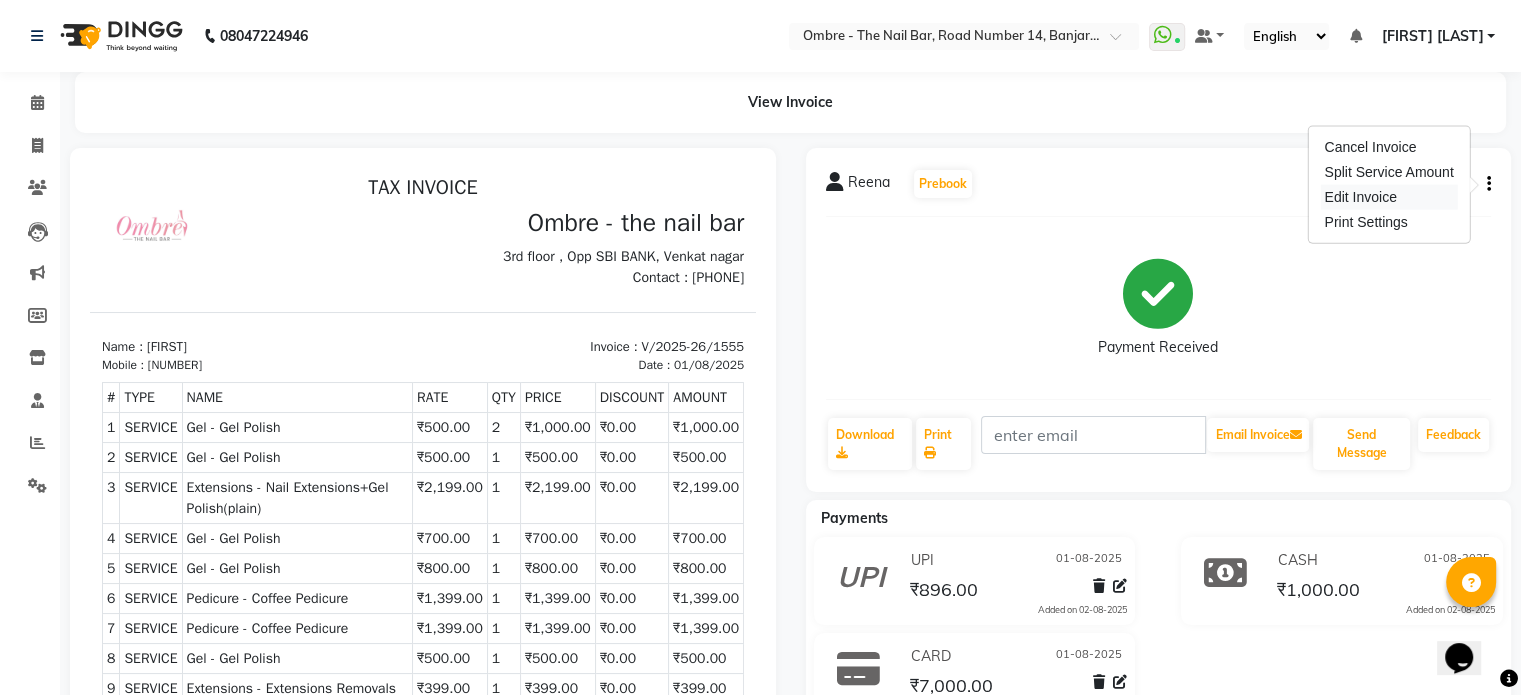 click on "Edit Invoice" at bounding box center (1388, 197) 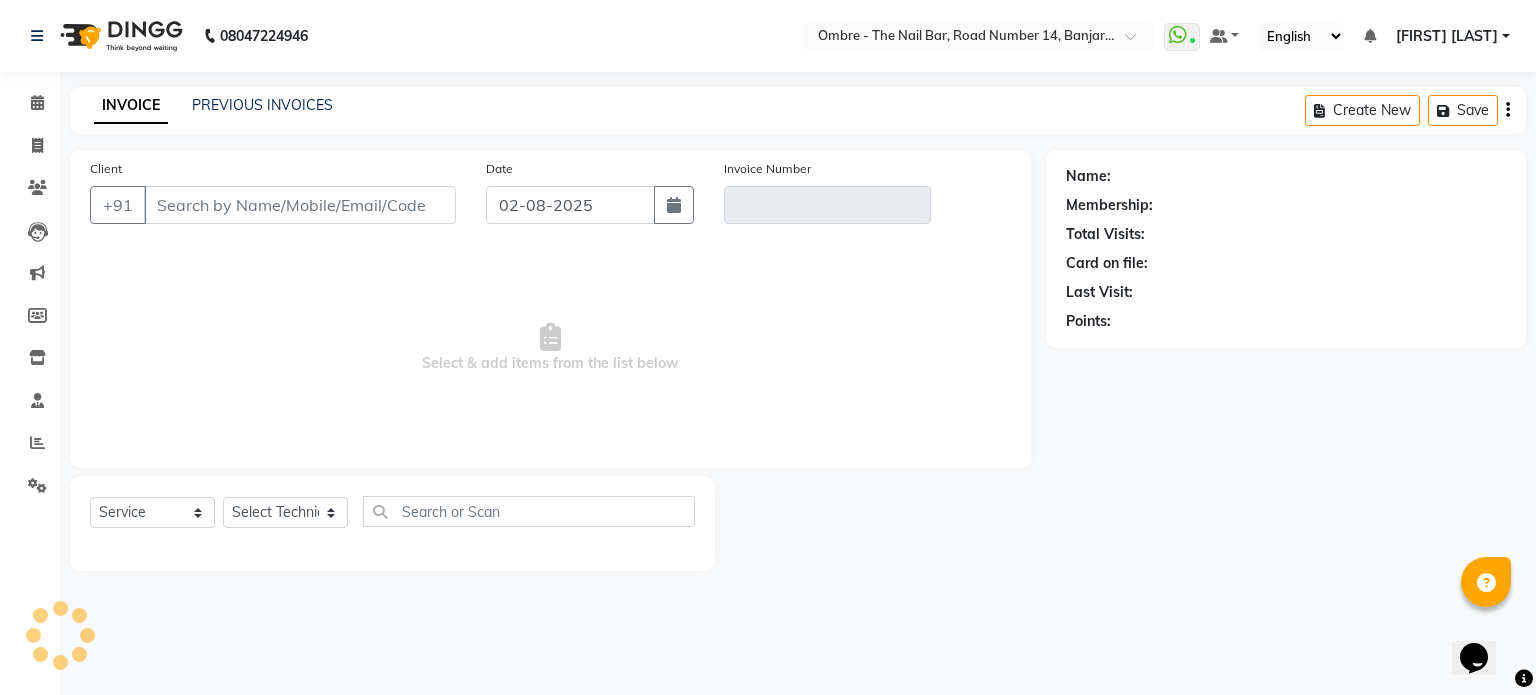type on "[NUMBER]" 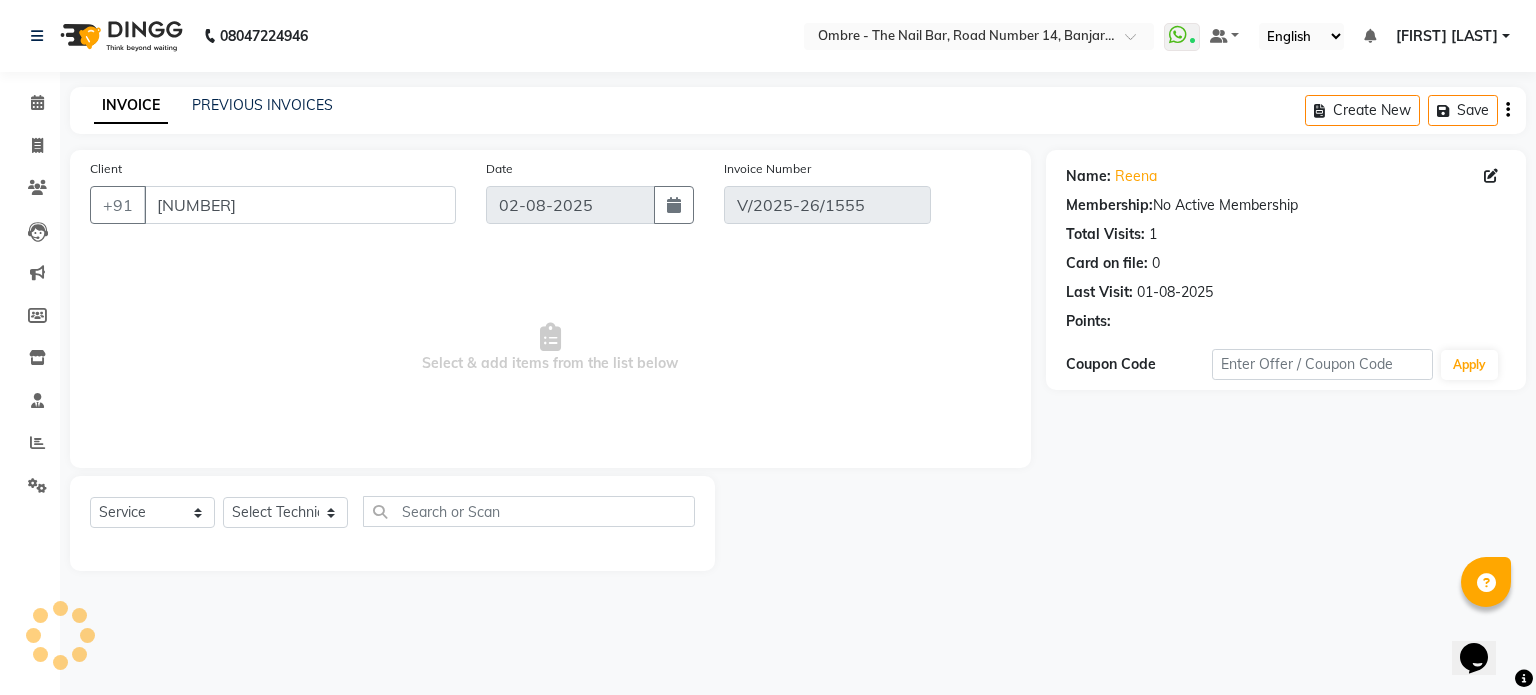 type on "01-08-2025" 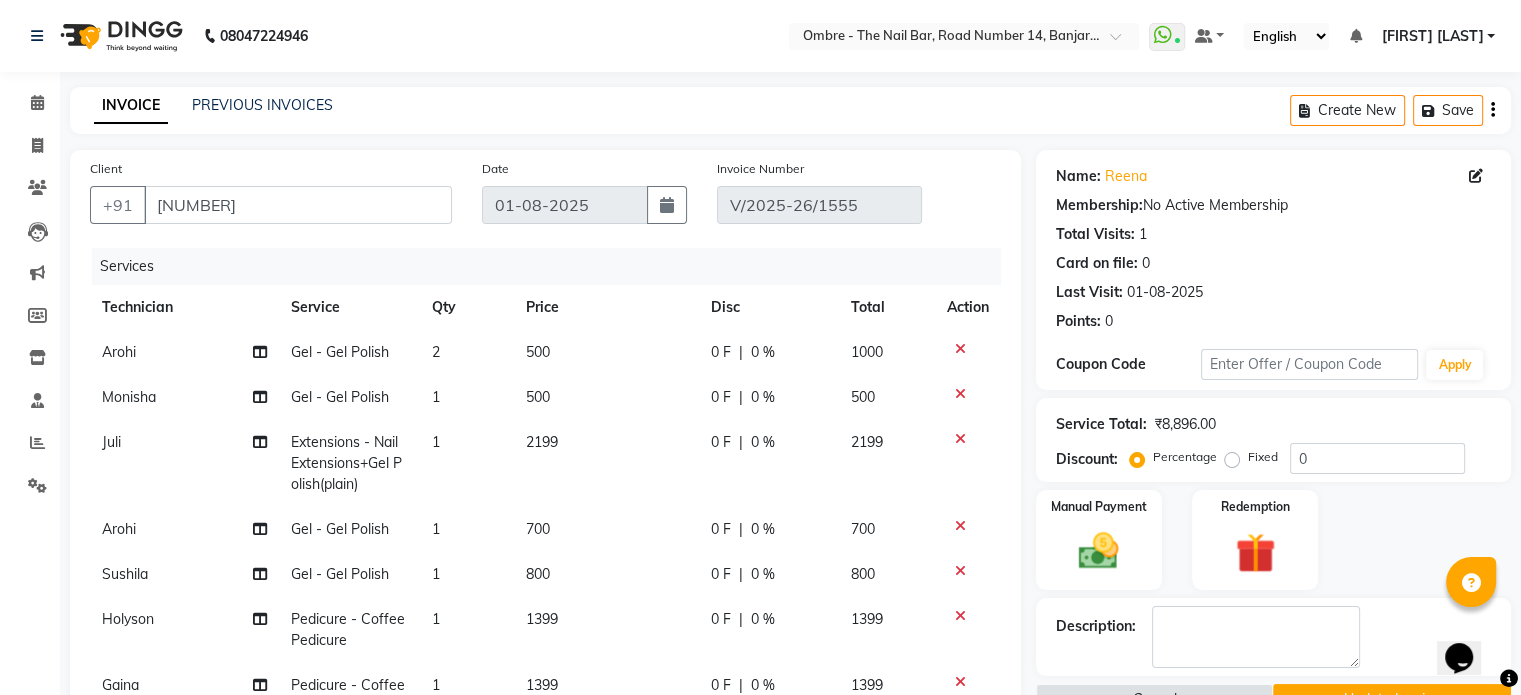 click on "2" 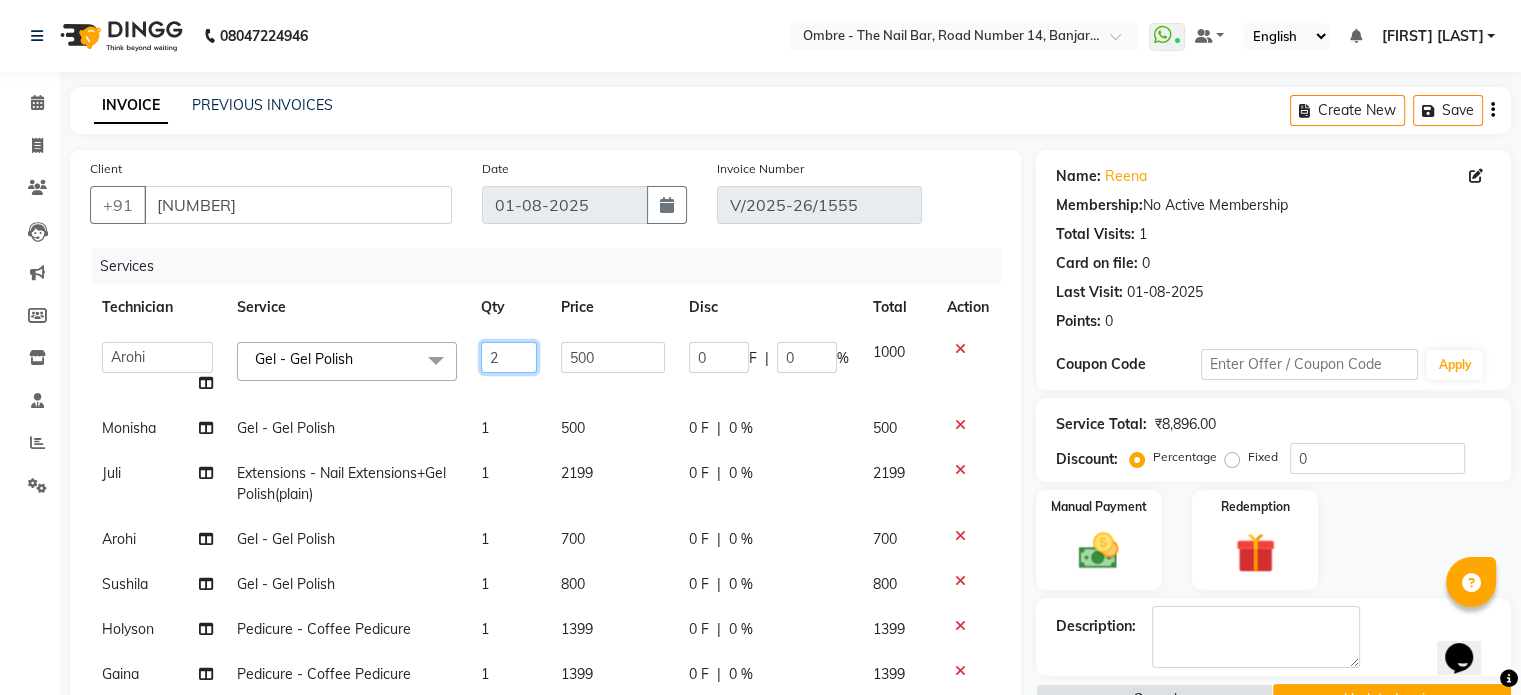 click on "2" 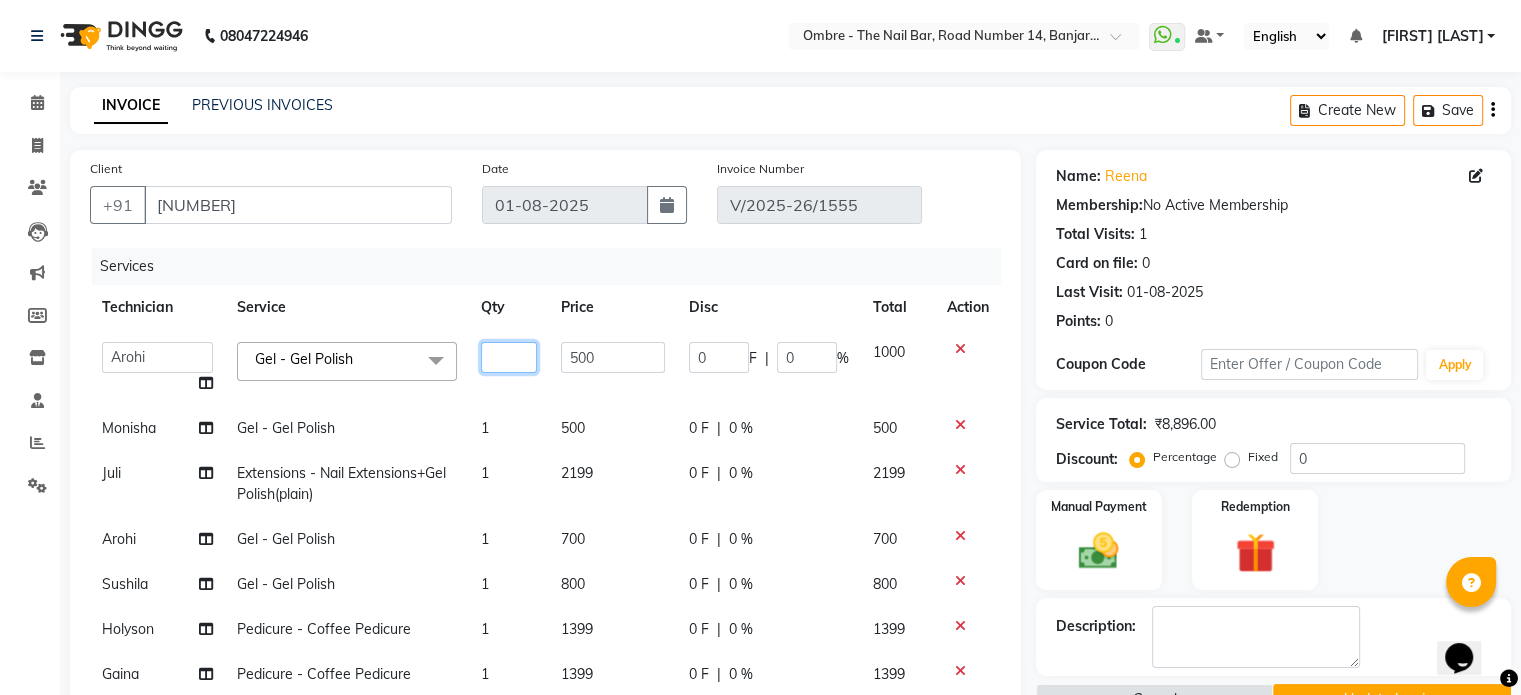 type on "1" 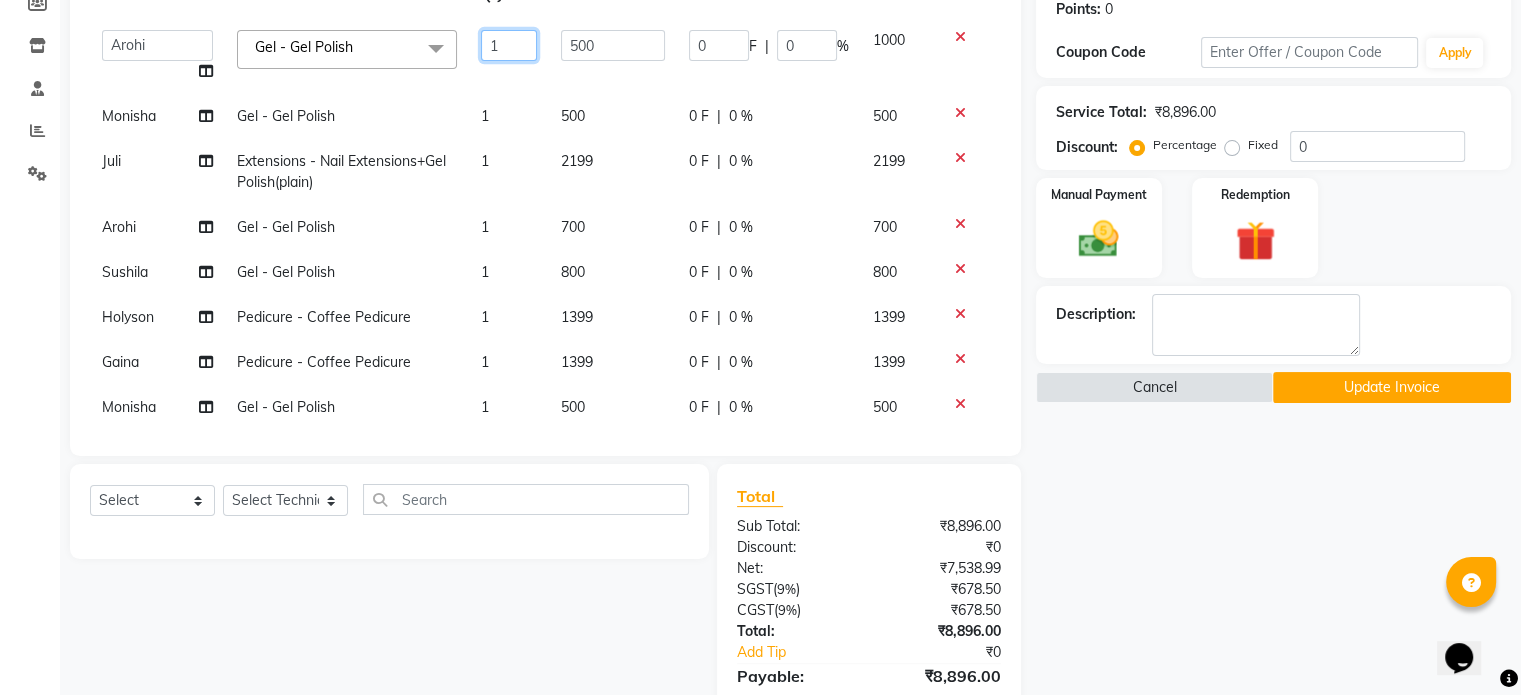 scroll, scrollTop: 518, scrollLeft: 0, axis: vertical 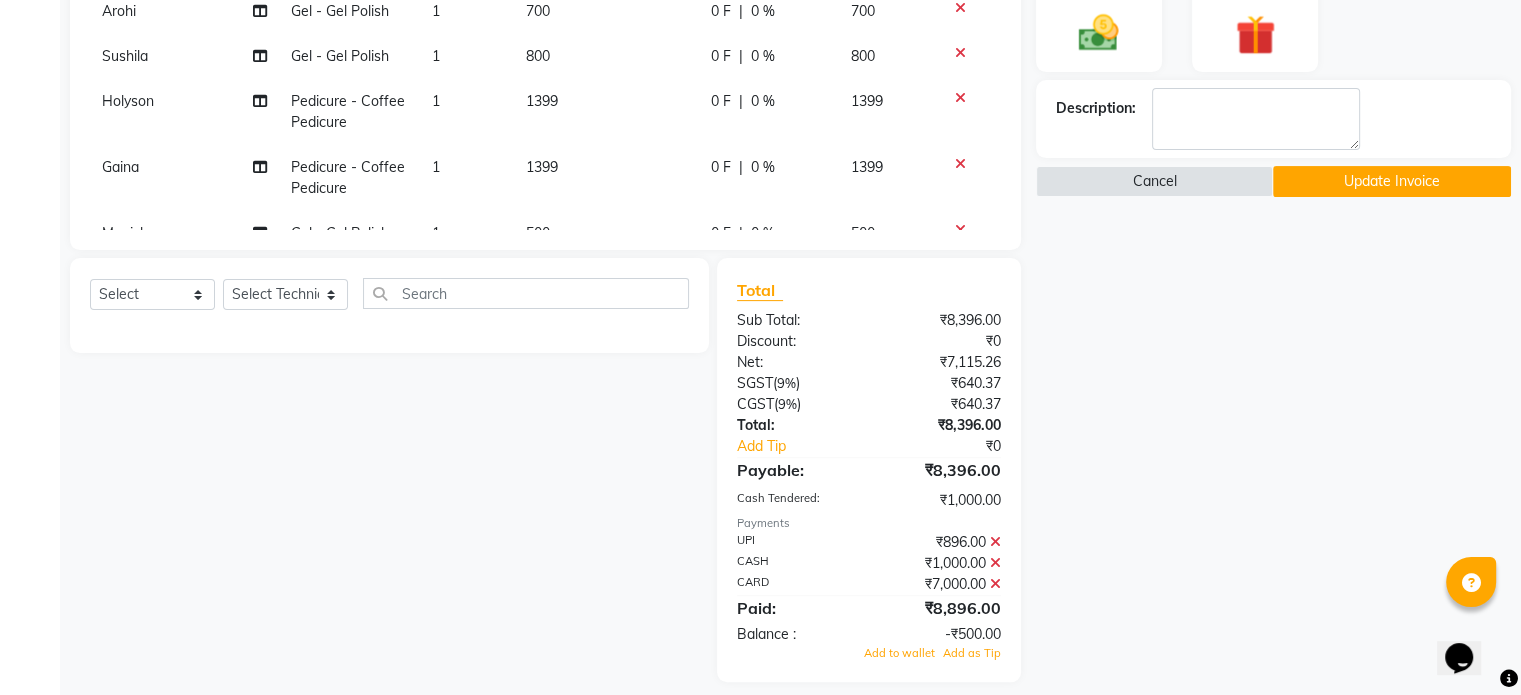 click 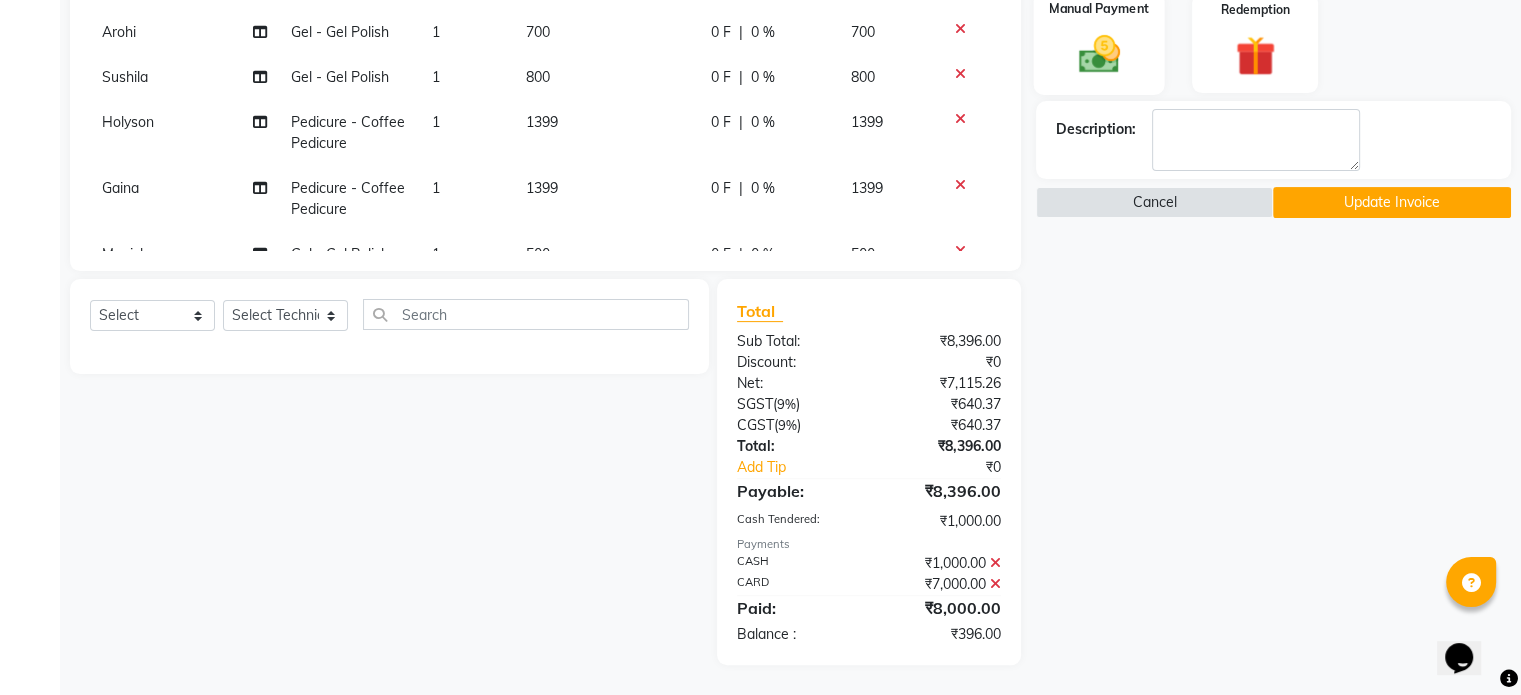 click 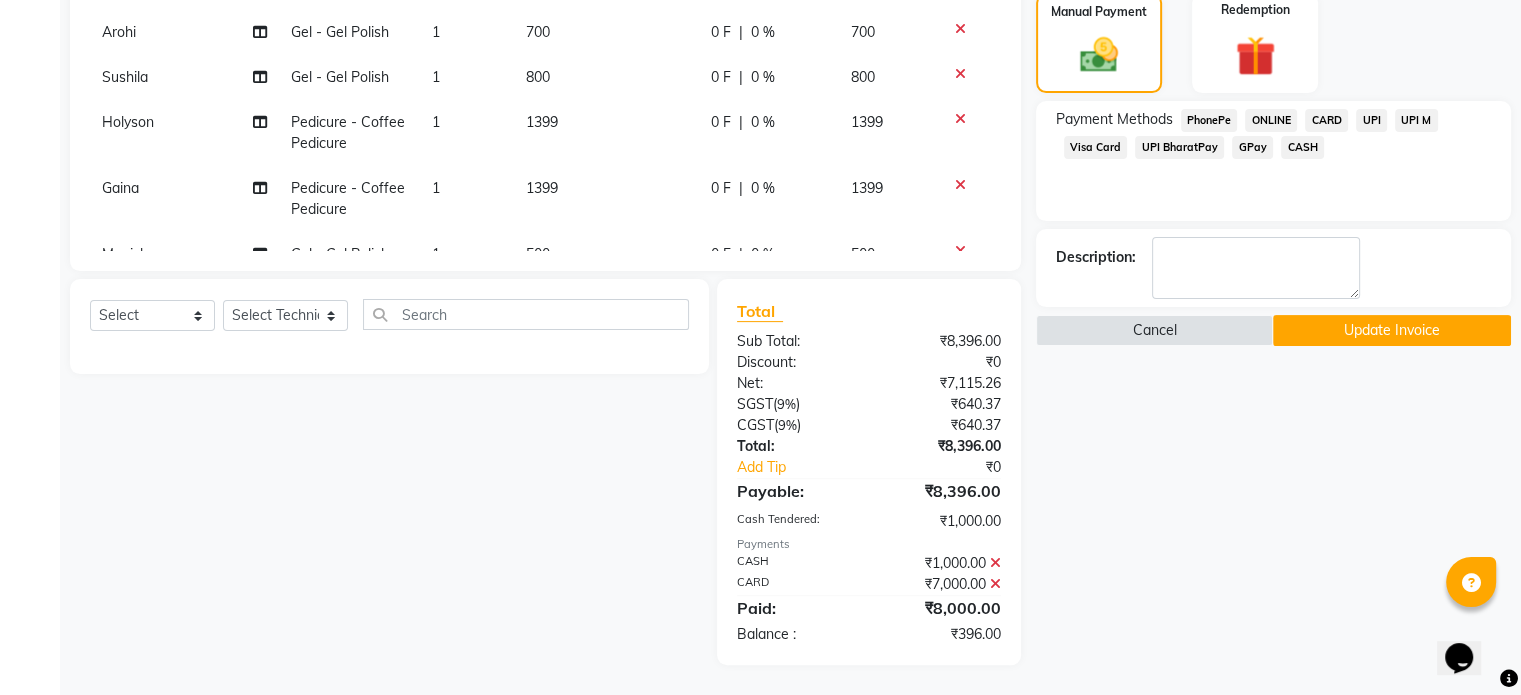 click on "UPI" 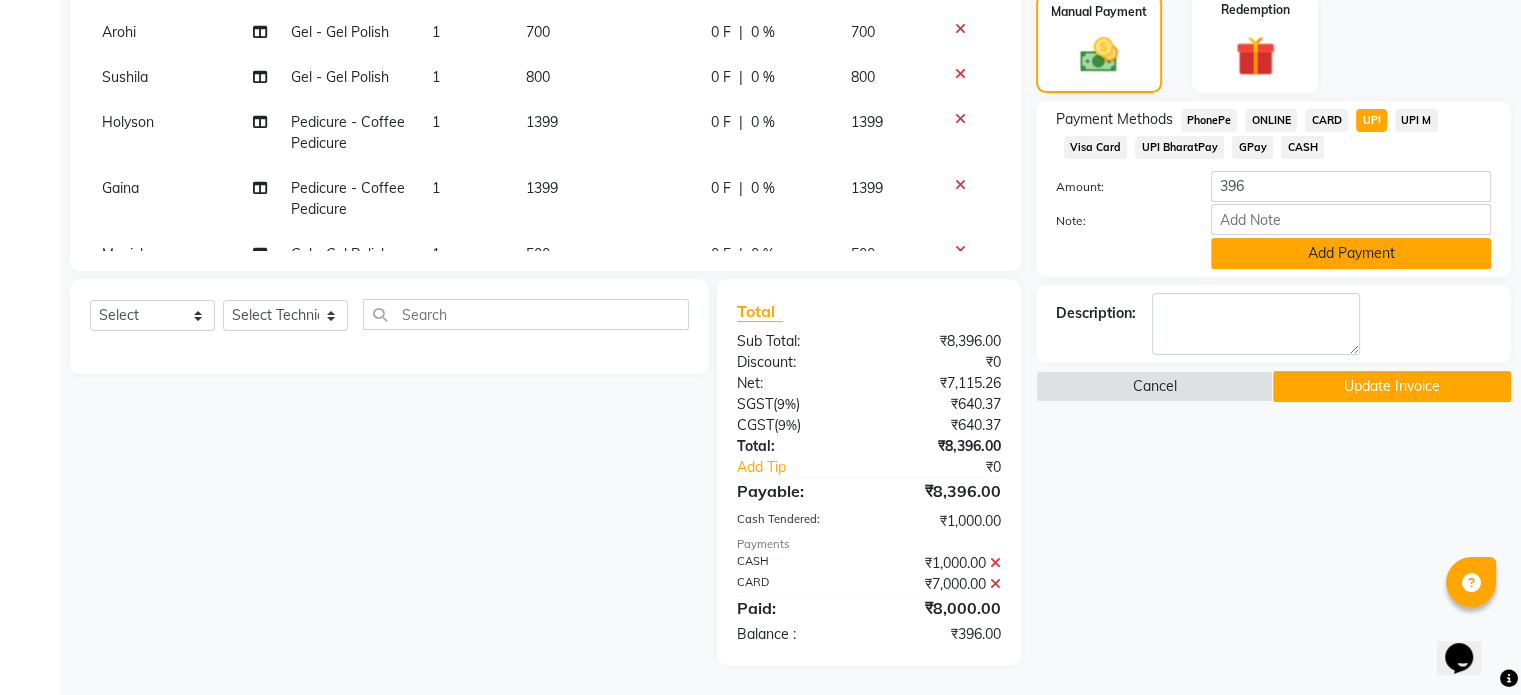 click on "Add Payment" 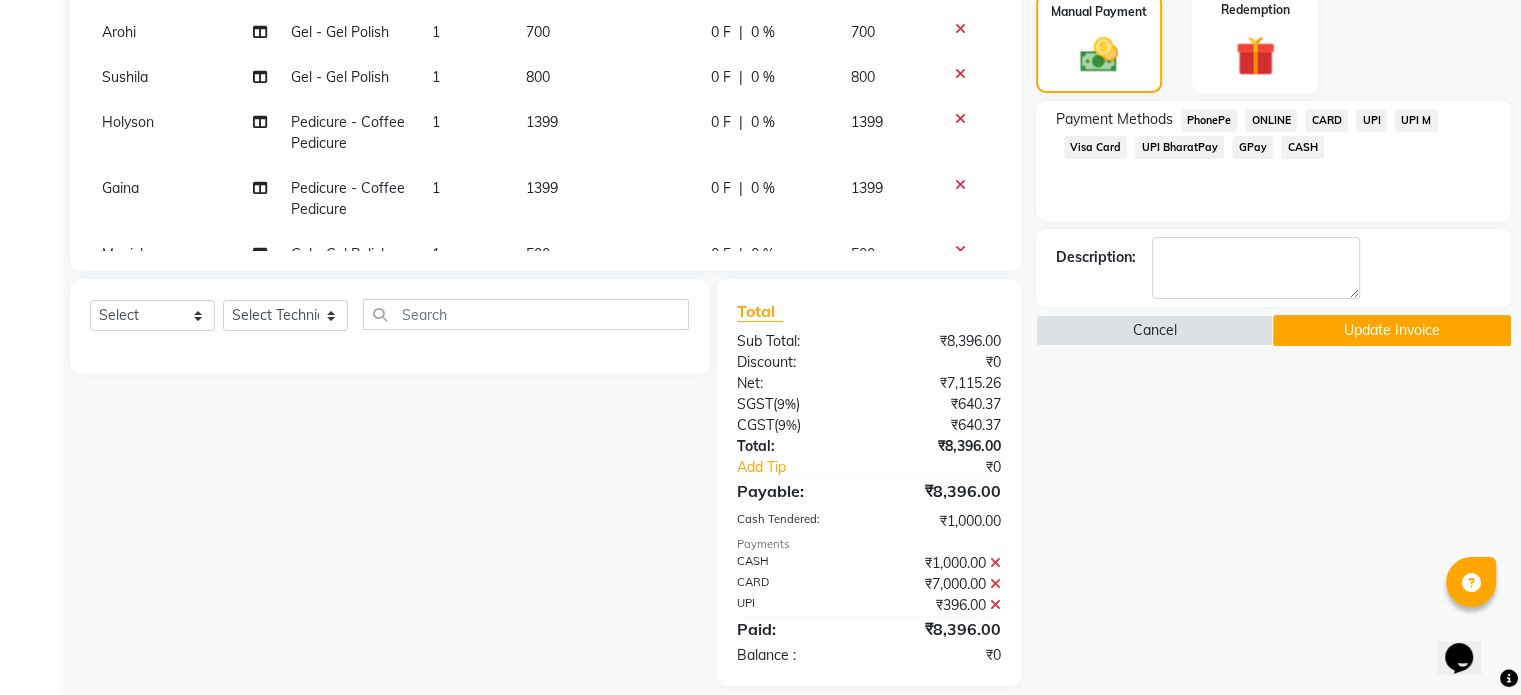 click on "Update Invoice" 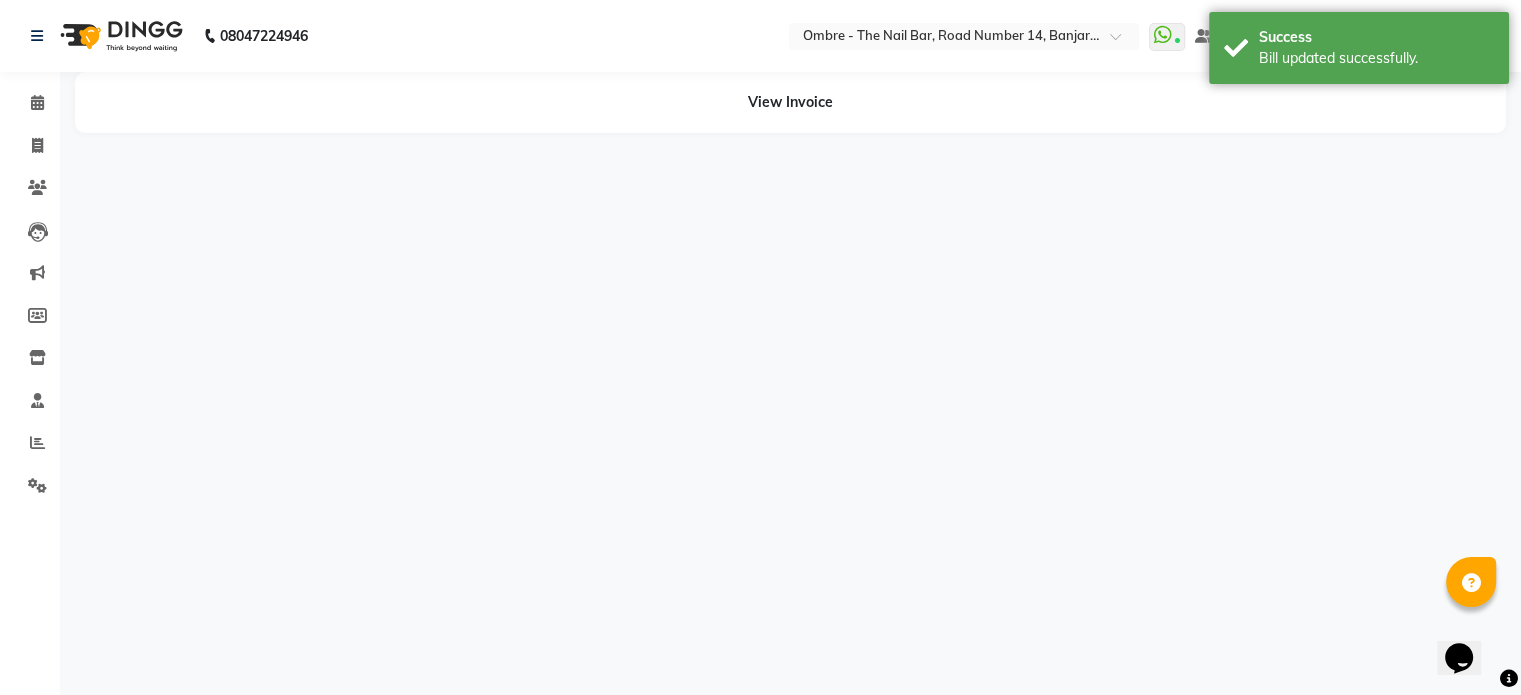 scroll, scrollTop: 0, scrollLeft: 0, axis: both 